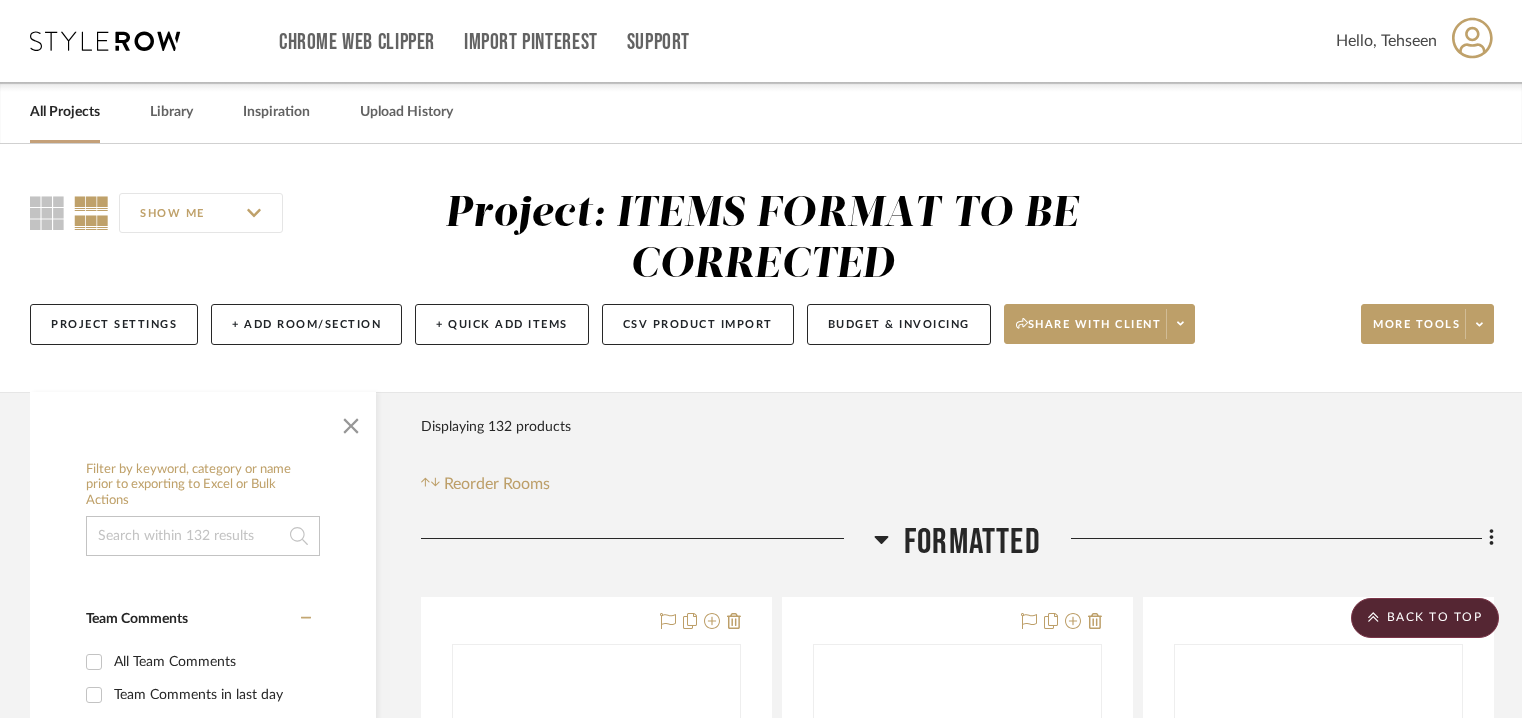 scroll, scrollTop: 4880, scrollLeft: 0, axis: vertical 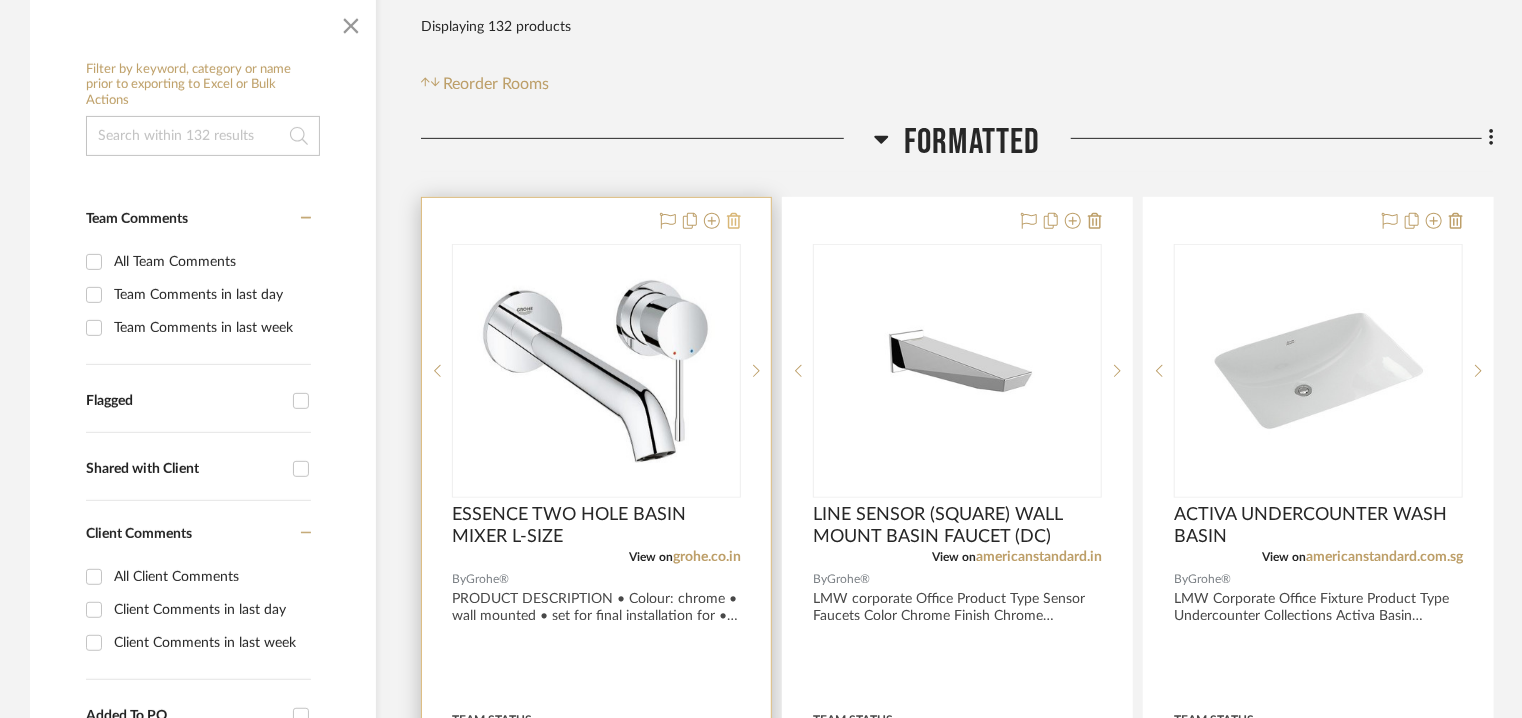 click 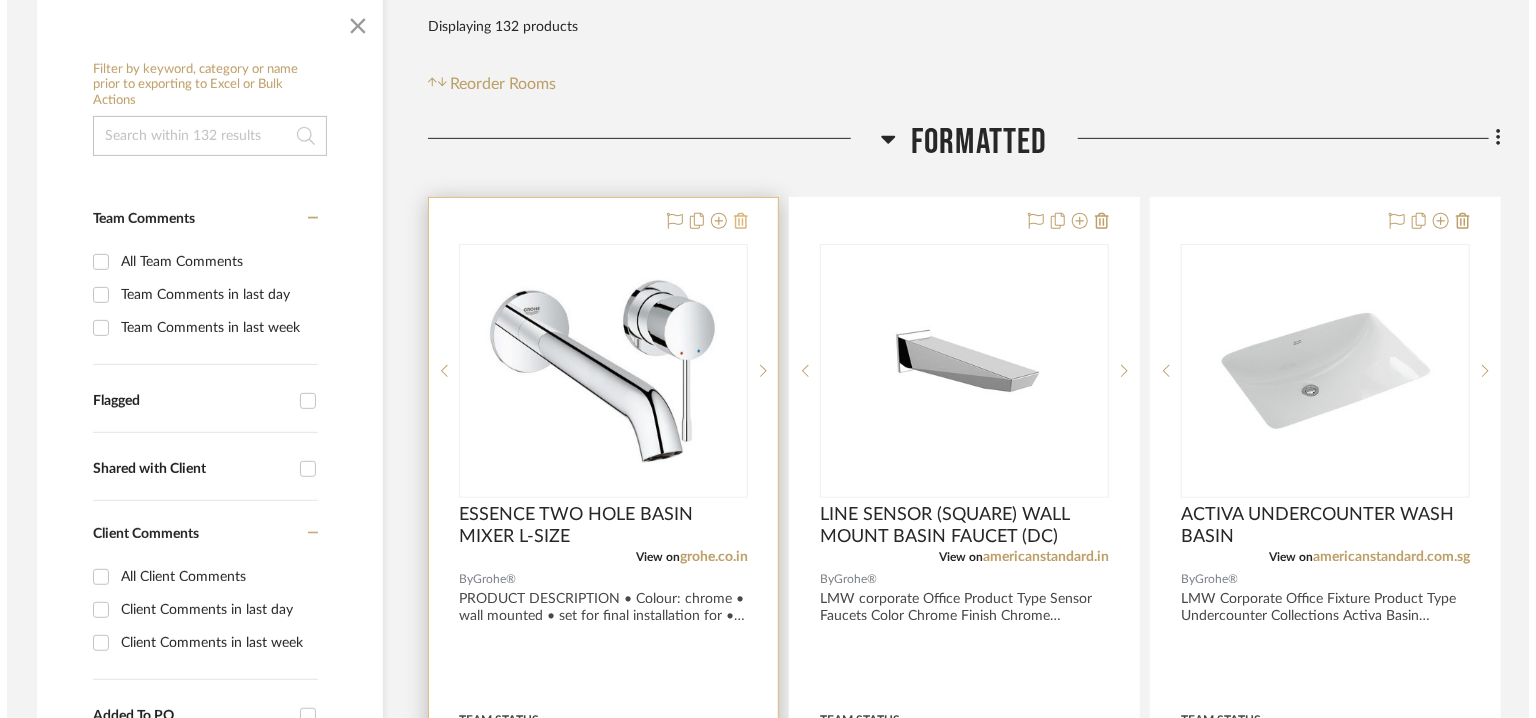 scroll, scrollTop: 0, scrollLeft: 0, axis: both 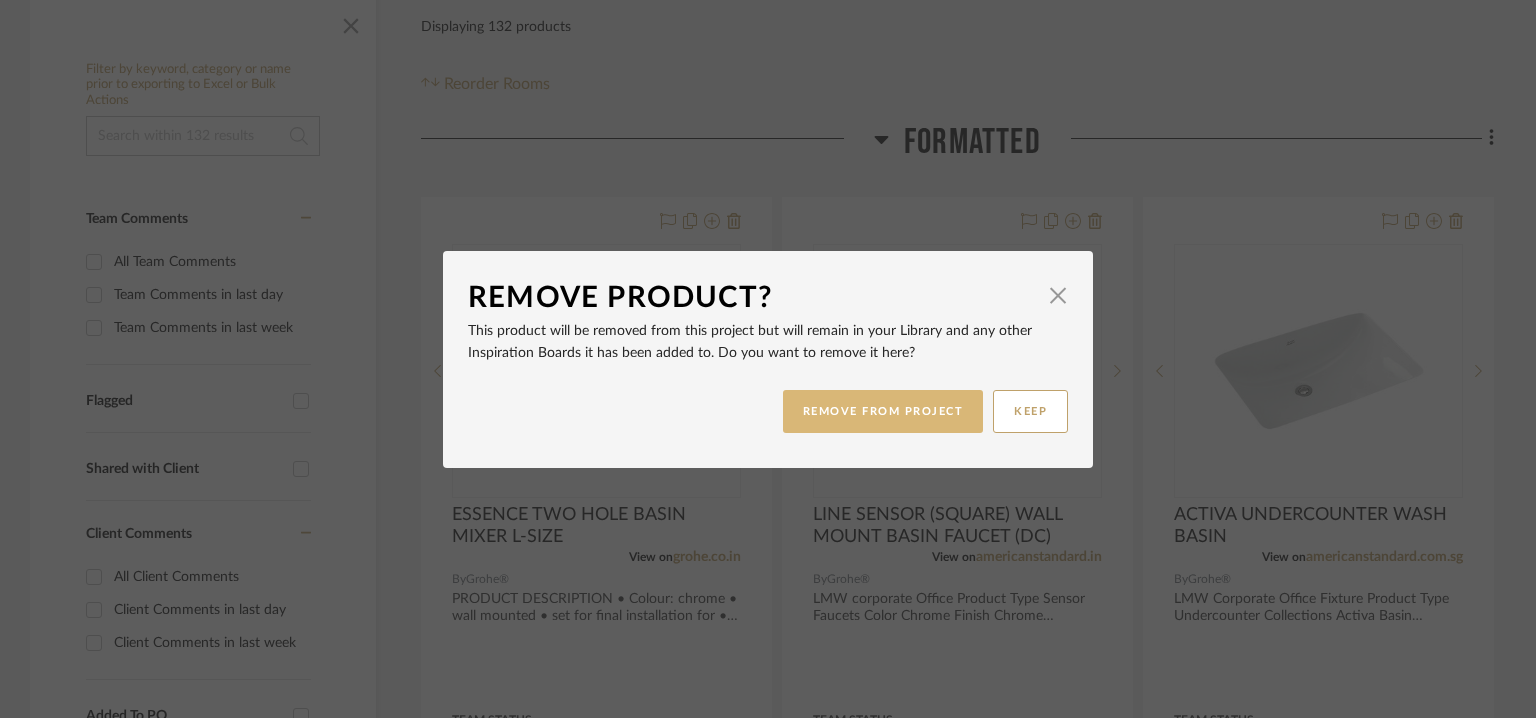 click on "REMOVE FROM PROJECT" at bounding box center [883, 411] 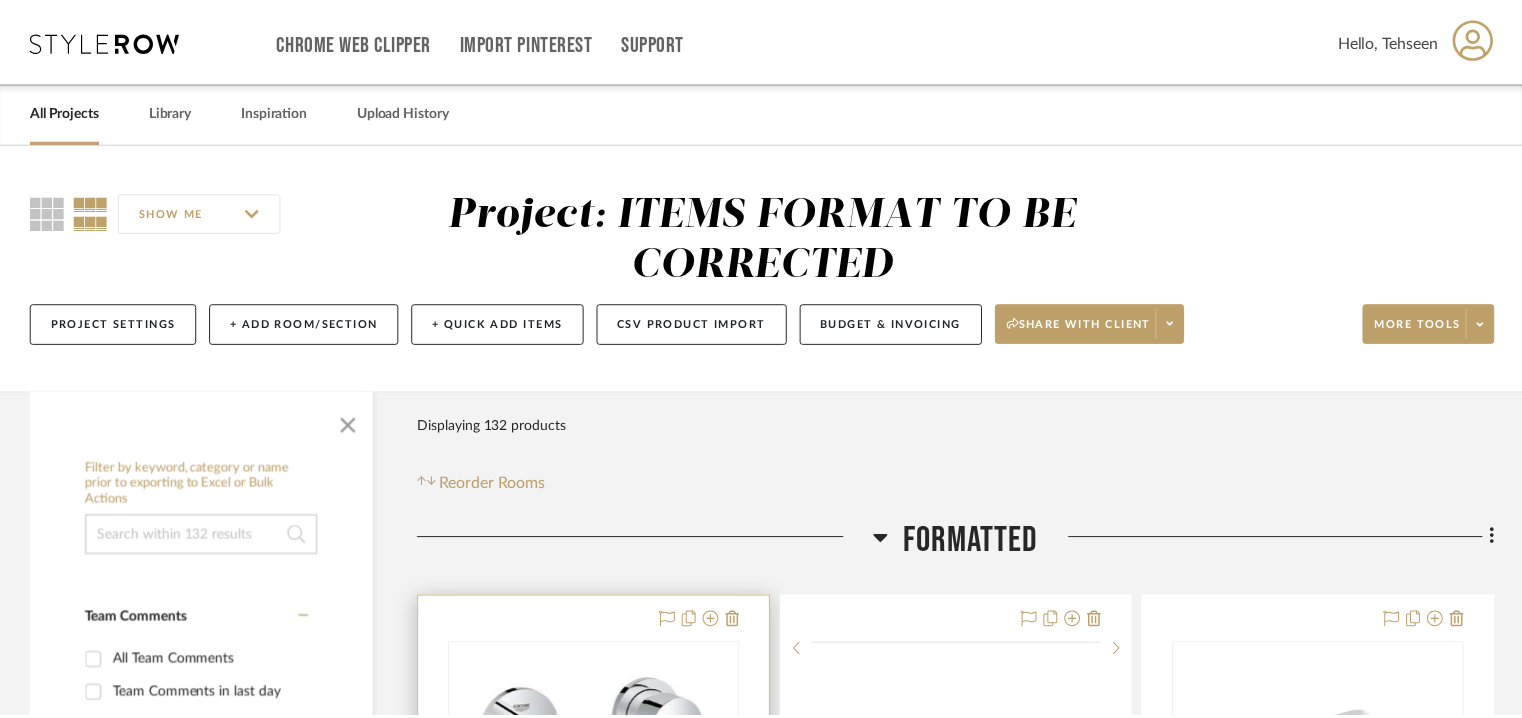 scroll, scrollTop: 400, scrollLeft: 0, axis: vertical 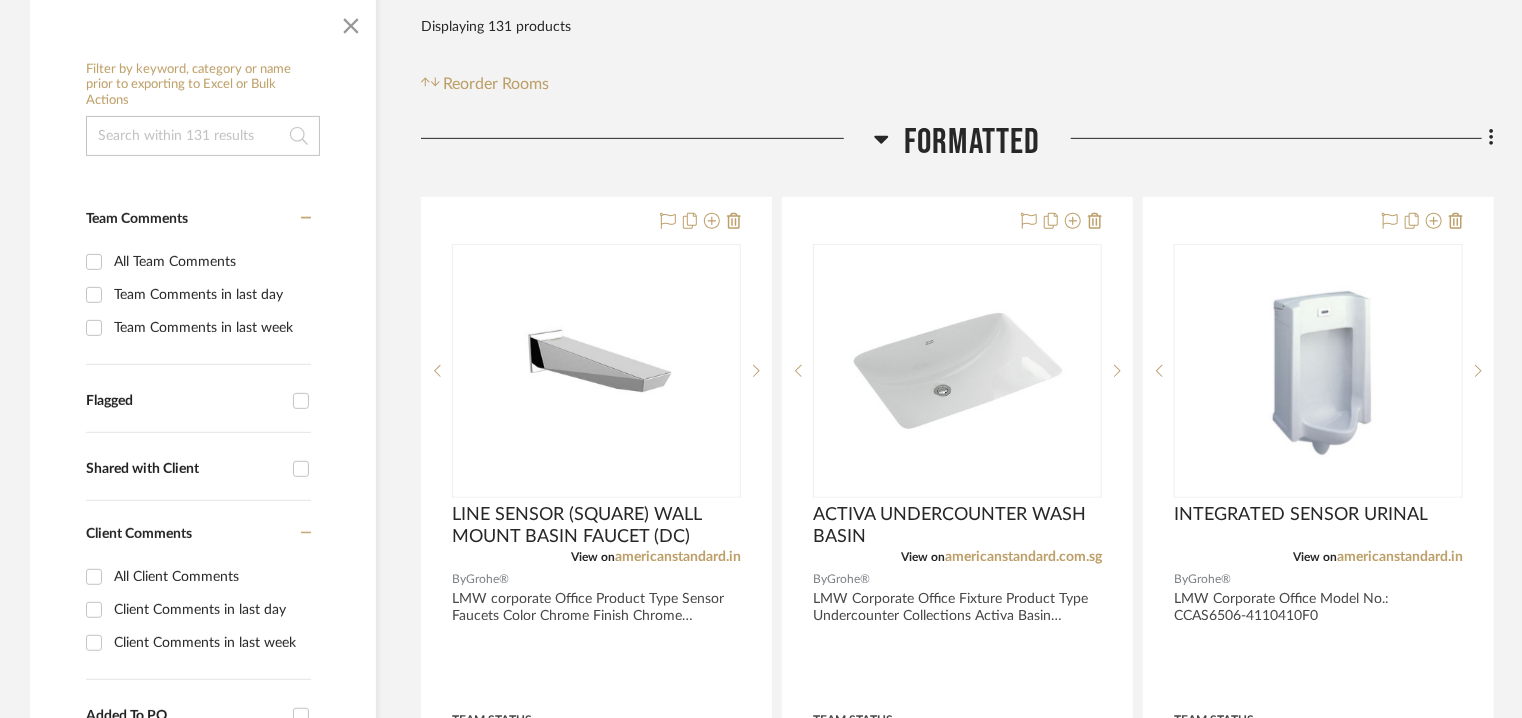 click 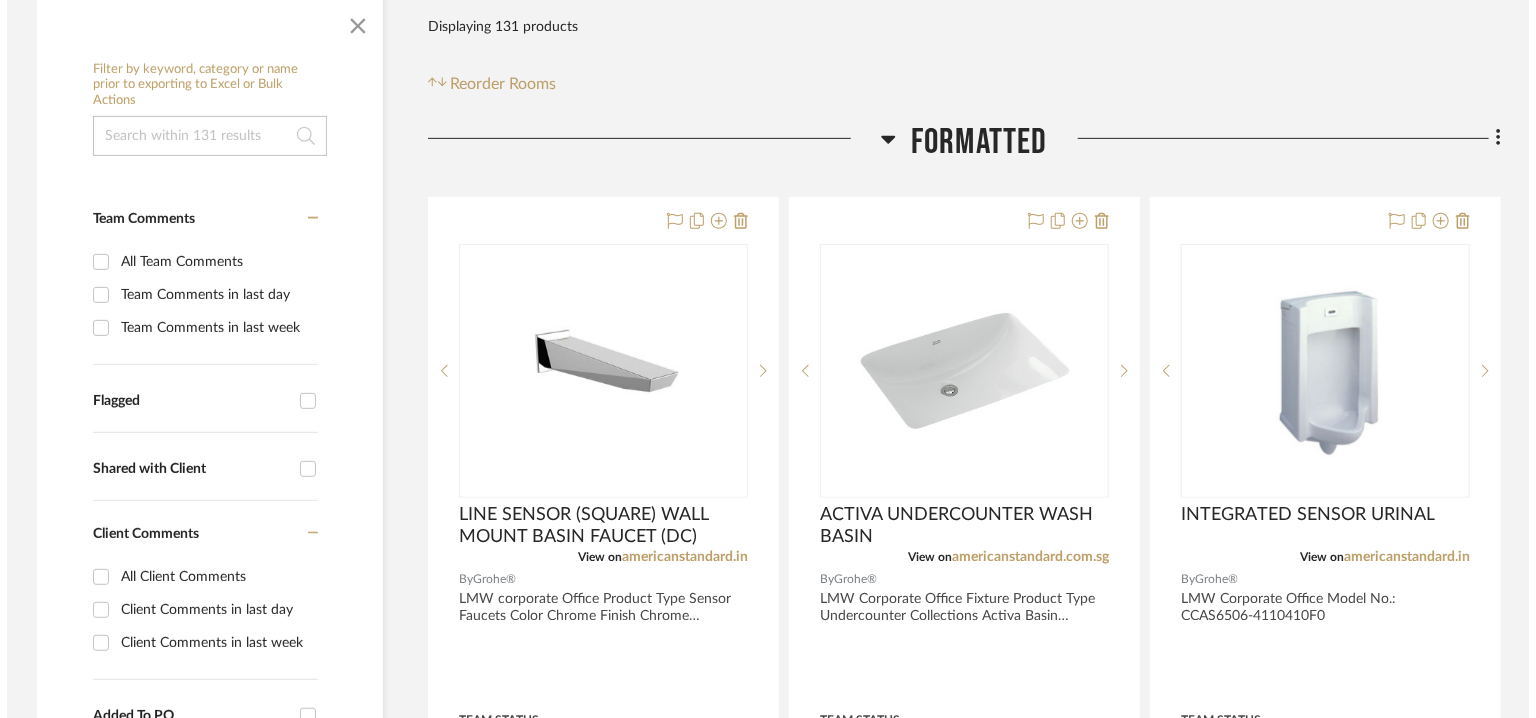 scroll, scrollTop: 0, scrollLeft: 0, axis: both 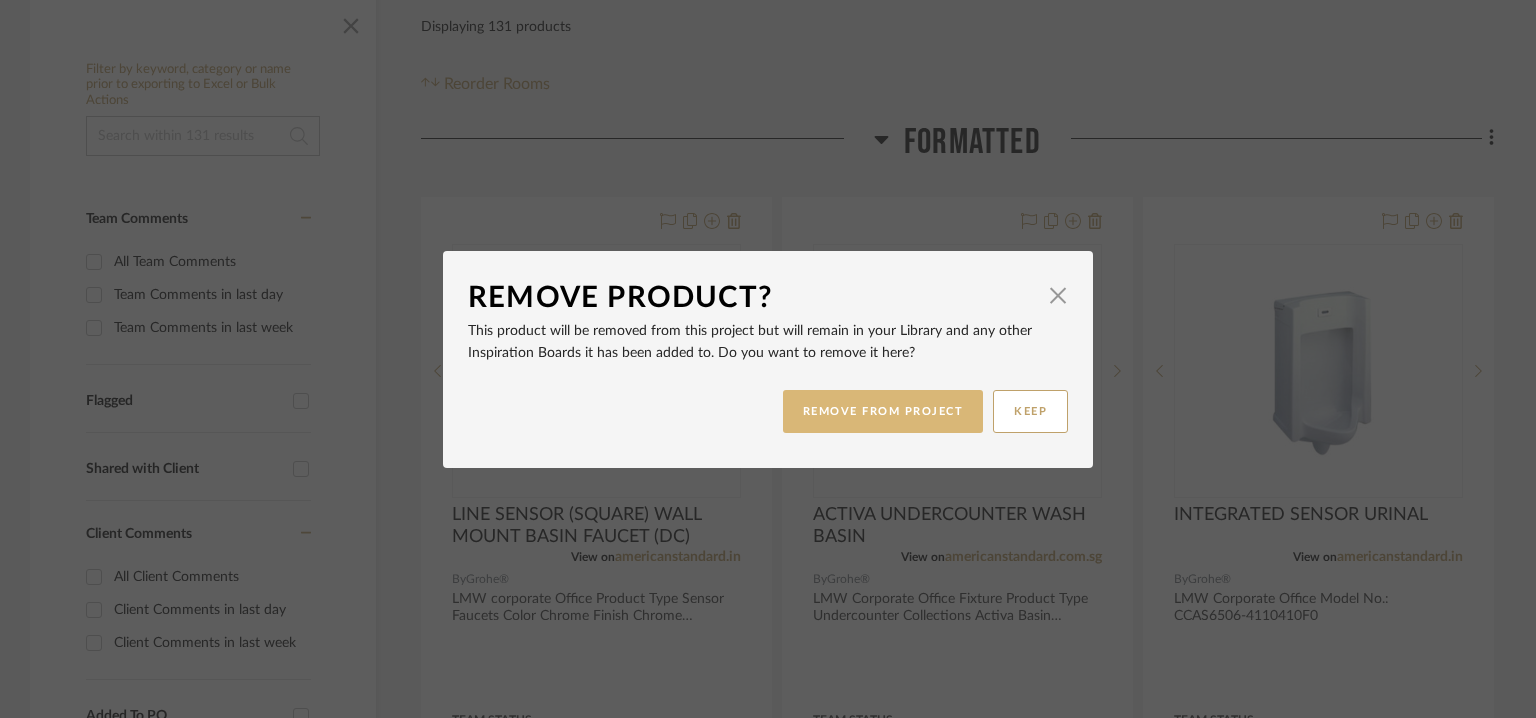 click on "REMOVE FROM PROJECT" at bounding box center (883, 411) 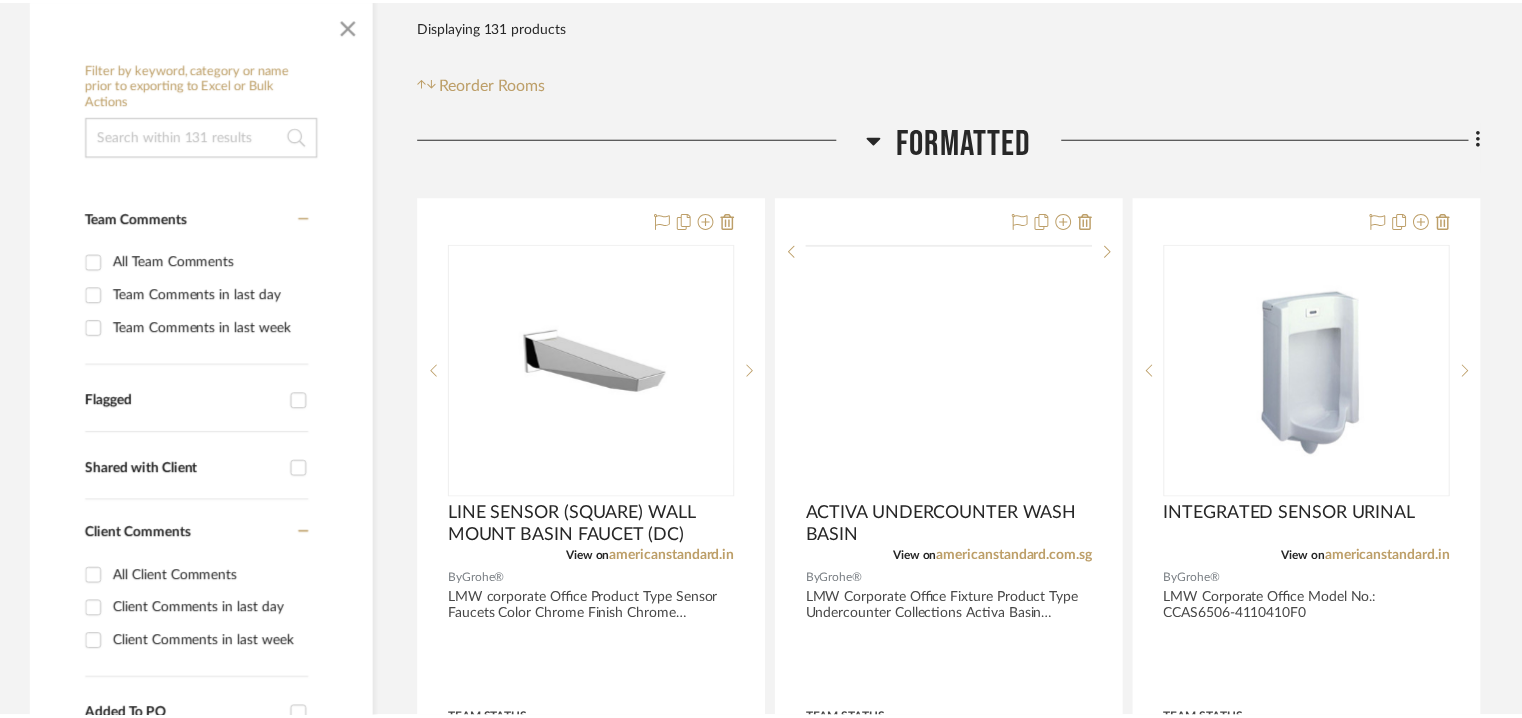 scroll, scrollTop: 400, scrollLeft: 0, axis: vertical 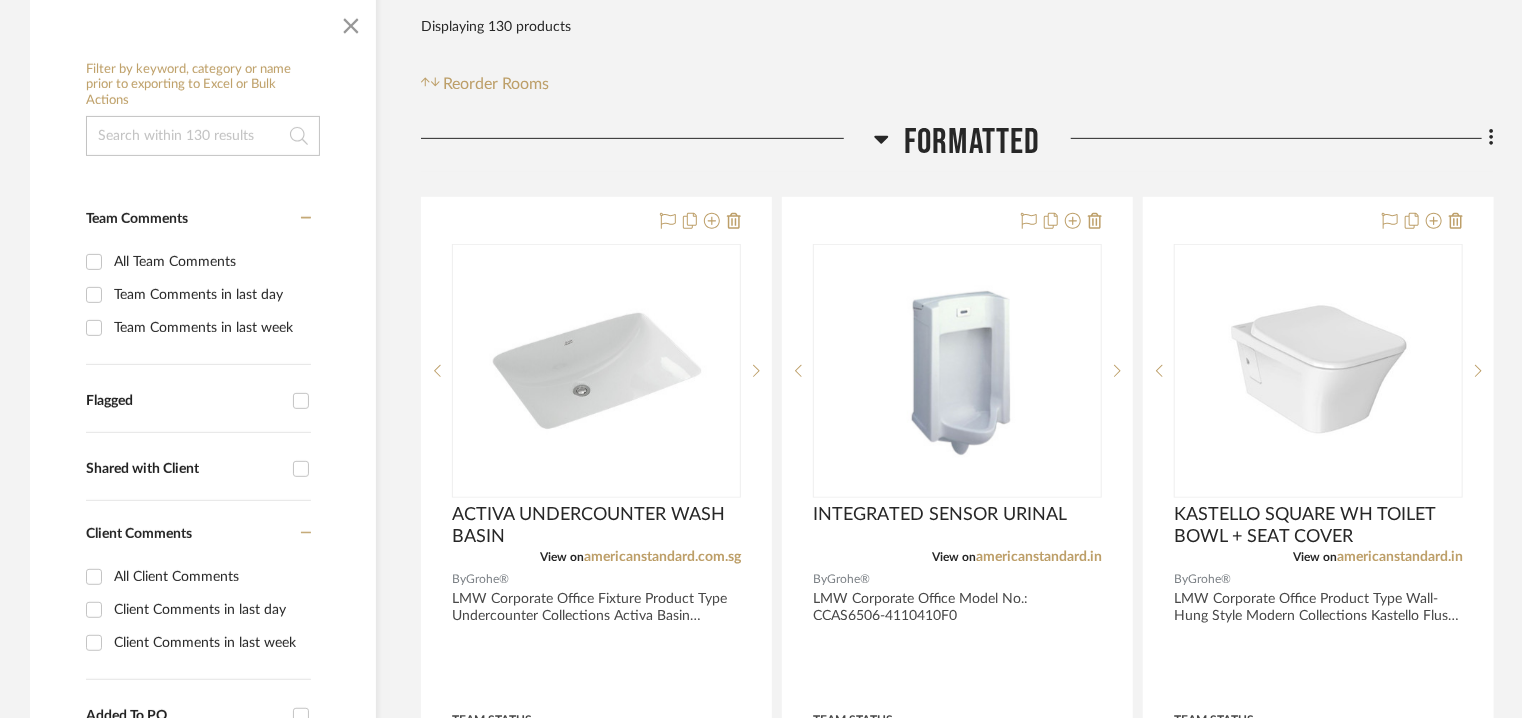 click 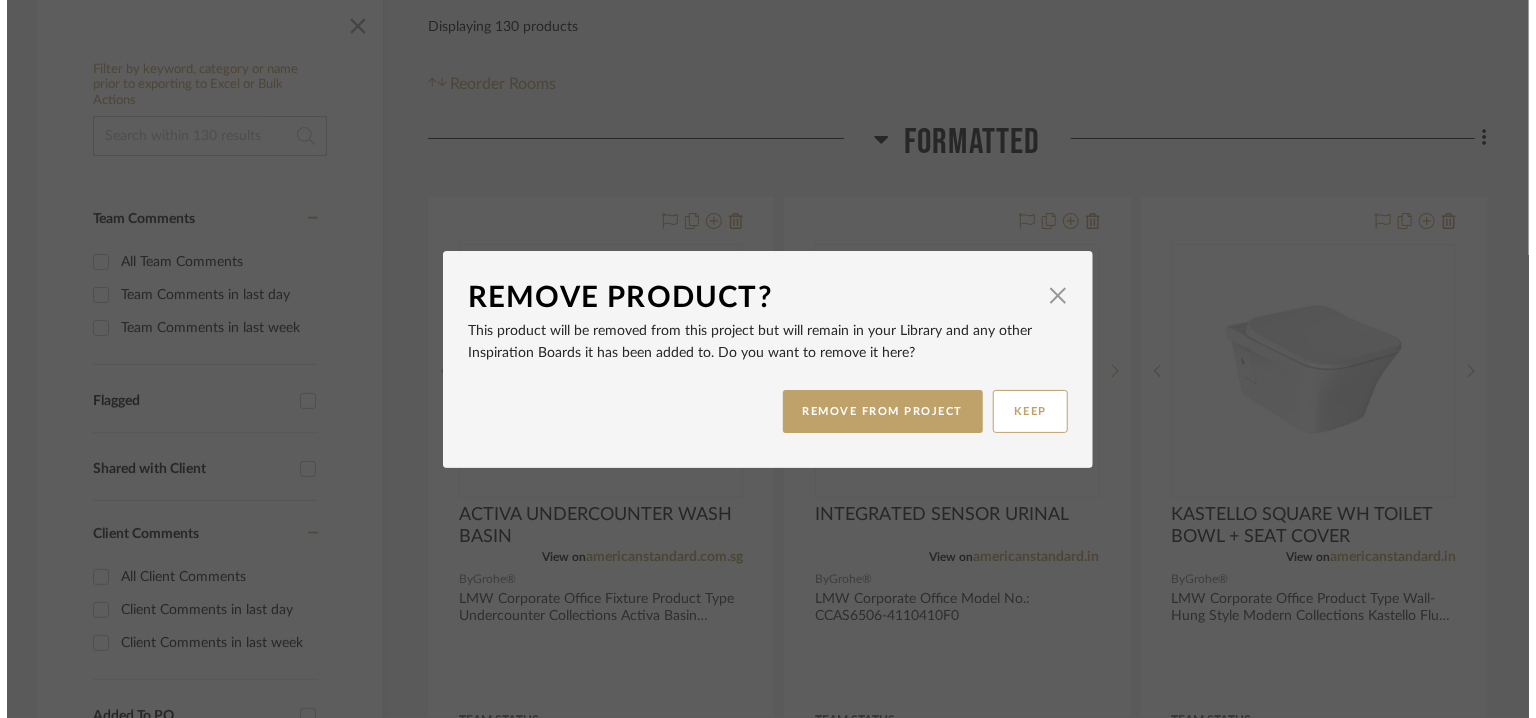 scroll, scrollTop: 0, scrollLeft: 0, axis: both 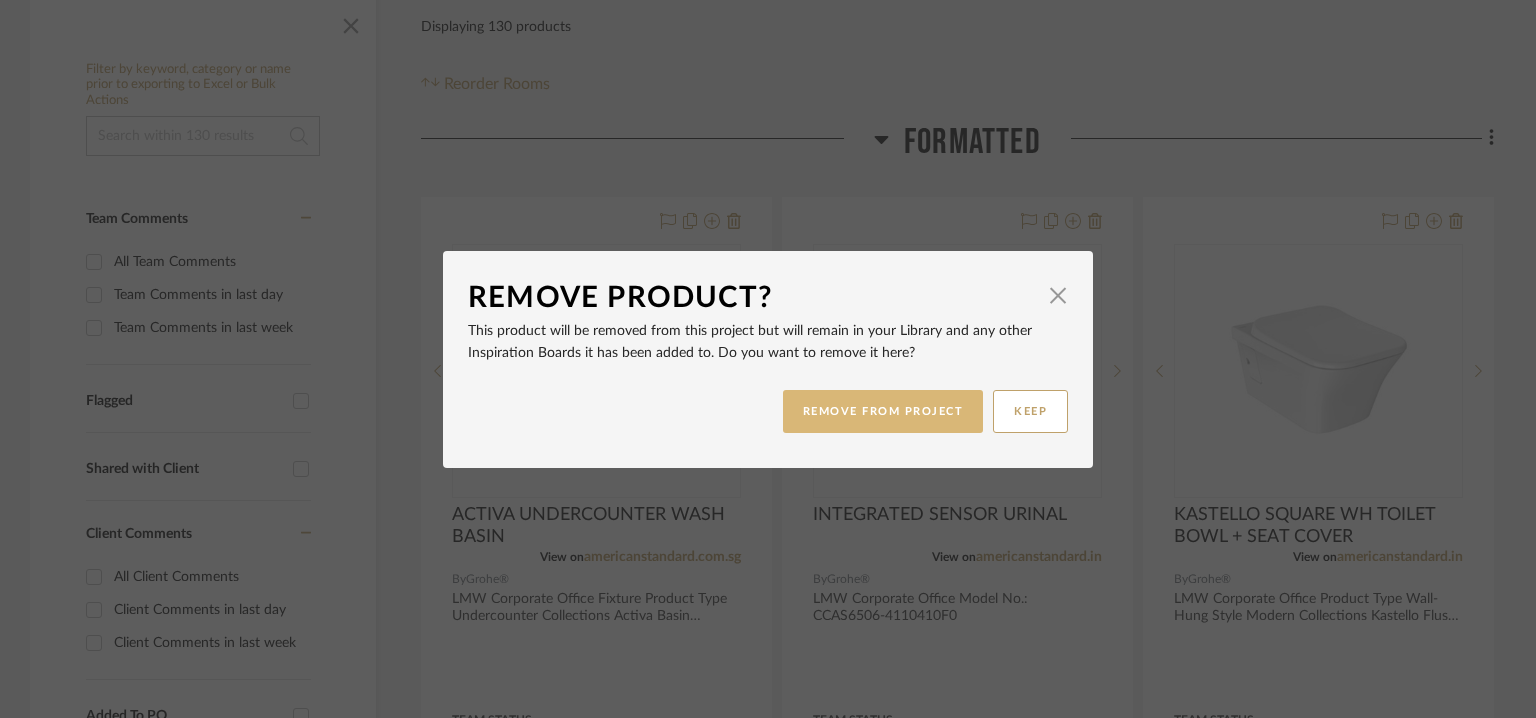 click on "REMOVE FROM PROJECT" at bounding box center [883, 411] 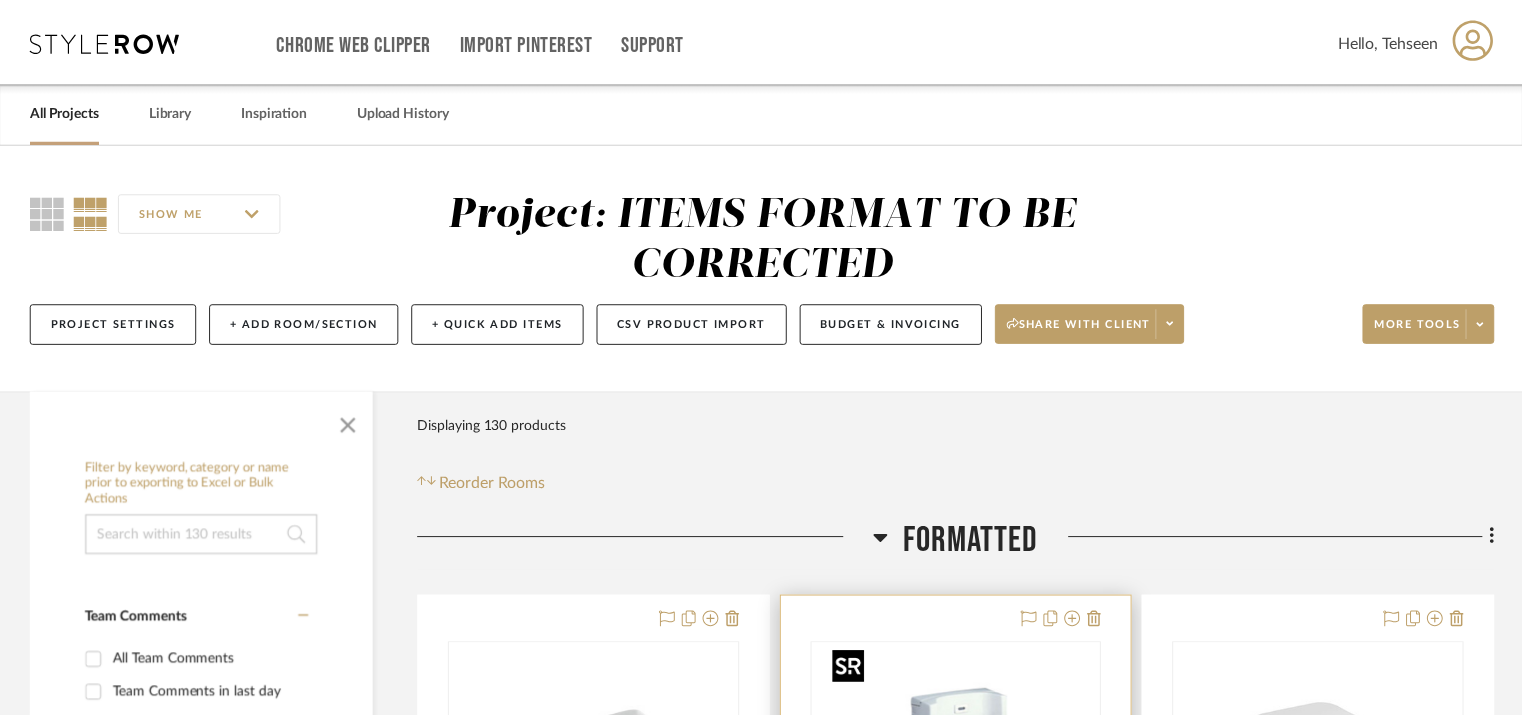 scroll, scrollTop: 400, scrollLeft: 0, axis: vertical 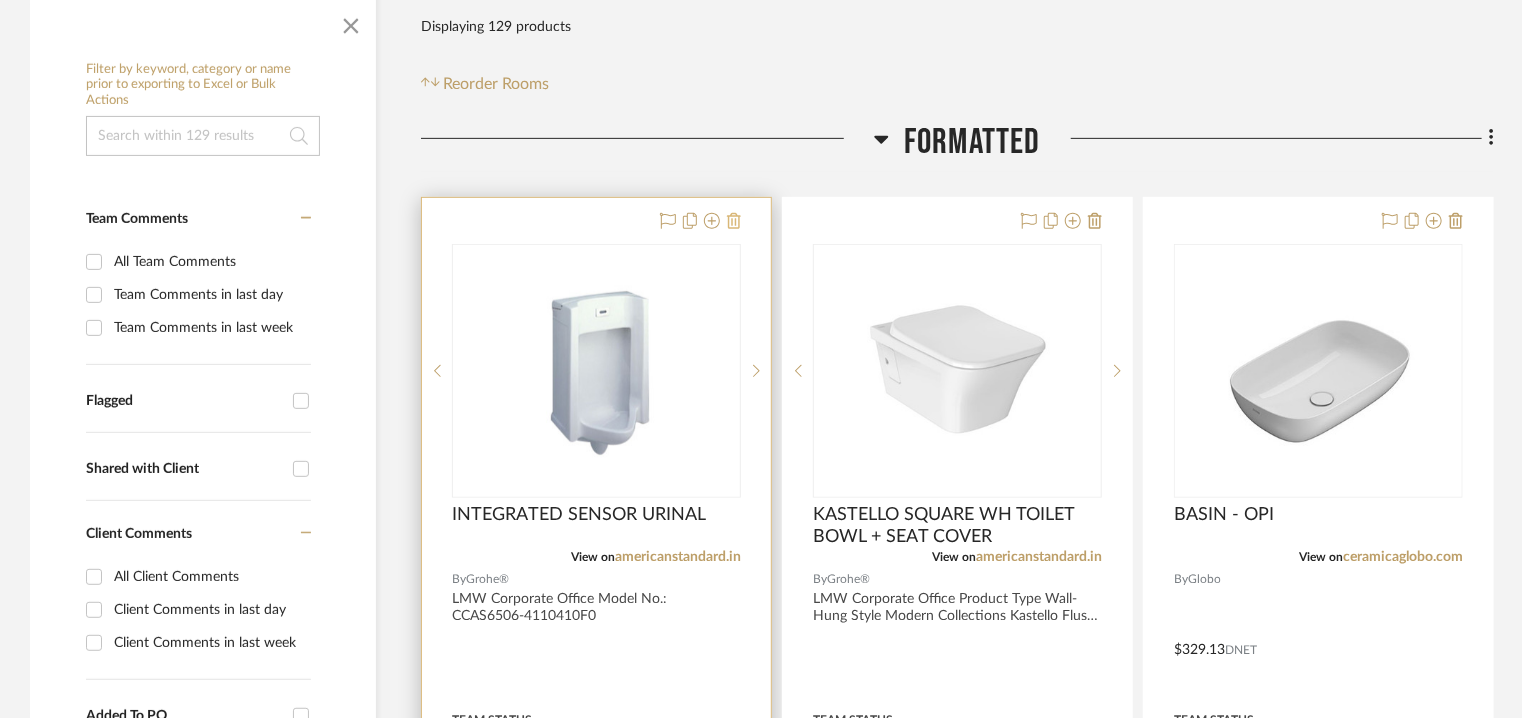 click 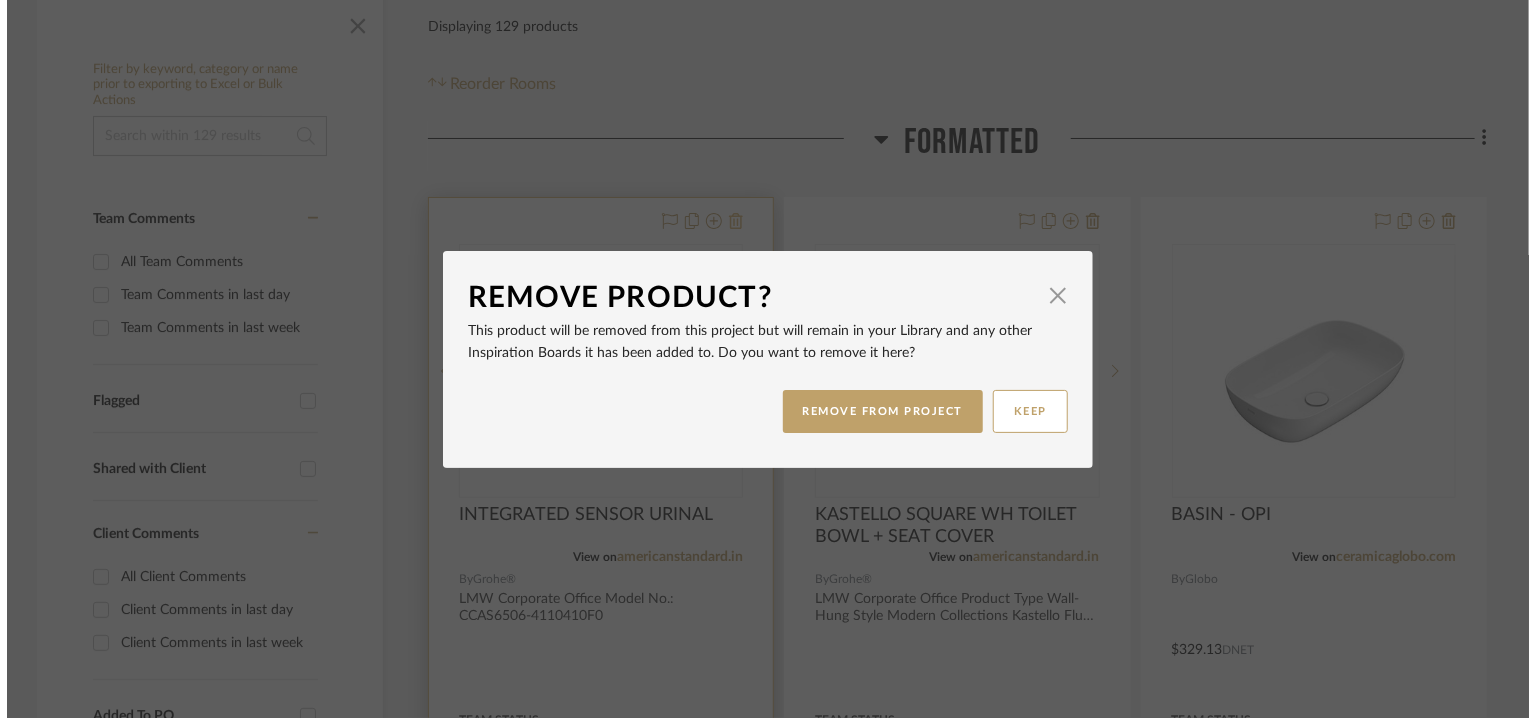 scroll, scrollTop: 0, scrollLeft: 0, axis: both 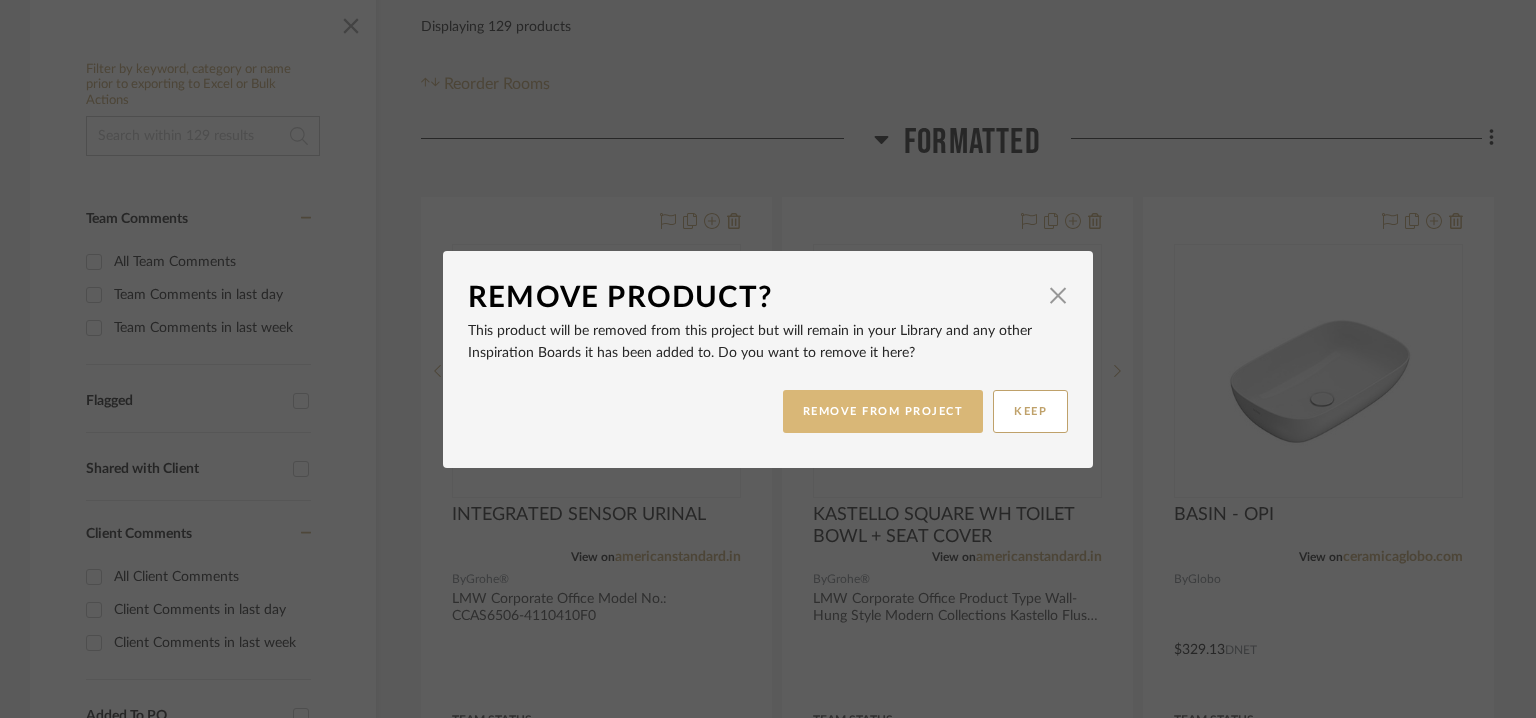 click on "REMOVE FROM PROJECT" at bounding box center [883, 411] 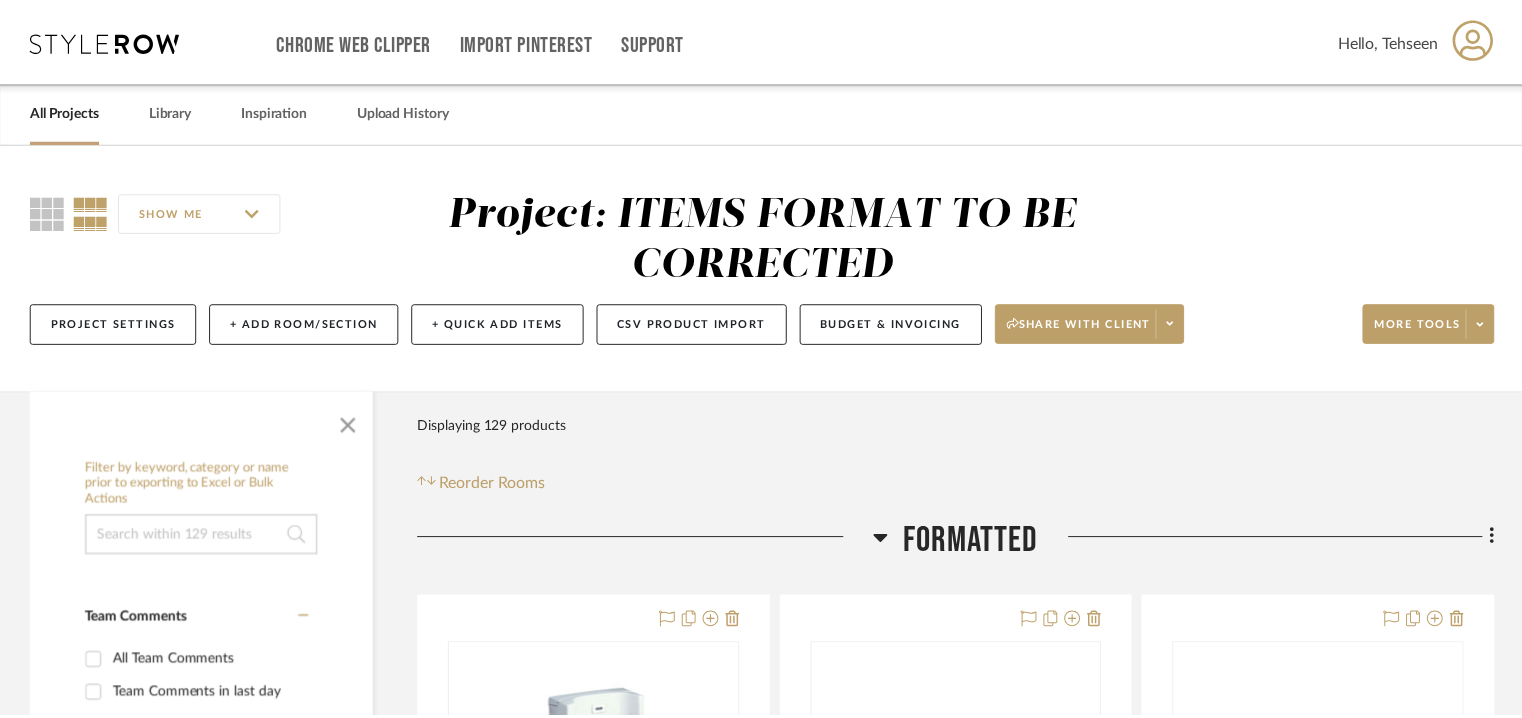 scroll, scrollTop: 400, scrollLeft: 0, axis: vertical 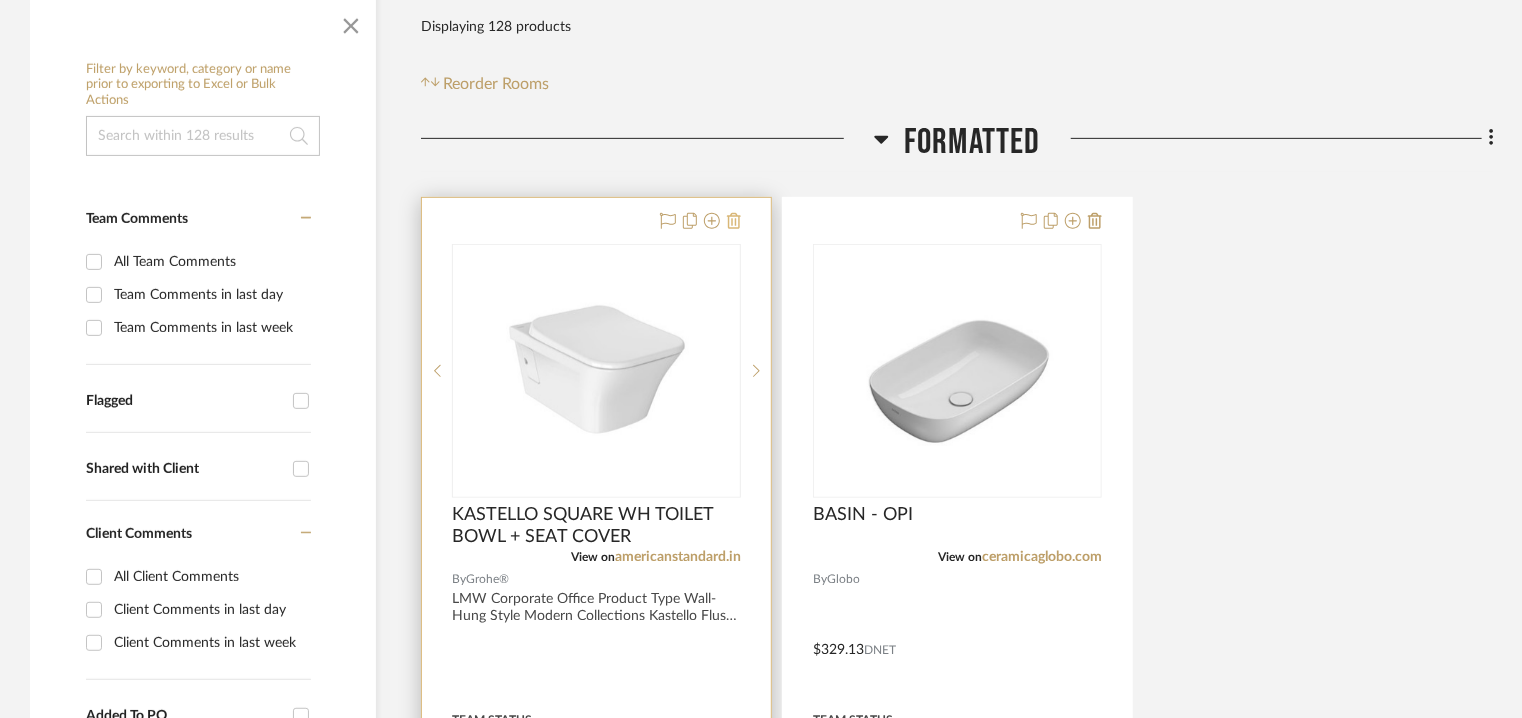 click 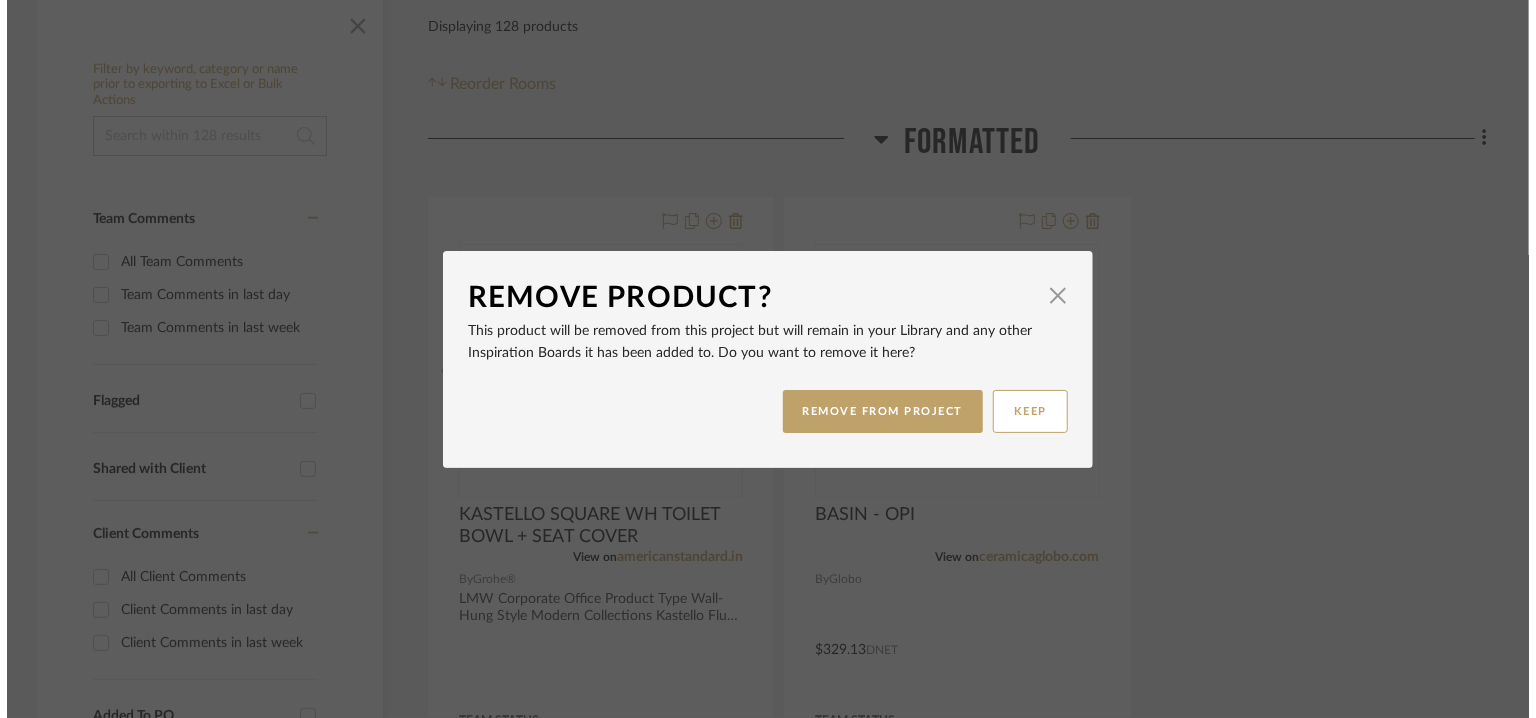 scroll, scrollTop: 0, scrollLeft: 0, axis: both 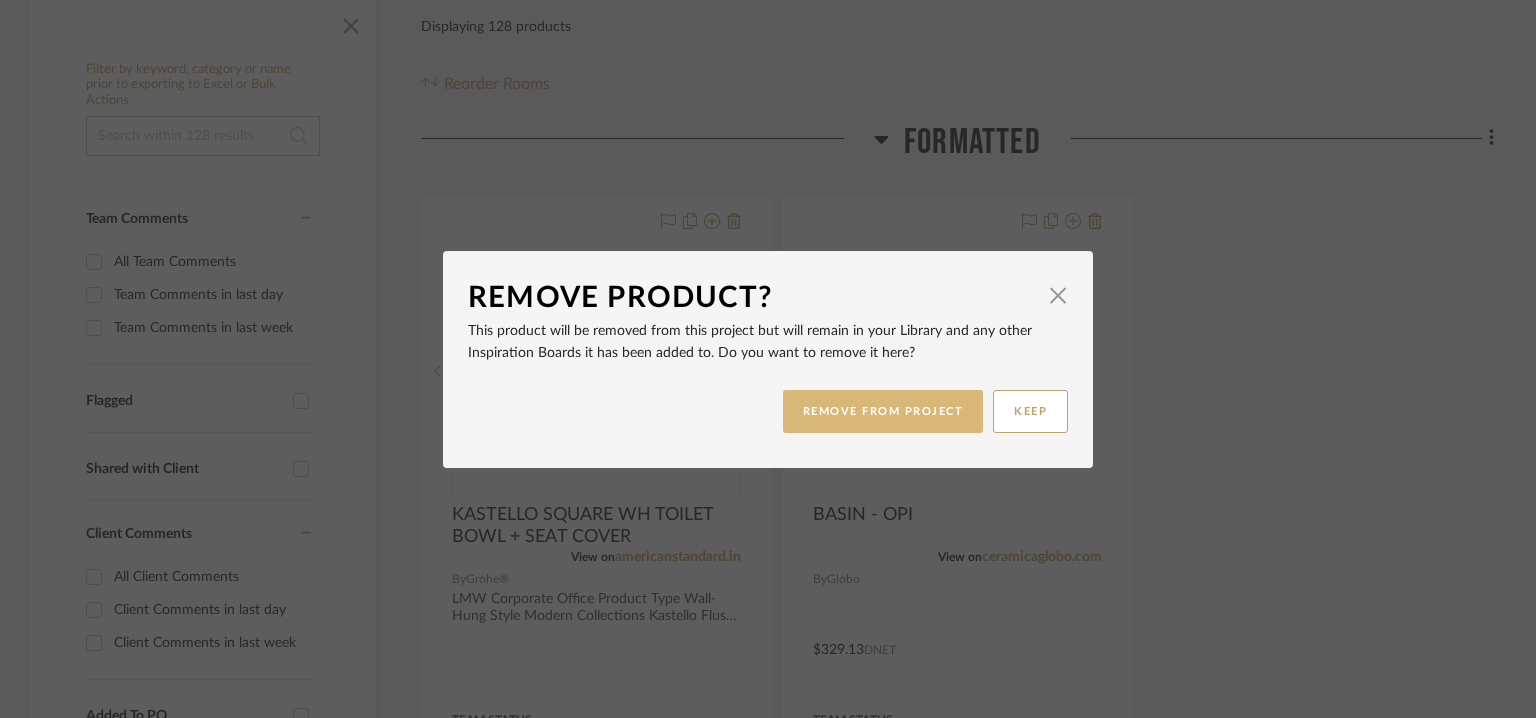 click on "REMOVE FROM PROJECT" at bounding box center [883, 411] 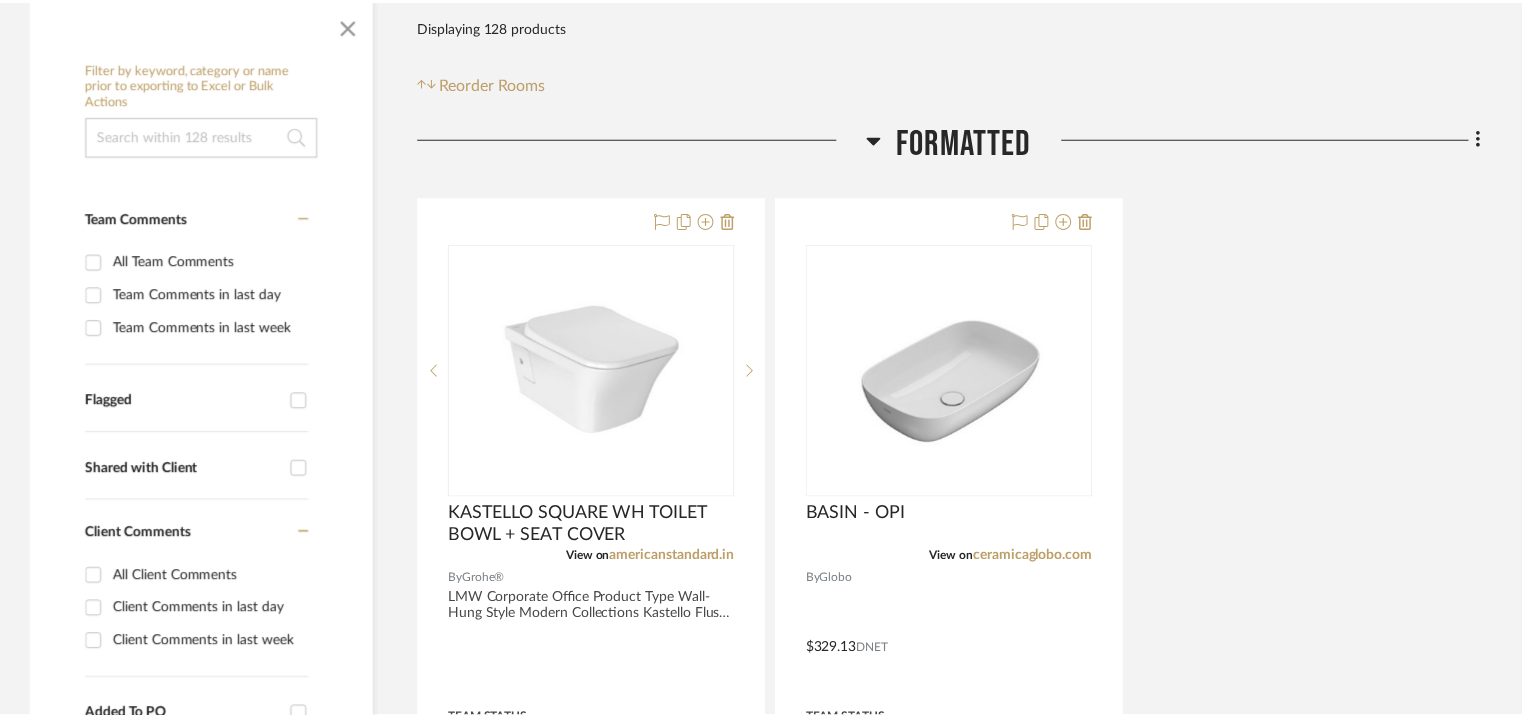 scroll, scrollTop: 400, scrollLeft: 0, axis: vertical 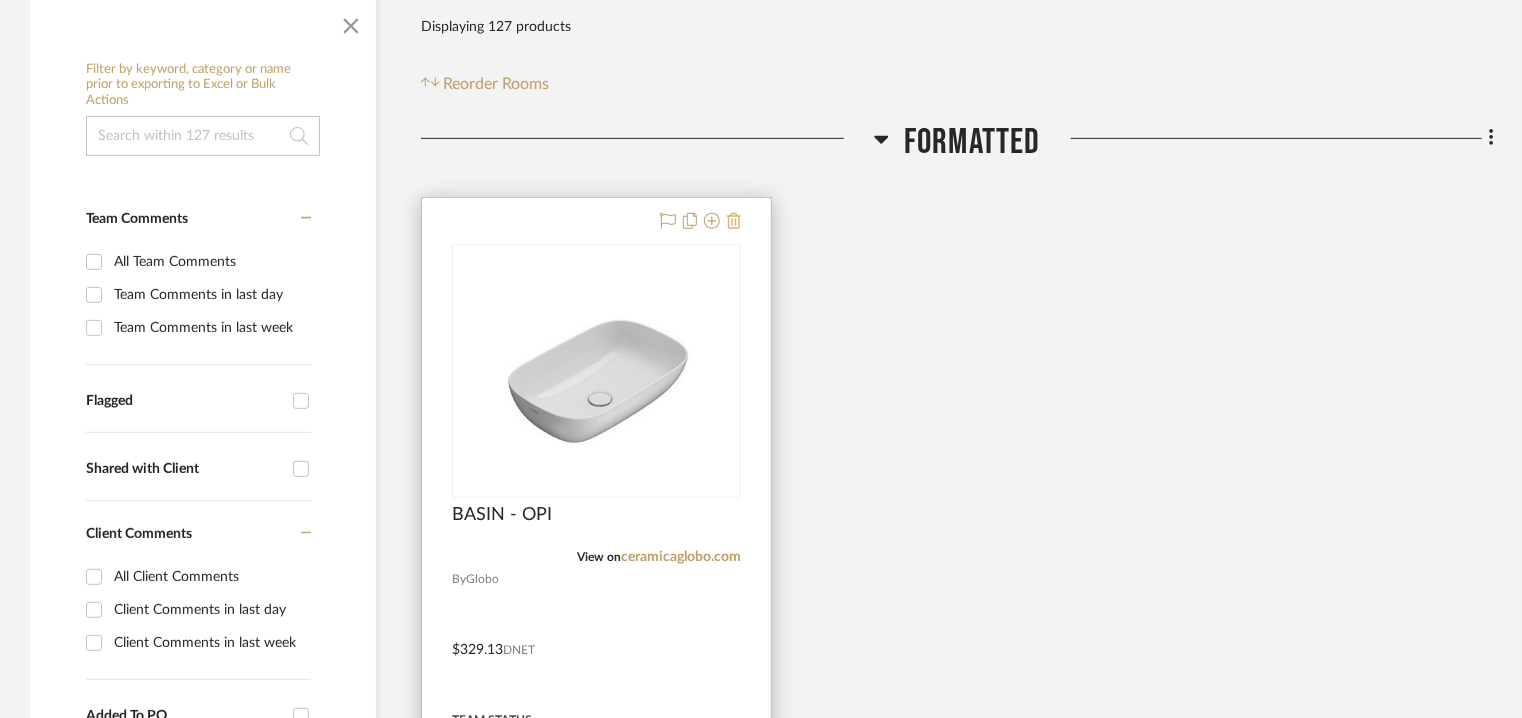 click 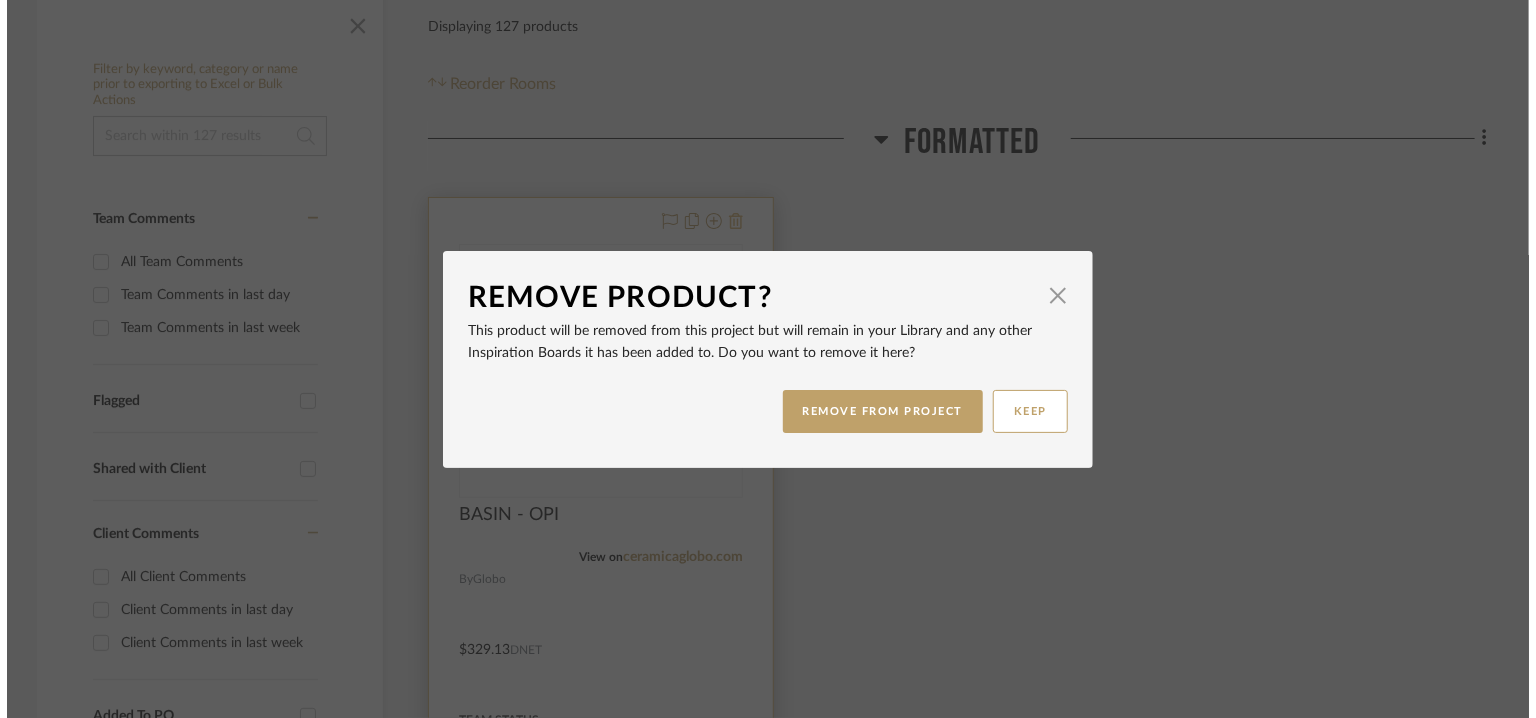 scroll, scrollTop: 0, scrollLeft: 0, axis: both 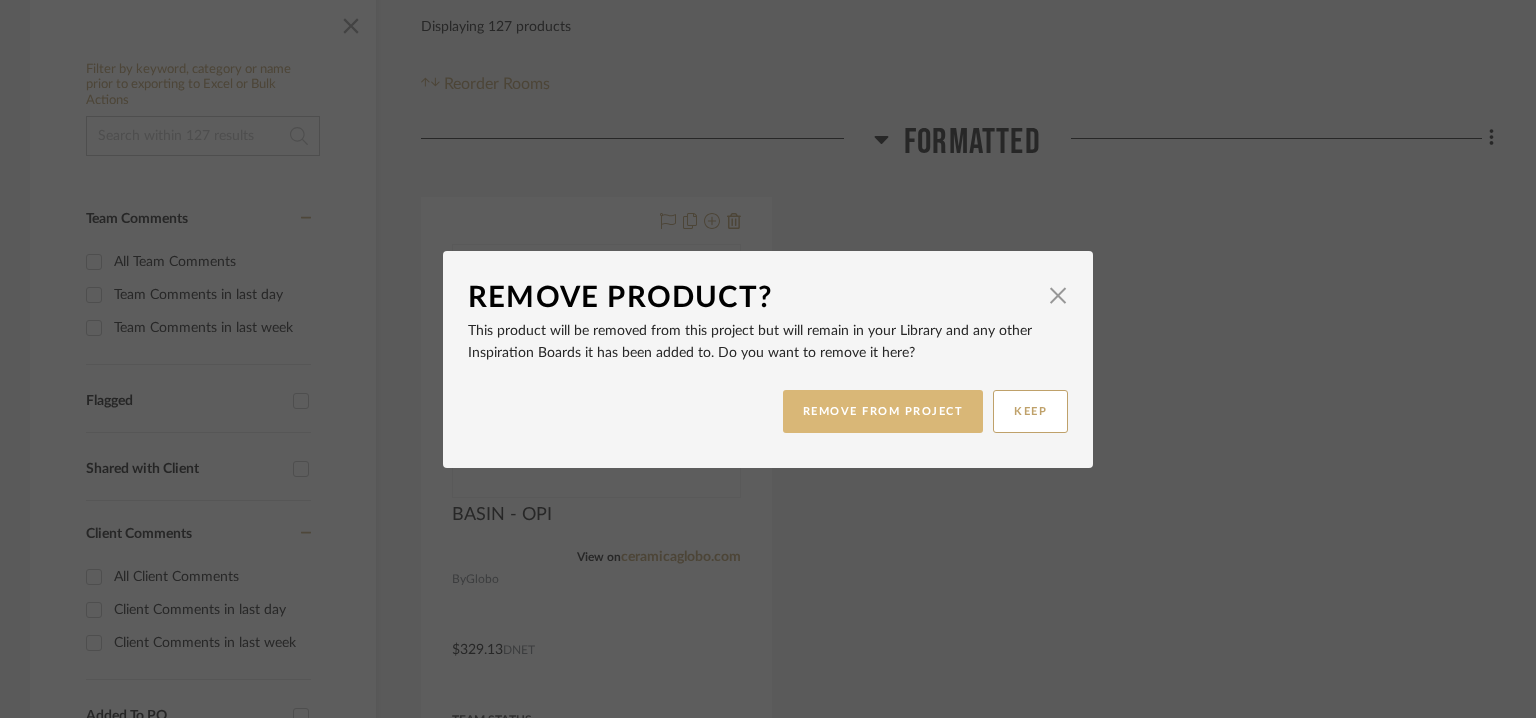 click on "REMOVE FROM PROJECT" at bounding box center [883, 411] 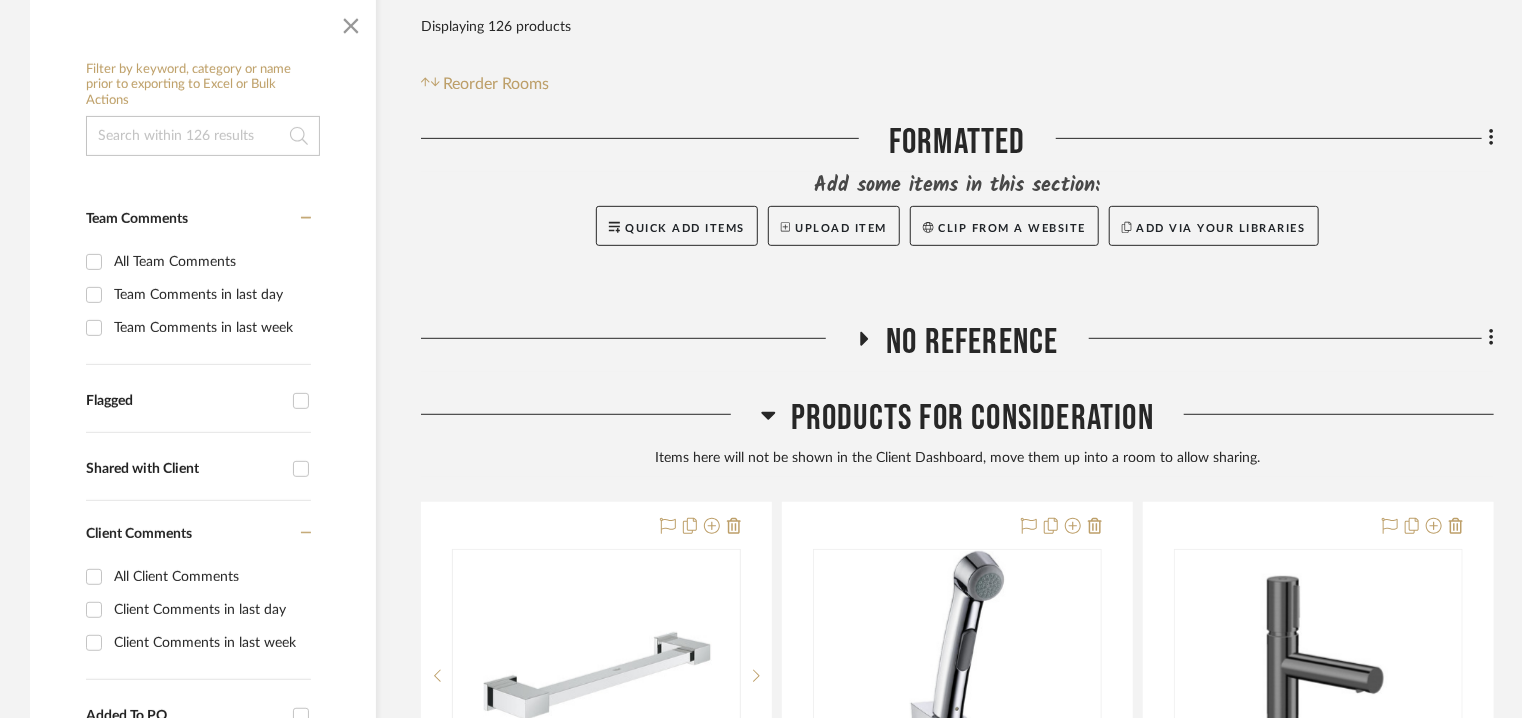 scroll, scrollTop: 700, scrollLeft: 0, axis: vertical 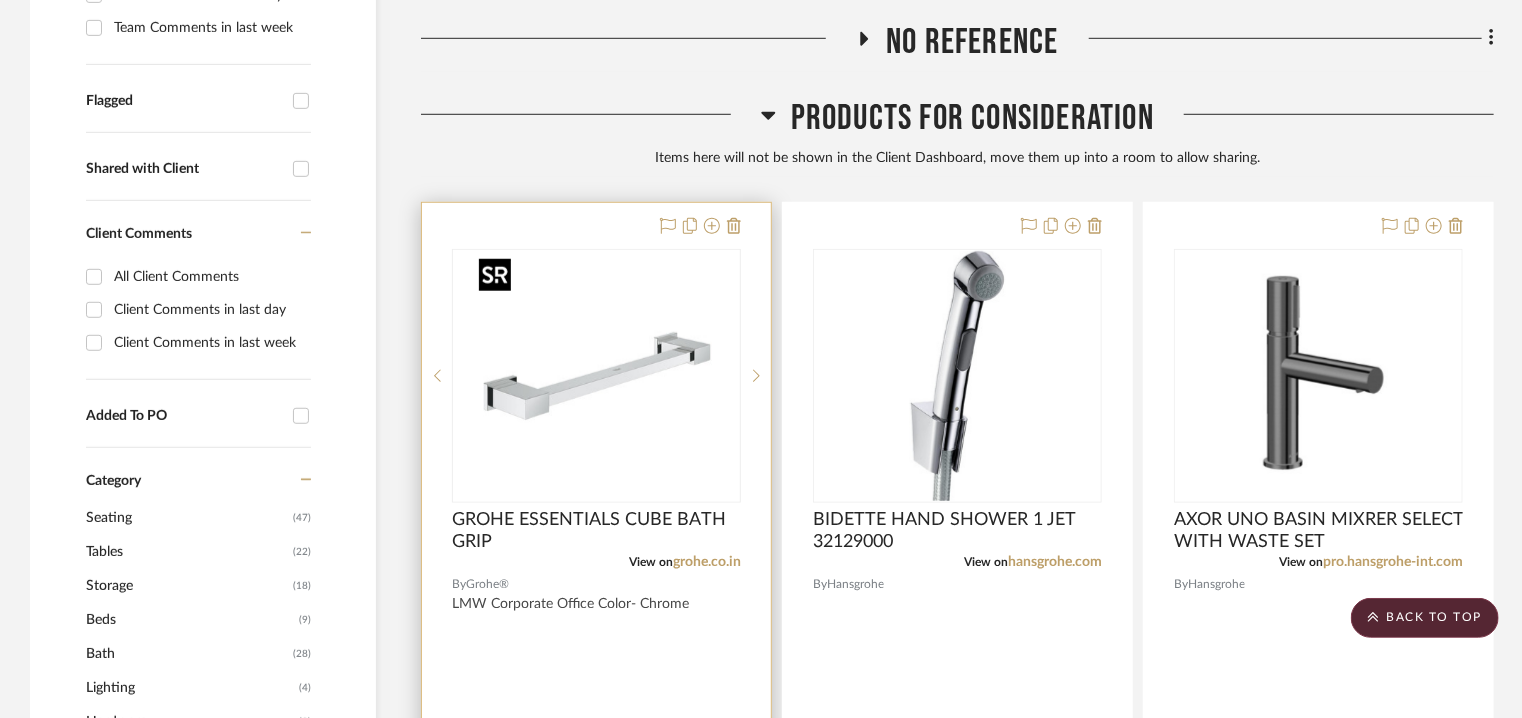 click at bounding box center [597, 376] 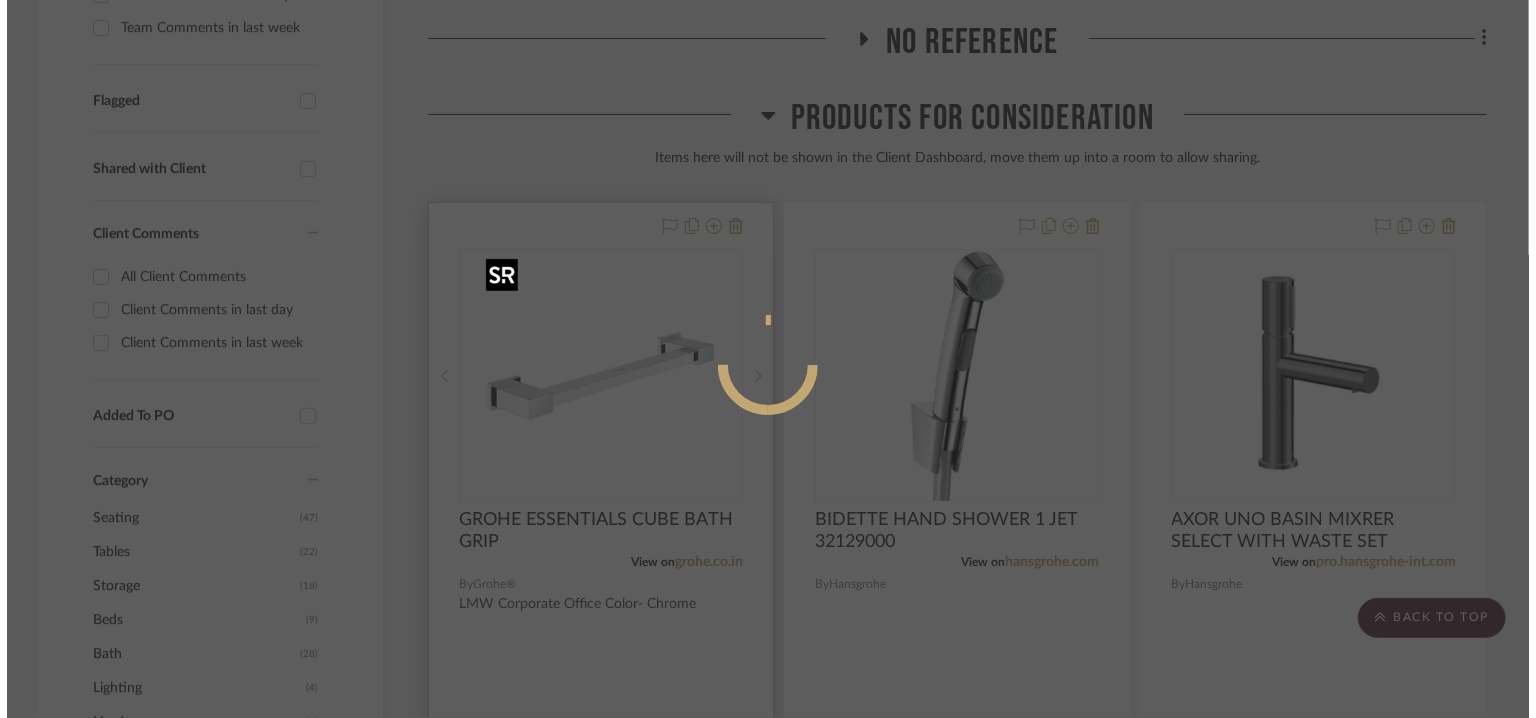 scroll, scrollTop: 0, scrollLeft: 0, axis: both 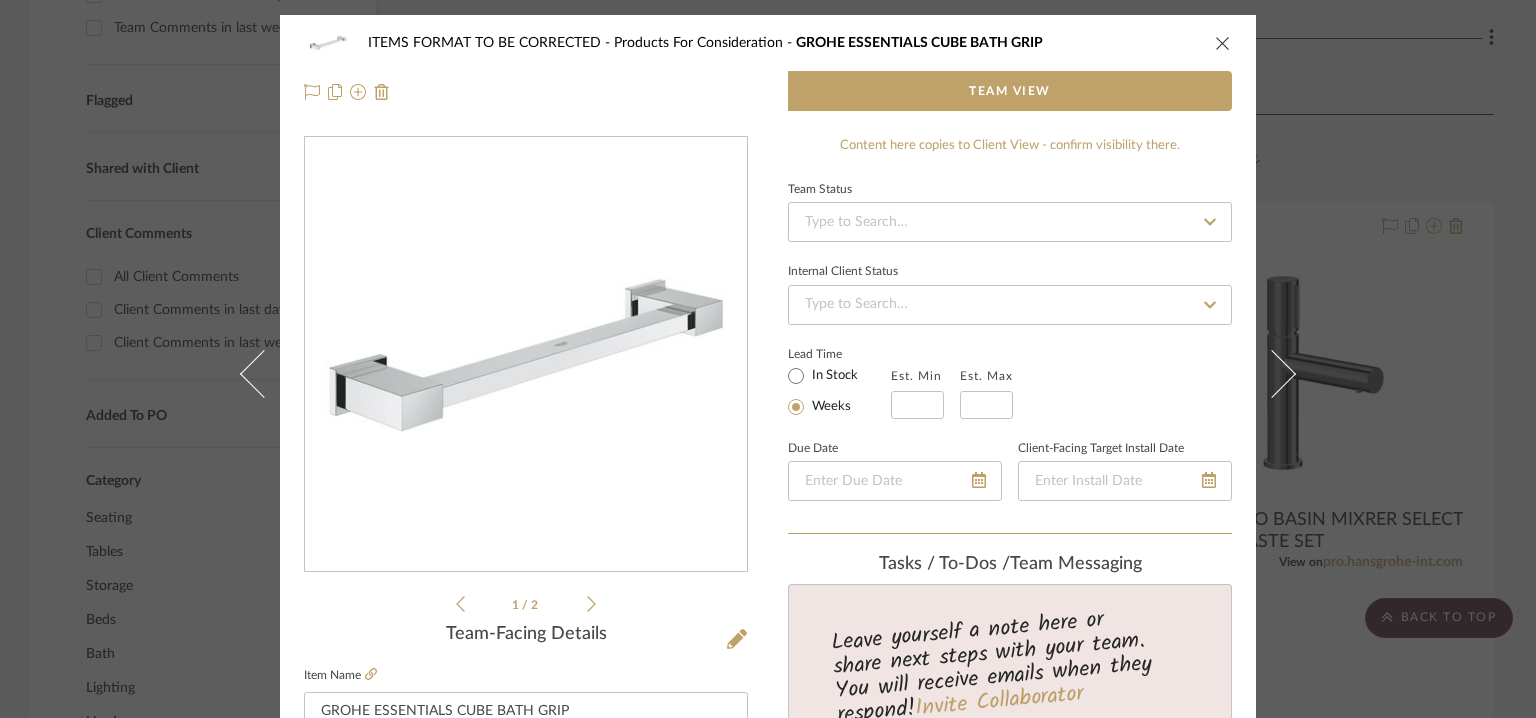 click at bounding box center (1223, 43) 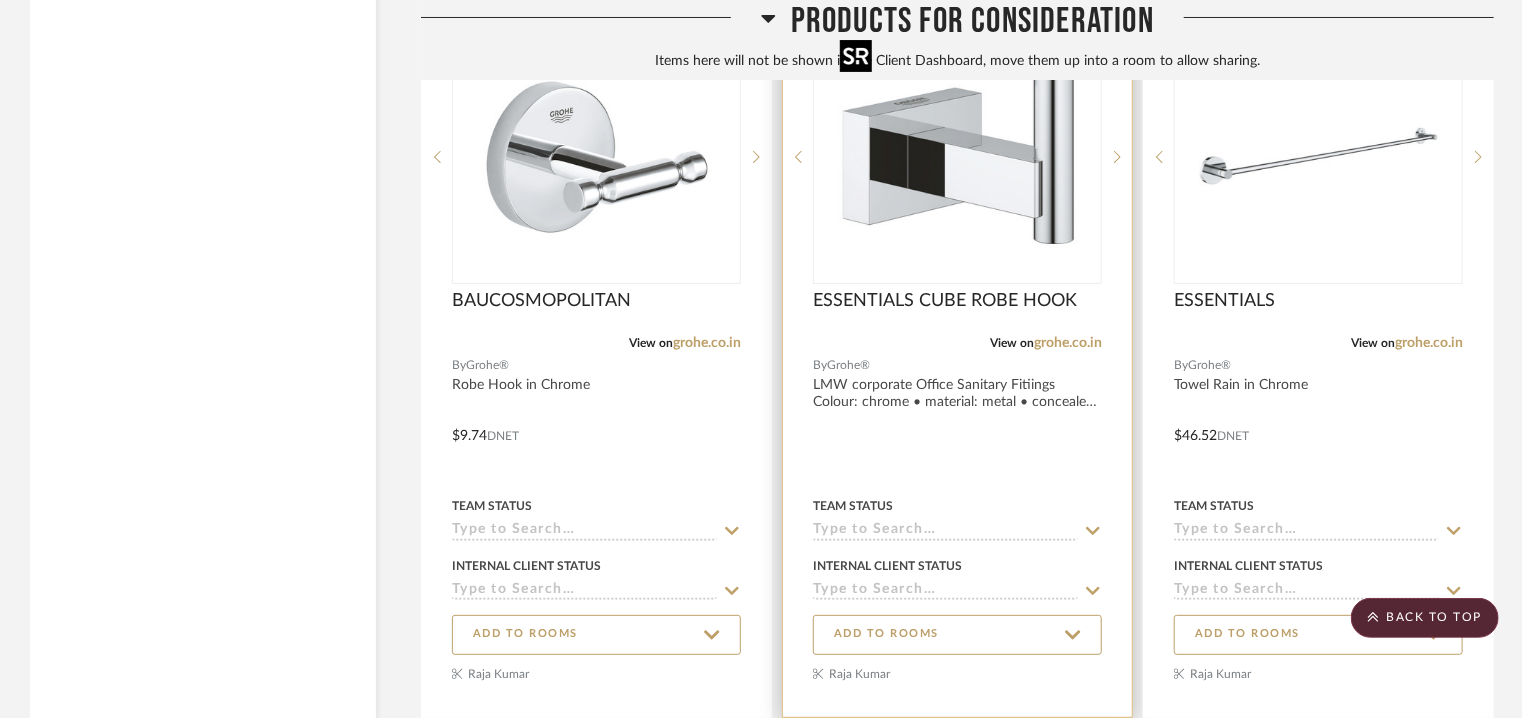 scroll, scrollTop: 3900, scrollLeft: 0, axis: vertical 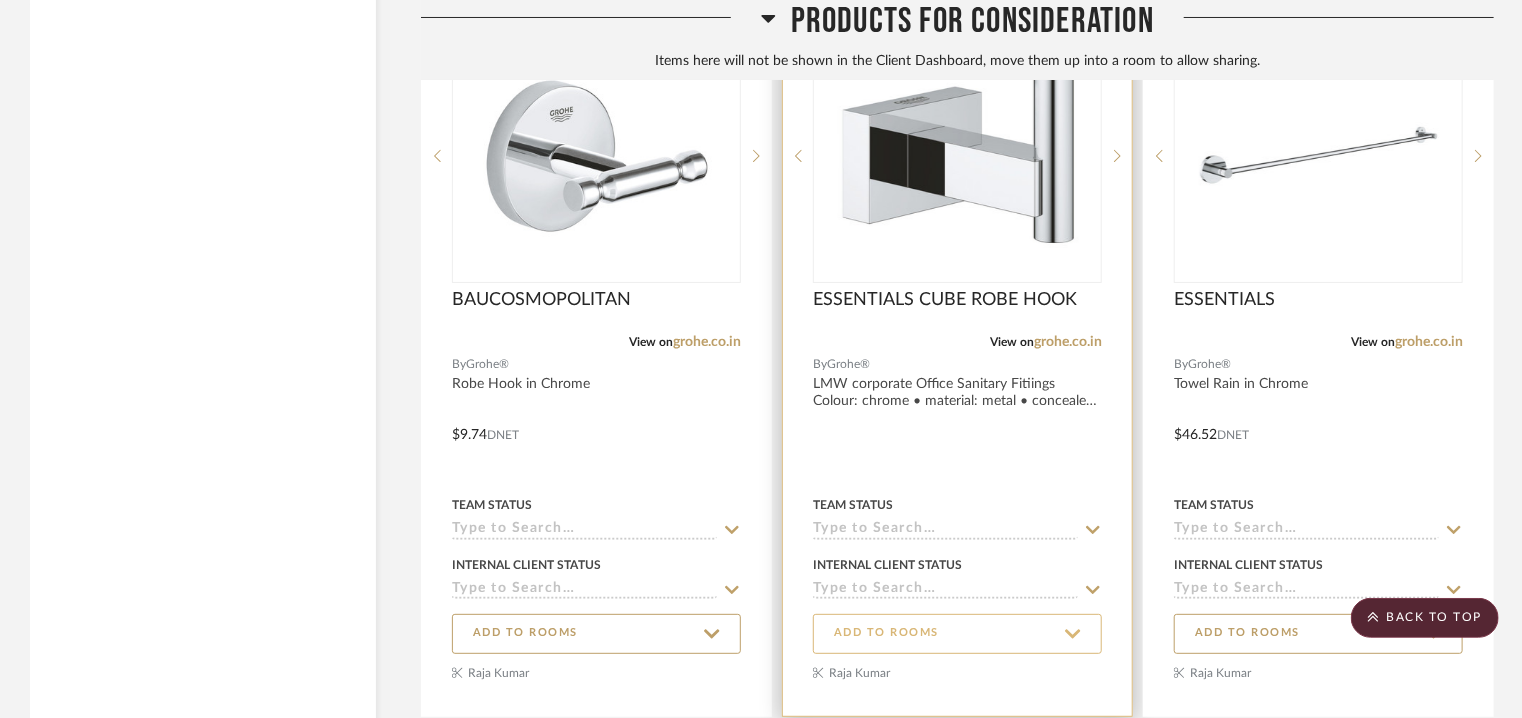 click 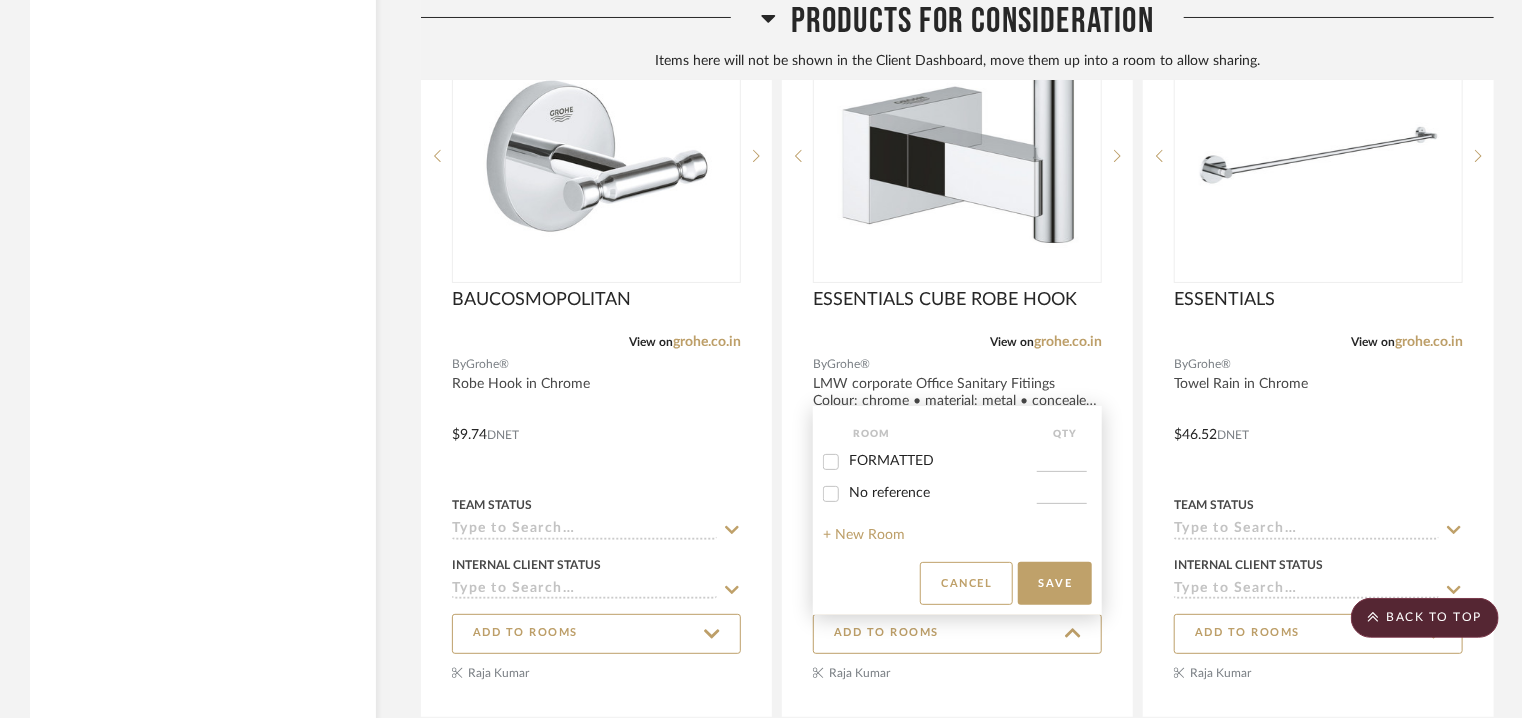 click on "FORMATTED" at bounding box center [891, 461] 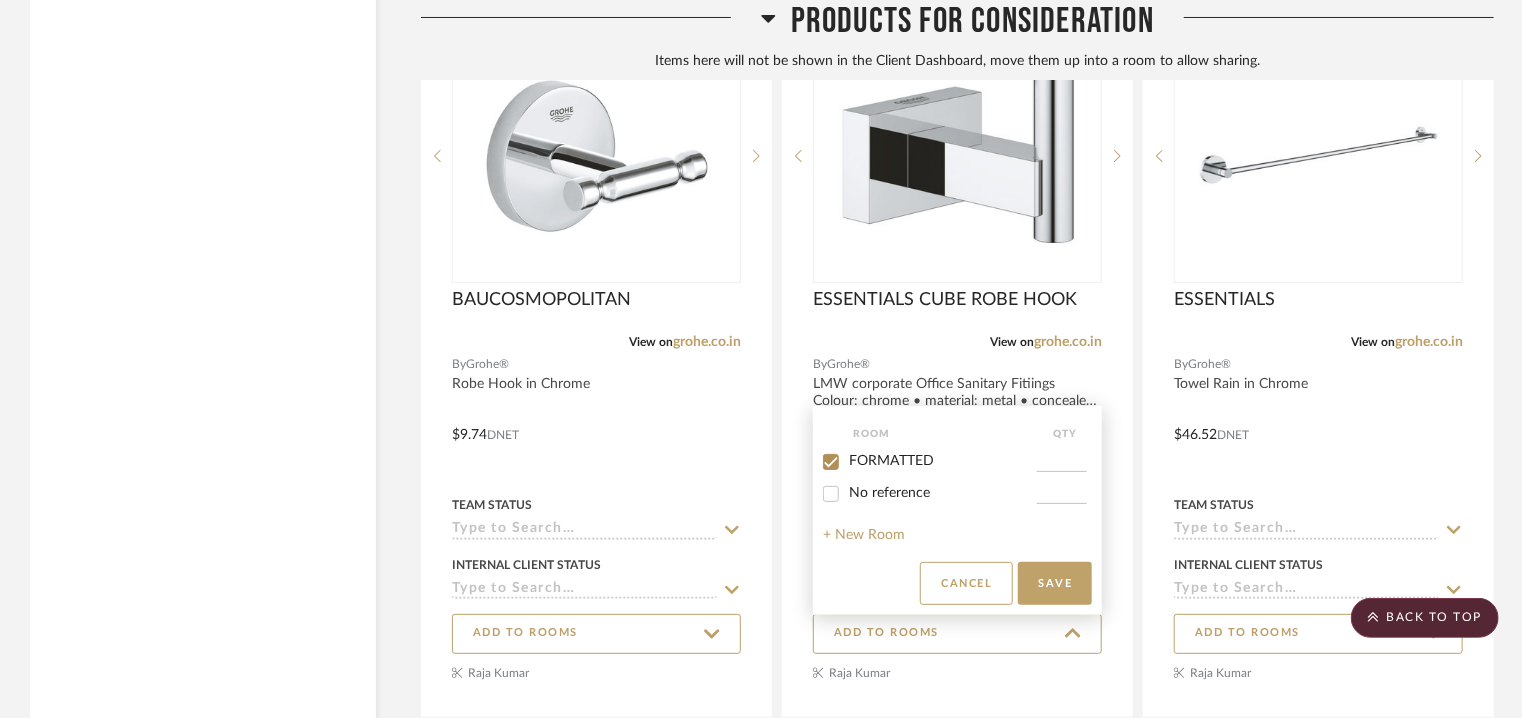 checkbox on "true" 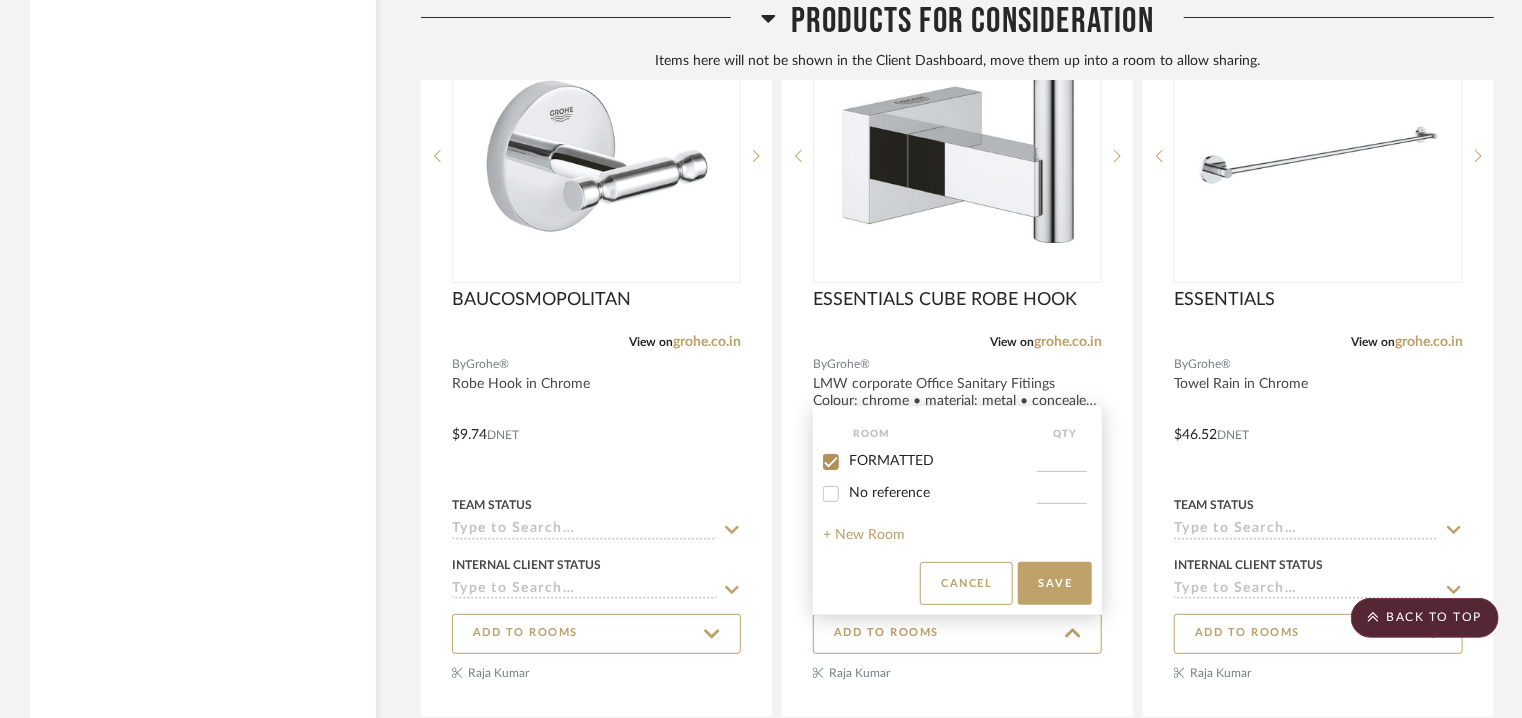 type on "1" 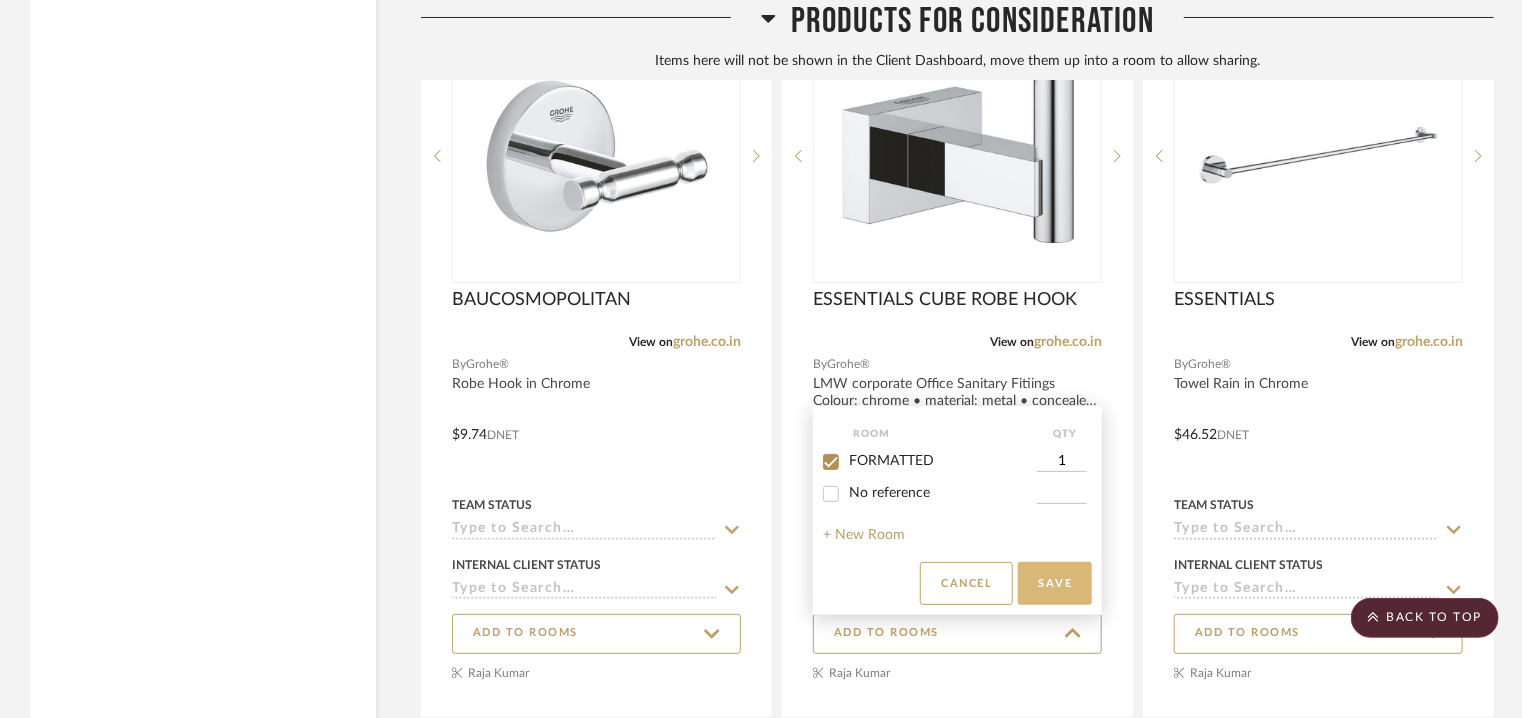 click on "Save" at bounding box center (1055, 583) 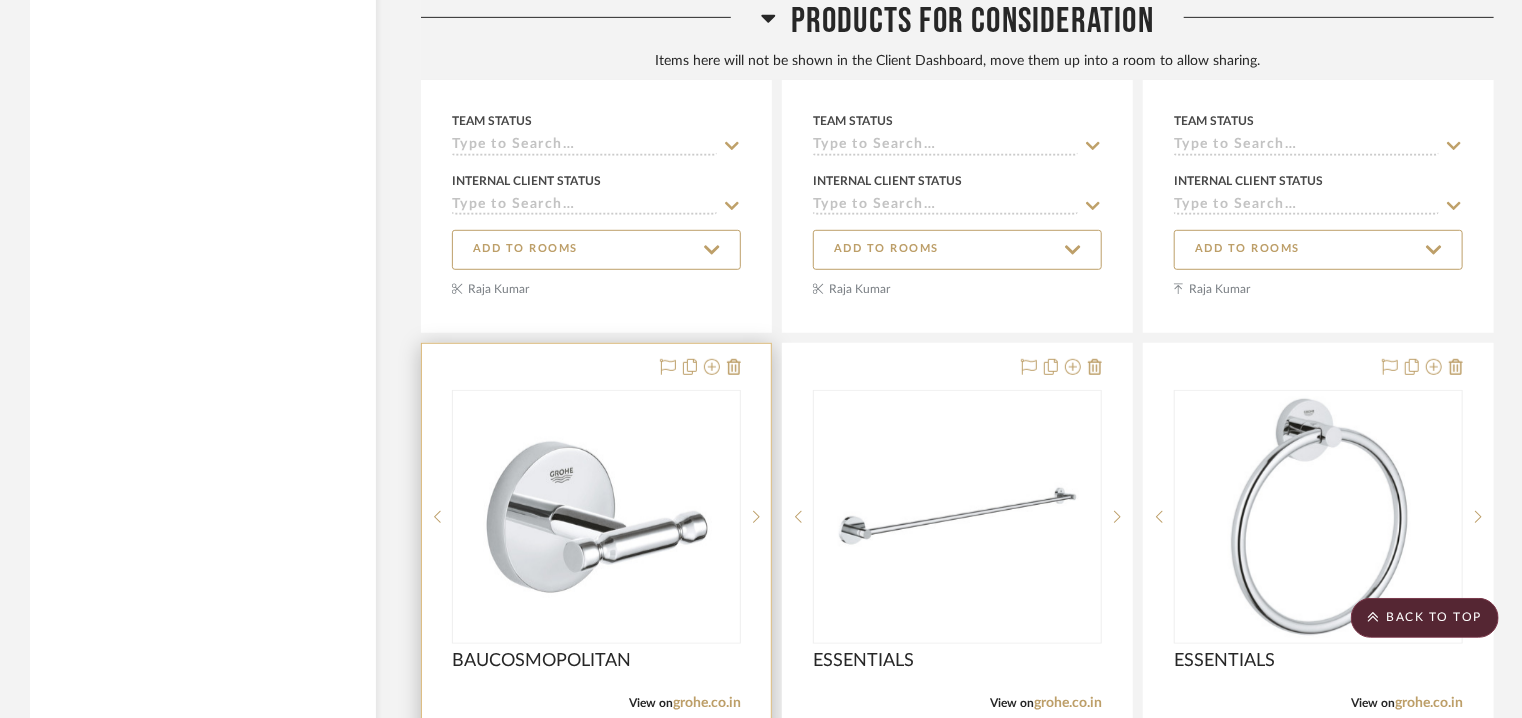 scroll, scrollTop: 4500, scrollLeft: 0, axis: vertical 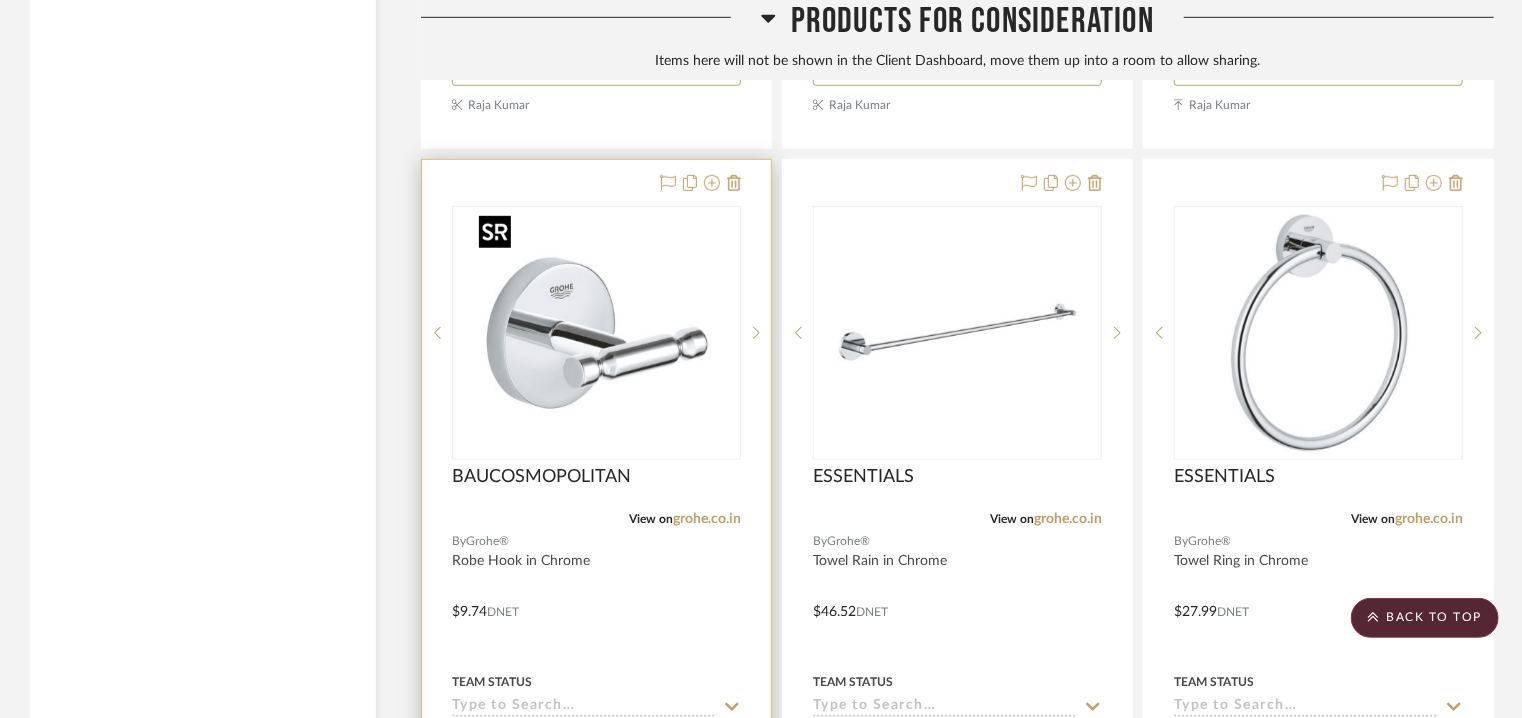 click at bounding box center [597, 333] 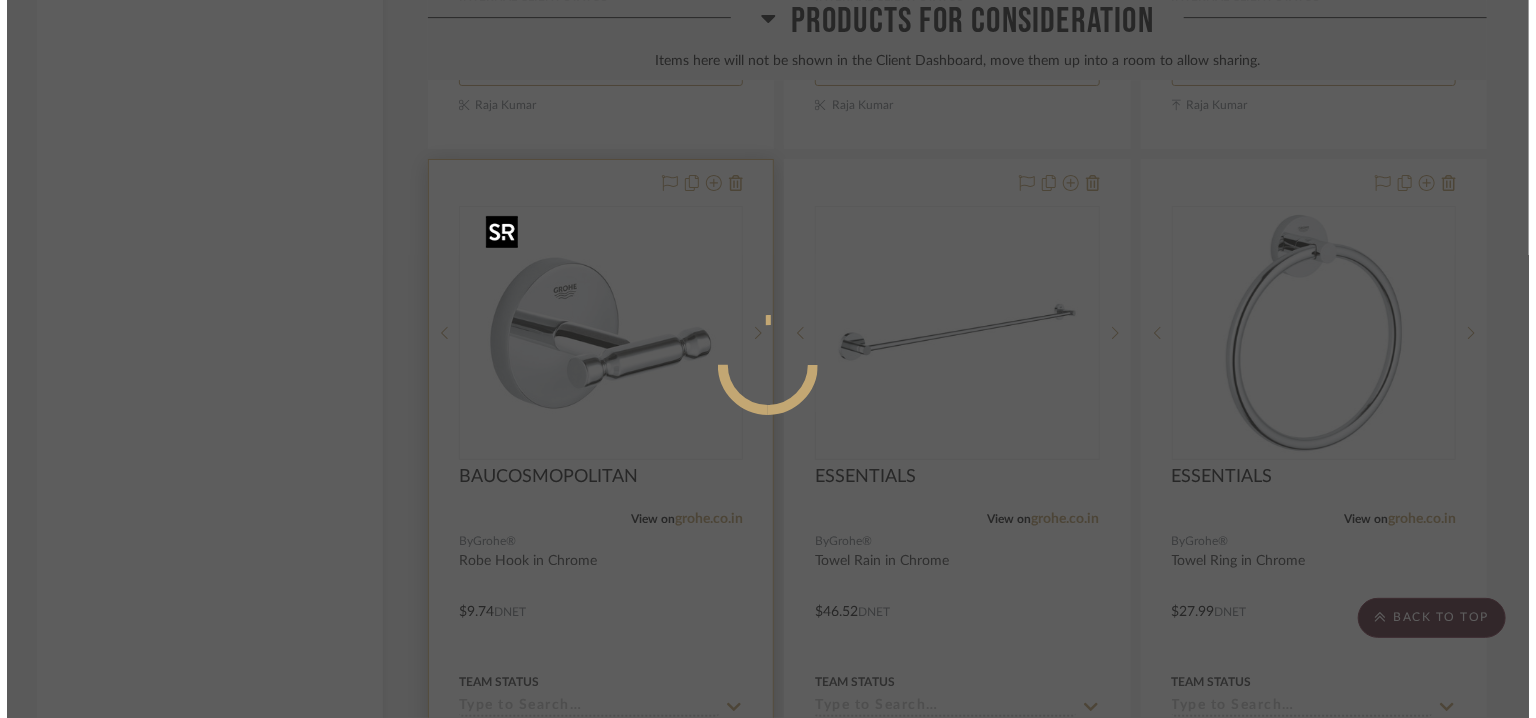 scroll, scrollTop: 0, scrollLeft: 0, axis: both 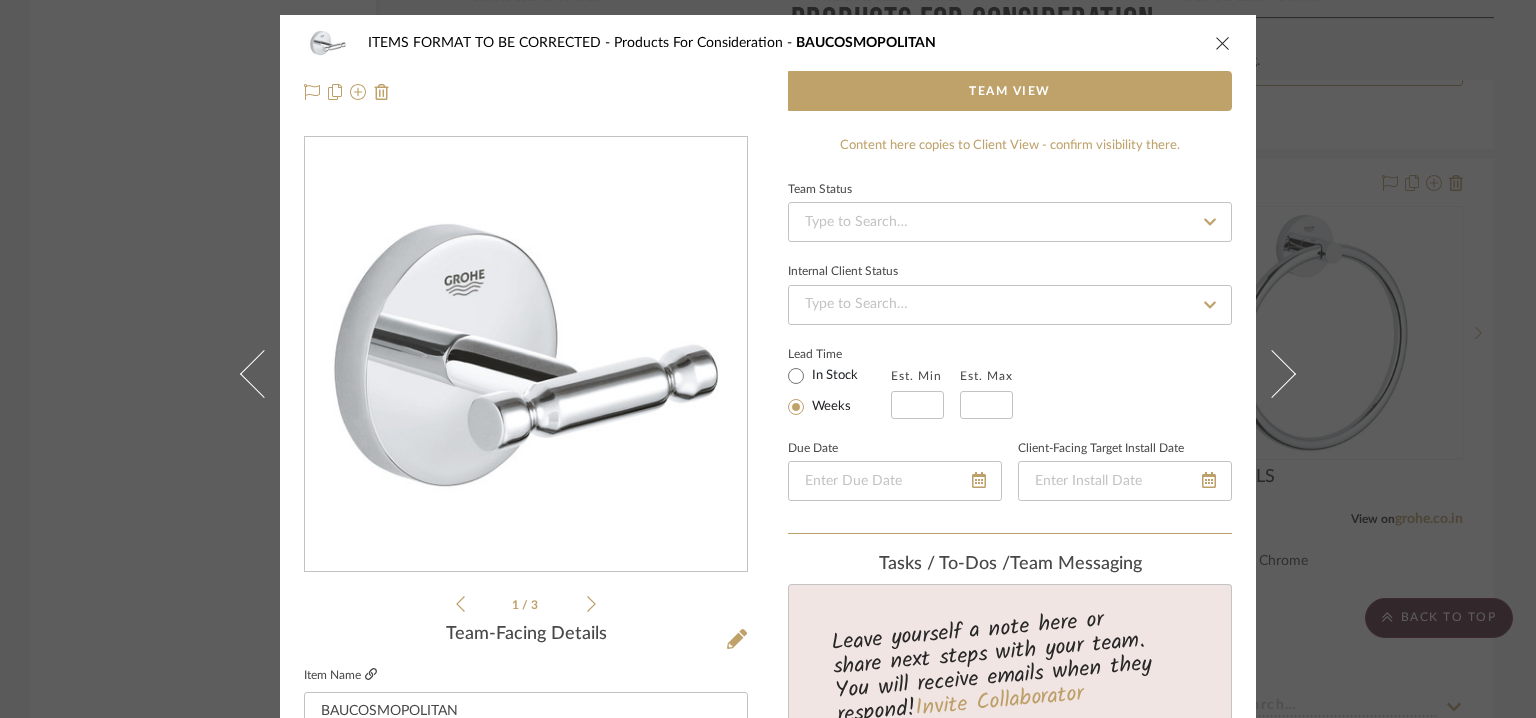 click 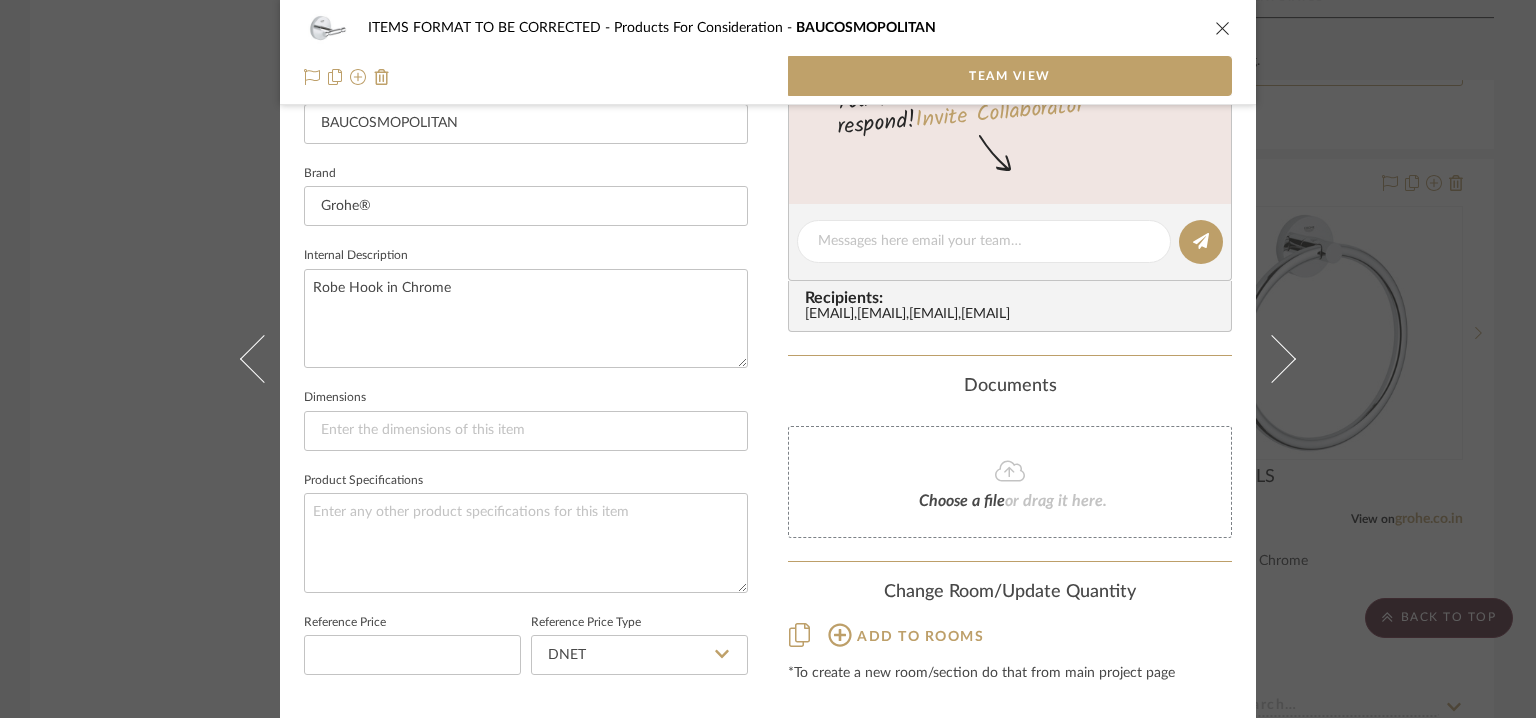scroll, scrollTop: 663, scrollLeft: 0, axis: vertical 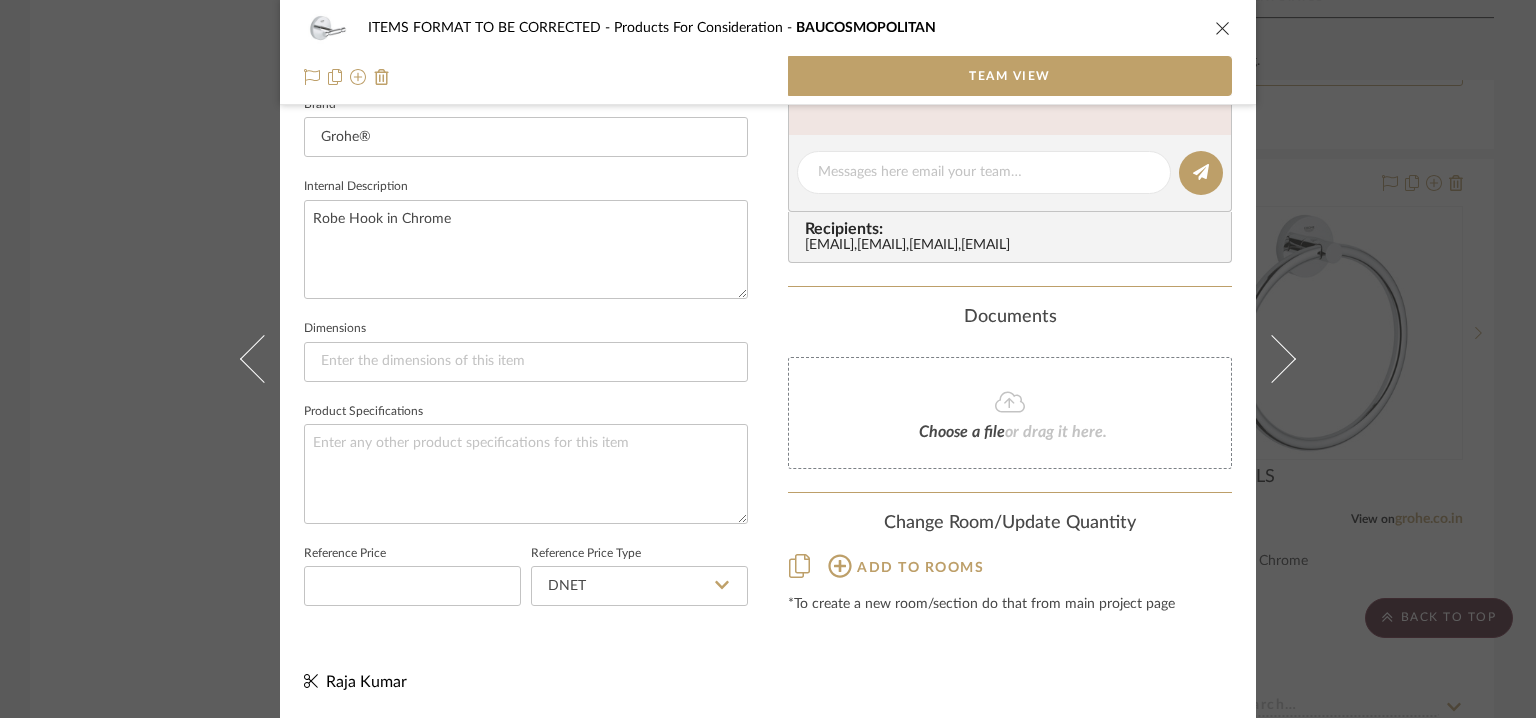 click 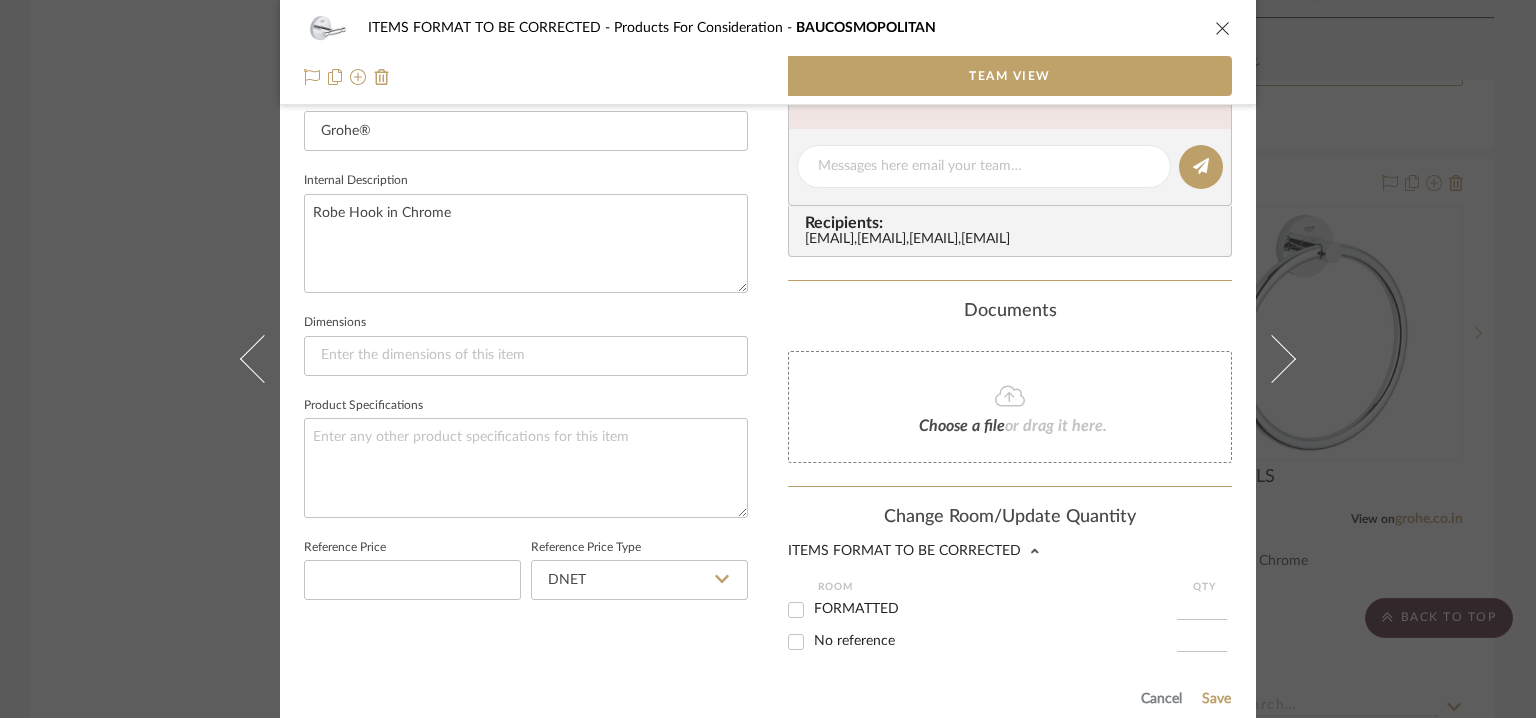 click on "FORMATTED" at bounding box center [796, 610] 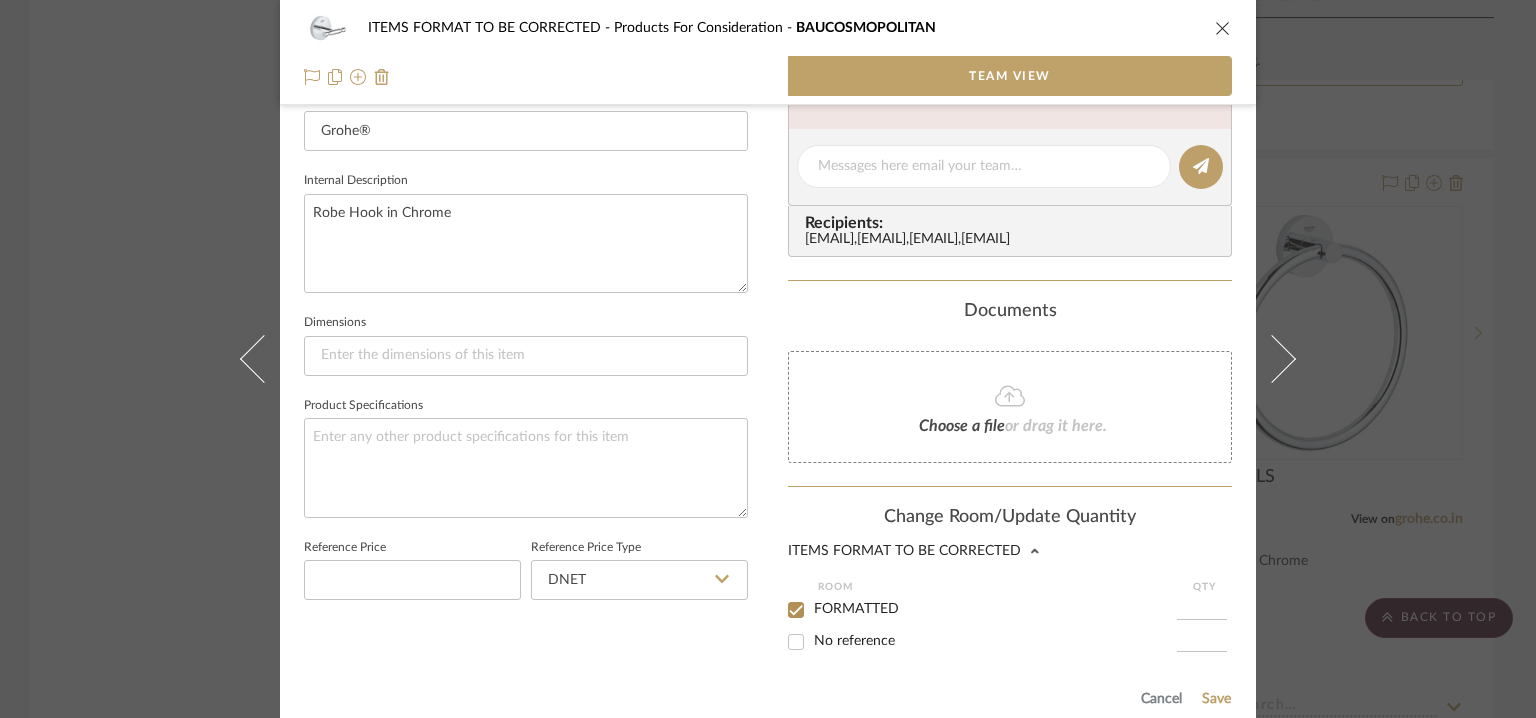 checkbox on "true" 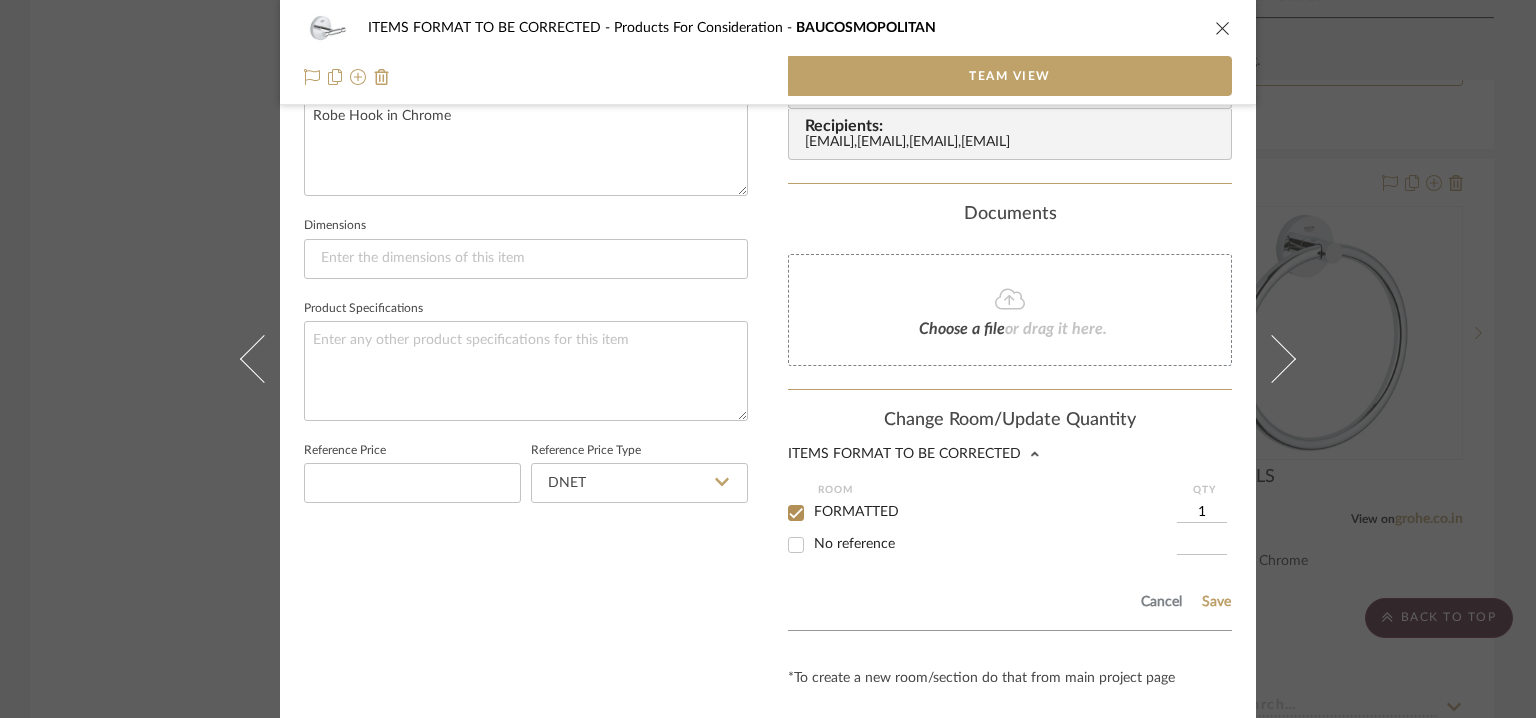 scroll, scrollTop: 839, scrollLeft: 0, axis: vertical 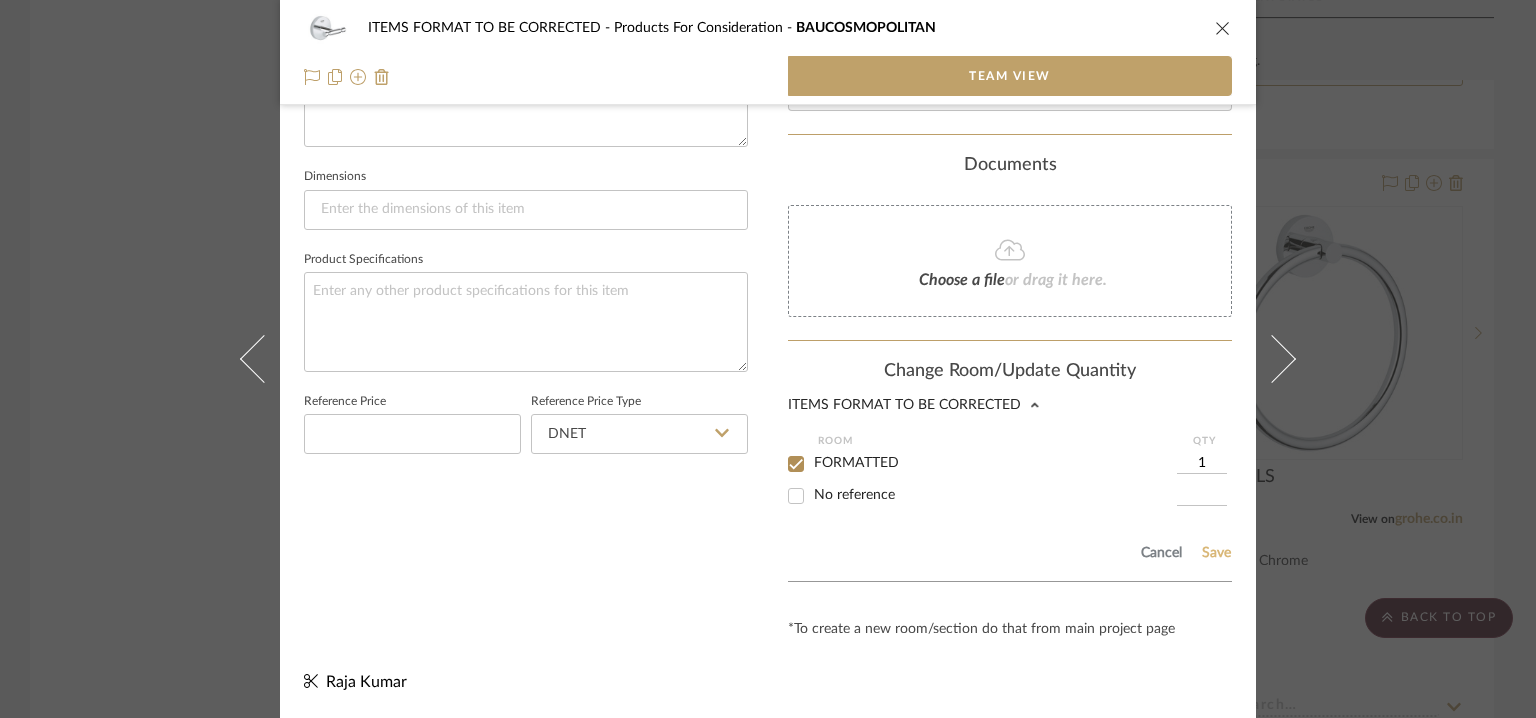 click on "Save" 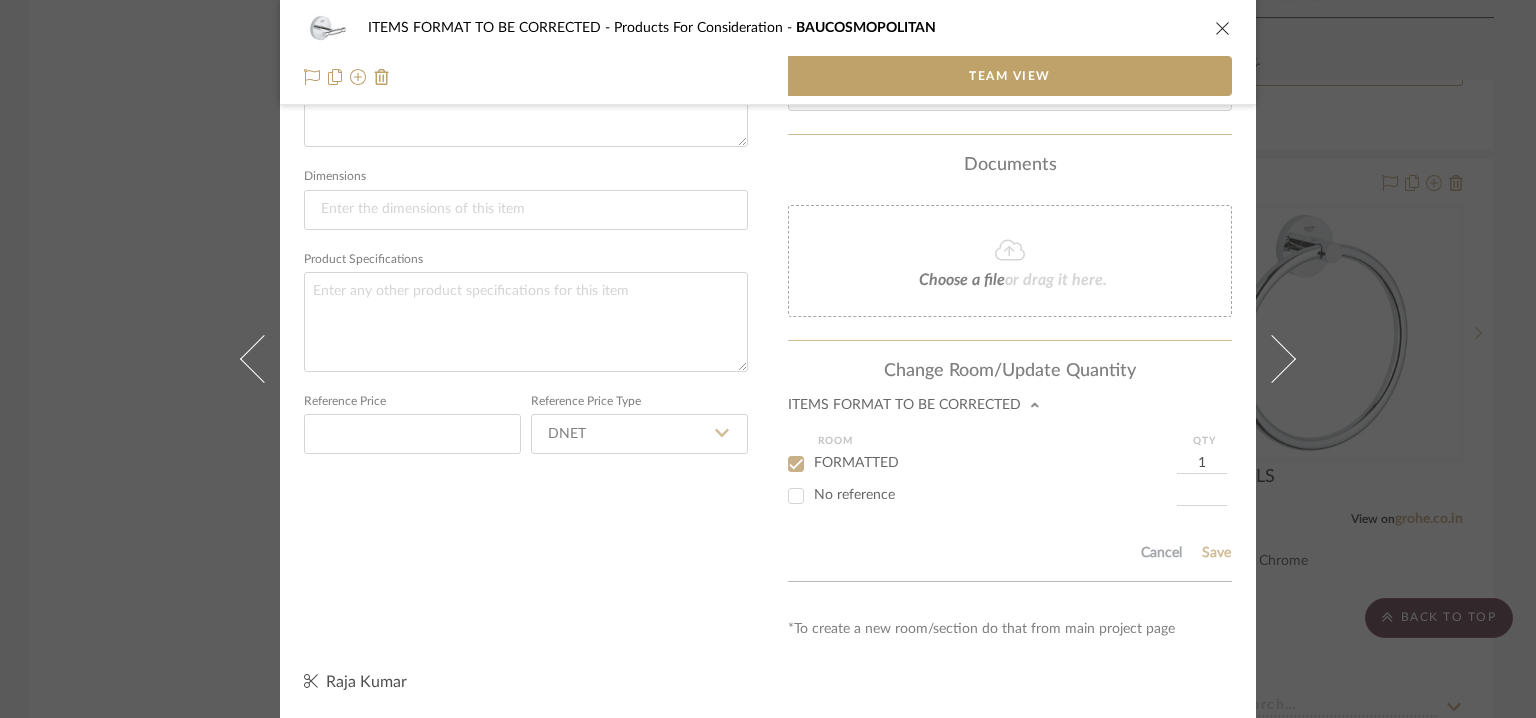 type 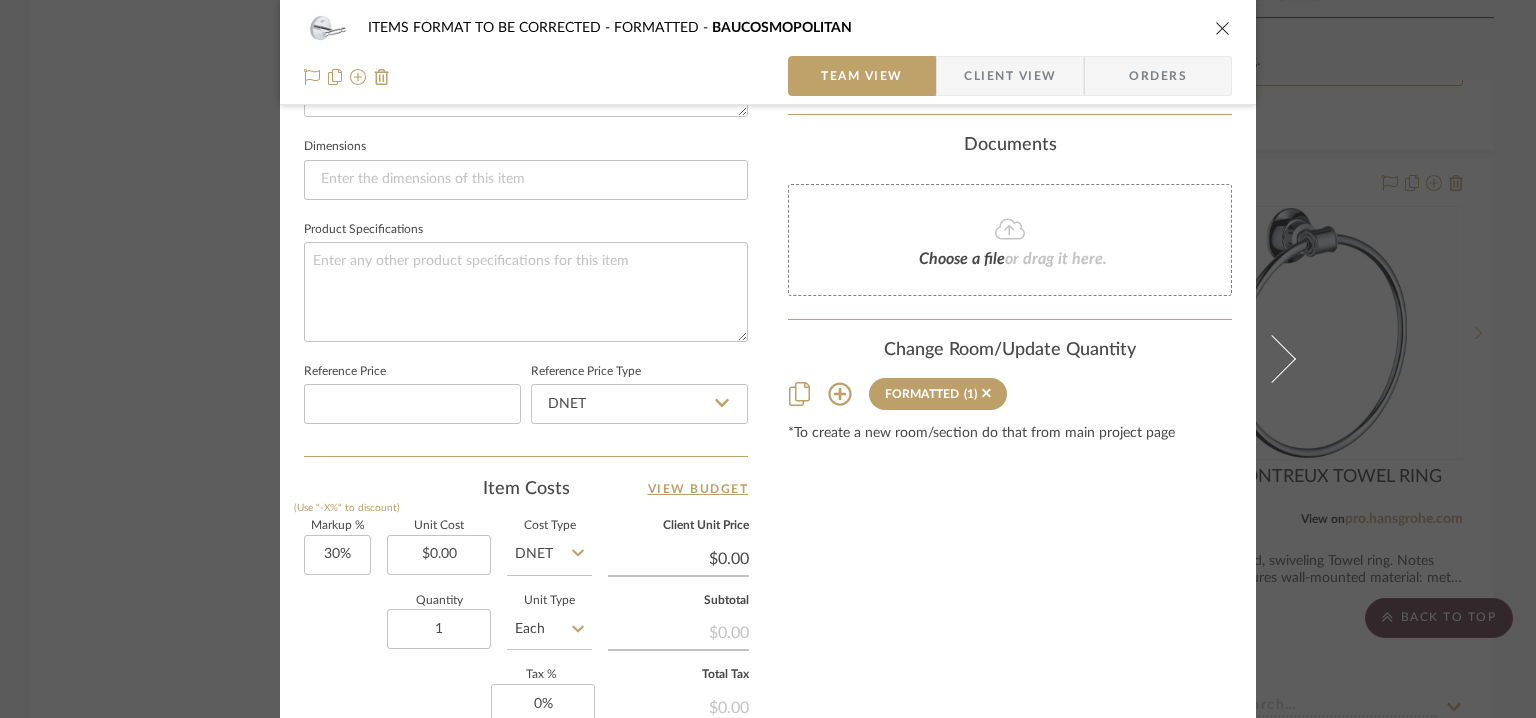 click at bounding box center (1223, 28) 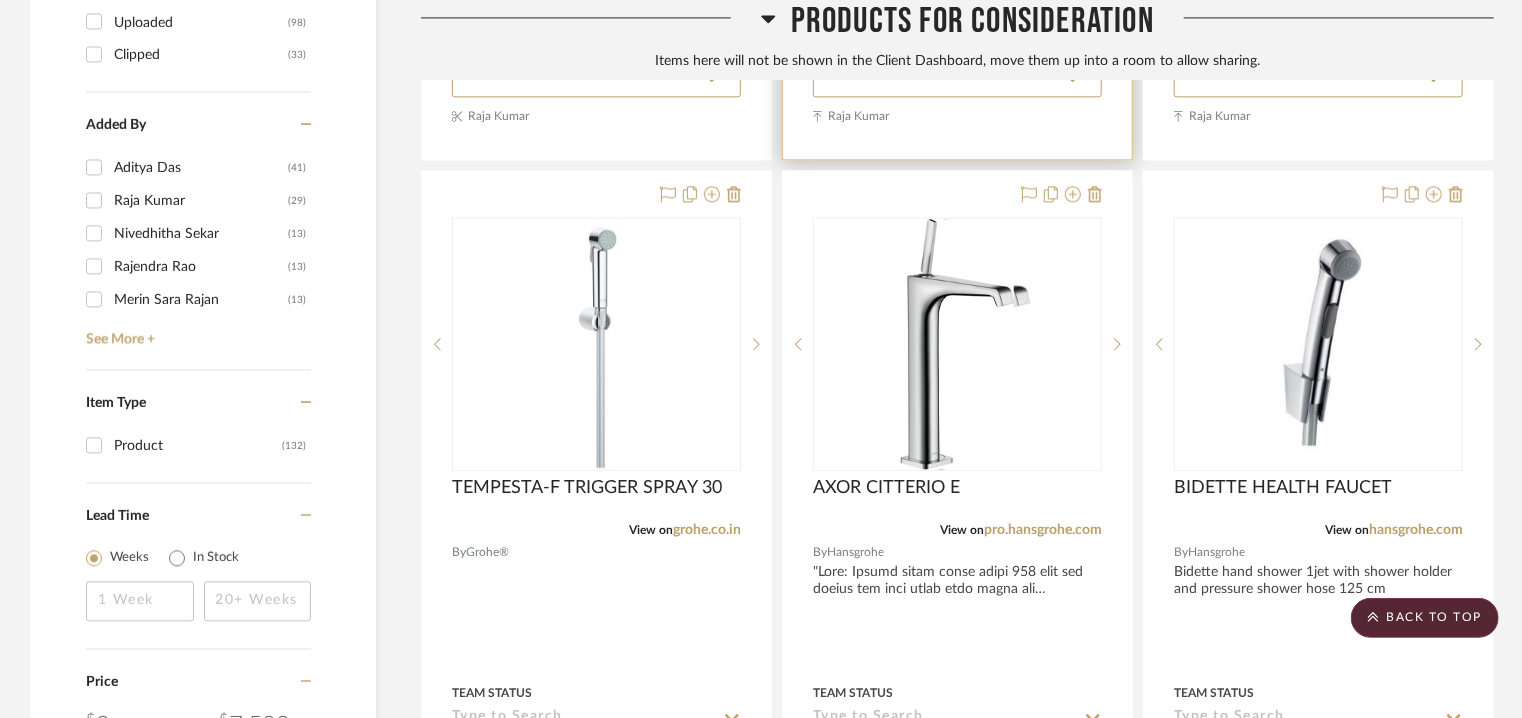 scroll, scrollTop: 2290, scrollLeft: 0, axis: vertical 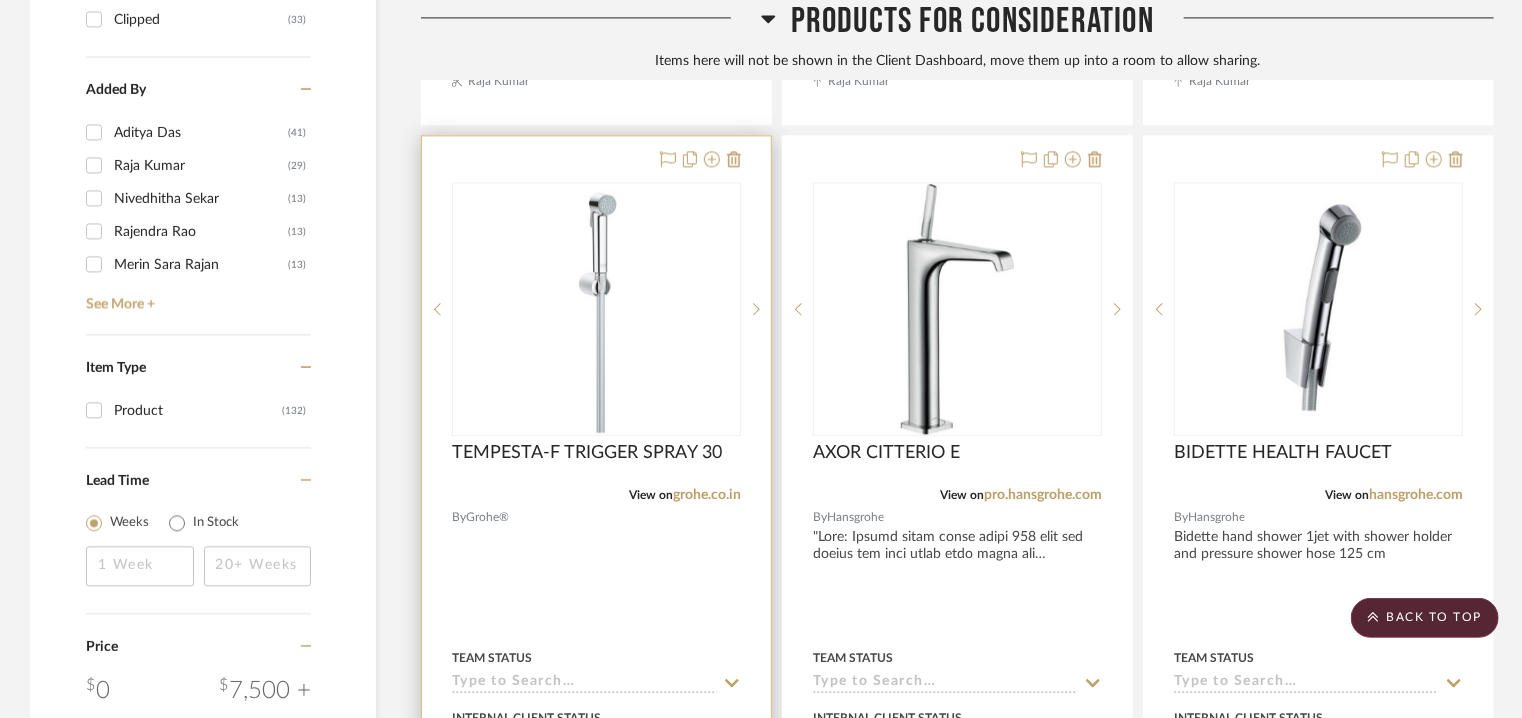 click at bounding box center [596, 309] 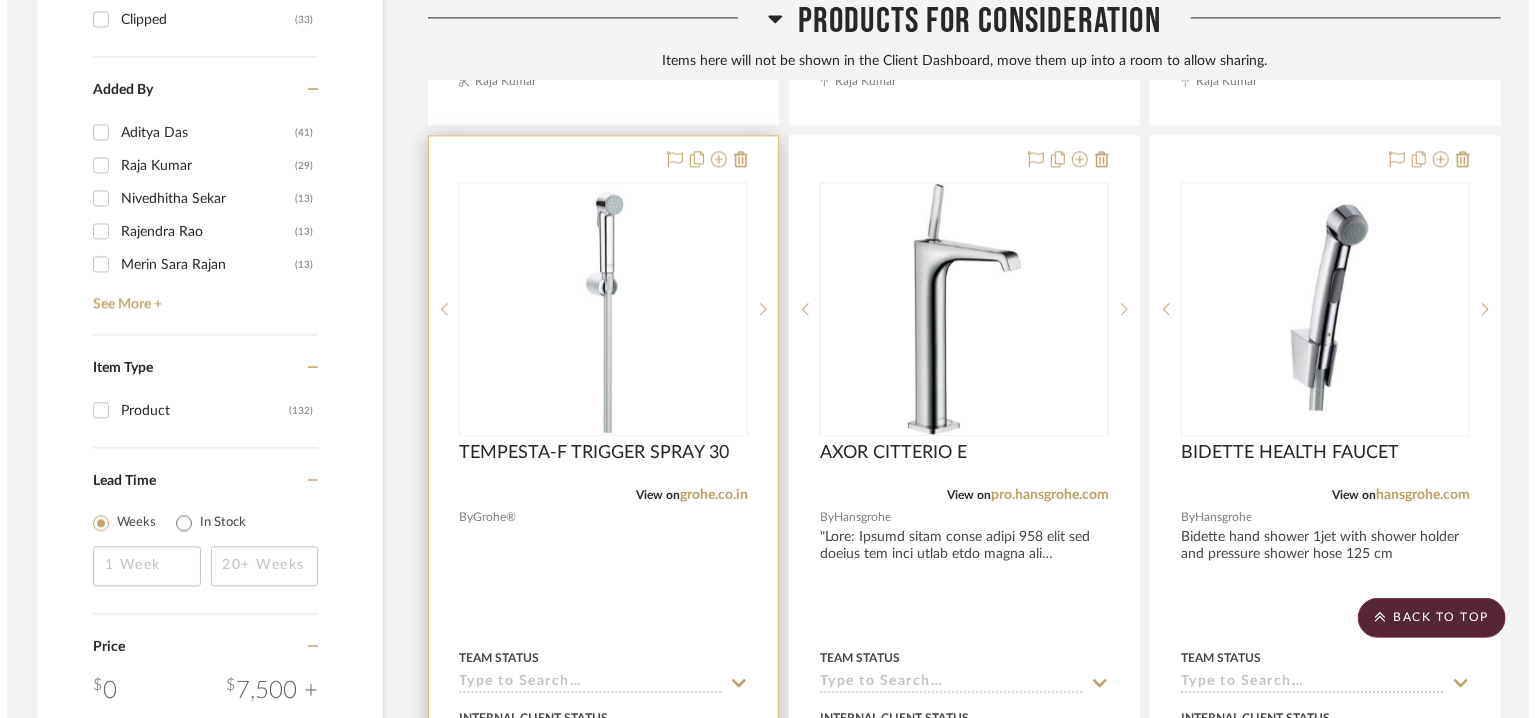 scroll, scrollTop: 0, scrollLeft: 0, axis: both 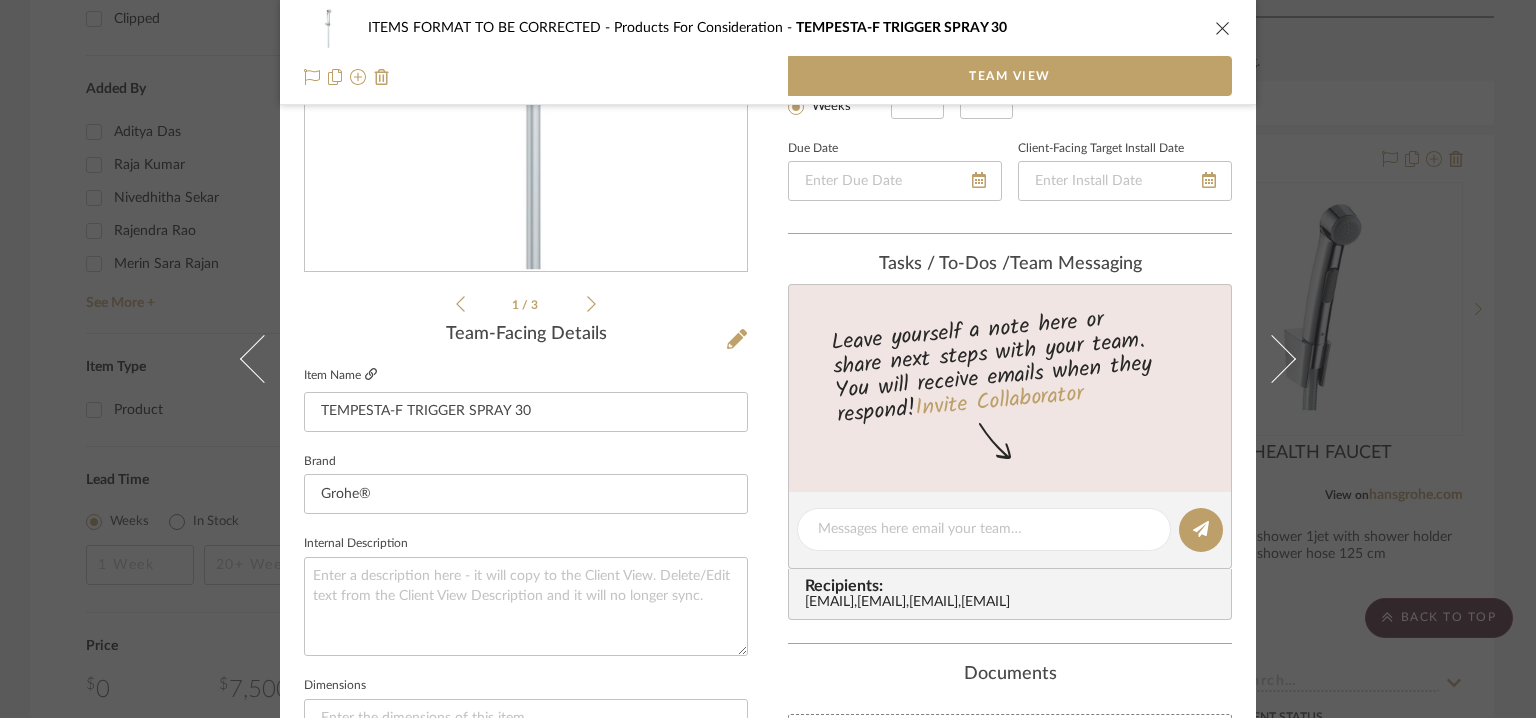 click 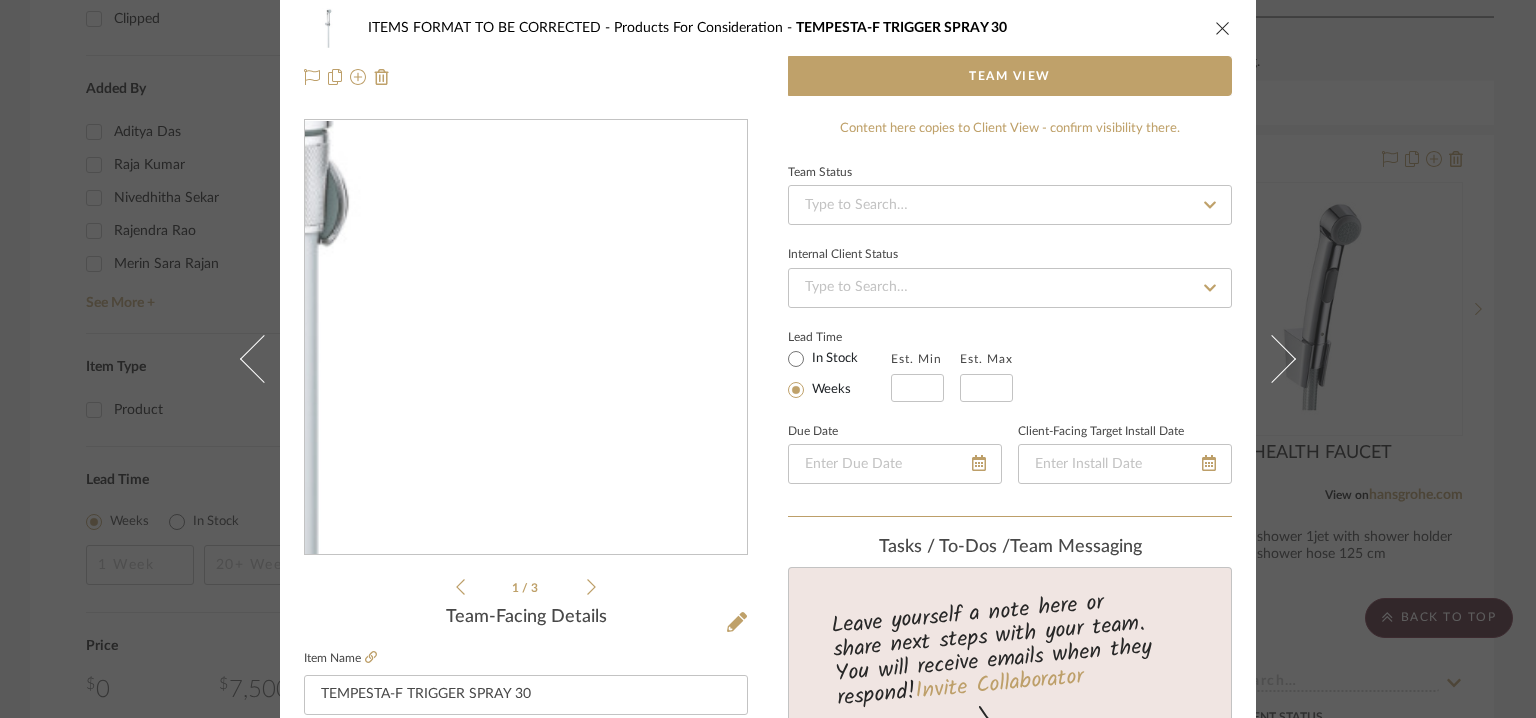 scroll, scrollTop: 0, scrollLeft: 0, axis: both 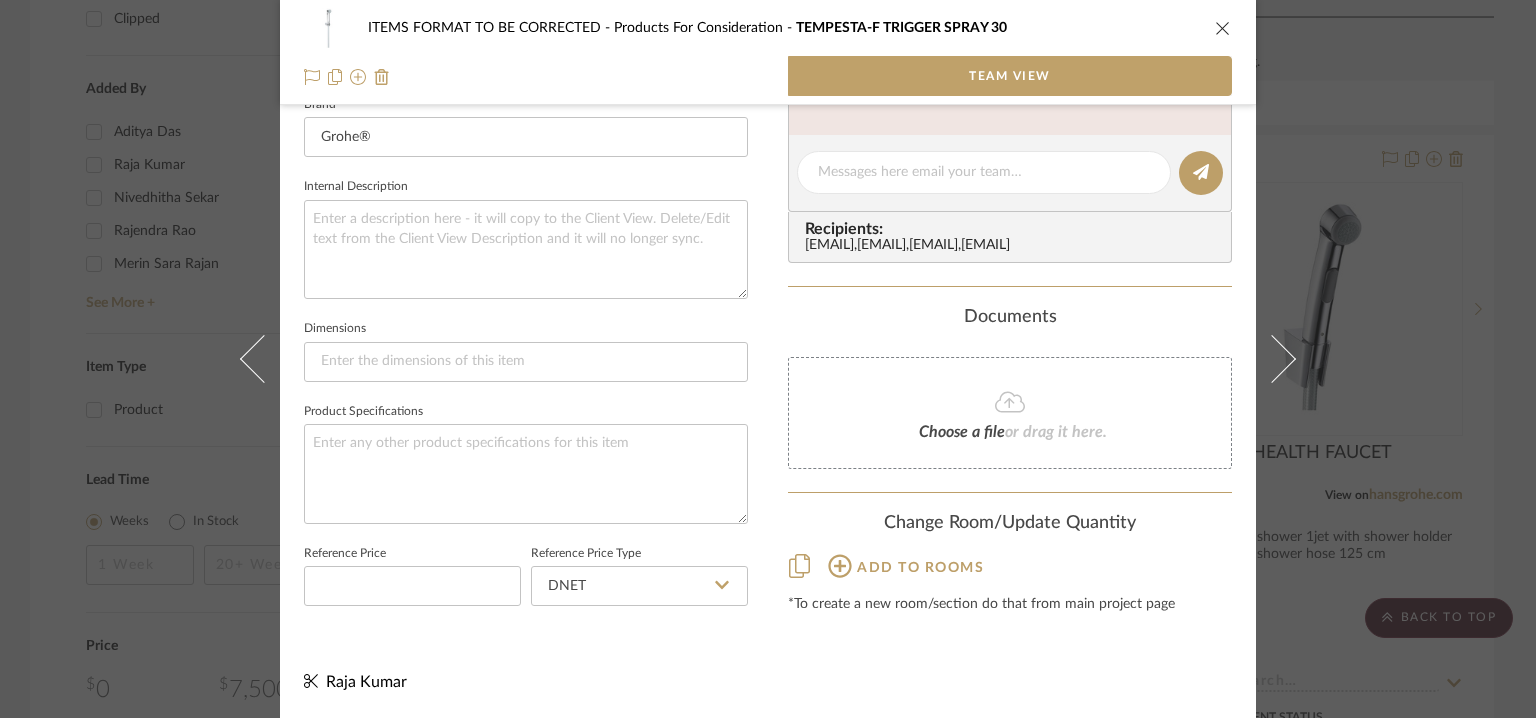 click 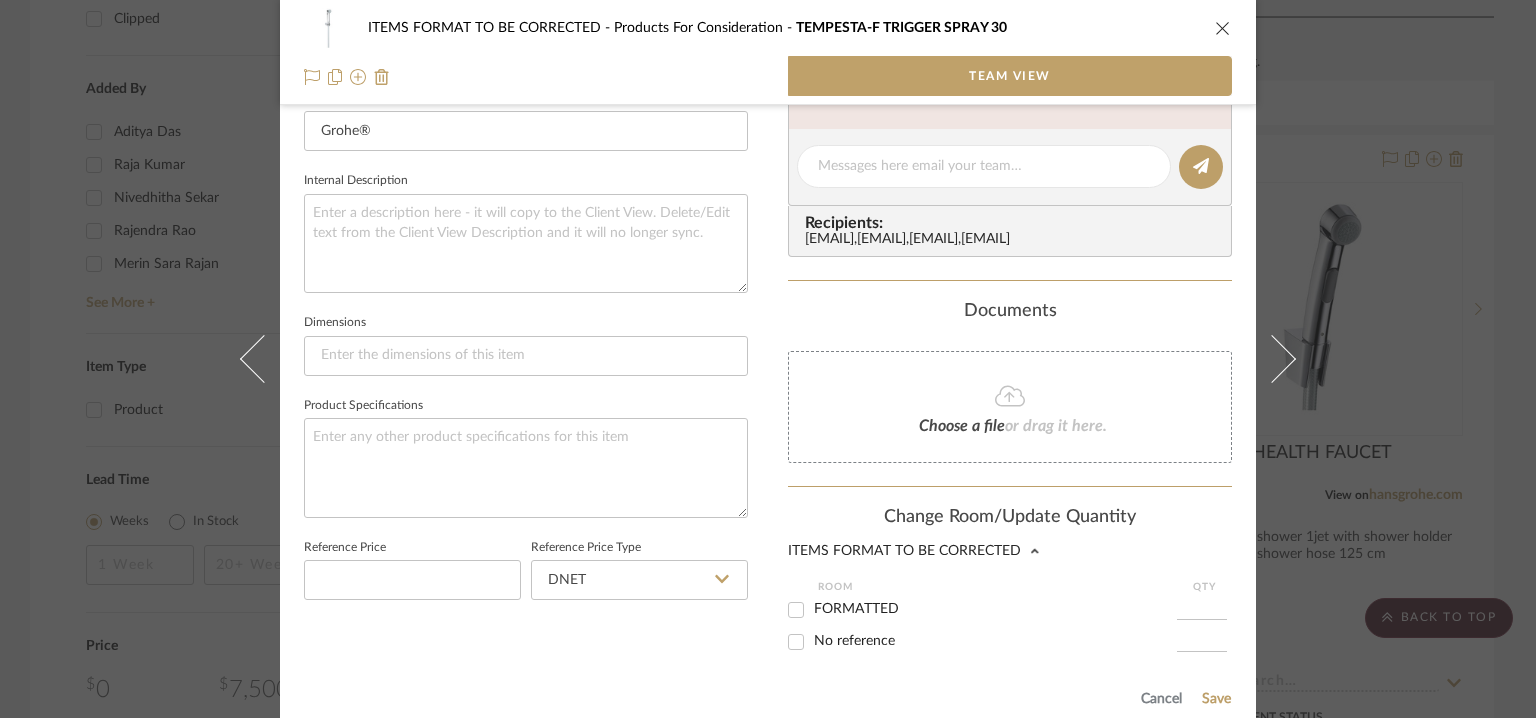 click on "FORMATTED" at bounding box center [995, 609] 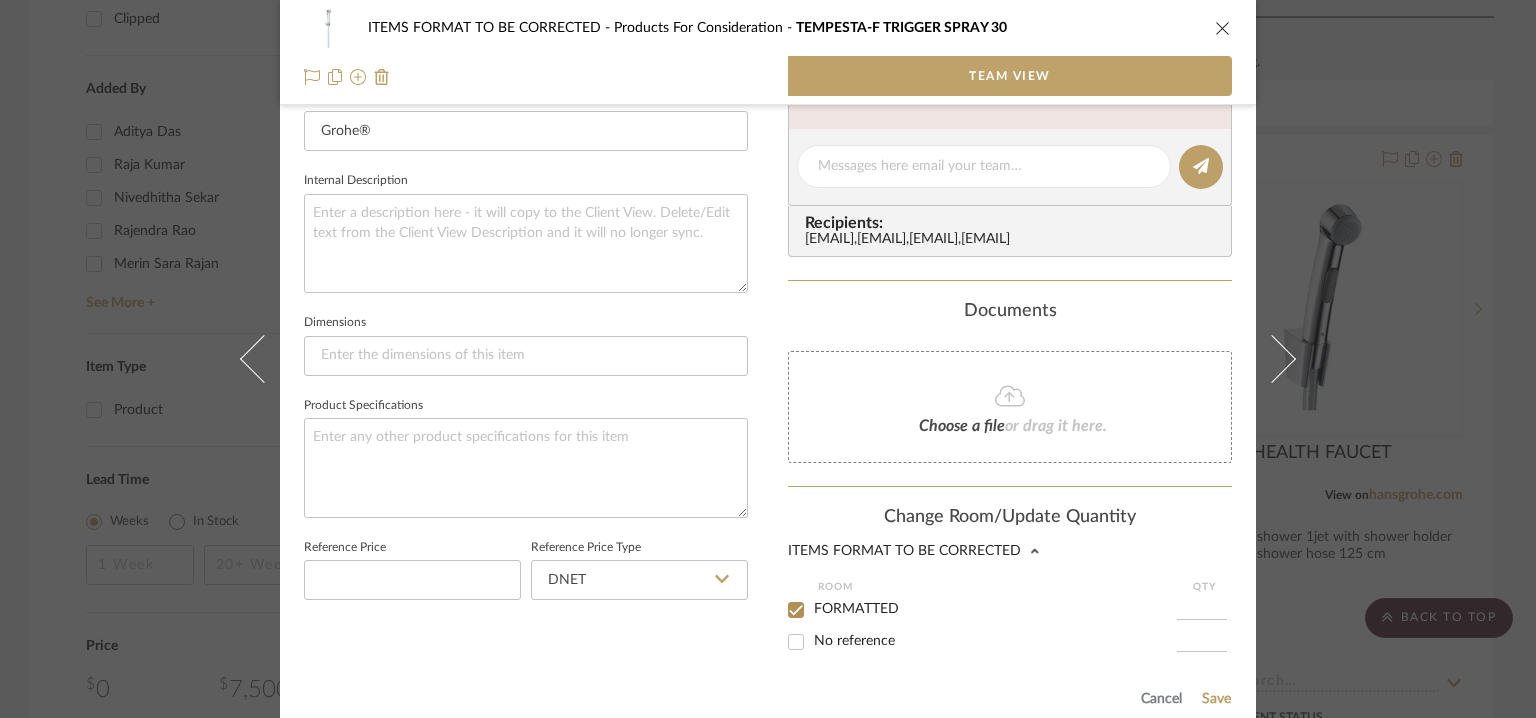 checkbox on "true" 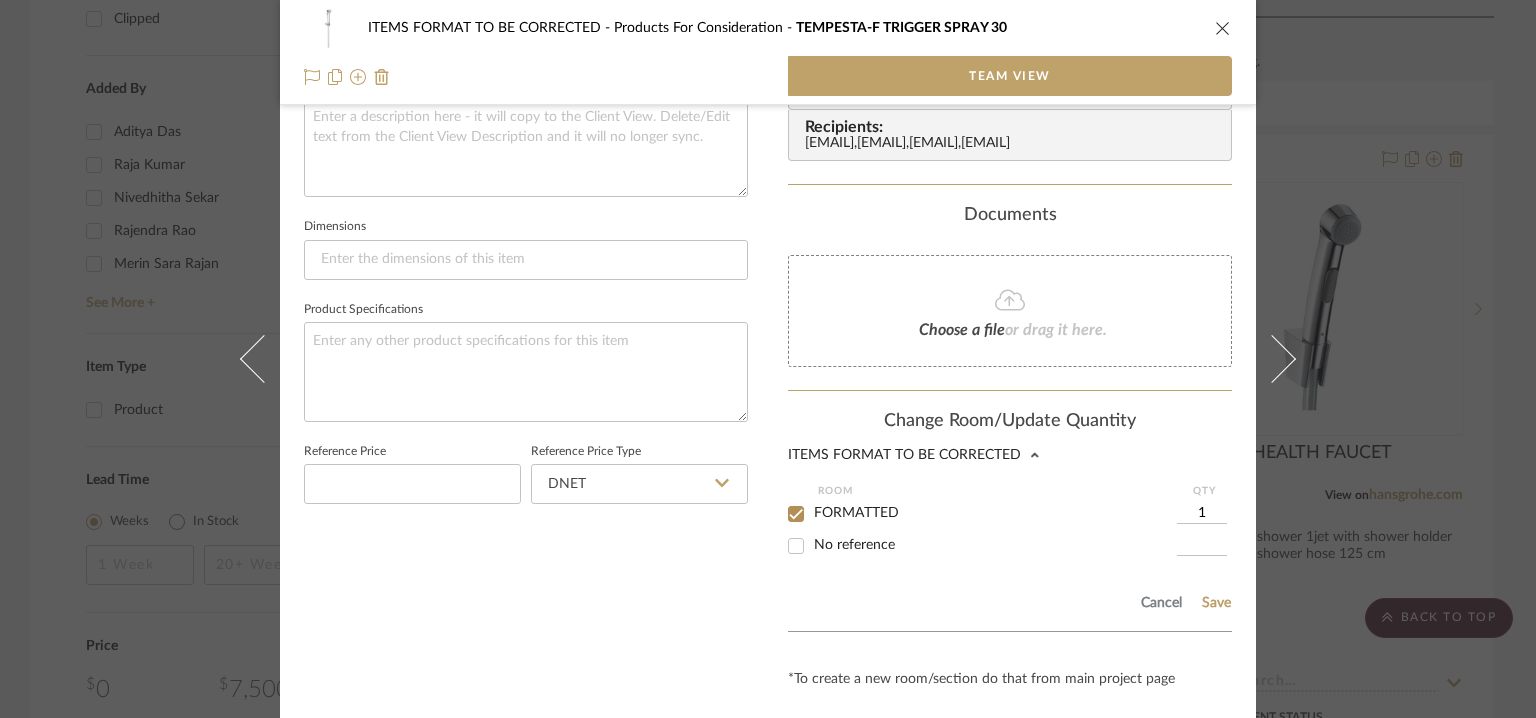 scroll, scrollTop: 839, scrollLeft: 0, axis: vertical 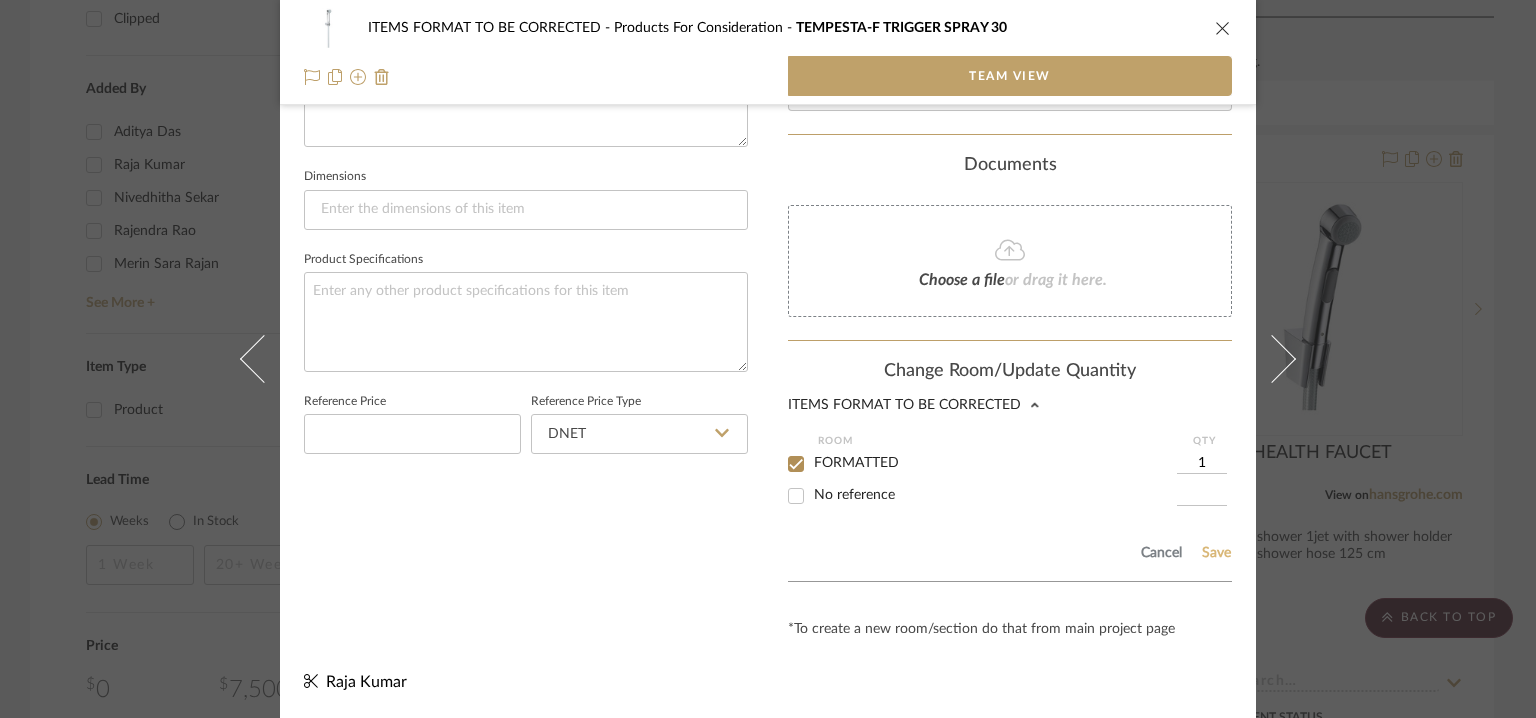 click on "Save" 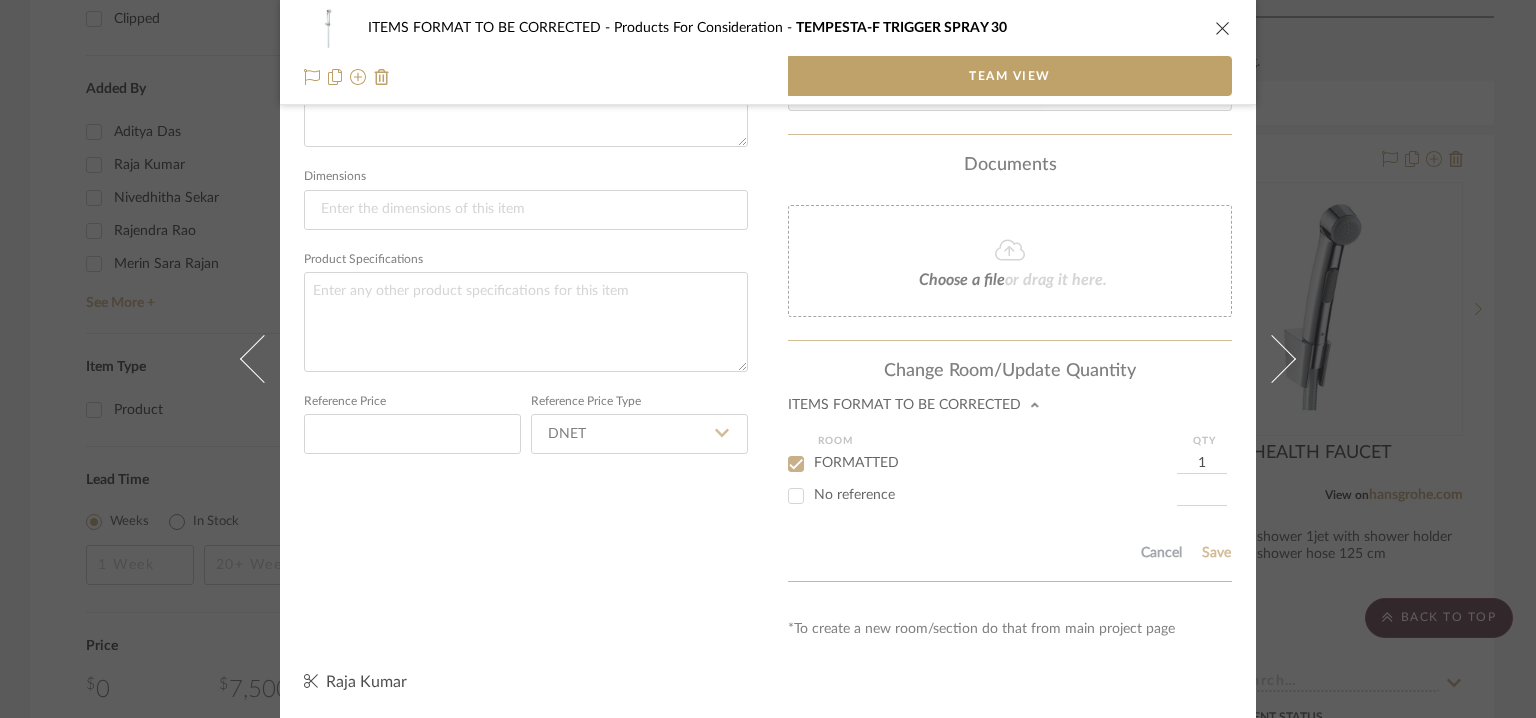 type 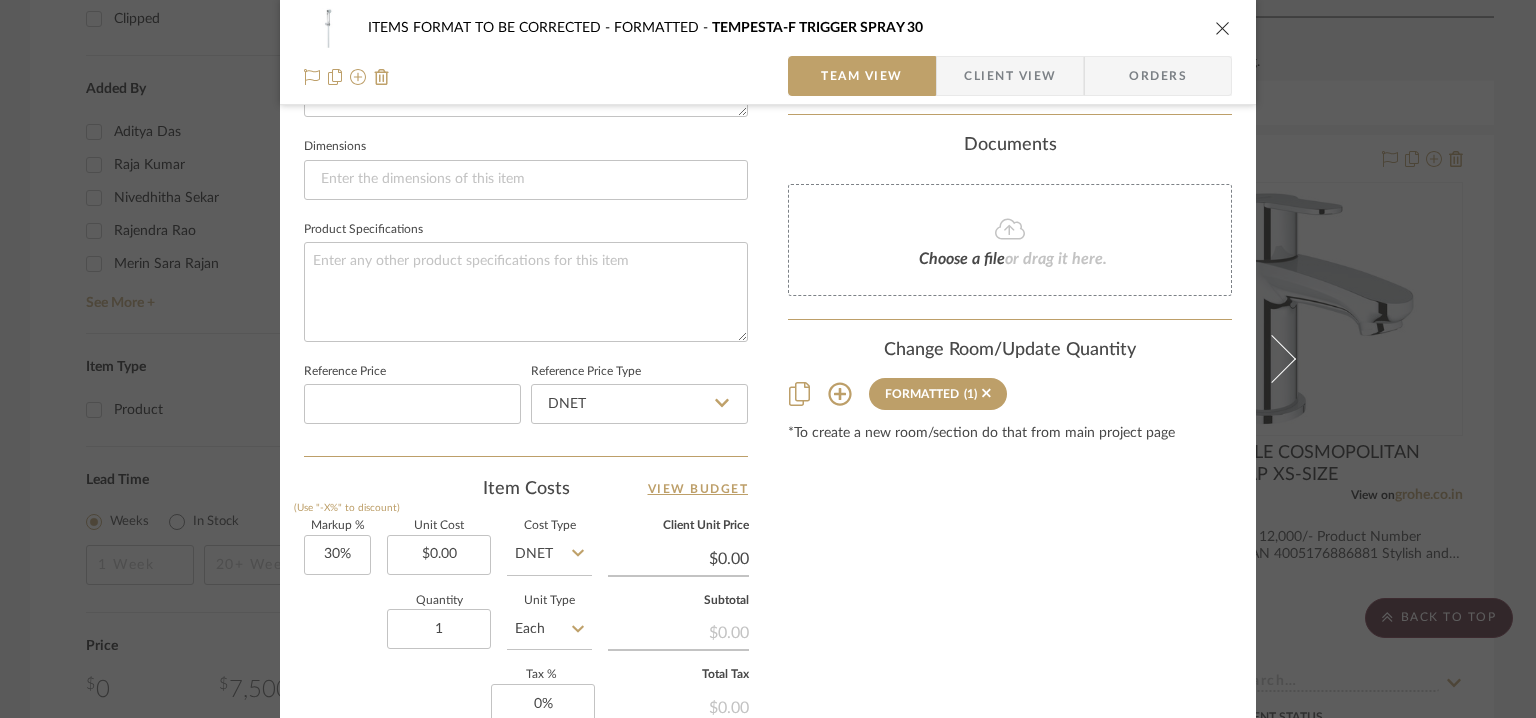 type 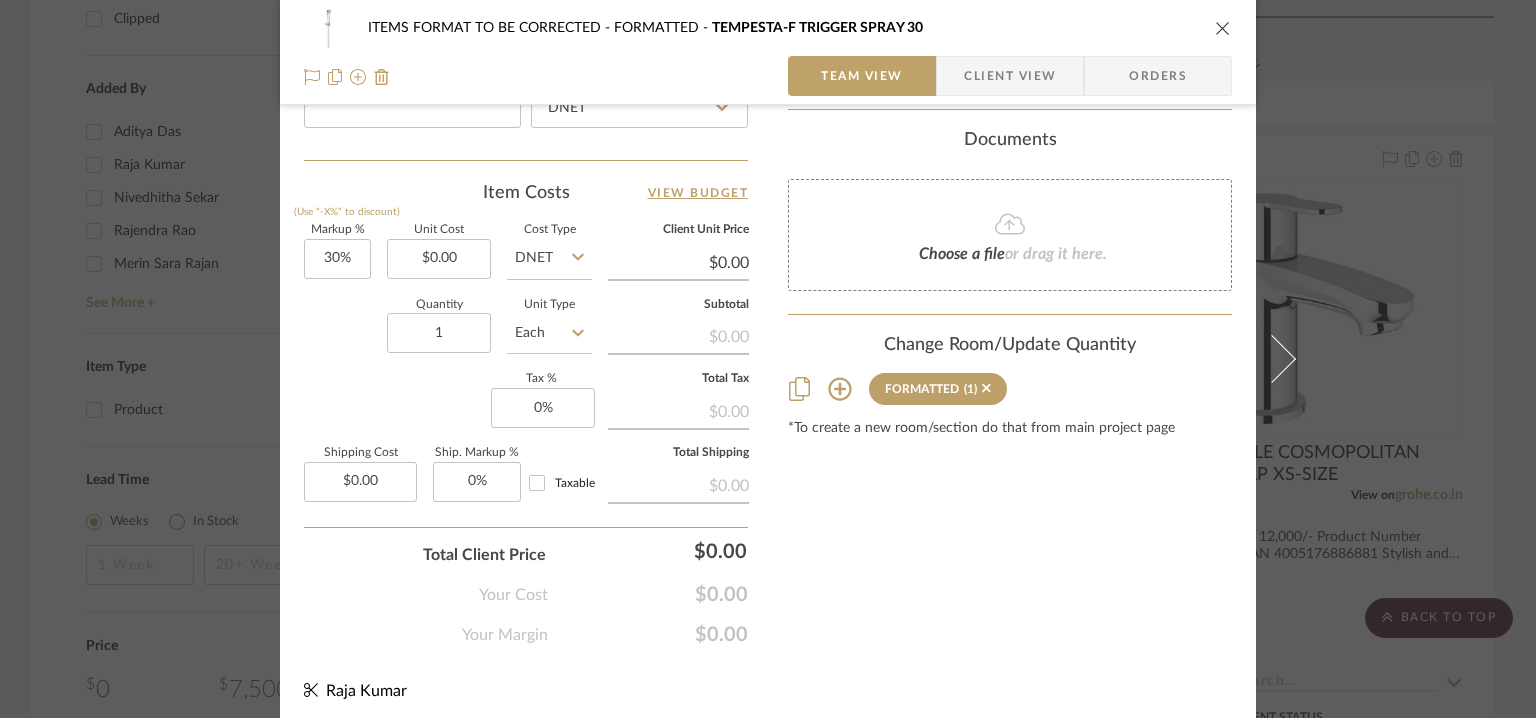 scroll, scrollTop: 1141, scrollLeft: 0, axis: vertical 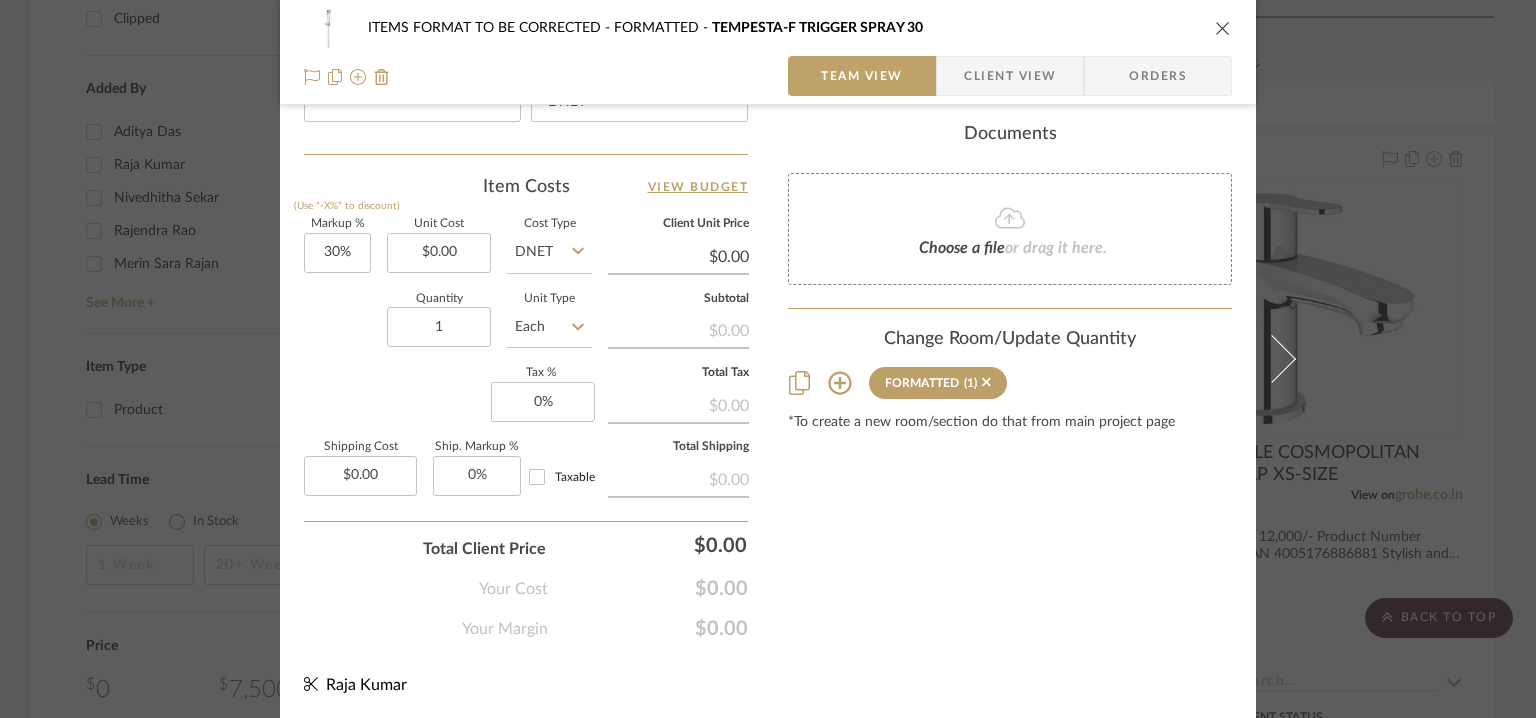 click on "ITEMS FORMAT TO BE CORRECTED FORMATTED TEMPESTA-F TRIGGER SPRAY 30 Team View Client View Orders" at bounding box center (768, 52) 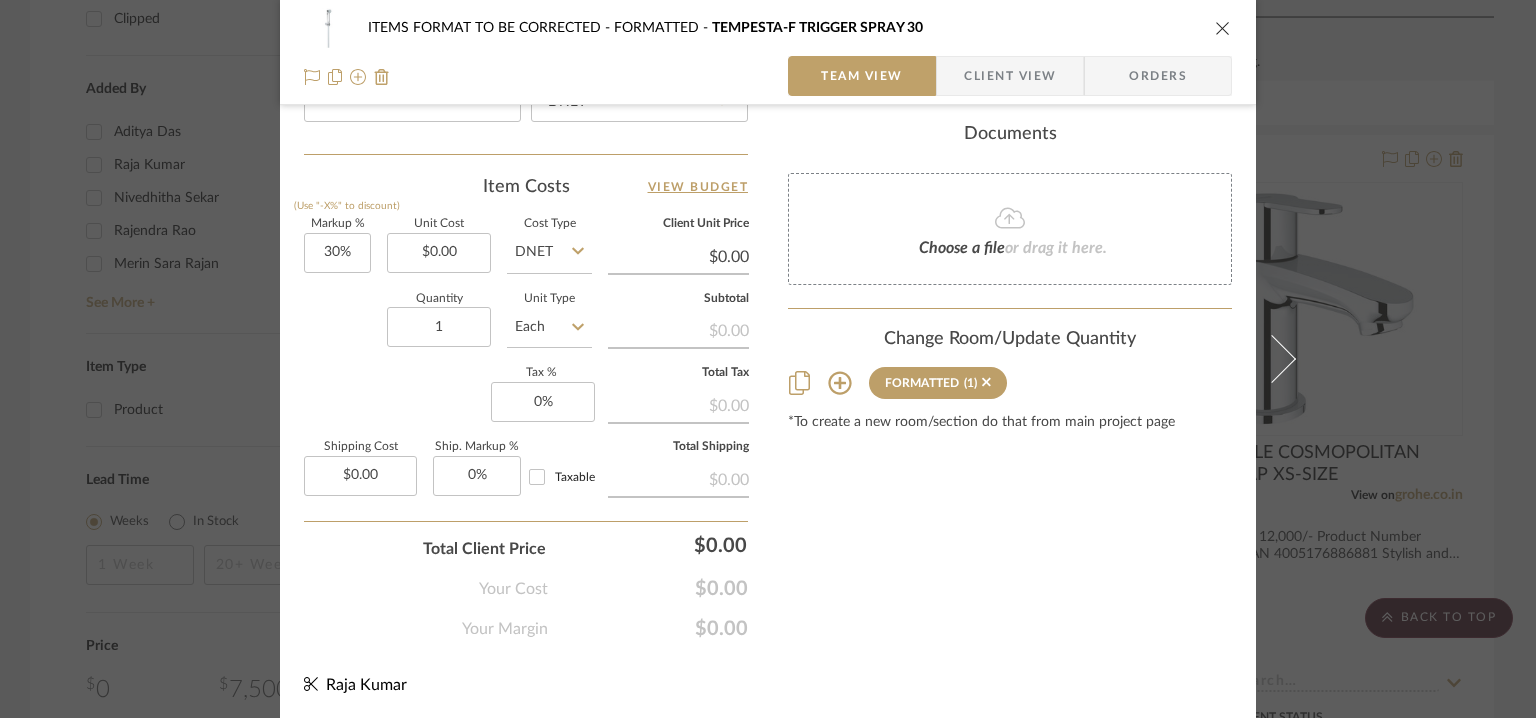 click at bounding box center [1223, 28] 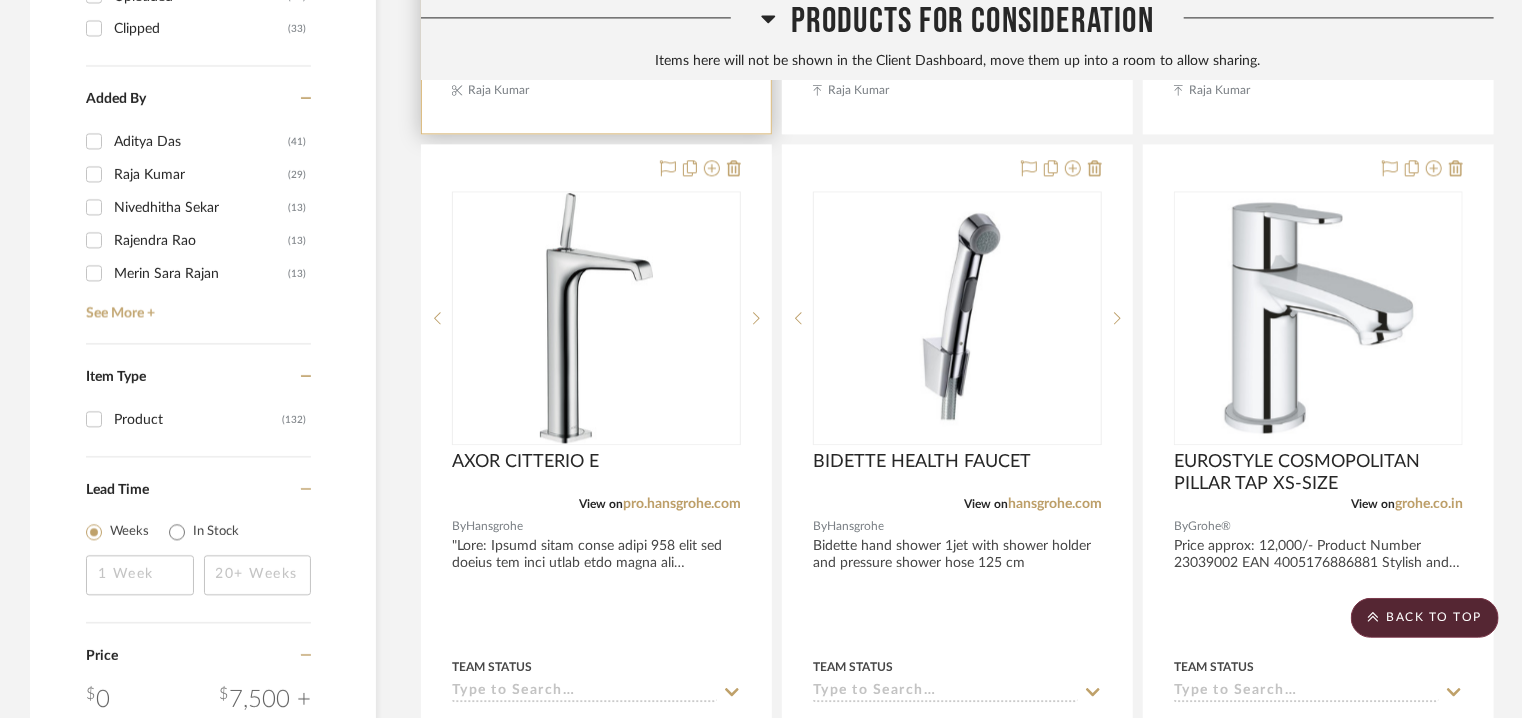 scroll, scrollTop: 2290, scrollLeft: 0, axis: vertical 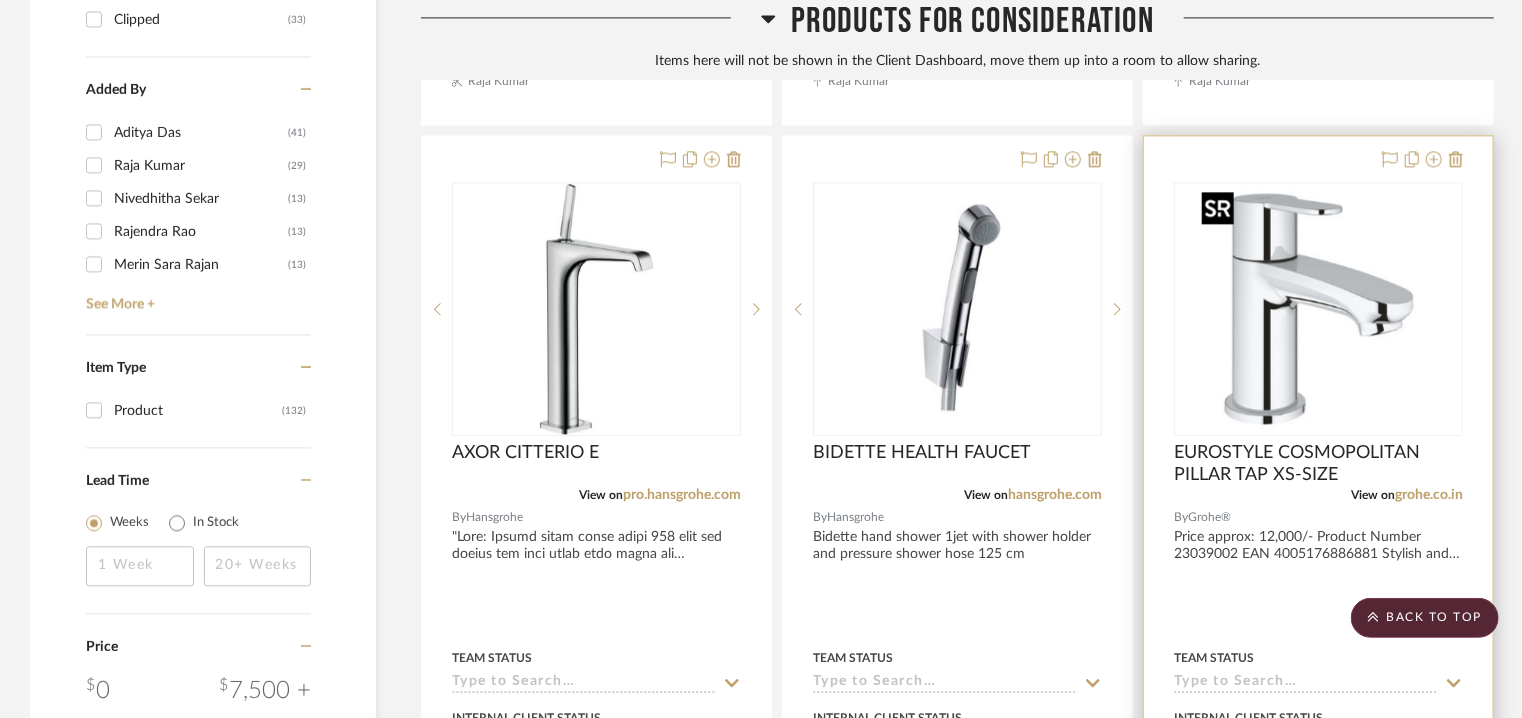 click at bounding box center (1319, 309) 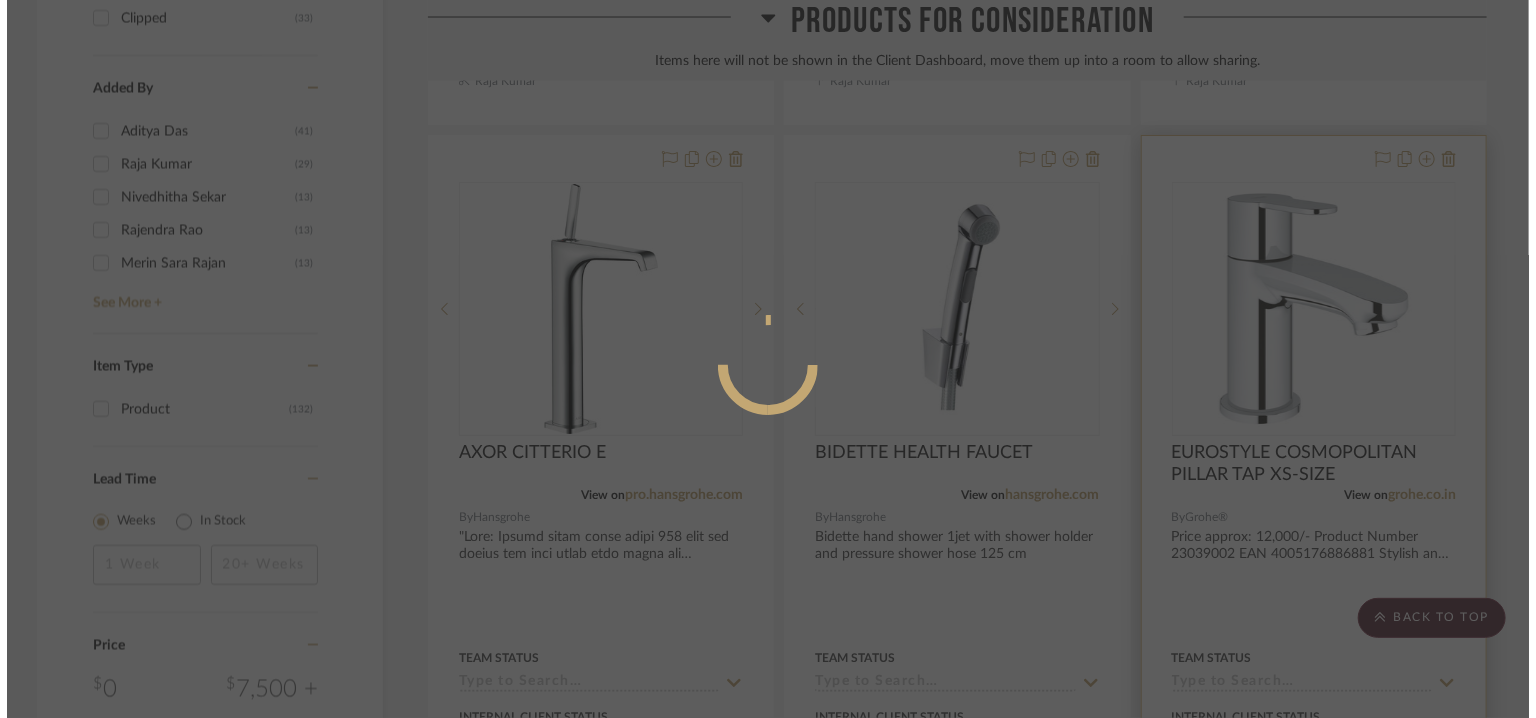 scroll, scrollTop: 0, scrollLeft: 0, axis: both 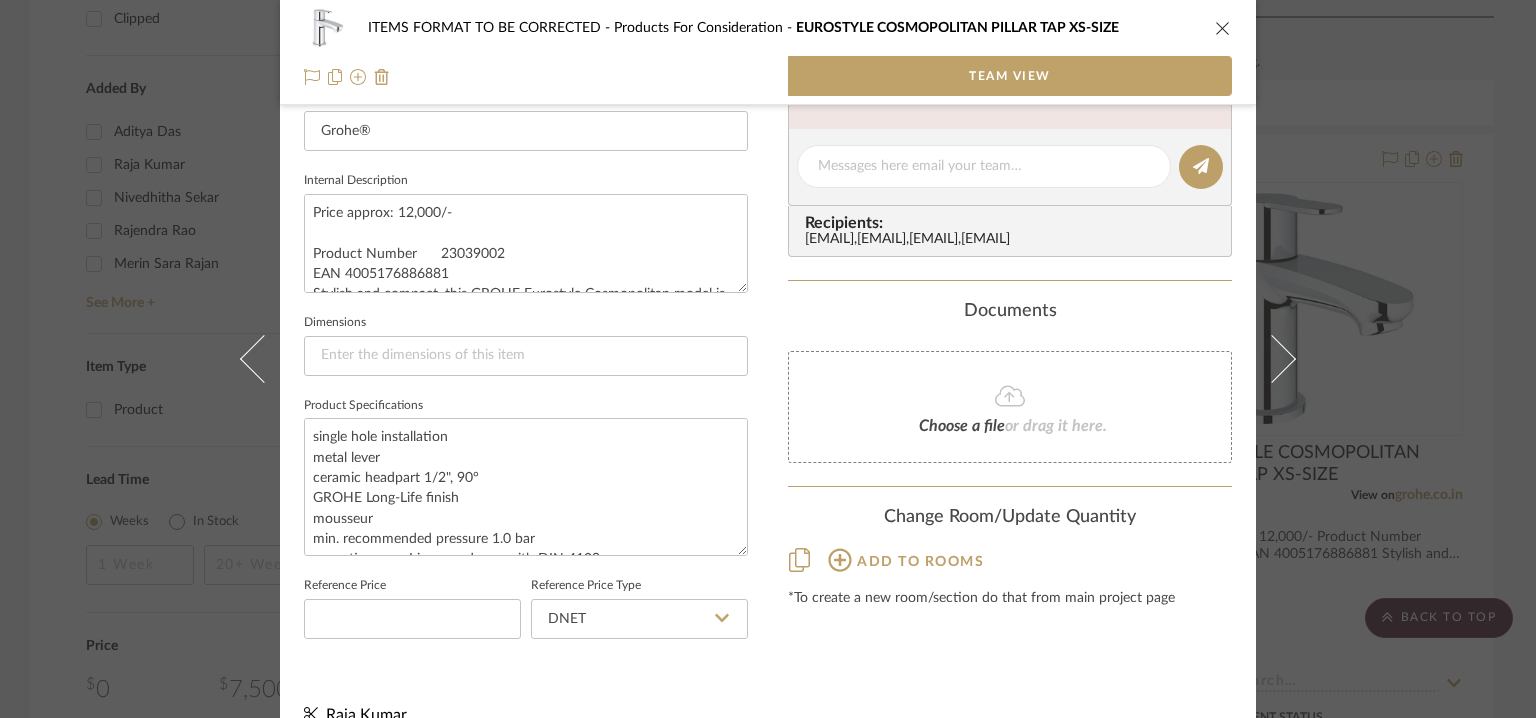drag, startPoint x: 732, startPoint y: 508, endPoint x: 740, endPoint y: 678, distance: 170.18813 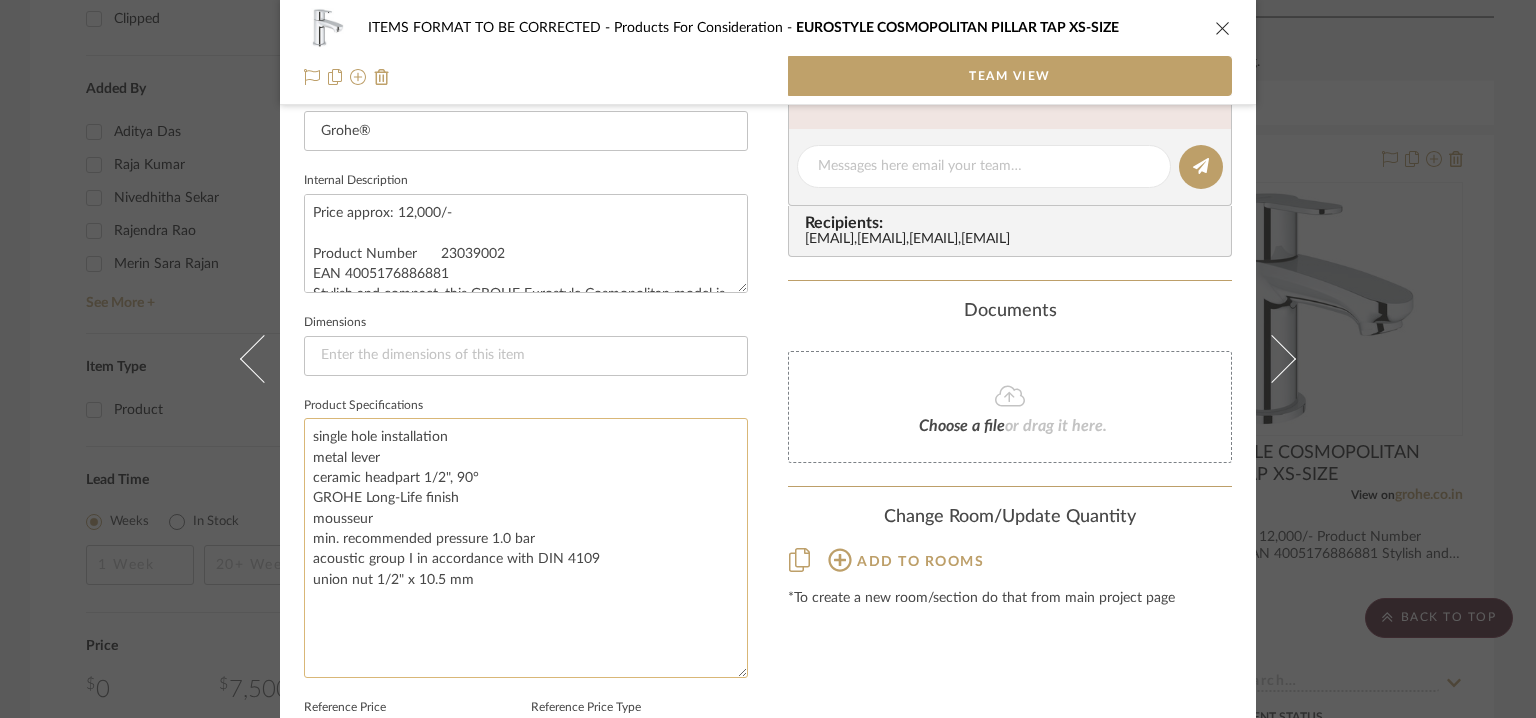 scroll, scrollTop: 563, scrollLeft: 0, axis: vertical 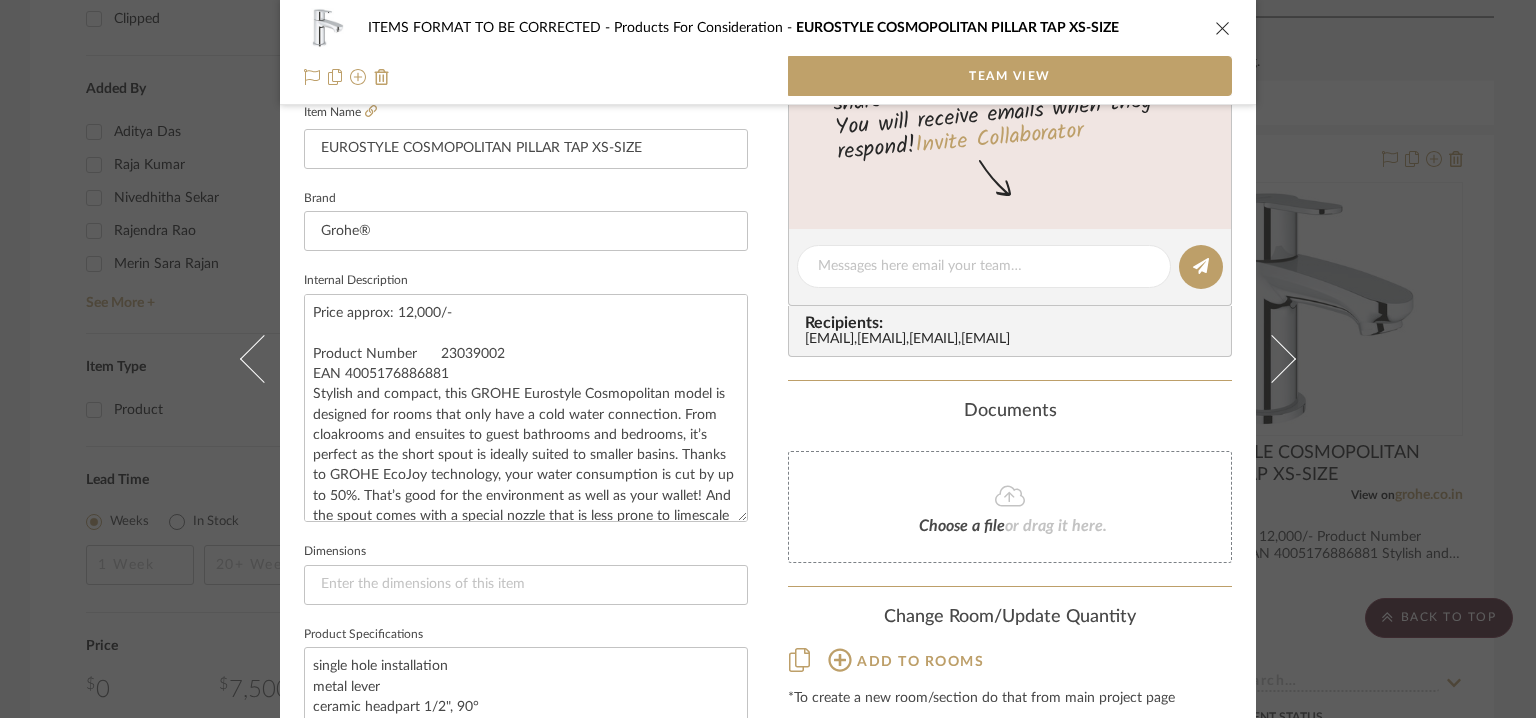 drag, startPoint x: 730, startPoint y: 386, endPoint x: 730, endPoint y: 776, distance: 390 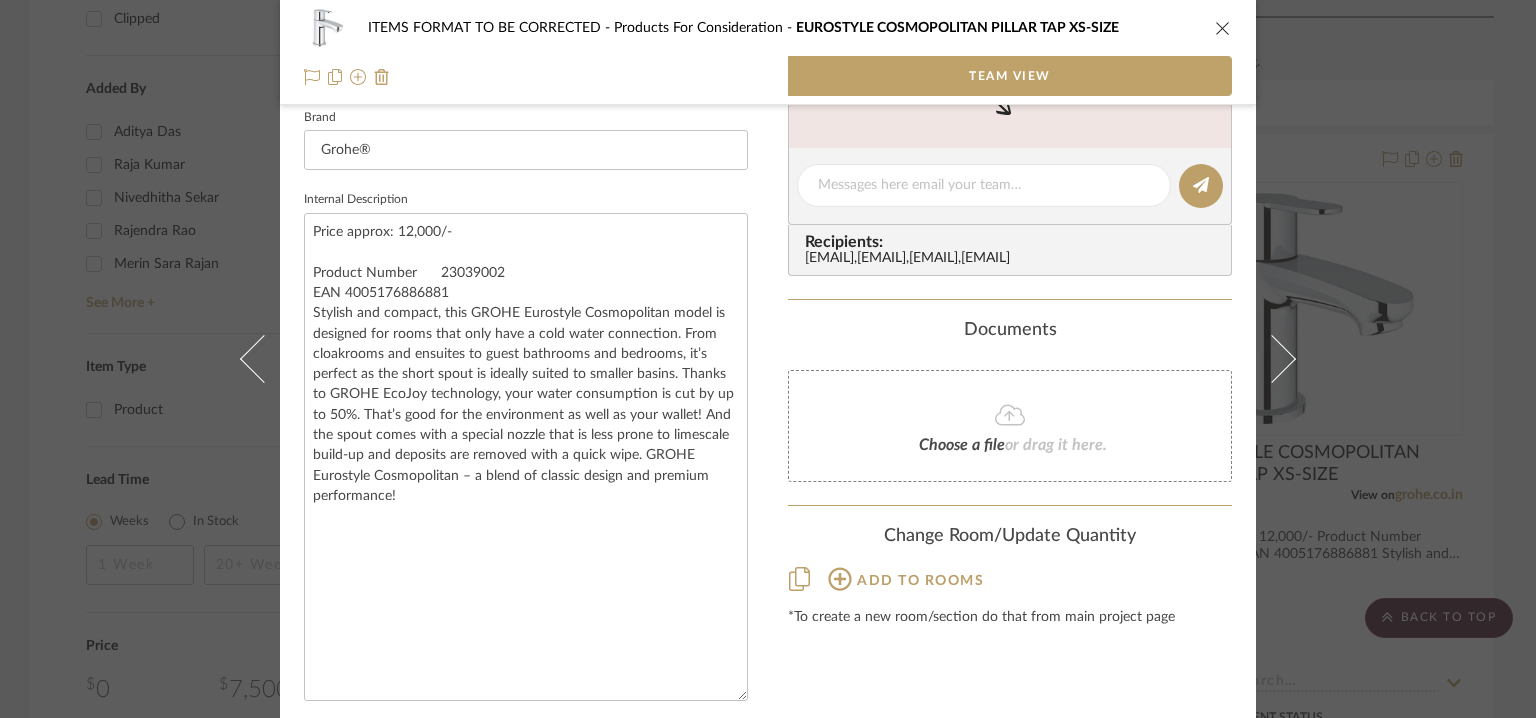 scroll, scrollTop: 763, scrollLeft: 0, axis: vertical 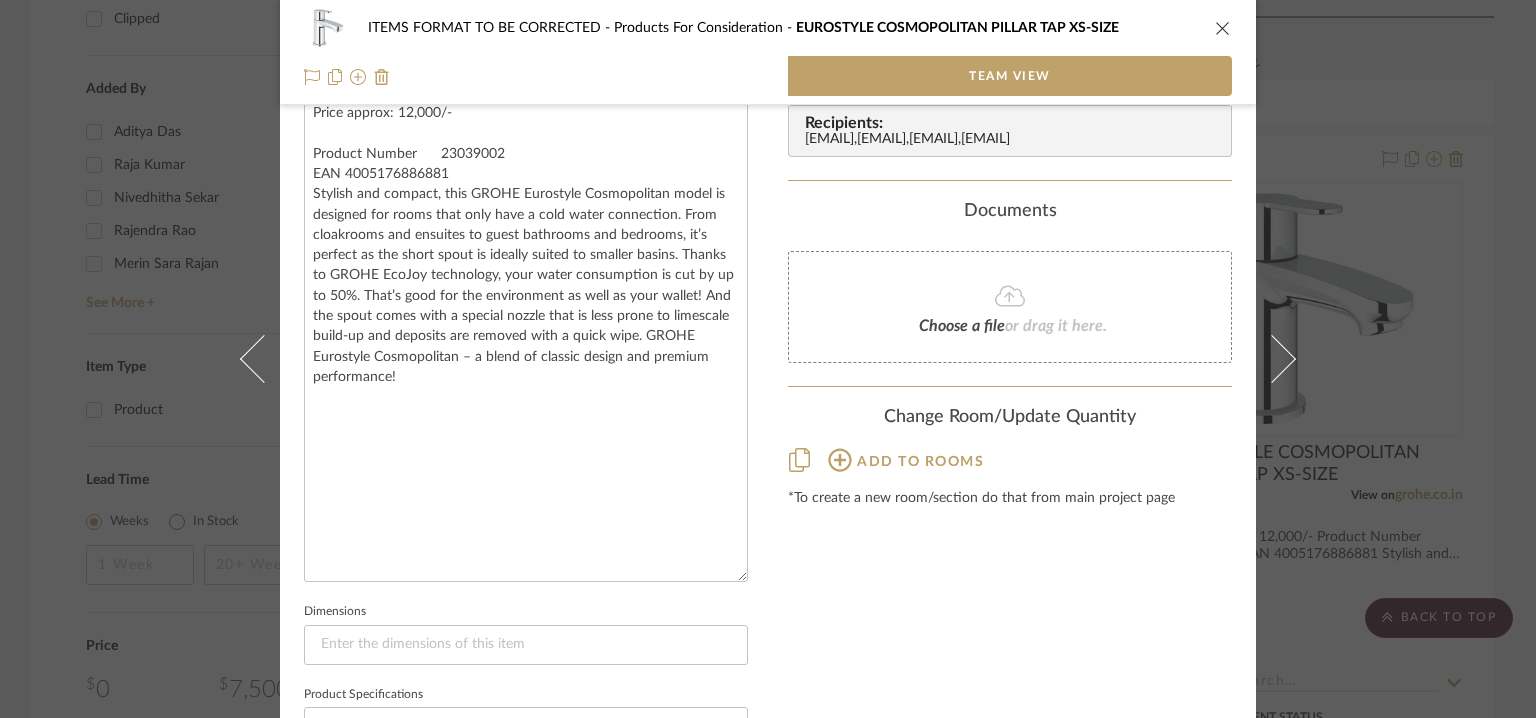 click 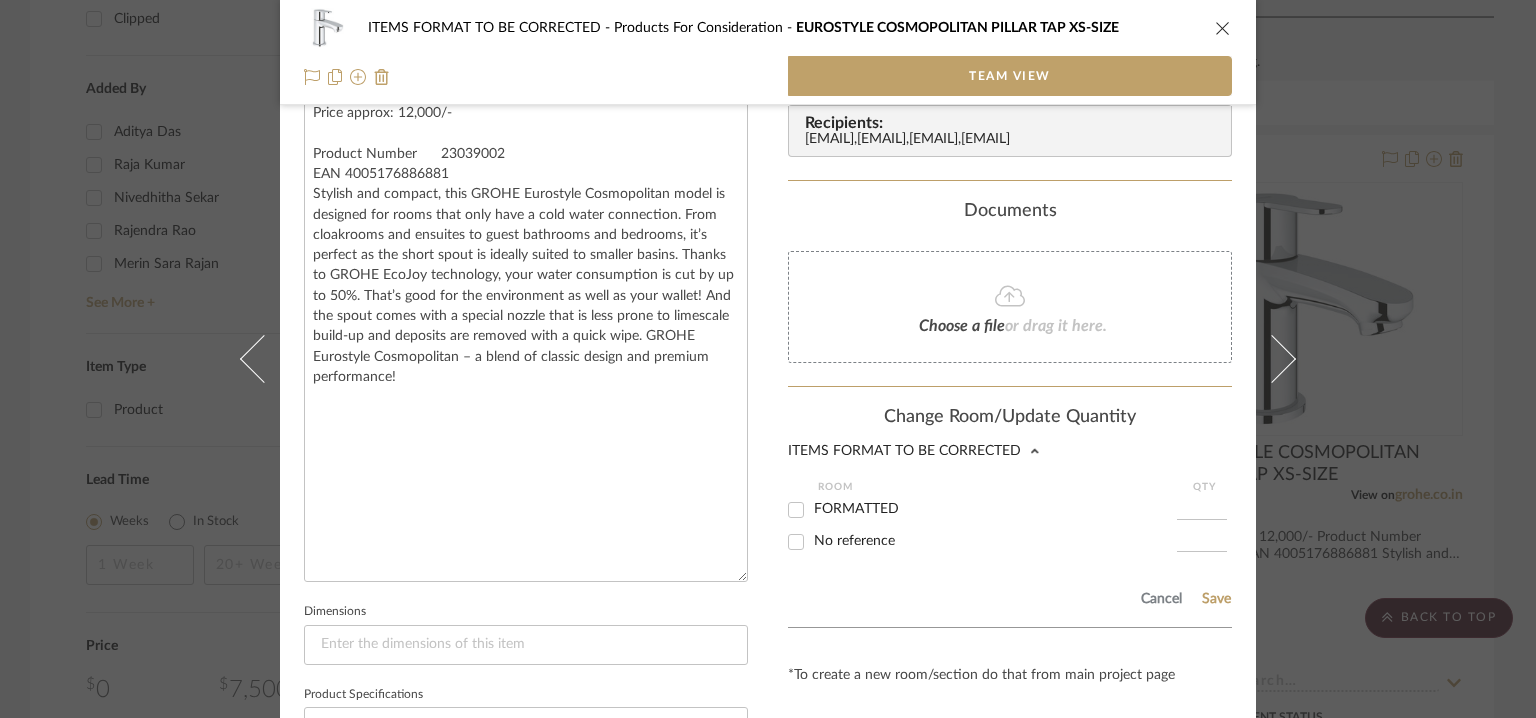 click on "FORMATTED" at bounding box center (856, 509) 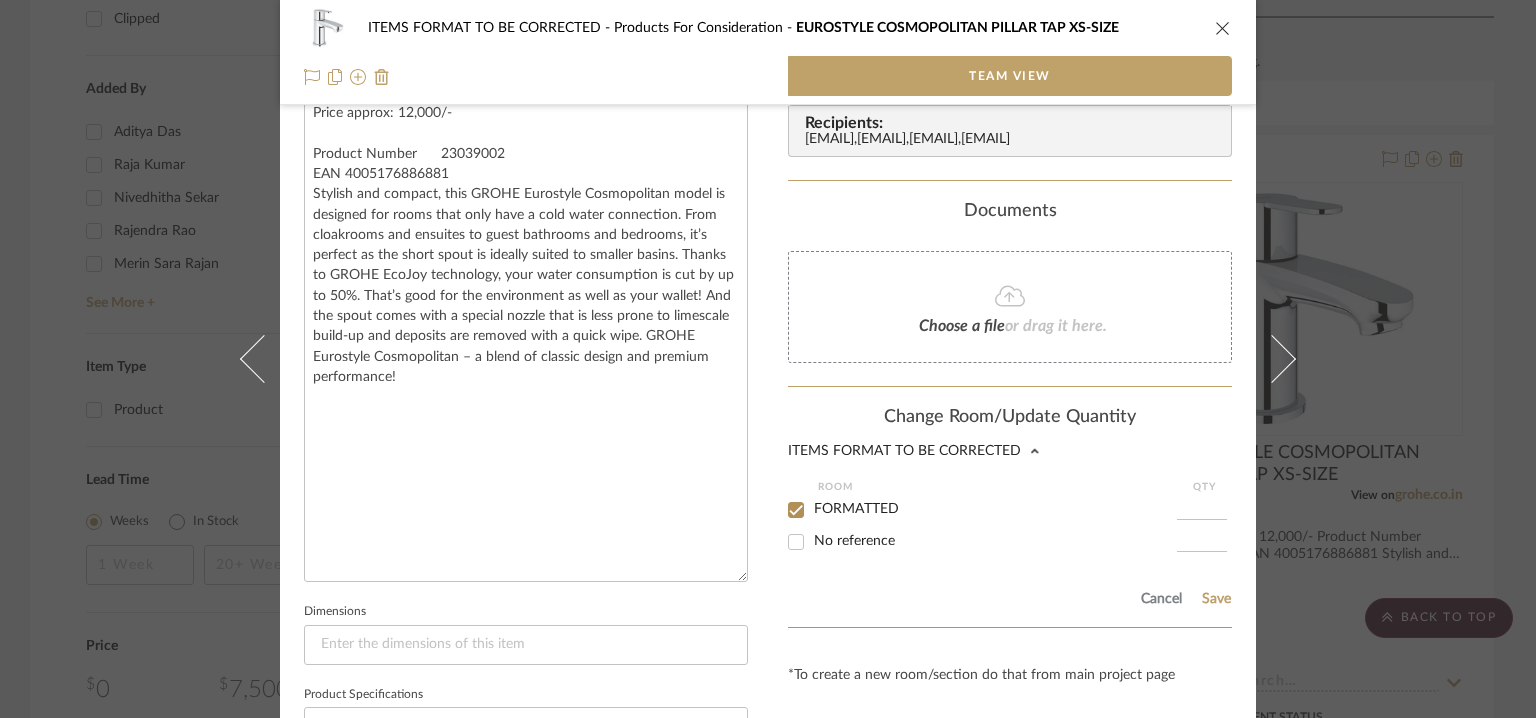 checkbox on "true" 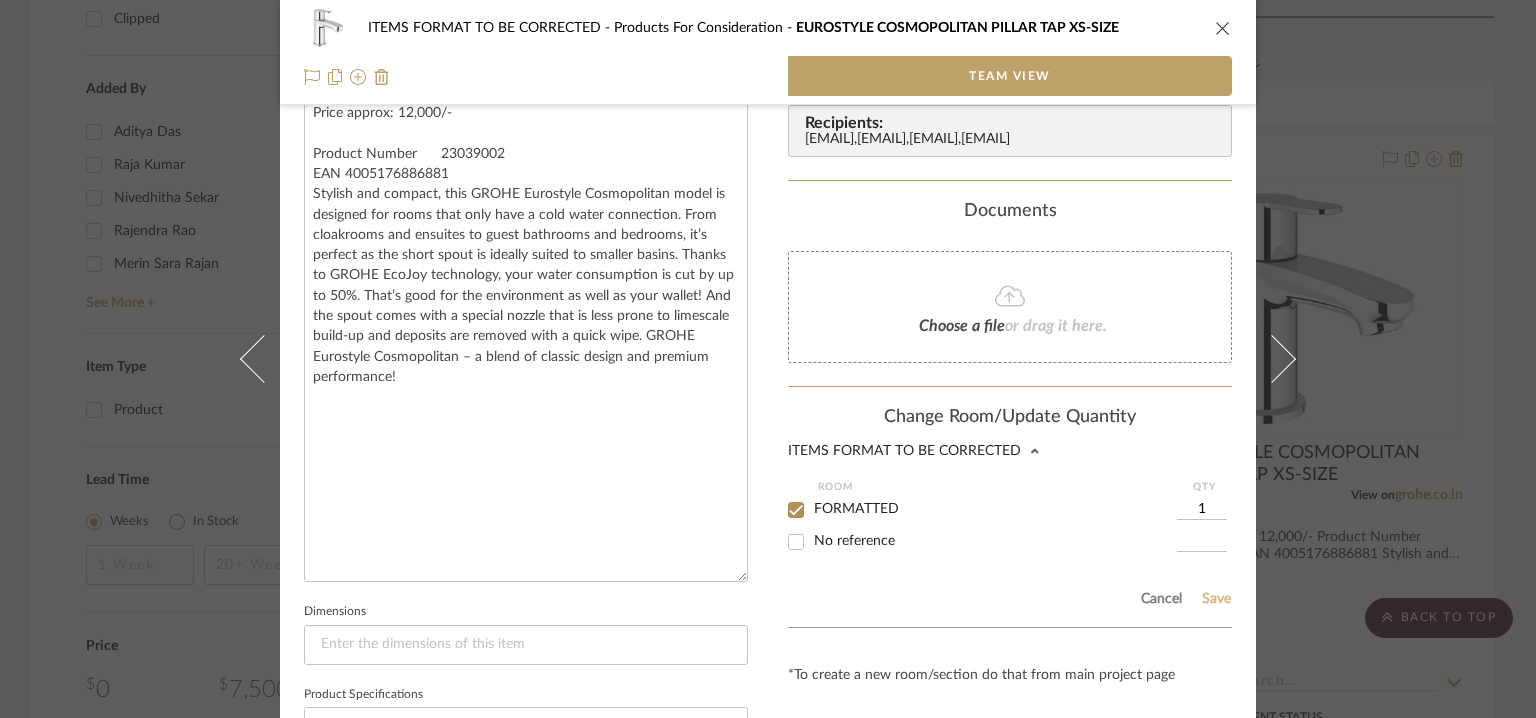 click on "Save" 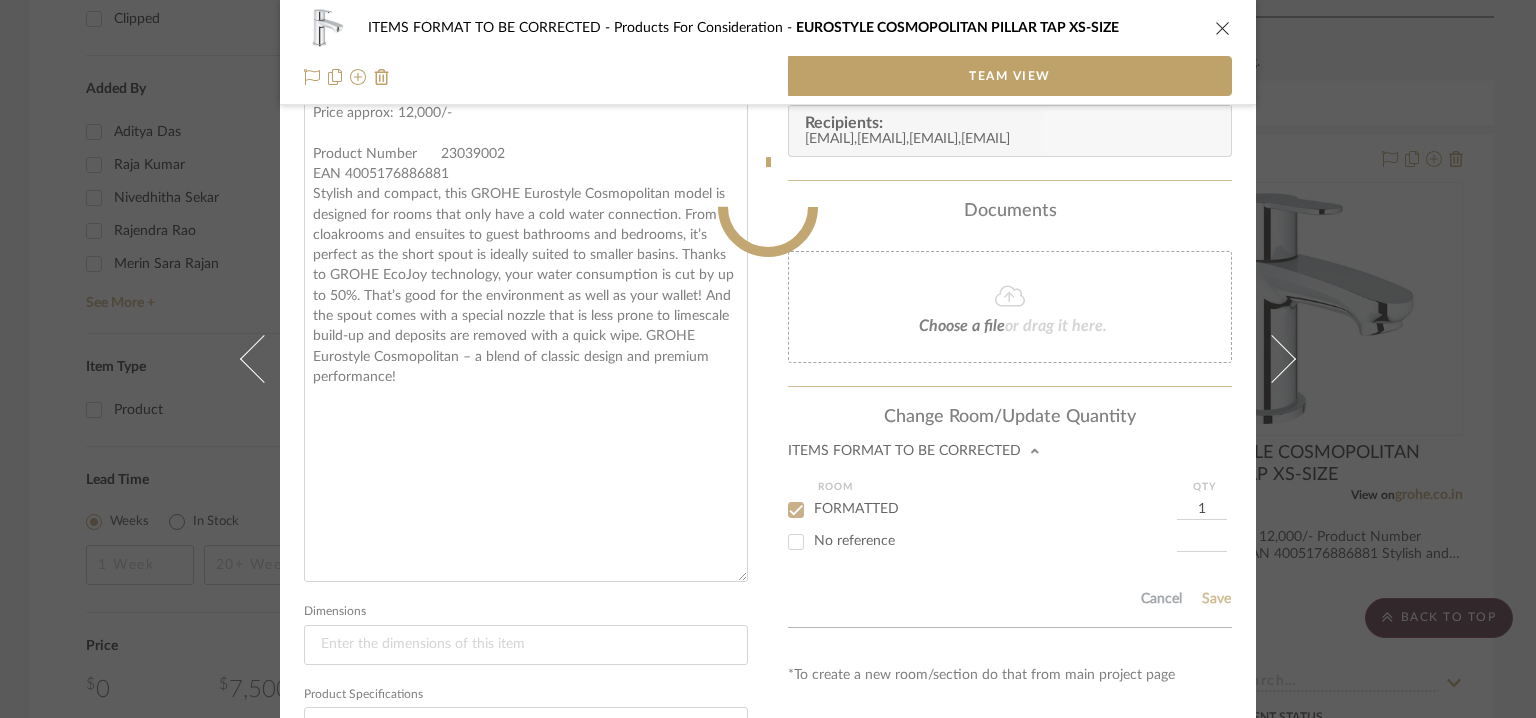 type 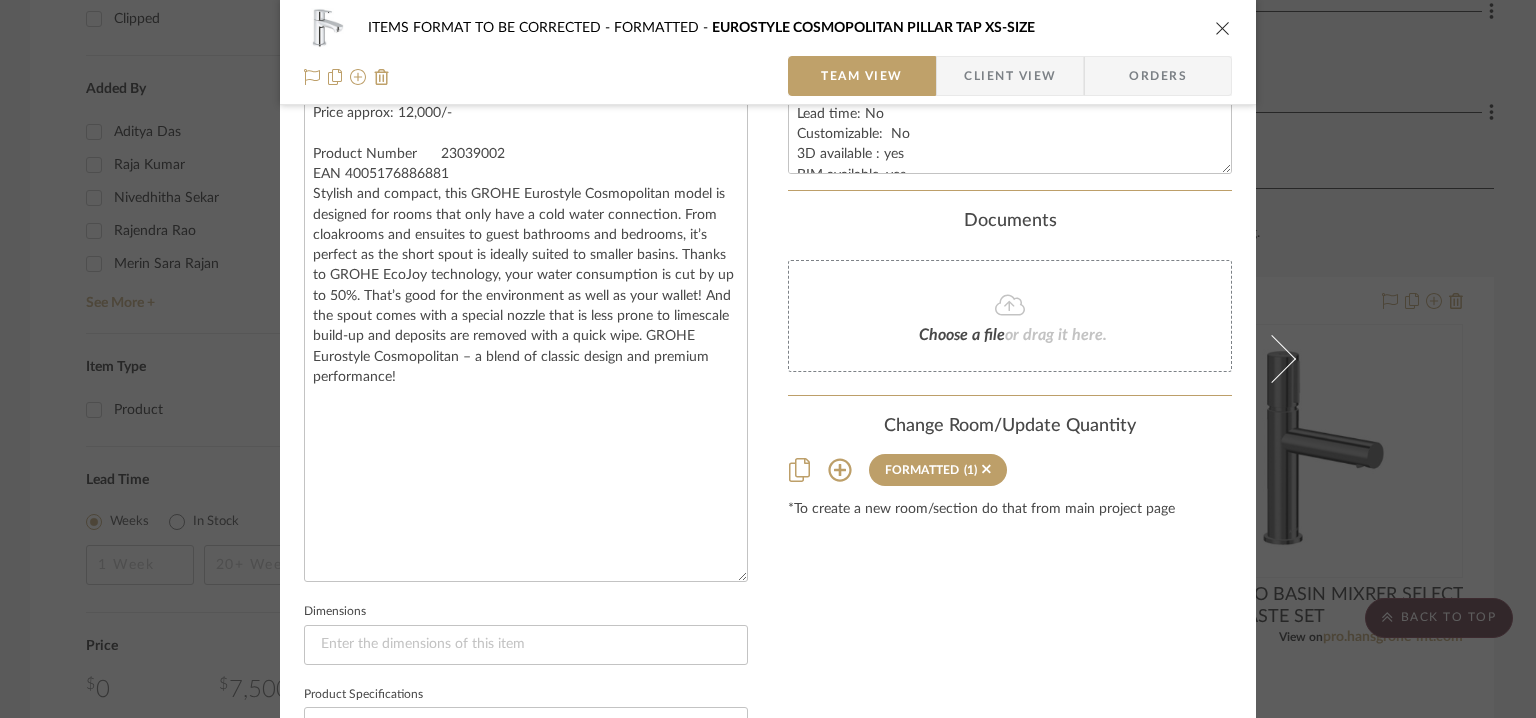 type 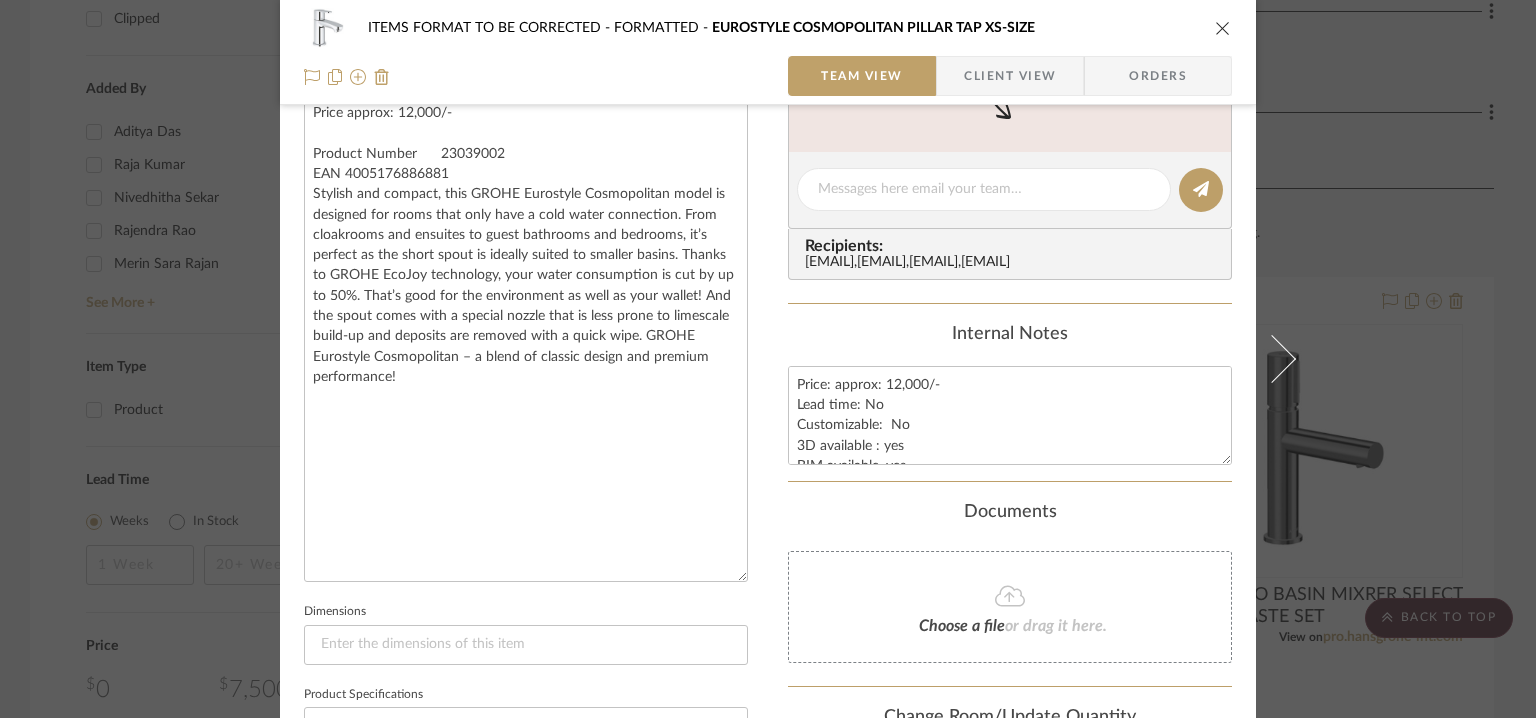 click at bounding box center [1223, 28] 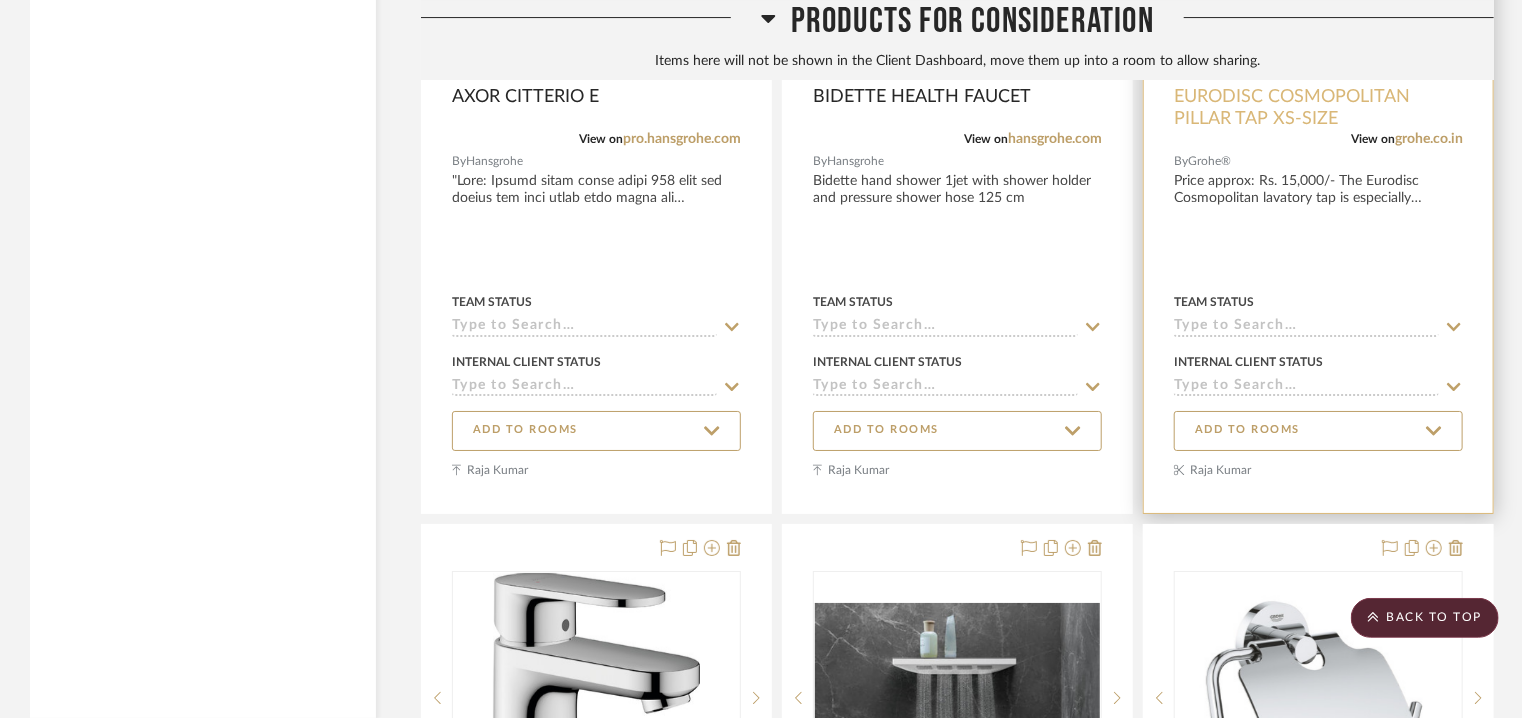 scroll, scrollTop: 3590, scrollLeft: 0, axis: vertical 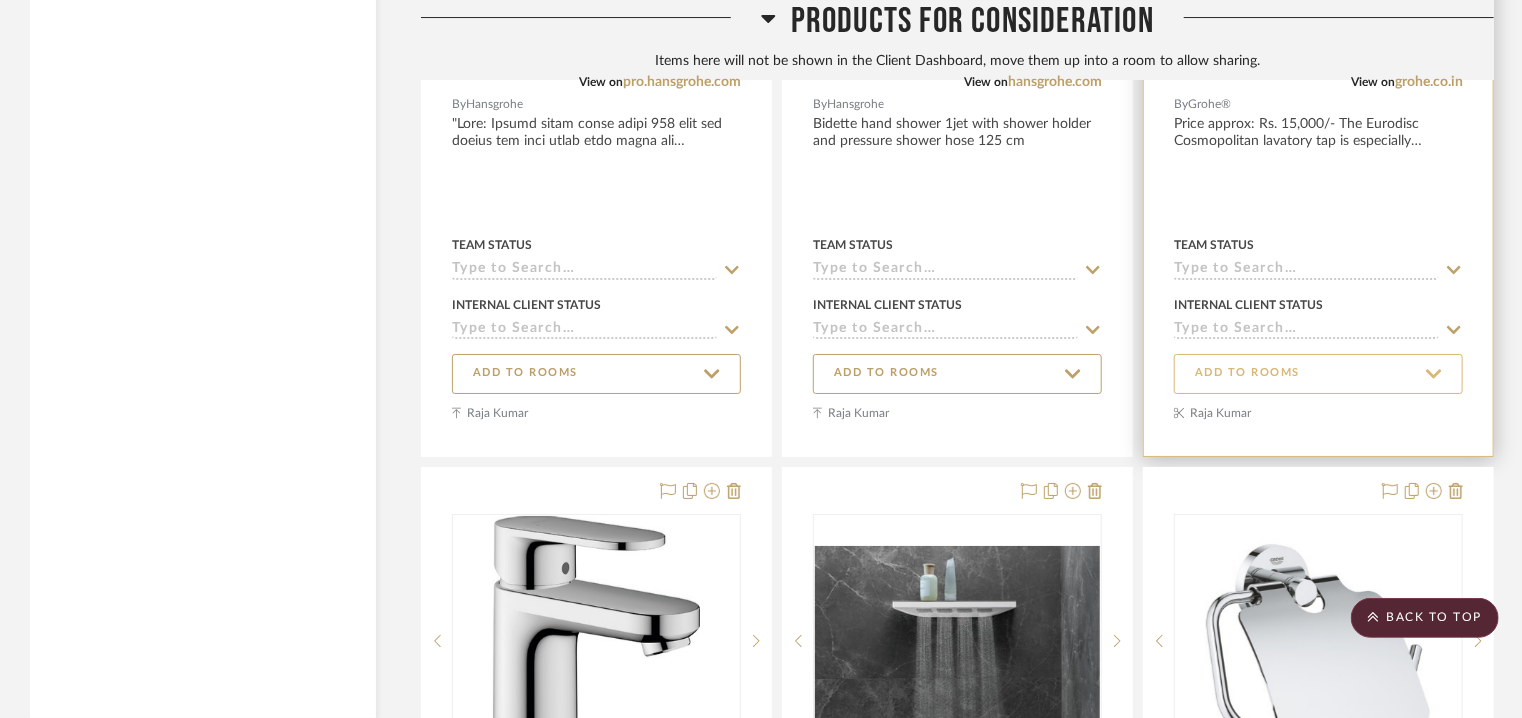 click 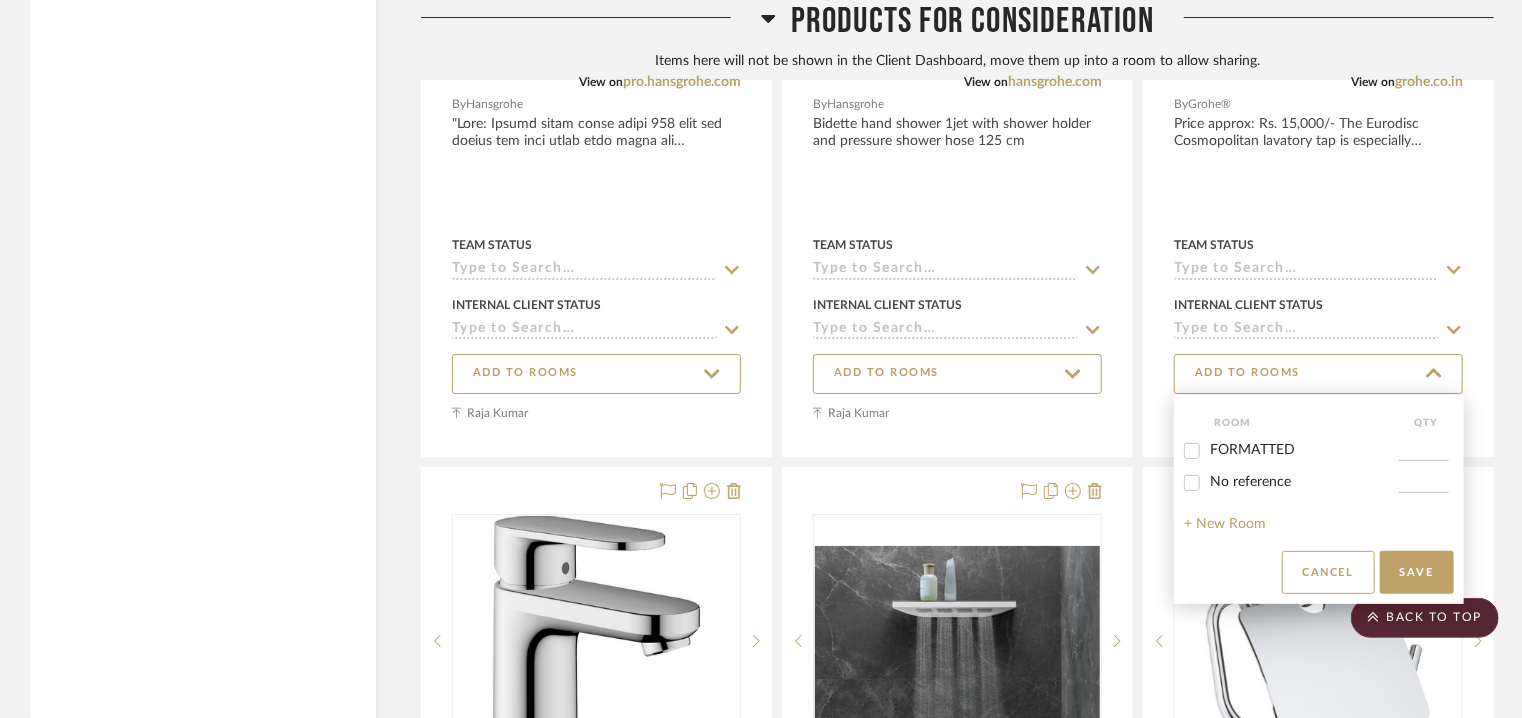 click on "FORMATTED" at bounding box center (1252, 450) 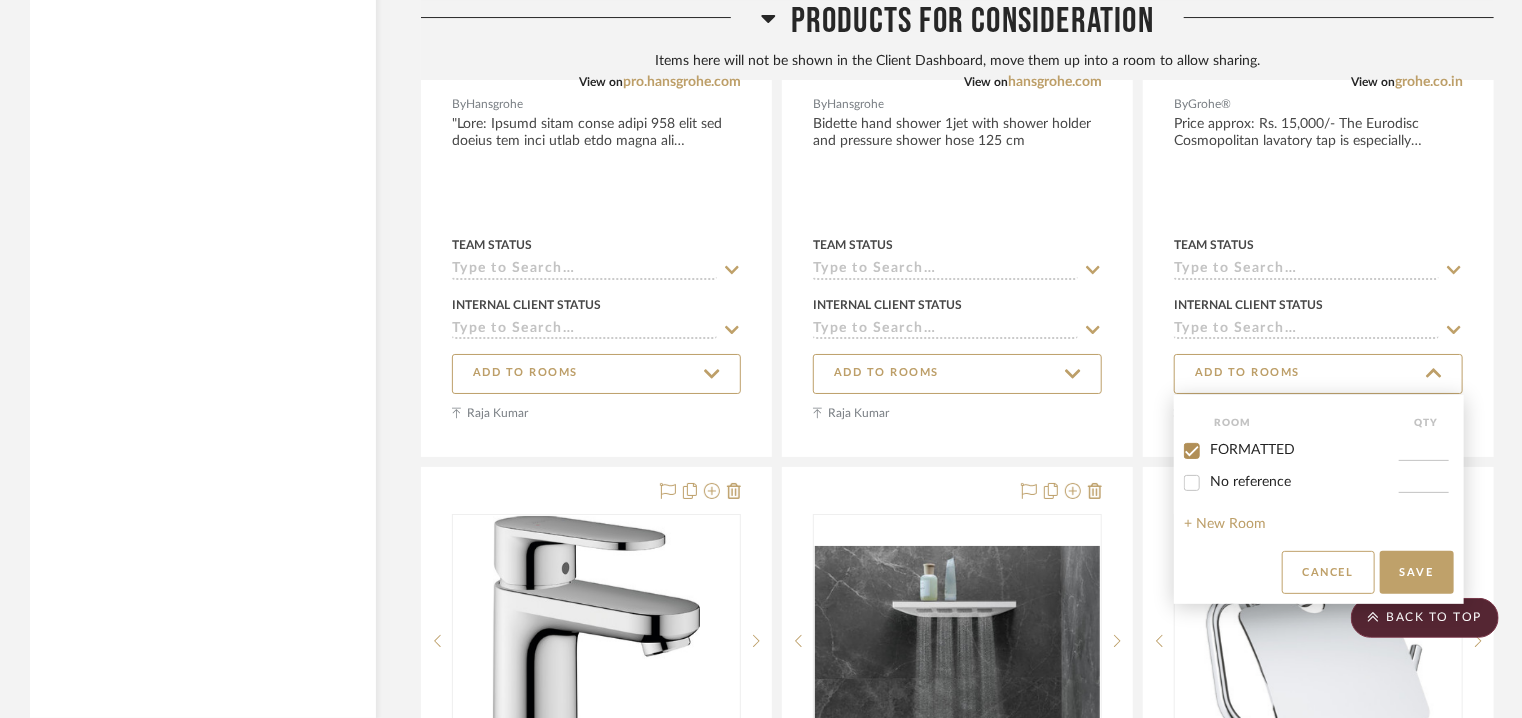 checkbox on "true" 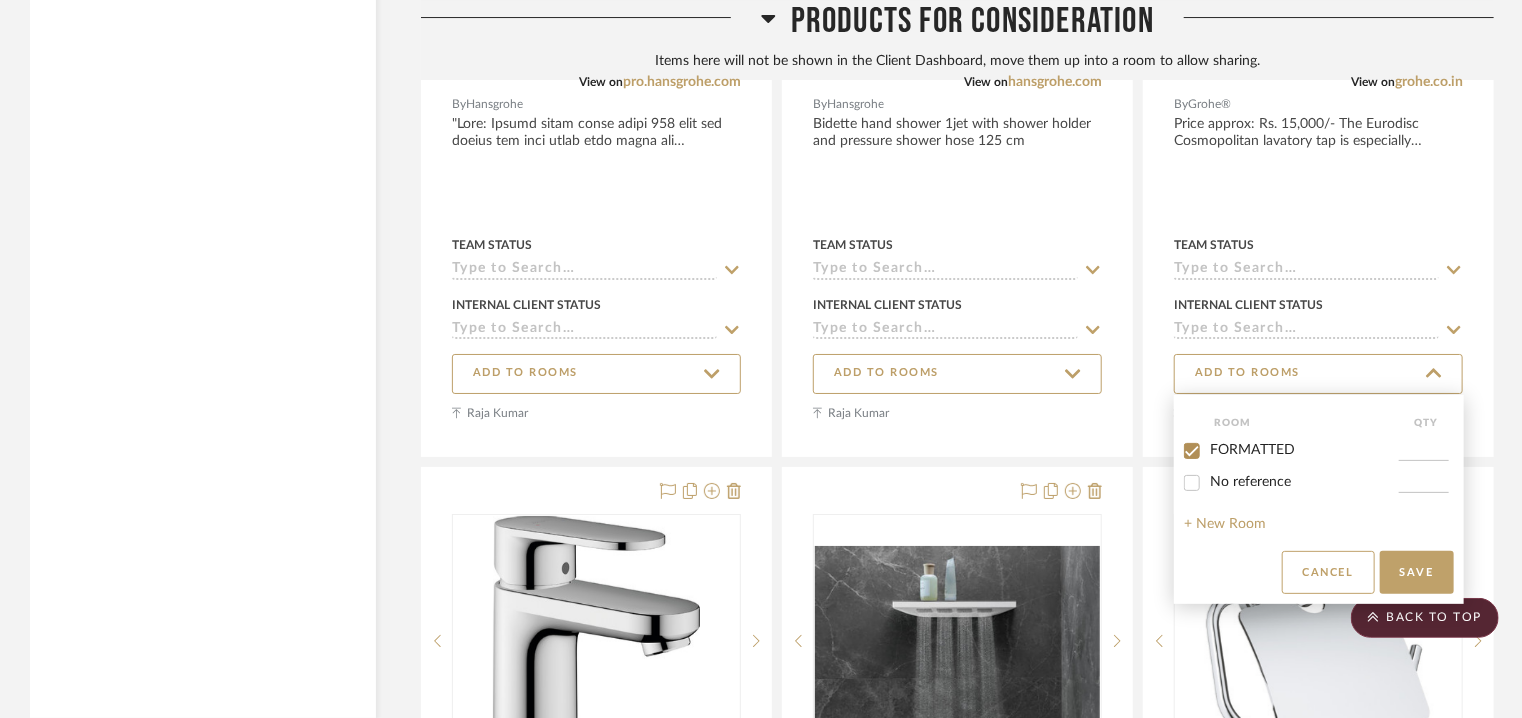 type on "1" 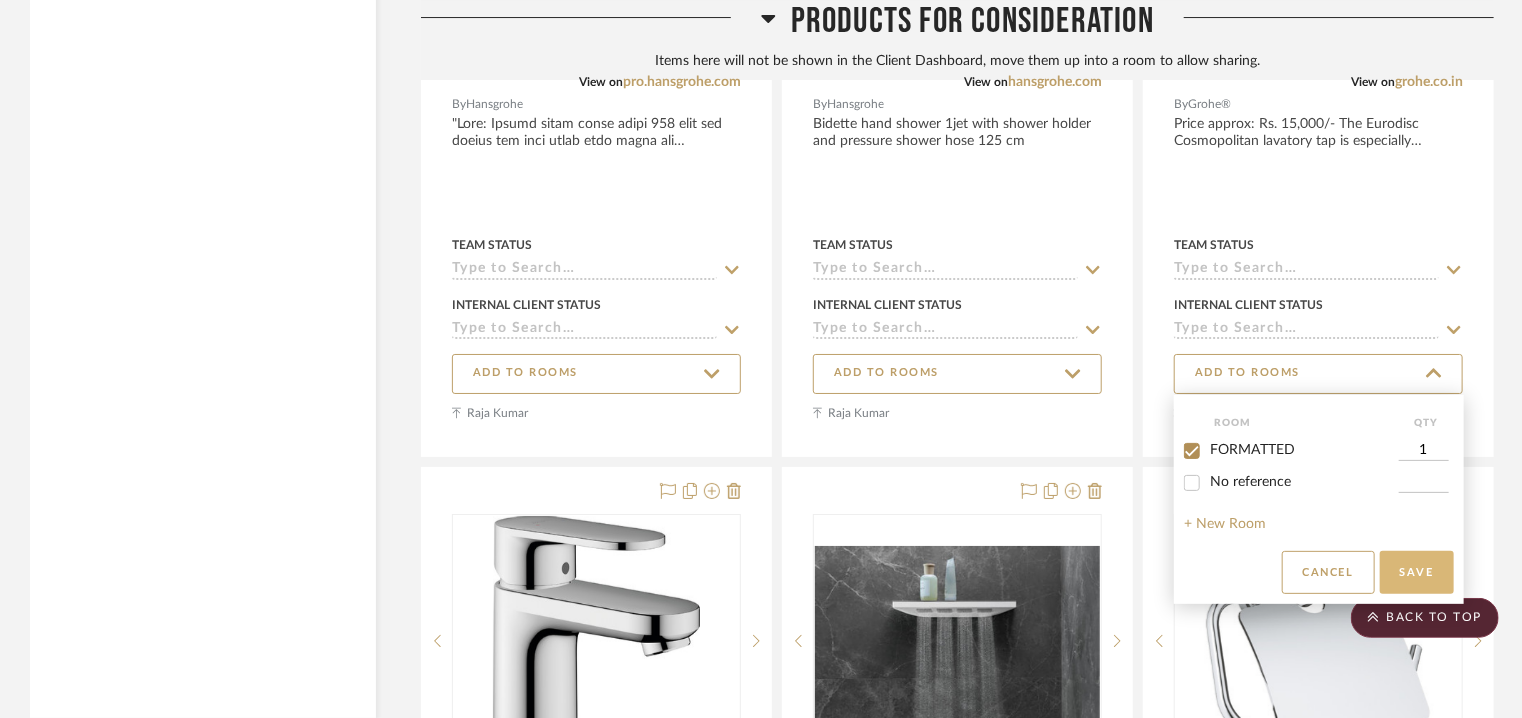 click on "Save" at bounding box center [1417, 572] 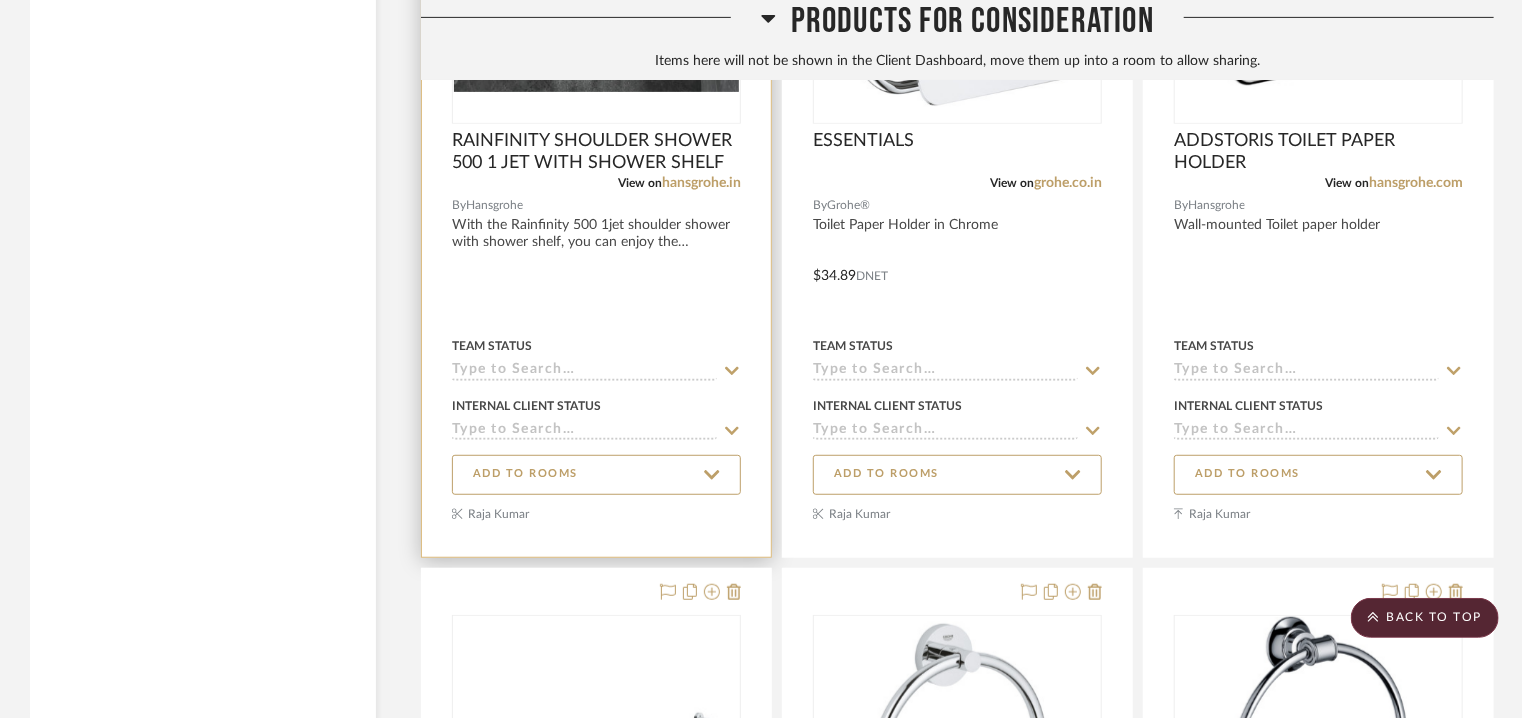 scroll, scrollTop: 4290, scrollLeft: 0, axis: vertical 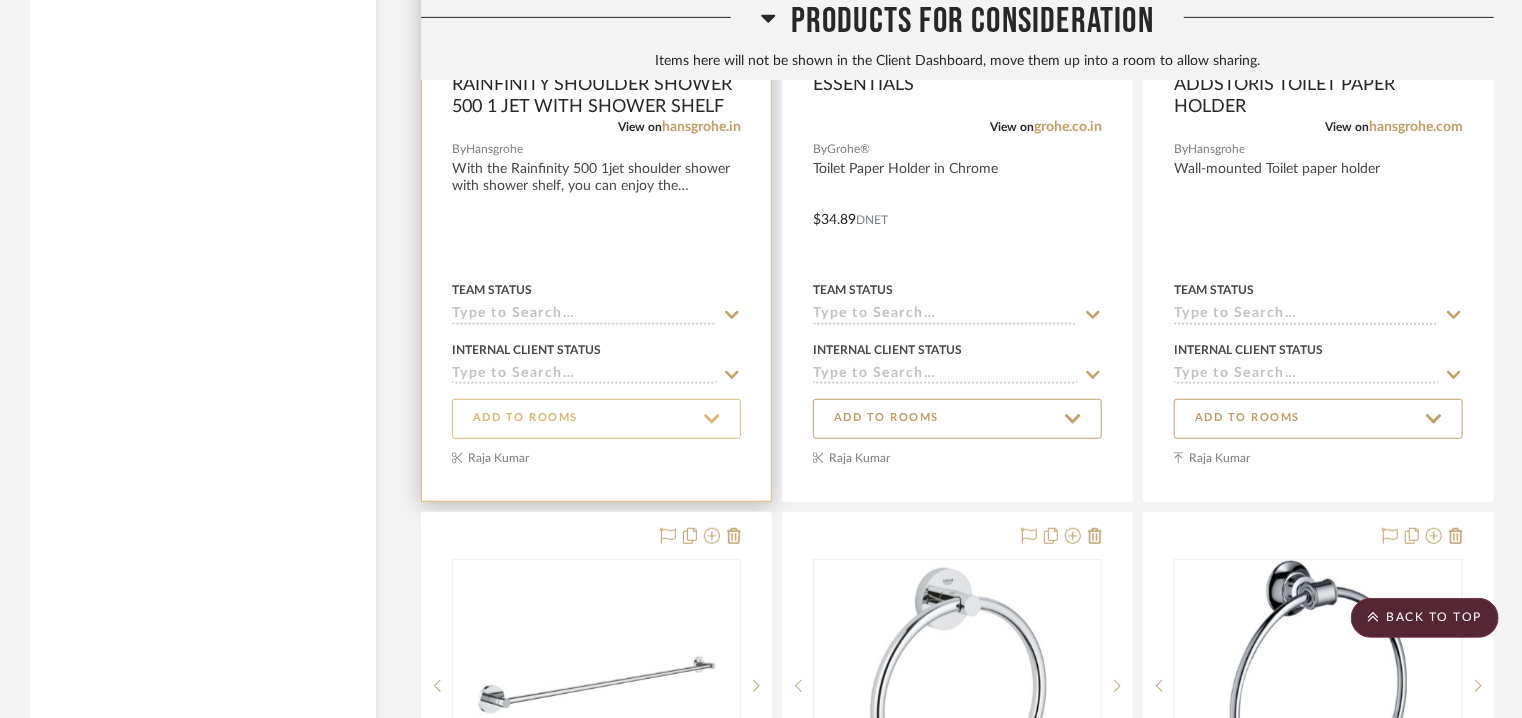 click 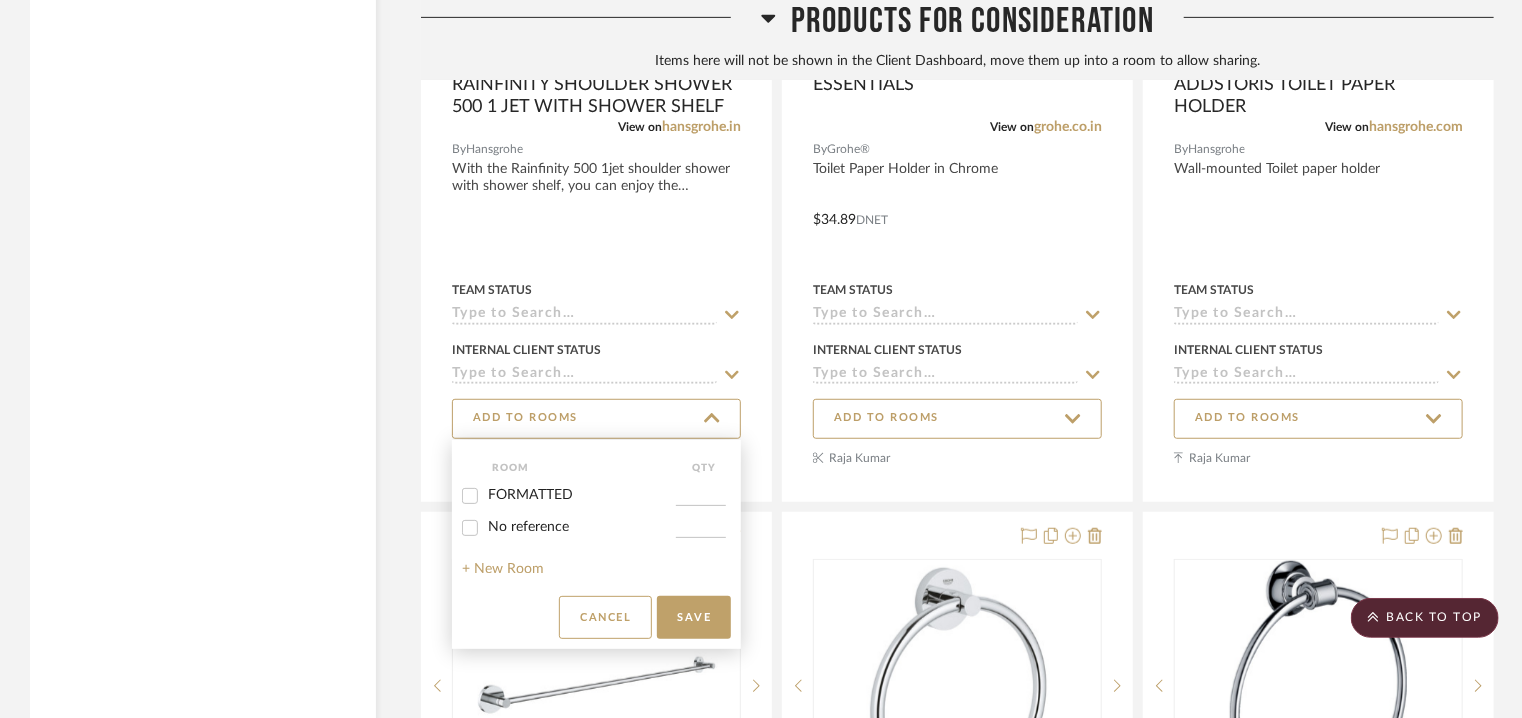 click on "FORMATTED" at bounding box center (530, 495) 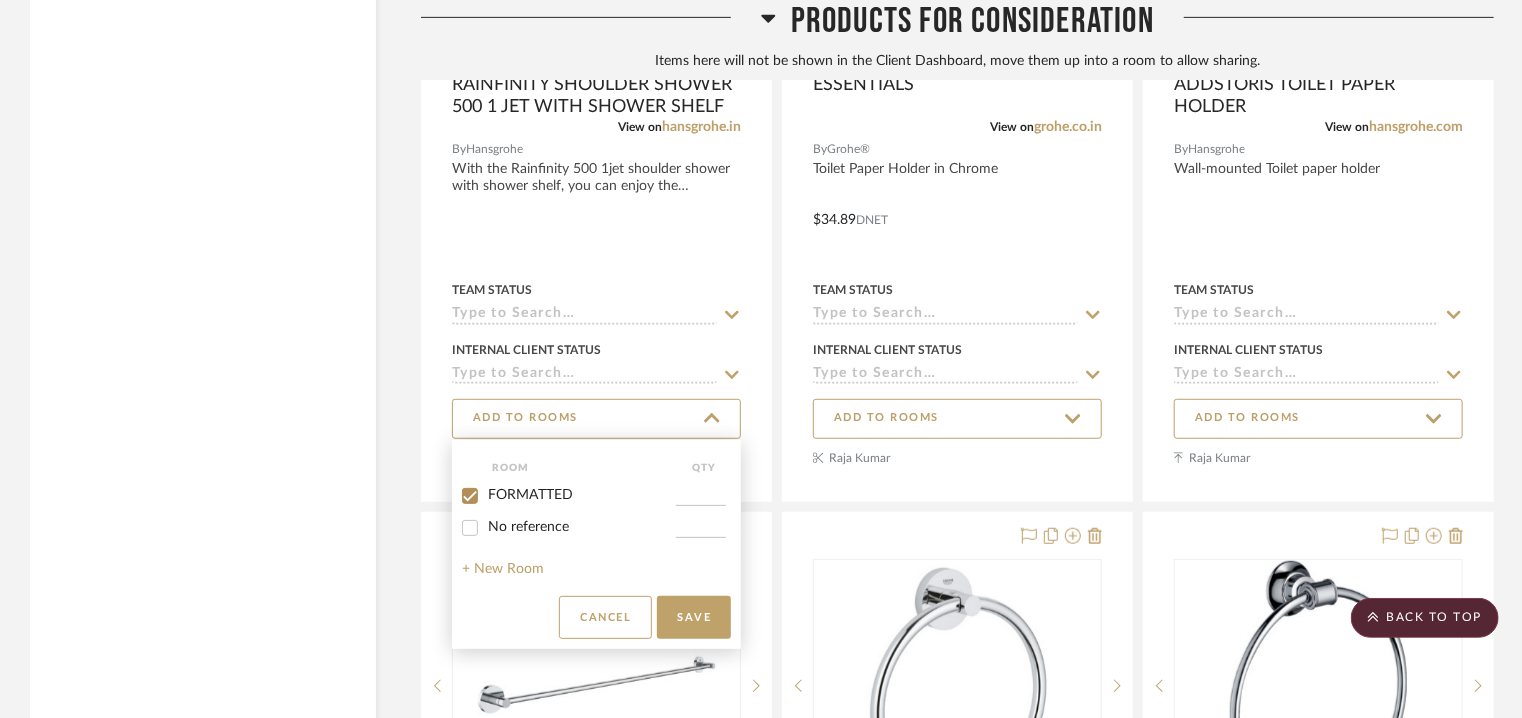 checkbox on "true" 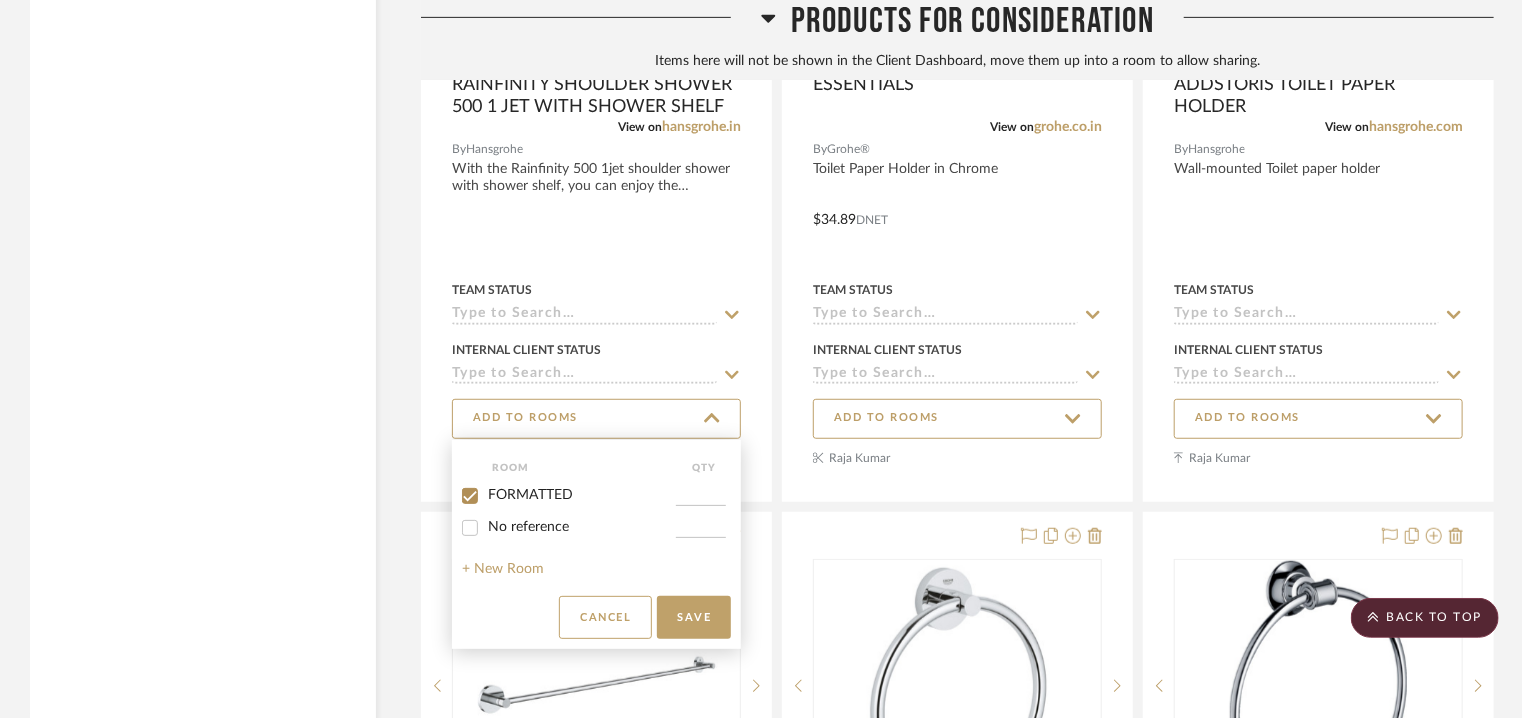 type on "1" 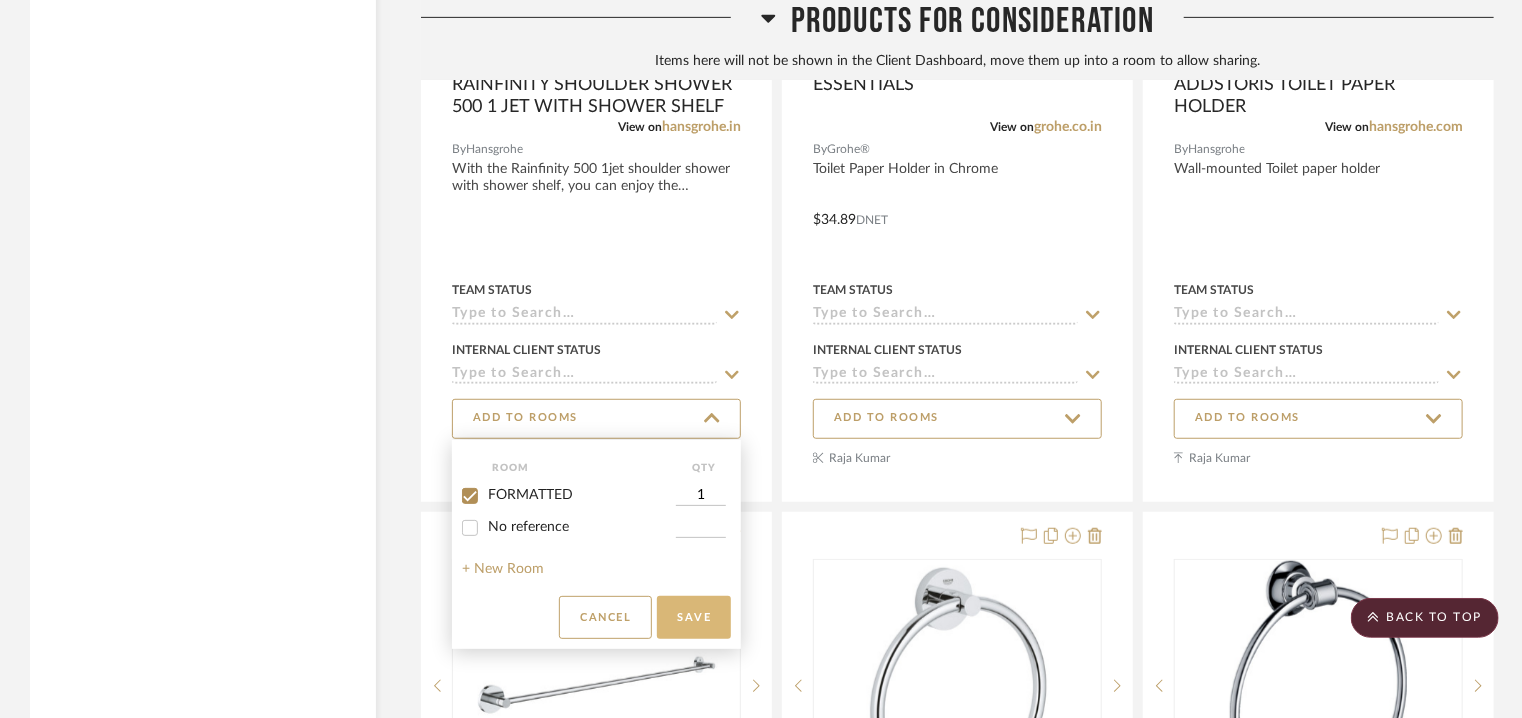 click on "Save" at bounding box center [694, 617] 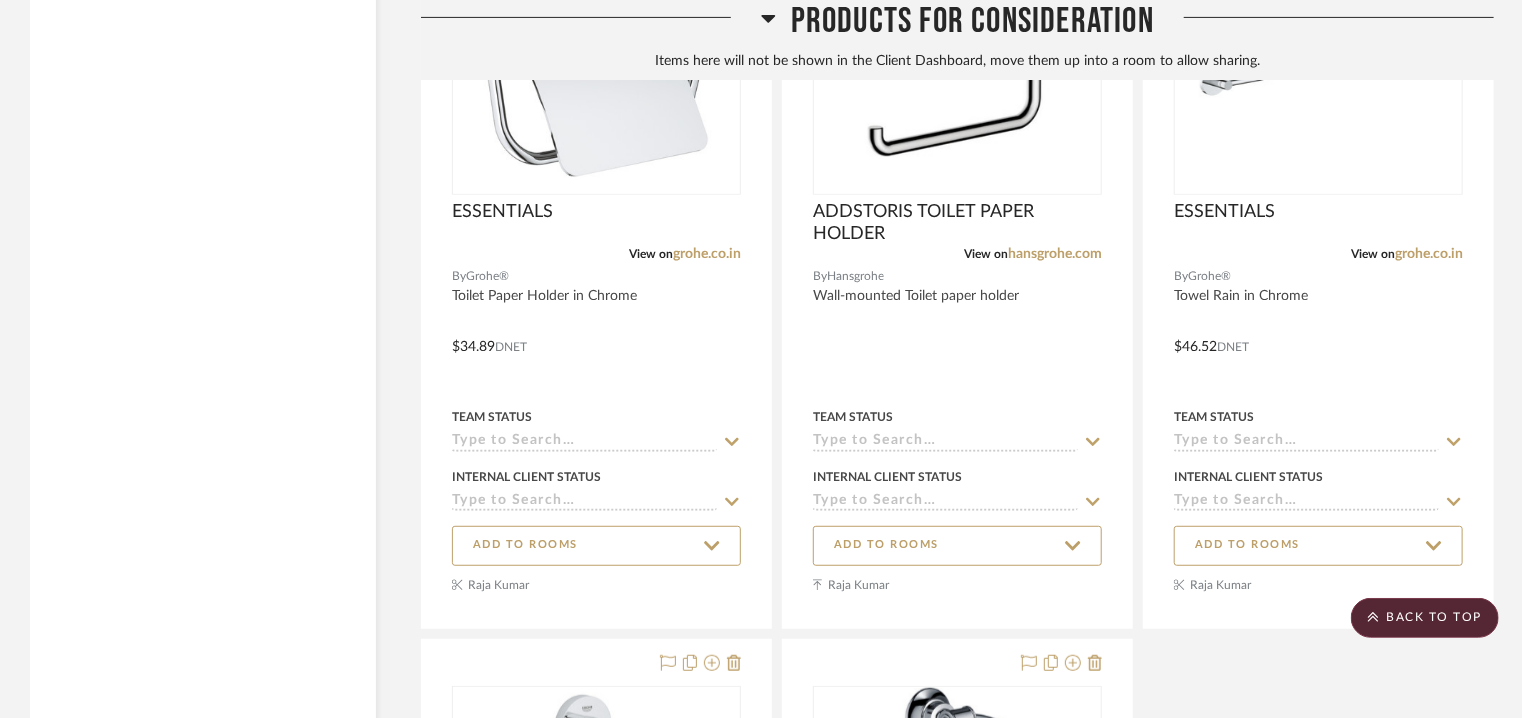 scroll, scrollTop: 4032, scrollLeft: 0, axis: vertical 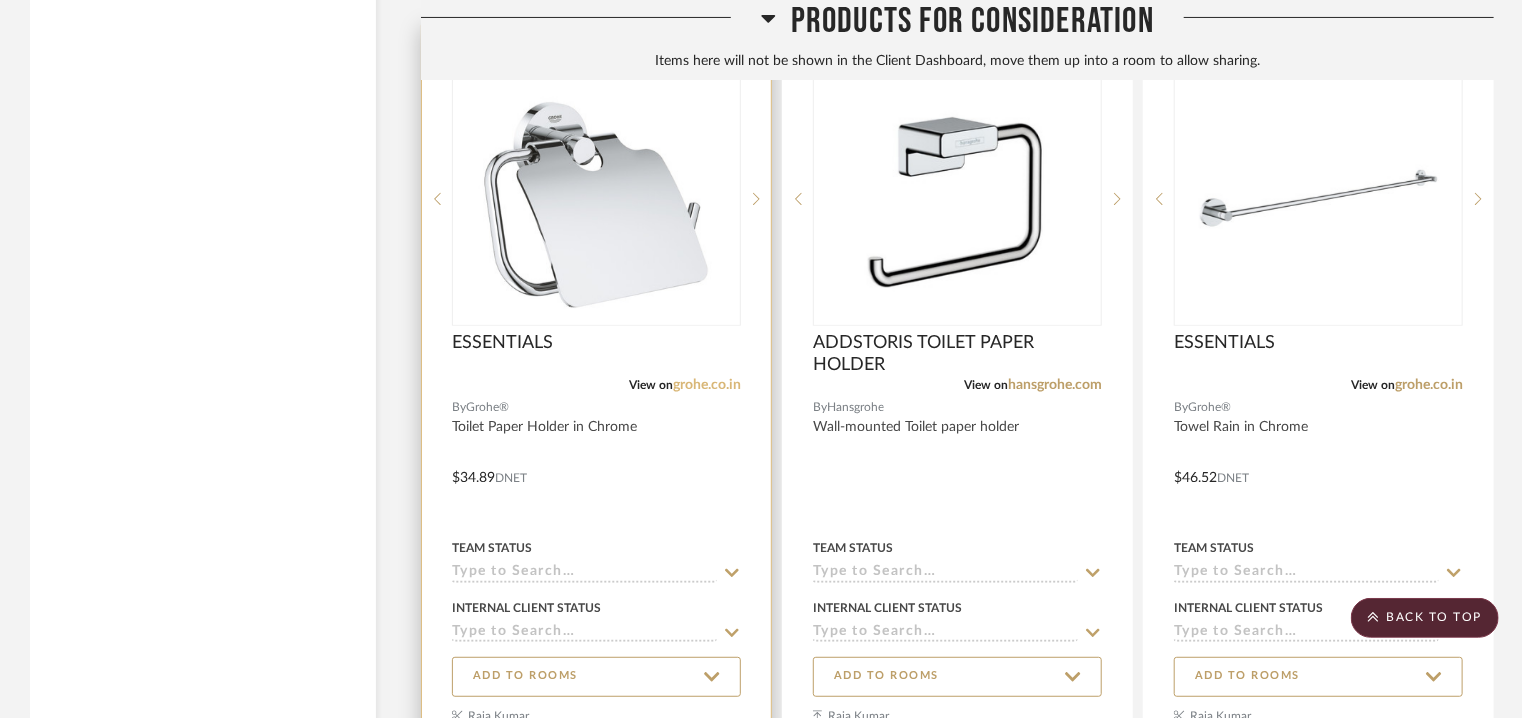 click on "grohe.co.in" at bounding box center (707, 385) 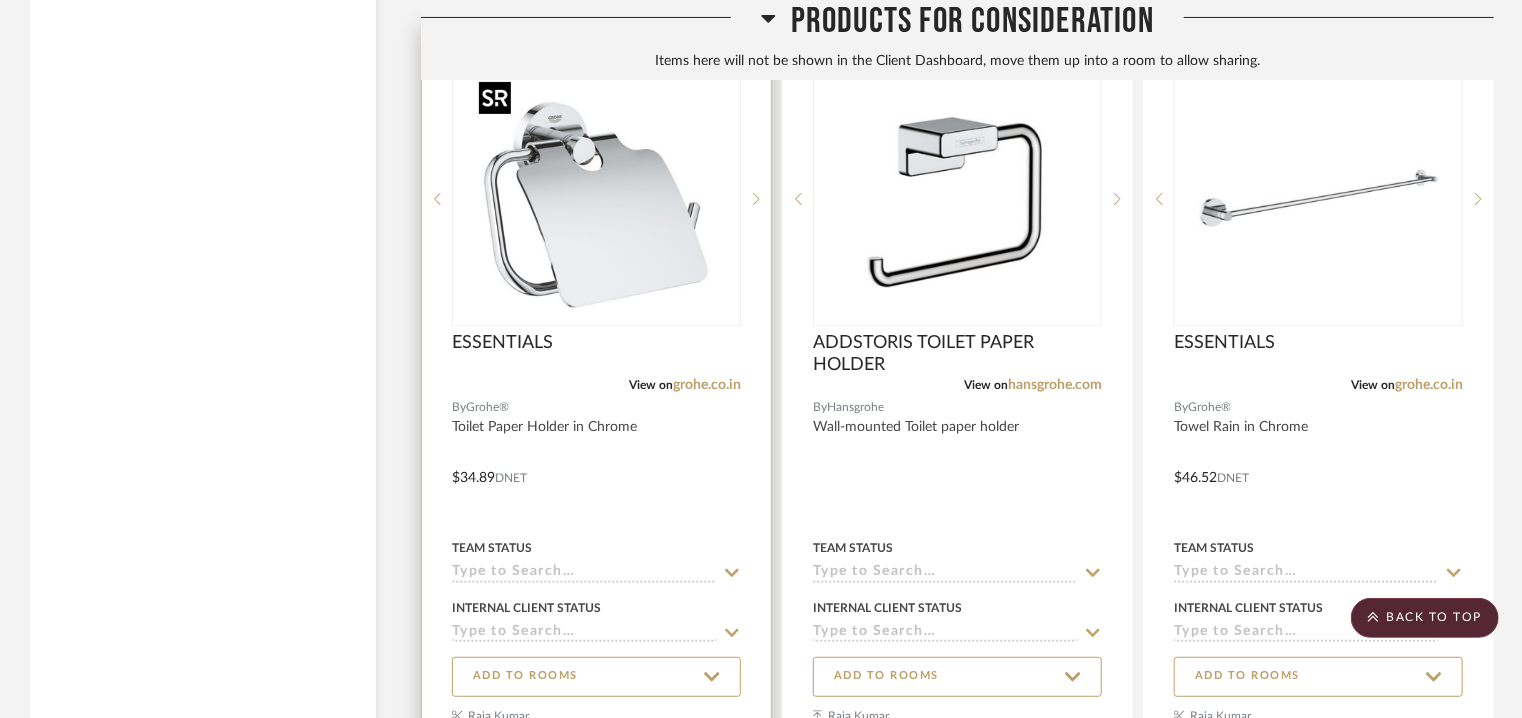 click at bounding box center [597, 199] 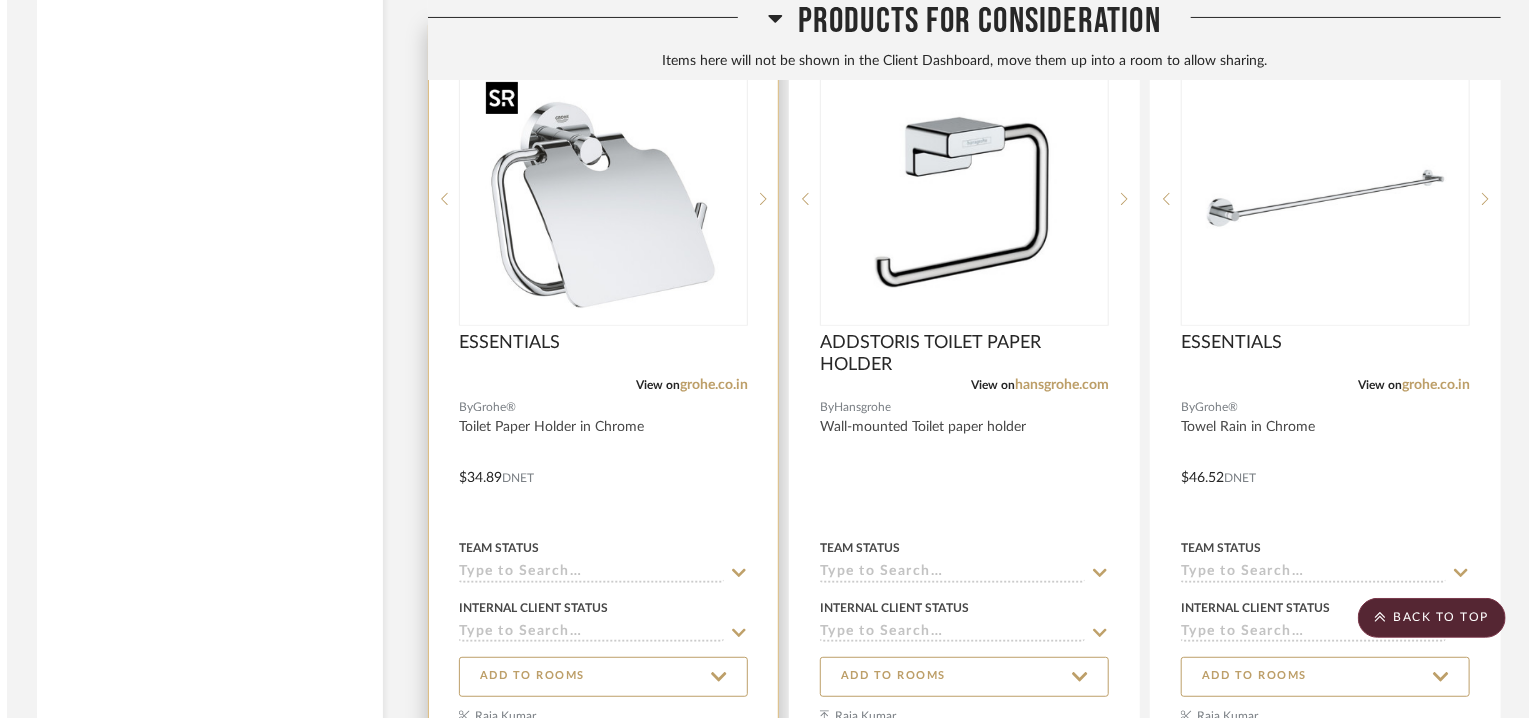 scroll, scrollTop: 0, scrollLeft: 0, axis: both 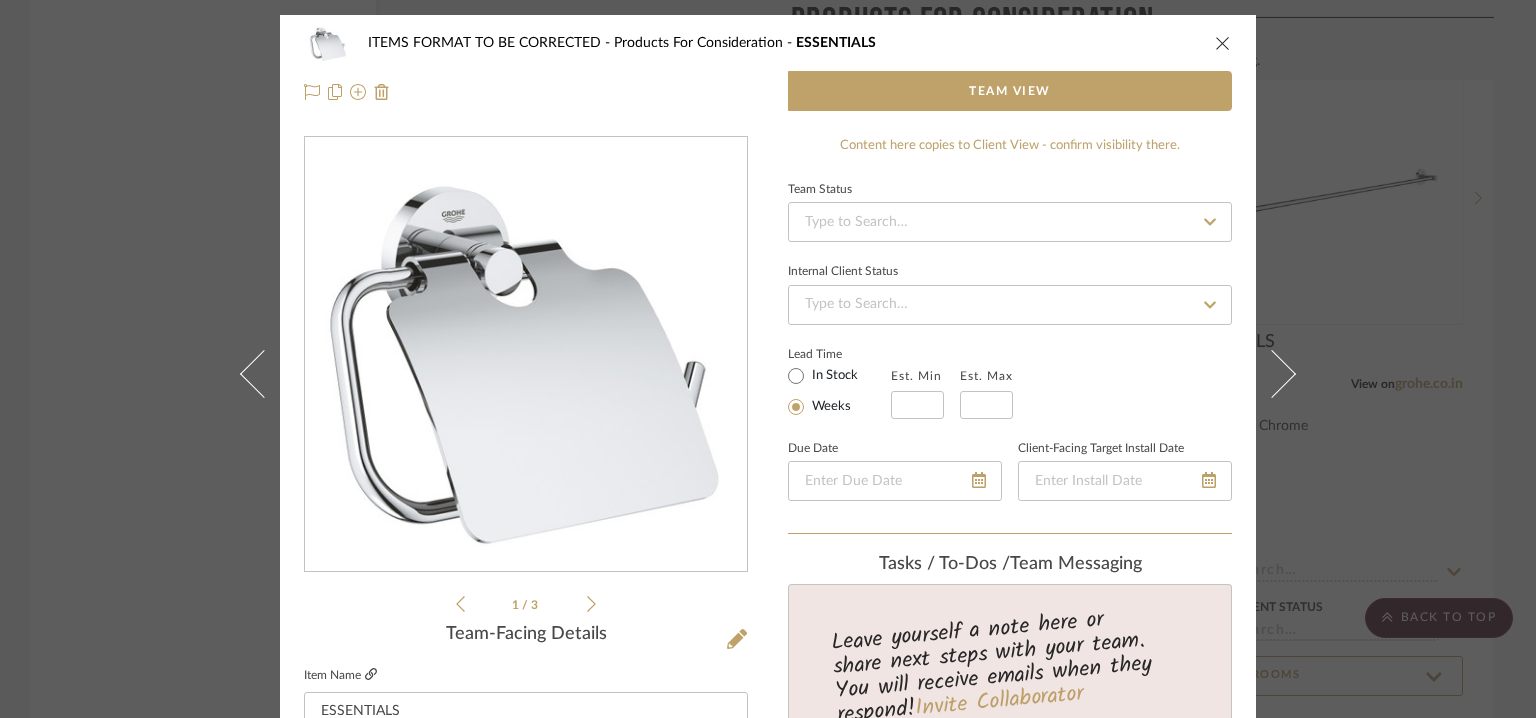click 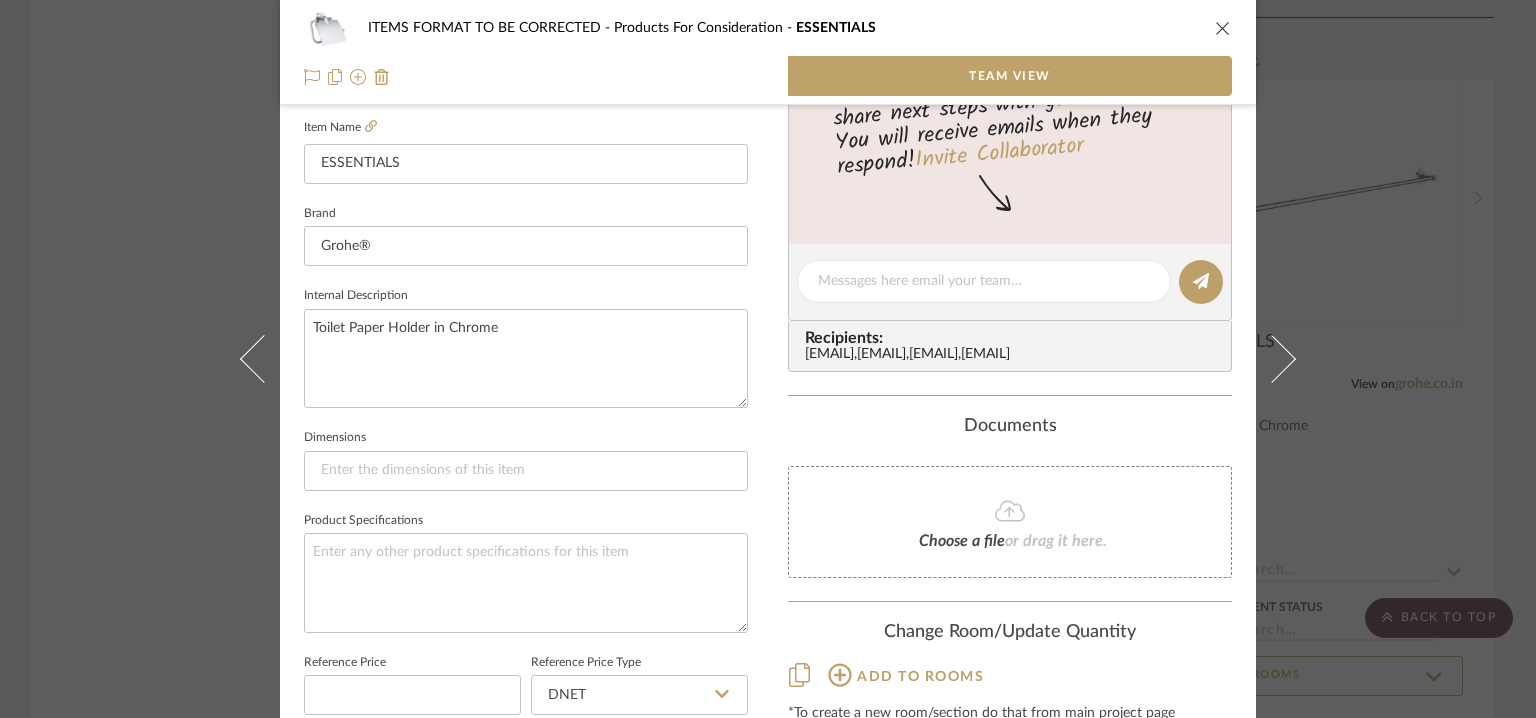 scroll, scrollTop: 663, scrollLeft: 0, axis: vertical 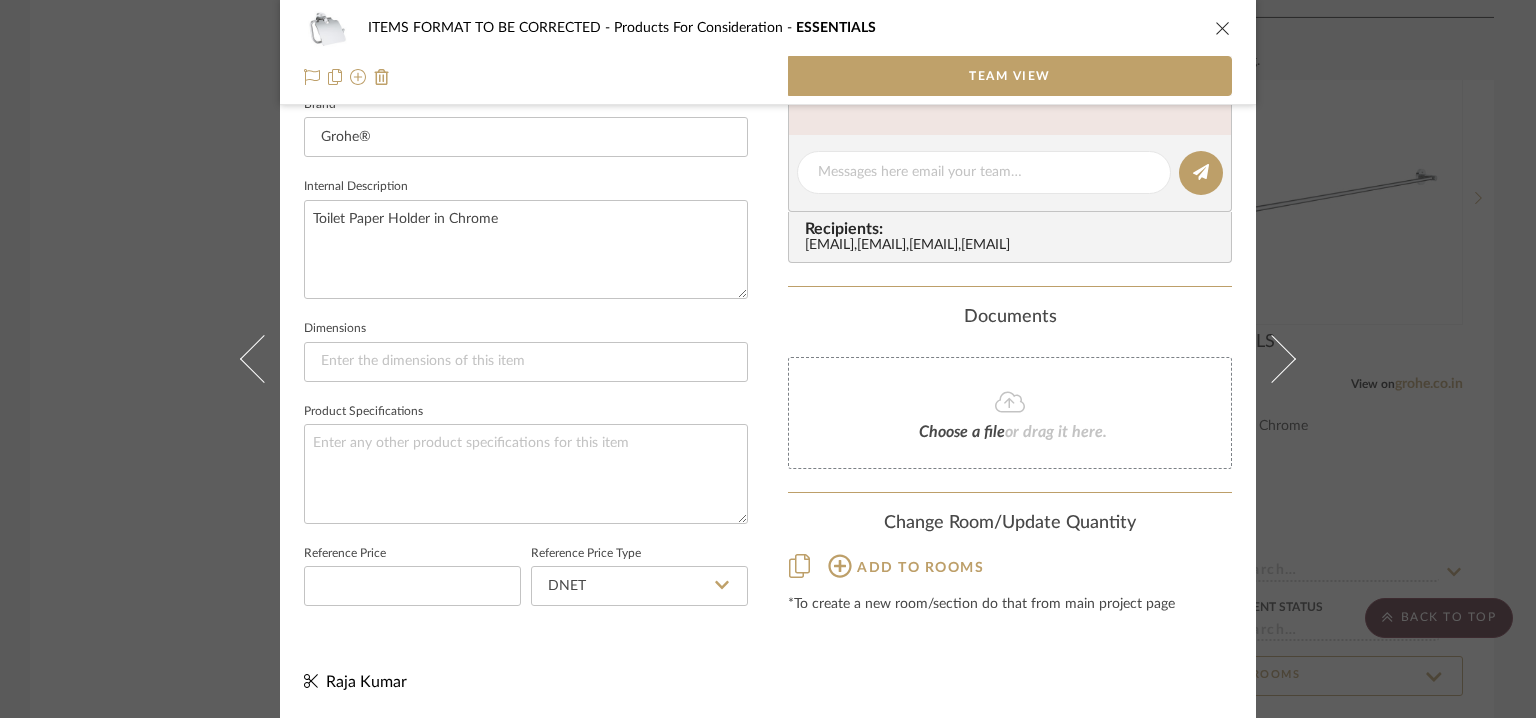 click 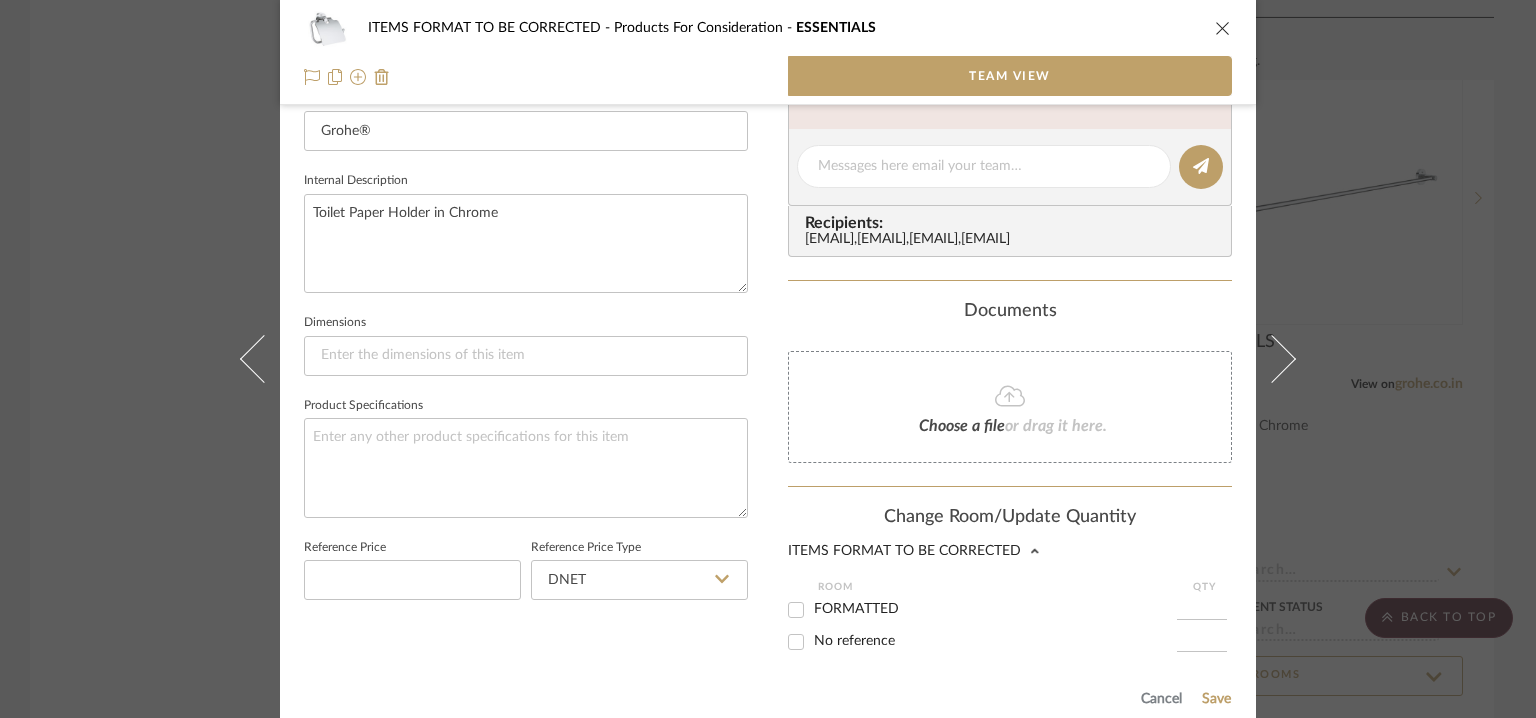 click on "FORMATTED" at bounding box center (856, 609) 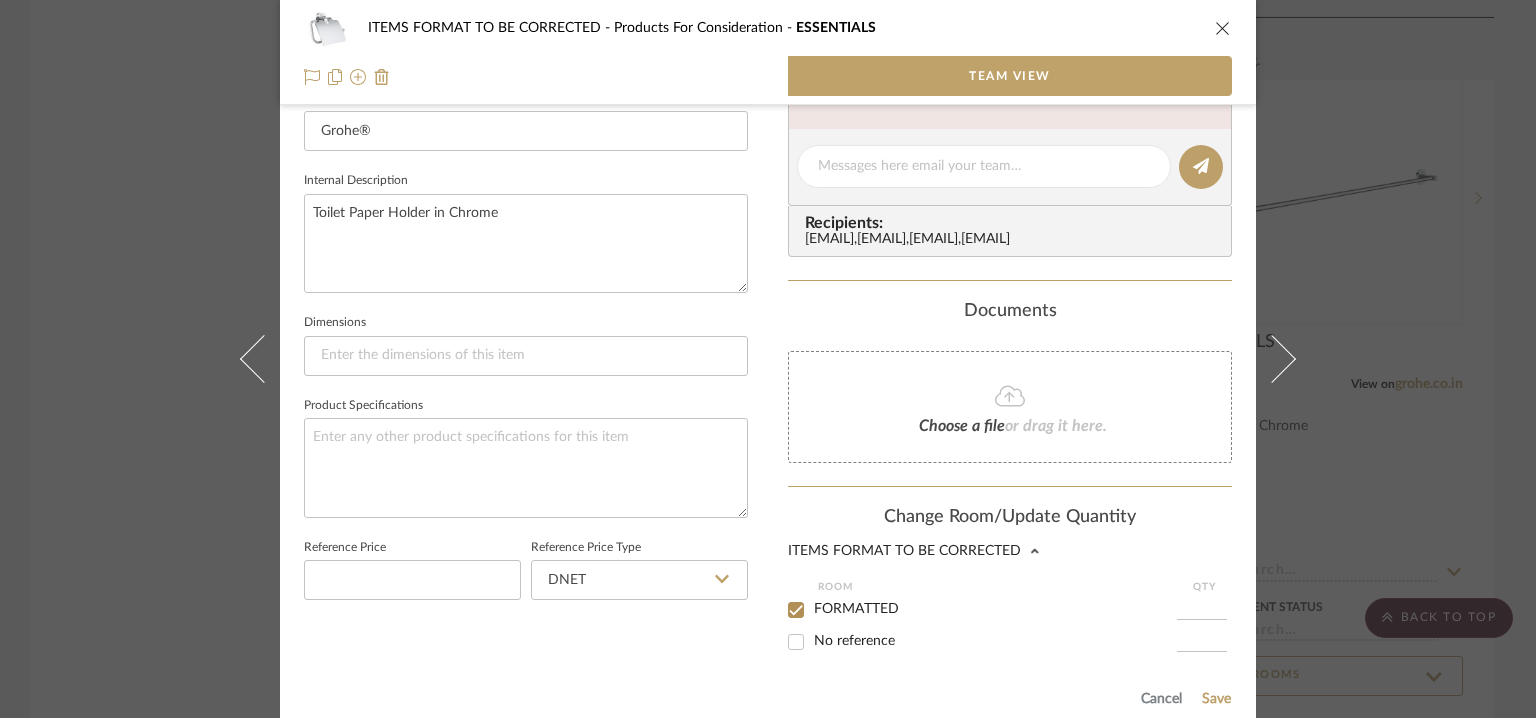 checkbox on "true" 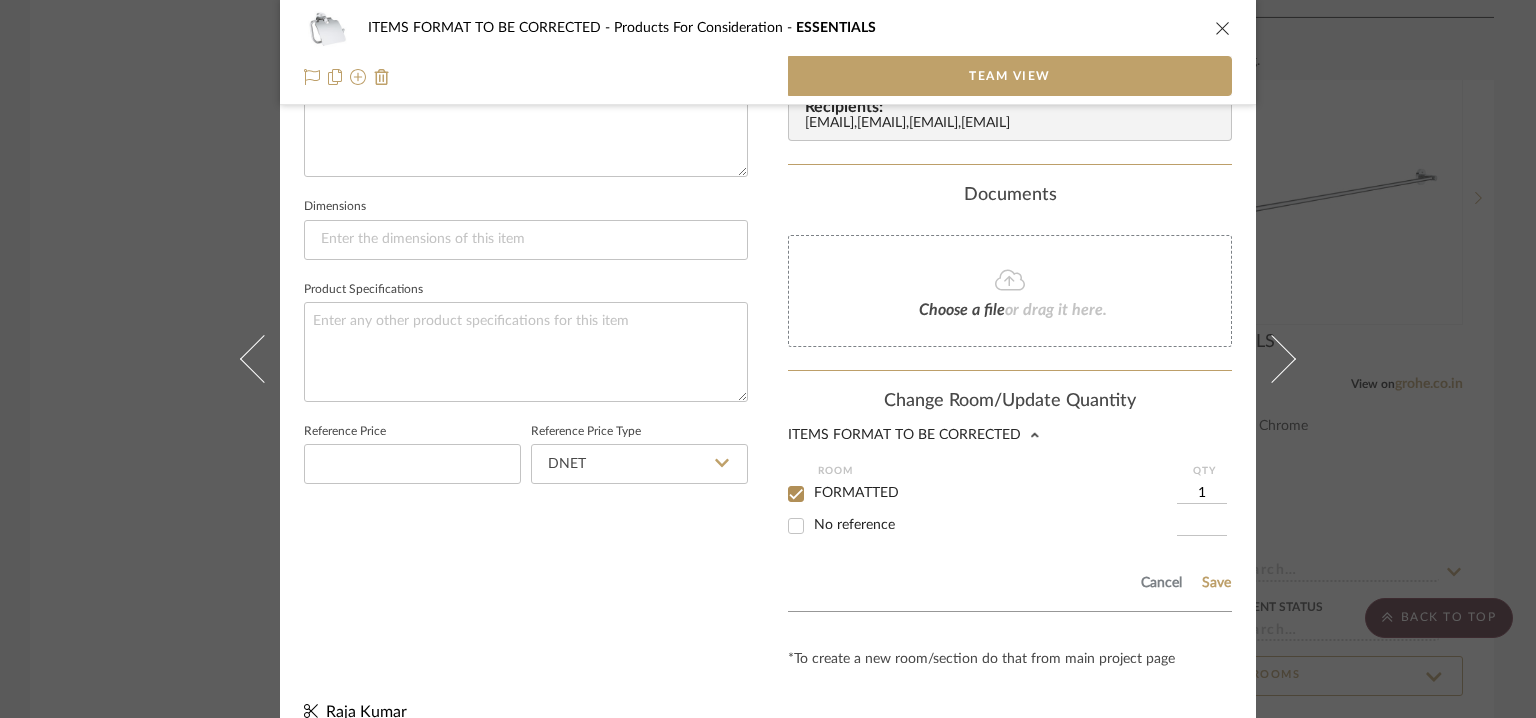 scroll, scrollTop: 839, scrollLeft: 0, axis: vertical 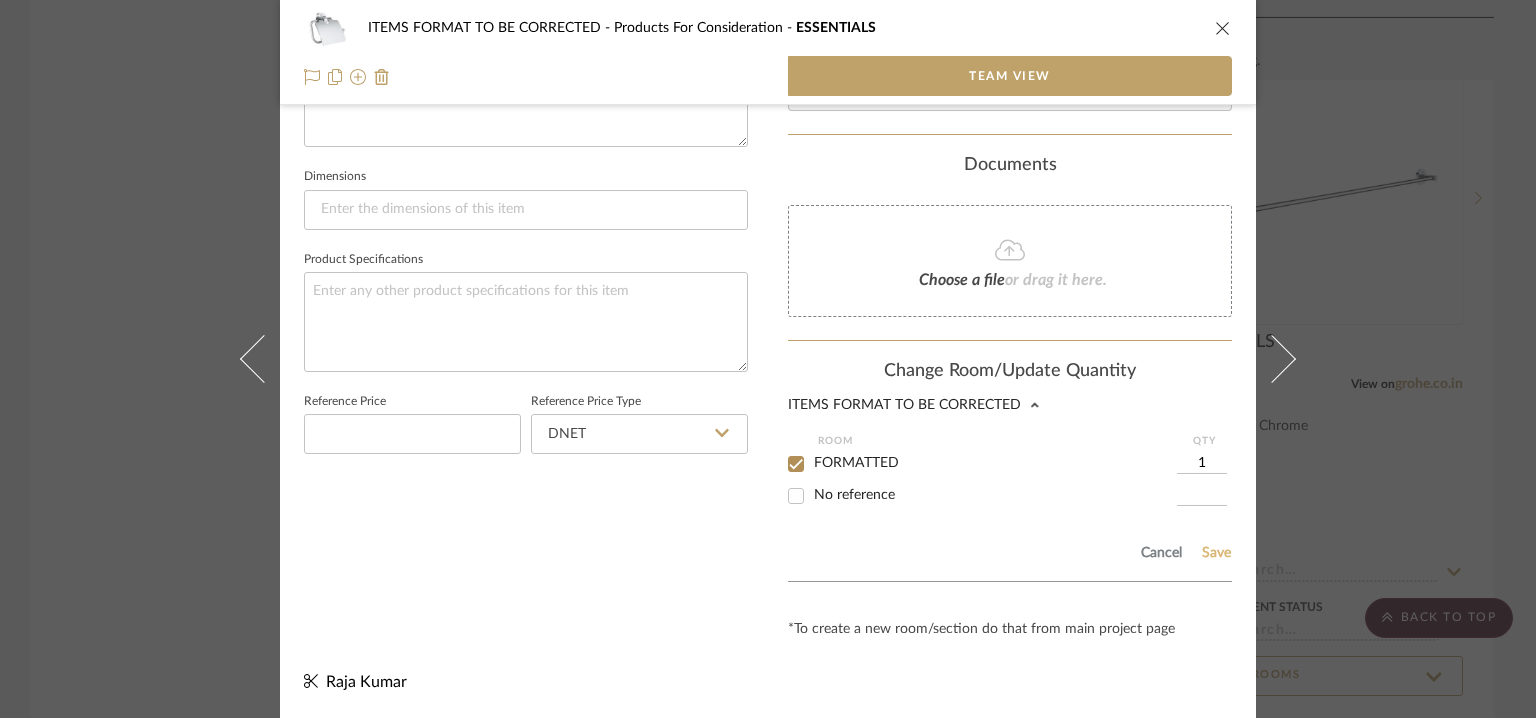 click on "Save" 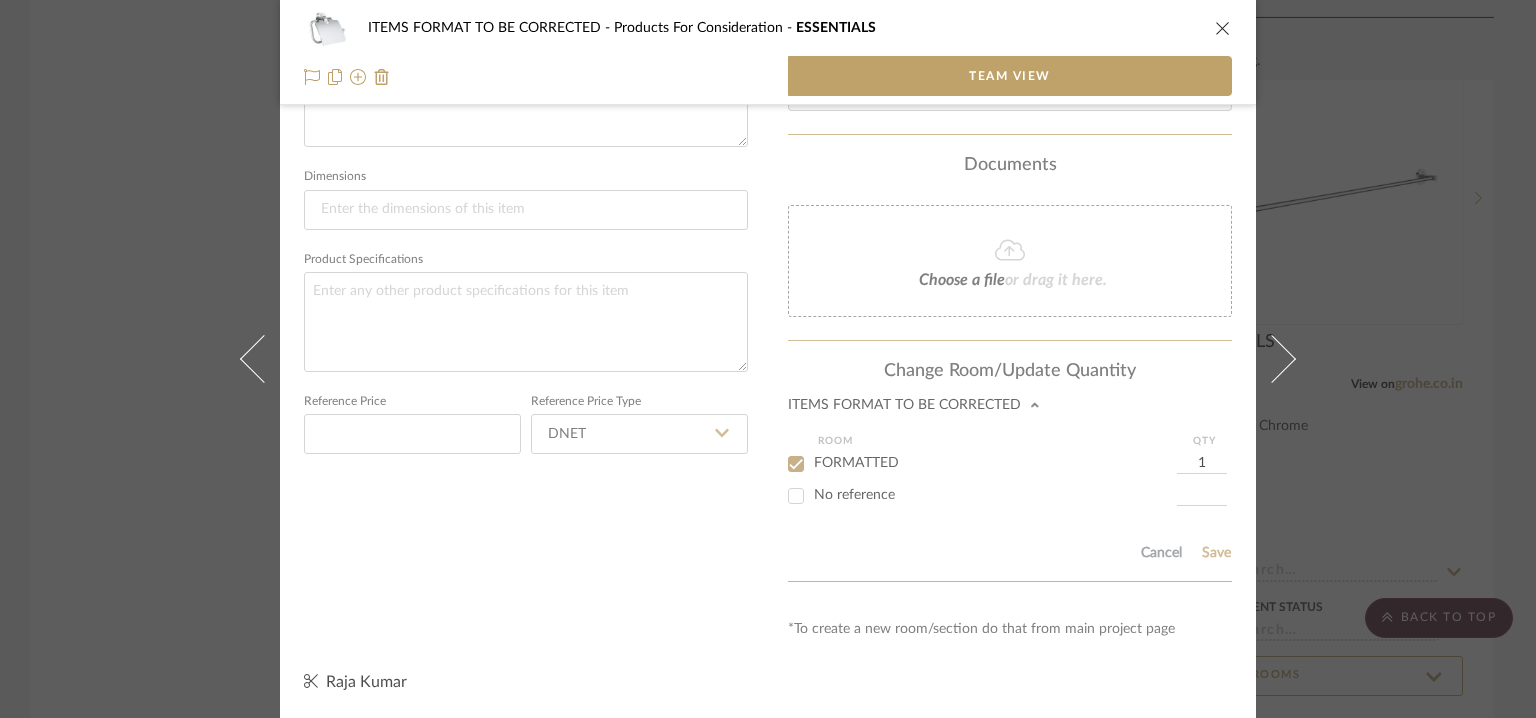 type 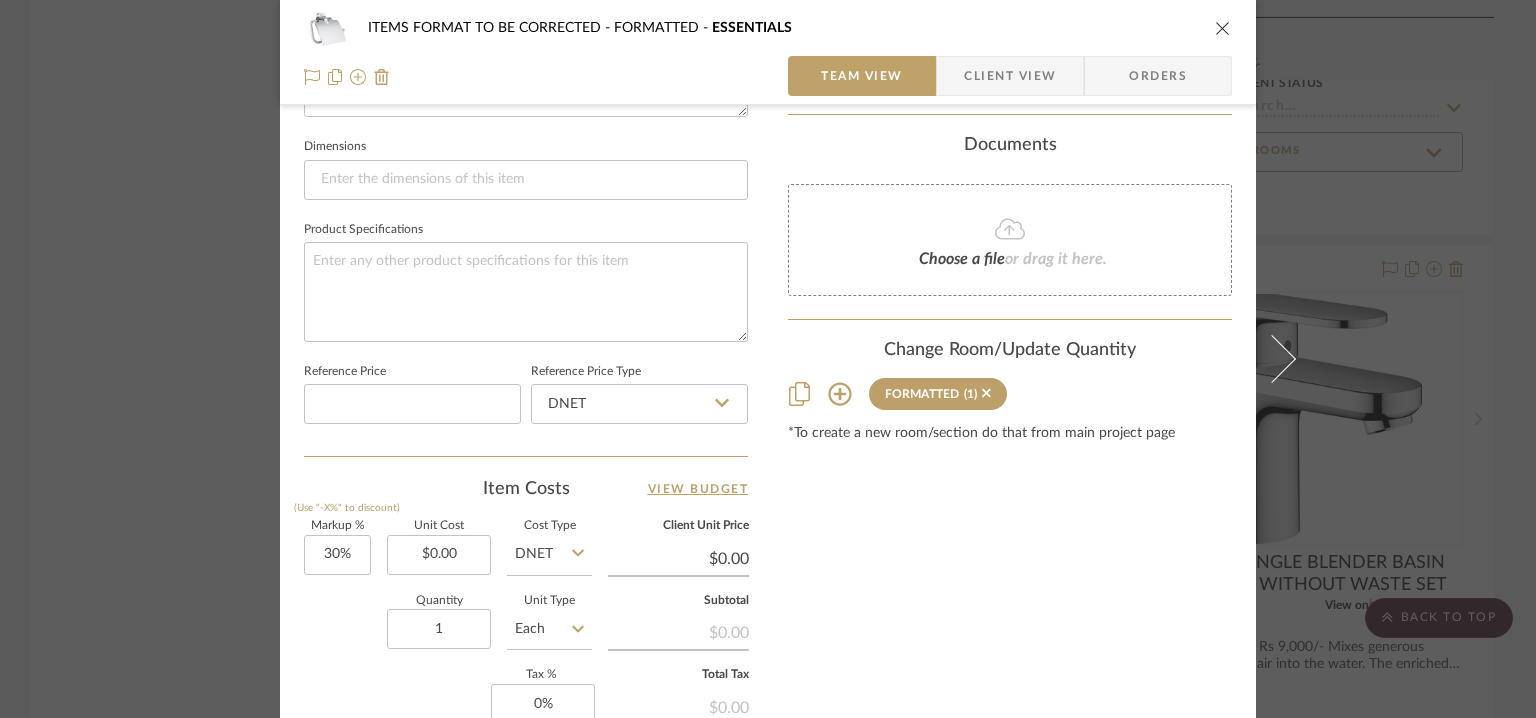 type 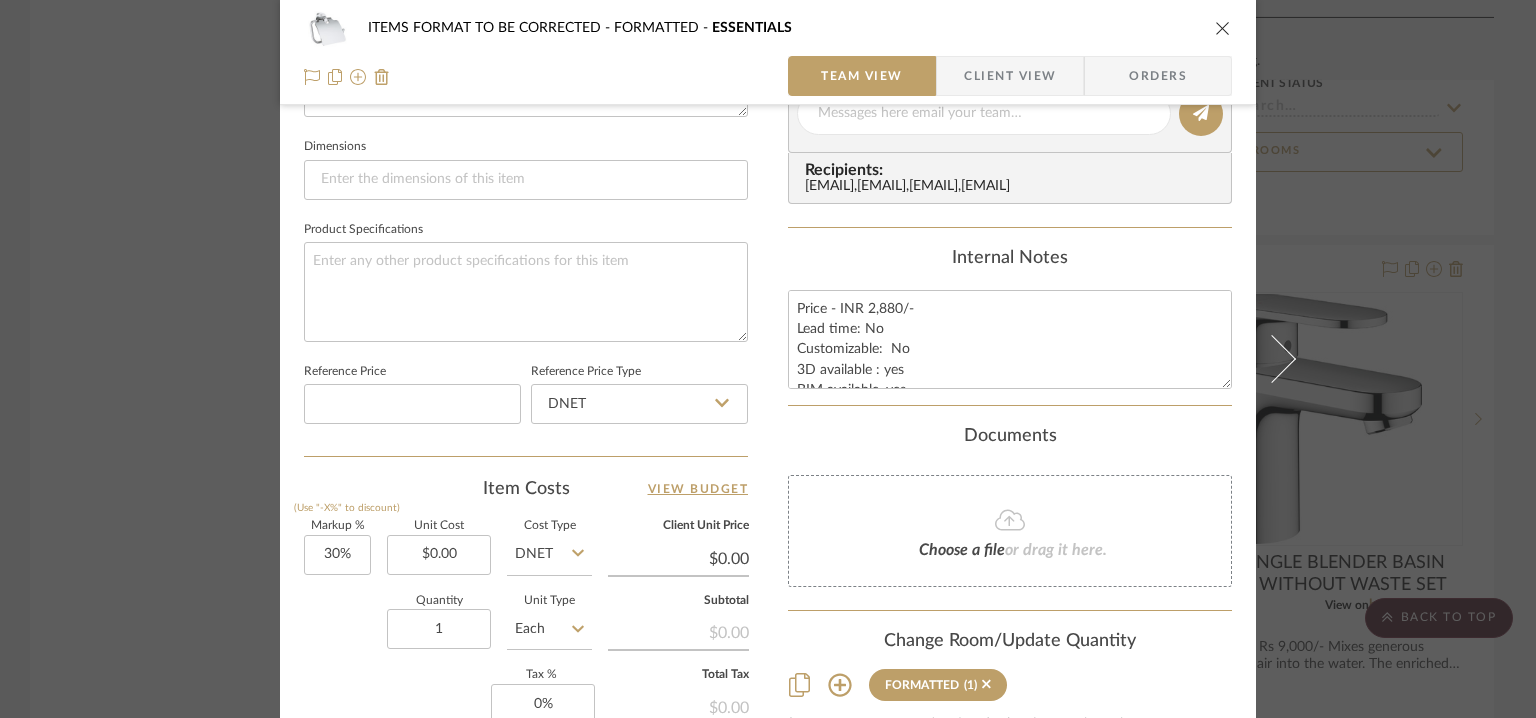 click at bounding box center (1223, 28) 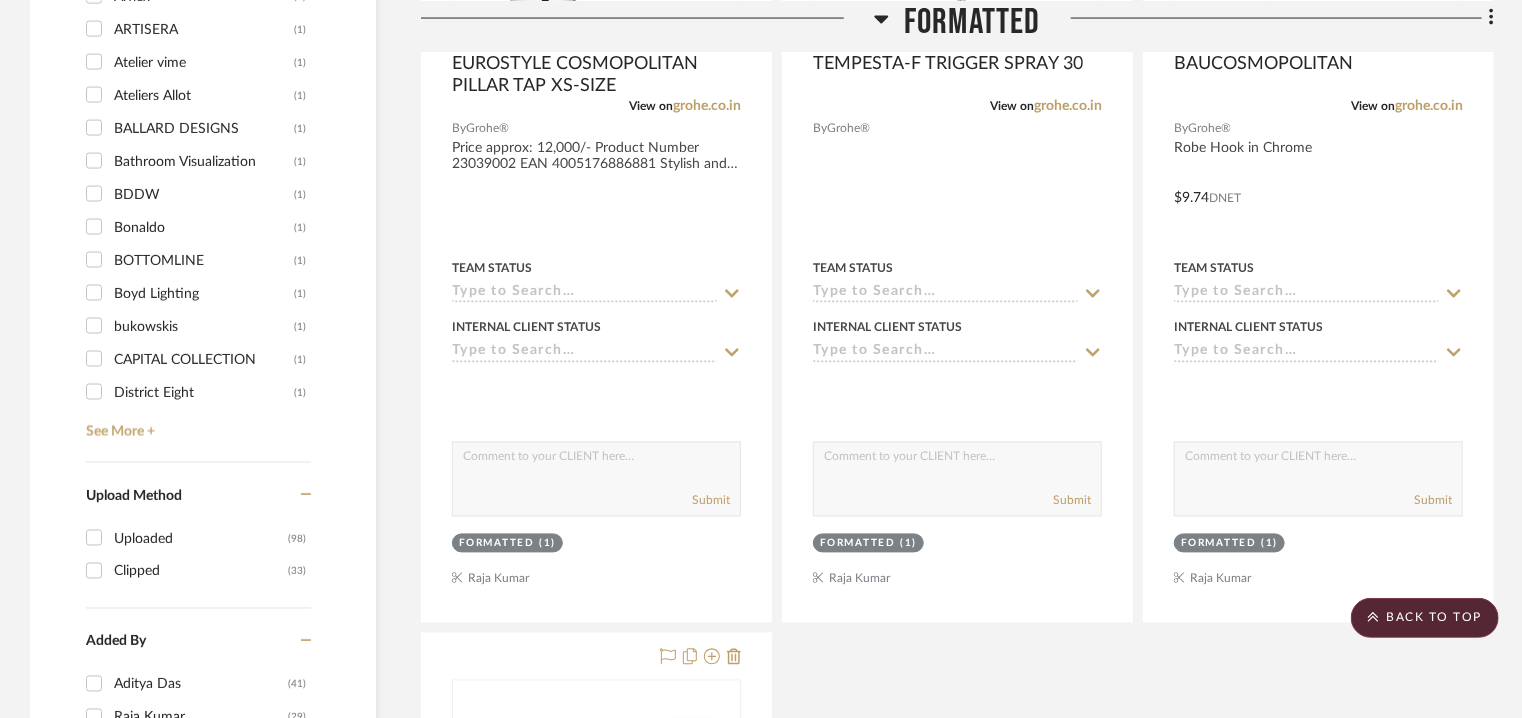 scroll, scrollTop: 1932, scrollLeft: 0, axis: vertical 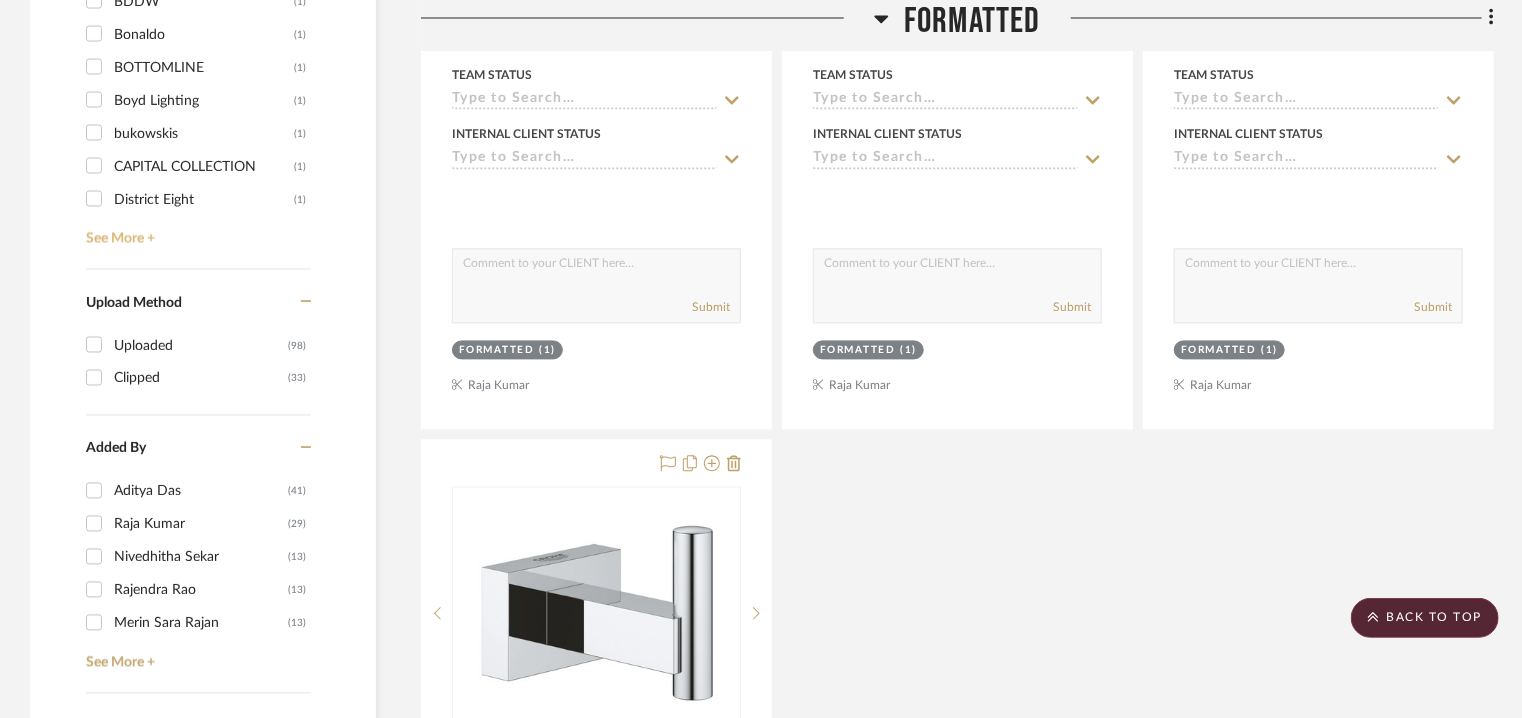 click on "See More +" 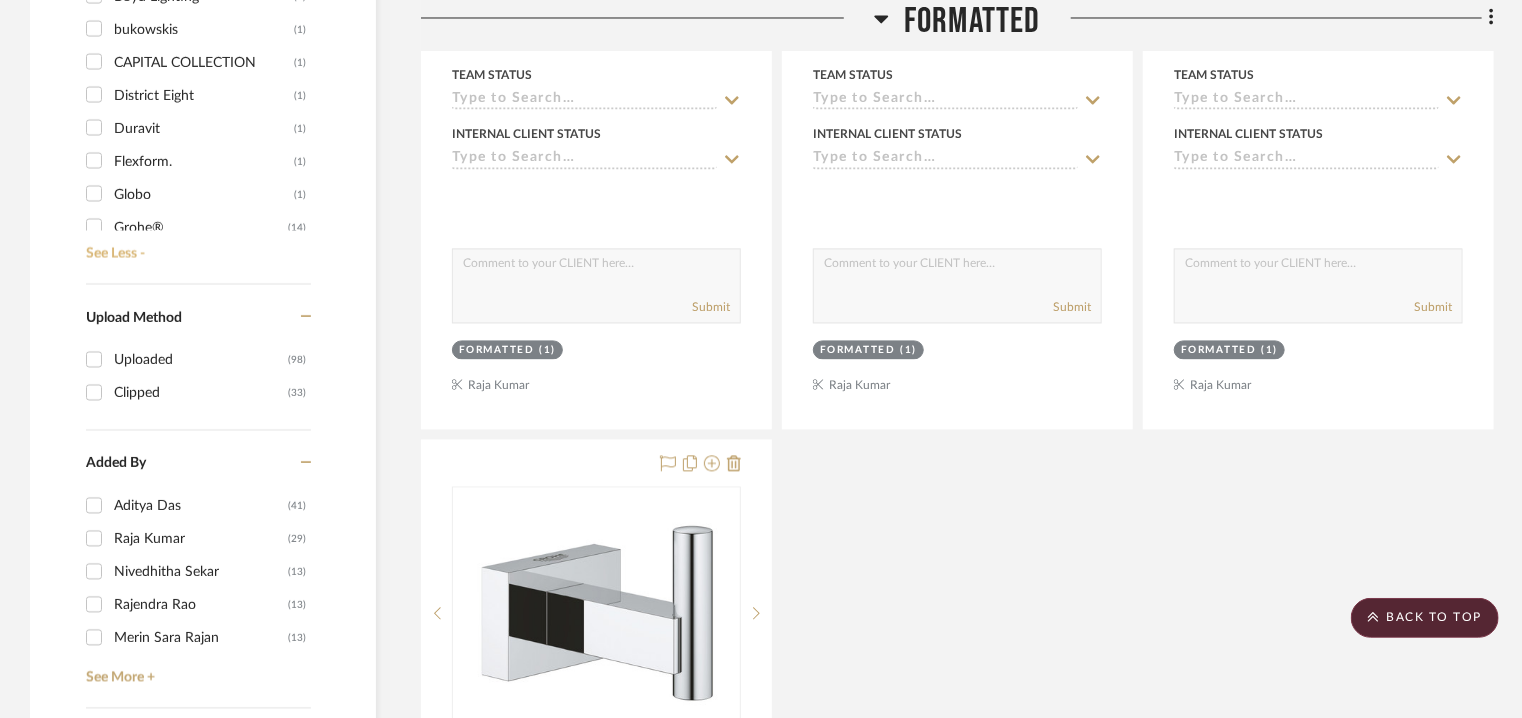 scroll, scrollTop: 0, scrollLeft: 0, axis: both 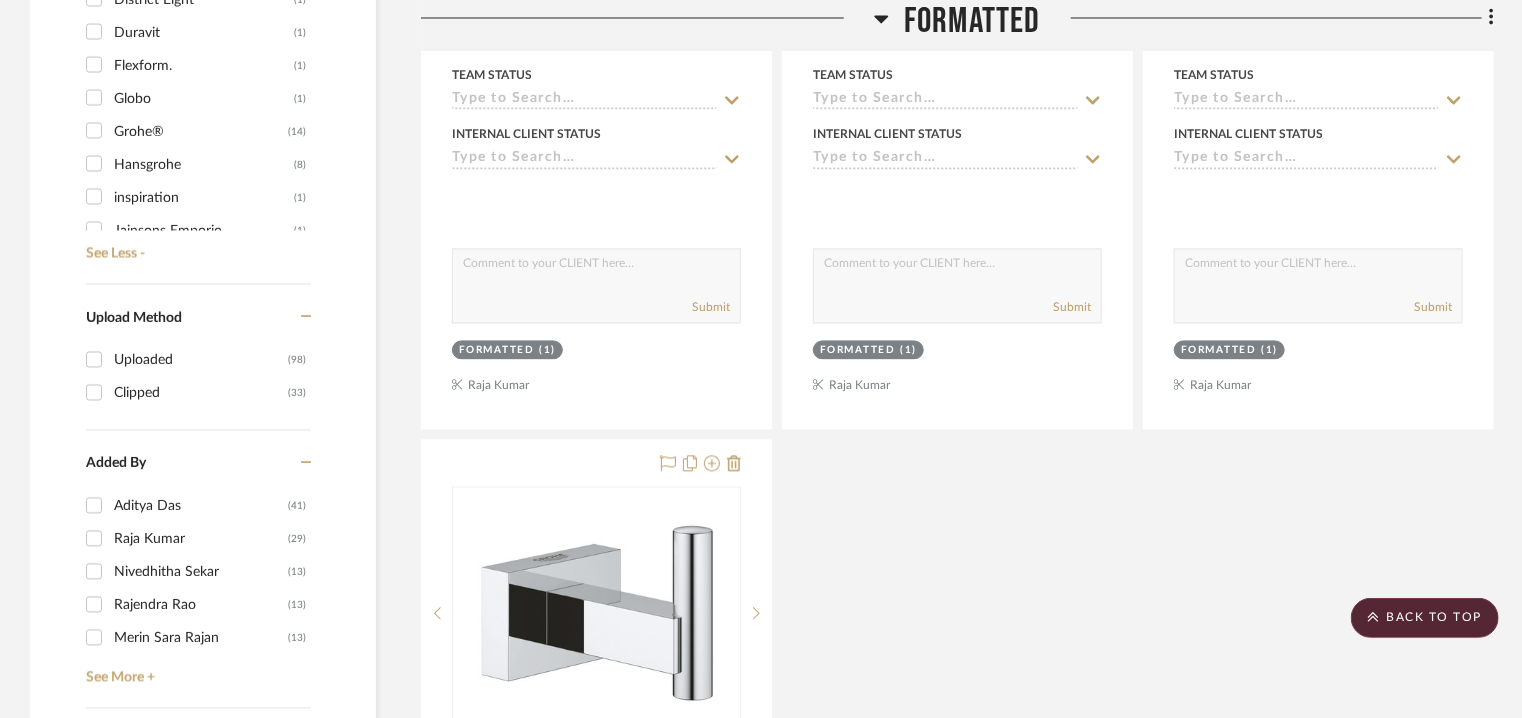 click on "Grohe®  (14)" at bounding box center (94, 130) 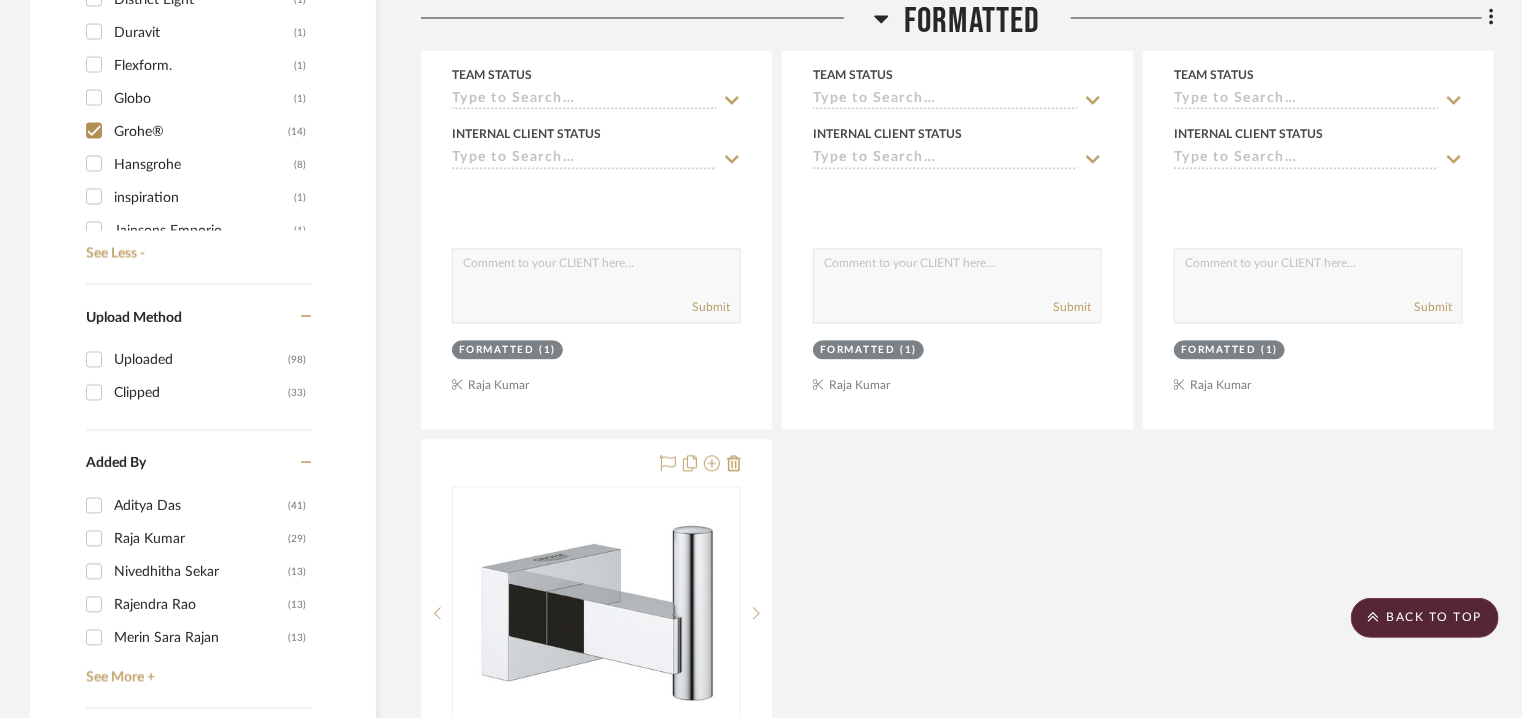 checkbox on "true" 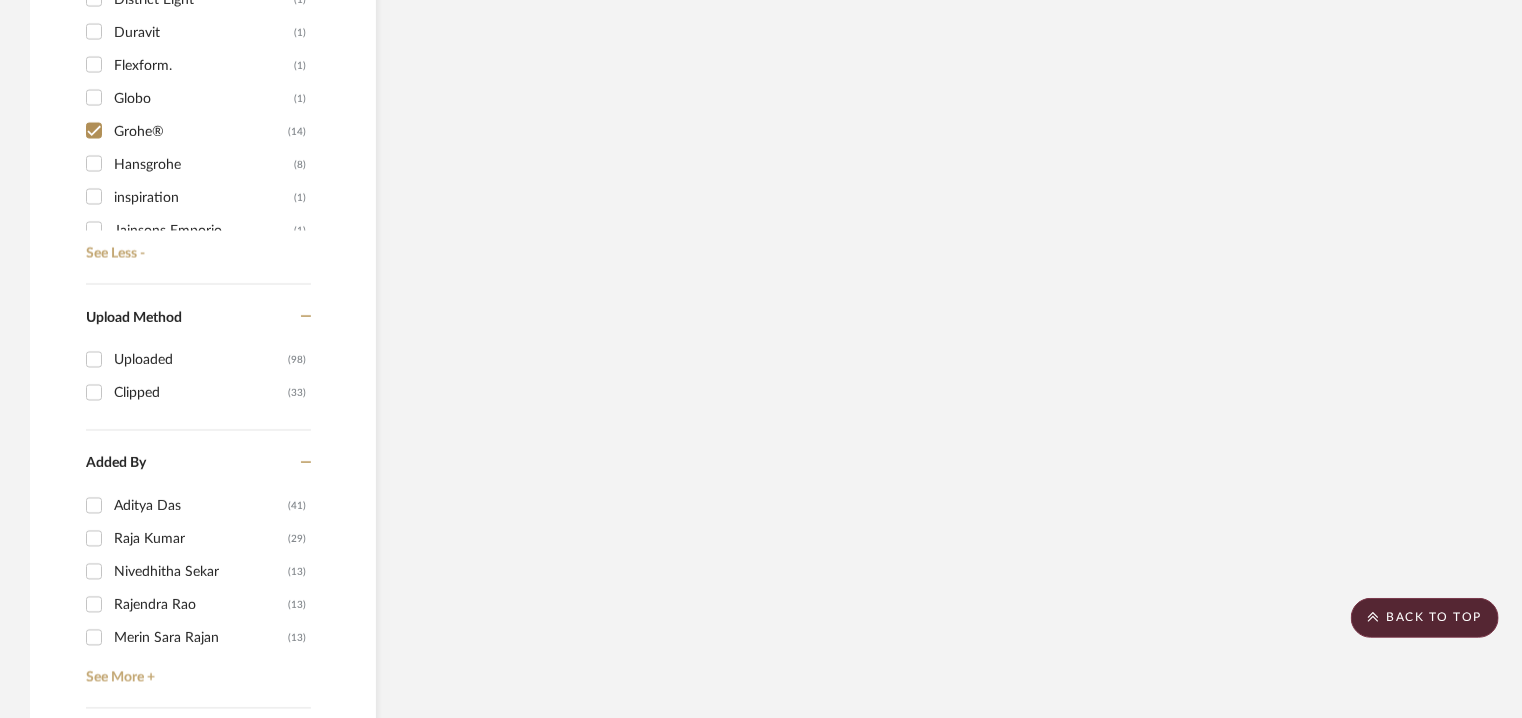 scroll, scrollTop: 1660, scrollLeft: 0, axis: vertical 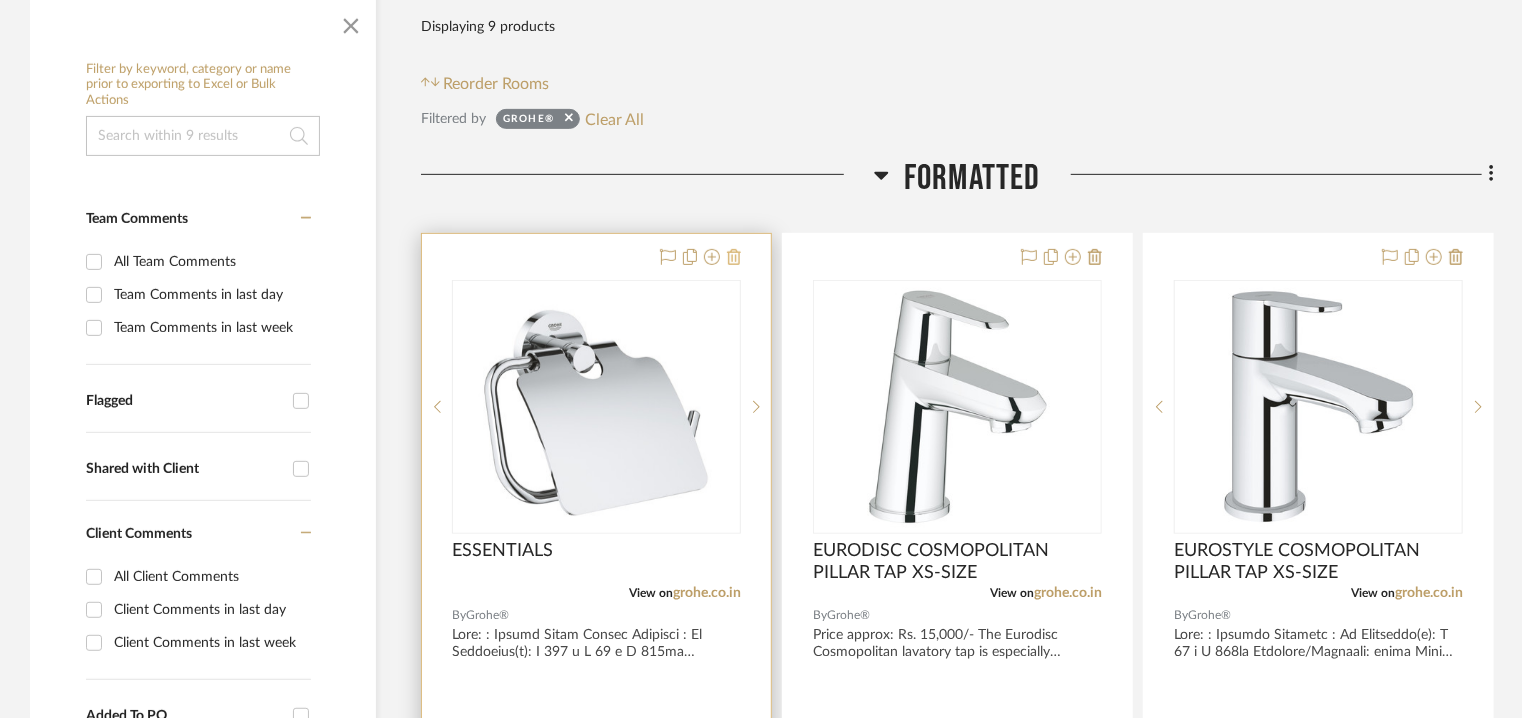 click 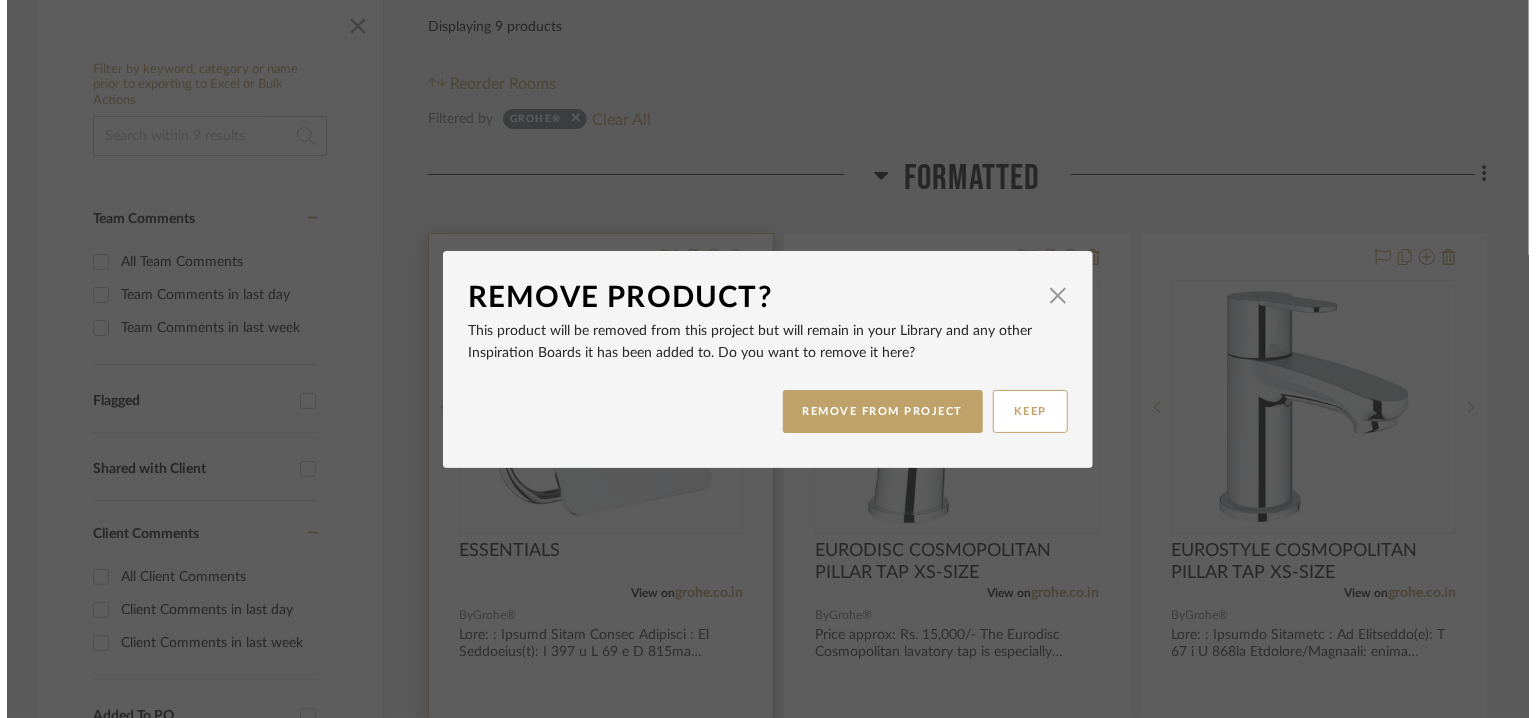 scroll, scrollTop: 0, scrollLeft: 0, axis: both 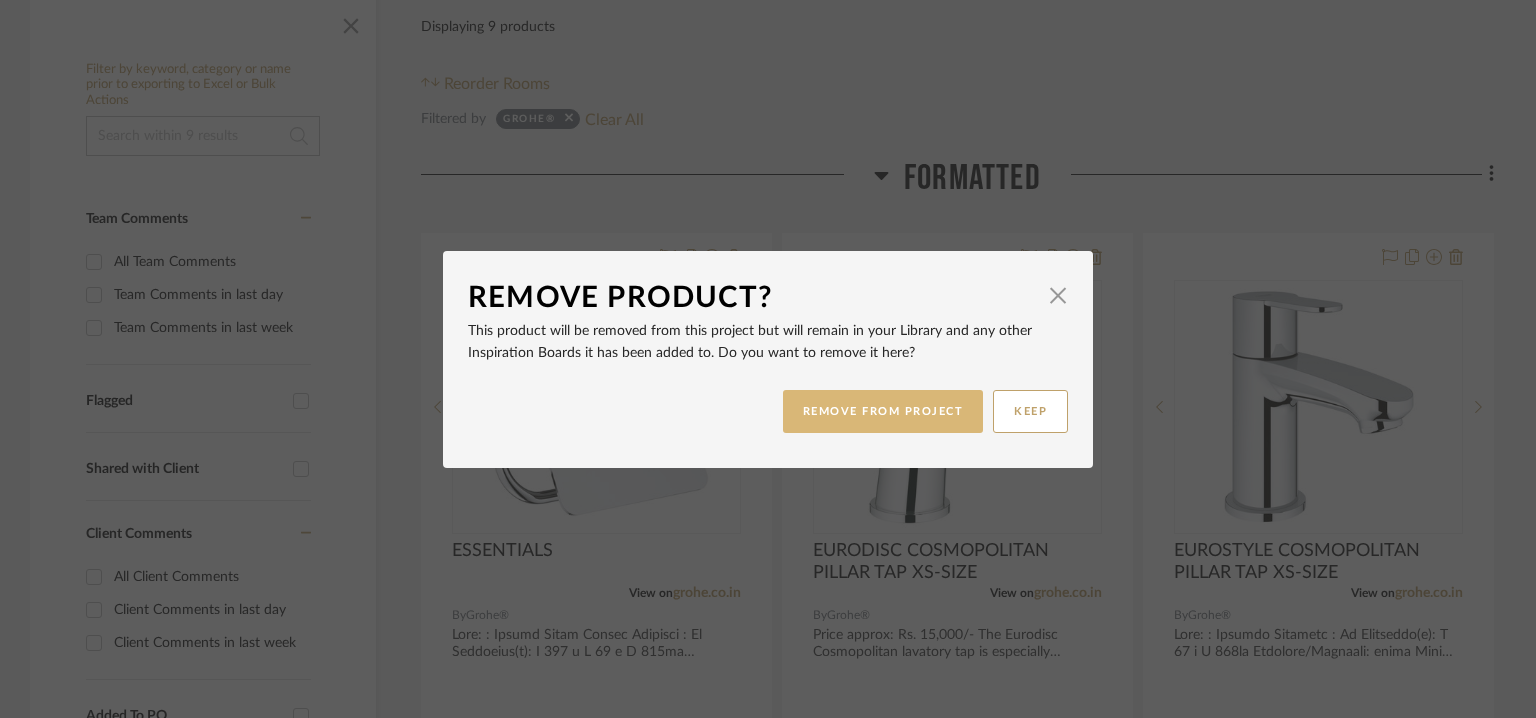 click on "REMOVE FROM PROJECT" at bounding box center [883, 411] 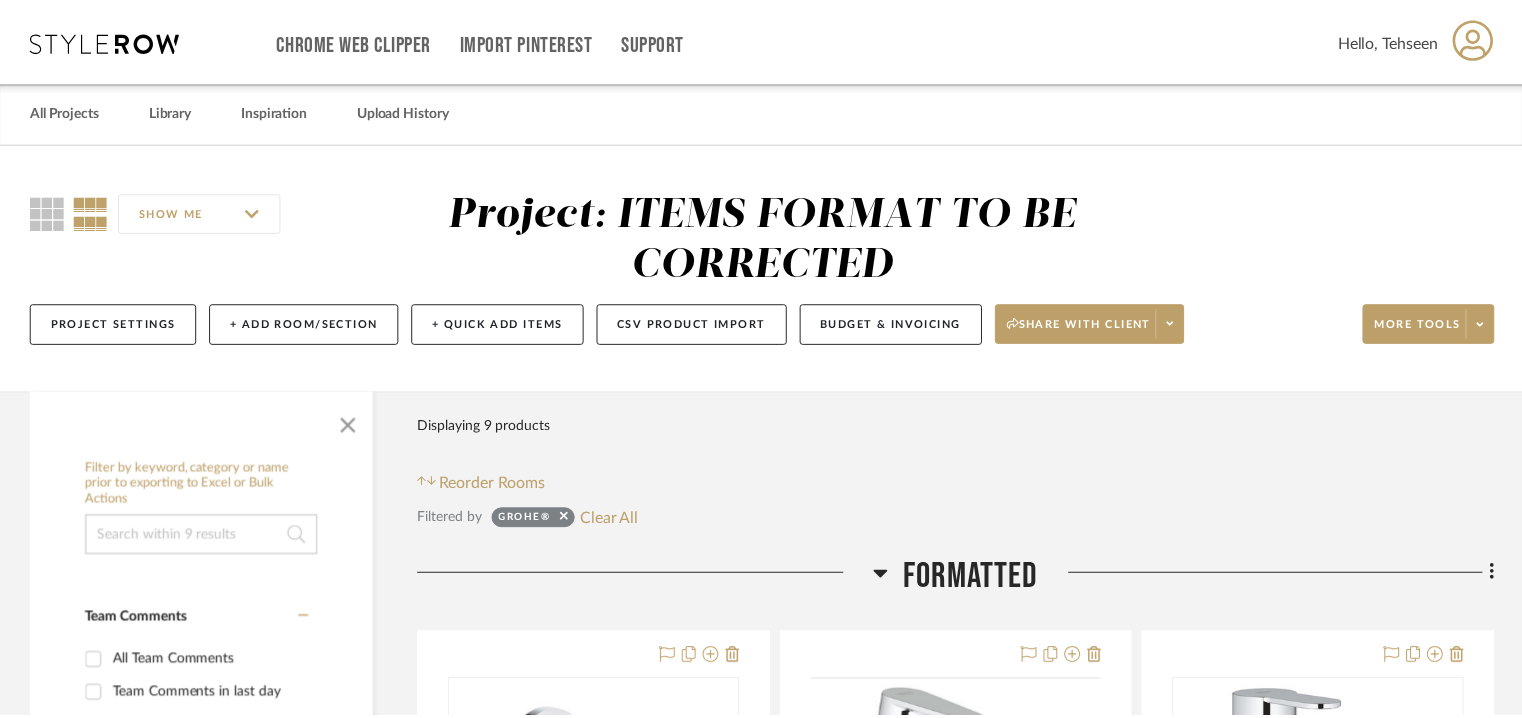 scroll, scrollTop: 400, scrollLeft: 0, axis: vertical 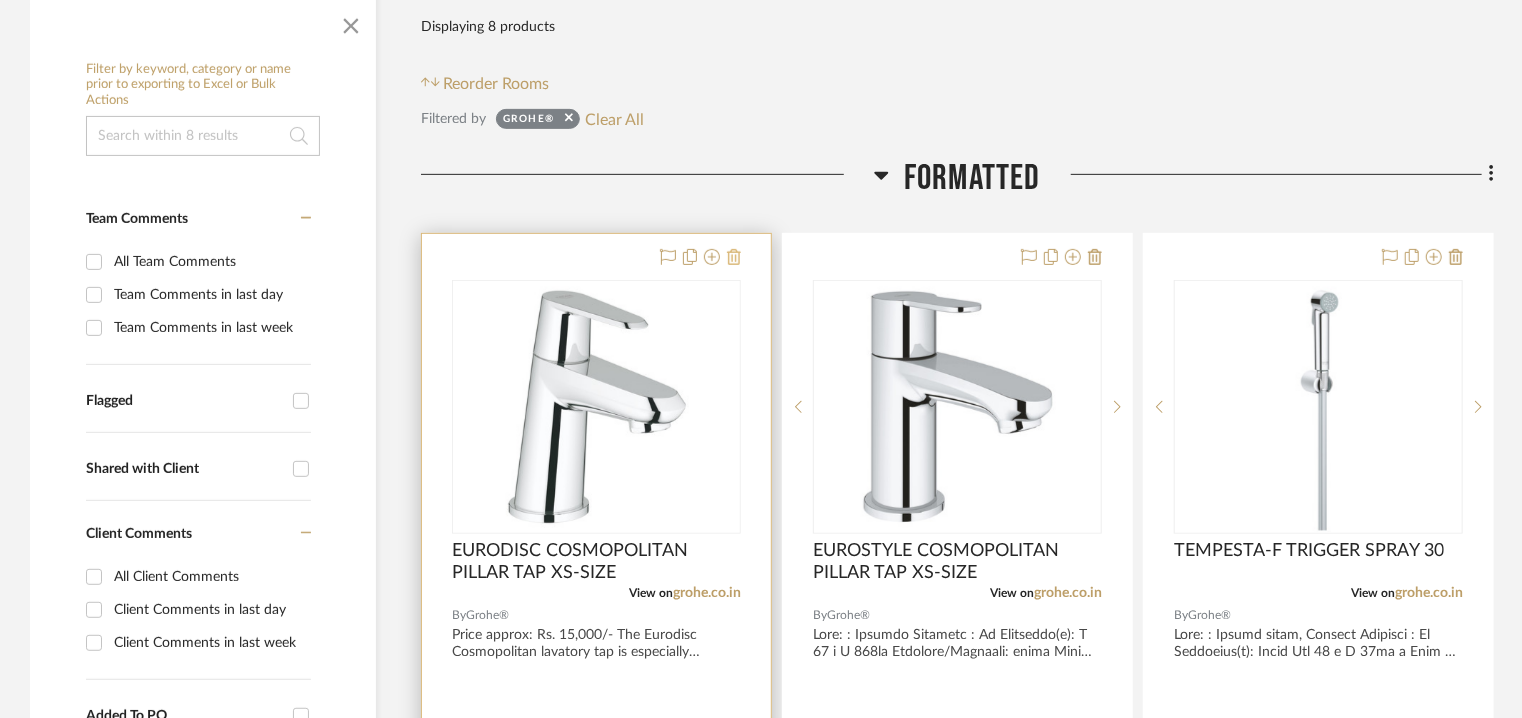 click 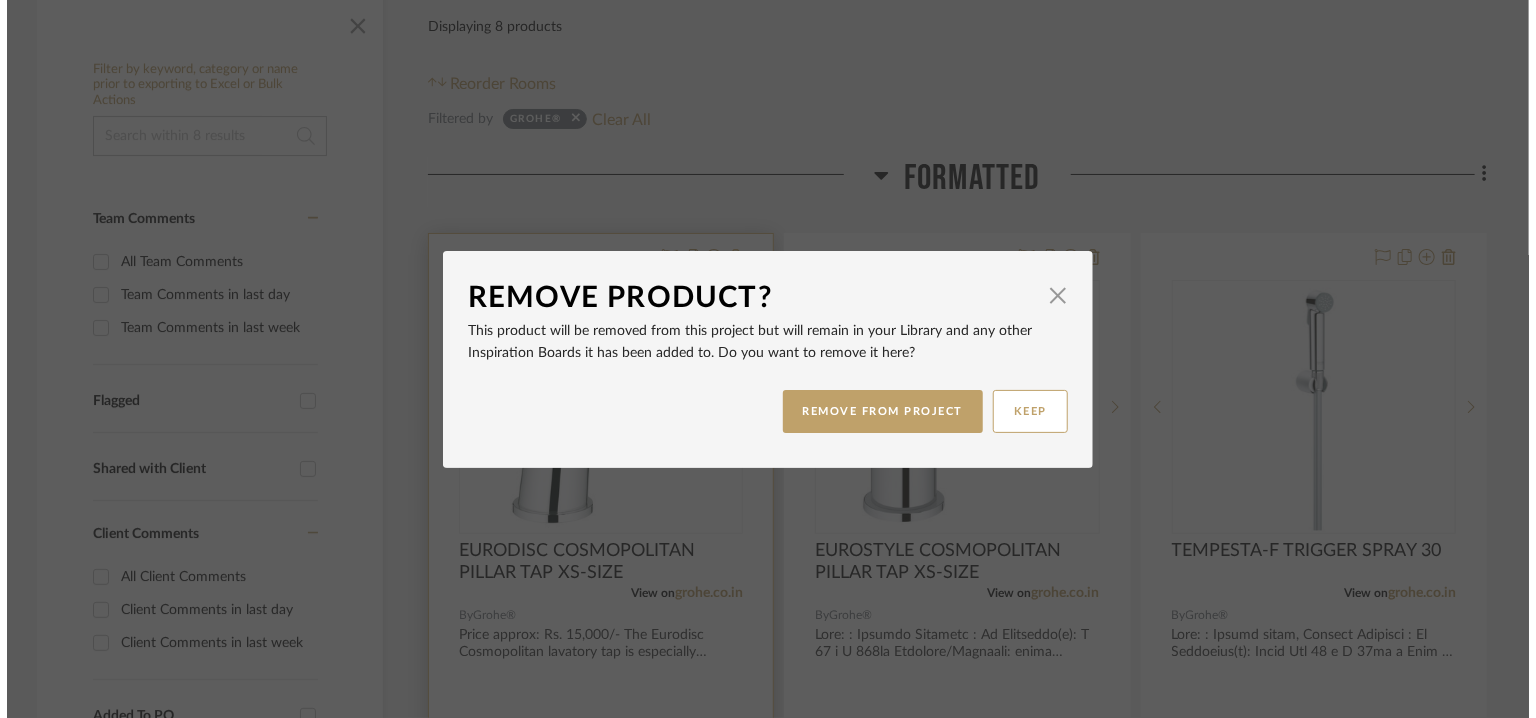 scroll, scrollTop: 0, scrollLeft: 0, axis: both 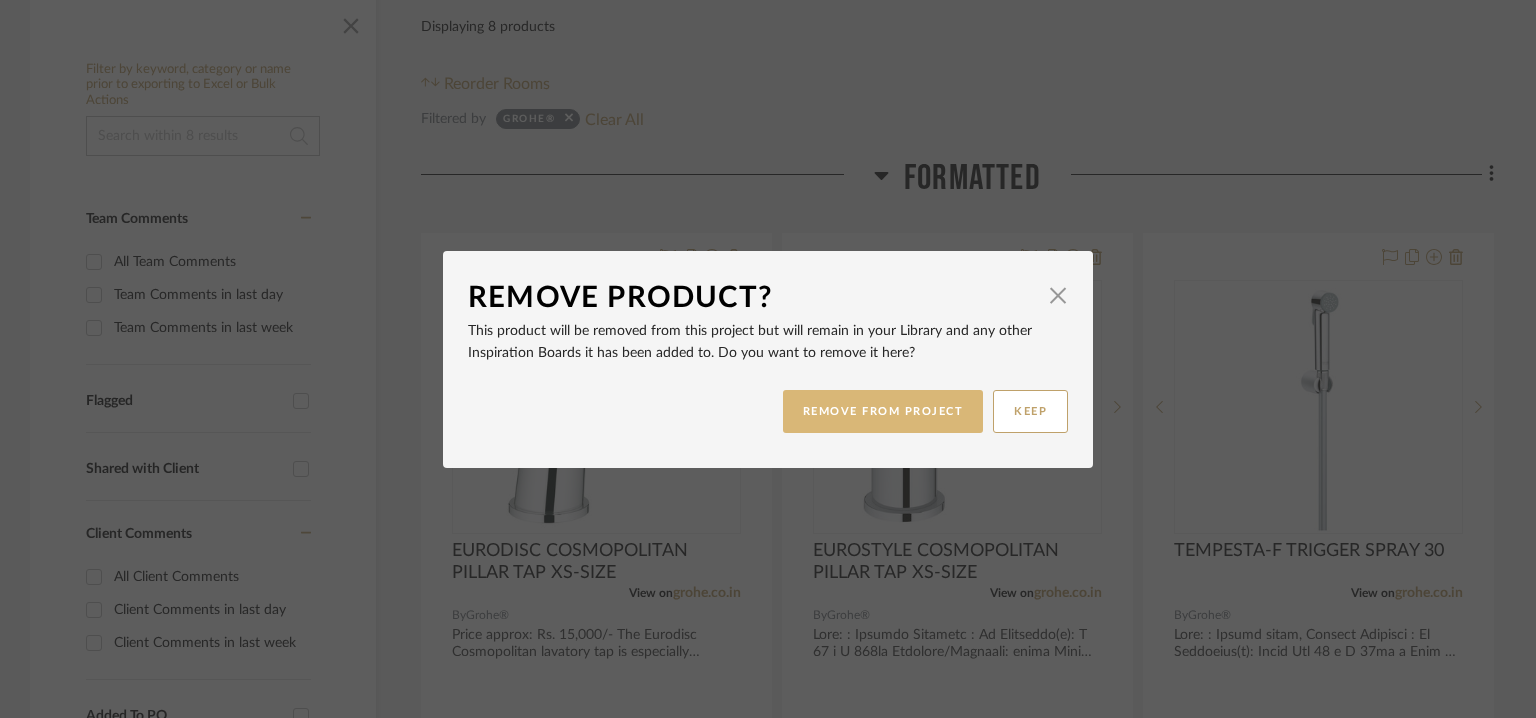 click on "REMOVE FROM PROJECT" at bounding box center [883, 411] 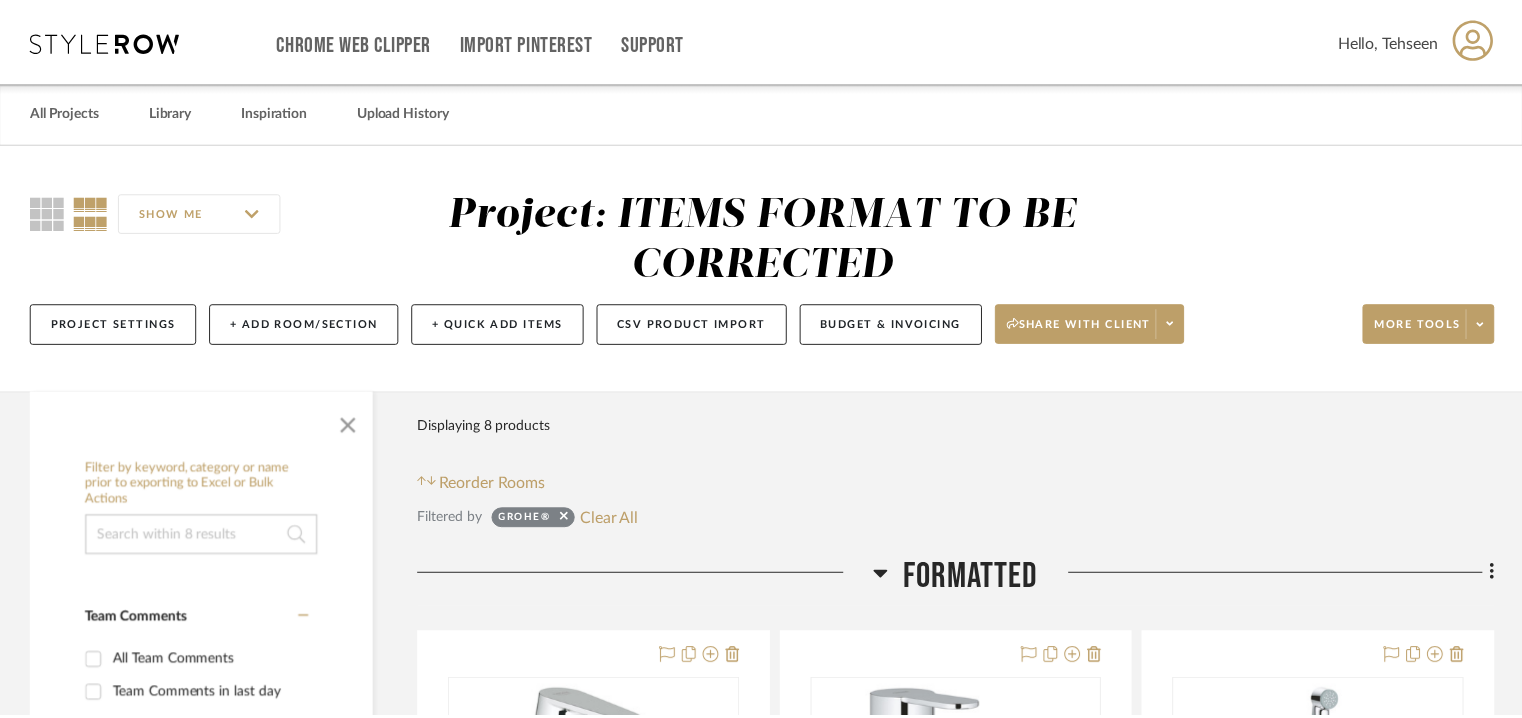 scroll, scrollTop: 400, scrollLeft: 0, axis: vertical 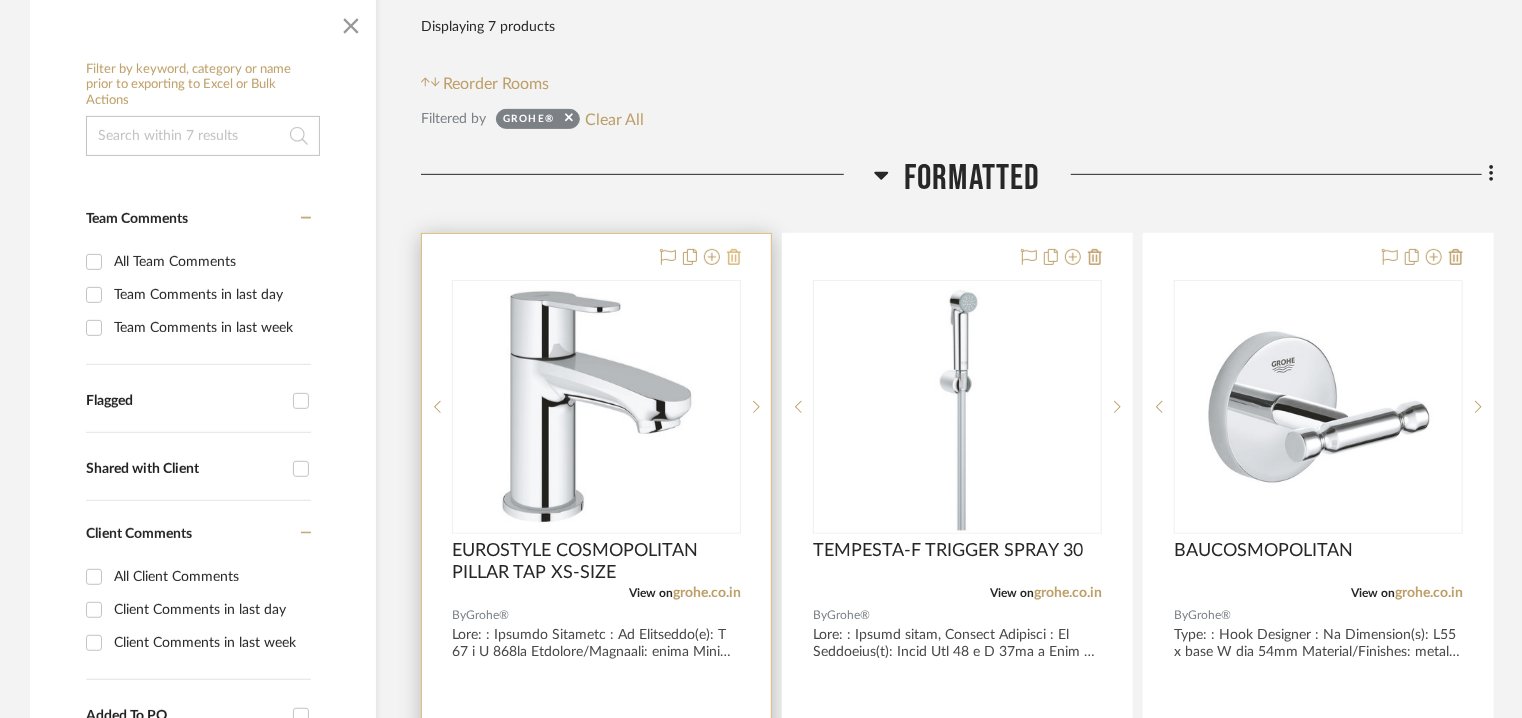 click 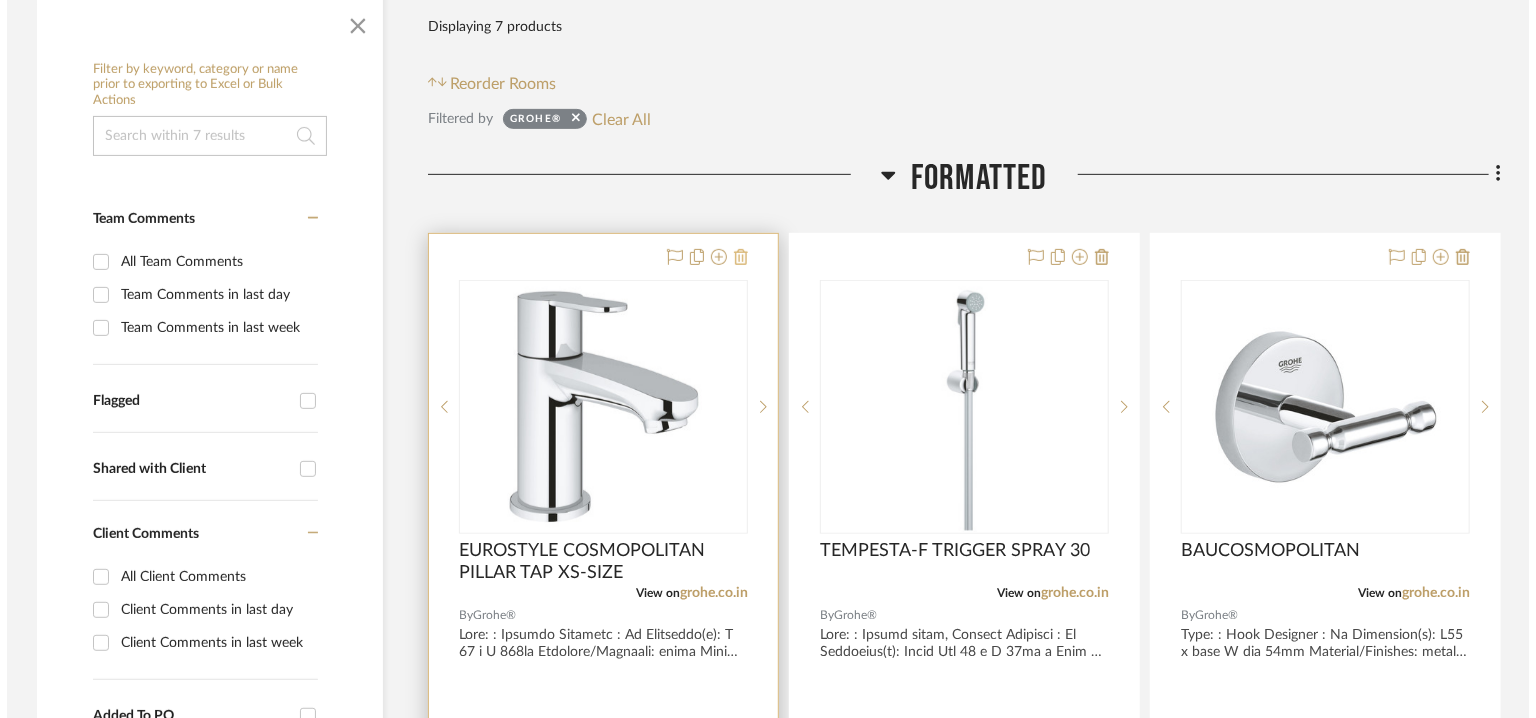 scroll, scrollTop: 0, scrollLeft: 0, axis: both 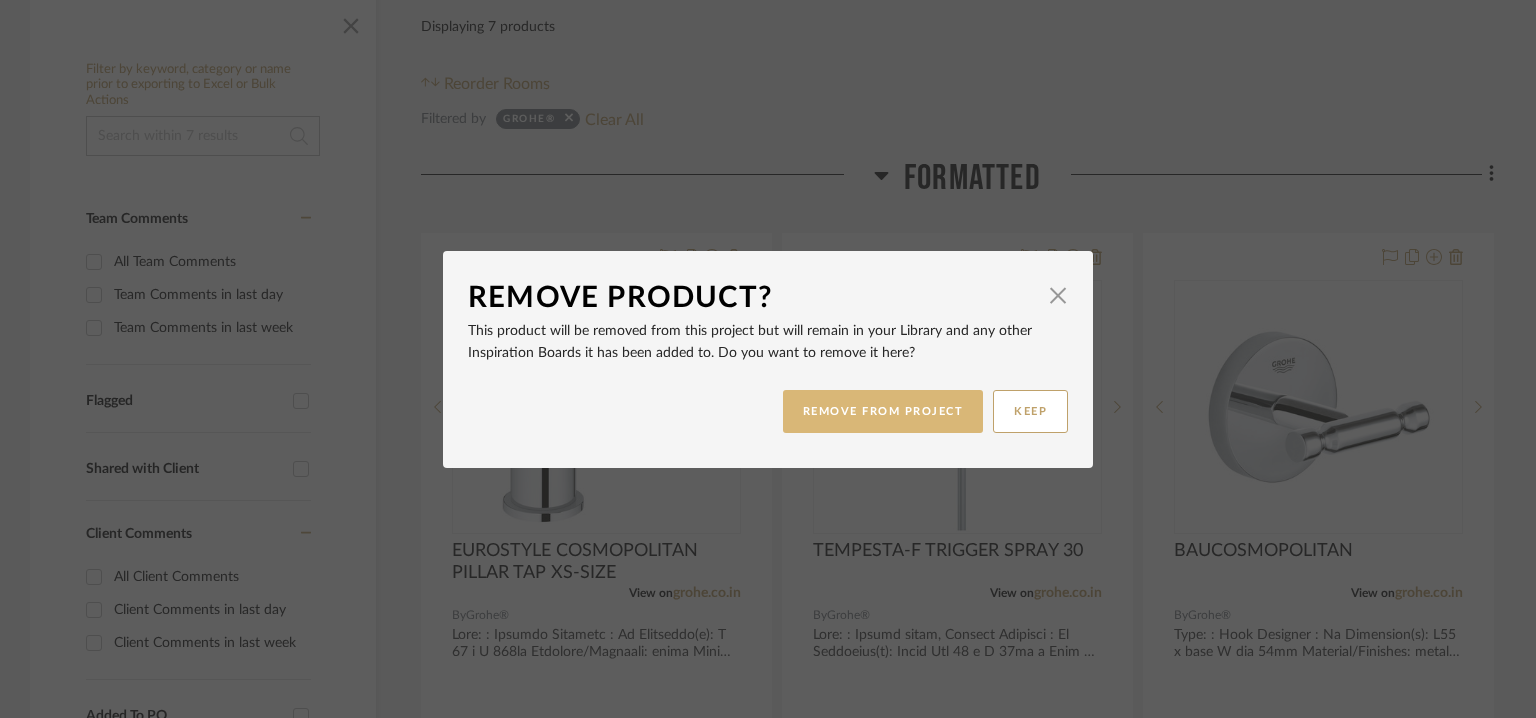 click on "REMOVE FROM PROJECT" at bounding box center (883, 411) 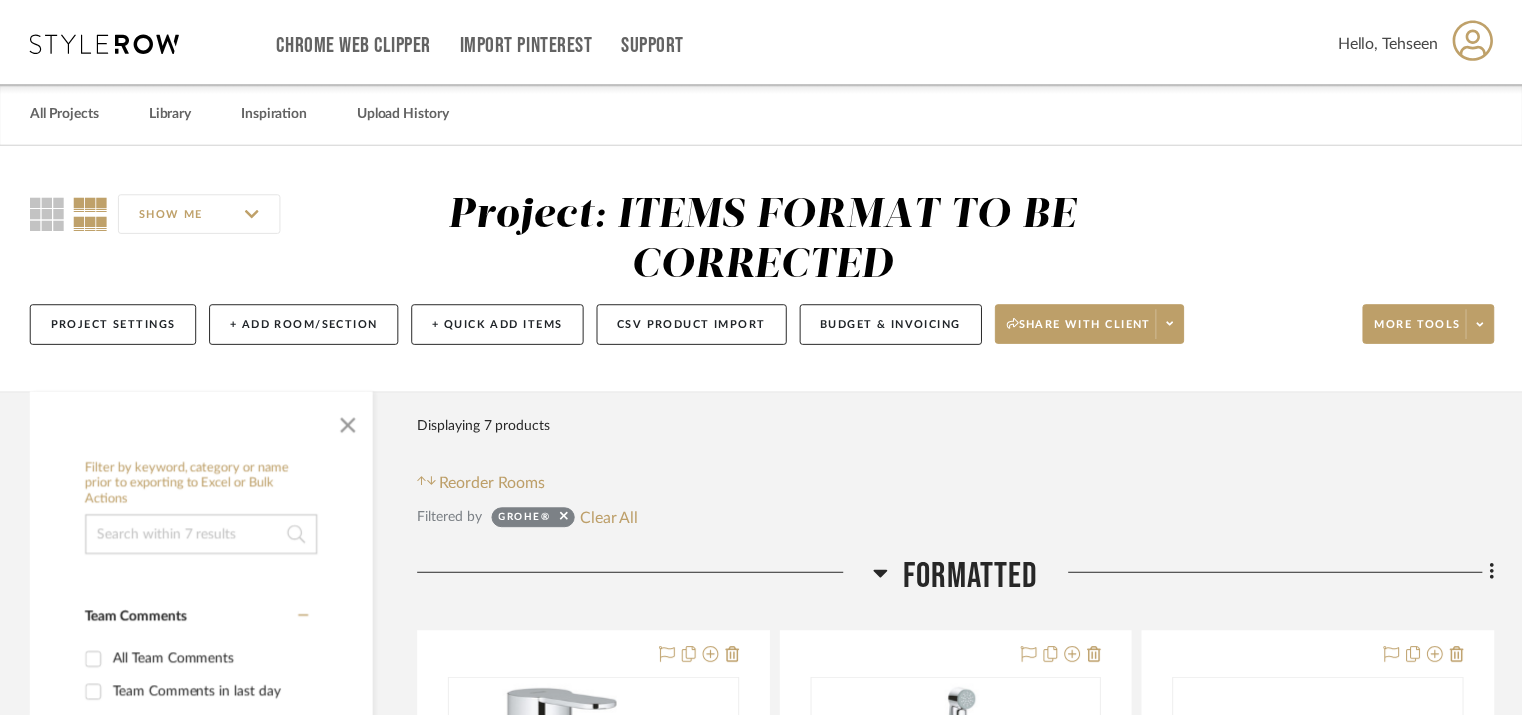 scroll, scrollTop: 400, scrollLeft: 0, axis: vertical 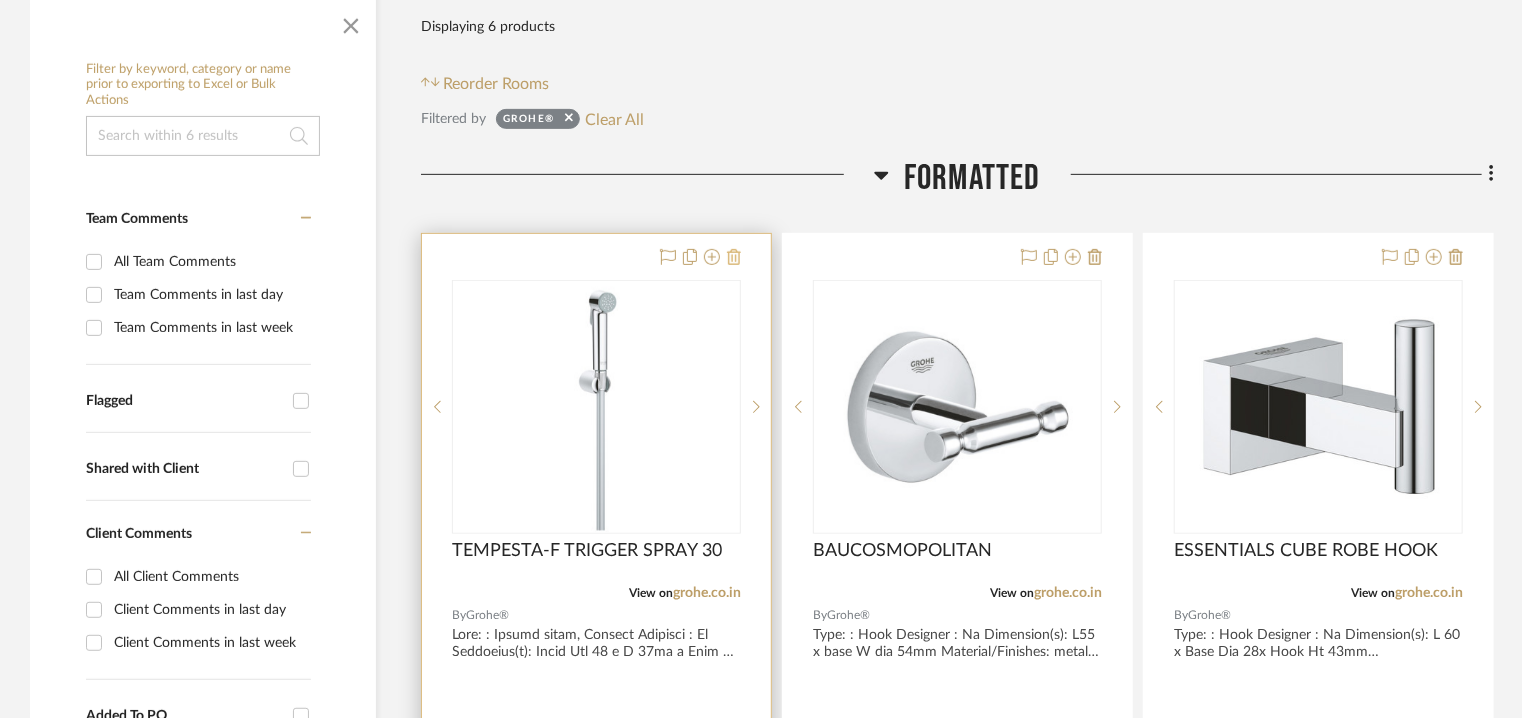 click 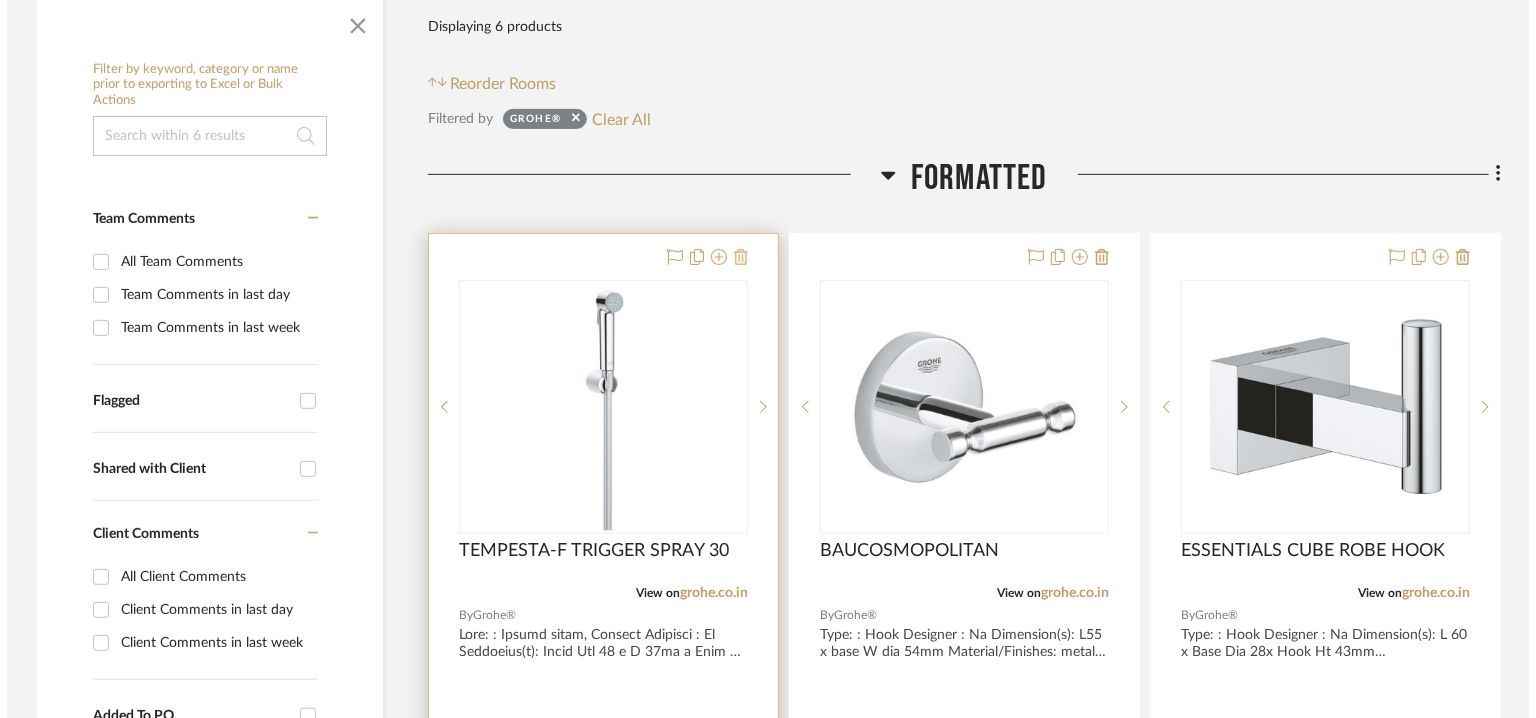 scroll, scrollTop: 0, scrollLeft: 0, axis: both 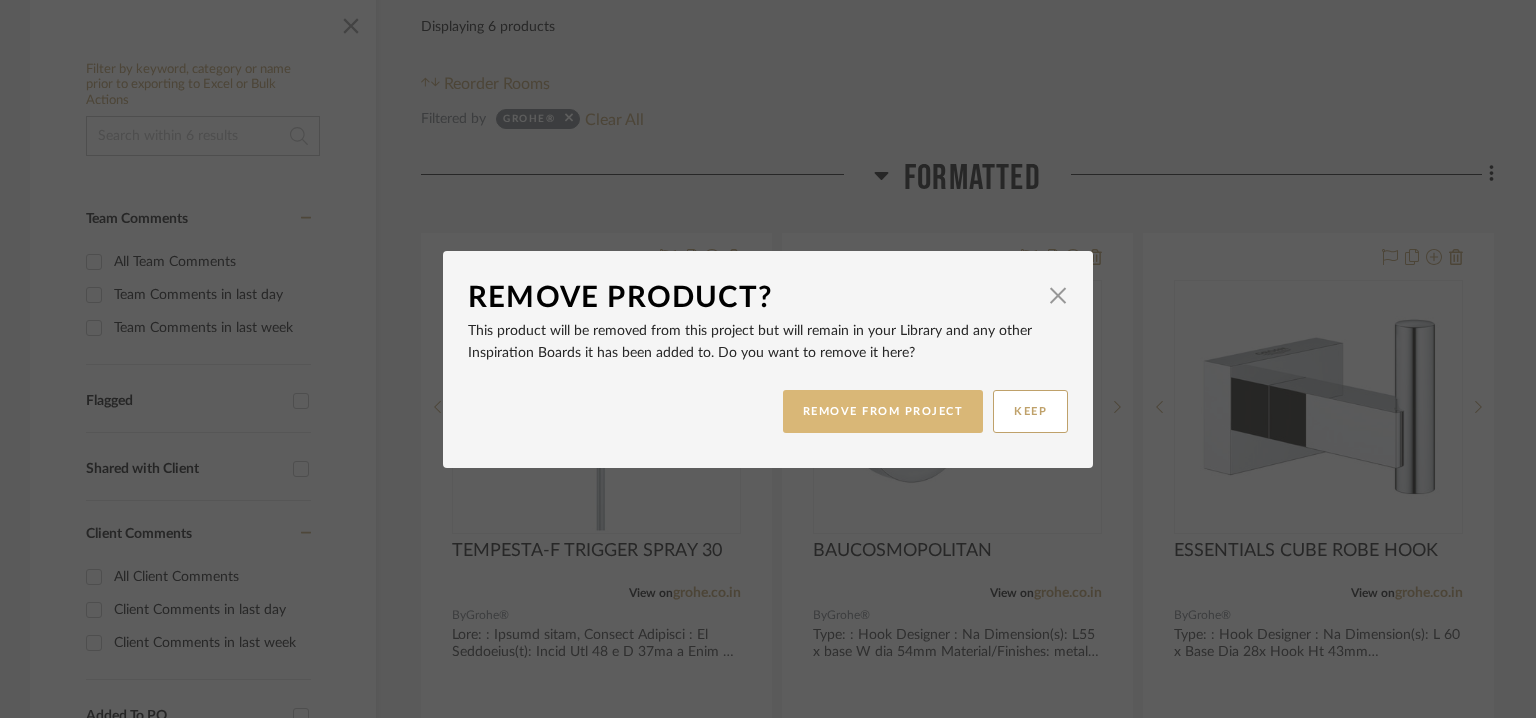 click on "REMOVE FROM PROJECT" at bounding box center (883, 411) 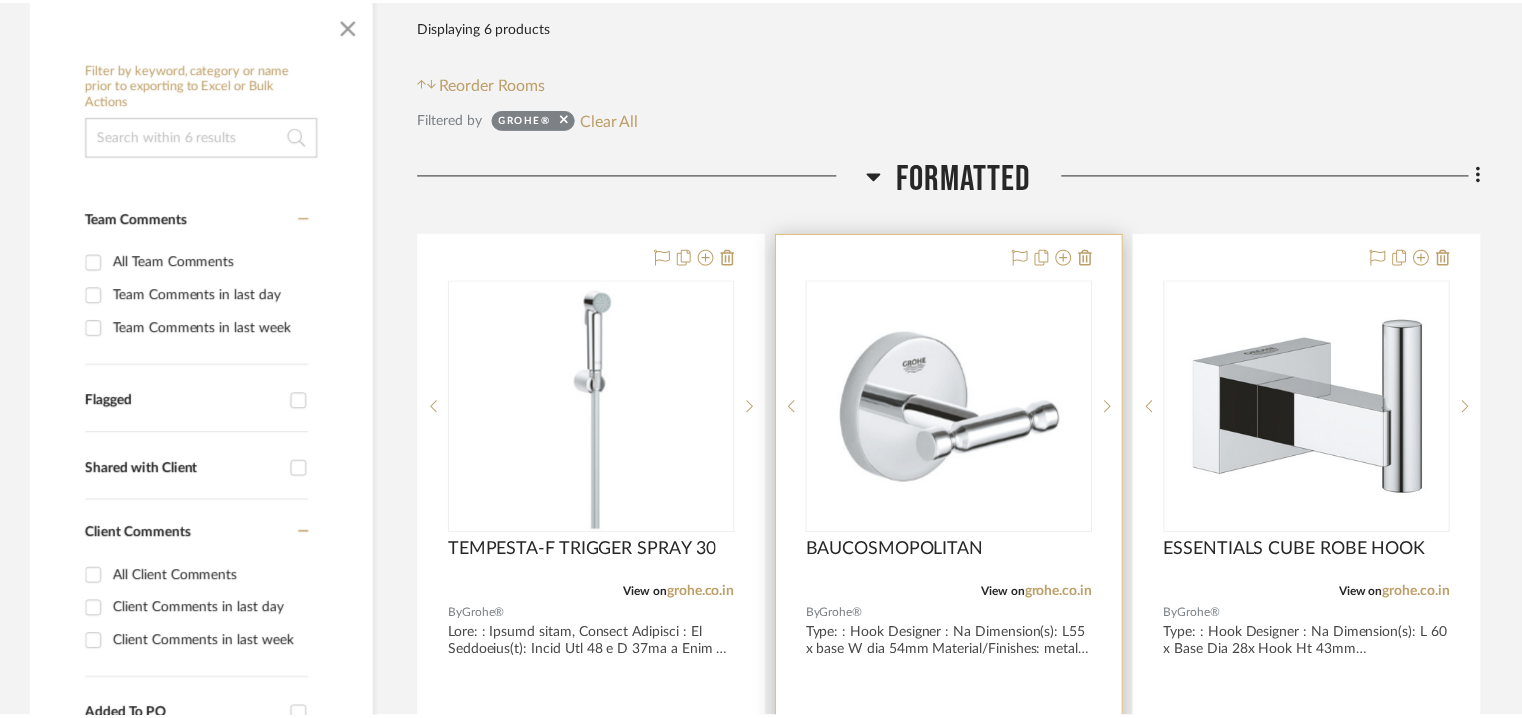 scroll, scrollTop: 400, scrollLeft: 0, axis: vertical 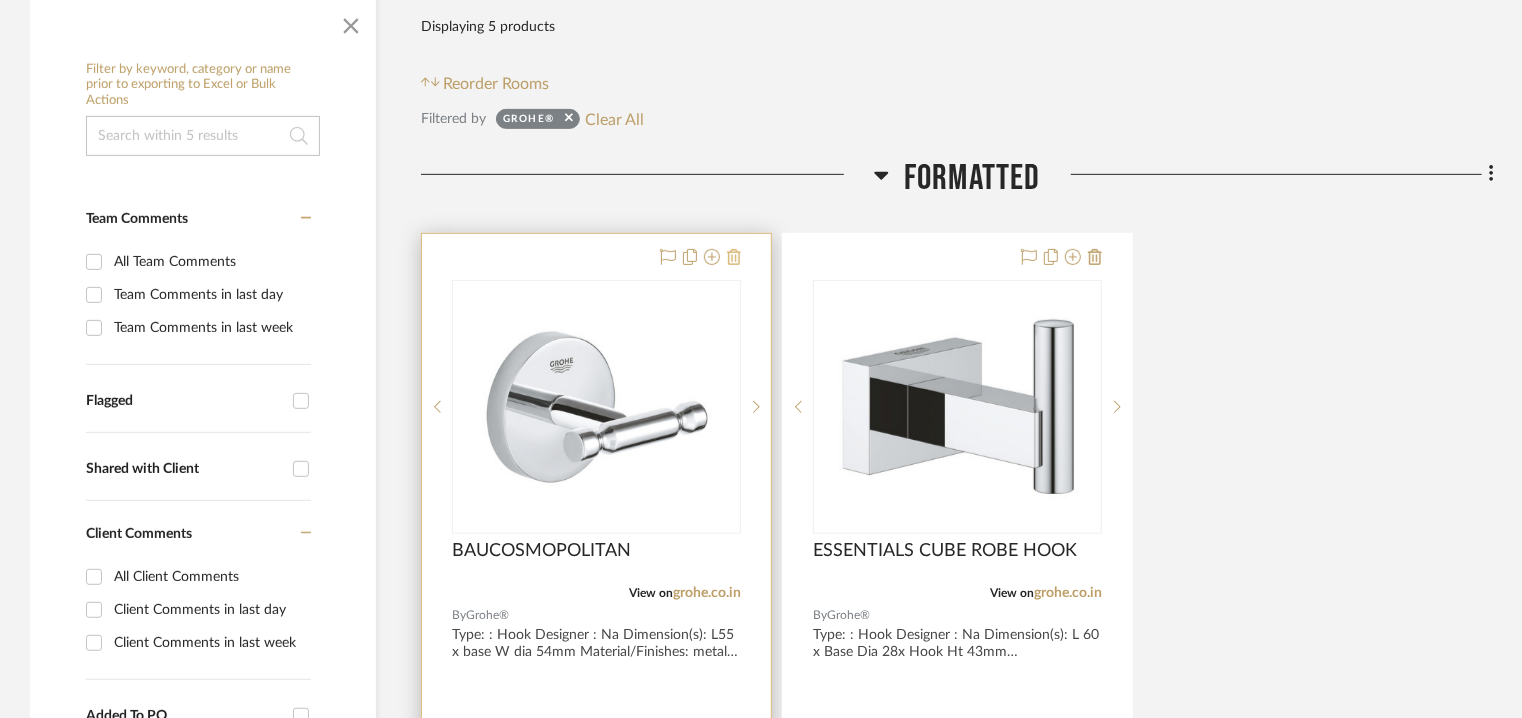 click at bounding box center [734, 258] 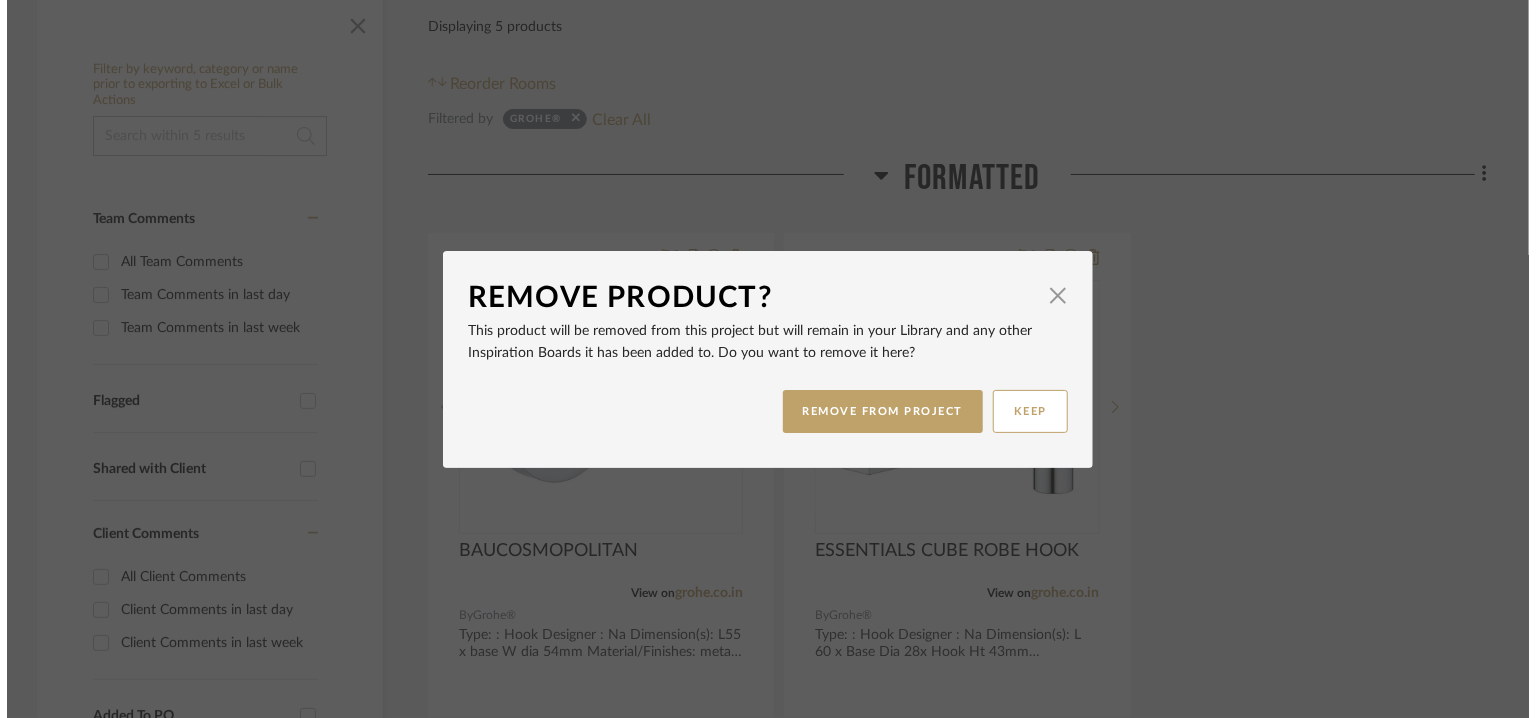 scroll, scrollTop: 0, scrollLeft: 0, axis: both 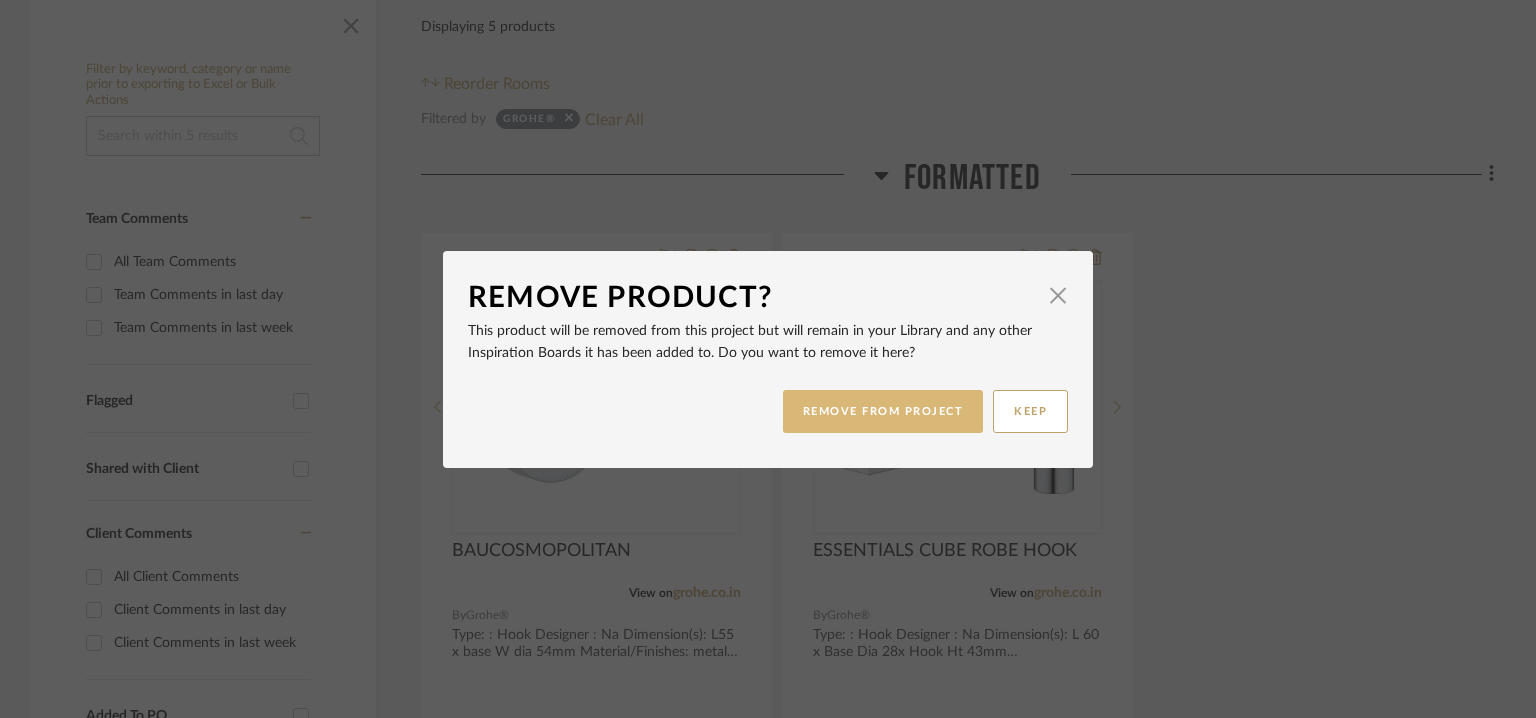 click on "REMOVE FROM PROJECT" at bounding box center [883, 411] 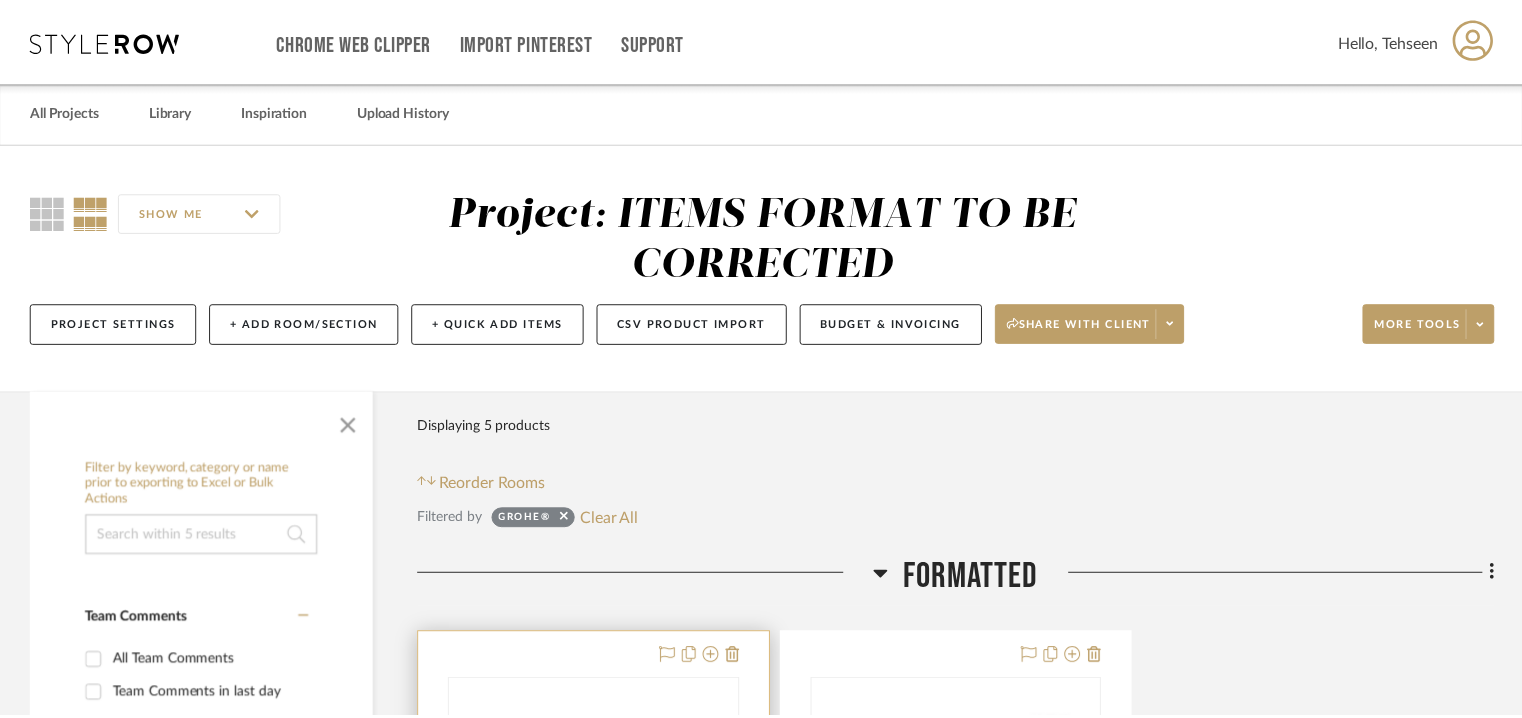 scroll, scrollTop: 400, scrollLeft: 0, axis: vertical 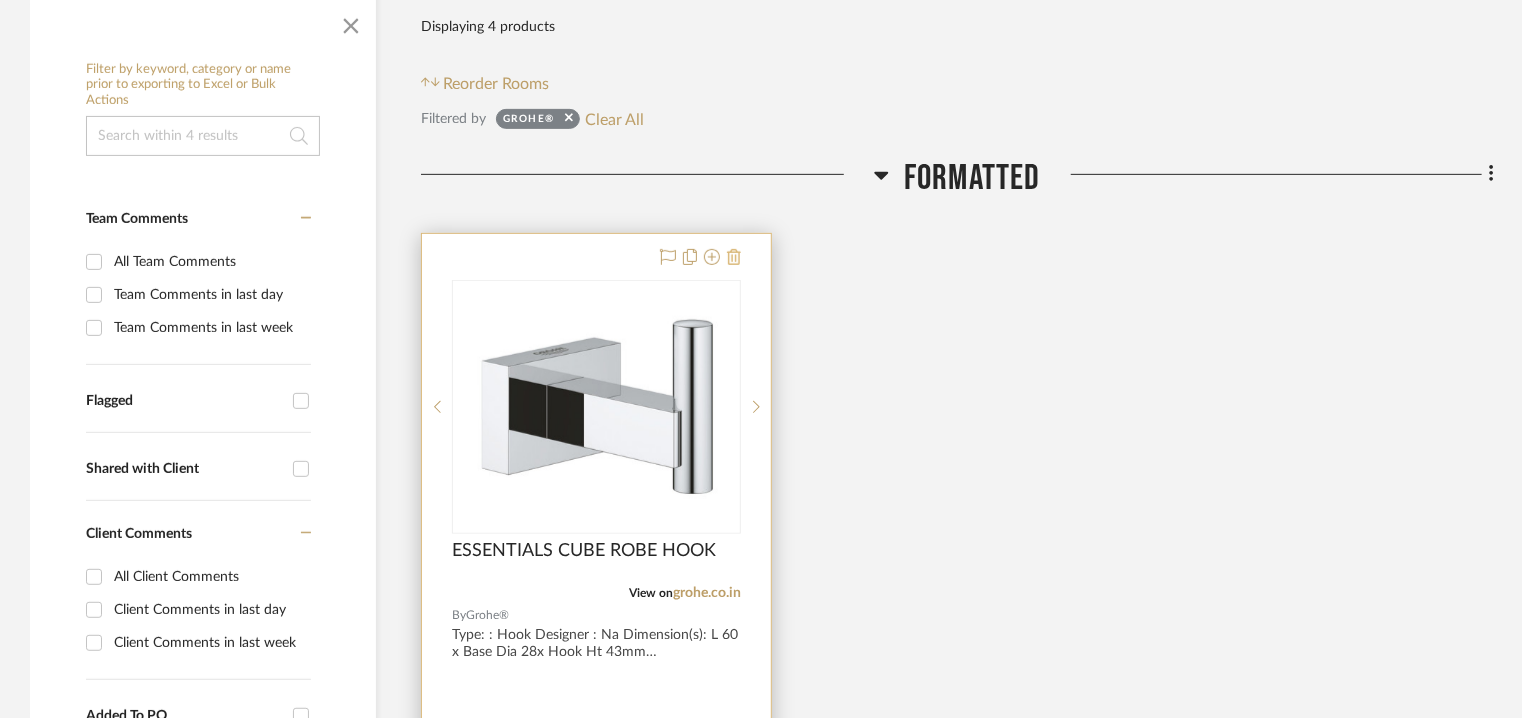 click 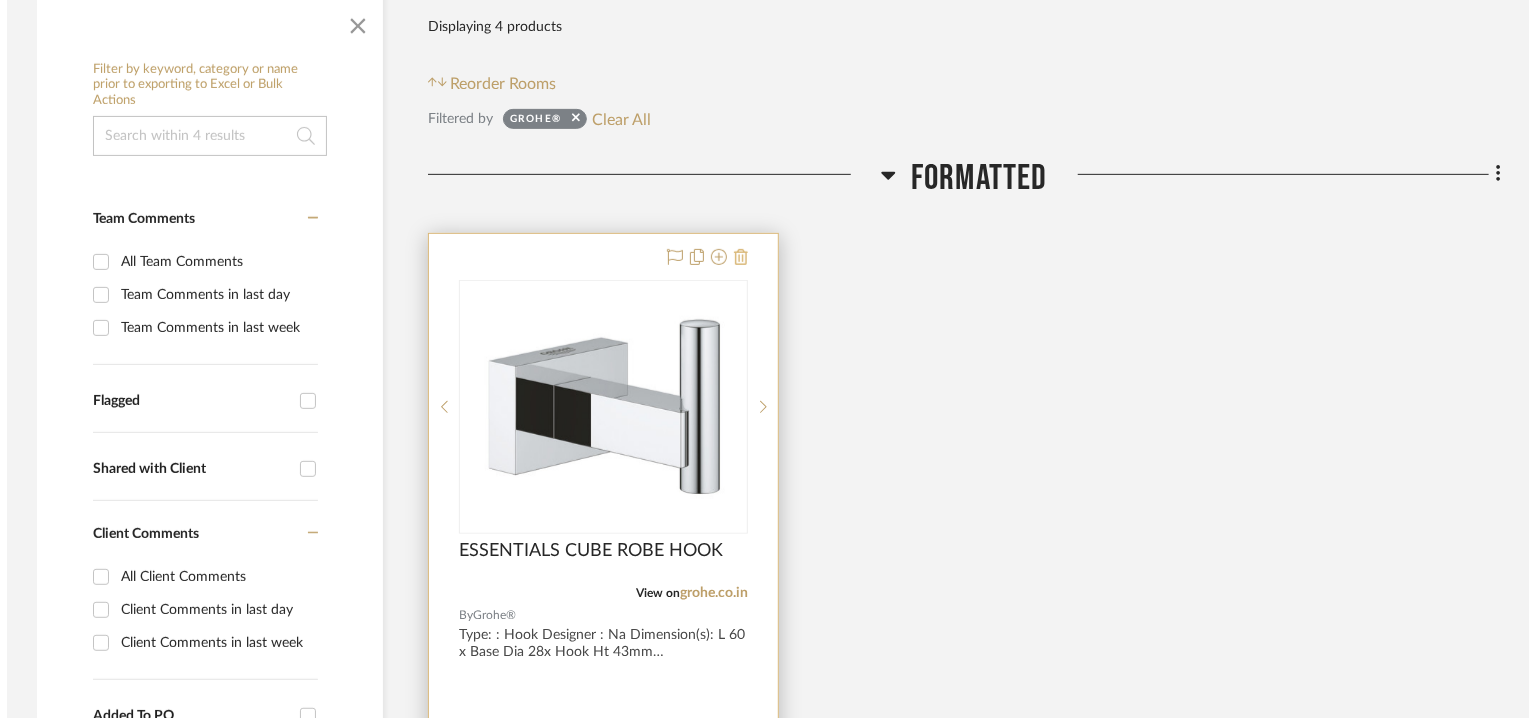 scroll, scrollTop: 0, scrollLeft: 0, axis: both 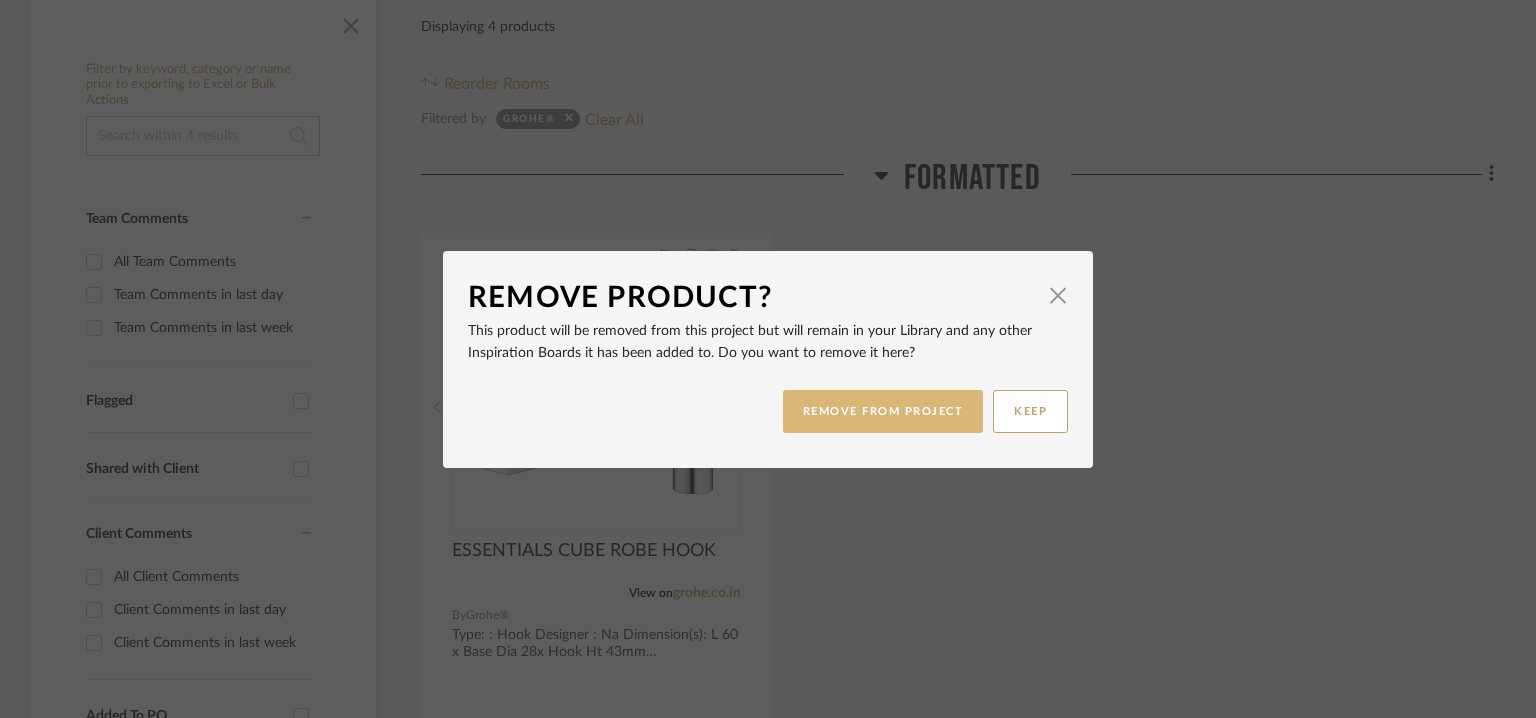 click on "REMOVE FROM PROJECT" at bounding box center [883, 411] 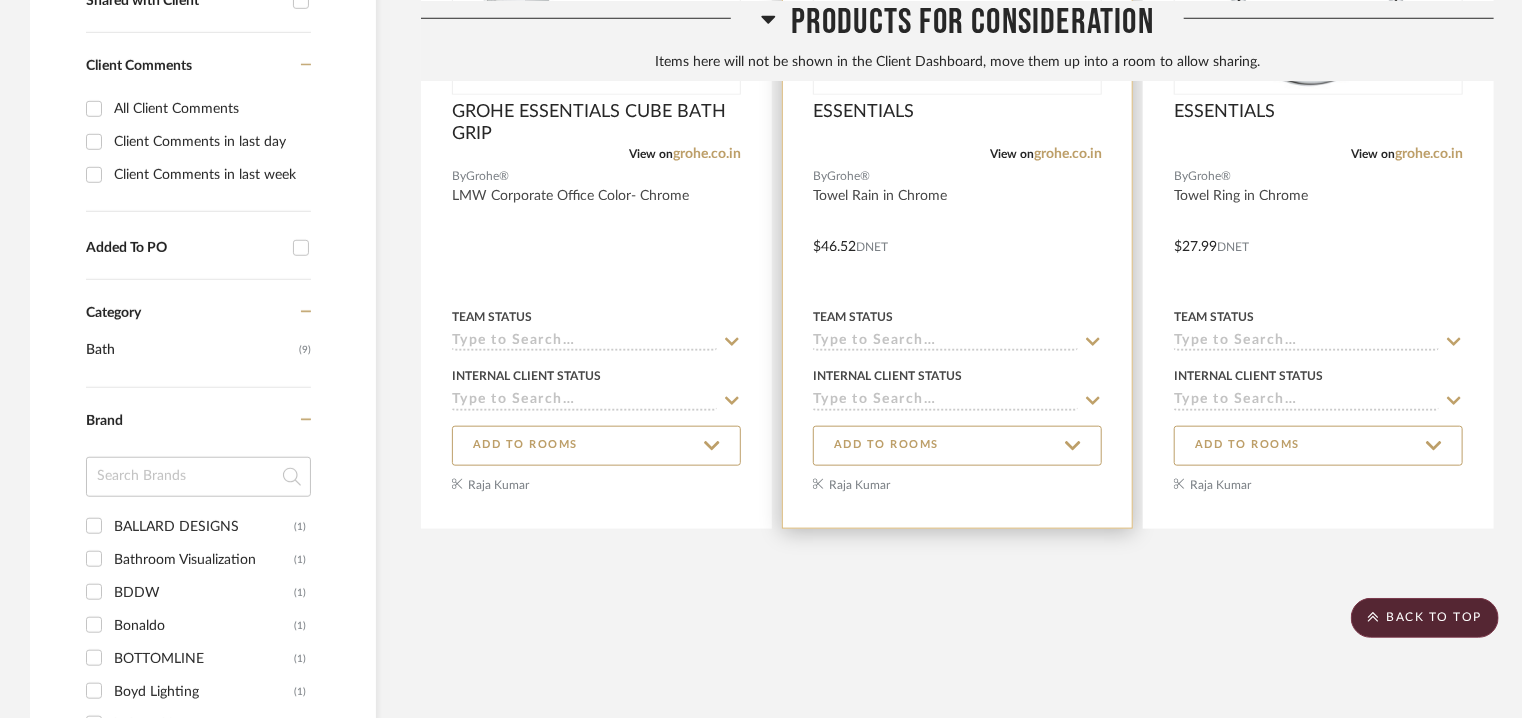 scroll, scrollTop: 700, scrollLeft: 0, axis: vertical 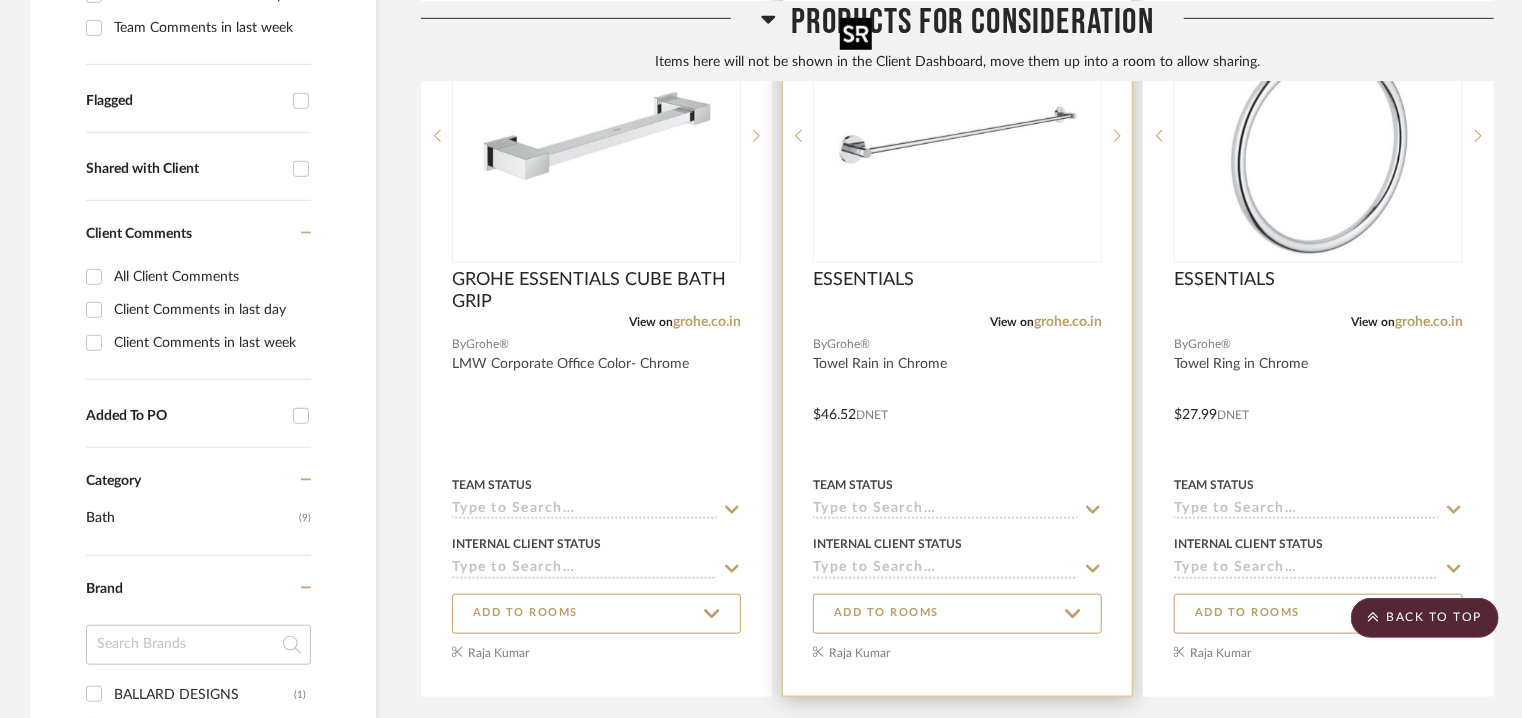 click at bounding box center (958, 136) 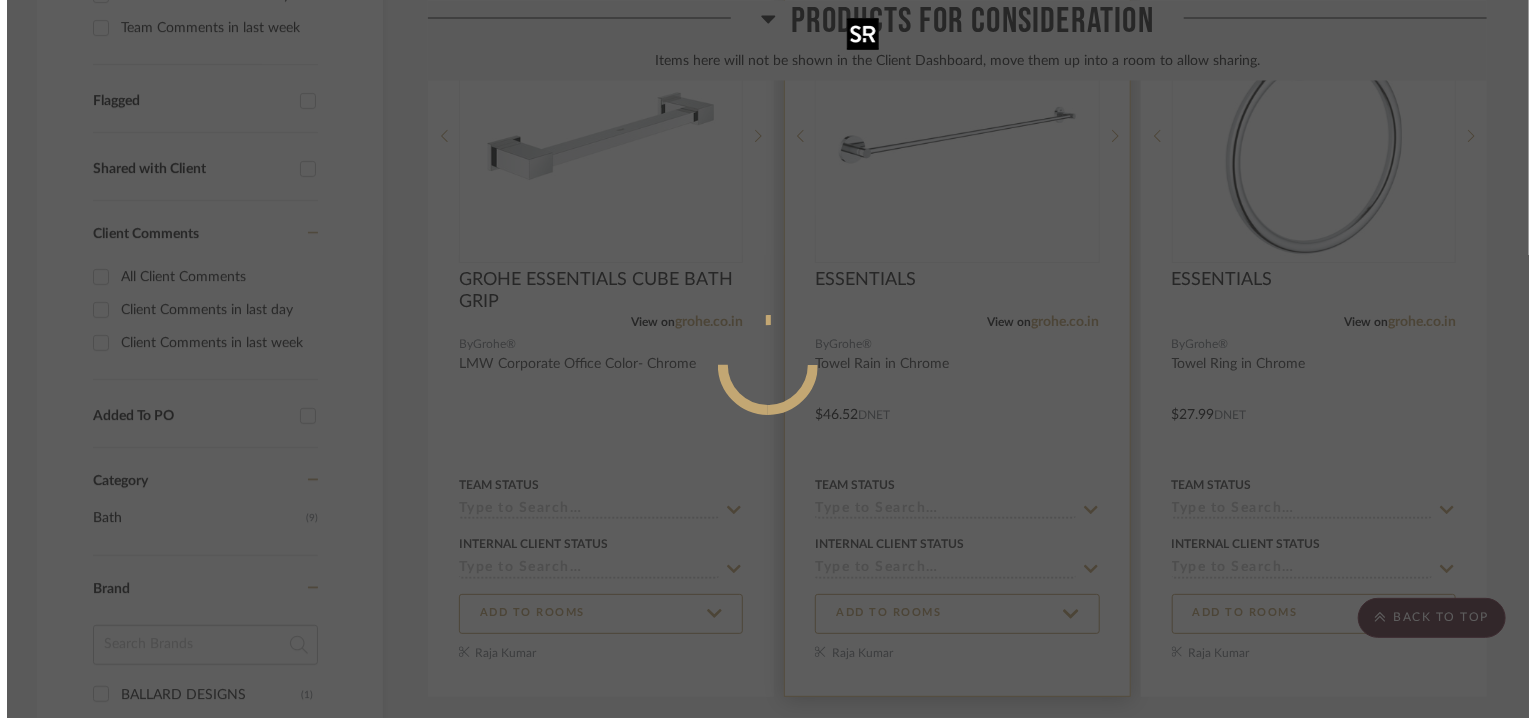 scroll, scrollTop: 0, scrollLeft: 0, axis: both 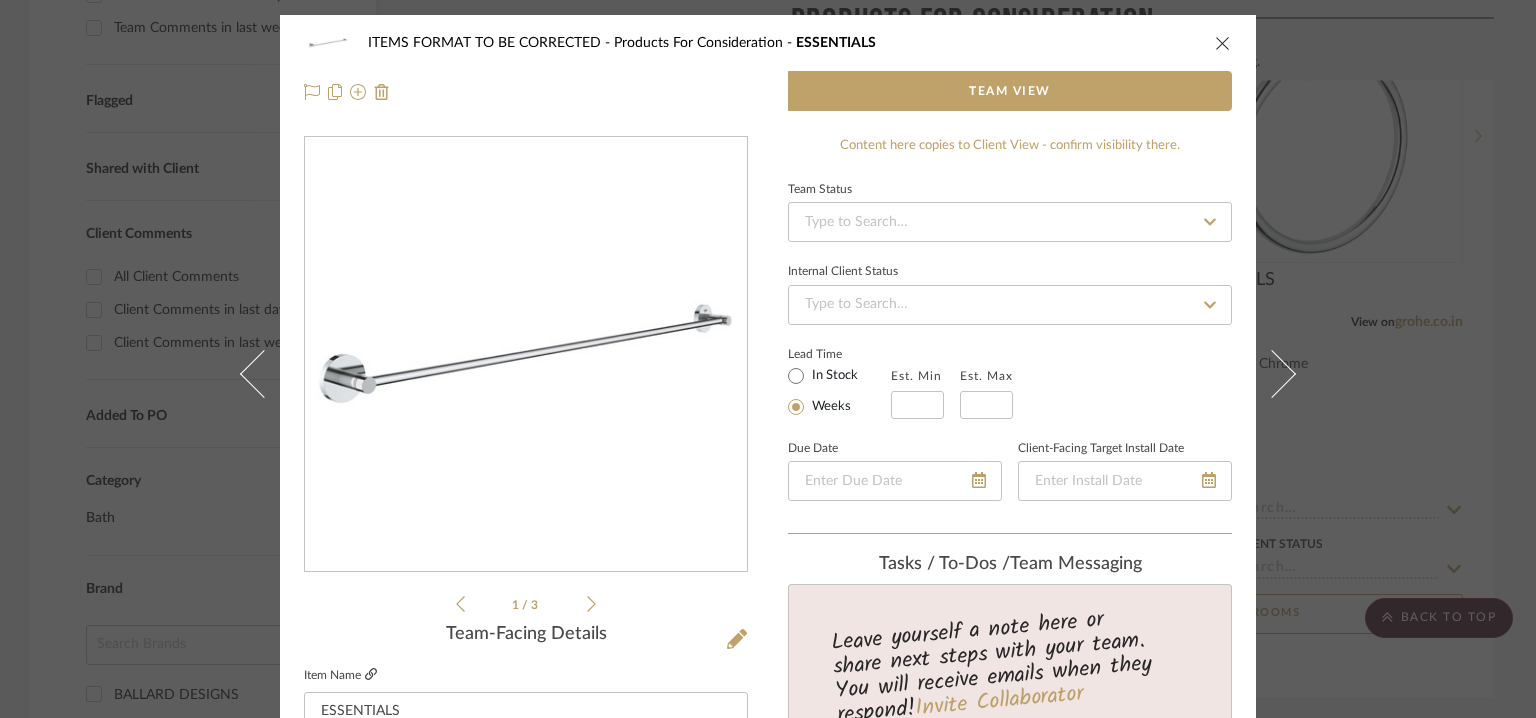 click 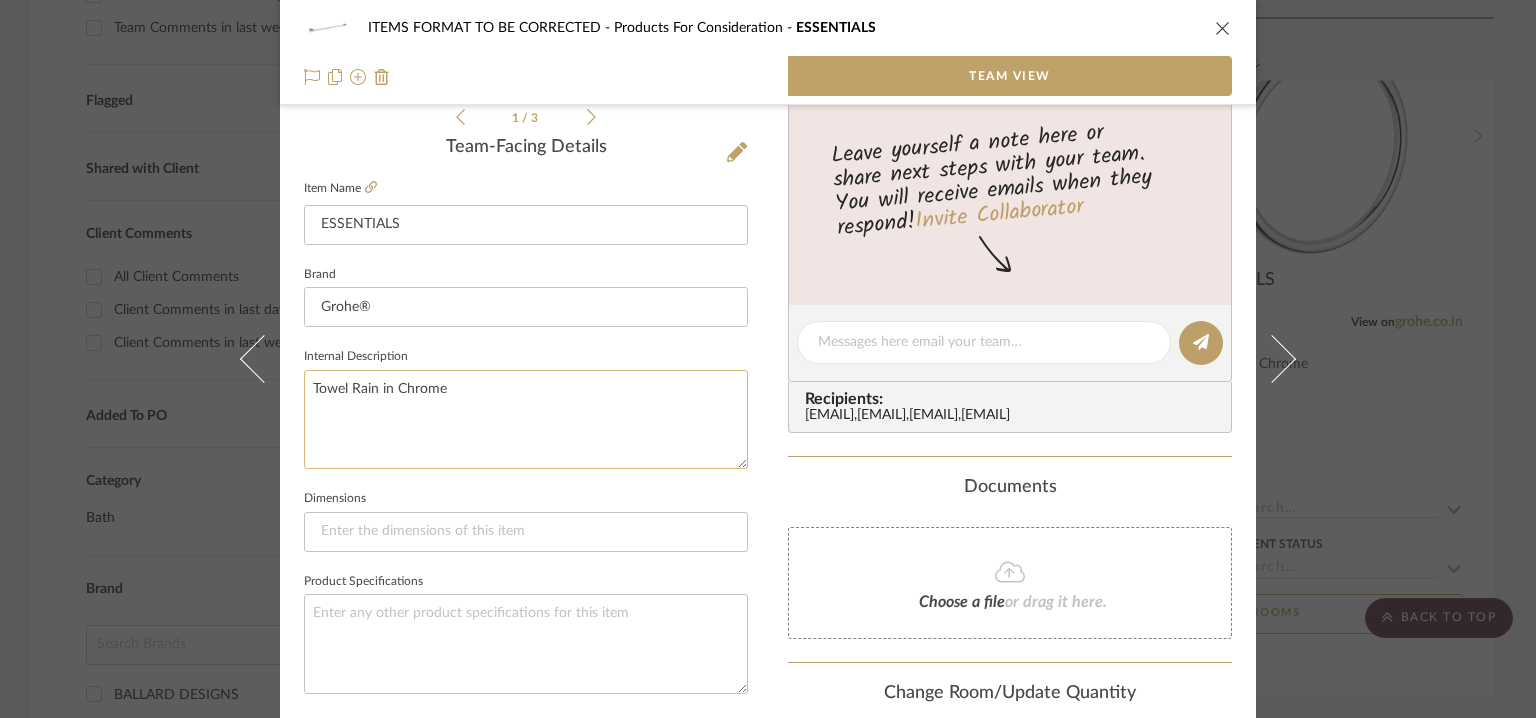 scroll, scrollTop: 500, scrollLeft: 0, axis: vertical 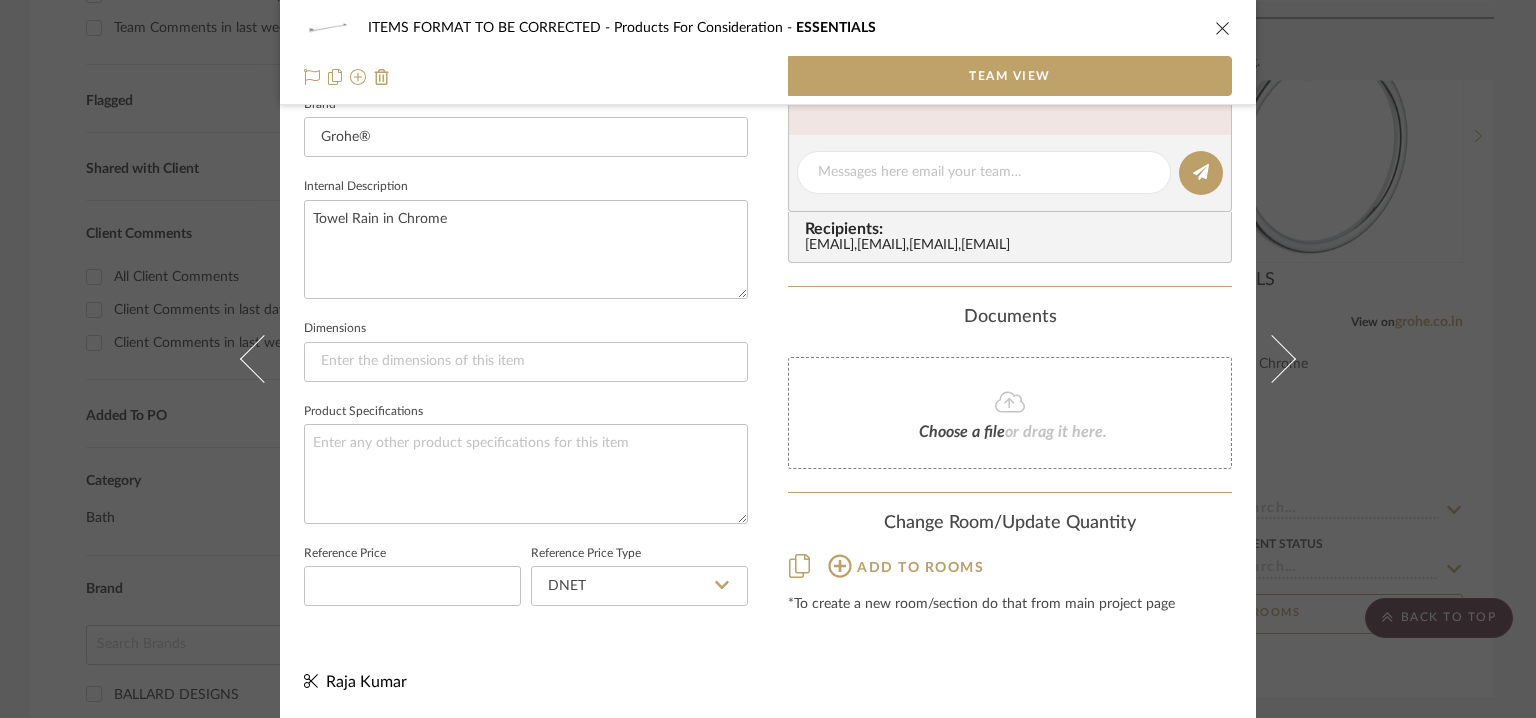click 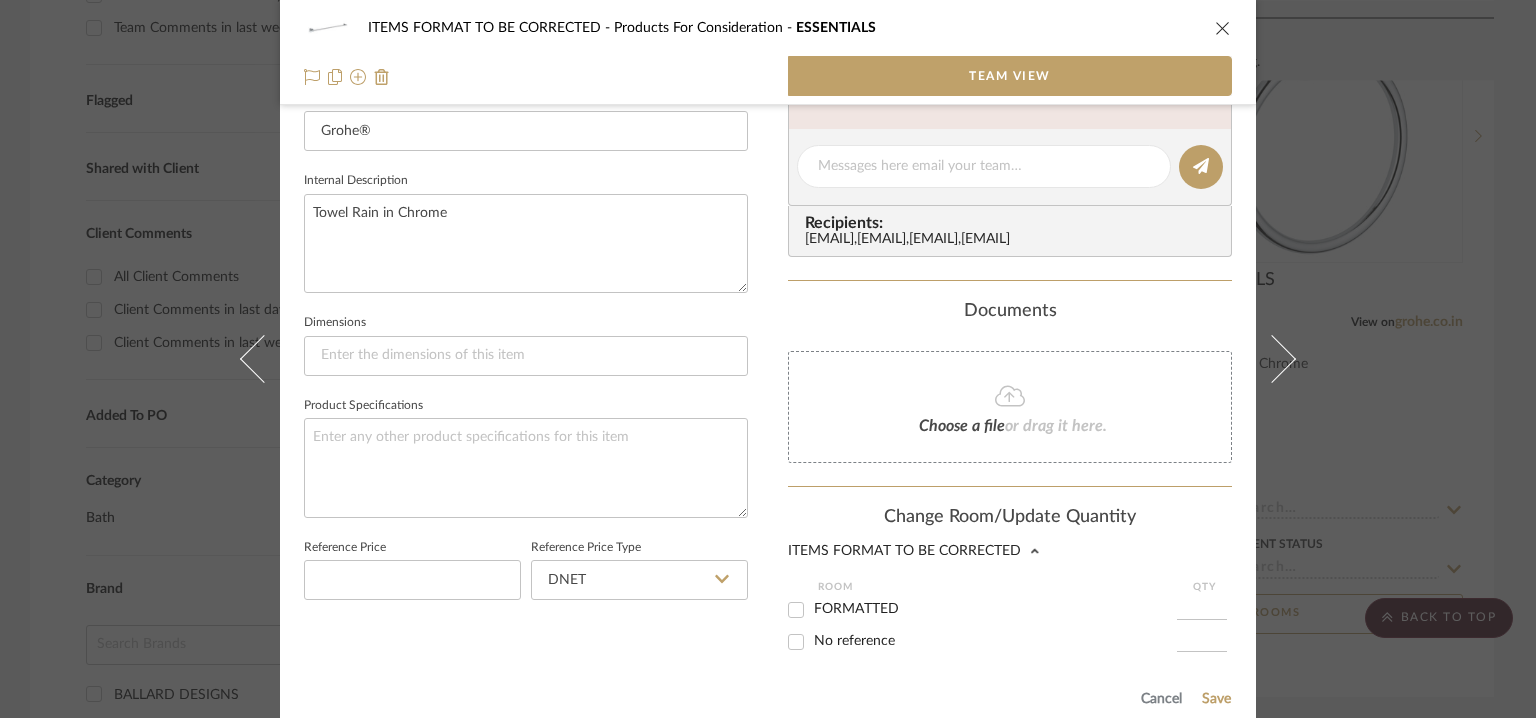 click on "FORMATTED" at bounding box center (856, 609) 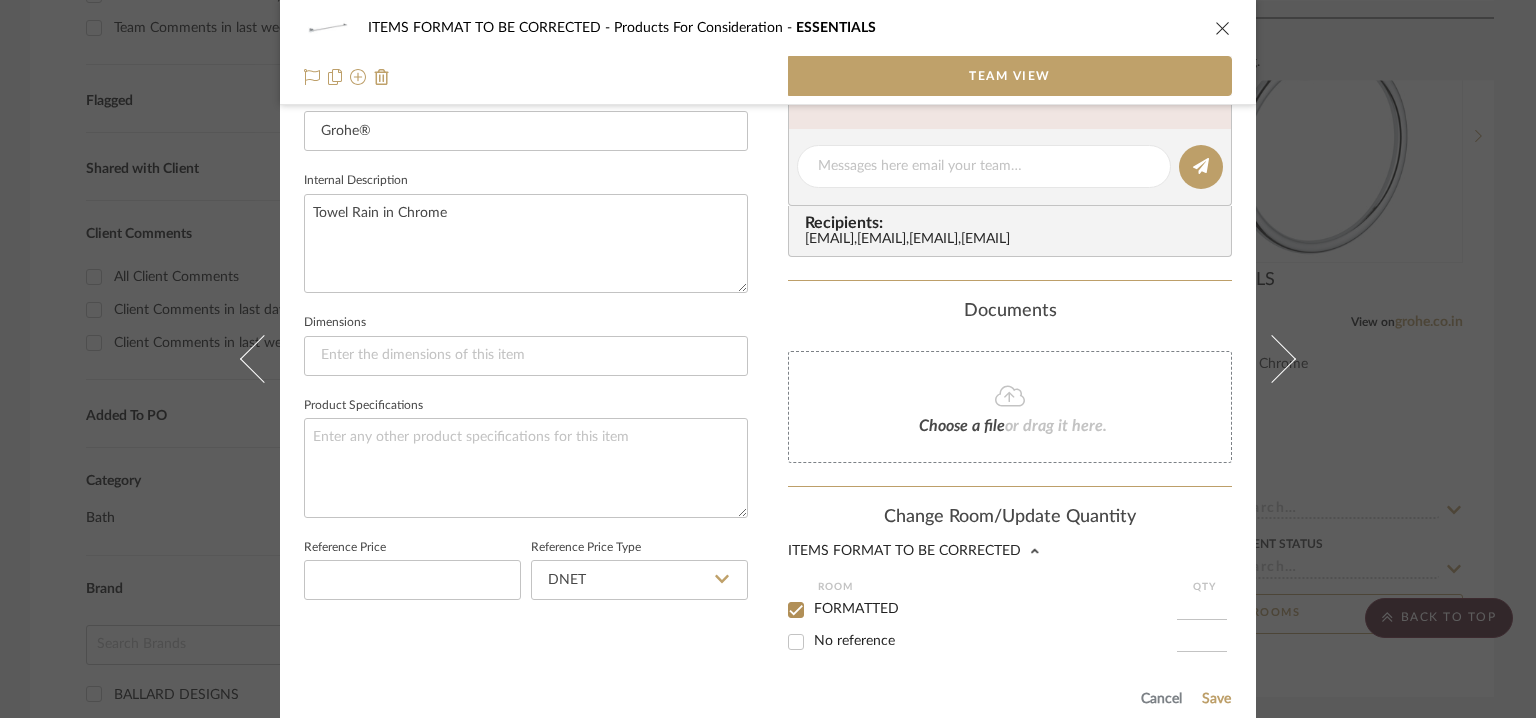 checkbox on "true" 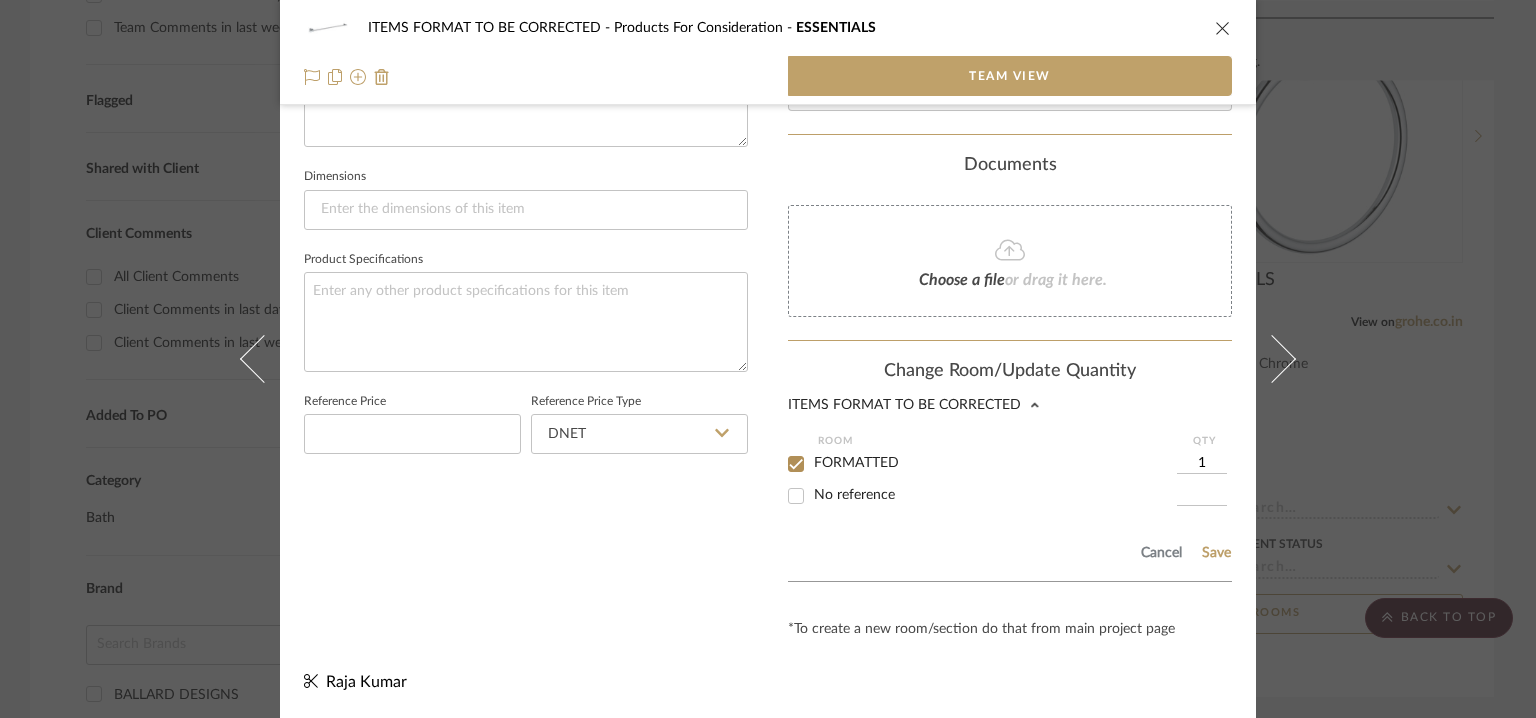 scroll, scrollTop: 839, scrollLeft: 0, axis: vertical 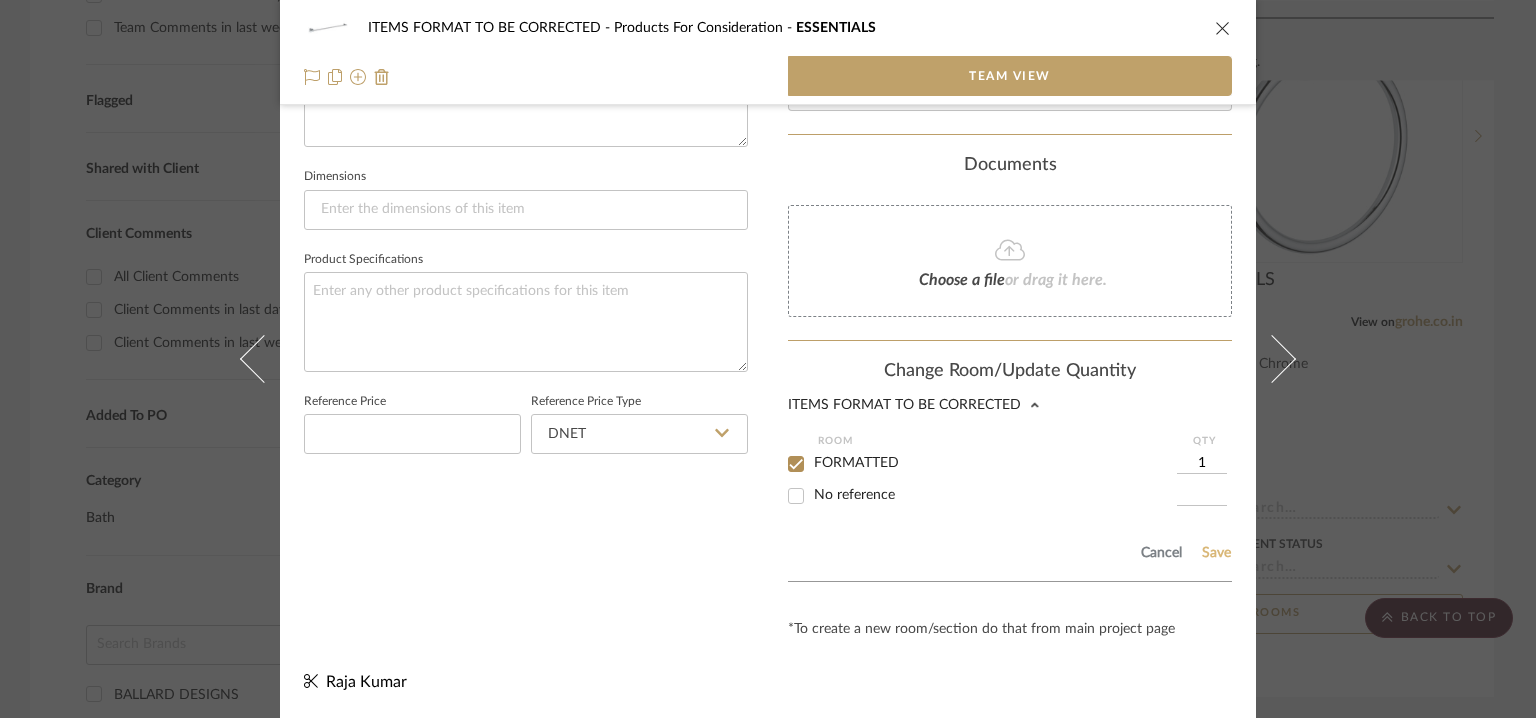 click on "Save" 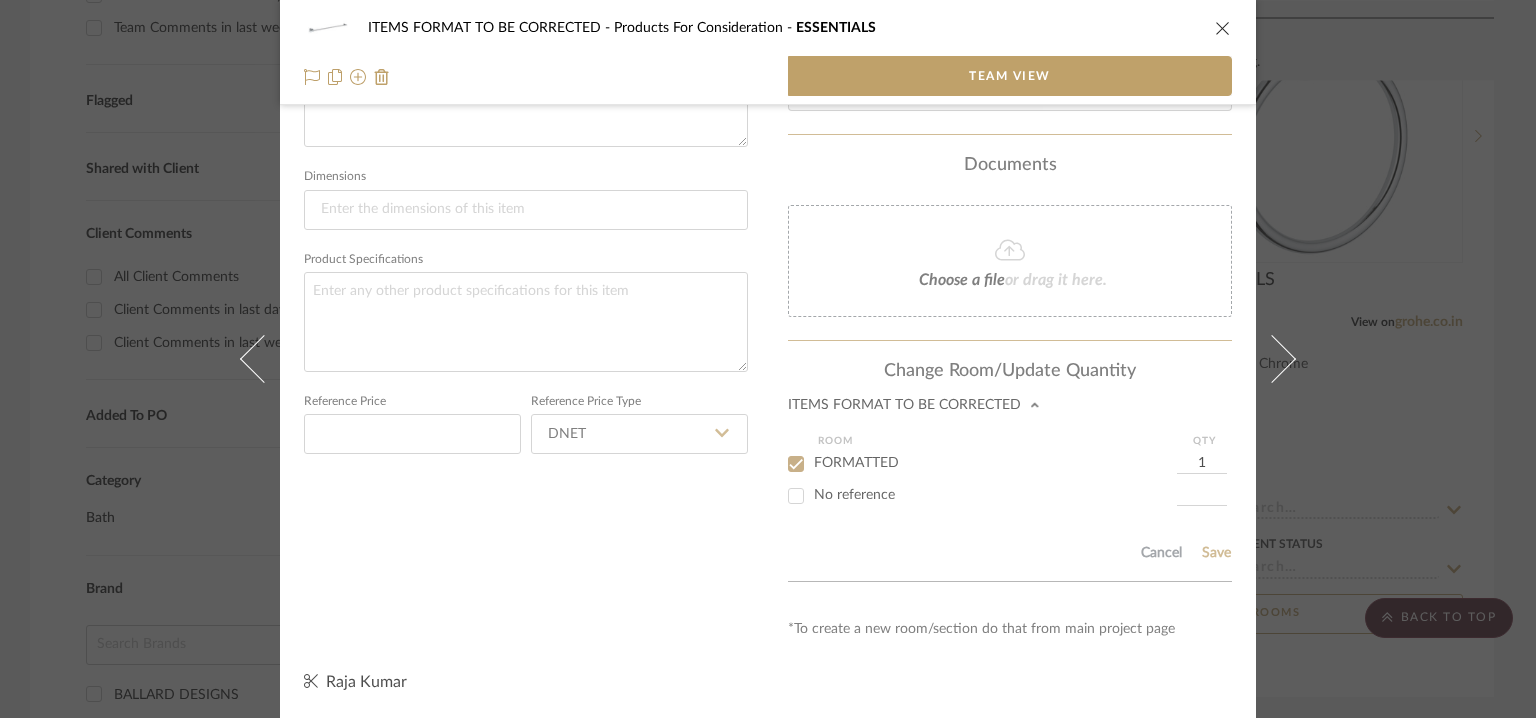 type 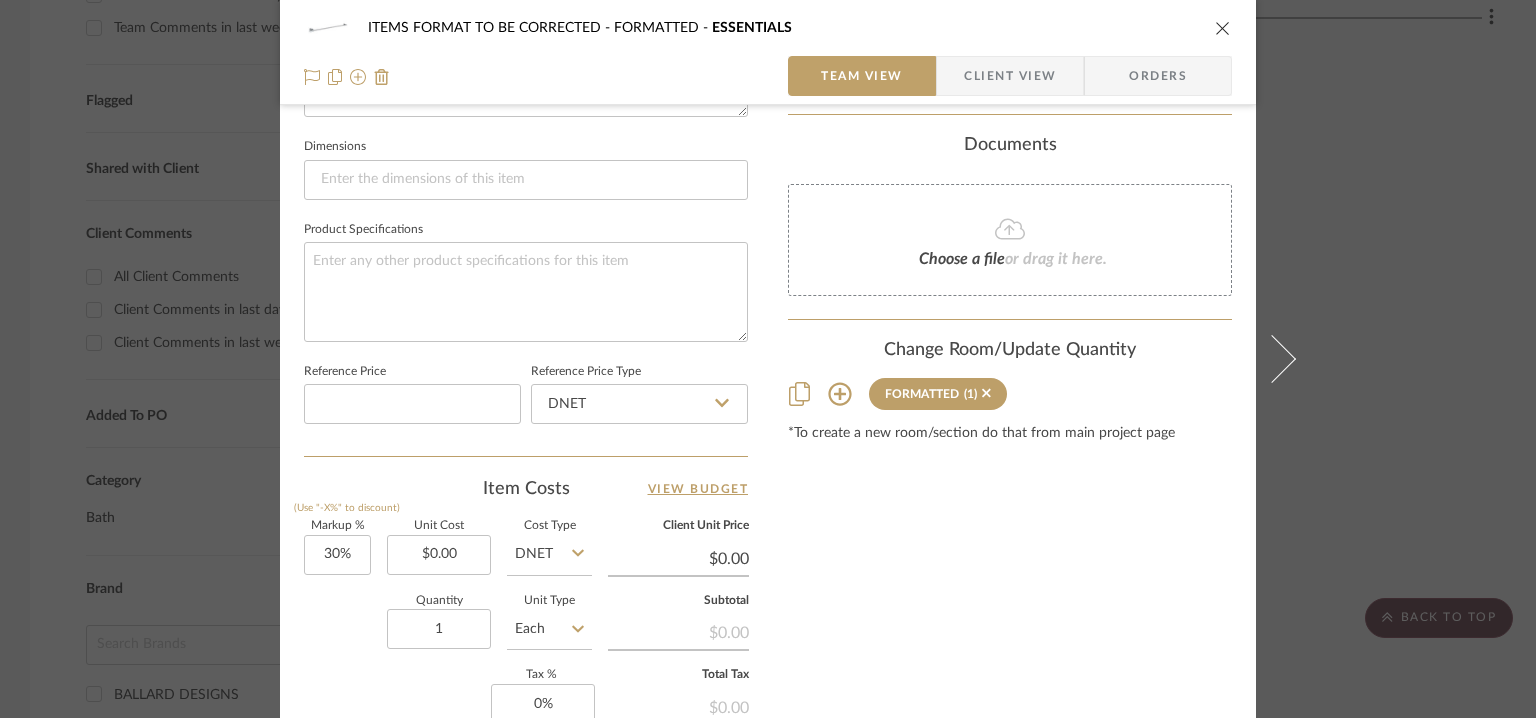 type 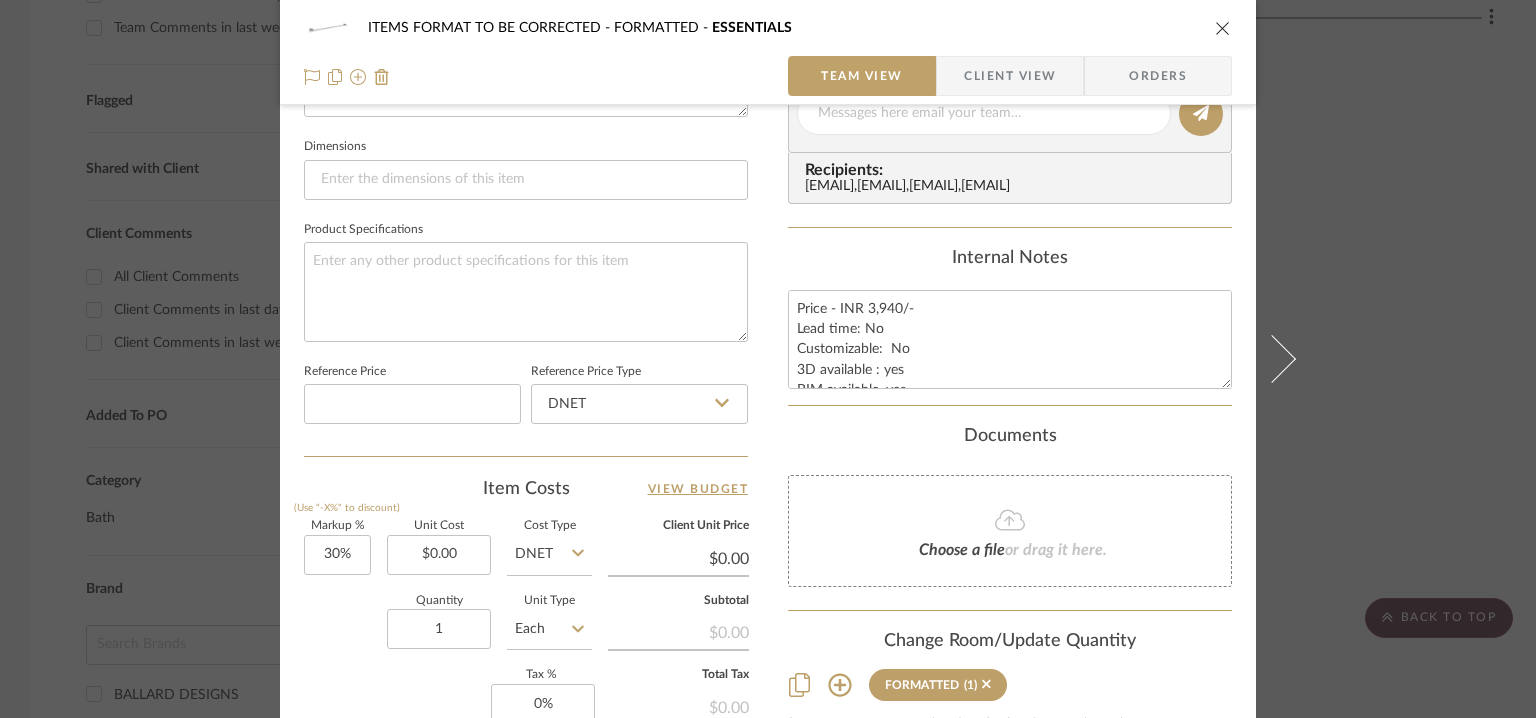 click at bounding box center (1223, 28) 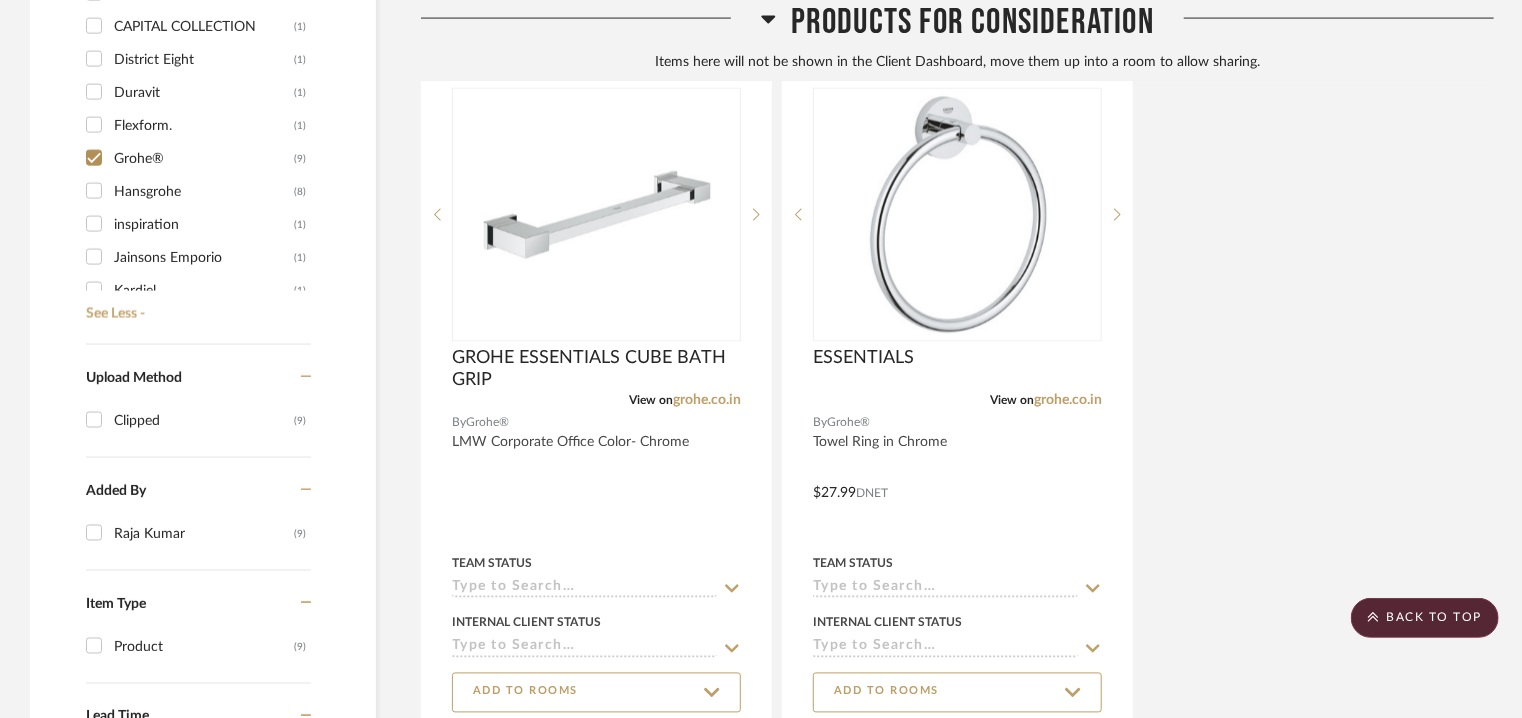 scroll, scrollTop: 1600, scrollLeft: 0, axis: vertical 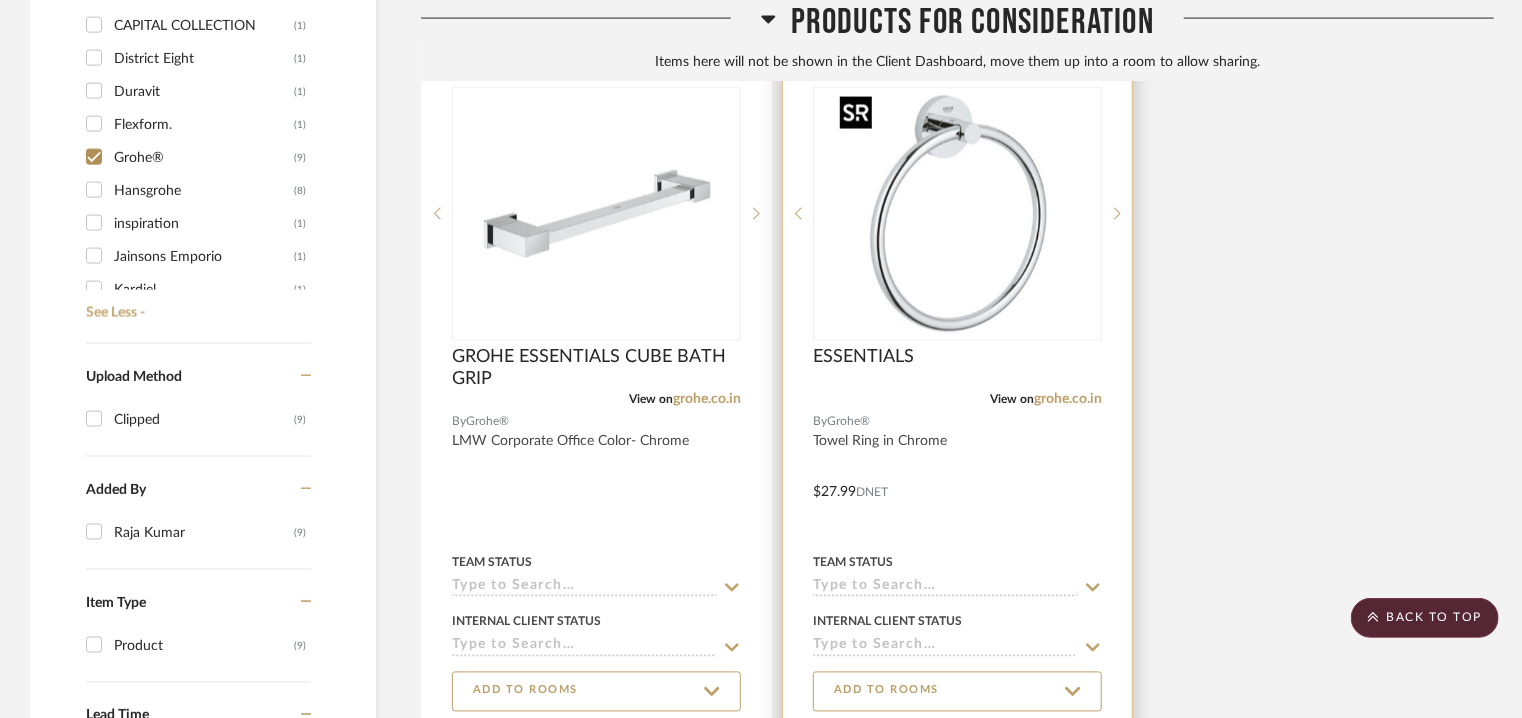 click at bounding box center (958, 214) 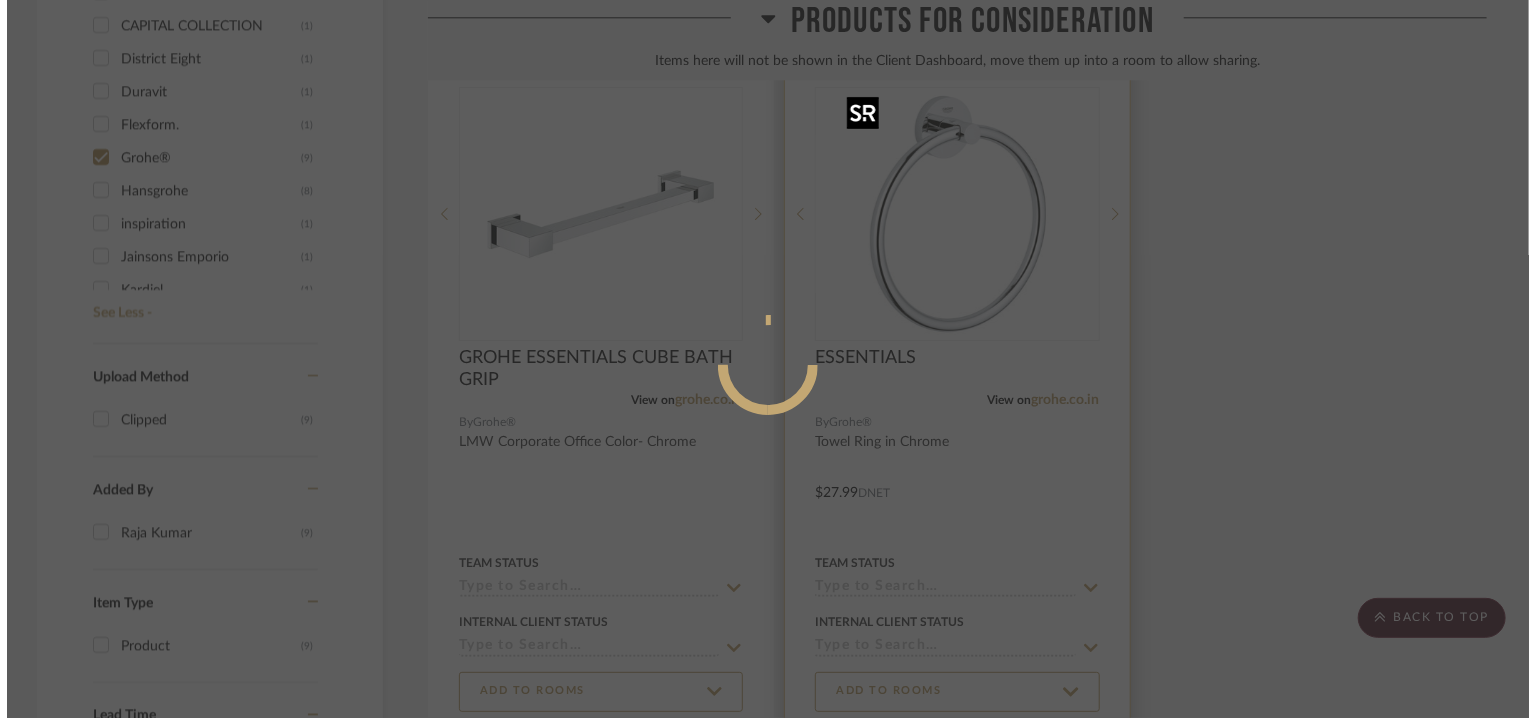 scroll, scrollTop: 0, scrollLeft: 0, axis: both 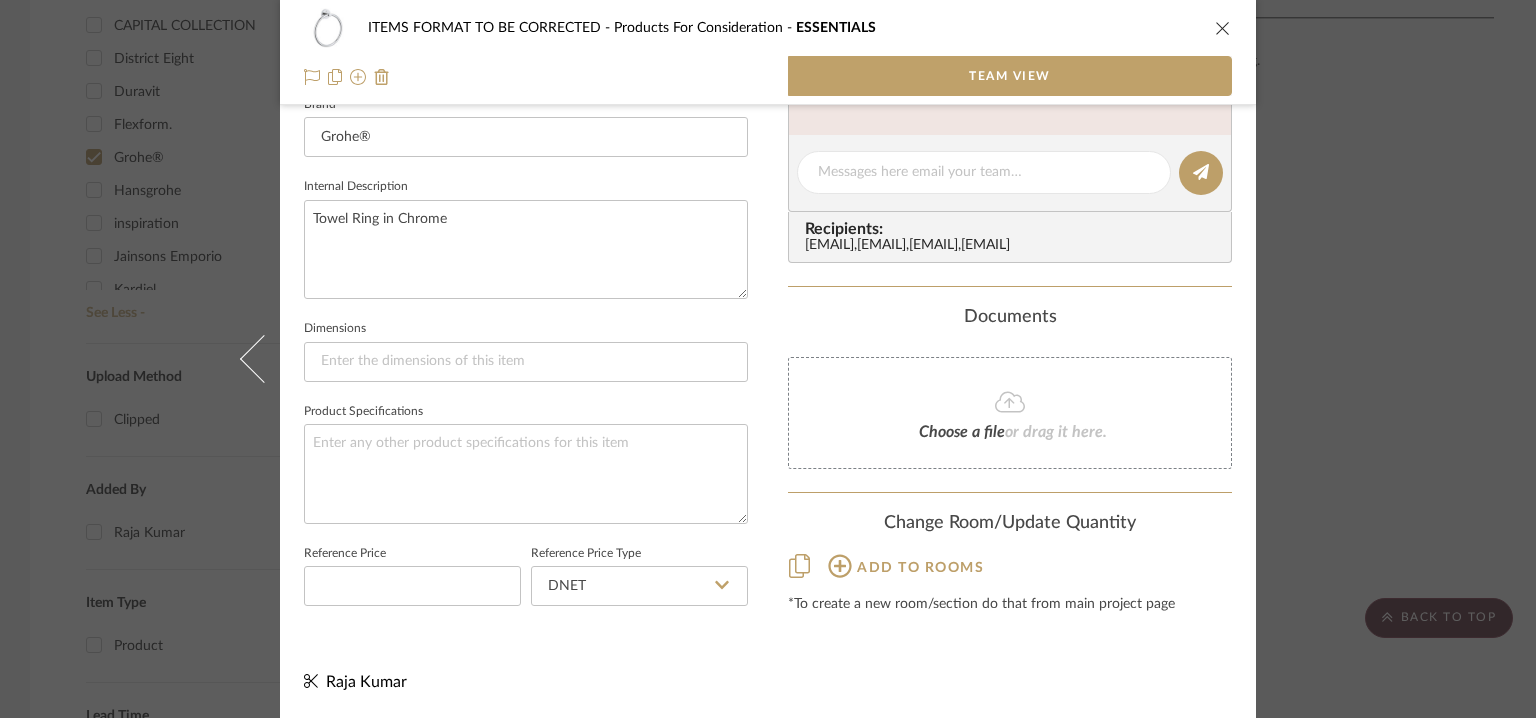 click 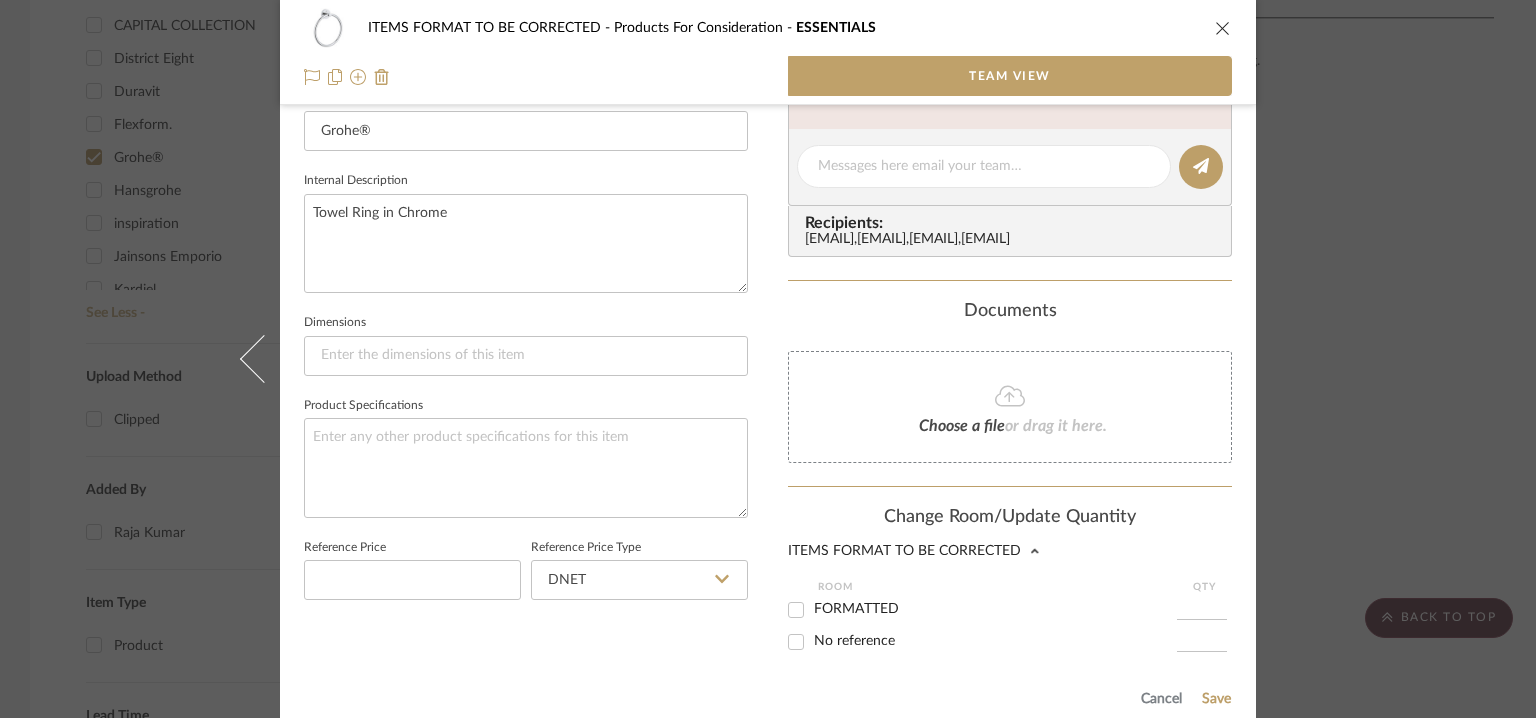 click on "FORMATTED" at bounding box center (856, 609) 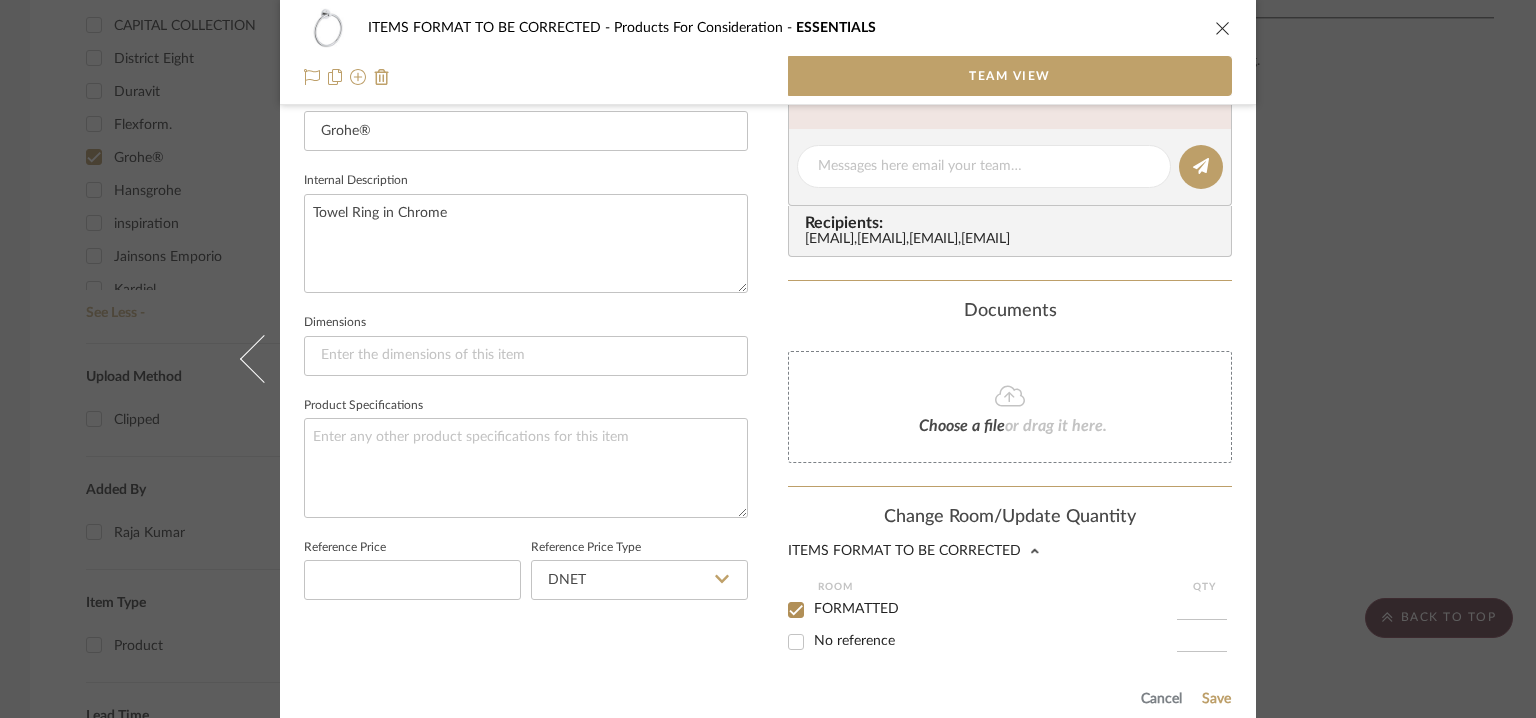 checkbox on "true" 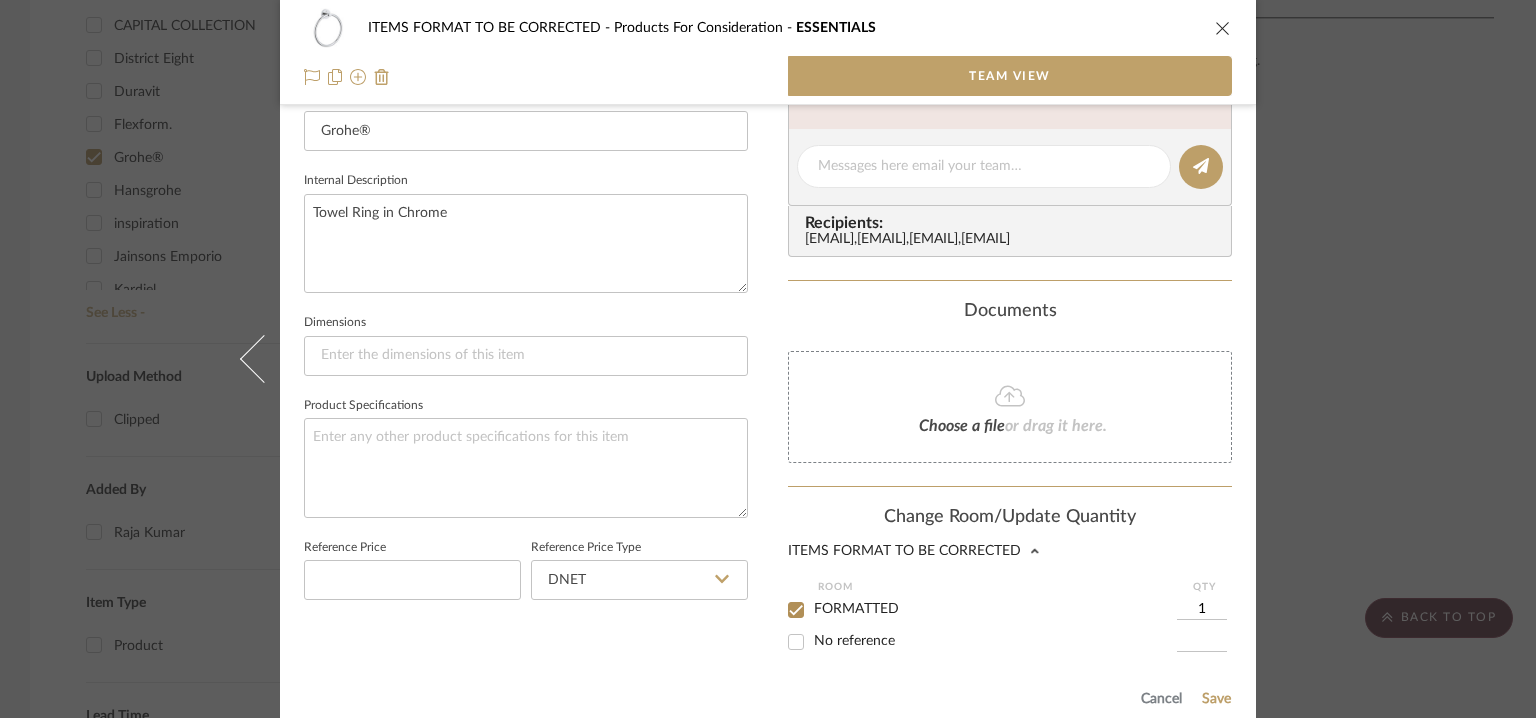 scroll, scrollTop: 839, scrollLeft: 0, axis: vertical 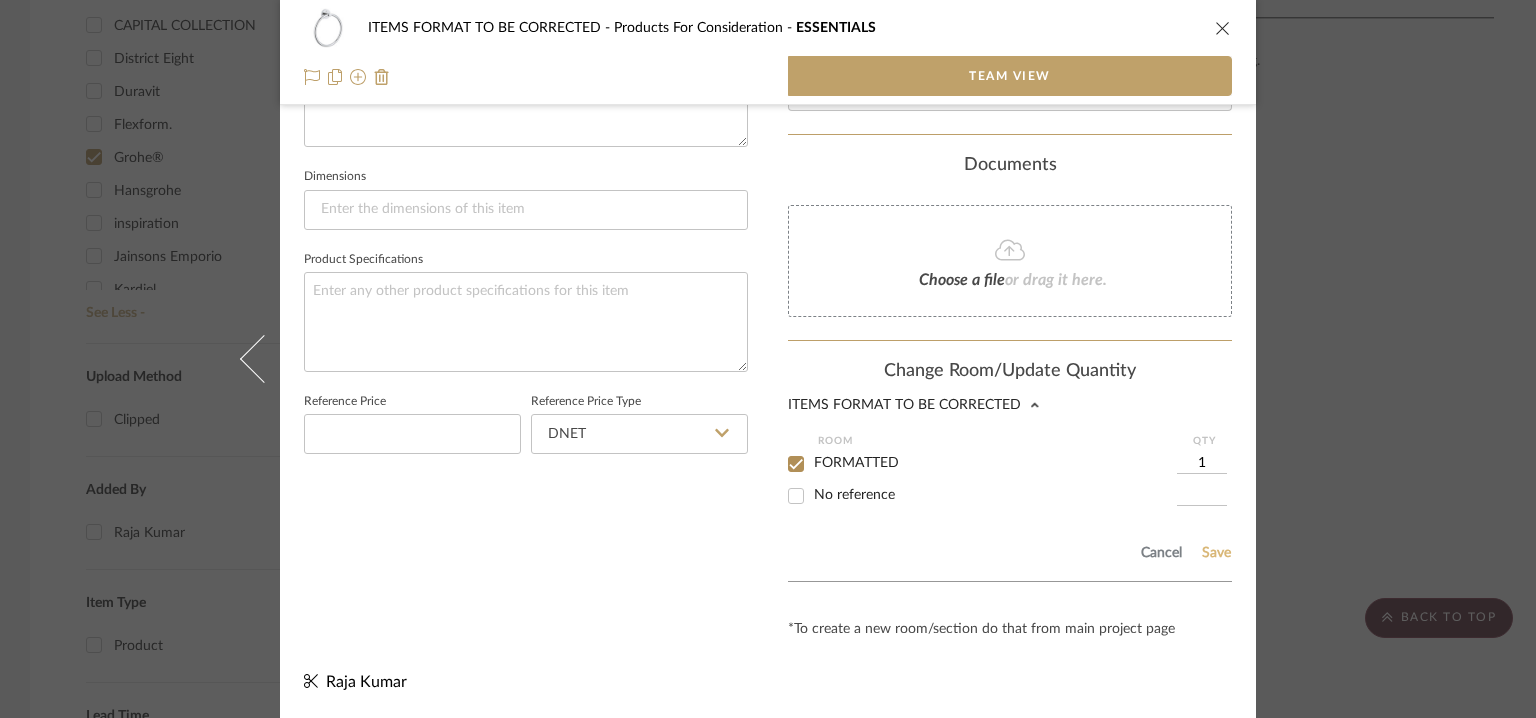 click on "Save" 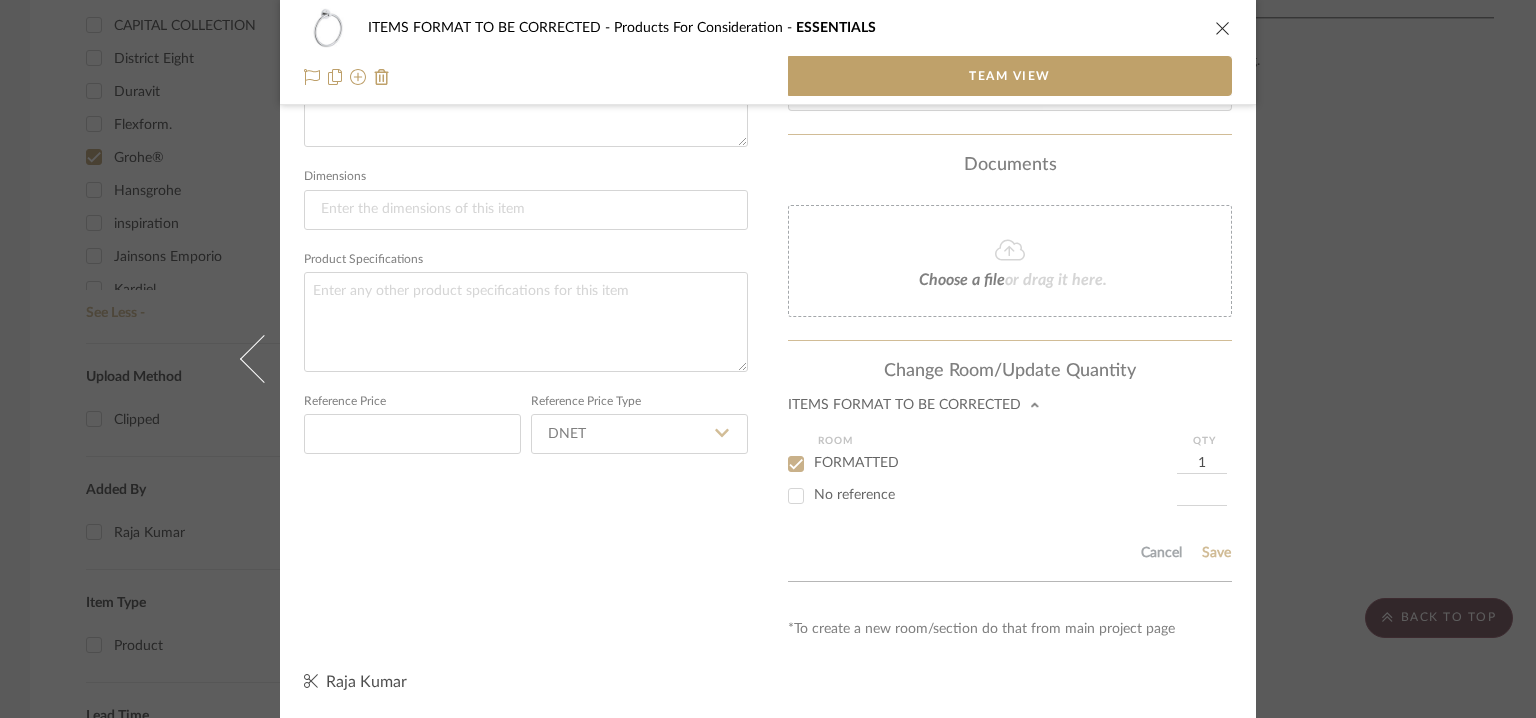 type 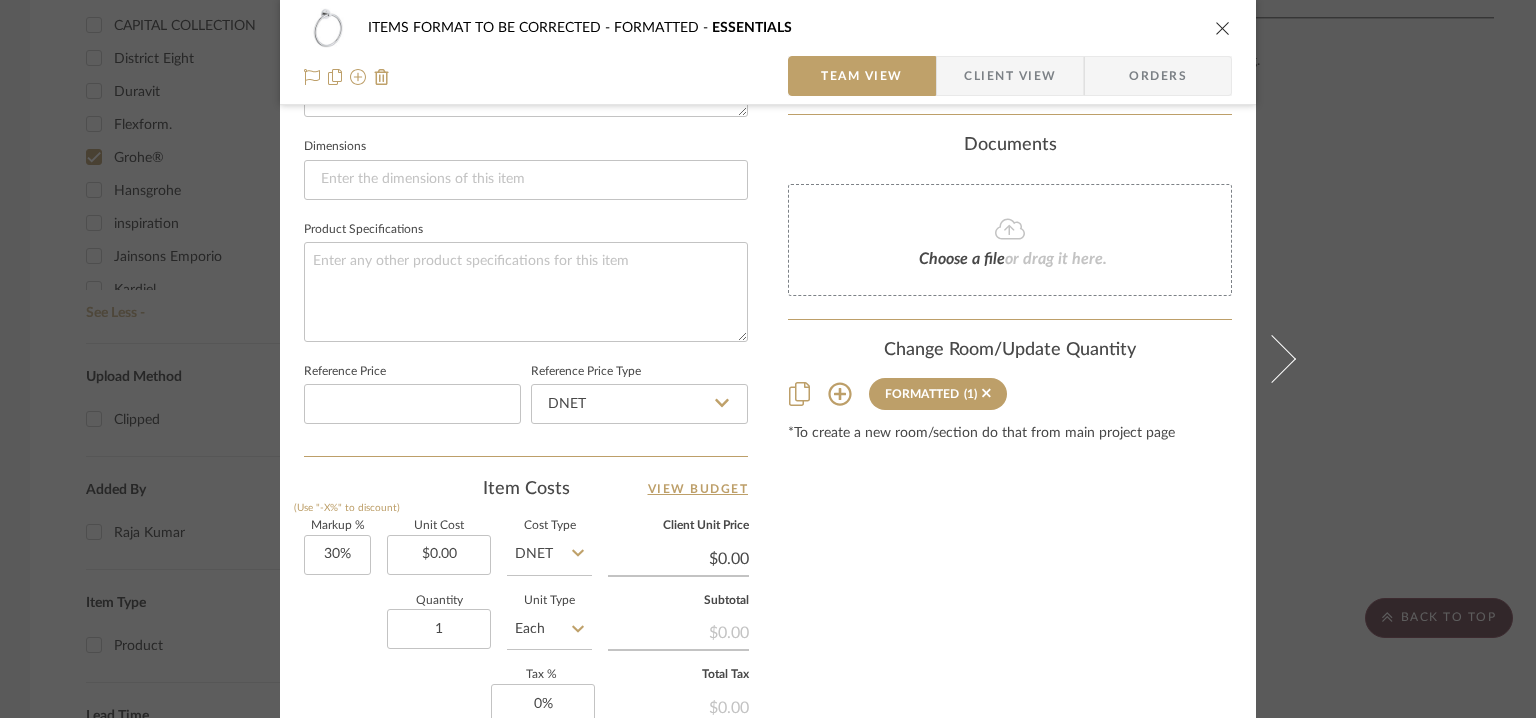 type 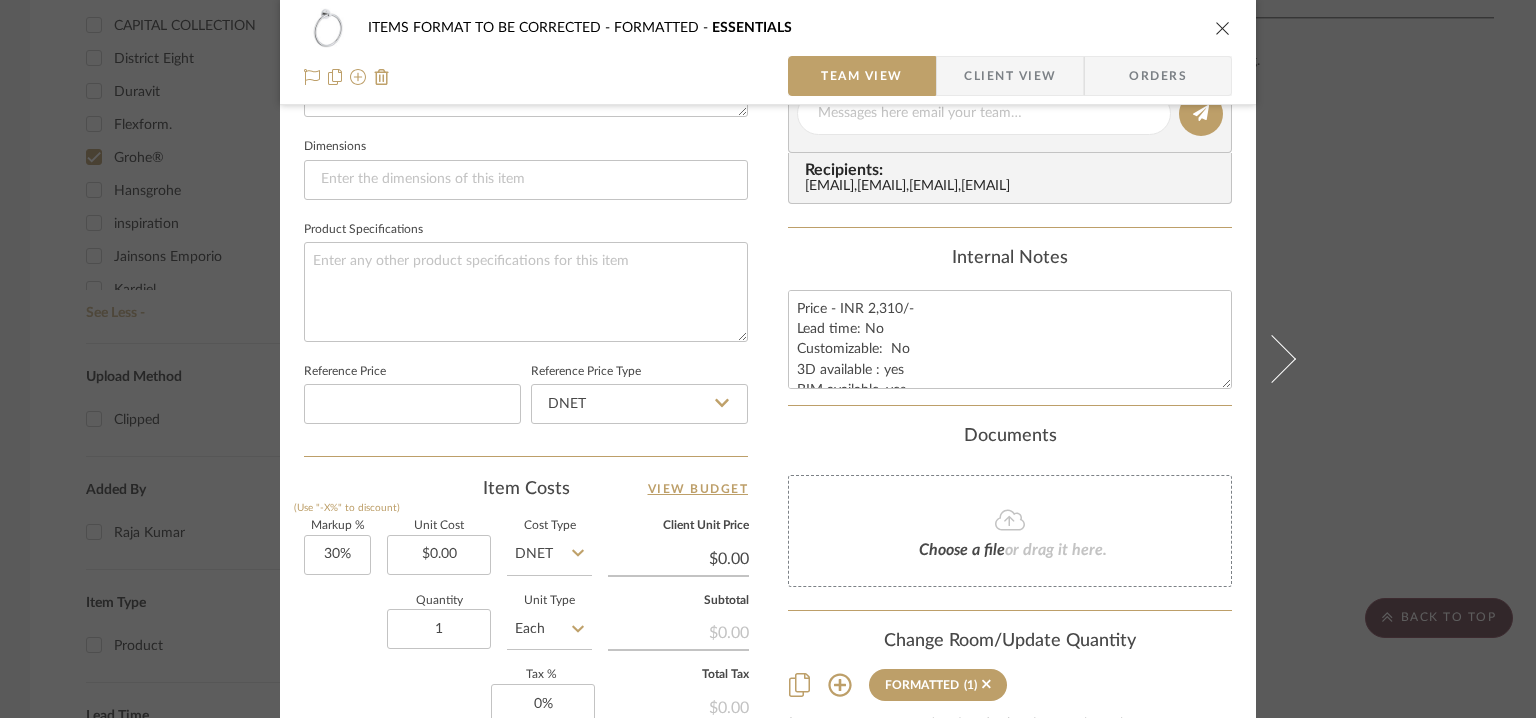 click at bounding box center [1223, 28] 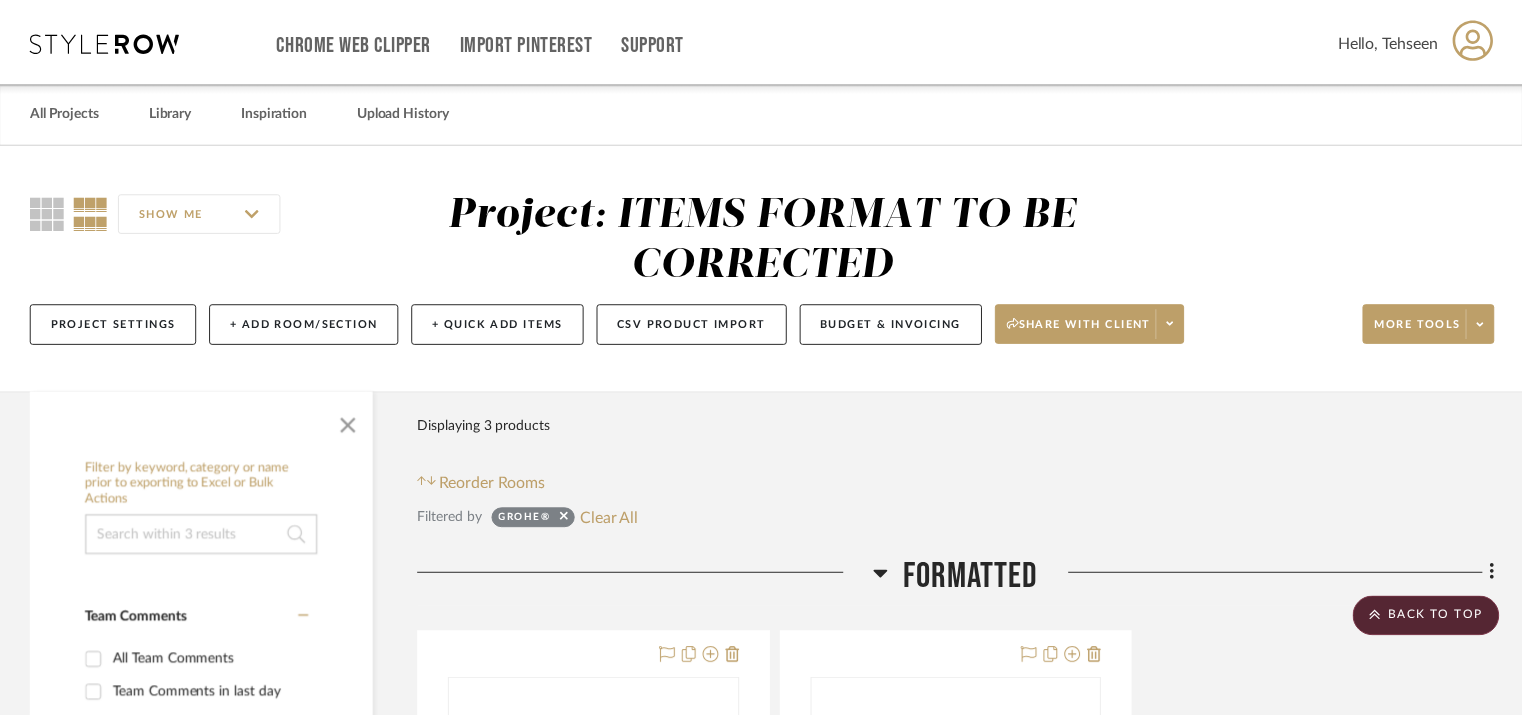 scroll, scrollTop: 1600, scrollLeft: 0, axis: vertical 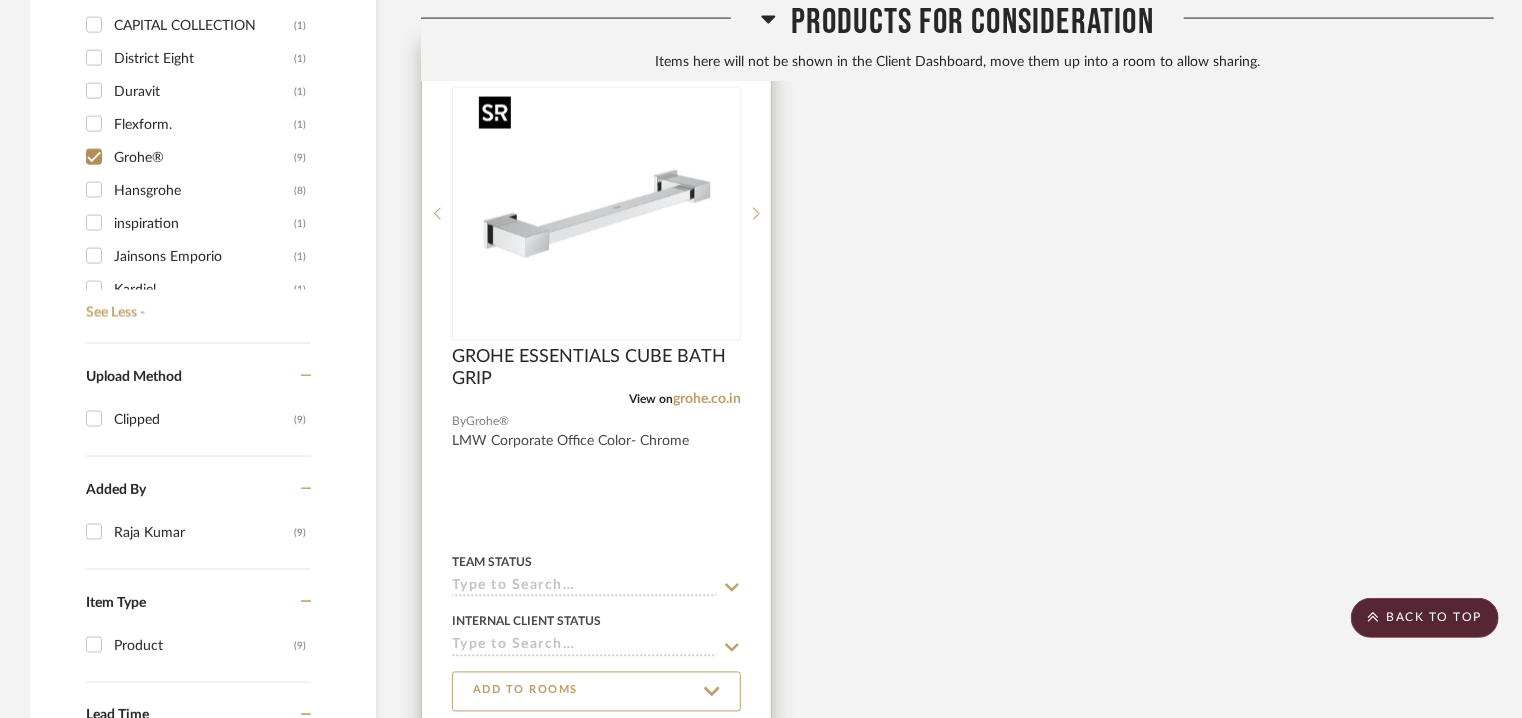 click at bounding box center [597, 214] 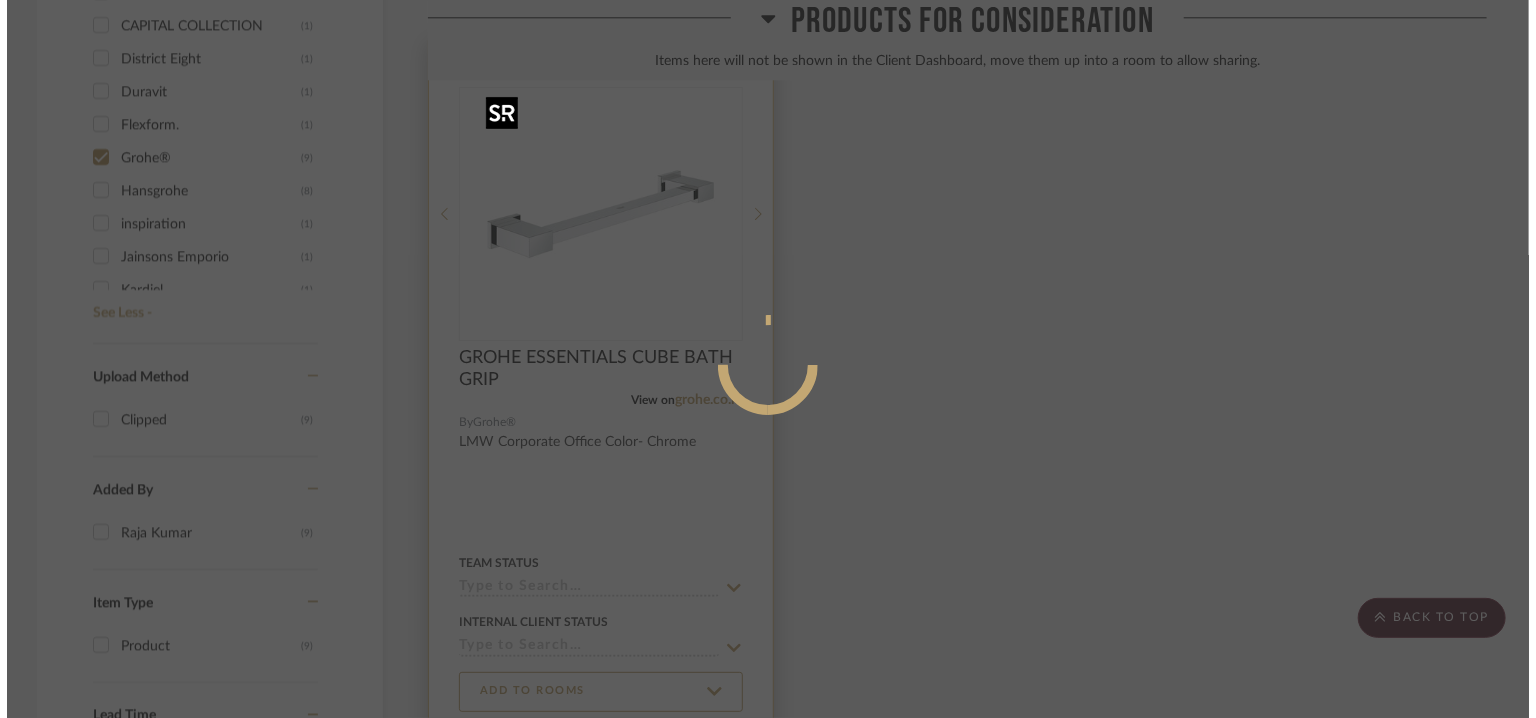 scroll, scrollTop: 0, scrollLeft: 0, axis: both 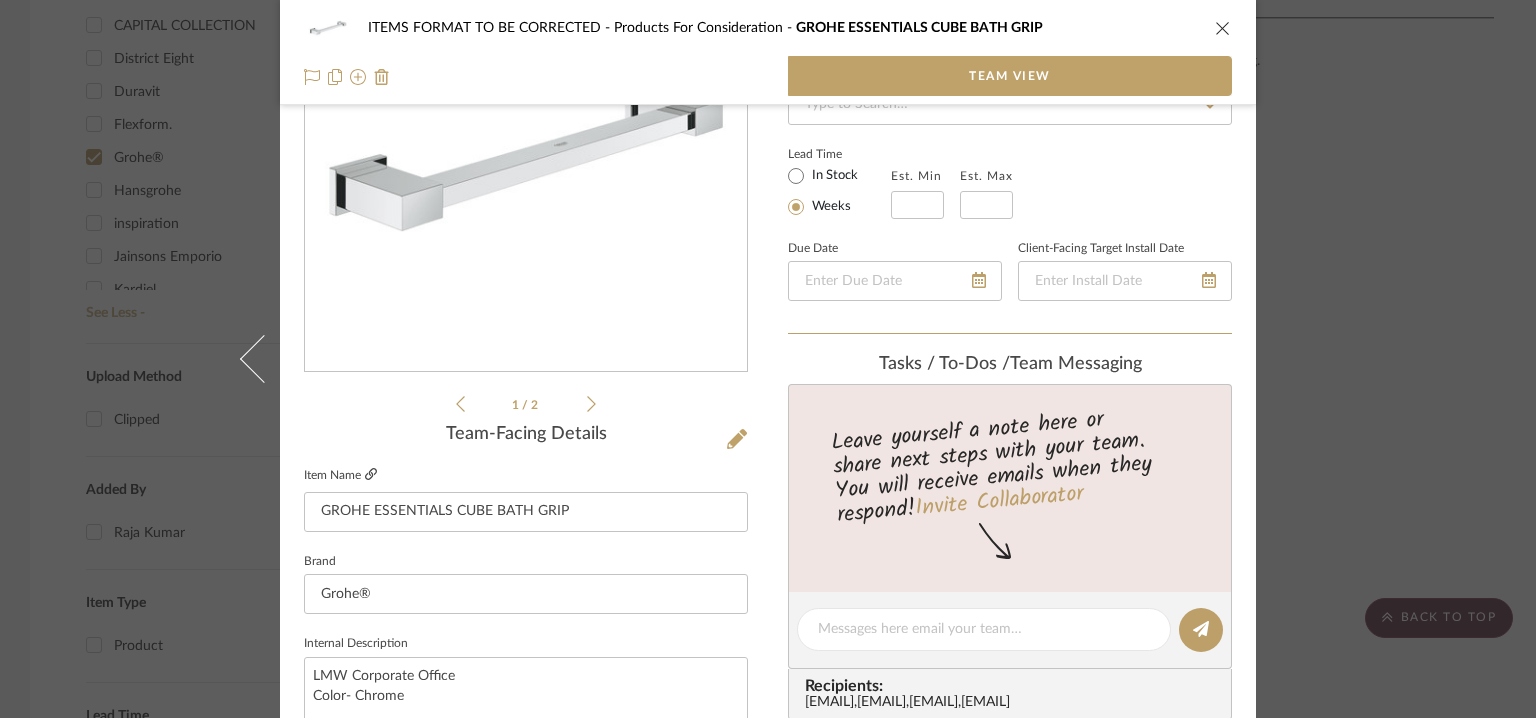 click 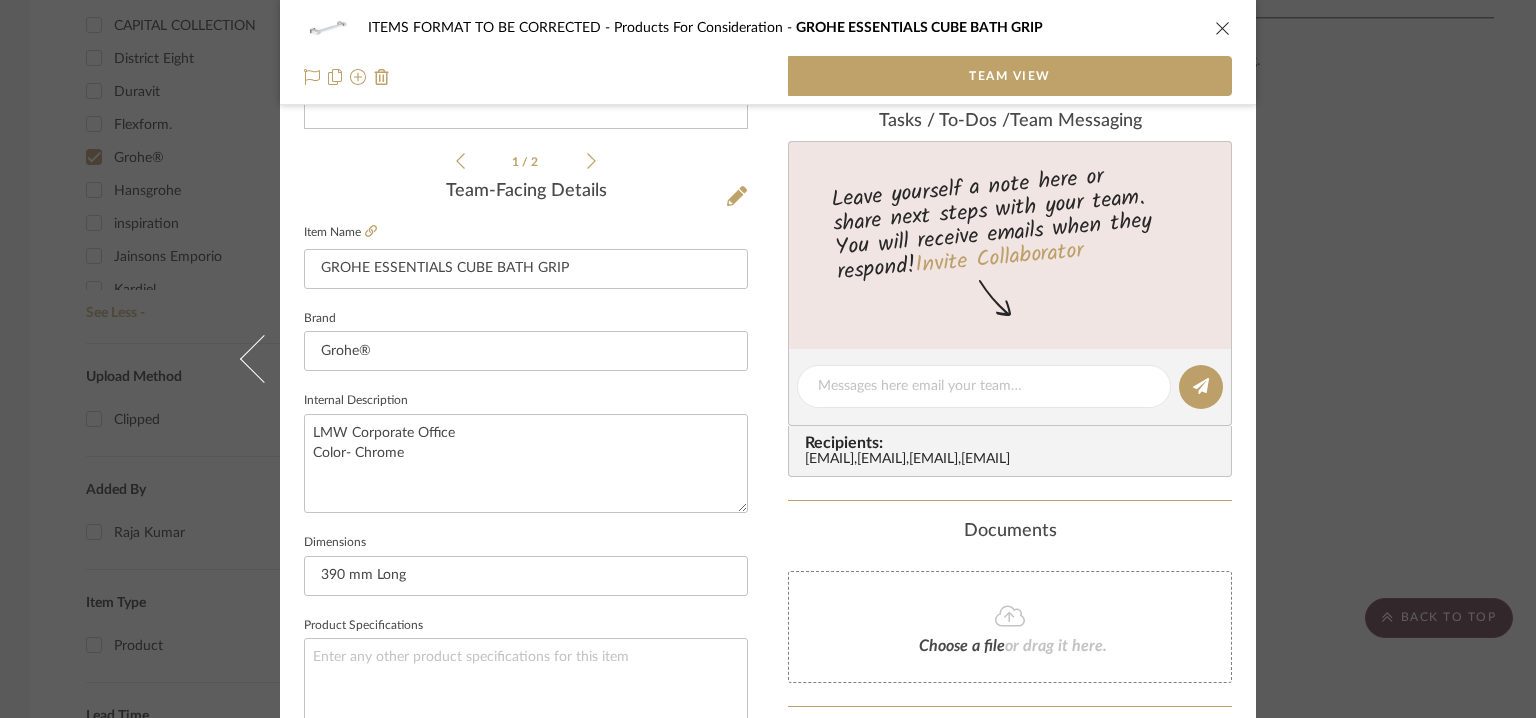 scroll, scrollTop: 663, scrollLeft: 0, axis: vertical 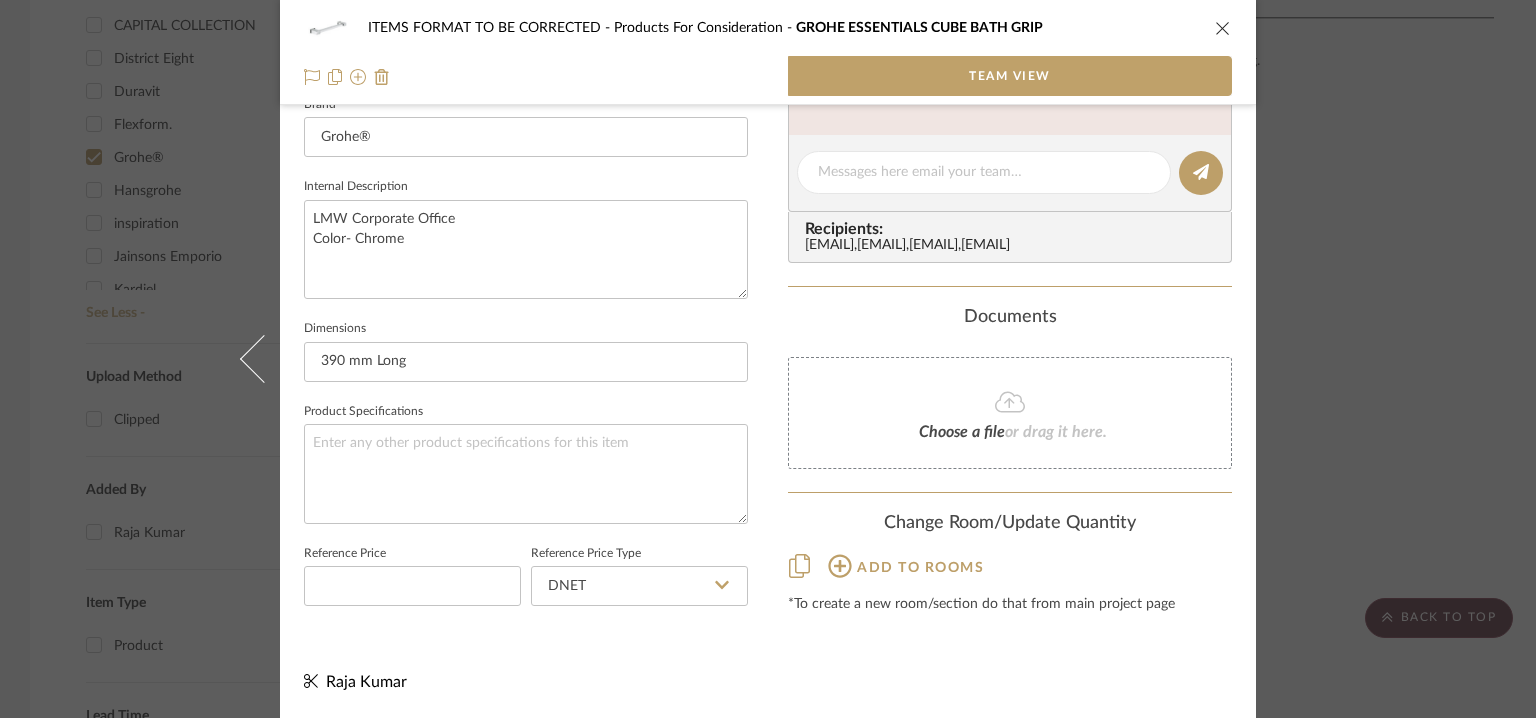 click 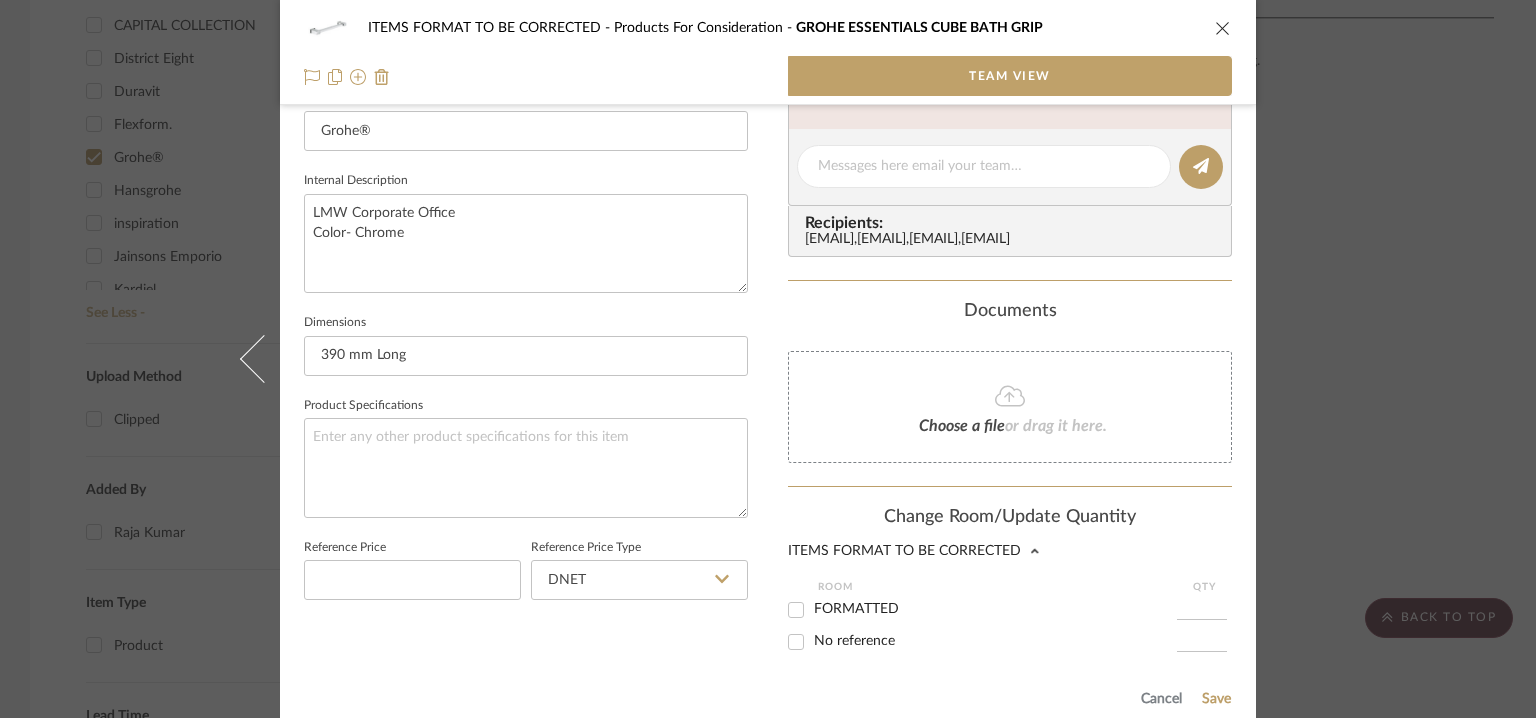 drag, startPoint x: 812, startPoint y: 633, endPoint x: 846, endPoint y: 634, distance: 34.0147 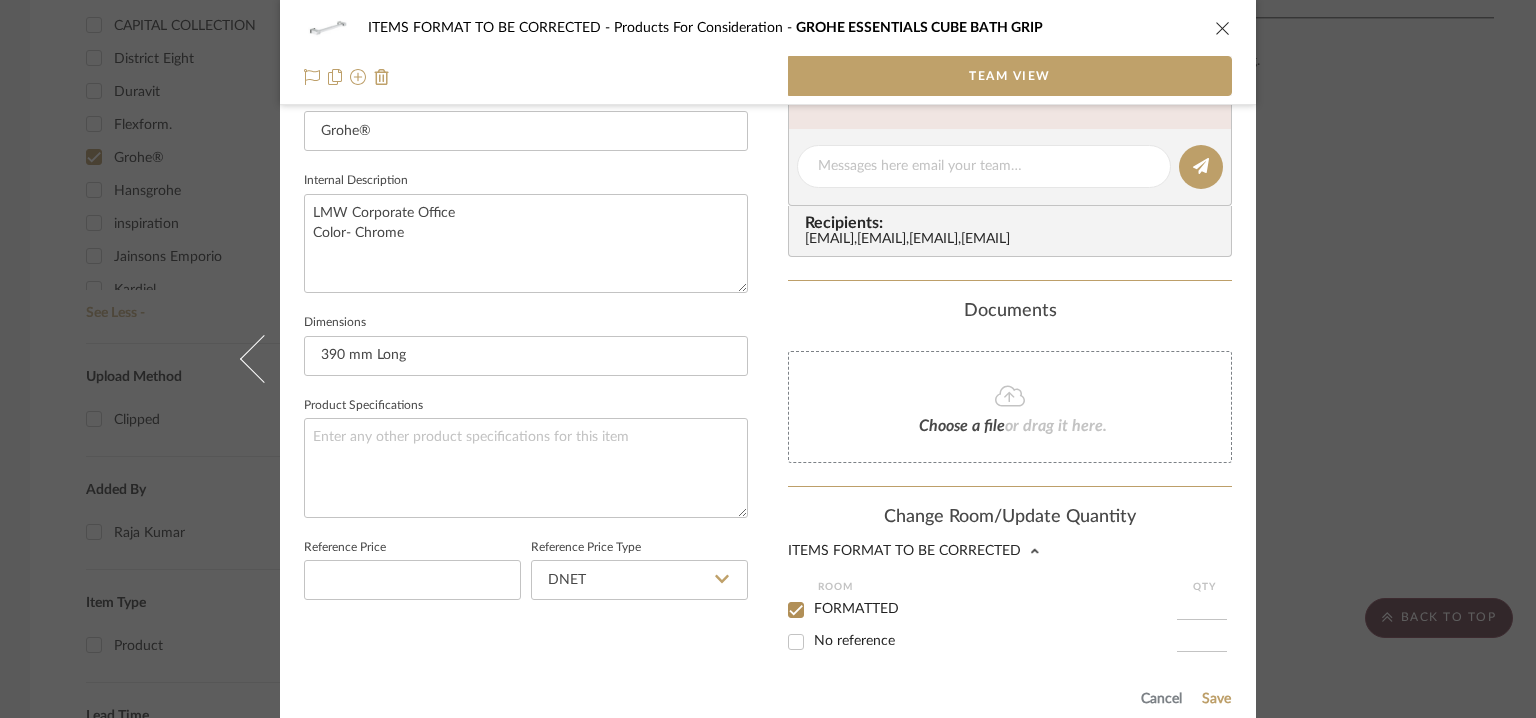 checkbox on "true" 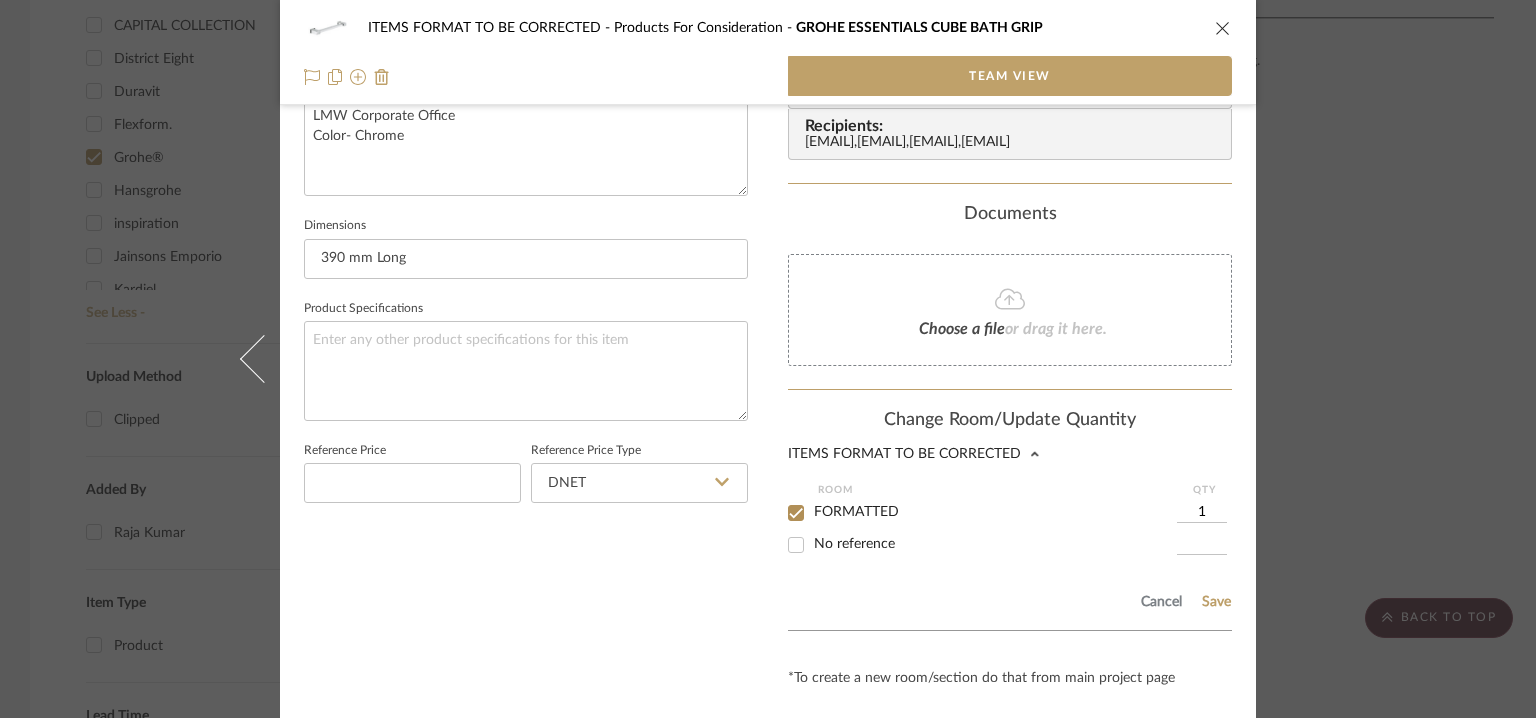scroll, scrollTop: 839, scrollLeft: 0, axis: vertical 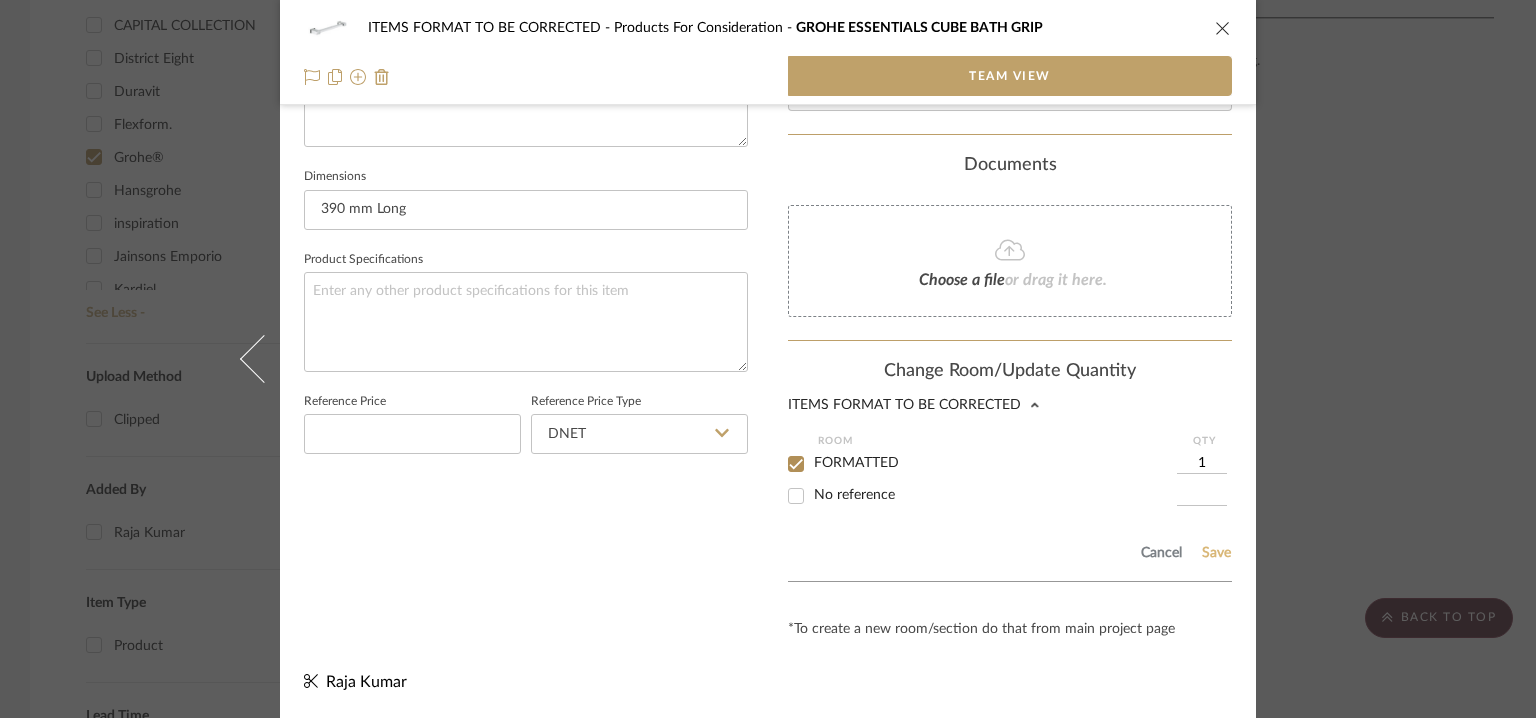 click on "Save" 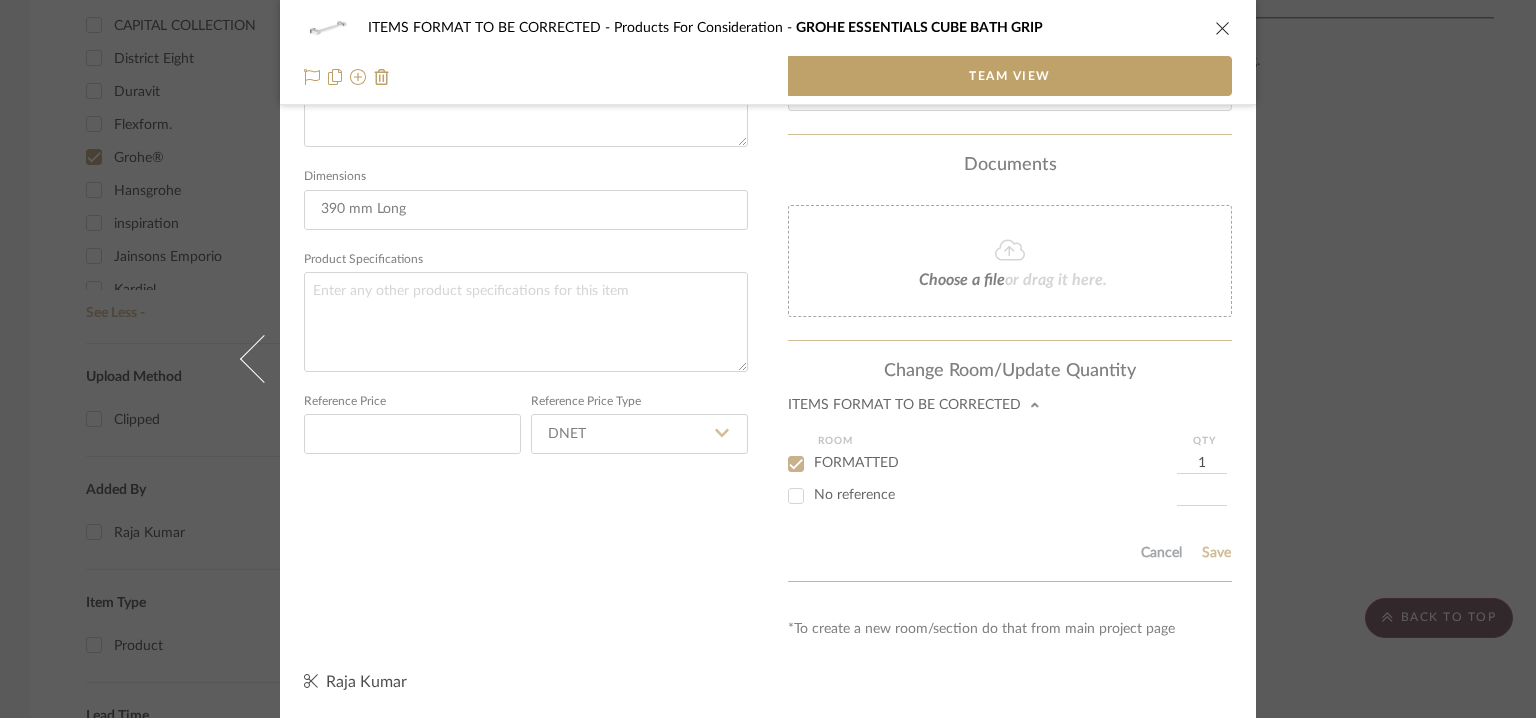type 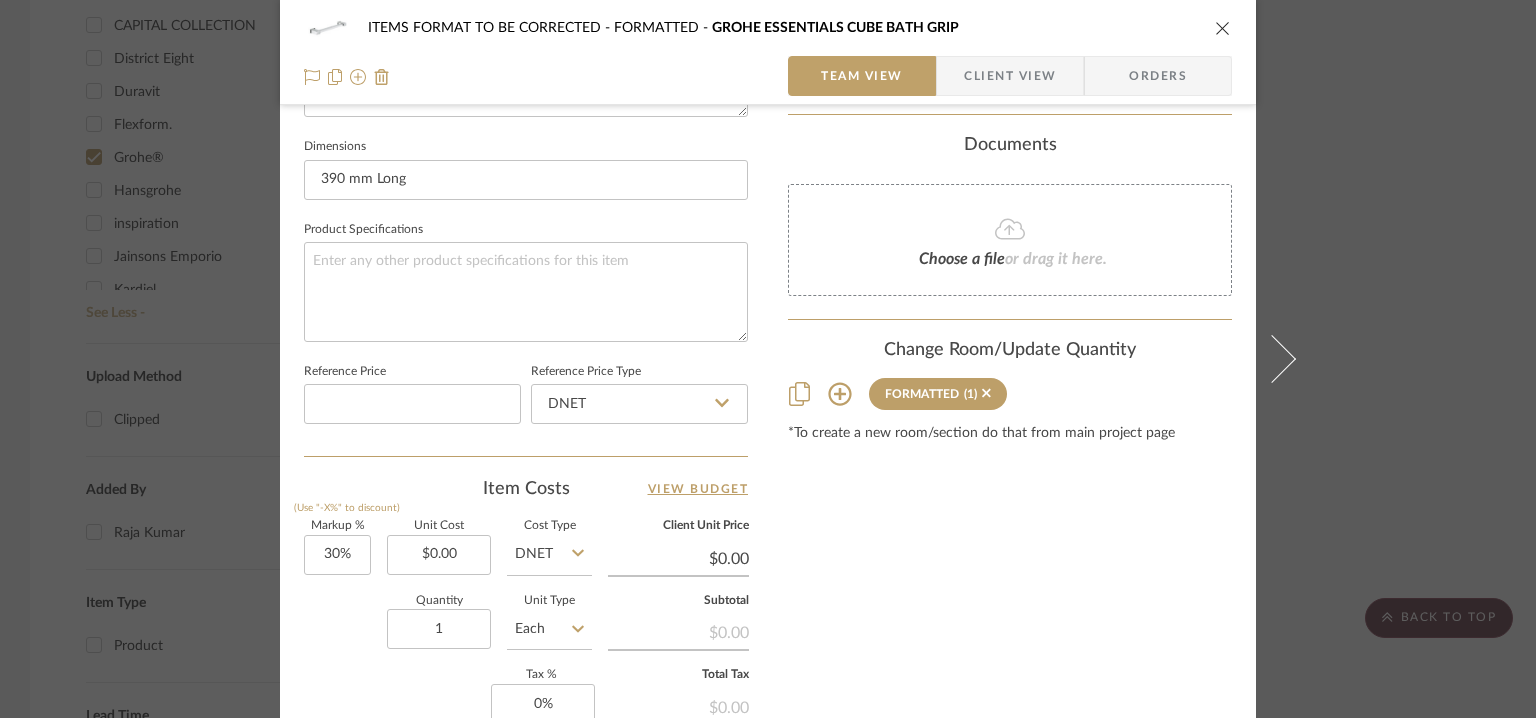 type 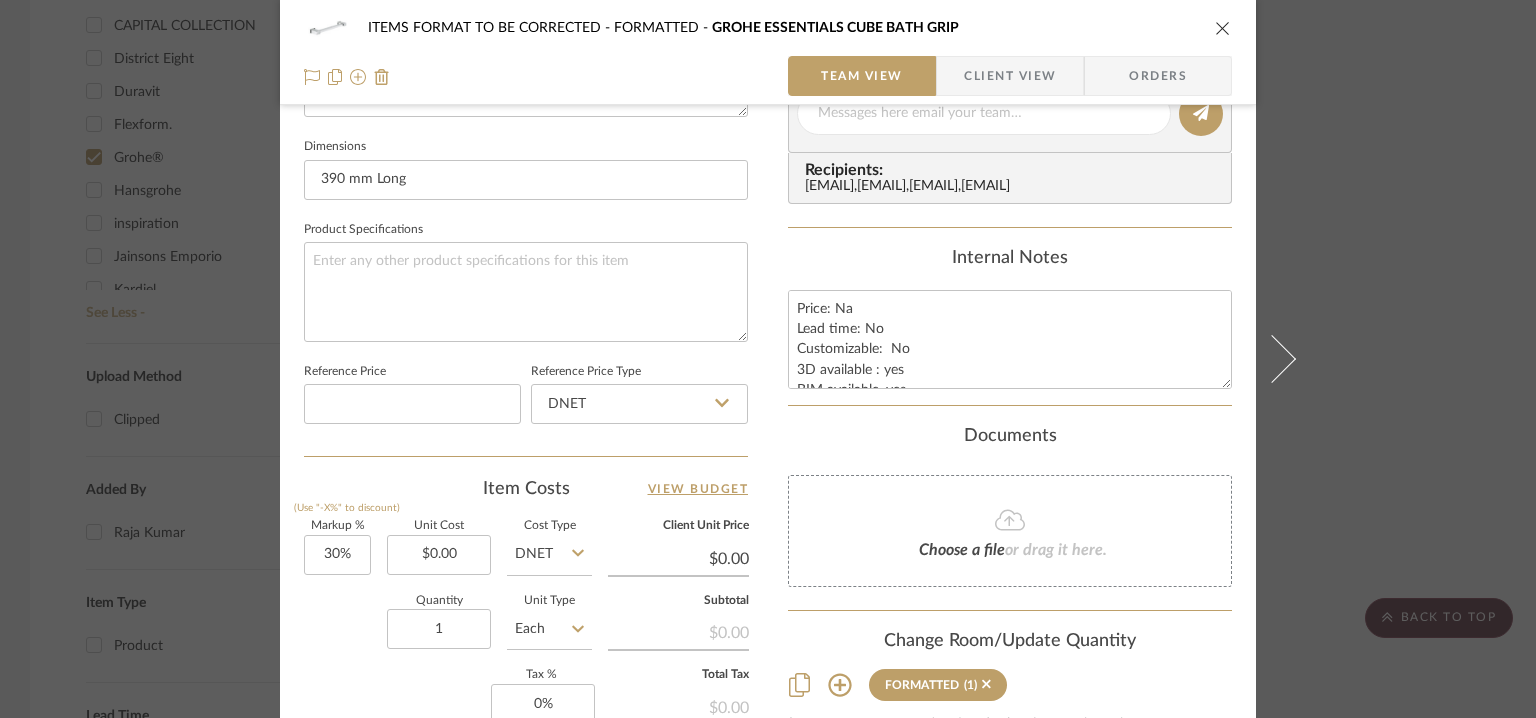 click at bounding box center [1223, 28] 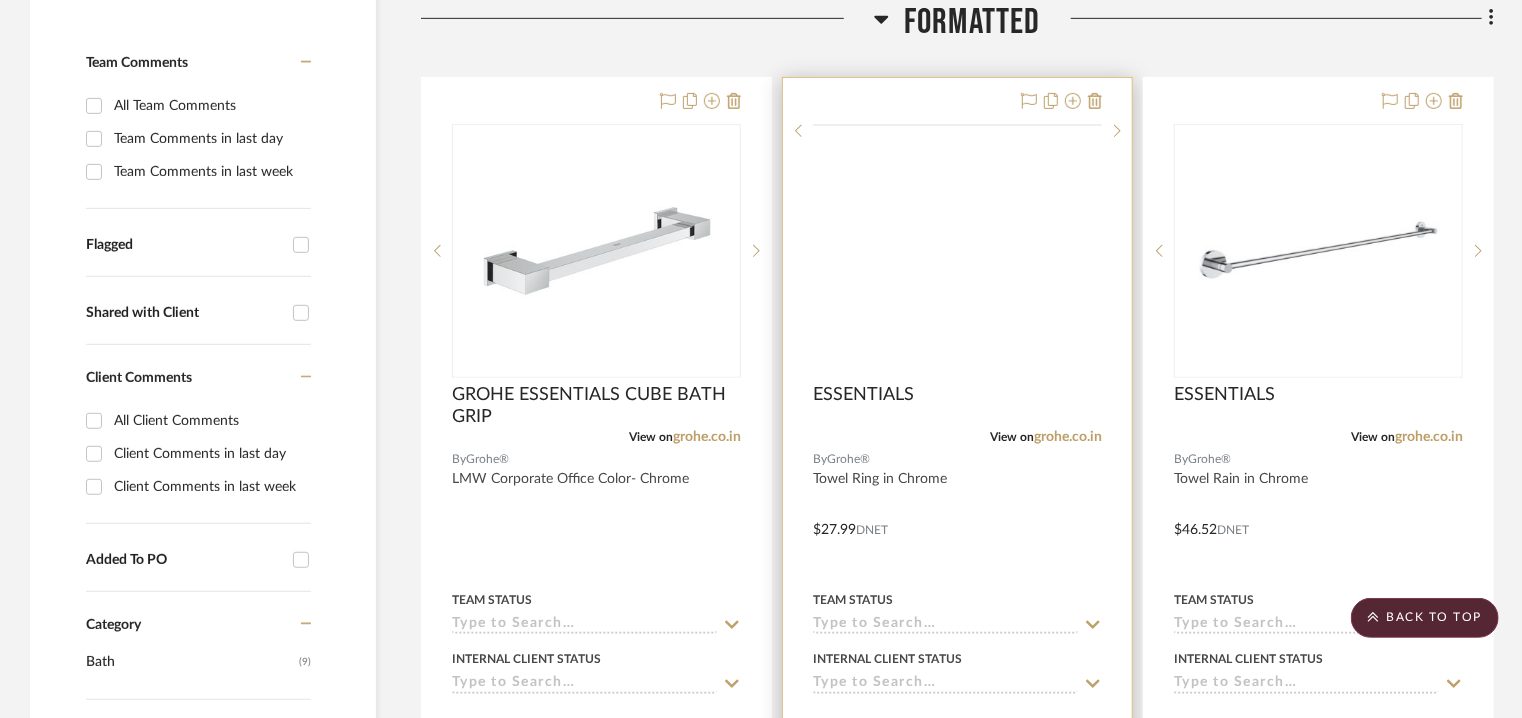 scroll, scrollTop: 300, scrollLeft: 0, axis: vertical 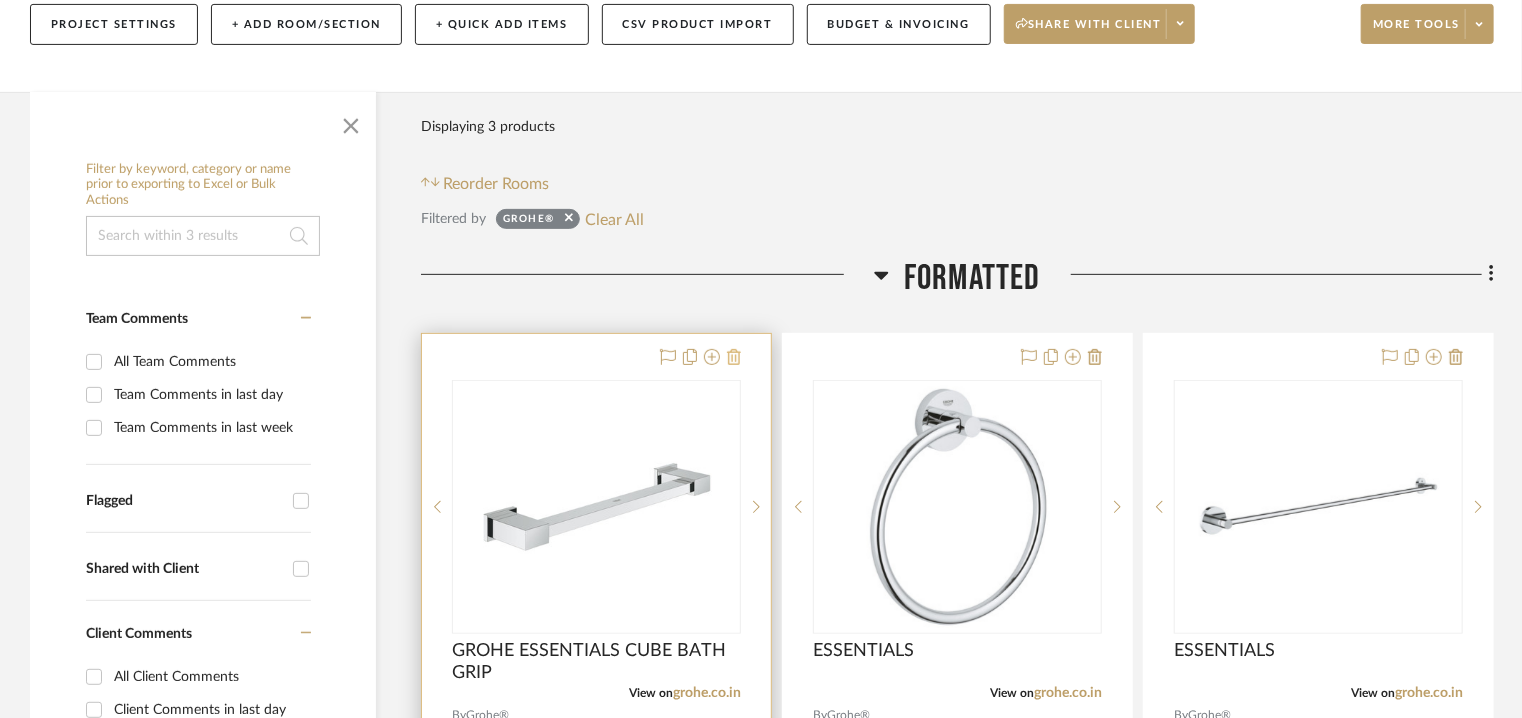 click 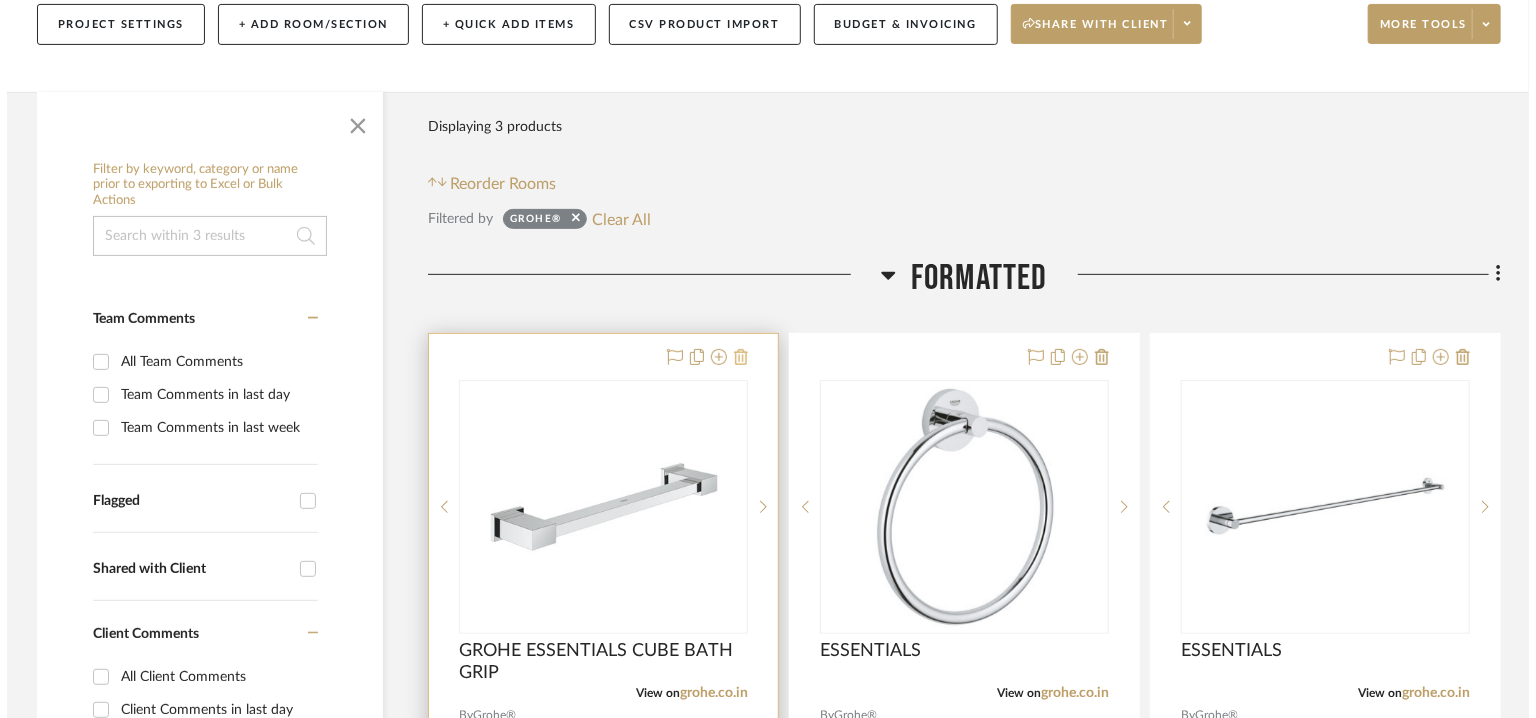 scroll, scrollTop: 0, scrollLeft: 0, axis: both 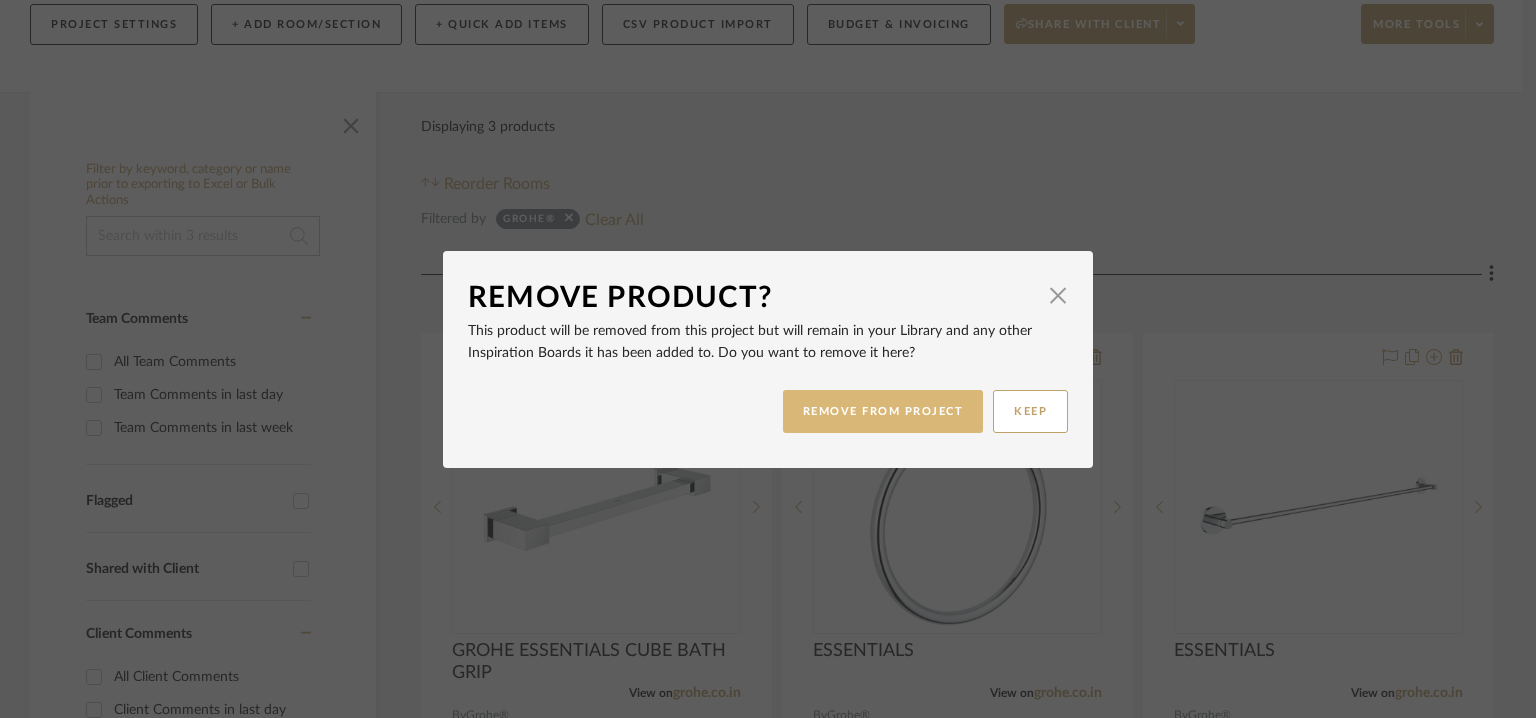 click on "REMOVE FROM PROJECT" at bounding box center [883, 411] 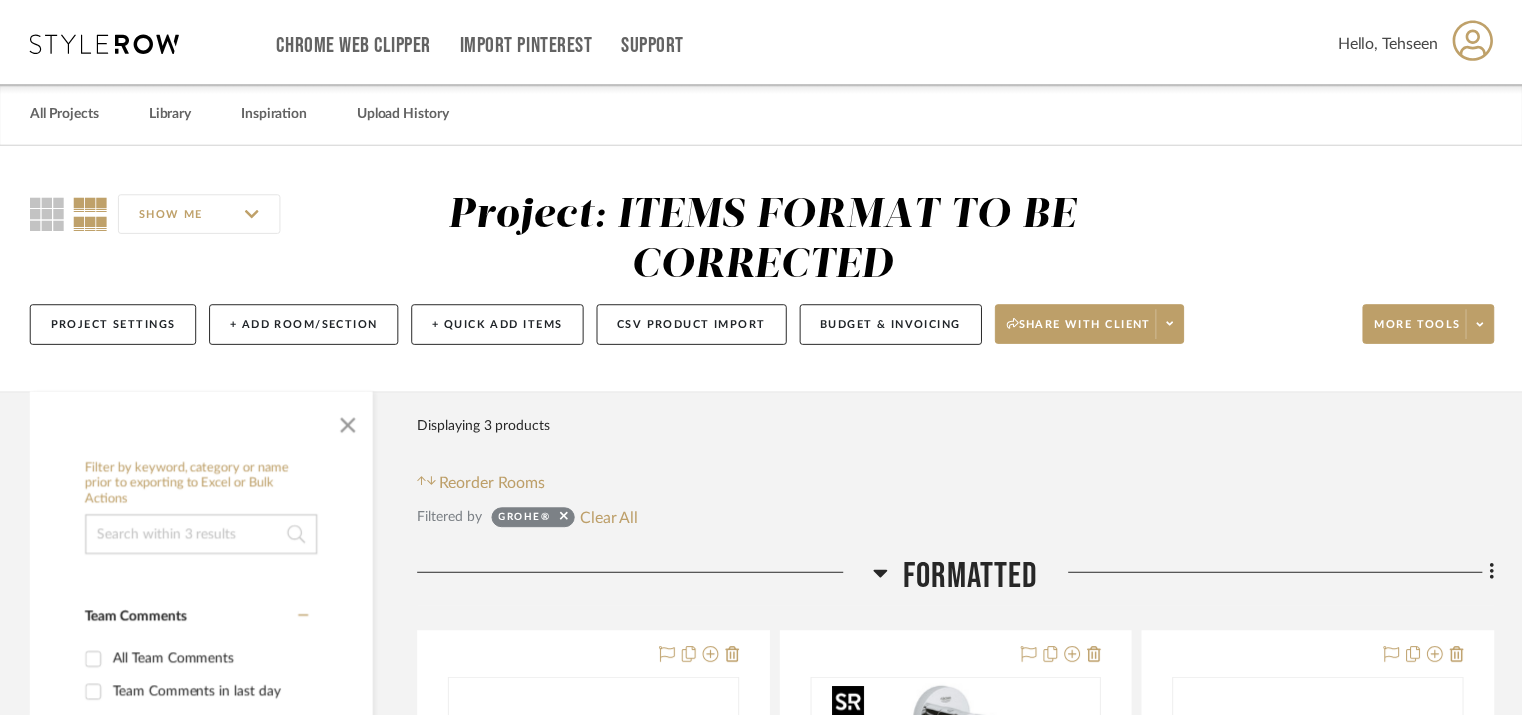scroll, scrollTop: 300, scrollLeft: 0, axis: vertical 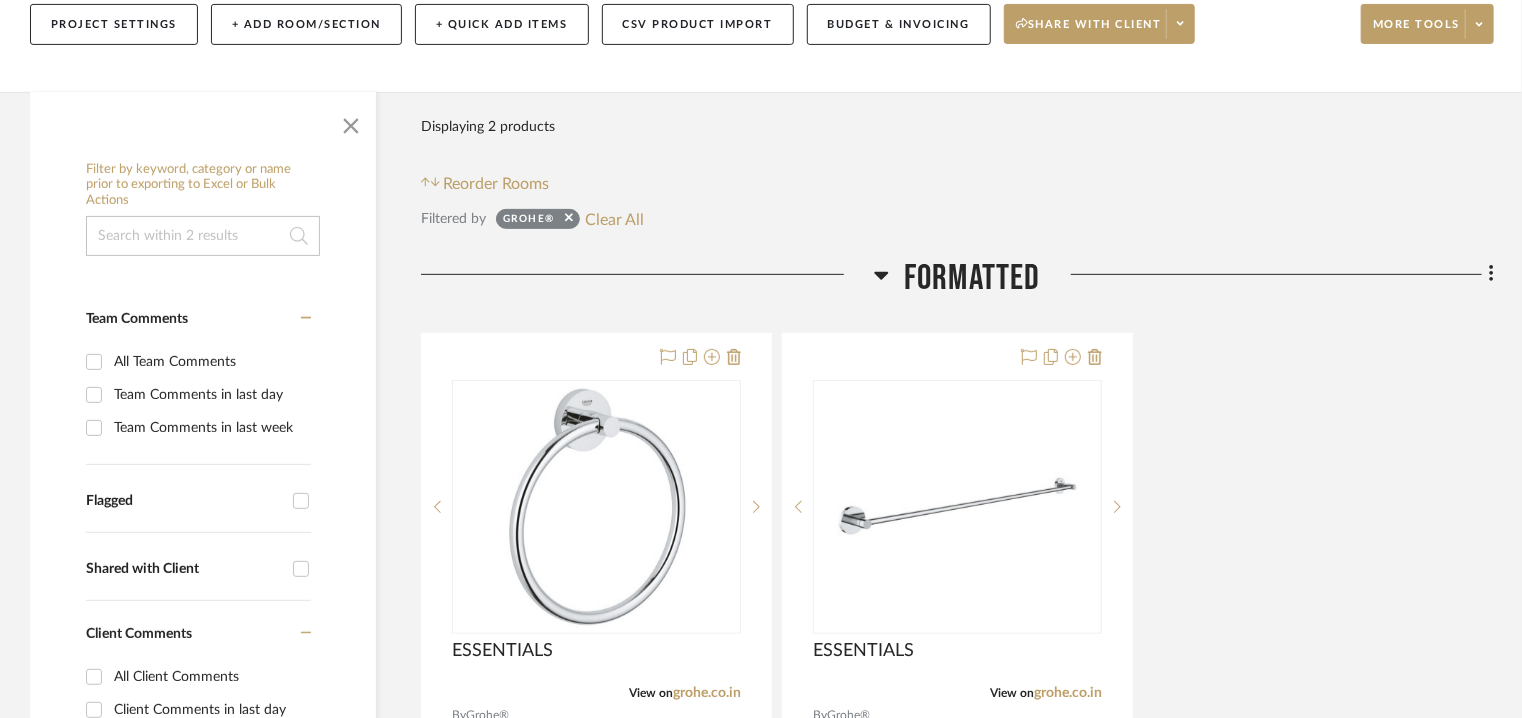 click 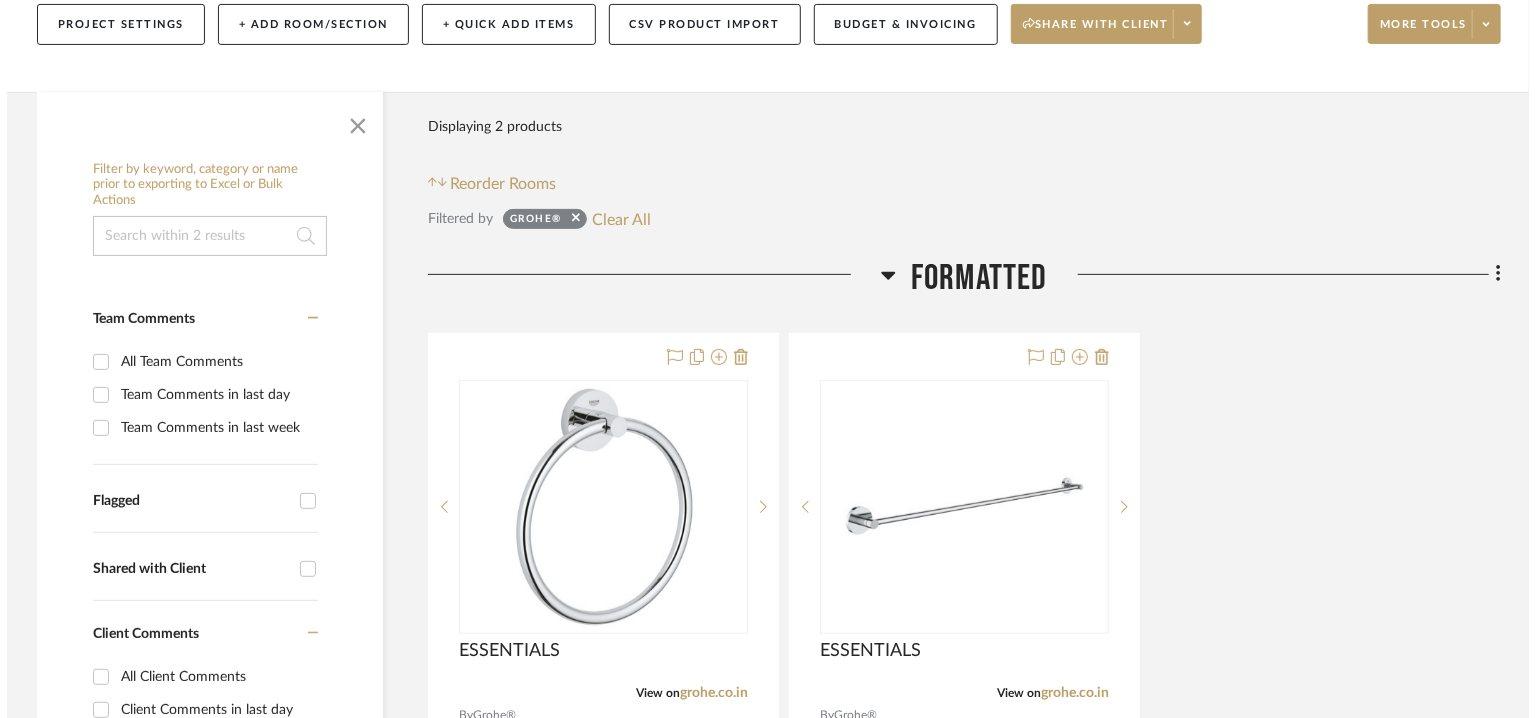 scroll, scrollTop: 0, scrollLeft: 0, axis: both 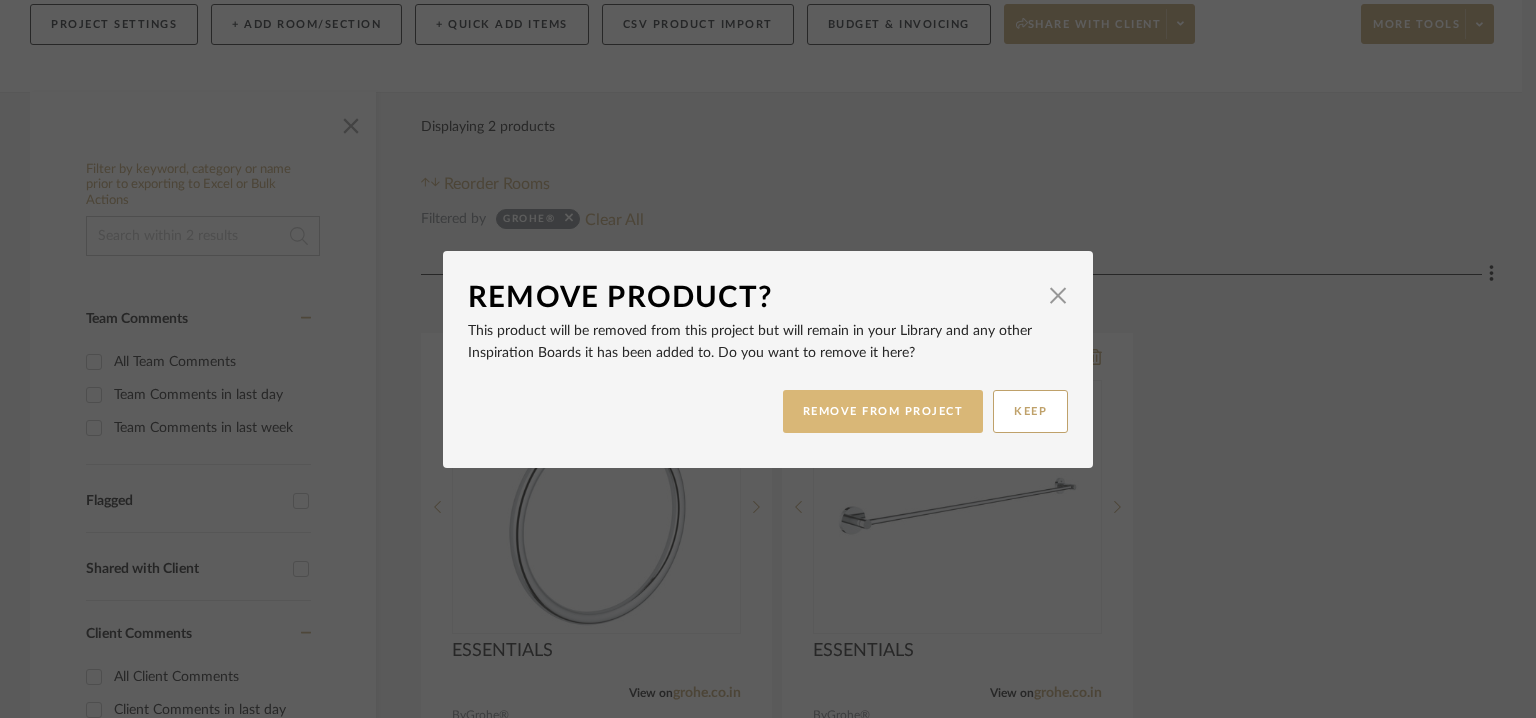 click on "REMOVE FROM PROJECT" at bounding box center (883, 411) 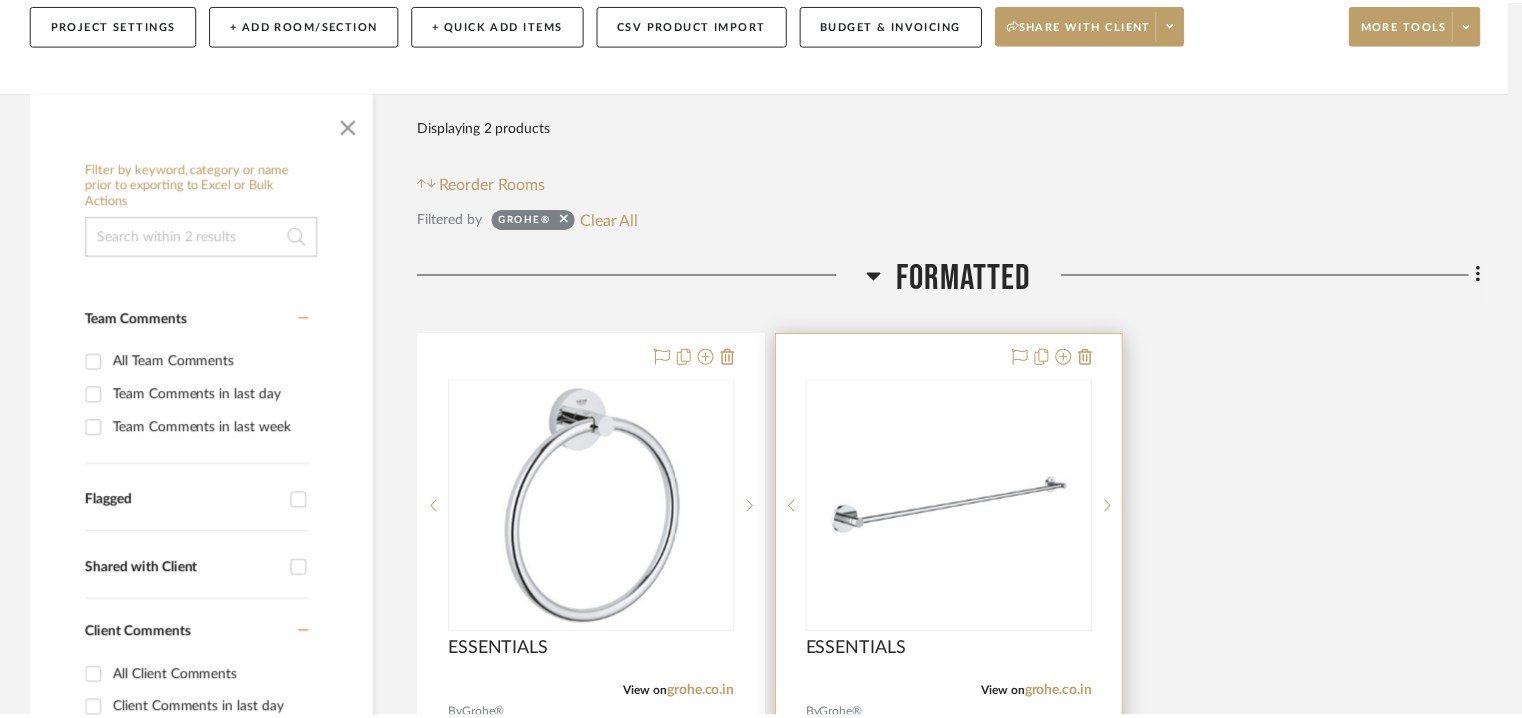 scroll, scrollTop: 300, scrollLeft: 0, axis: vertical 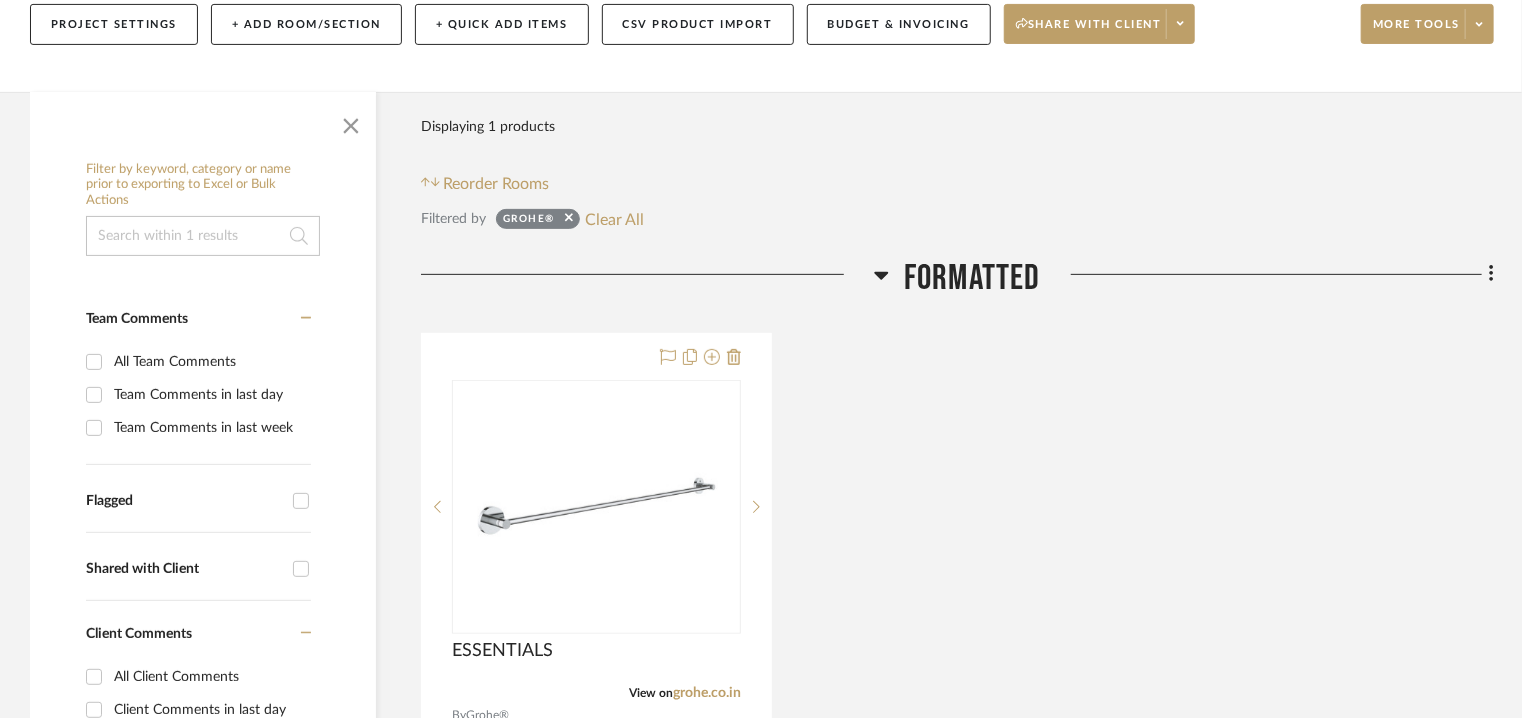 click 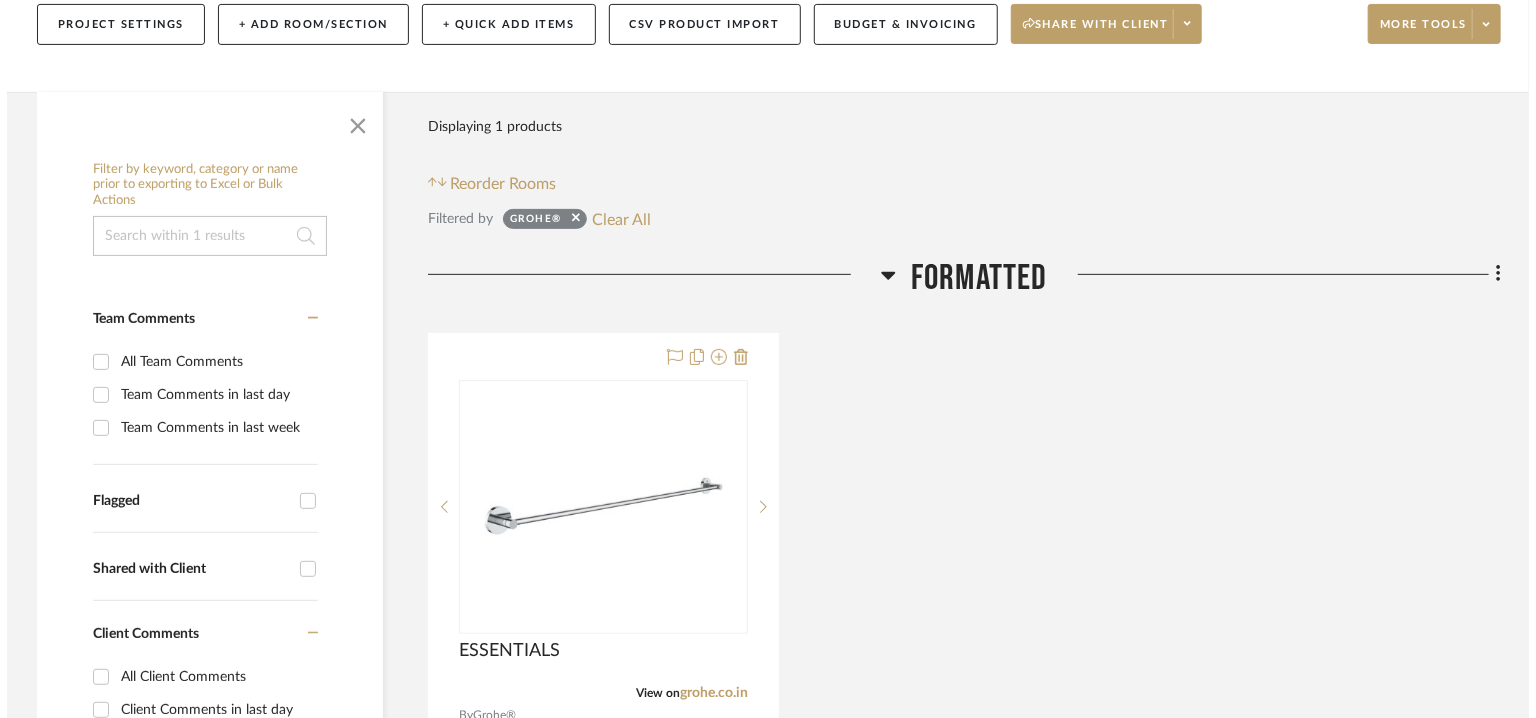 scroll, scrollTop: 0, scrollLeft: 0, axis: both 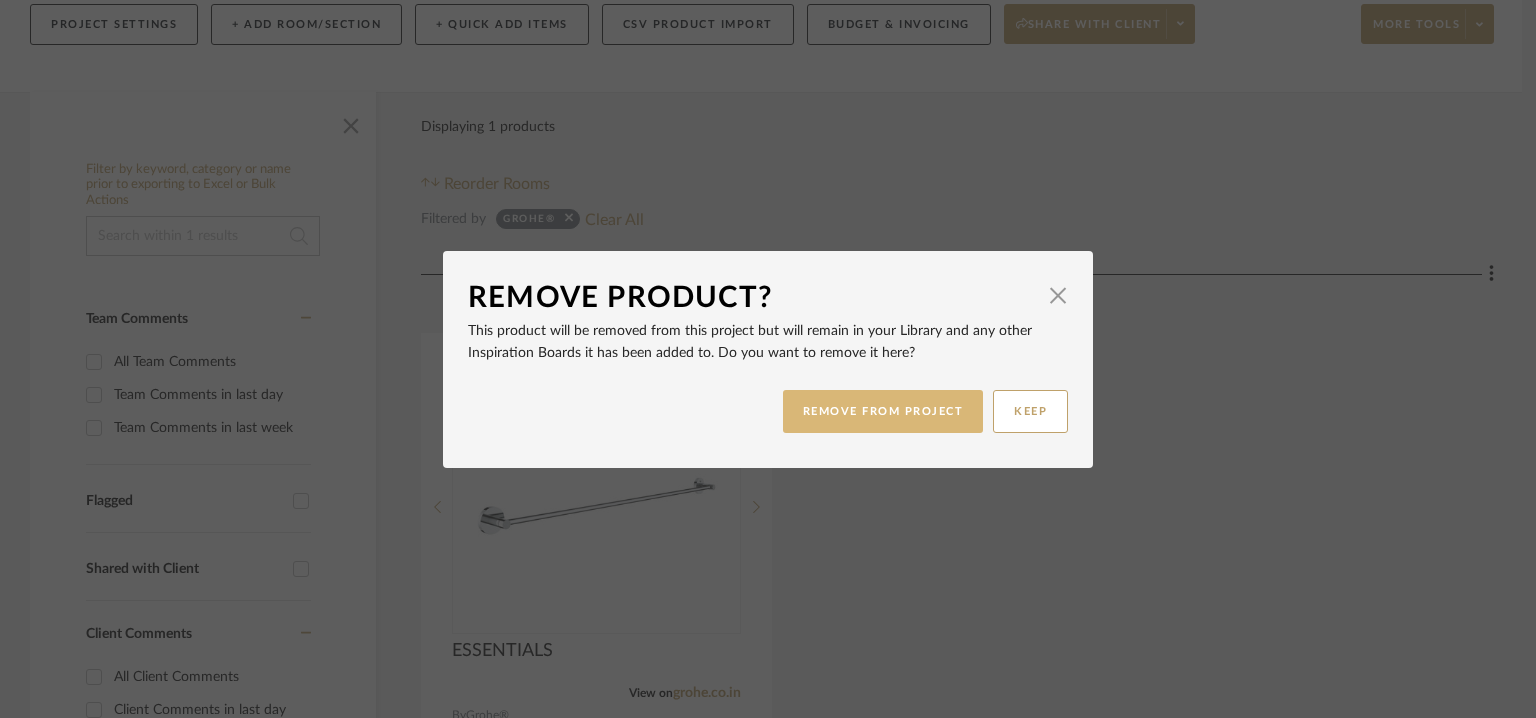click on "REMOVE FROM PROJECT" at bounding box center [883, 411] 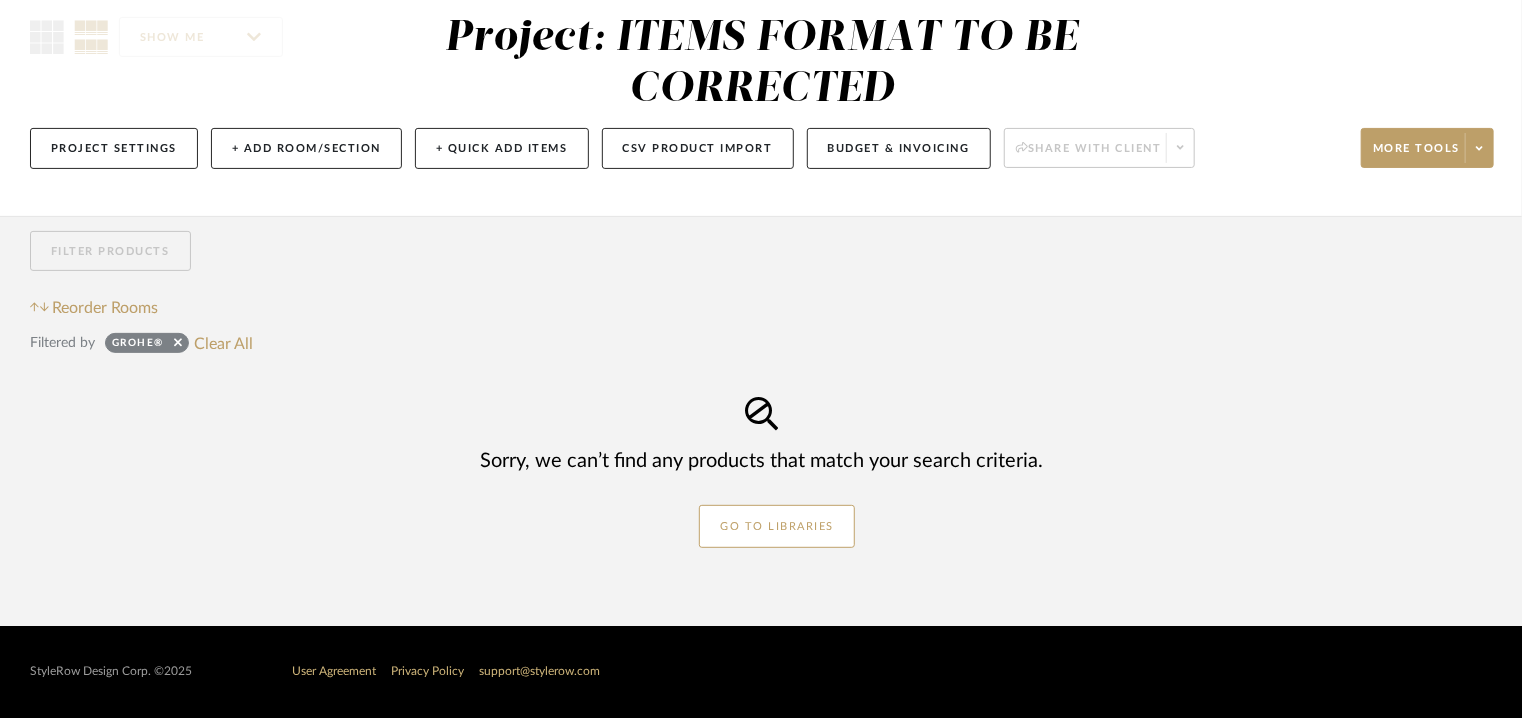 scroll, scrollTop: 175, scrollLeft: 0, axis: vertical 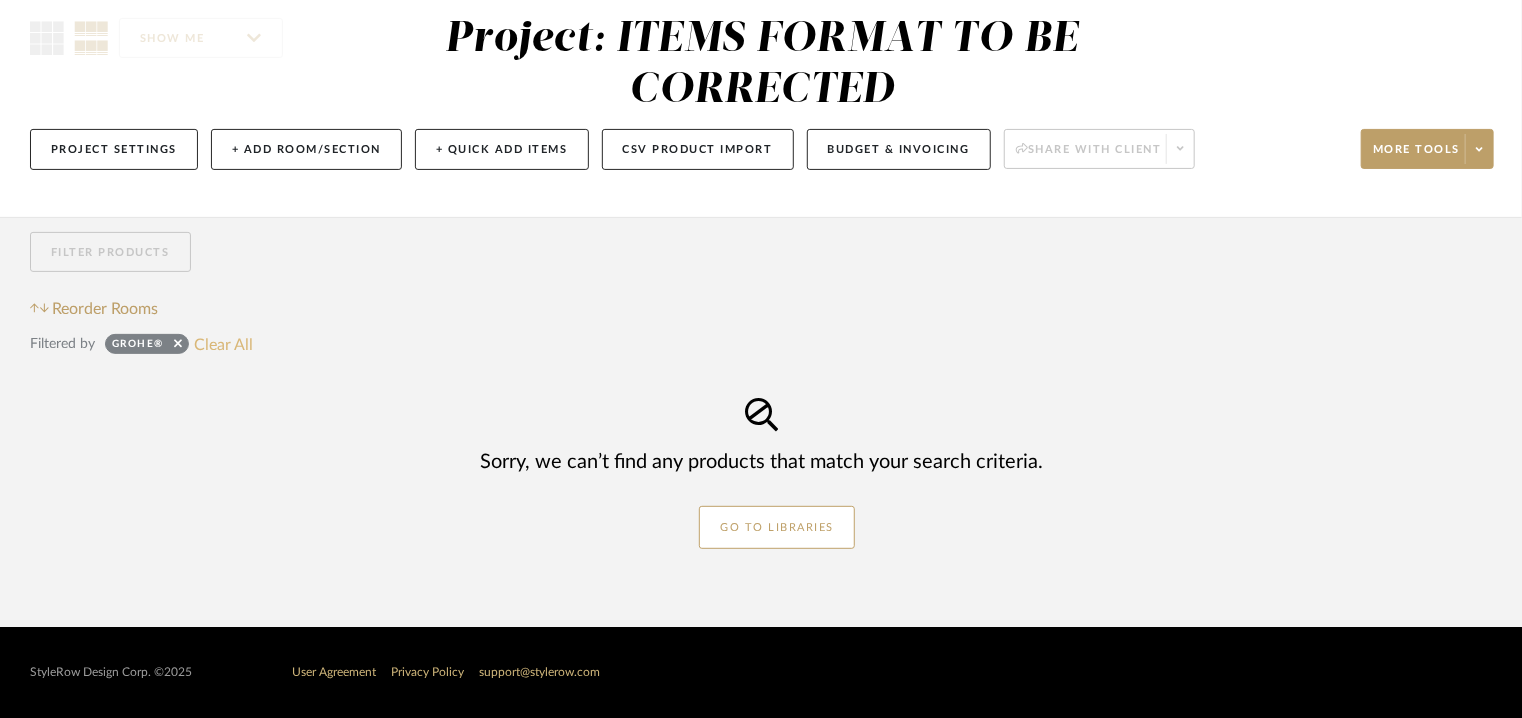 click on "Clear All" 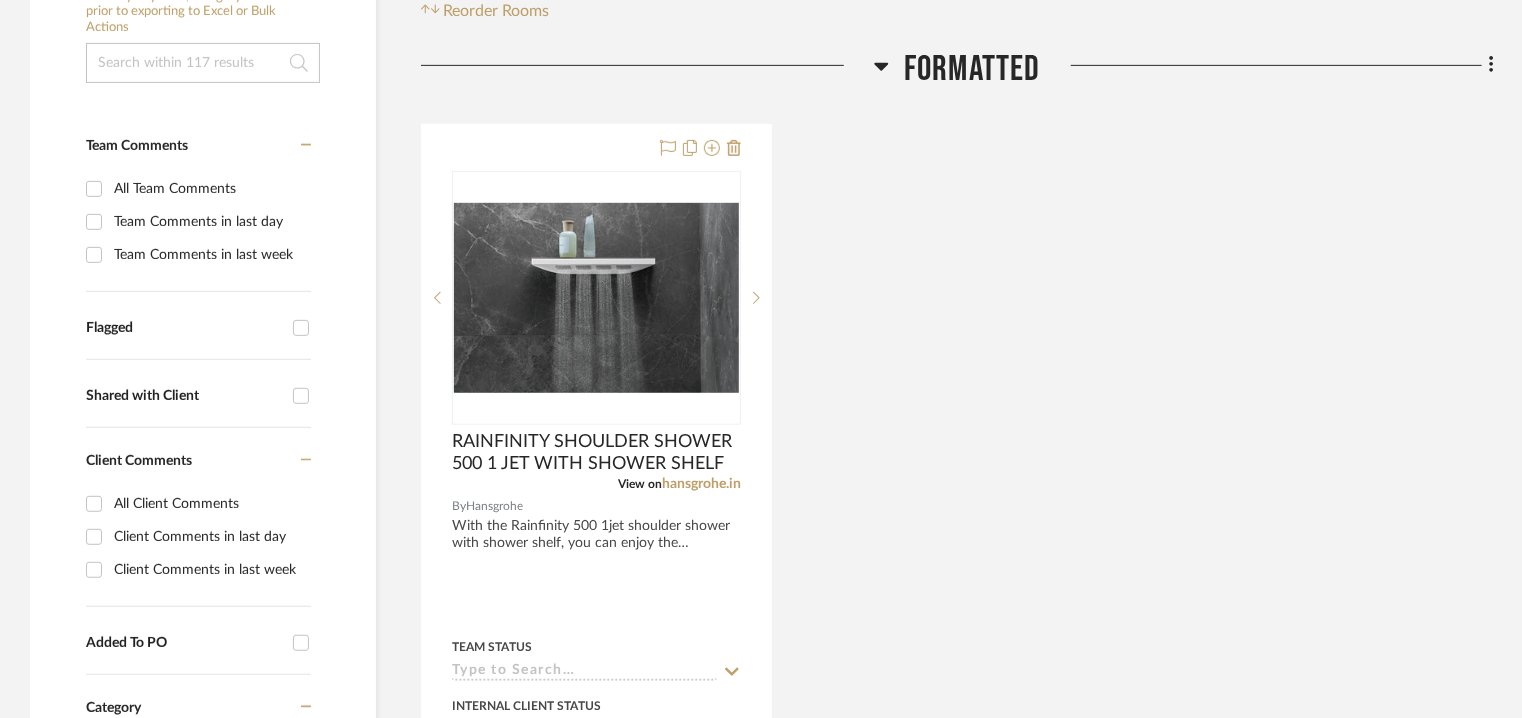 scroll, scrollTop: 475, scrollLeft: 0, axis: vertical 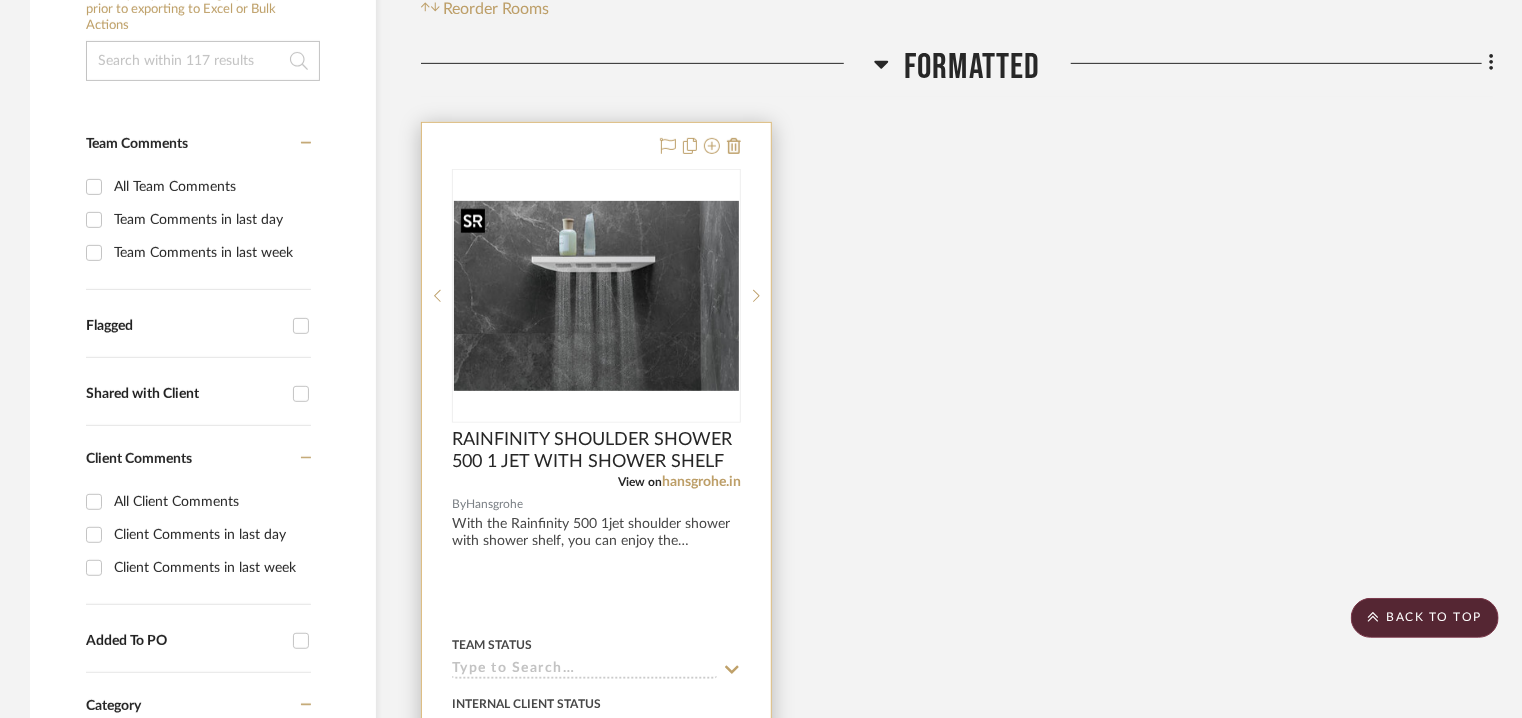 click at bounding box center [596, 296] 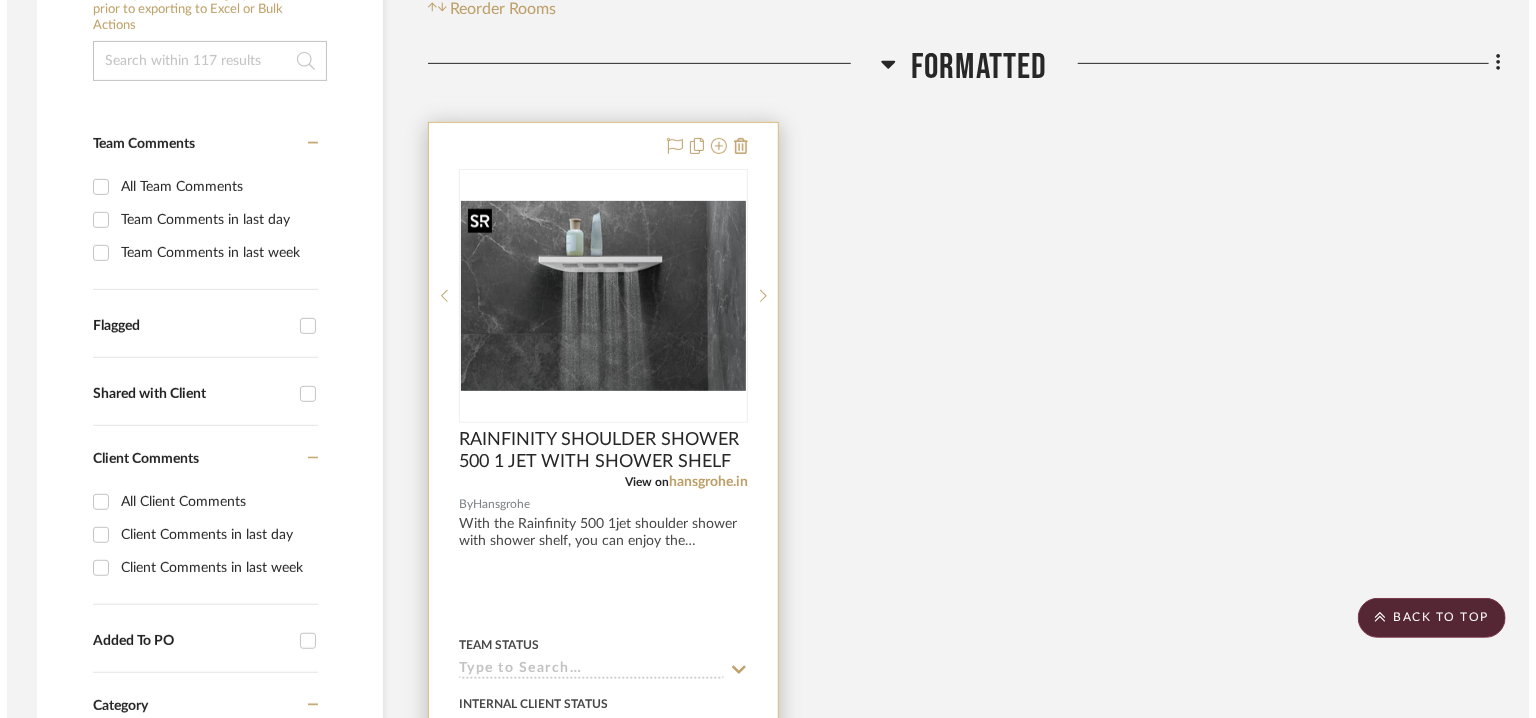scroll, scrollTop: 0, scrollLeft: 0, axis: both 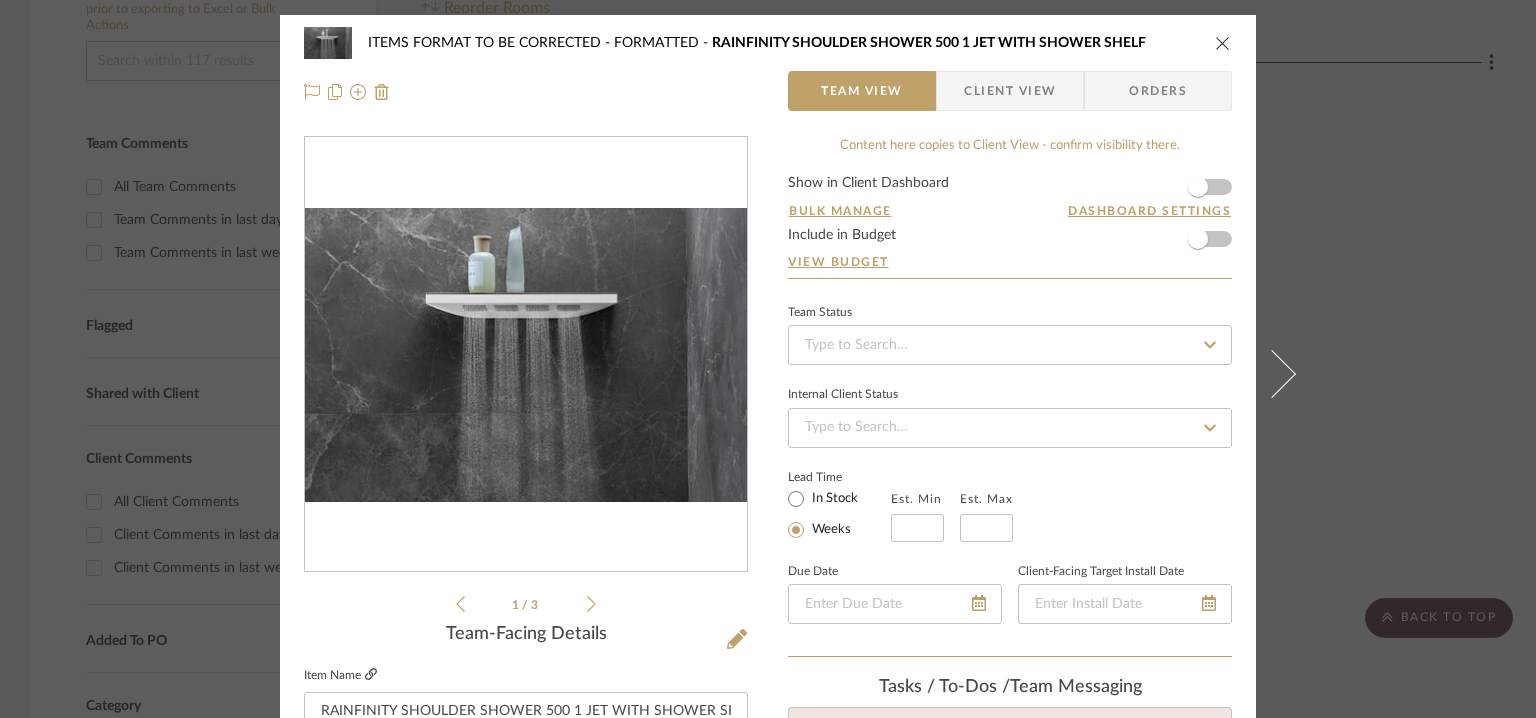 click 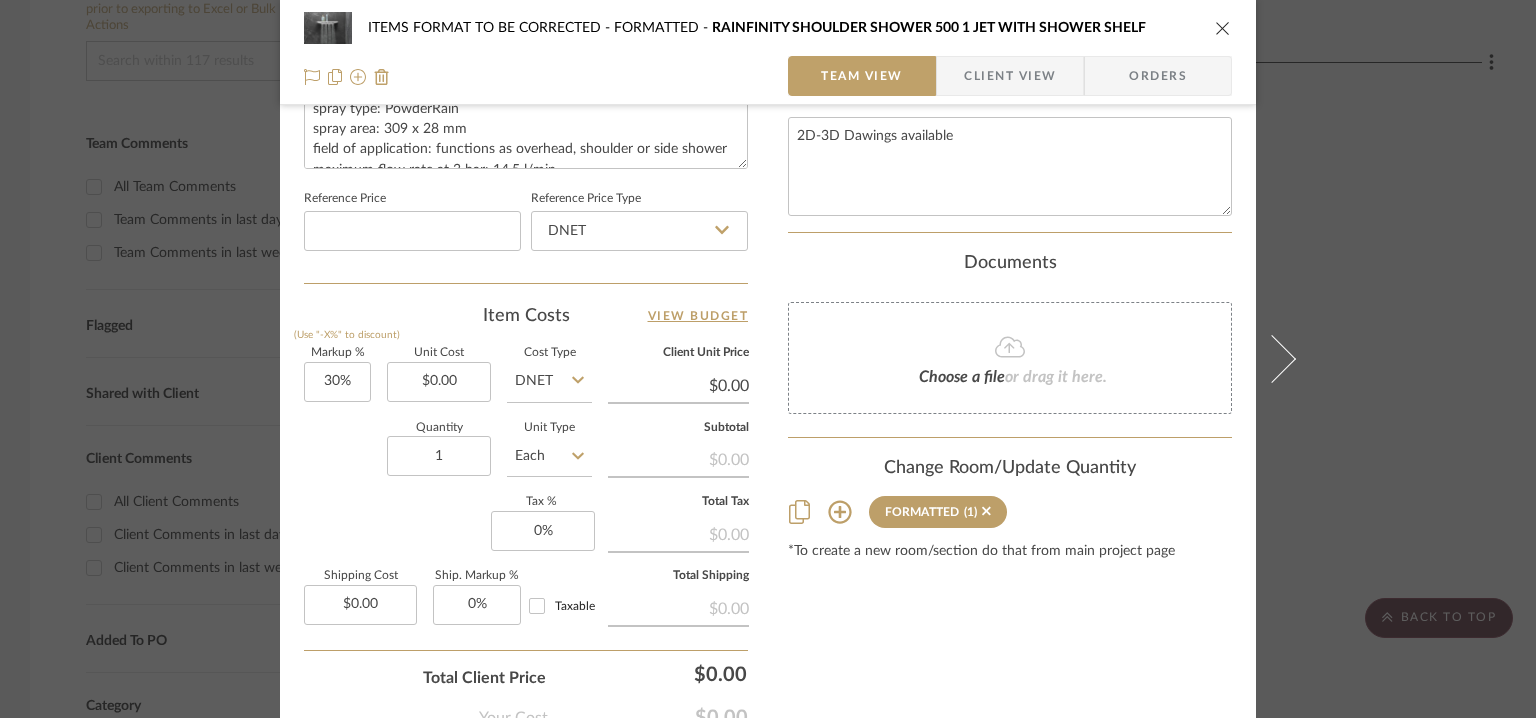 scroll, scrollTop: 1141, scrollLeft: 0, axis: vertical 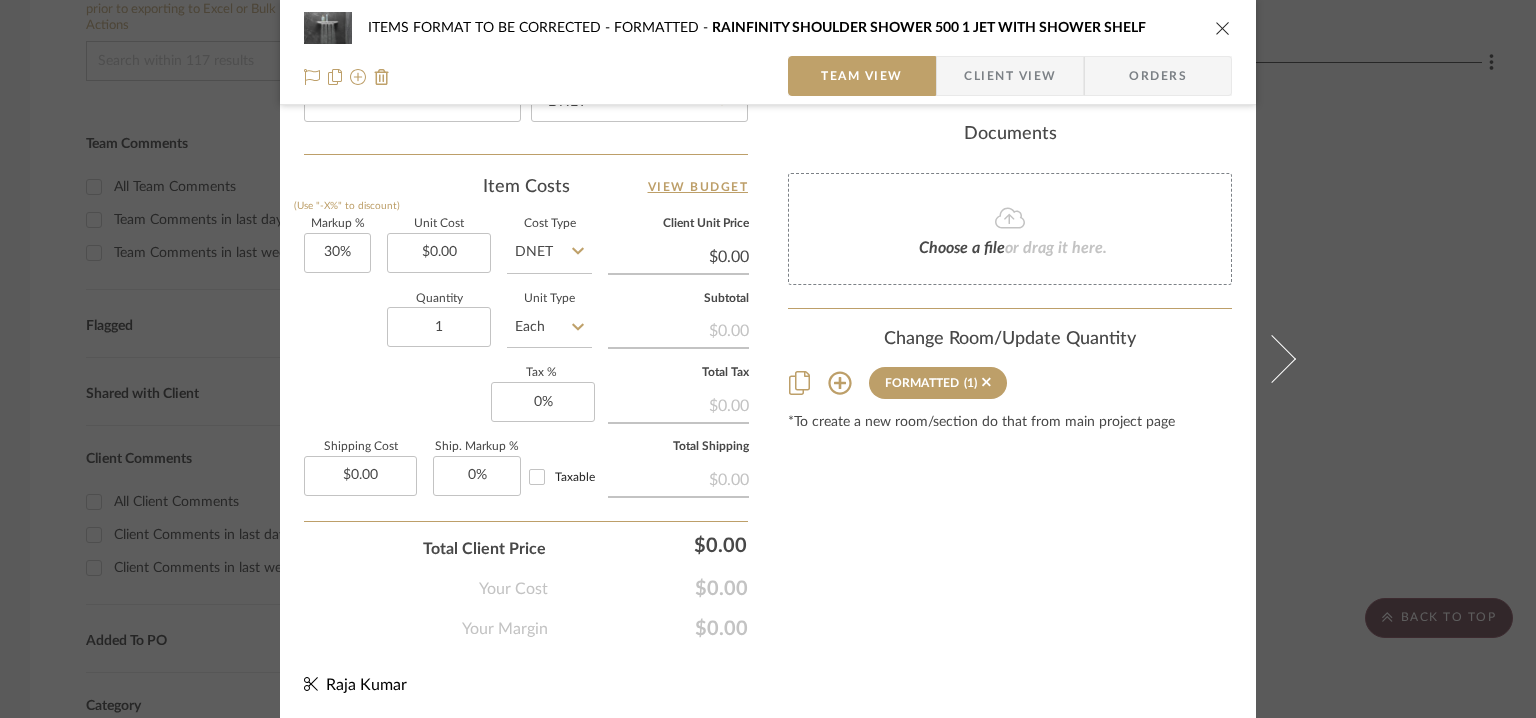 click at bounding box center (1223, 28) 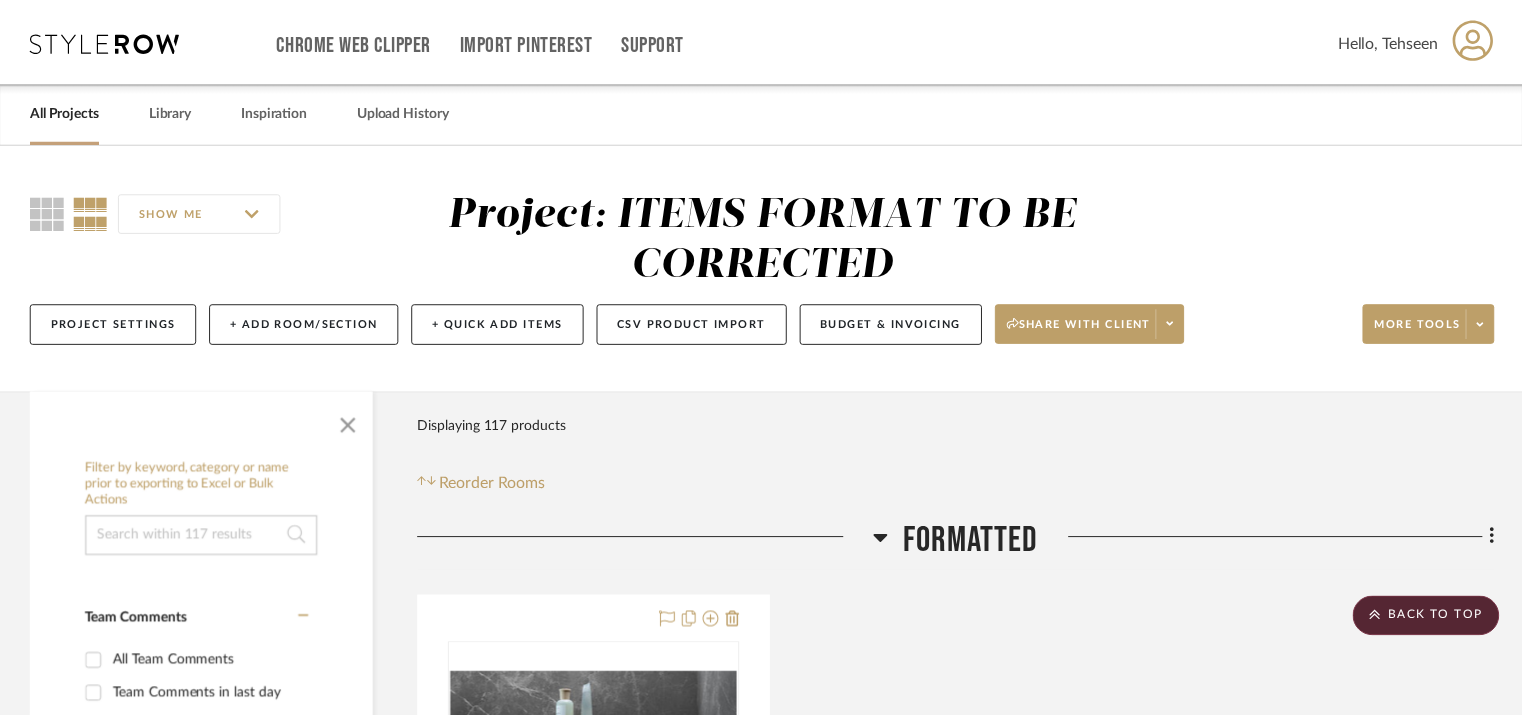 scroll, scrollTop: 475, scrollLeft: 0, axis: vertical 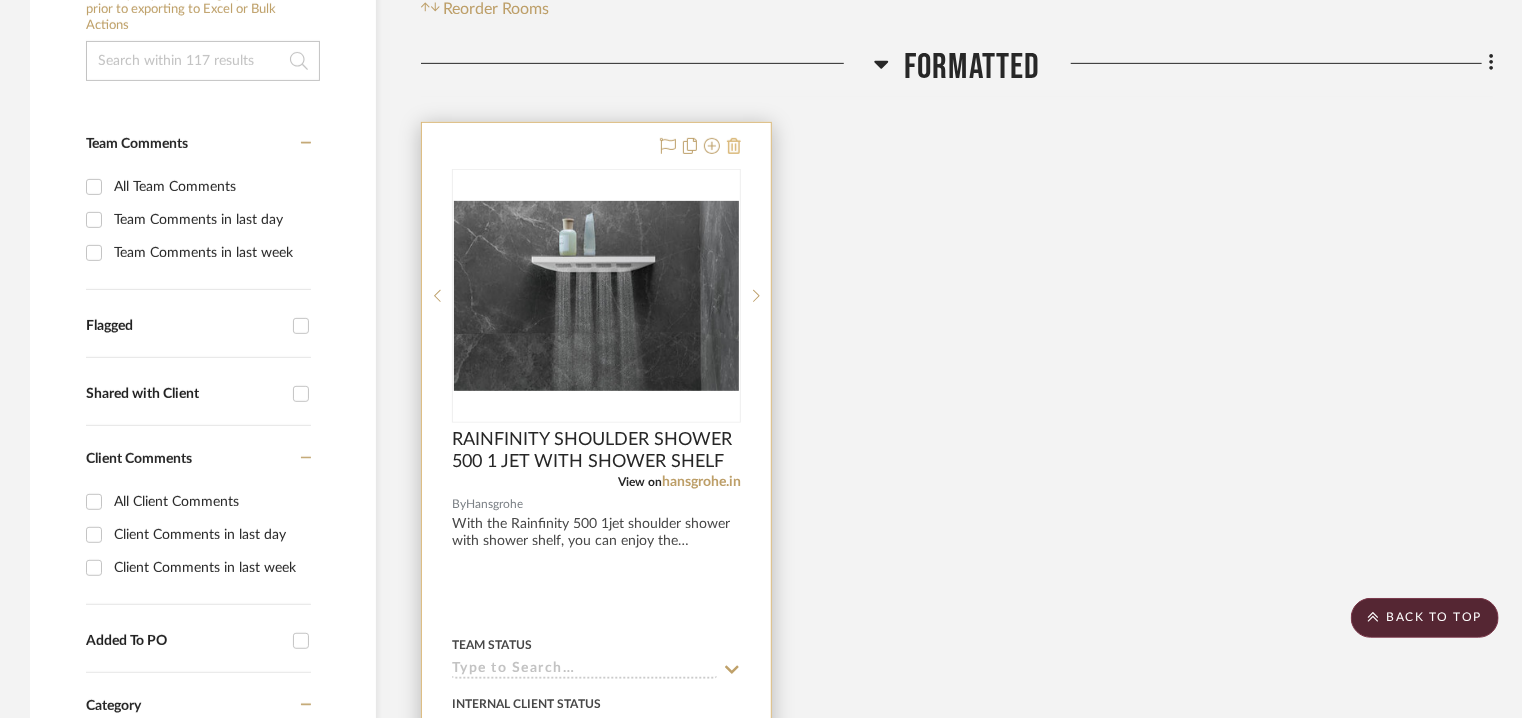 click 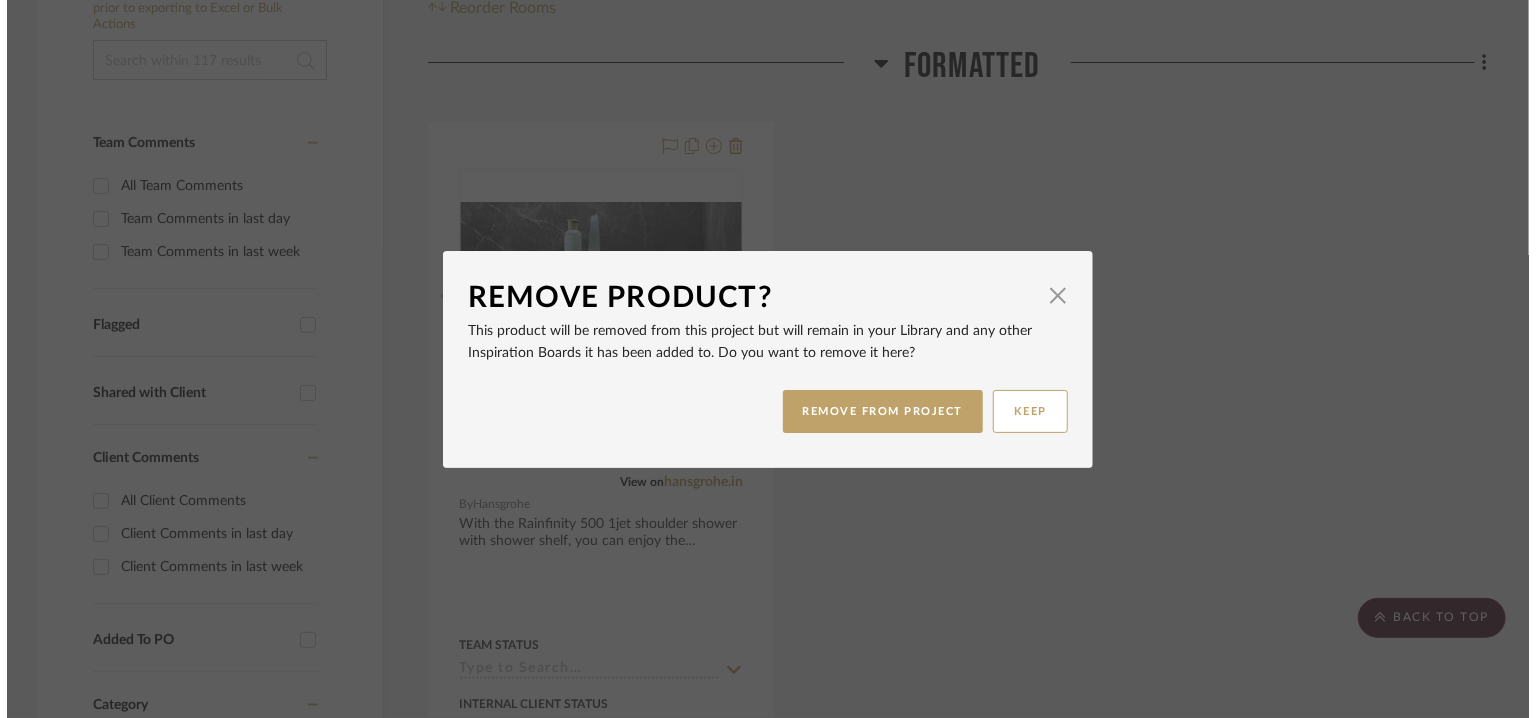 scroll, scrollTop: 0, scrollLeft: 0, axis: both 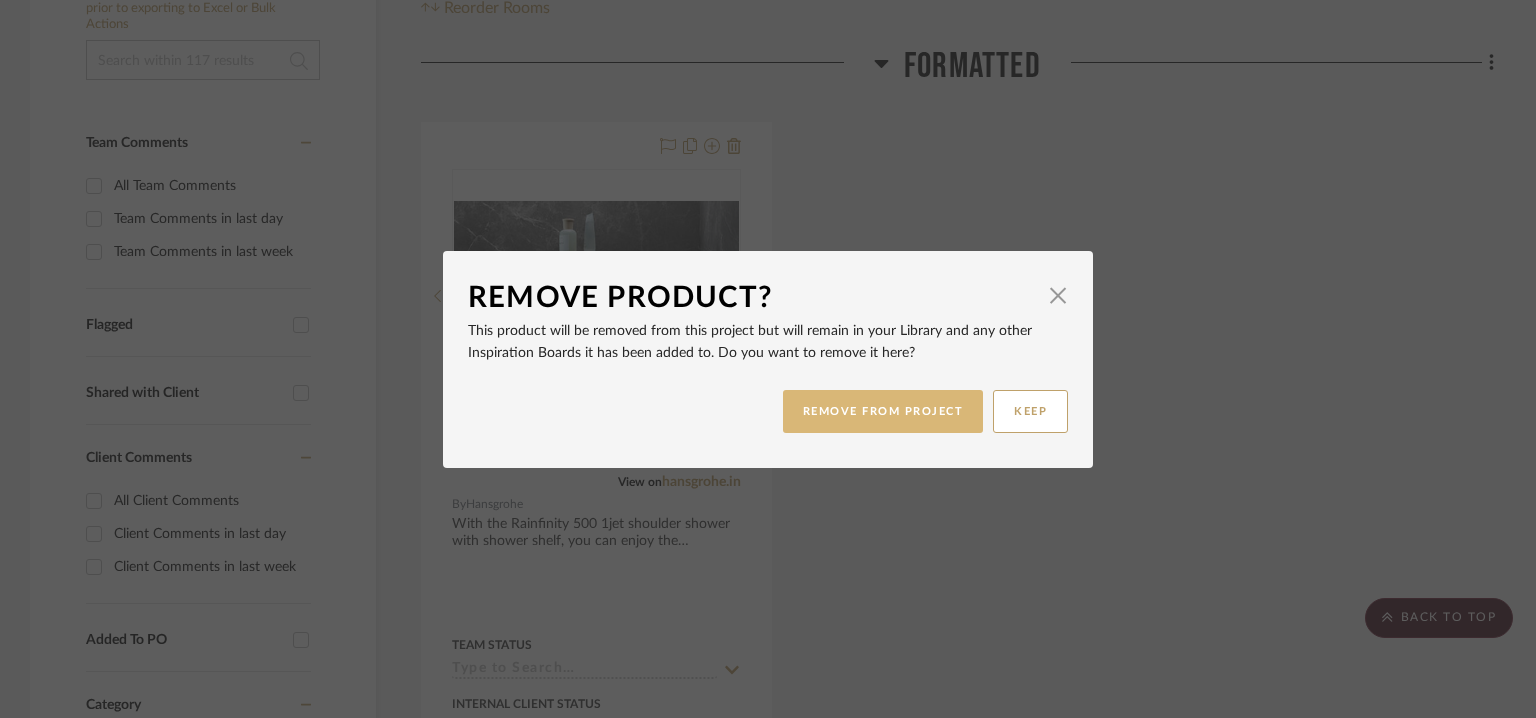 click on "REMOVE FROM PROJECT" at bounding box center [883, 411] 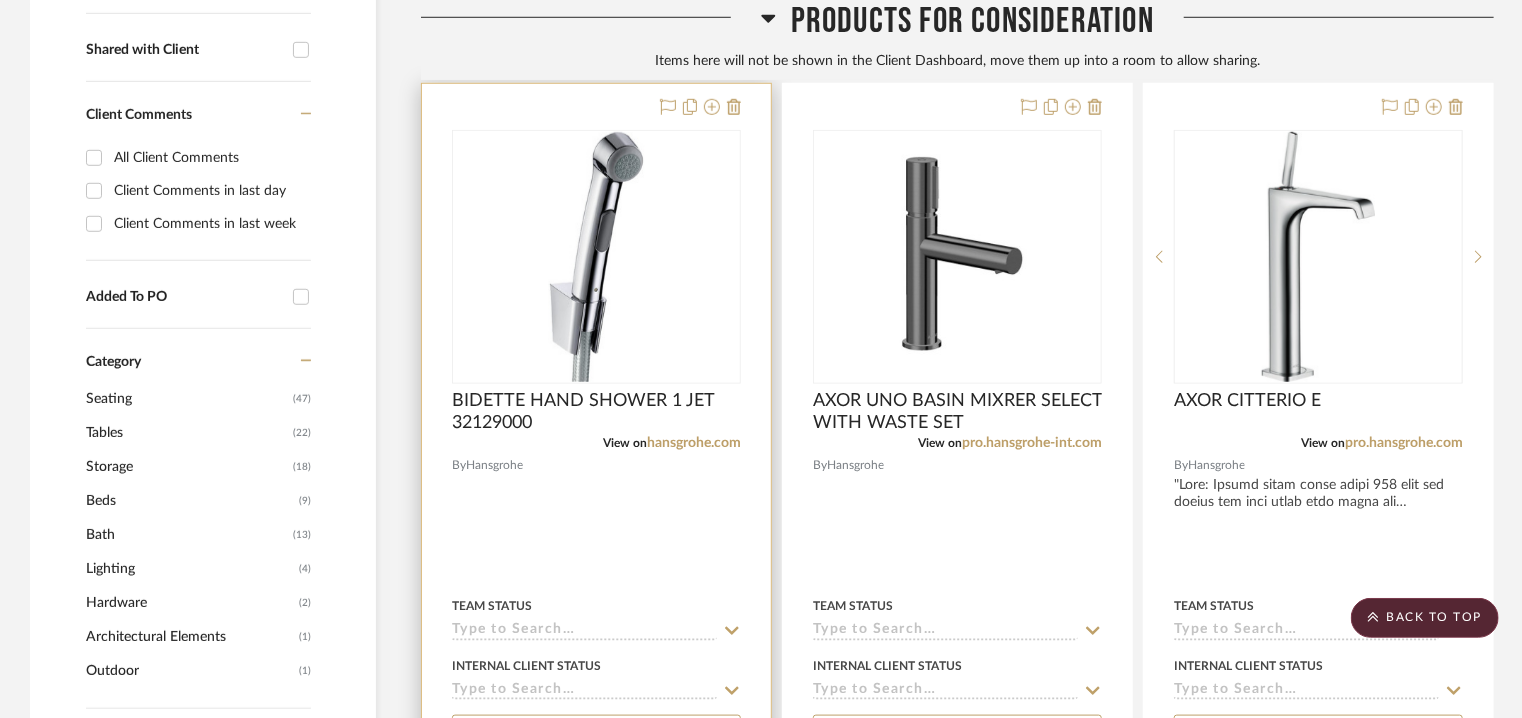scroll, scrollTop: 575, scrollLeft: 0, axis: vertical 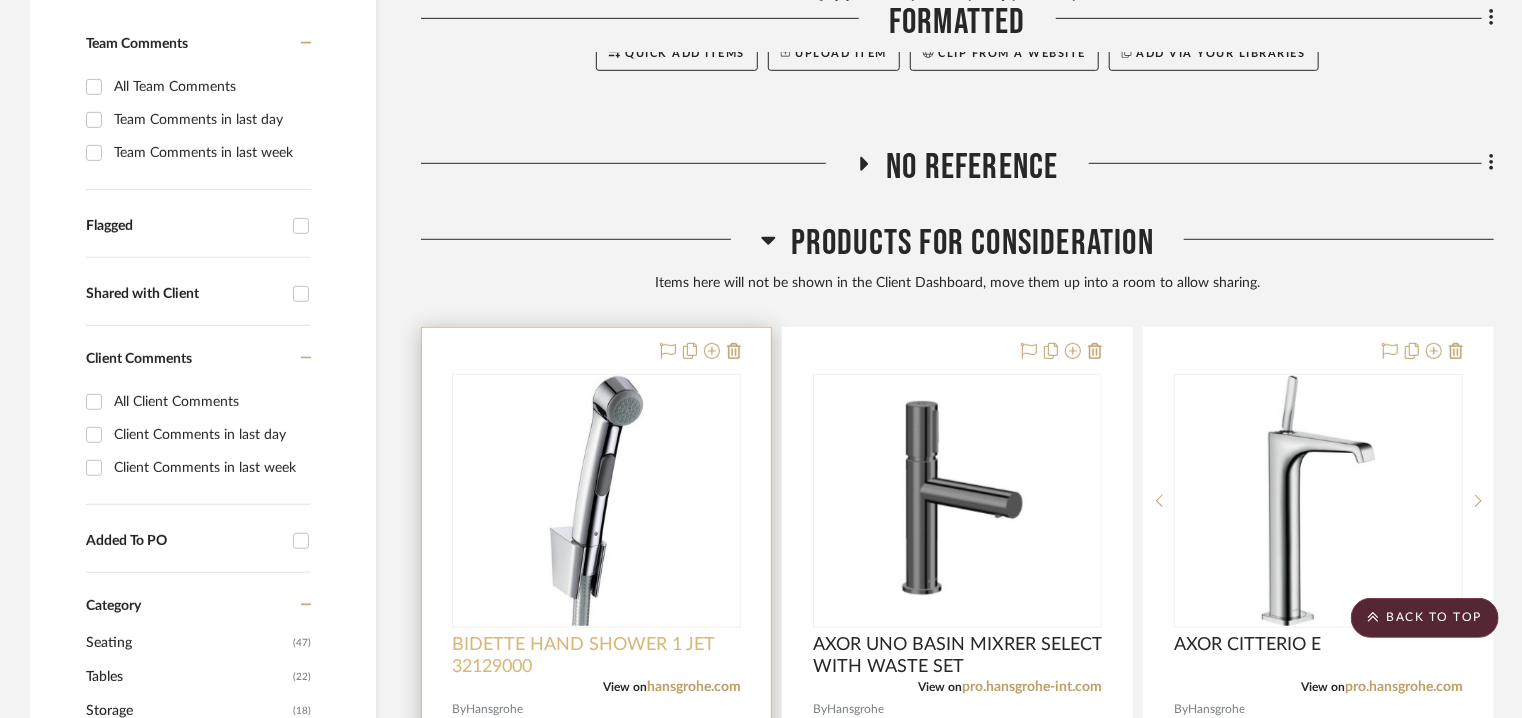 click on "BIDETTE HAND SHOWER 1 JET 32129000" at bounding box center [596, 656] 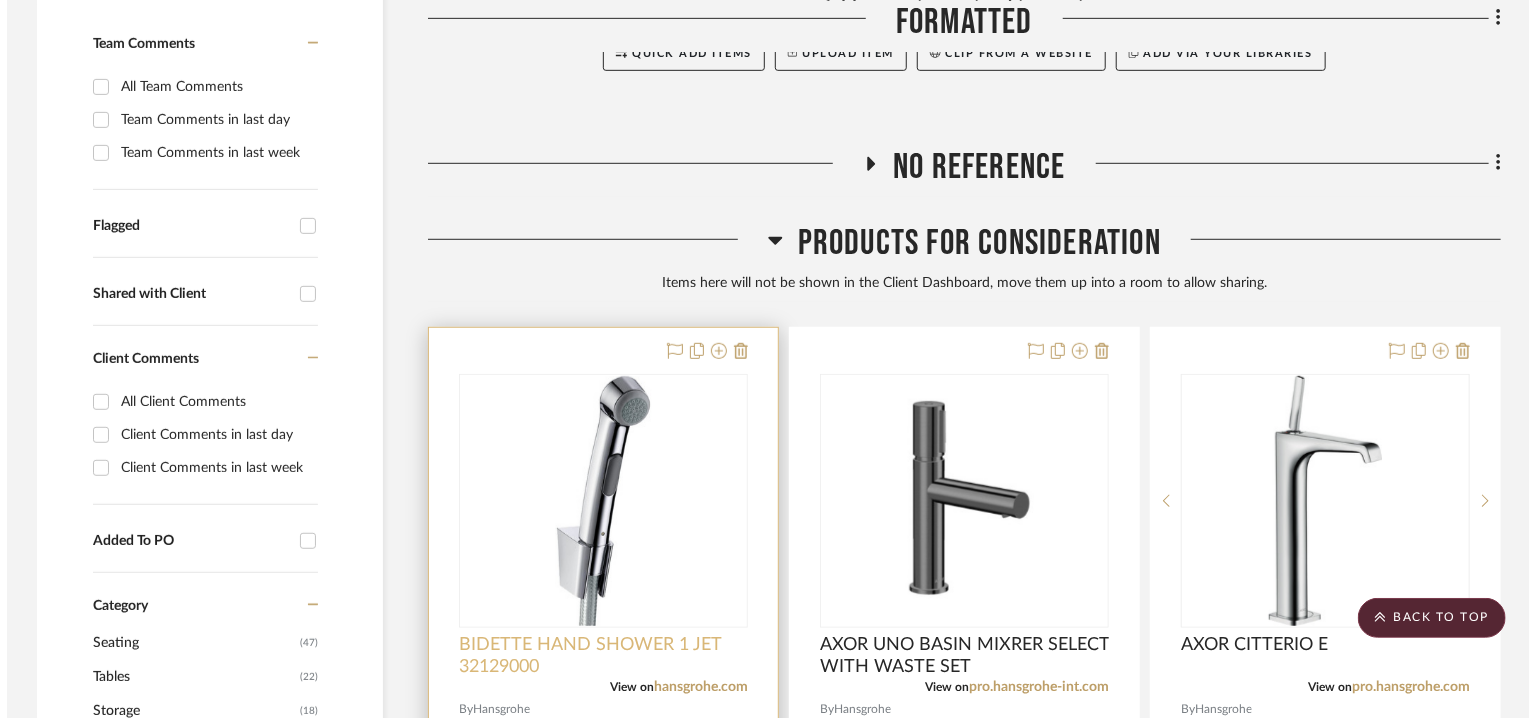 scroll, scrollTop: 0, scrollLeft: 0, axis: both 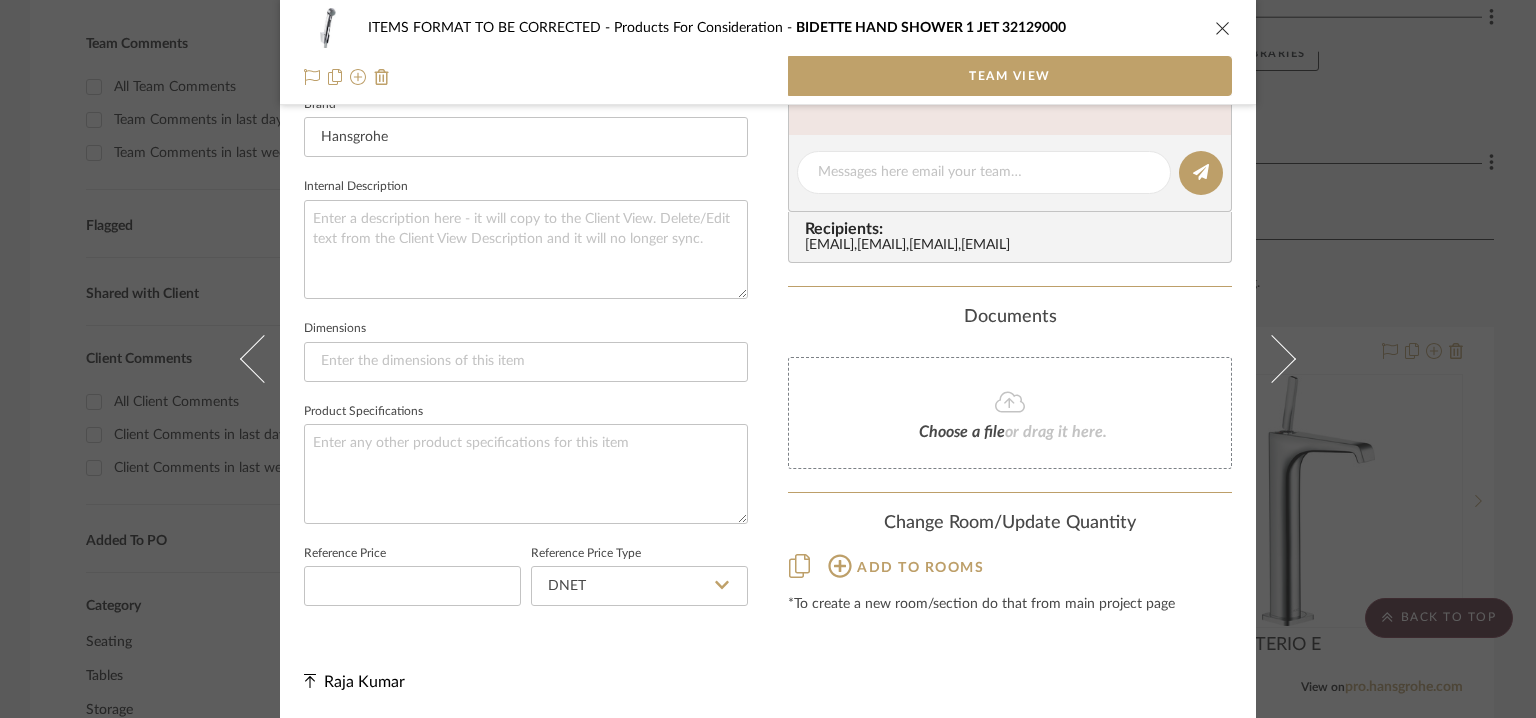 click 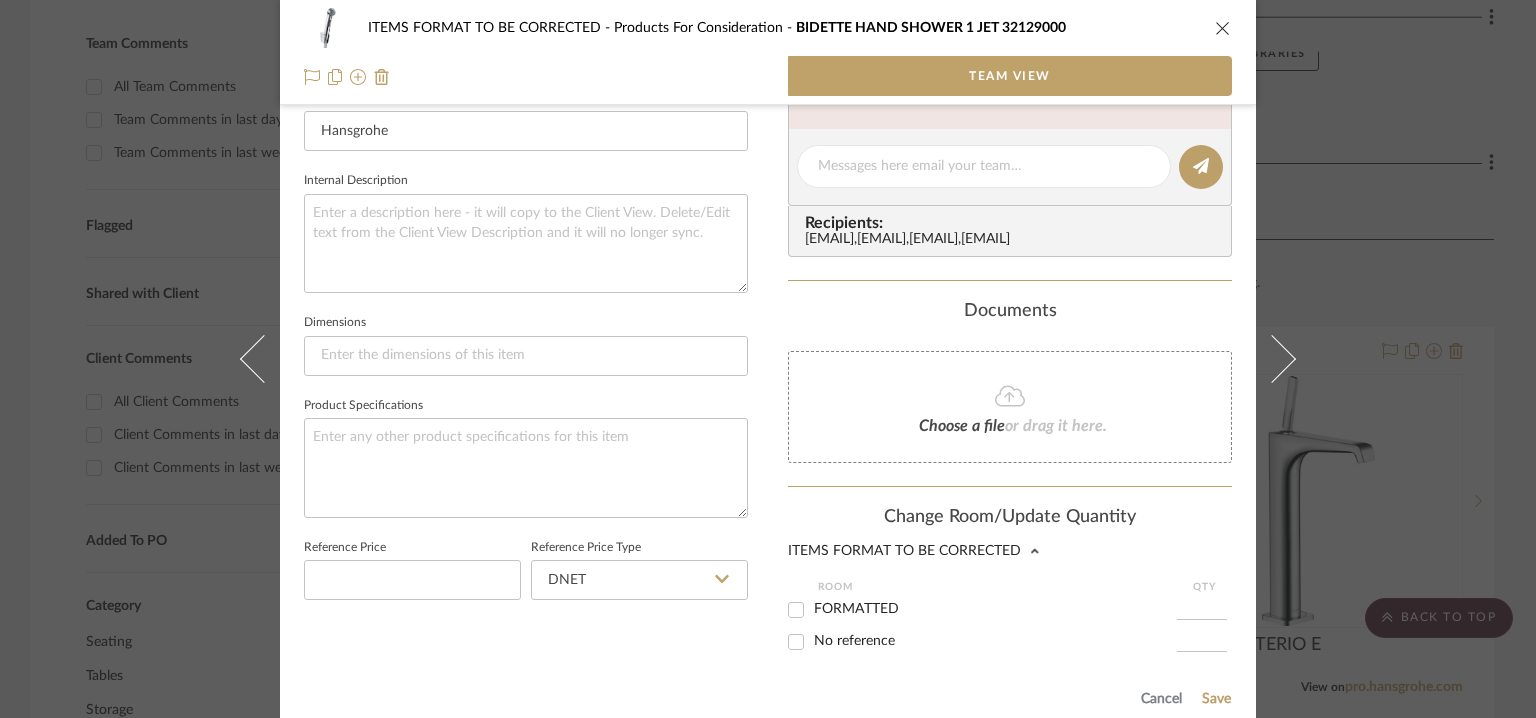 click on "FORMATTED" at bounding box center [856, 609] 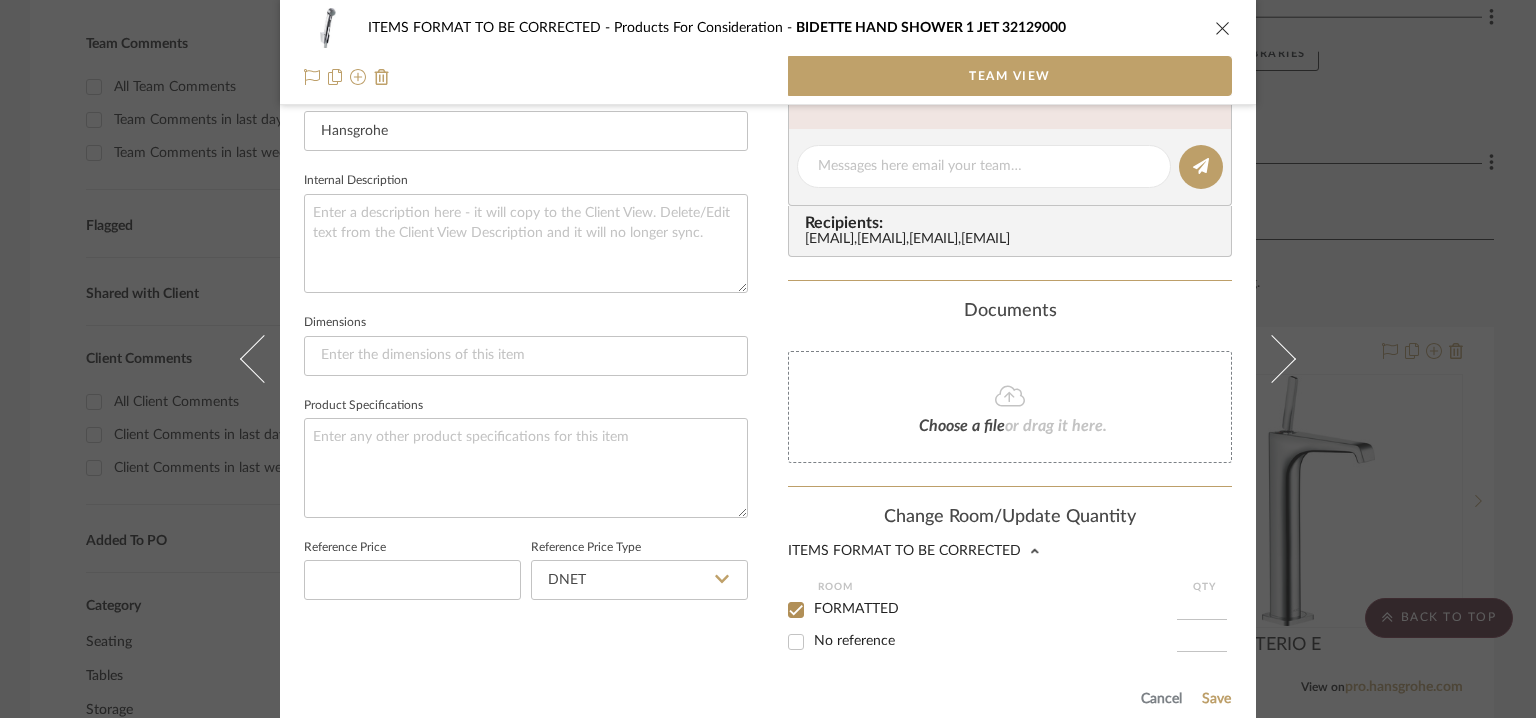 checkbox on "true" 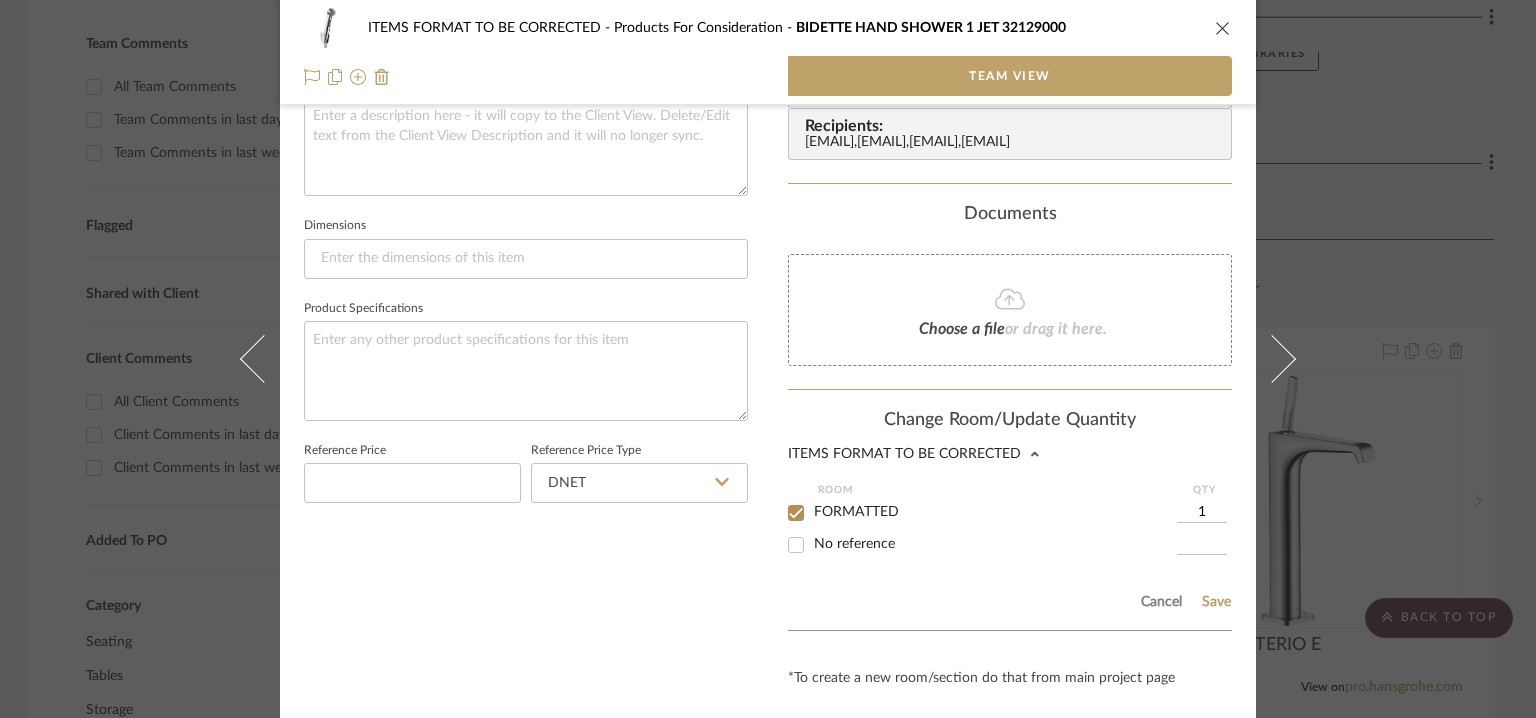 scroll, scrollTop: 839, scrollLeft: 0, axis: vertical 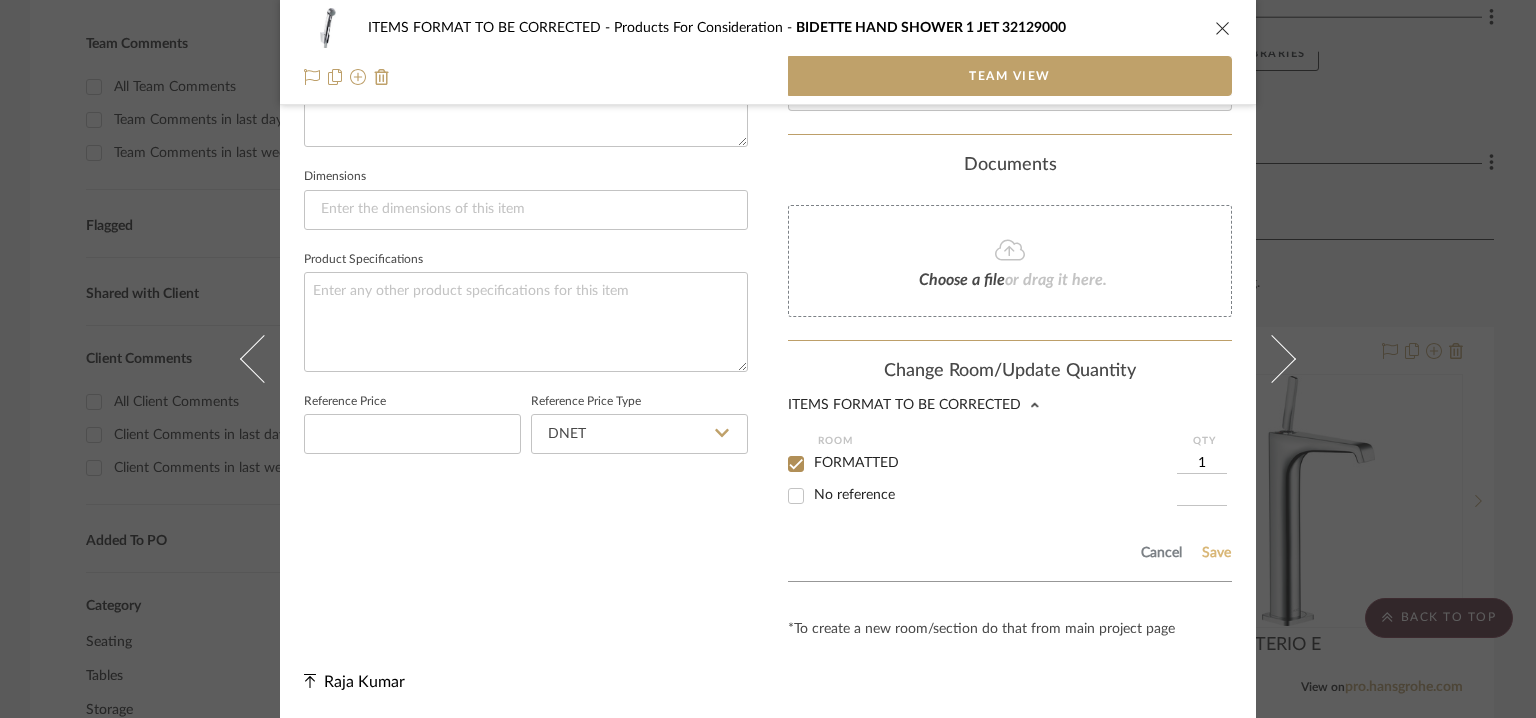 click on "Save" 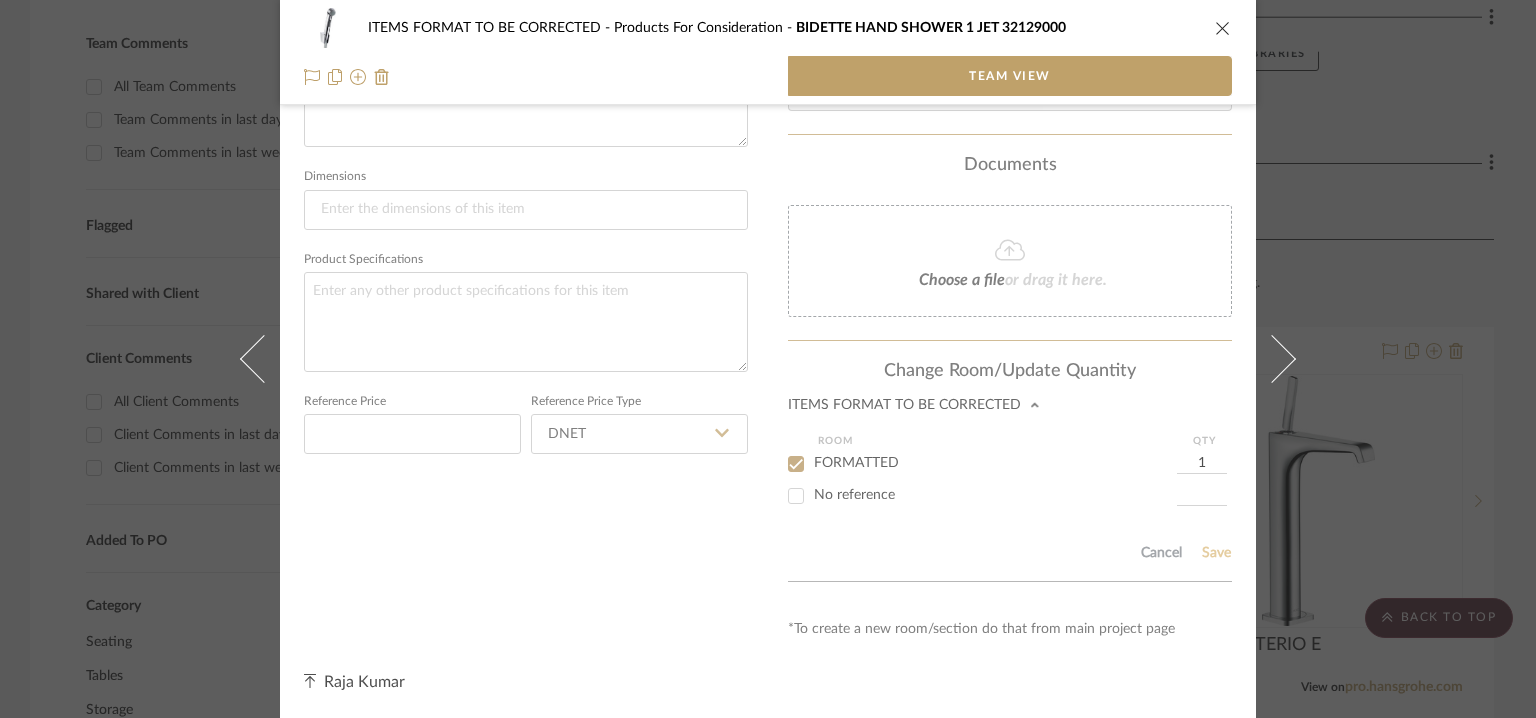 type 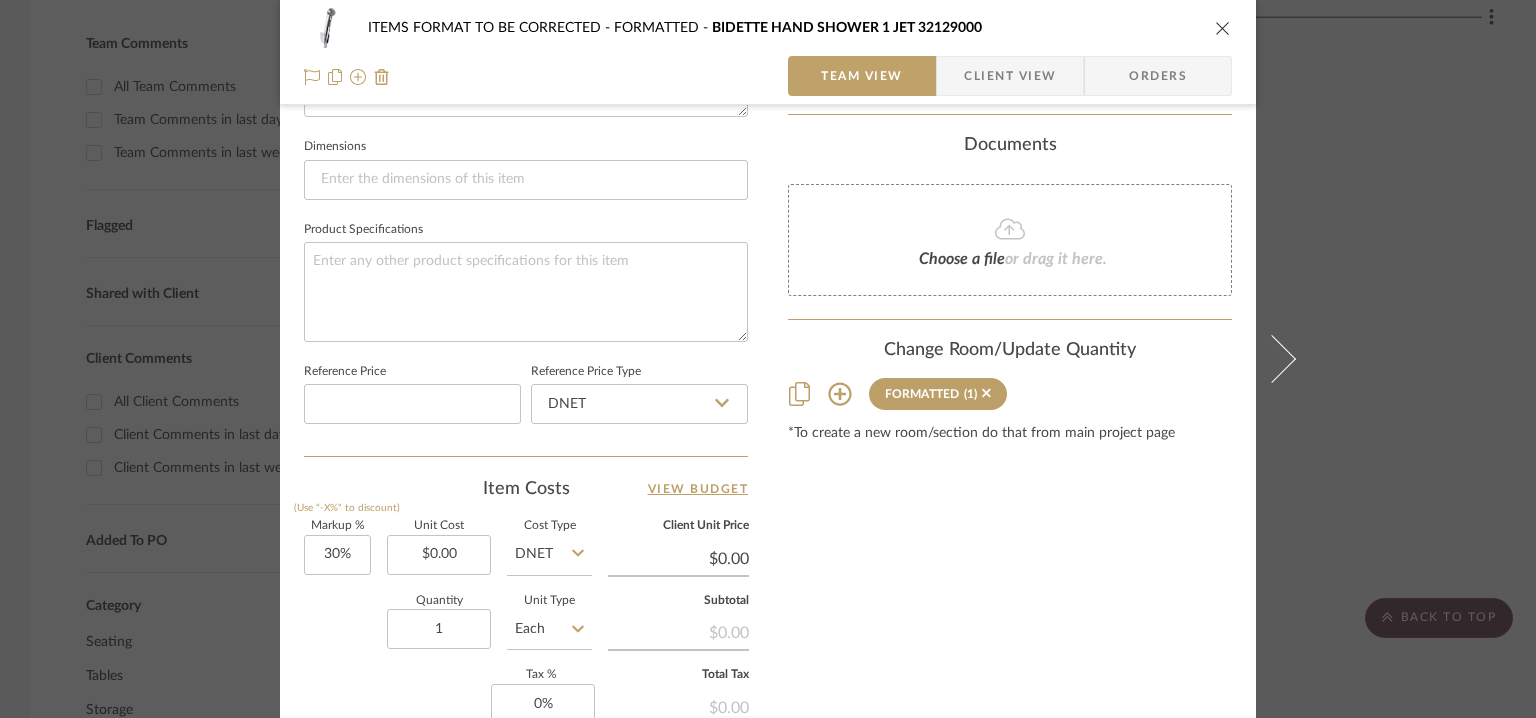 type 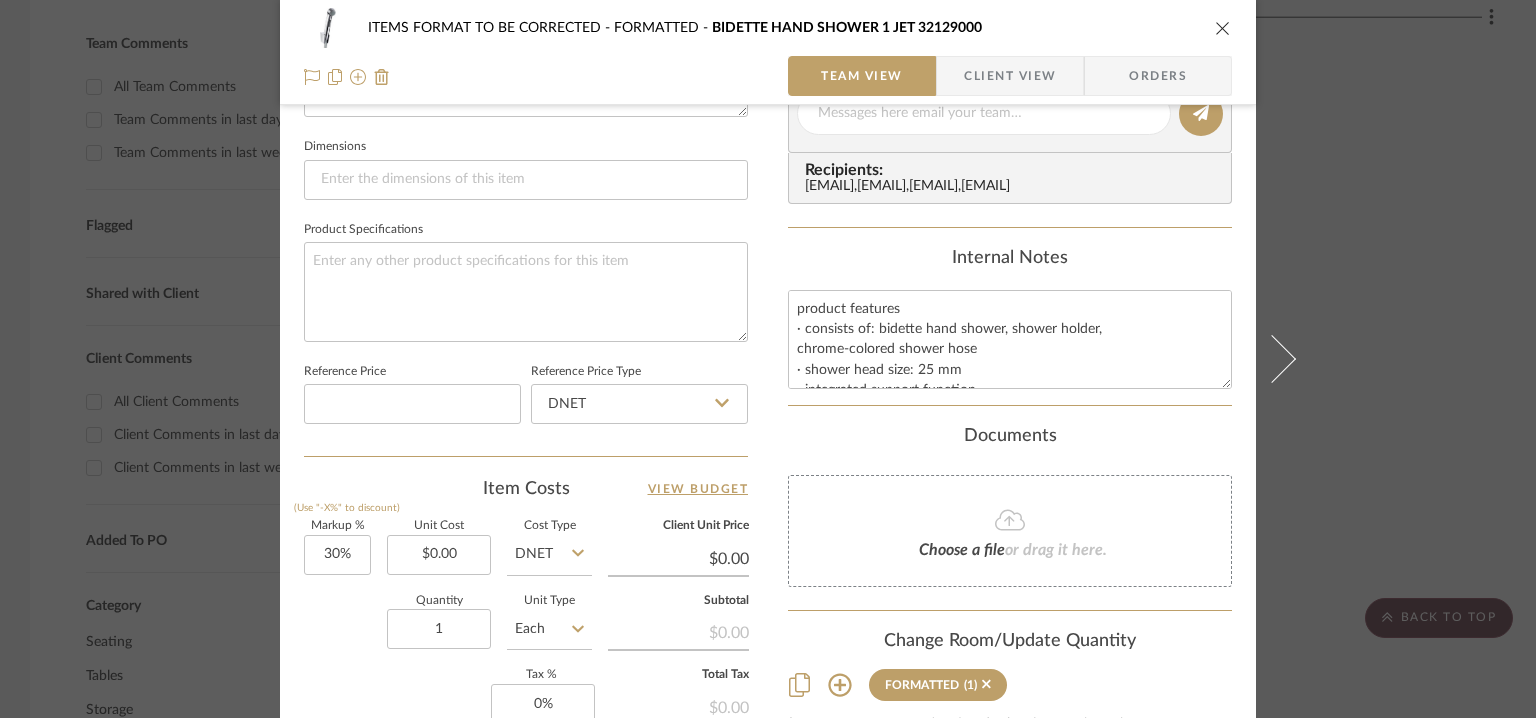 click at bounding box center (1223, 28) 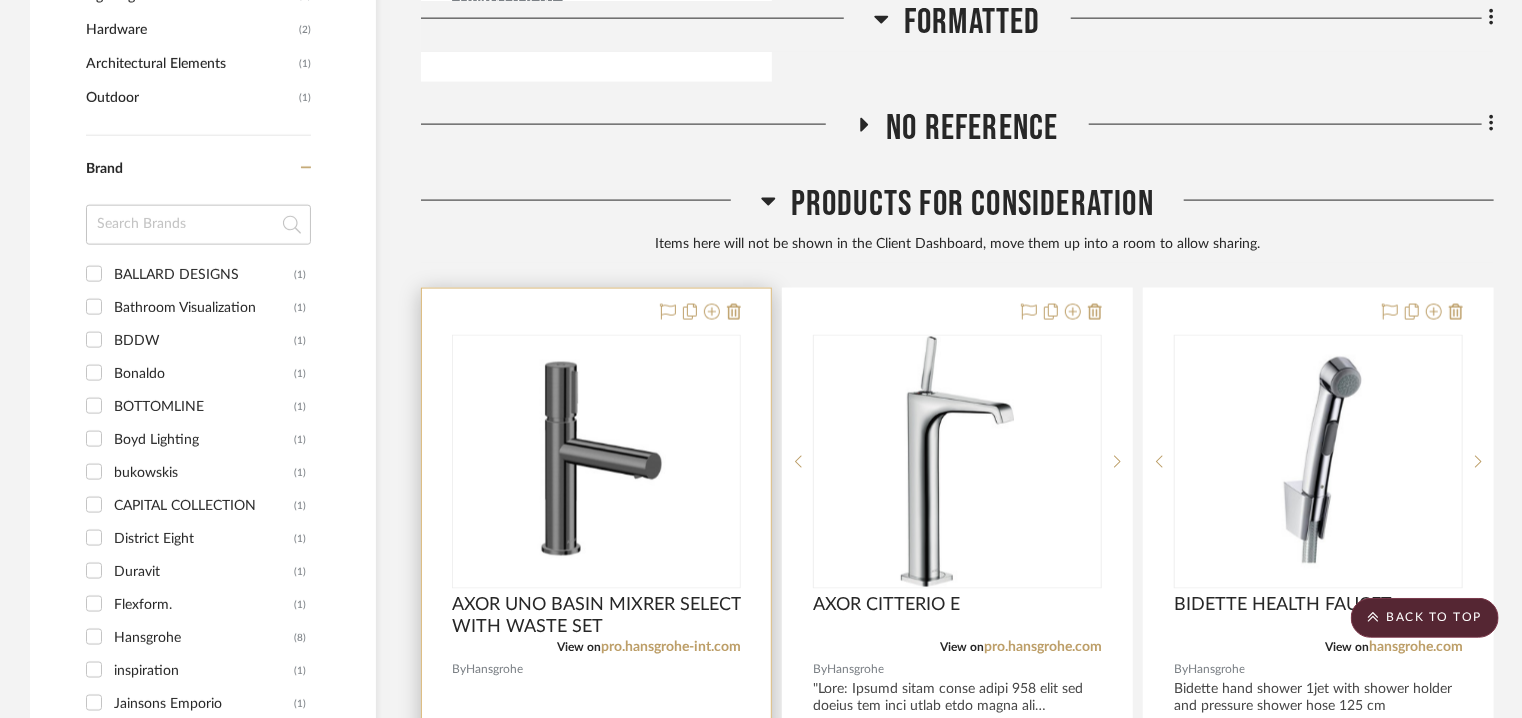 scroll, scrollTop: 1475, scrollLeft: 0, axis: vertical 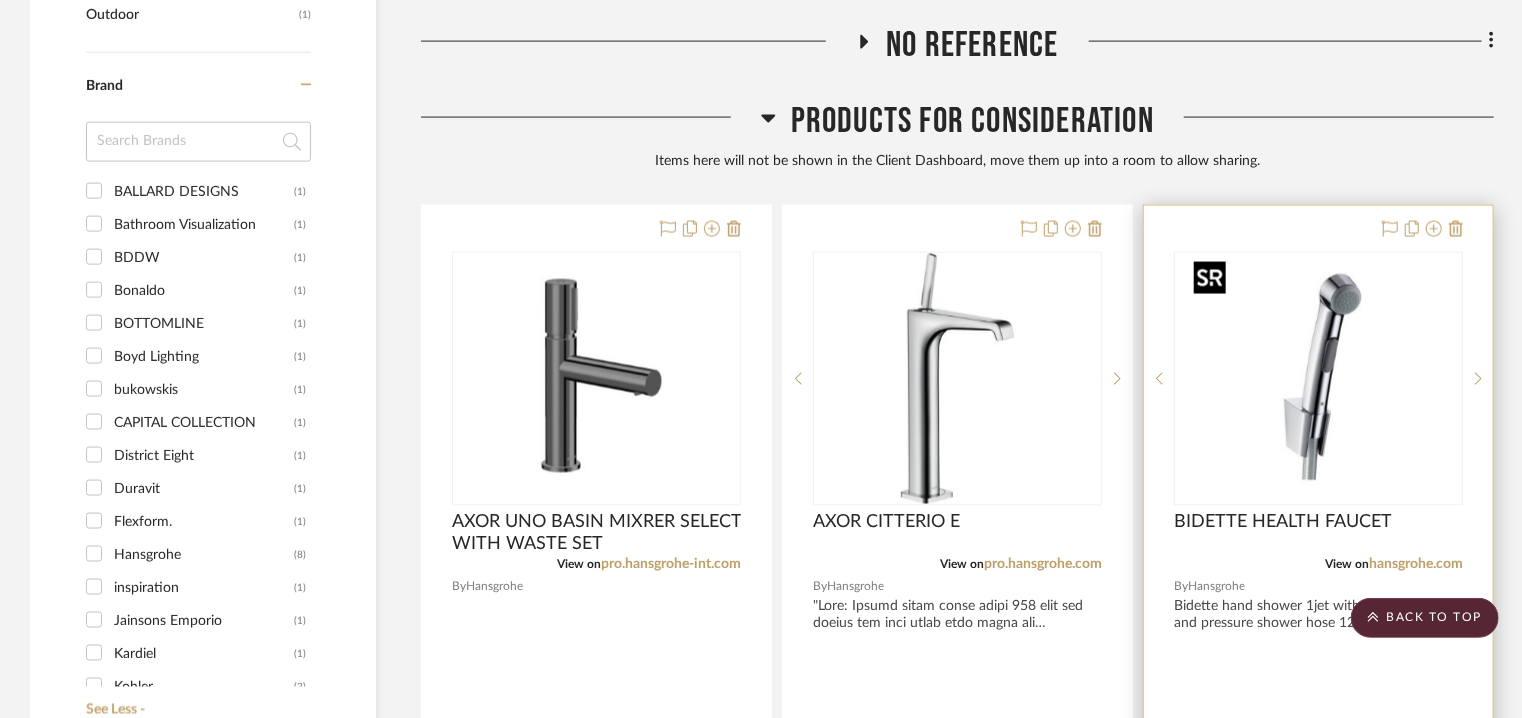 click at bounding box center (1318, 379) 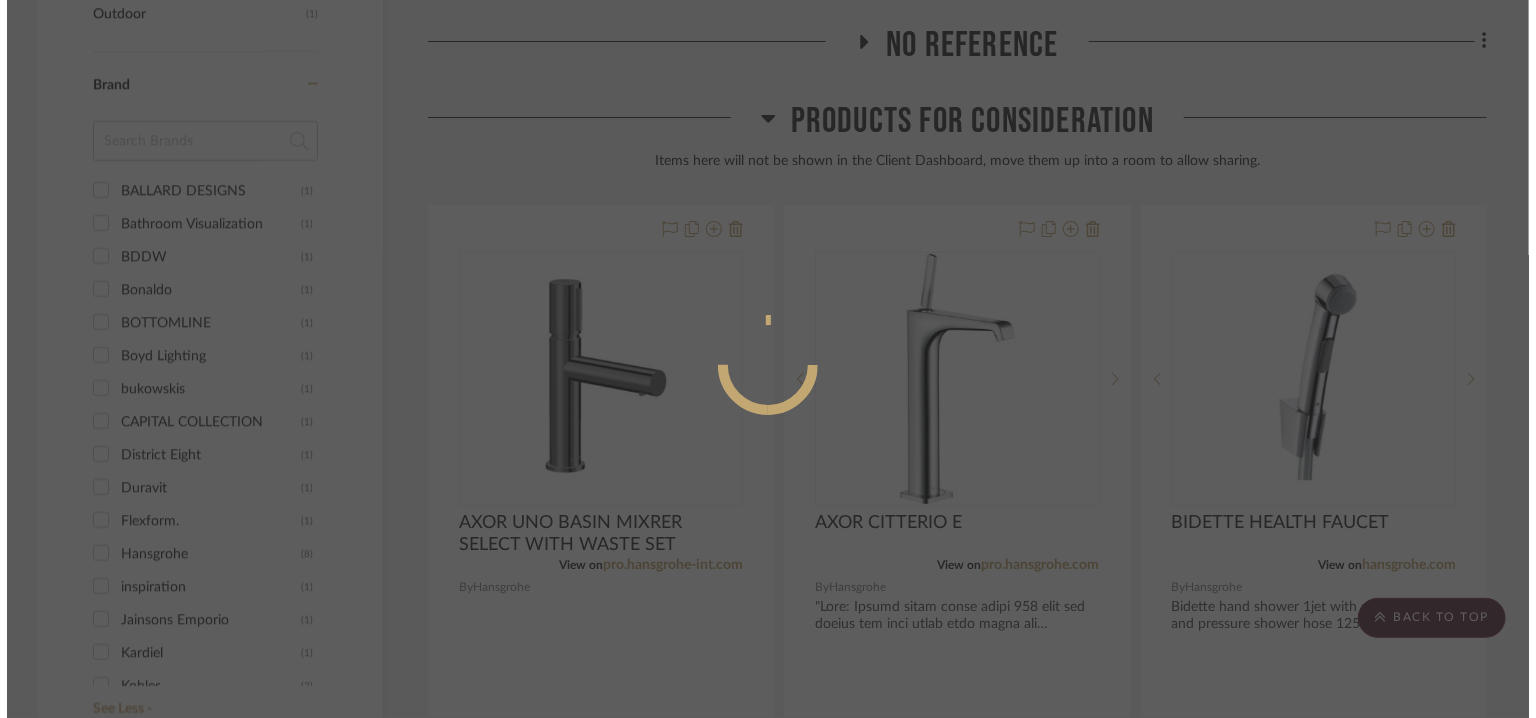 scroll, scrollTop: 0, scrollLeft: 0, axis: both 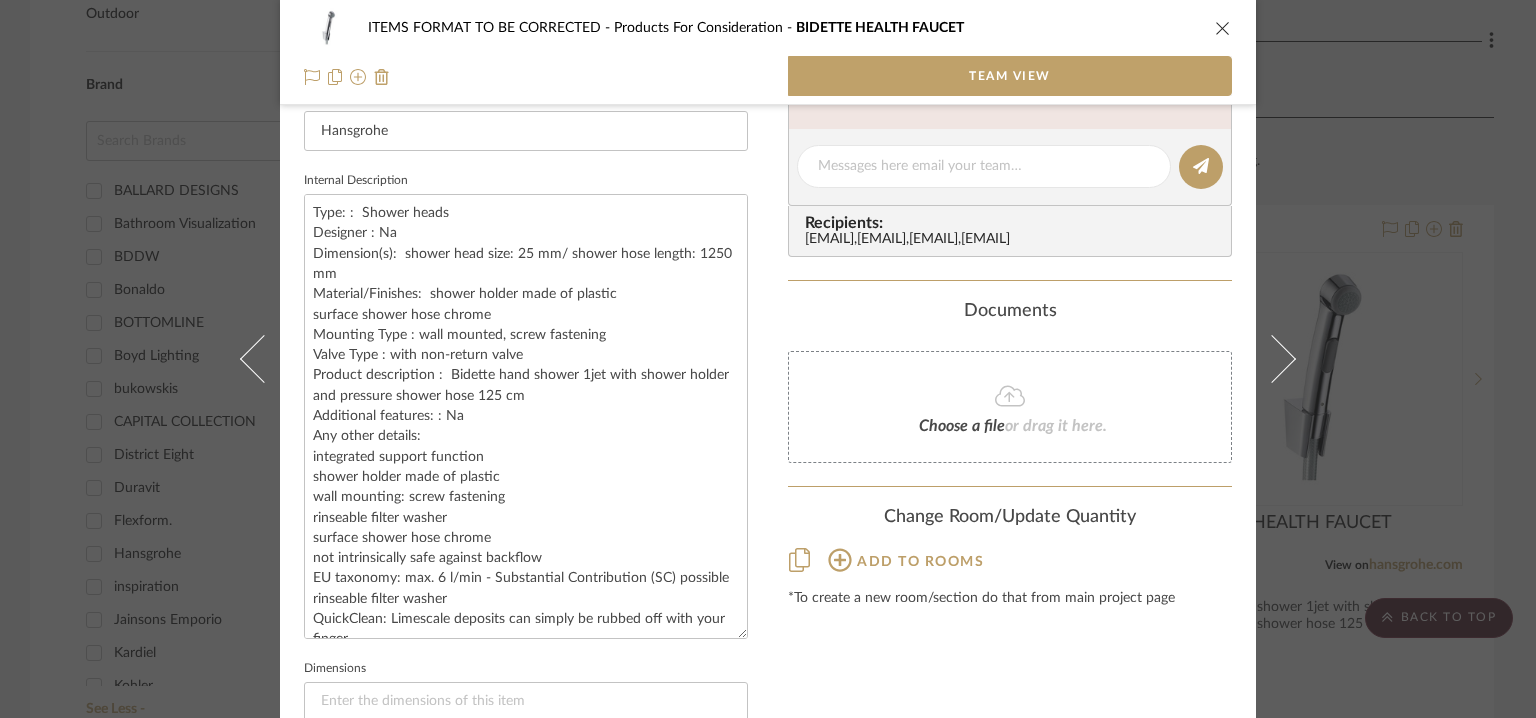 drag, startPoint x: 734, startPoint y: 284, endPoint x: 772, endPoint y: 705, distance: 422.7115 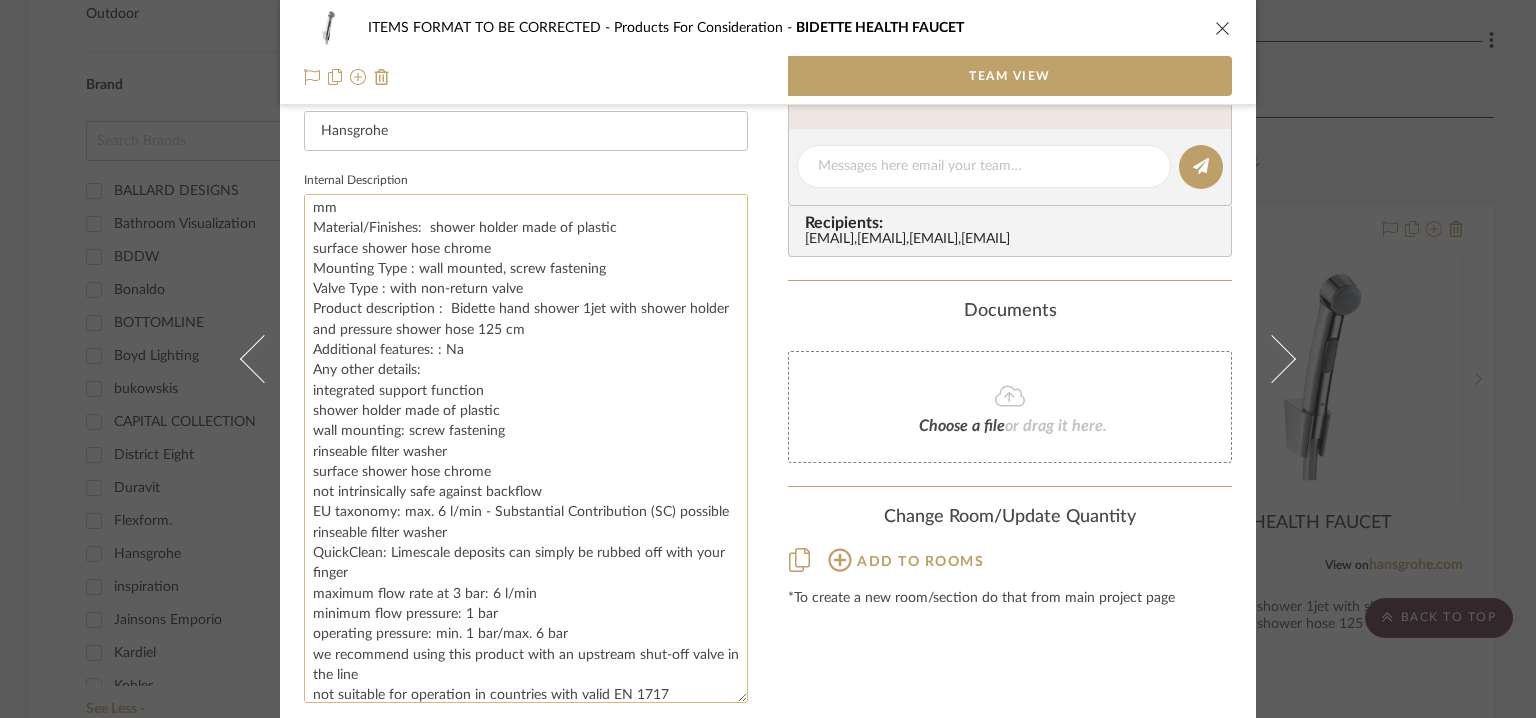 scroll, scrollTop: 96, scrollLeft: 0, axis: vertical 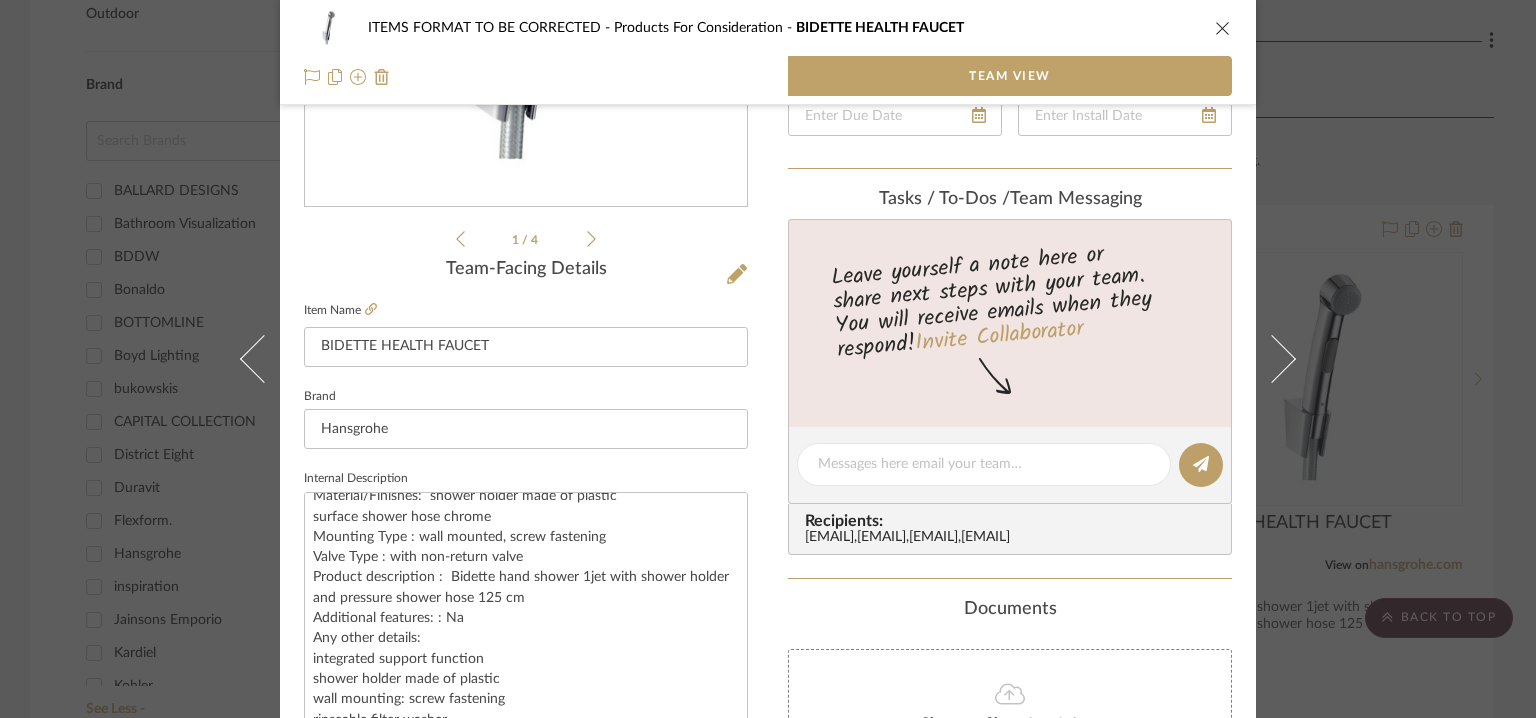 click at bounding box center [1223, 28] 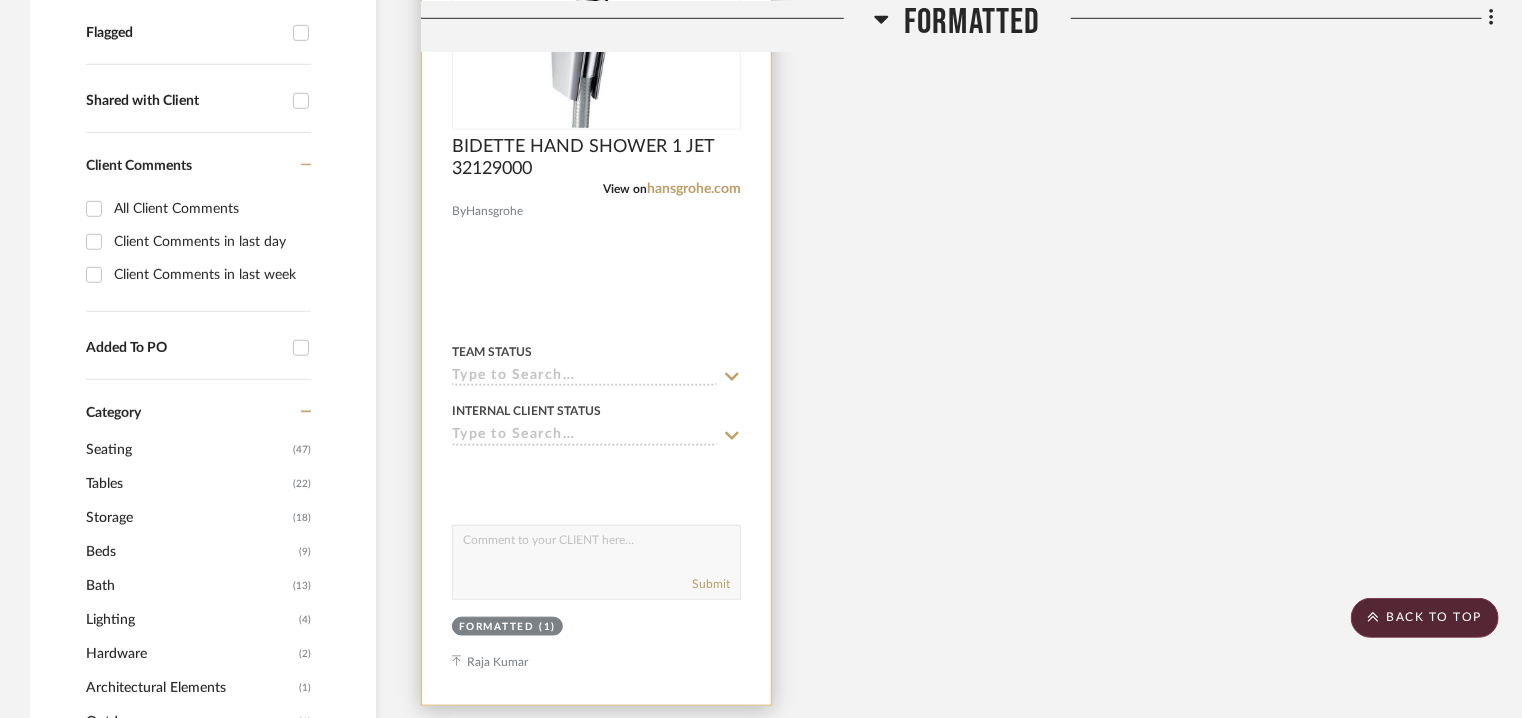 scroll, scrollTop: 775, scrollLeft: 0, axis: vertical 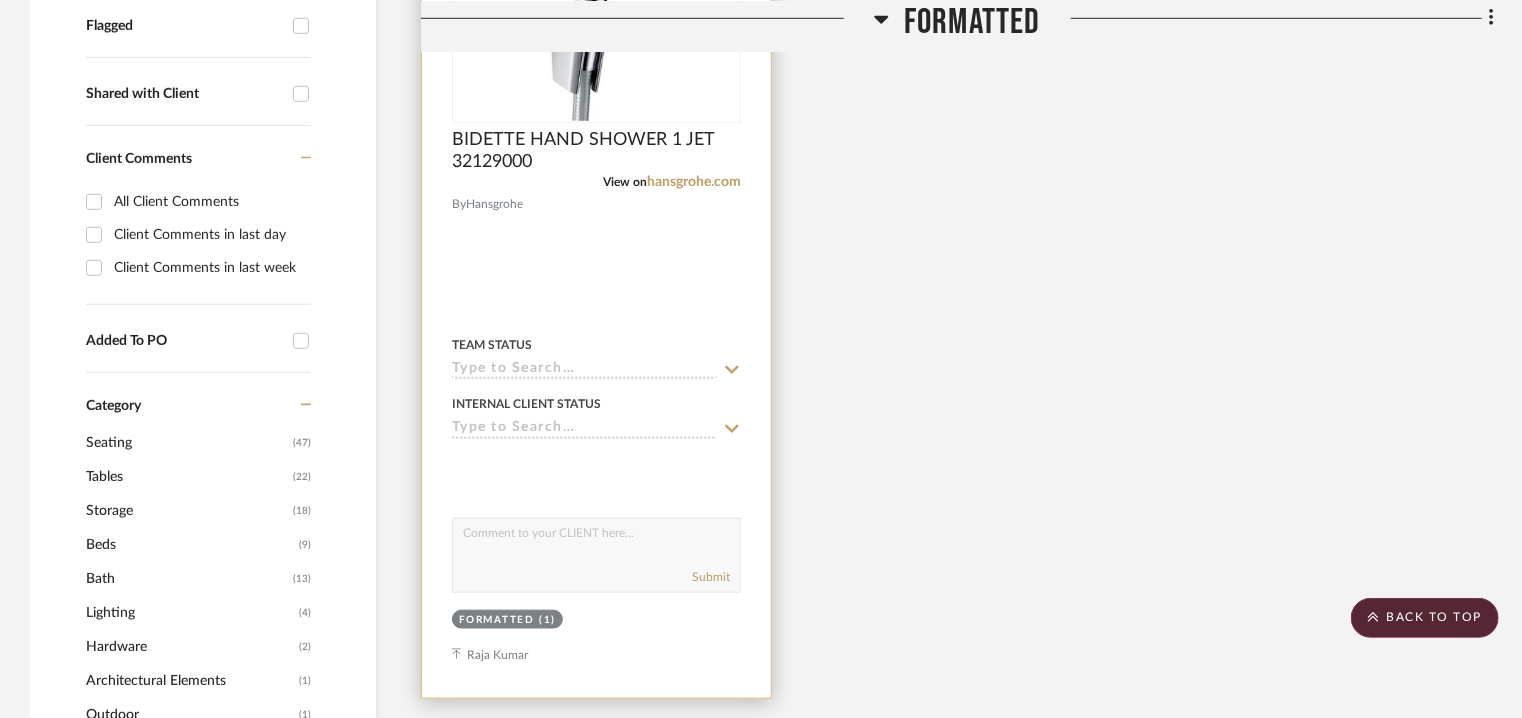 click on "FORMATTED" at bounding box center (497, 620) 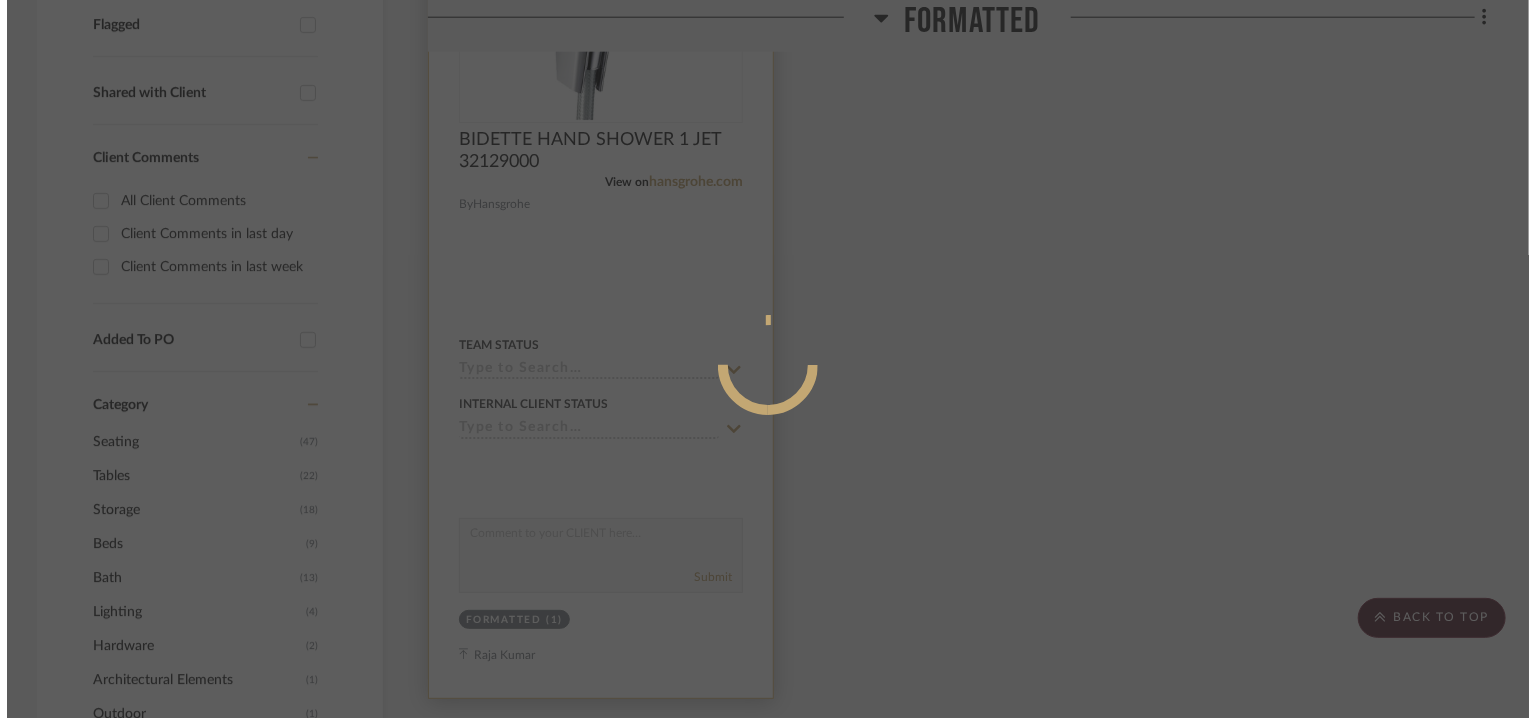 scroll, scrollTop: 0, scrollLeft: 0, axis: both 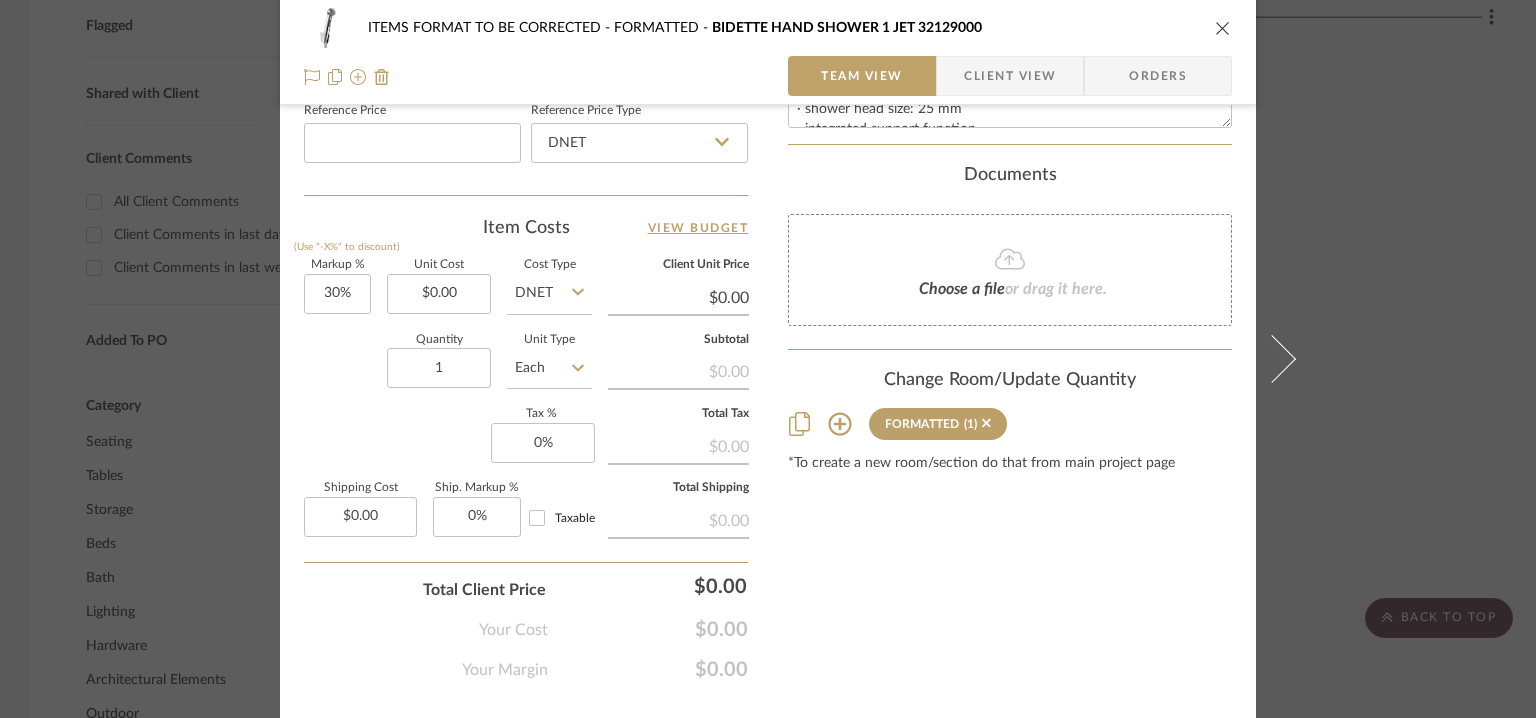 click on "FORMATTED" 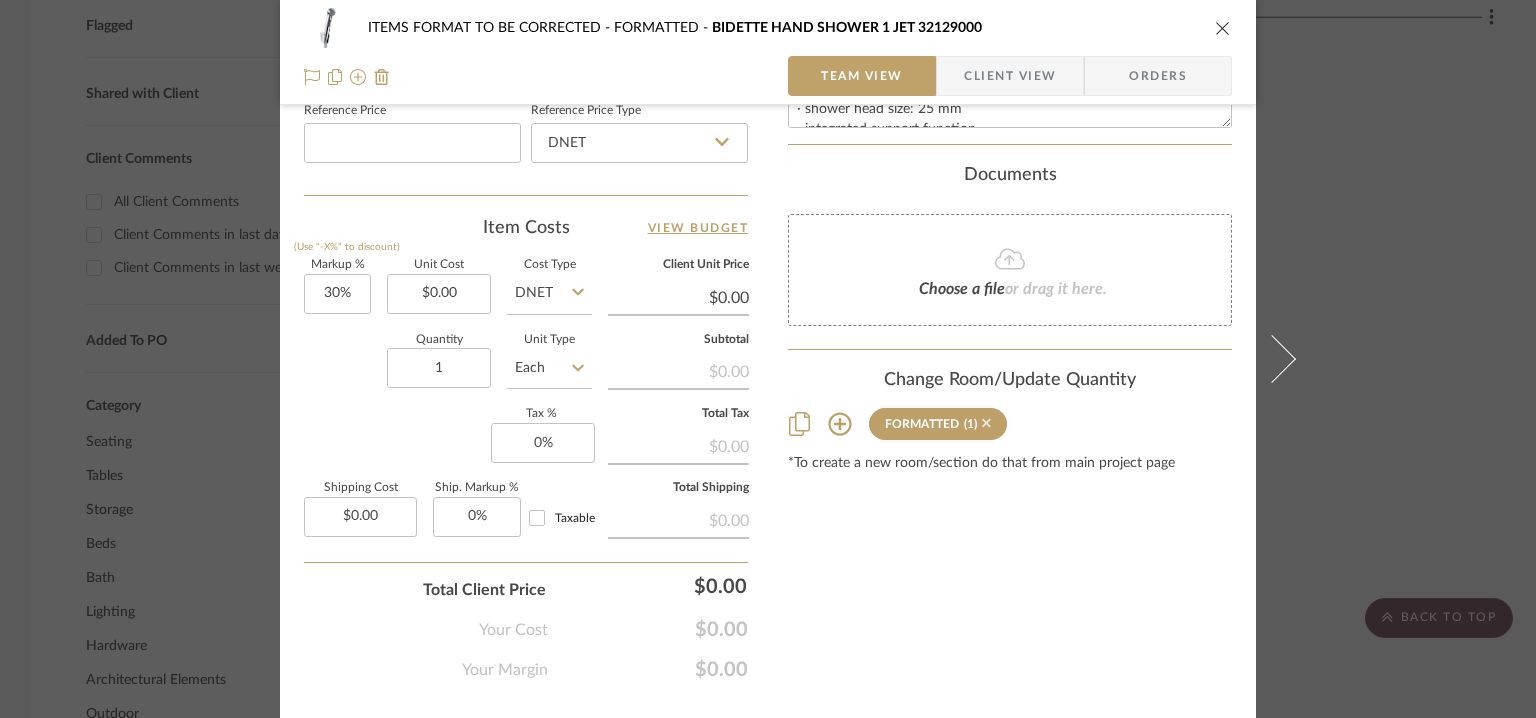 click 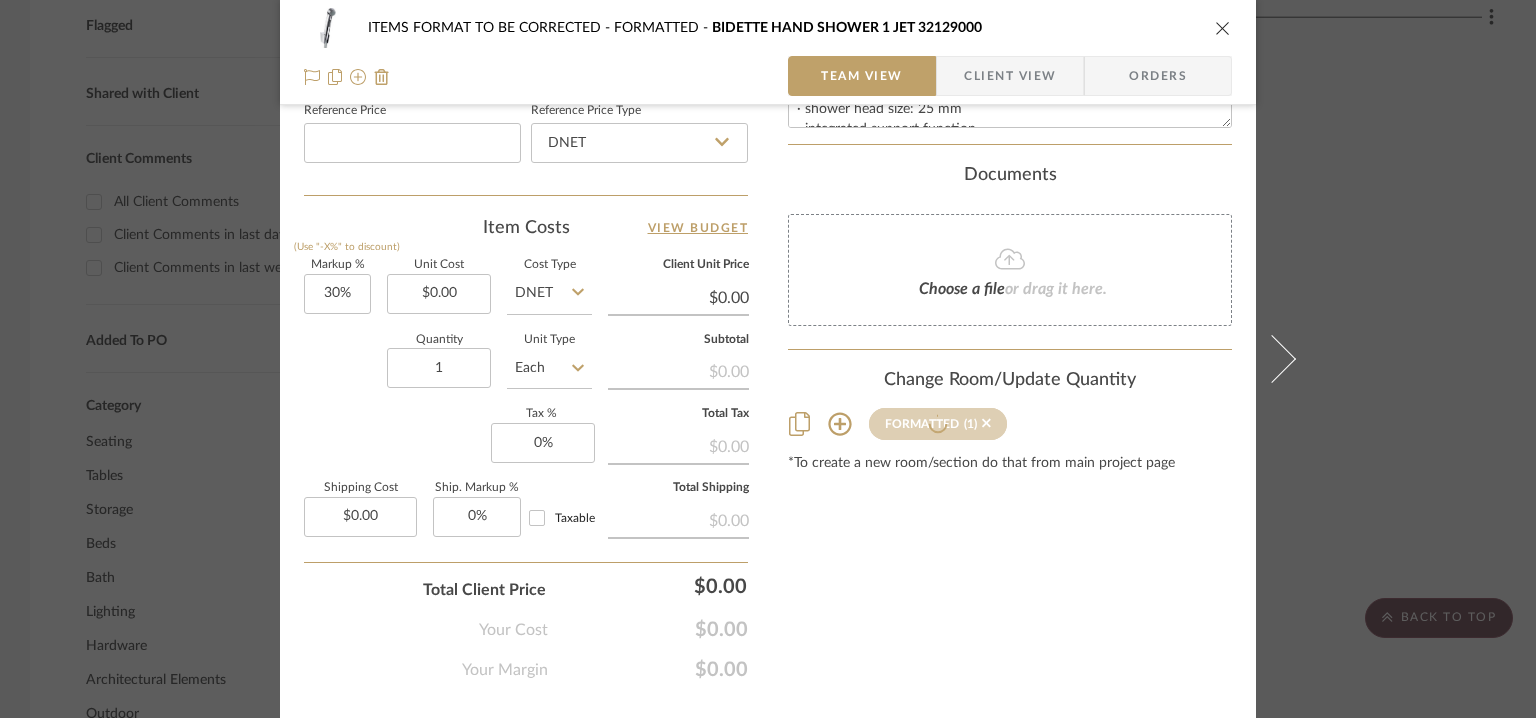 type 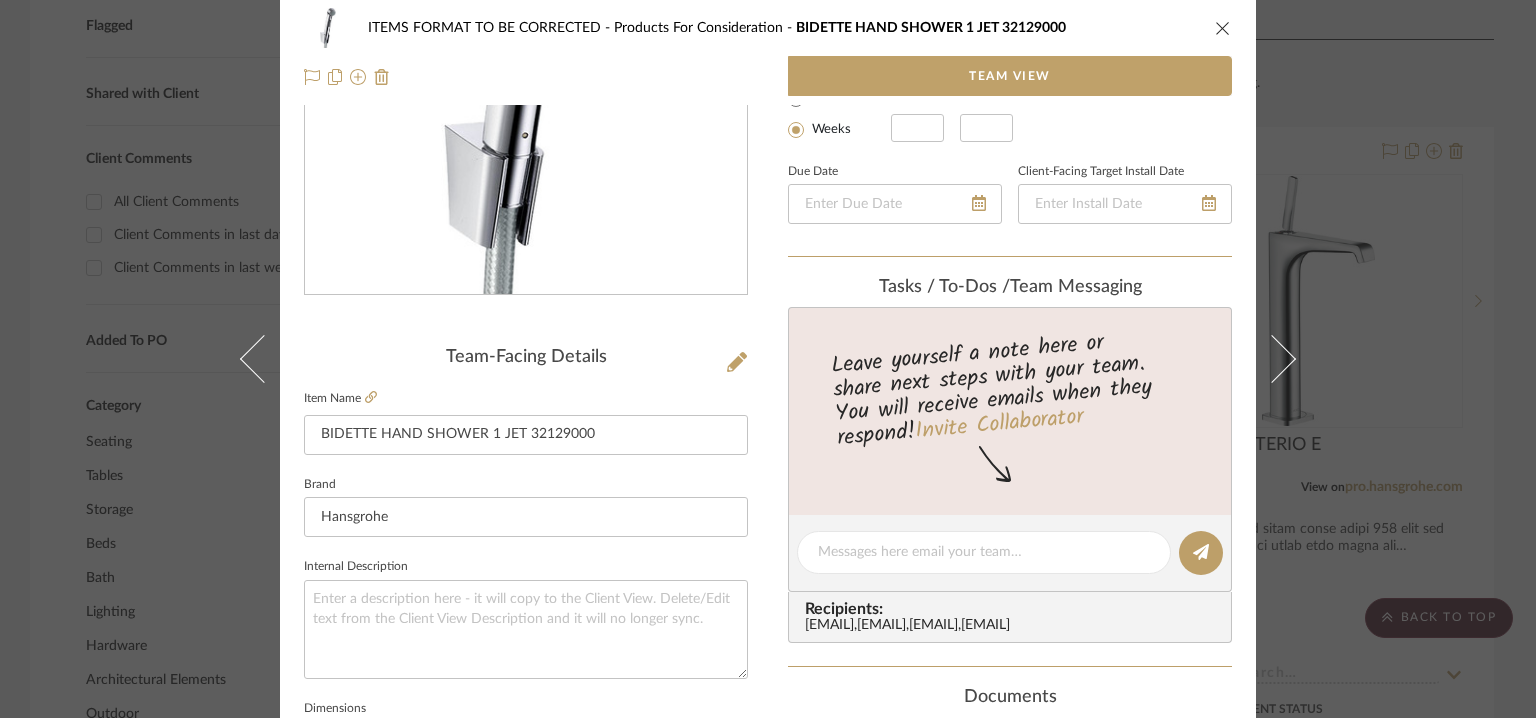 scroll, scrollTop: 0, scrollLeft: 0, axis: both 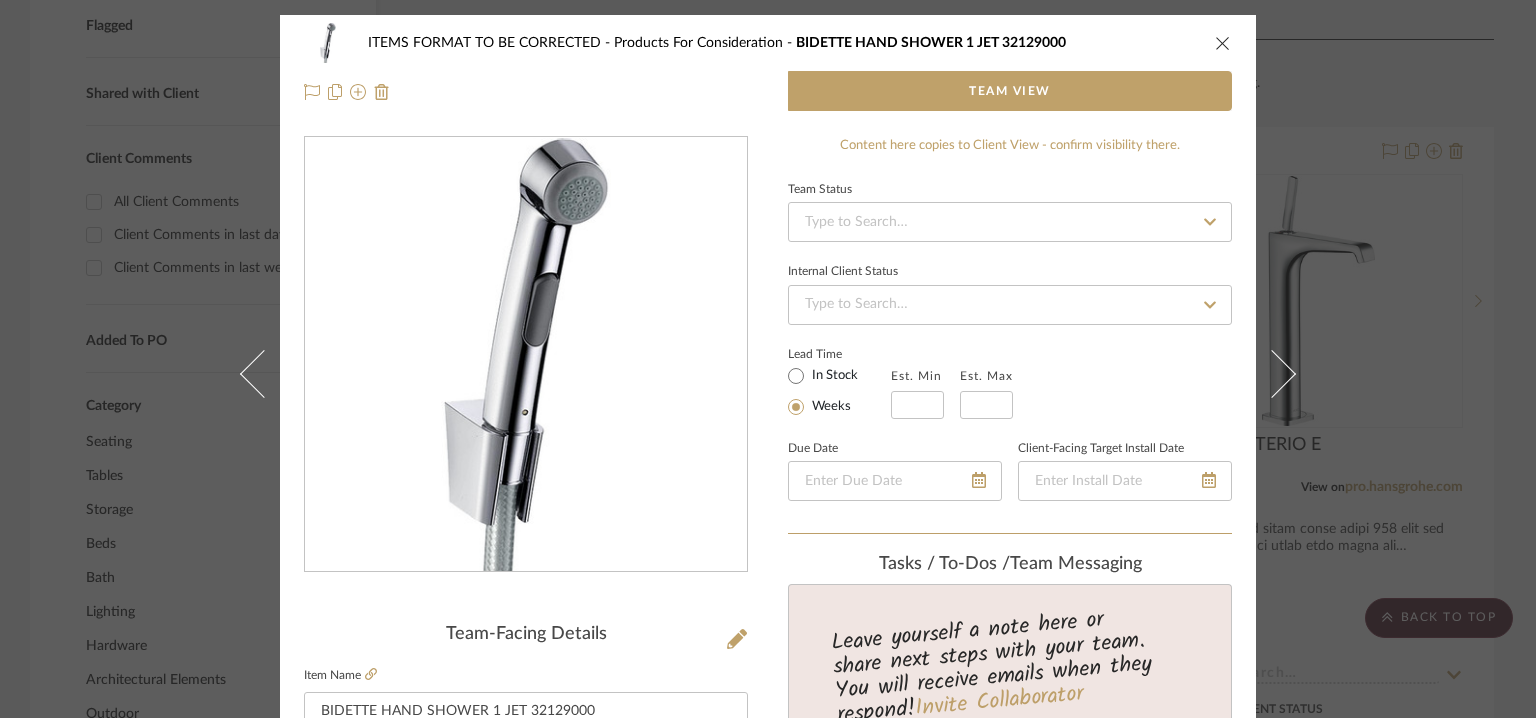 click at bounding box center (1223, 43) 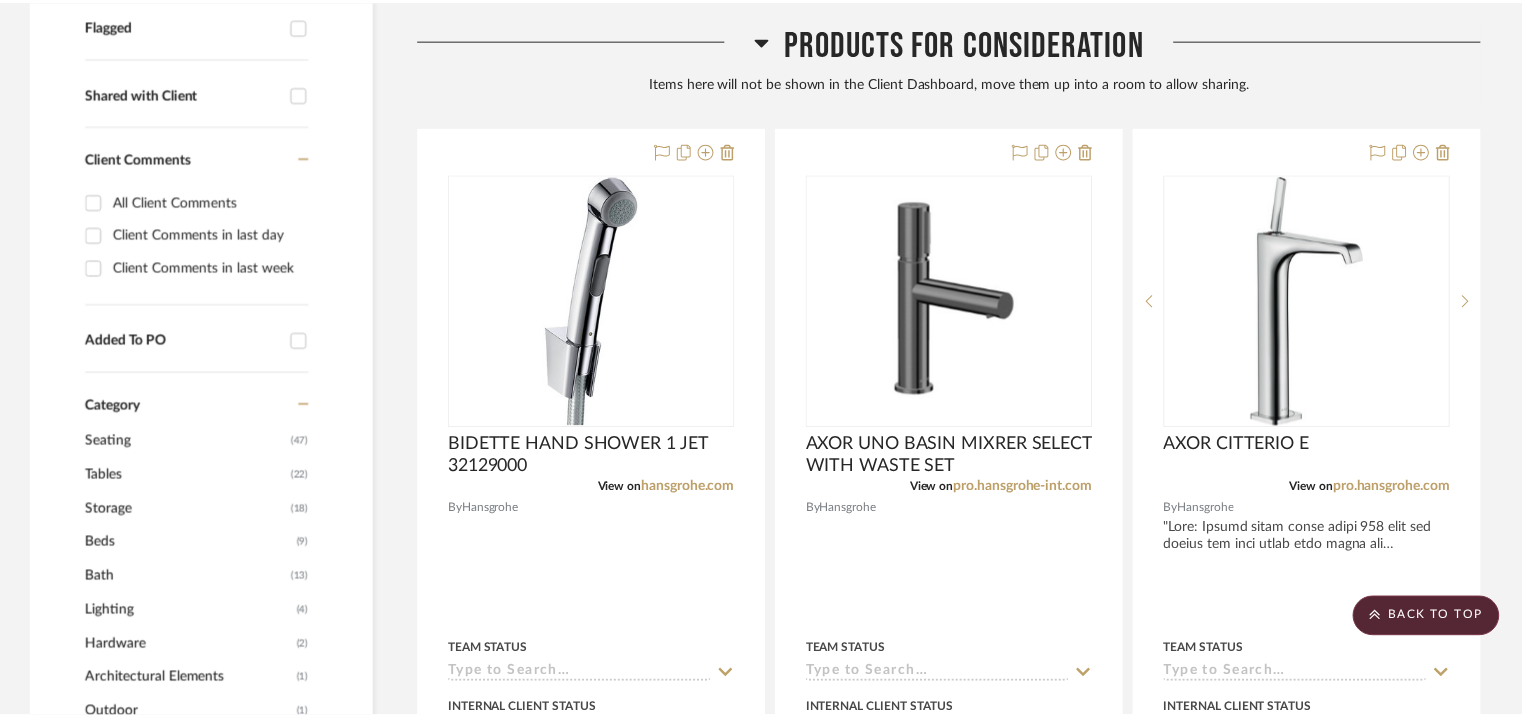 scroll, scrollTop: 775, scrollLeft: 0, axis: vertical 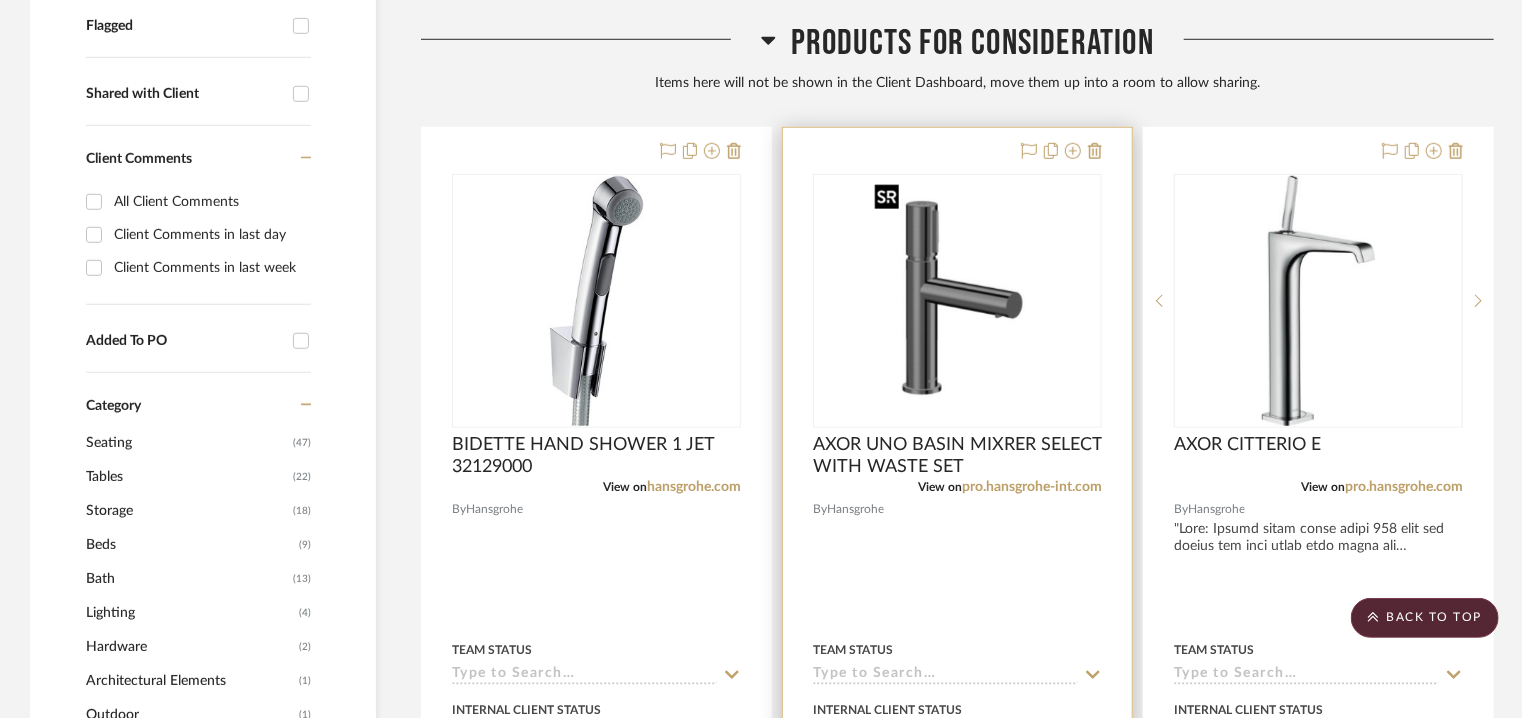 click at bounding box center [957, 301] 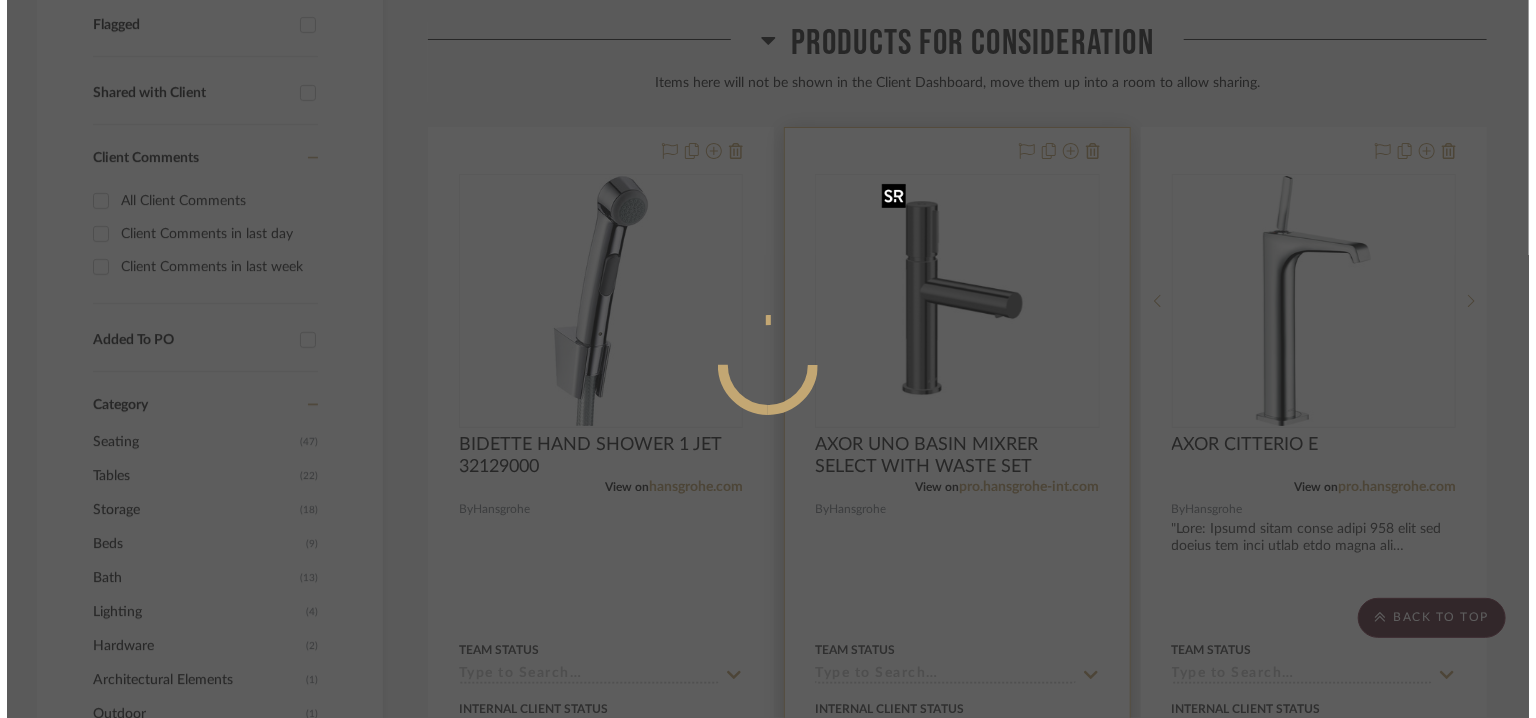 scroll, scrollTop: 0, scrollLeft: 0, axis: both 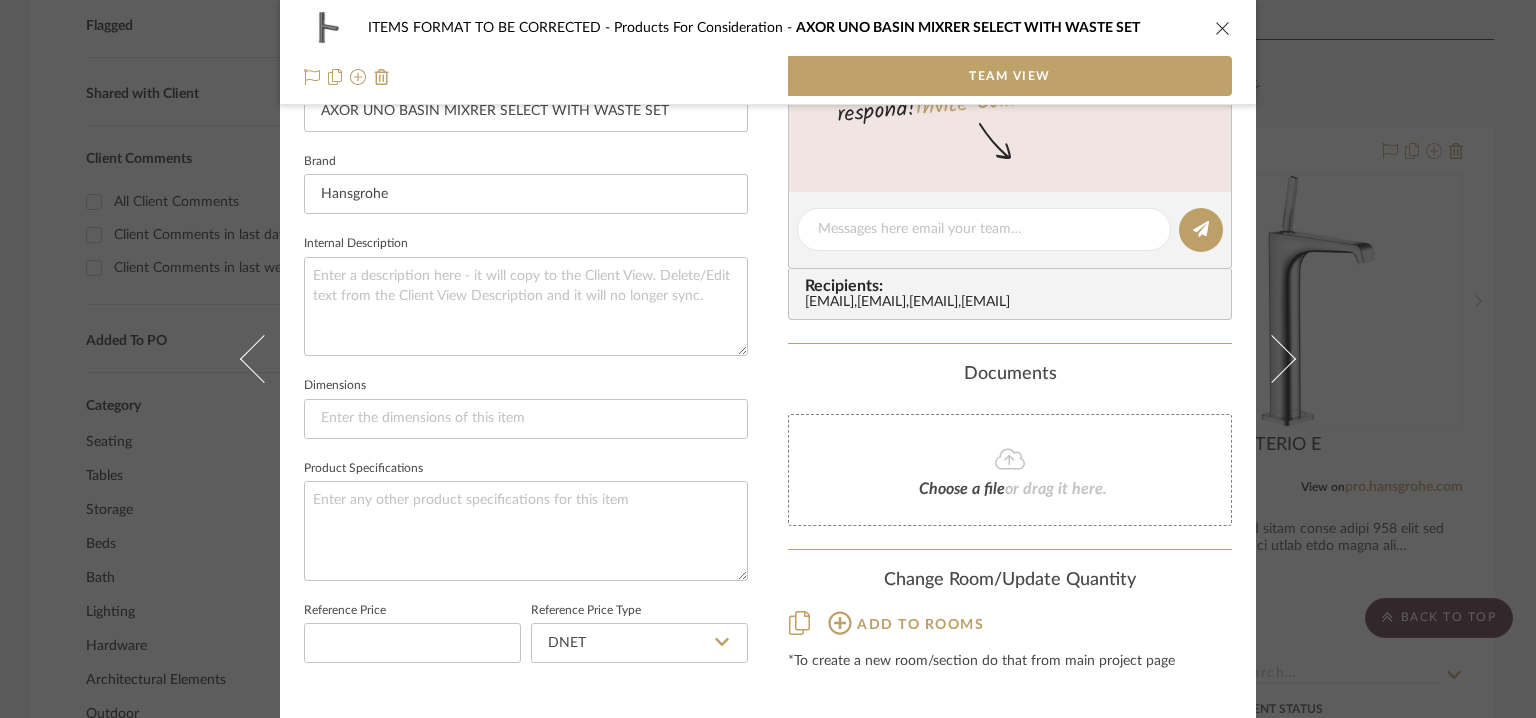 click 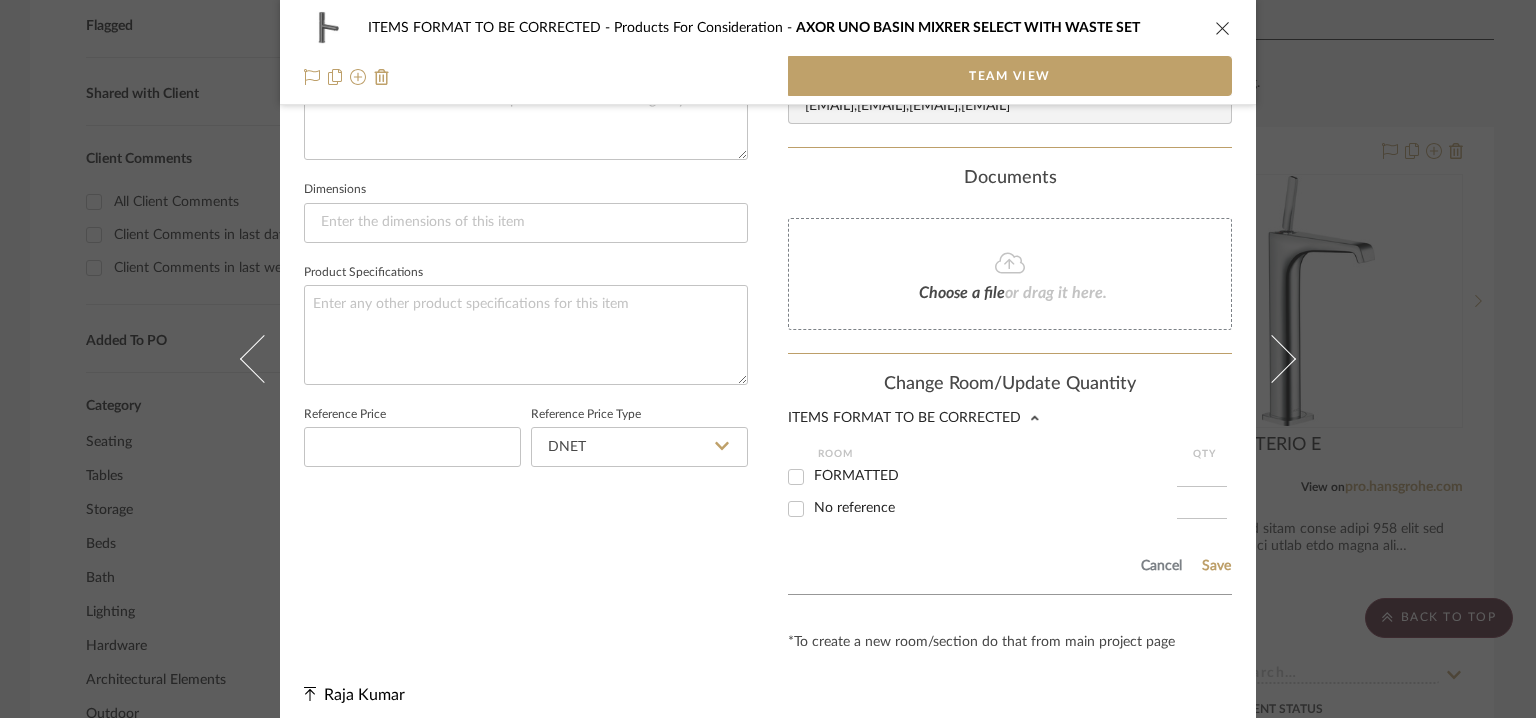 scroll, scrollTop: 800, scrollLeft: 0, axis: vertical 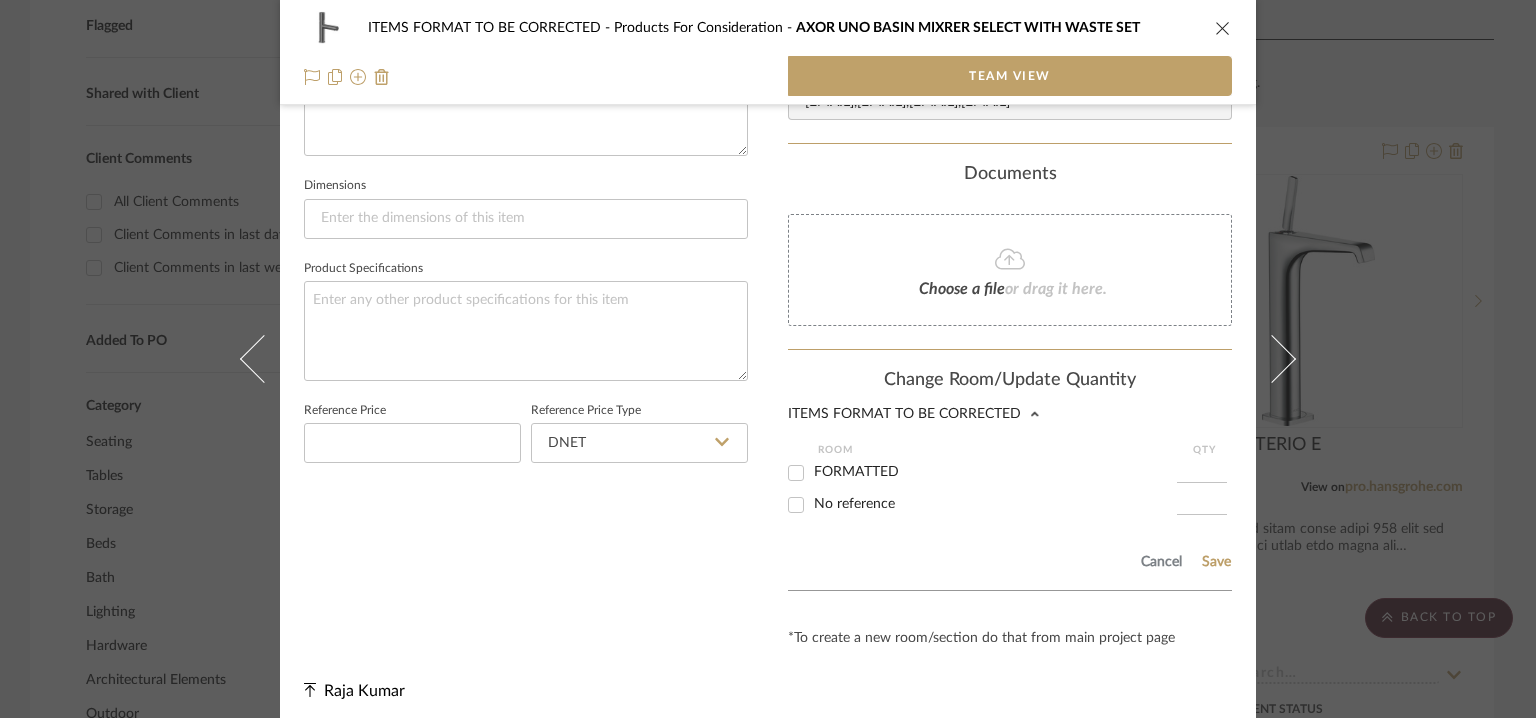 click on "FORMATTED" at bounding box center [796, 473] 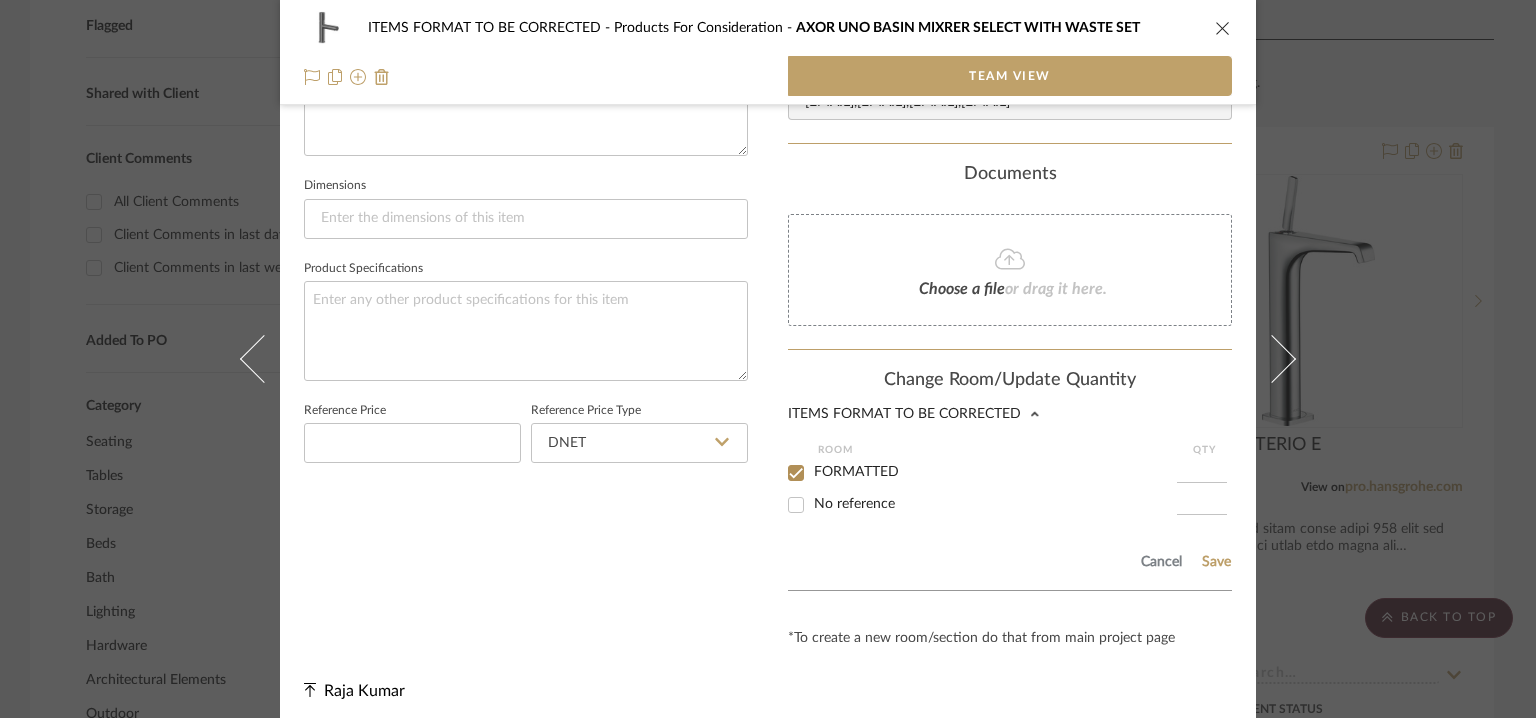 checkbox on "true" 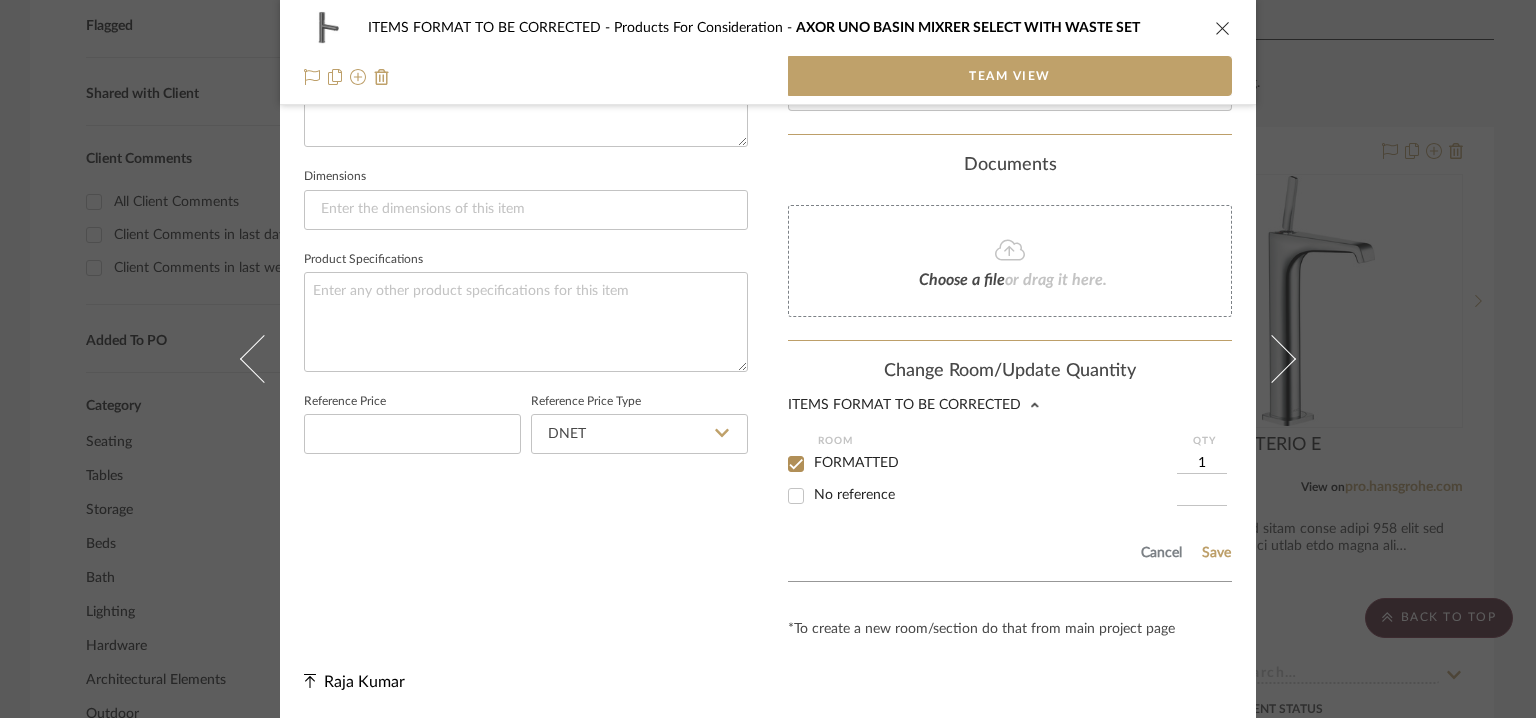 scroll, scrollTop: 839, scrollLeft: 0, axis: vertical 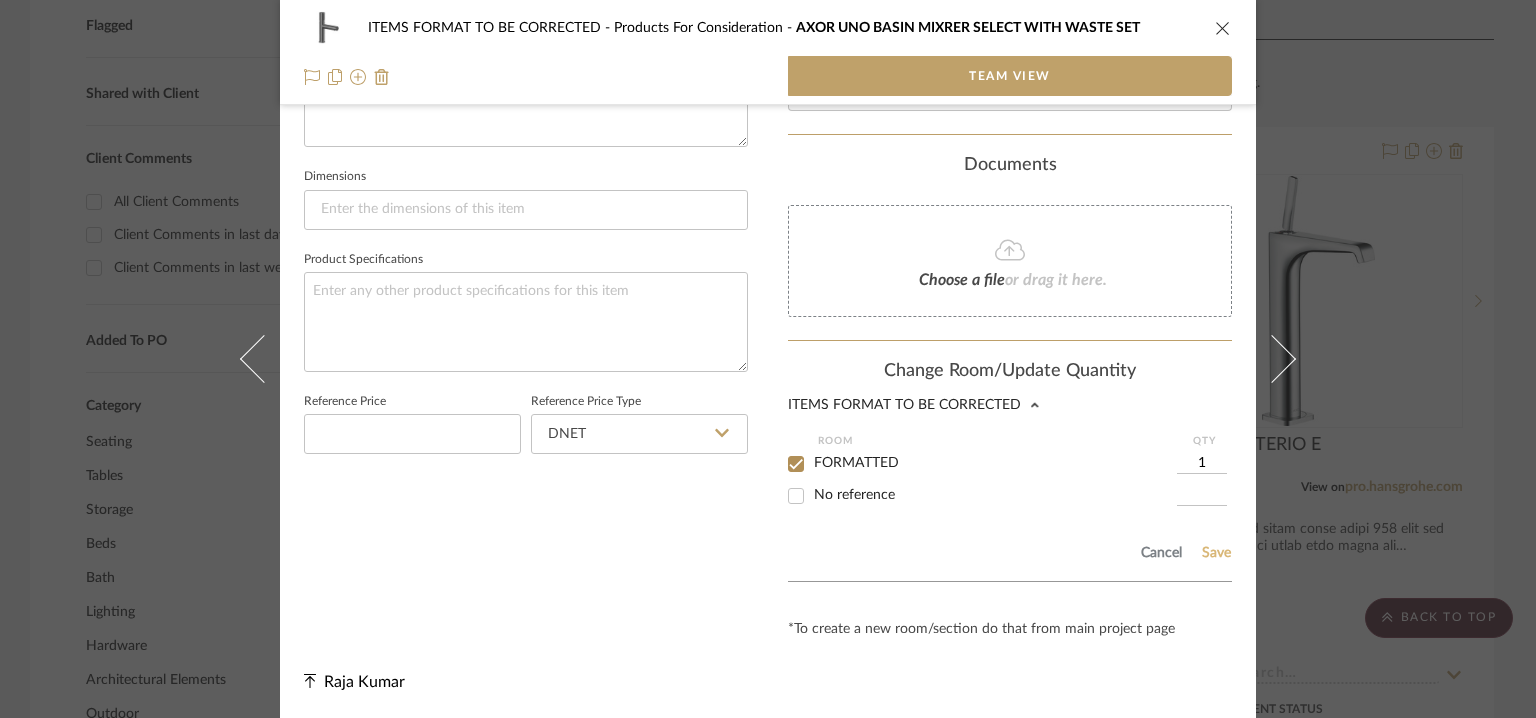 click on "Save" 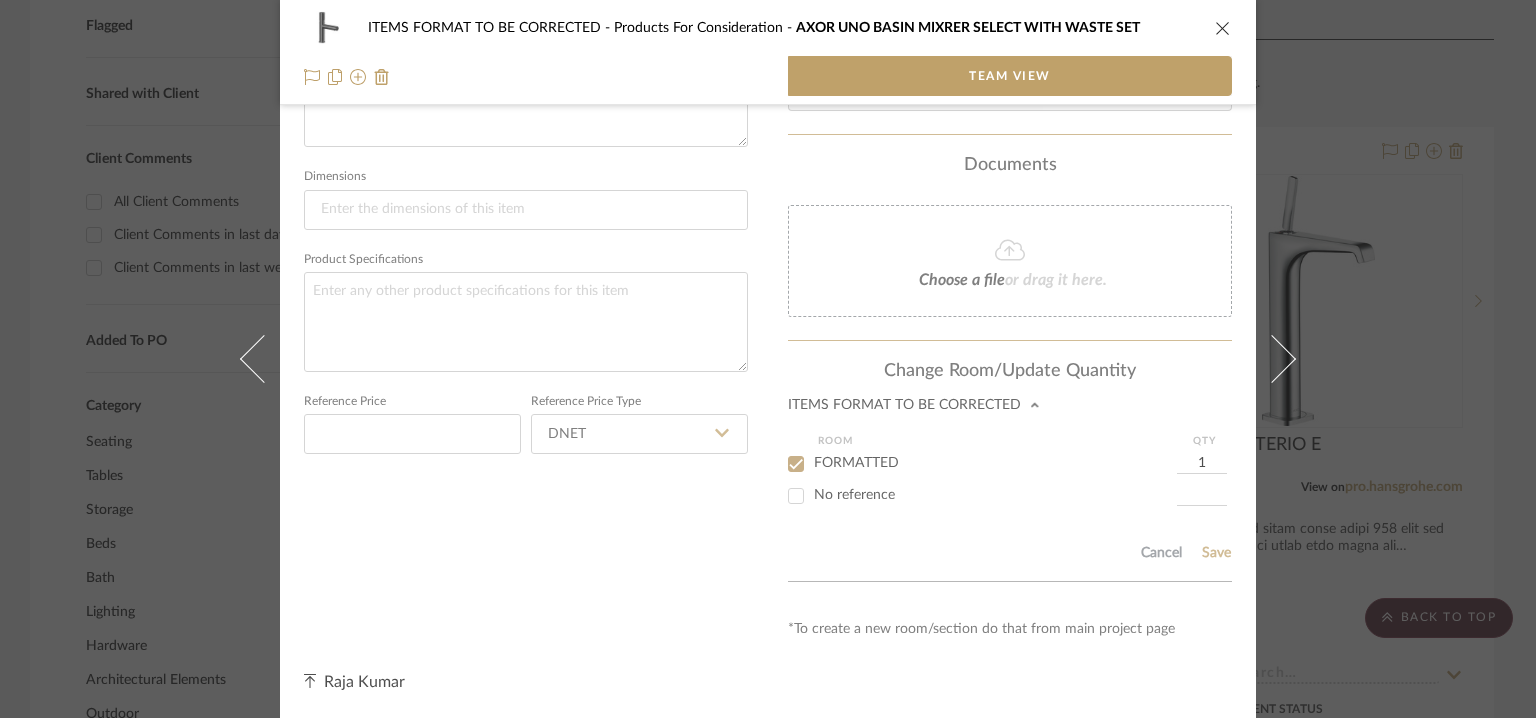 type 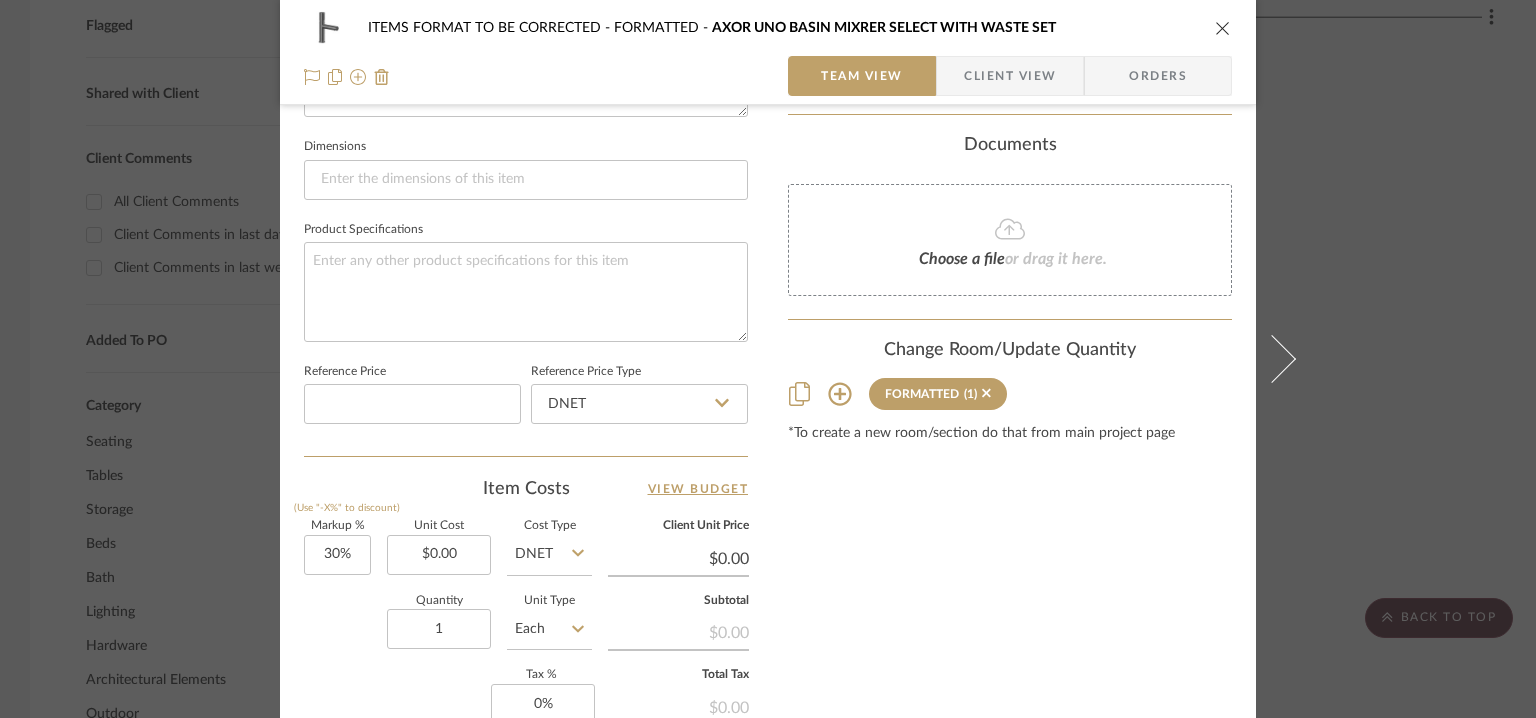 type 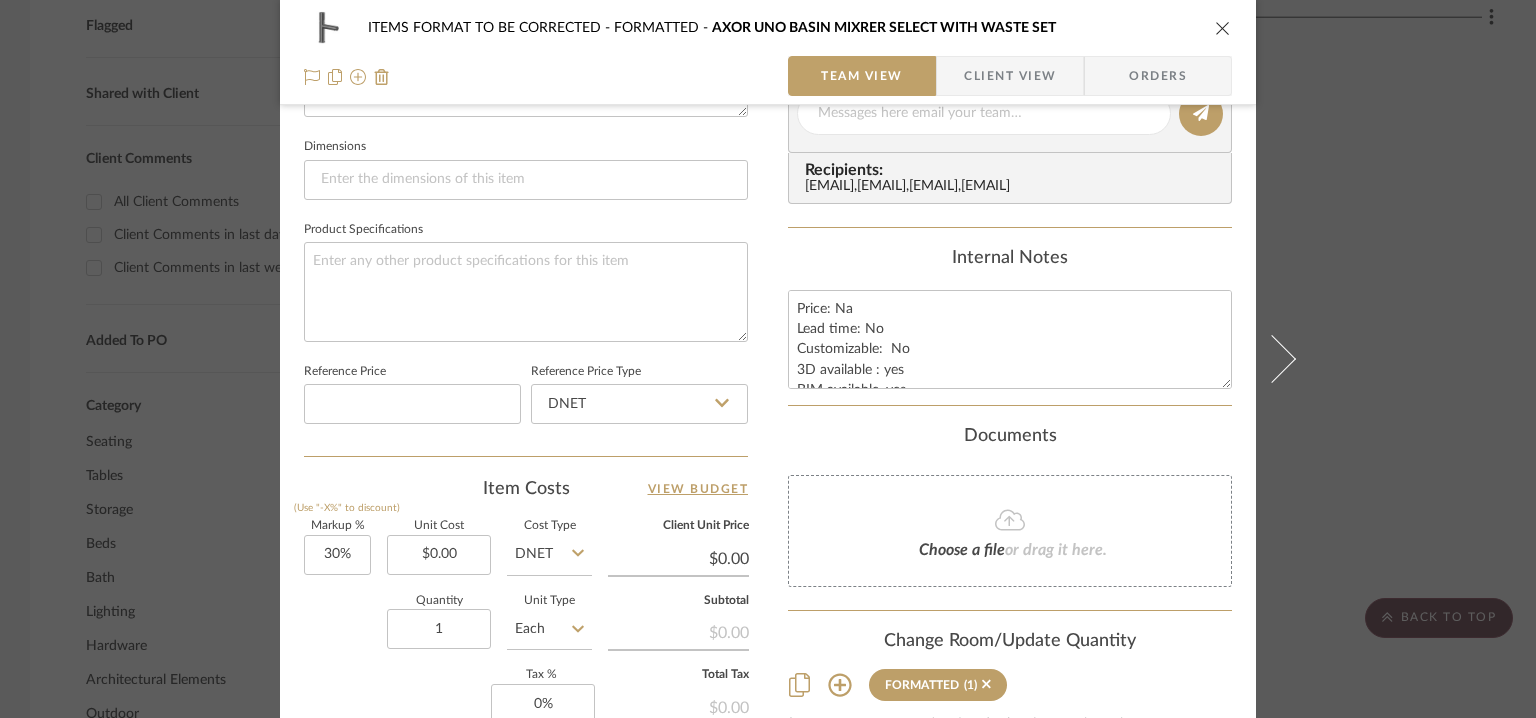 click at bounding box center [1223, 28] 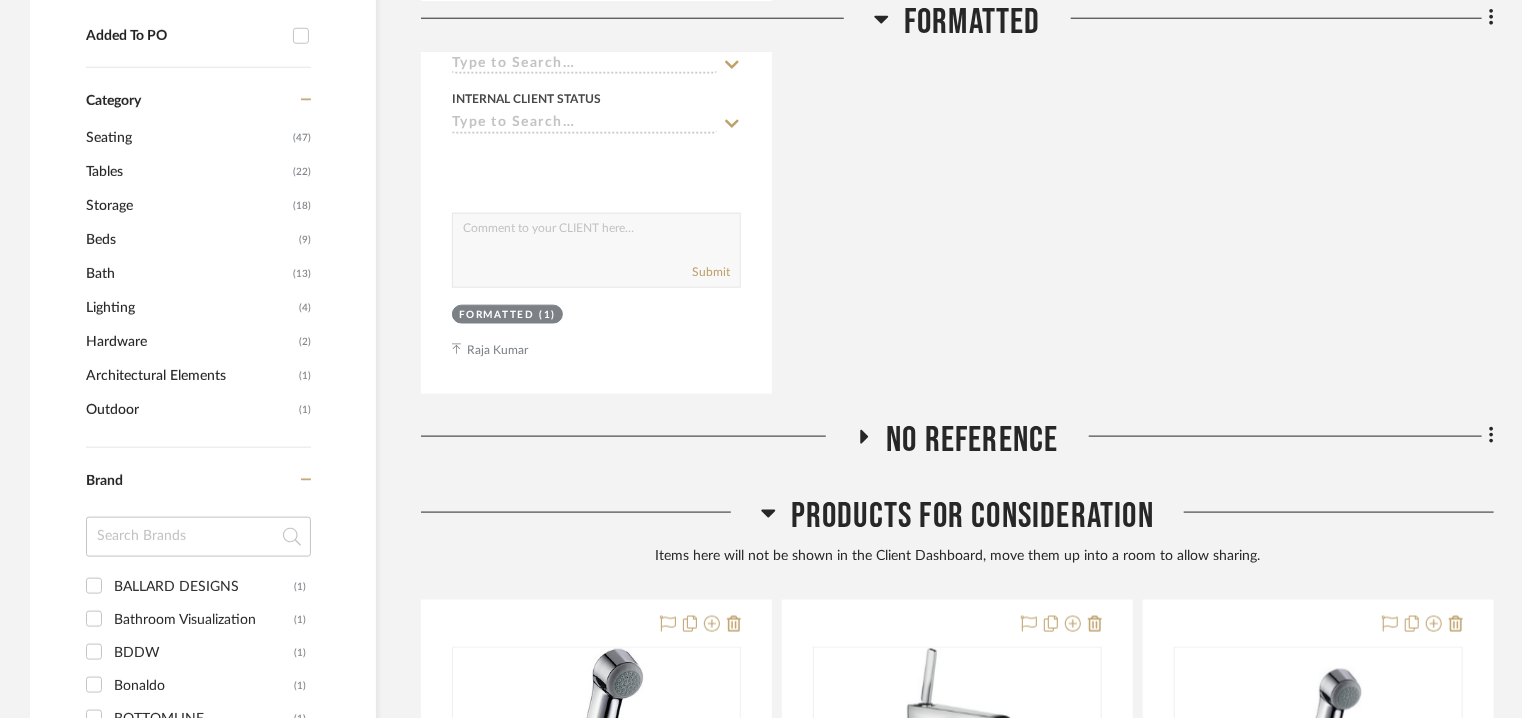 scroll, scrollTop: 1475, scrollLeft: 0, axis: vertical 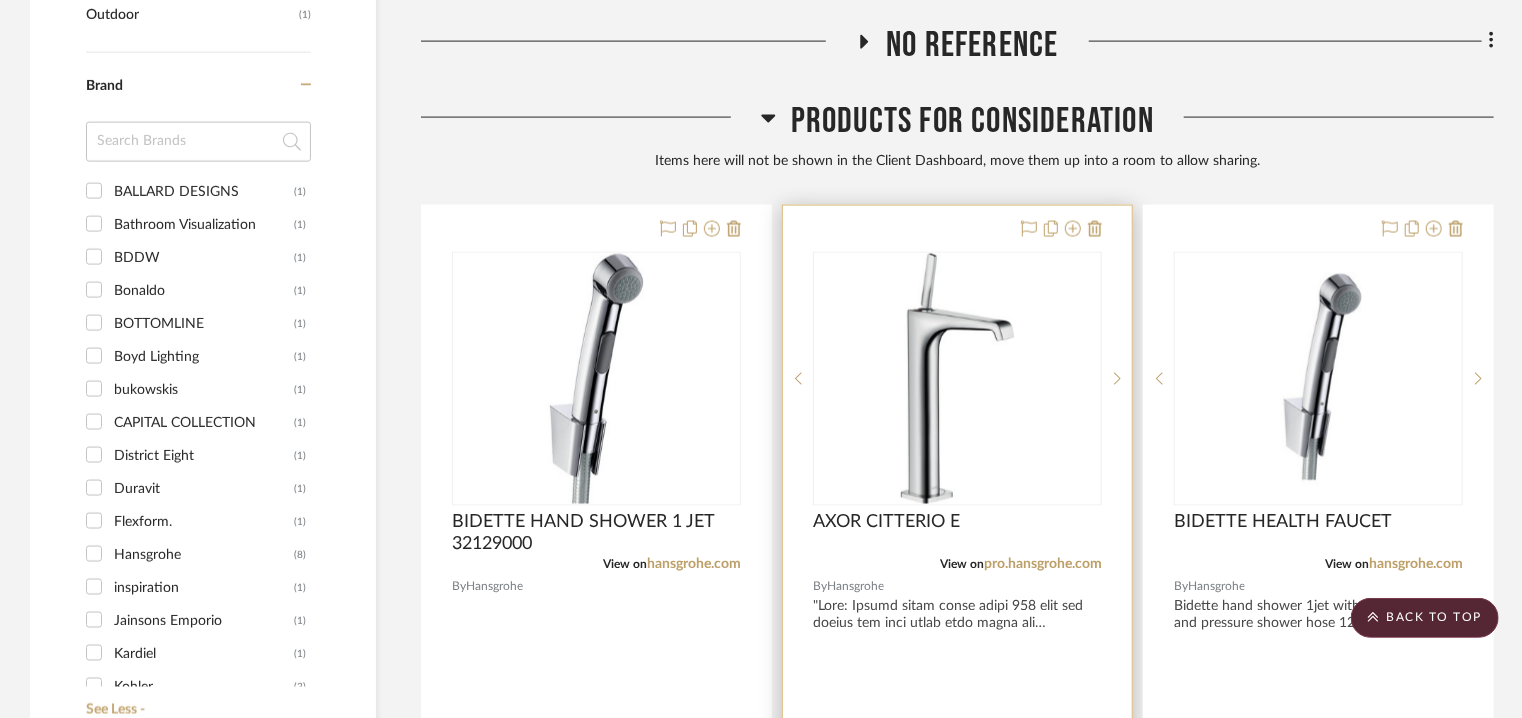 click at bounding box center (958, 379) 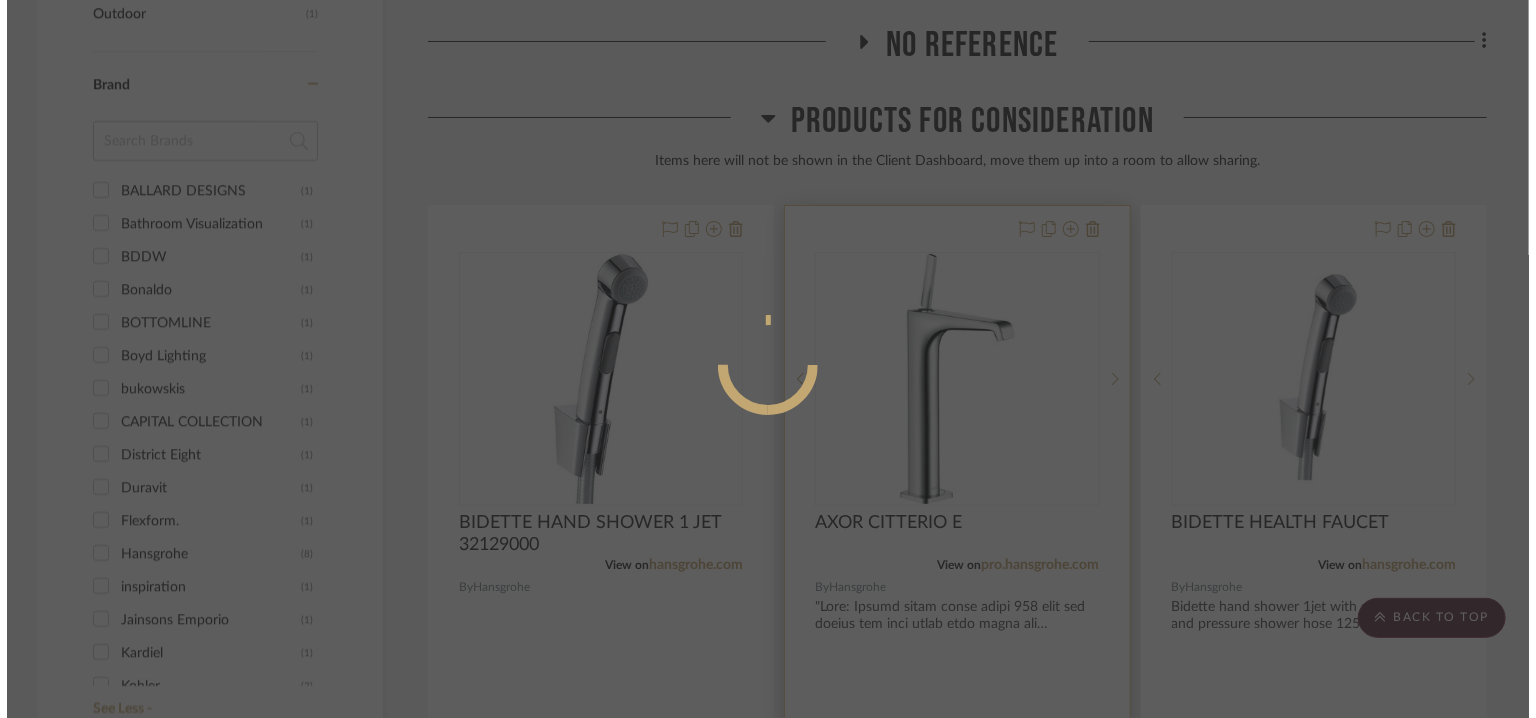 scroll, scrollTop: 0, scrollLeft: 0, axis: both 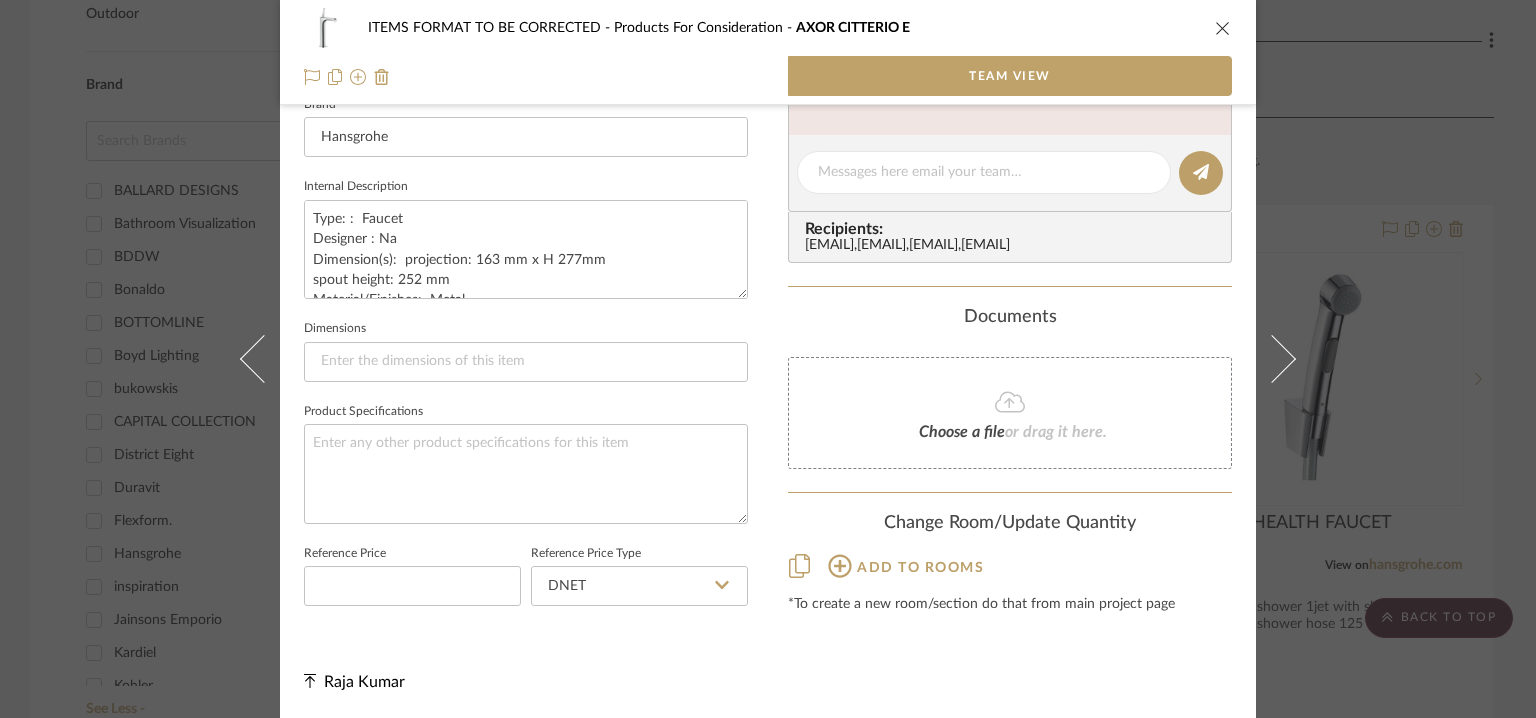 click 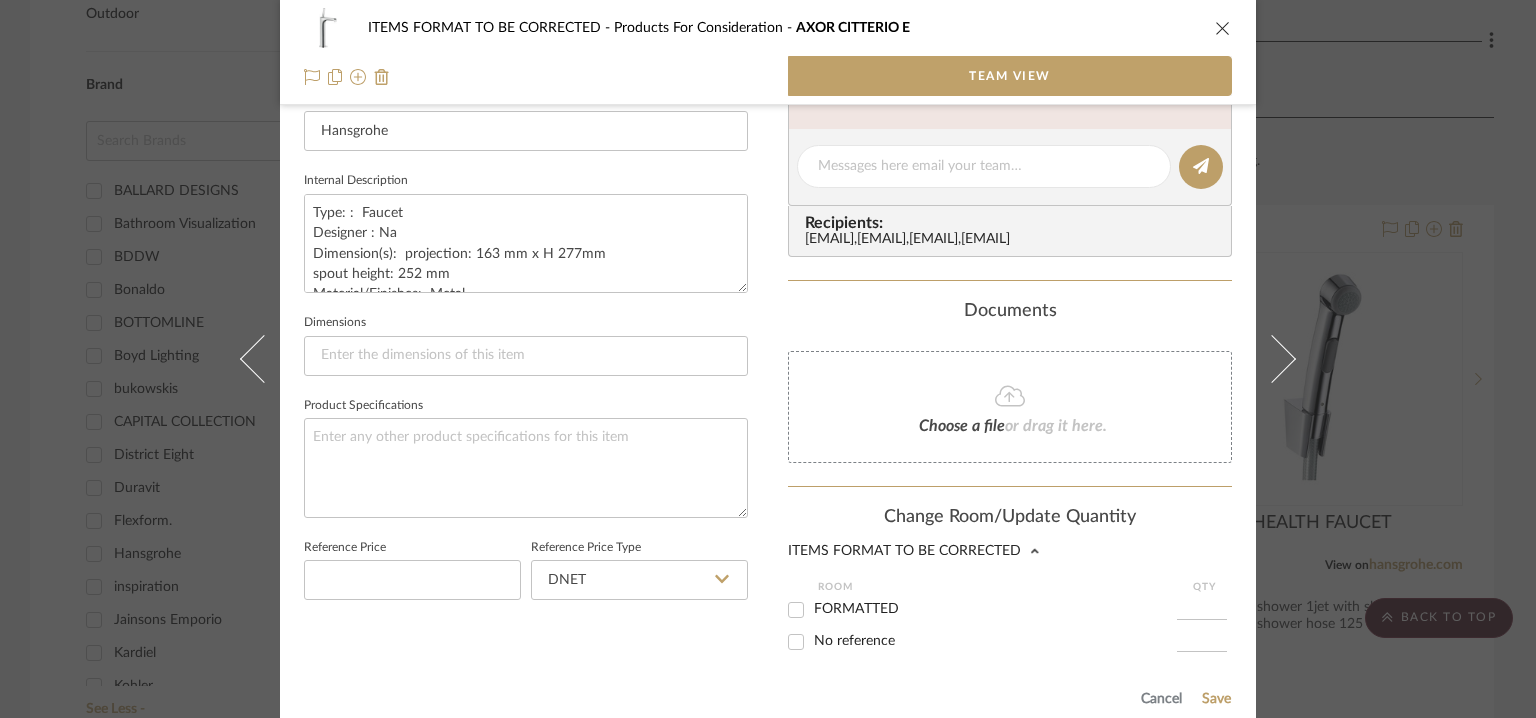 click on "FORMATTED" at bounding box center (856, 609) 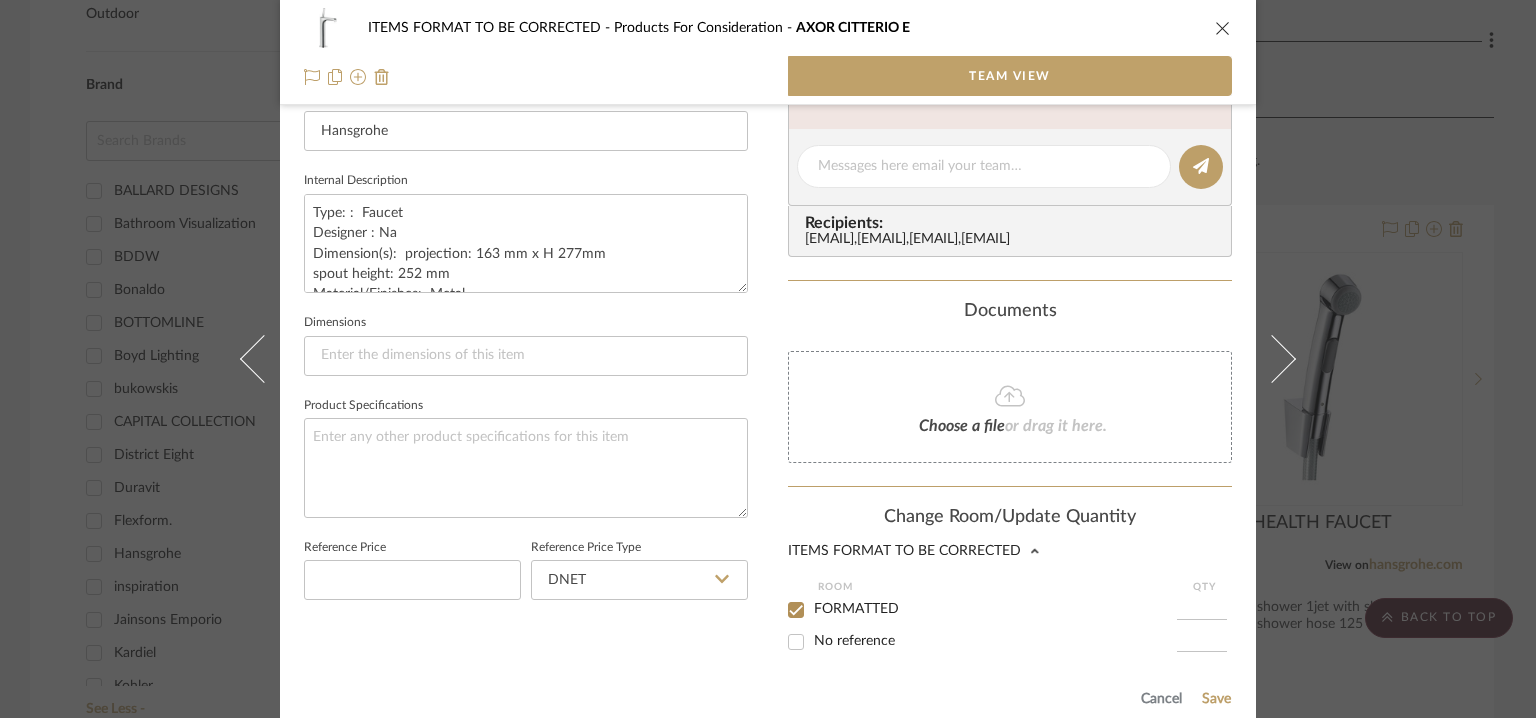 checkbox on "true" 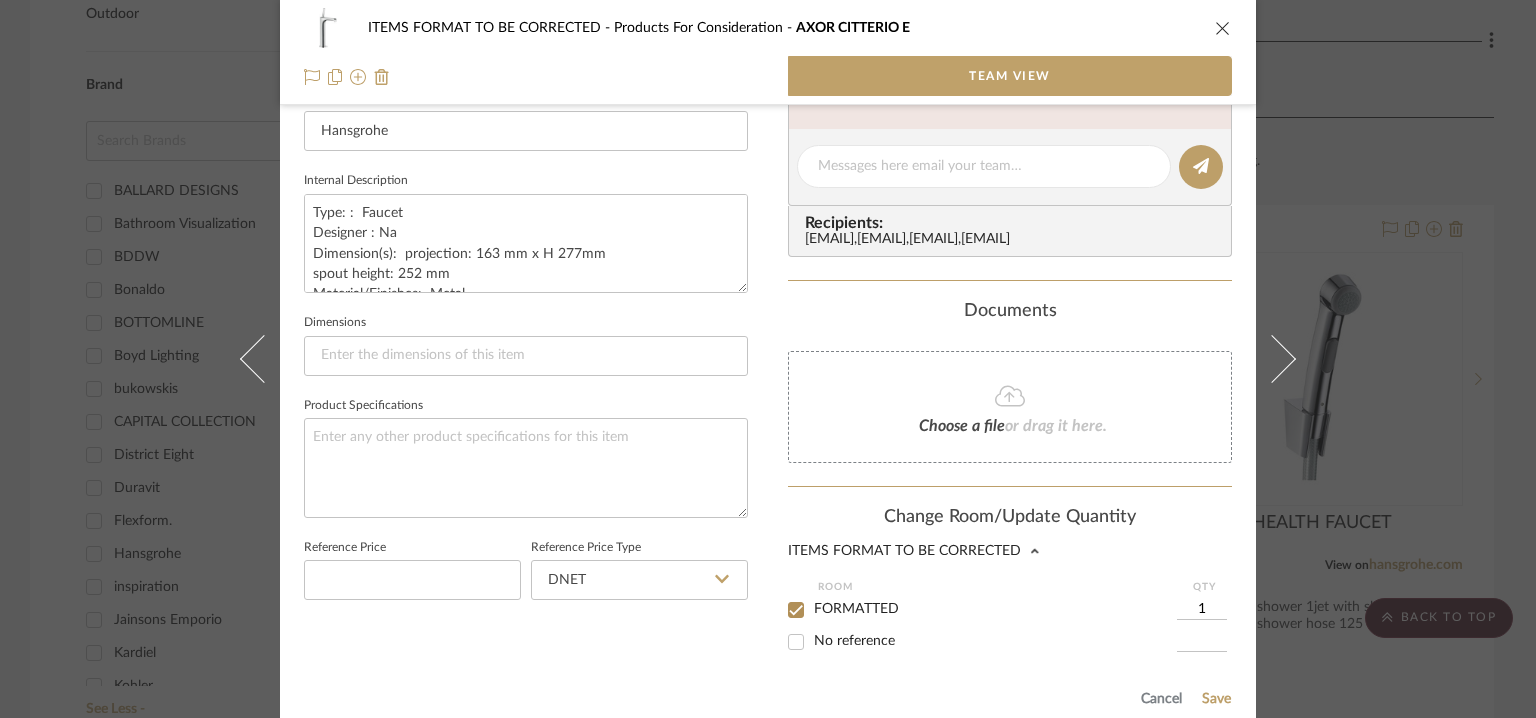 scroll, scrollTop: 839, scrollLeft: 0, axis: vertical 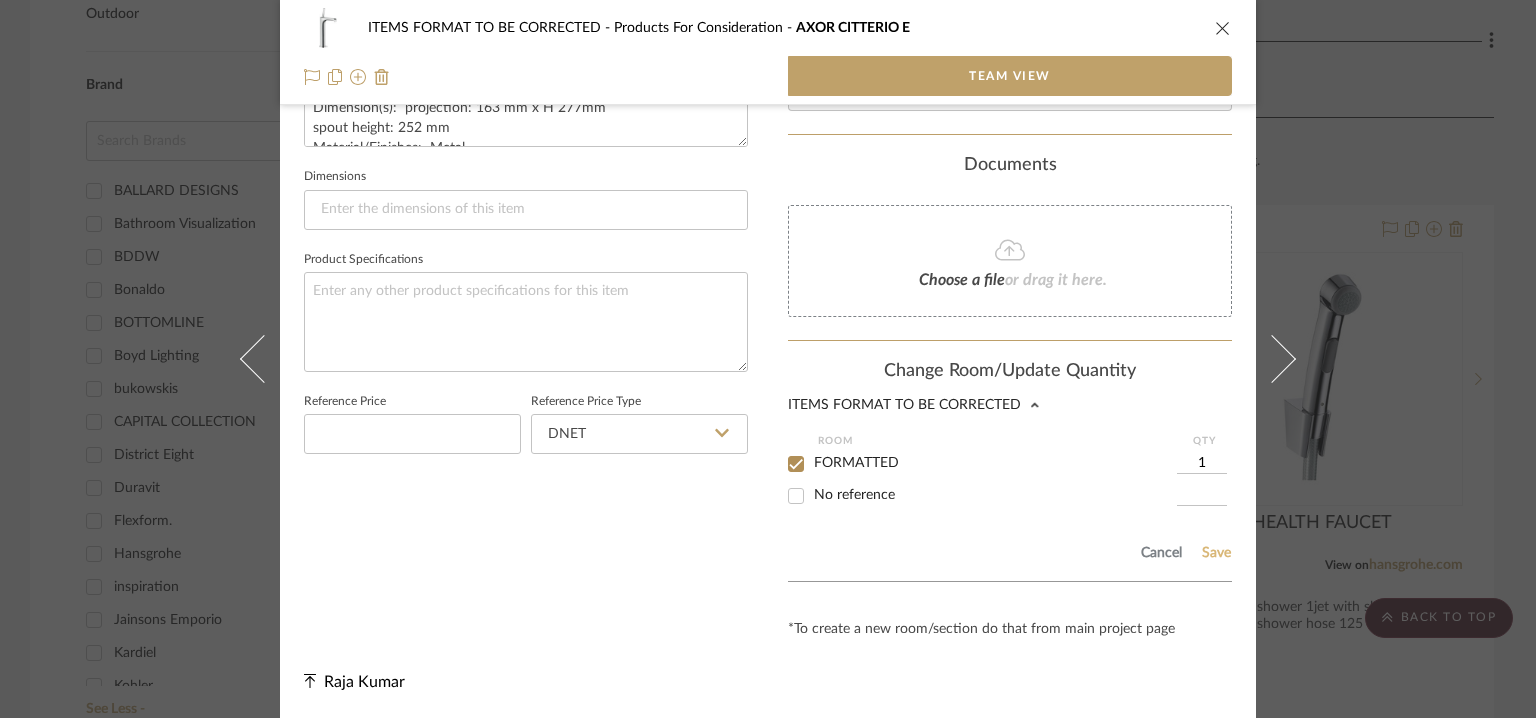 click on "Save" 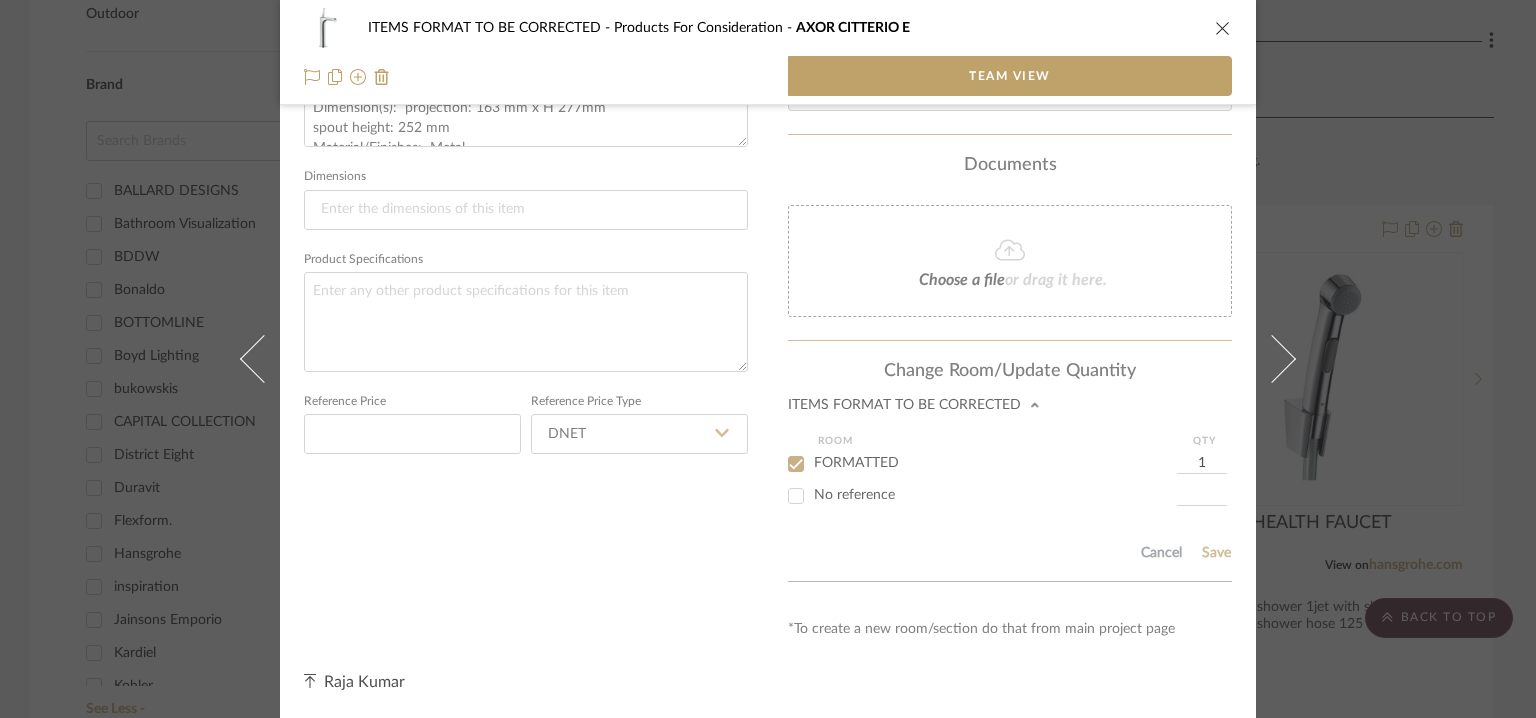 type 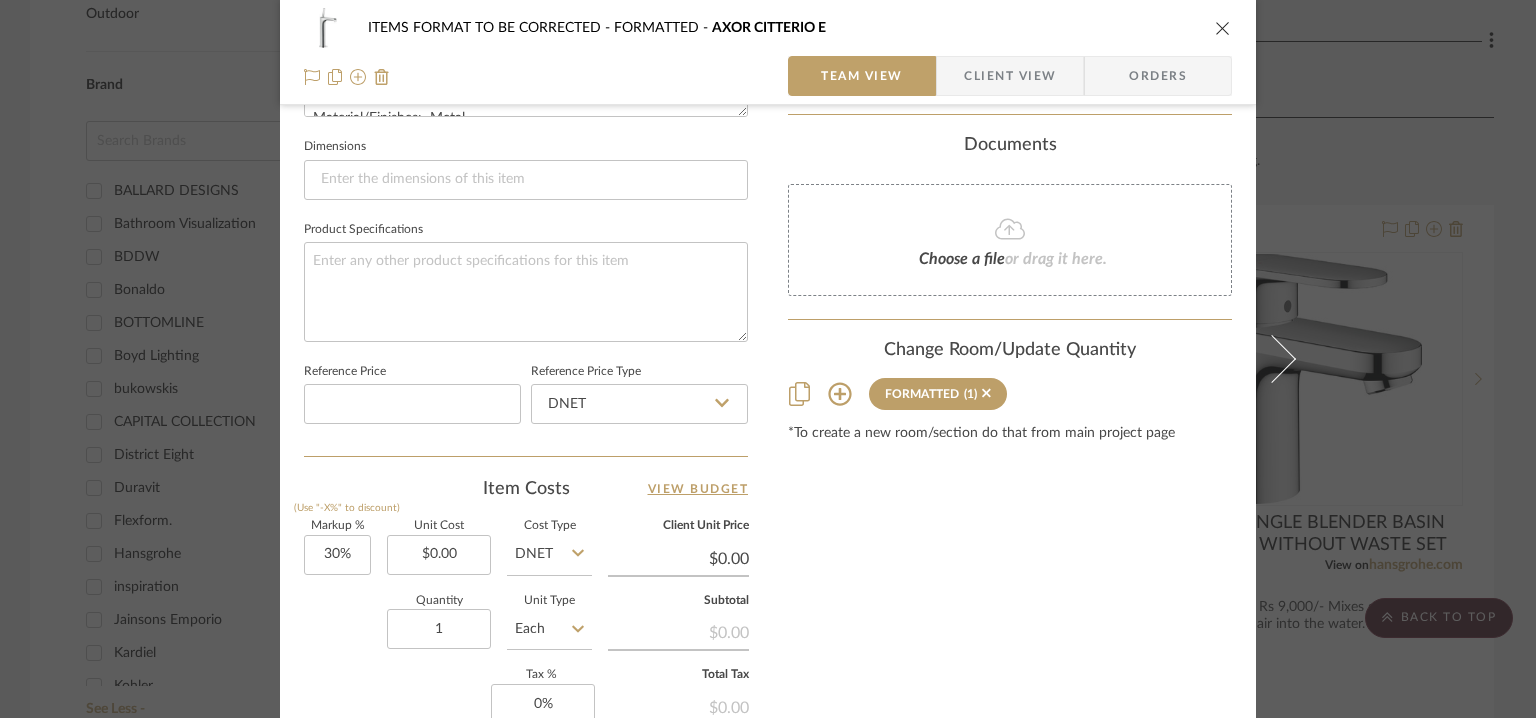 type 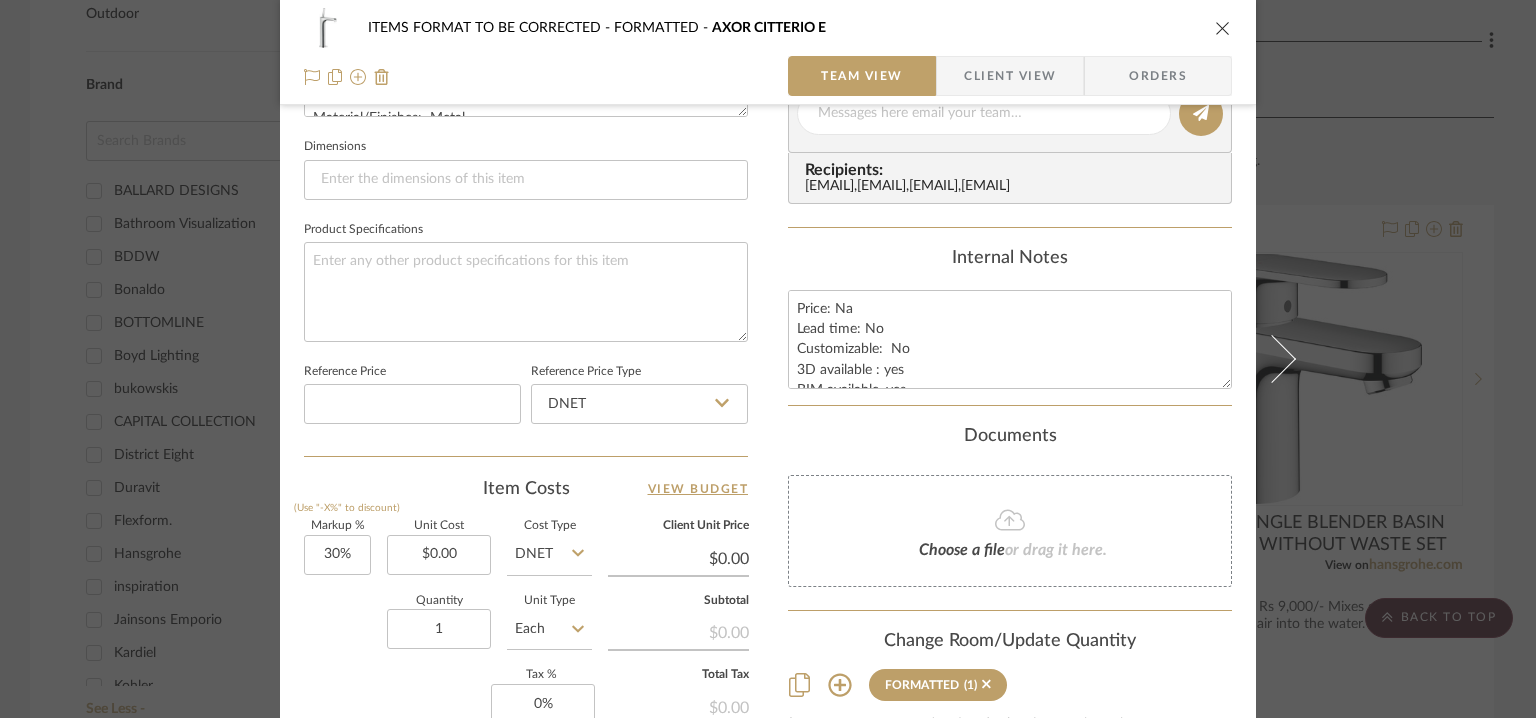 click at bounding box center (1223, 28) 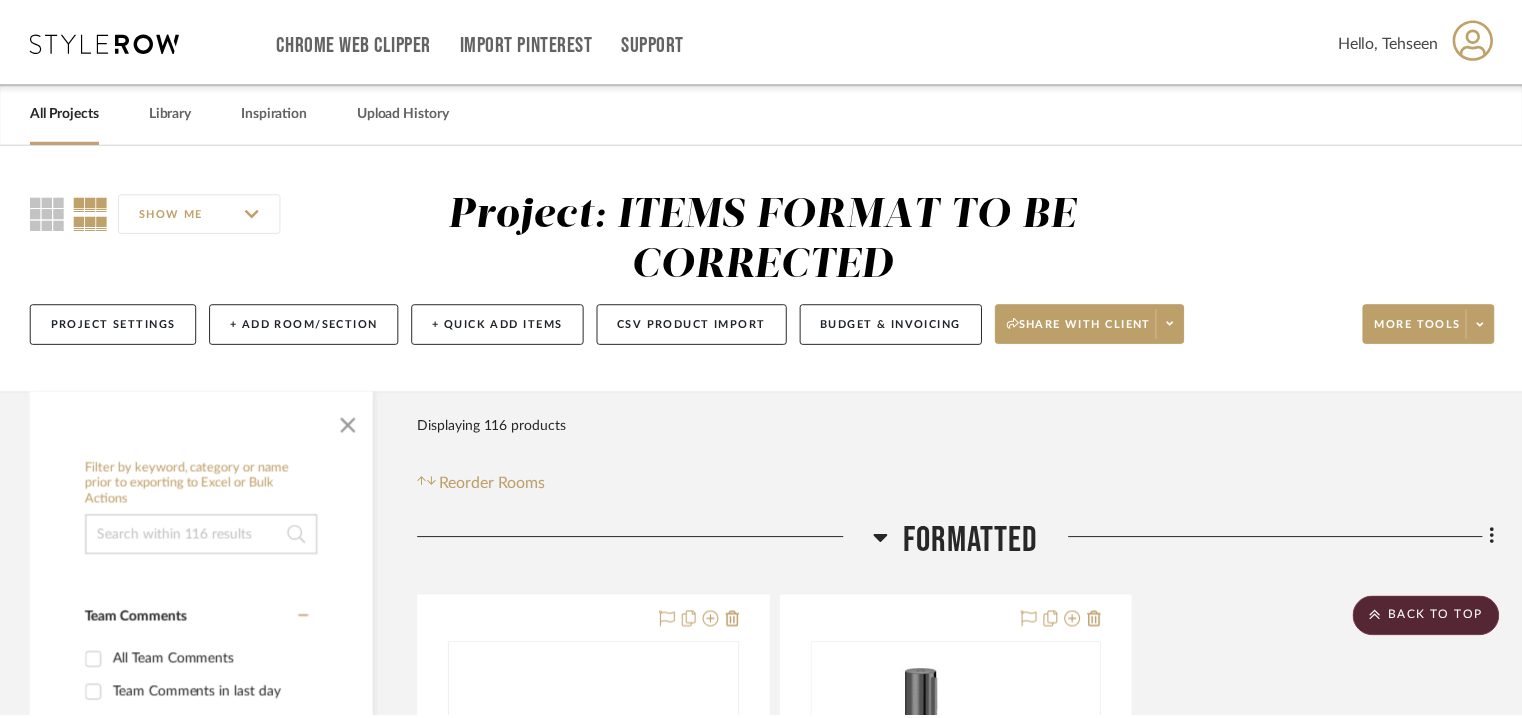 scroll, scrollTop: 1475, scrollLeft: 0, axis: vertical 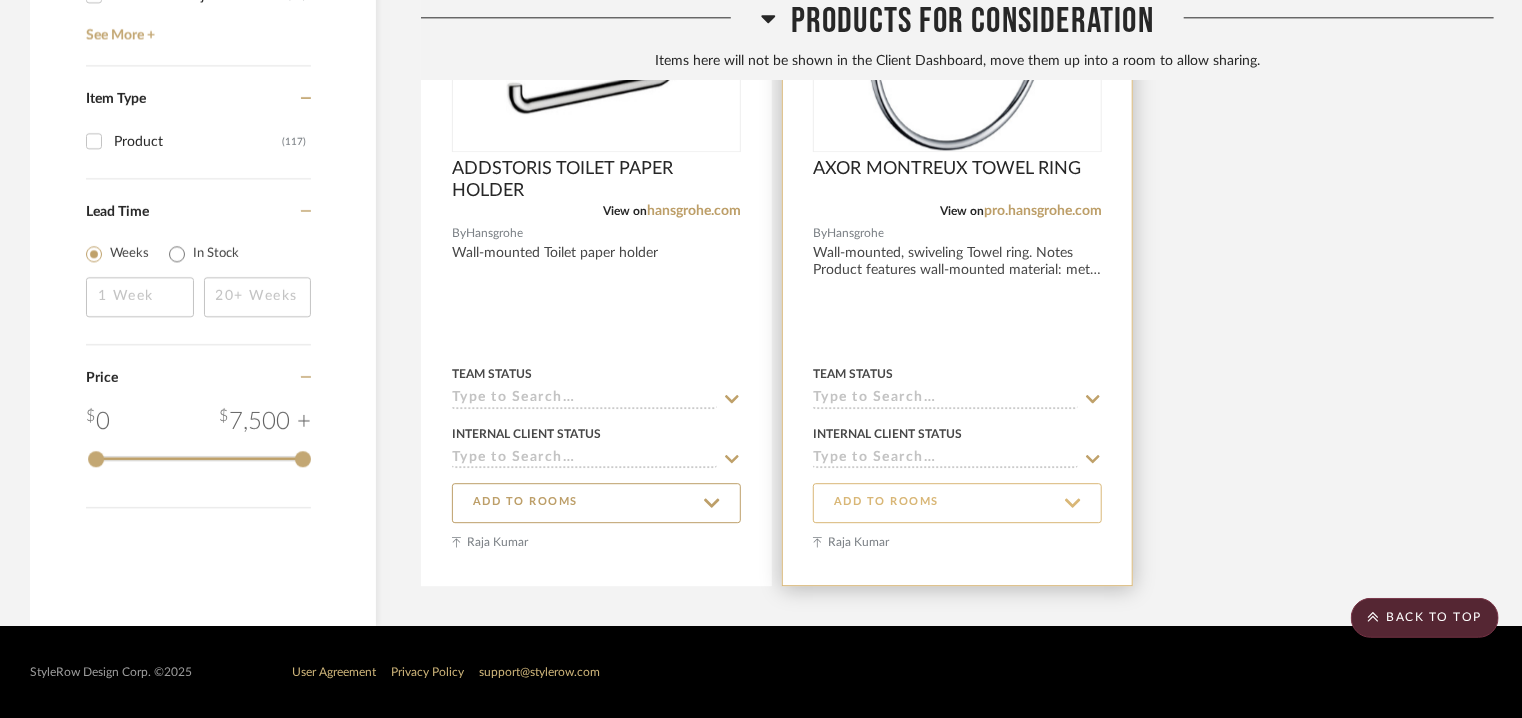 click 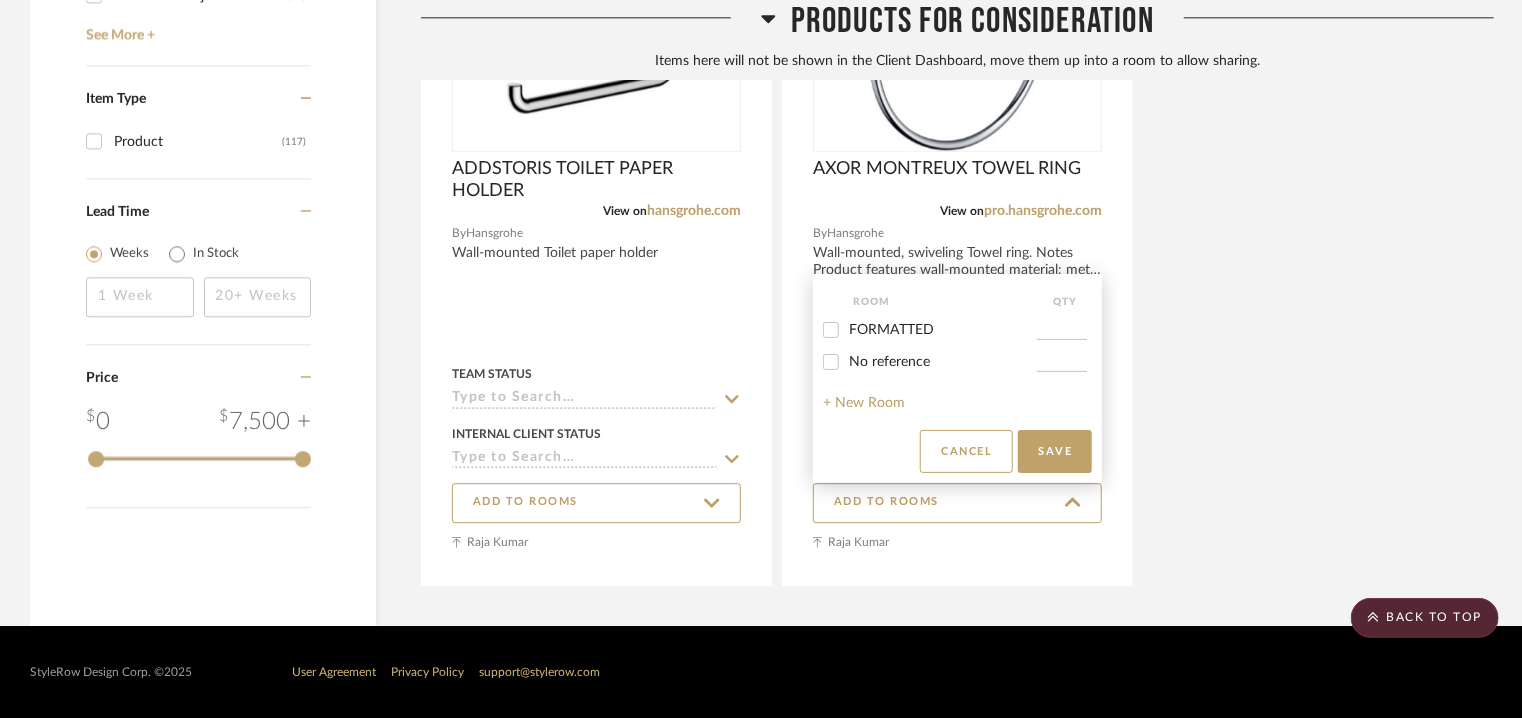 click on "FORMATTED" at bounding box center [891, 330] 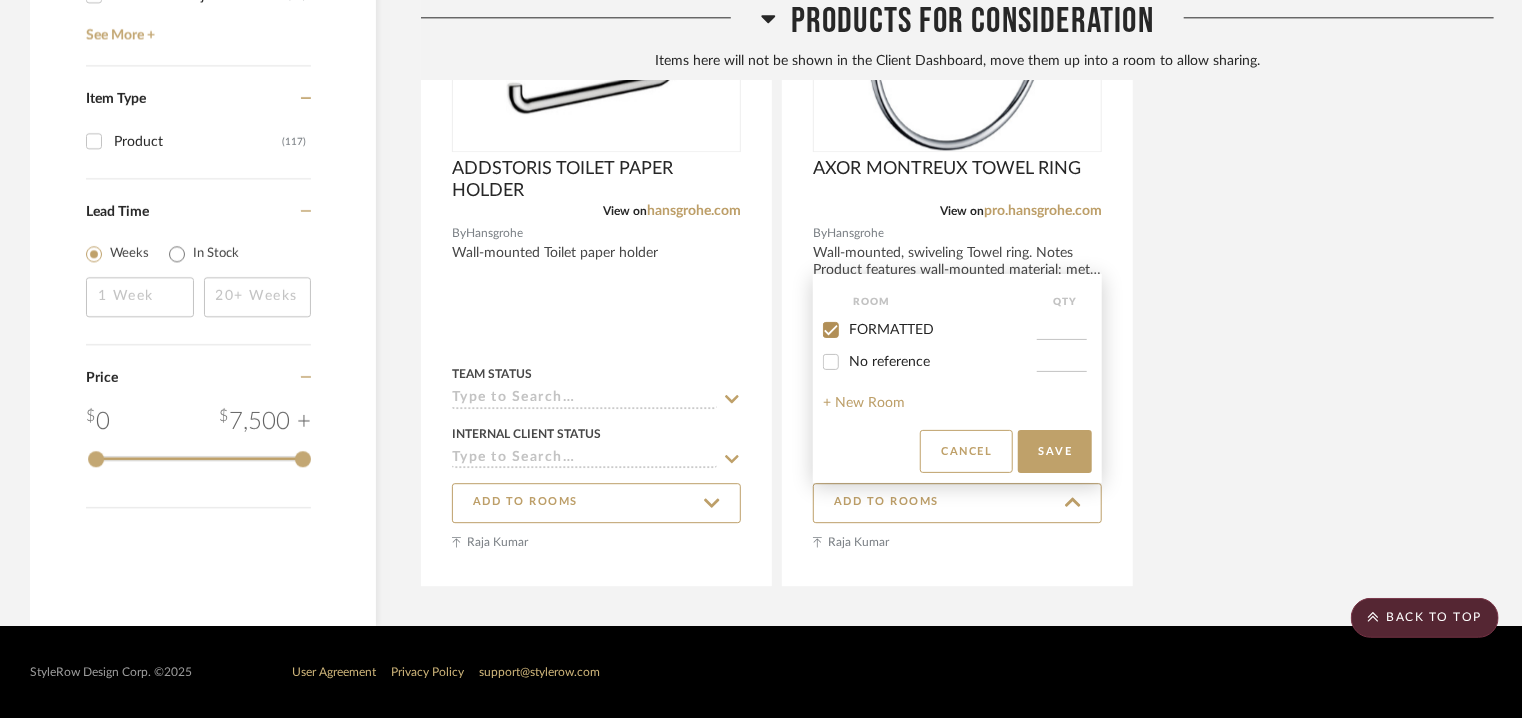 checkbox on "true" 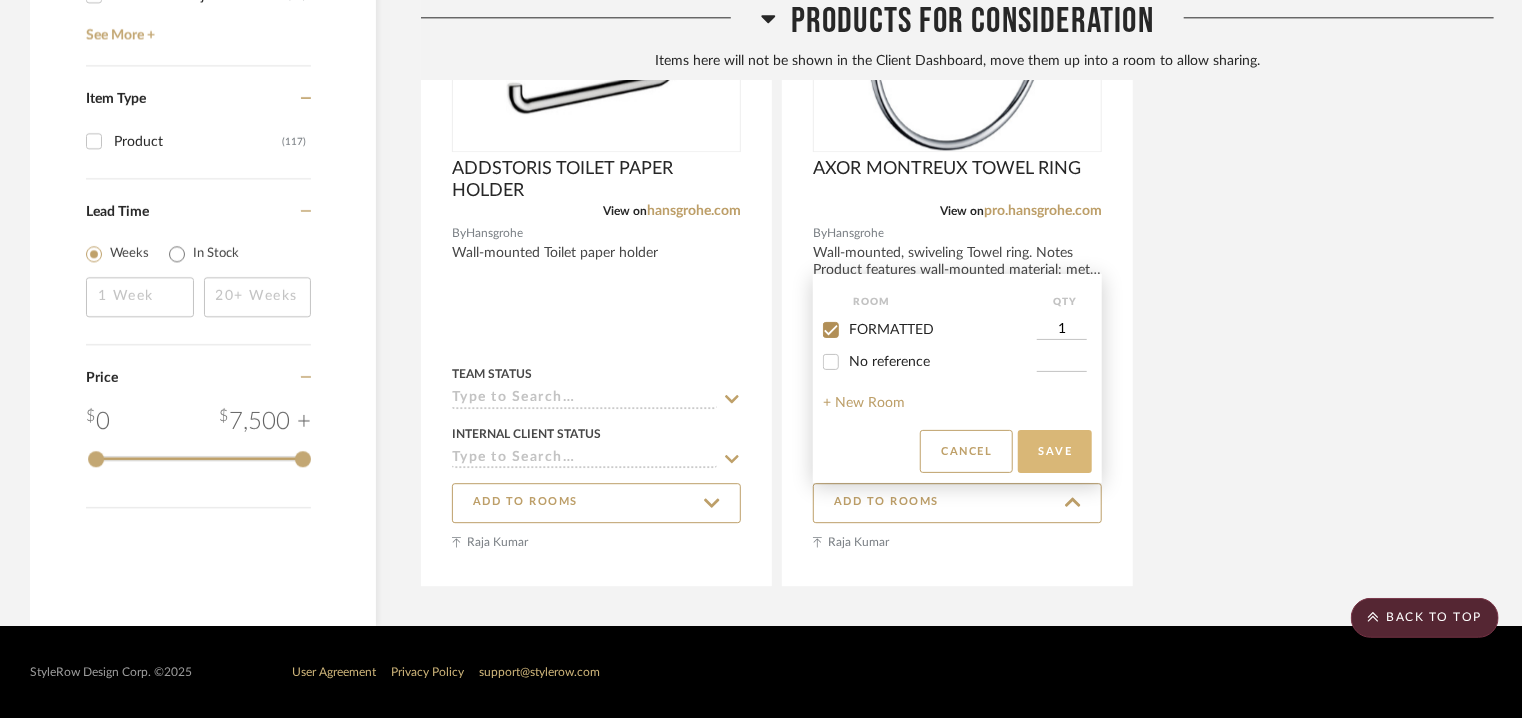 click on "Save" at bounding box center [1055, 451] 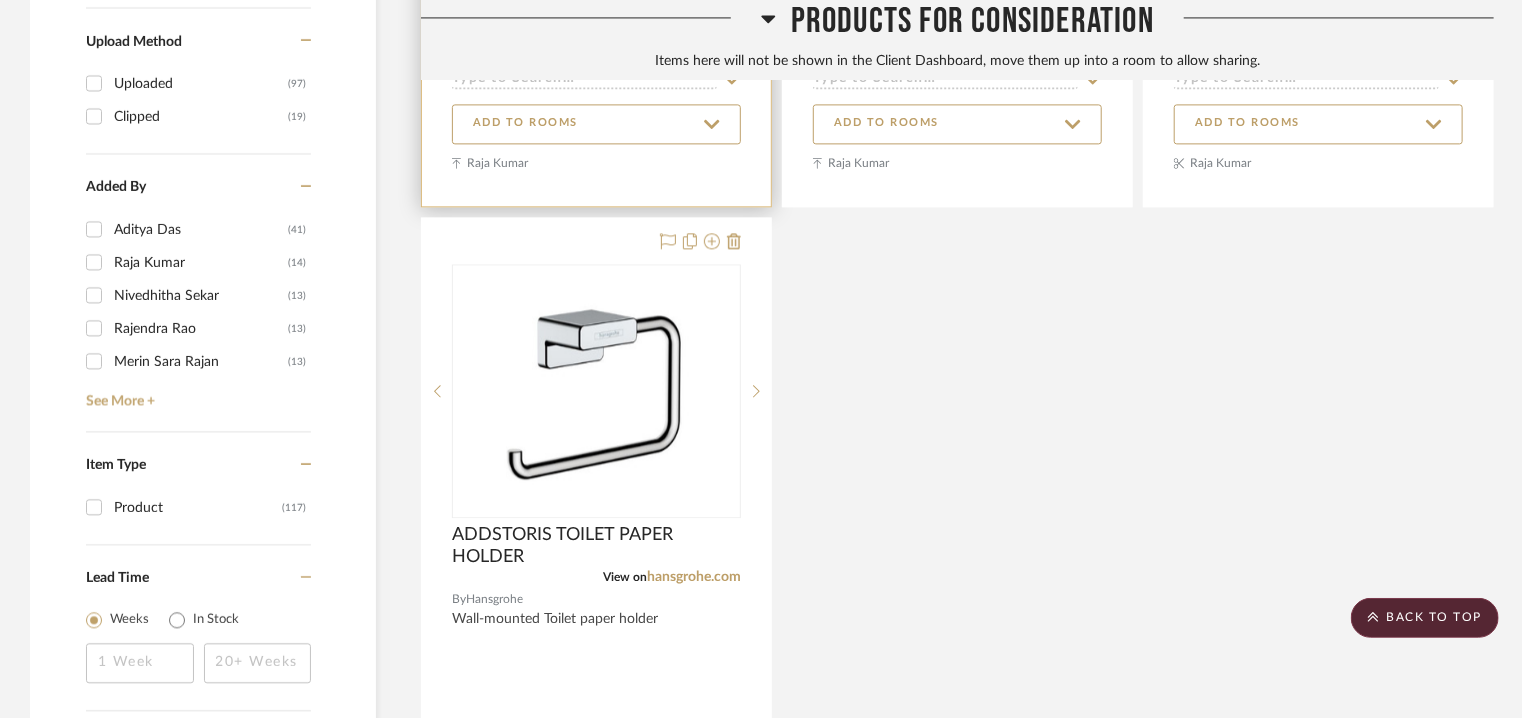 scroll, scrollTop: 2375, scrollLeft: 0, axis: vertical 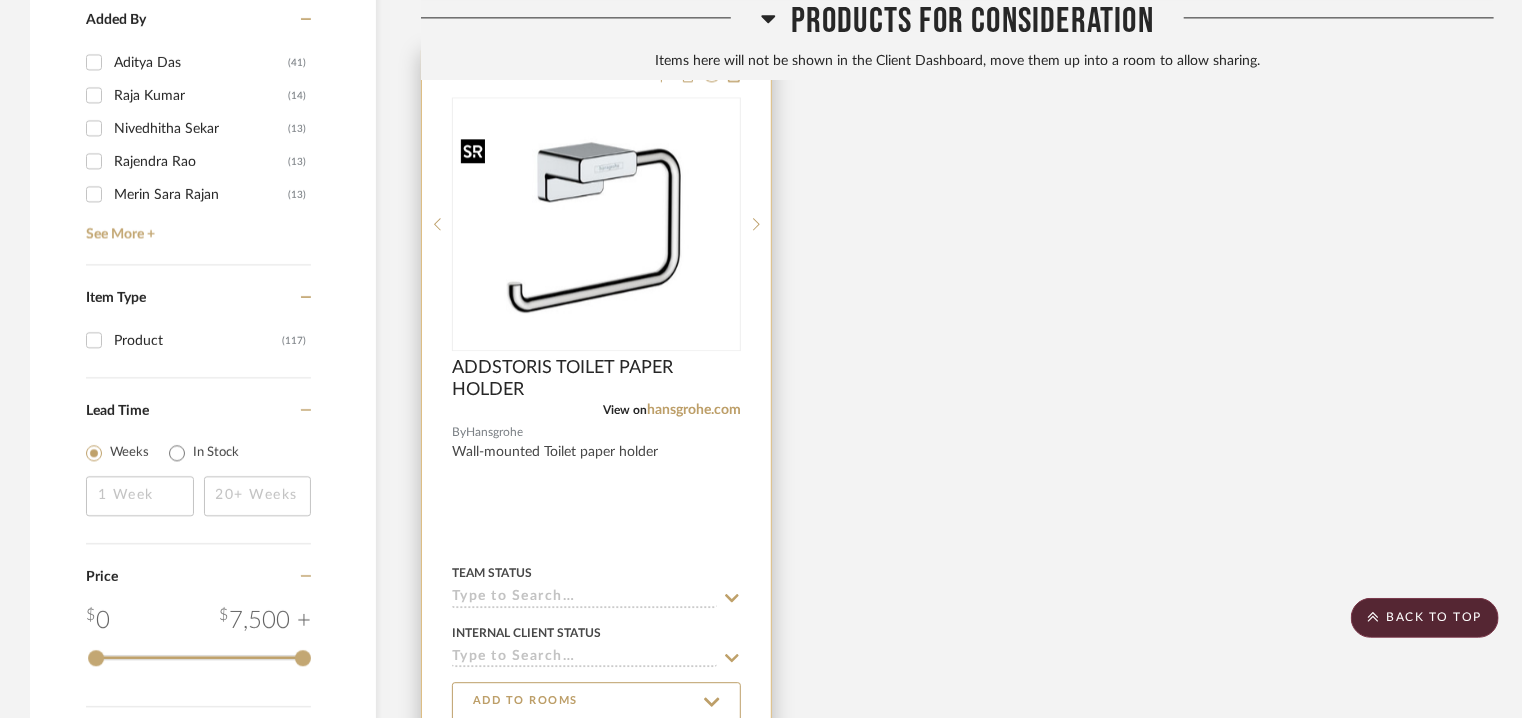 click at bounding box center (596, 224) 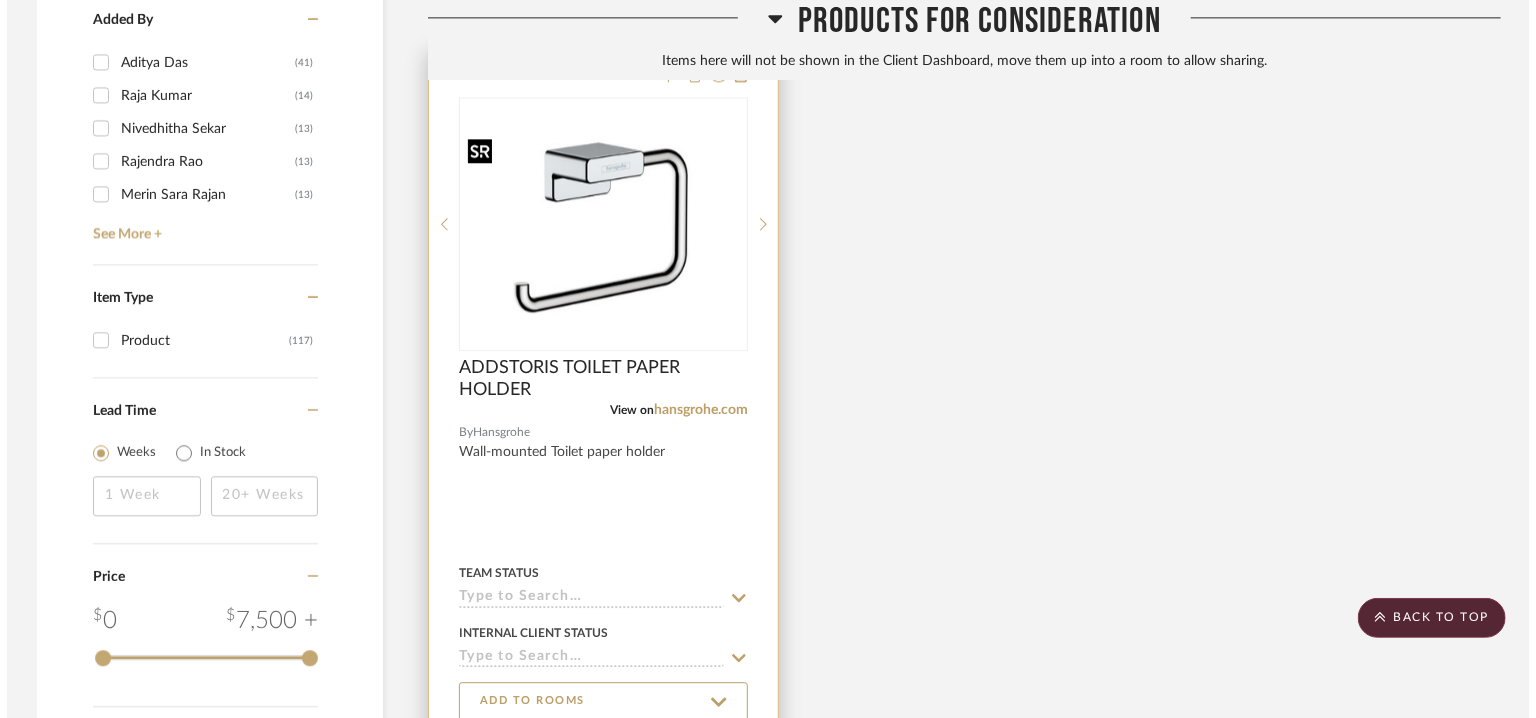 scroll, scrollTop: 0, scrollLeft: 0, axis: both 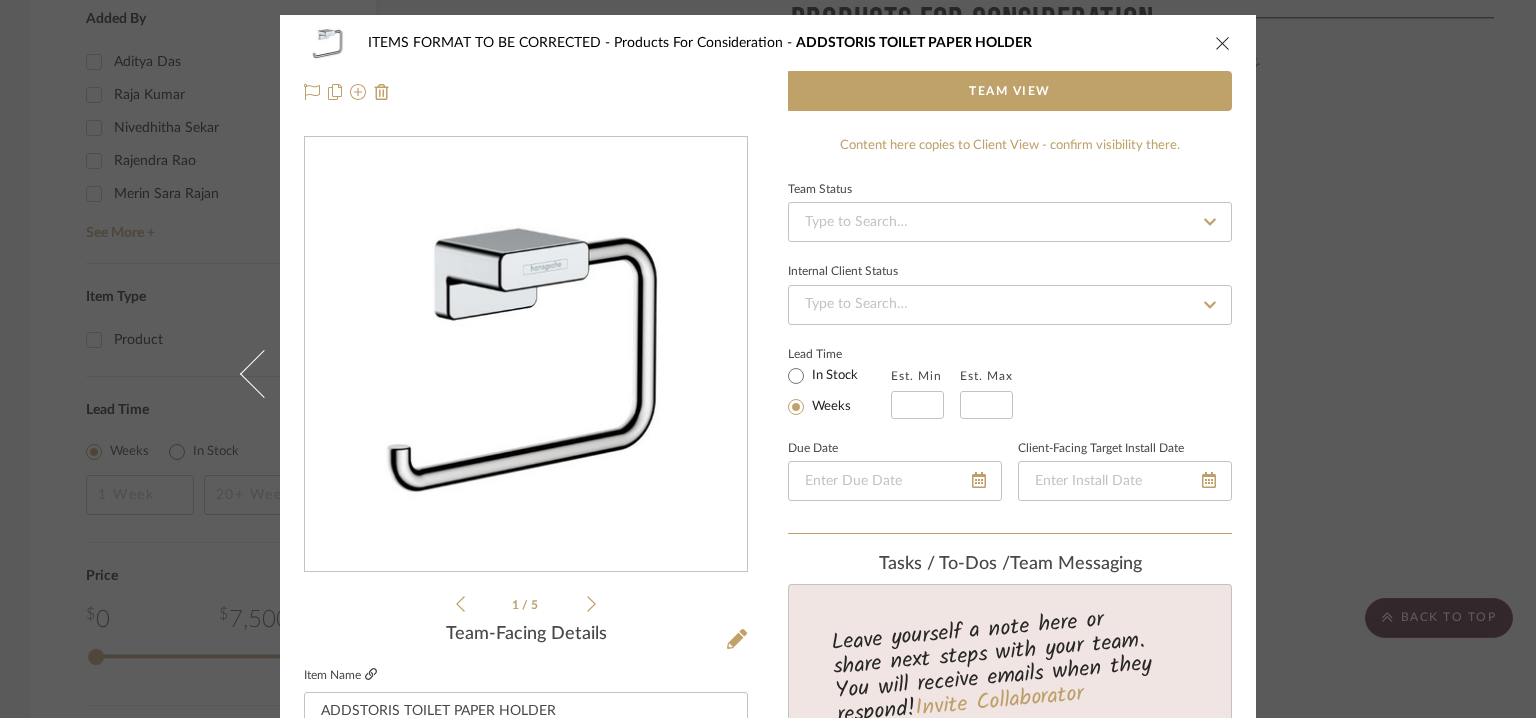 click 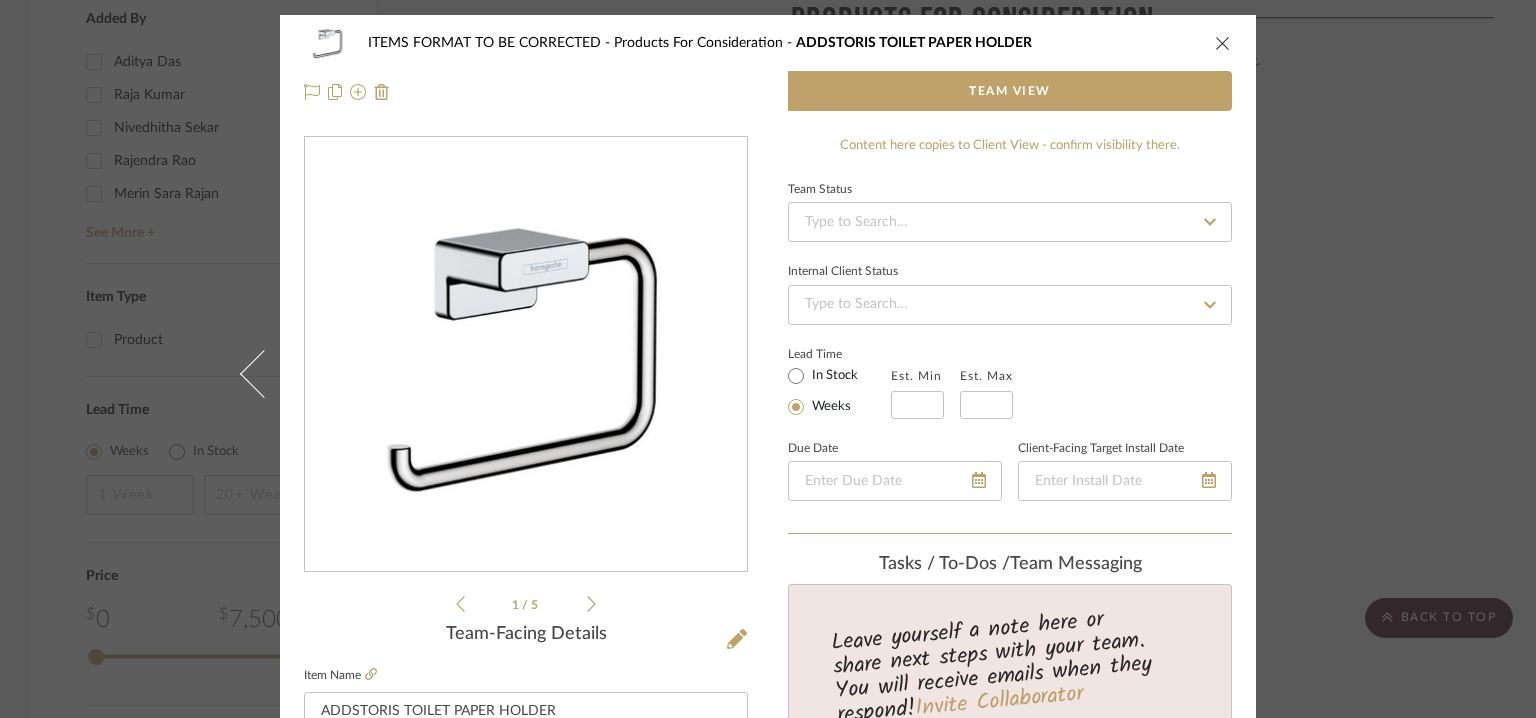 click on "Item Name  ADDSTORIS TOILET PAPER HOLDER" 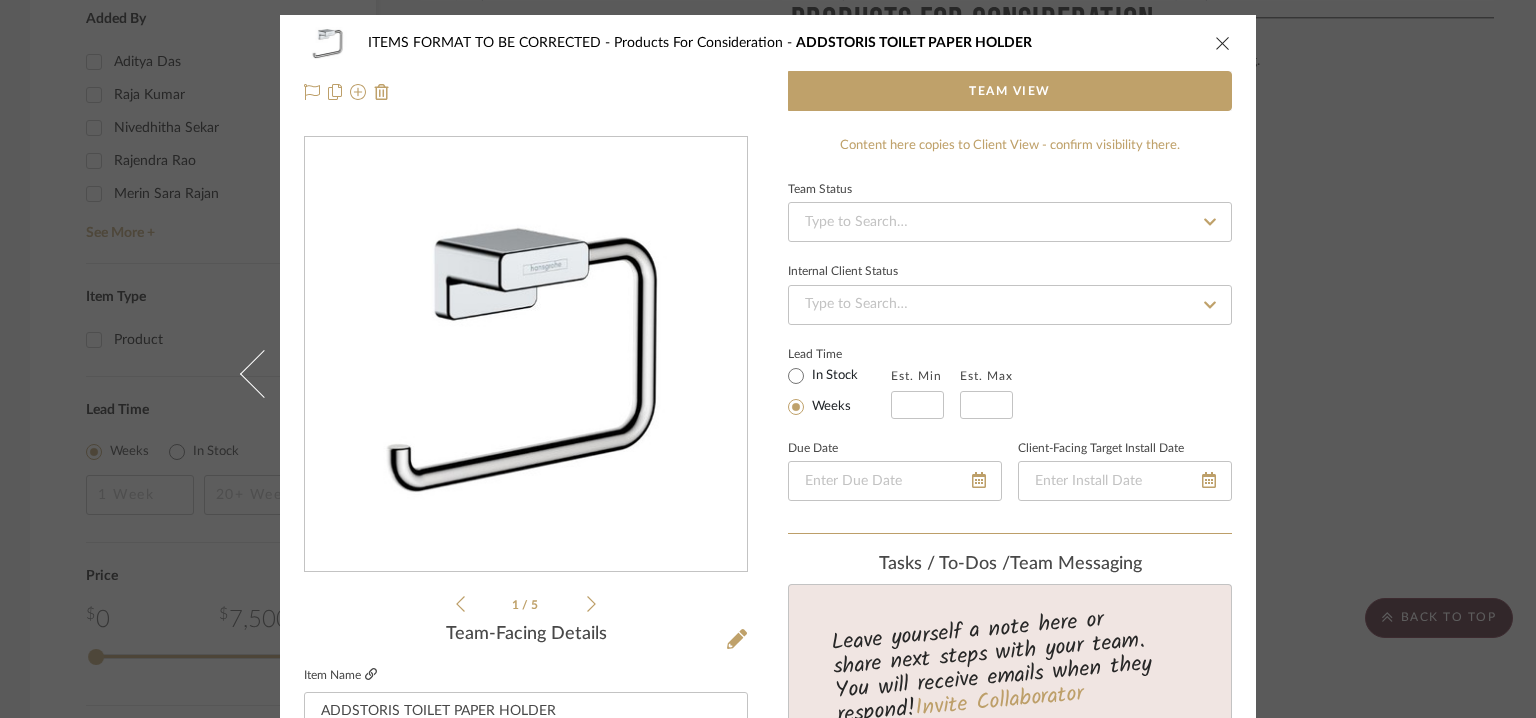 click 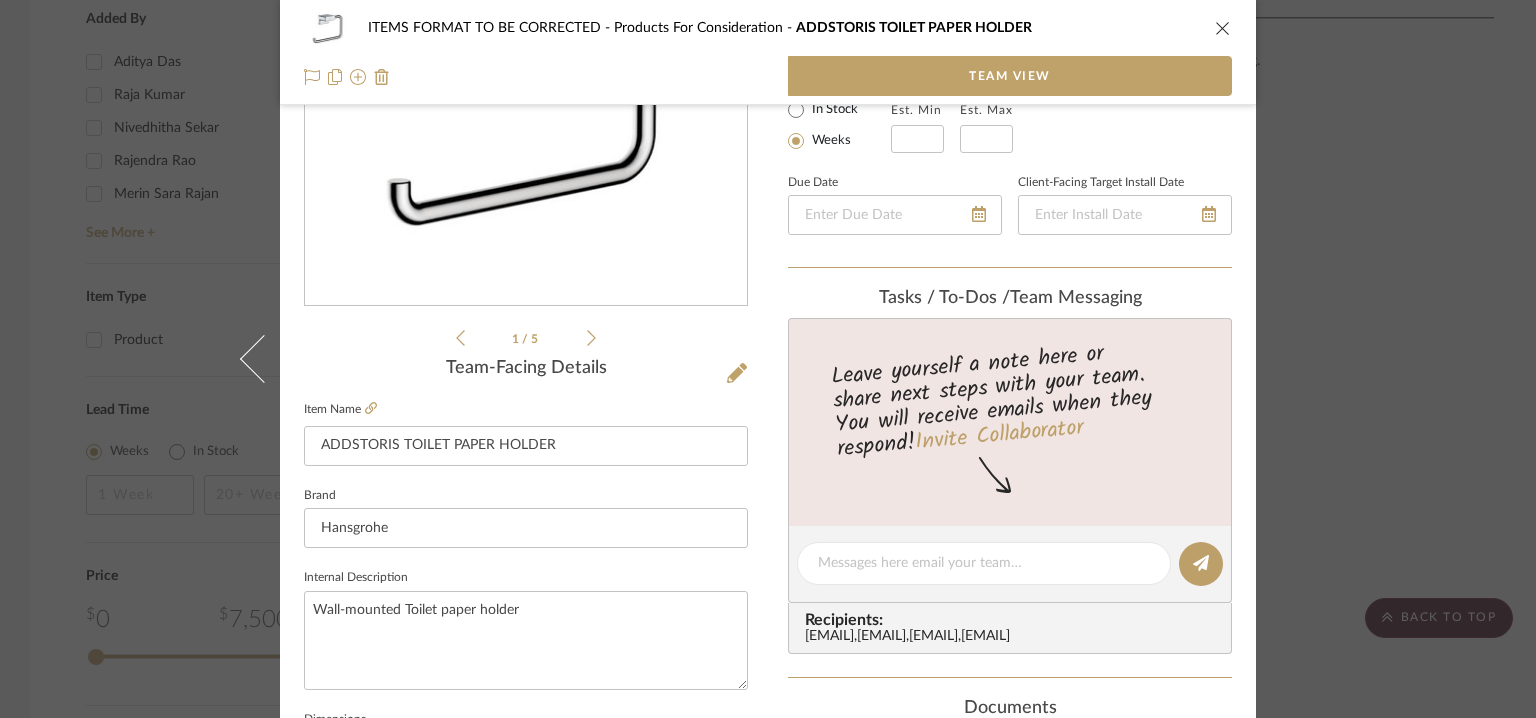 scroll, scrollTop: 0, scrollLeft: 0, axis: both 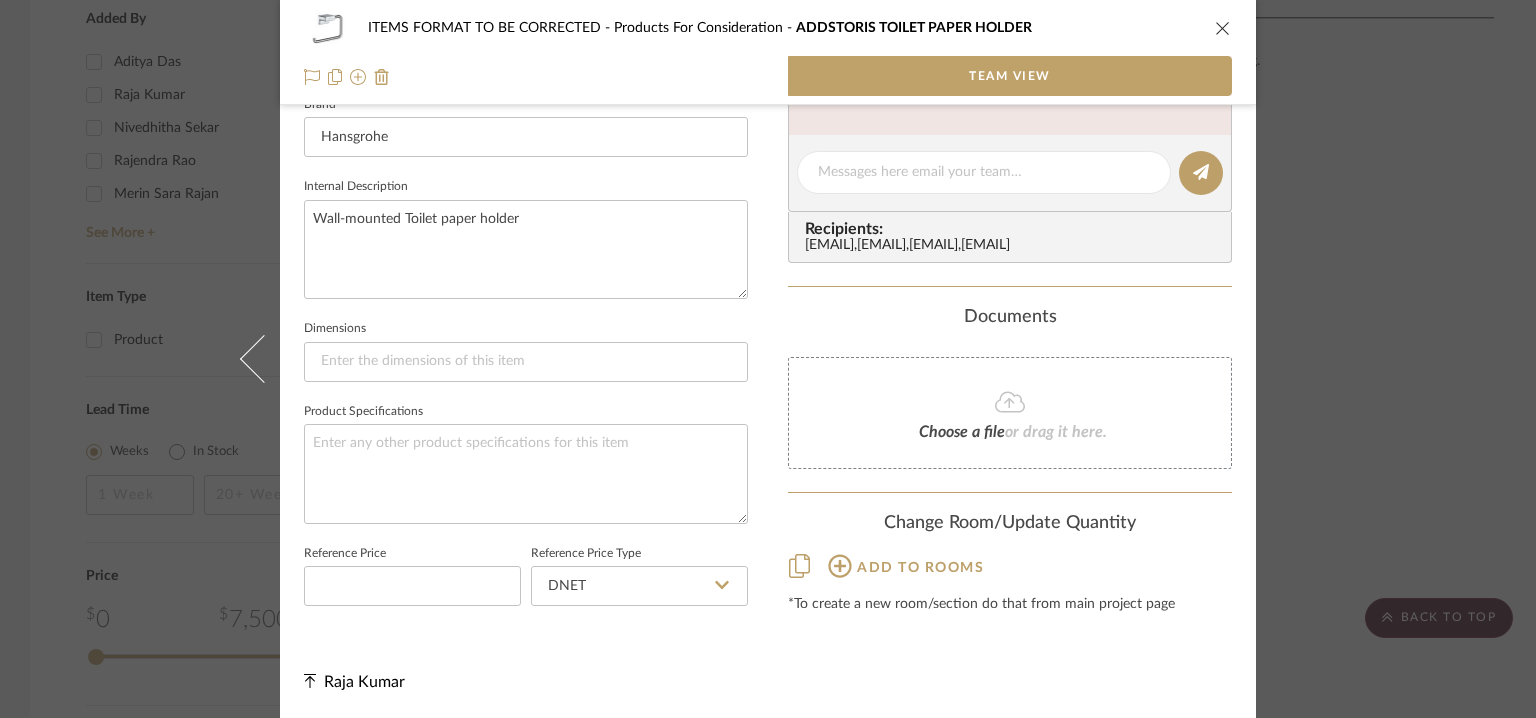 click 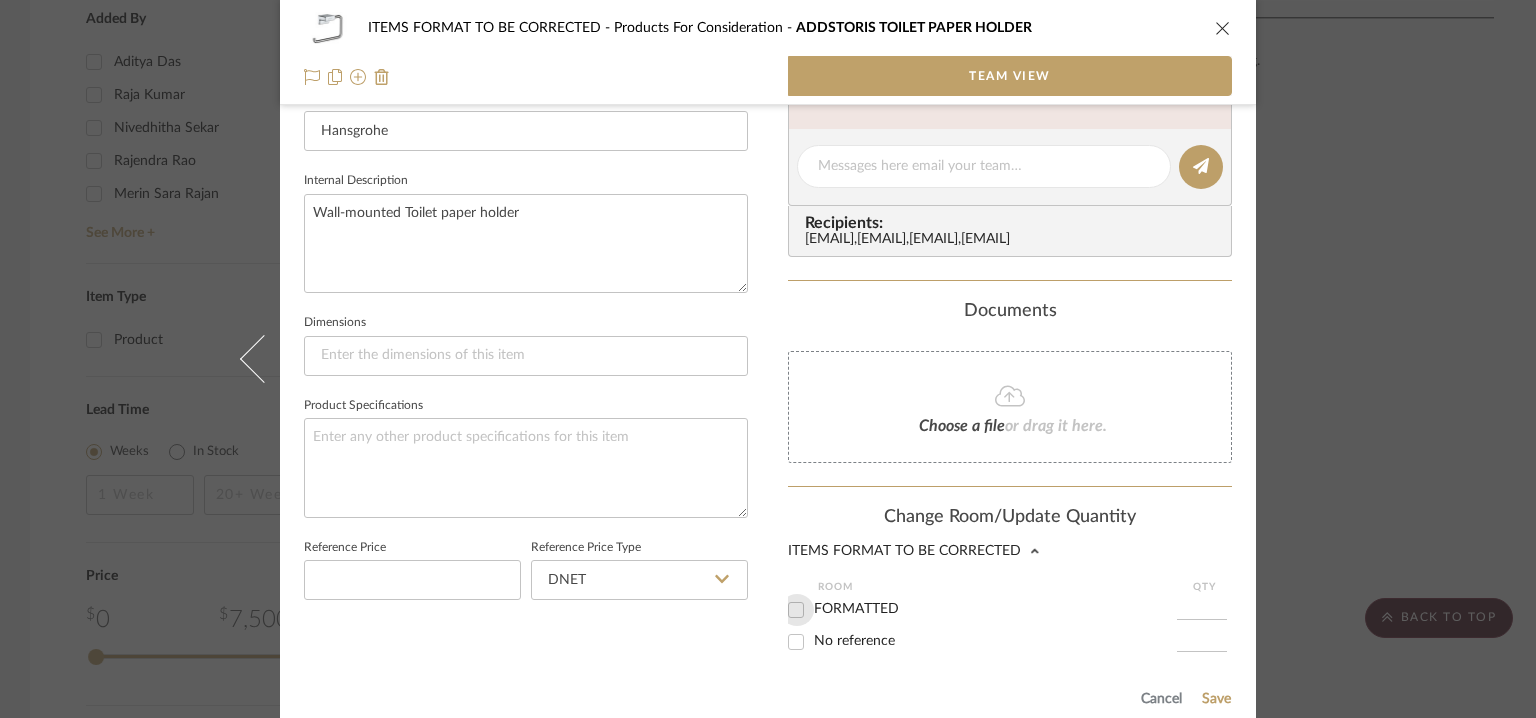 drag, startPoint x: 803, startPoint y: 637, endPoint x: 836, endPoint y: 632, distance: 33.37664 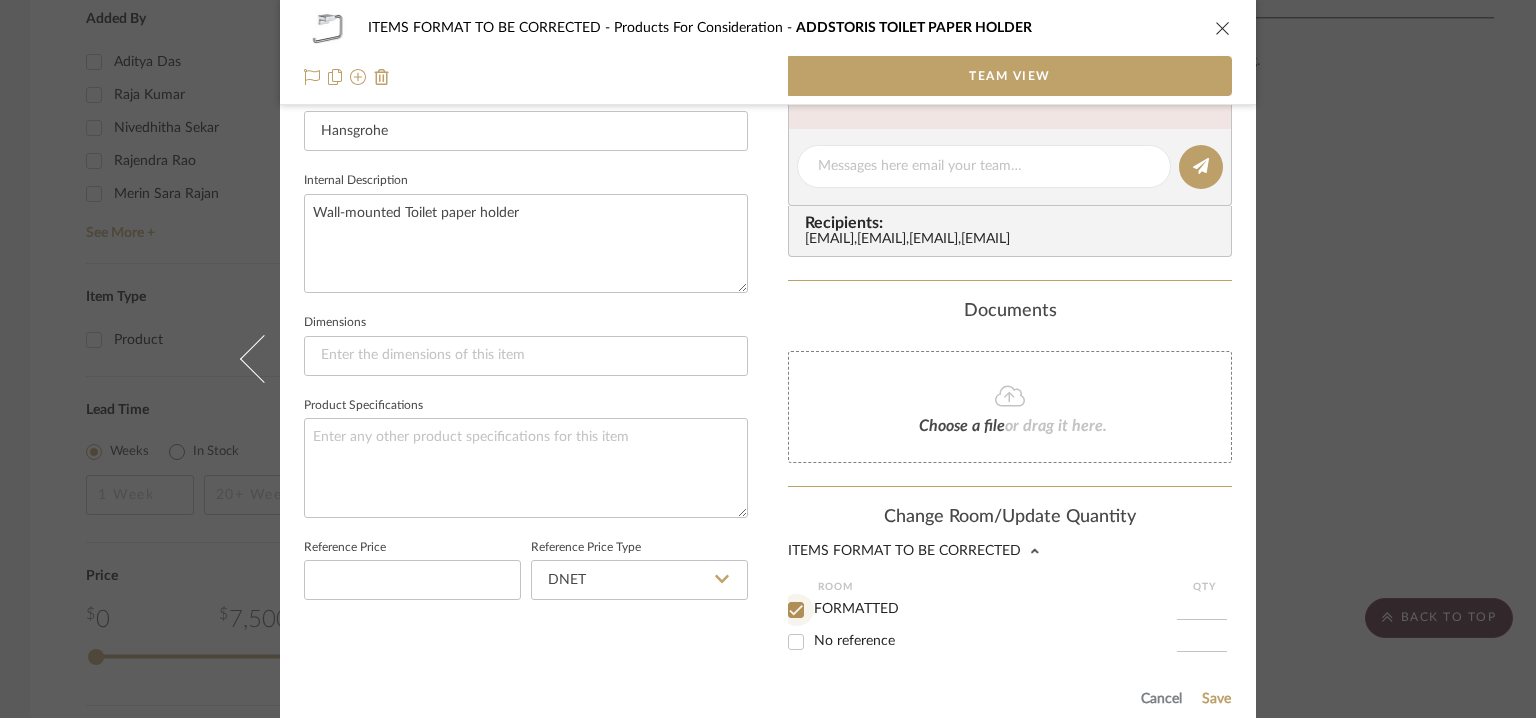 checkbox on "true" 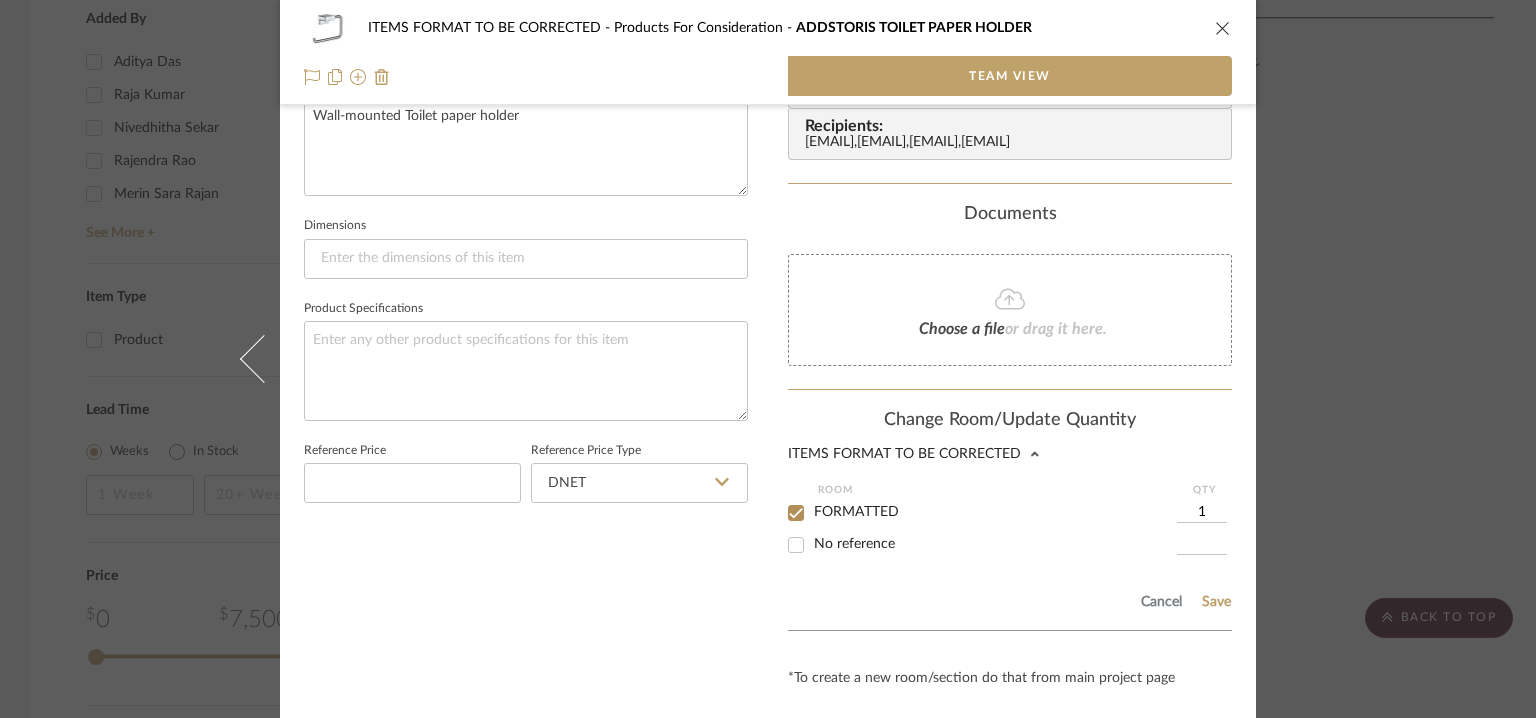 scroll, scrollTop: 839, scrollLeft: 0, axis: vertical 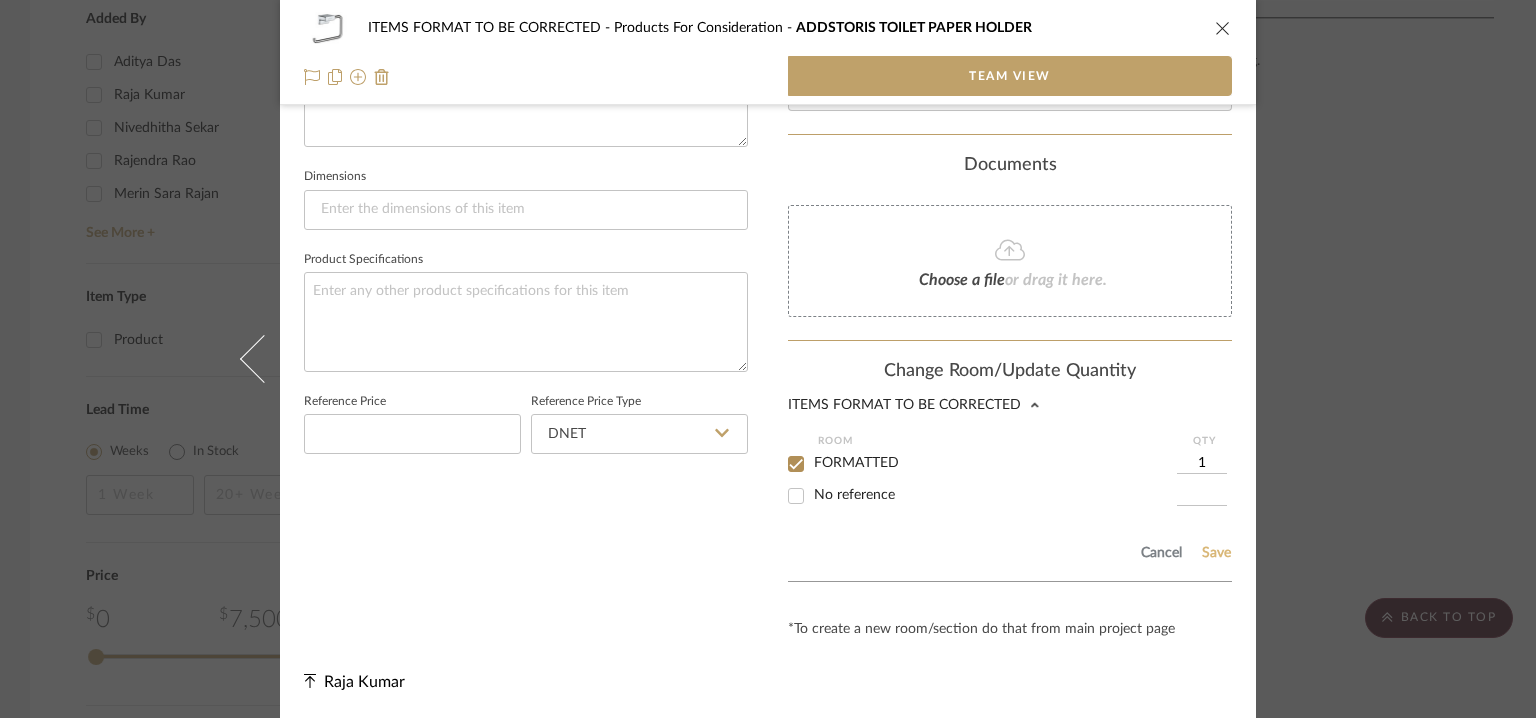 click on "Save" 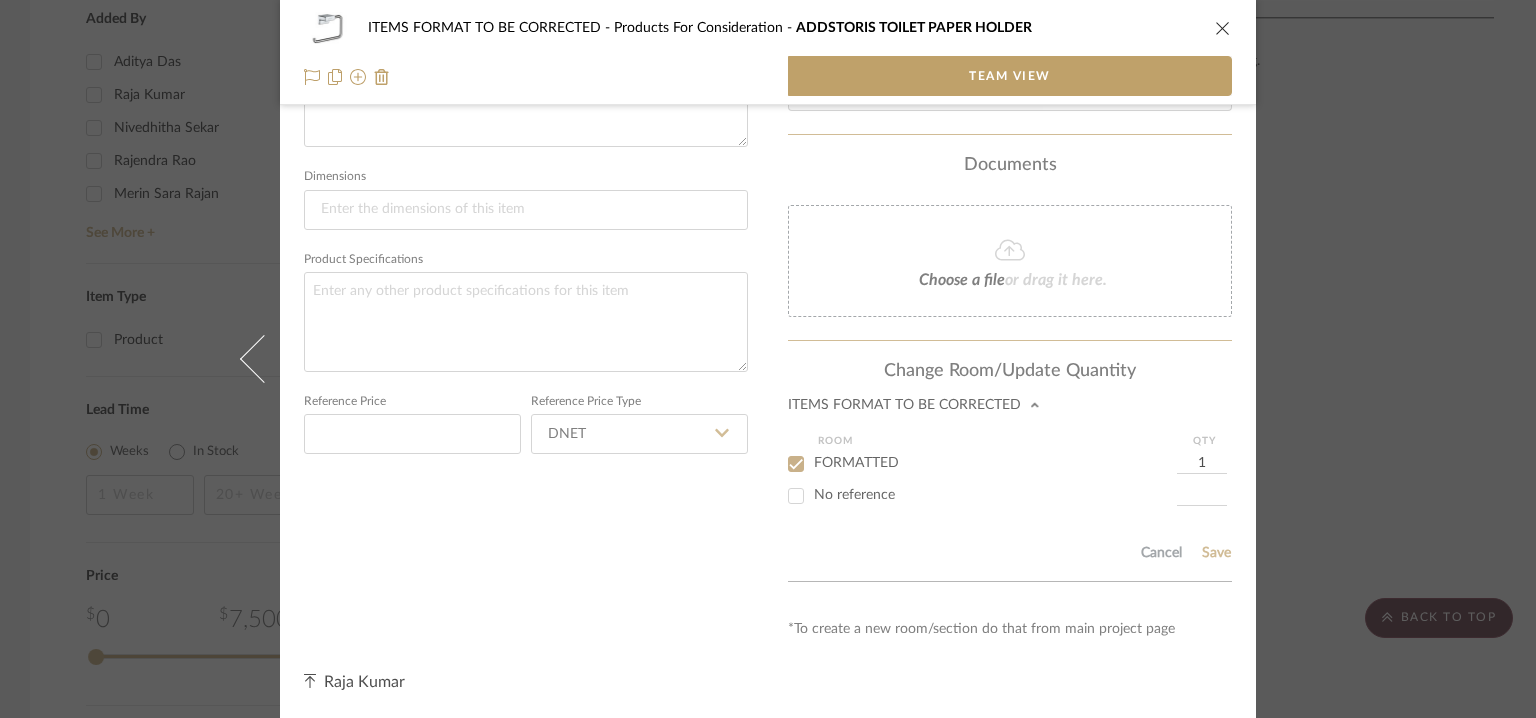 type 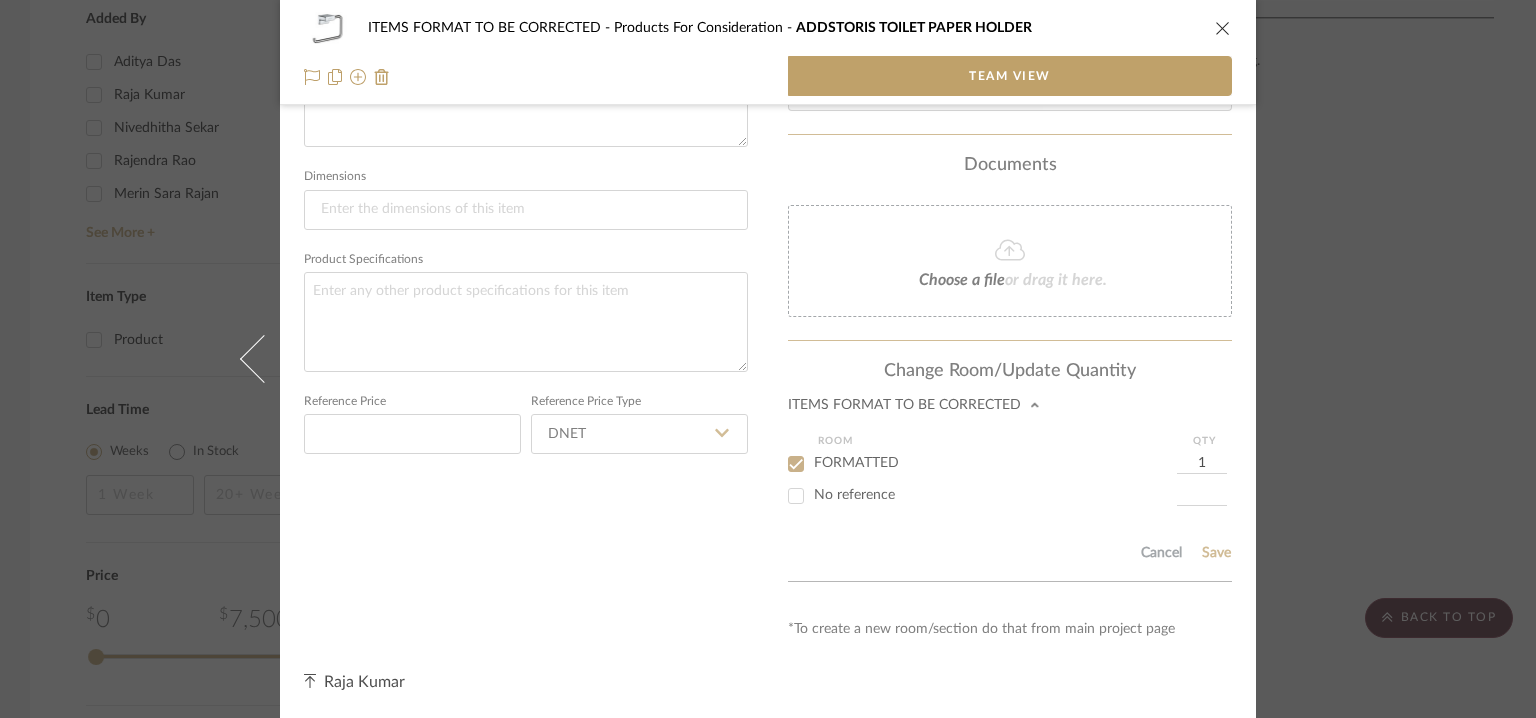 type 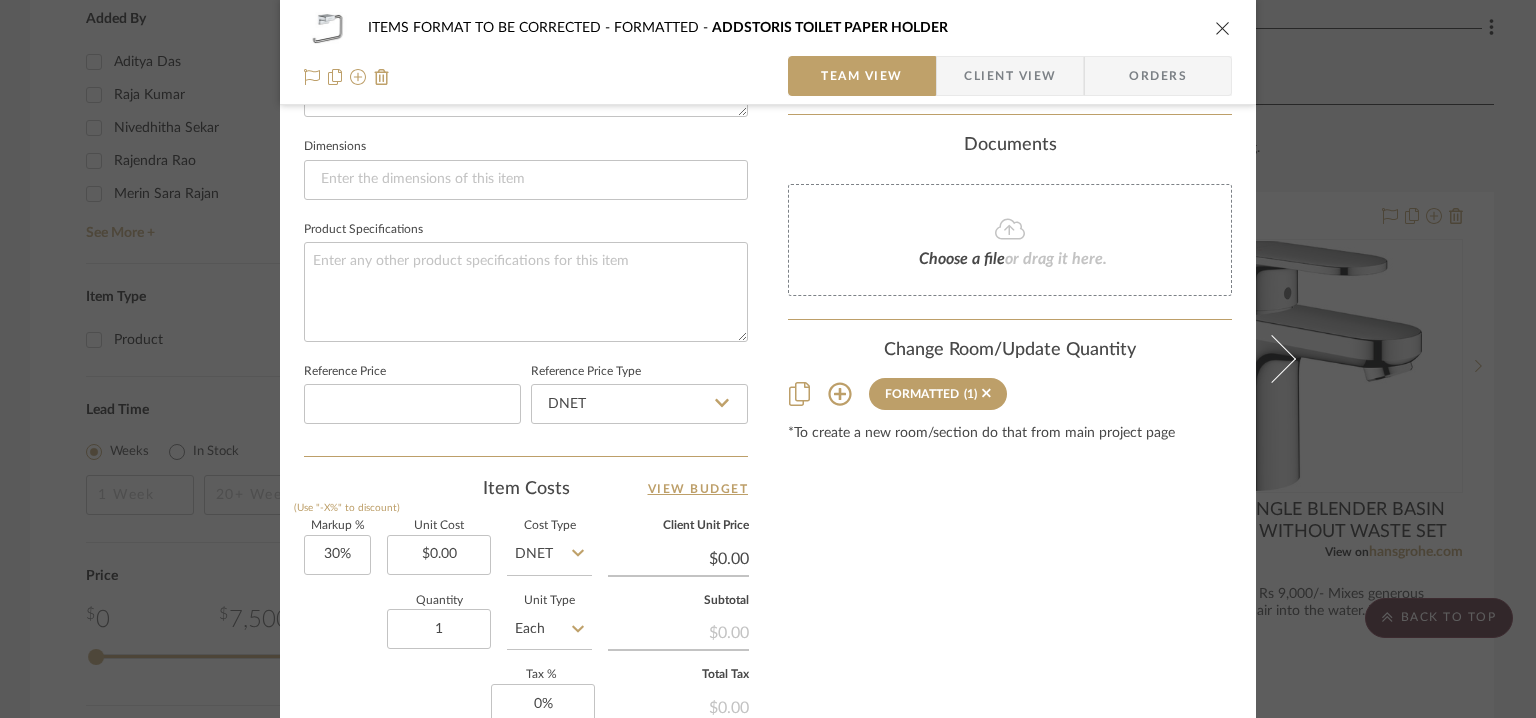 type 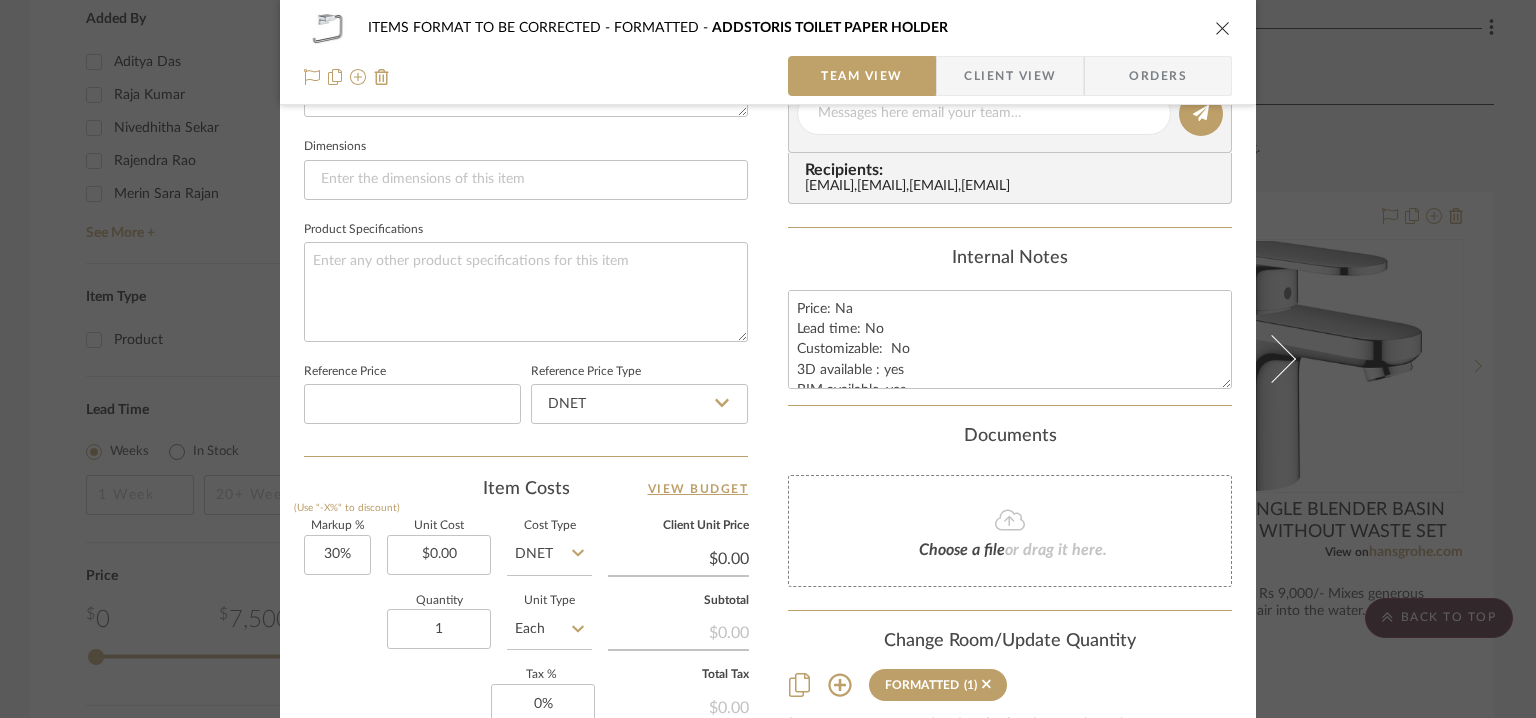 click at bounding box center (1223, 28) 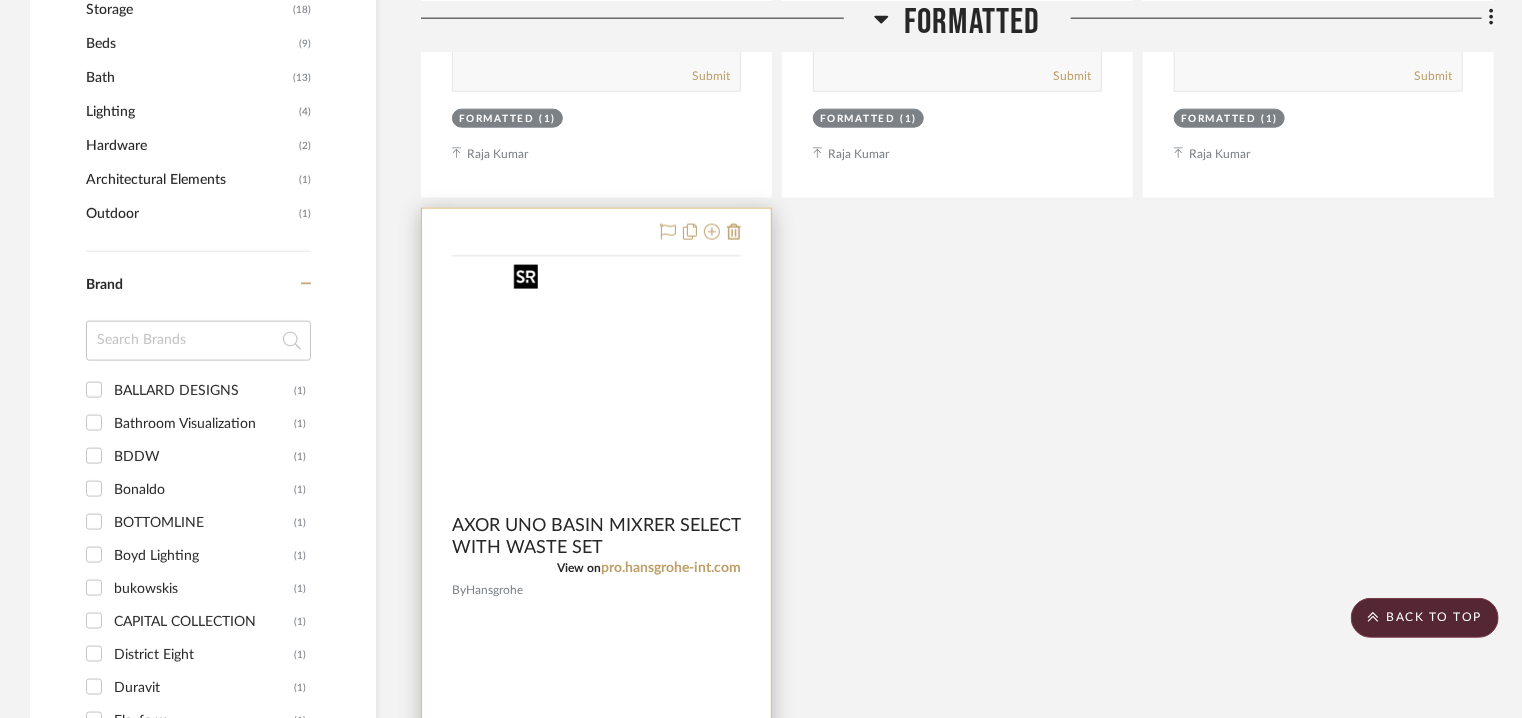 scroll, scrollTop: 1275, scrollLeft: 0, axis: vertical 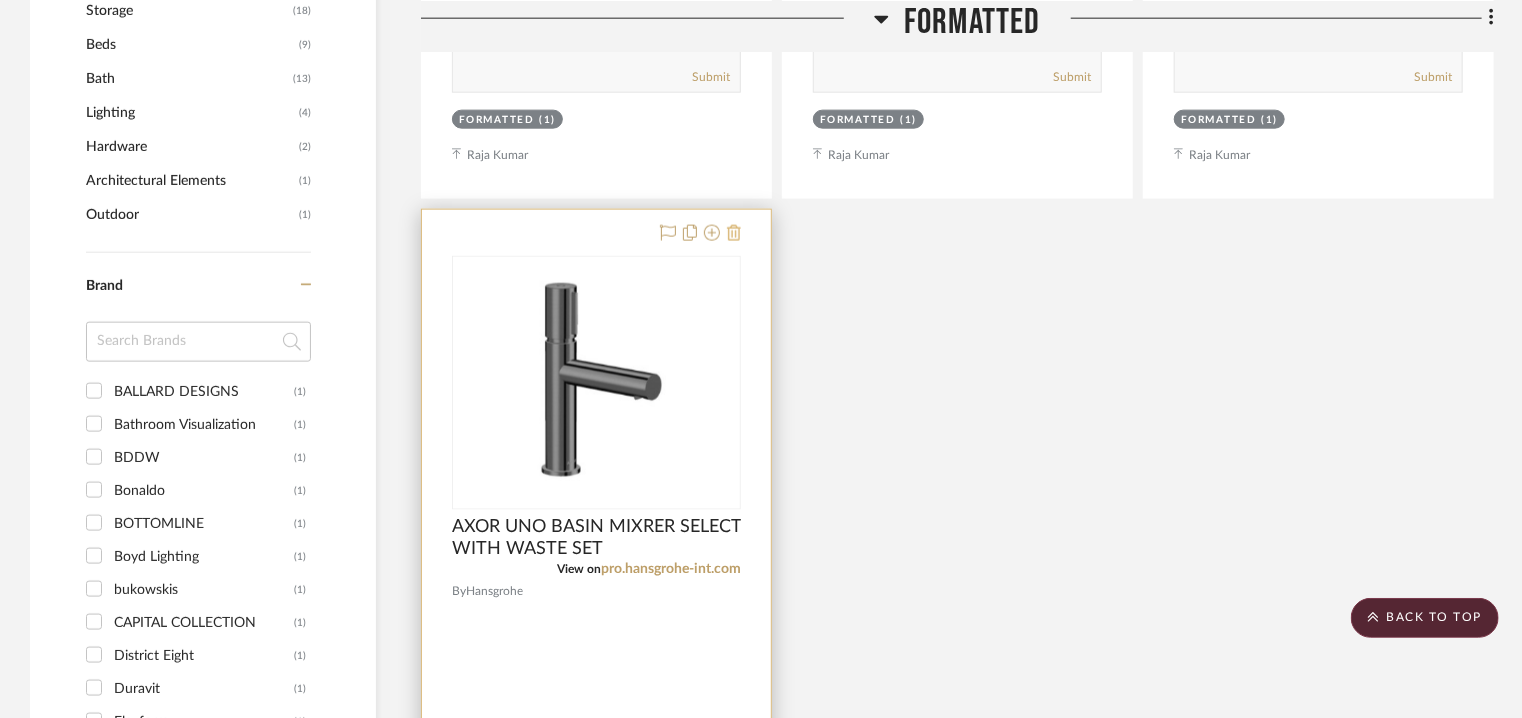 click 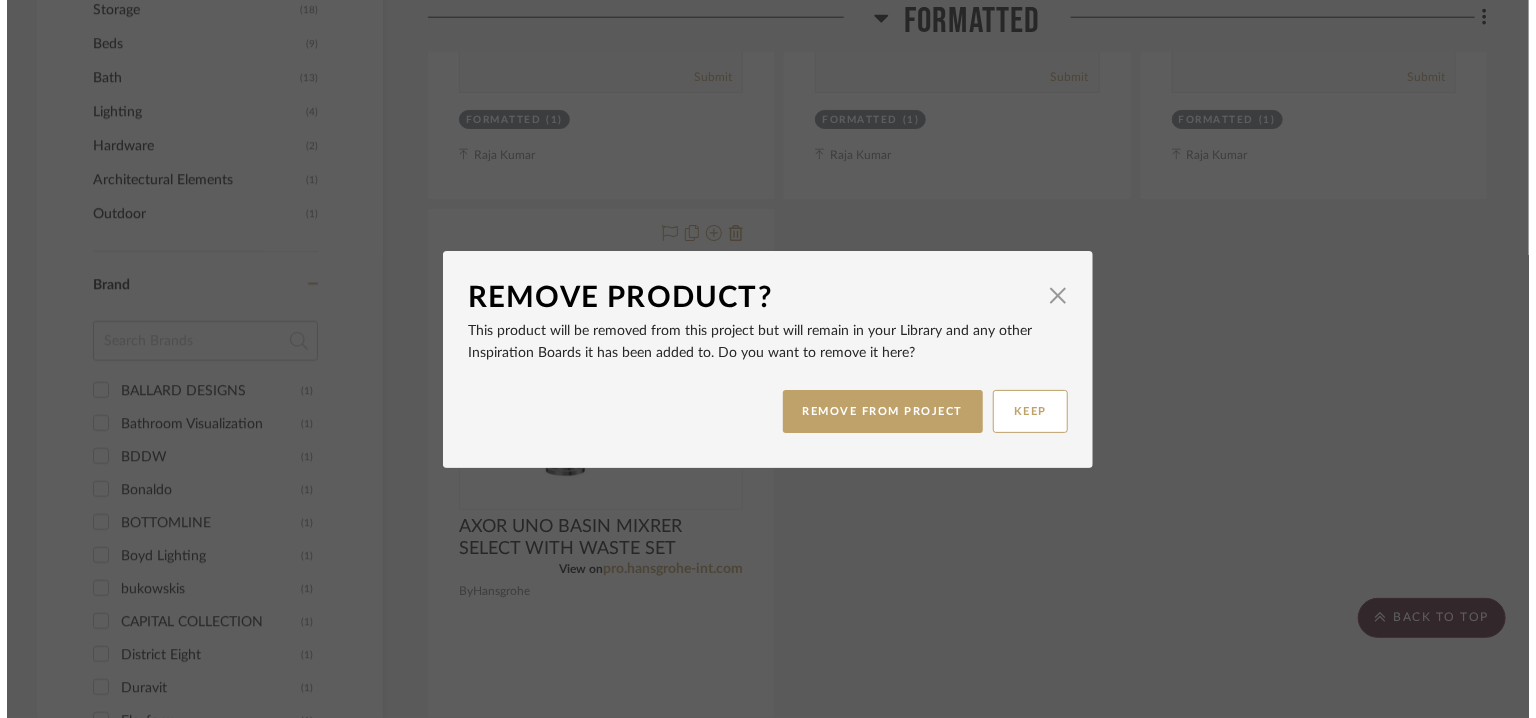 scroll, scrollTop: 0, scrollLeft: 0, axis: both 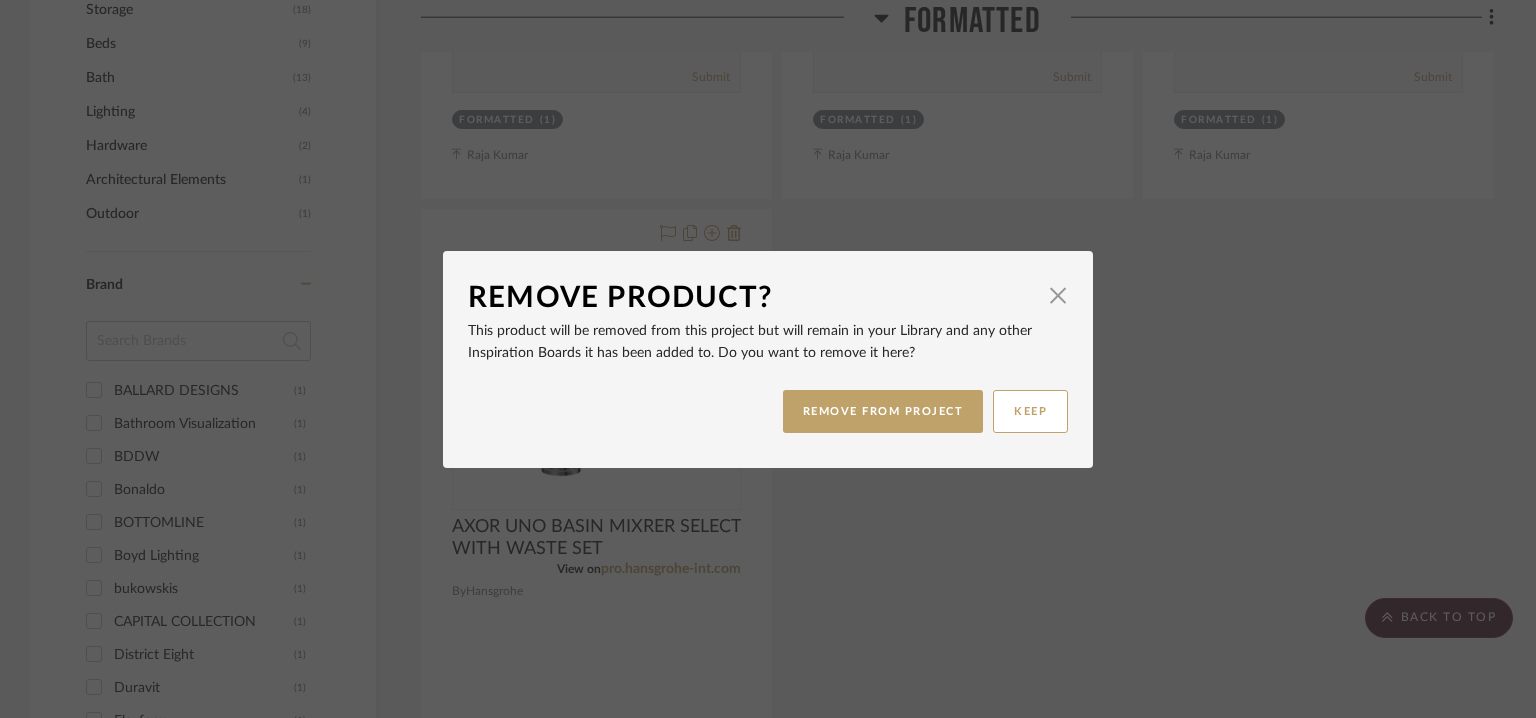 click on "REMOVE FROM PROJECT   KEEP" at bounding box center (768, 411) 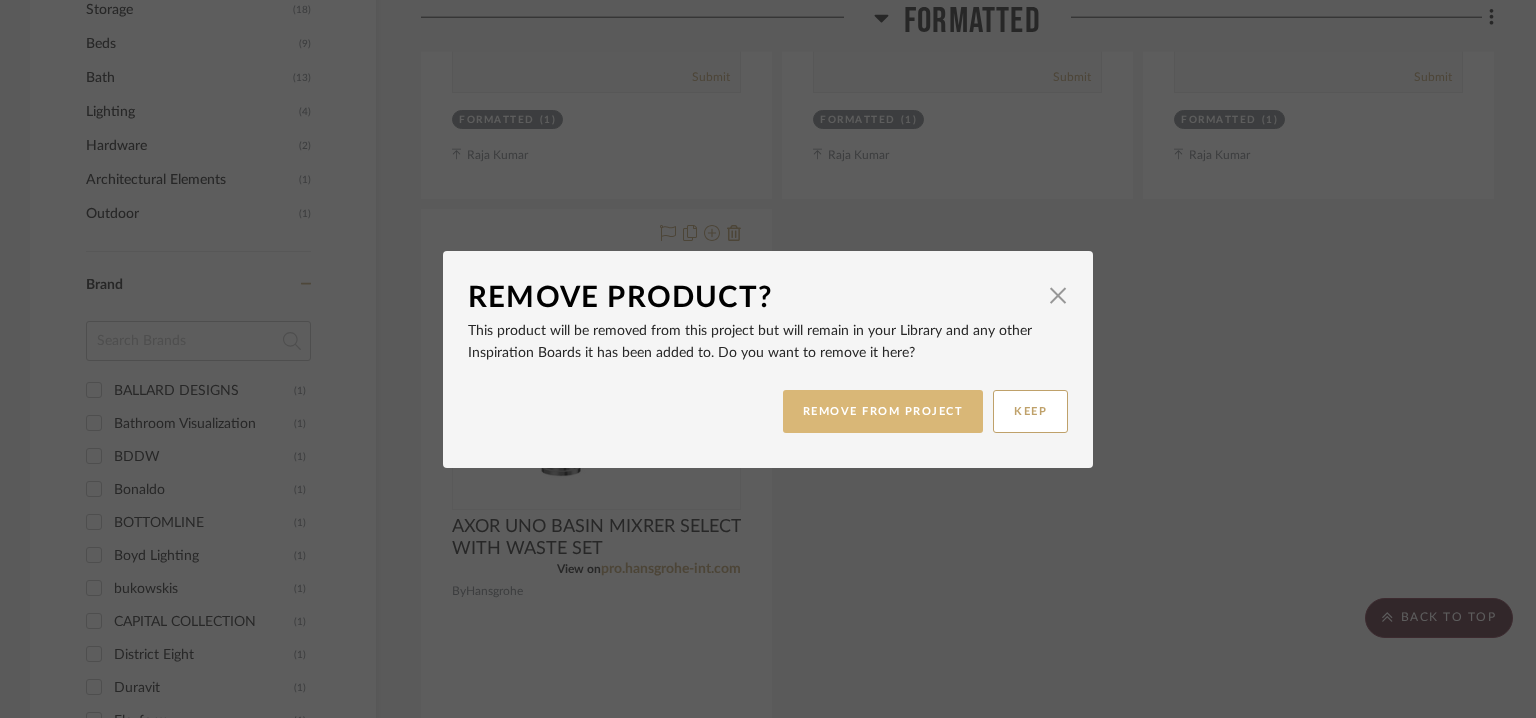 click on "REMOVE FROM PROJECT" at bounding box center [883, 411] 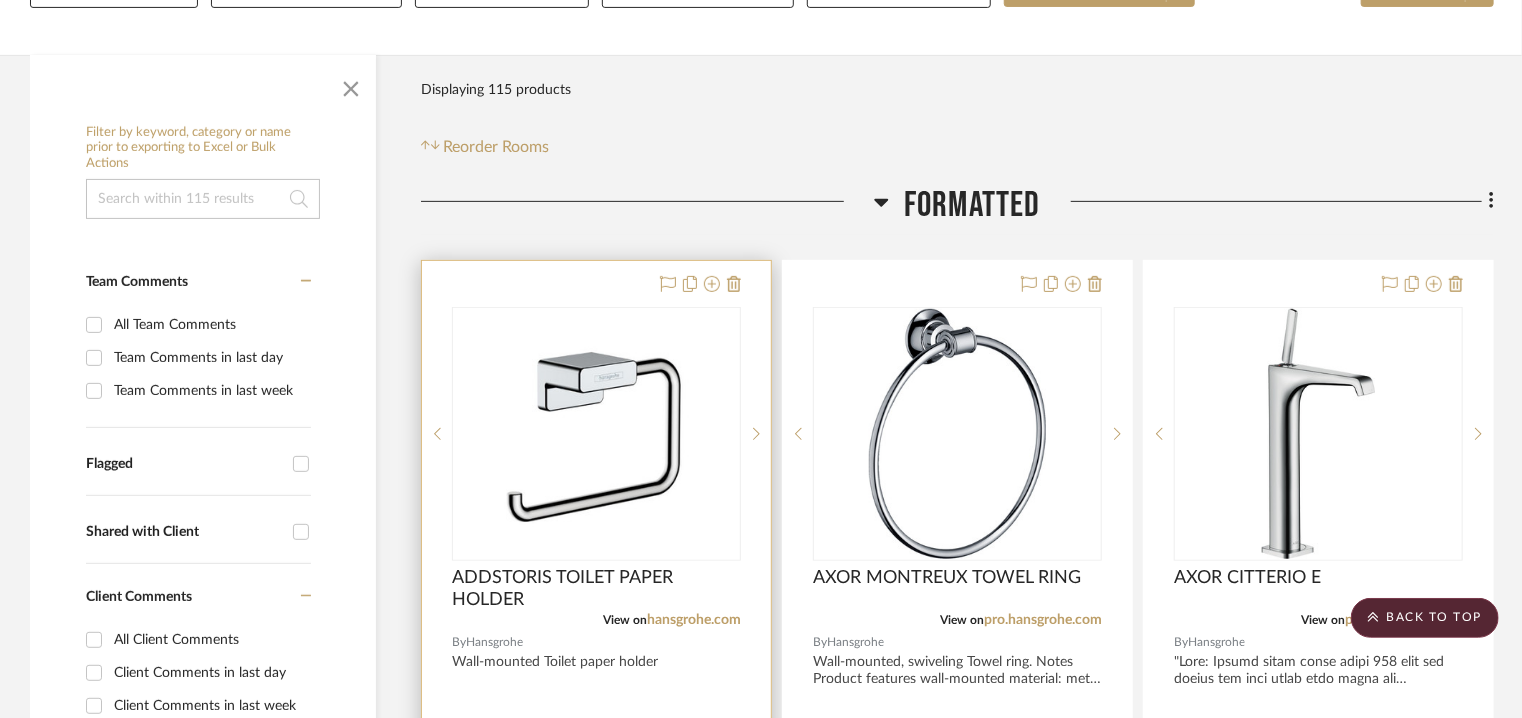 scroll, scrollTop: 0, scrollLeft: 0, axis: both 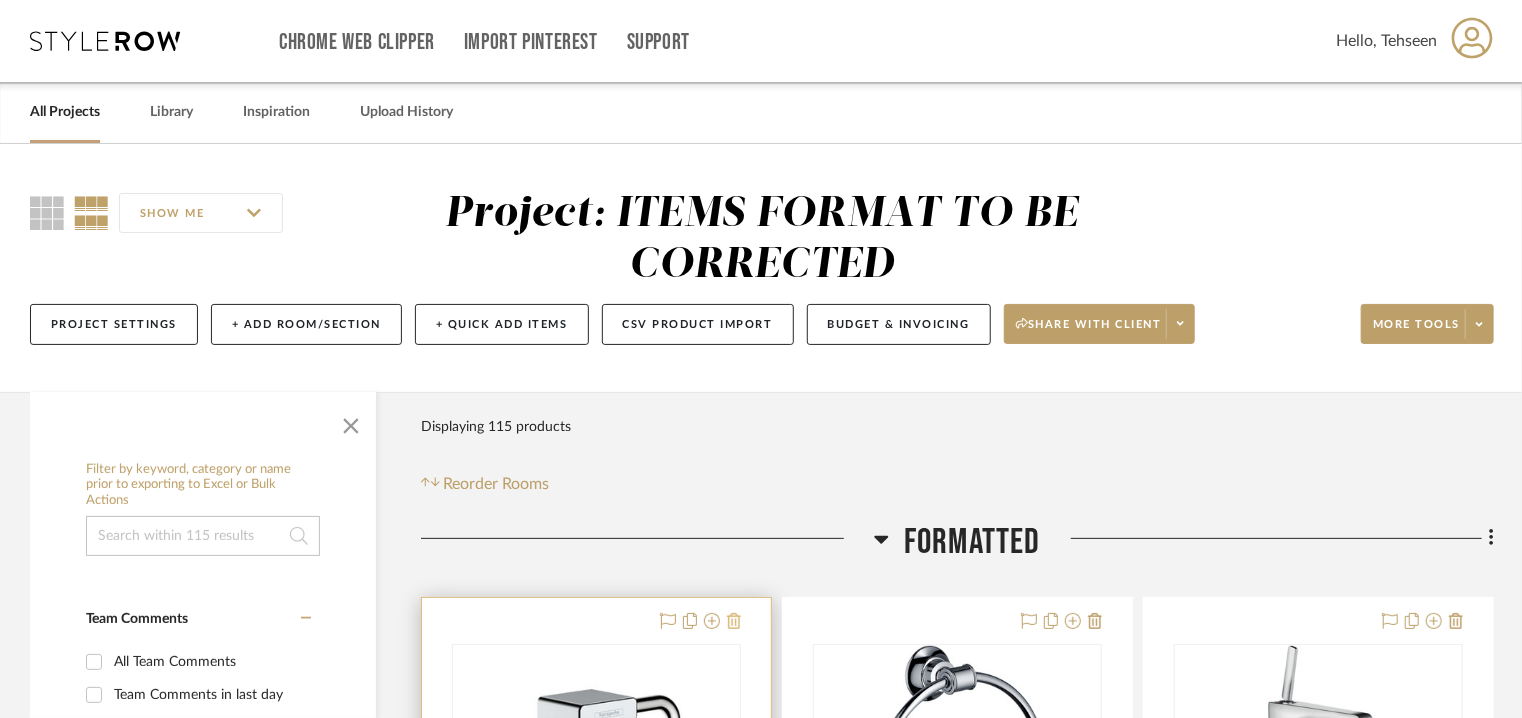click 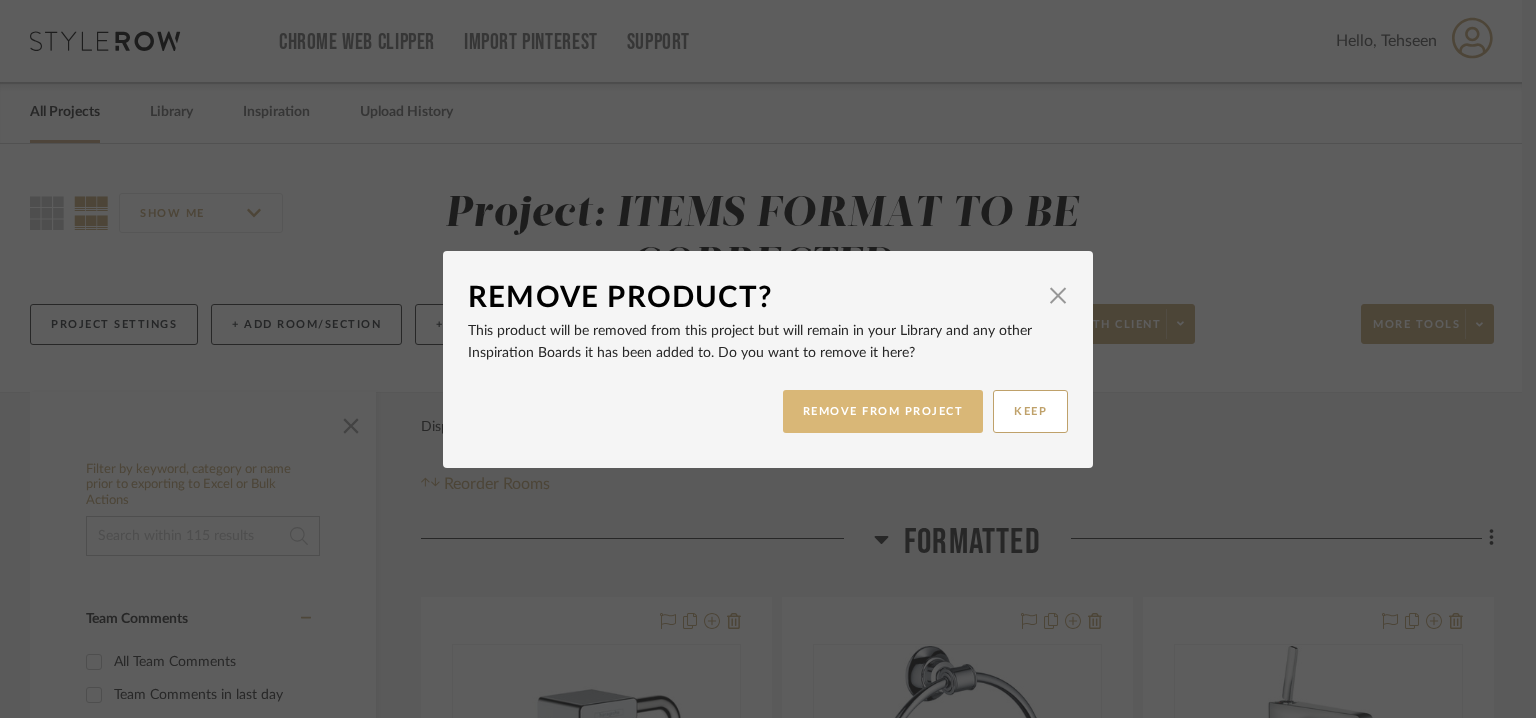 click on "REMOVE FROM PROJECT" at bounding box center (883, 411) 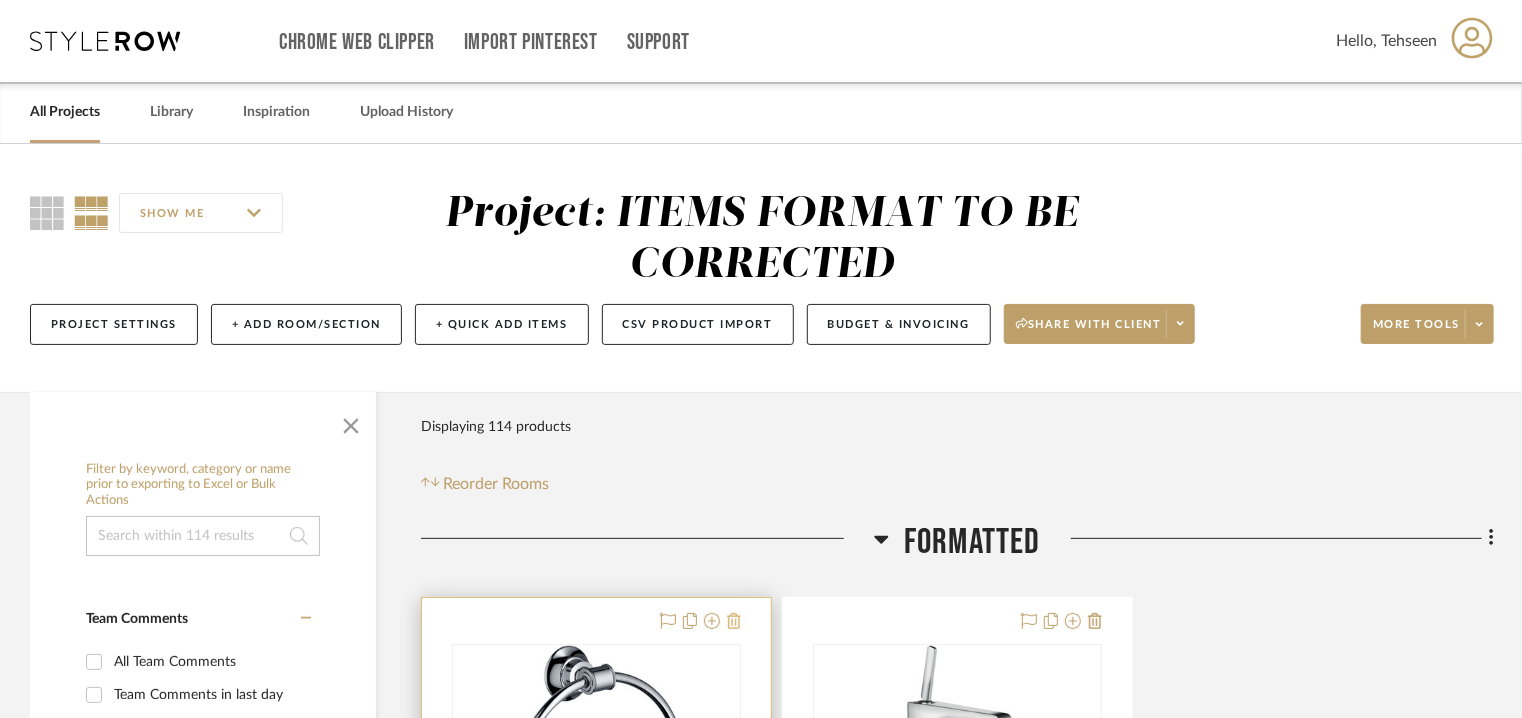click 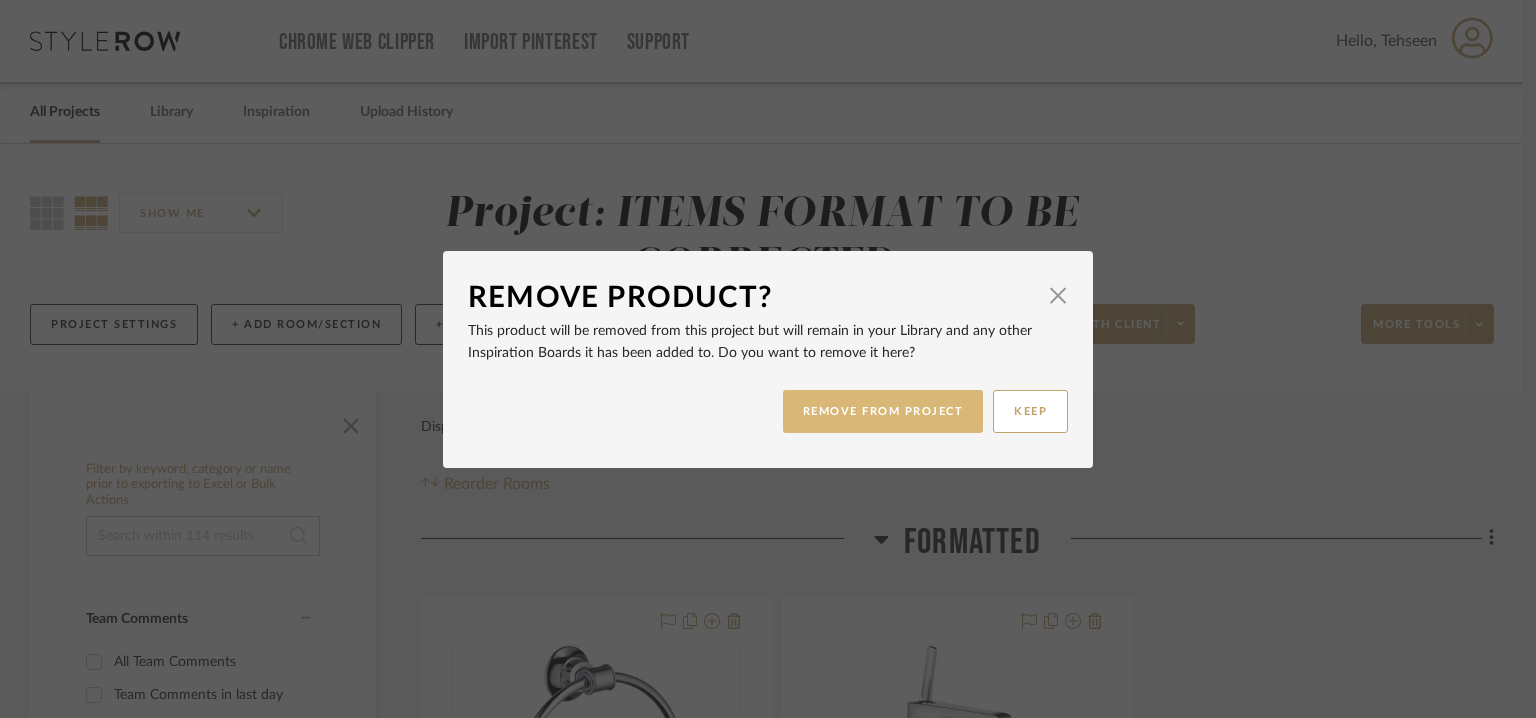 click on "REMOVE FROM PROJECT" at bounding box center [883, 411] 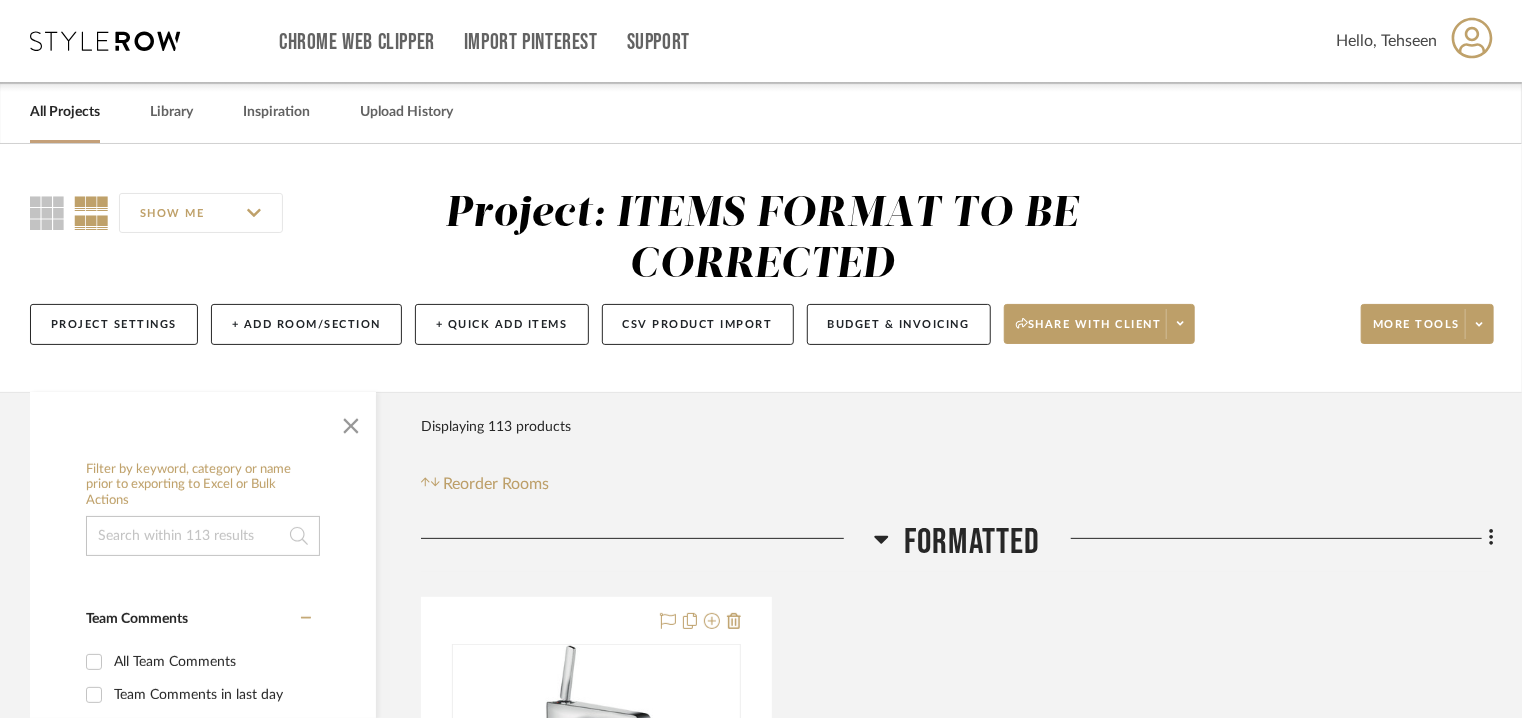 scroll, scrollTop: 300, scrollLeft: 0, axis: vertical 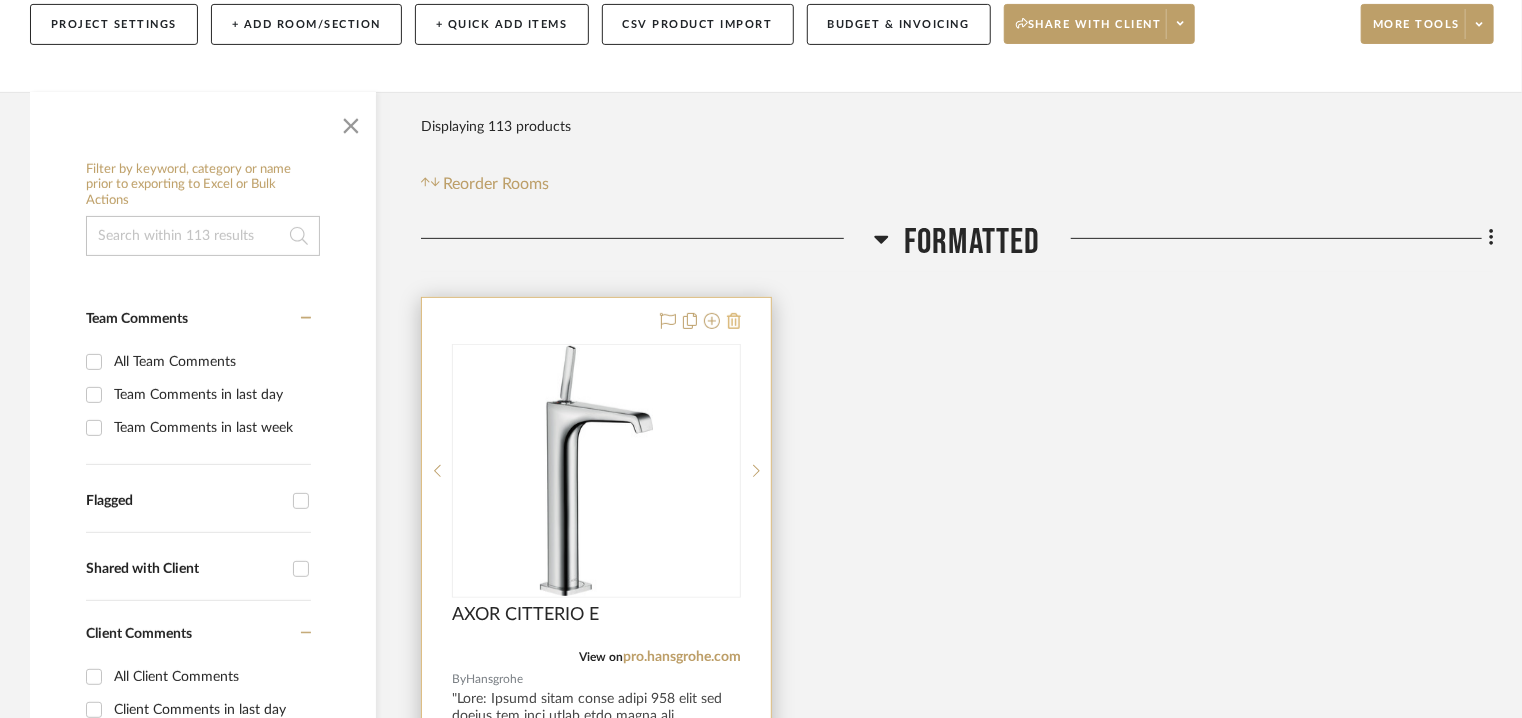 click 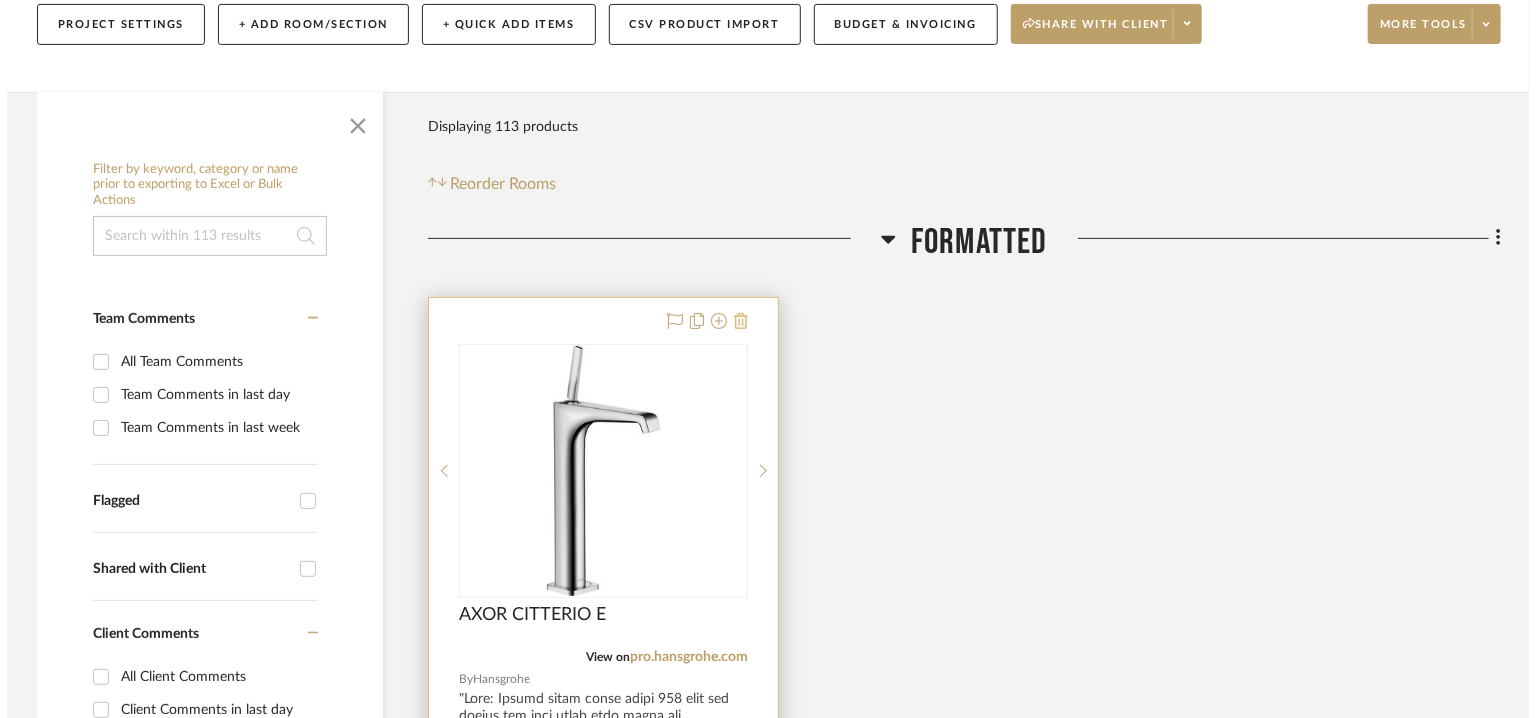 scroll, scrollTop: 0, scrollLeft: 0, axis: both 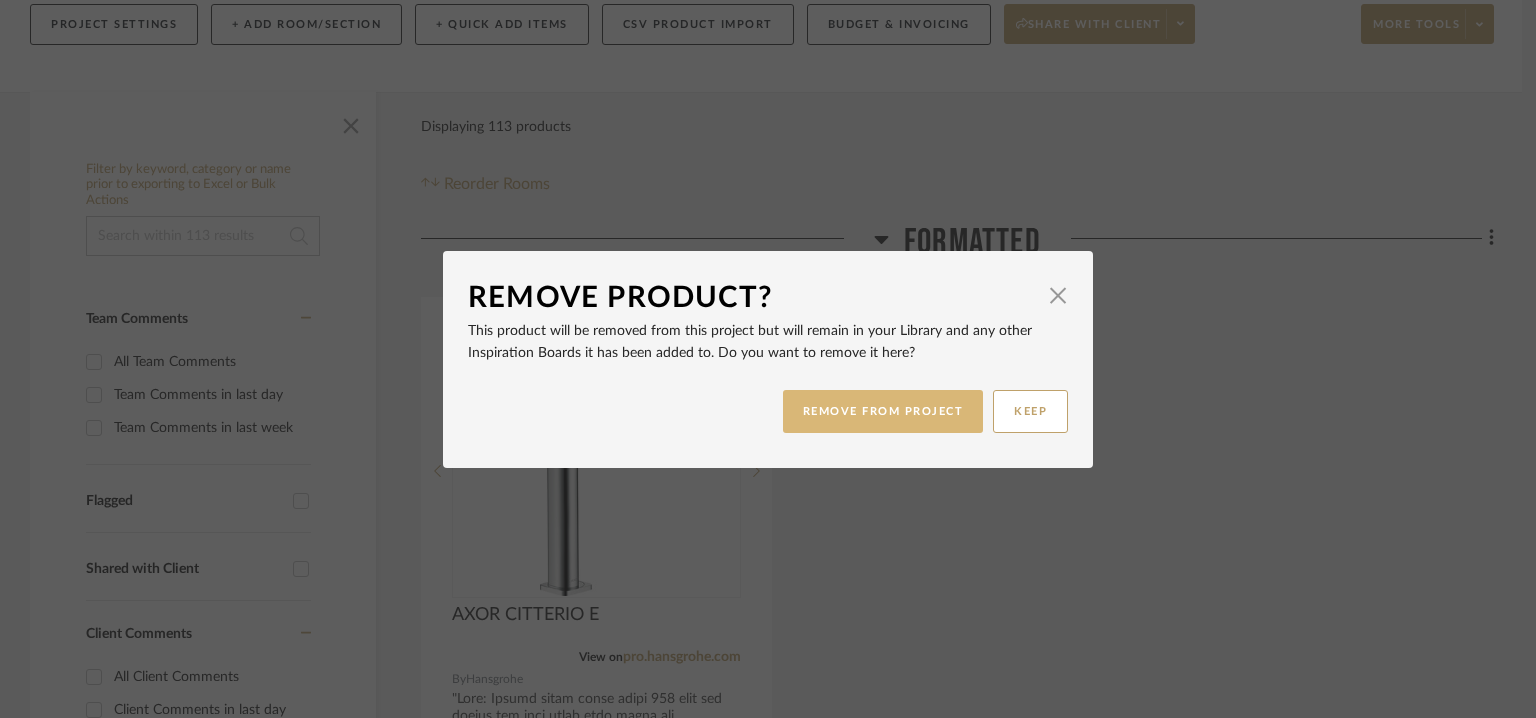 click on "REMOVE FROM PROJECT" at bounding box center [883, 411] 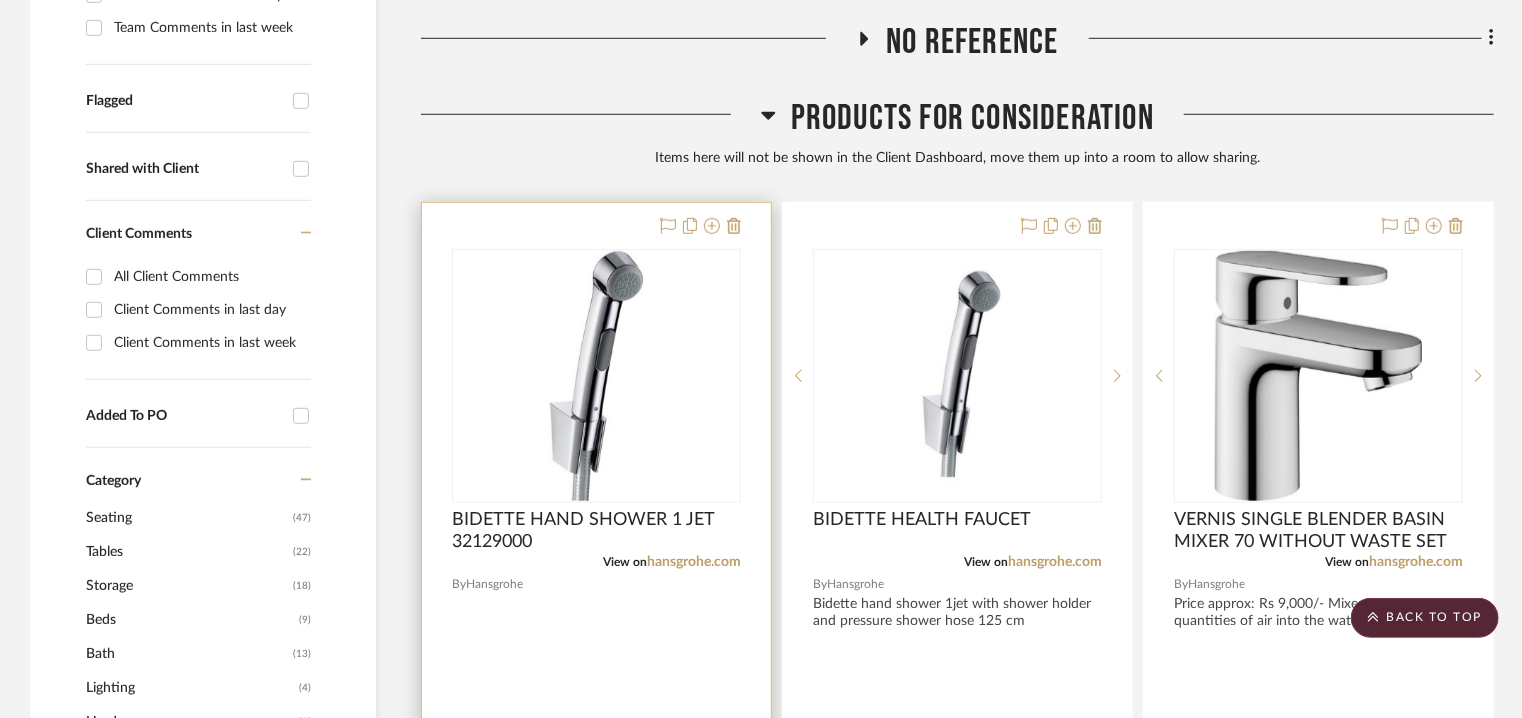 scroll, scrollTop: 1100, scrollLeft: 0, axis: vertical 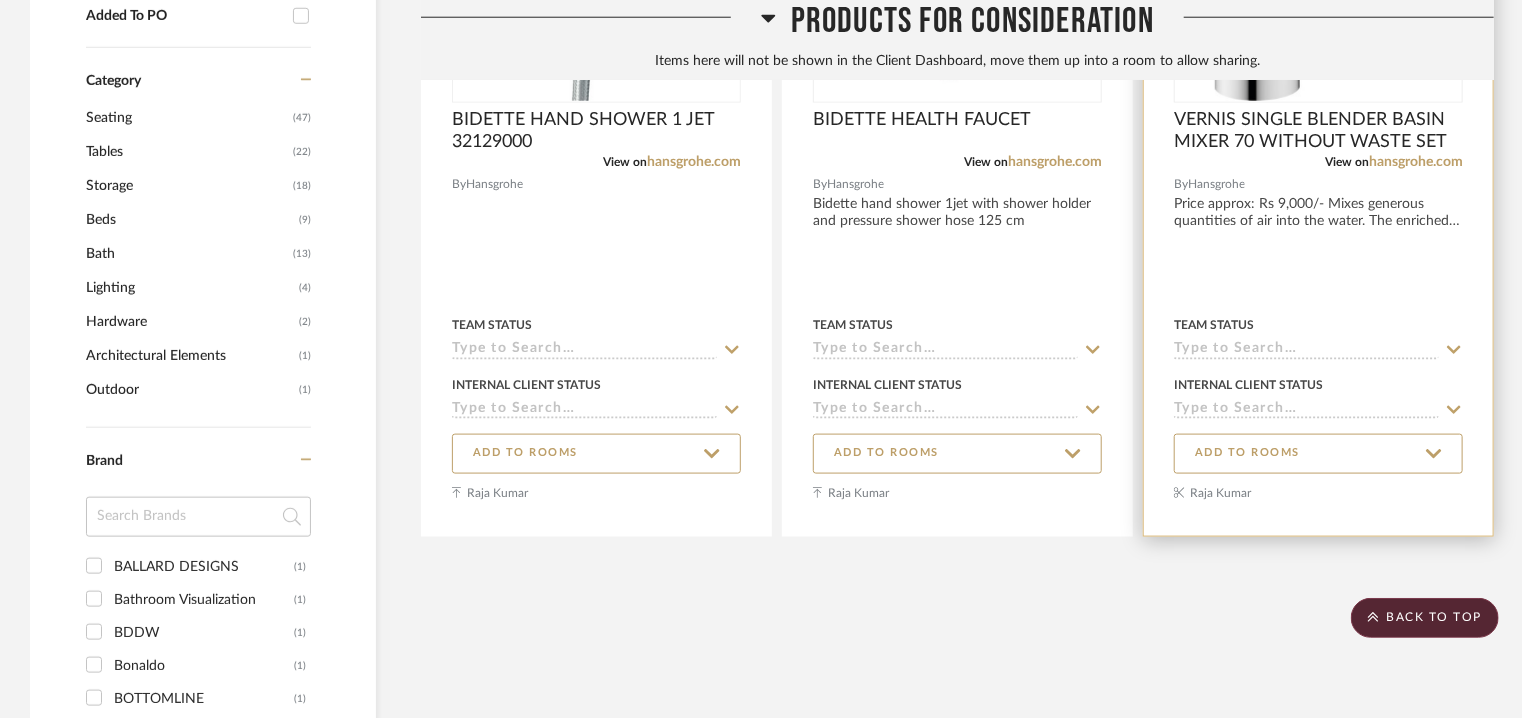 click at bounding box center (1318, 169) 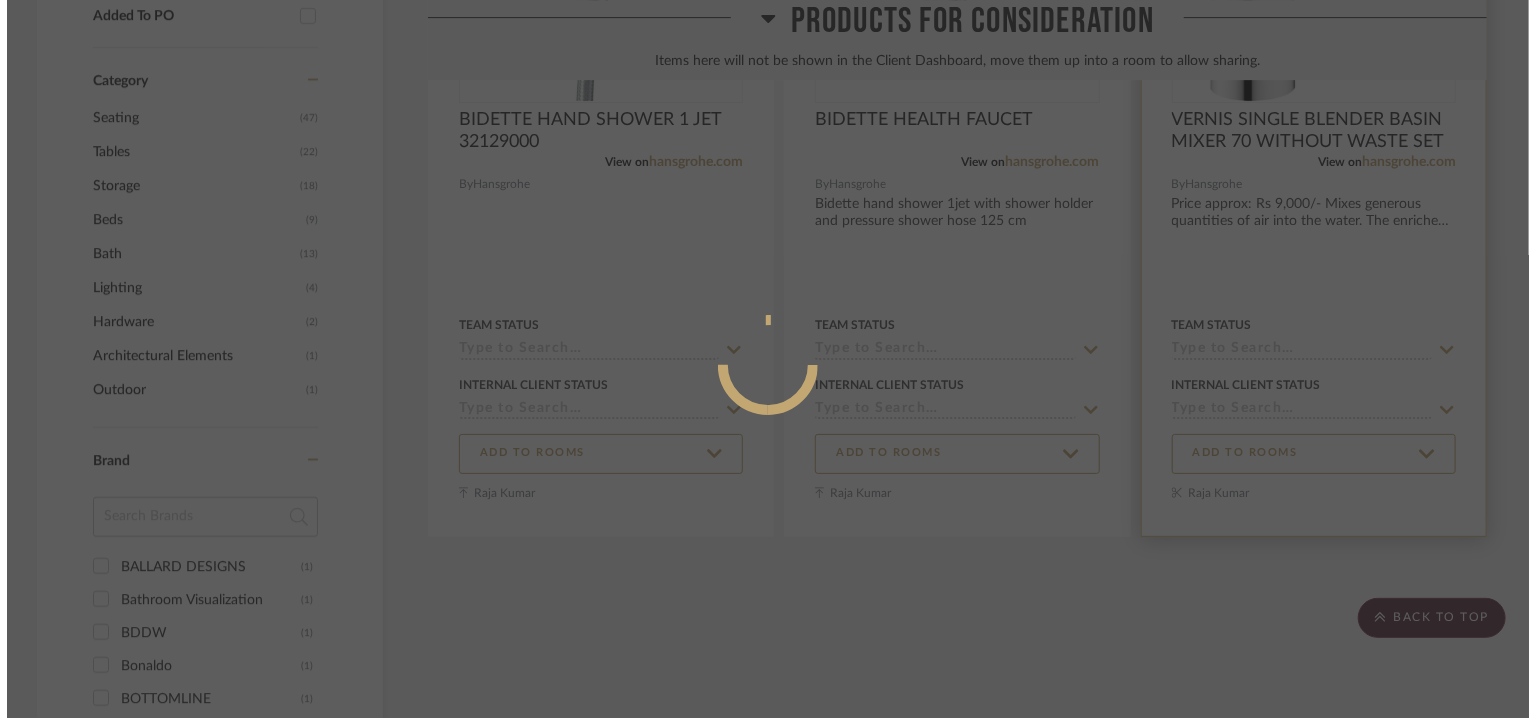 scroll, scrollTop: 0, scrollLeft: 0, axis: both 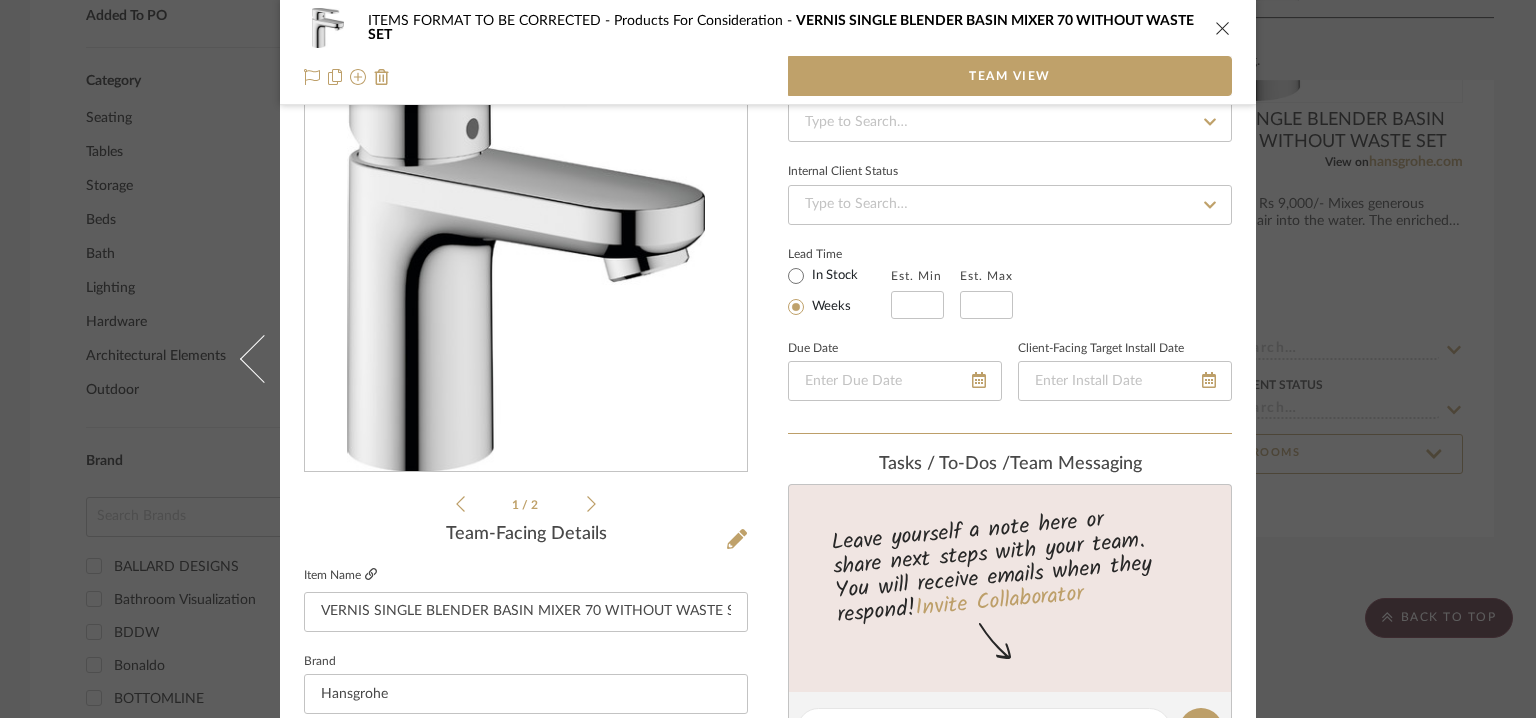 click 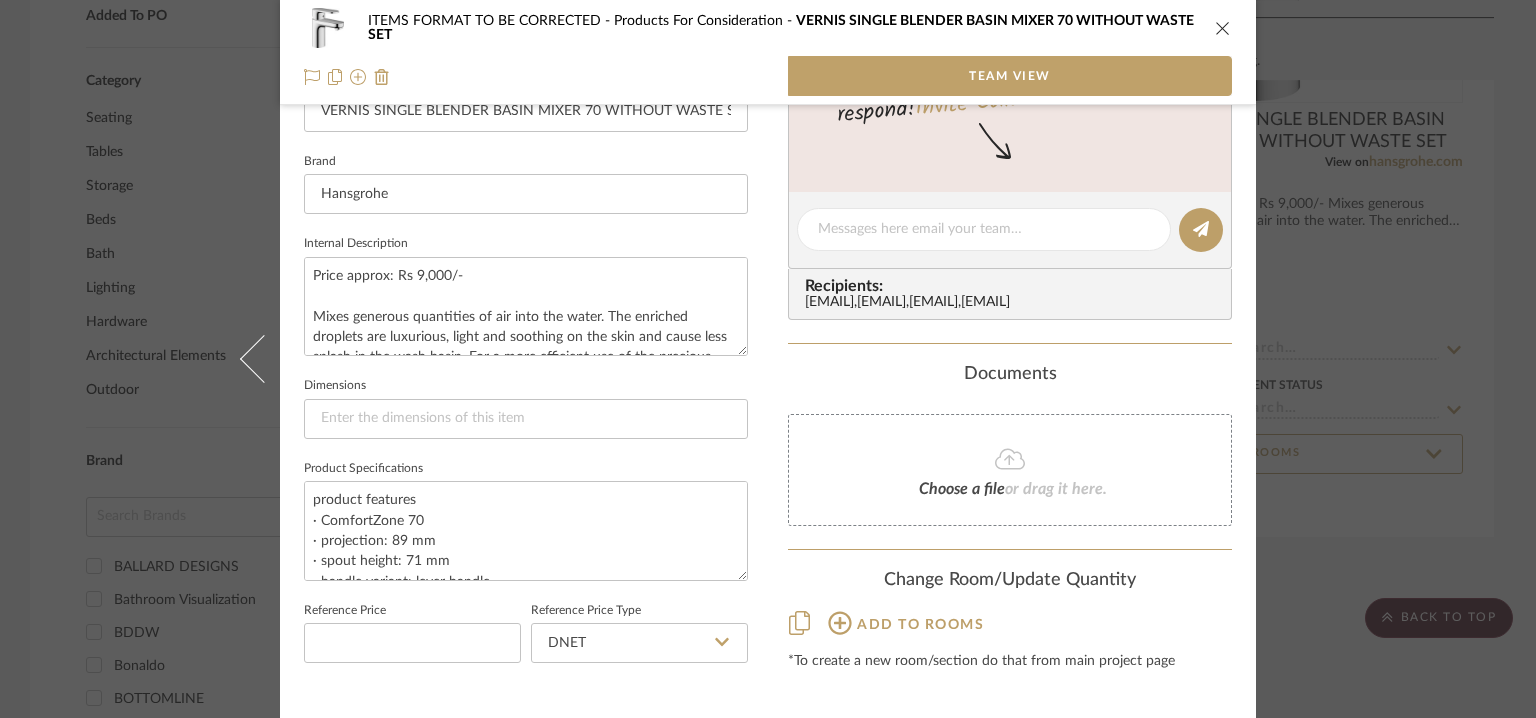 scroll, scrollTop: 663, scrollLeft: 0, axis: vertical 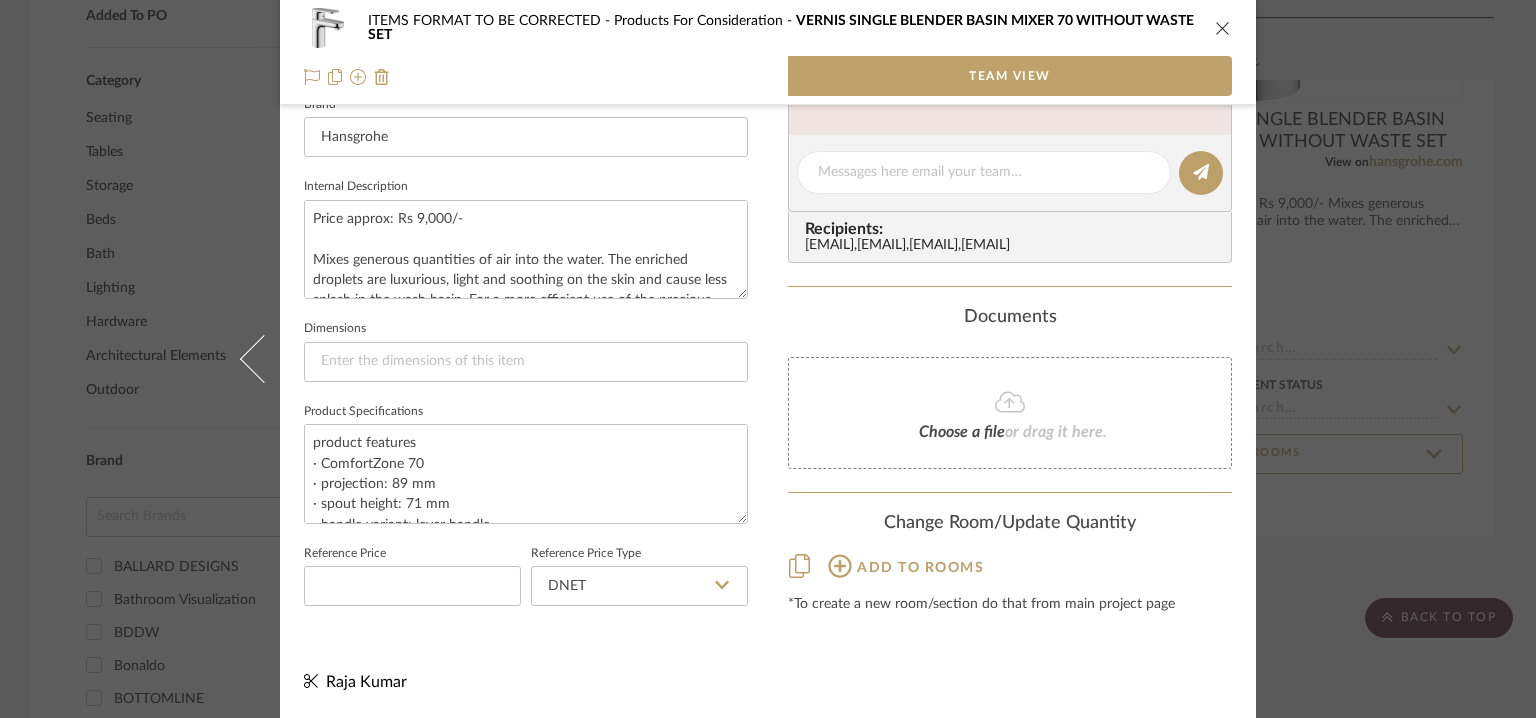 click 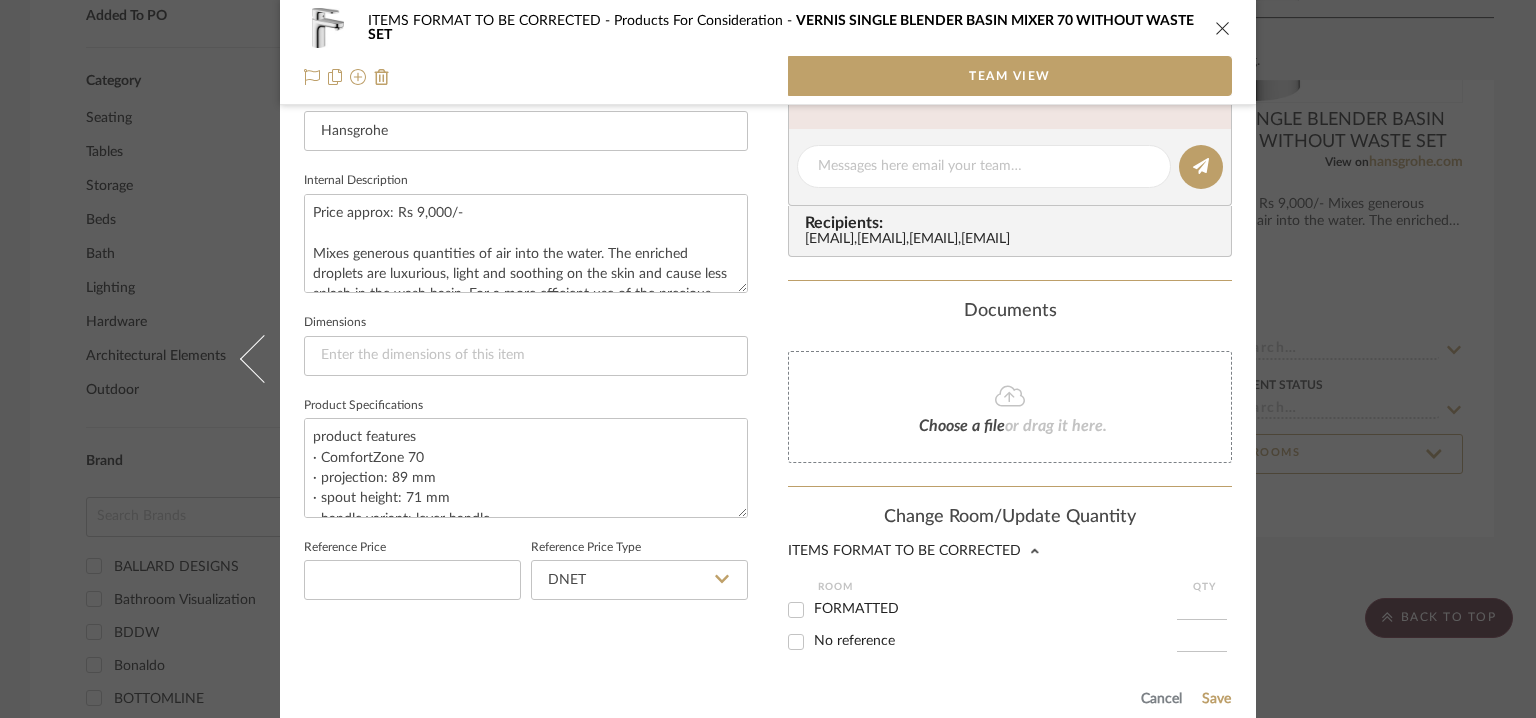 click on "FORMATTED" at bounding box center [856, 609] 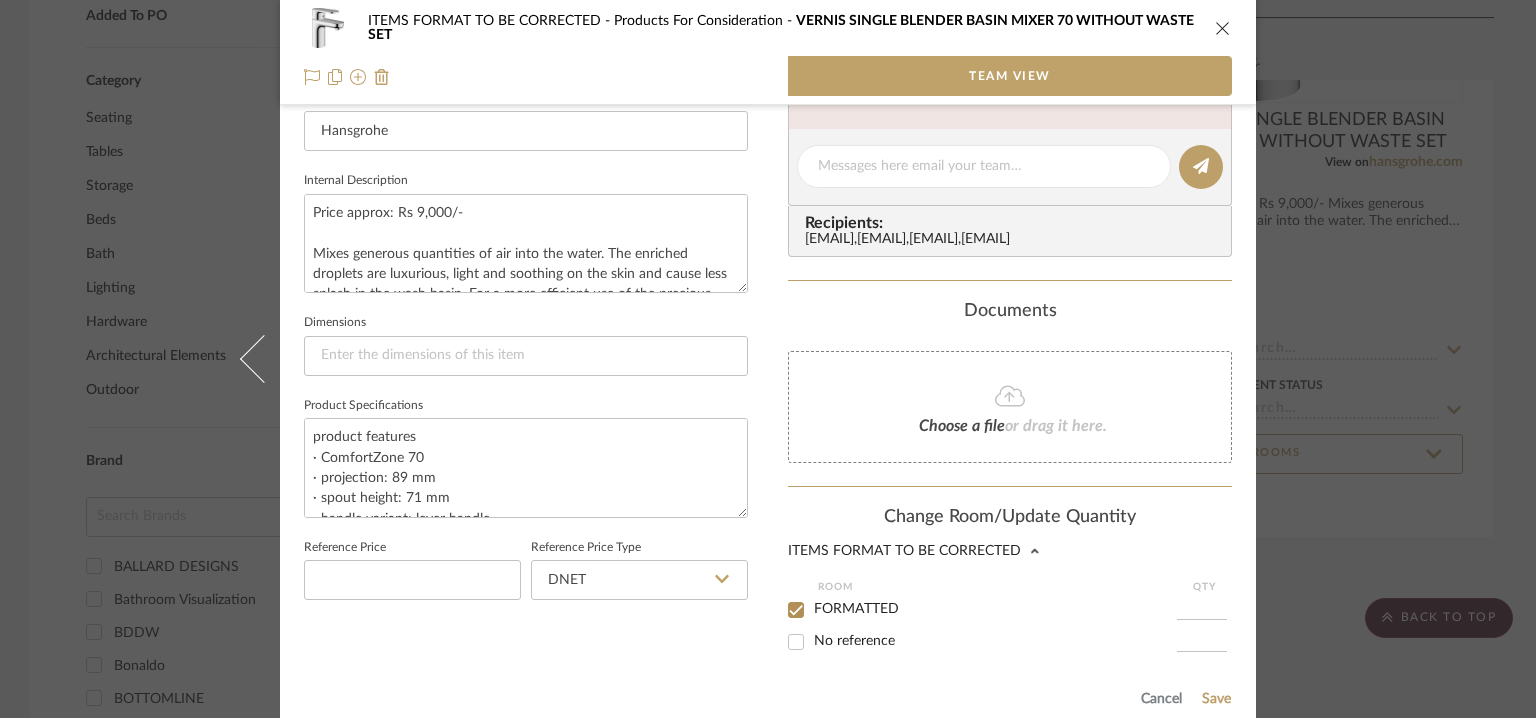 checkbox on "true" 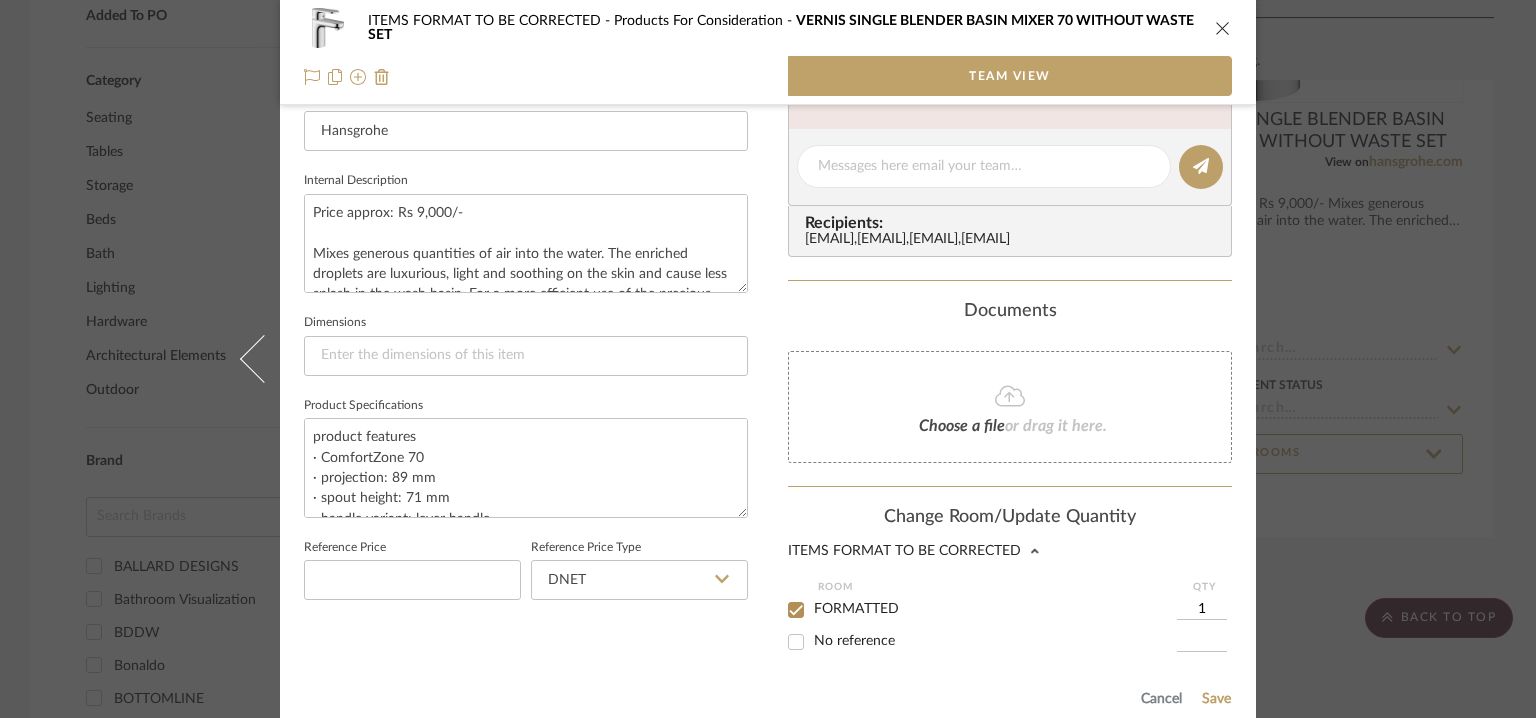 scroll, scrollTop: 839, scrollLeft: 0, axis: vertical 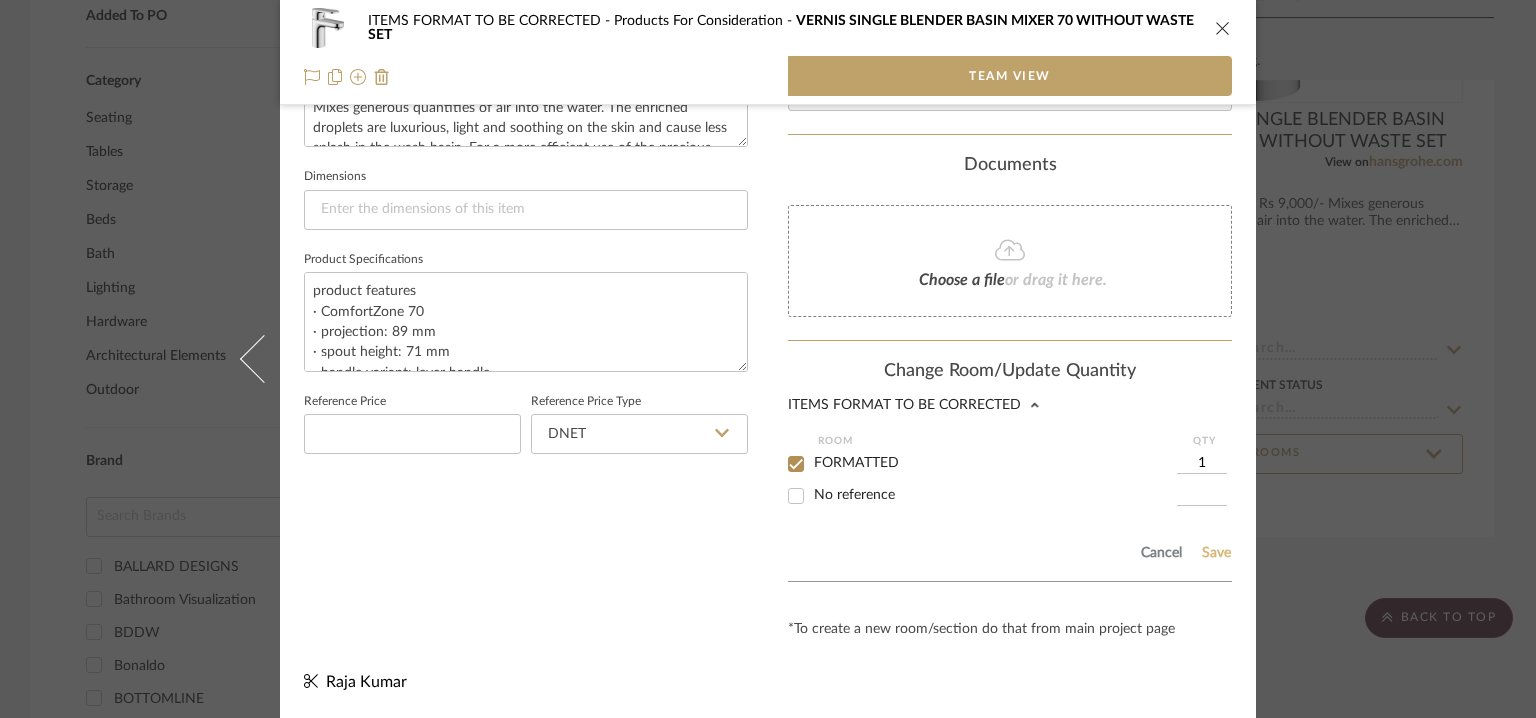 click on "Save" 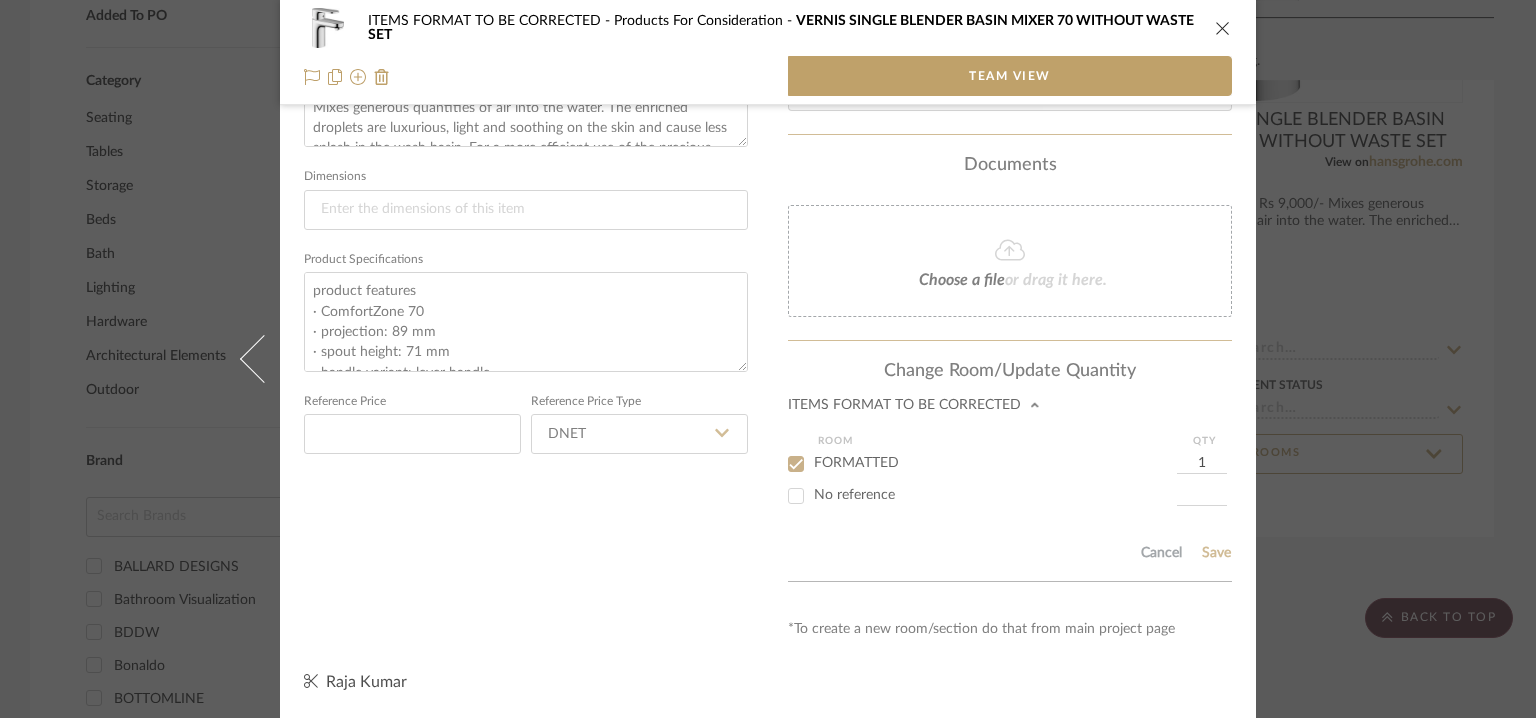 type 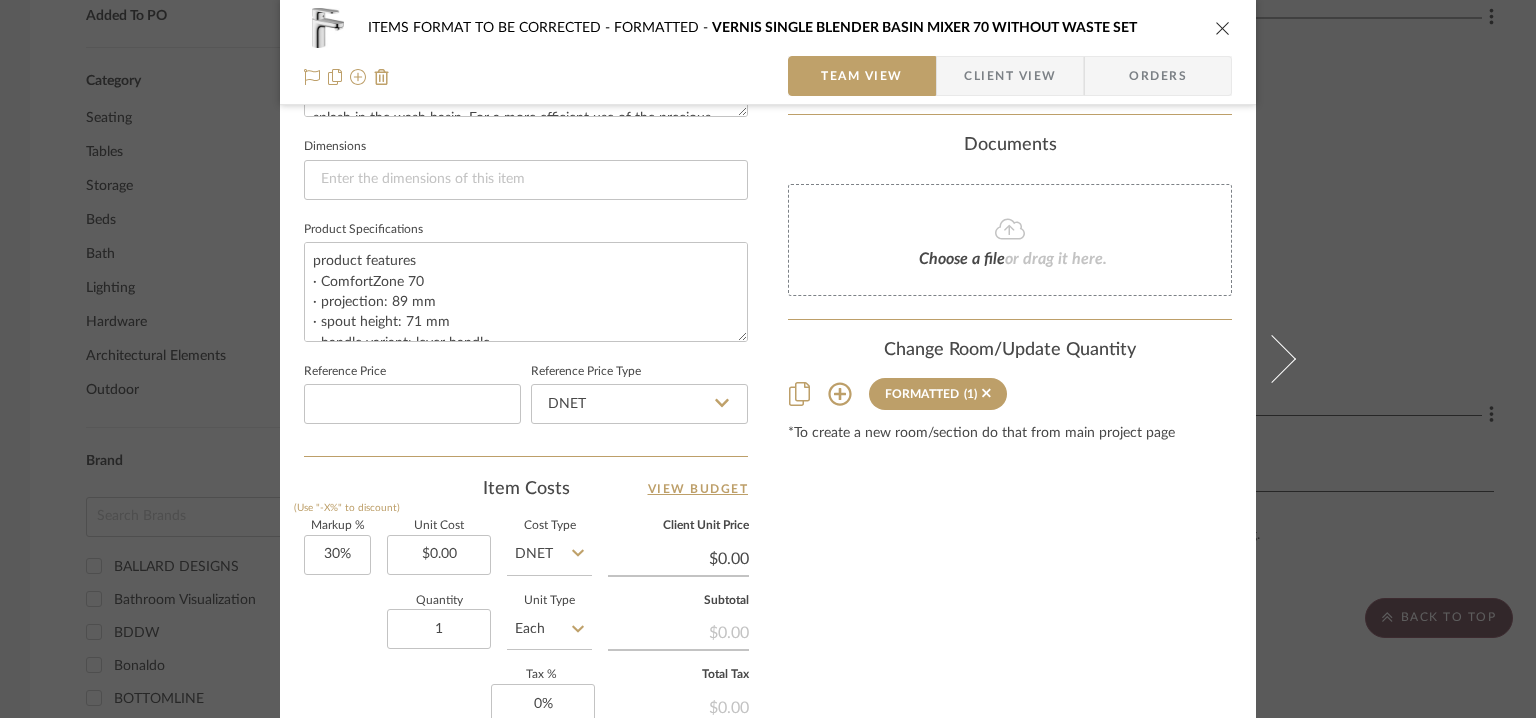 type 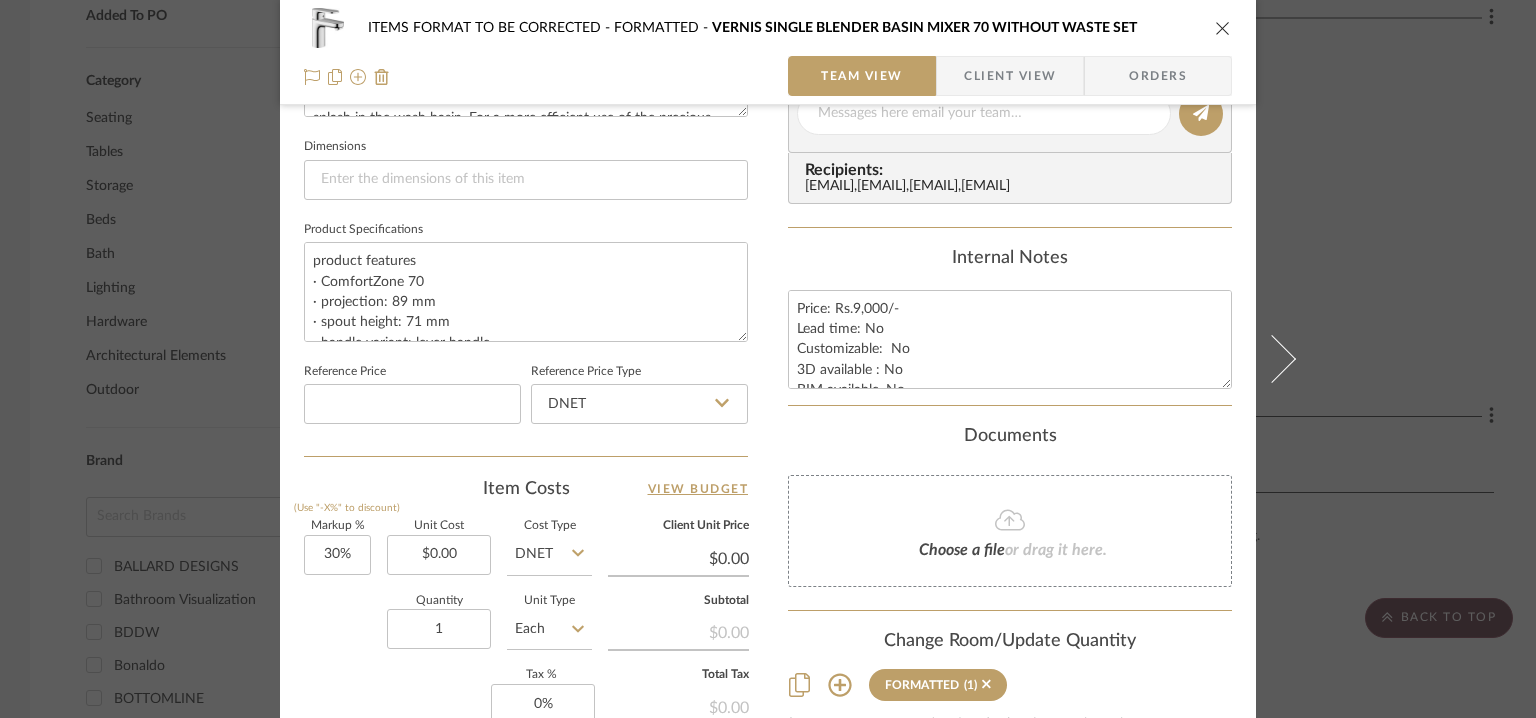click at bounding box center (1223, 28) 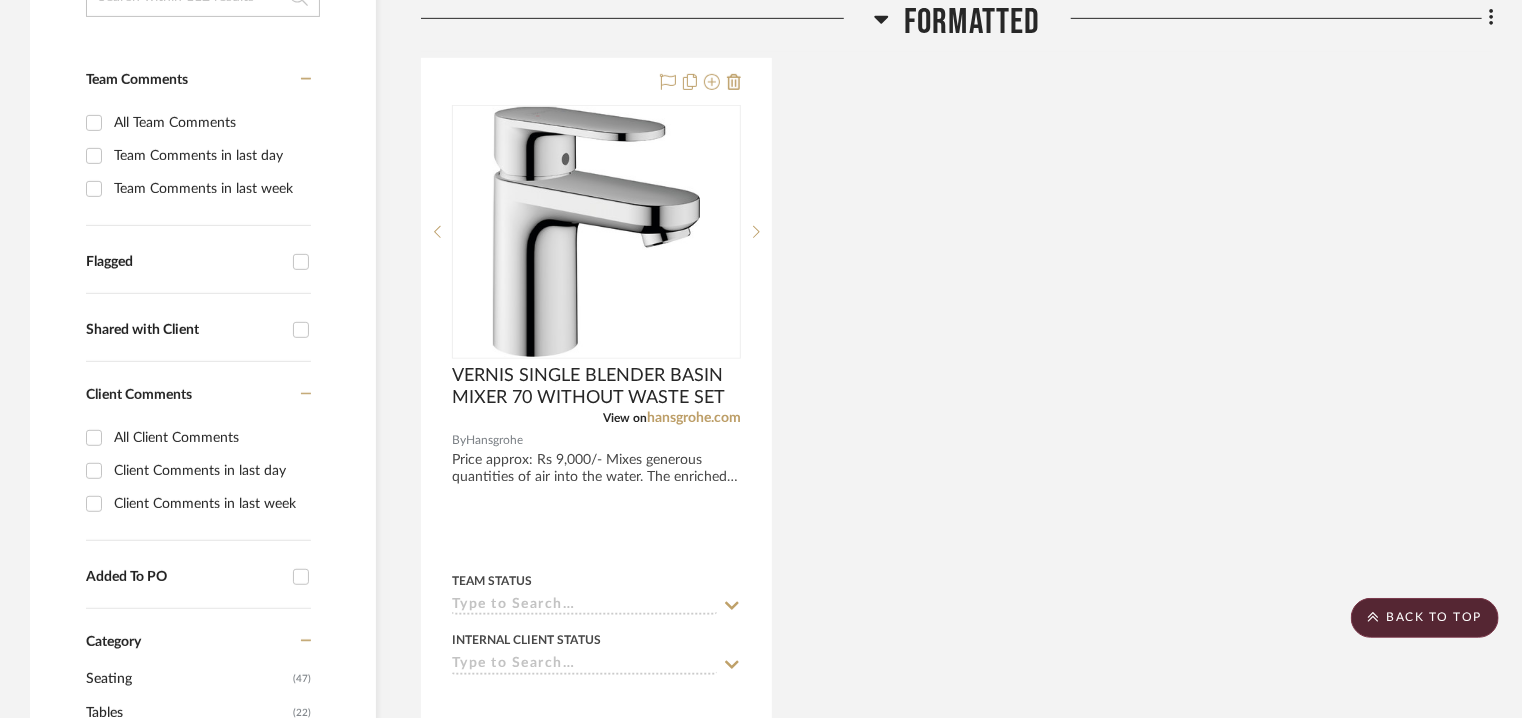 scroll, scrollTop: 300, scrollLeft: 0, axis: vertical 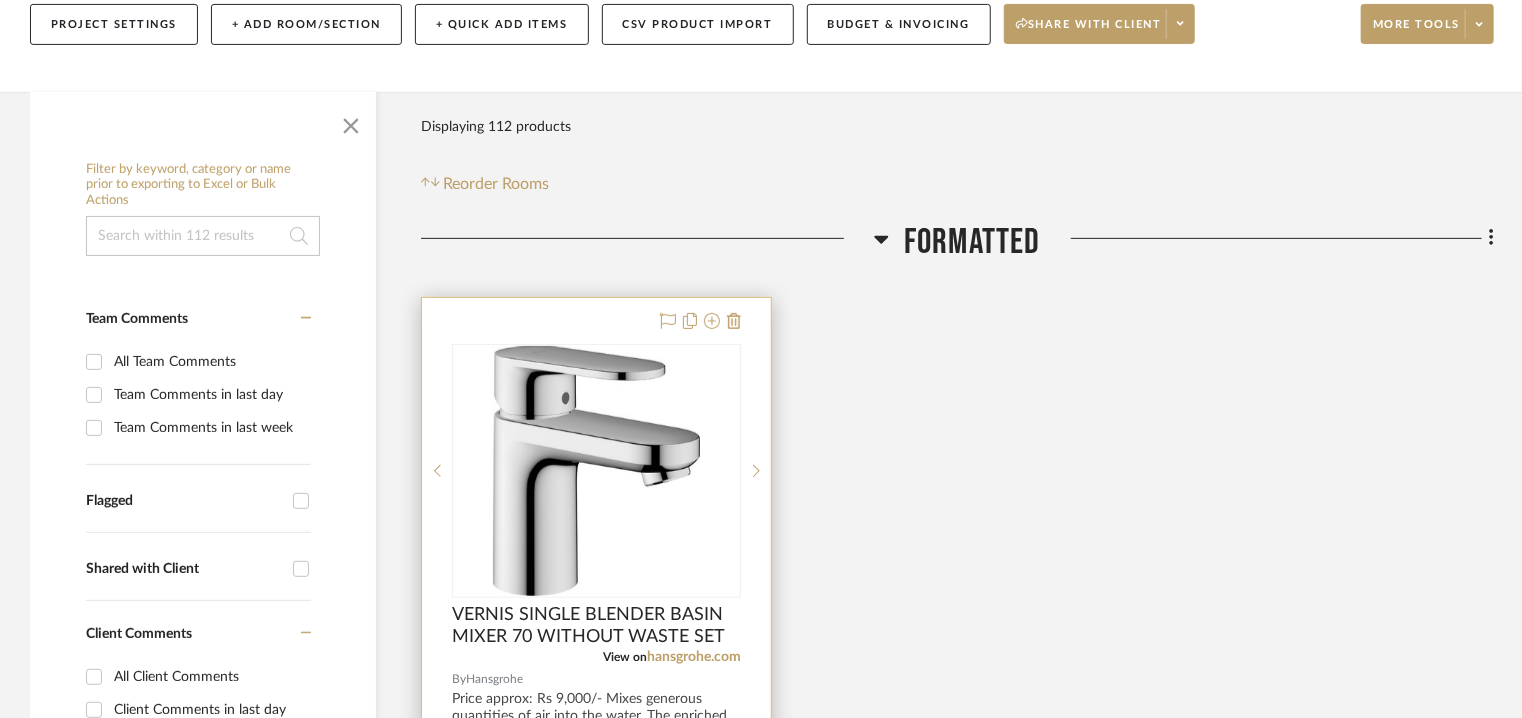 click at bounding box center [697, 322] 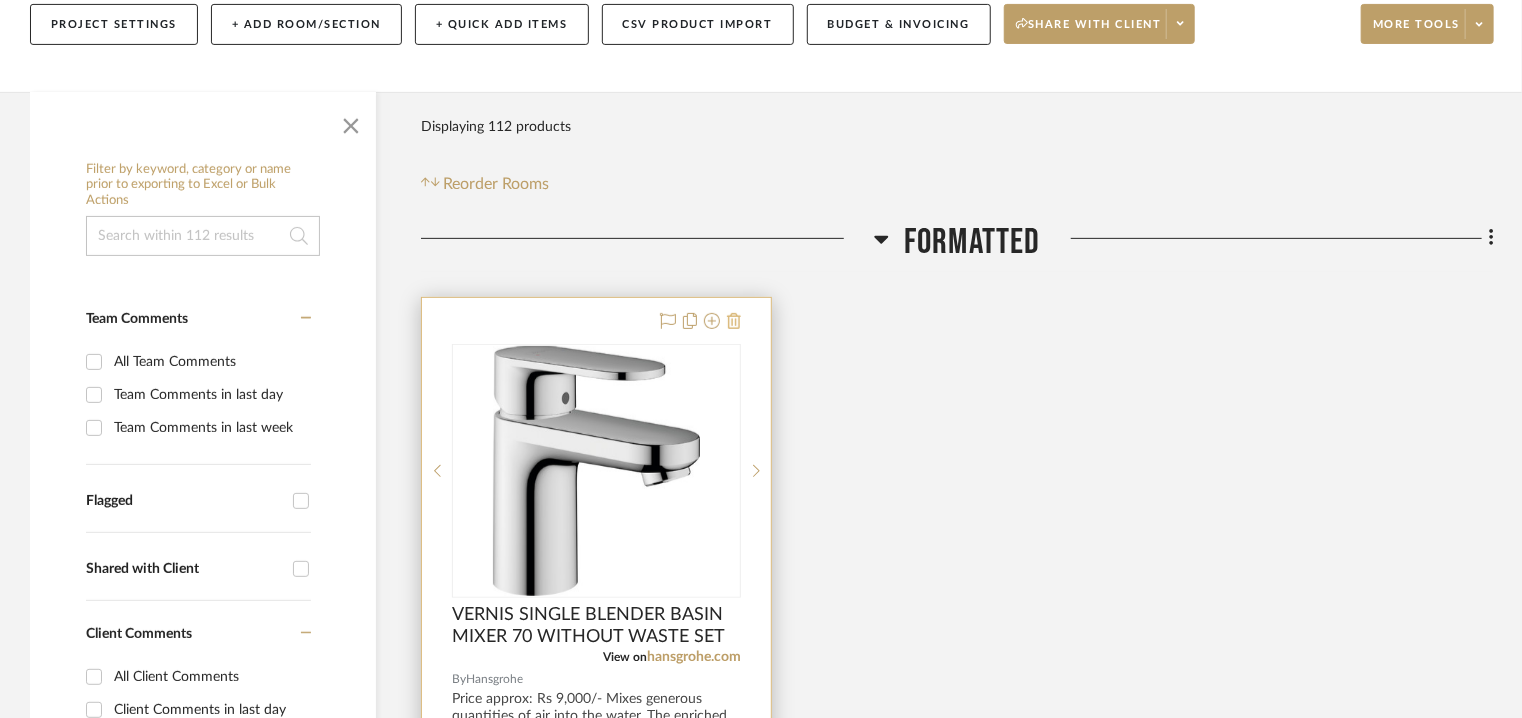 click 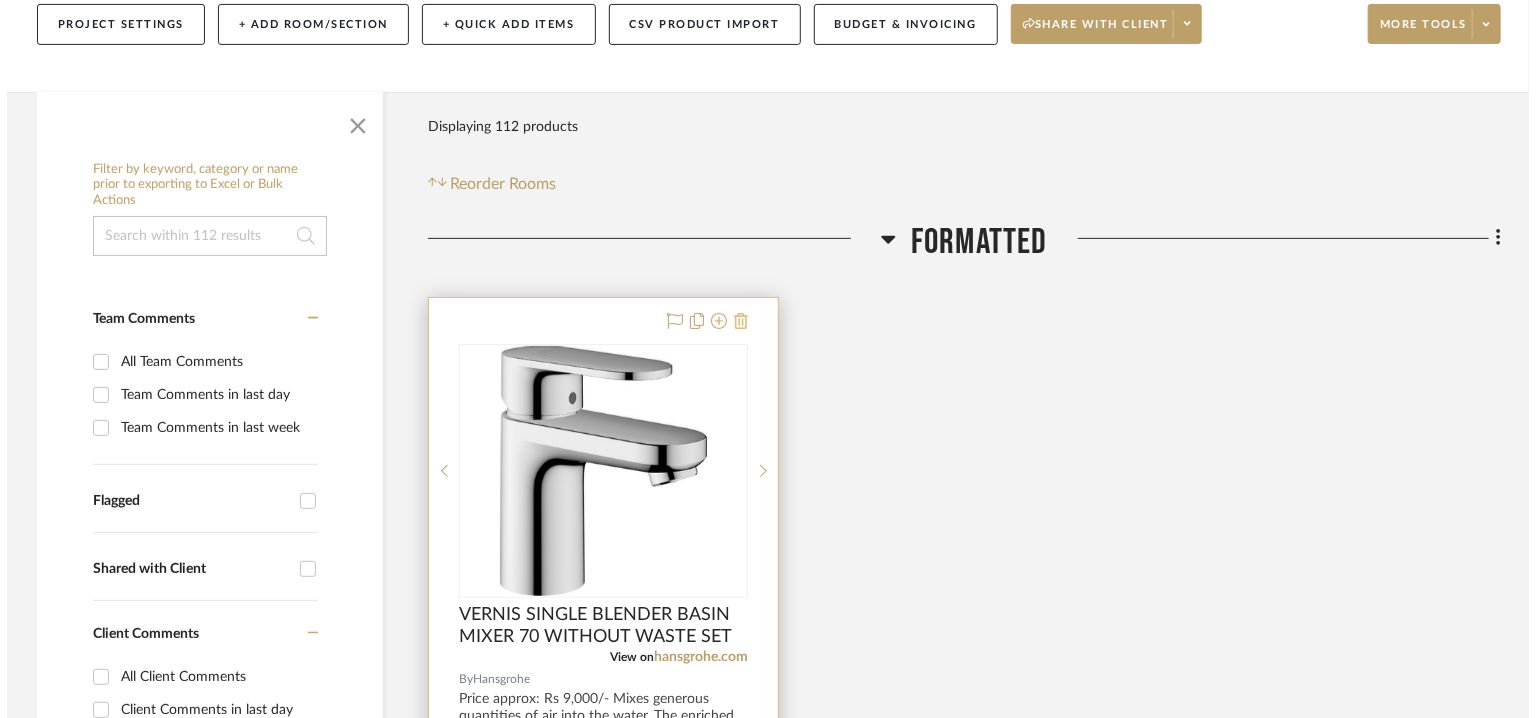scroll, scrollTop: 0, scrollLeft: 0, axis: both 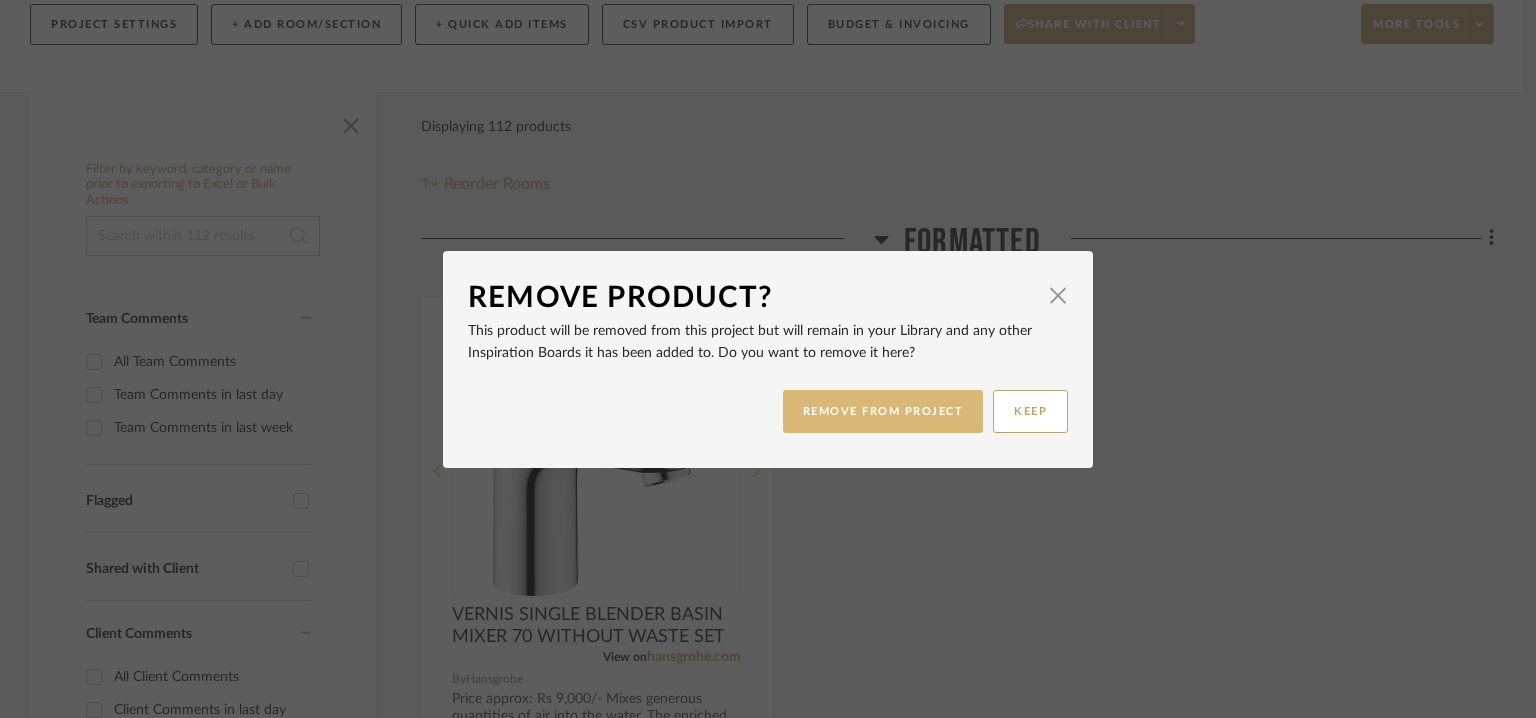 click on "REMOVE FROM PROJECT" at bounding box center (883, 411) 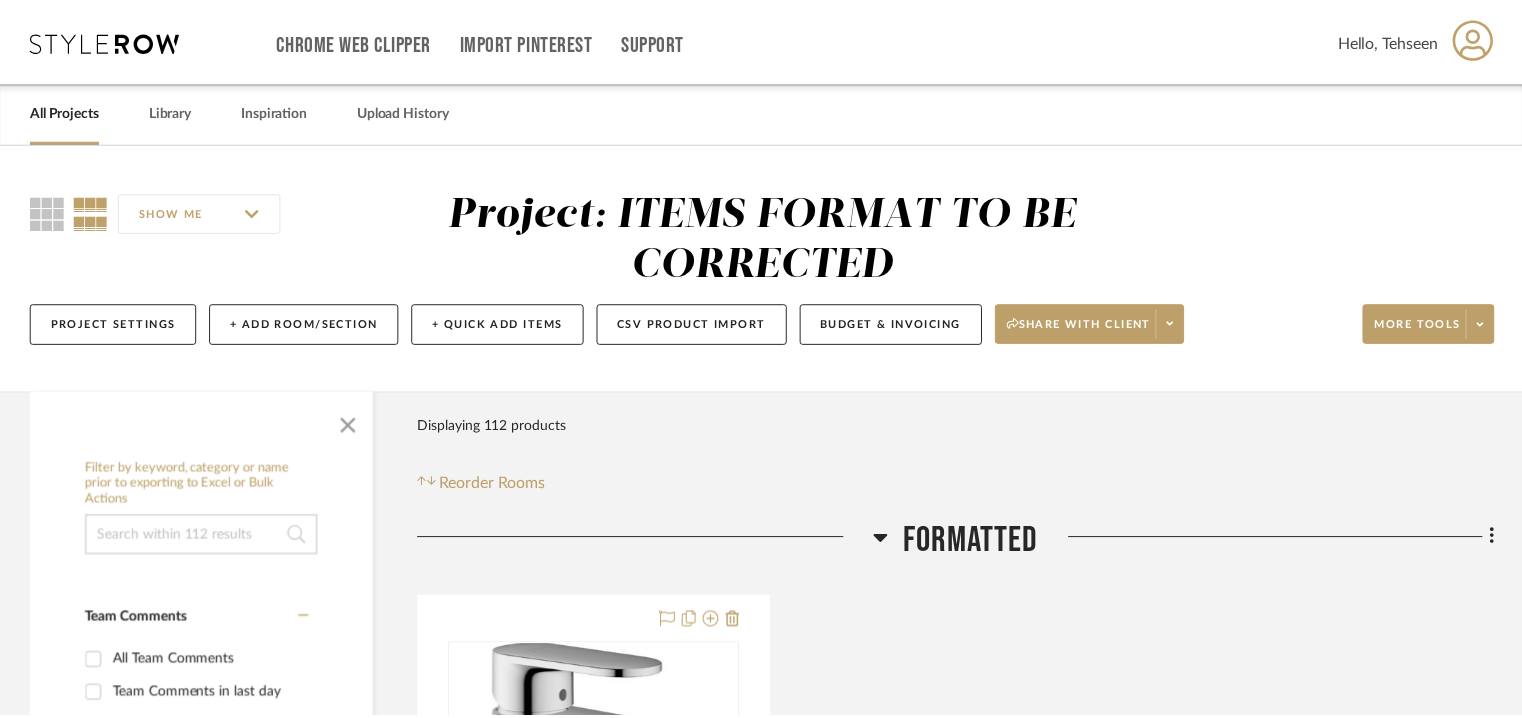 scroll, scrollTop: 300, scrollLeft: 0, axis: vertical 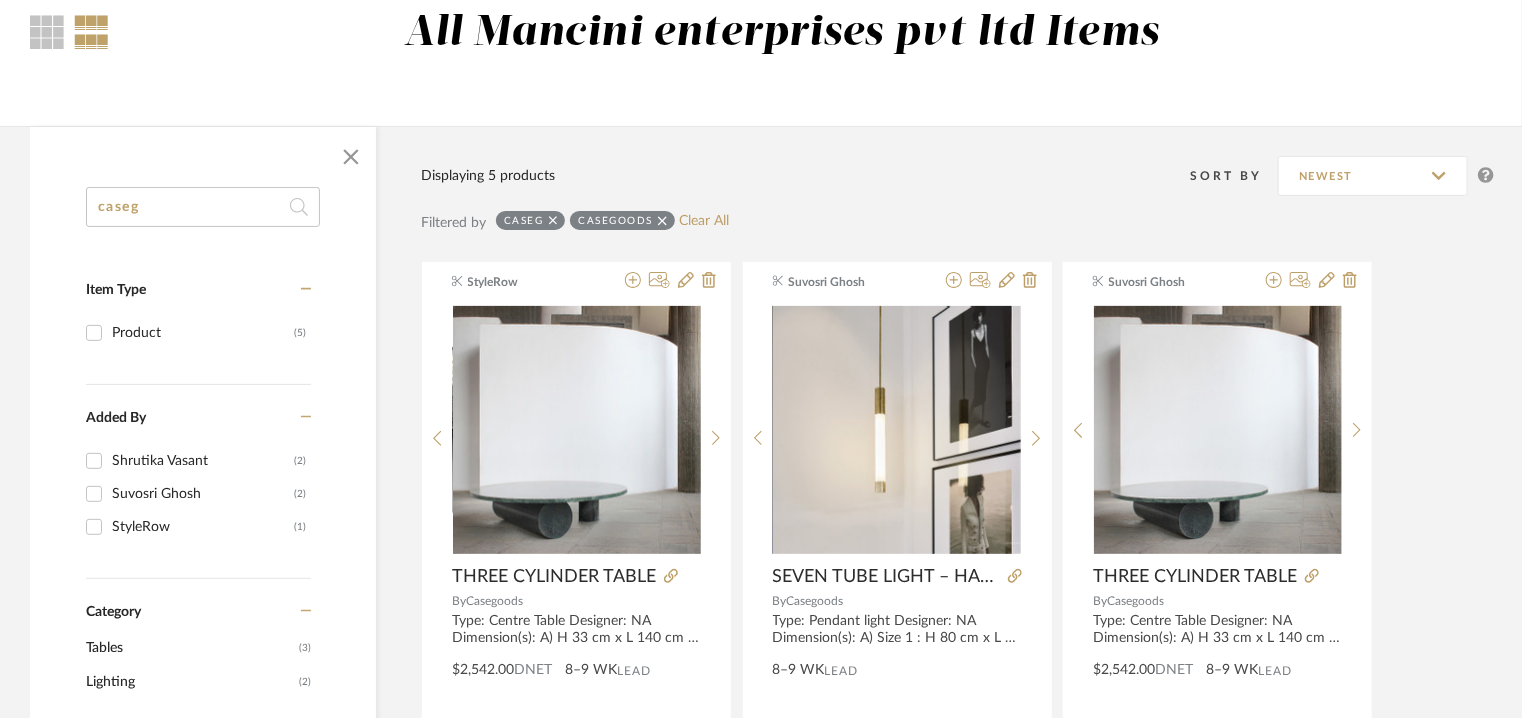 drag, startPoint x: 180, startPoint y: 201, endPoint x: 0, endPoint y: 176, distance: 181.72781 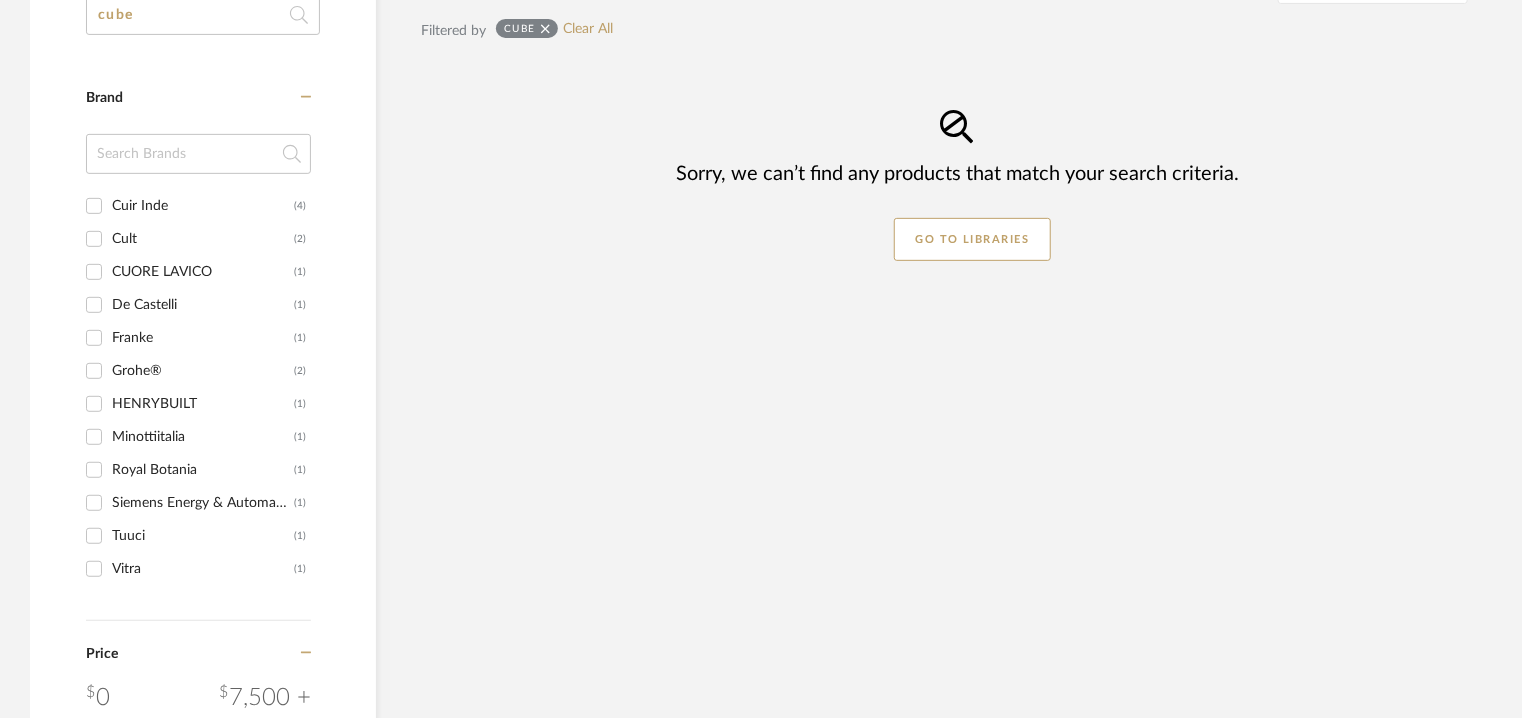 scroll, scrollTop: 704, scrollLeft: 0, axis: vertical 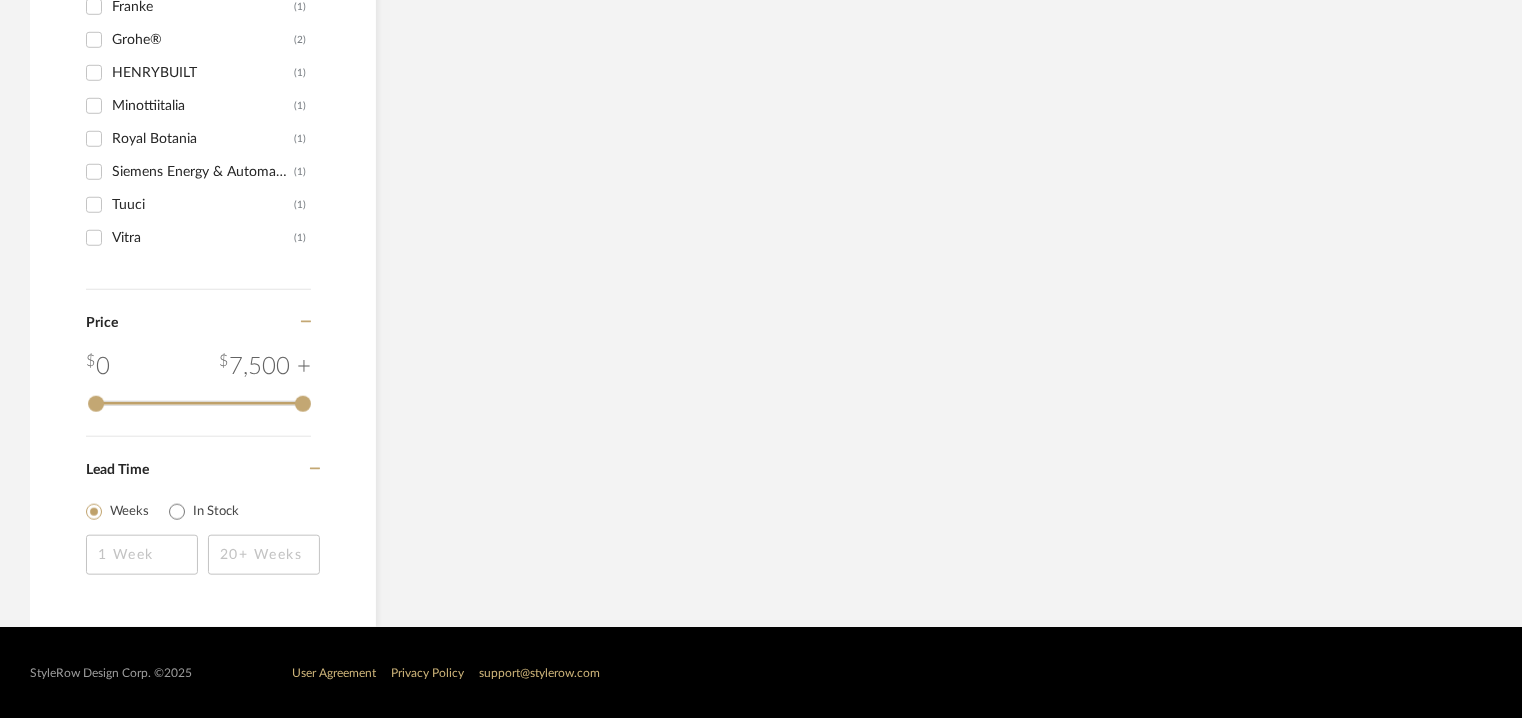type on "cube" 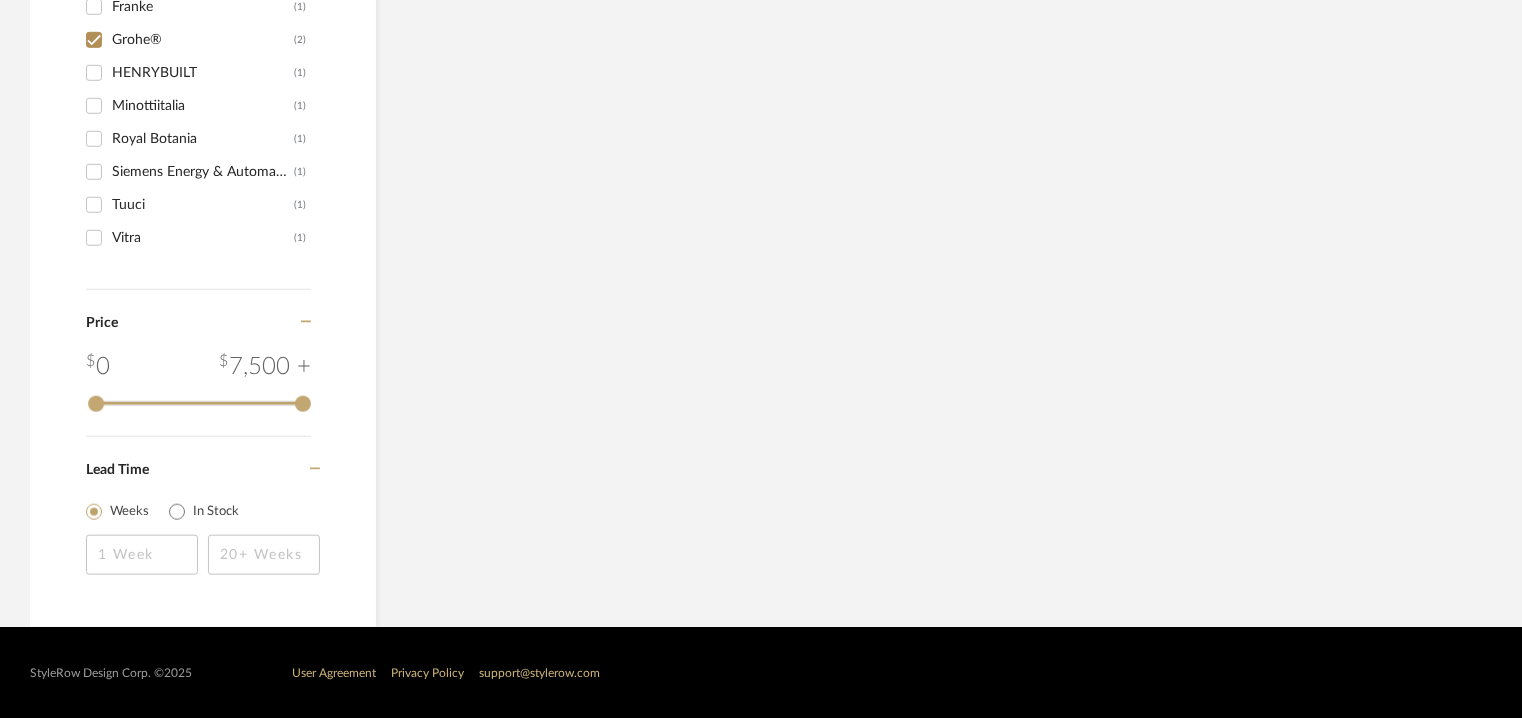 checkbox on "true" 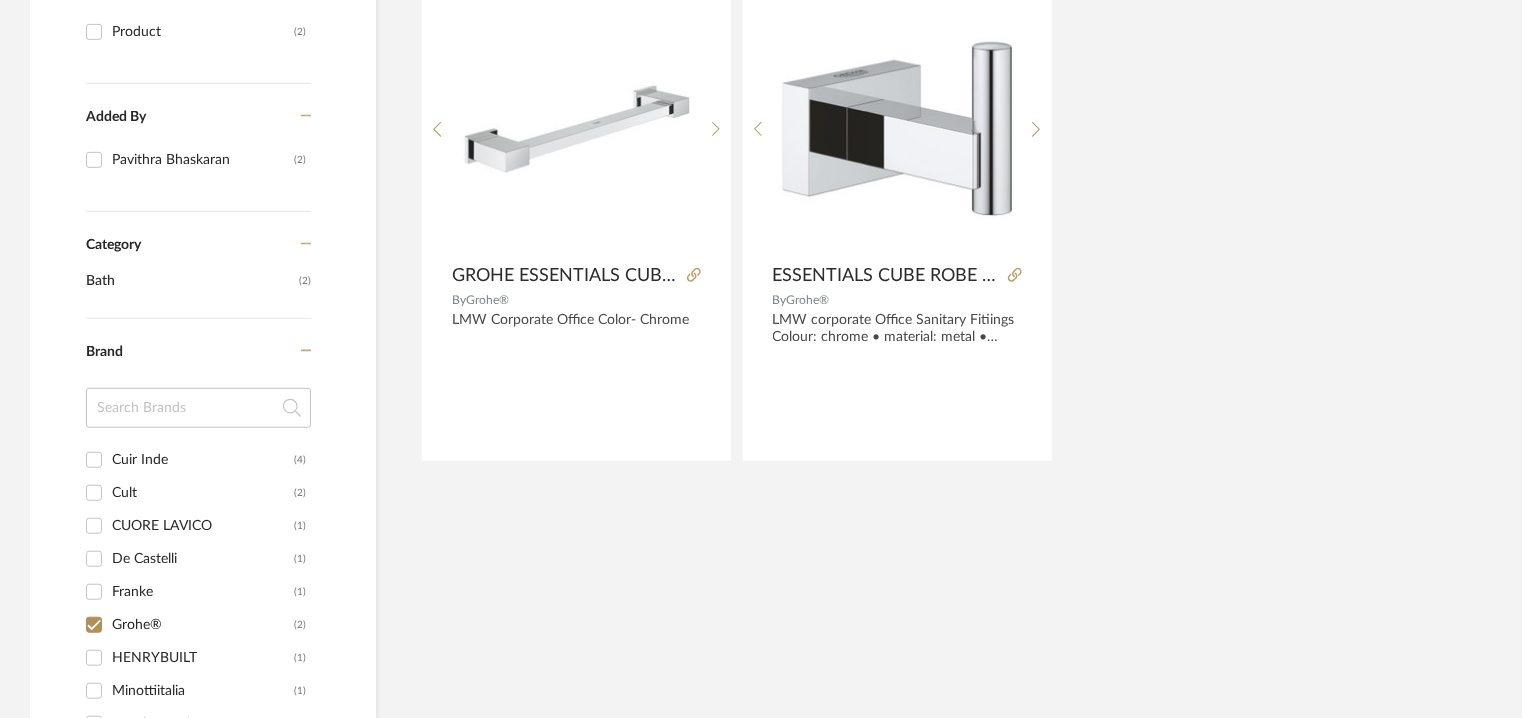 scroll, scrollTop: 467, scrollLeft: 0, axis: vertical 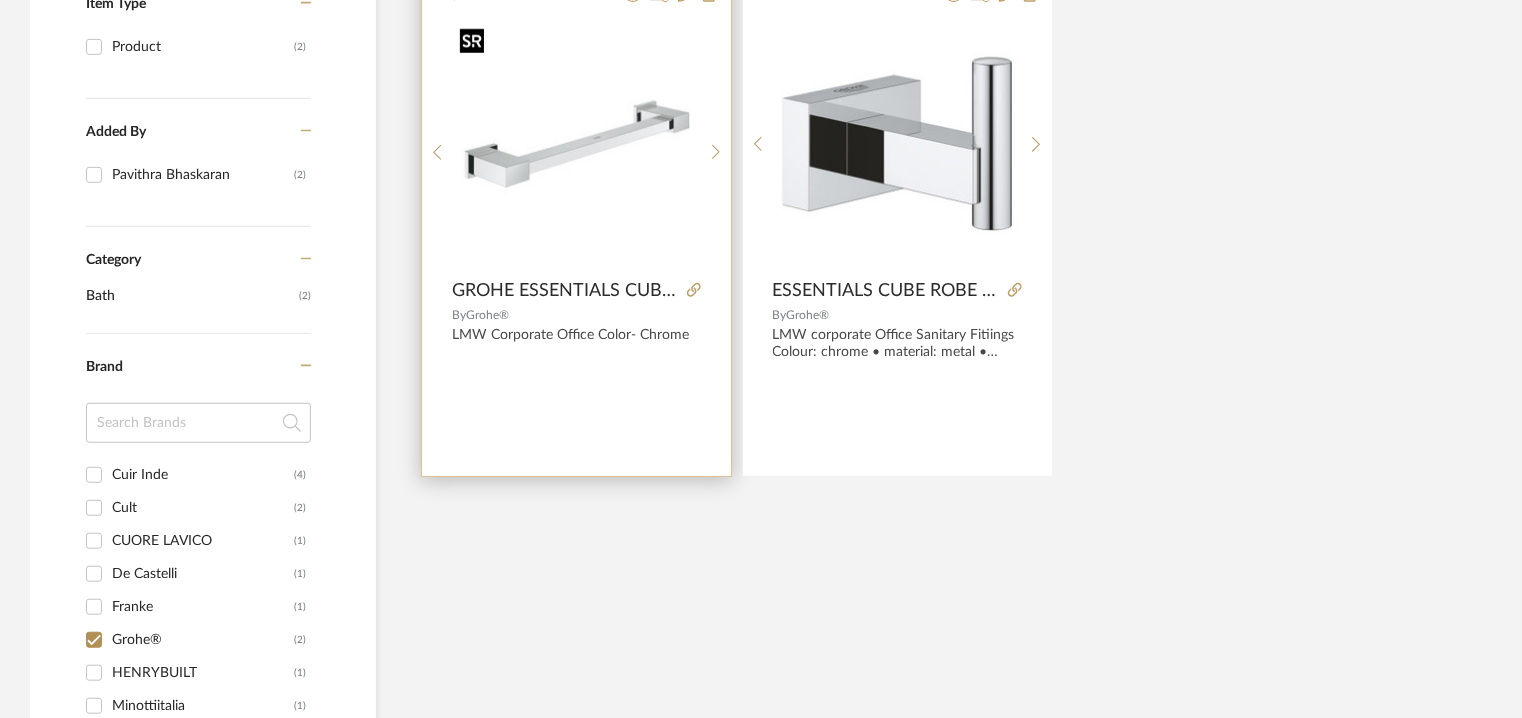 click at bounding box center (577, 144) 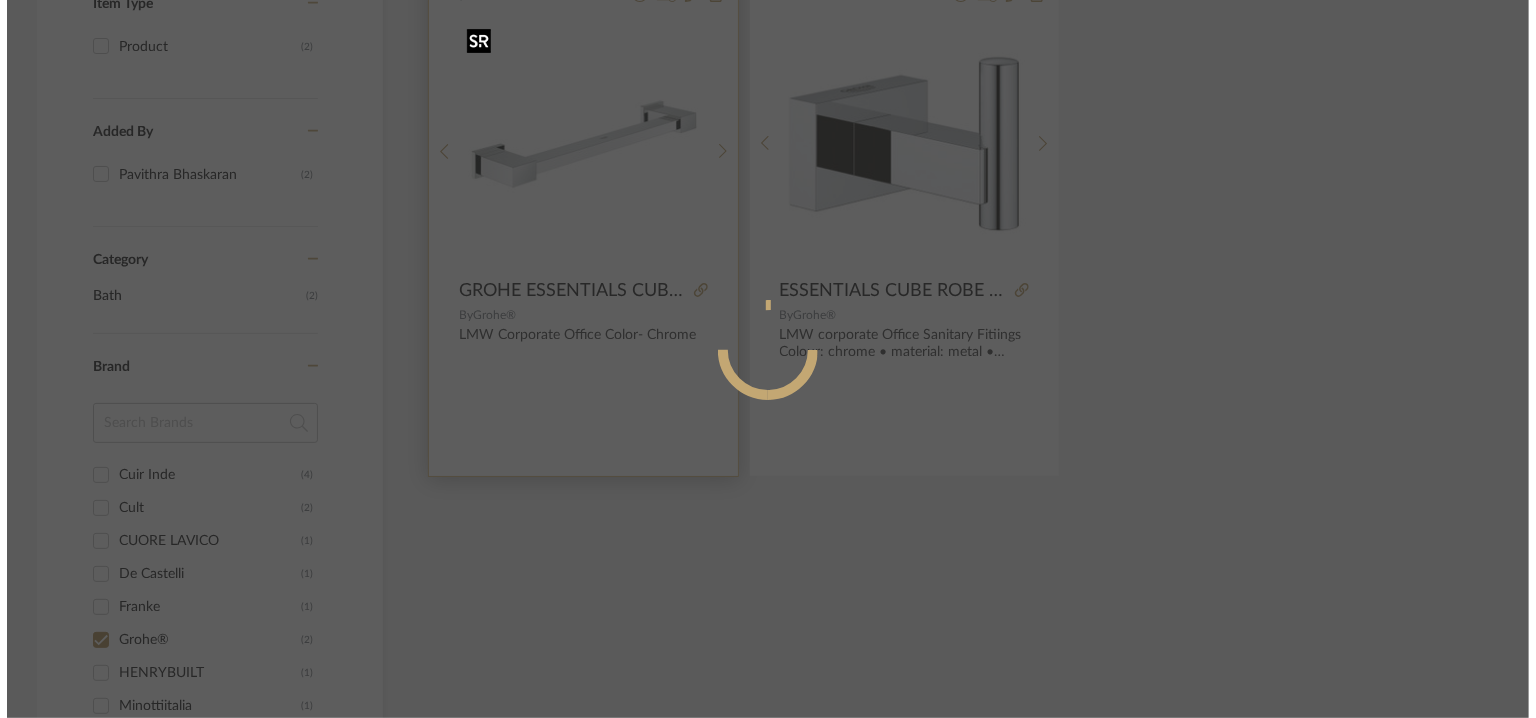 scroll, scrollTop: 0, scrollLeft: 0, axis: both 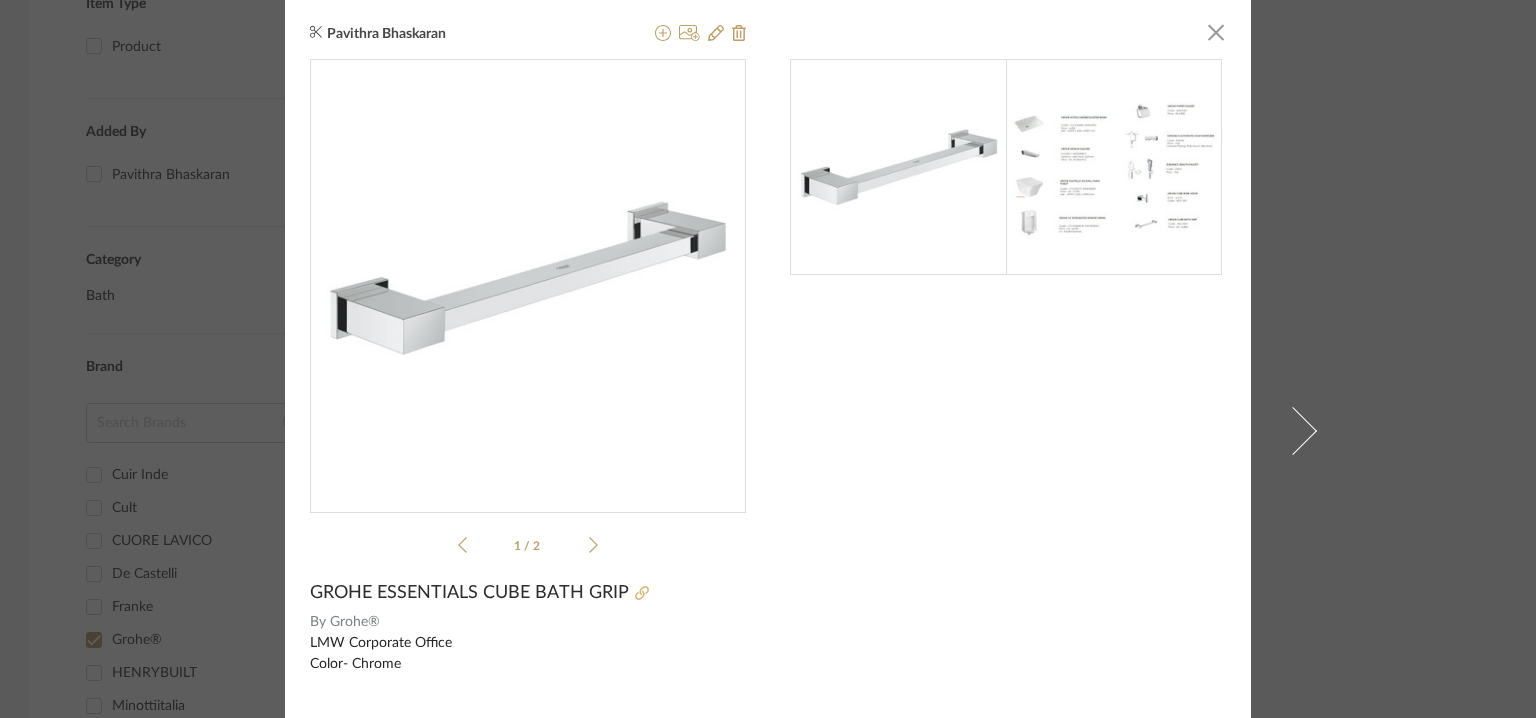 click 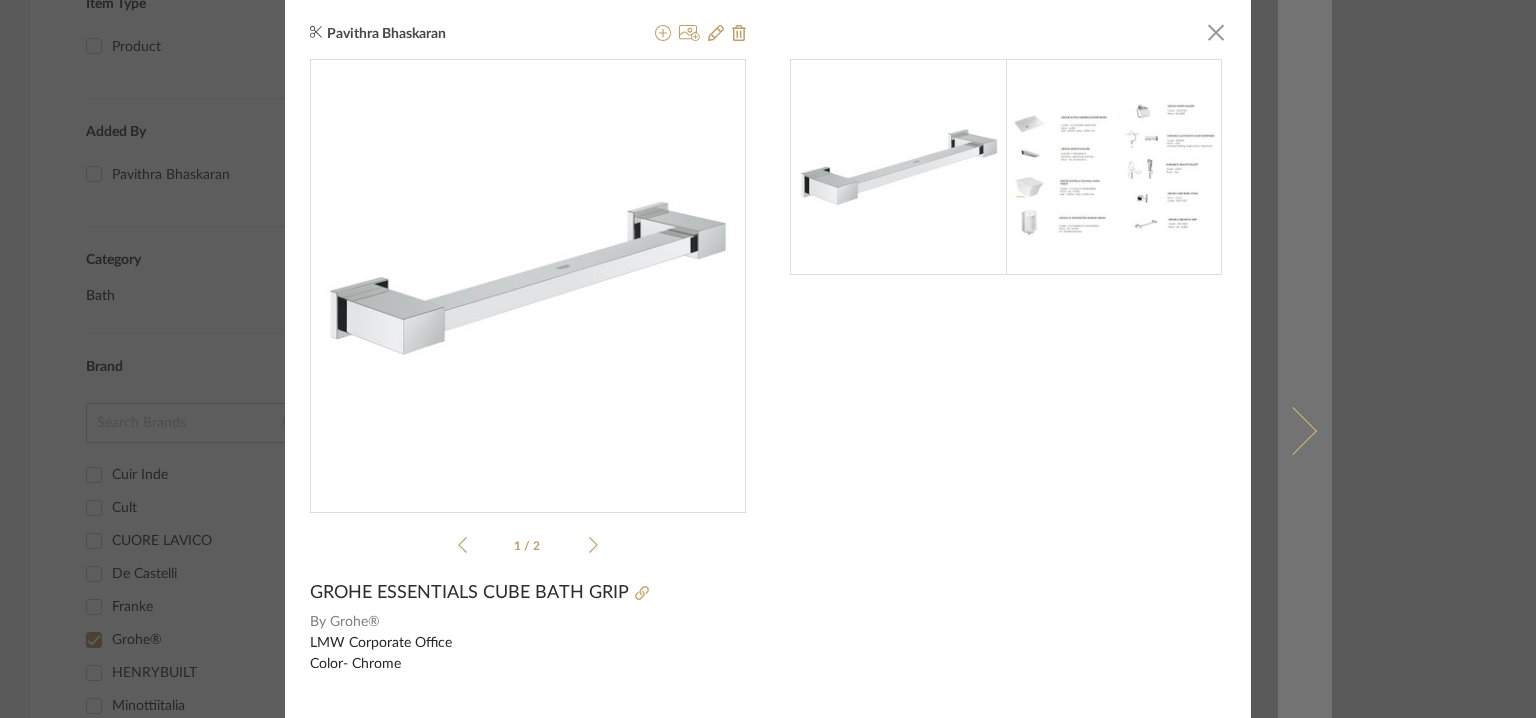 click at bounding box center [1293, 430] 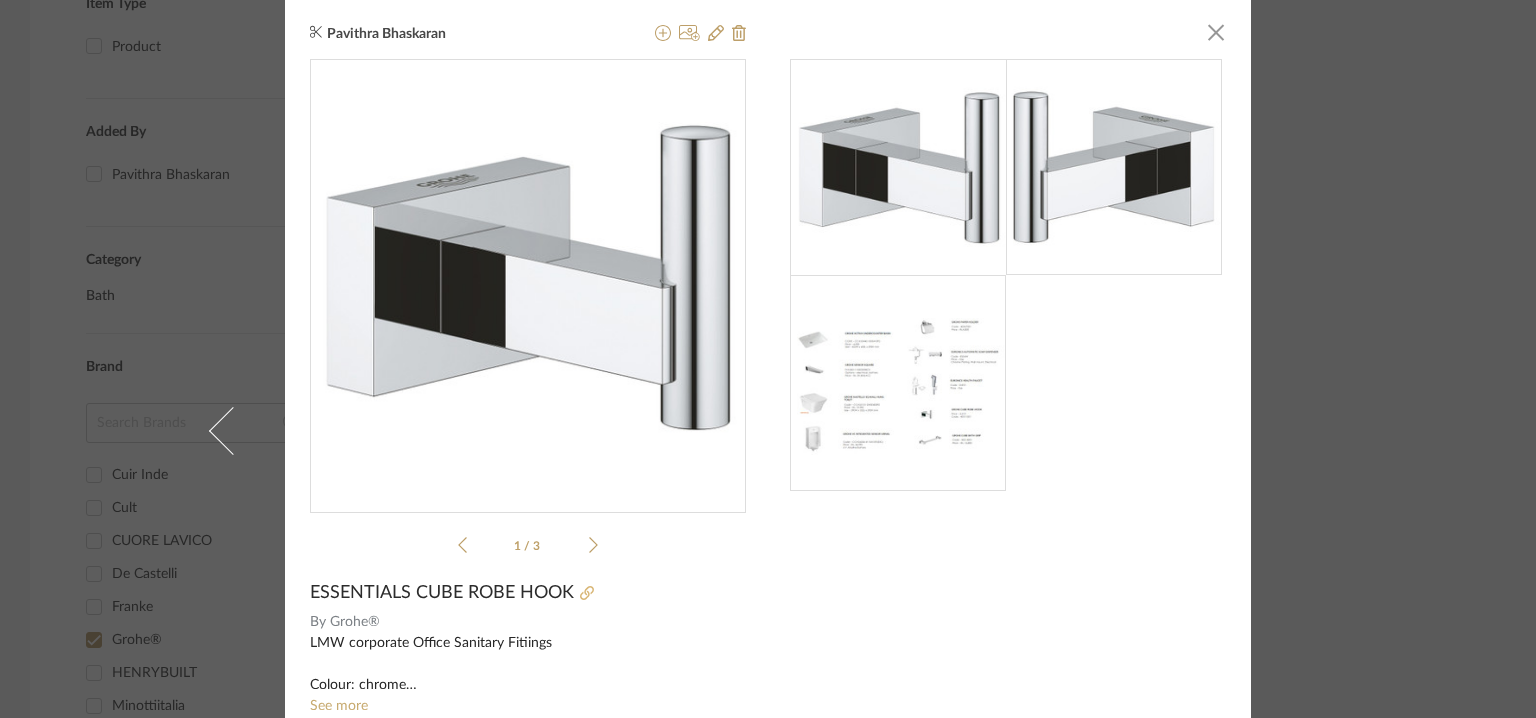 click 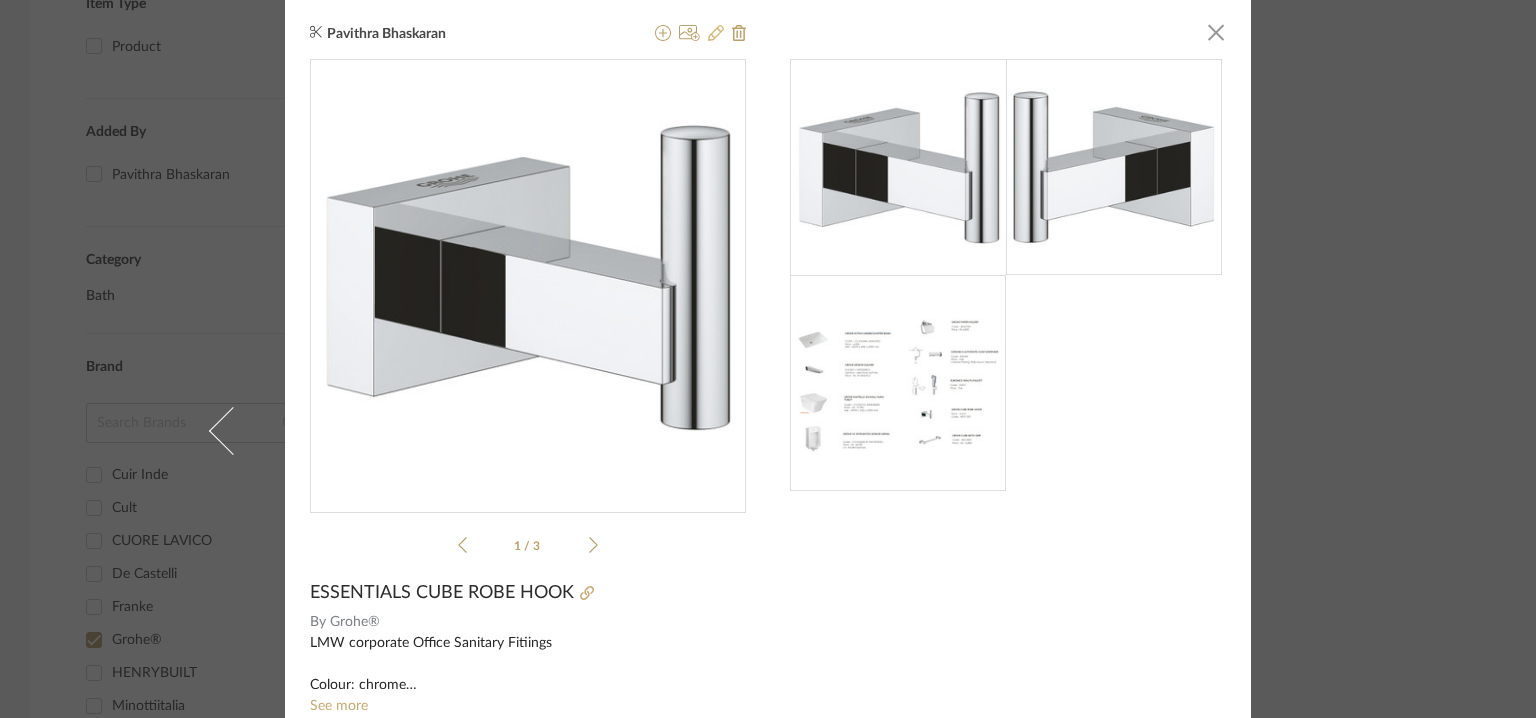 click 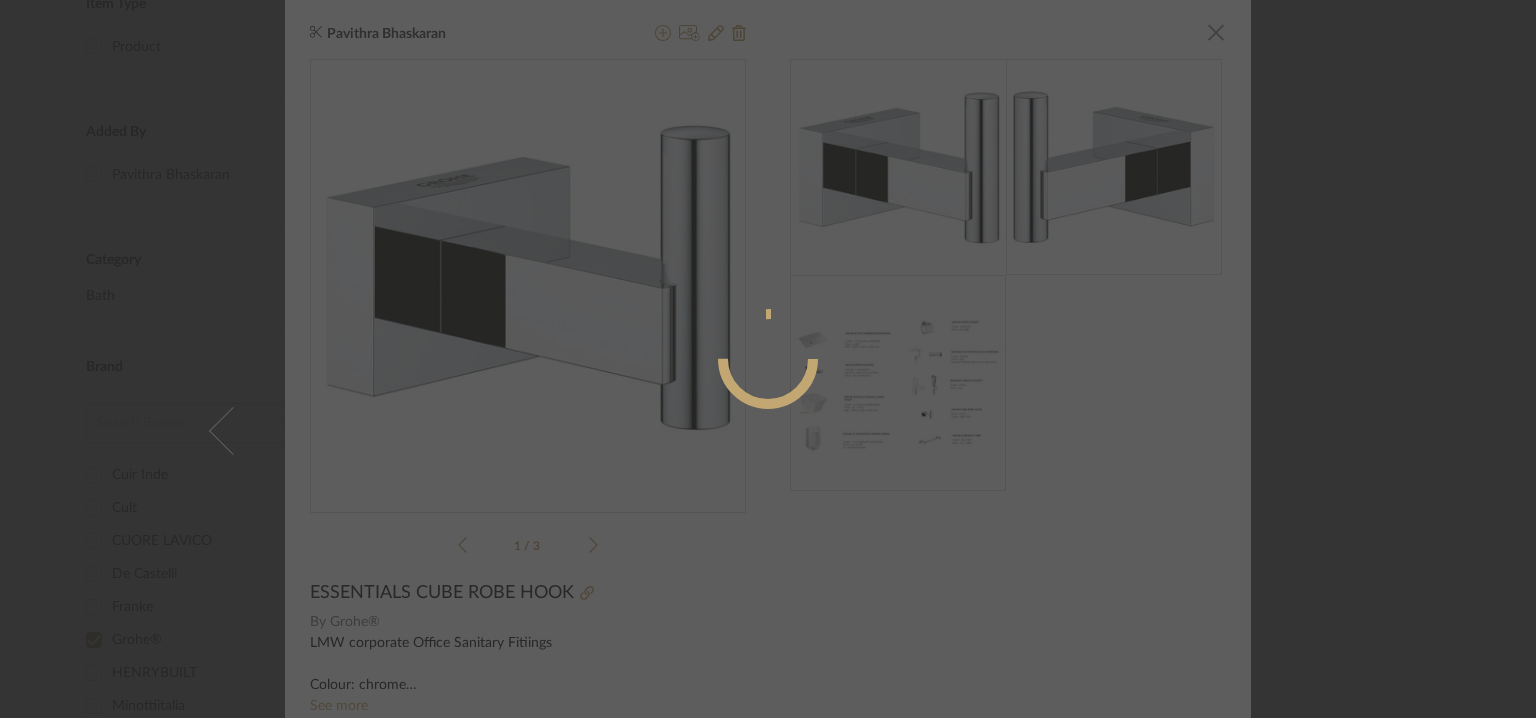 radio on "true" 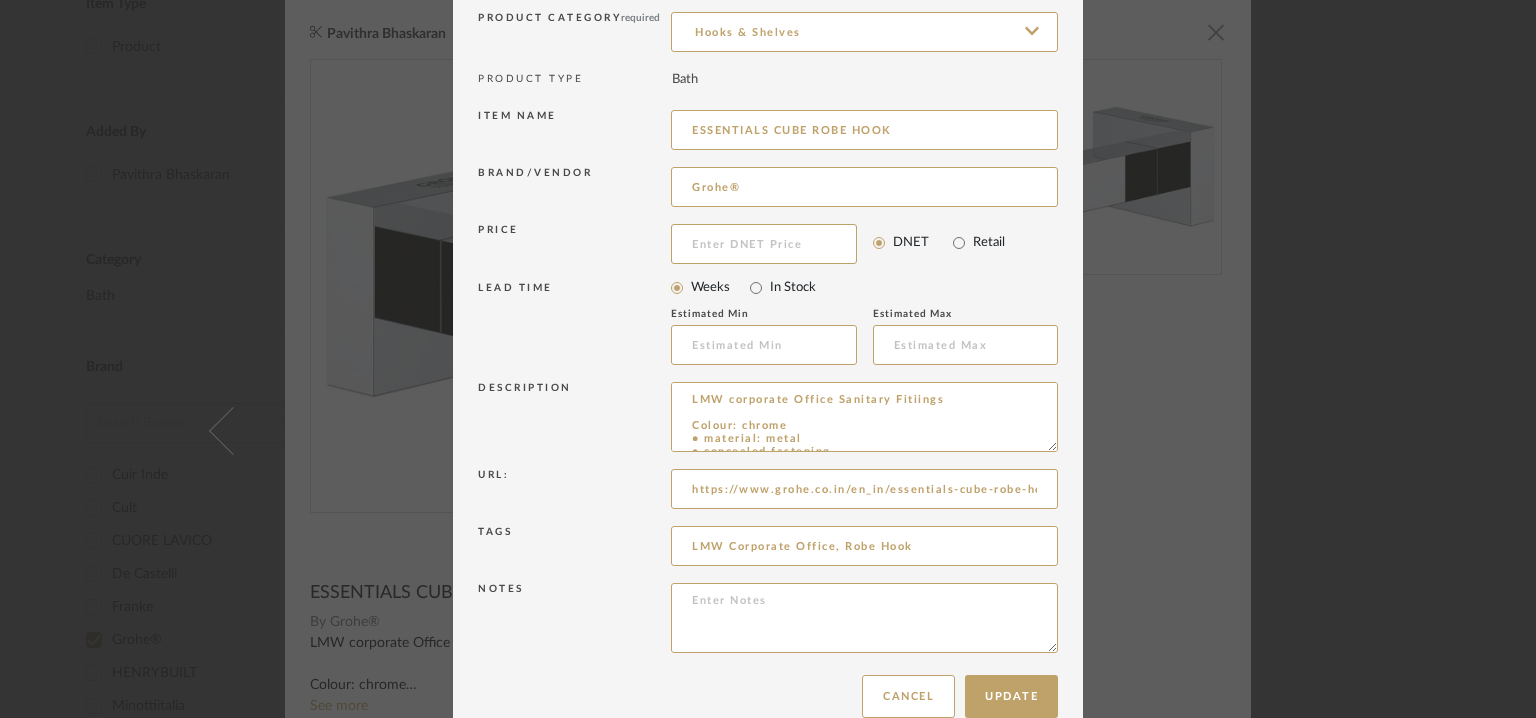 scroll, scrollTop: 192, scrollLeft: 0, axis: vertical 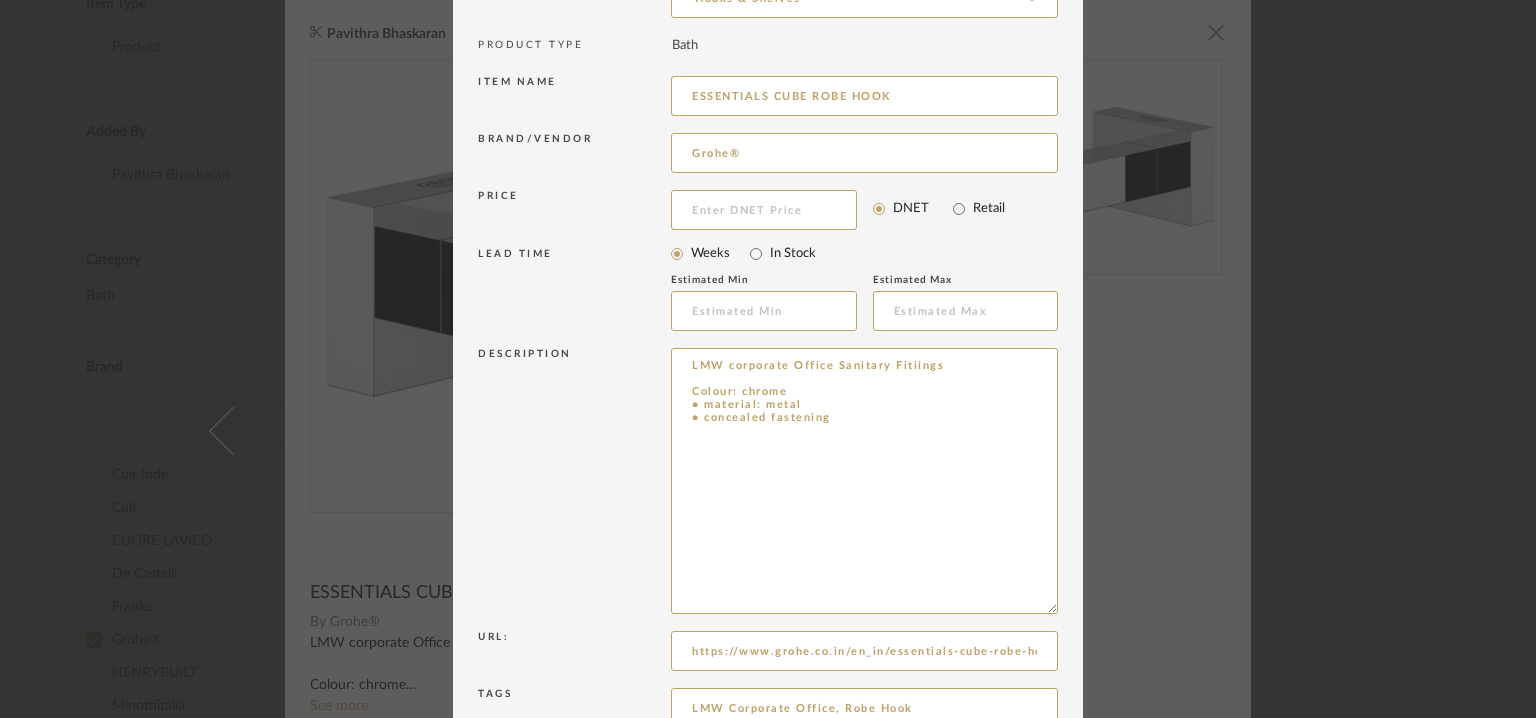 drag, startPoint x: 1073, startPoint y: 536, endPoint x: 1073, endPoint y: 643, distance: 107 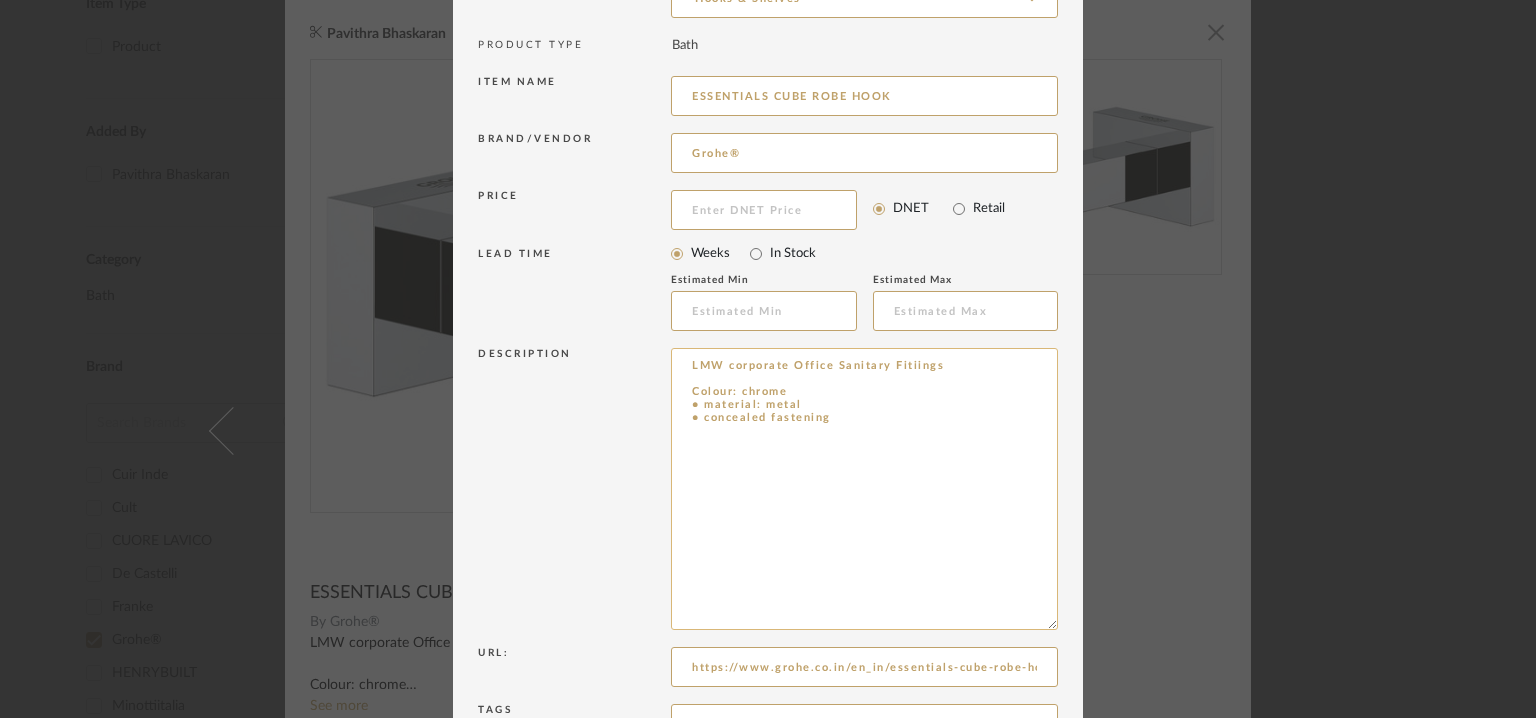 drag, startPoint x: 874, startPoint y: 455, endPoint x: 700, endPoint y: 347, distance: 204.79257 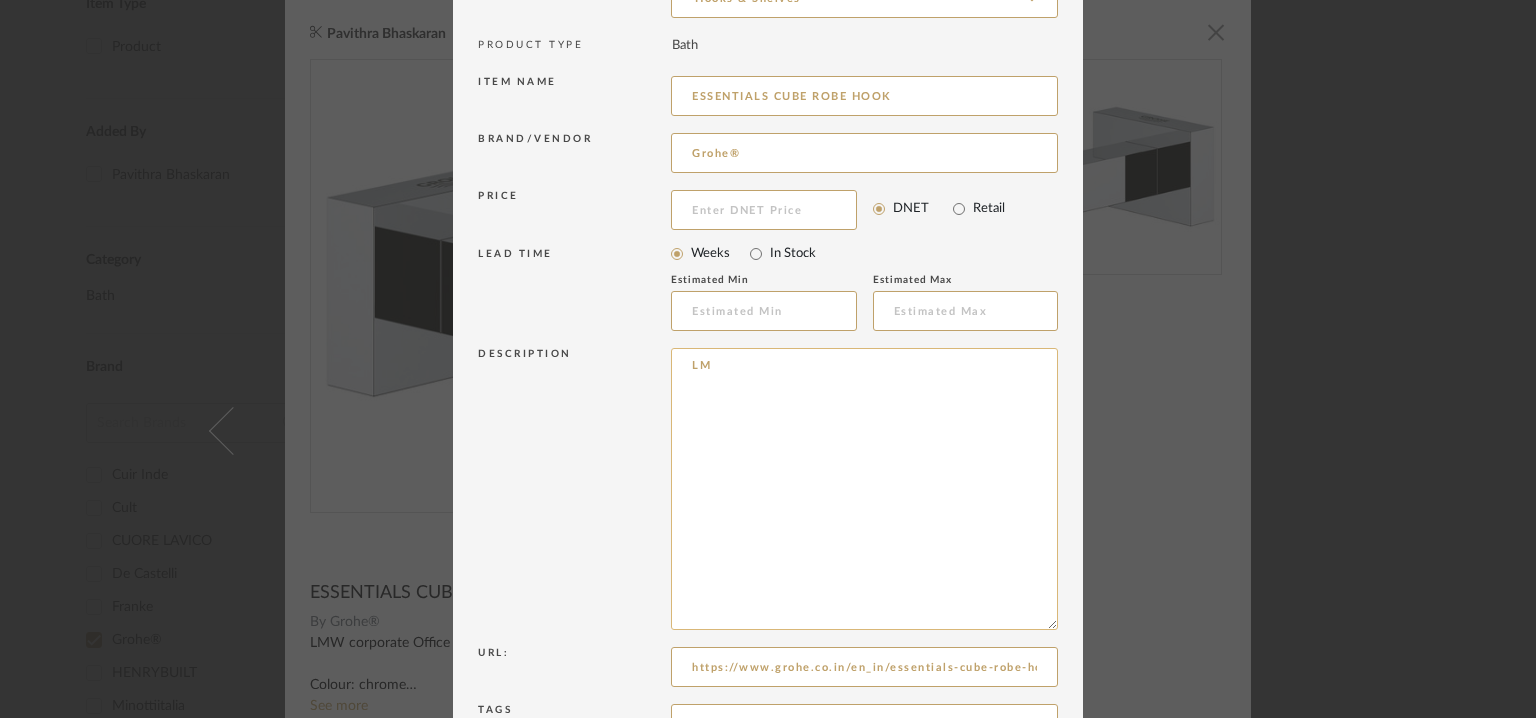 type on "L" 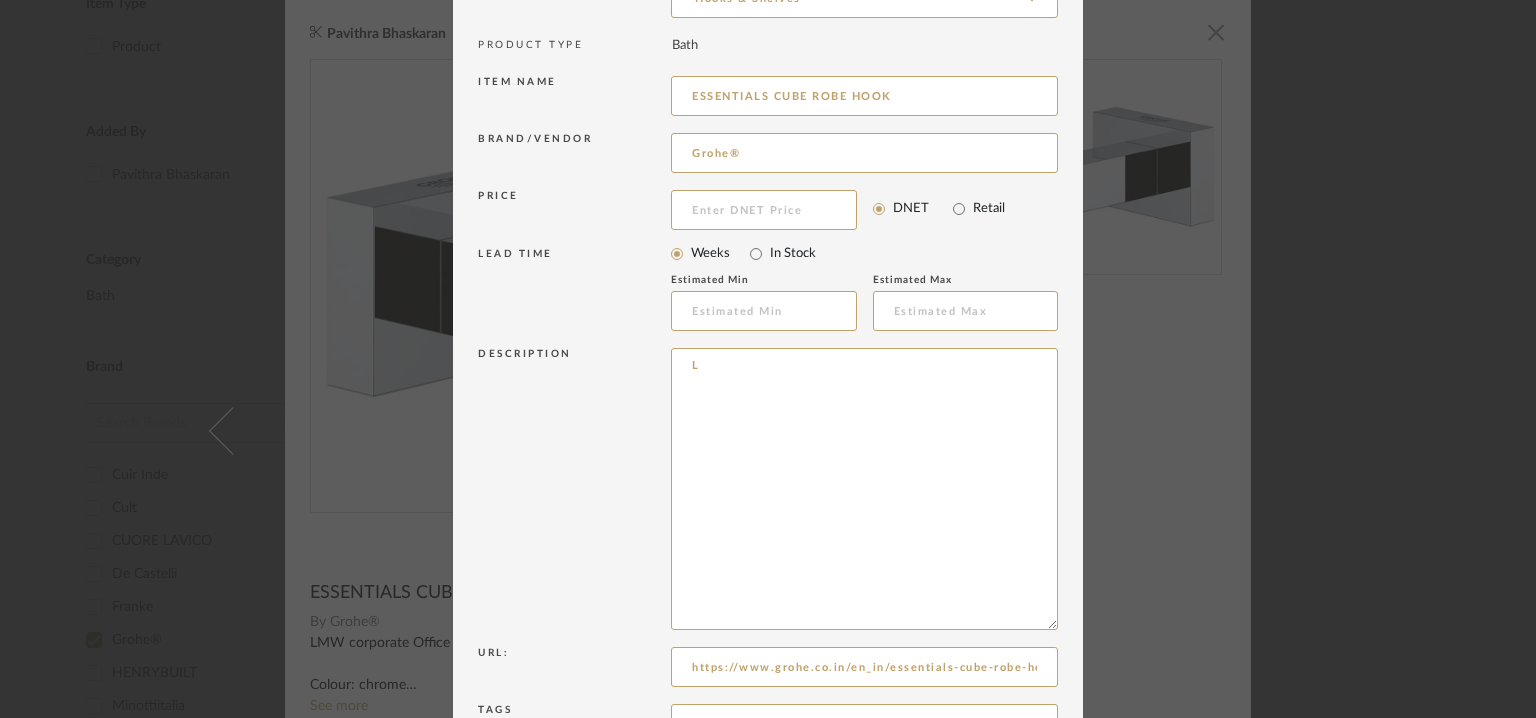 drag, startPoint x: 615, startPoint y: 358, endPoint x: 488, endPoint y: 365, distance: 127.192764 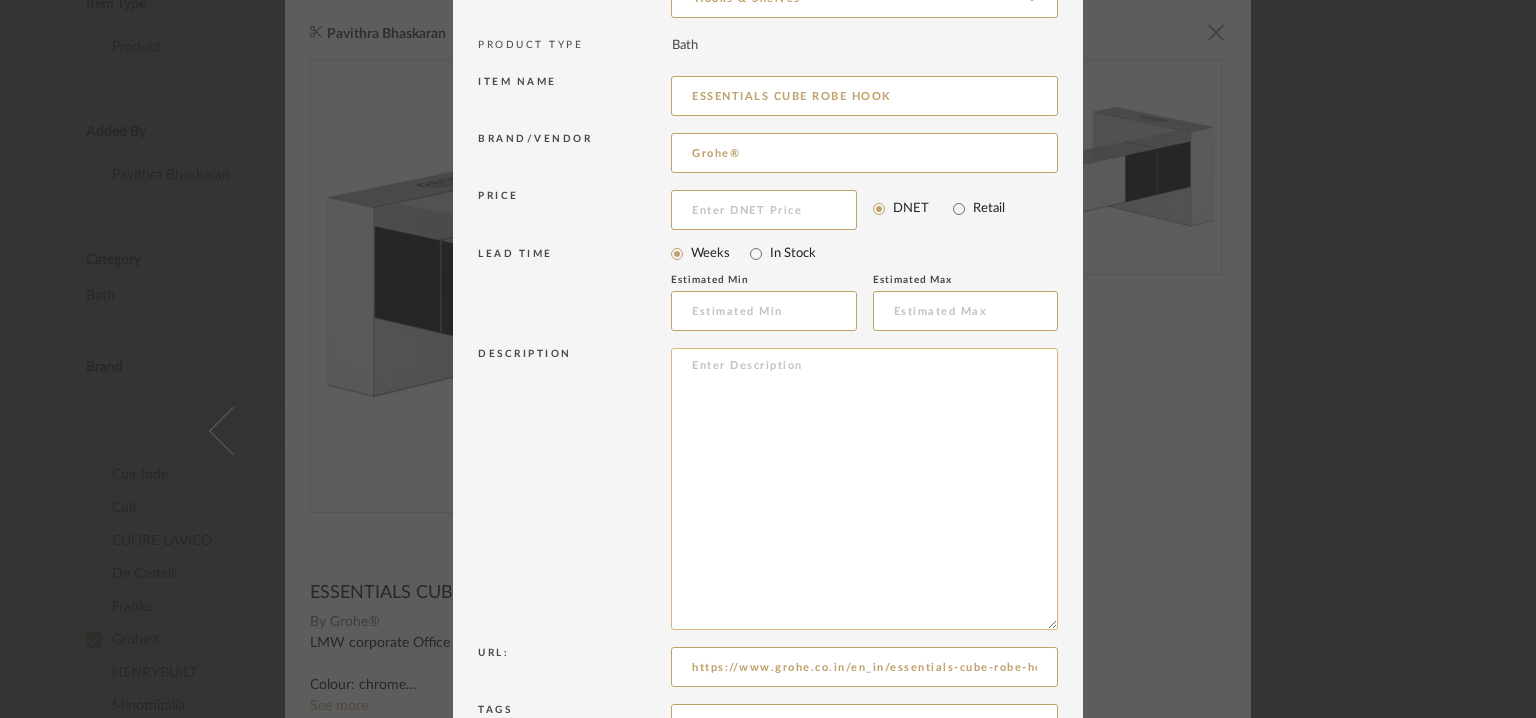 scroll, scrollTop: 392, scrollLeft: 0, axis: vertical 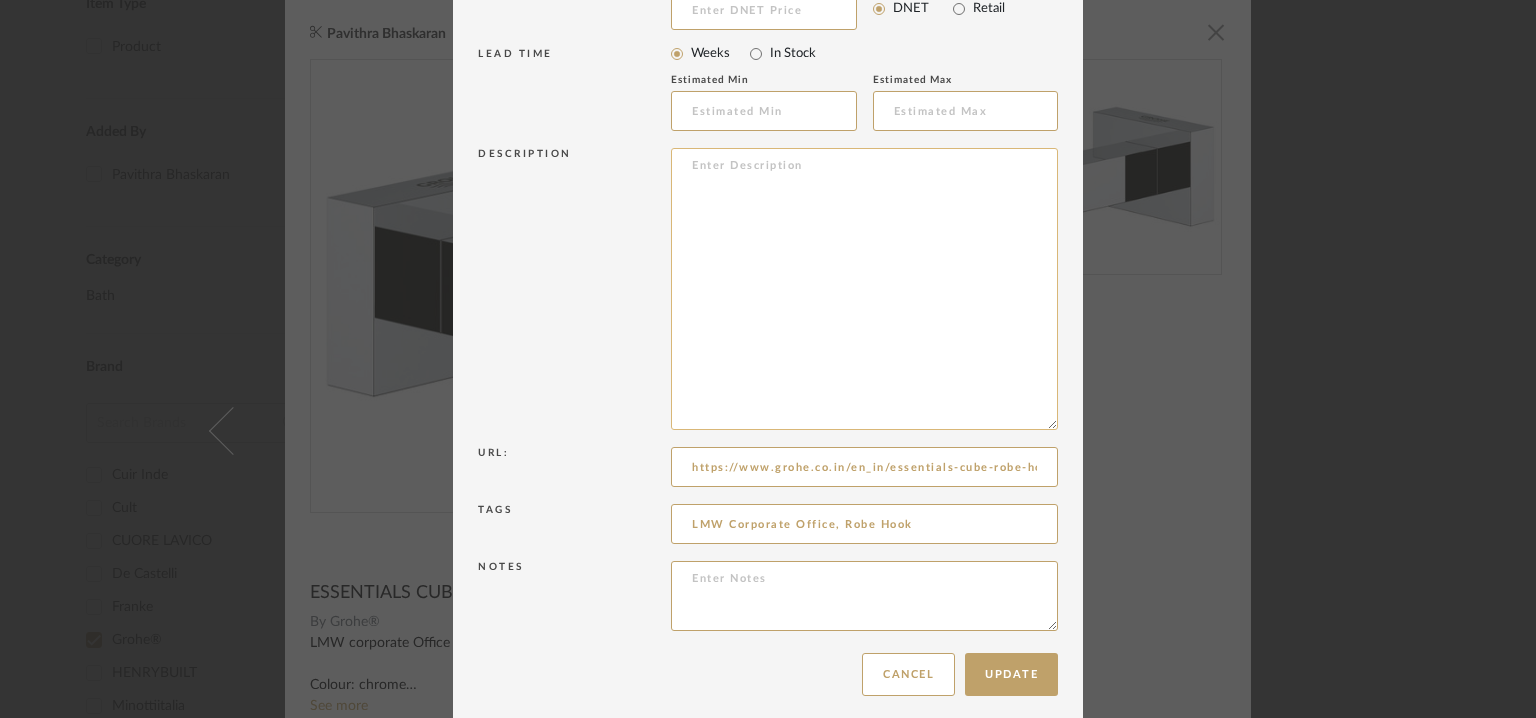 paste on "Type: :  Hook
Designer : Na
Dimension(s): L 60 x Base  Dia 28x Hook Ht 43mm
Material/Finishes:  metal
Colour  : Chrome
Mounting Type : wall mounted
Valve Type : Na
Product description : It’s the little touches that make a bathroom luxurious. Keep your bathrobe close to hand when you step from the shower or bath with the GROHE Essentials Cube robe hook in minimalist, cube-inspired shape. In a dazzling, durable GROHE StarLight chrome finish, it will look immaculate for years to come.
Concealed fastening
GROHE Long-Life finish0
Additional features: : Na
Any other details: Product Number 40511001" 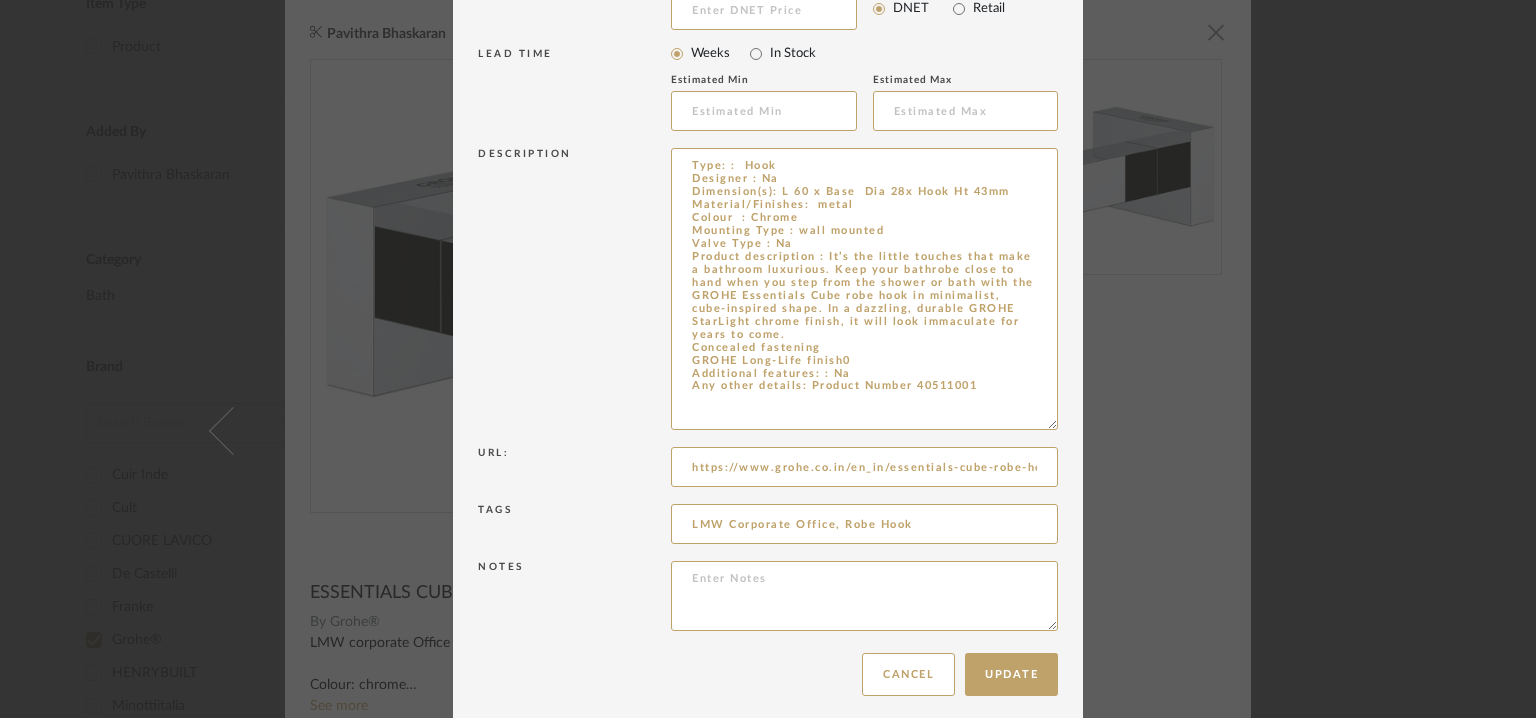 type on "Type: :  Hook
Designer : Na
Dimension(s): L 60 x Base  Dia 28x Hook Ht 43mm
Material/Finishes:  metal
Colour  : Chrome
Mounting Type : wall mounted
Valve Type : Na
Product description : It’s the little touches that make a bathroom luxurious. Keep your bathrobe close to hand when you step from the shower or bath with the GROHE Essentials Cube robe hook in minimalist, cube-inspired shape. In a dazzling, durable GROHE StarLight chrome finish, it will look immaculate for years to come.
Concealed fastening
GROHE Long-Life finish0
Additional features: : Na
Any other details: Product Number 40511001" 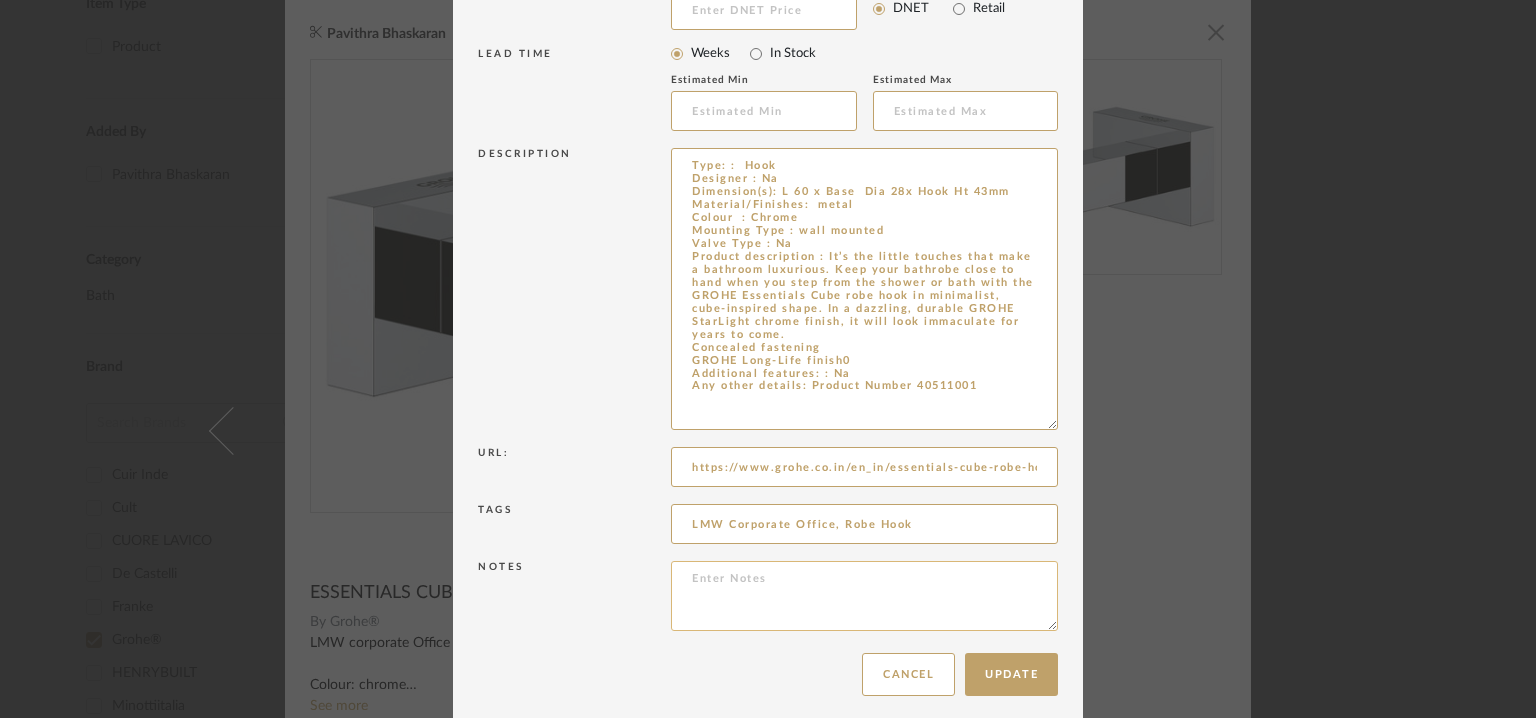 click at bounding box center (864, 596) 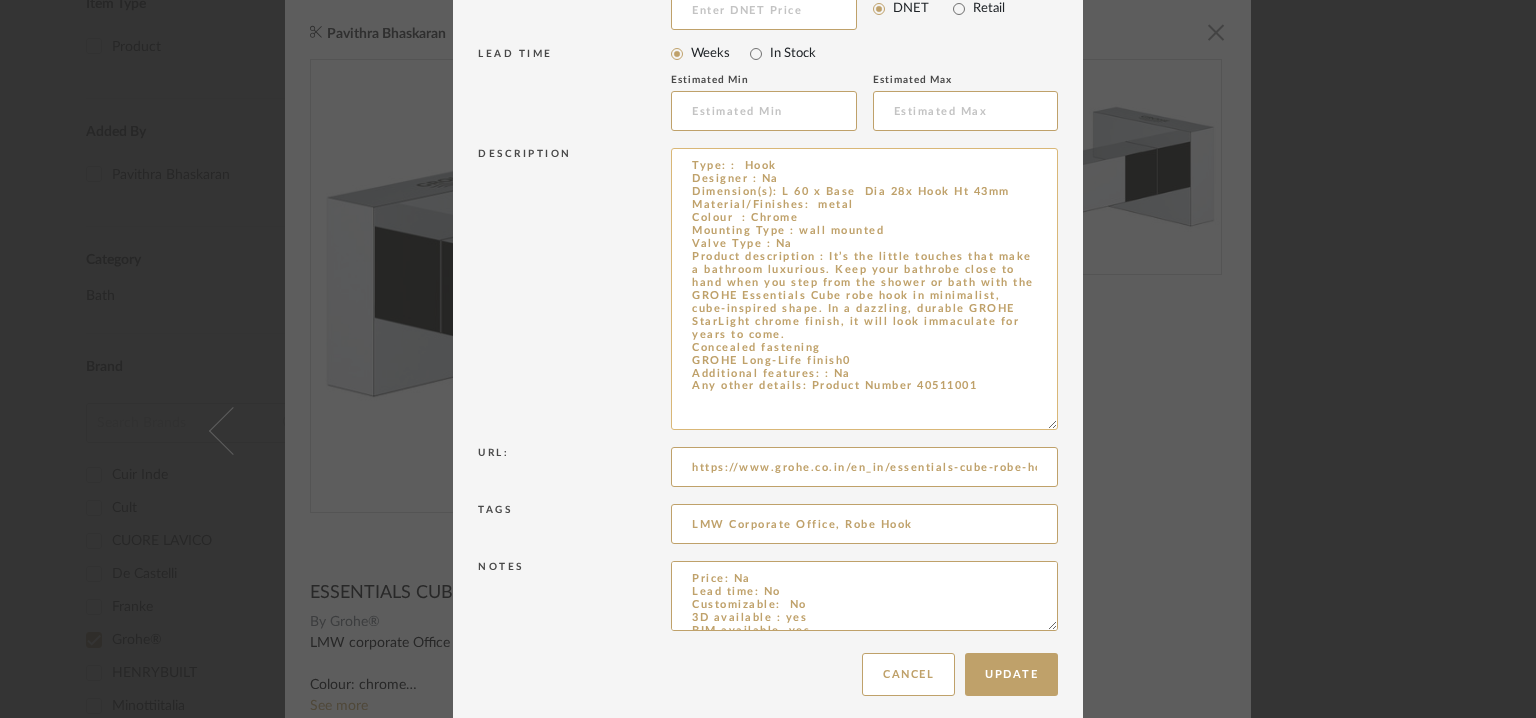 scroll, scrollTop: 123, scrollLeft: 0, axis: vertical 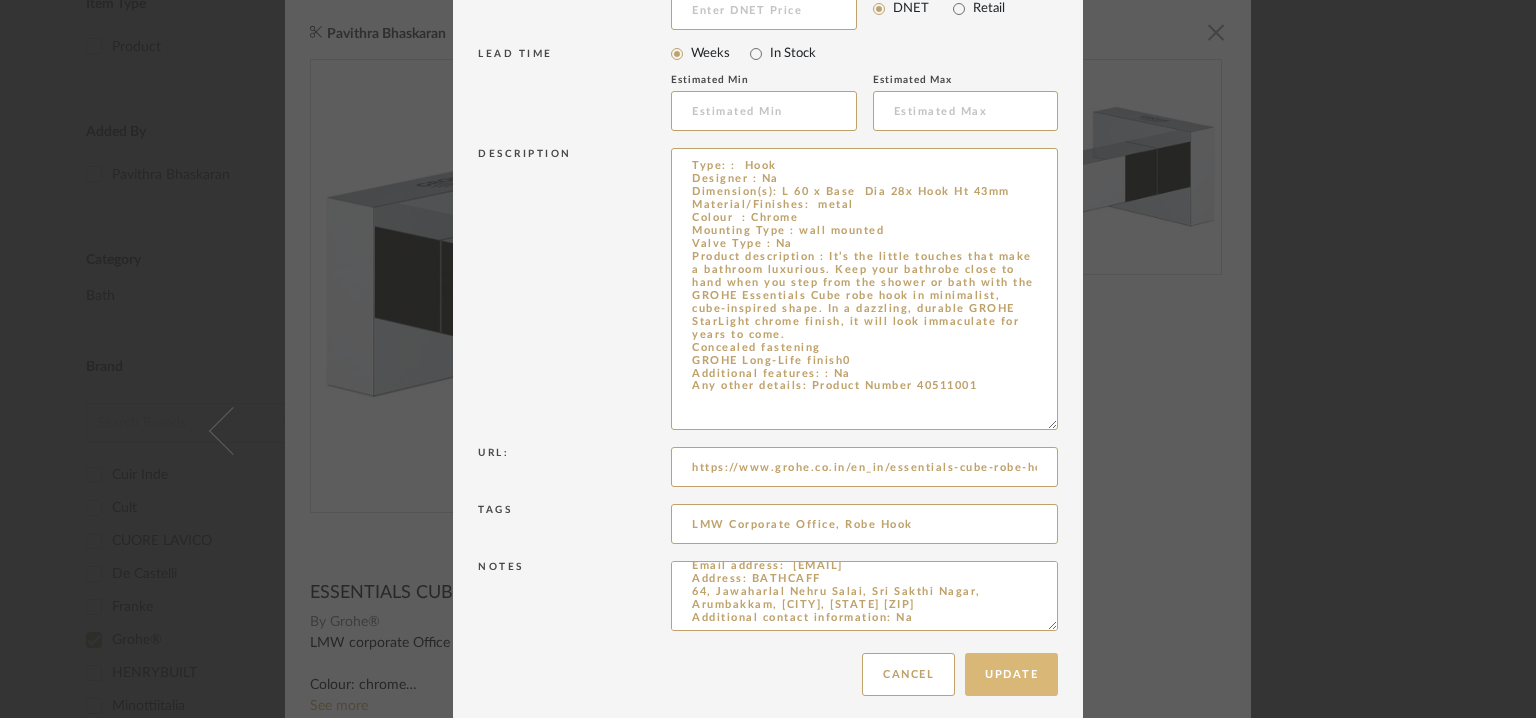 type on "Price: Na
Lead time: No
Customizable:  No
3D available : yes
BIM available. yes
Point of contact:  [FIRST]  [LAST]
Contact number: MOBILE :+91 [PHONE]
Email address:  [EMAIL]
Address: BATHCAFF
64, Jawaharlal Nehru Salai, Sri Sakthi Nagar, Arumbakkam, [CITY], [STATE] [ZIP]
Additional contact information: Na" 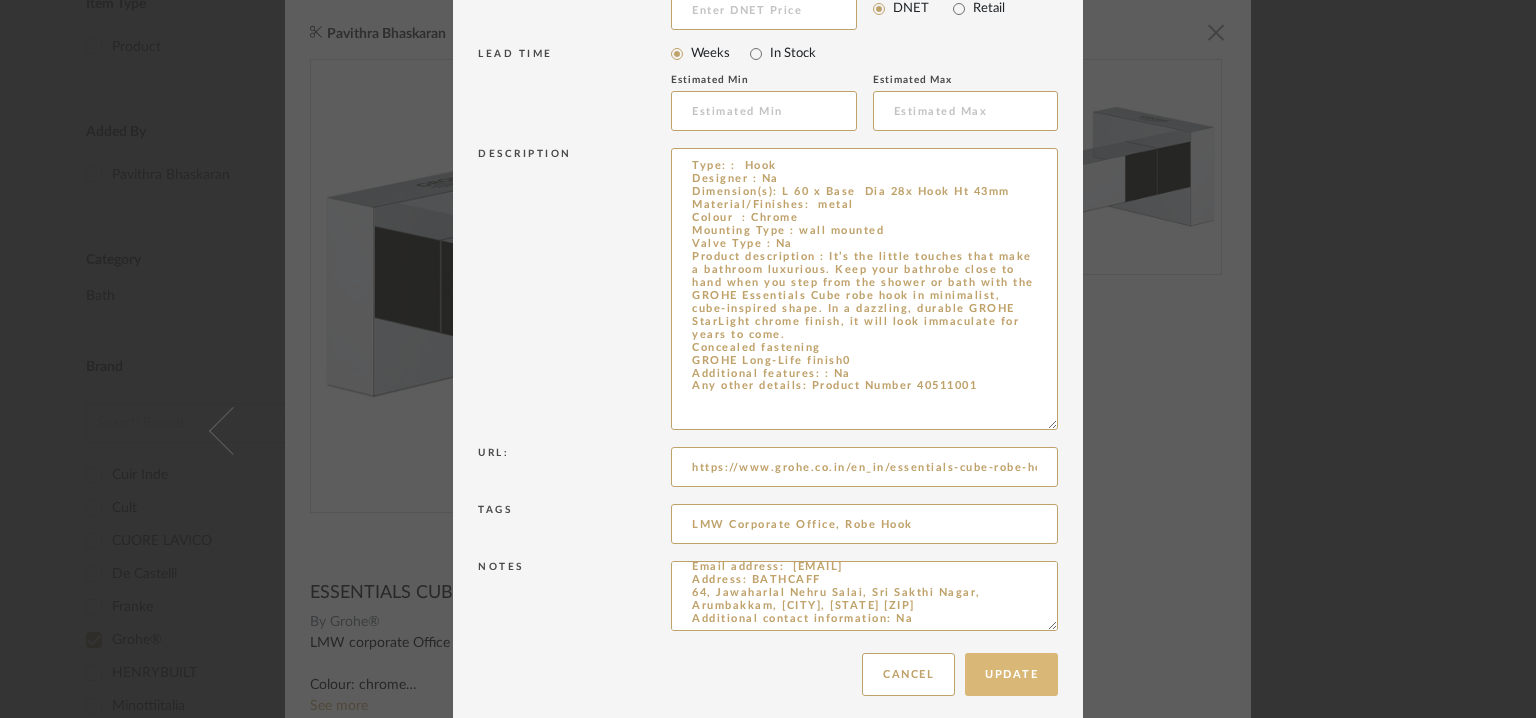 click on "Update" at bounding box center (1011, 674) 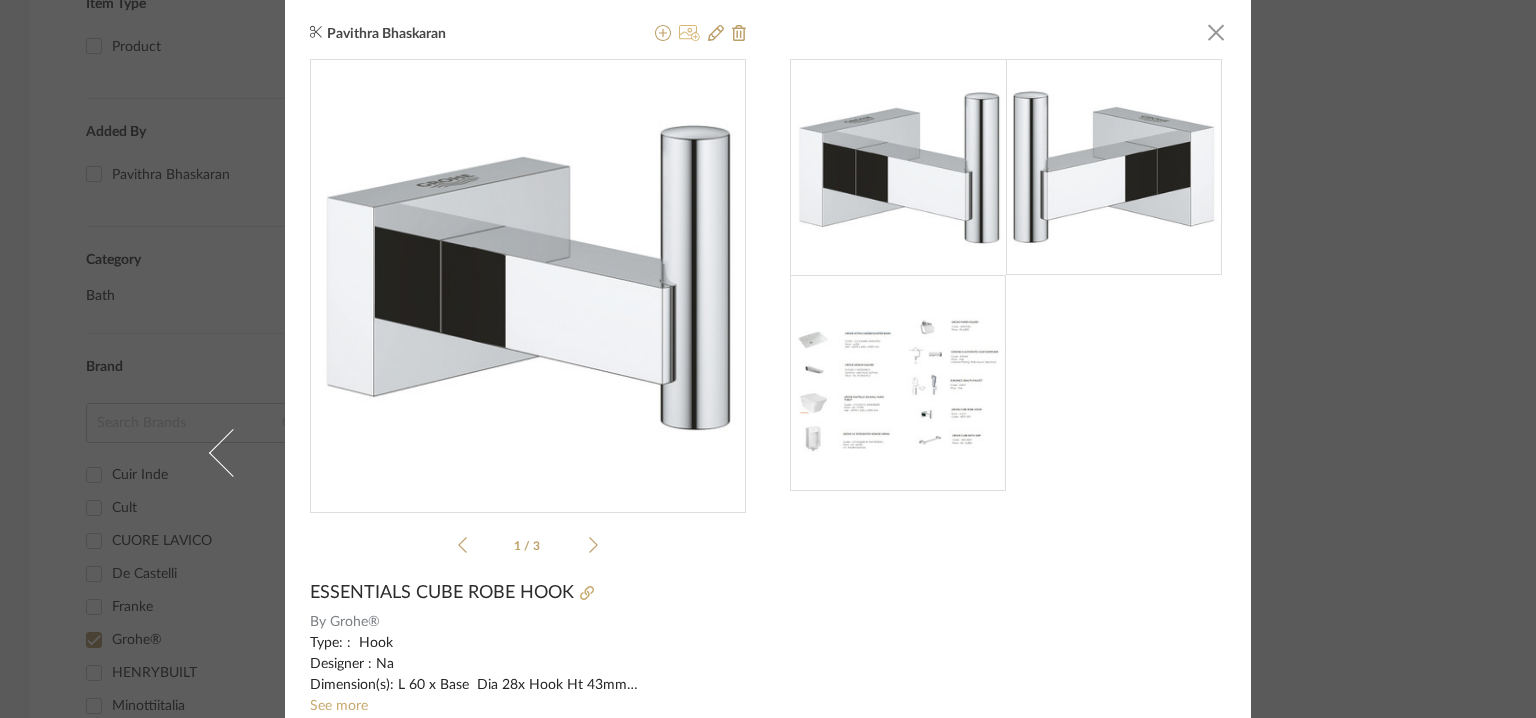 click 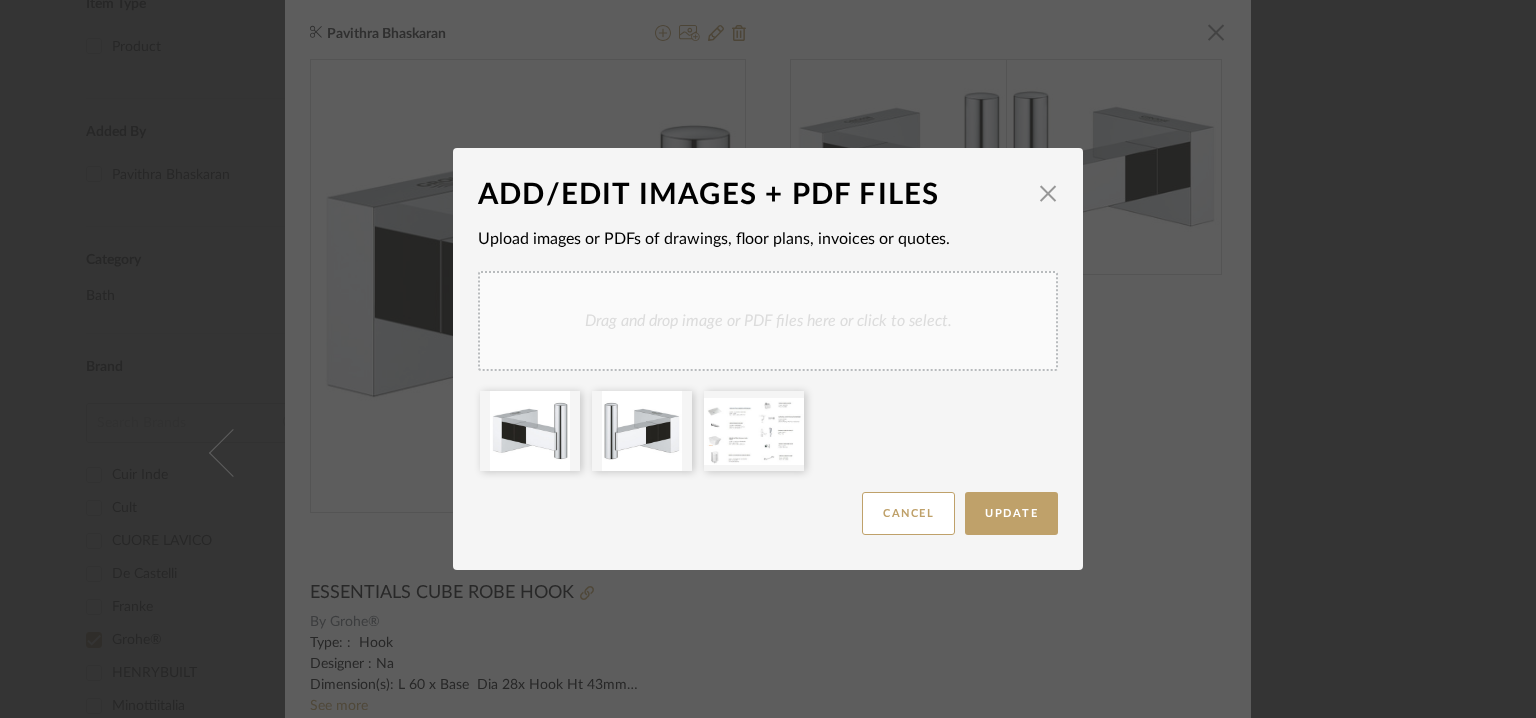 click on "Drag and drop image or PDF files here or click to select." at bounding box center (768, 321) 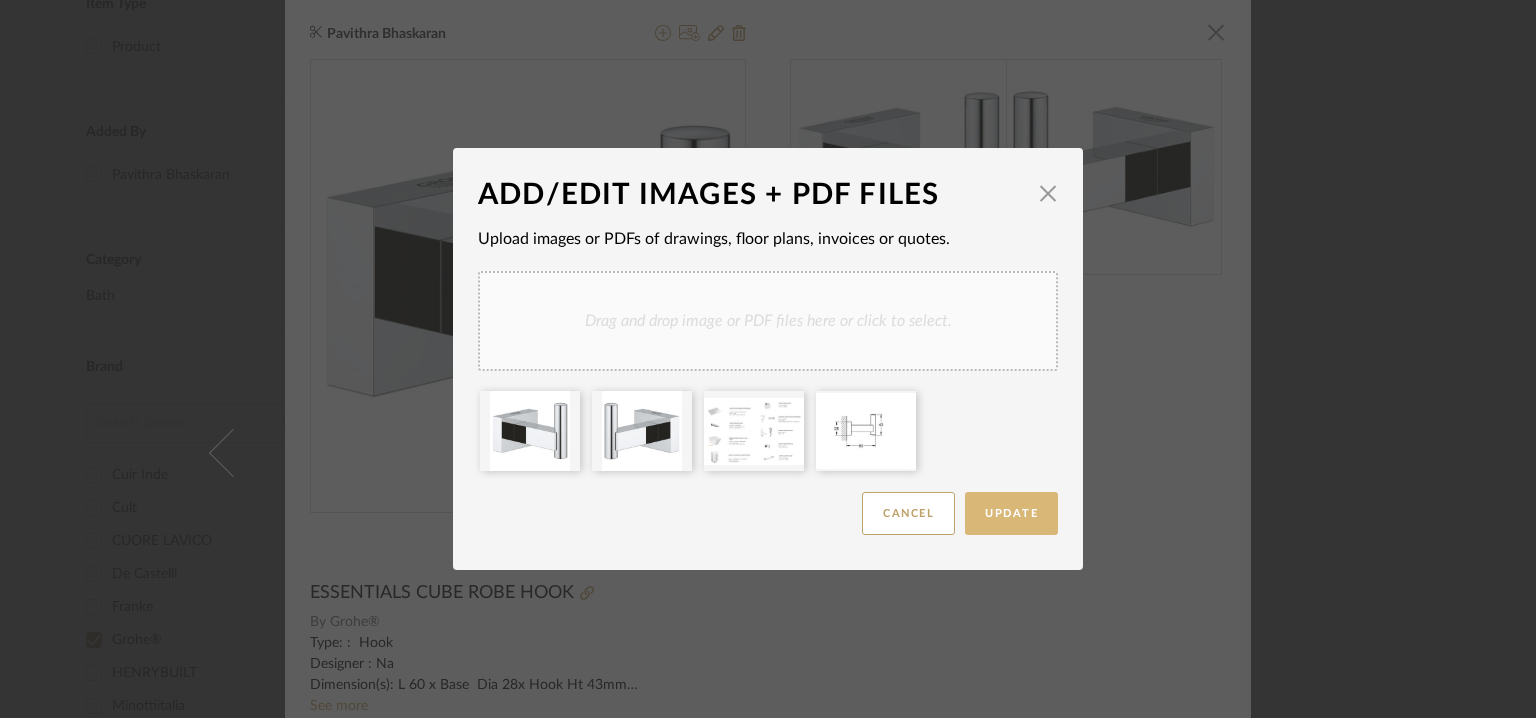 click on "Update" at bounding box center (1011, 513) 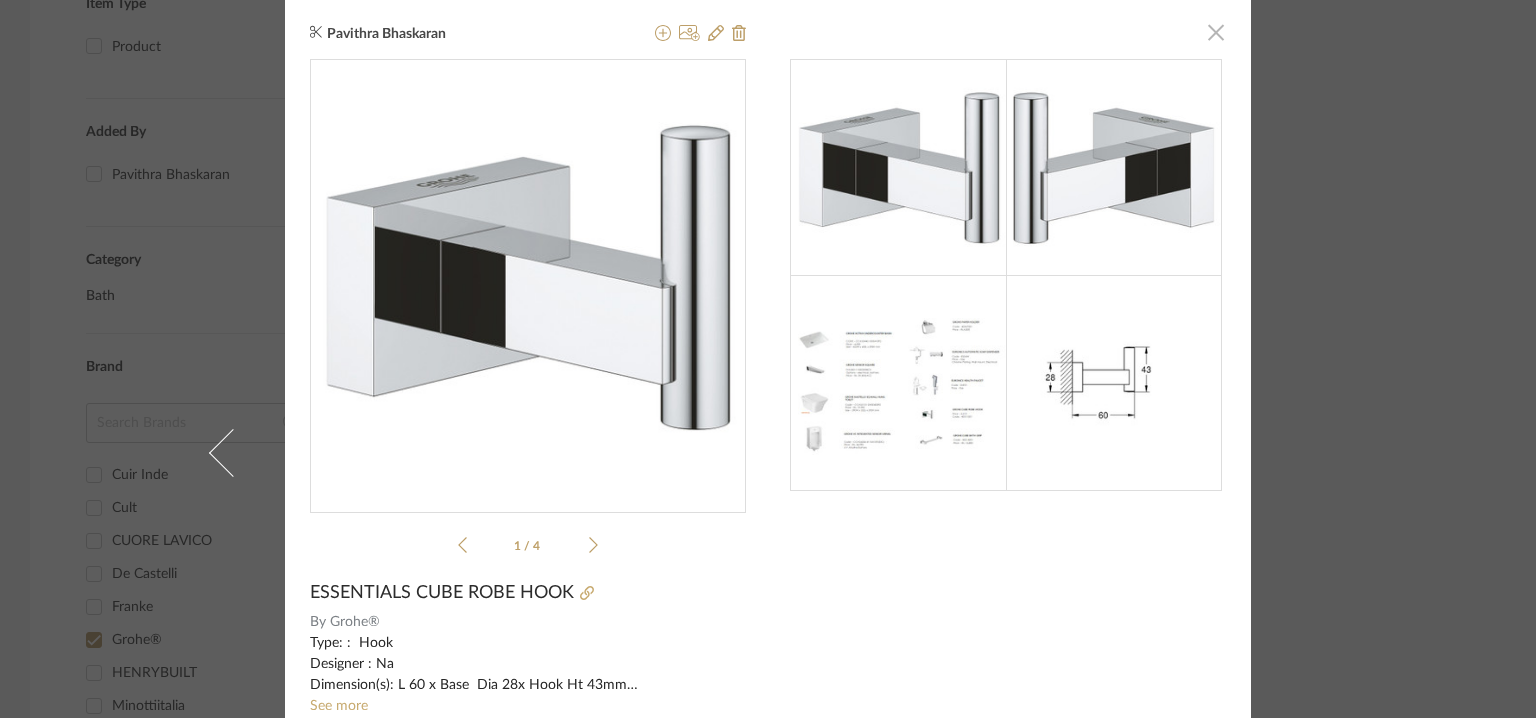 drag, startPoint x: 1213, startPoint y: 25, endPoint x: 1194, endPoint y: 26, distance: 19.026299 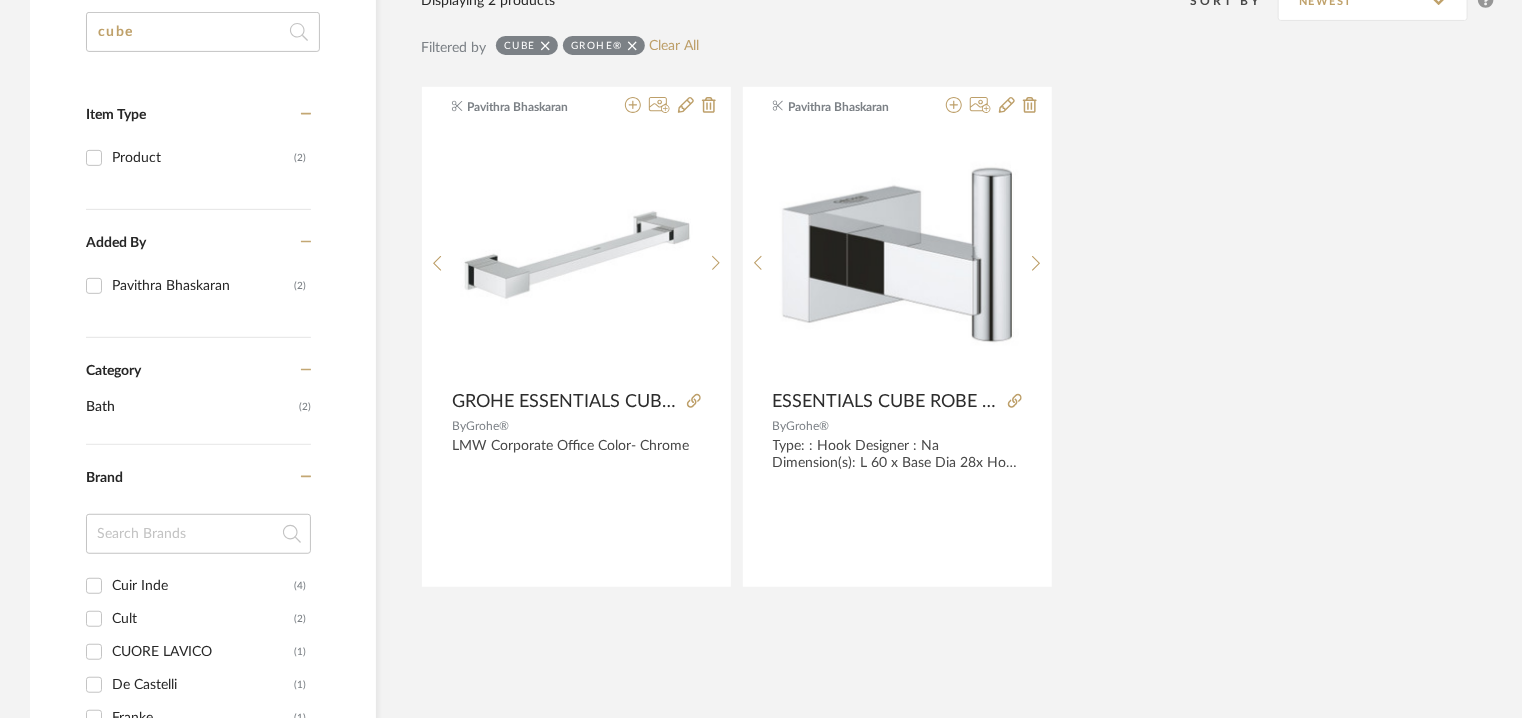 scroll, scrollTop: 267, scrollLeft: 0, axis: vertical 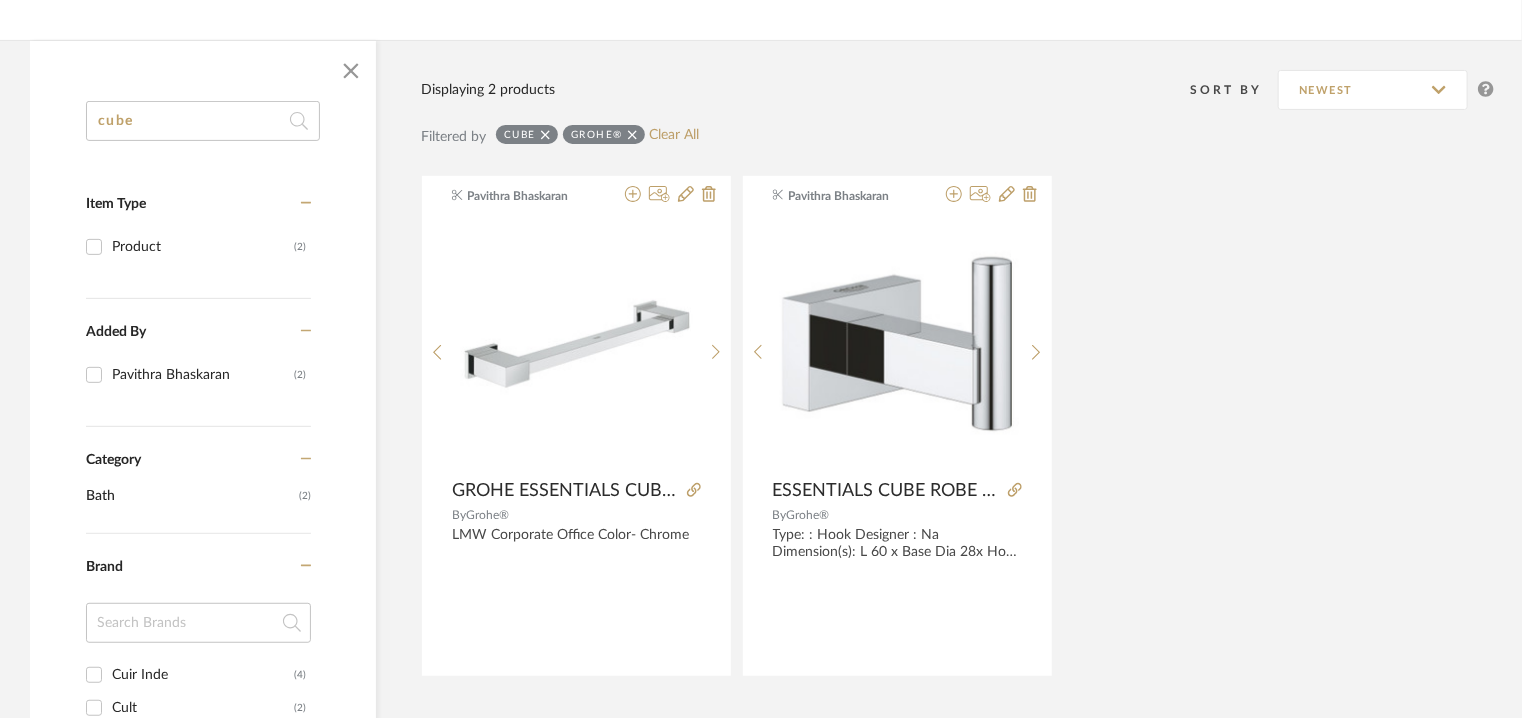 drag, startPoint x: 208, startPoint y: 127, endPoint x: 0, endPoint y: 107, distance: 208.95932 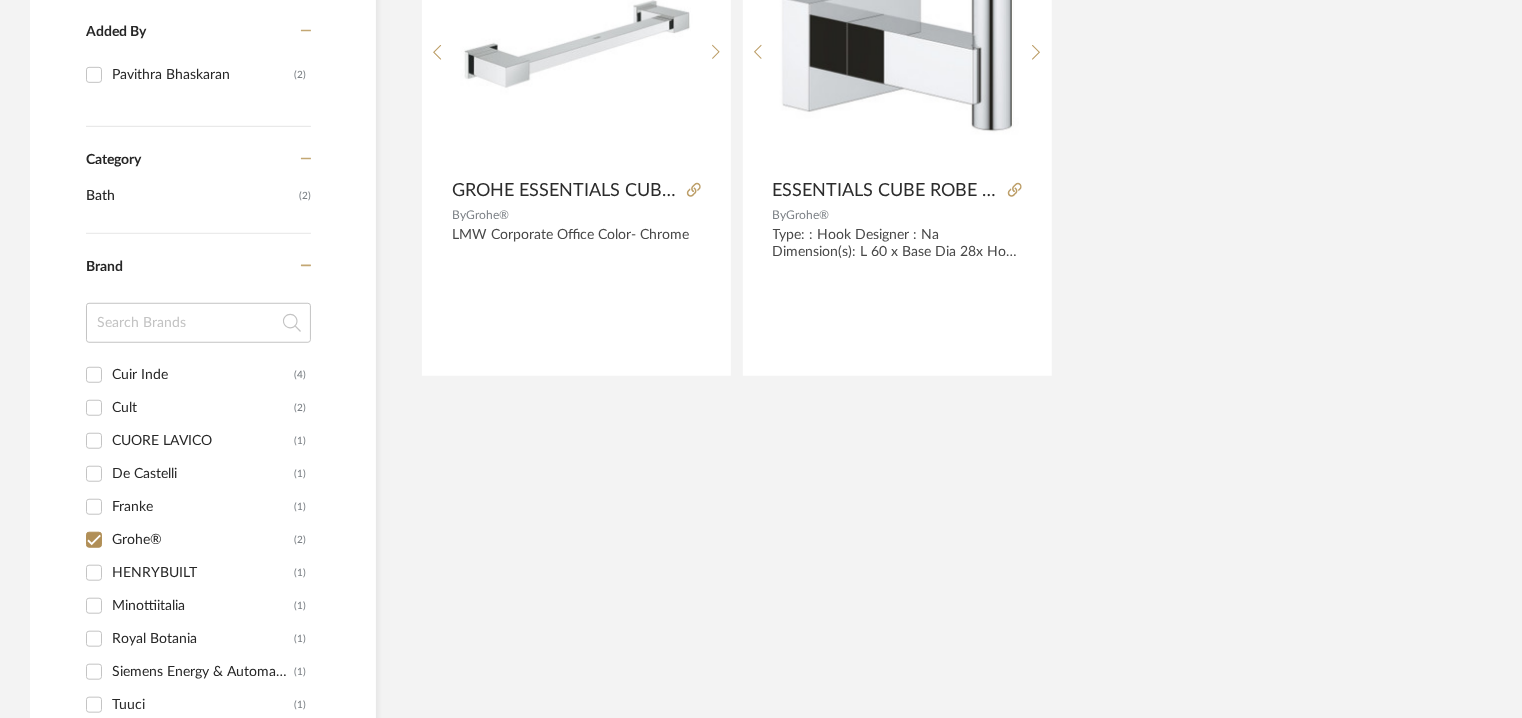 scroll, scrollTop: 267, scrollLeft: 0, axis: vertical 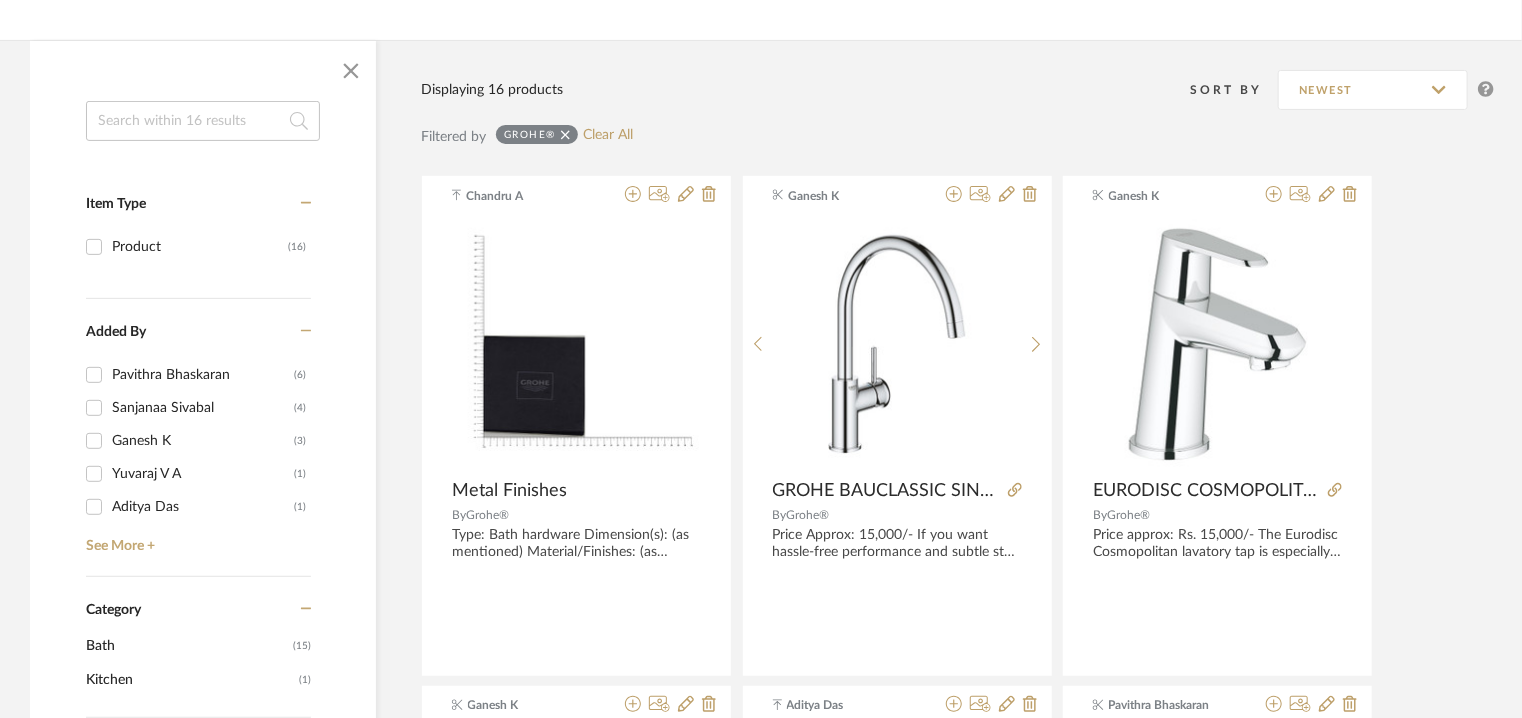 click 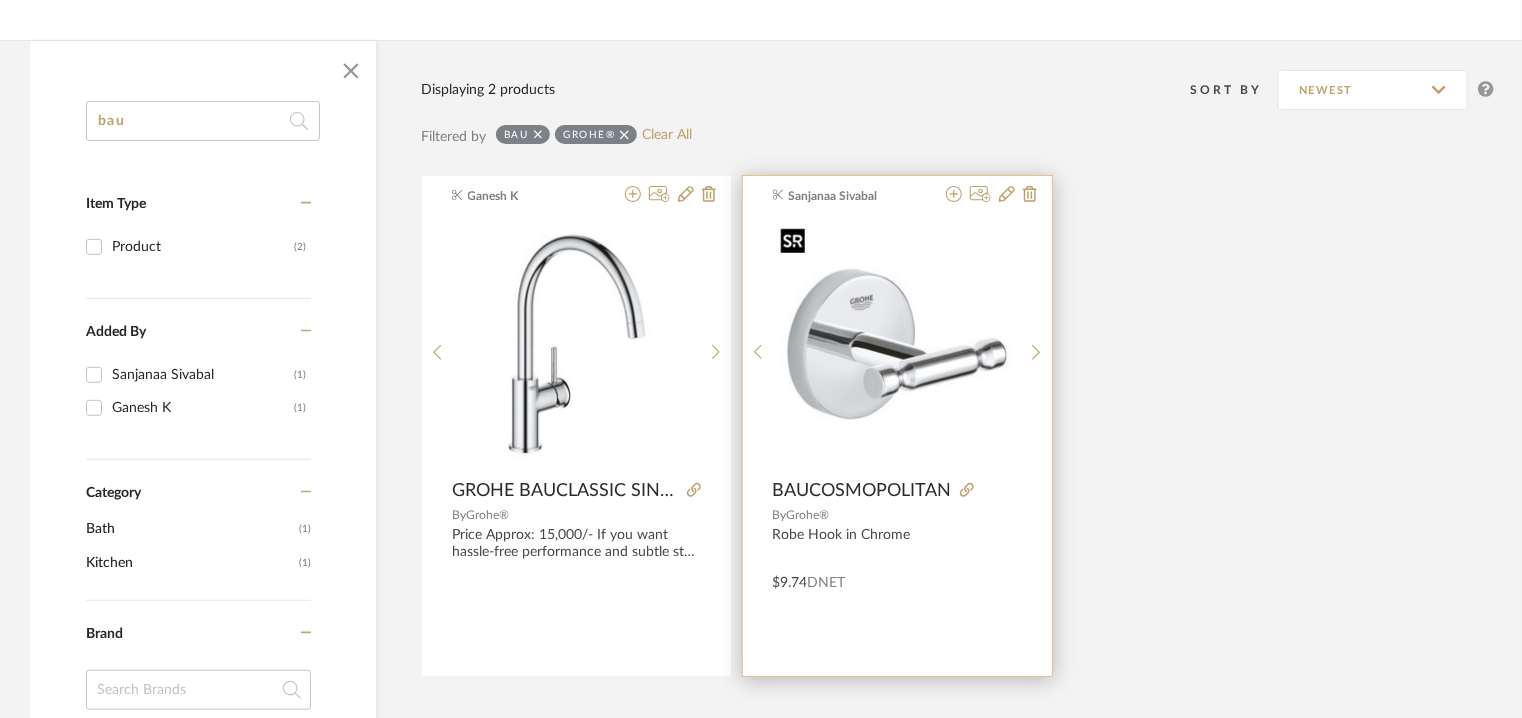 type on "bau" 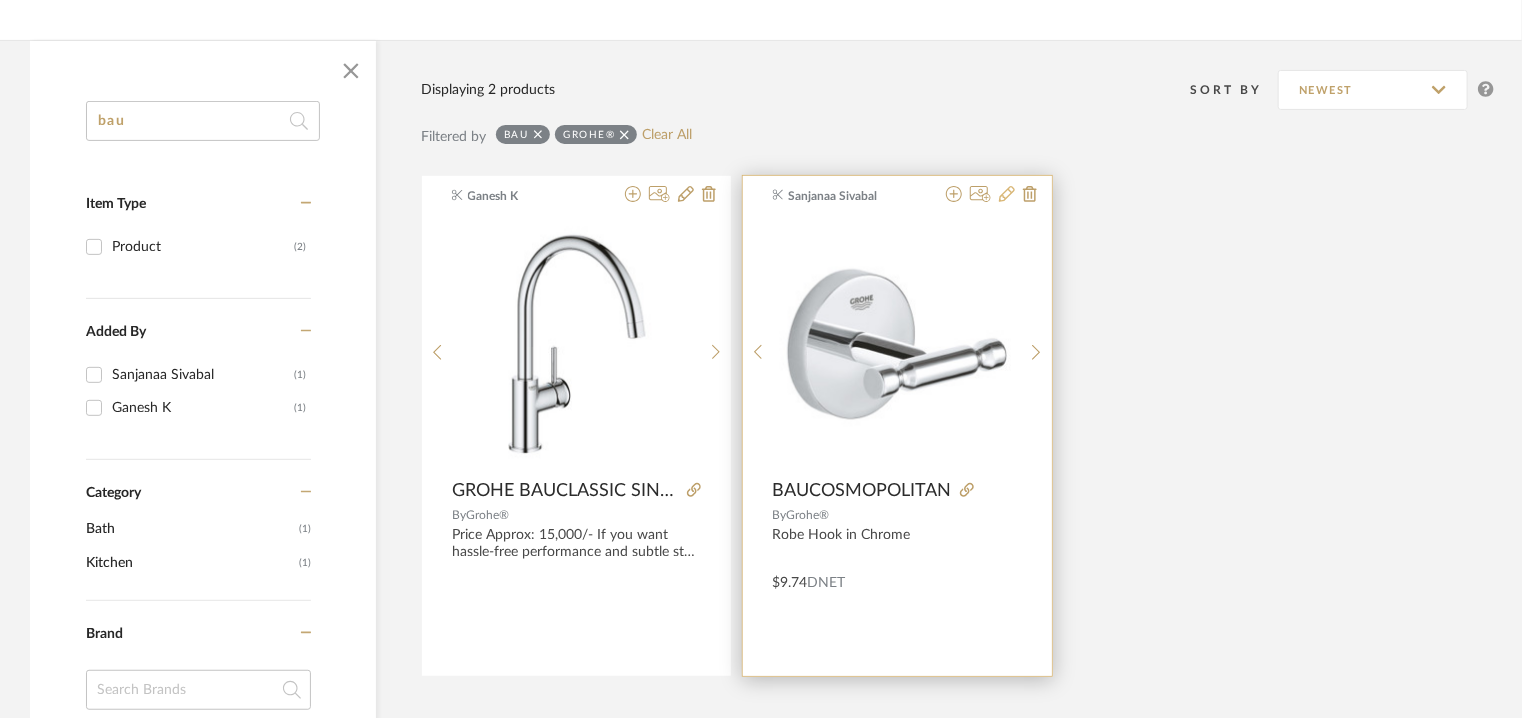 click 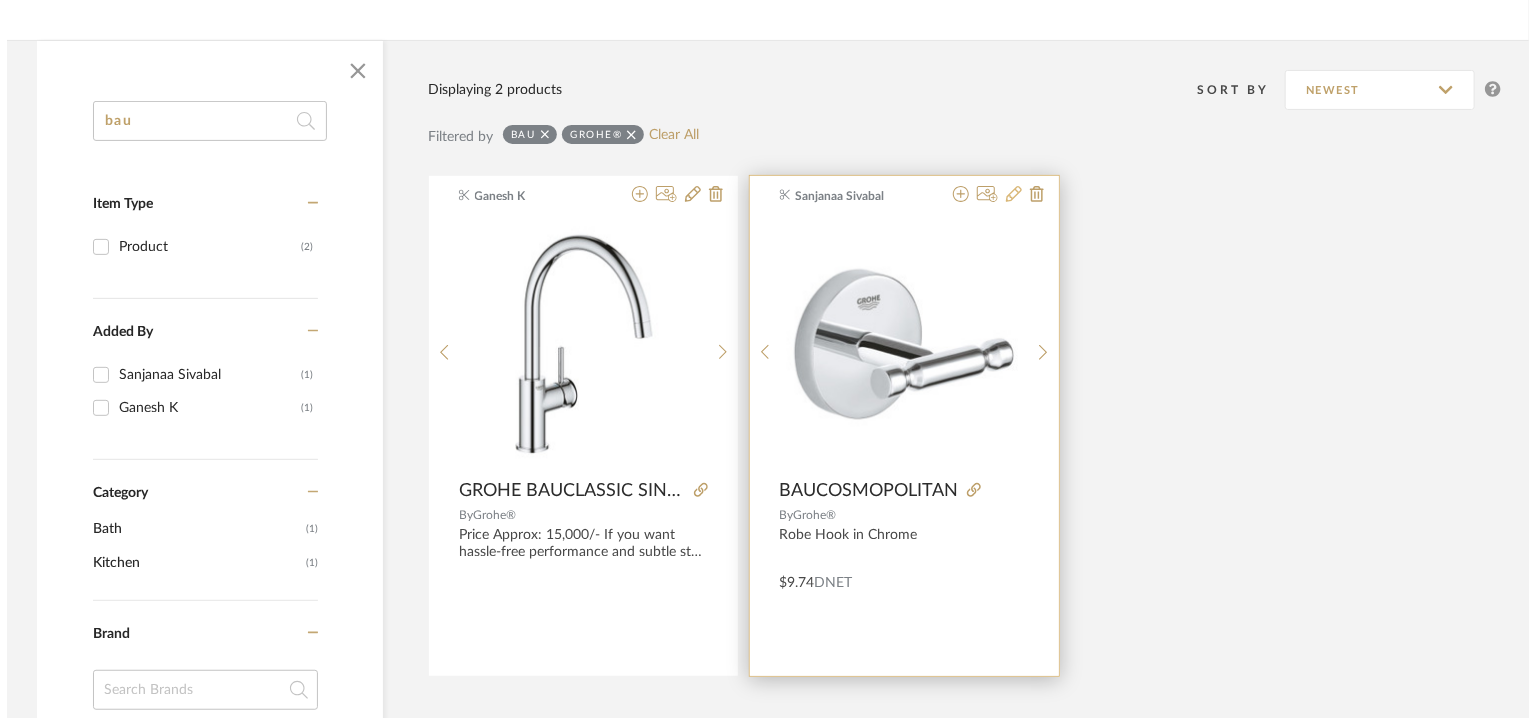 scroll, scrollTop: 0, scrollLeft: 0, axis: both 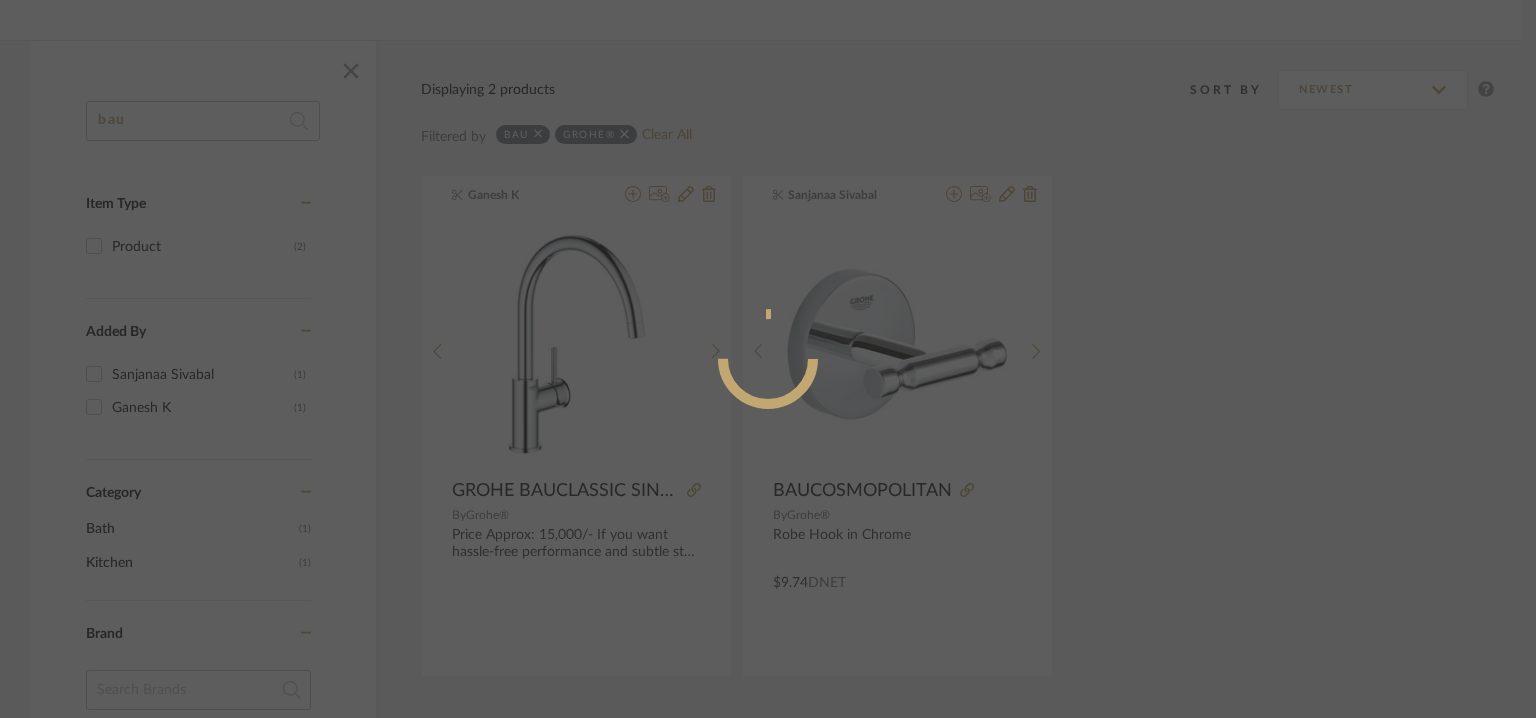 radio on "true" 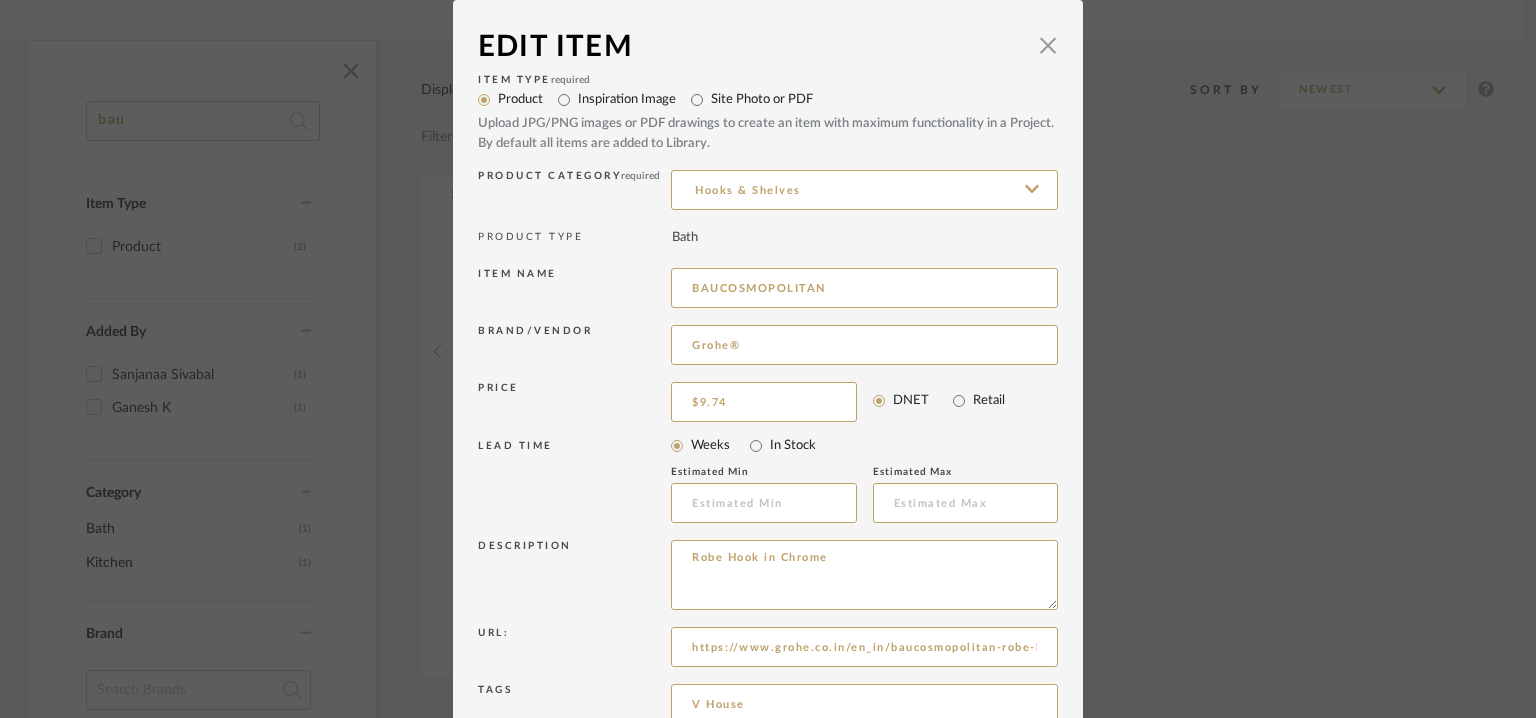drag, startPoint x: 840, startPoint y: 557, endPoint x: 526, endPoint y: 527, distance: 315.42987 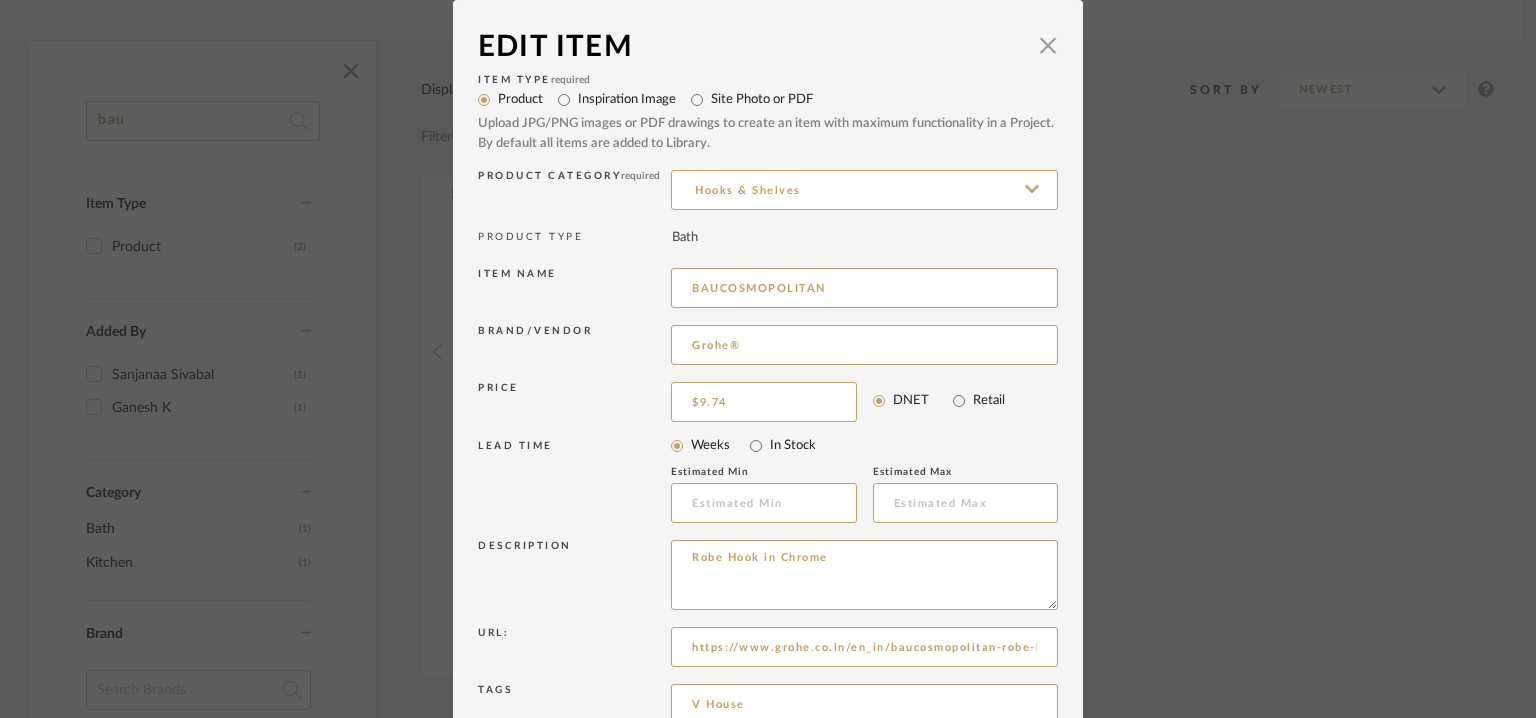 click on "Item Type  required Product Inspiration Image   Site Photo or PDF   Upload JPG/PNG images or PDF drawings to create an item with maximum functionality in a Project. By default all items are added to Library.   Product Category  required Hooks & Shelves  PRODUCT TYPE  Bath  Item name  BAUCOSMOPOLITAN  Brand/Vendor  Grohe®  Price  $9.74 DNET  Retail   LEAD TIME  Weeks In Stock  Estimated Min   Estimated Max   Description  Robe Hook in Chrome  Url:  https://www.grohe.co.in/en_in/baucosmopolitan-robe-hook-40461001.html  Tags  V House  Notes  Price - INR 804" at bounding box center [768, 446] 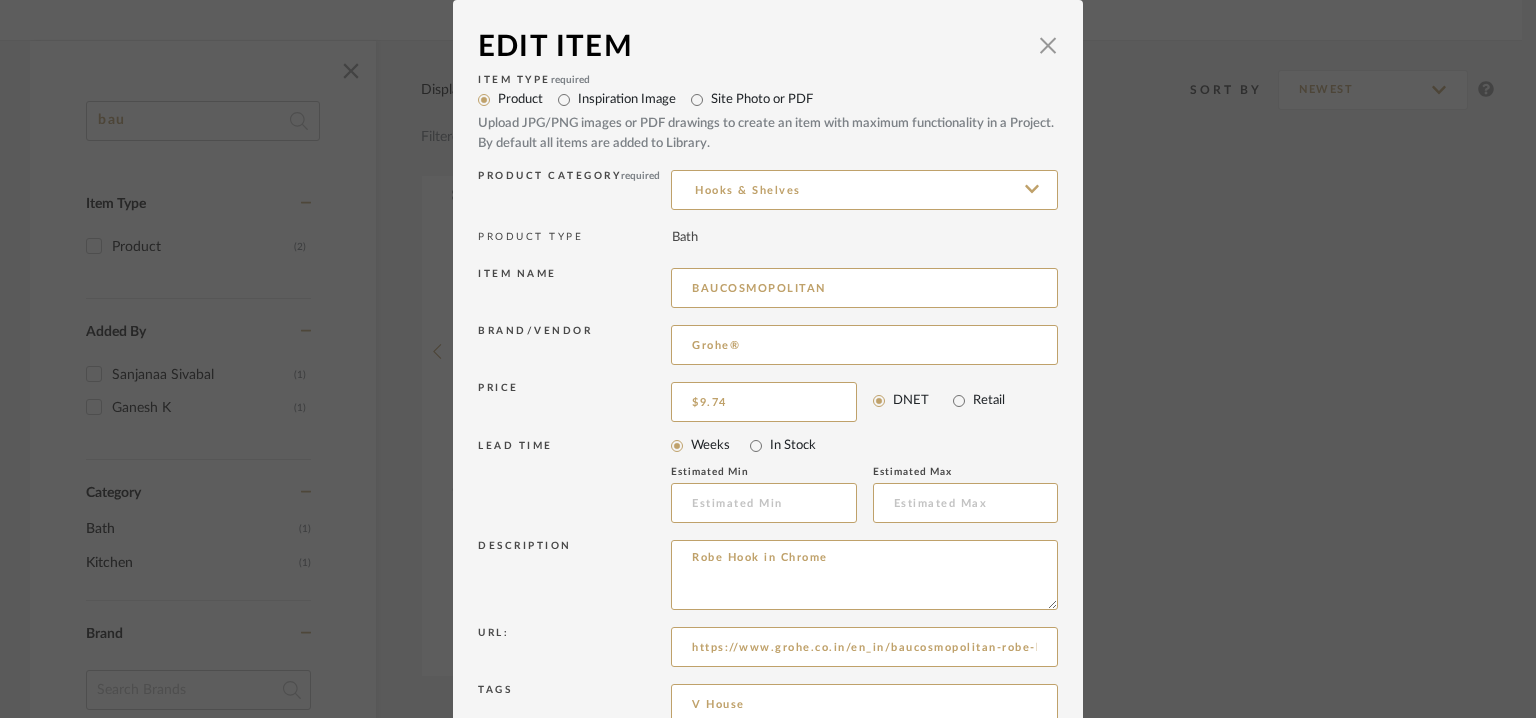 paste on "Type: :  Hook
Designer : Na
Dimension(s): L55 x base W dia 54mm
Material/Finishes:  metal
Colour  : Chrome
Mounting Type : wall mounted
Valve Type : Na
Product description : GROHE BauCosmopolitan Robe hook – convenient bathroom style.
With the sturdy and stylish robe hook, your comfy bathrobe takes pride of place in your bathroom for you to reach whenever you need it. Finished with our GROHE StarLight coating for an elegant chrome look, this hook is a great finishing touch for your bathroom. Mix and match with other products in the BauCosmopolitan collection for a truly harmonious bathroom design.
Additional features: : c
-Concealed fastening
-GROHE Long-Life finish.
-Suitable for screwing (including screws and dowels) or gluing (glue 40 915 000 sold separately)
- Holding force: max. 5 kg
- The specified holding capacity is valid for static (slowly applied) load and intended use only
Any other details: Product Number 40461001" 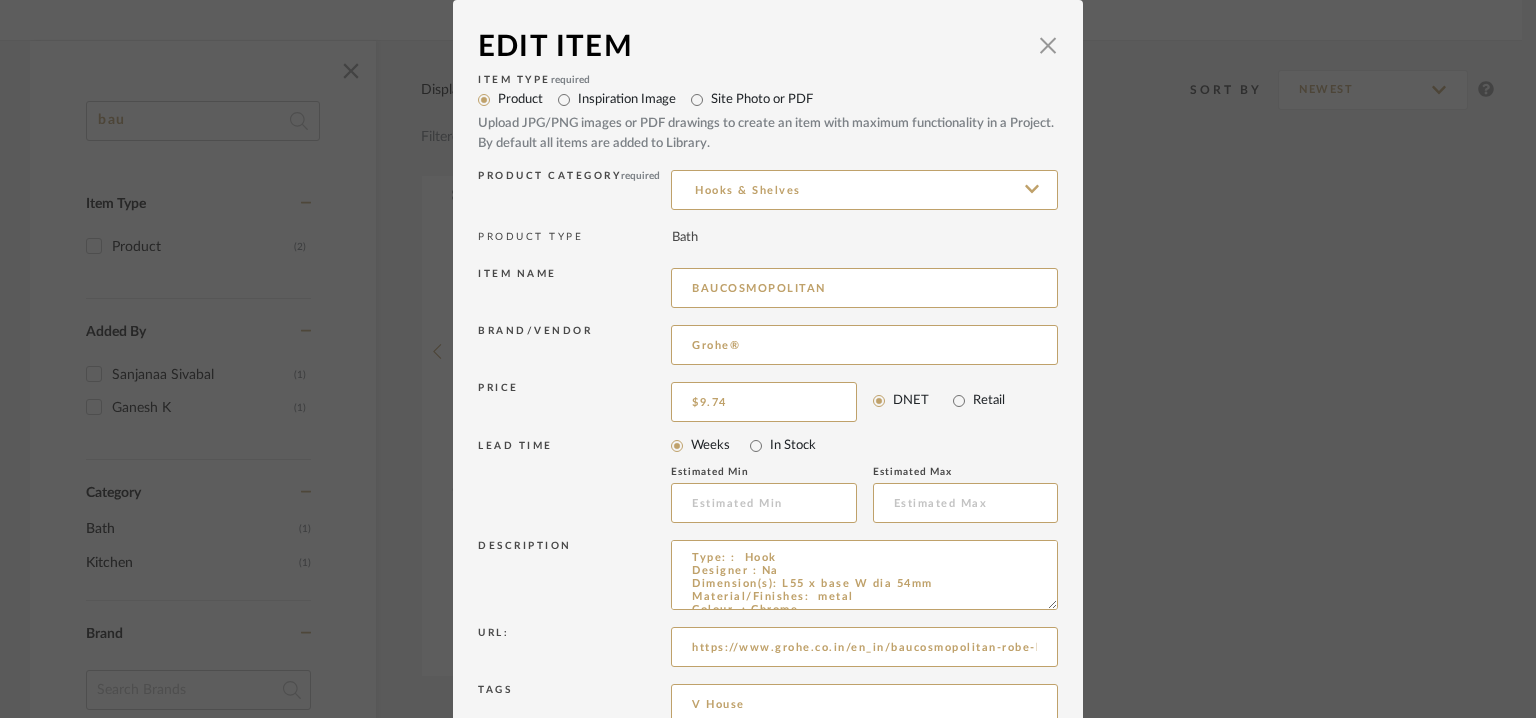 scroll, scrollTop: 292, scrollLeft: 0, axis: vertical 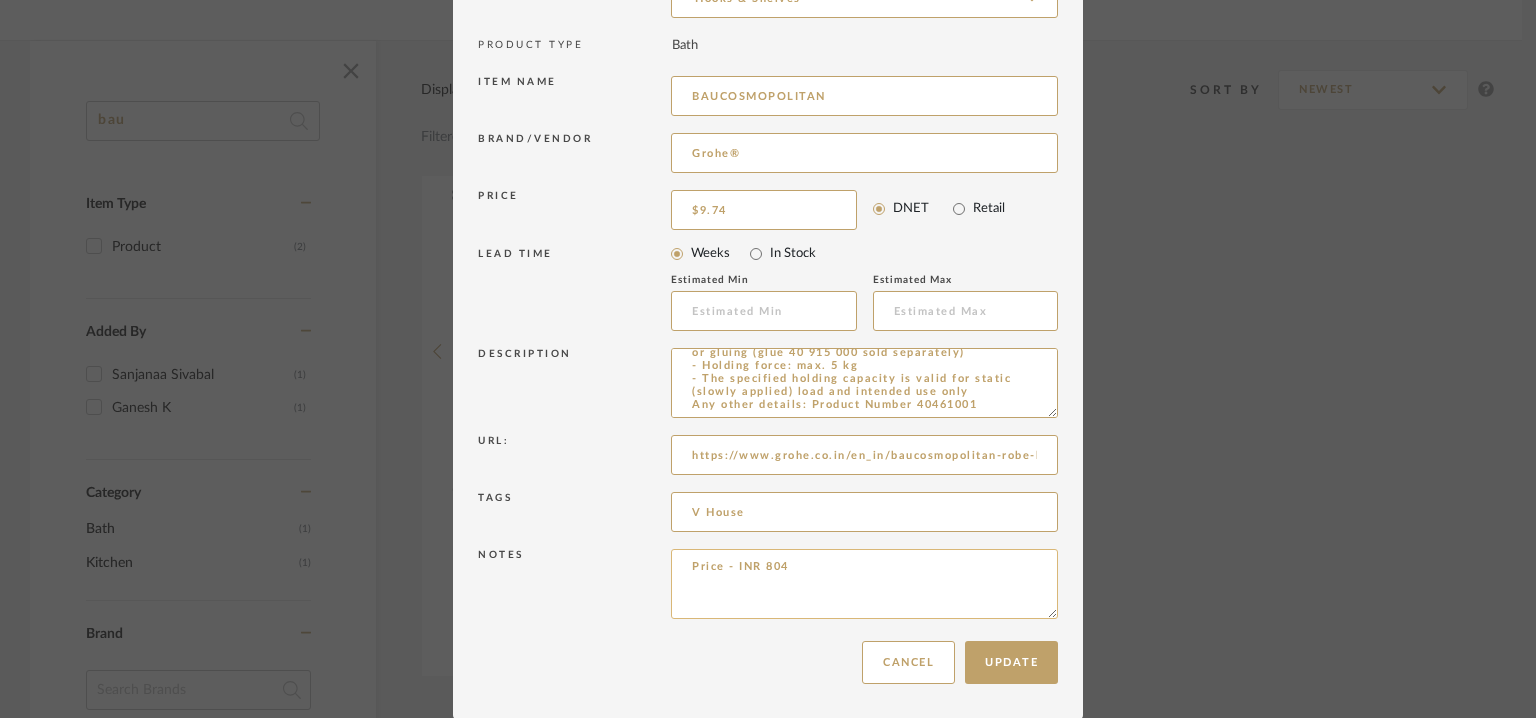 type on "Type: :  Hook
Designer : Na
Dimension(s): L55 x base W dia 54mm
Material/Finishes:  metal
Colour  : Chrome
Mounting Type : wall mounted
Valve Type : Na
Product description : GROHE BauCosmopolitan Robe hook – convenient bathroom style.
With the sturdy and stylish robe hook, your comfy bathrobe takes pride of place in your bathroom for you to reach whenever you need it. Finished with our GROHE StarLight coating for an elegant chrome look, this hook is a great finishing touch for your bathroom. Mix and match with other products in the BauCosmopolitan collection for a truly harmonious bathroom design.
Additional features: : c
-Concealed fastening
-GROHE Long-Life finish.
-Suitable for screwing (including screws and dowels) or gluing (glue 40 915 000 sold separately)
- Holding force: max. 5 kg
- The specified holding capacity is valid for static (slowly applied) load and intended use only
Any other details: Product Number 40461001" 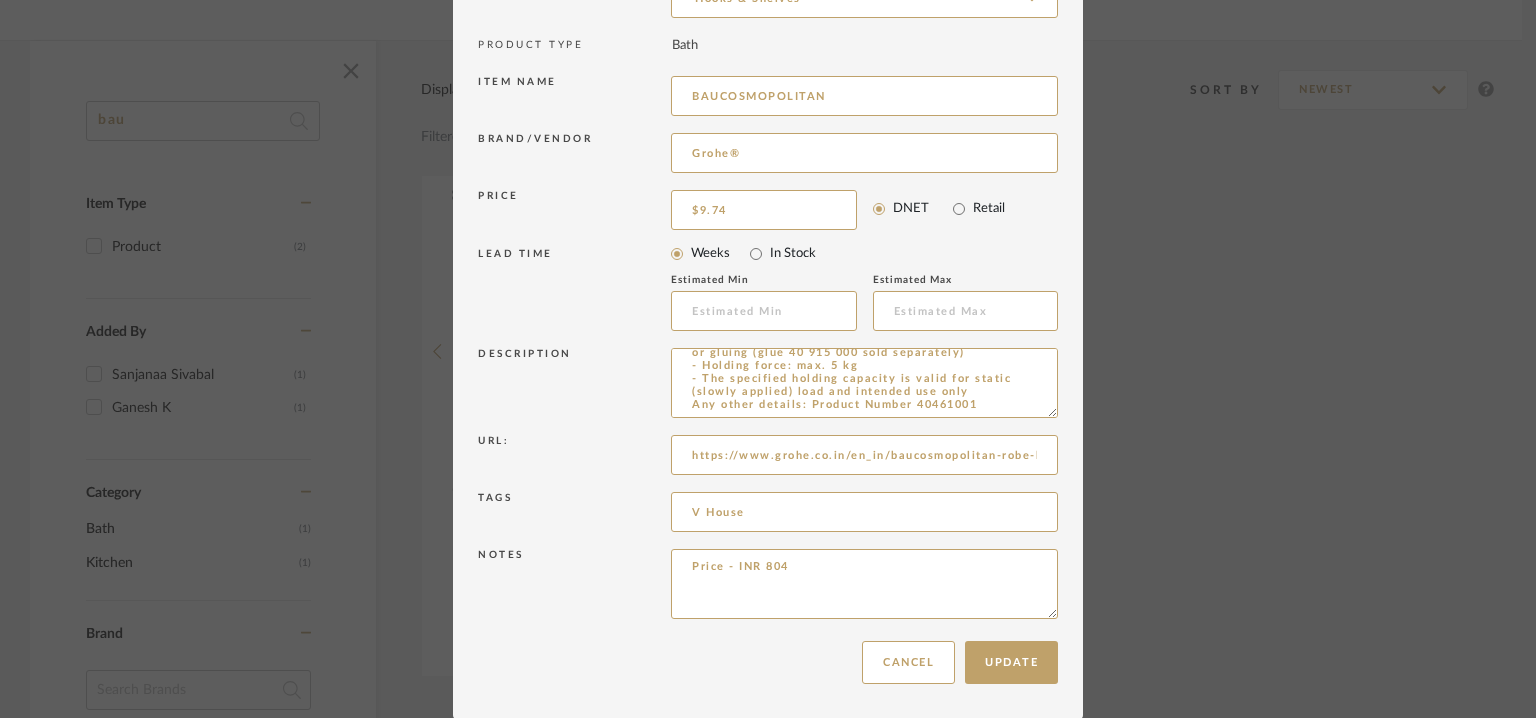 scroll, scrollTop: 284, scrollLeft: 0, axis: vertical 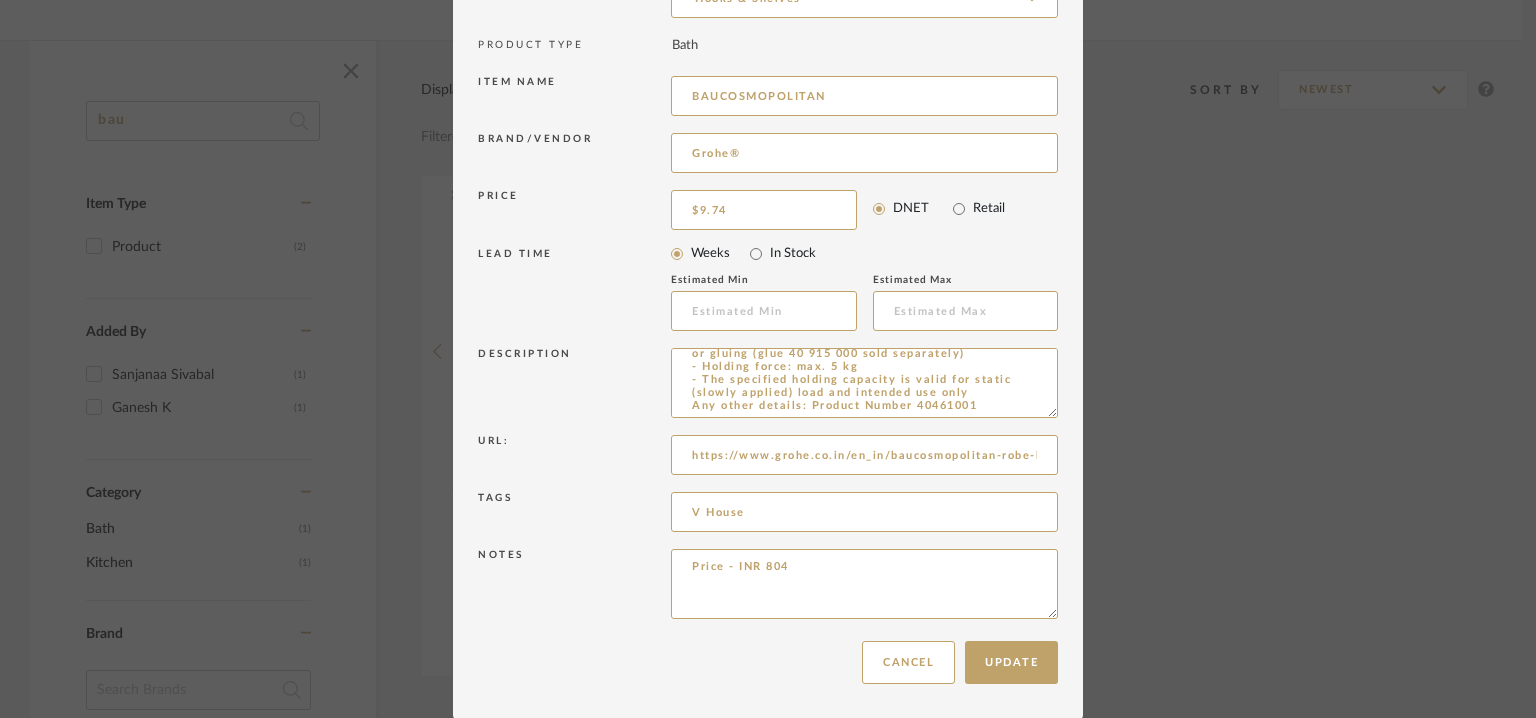 drag, startPoint x: 845, startPoint y: 565, endPoint x: 509, endPoint y: 567, distance: 336.00595 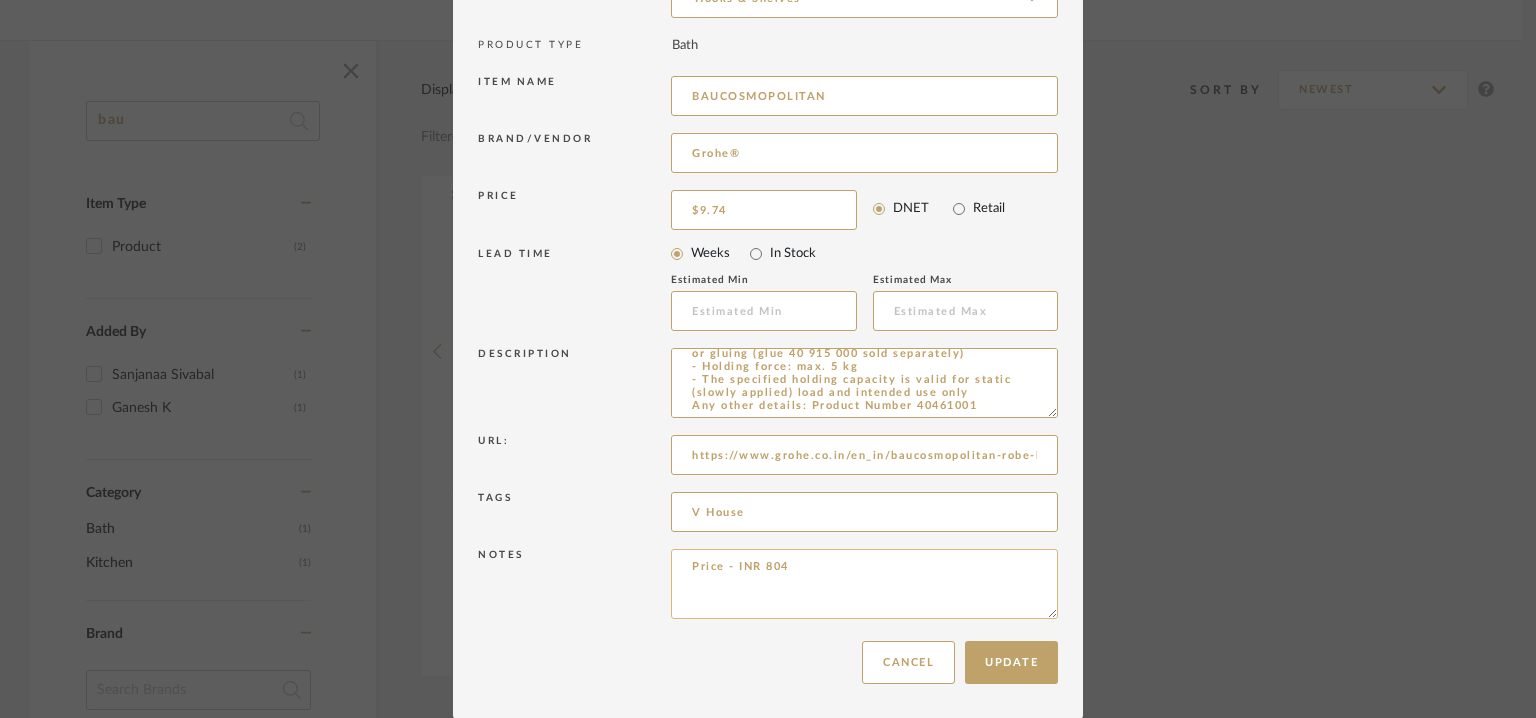 click on "Price - INR 804" at bounding box center [864, 584] 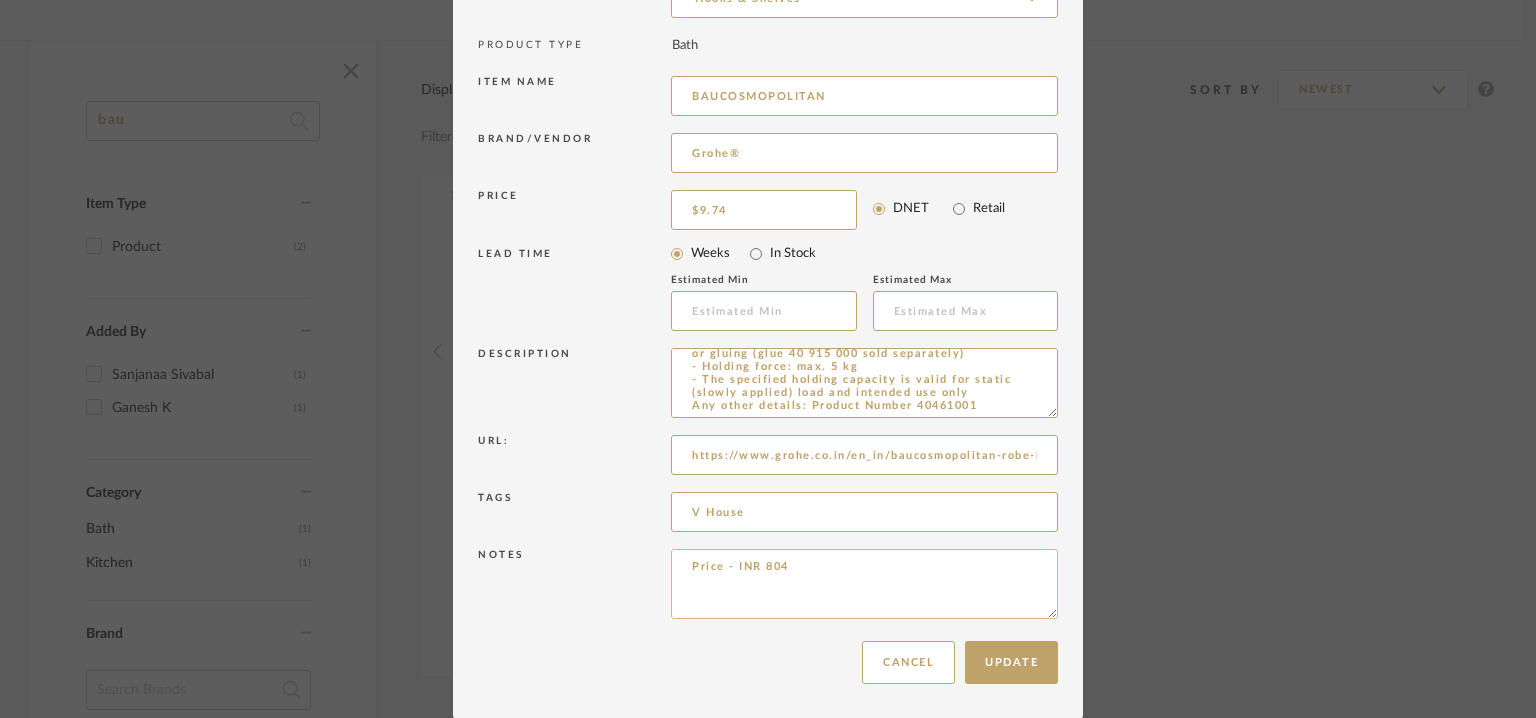 paste on "Price: Na
Lead time: No
Customizable:  No
3D available : yes
BIM available. yes
Point of contact:  Shantilal
Contact number: MOBILE :+91 99402 55955
Email address:  luxury@bathcaff.com
Address: BATHCAFF
64, Jawaharlal Nehru Salai, Sri Sakthi Nagar, Arumbakkam, Chennai, Tamil Nadu 60010
Additional contact information: Na" 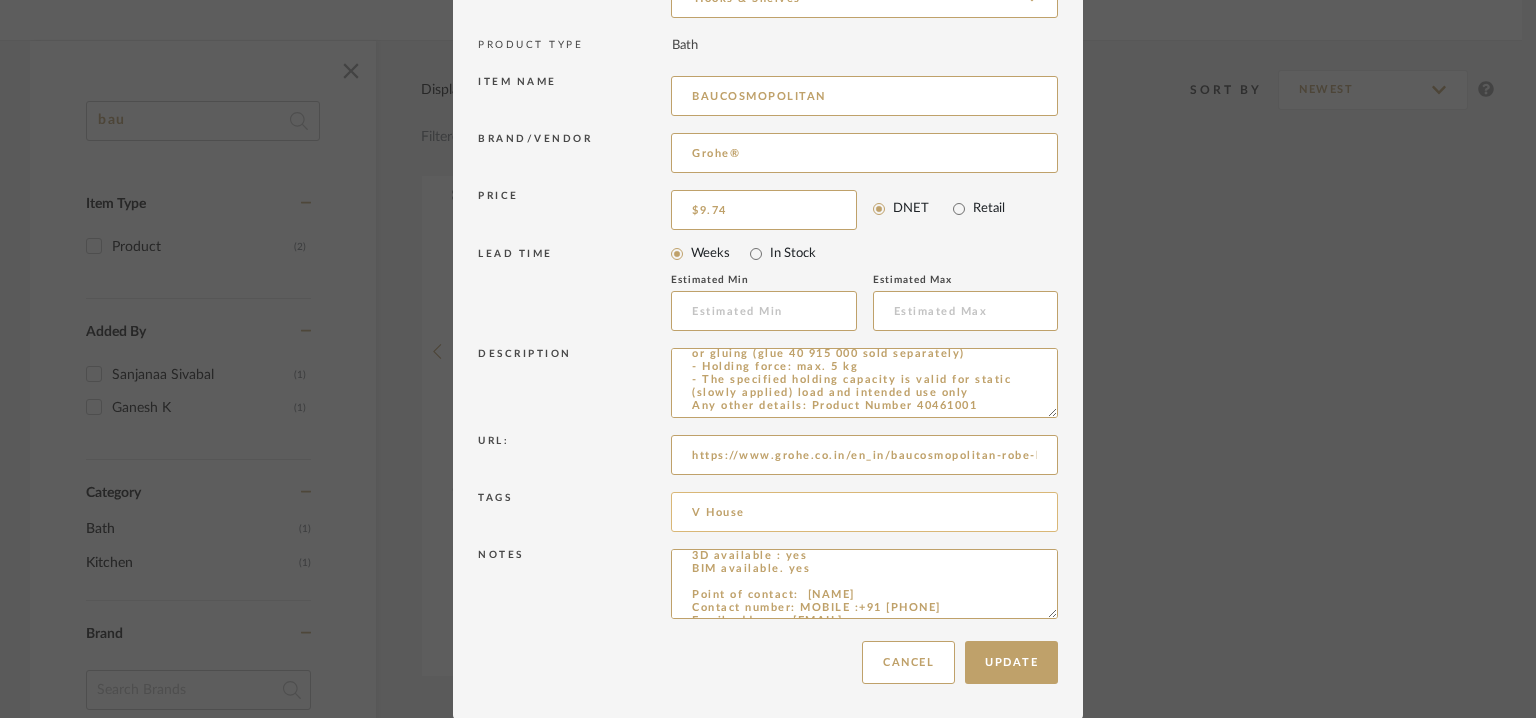 scroll, scrollTop: 0, scrollLeft: 0, axis: both 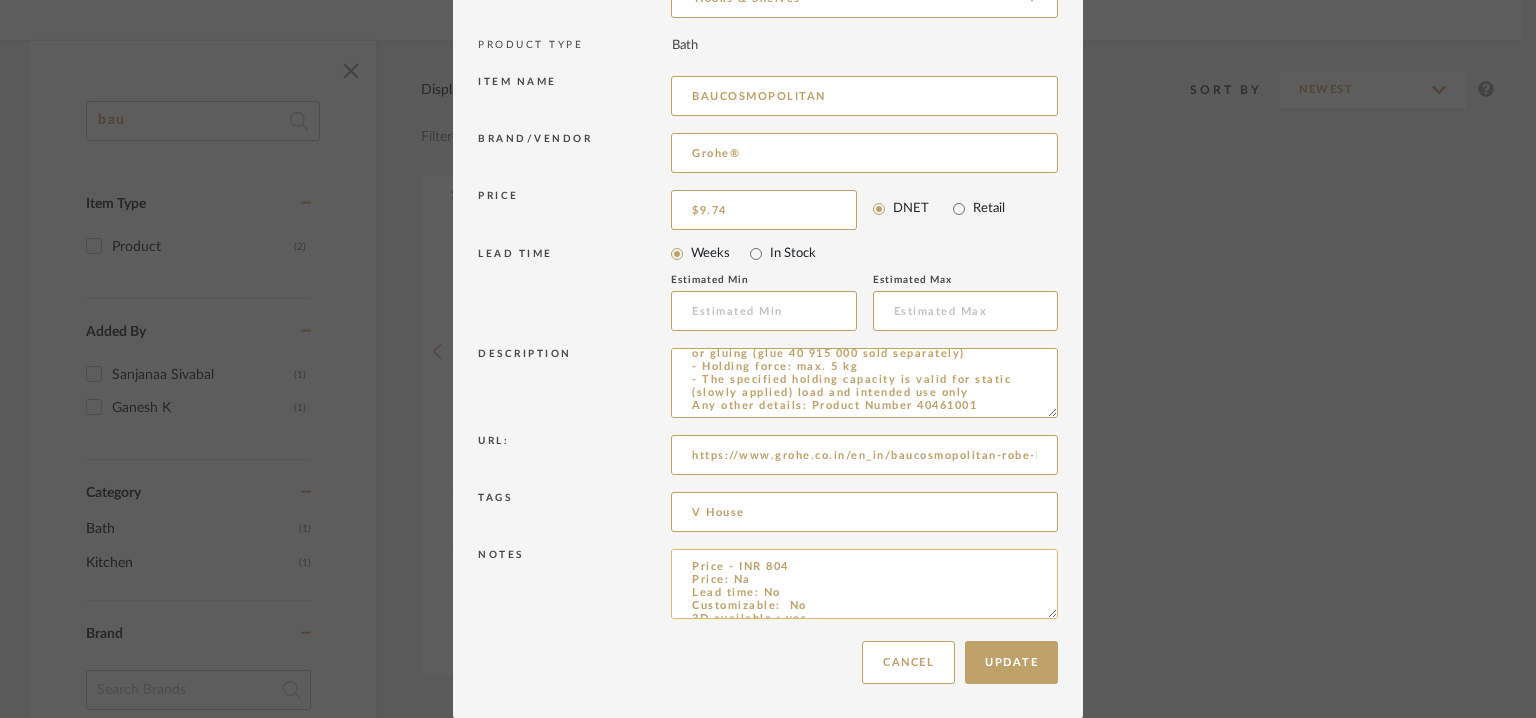 click on "Price - INR 804
Price: Na
Lead time: No
Customizable:  No
3D available : yes
BIM available. yes
Point of contact:  Shantilal
Contact number: MOBILE :+91 99402 55955
Email address:  luxury@bathcaff.com
Address: BATHCAFF
64, Jawaharlal Nehru Salai, Sri Sakthi Nagar, Arumbakkam, Chennai, Tamil Nadu 60010
Additional contact information: Na" at bounding box center (864, 584) 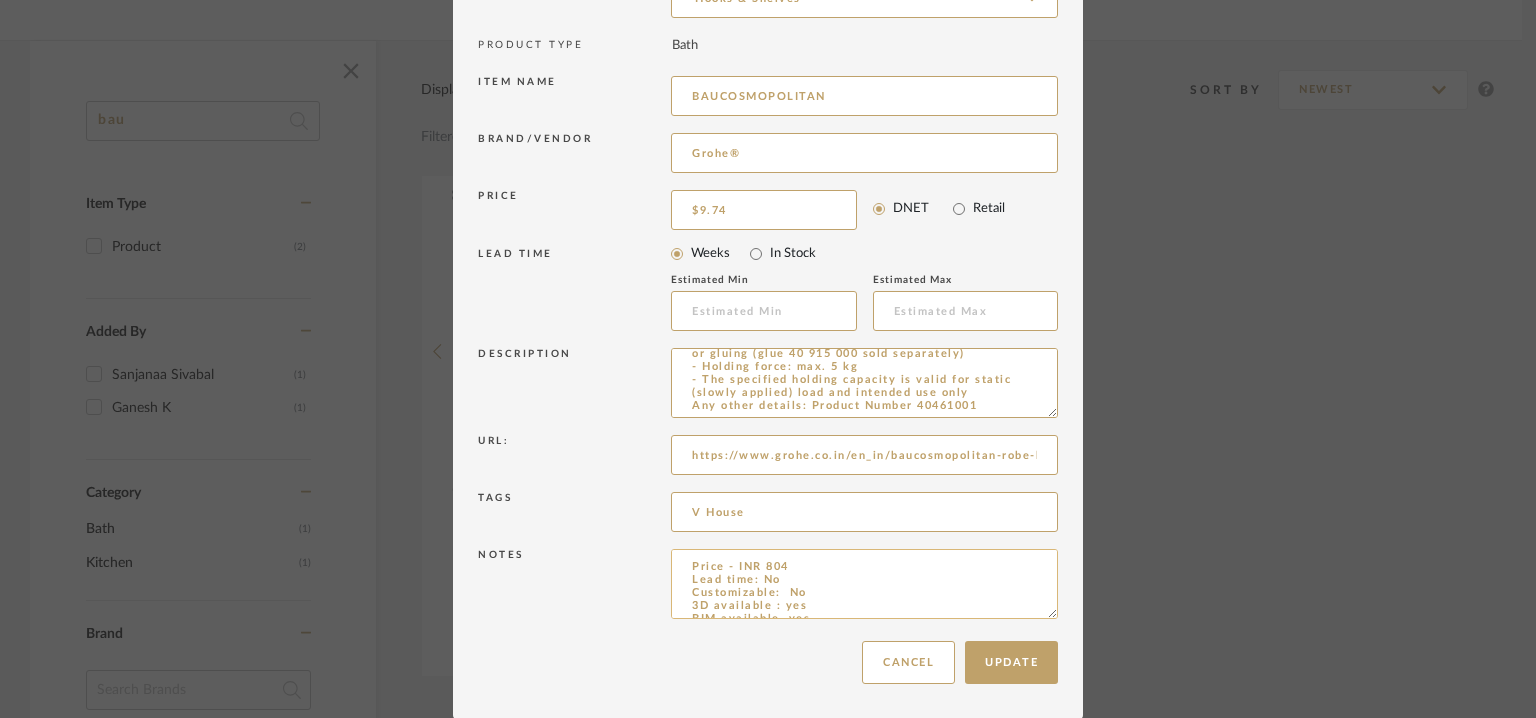 click on "Price - INR 804
Lead time: No
Customizable:  No
3D available : yes
BIM available. yes
Point of contact:  Shantilal
Contact number: MOBILE :+91 99402 55955
Email address:  luxury@bathcaff.com
Address: BATHCAFF
64, Jawaharlal Nehru Salai, Sri Sakthi Nagar, Arumbakkam, Chennai, Tamil Nadu 60010
Additional contact information: Na" at bounding box center (864, 584) 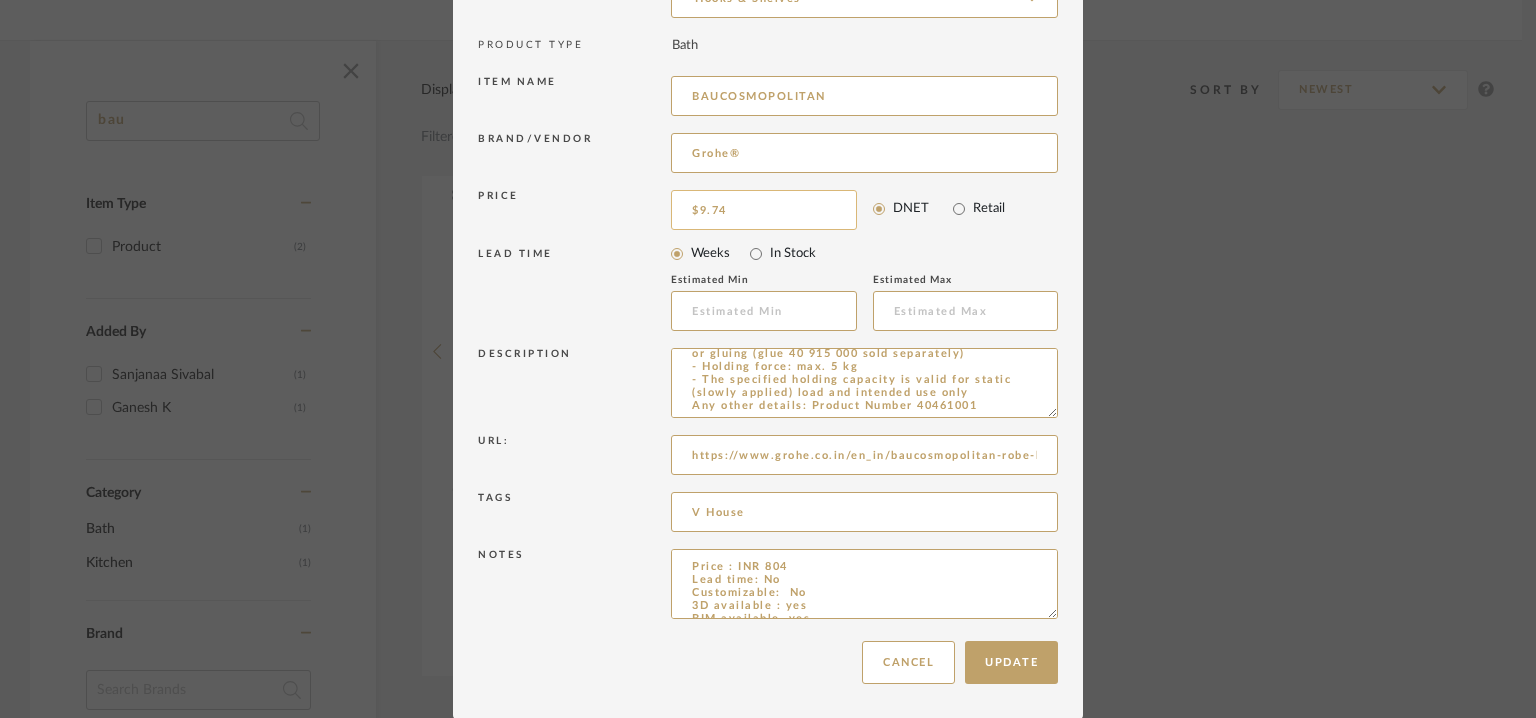 type on "Price : INR 804
Lead time: No
Customizable:  No
3D available : yes
BIM available. yes
Point of contact:  Shantilal
Contact number: MOBILE :+91 99402 55955
Email address:  luxury@bathcaff.com
Address: BATHCAFF
64, Jawaharlal Nehru Salai, Sri Sakthi Nagar, Arumbakkam, Chennai, Tamil Nadu 60010
Additional contact information: Na" 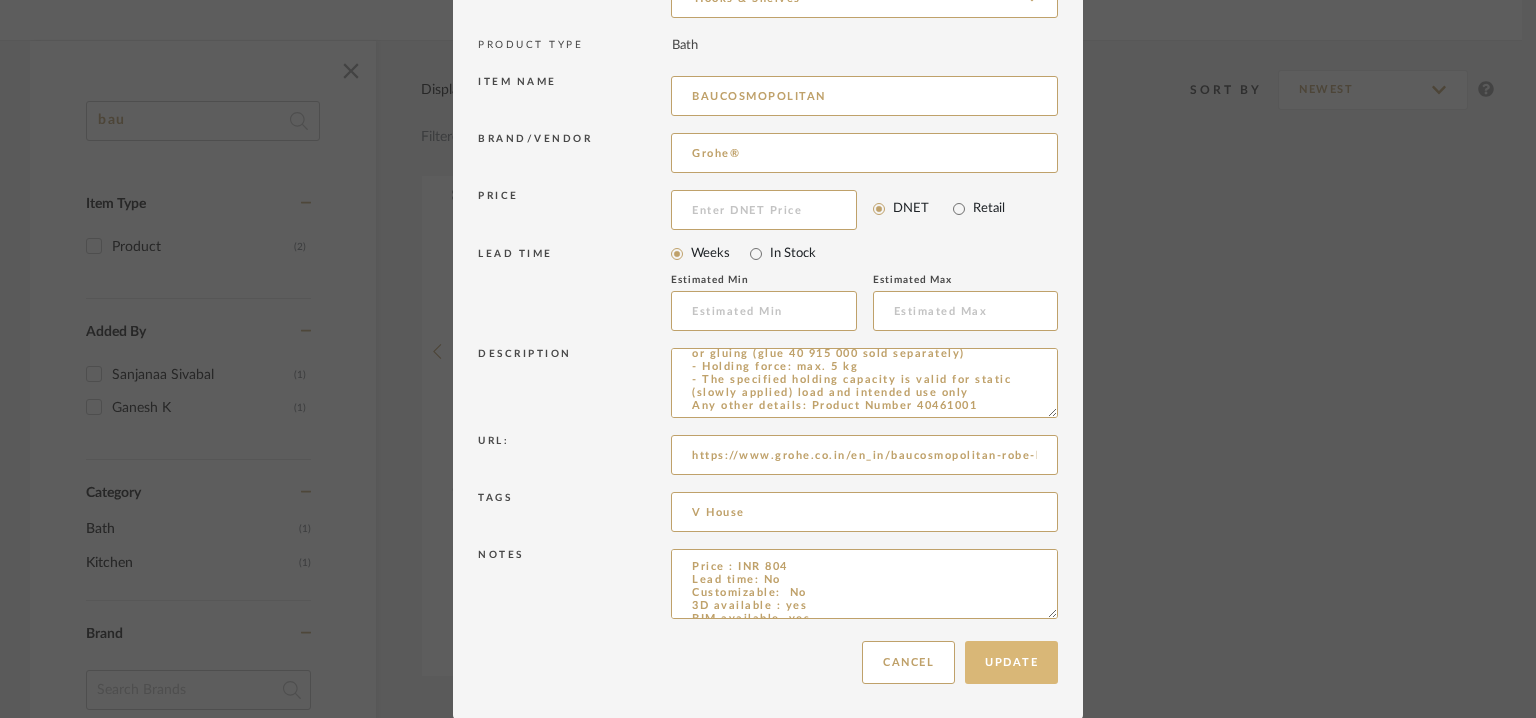 type 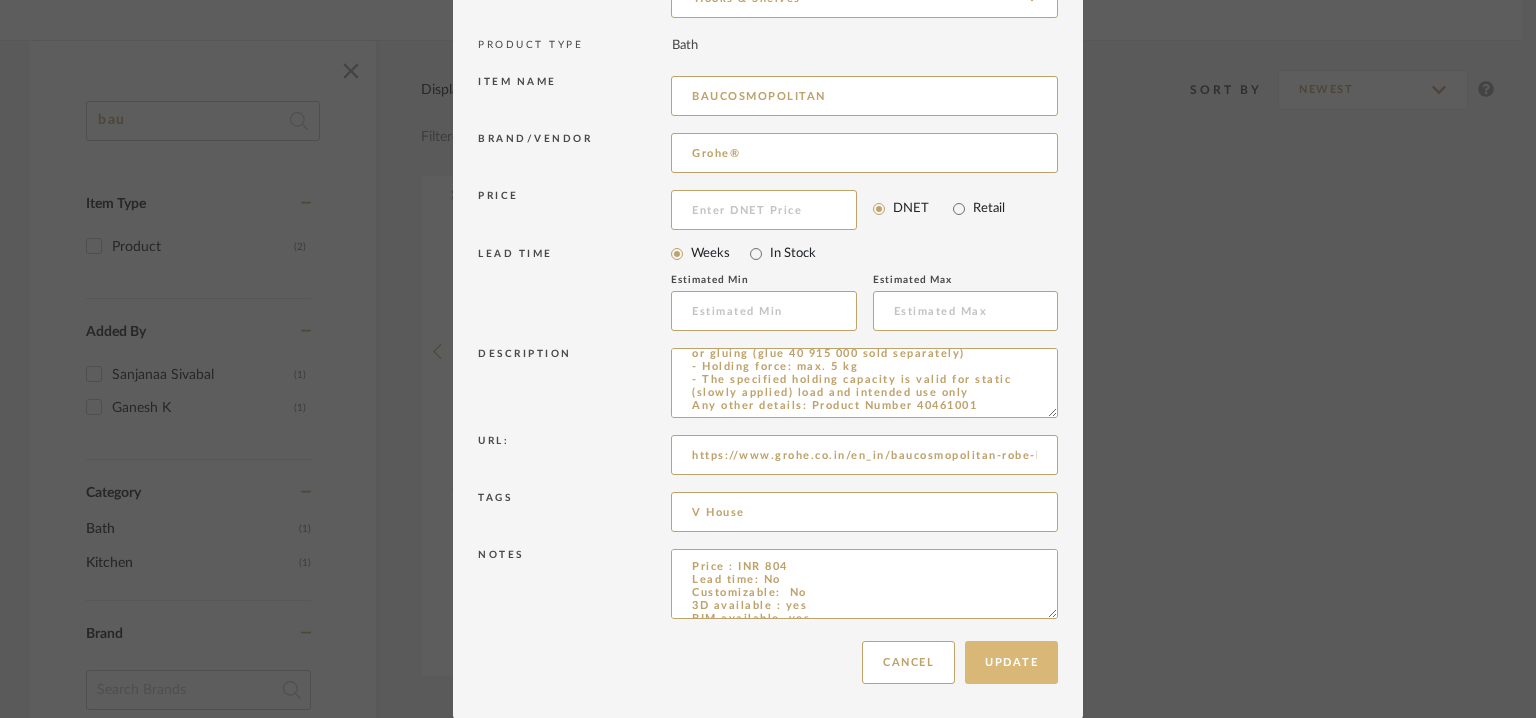 click on "Update" at bounding box center (1011, 662) 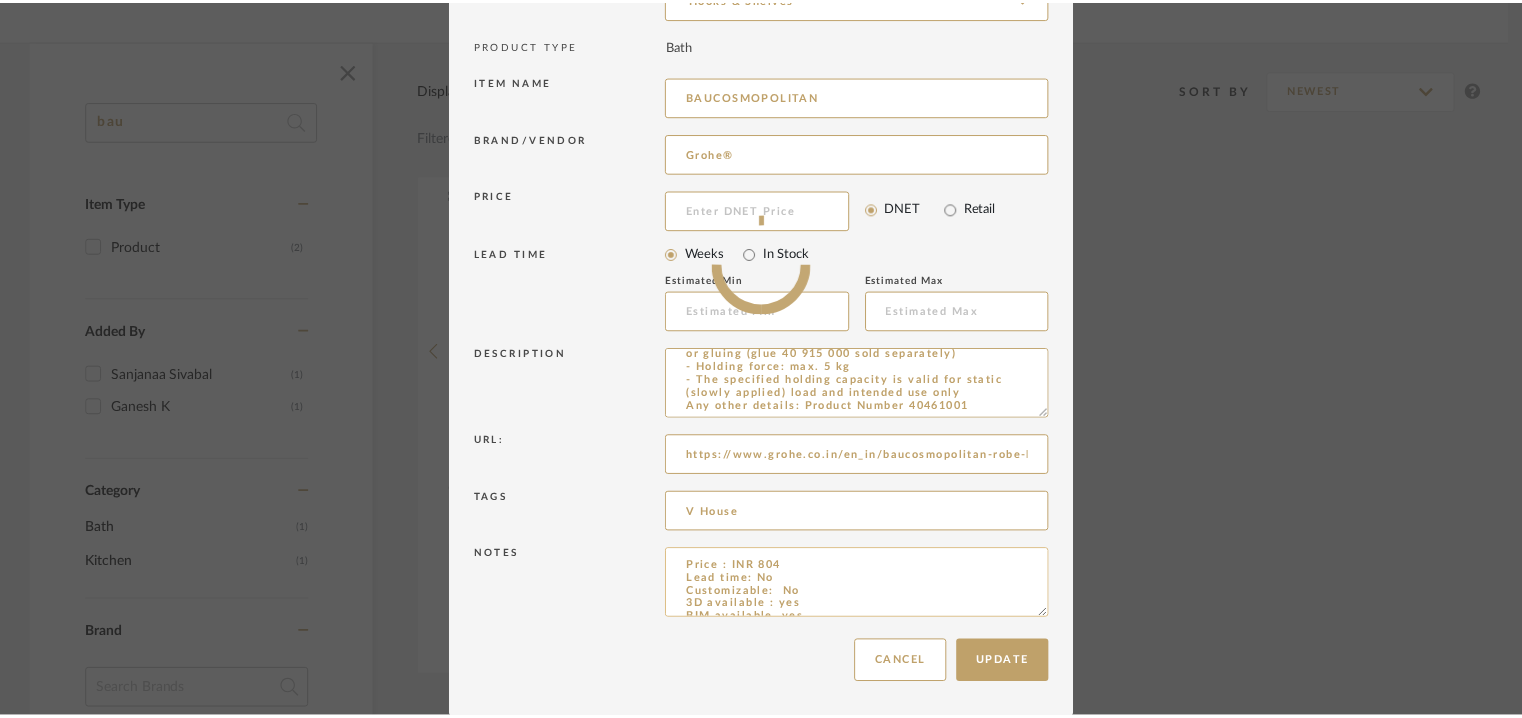 scroll, scrollTop: 267, scrollLeft: 0, axis: vertical 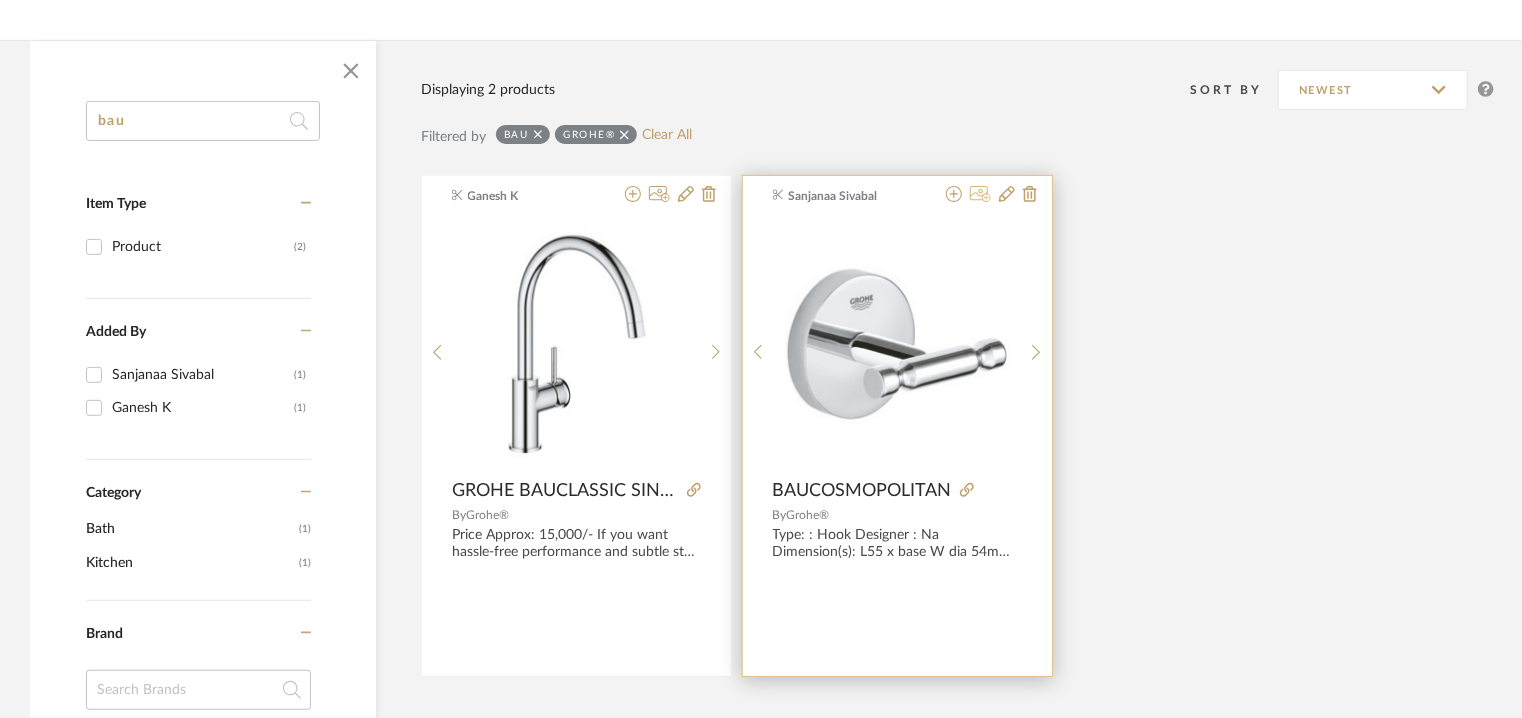 click 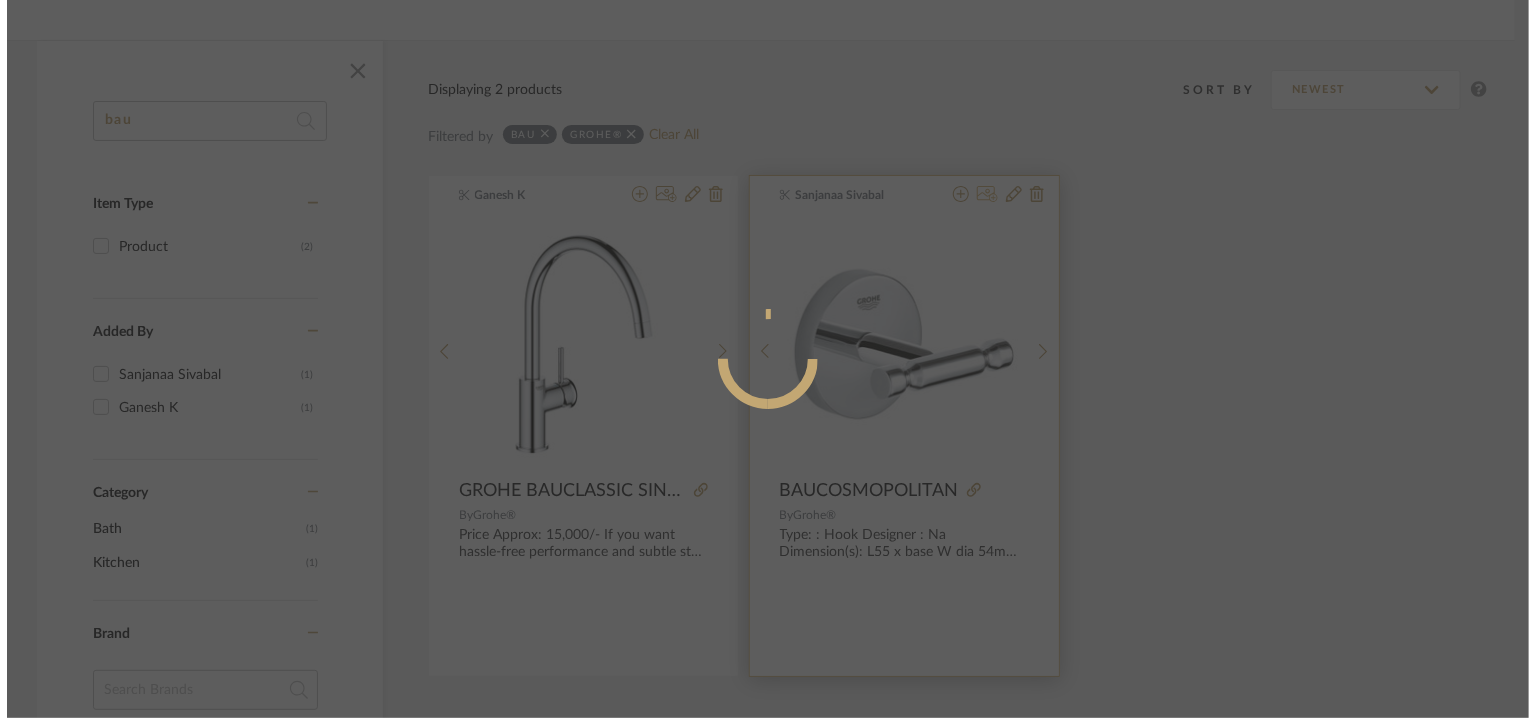 scroll, scrollTop: 0, scrollLeft: 0, axis: both 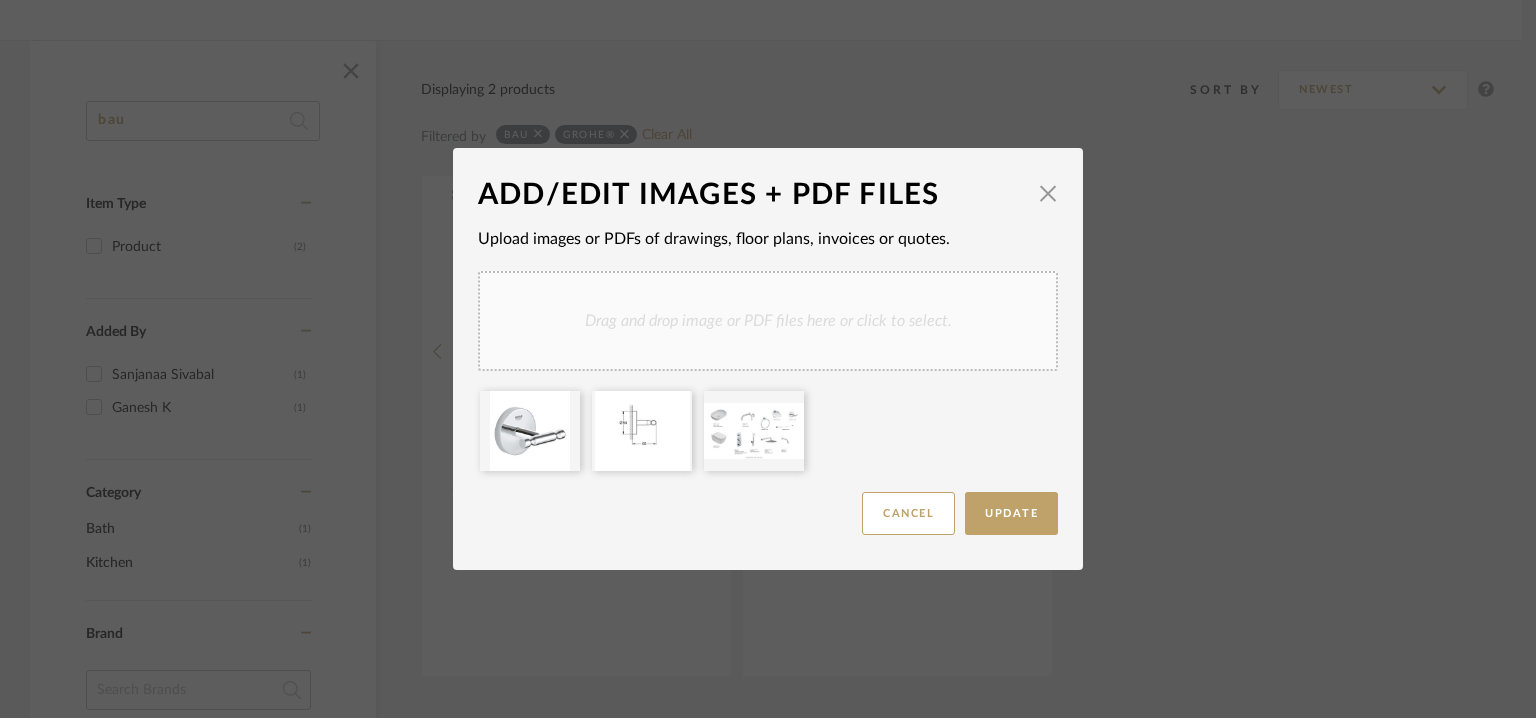 click on "Drag and drop image or PDF files here or click to select." at bounding box center (768, 321) 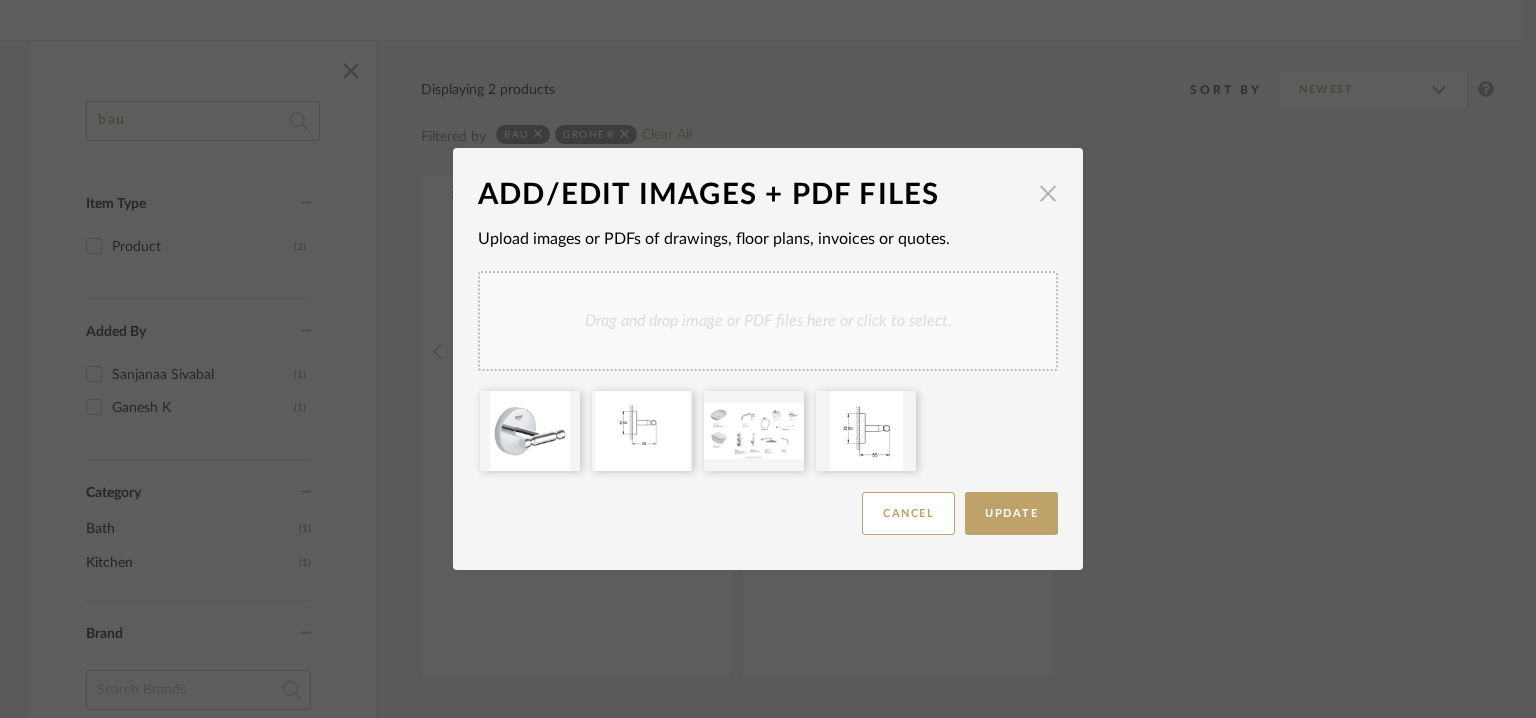 click at bounding box center (1048, 193) 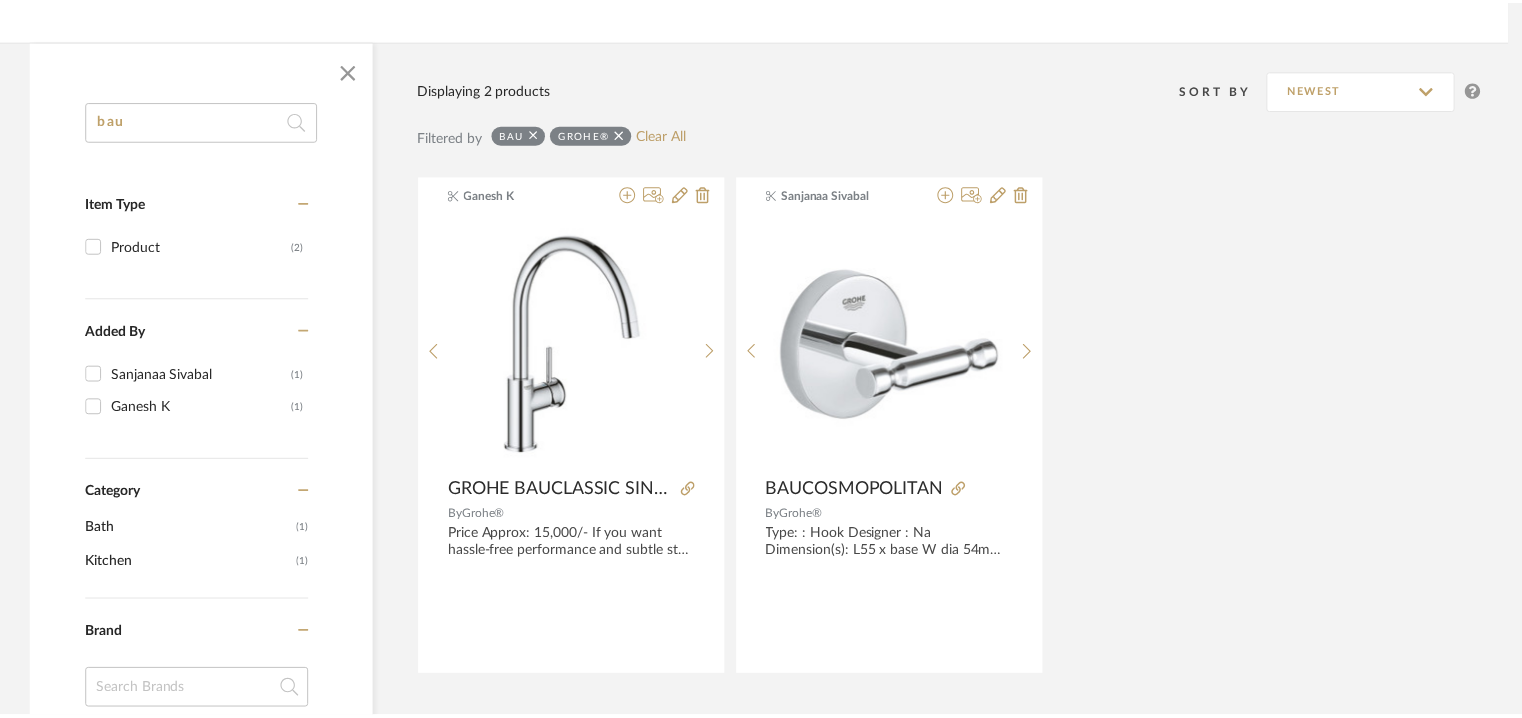 scroll, scrollTop: 267, scrollLeft: 0, axis: vertical 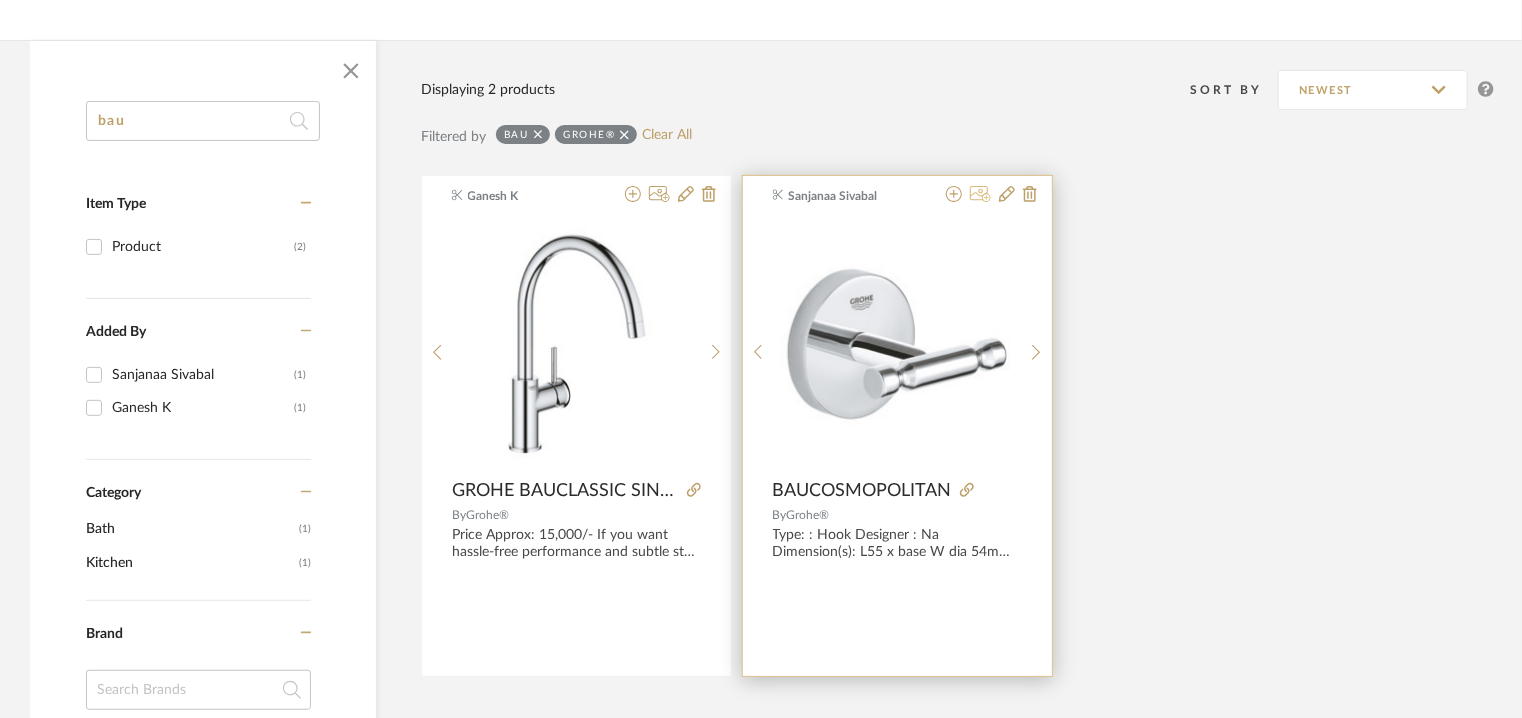 click 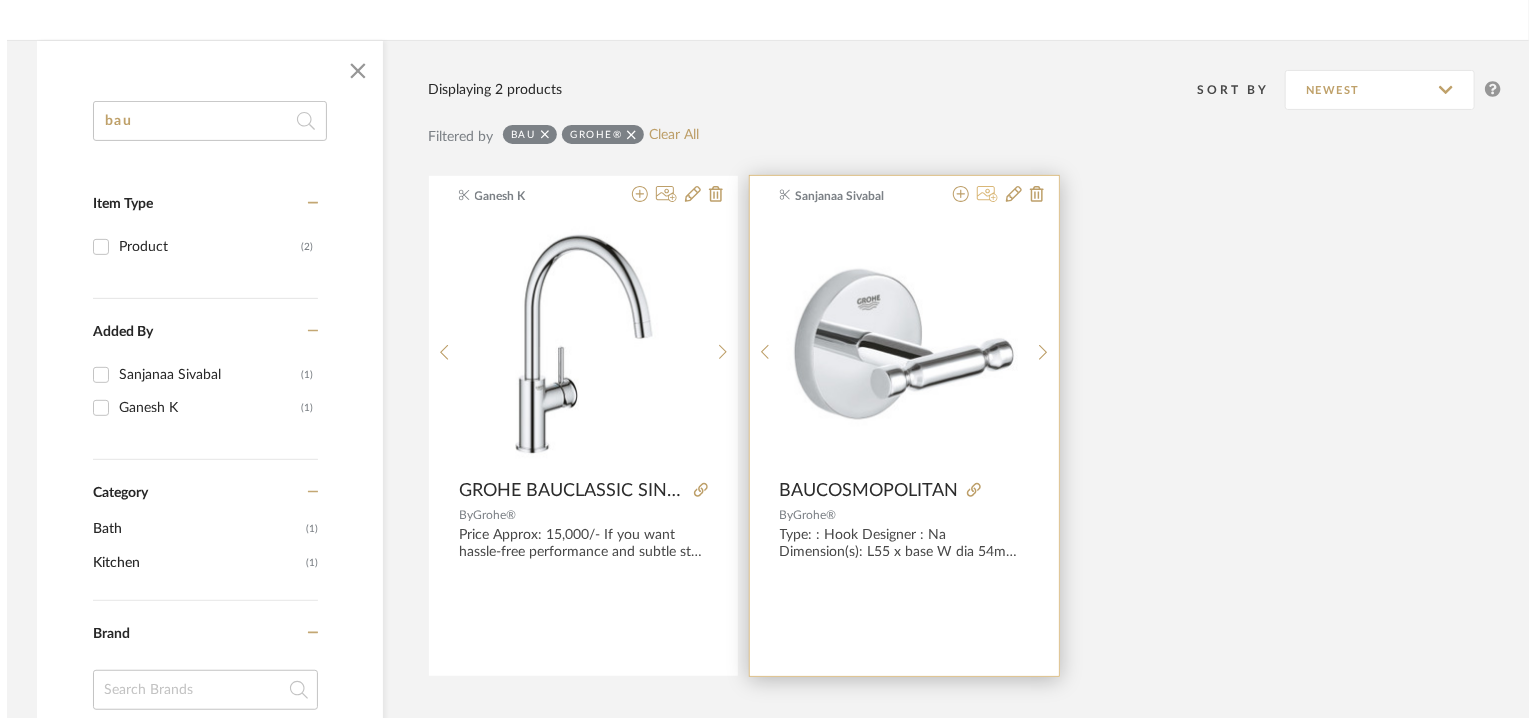 scroll, scrollTop: 0, scrollLeft: 0, axis: both 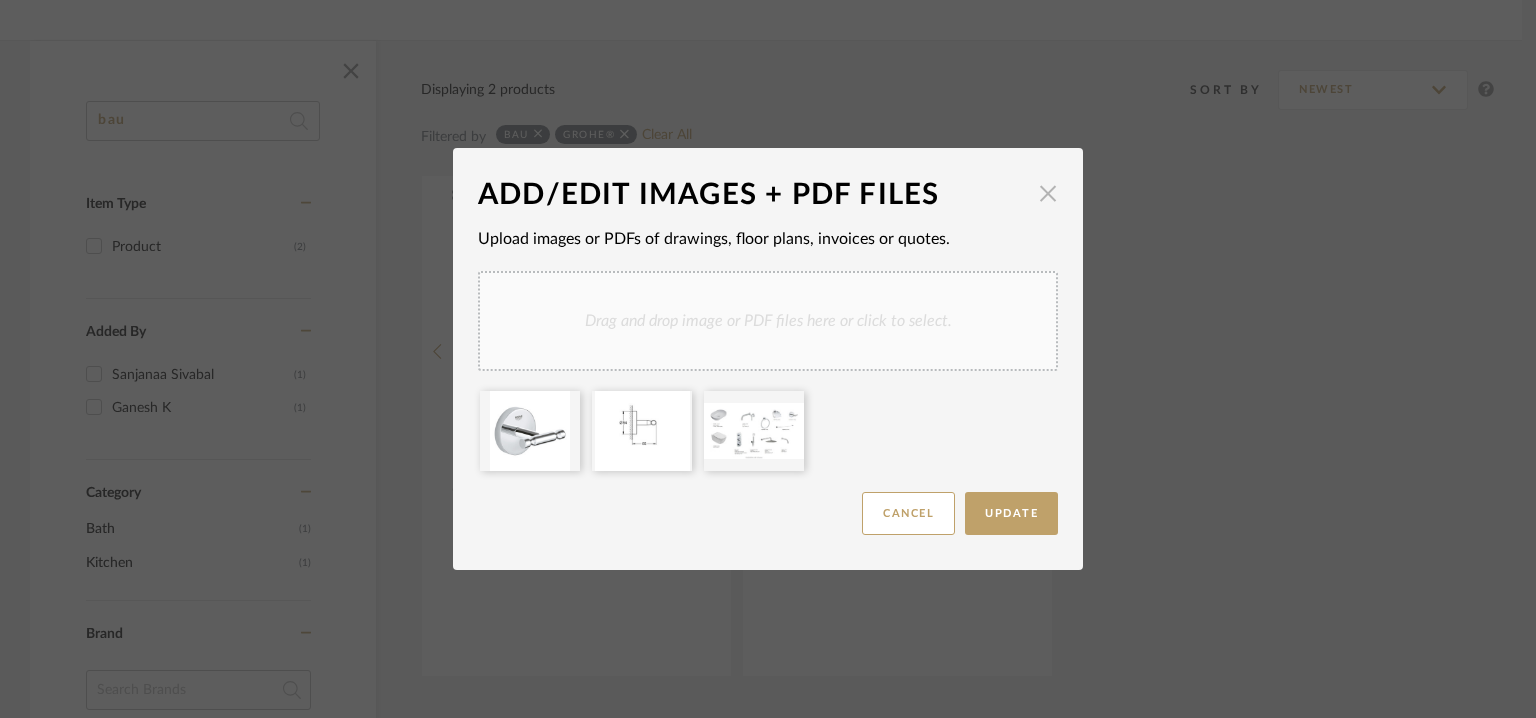 click at bounding box center (1048, 193) 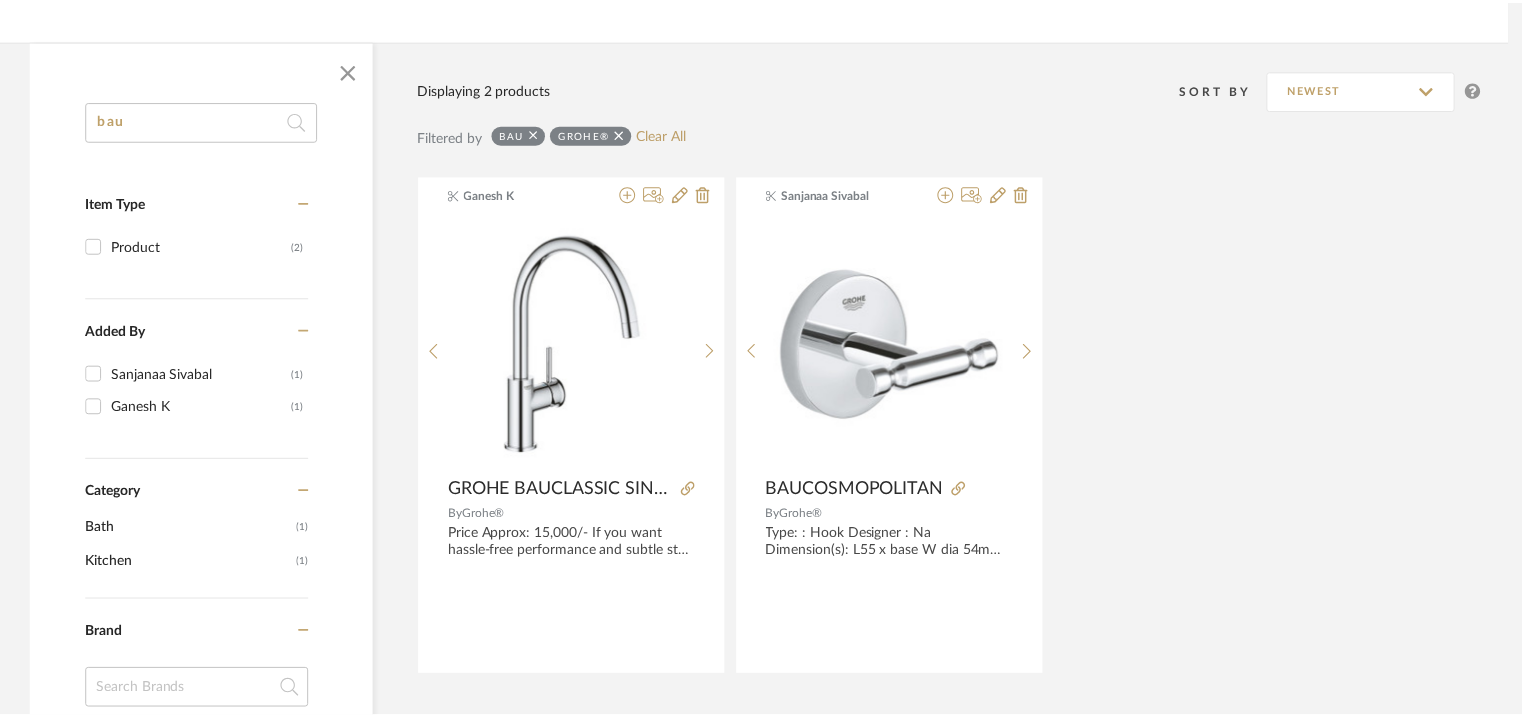 scroll, scrollTop: 267, scrollLeft: 0, axis: vertical 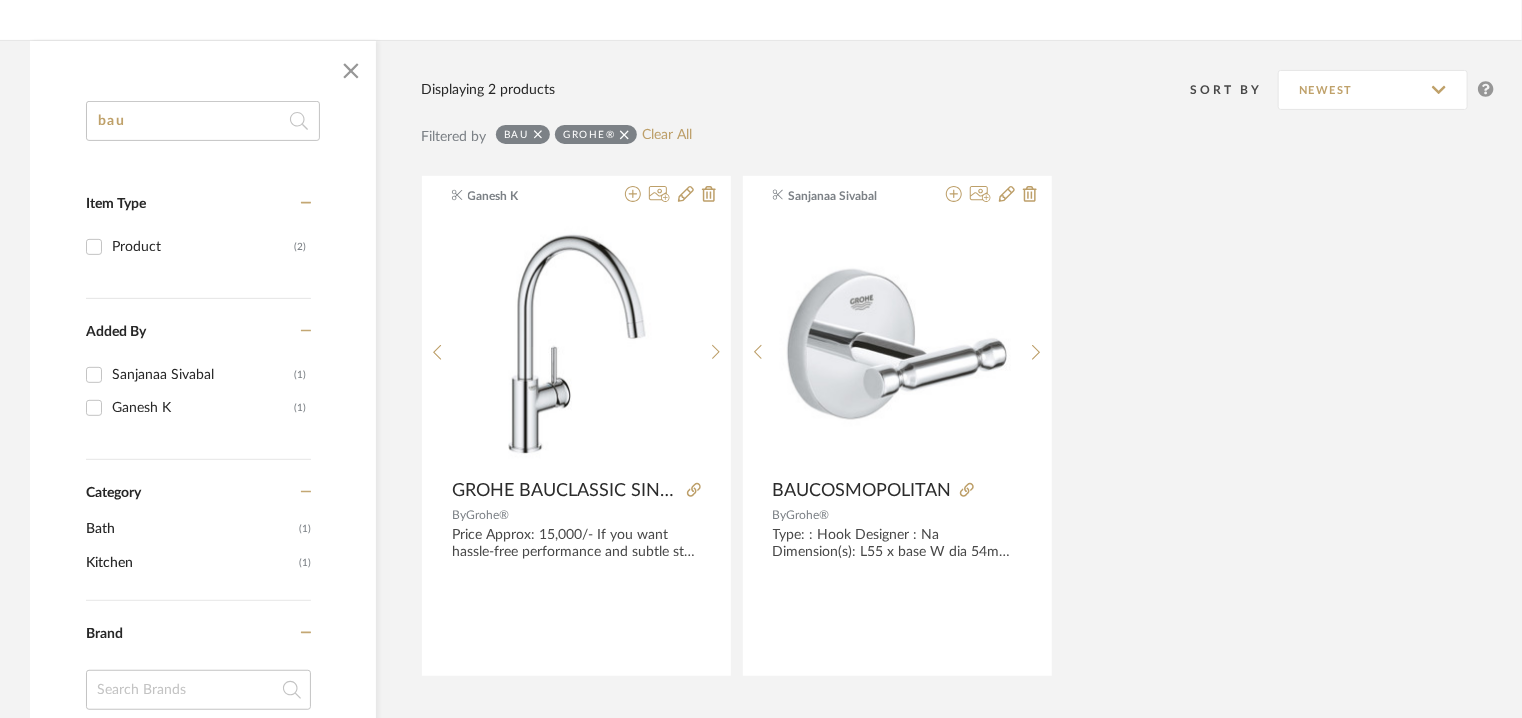 drag, startPoint x: 7, startPoint y: 135, endPoint x: 0, endPoint y: 155, distance: 21.189621 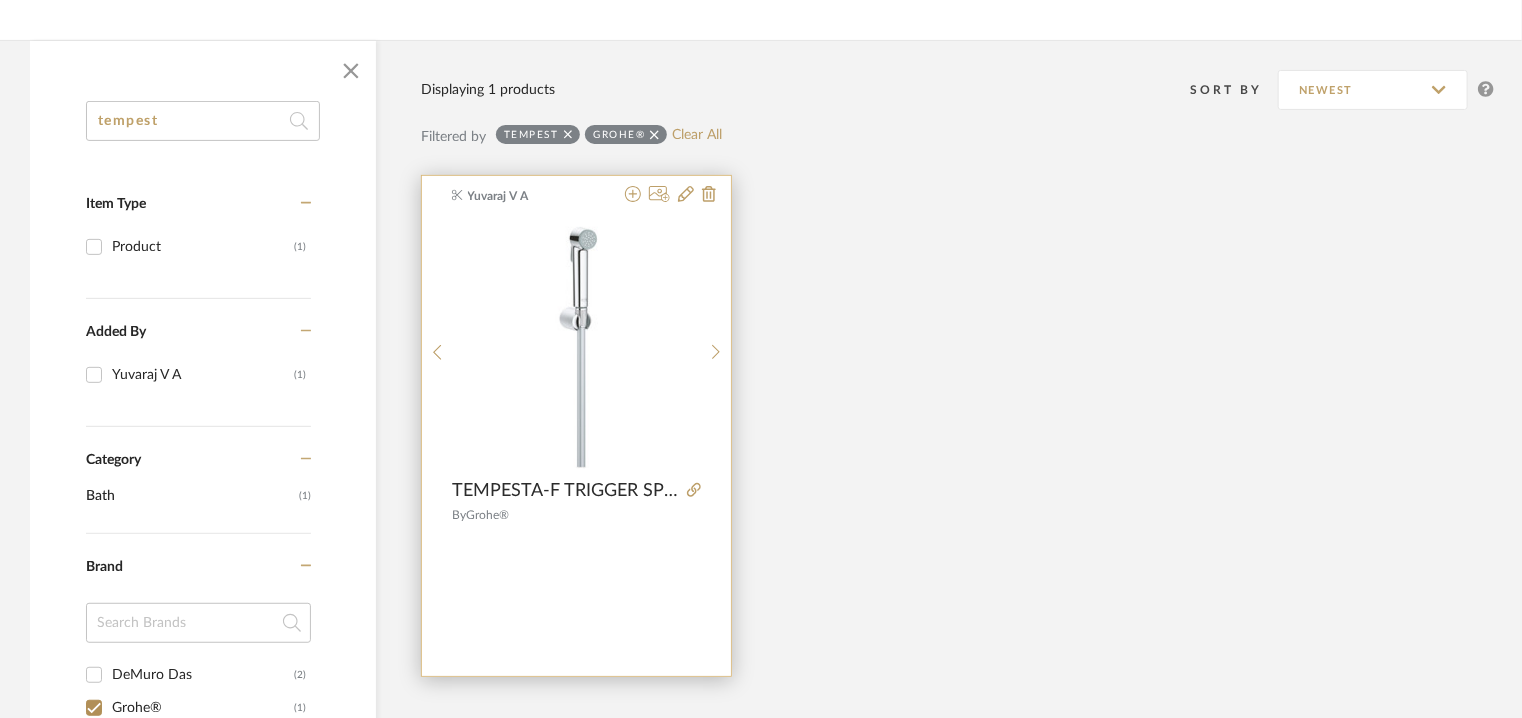 type on "tempest" 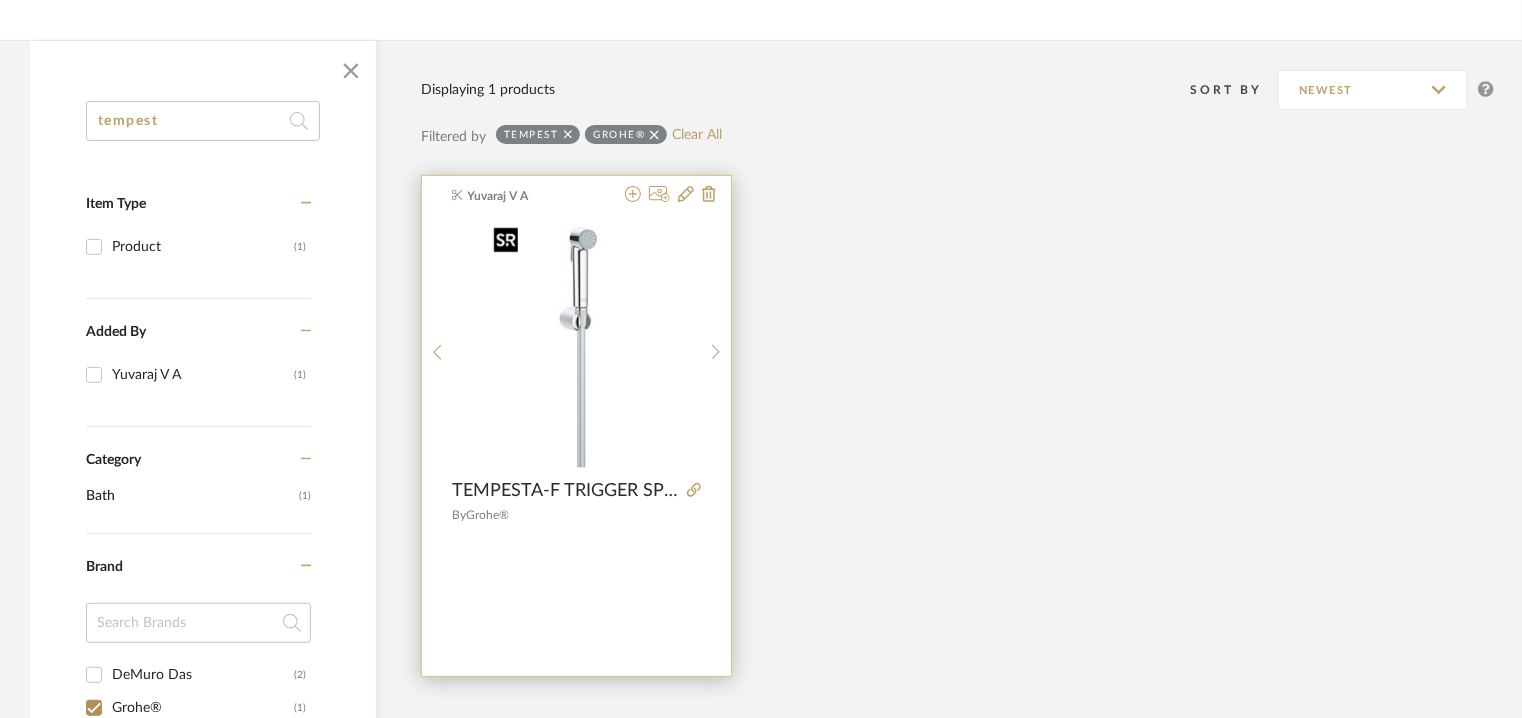 click at bounding box center (0, 0) 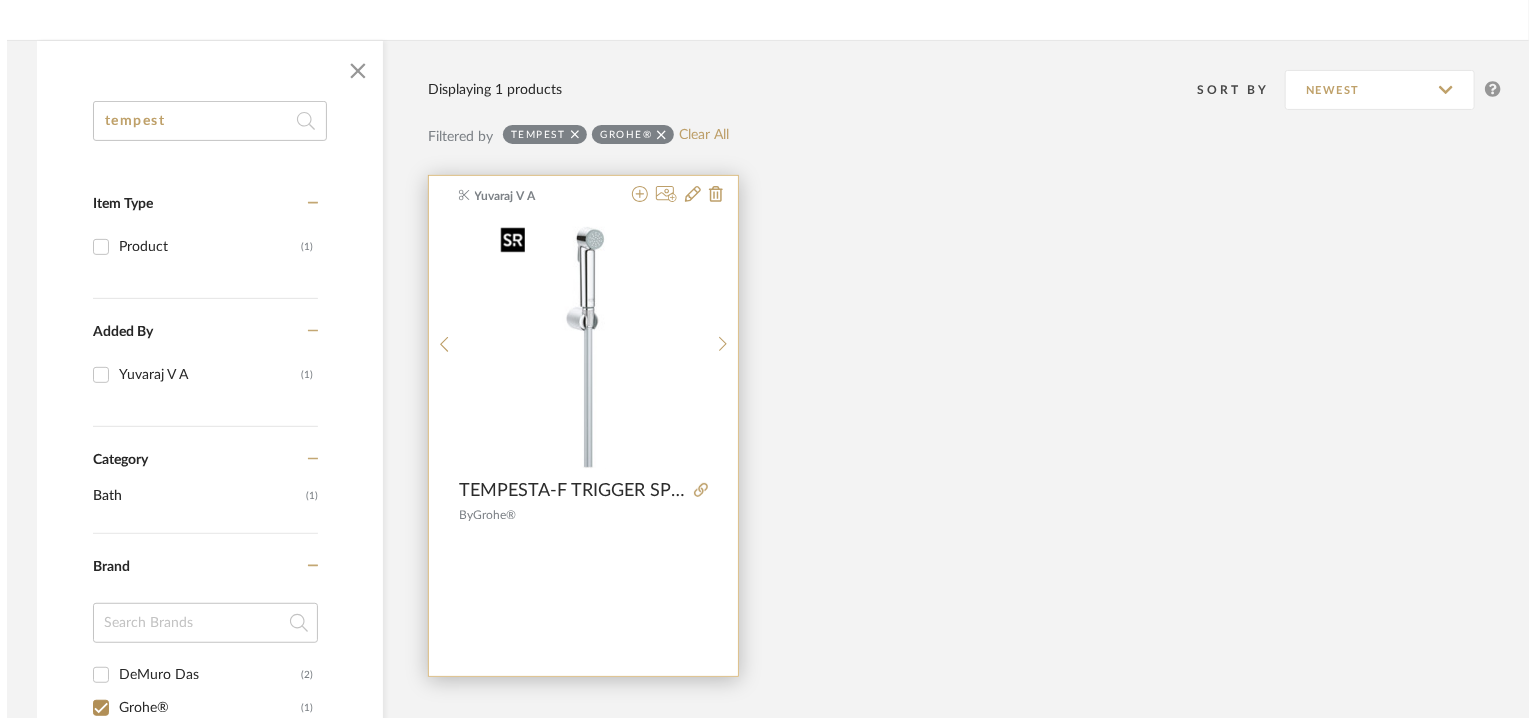scroll, scrollTop: 0, scrollLeft: 0, axis: both 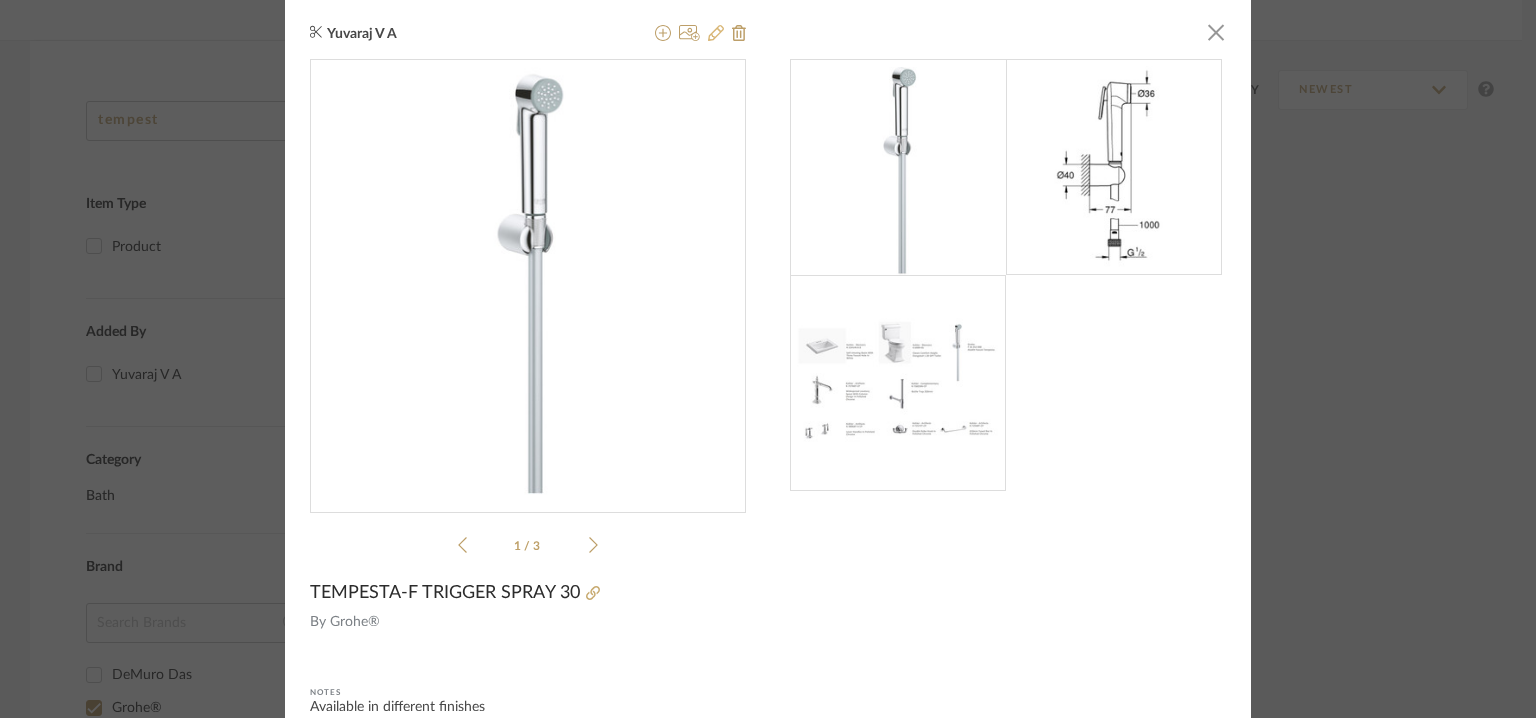click 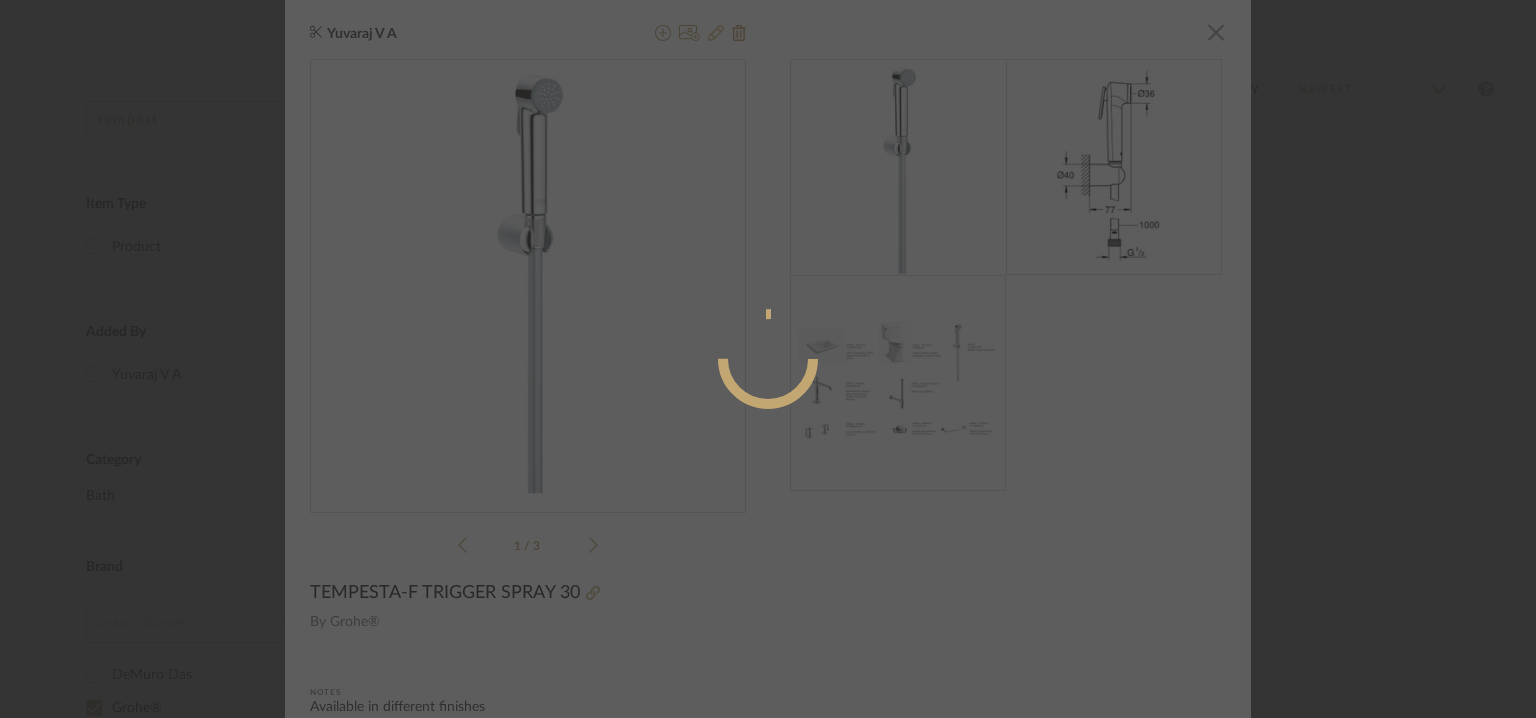 radio on "true" 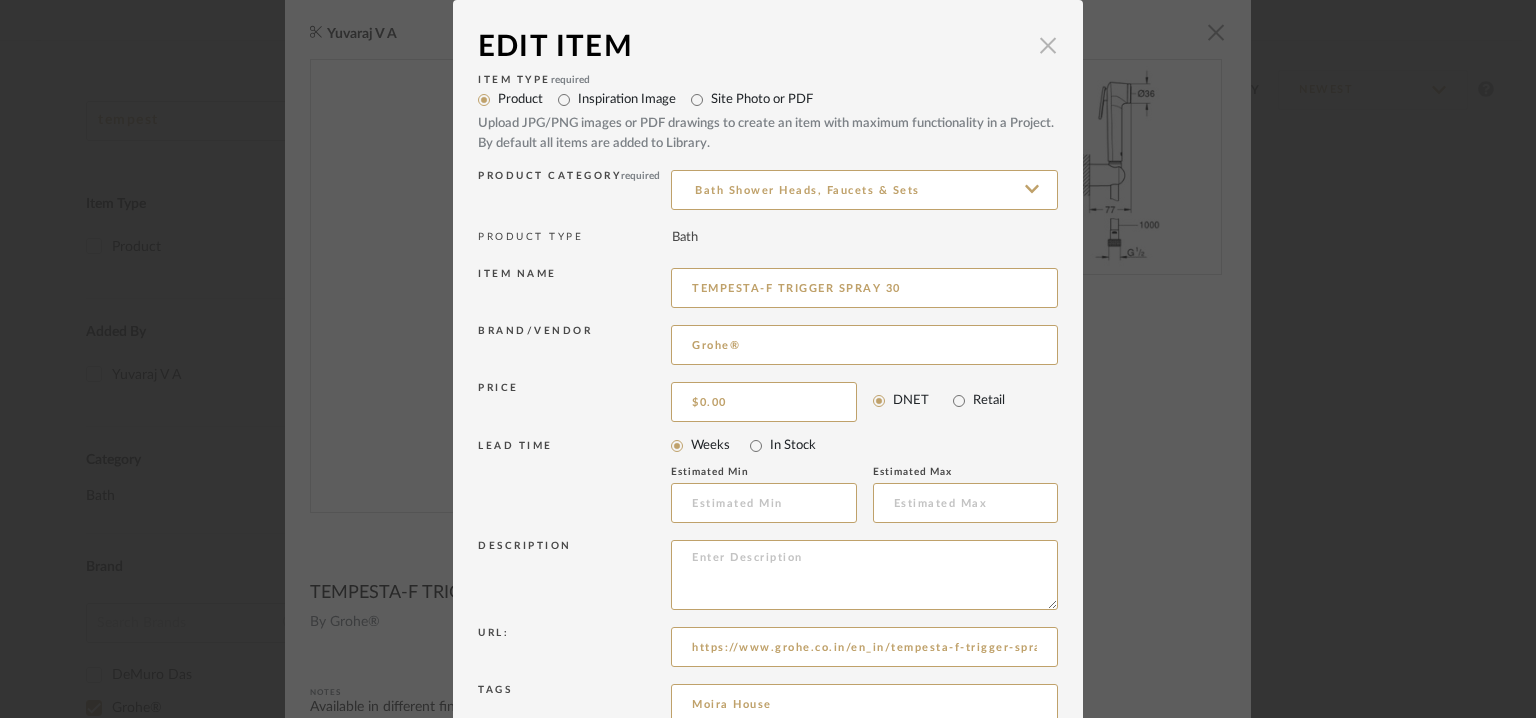 click at bounding box center [1048, 45] 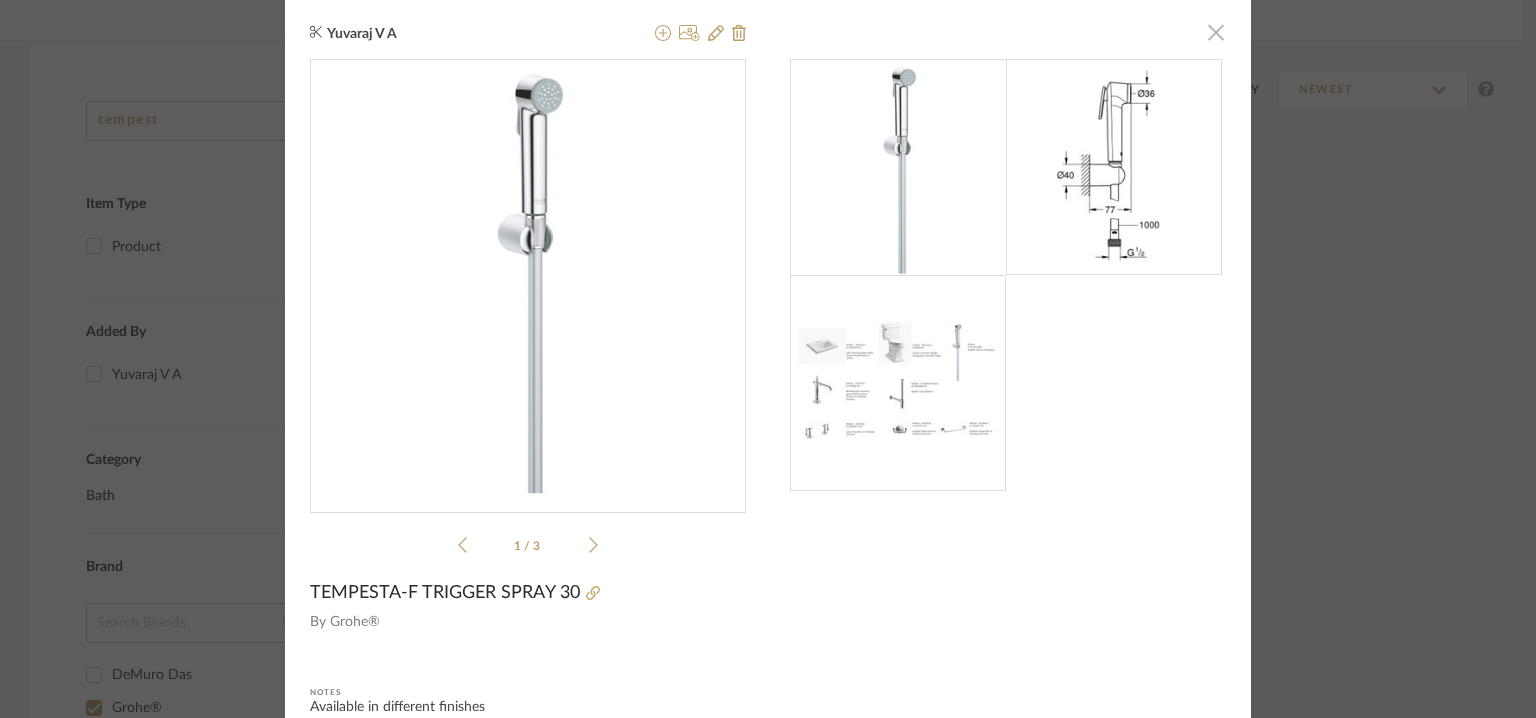 click 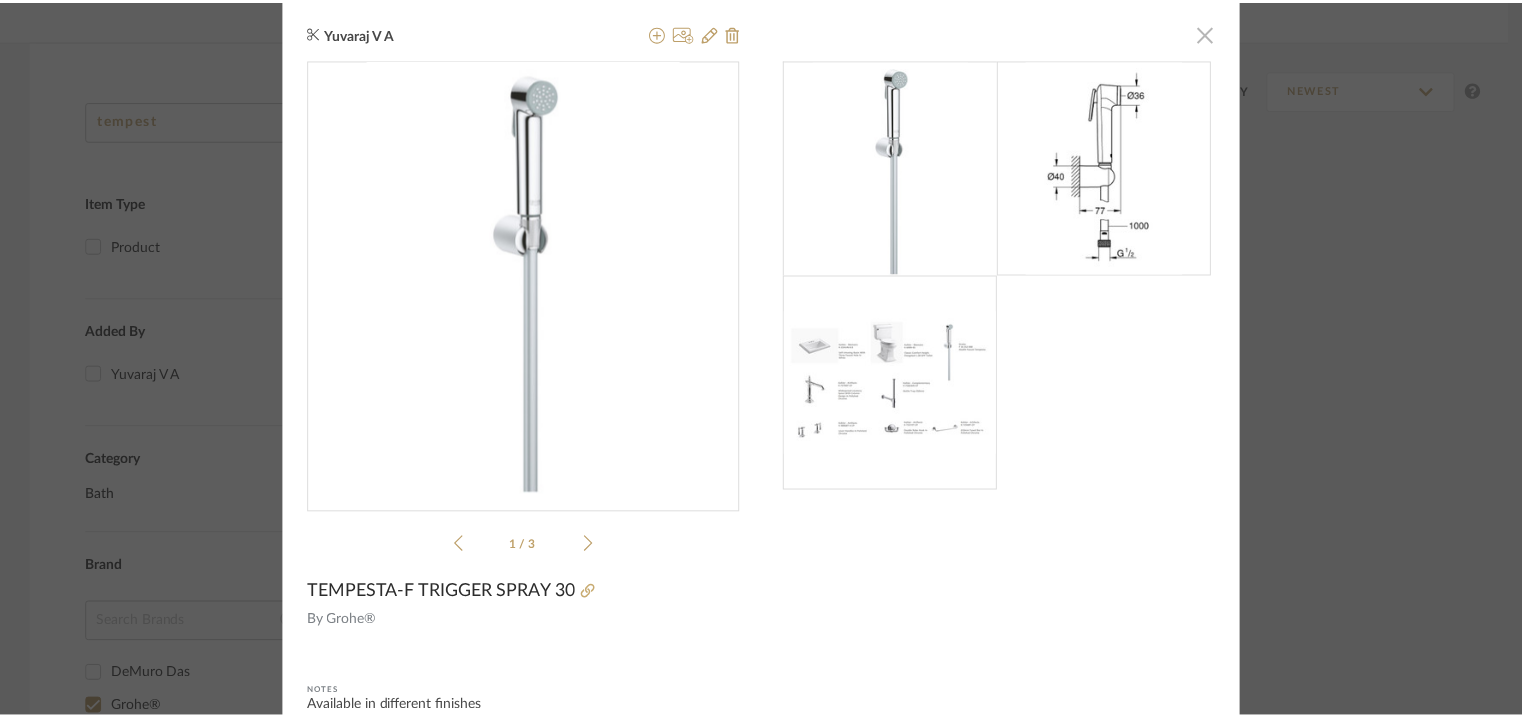 scroll, scrollTop: 267, scrollLeft: 0, axis: vertical 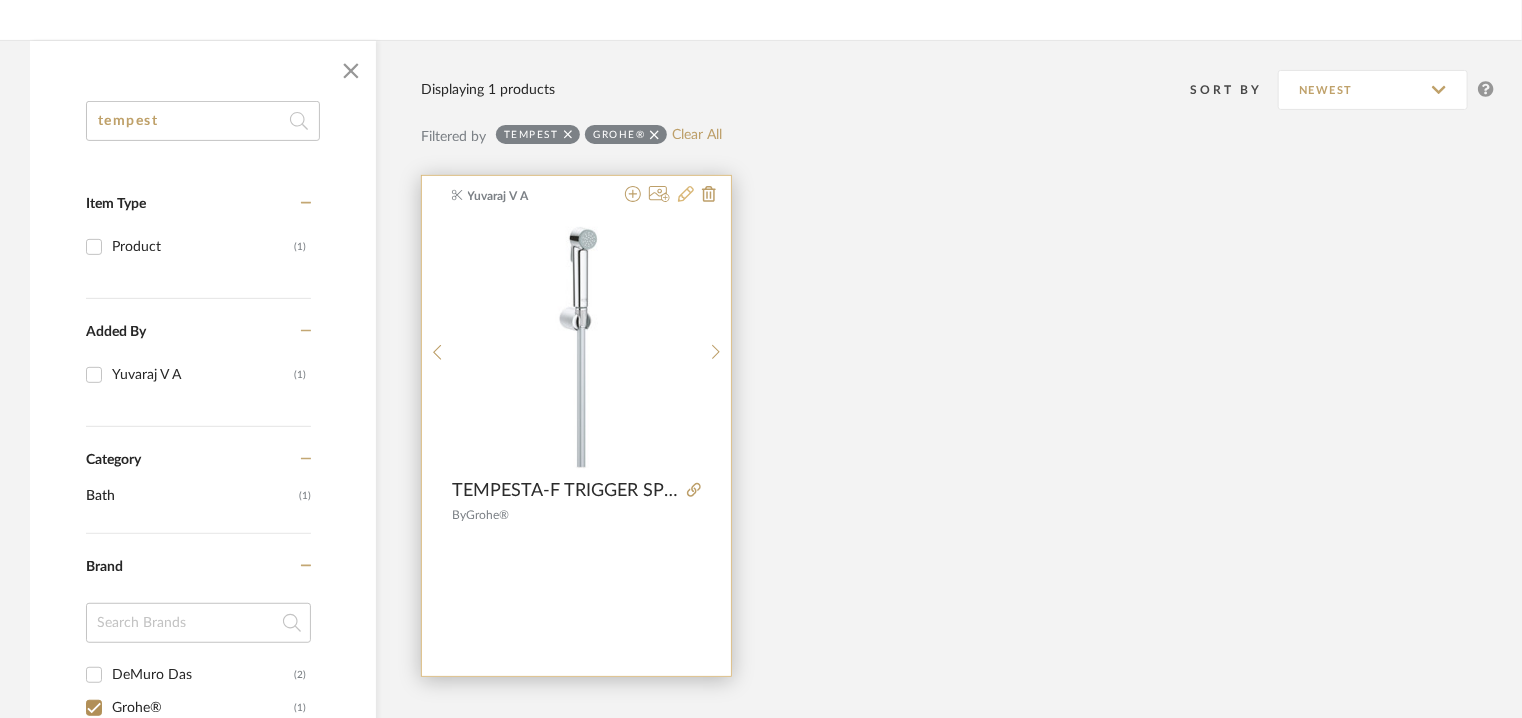 click 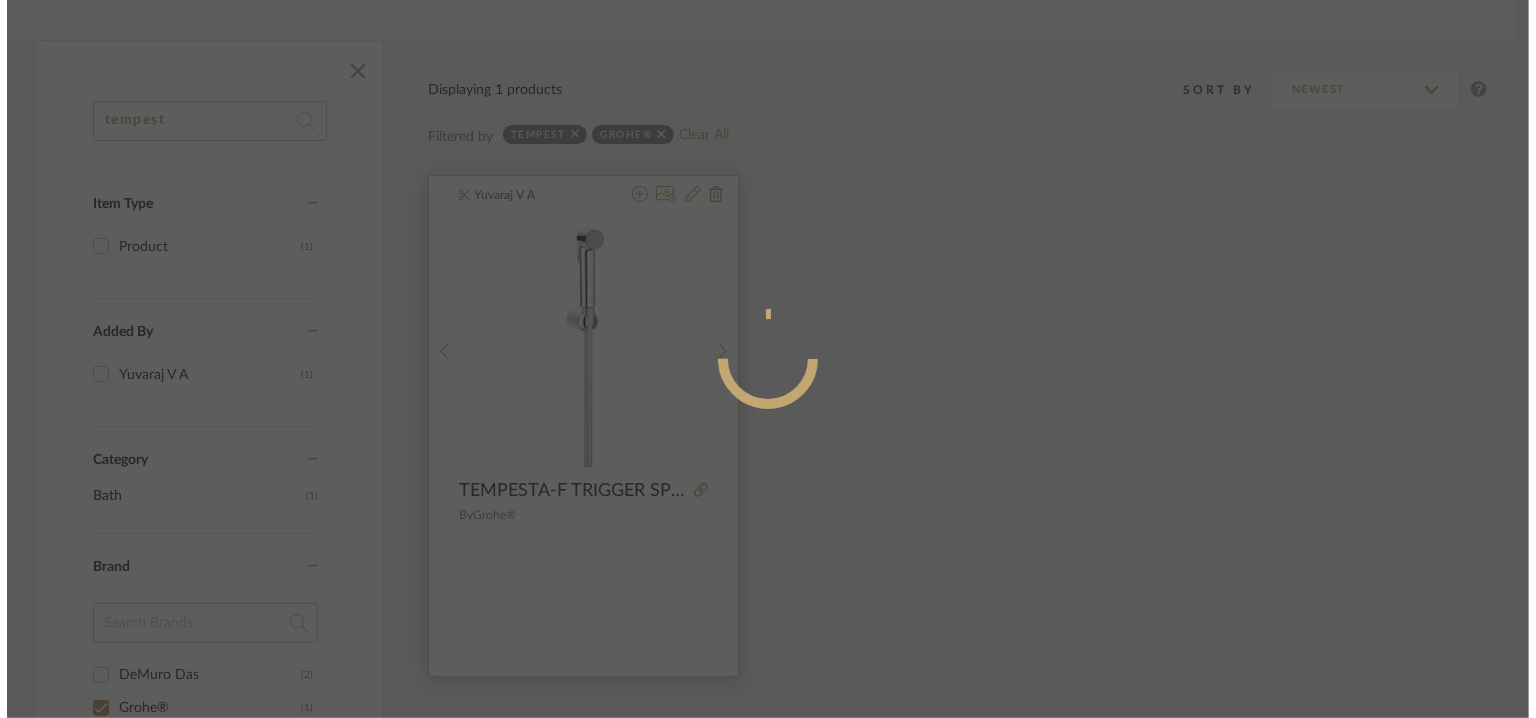 scroll, scrollTop: 0, scrollLeft: 0, axis: both 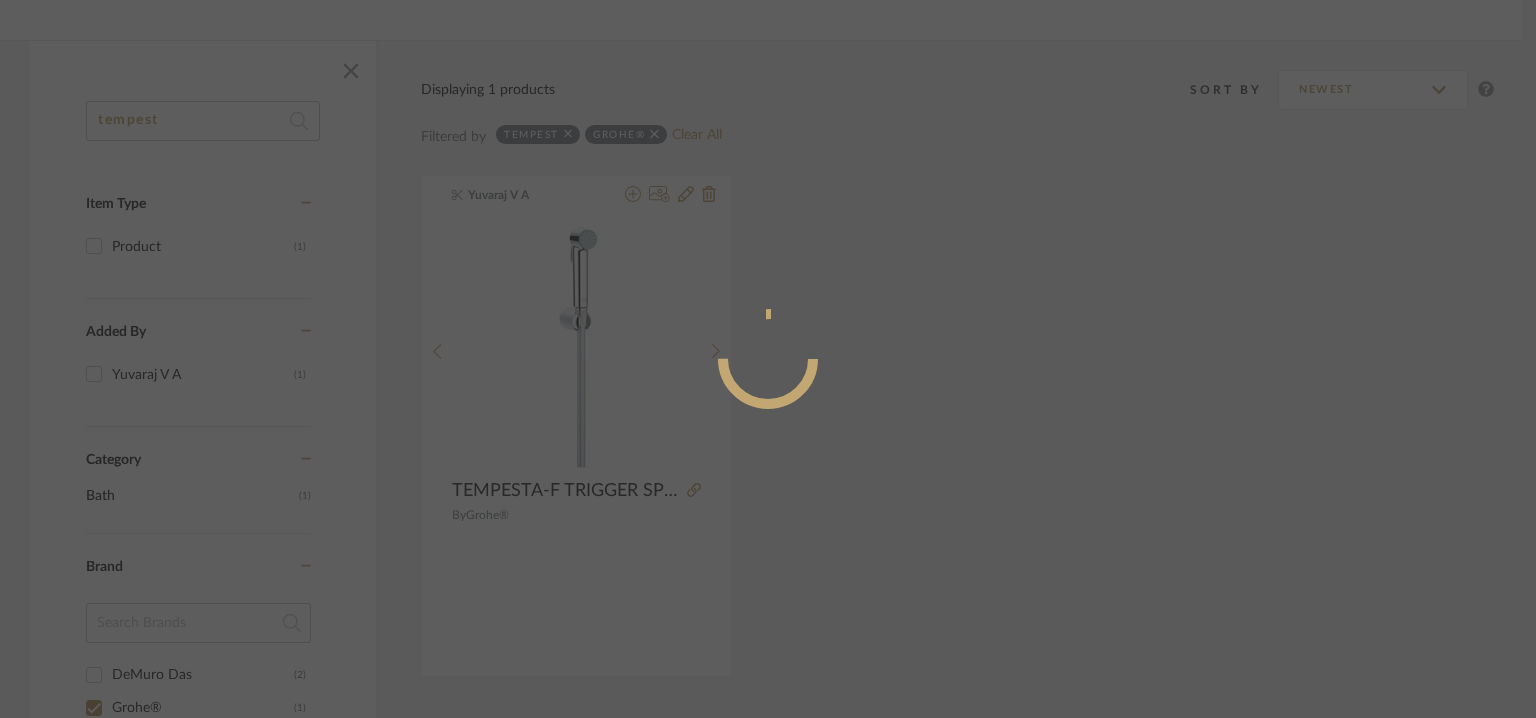 radio on "true" 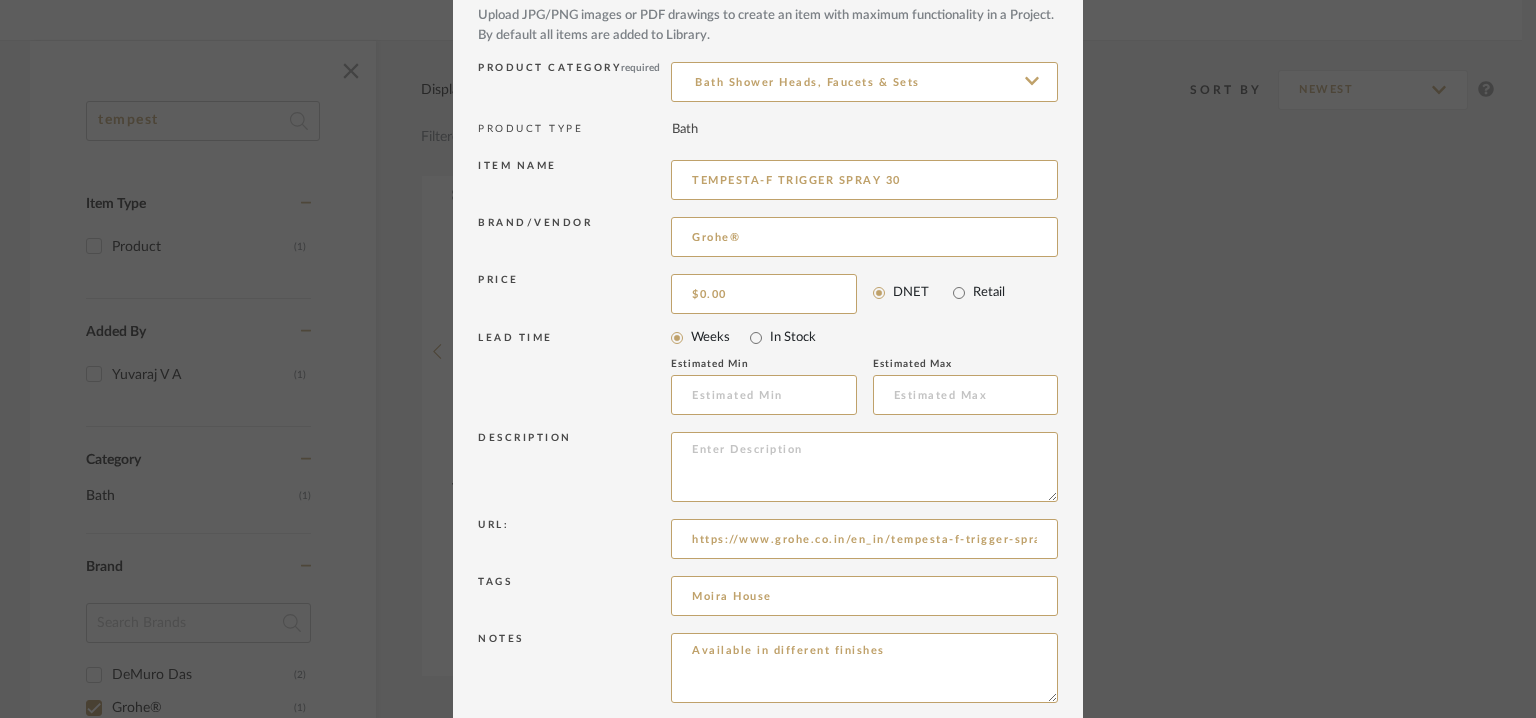 scroll, scrollTop: 192, scrollLeft: 0, axis: vertical 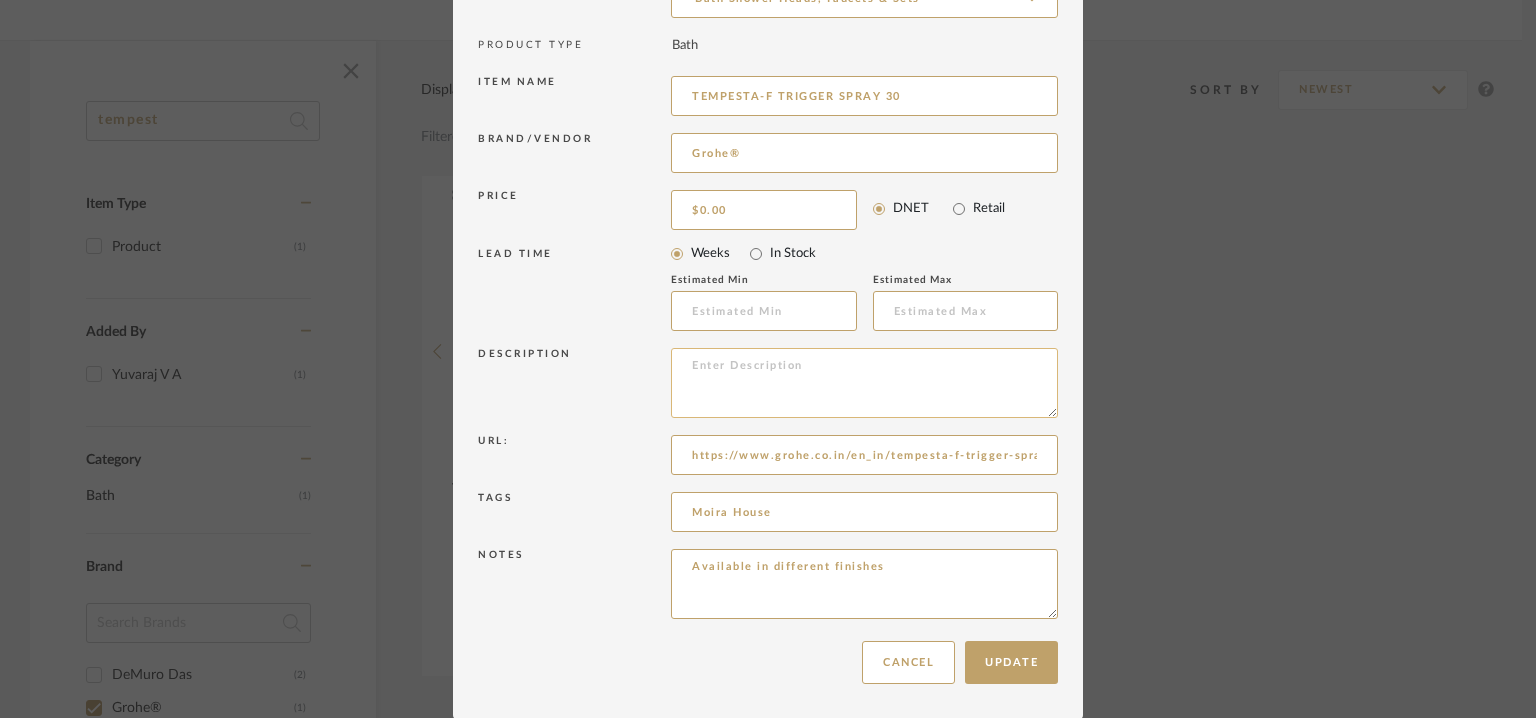 click at bounding box center (864, 383) 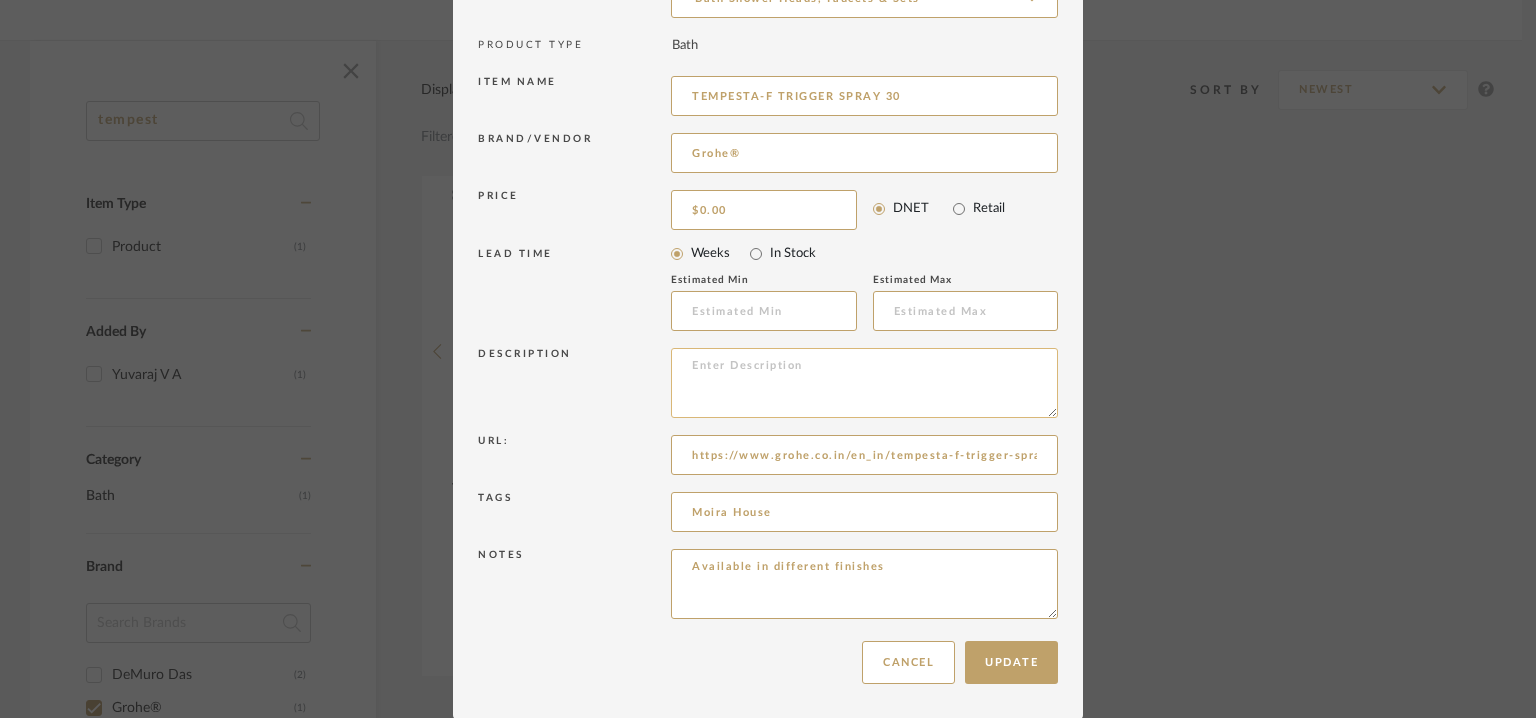 paste on "Type: :  Shower heads, Faucets
Designer : Na
Dimension(s): Mouth Dia 36 x D 72mm x Head H 162mm
Material/Finishes:  metal
Colour  : Chrome
Mounting Type : wall mounted
Valve Type : Na
Product description : Tempesta-F Trigger Spray 30 Wall holder set 1 spray.
Build performance and flexibility into your bathroom design – all backed by German engineering and the best quality materials – and fit a New Tempesta-F Trigger Spray 30 wall holder set. The targeted spray offers accurate, powerful cleaning for extra convenience and hygiene, with the trigger giving precise control and the TwistFree hose ensuring you don’t get in a tangle. The head’s spray plate is detachable for easy cleaning and its SpeedClean nozzles are designed to brush free of limescale with a simple wipe. A durable but dazzling GROHE StarLight chrome finish keeps it looking stunning. A super-insulated Inner WaterGuide prevents the surface from getting too hot, protecting both your skin, and the lustrous chrome finish. Add this useful, affordable..." 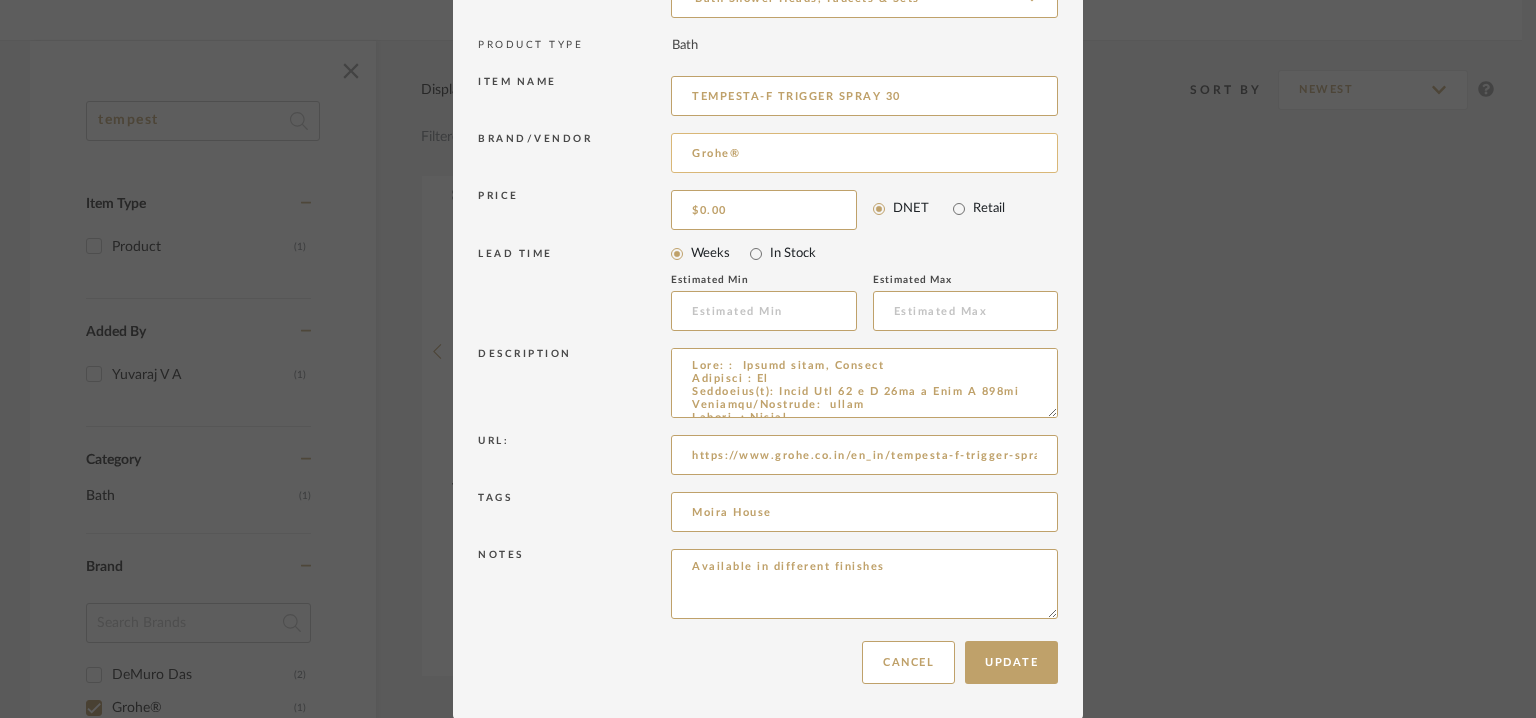 scroll, scrollTop: 474, scrollLeft: 0, axis: vertical 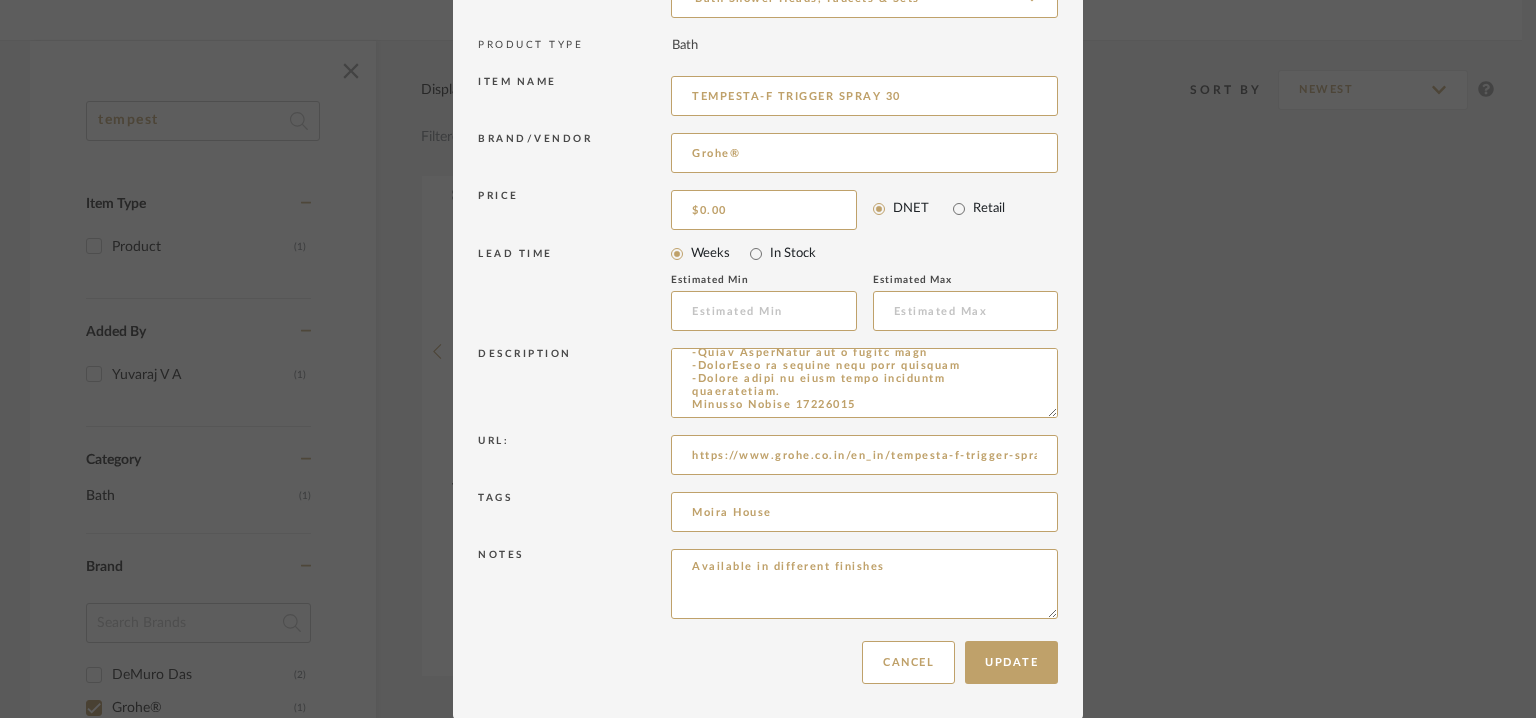 type on "Type: :  Shower heads, Faucets
Designer : Na
Dimension(s): Mouth Dia 36 x D 72mm x Head H 162mm
Material/Finishes:  metal
Colour  : Chrome
Mounting Type : wall mounted
Valve Type : Na
Product description : Tempesta-F Trigger Spray 30 Wall holder set 1 spray.
Build performance and flexibility into your bathroom design – all backed by German engineering and the best quality materials – and fit a New Tempesta-F Trigger Spray 30 wall holder set. The targeted spray offers accurate, powerful cleaning for extra convenience and hygiene, with the trigger giving precise control and the TwistFree hose ensuring you don’t get in a tangle. The head’s spray plate is detachable for easy cleaning and its SpeedClean nozzles are designed to brush free of limescale with a simple wipe. A durable but dazzling GROHE StarLight chrome finish keeps it looking stunning. A super-insulated Inner WaterGuide prevents the surface from getting too hot, protecting both your skin, and the lustrous chrome finish. Add this useful, affordable..." 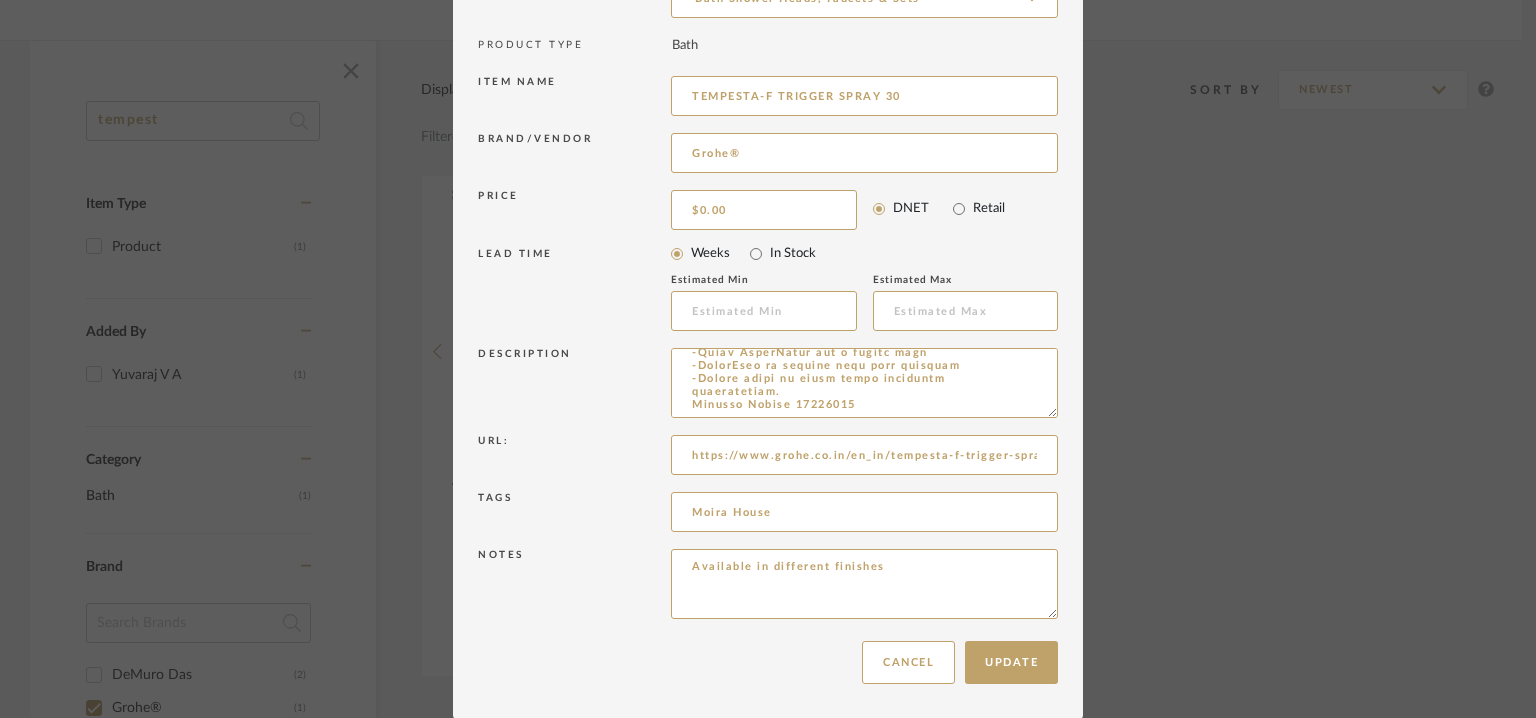 scroll, scrollTop: 466, scrollLeft: 0, axis: vertical 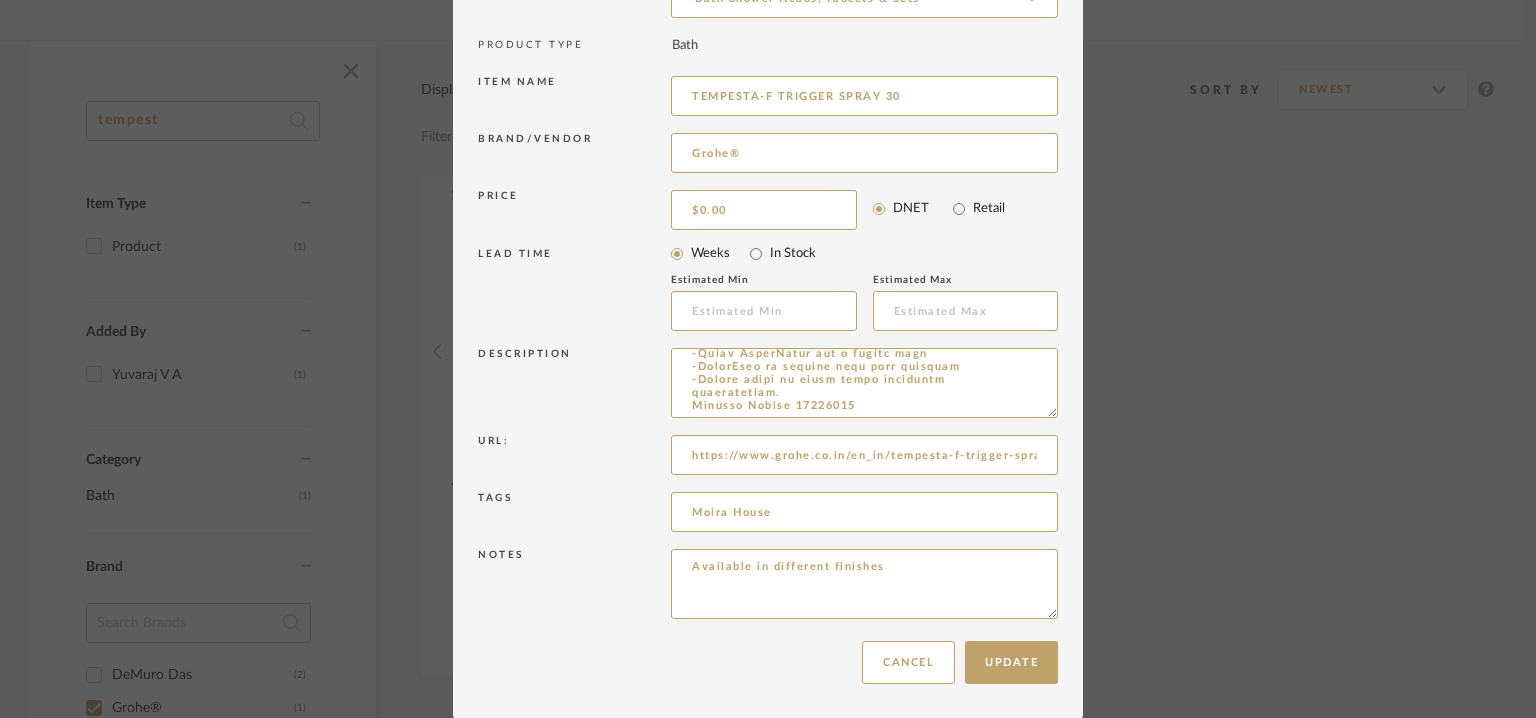 drag, startPoint x: 704, startPoint y: 560, endPoint x: 590, endPoint y: 570, distance: 114.43776 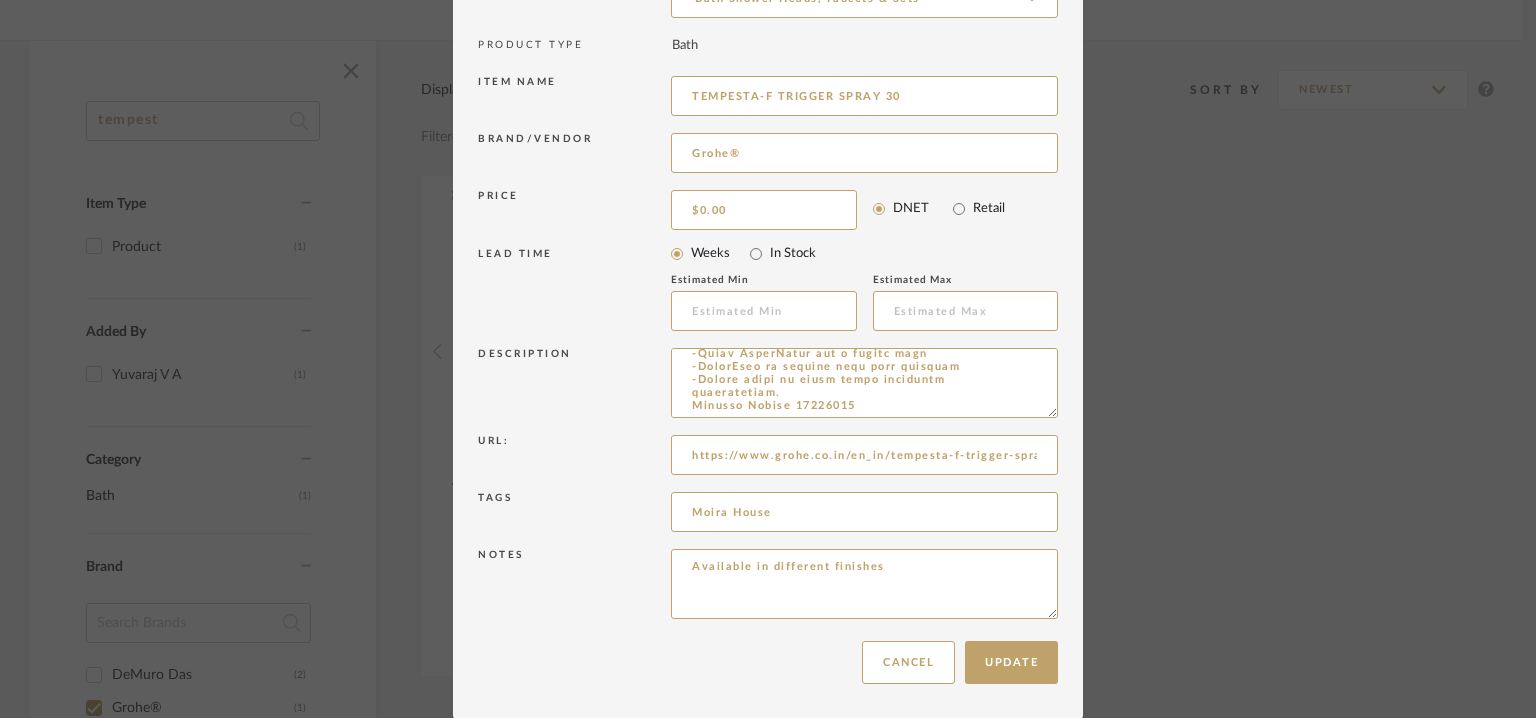 click on "Notes  Available in different finishes" at bounding box center (768, 587) 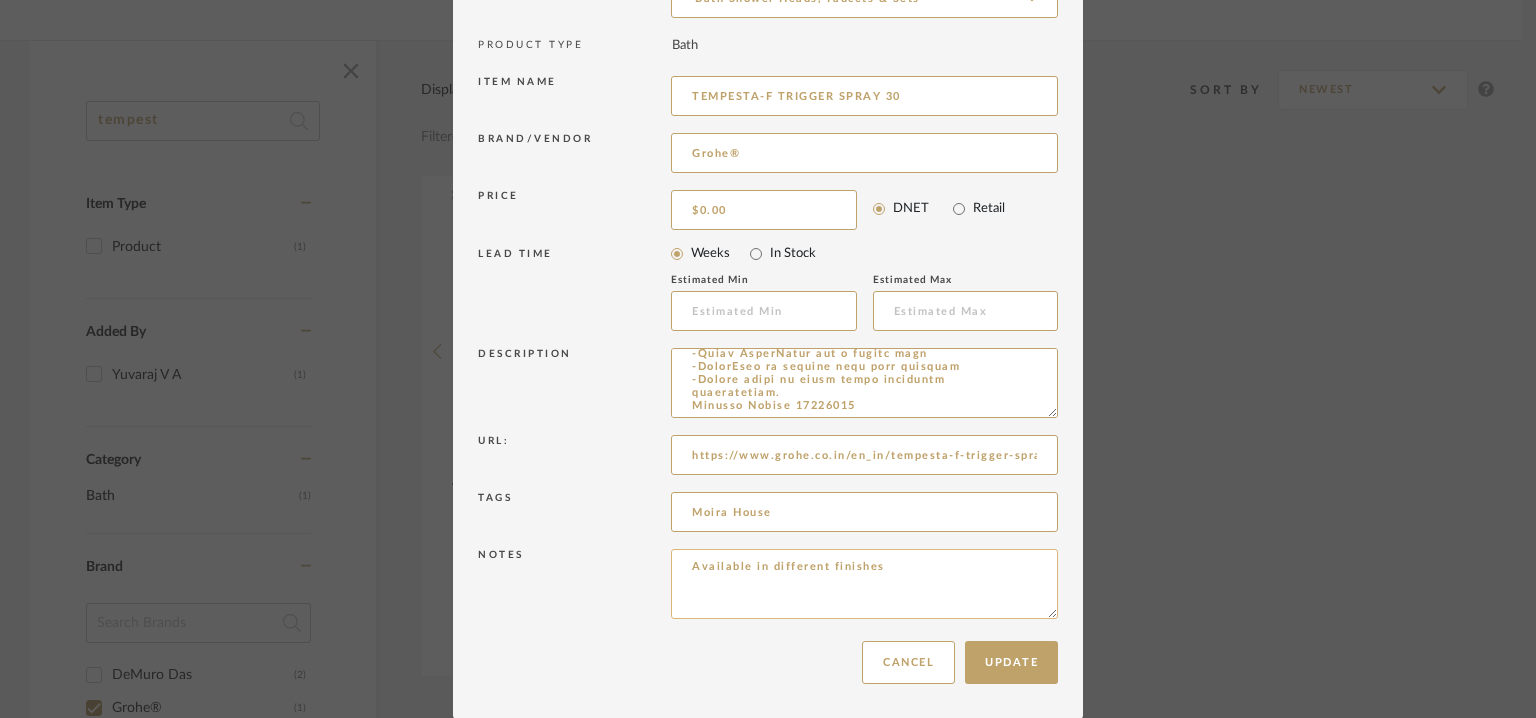 paste on "Price: Na
Lead time: No
Customizable:  No
3D available : yes
BIM available. yes
Point of contact:  Shantilal
Contact number: MOBILE :+91 99402 55955
Email address:  luxury@bathcaff.com
Address: BATHCAFF
64, Jawaharlal Nehru Salai, Sri Sakthi Nagar, Arumbakkam, Chennai, Tamil Nadu 60010
Additional contact information: Na" 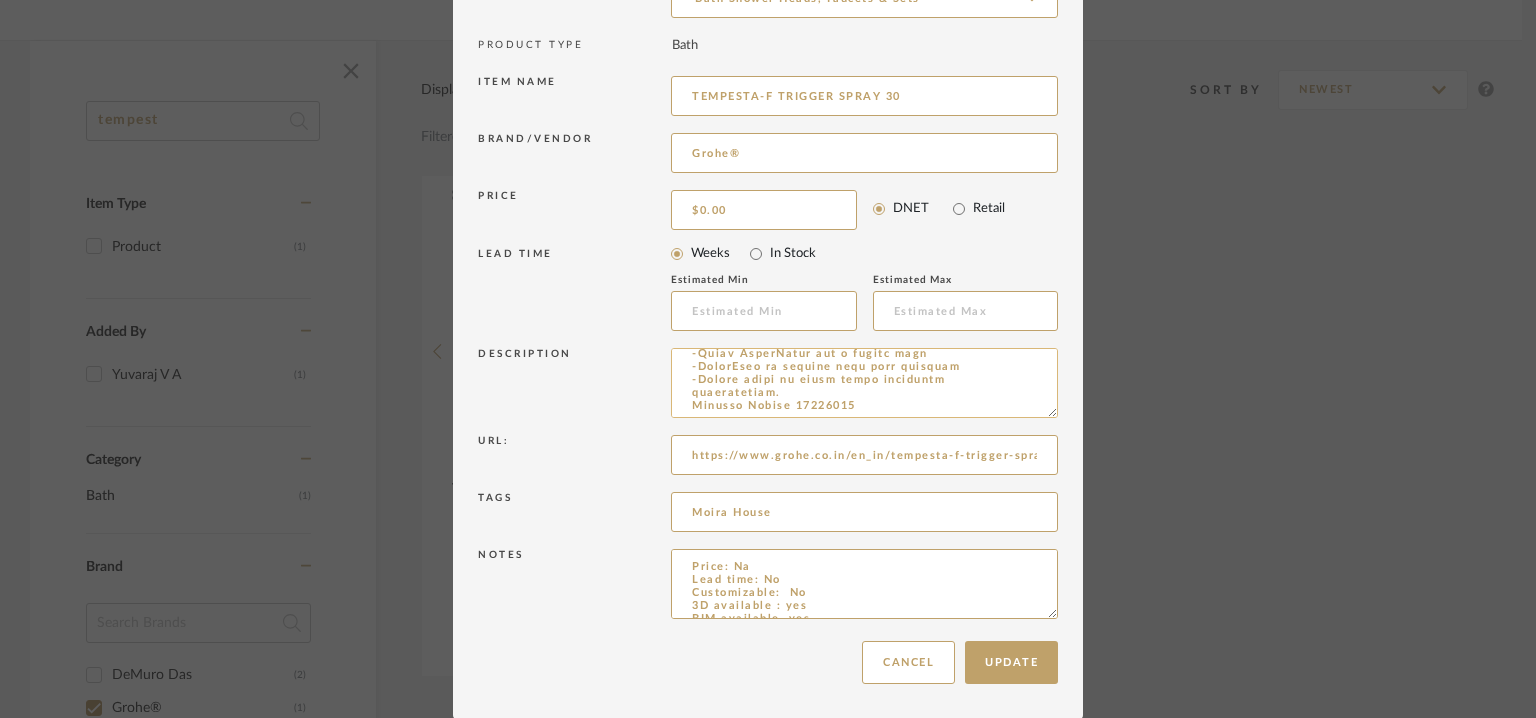 scroll, scrollTop: 123, scrollLeft: 0, axis: vertical 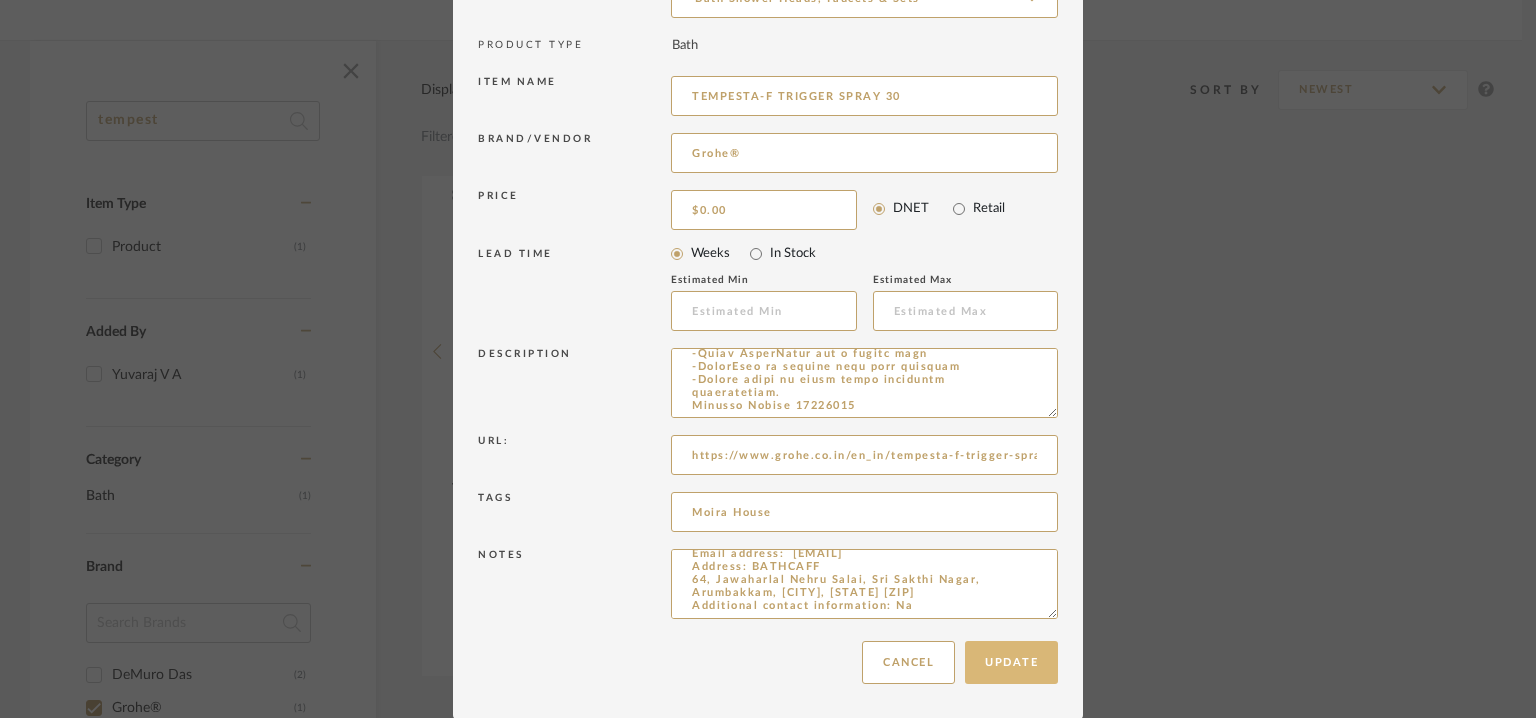 type on "Price: Na
Lead time: No
Customizable:  No
3D available : yes
BIM available. yes
Point of contact:  Shantilal
Contact number: MOBILE :+91 99402 55955
Email address:  luxury@bathcaff.com
Address: BATHCAFF
64, Jawaharlal Nehru Salai, Sri Sakthi Nagar, Arumbakkam, Chennai, Tamil Nadu 60010
Additional contact information: Na" 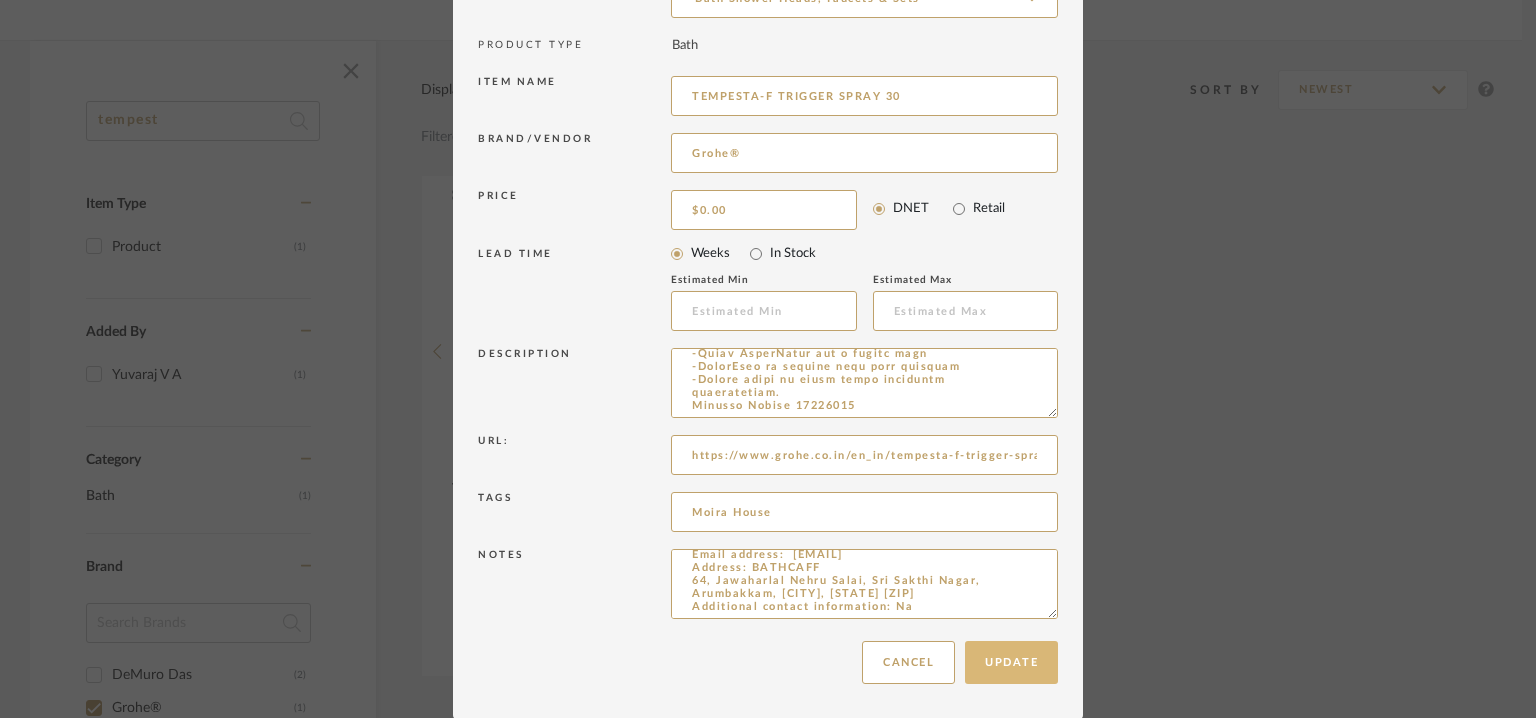 click on "Update" at bounding box center [1011, 662] 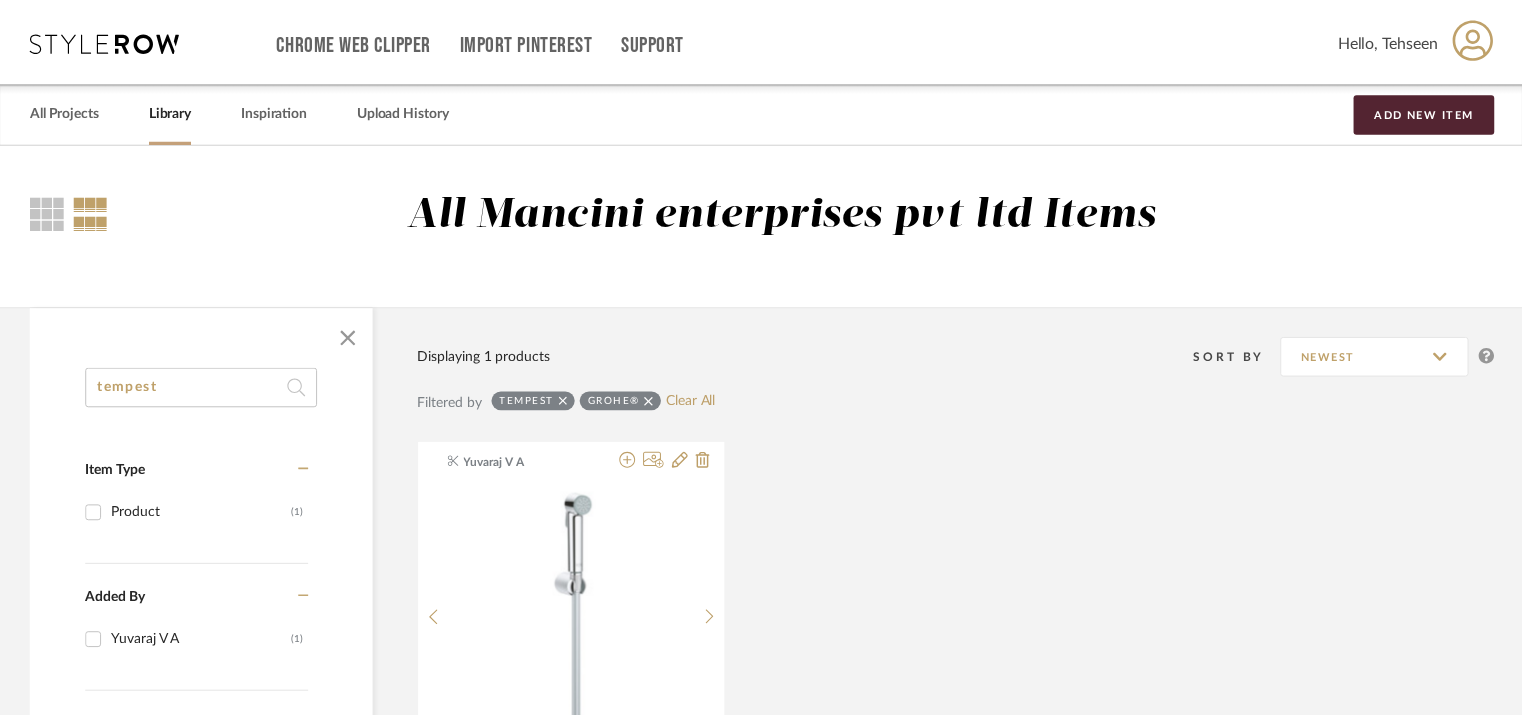 scroll, scrollTop: 267, scrollLeft: 0, axis: vertical 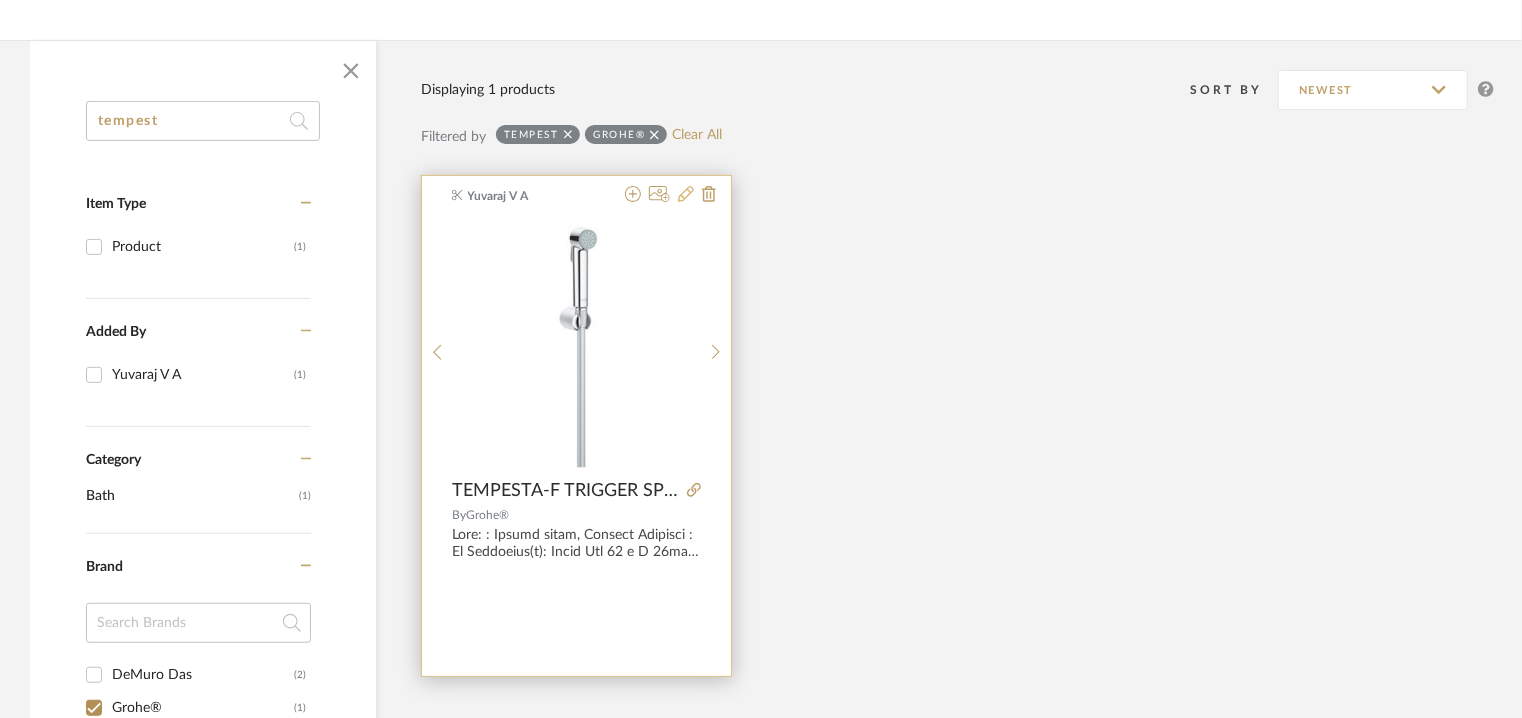 click 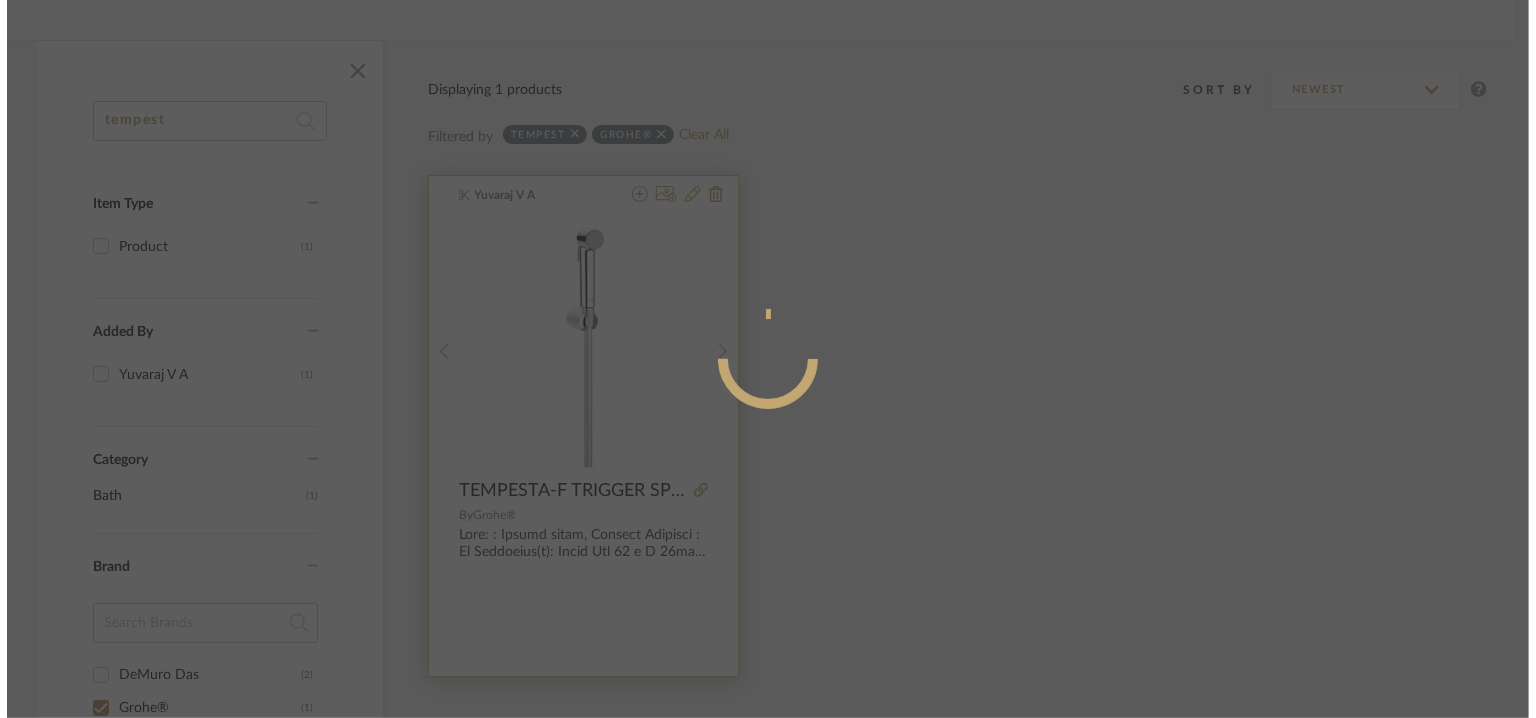 scroll, scrollTop: 0, scrollLeft: 0, axis: both 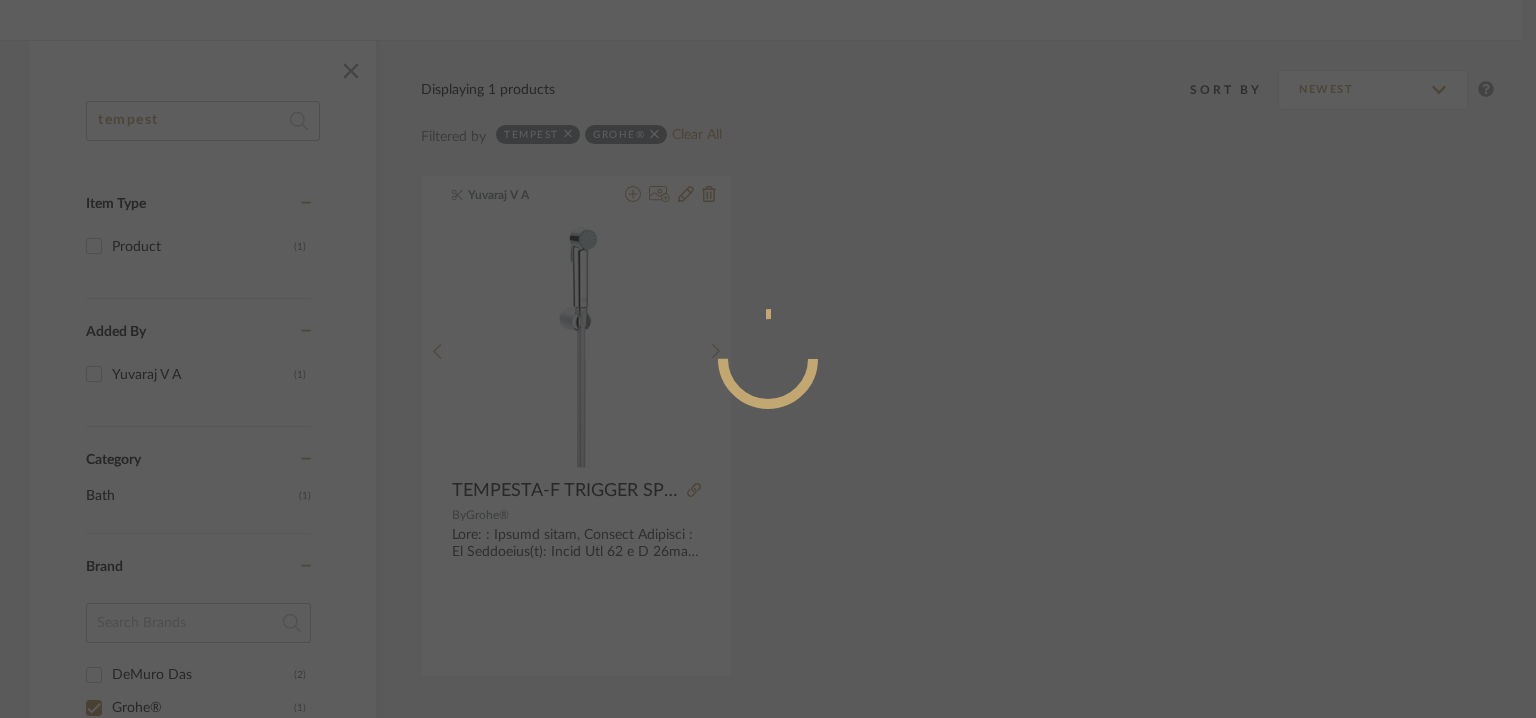 radio on "true" 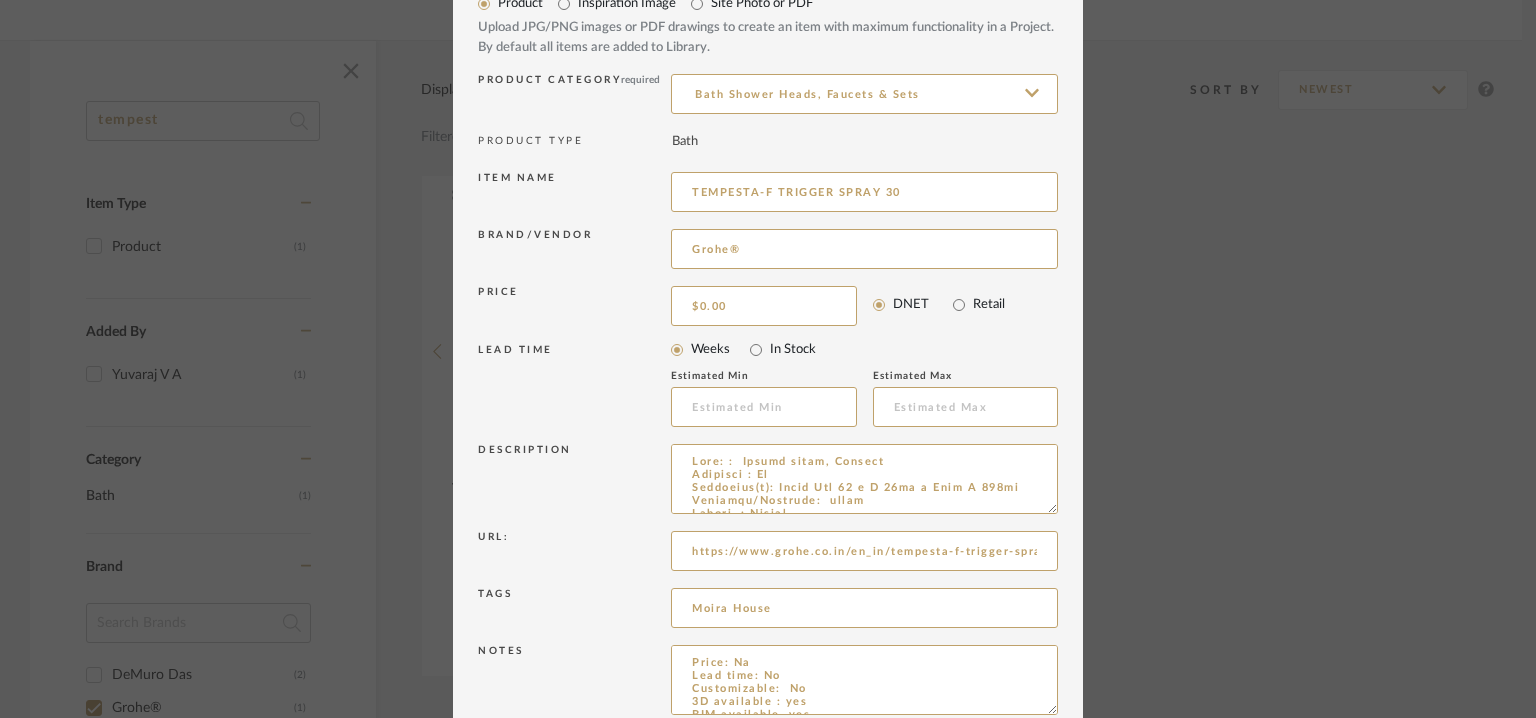 scroll, scrollTop: 192, scrollLeft: 0, axis: vertical 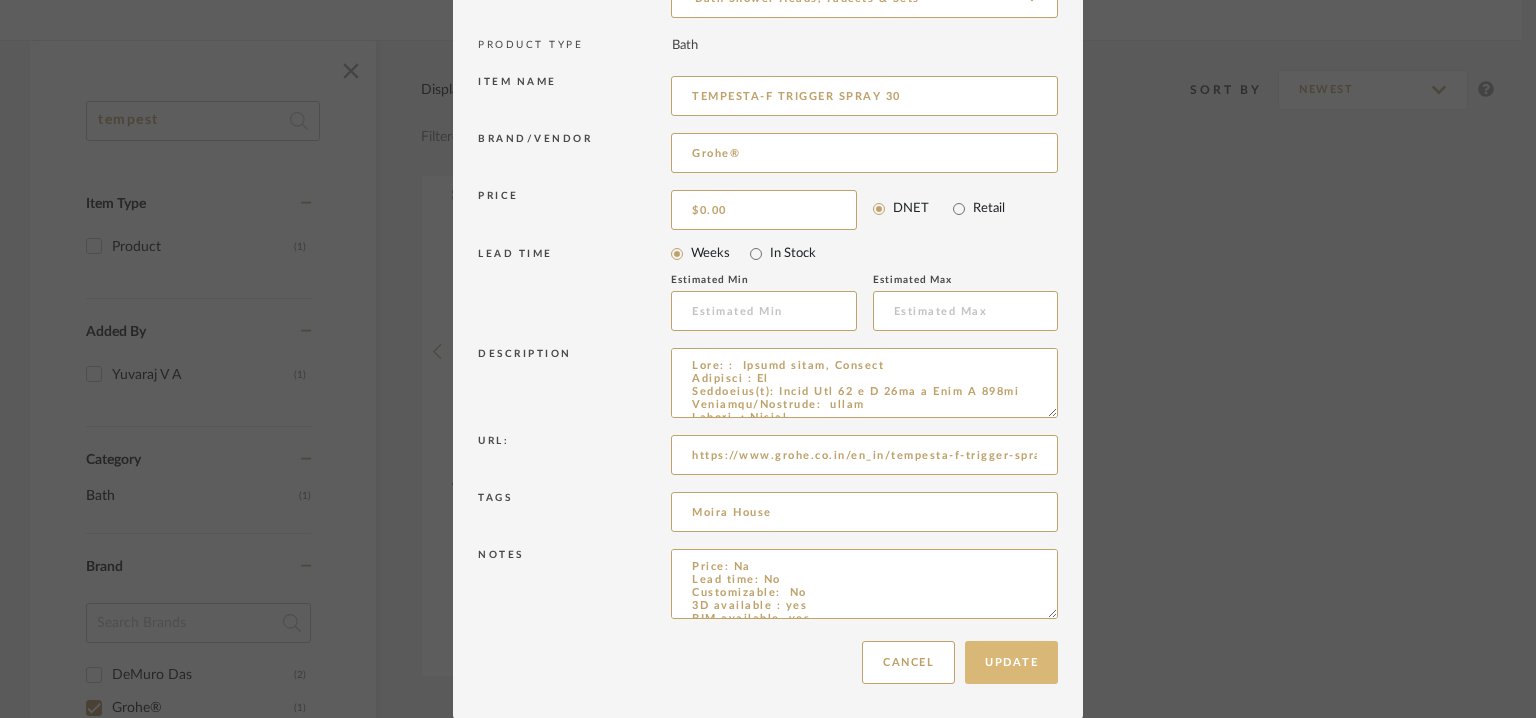 click on "Update" at bounding box center (1011, 662) 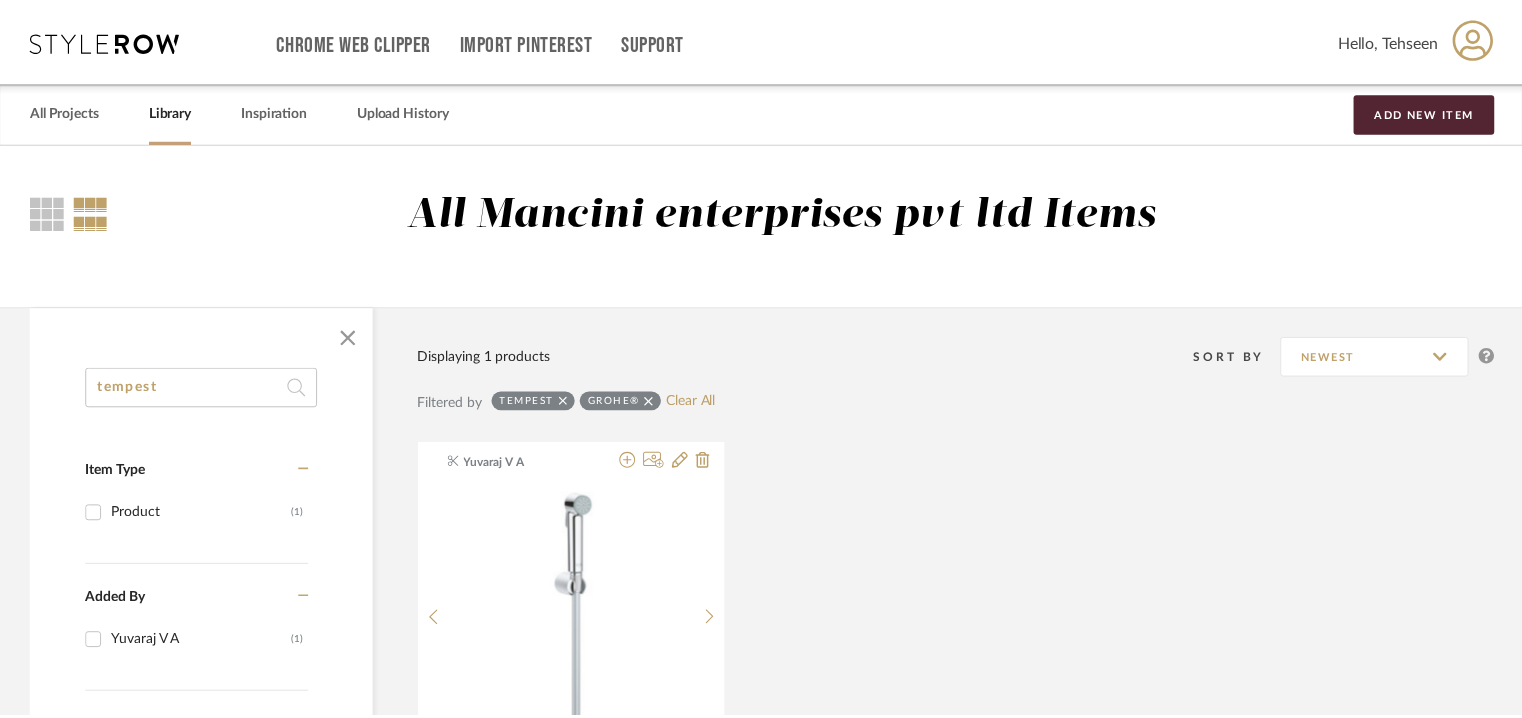 scroll, scrollTop: 267, scrollLeft: 0, axis: vertical 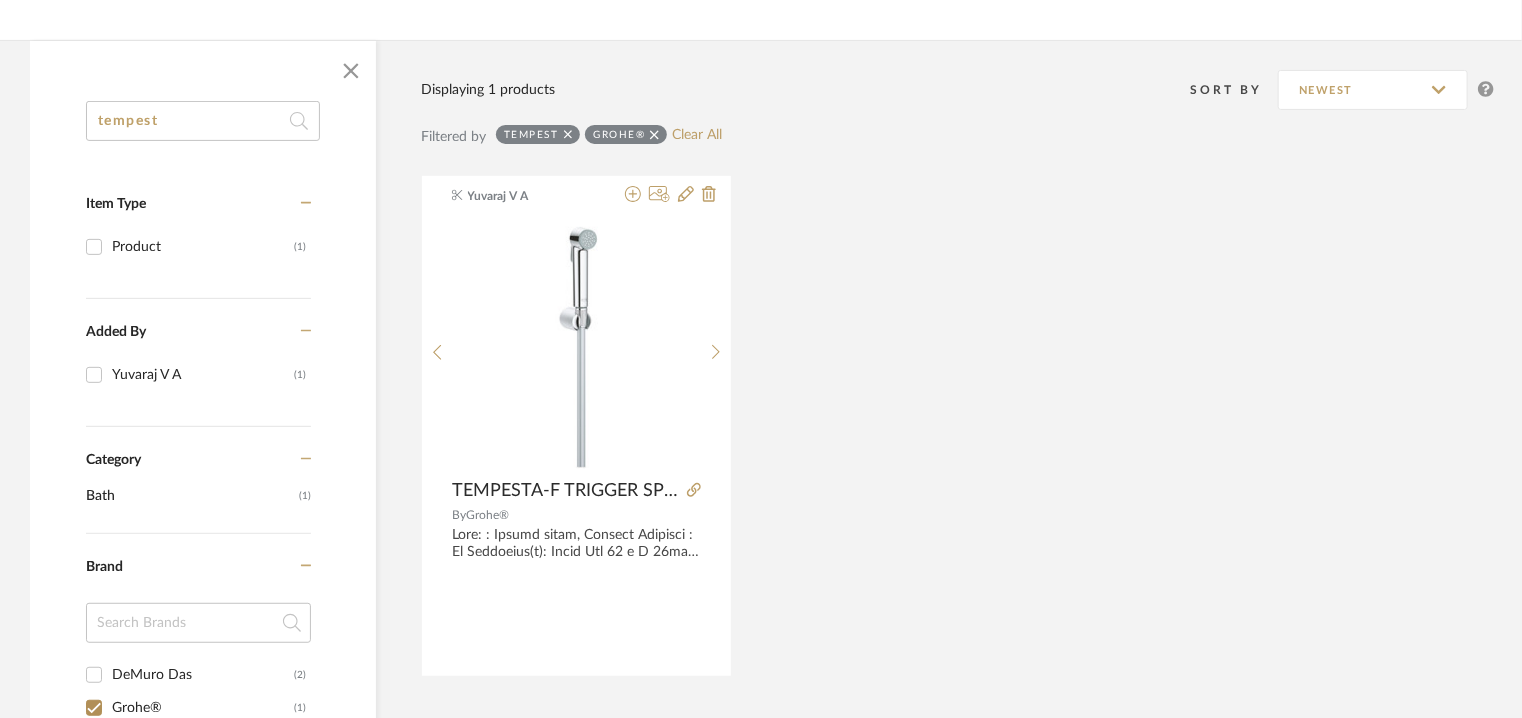 drag, startPoint x: 0, startPoint y: 116, endPoint x: 0, endPoint y: 103, distance: 13 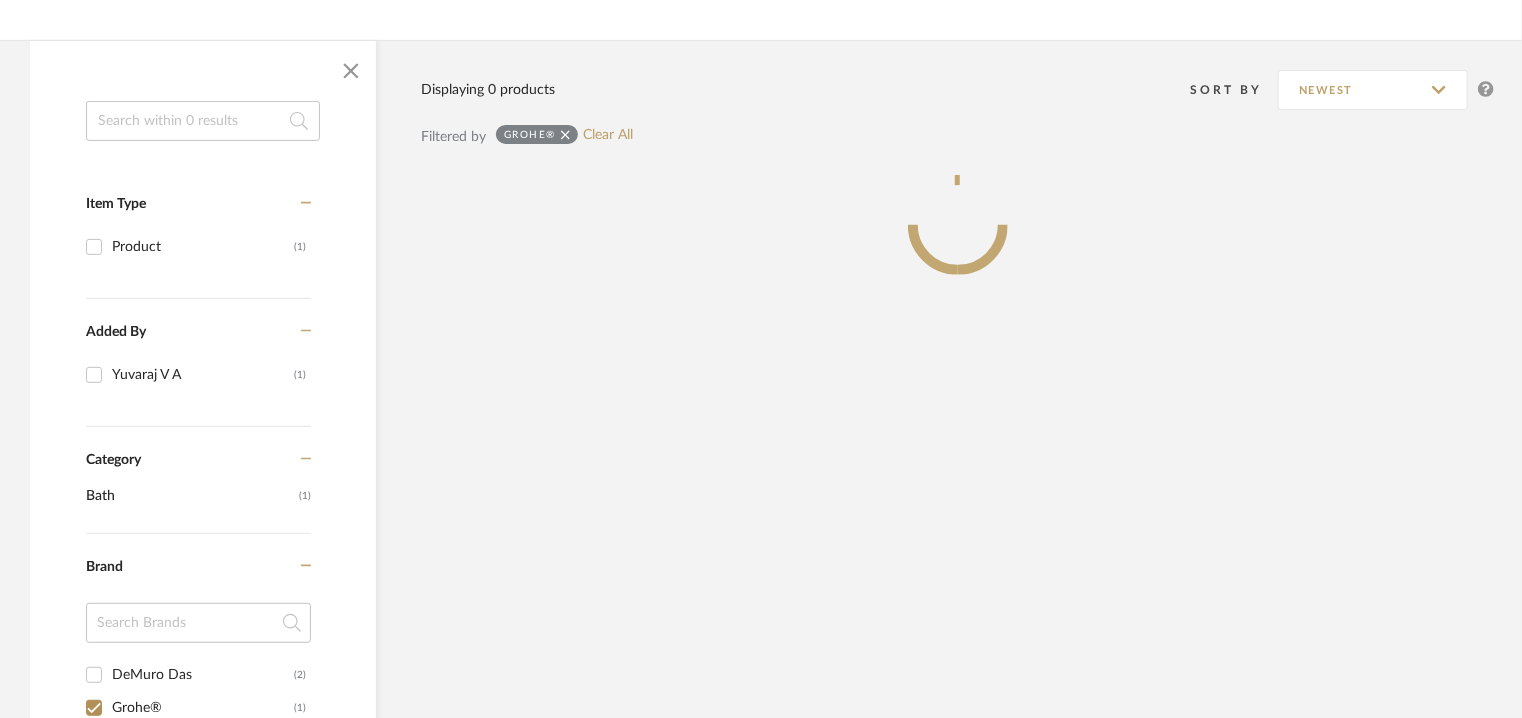 type 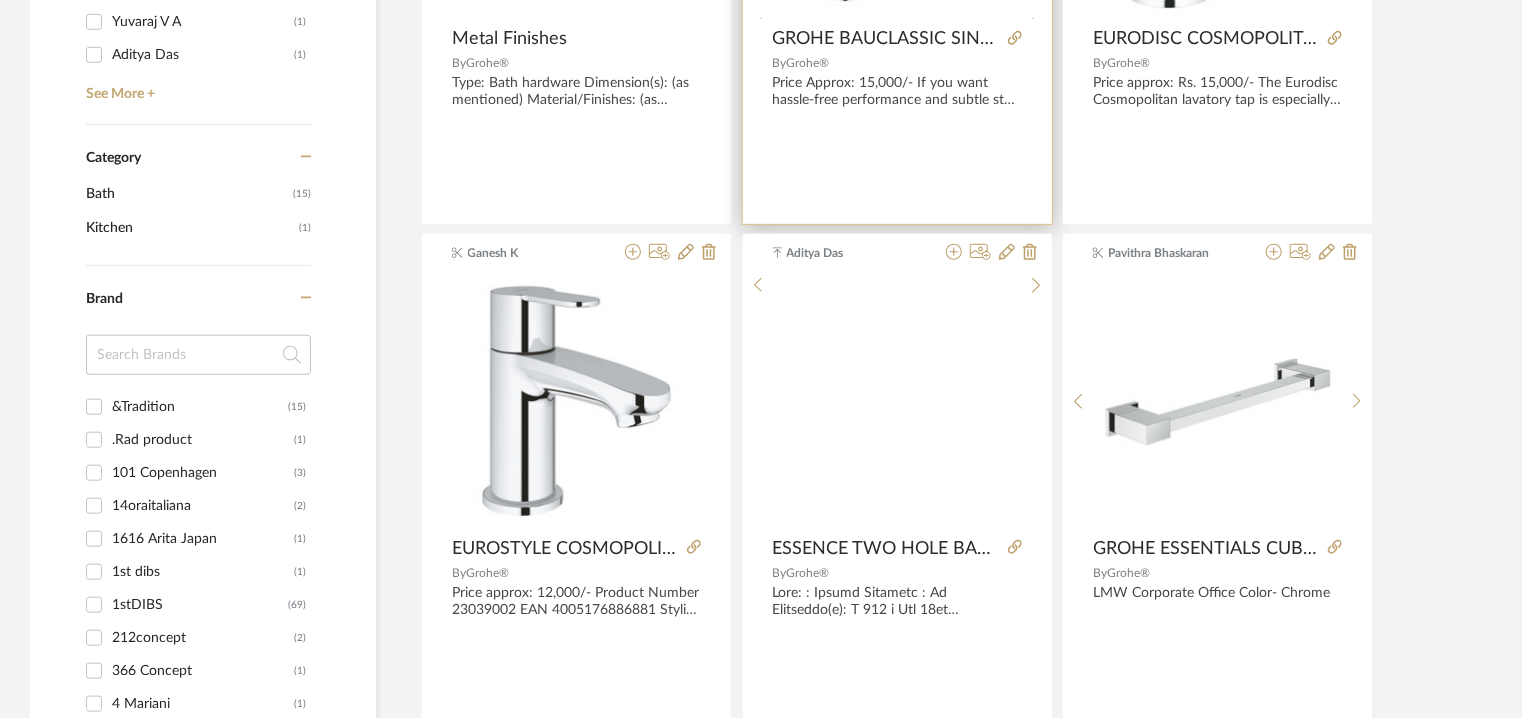 scroll, scrollTop: 767, scrollLeft: 0, axis: vertical 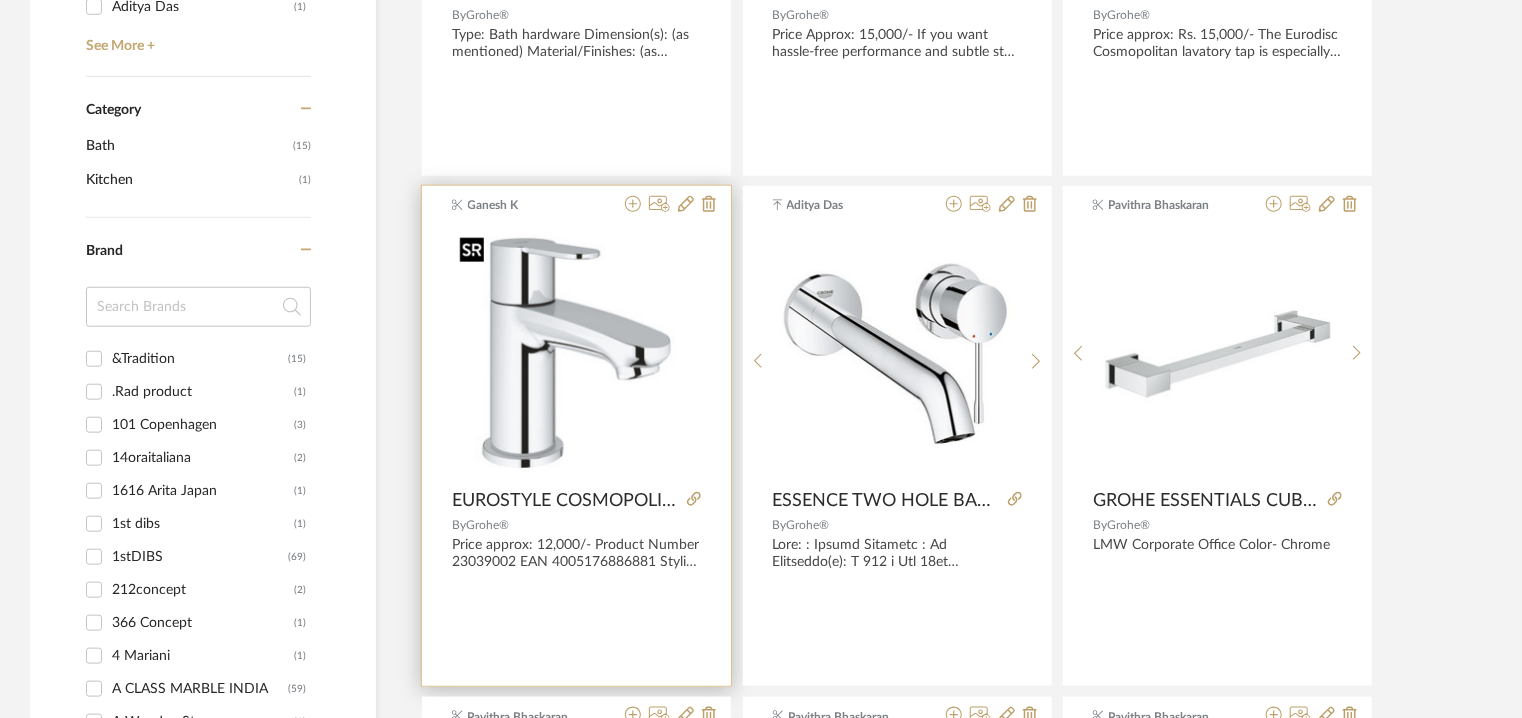 click at bounding box center (576, 353) 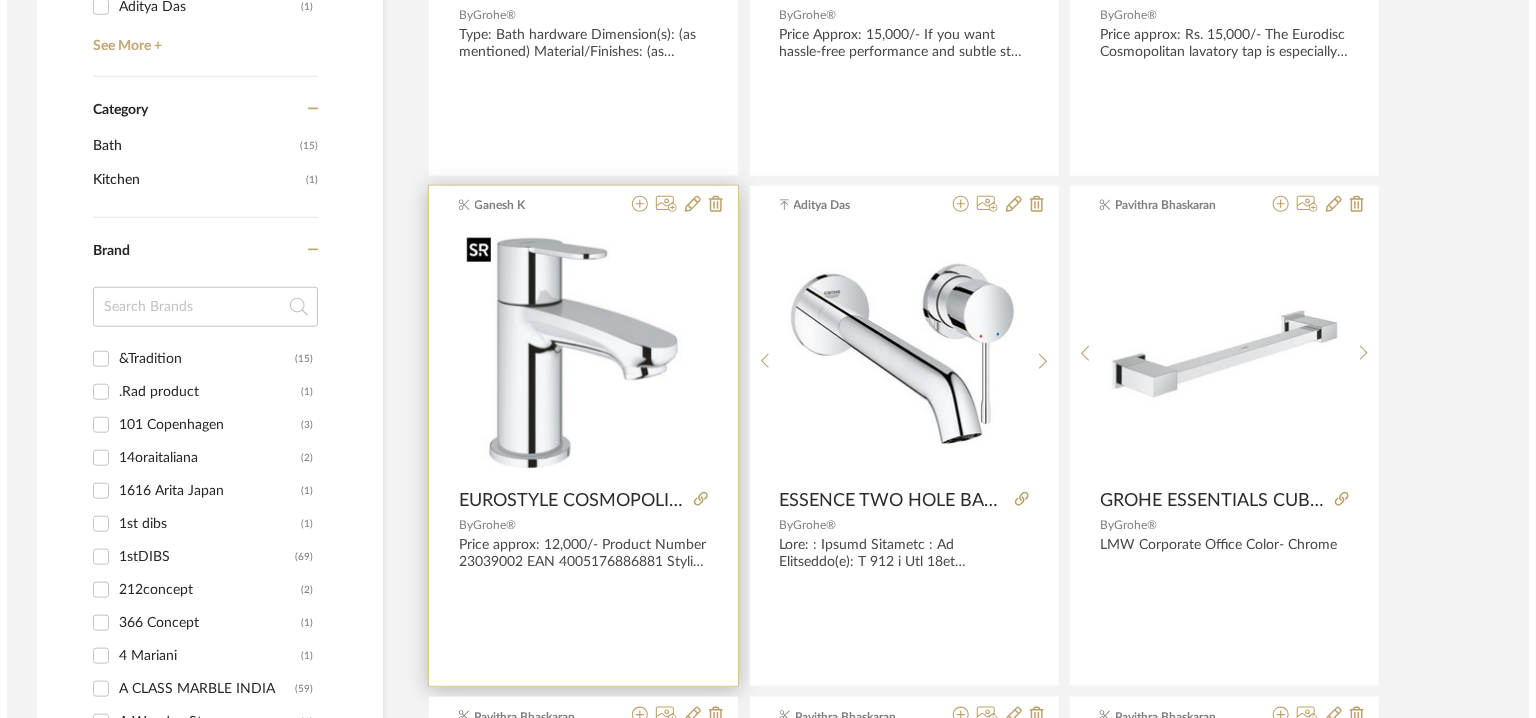scroll, scrollTop: 0, scrollLeft: 0, axis: both 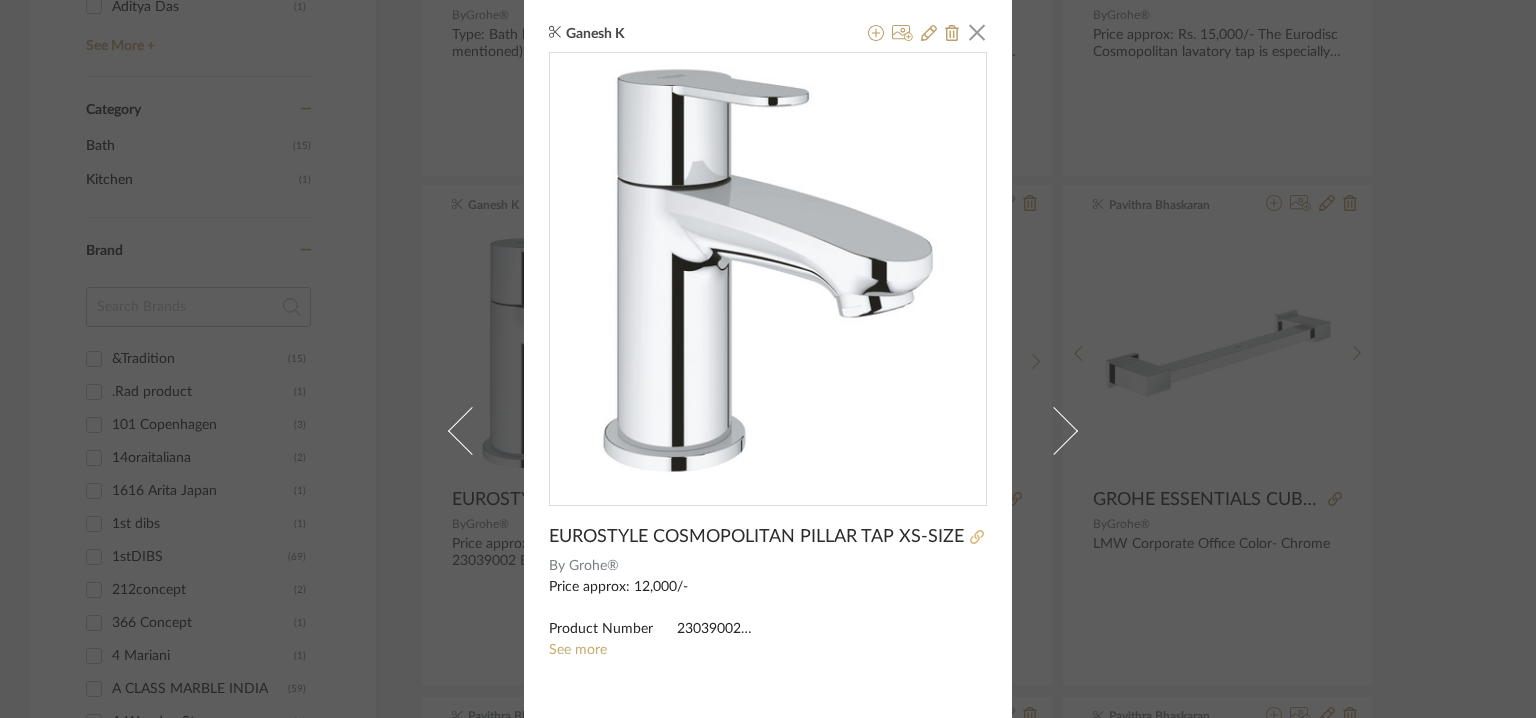 click 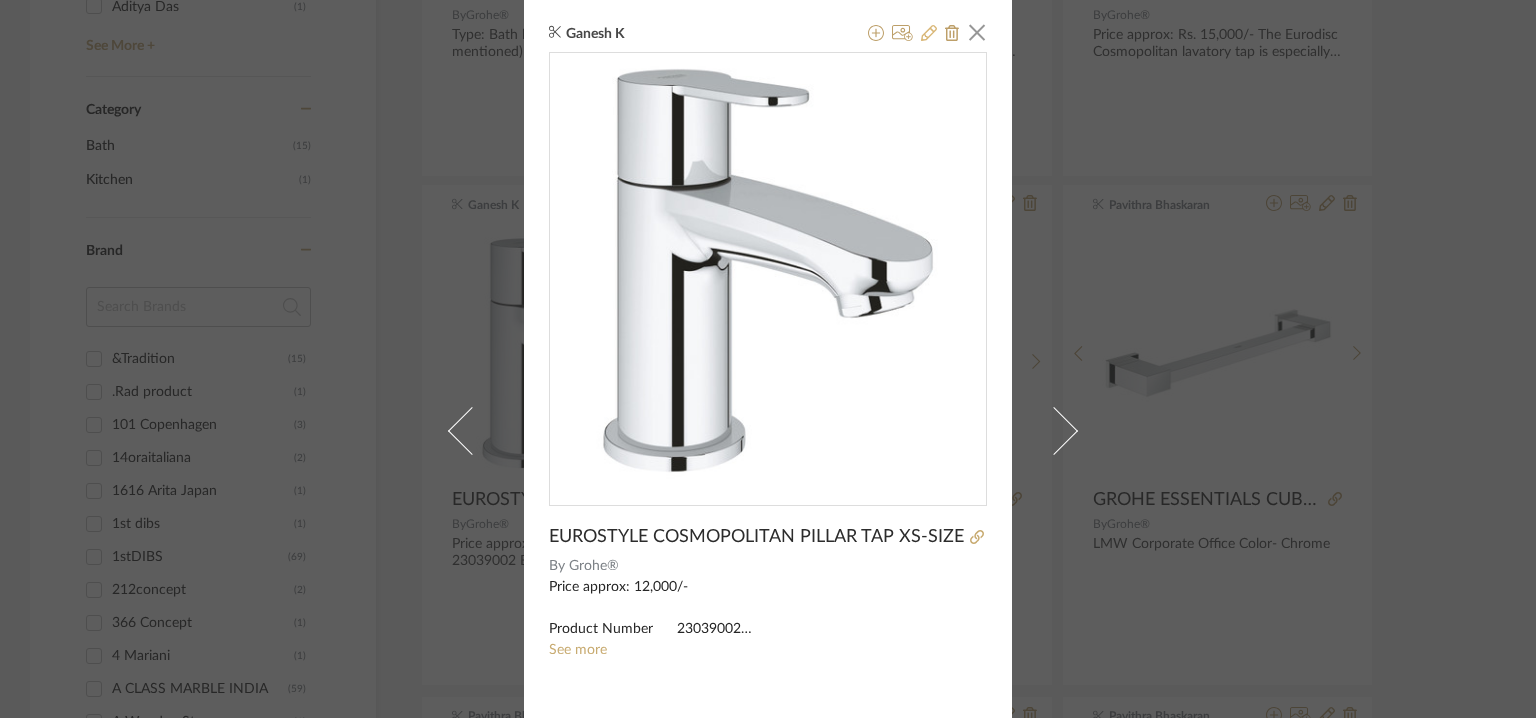 click 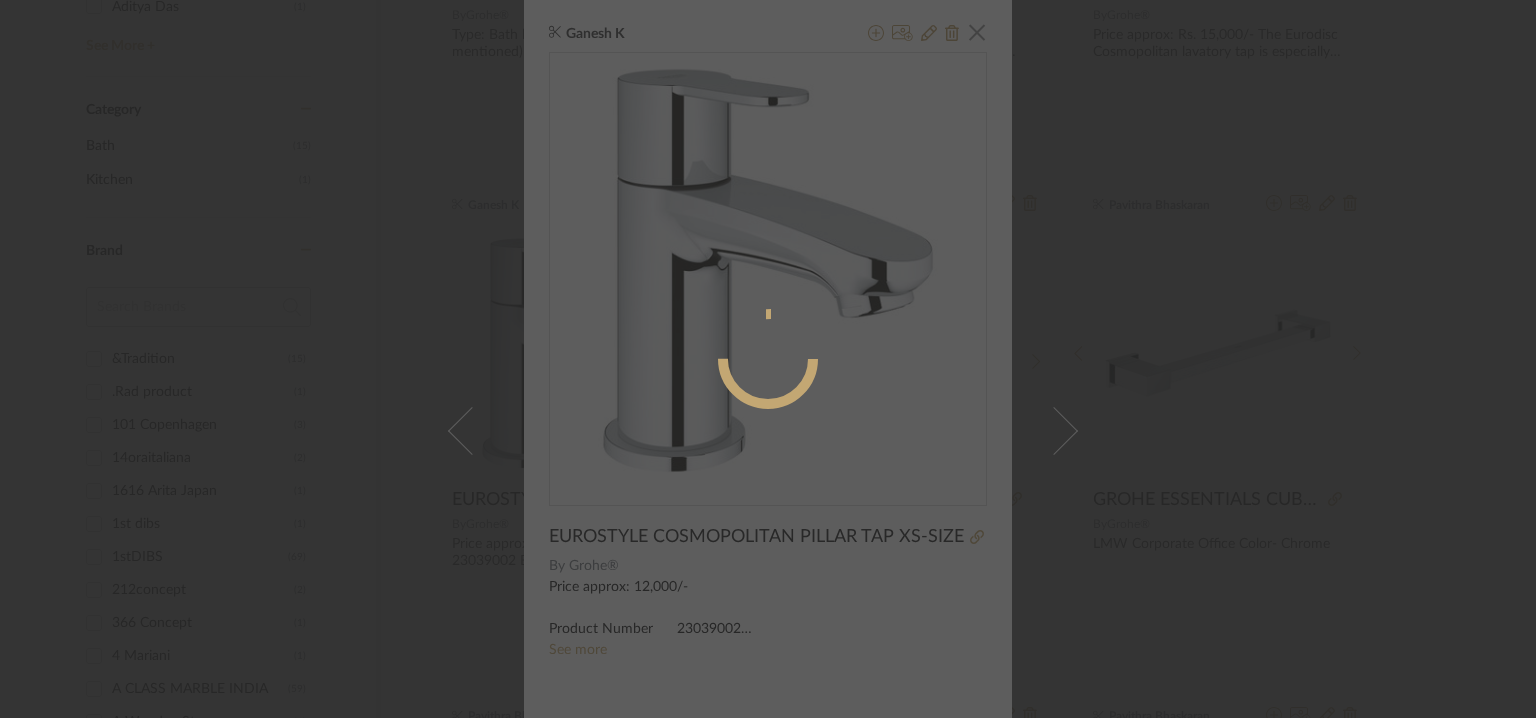 radio on "true" 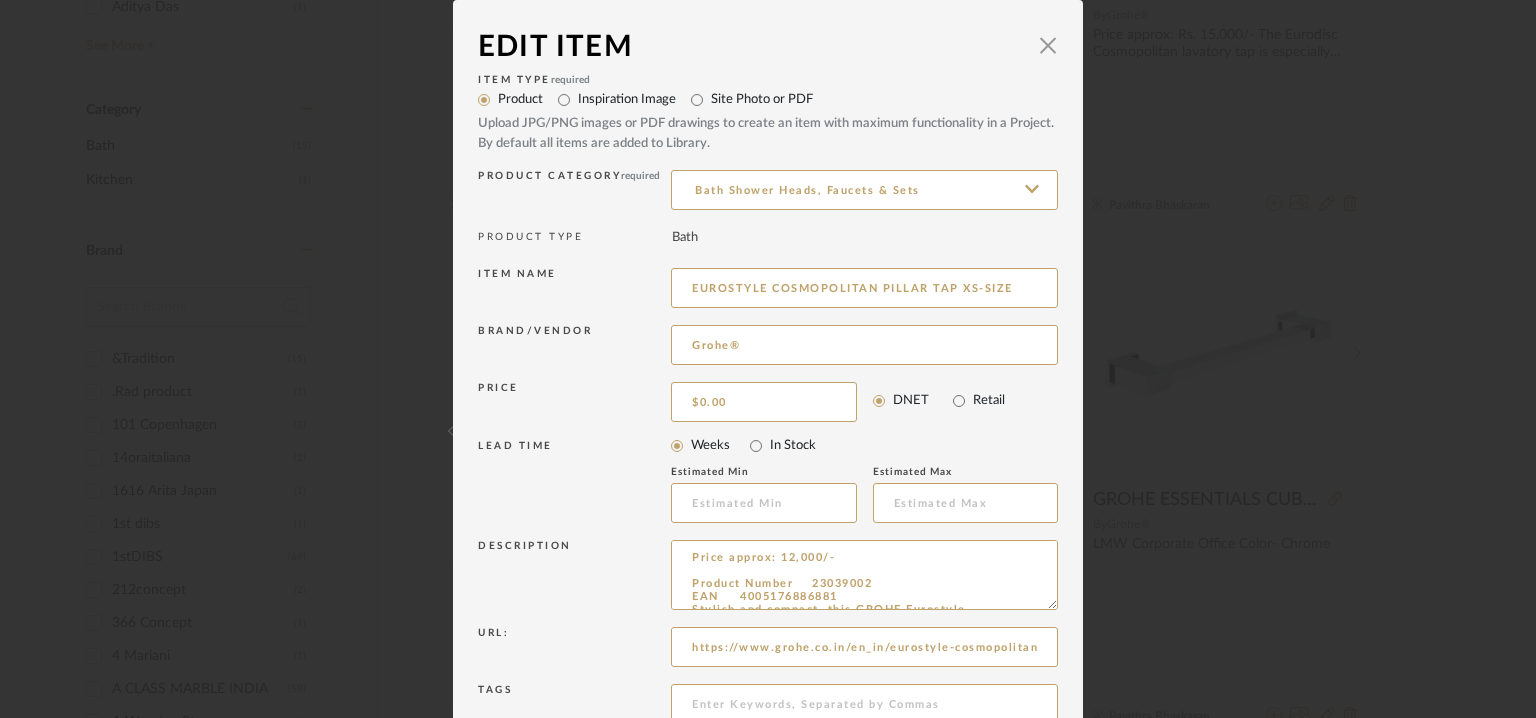 click on "PRODUCT TYPE" at bounding box center (575, 237) 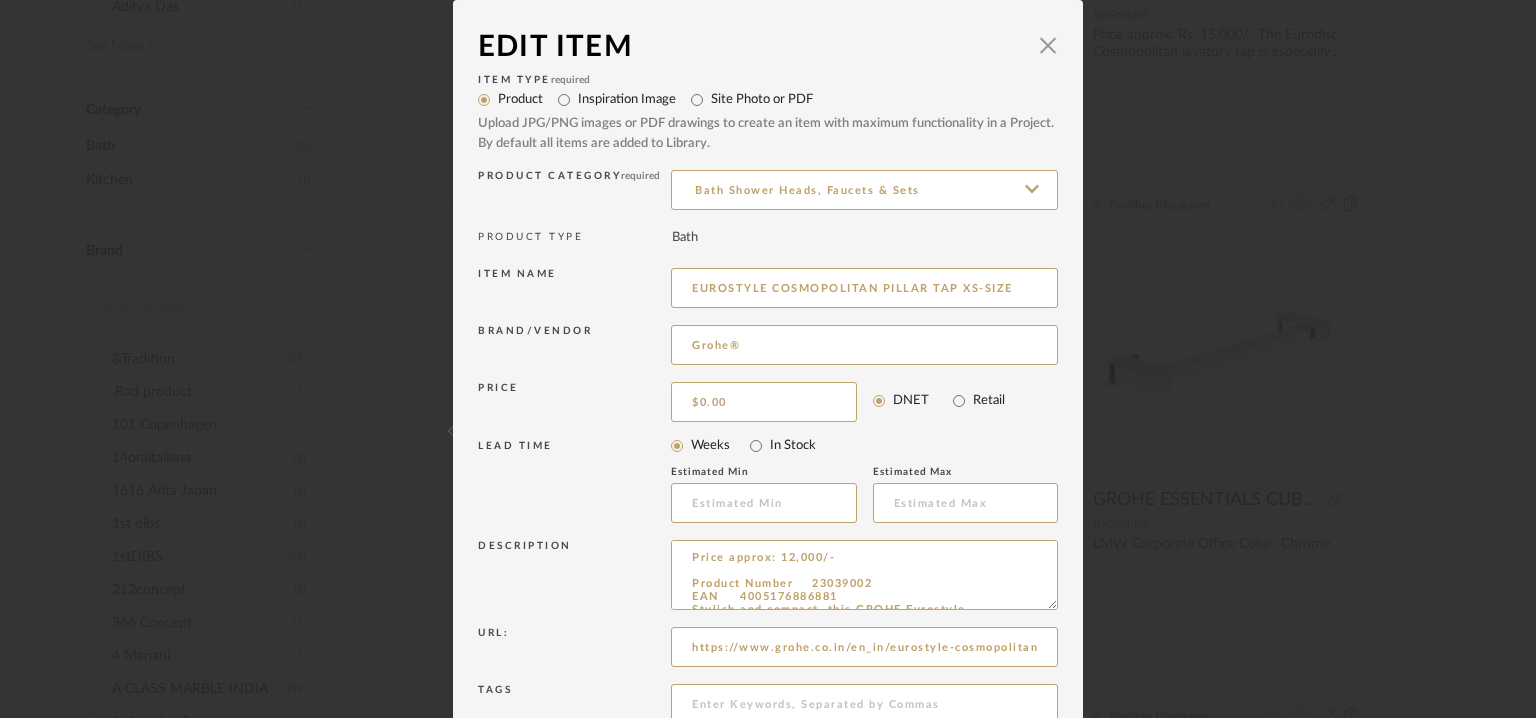scroll, scrollTop: 0, scrollLeft: 0, axis: both 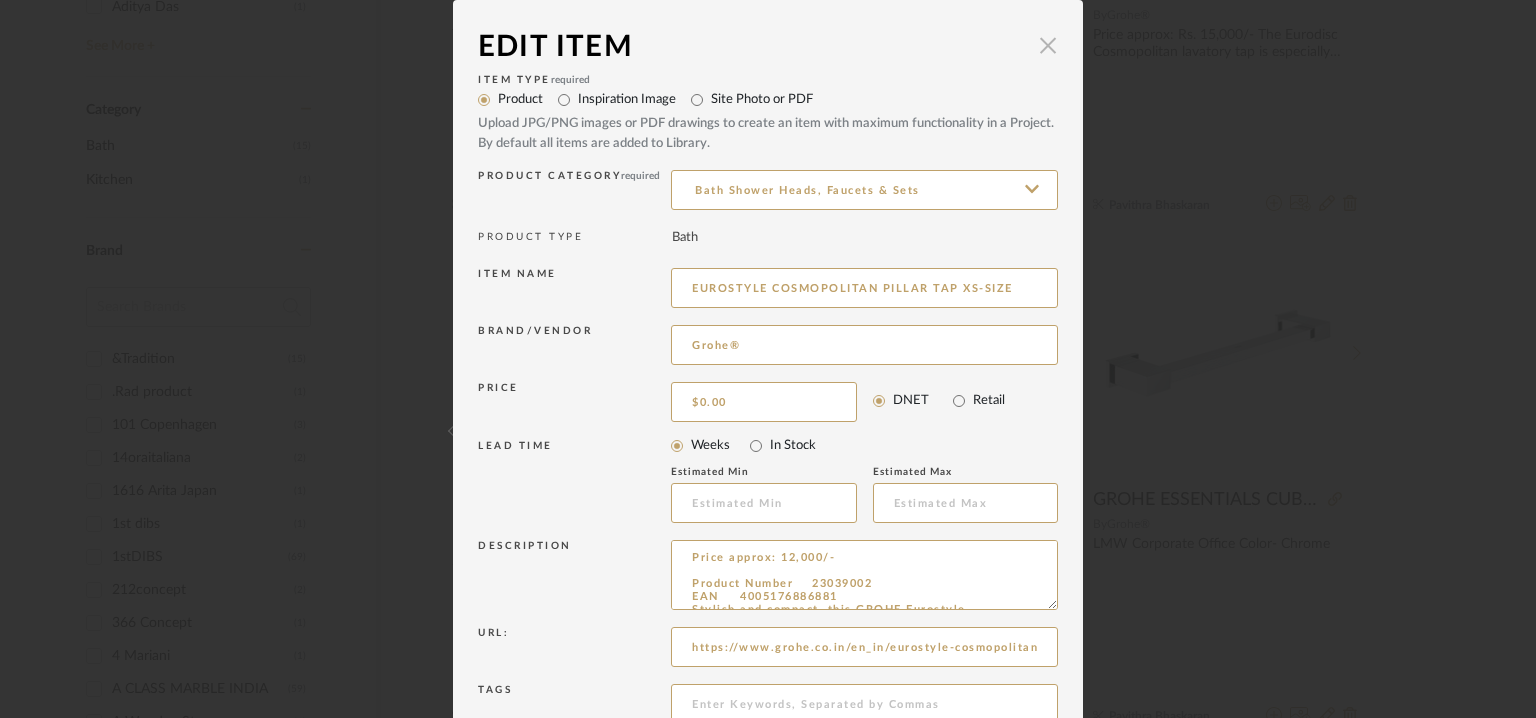 click at bounding box center (1048, 45) 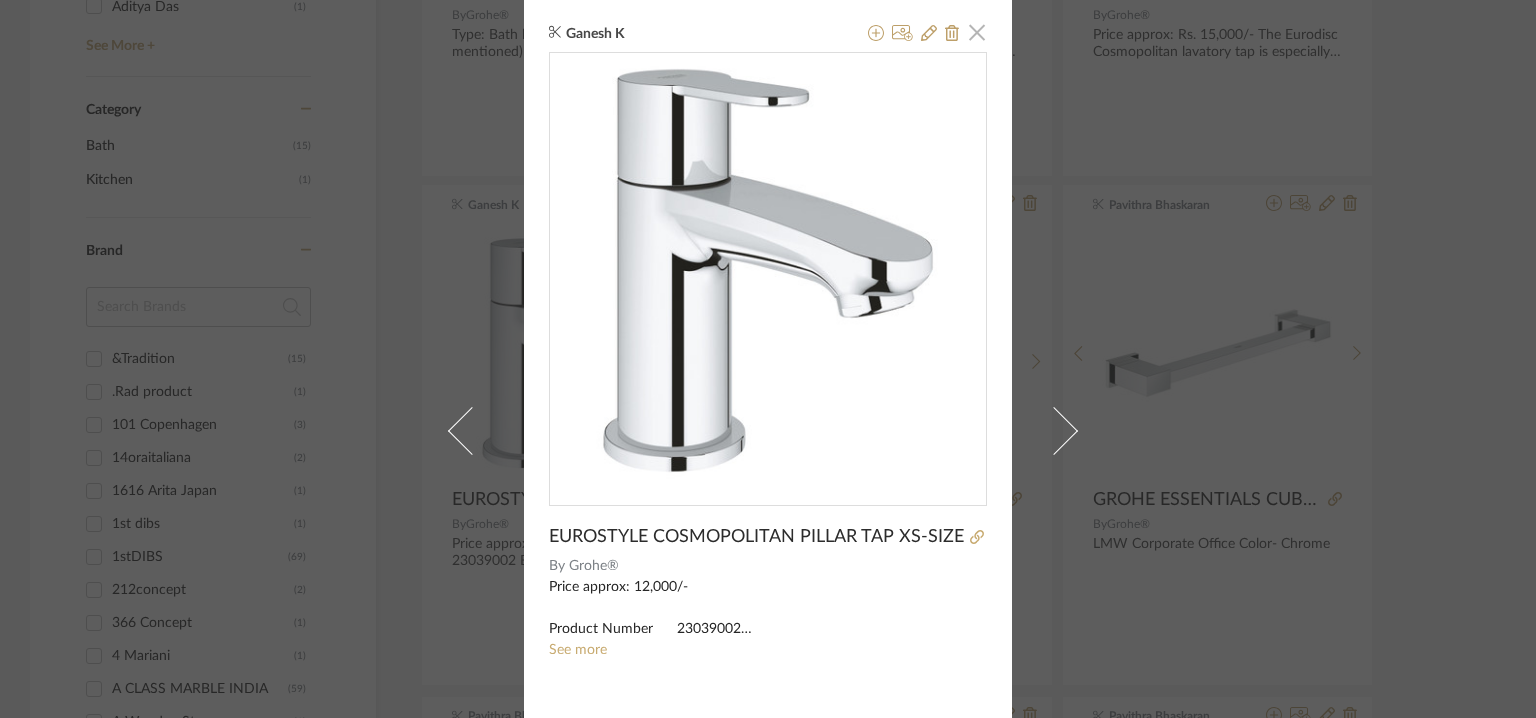 click 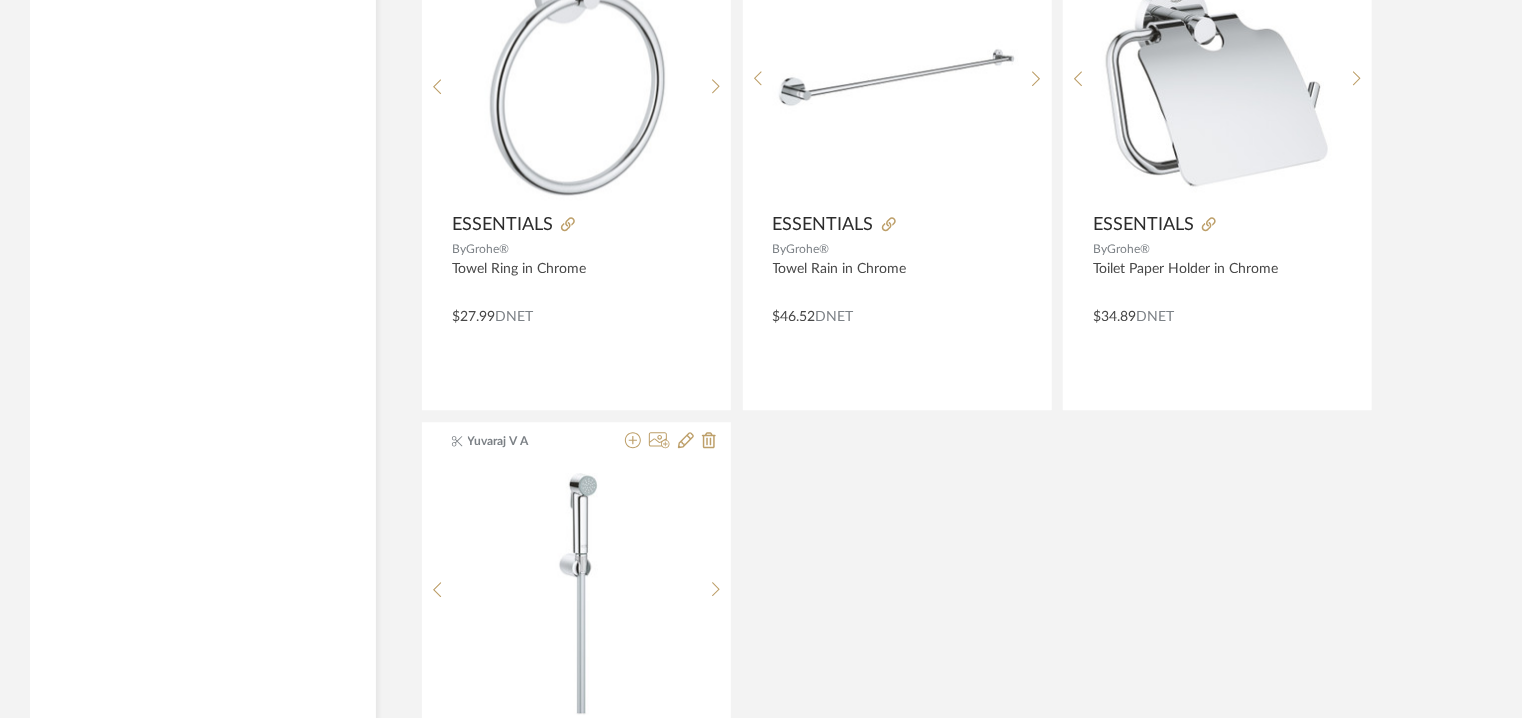 scroll, scrollTop: 2700, scrollLeft: 0, axis: vertical 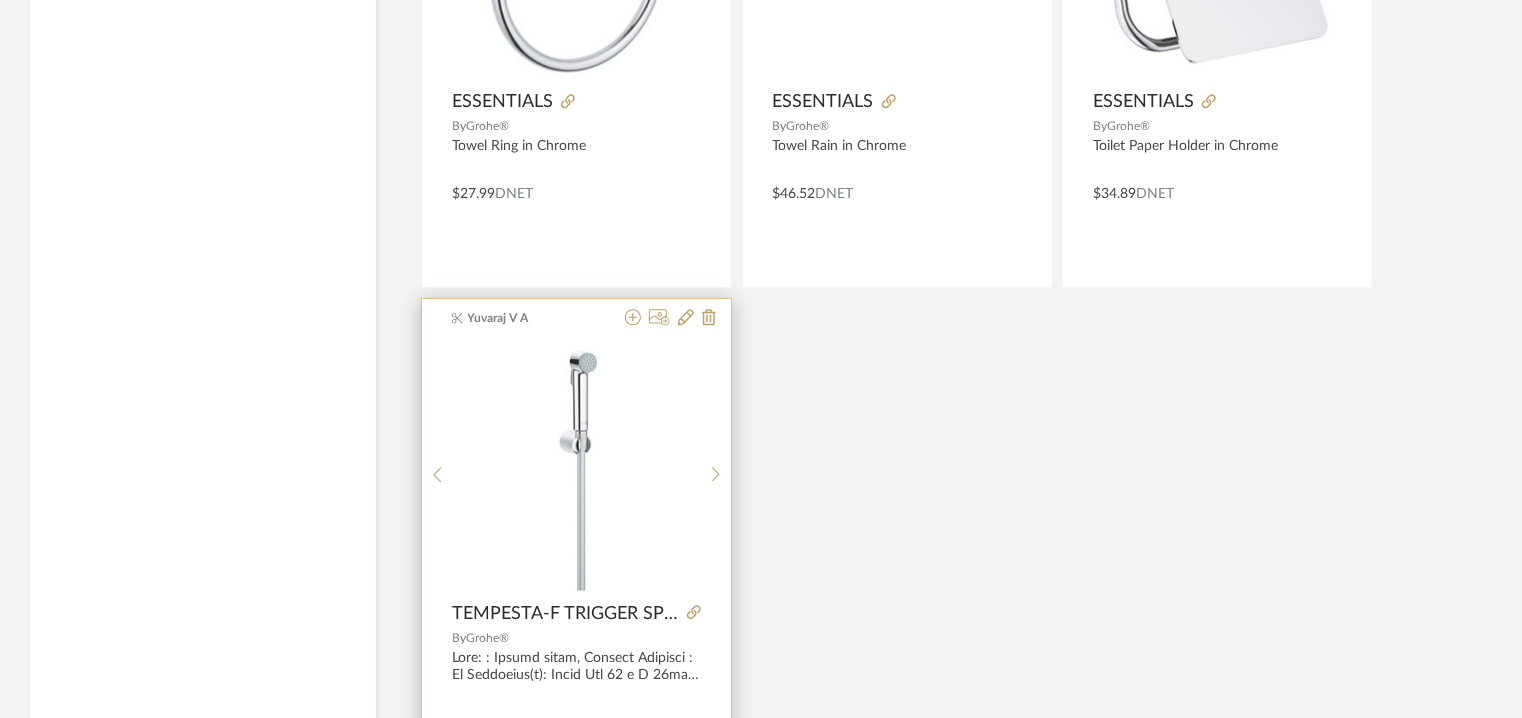 click at bounding box center [577, 467] 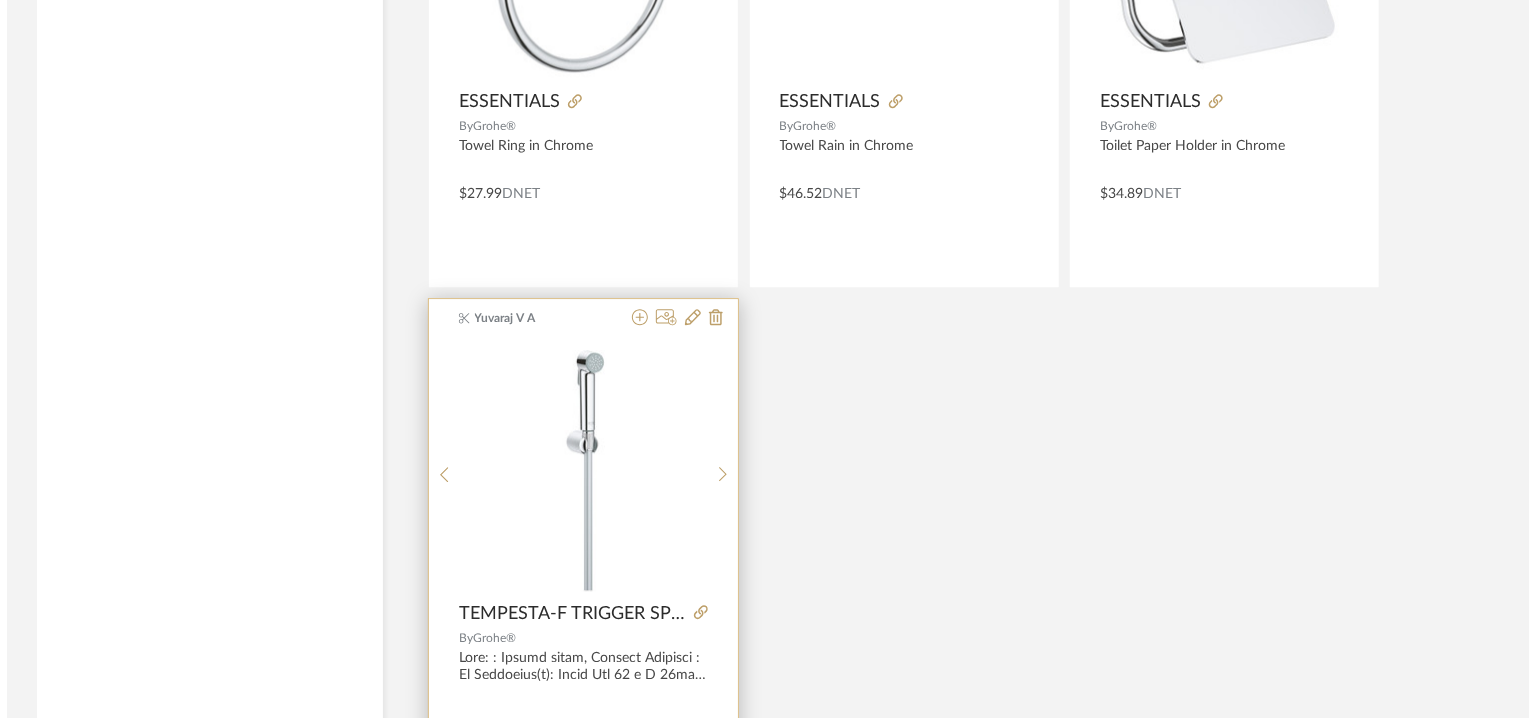 scroll, scrollTop: 0, scrollLeft: 0, axis: both 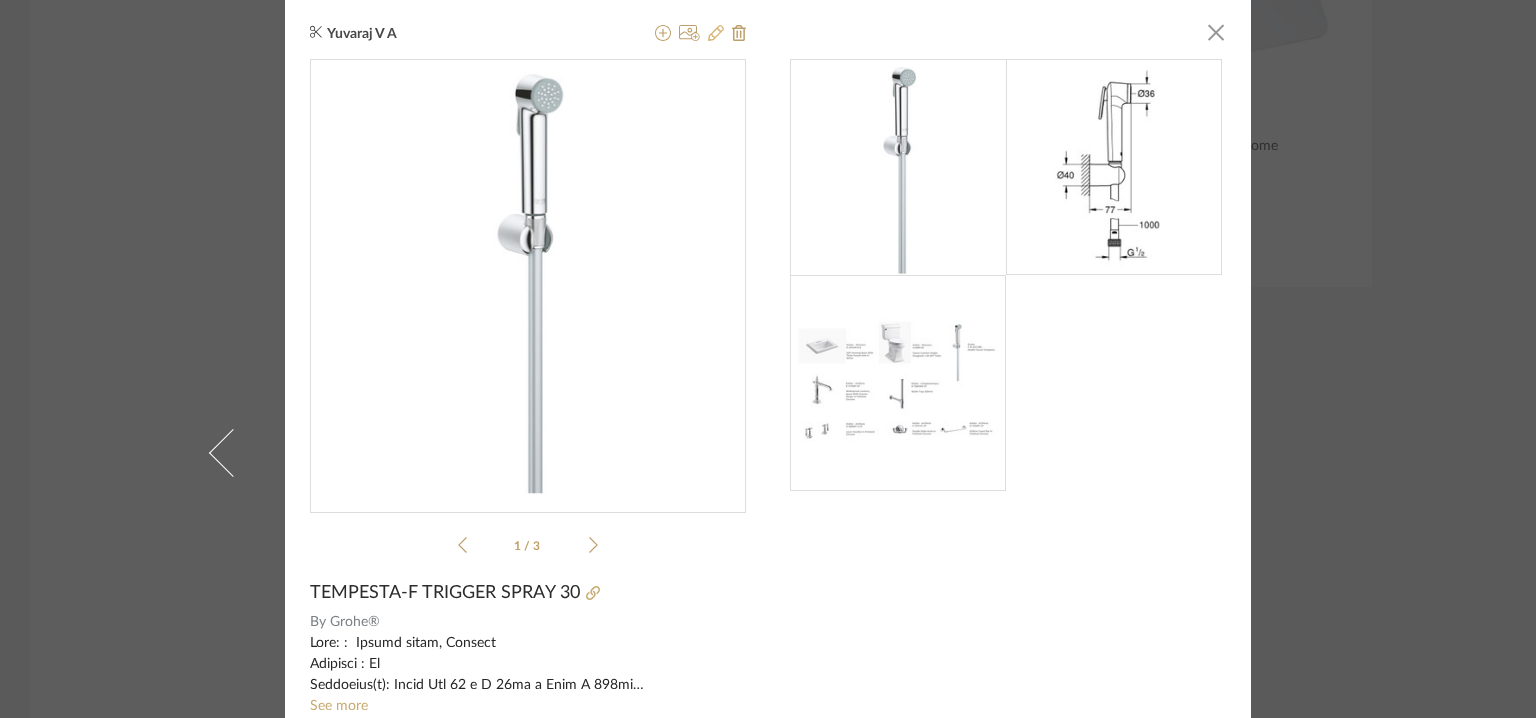 click 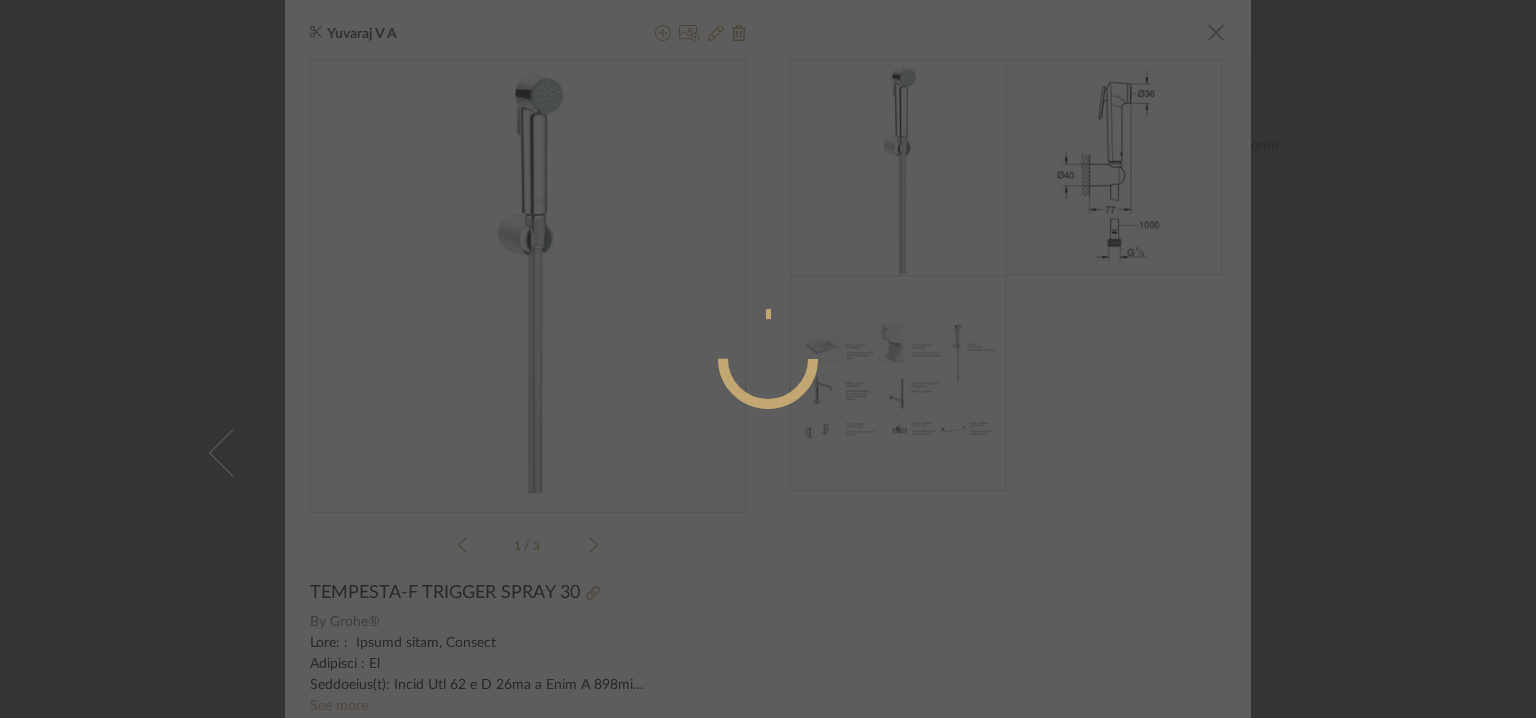 radio on "true" 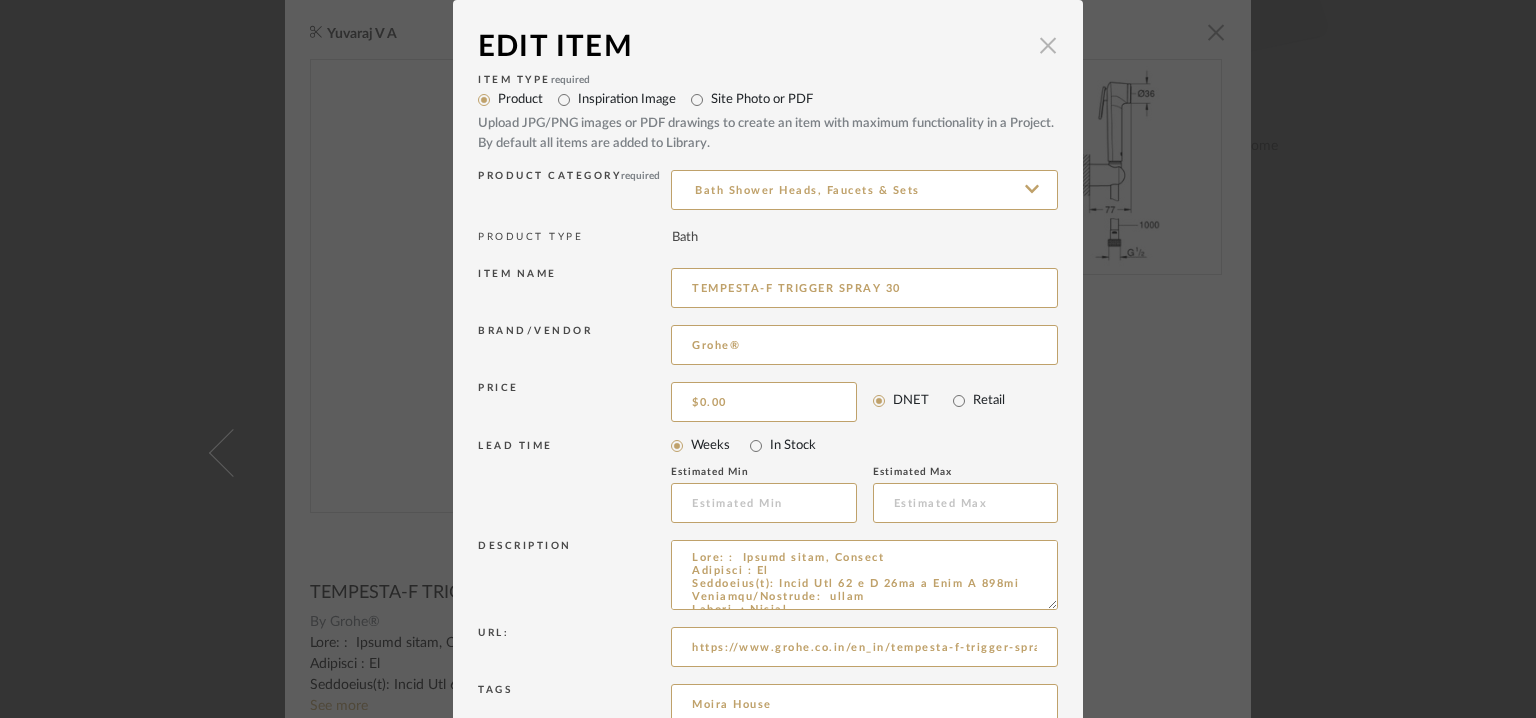 click at bounding box center (1048, 45) 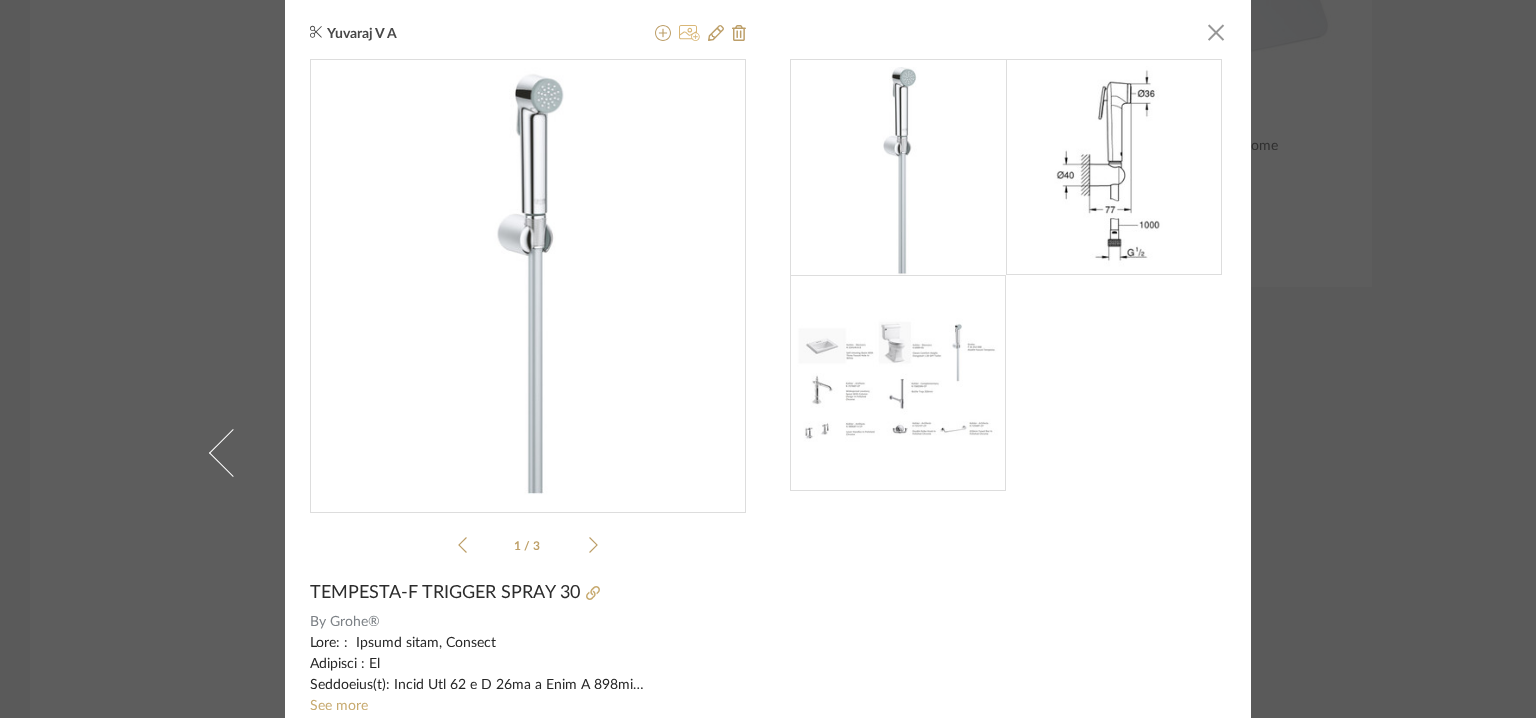 click 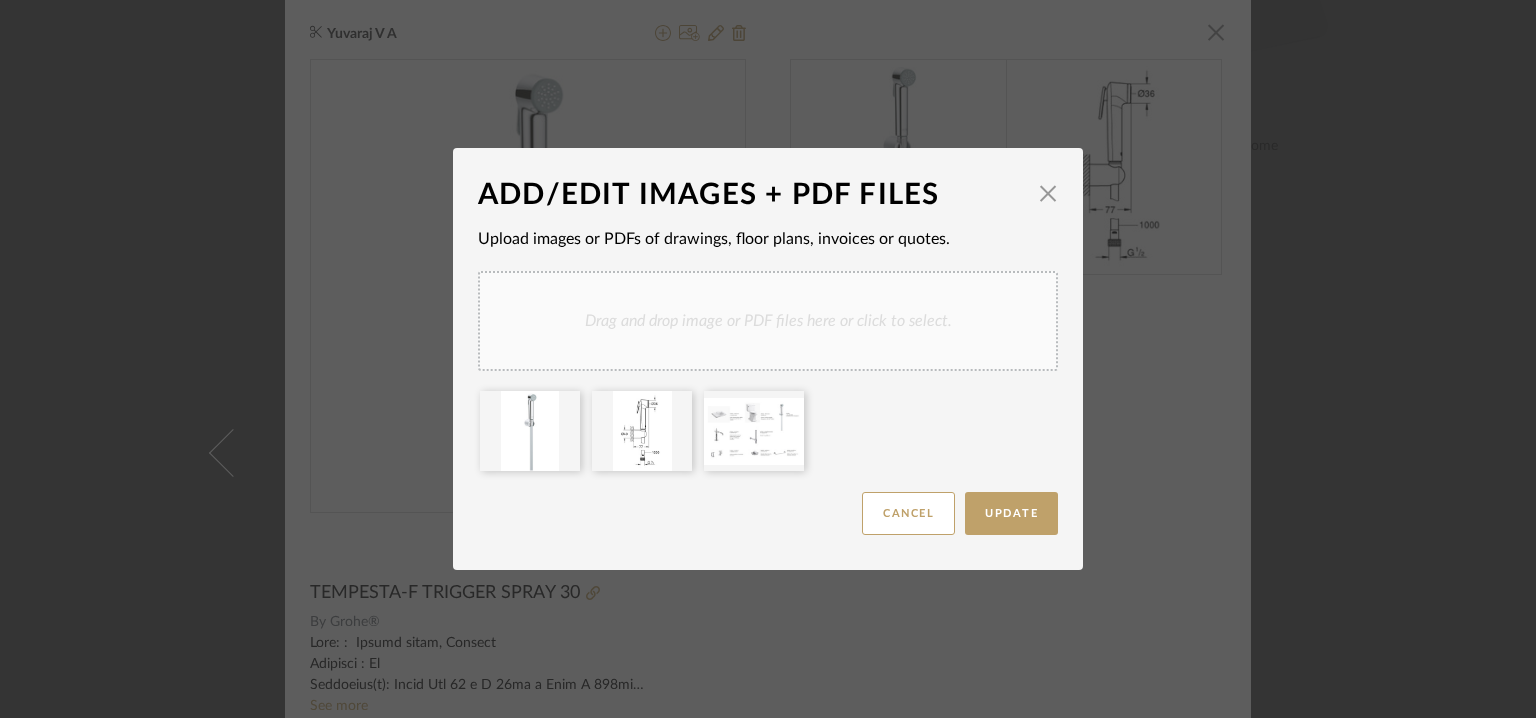 click on "Drag and drop image or PDF files here or click to select." at bounding box center (768, 321) 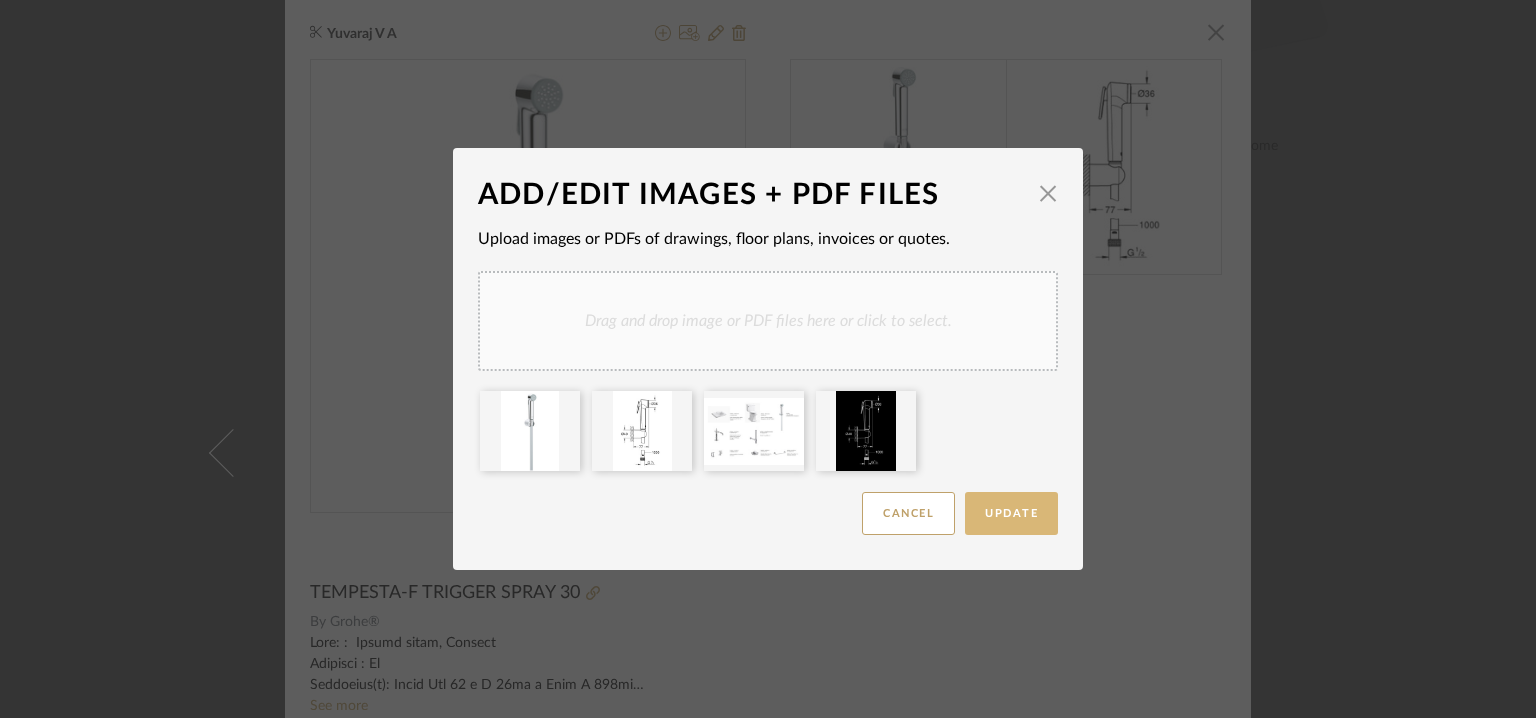 click on "Update" at bounding box center [1011, 513] 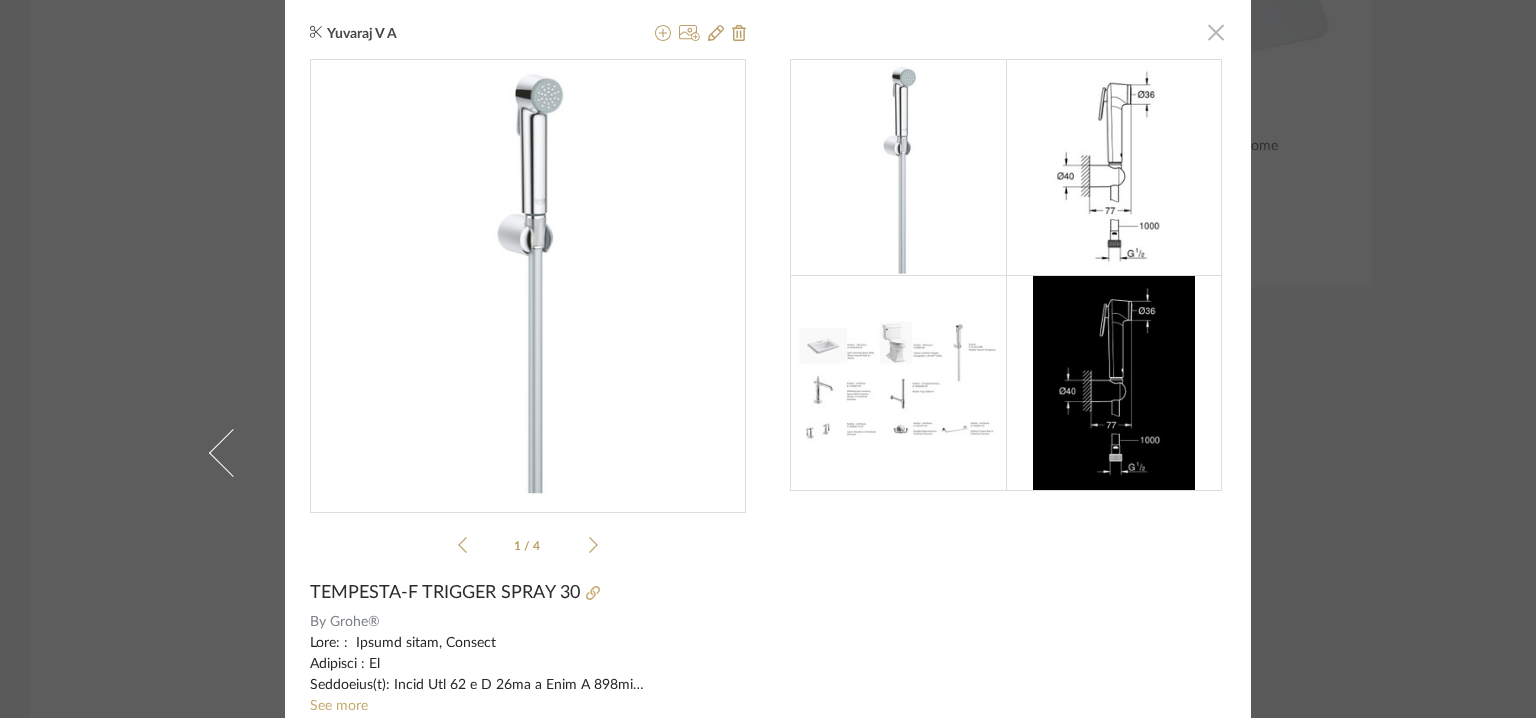 click 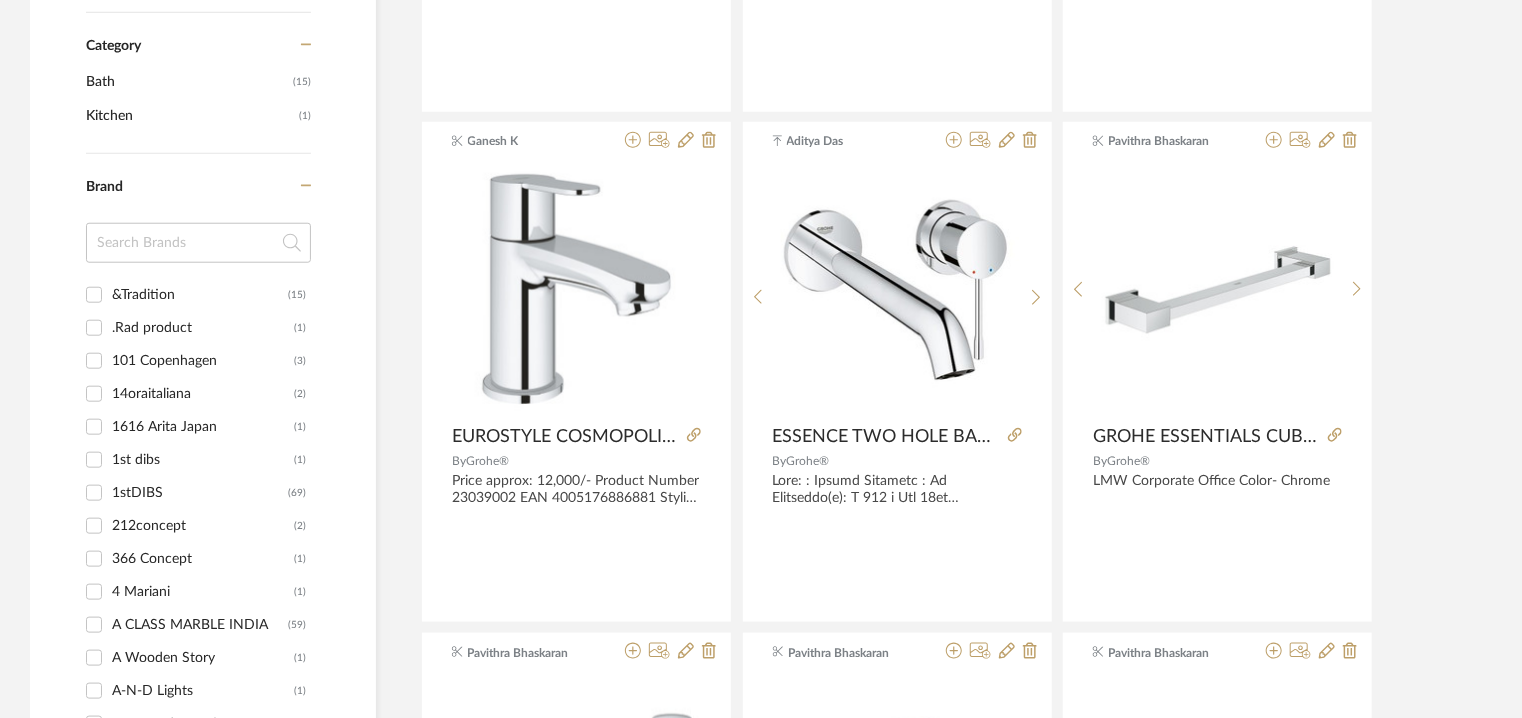 scroll, scrollTop: 700, scrollLeft: 0, axis: vertical 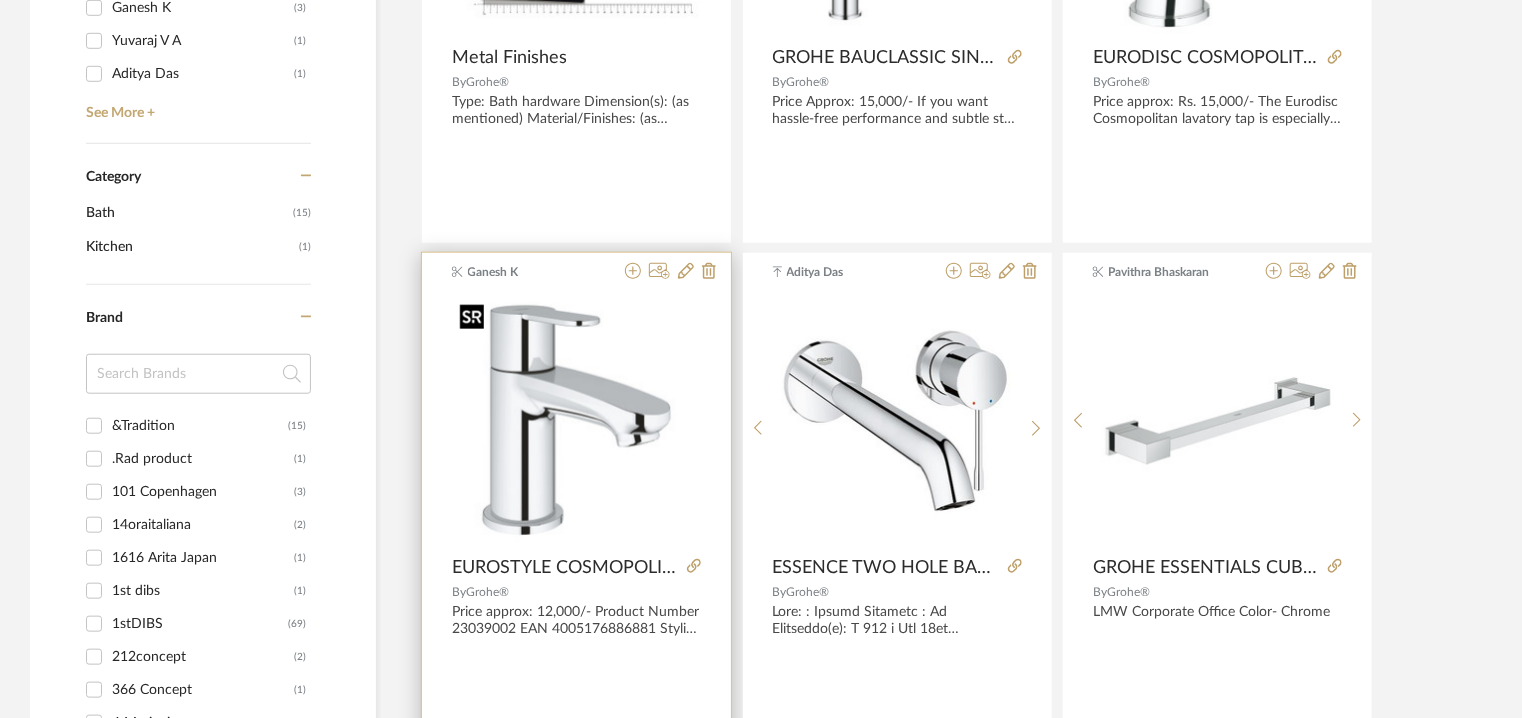 click at bounding box center [576, 420] 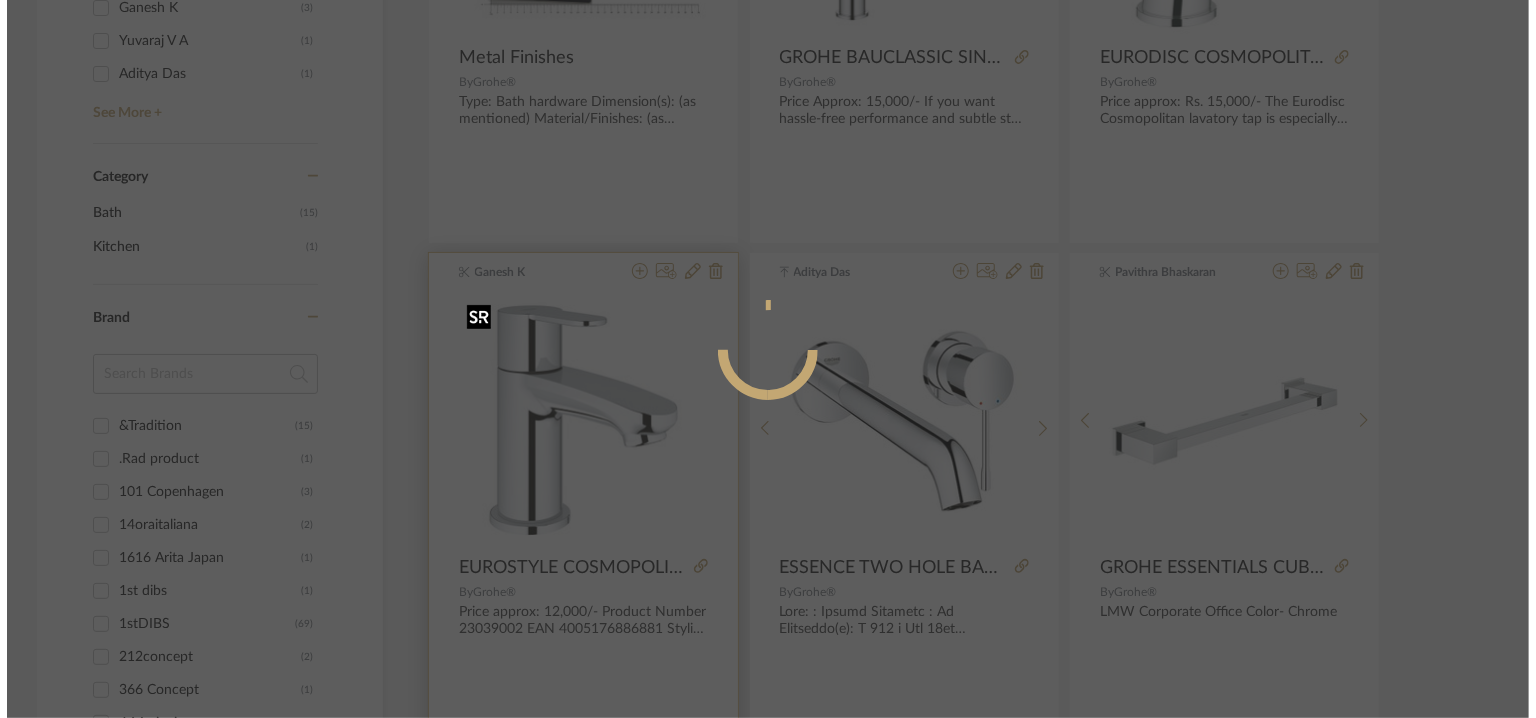 scroll, scrollTop: 0, scrollLeft: 0, axis: both 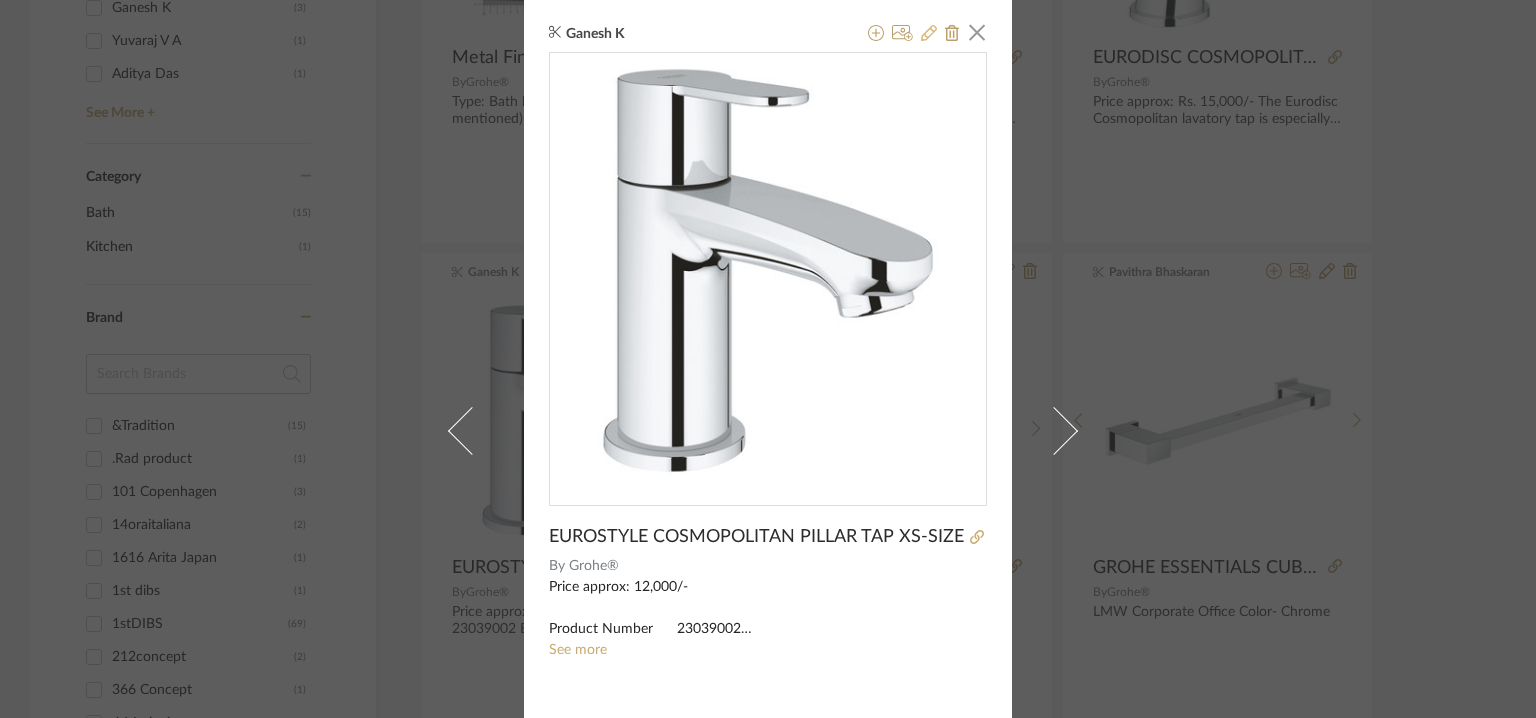 click 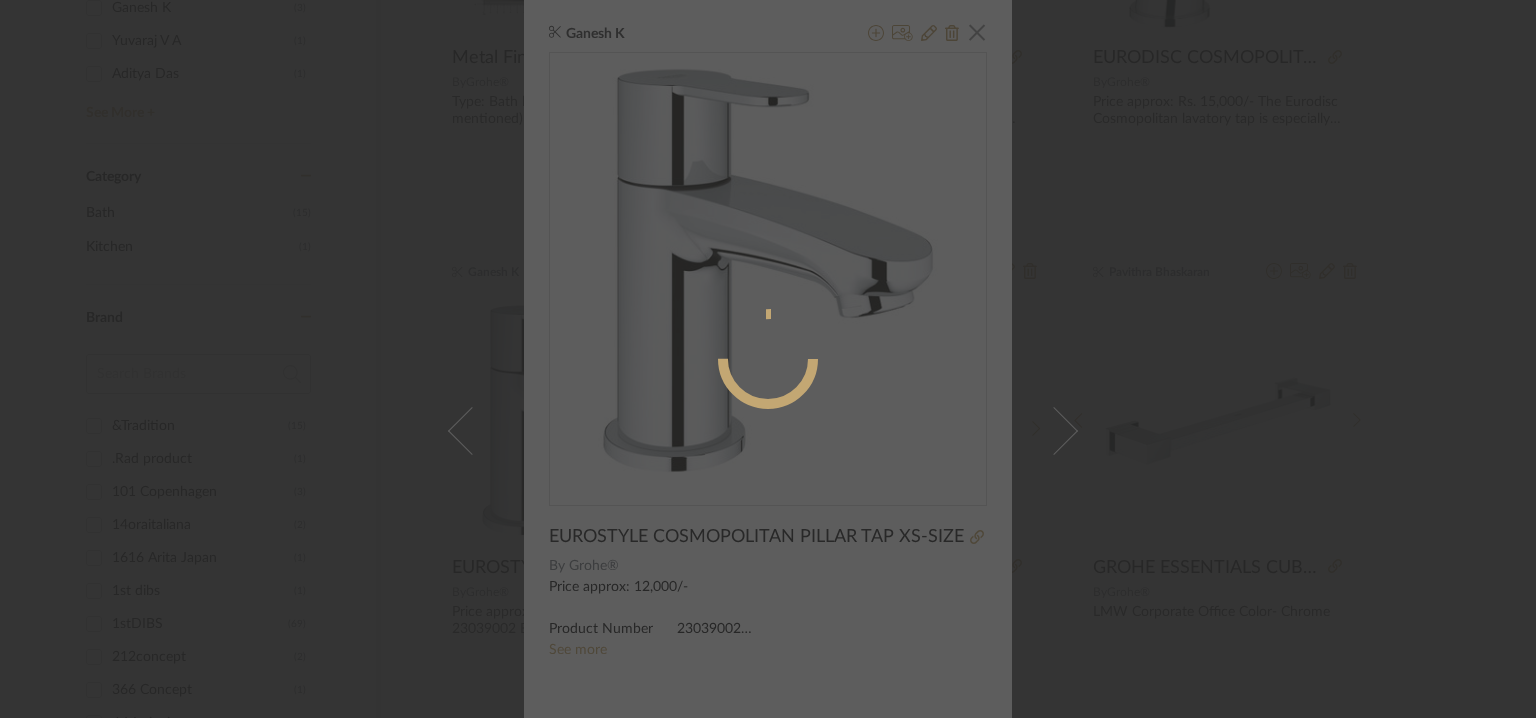 radio on "true" 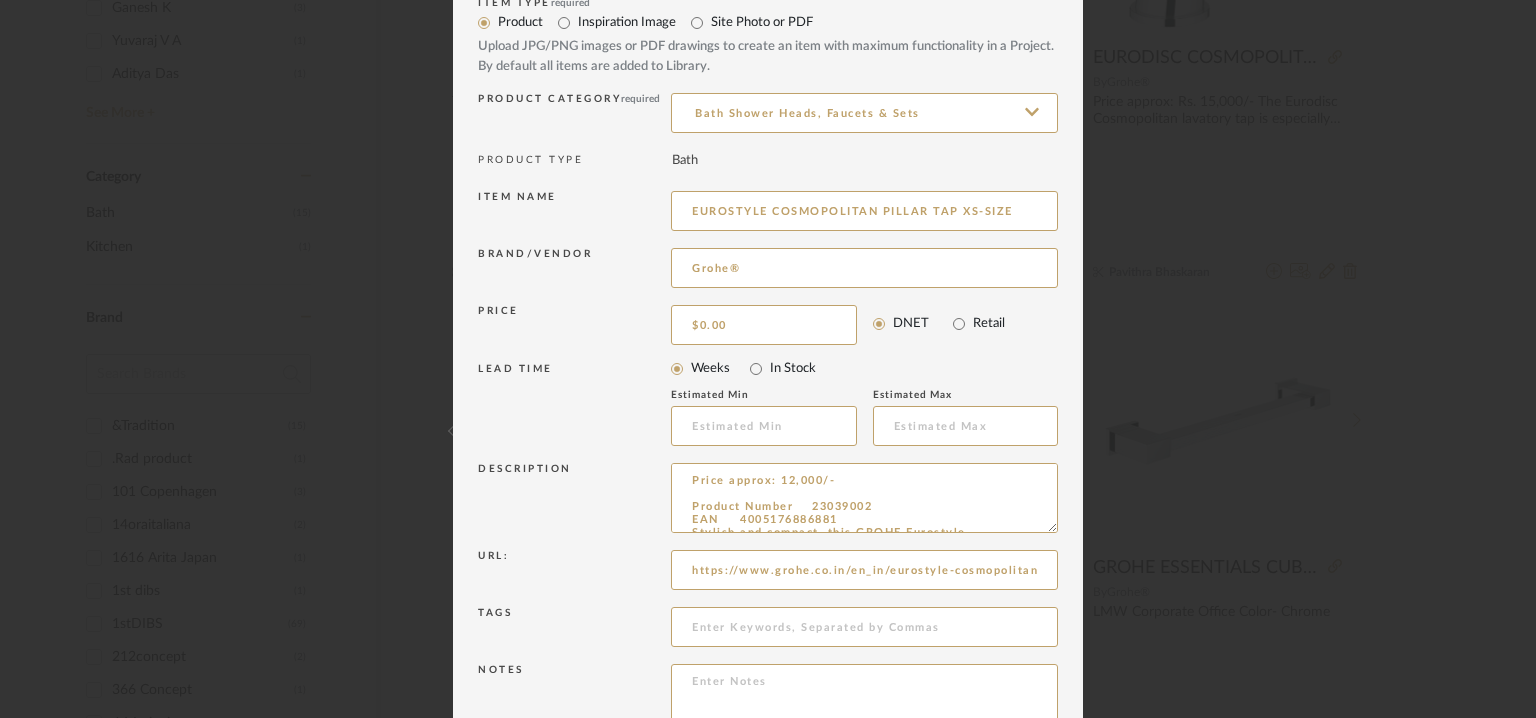 scroll, scrollTop: 192, scrollLeft: 0, axis: vertical 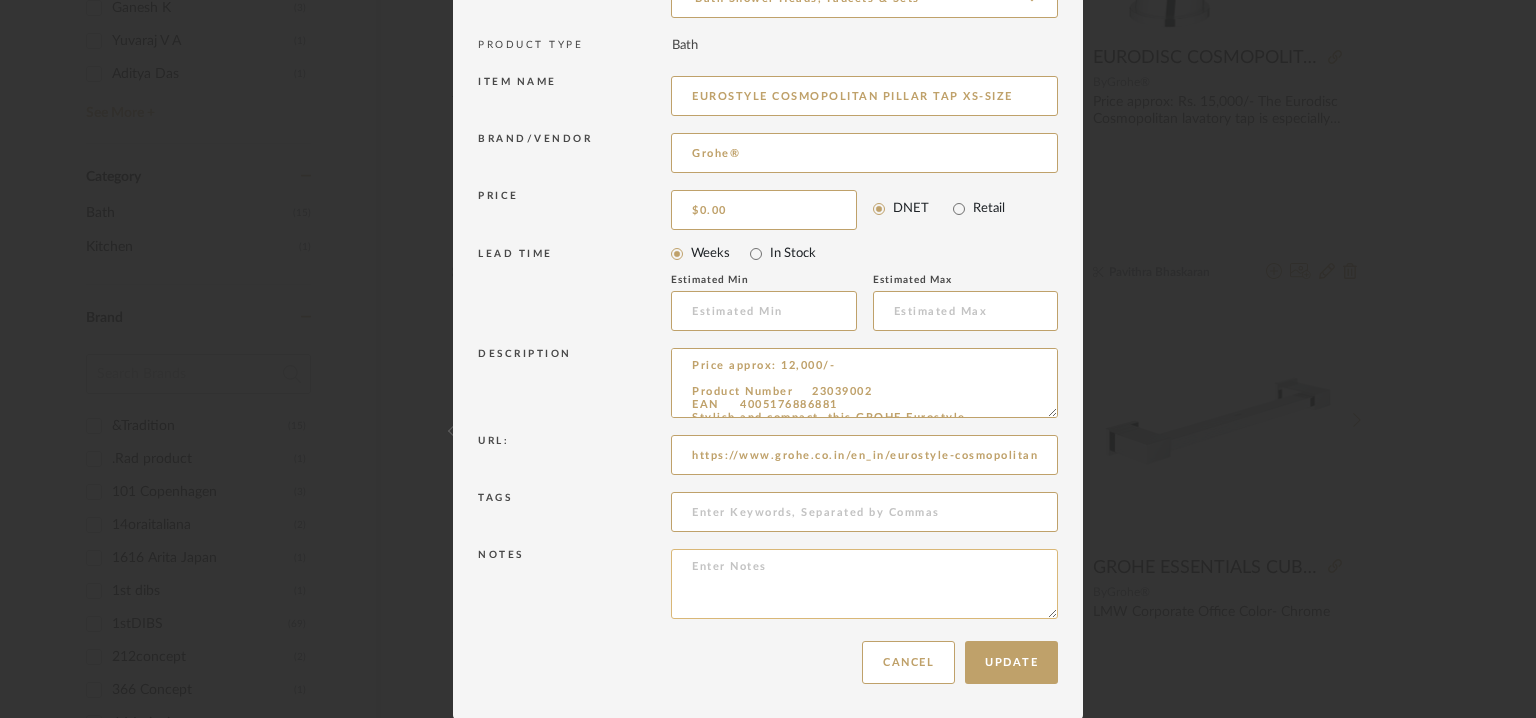 click at bounding box center (864, 584) 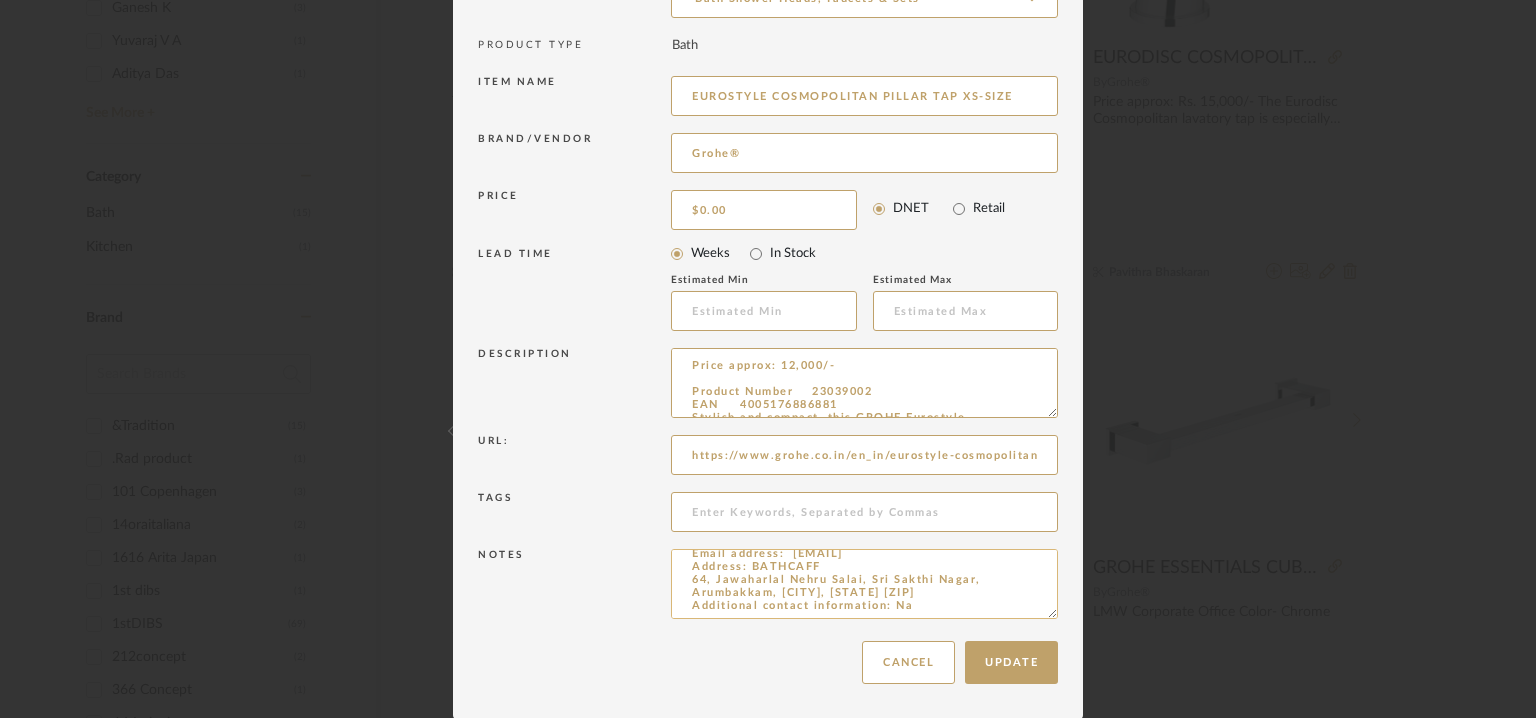 scroll, scrollTop: 0, scrollLeft: 0, axis: both 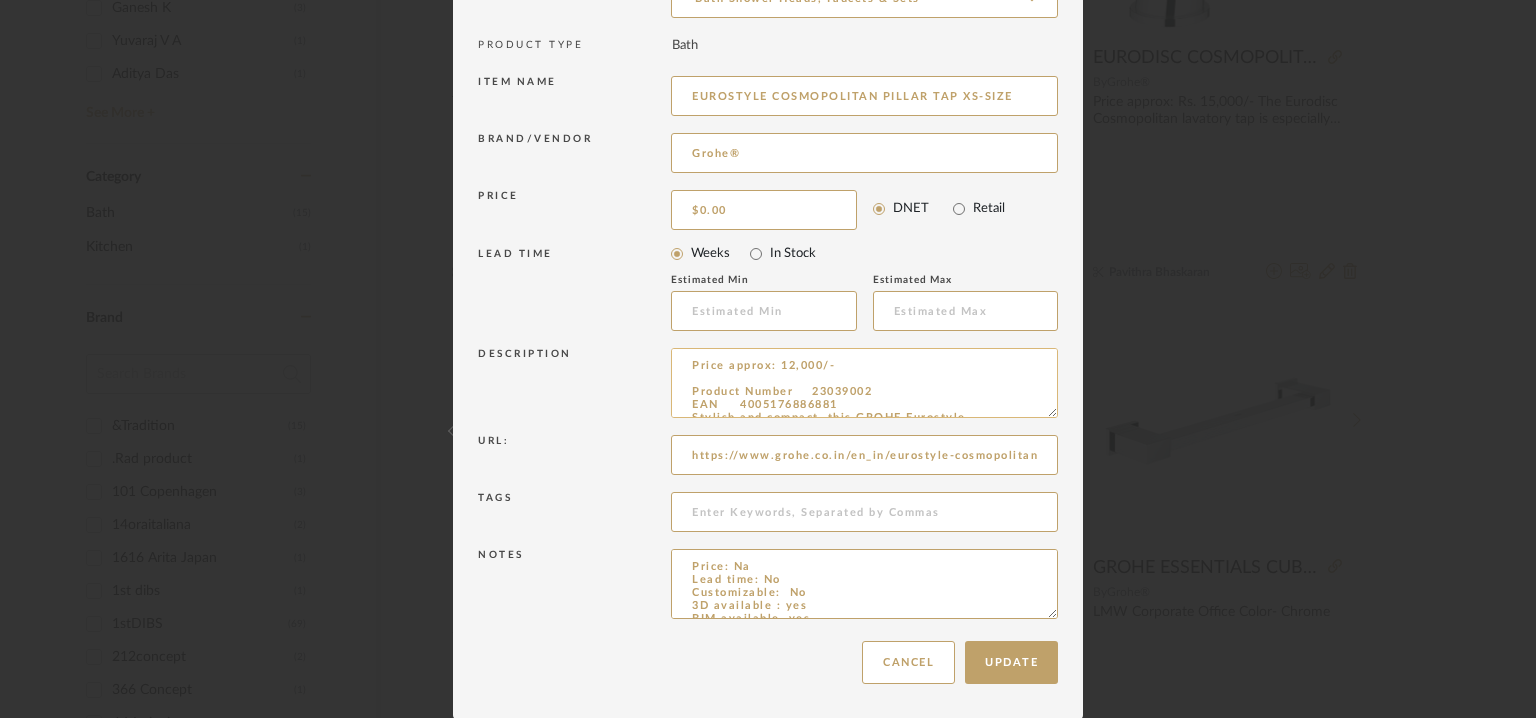 type on "Price: Na
Lead time: No
Customizable:  No
3D available : yes
BIM available. yes
Point of contact:  Shantilal
Contact number: MOBILE :+91 99402 55955
Email address:  luxury@bathcaff.com
Address: BATHCAFF
64, Jawaharlal Nehru Salai, Sri Sakthi Nagar, Arumbakkam, Chennai, Tamil Nadu 60010
Additional contact information: Na" 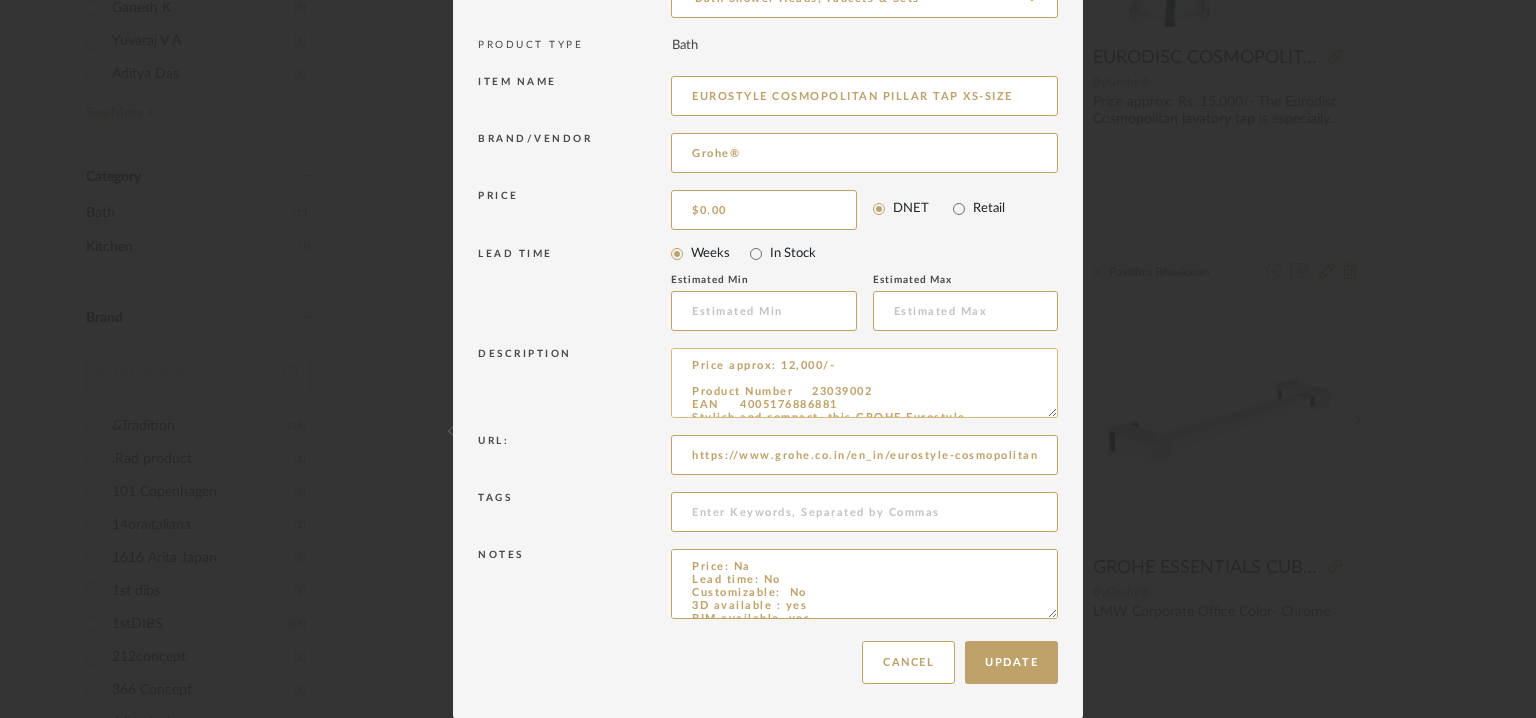 drag, startPoint x: 814, startPoint y: 367, endPoint x: 723, endPoint y: 361, distance: 91.197586 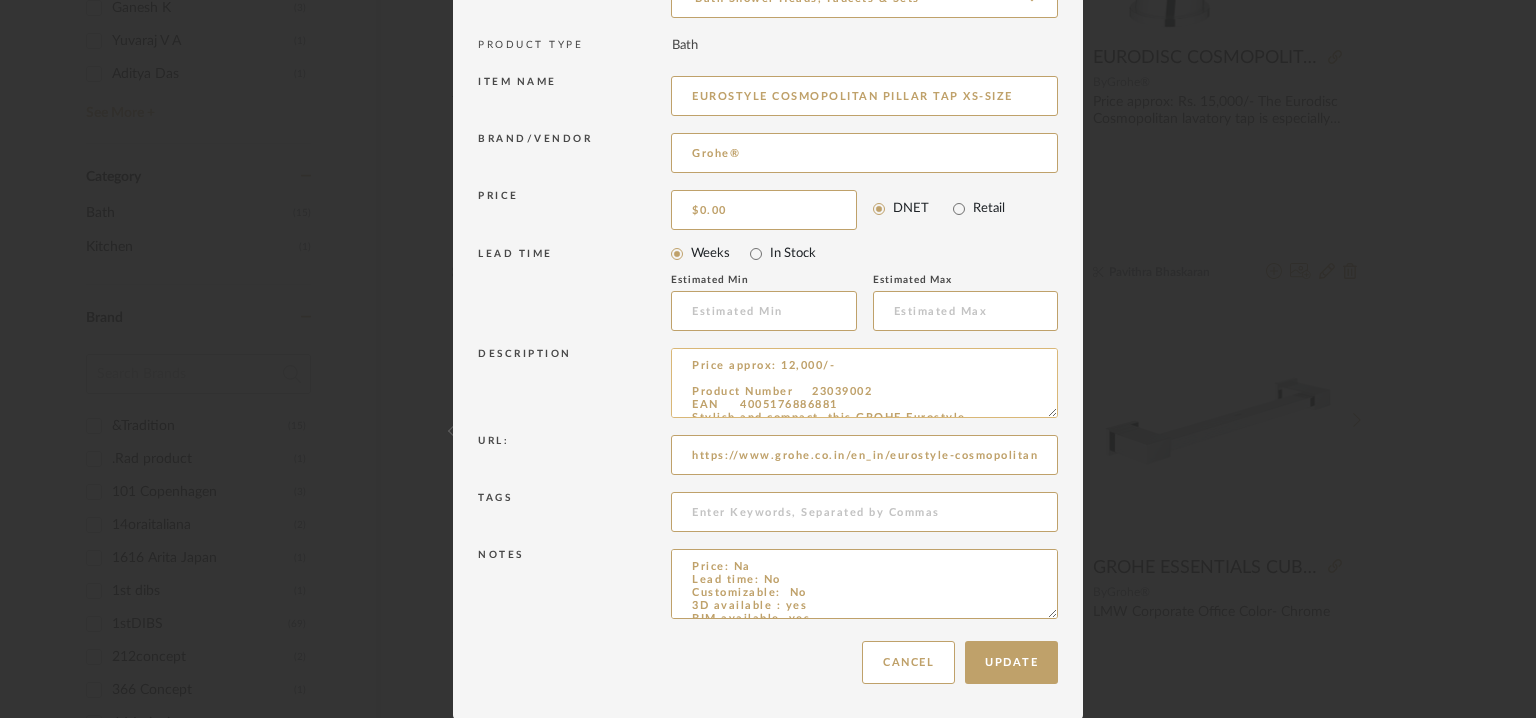 click on "Price approx: 12,000/-
Product Number	23039002
EAN	4005176886881
Stylish and compact, this GROHE Eurostyle Cosmopolitan model is designed for rooms that only have a cold water connection. From cloakrooms and ensuites to guest bathrooms and bedrooms, it’s perfect as the short spout is ideally suited to smaller basins. Thanks to GROHE EcoJoy technology, your water consumption is cut by up to 50%. That’s good for the environment as well as your wallet! And the spout comes with a special nozzle that is less prone to limescale build-up and deposits are removed with a quick wipe. GROHE Eurostyle Cosmopolitan – a blend of classic design and premium performance!" at bounding box center (864, 383) 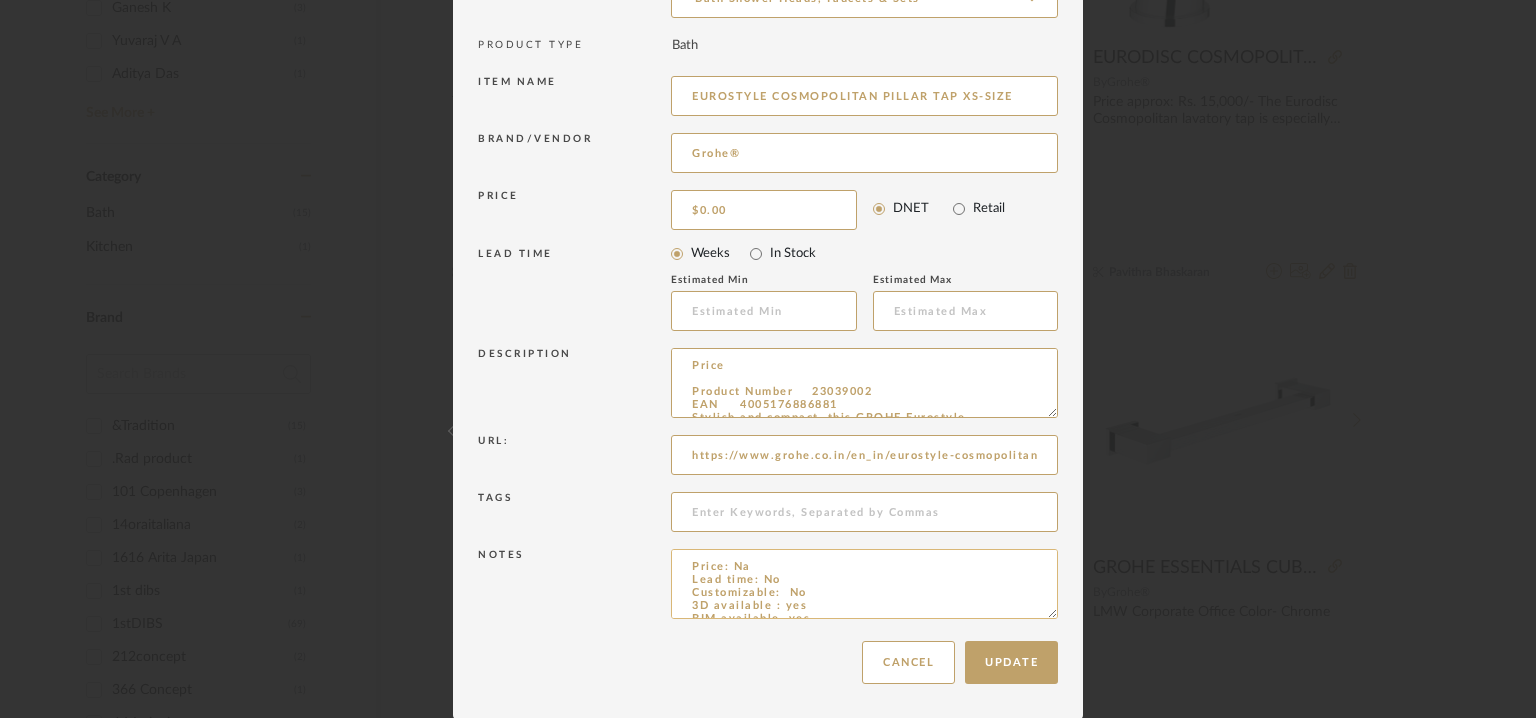 type on "Price
Product Number	23039002
EAN	4005176886881
Stylish and compact, this GROHE Eurostyle Cosmopolitan model is designed for rooms that only have a cold water connection. From cloakrooms and ensuites to guest bathrooms and bedrooms, it’s perfect as the short spout is ideally suited to smaller basins. Thanks to GROHE EcoJoy technology, your water consumption is cut by up to 50%. That’s good for the environment as well as your wallet! And the spout comes with a special nozzle that is less prone to limescale build-up and deposits are removed with a quick wipe. GROHE Eurostyle Cosmopolitan – a blend of classic design and premium performance!" 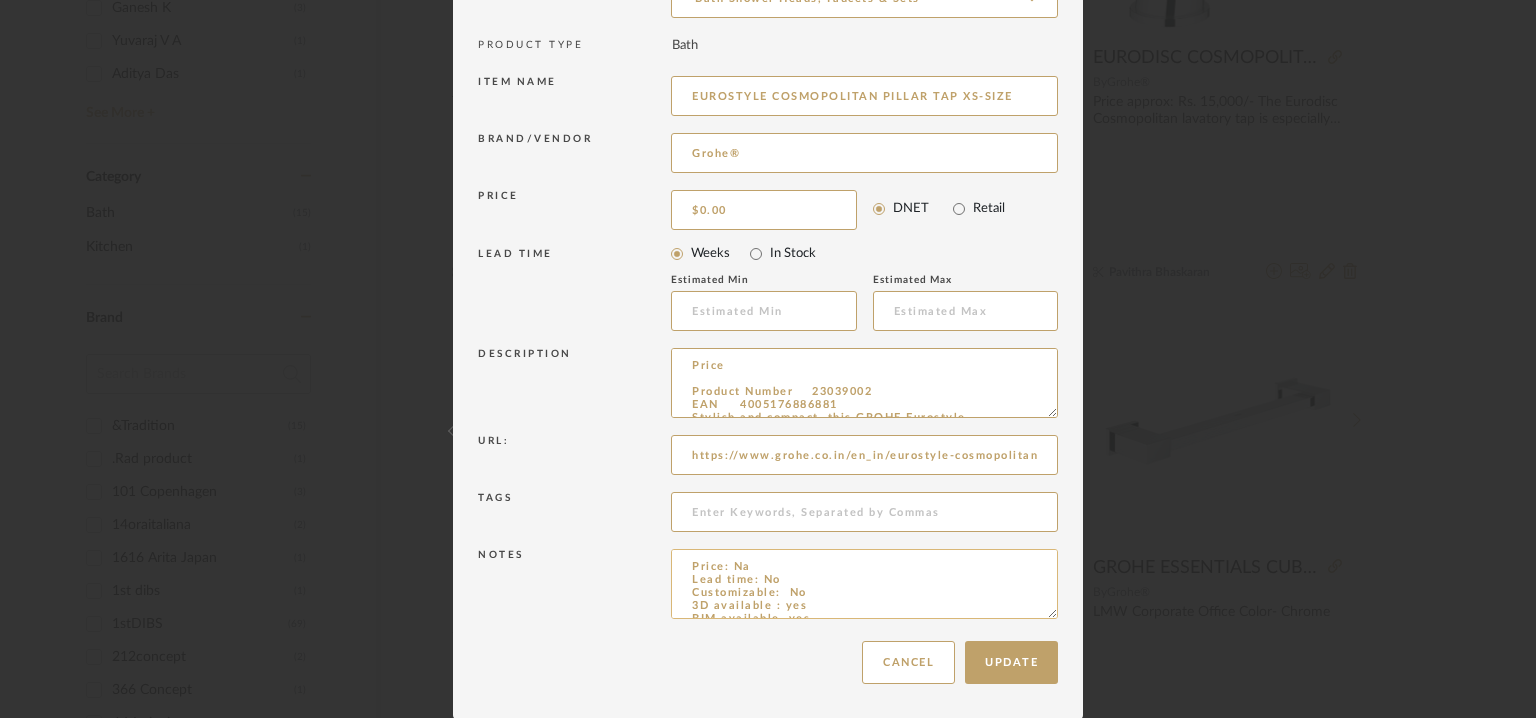 paste on "approx: 12,000/-" 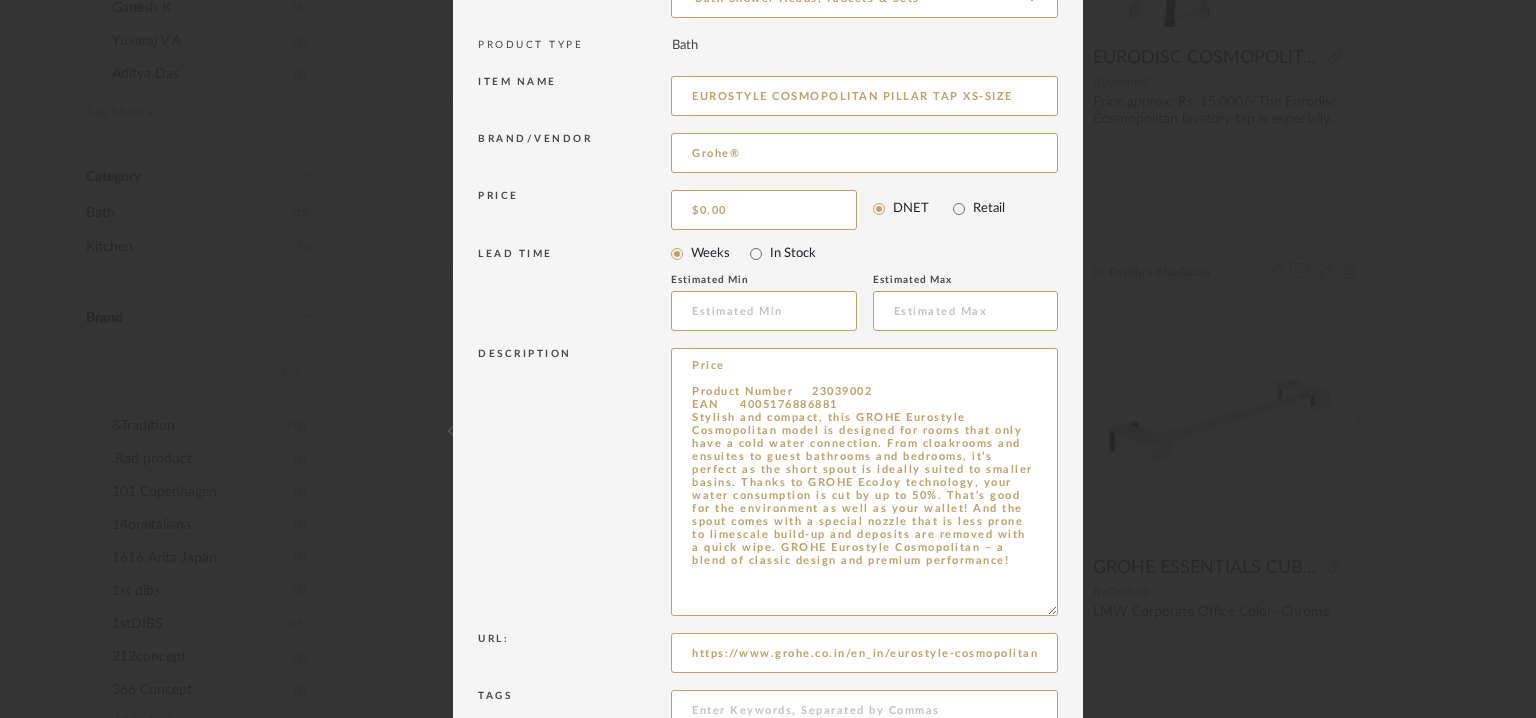 drag, startPoint x: 1037, startPoint y: 411, endPoint x: 1087, endPoint y: 612, distance: 207.12556 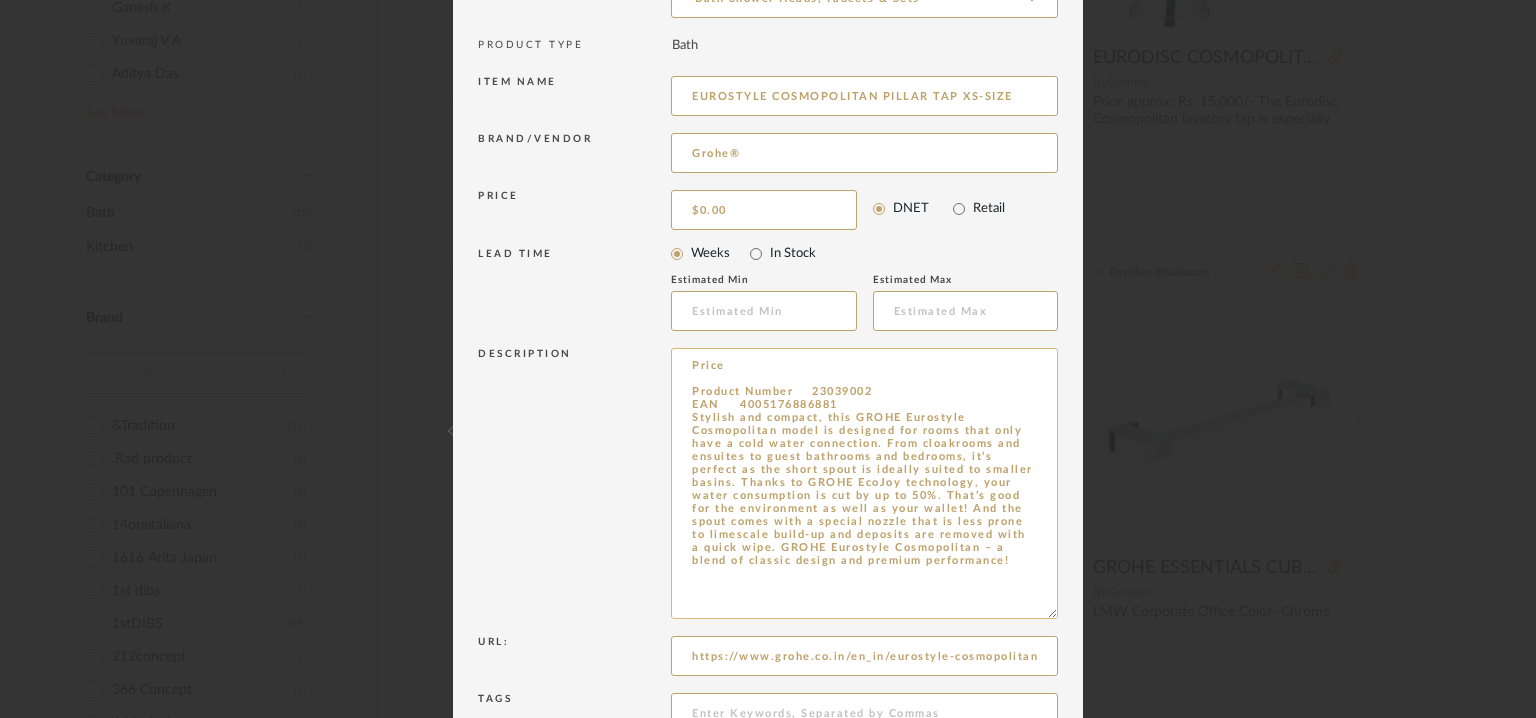 type on "Price: approx: 12,000/-
Lead time: No
Customizable:  No
3D available : yes
BIM available. yes
Point of contact:  Shantilal
Contact number: MOBILE :+91 99402 55955
Email address:  luxury@bathcaff.com
Address: BATHCAFF
64, Jawaharlal Nehru Salai, Sri Sakthi Nagar, Arumbakkam, Chennai, Tamil Nadu 60010
Additional contact information: Na" 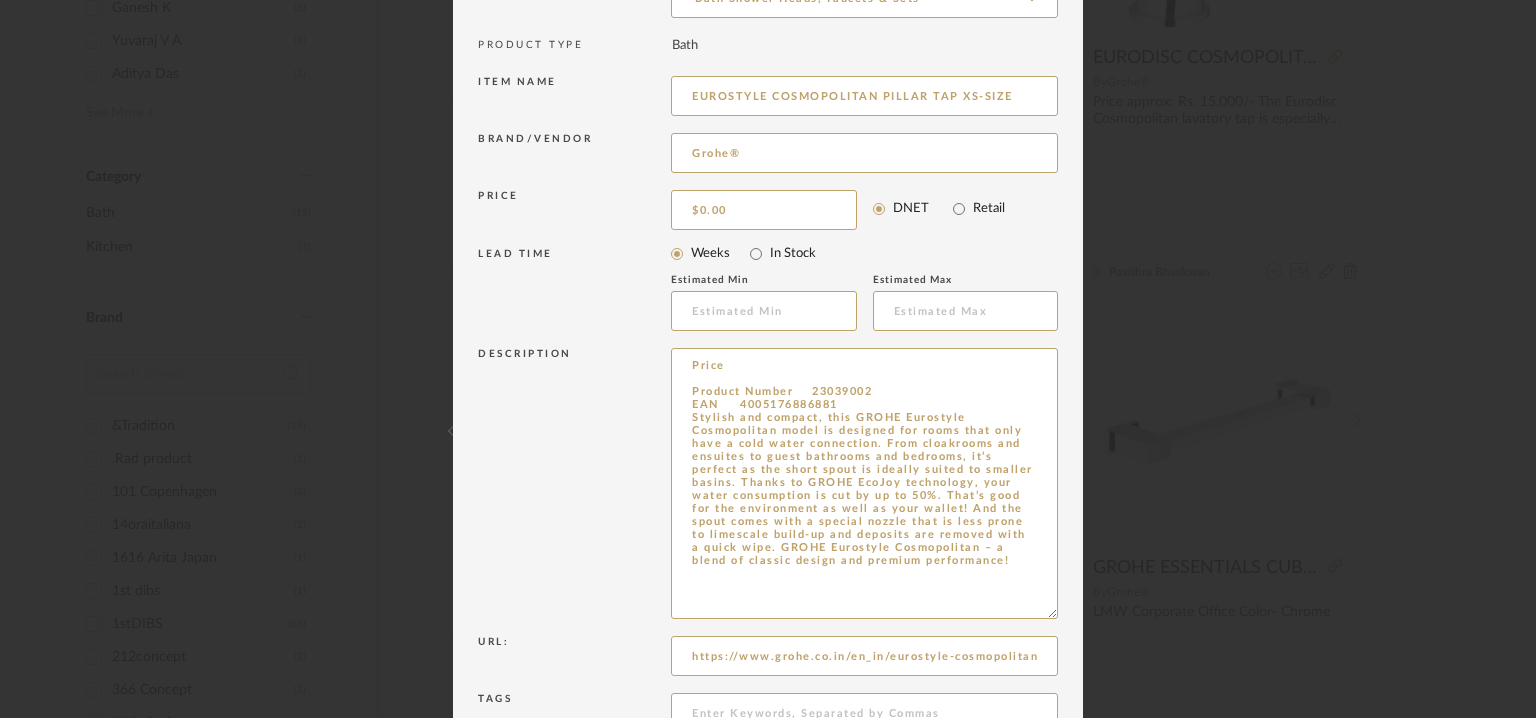 drag, startPoint x: 983, startPoint y: 577, endPoint x: 532, endPoint y: 333, distance: 512.7738 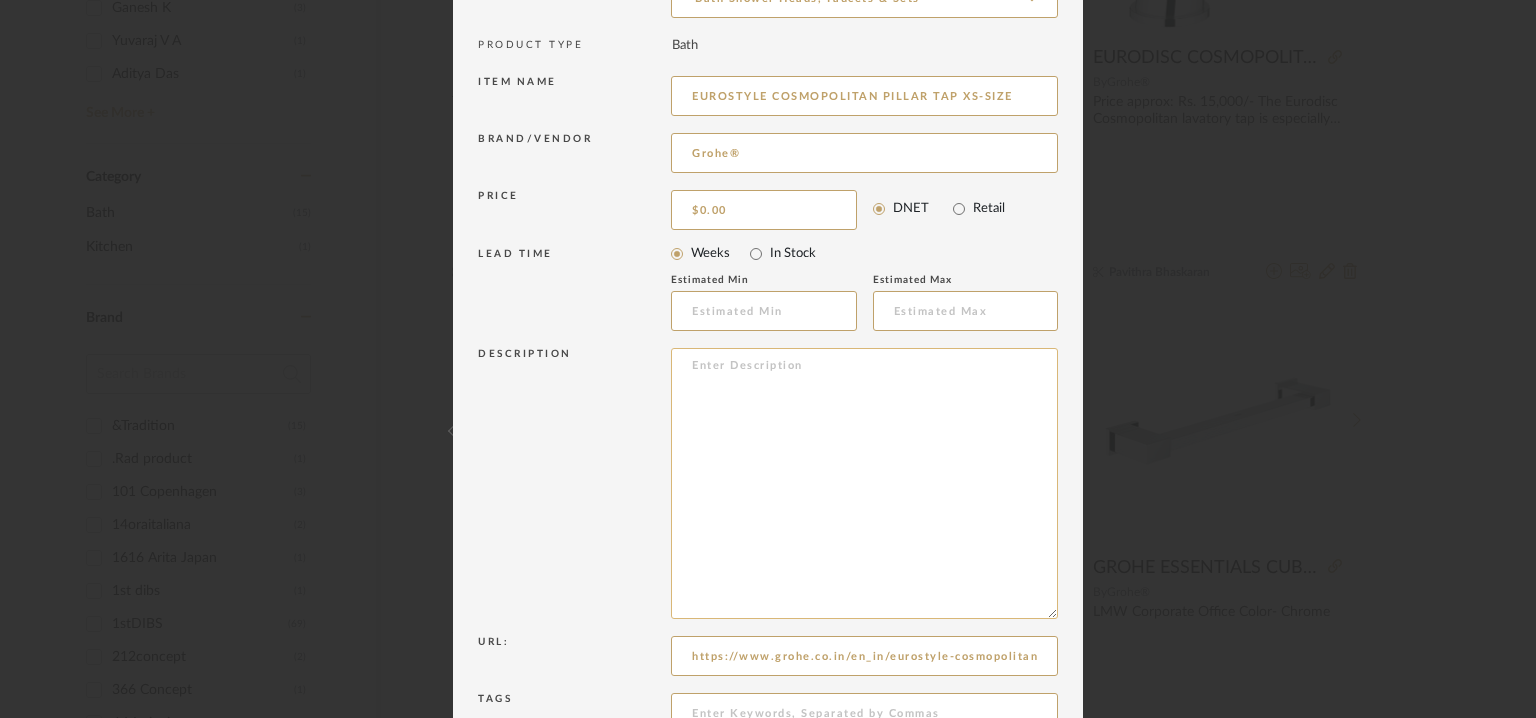 click at bounding box center (864, 483) 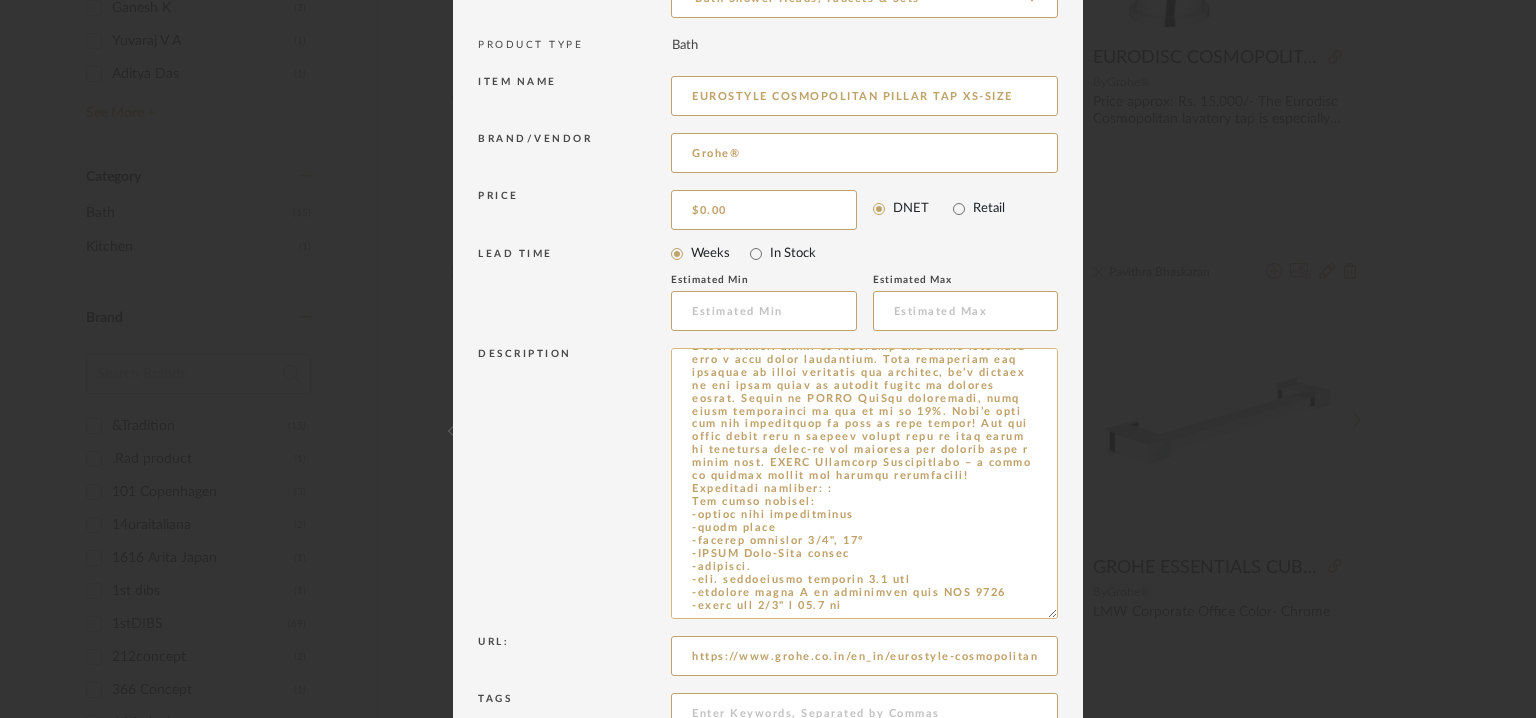 scroll, scrollTop: 187, scrollLeft: 0, axis: vertical 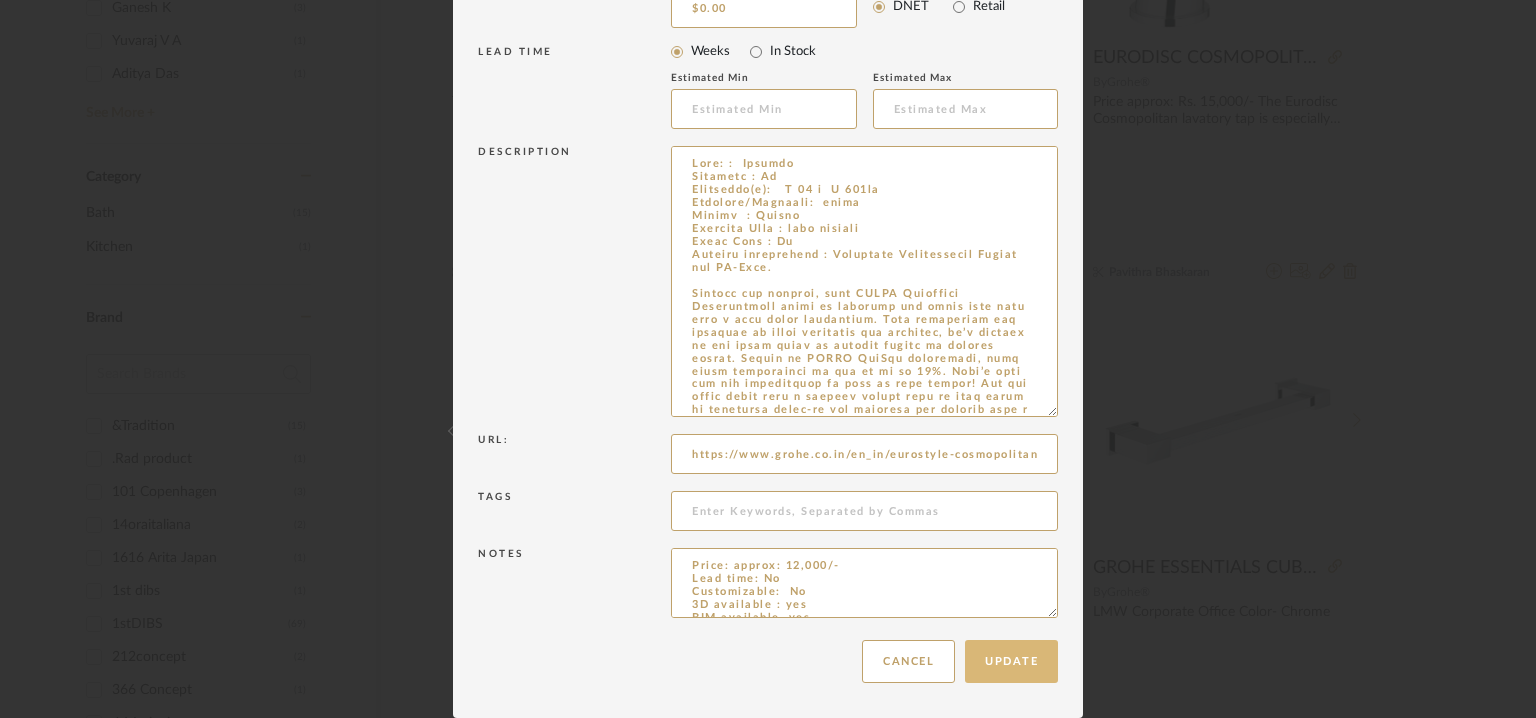 type on "Type: :  Faucets
Designer : Na
Dimension(s):   D 93 x  H 129mm
Material/Finishes:  metal
Colour  : Chrome
Mounting Type : wall mounted
Valve Type : Na
Product description : Eurostyle Cosmopolitan Pillar tap XS-Size.
Stylish and compact, this GROHE Eurostyle Cosmopolitan model is designed for rooms that only have a cold water connection. From cloakrooms and ensuites to guest bathrooms and bedrooms, it’s perfect as the short spout is ideally suited to smaller basins. Thanks to GROHE EcoJoy technology, your water consumption is cut by up to 50%. That’s good for the environment as well as your wallet! And the spout comes with a special nozzle that is less prone to limescale build-up and deposits are removed with a quick wipe. GROHE Eurostyle Cosmopolitan – a blend of classic design and premium performance!
Additional features: :
Any other details:
-single hole installation
-metal lever
-ceramic headpart 1/2", 90°
-GROHE Long-Life finish
-mousseur.
-min. recommended pressure 1.0 bar
-acoustic group I in ac..." 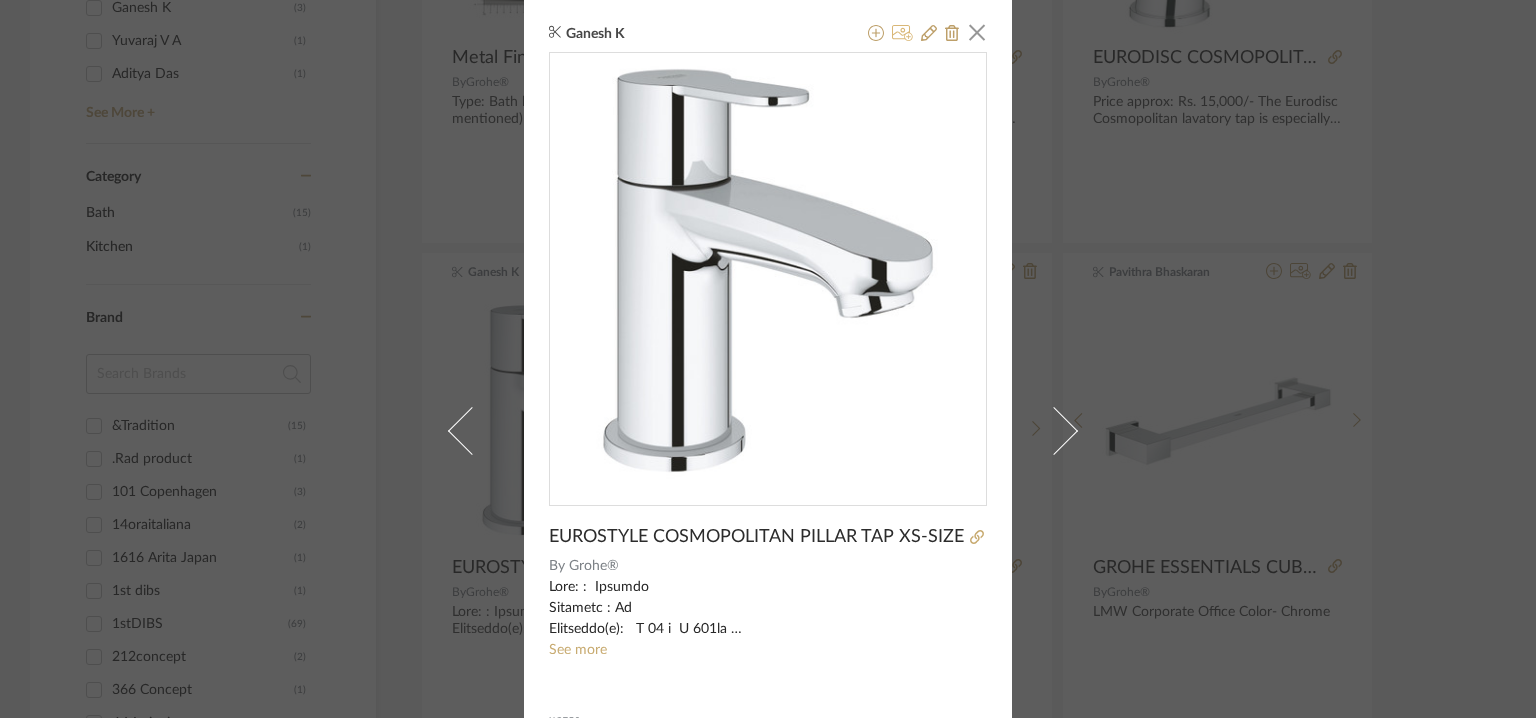 click 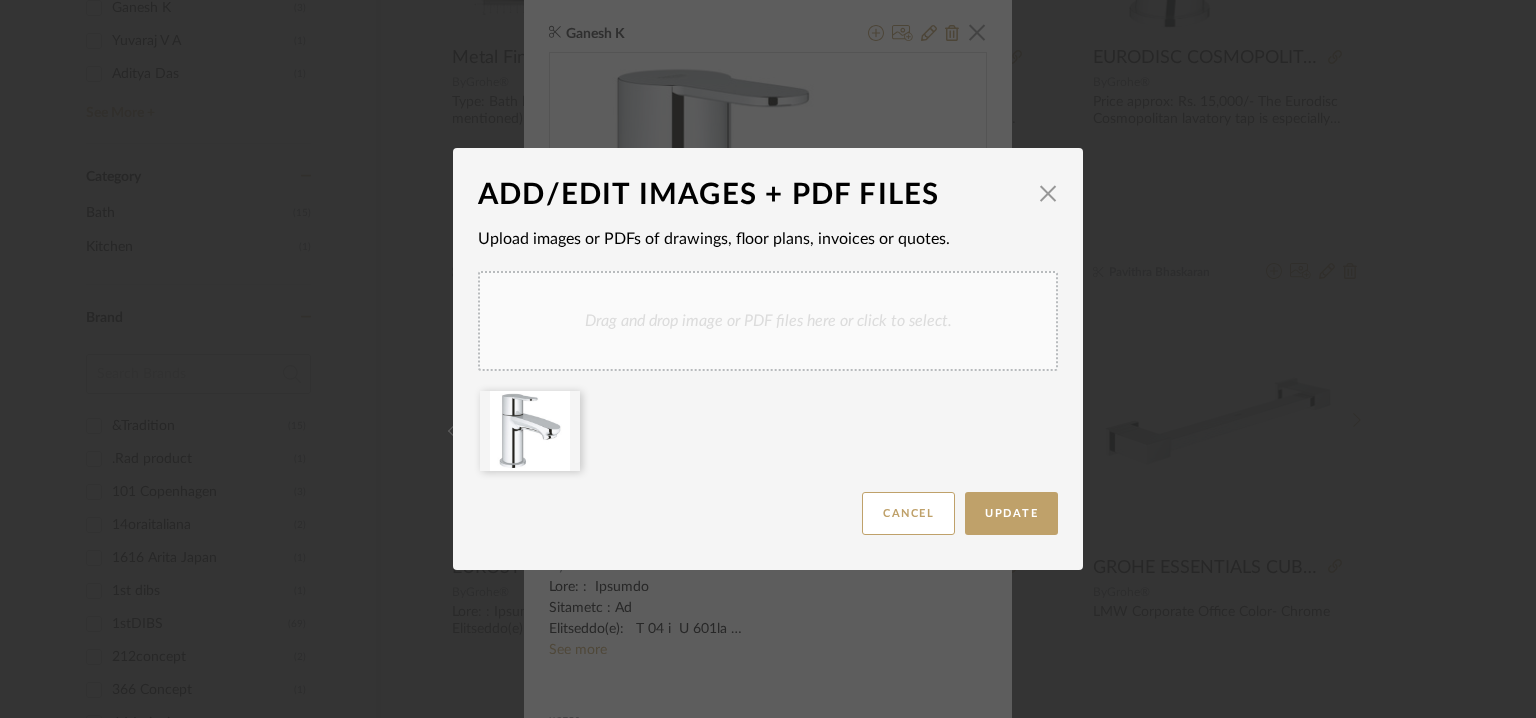 click on "Drag and drop image or PDF files here or click to select." at bounding box center (768, 321) 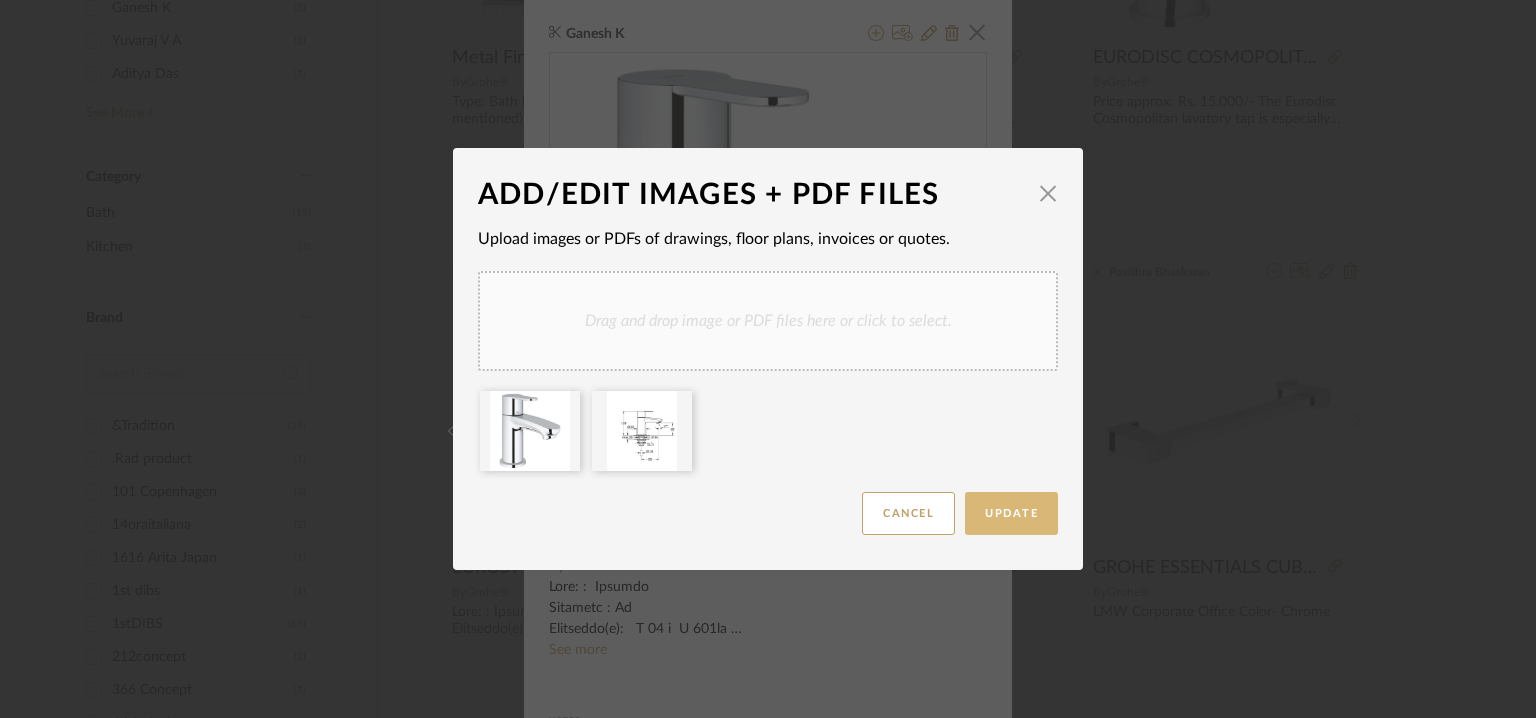 click on "Update" at bounding box center [1011, 513] 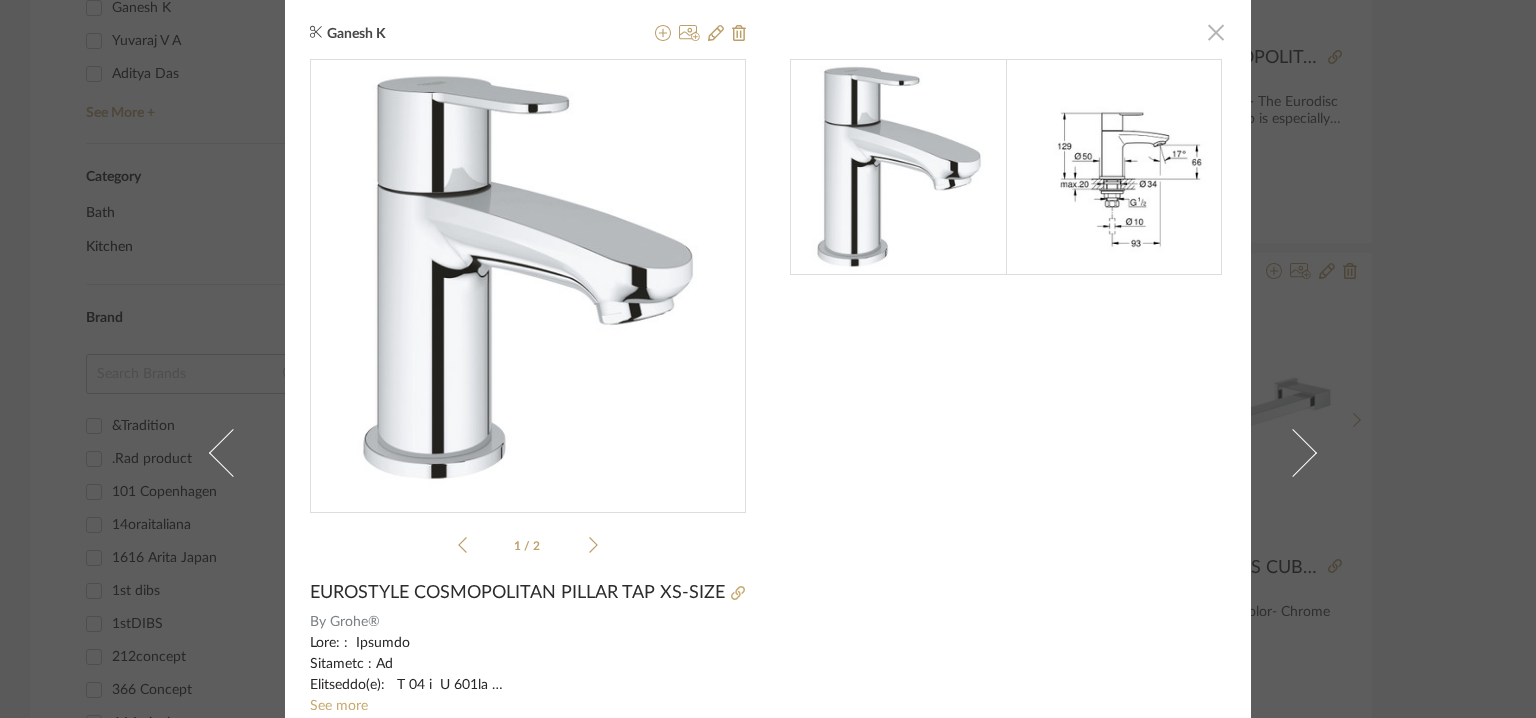 click 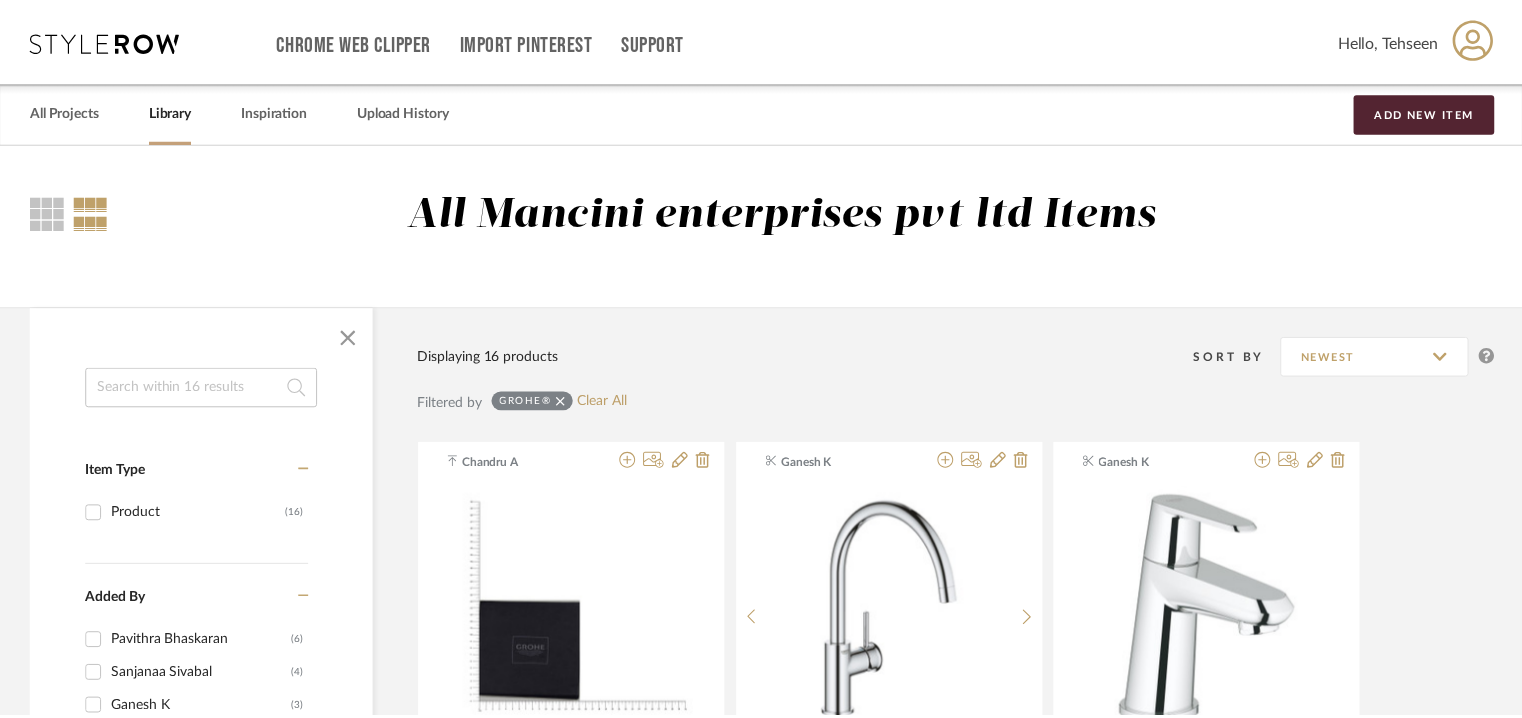 scroll, scrollTop: 700, scrollLeft: 0, axis: vertical 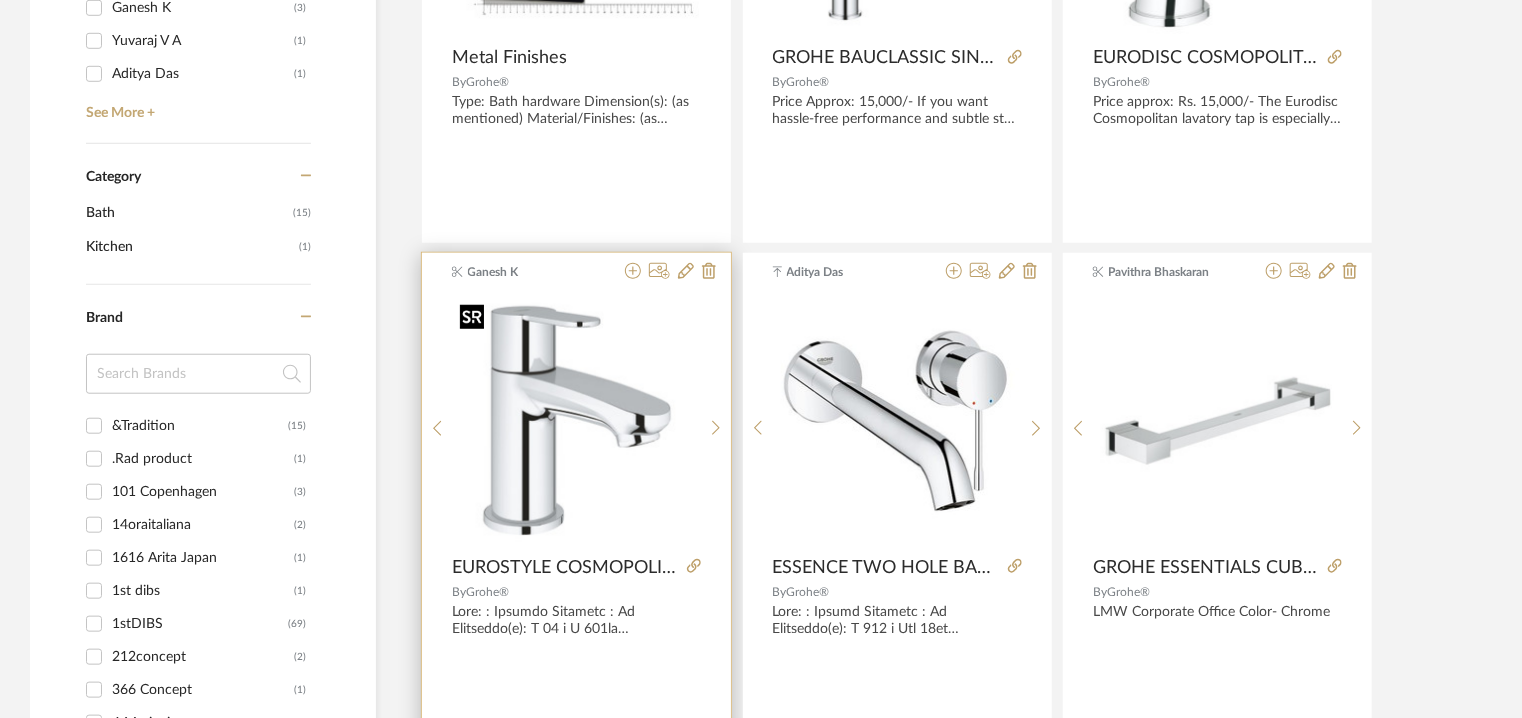 click at bounding box center [577, 421] 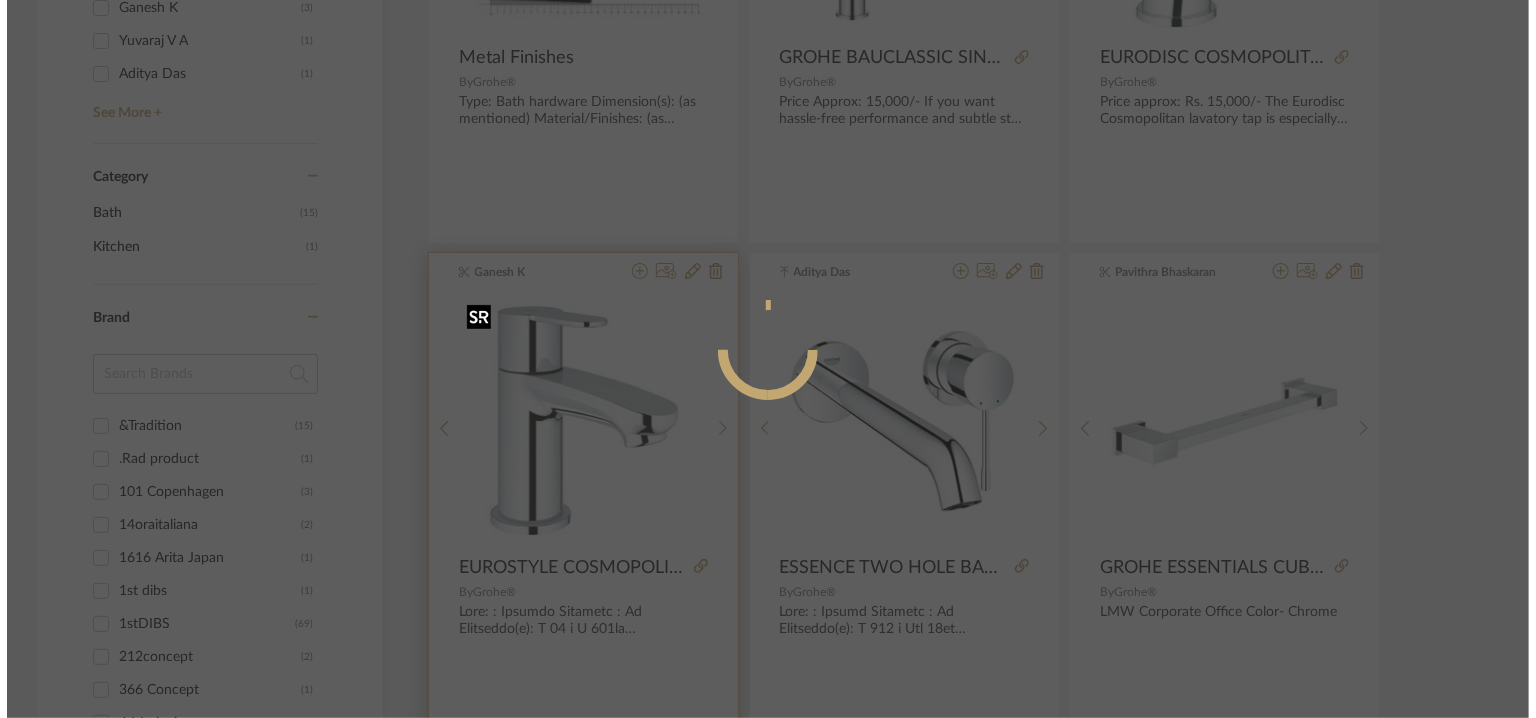 scroll, scrollTop: 0, scrollLeft: 0, axis: both 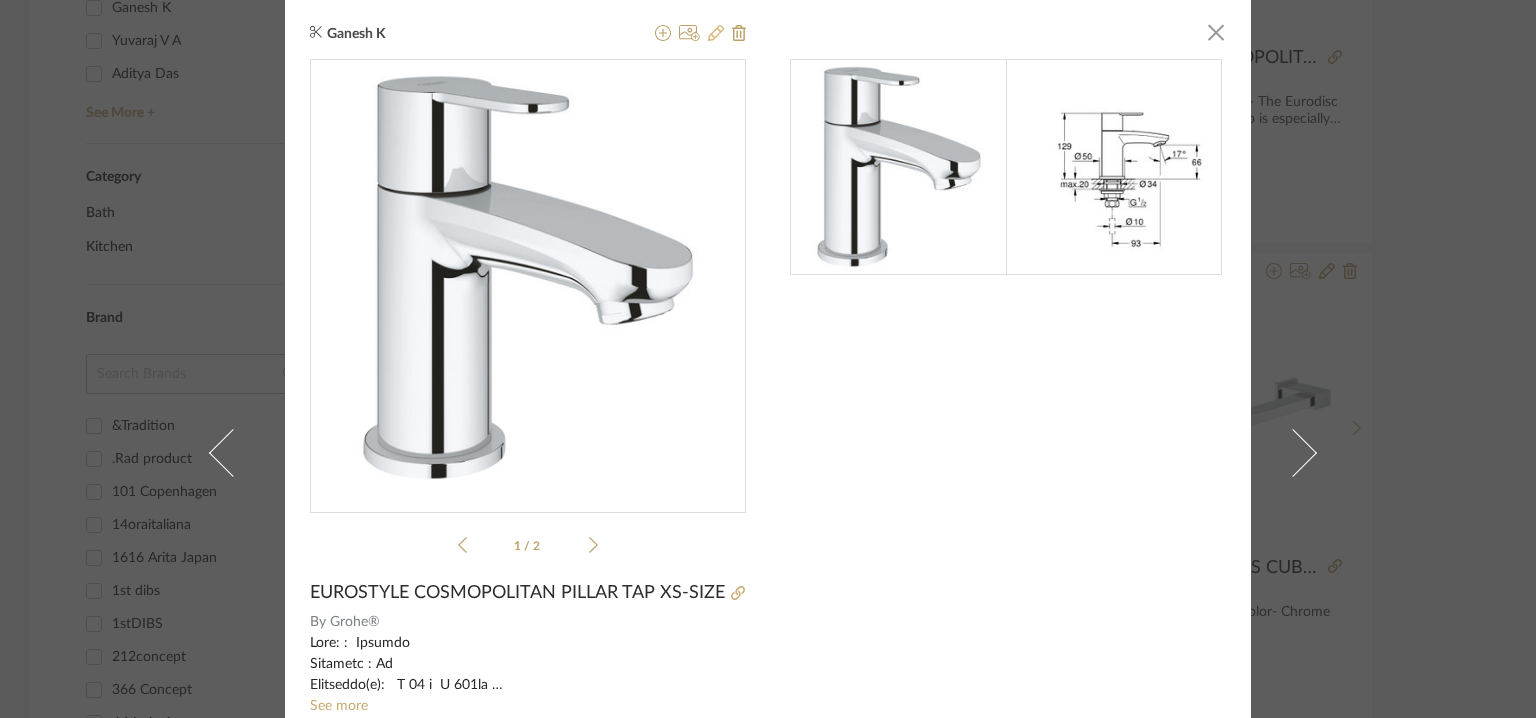 click 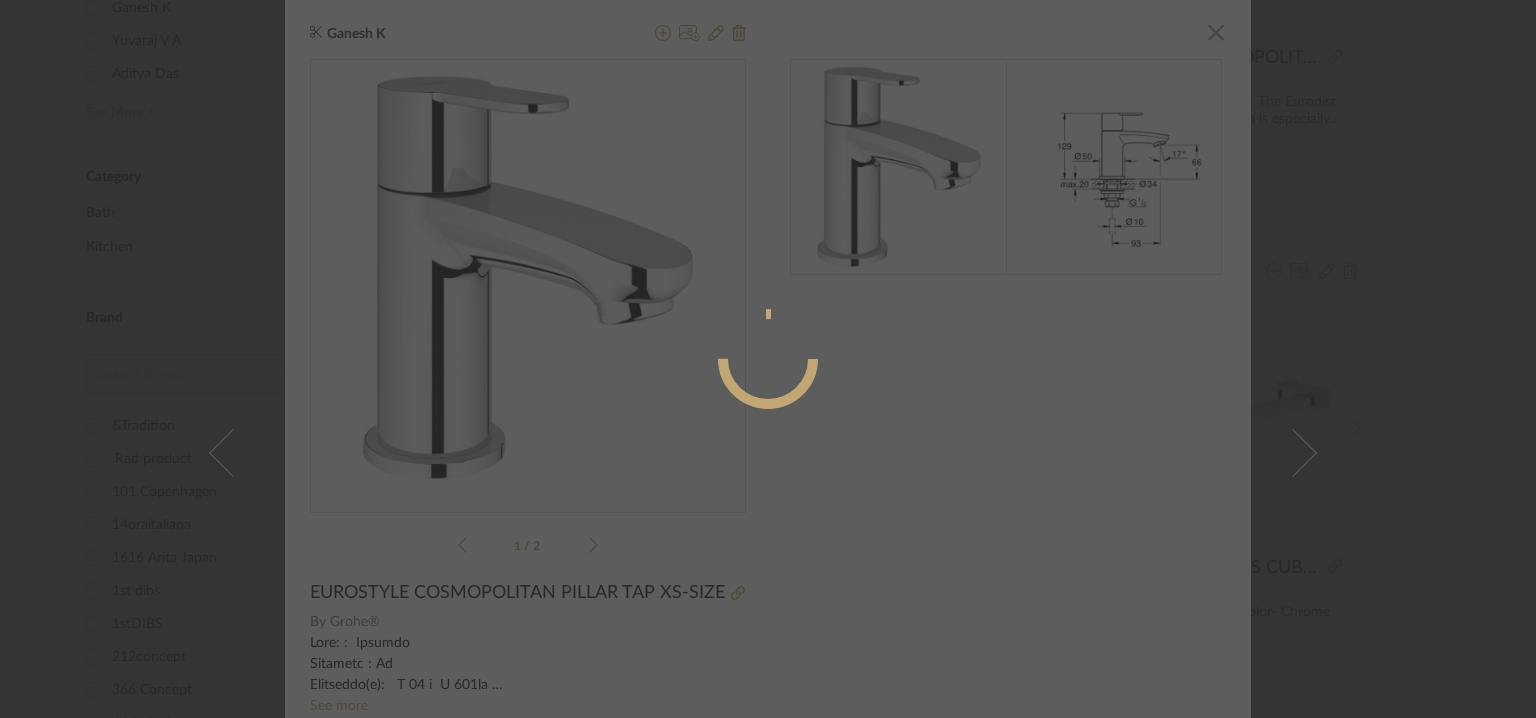 radio on "true" 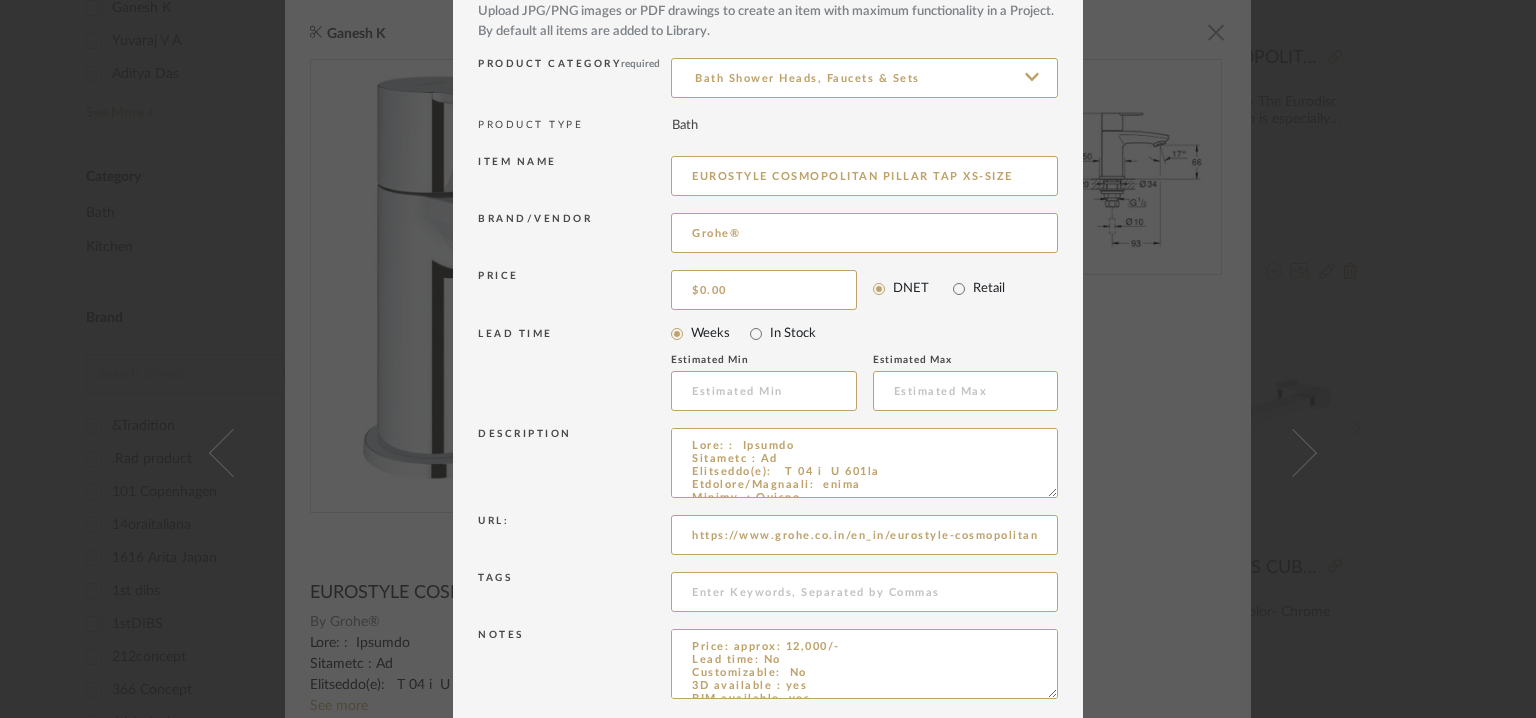 scroll, scrollTop: 192, scrollLeft: 0, axis: vertical 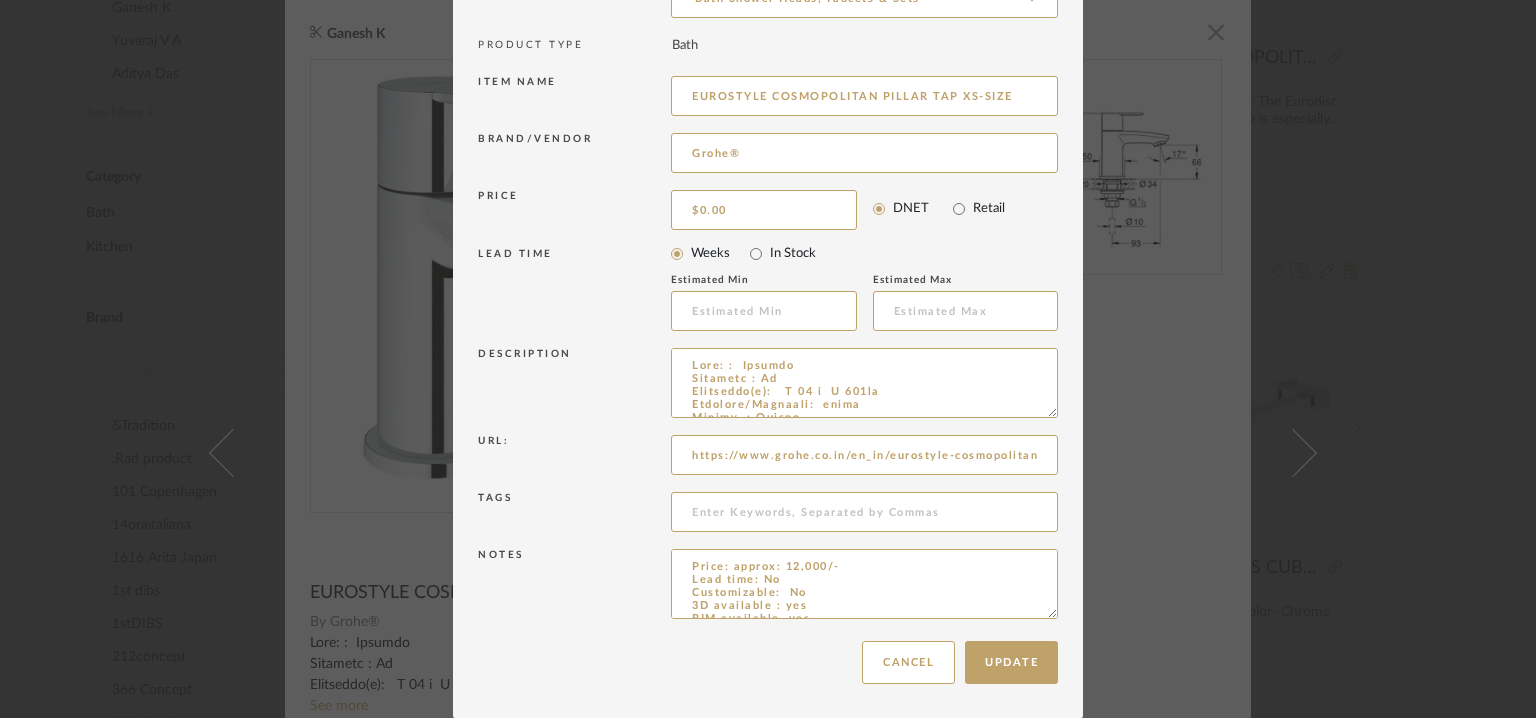 drag, startPoint x: 1038, startPoint y: 413, endPoint x: 1024, endPoint y: 776, distance: 363.26987 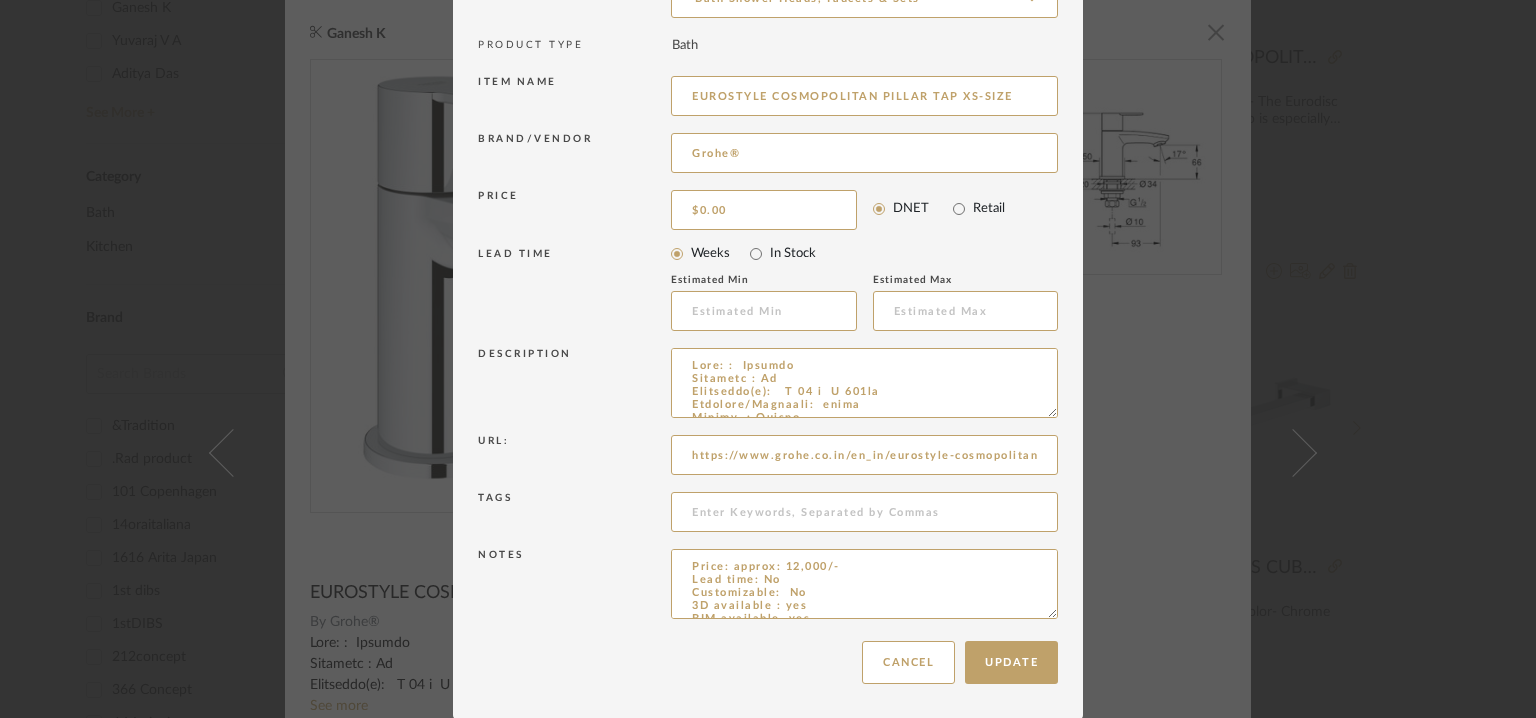 click on "Chrome Web Clipper   Import Pinterest   Support   All Projects   Library   Inspiration   Upload History   Add New Item  Hello, Tehseen  All Mancini enterprises pvt ltd Items Item Type Product  (16)  Added By Pavithra Bhaskaran  (6)  Sanjanaa Sivabal  (4)  Ganesh K  (3)  Yuvaraj V A  (1)  Aditya  Das  (1)  See More + Category  Bath   (15)   Kitchen   (1)  Brand &Tradition  (15)  .Rad product  (1)  101 Copenhagen  (3)  14oraitaliana  (2)  1616 Arita Japan  (1)  1st dibs  (1)  1stDIBS  (69)  212concept  (2)  366 Concept  (1)  4 Mariani  (1)  A CLASS MARBLE INDIA  (59)  A Wooden Story  (1)  A-N-D Lights  (1)  A.R. Arredamenti  (1)  Abraham & Thakore  (22)  See More + Price 0  7,500 +  0 7500 Upload Method Clipped  (14)  Uploaded  (2)  Lead Time Weeks In Stock Displaying 16 products  Sort By  Newest Filtered by Grohe®  Clear All  Chandru A Metal Finishes By   Grohe®  Ganesh K GROHE BAUCLASSIC SINGLE-LEVER SINK MIXER 1/2″ By   Grohe®  Ganesh K EURODISC COSMOPOLITAN PILLAR TAP XS-SIZE By   Grohe®" at bounding box center (768, -341) 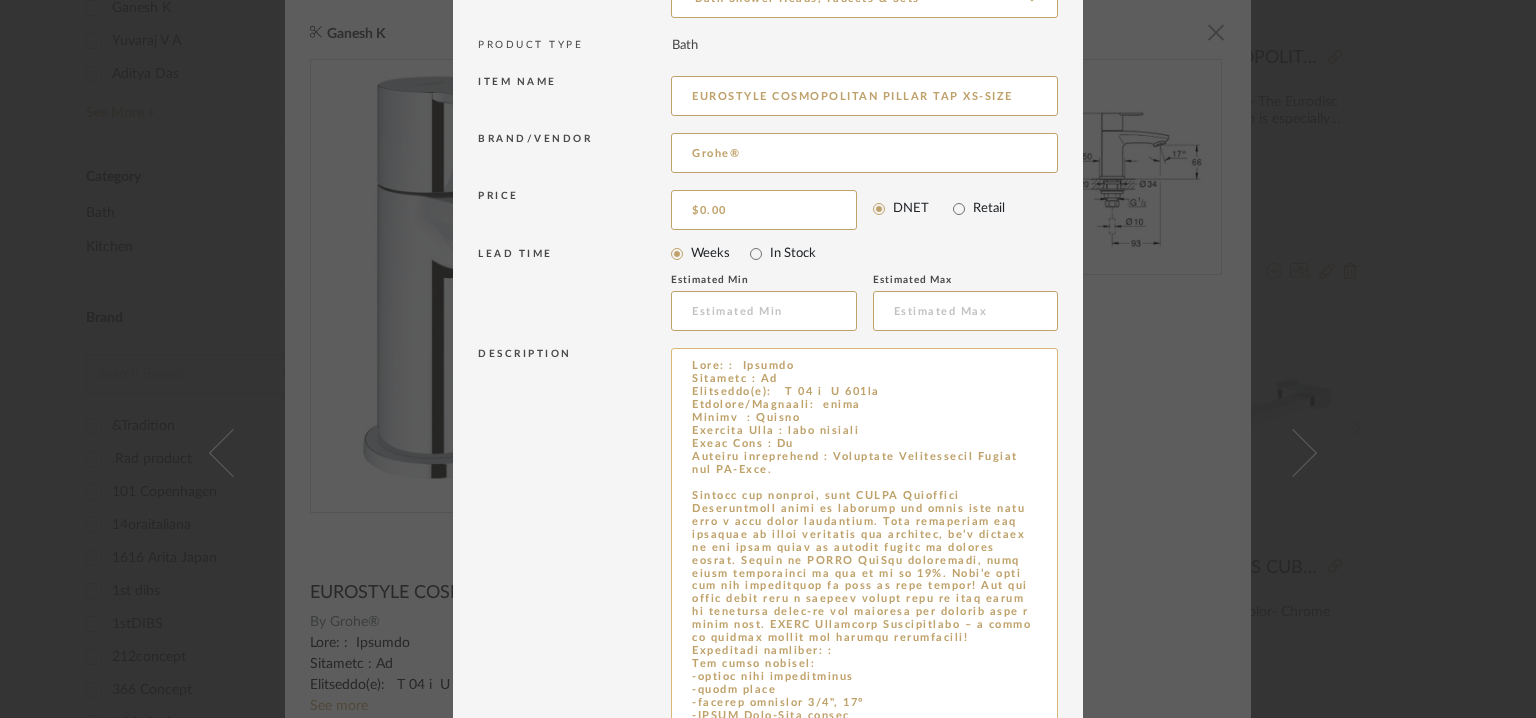 scroll, scrollTop: 12, scrollLeft: 0, axis: vertical 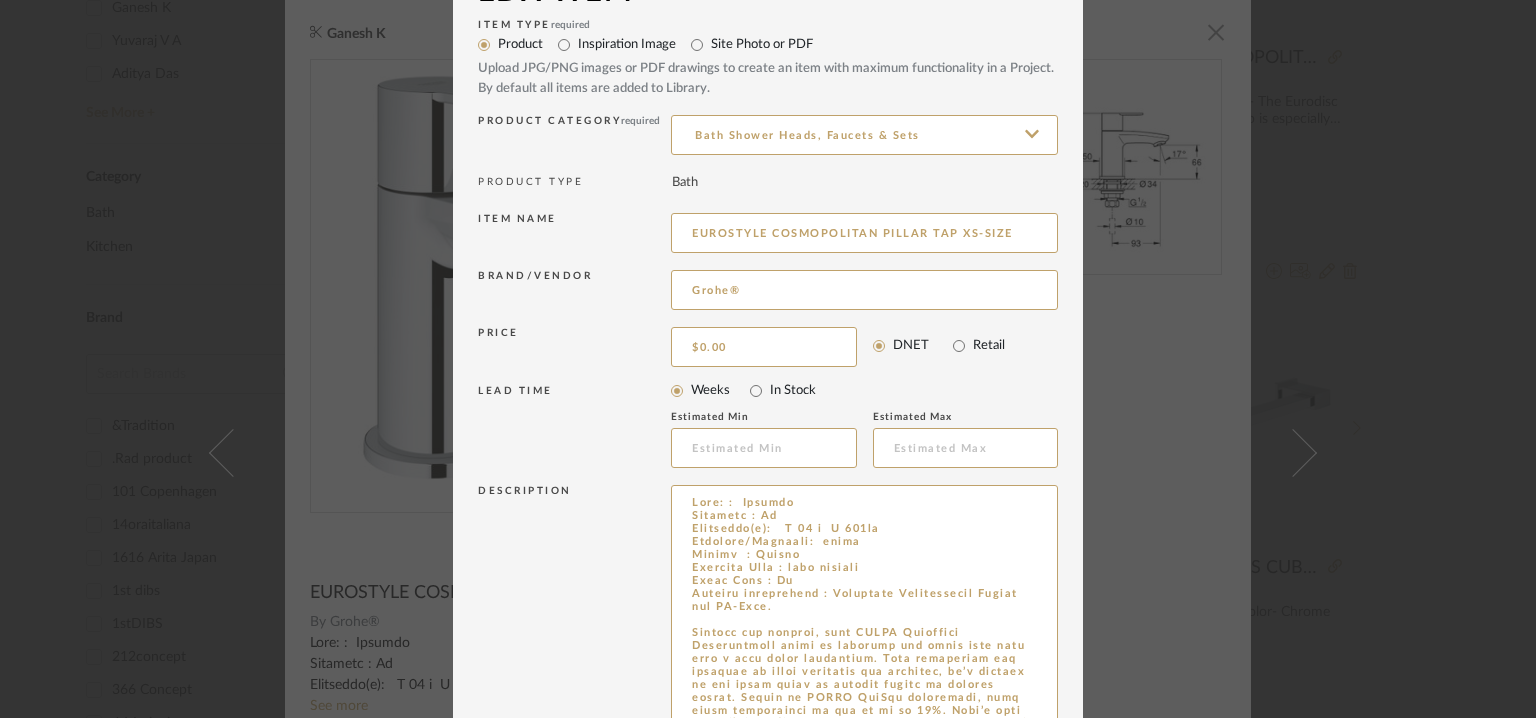 drag, startPoint x: 866, startPoint y: 409, endPoint x: 664, endPoint y: 481, distance: 214.44814 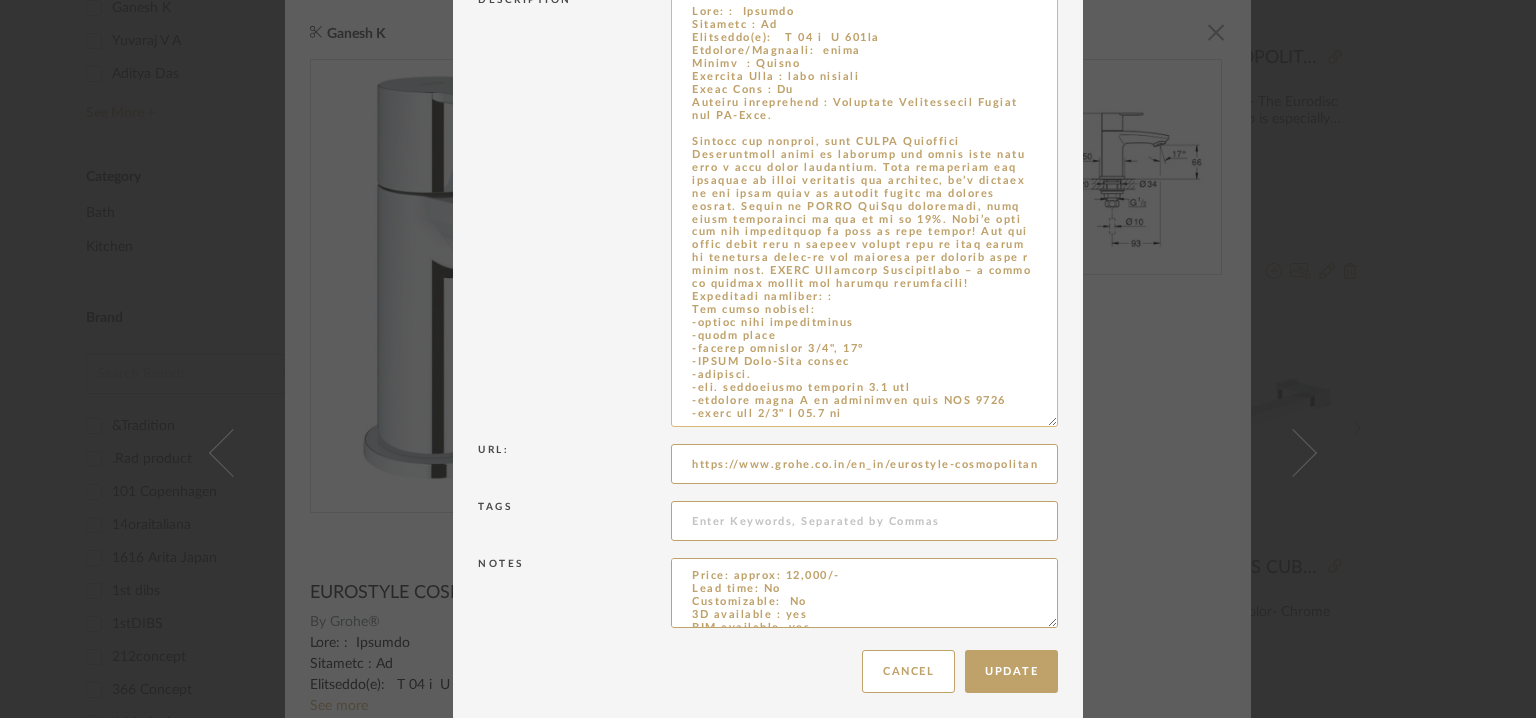 scroll, scrollTop: 556, scrollLeft: 0, axis: vertical 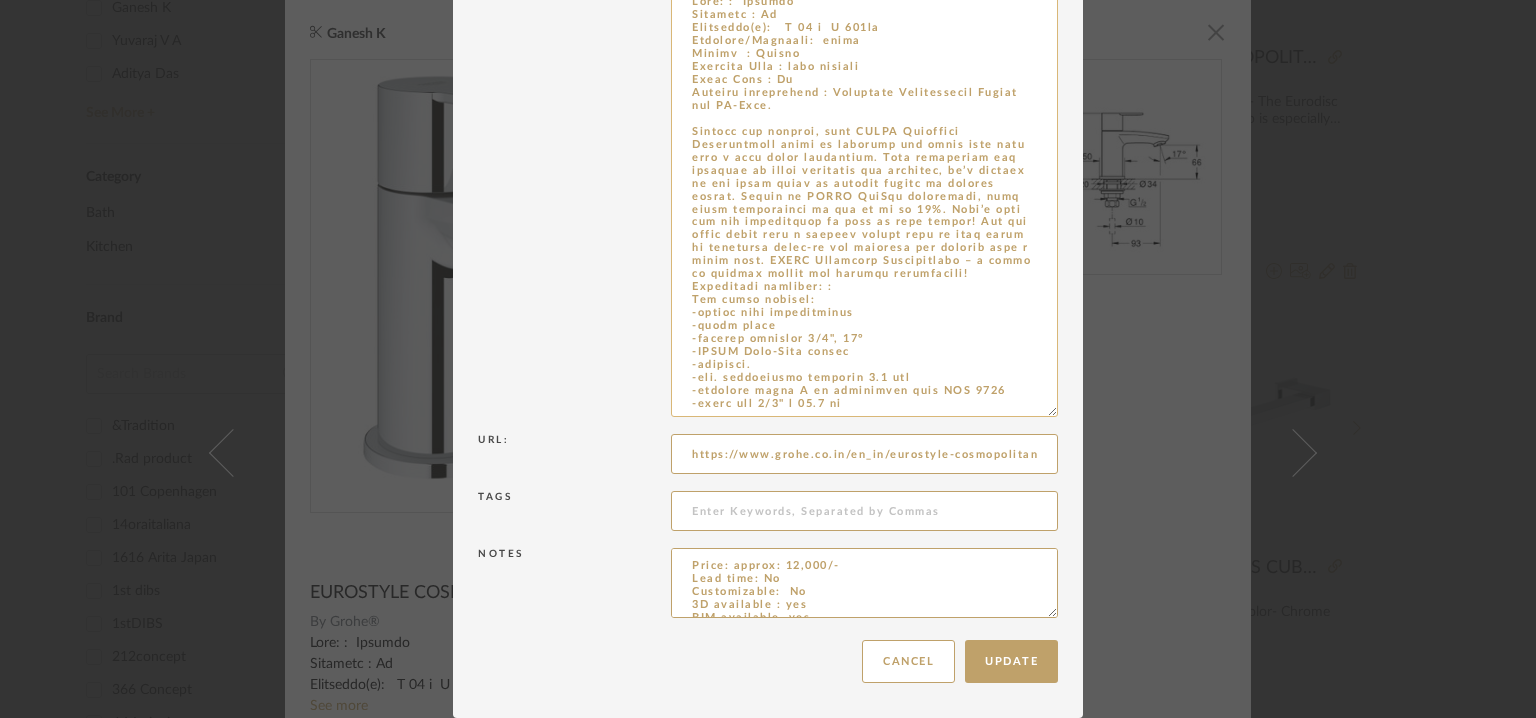 click at bounding box center [864, 200] 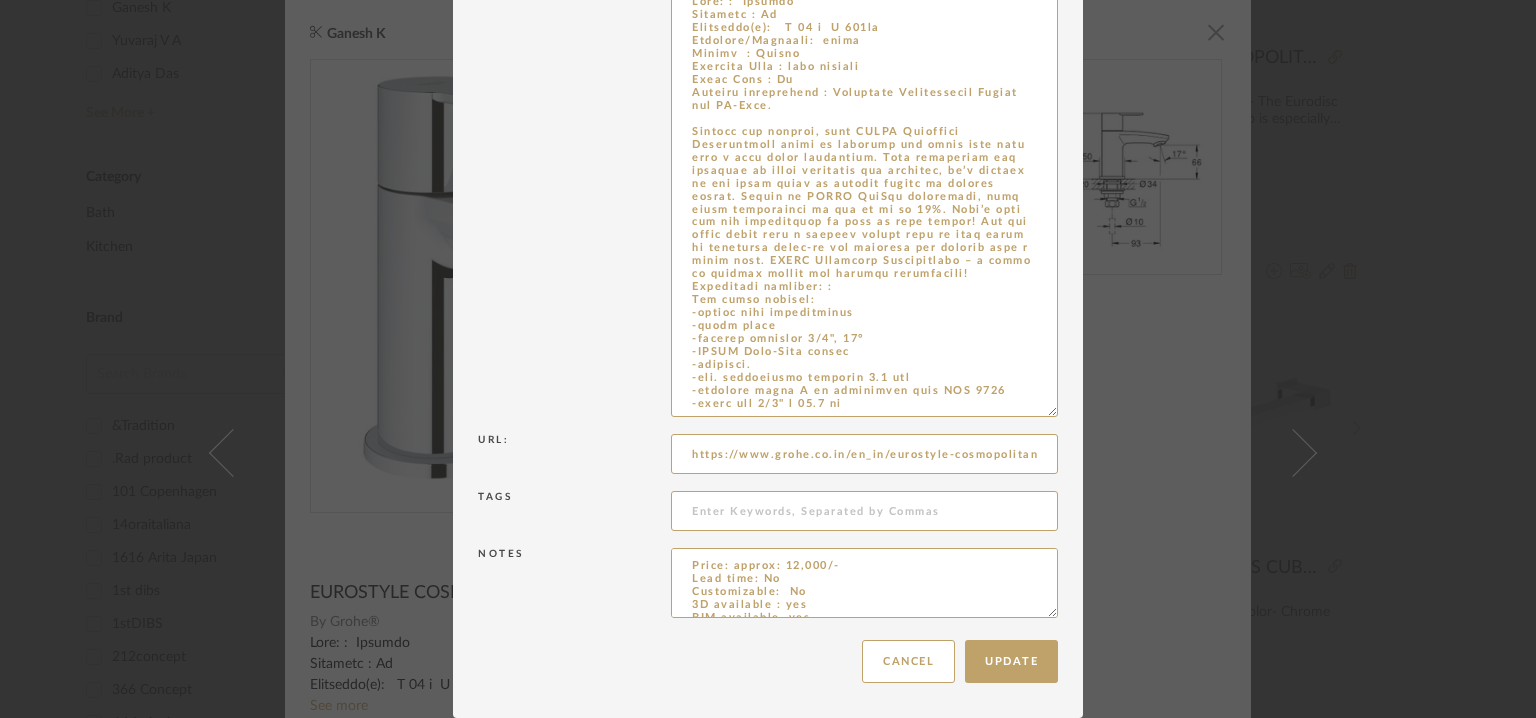 scroll, scrollTop: 0, scrollLeft: 0, axis: both 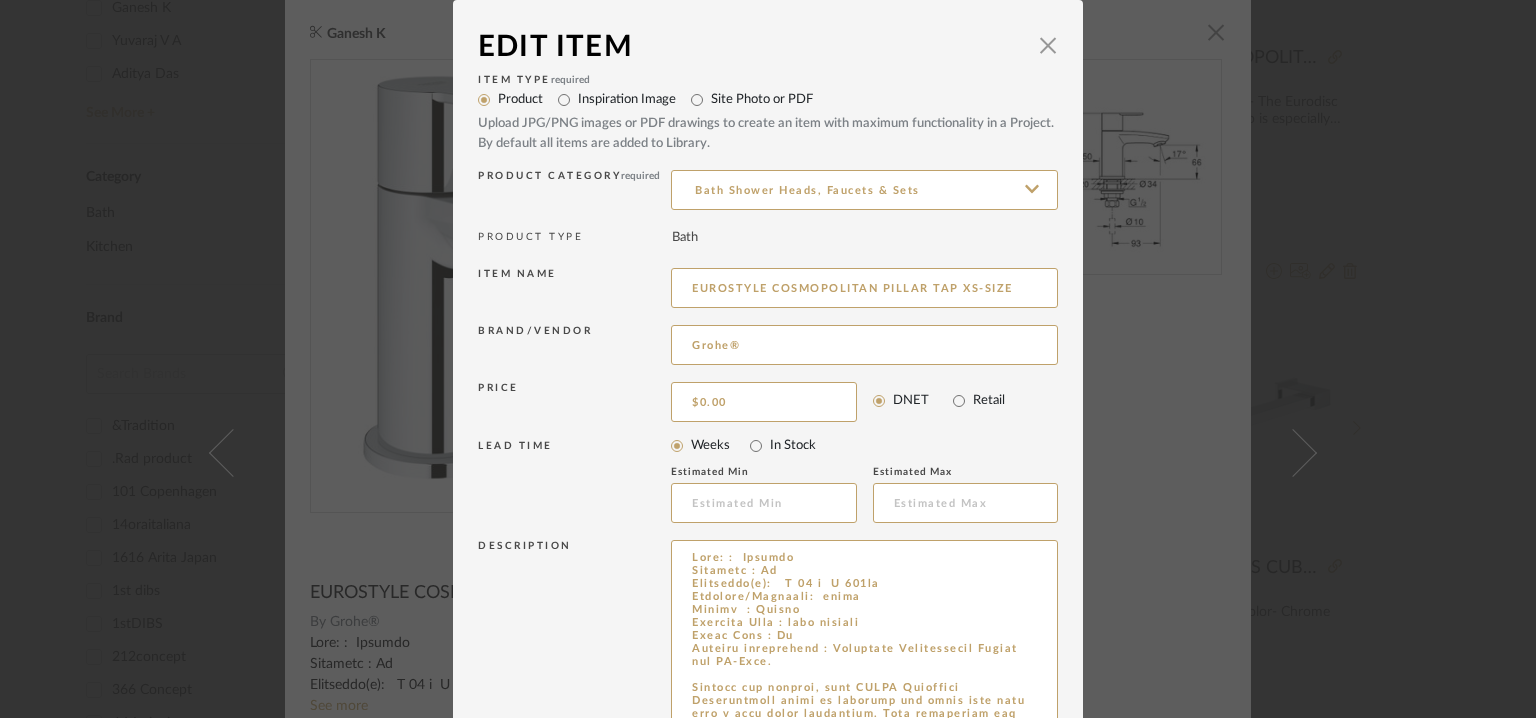 drag, startPoint x: 862, startPoint y: 413, endPoint x: 614, endPoint y: -87, distance: 558.1254 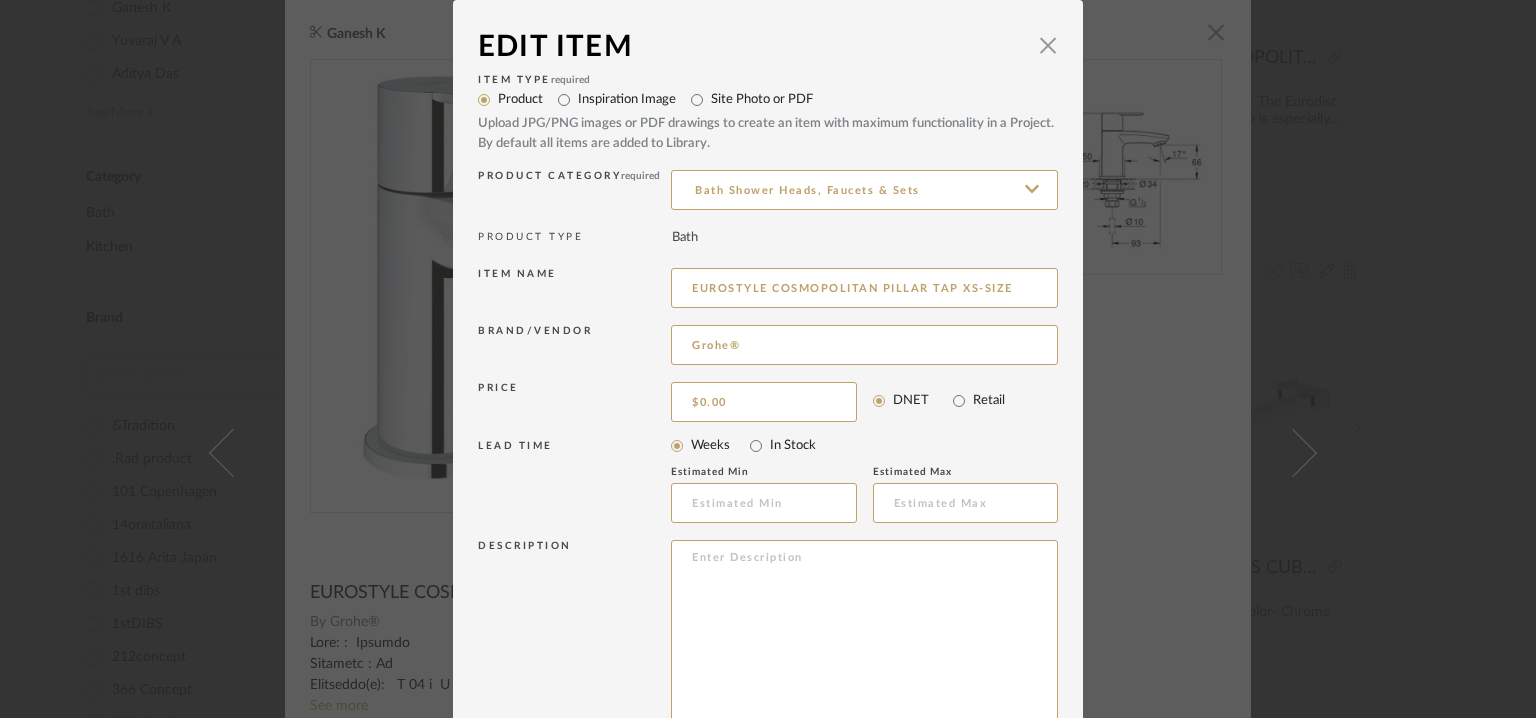 paste on "Type: :  Faucets
Designer : Na
Dimension(s):   D 93 x  H 129mm
Material/Finishes:  metal
Colour  : Chrome
Mounting Type : wall mounted
Valve Type : Na
Product description : Eurostyle Cosmopolitan Pillar tap XS-Size.
Stylish and compact, this GROHE Eurostyle Cosmopolitan model is designed for rooms that only have a cold water connection. From cloakrooms and ensuites to guest bathrooms and bedrooms, it’s perfect as the short spout is ideally suited to smaller basins. Thanks to GROHE EcoJoy technology, your water consumption is cut by up to 50%. That’s good for the environment as well as your wallet! And the spout comes with a special nozzle that is less prone to limescale build-up and deposits are removed with a quick wipe. GROHE Eurostyle Cosmopolitan – a blend of classic design and premium performance!
Additional features: :
Any other details:
-single hole installation
-metal lever
-ceramic headpart 1/2", 90°
-GROHE Long-Life finish
-mousseur.
-min. recommended pressure 1.0 bar
-acoustic group I in ac..." 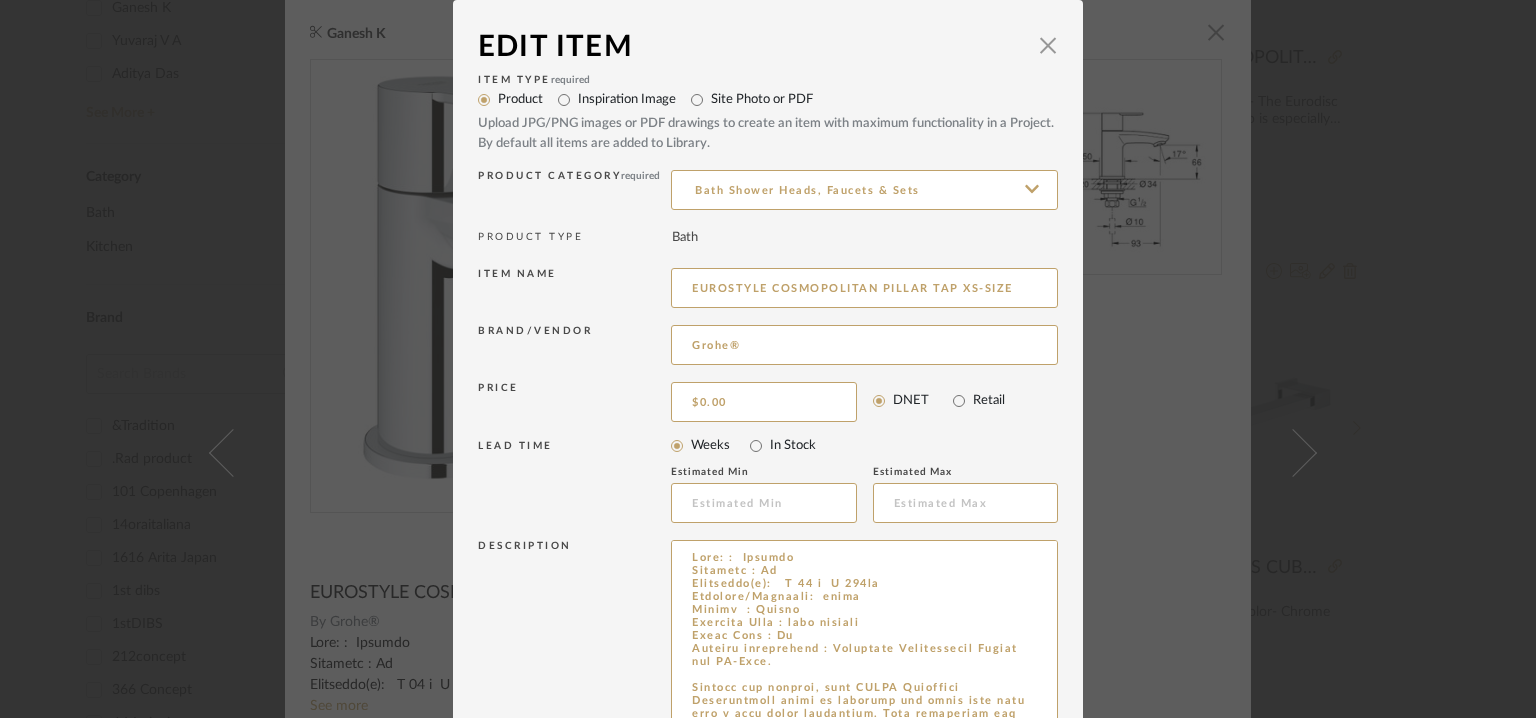 scroll, scrollTop: 33, scrollLeft: 0, axis: vertical 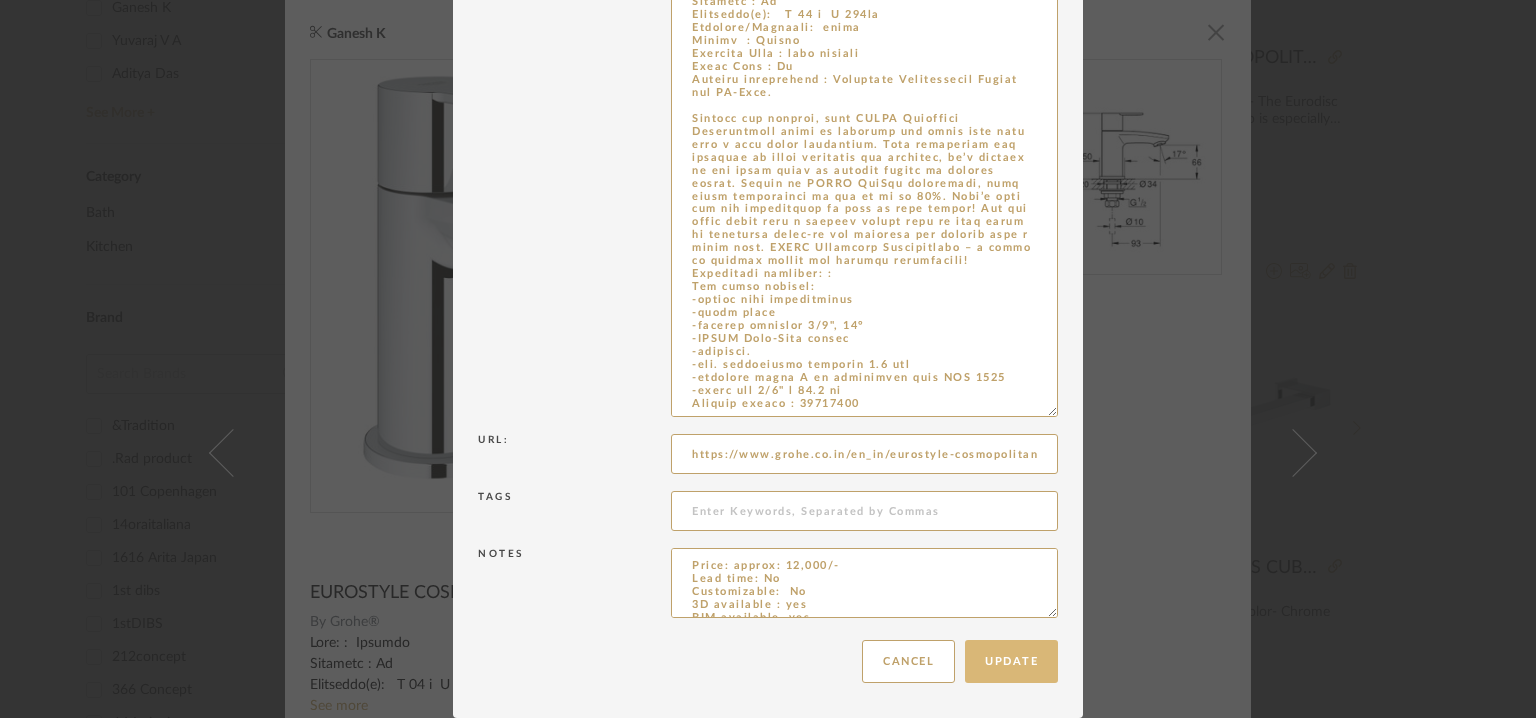 type on "Type: :  Faucets
Designer : Na
Dimension(s):   D 93 x  H 129mm
Material/Finishes:  metal
Colour  : Chrome
Mounting Type : wall mounted
Valve Type : Na
Product description : Eurostyle Cosmopolitan Pillar tap XS-Size.
Stylish and compact, this GROHE Eurostyle Cosmopolitan model is designed for rooms that only have a cold water connection. From cloakrooms and ensuites to guest bathrooms and bedrooms, it’s perfect as the short spout is ideally suited to smaller basins. Thanks to GROHE EcoJoy technology, your water consumption is cut by up to 50%. That’s good for the environment as well as your wallet! And the spout comes with a special nozzle that is less prone to limescale build-up and deposits are removed with a quick wipe. GROHE Eurostyle Cosmopolitan – a blend of classic design and premium performance!
Additional features: :
Any other details:
-single hole installation
-metal lever
-ceramic headpart 1/2", 90°
-GROHE Long-Life finish
-mousseur.
-min. recommended pressure 1.0 bar
-acoustic group I in ac..." 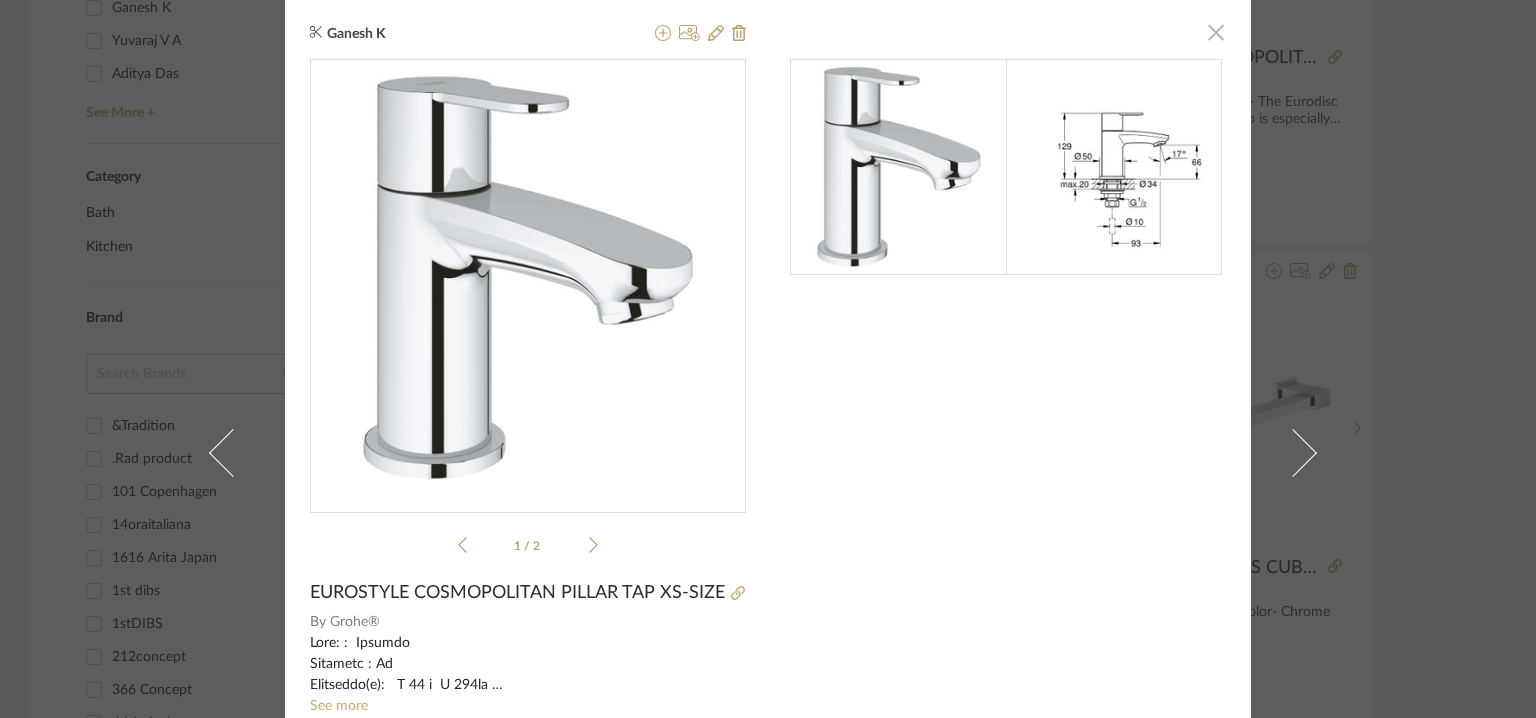 click 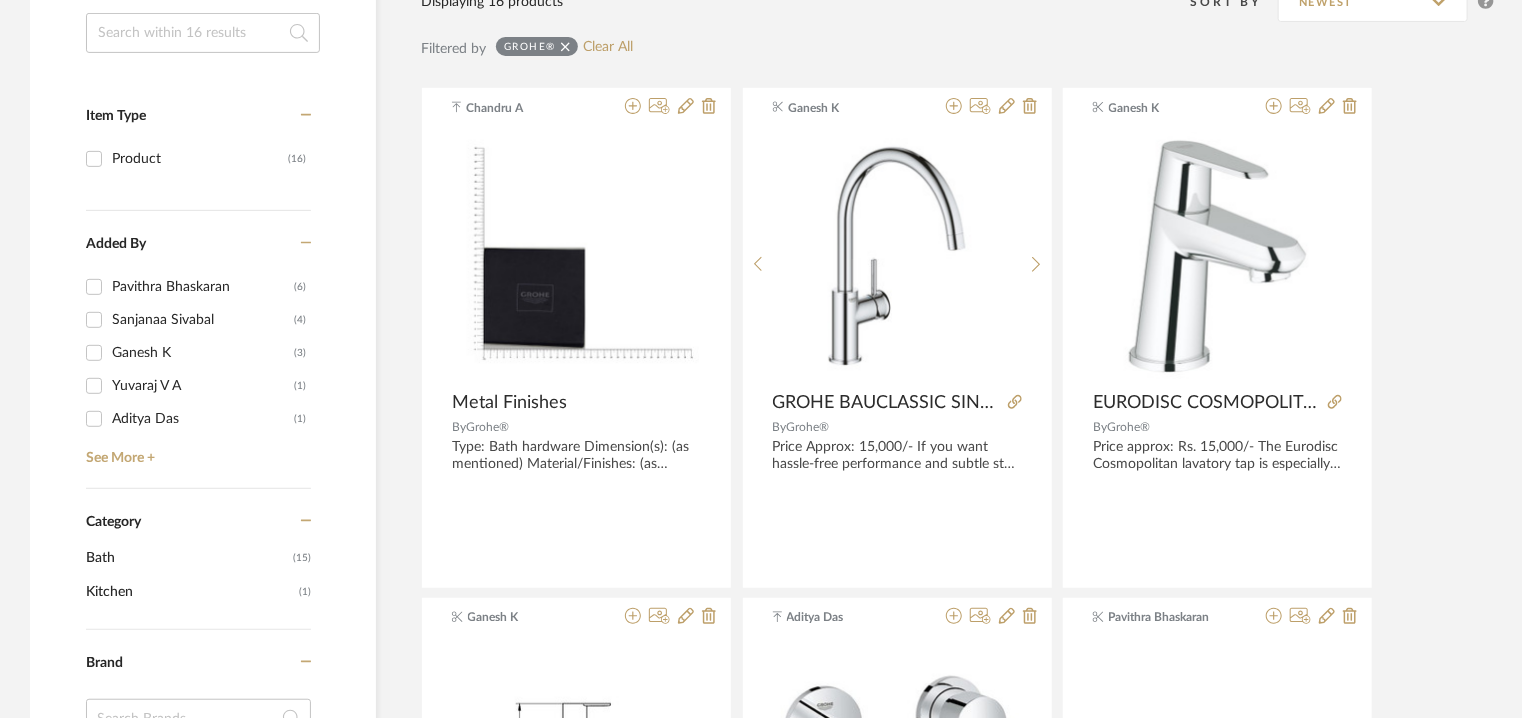 scroll, scrollTop: 0, scrollLeft: 0, axis: both 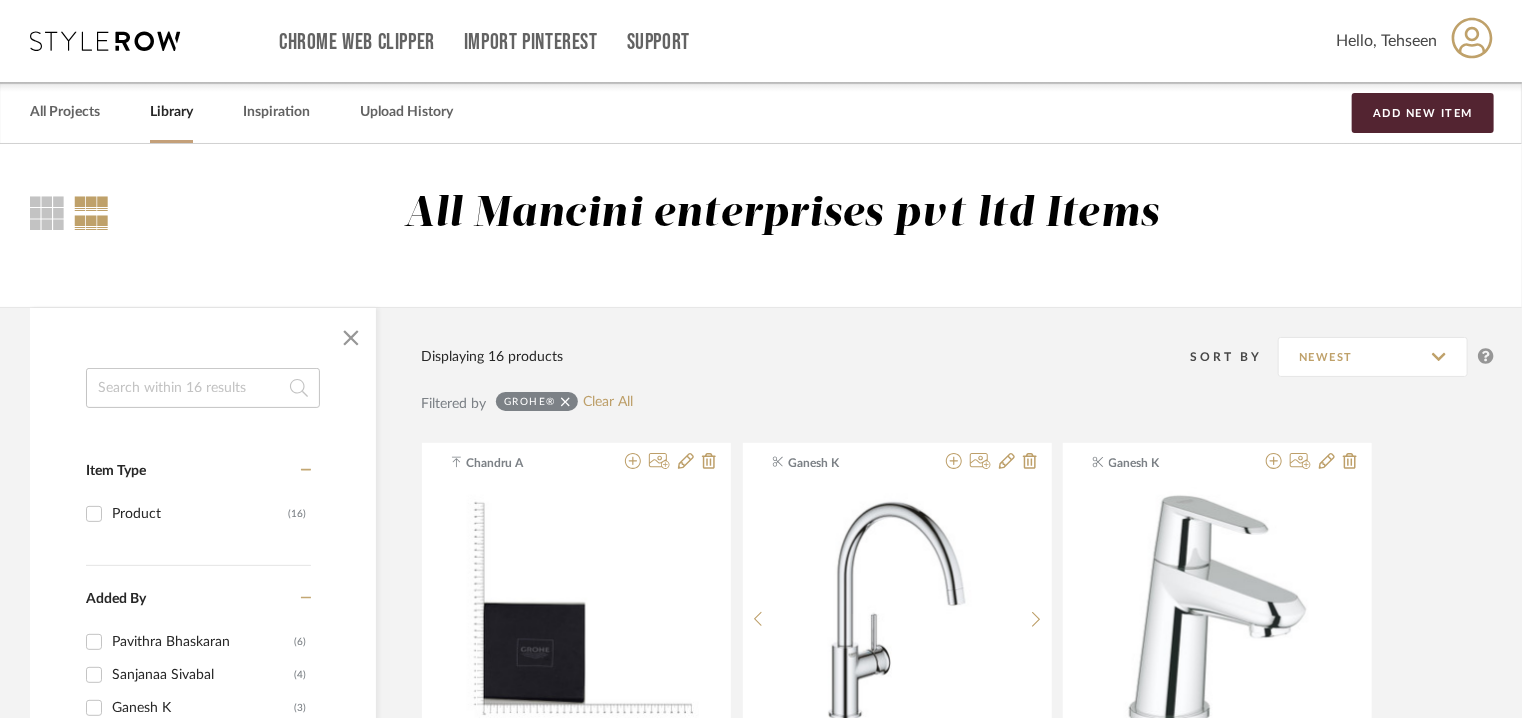 click 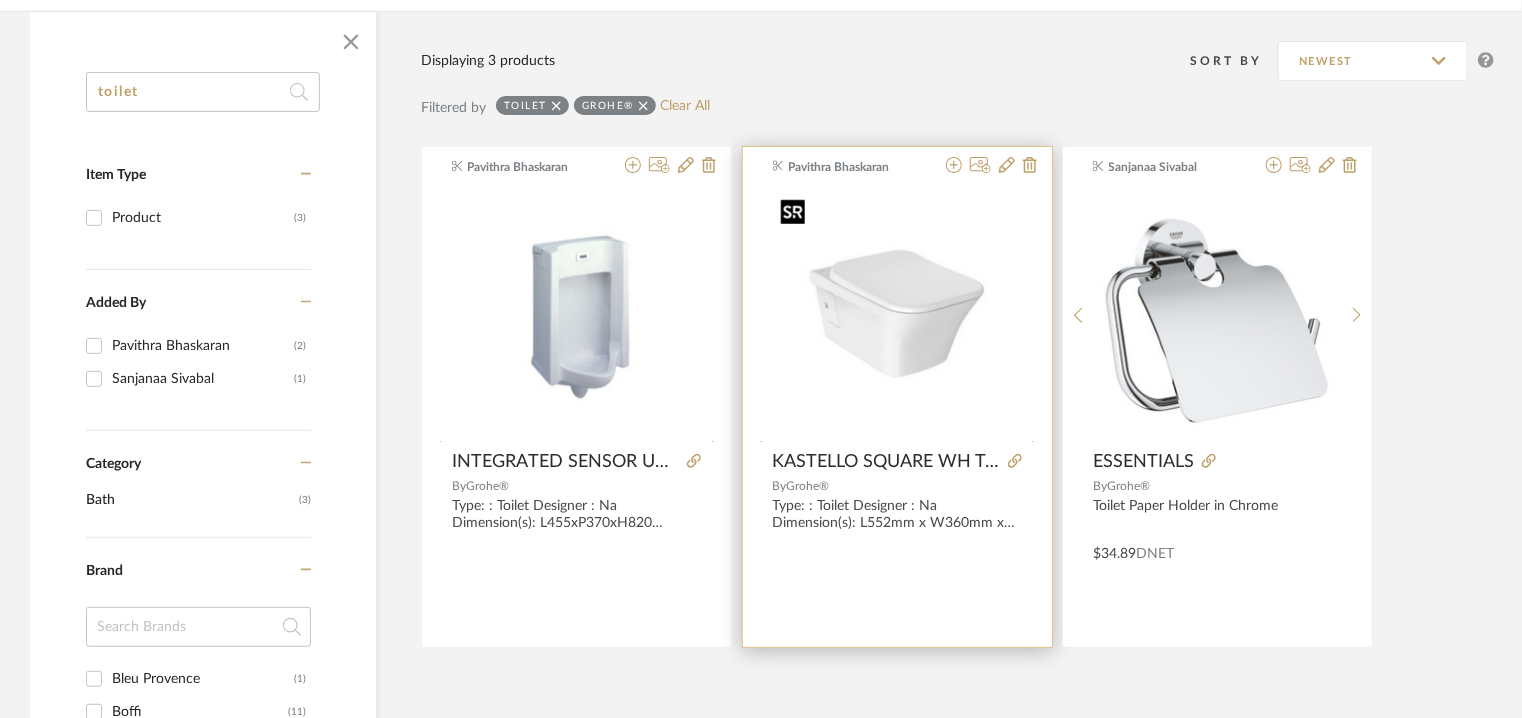 scroll, scrollTop: 300, scrollLeft: 0, axis: vertical 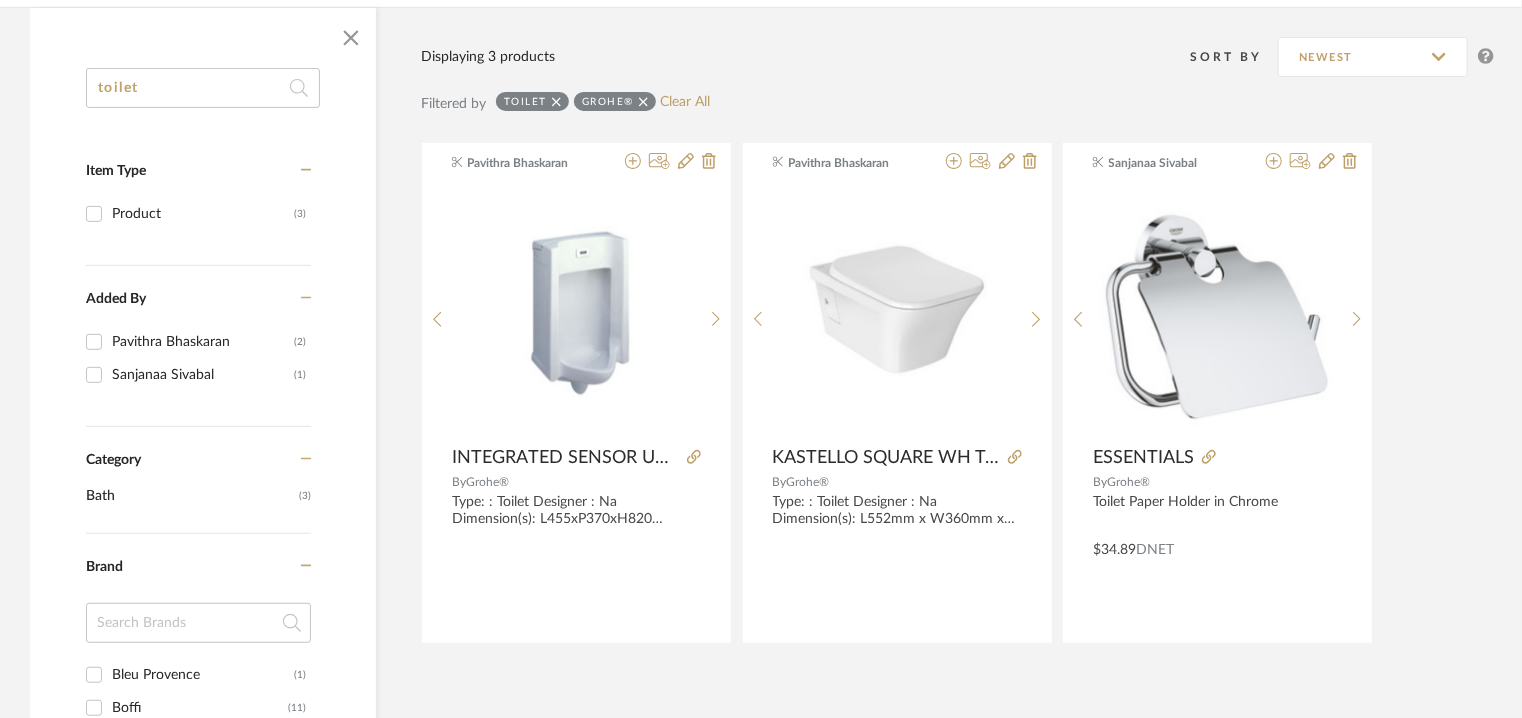 drag, startPoint x: 208, startPoint y: 92, endPoint x: 0, endPoint y: 65, distance: 209.74509 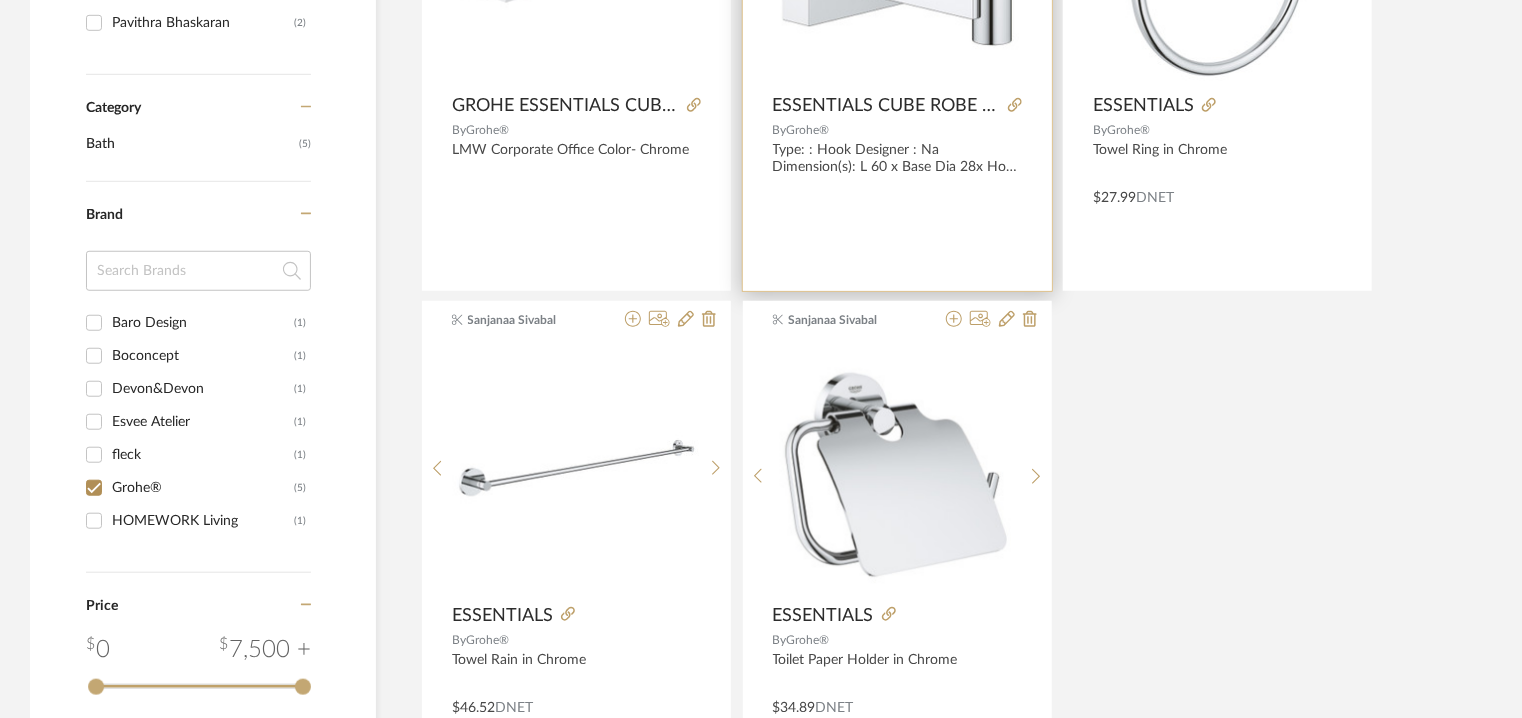 scroll, scrollTop: 700, scrollLeft: 0, axis: vertical 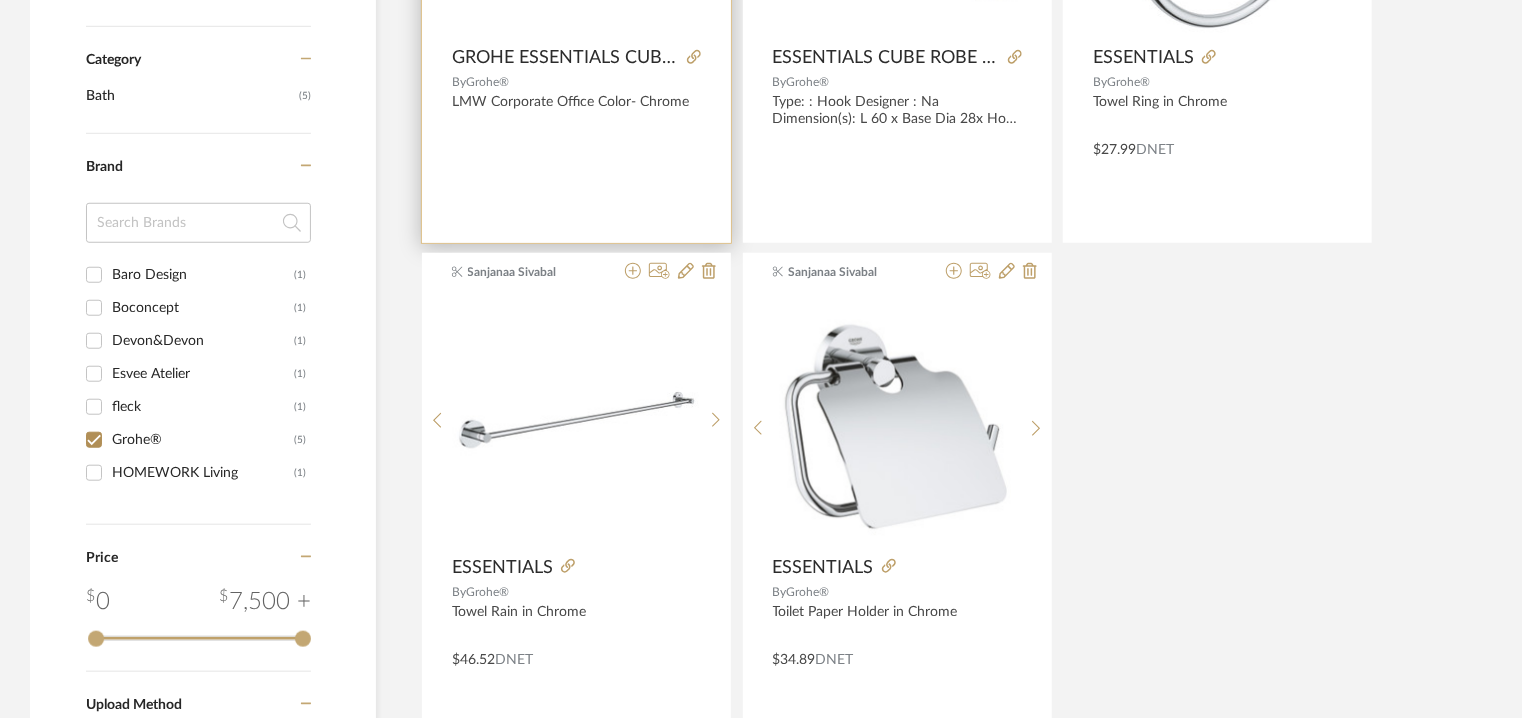 type on "essentials" 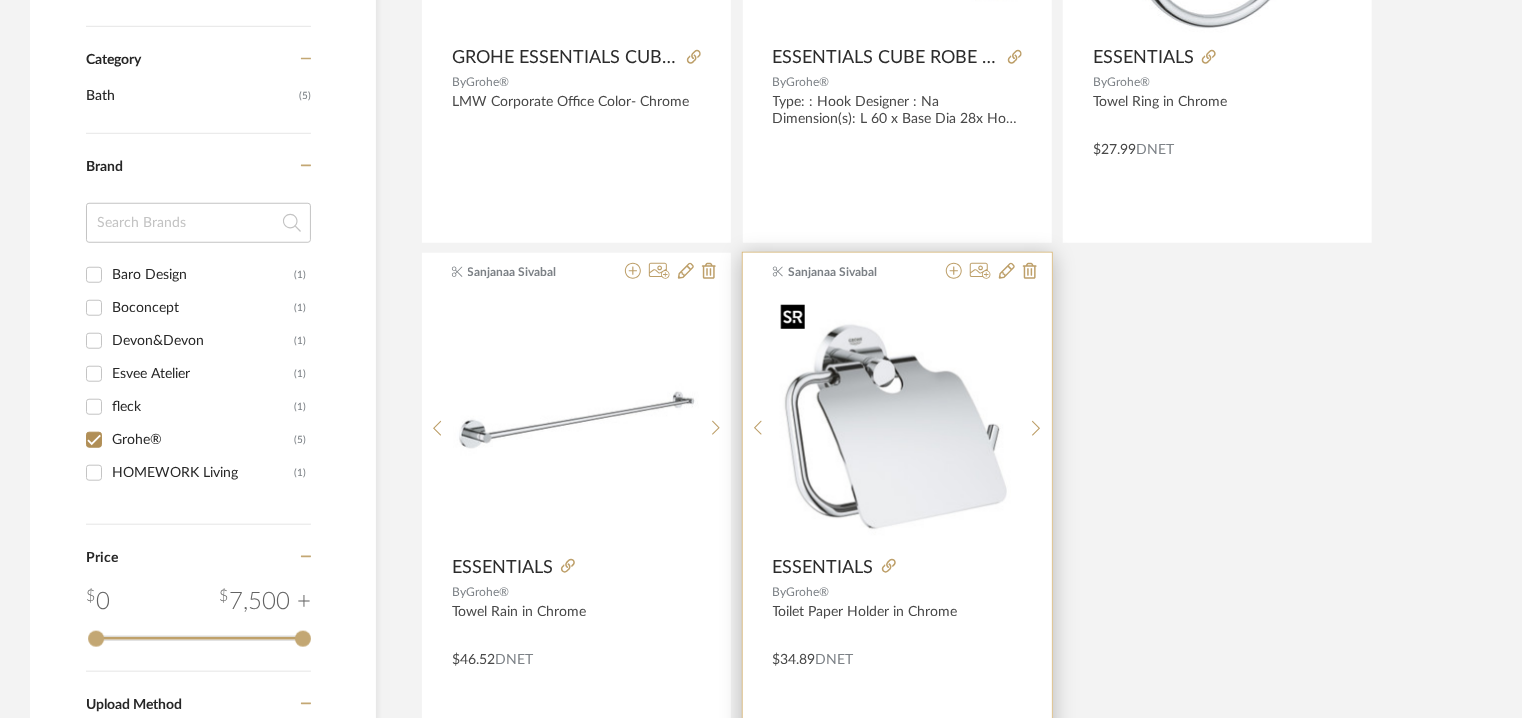 click at bounding box center [897, 421] 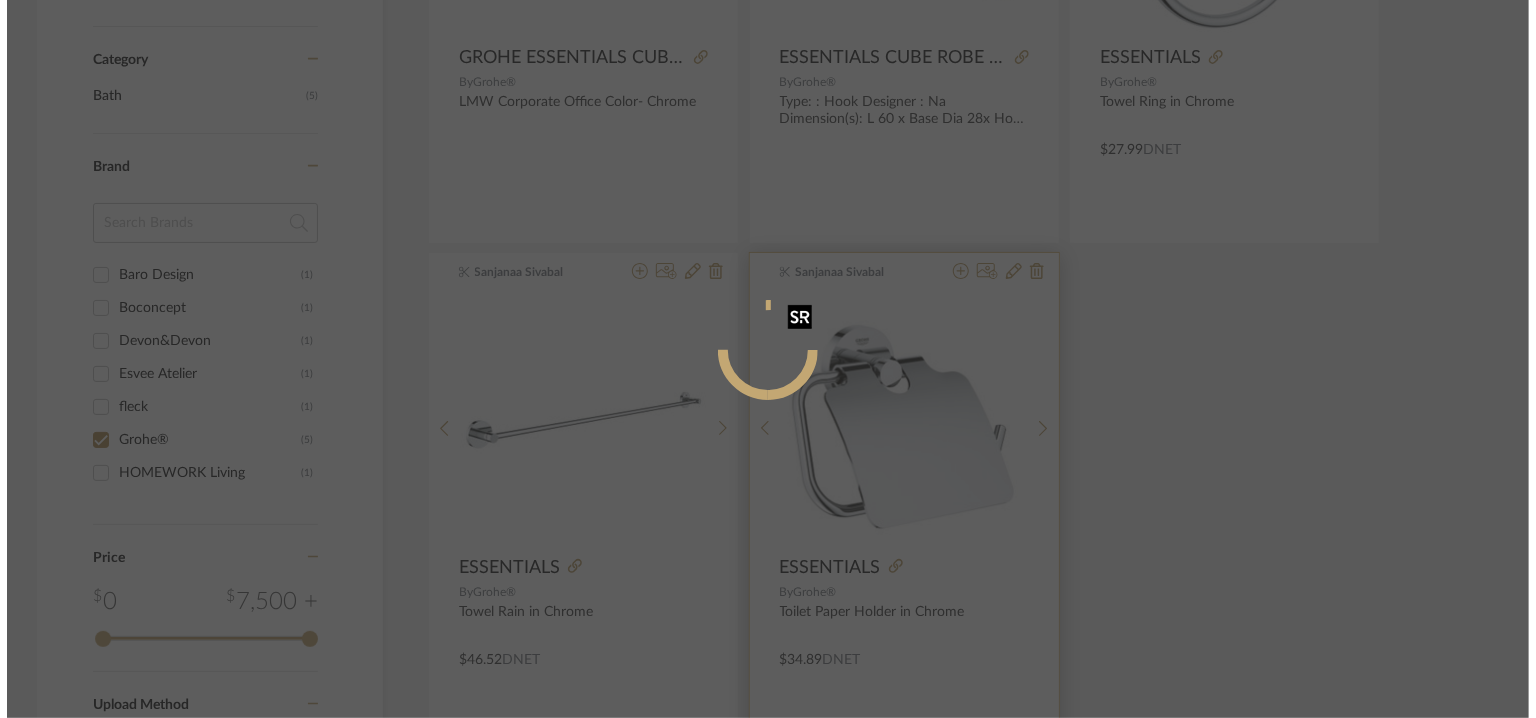 scroll, scrollTop: 0, scrollLeft: 0, axis: both 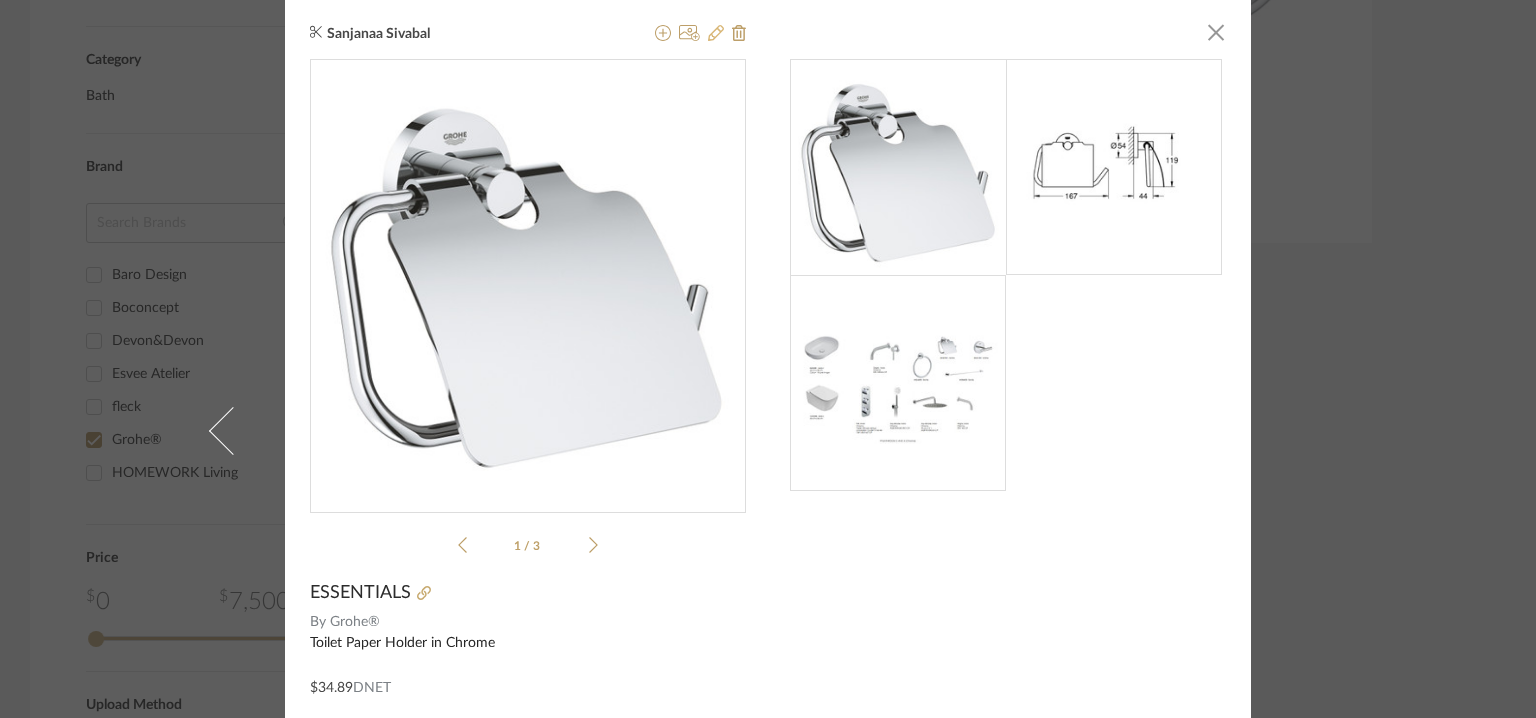 click 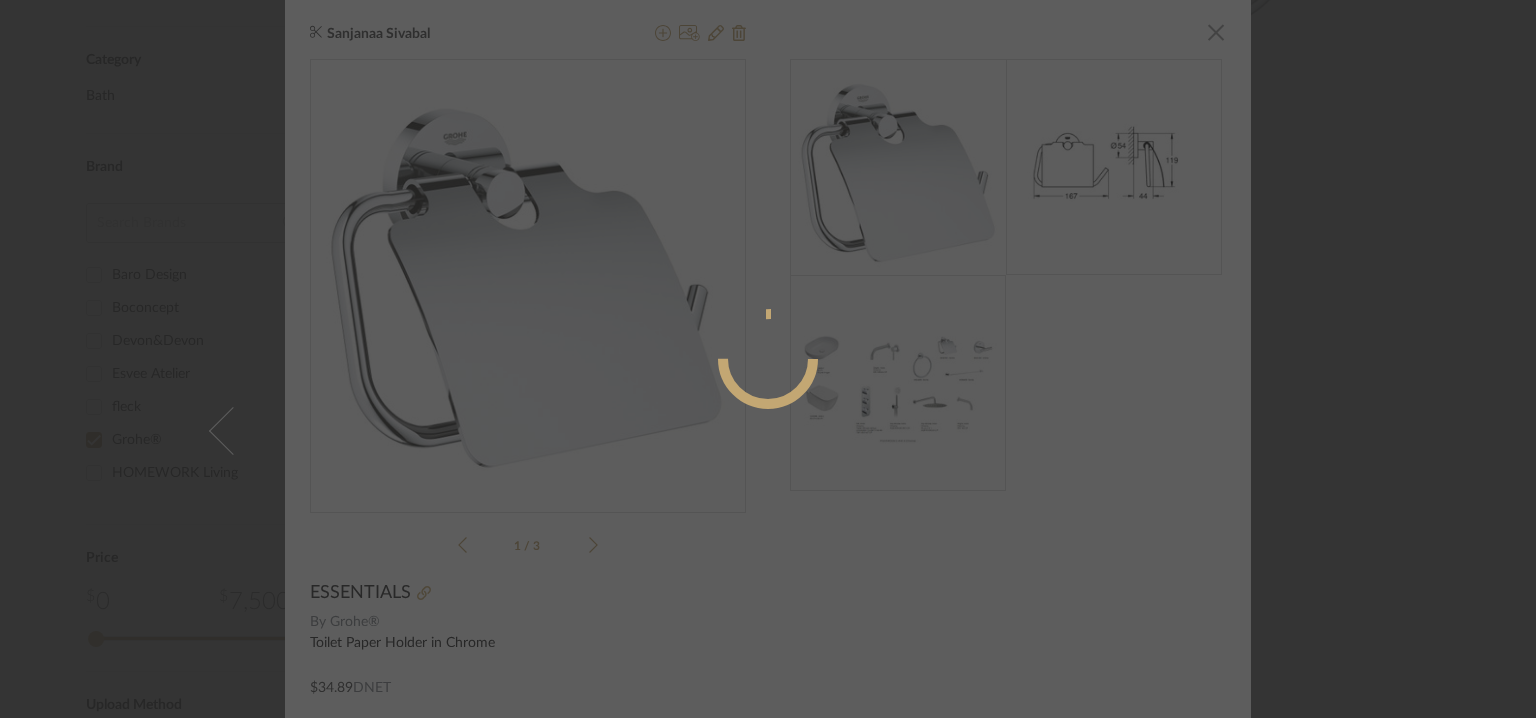radio on "true" 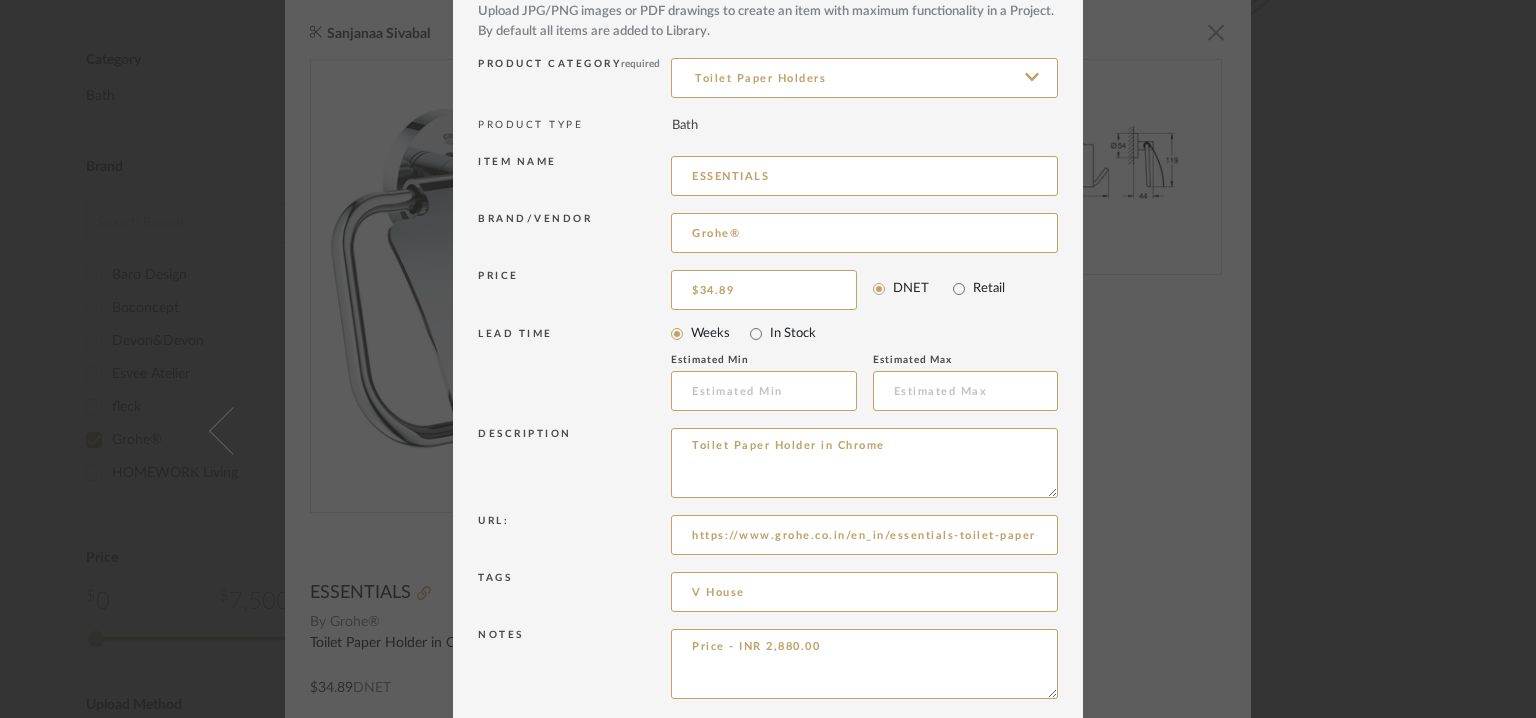 scroll, scrollTop: 192, scrollLeft: 0, axis: vertical 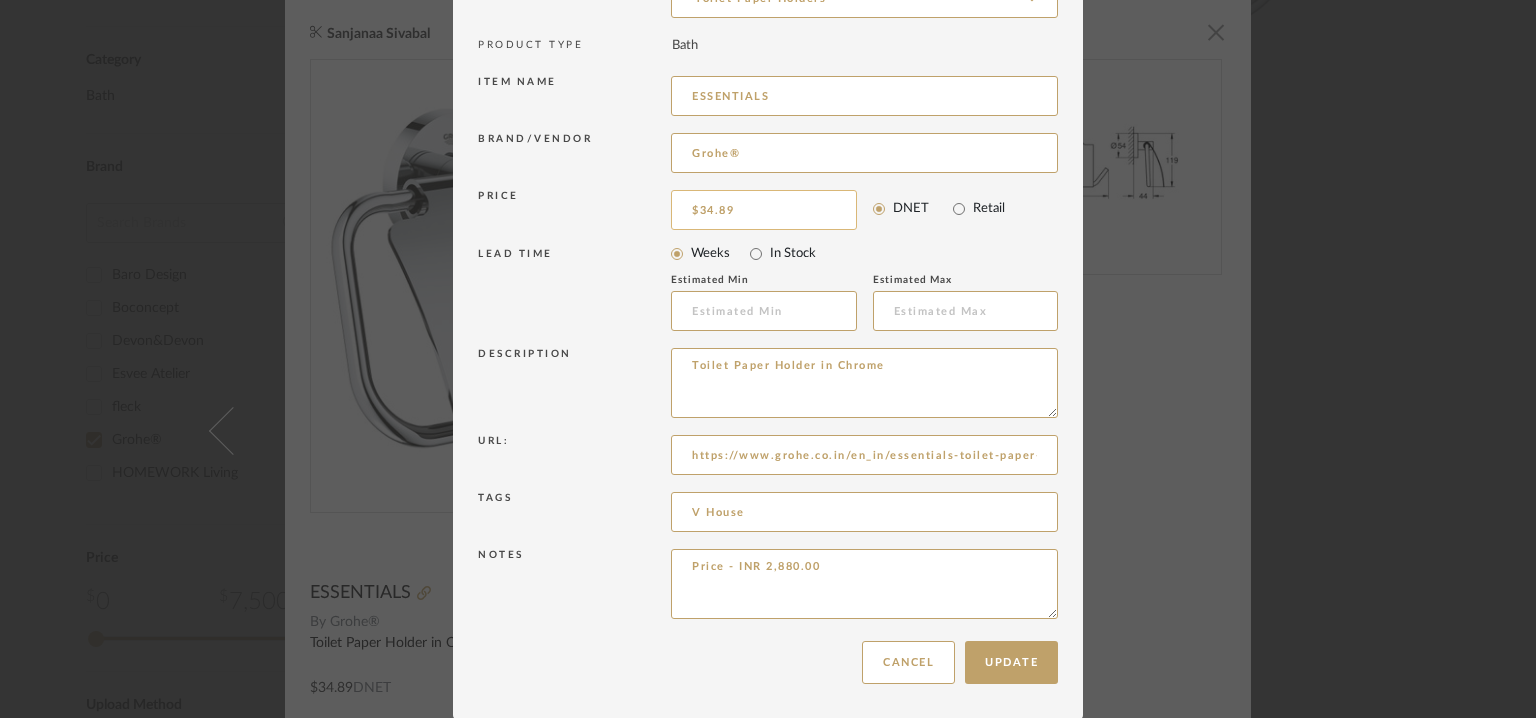 type on "34.89" 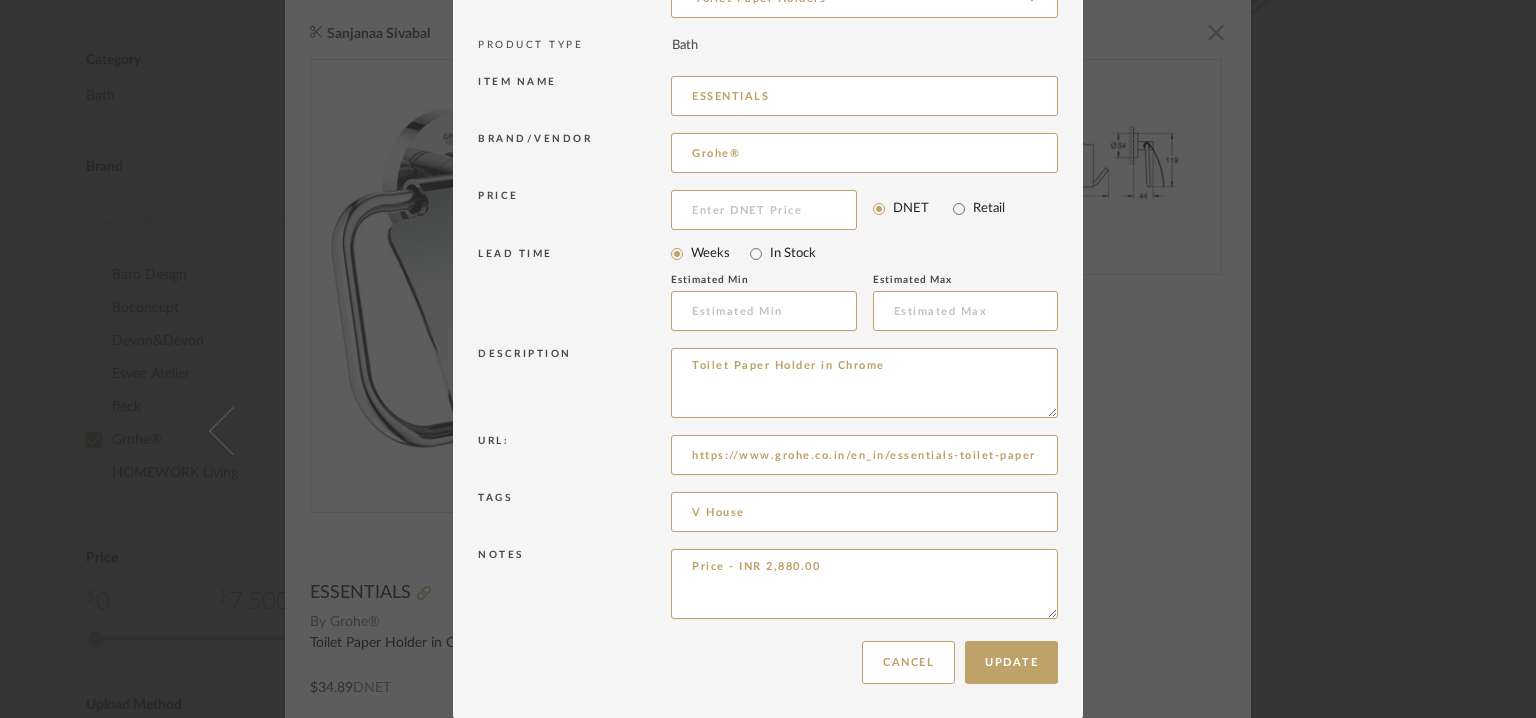 type 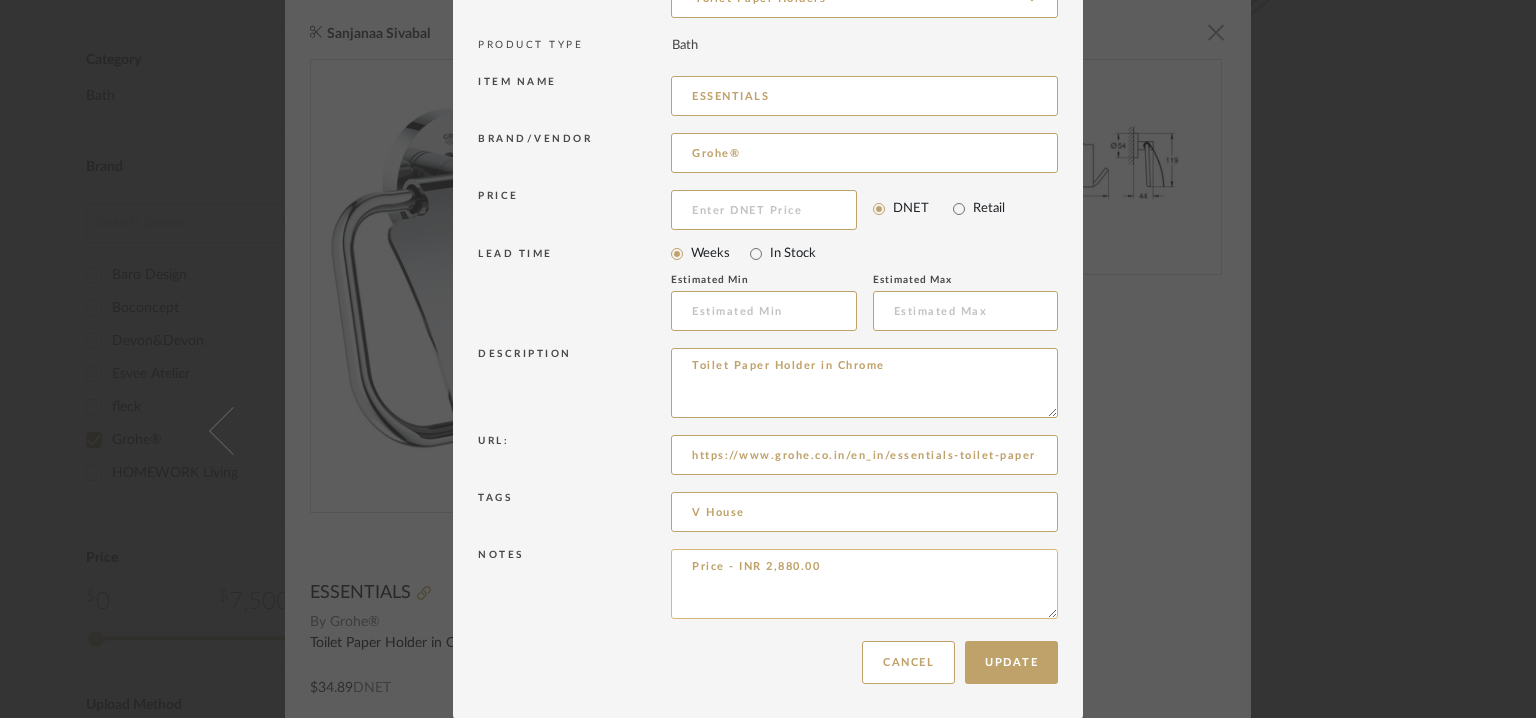 click on "Price - INR 2,880.00" at bounding box center [864, 584] 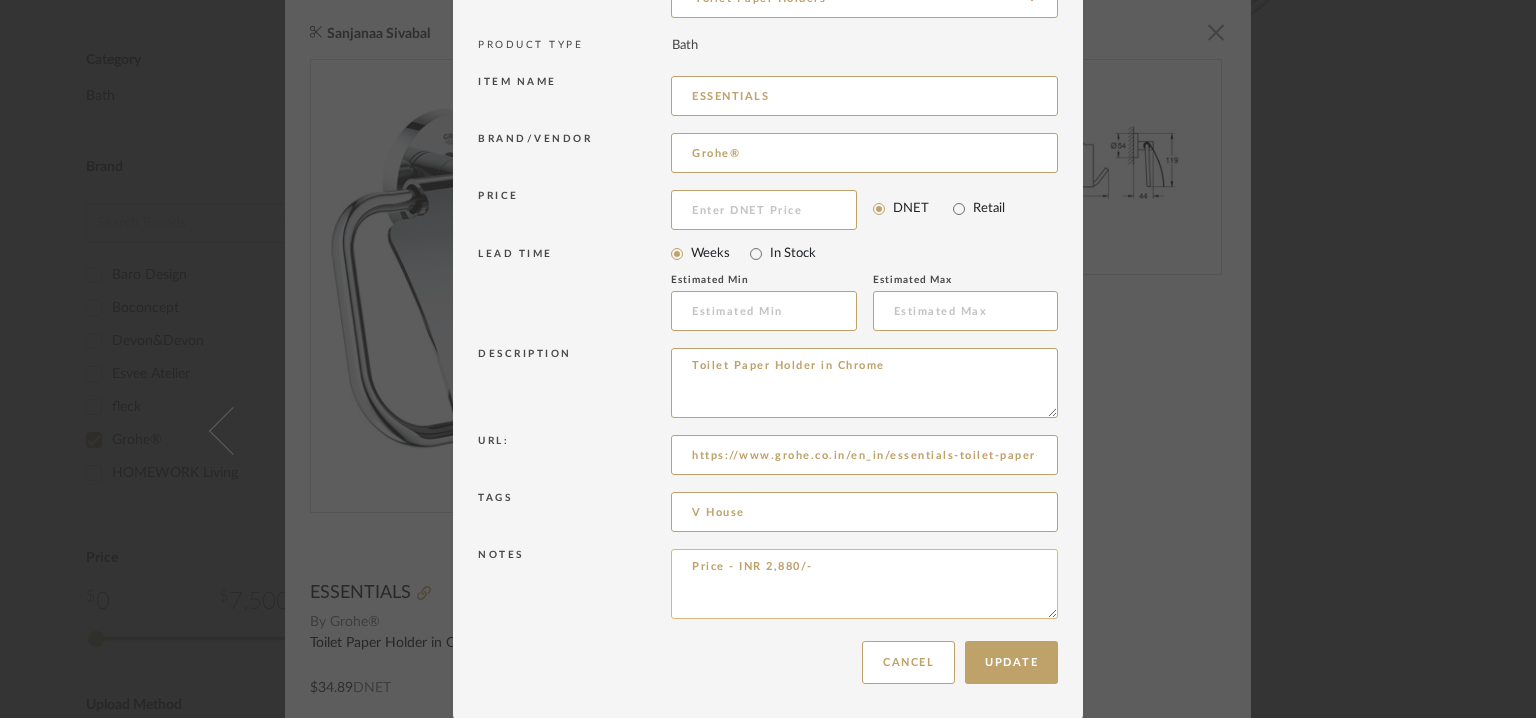 paste on "Price: Na
Lead time: No
Customizable:  No
3D available : yes
BIM available. yes
Point of contact:  Shantilal
Contact number: MOBILE :+91 99402 55955
Email address:  luxury@bathcaff.com
Address: BATHCAFF
64, Jawaharlal Nehru Salai, Sri Sakthi Nagar, Arumbakkam, Chennai, Tamil Nadu 60010
Additional contact information: Na" 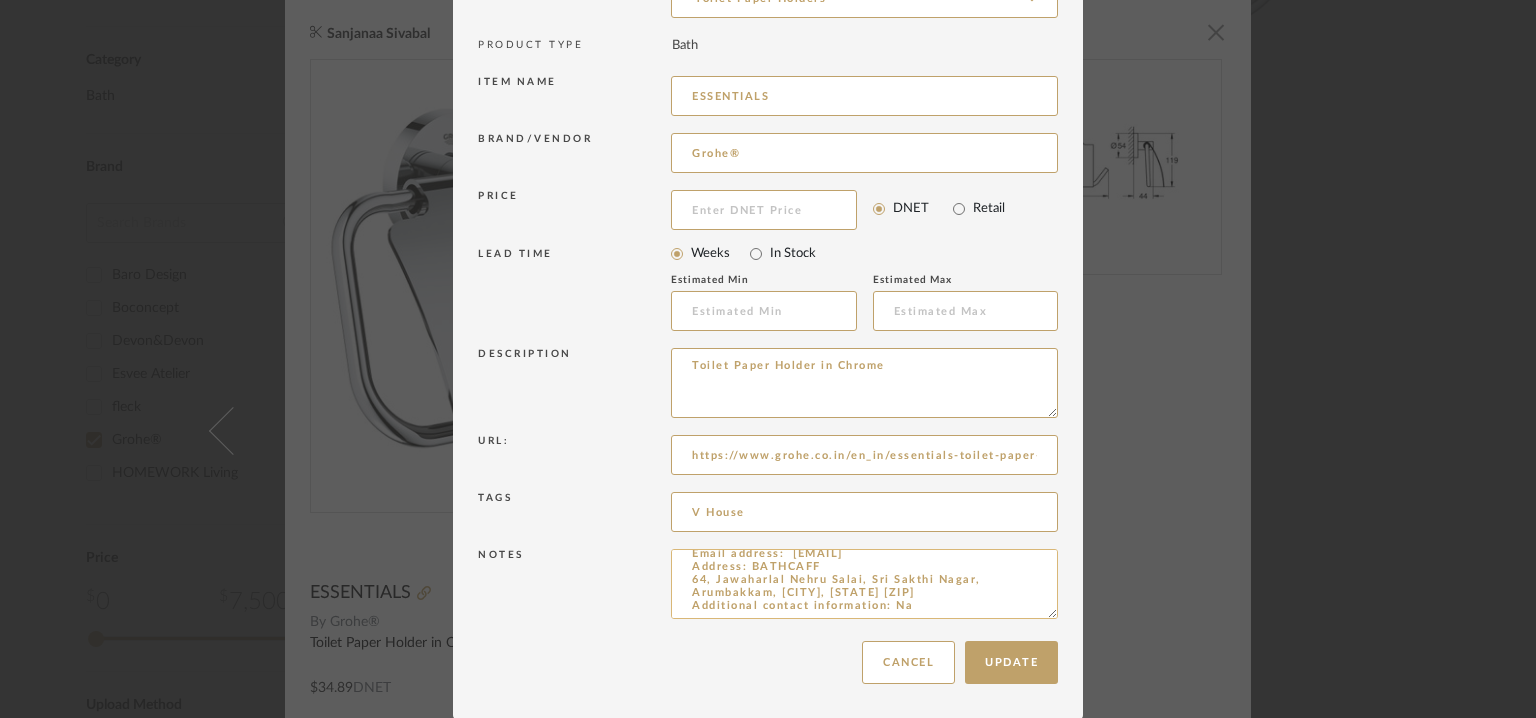 scroll, scrollTop: 0, scrollLeft: 0, axis: both 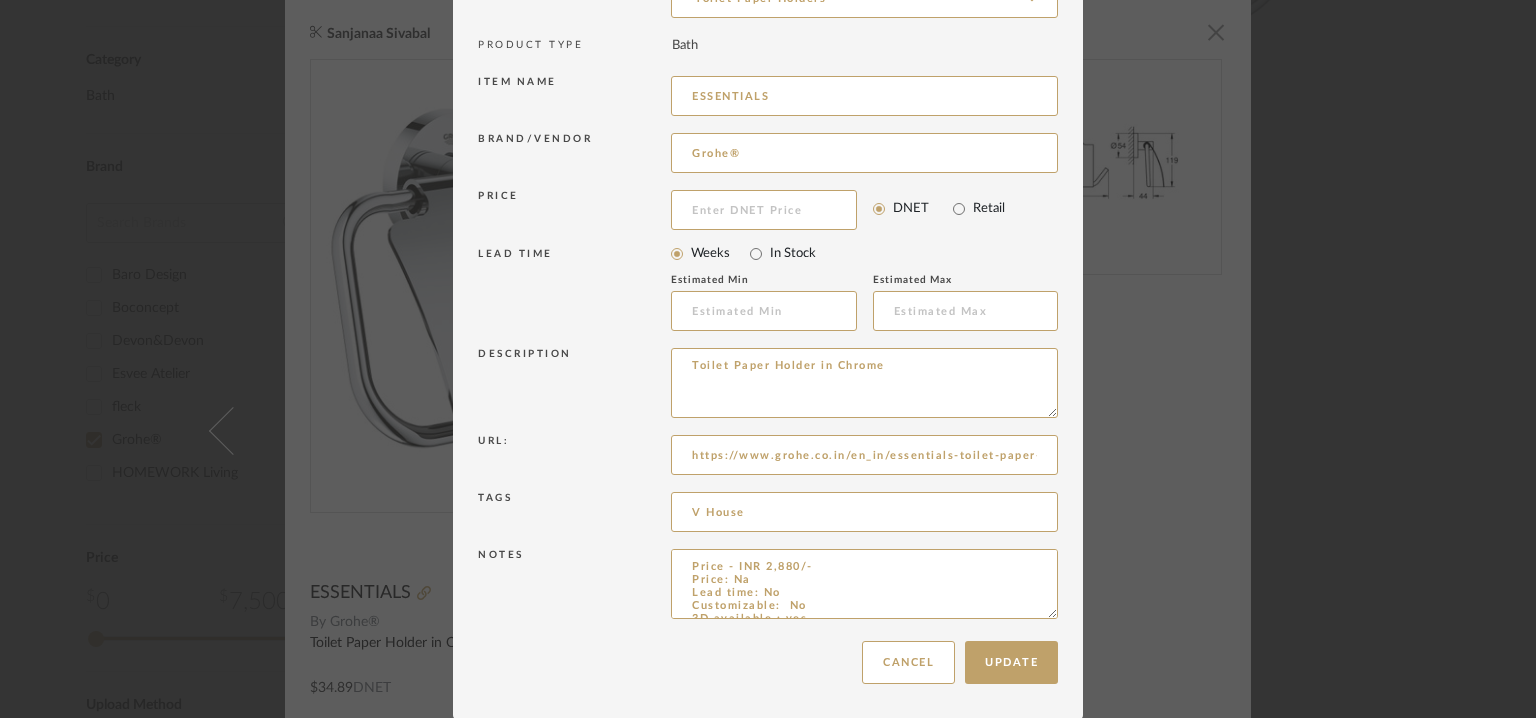 drag, startPoint x: 732, startPoint y: 582, endPoint x: 659, endPoint y: 576, distance: 73.24616 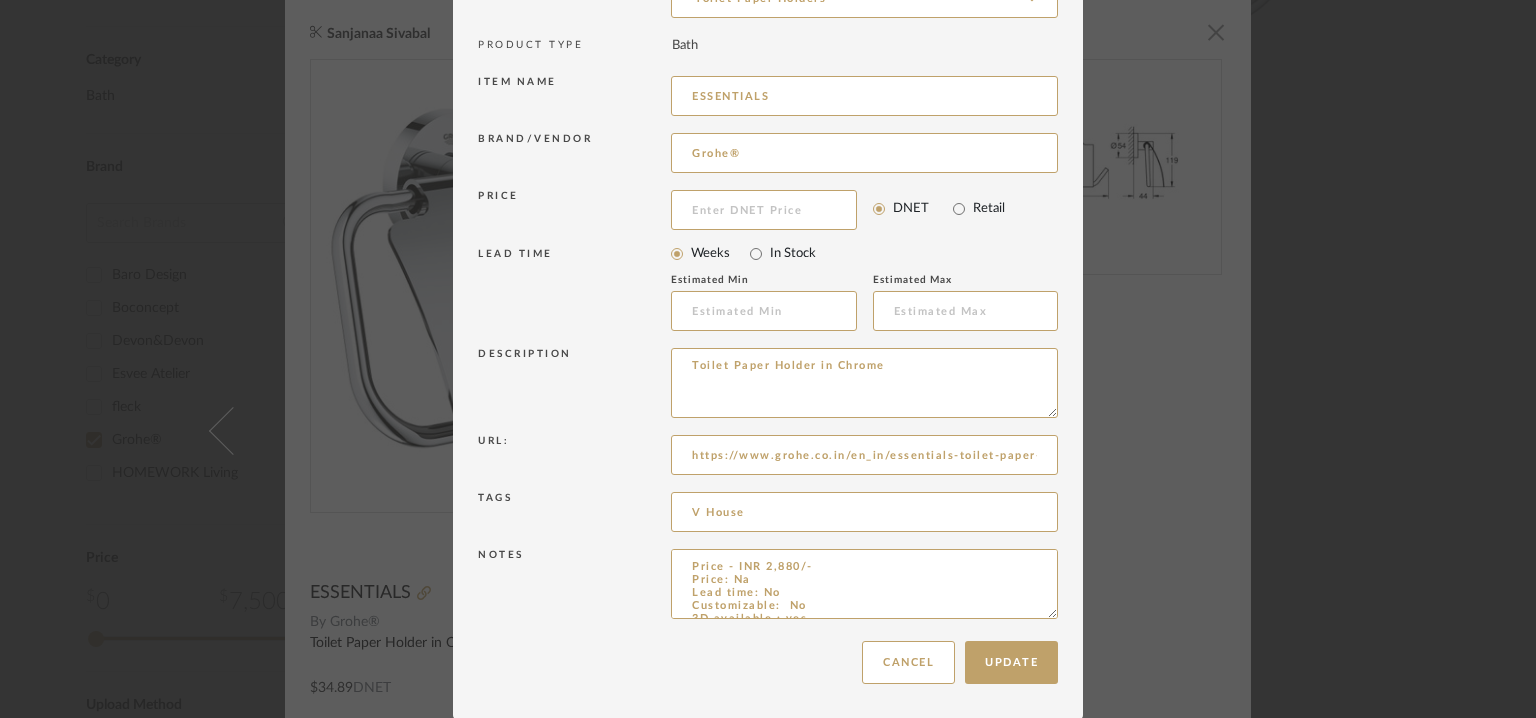 click on "Notes  Price - INR 2,880/-
Price: Na
Lead time: No
Customizable:  No
3D available : yes
BIM available. yes
Point of contact:  Shantilal
Contact number: MOBILE :+91 99402 55955
Email address:  luxury@bathcaff.com
Address: BATHCAFF
64, Jawaharlal Nehru Salai, Sri Sakthi Nagar, Arumbakkam, Chennai, Tamil Nadu 60010
Additional contact information: Na" at bounding box center [768, 587] 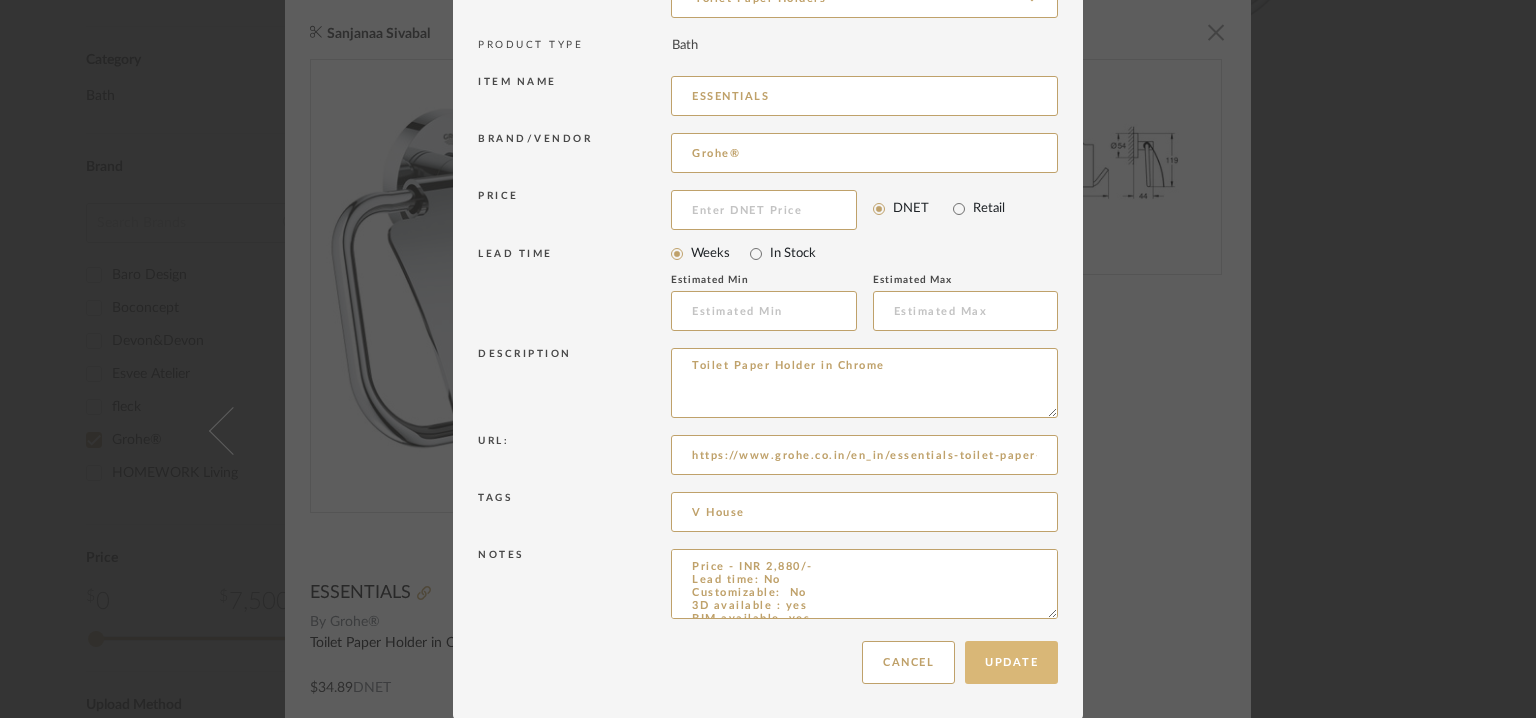 type on "Price - INR 2,880/-
Lead time: No
Customizable:  No
3D available : yes
BIM available. yes
Point of contact:  Shantilal
Contact number: MOBILE :+91 99402 55955
Email address:  luxury@bathcaff.com
Address: BATHCAFF
64, Jawaharlal Nehru Salai, Sri Sakthi Nagar, Arumbakkam, Chennai, Tamil Nadu 60010
Additional contact information: Na" 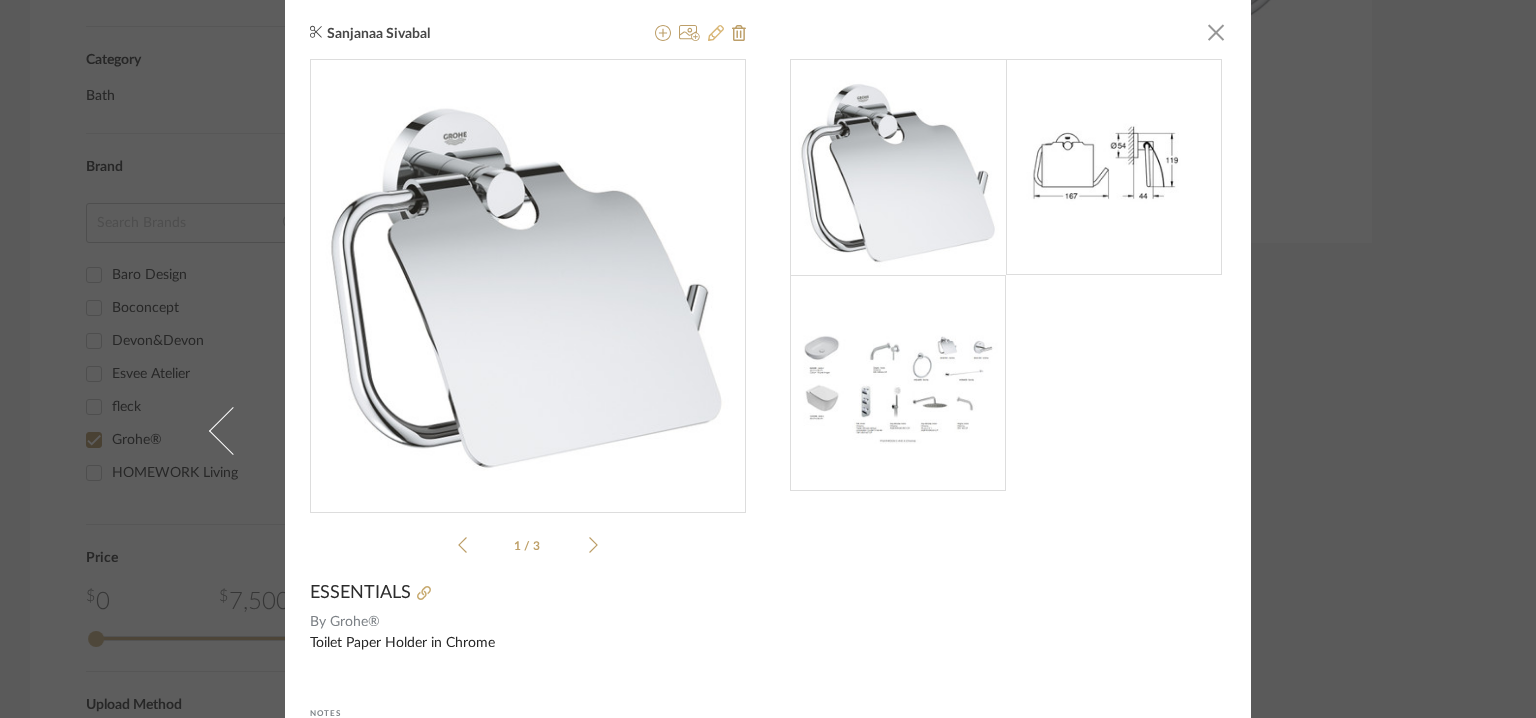 click 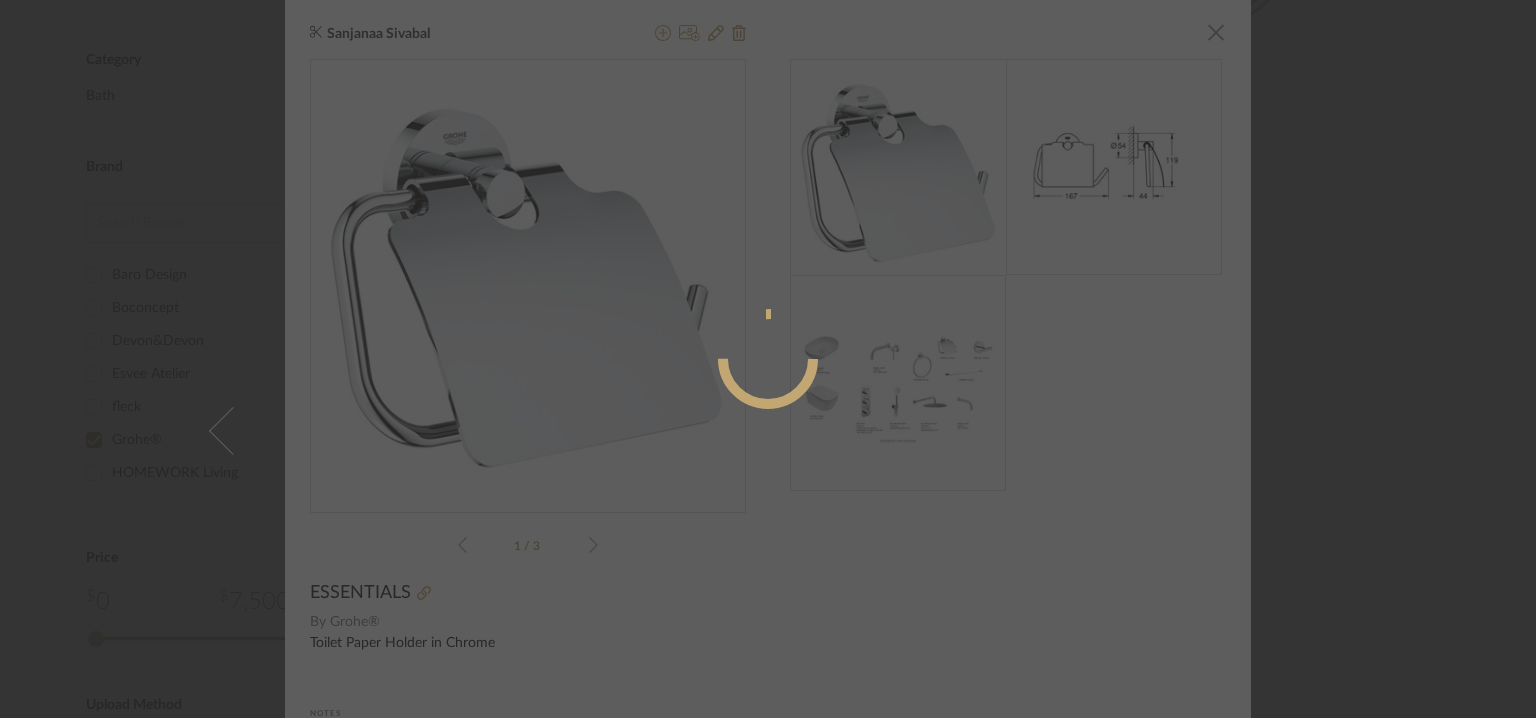 radio on "true" 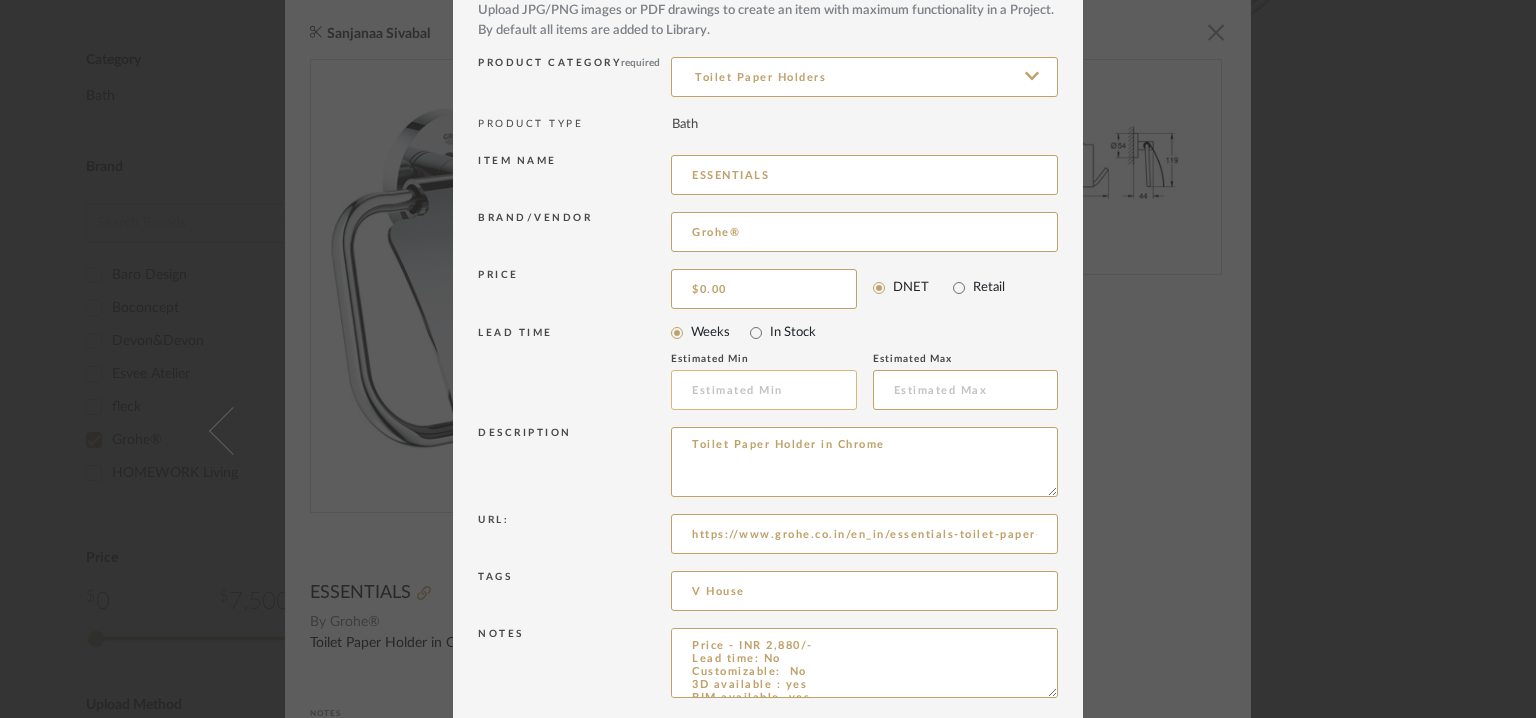 scroll, scrollTop: 192, scrollLeft: 0, axis: vertical 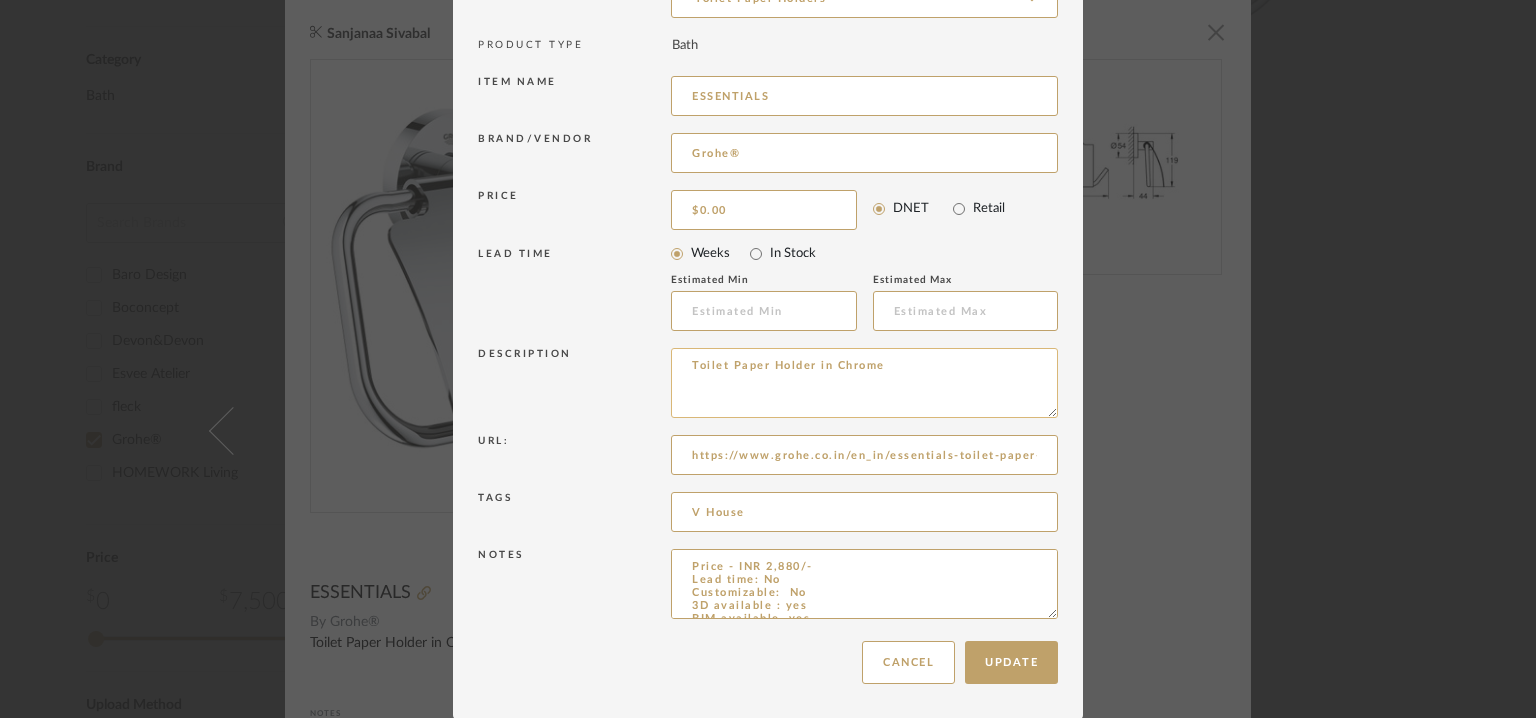 drag, startPoint x: 921, startPoint y: 368, endPoint x: 679, endPoint y: 365, distance: 242.0186 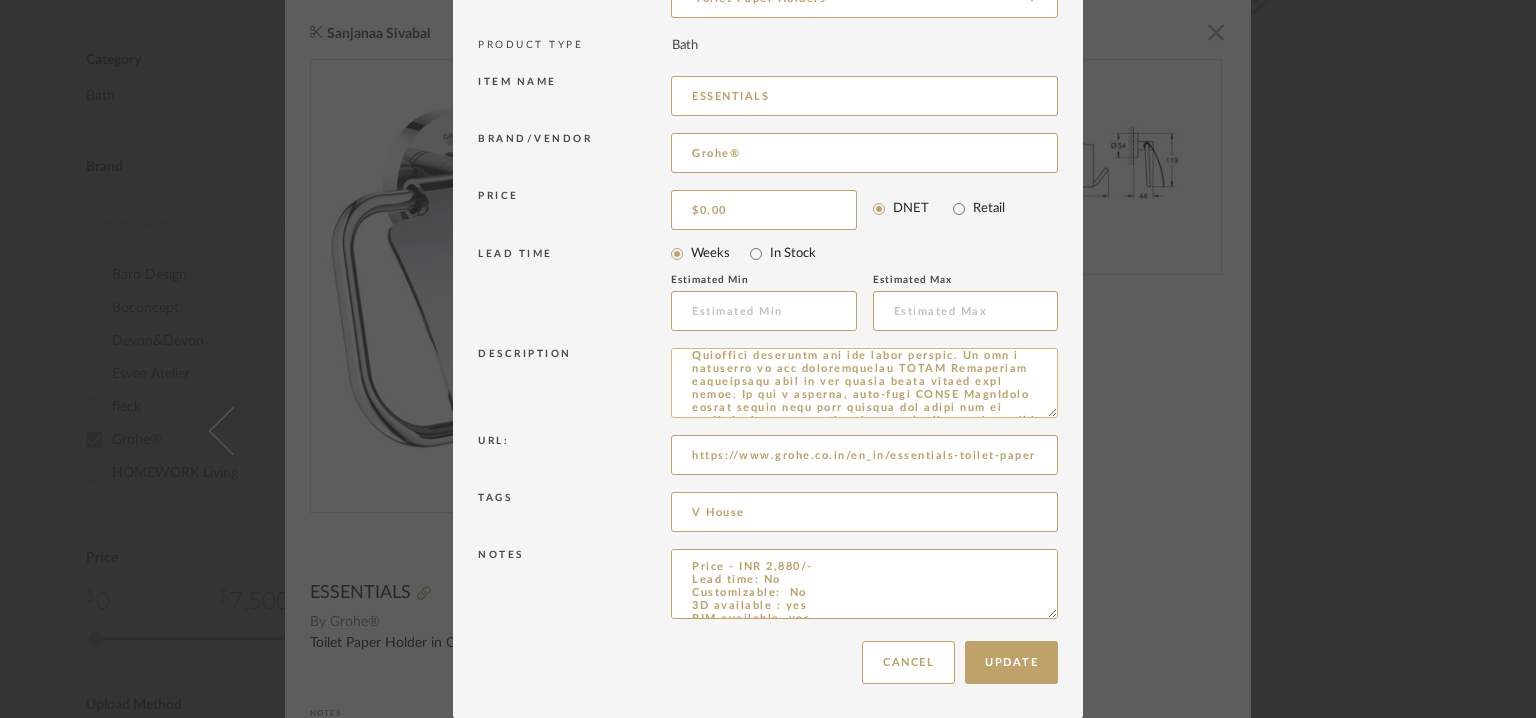 scroll, scrollTop: 9, scrollLeft: 0, axis: vertical 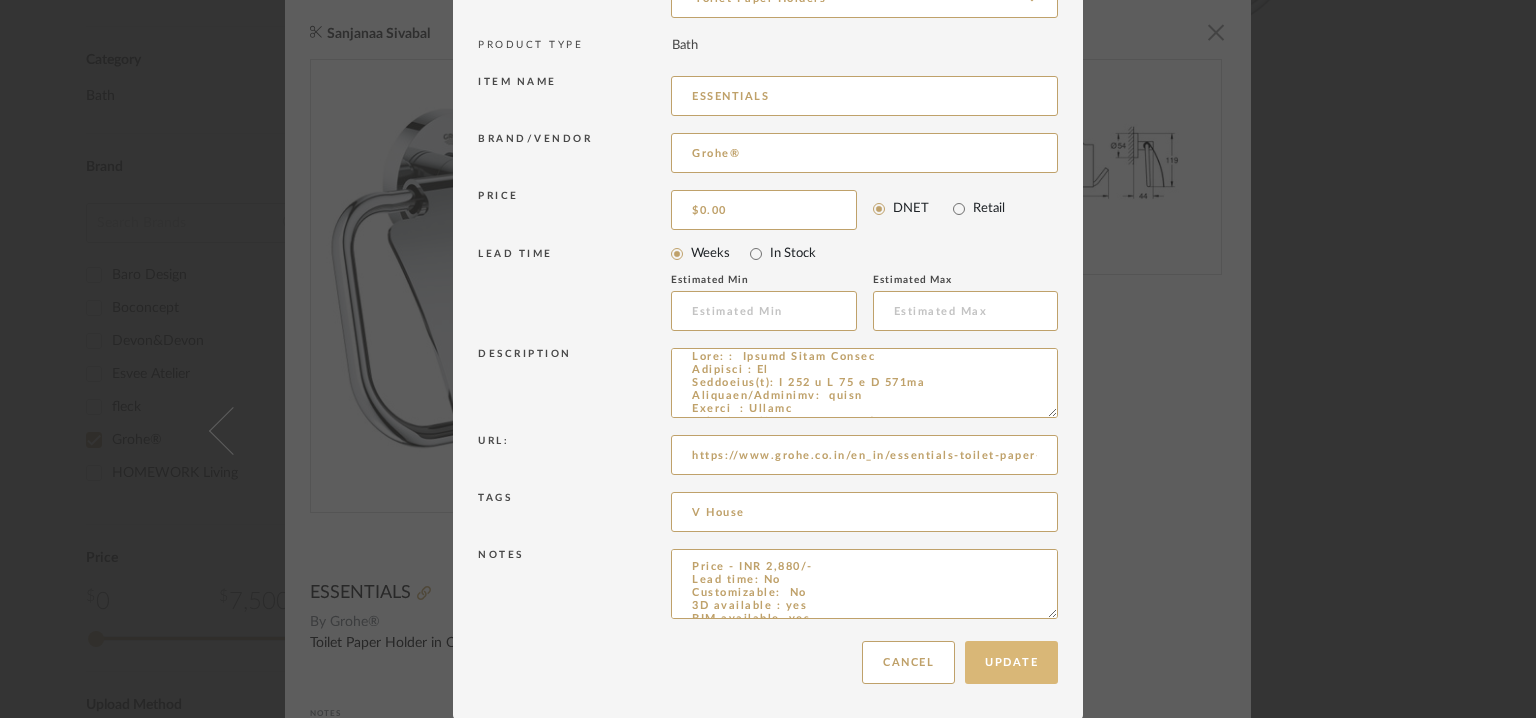 type on "Type: :  Toilet Paper Holder
Designer : Na
Dimension(s): W 167 x D 44 x H 119mm
Material/Finishes:  metal
Colour  : Chrome
Mounting Type : wall mounted
Valve Type : Na
Product description : The GROHE Essentials Toilet Paper Holder – fusing style and convenient storage!
Luxurious bathrooms are all about harmony. So add a selection of our complementary GROHE Essentials accessories such as the toilet paper holder with cover. It has a durable, easy-care GROHE StarLight chrome finish that will sparkle for years and is super easy to fit – just follow the clear step-by-step instructions. Don’t forget to check out other products in the comprehensive collection such as the robe hook, toilet brush set and numerous towel rails and bath grips. Or for added ease and convenience, why not try one of our all-in-one sets? GROHE Essentials accessories – precision craftsmanship, highest quality materials and design that lasts. The perfect finishing touch for bathrooms of all shapes and sizes!
Additional features: :
Any ..." 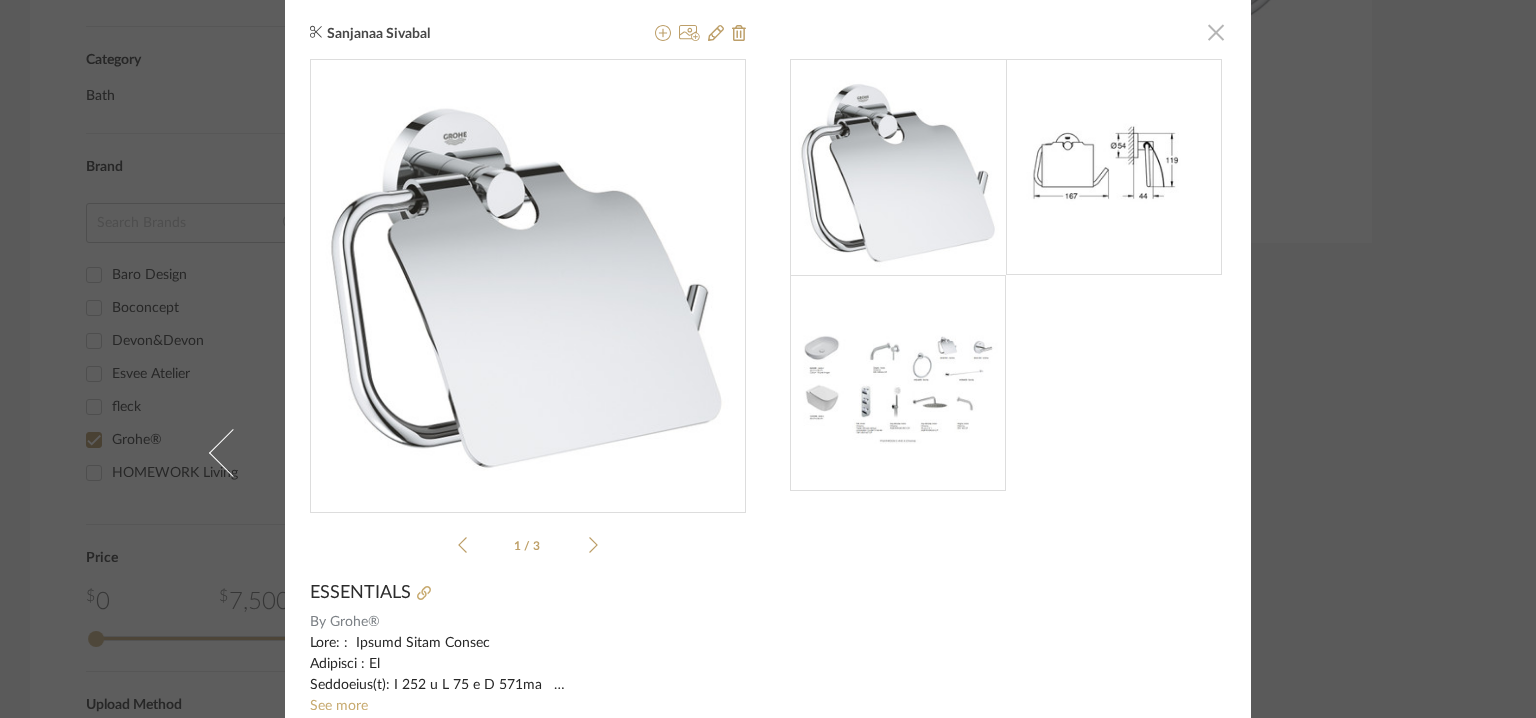 click 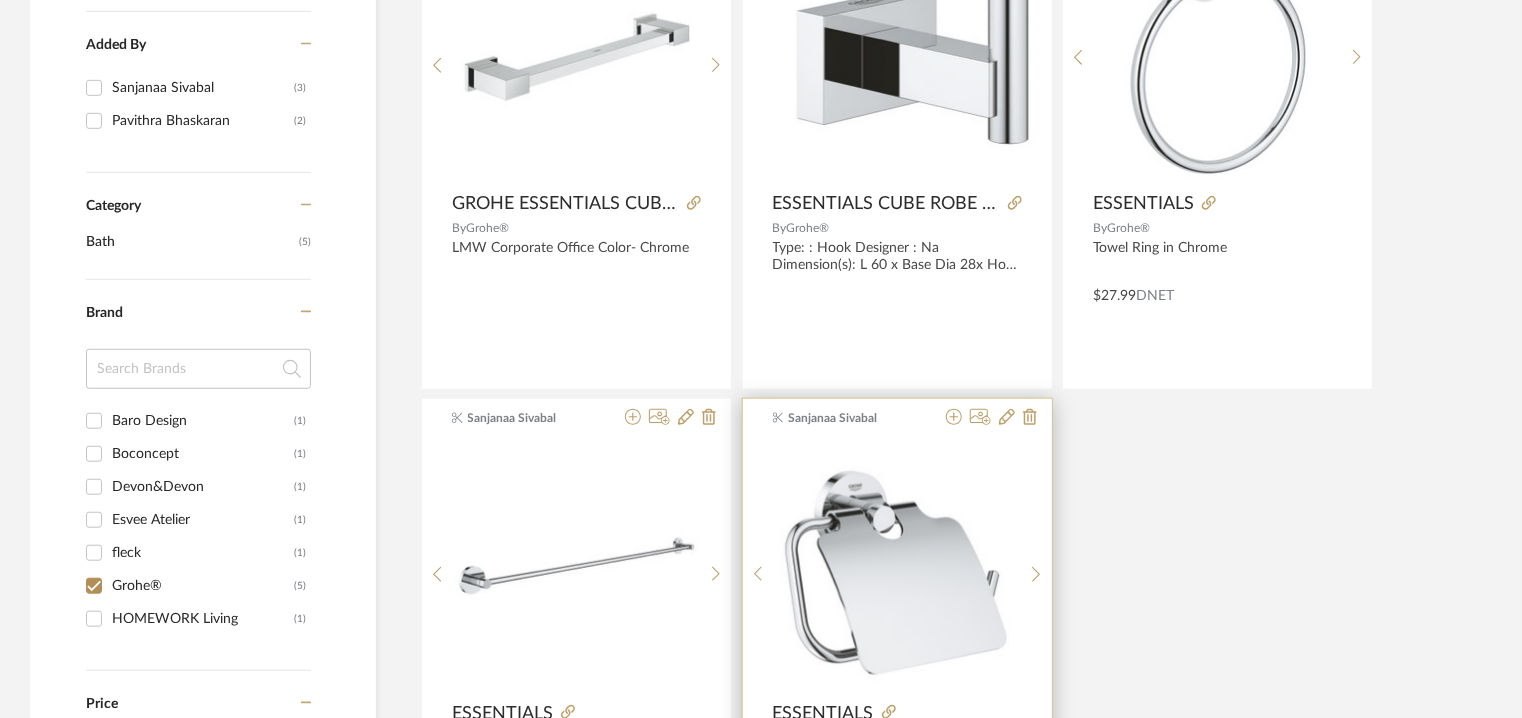 scroll, scrollTop: 700, scrollLeft: 0, axis: vertical 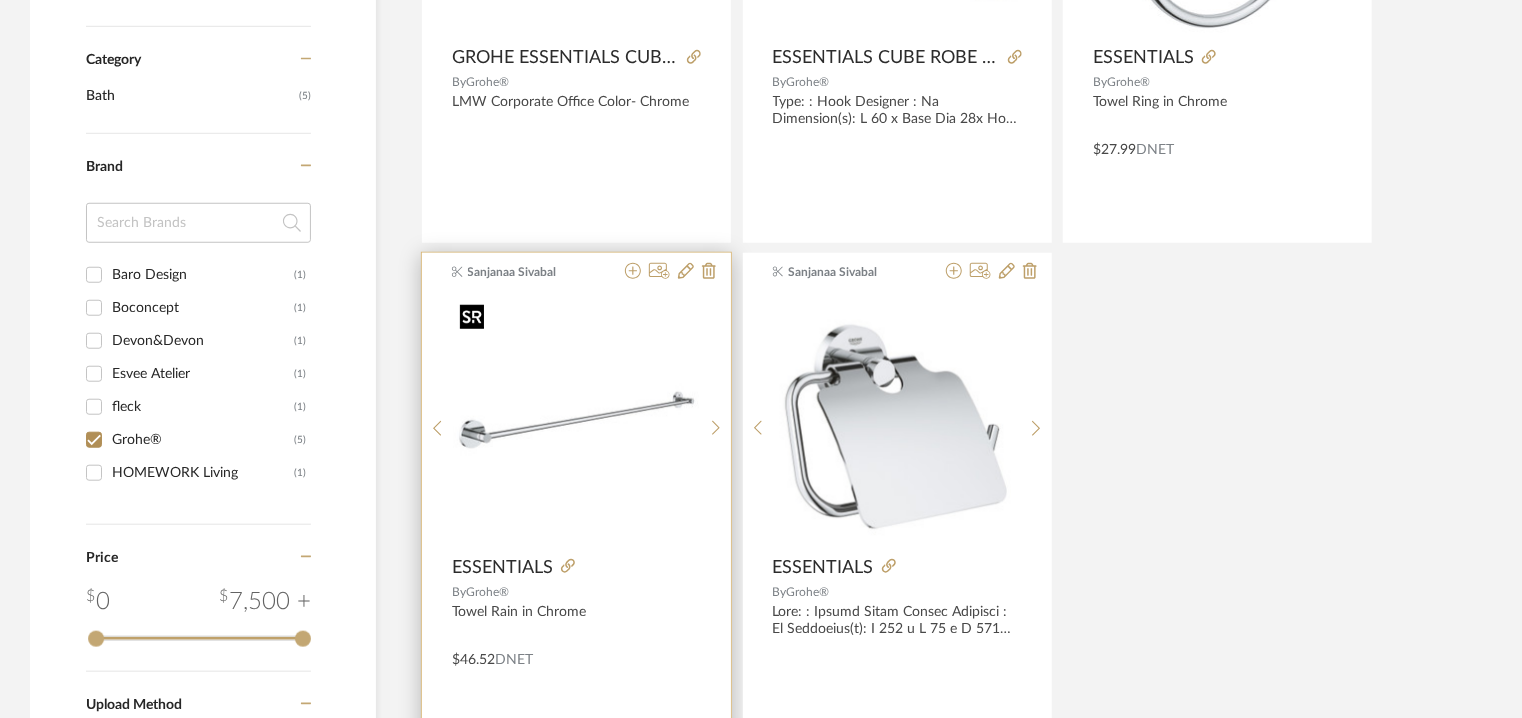 click at bounding box center [577, 421] 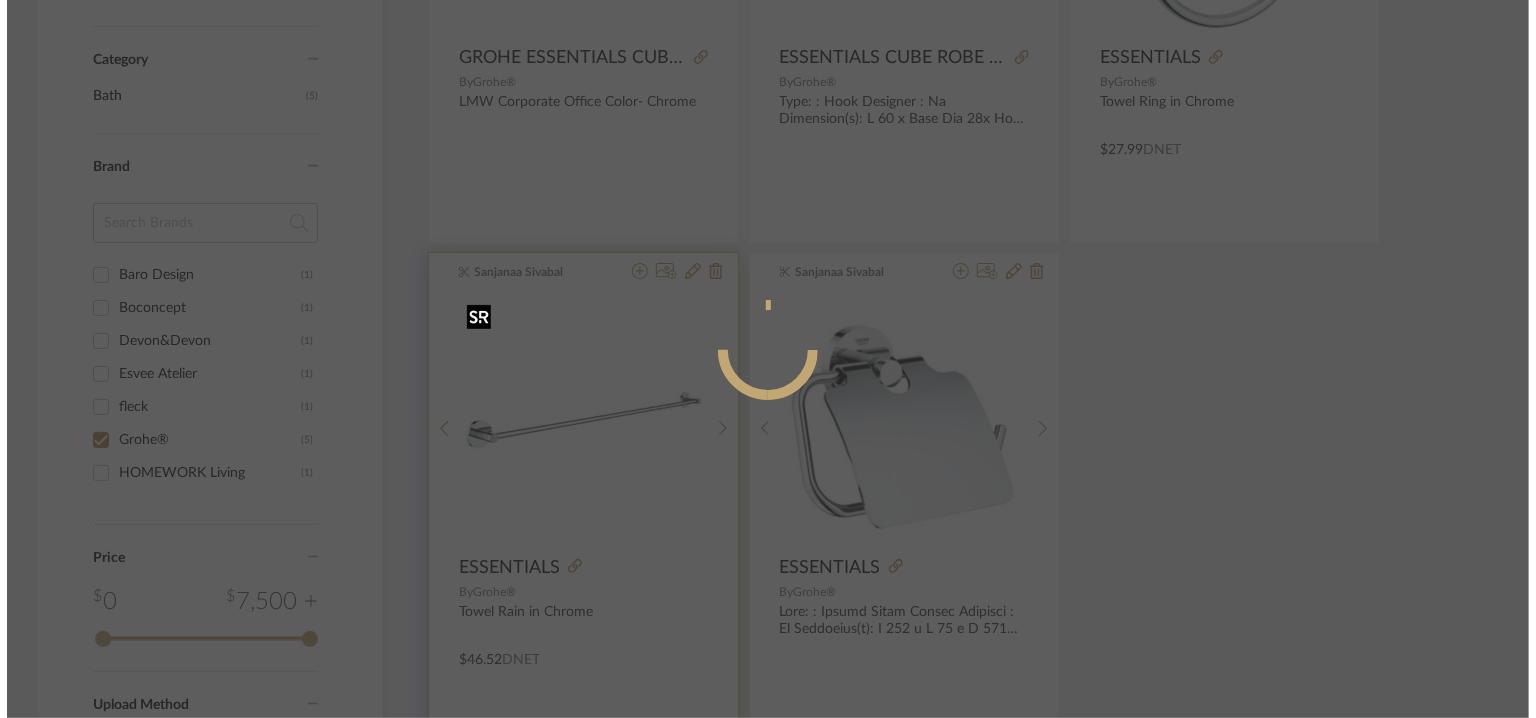 scroll, scrollTop: 0, scrollLeft: 0, axis: both 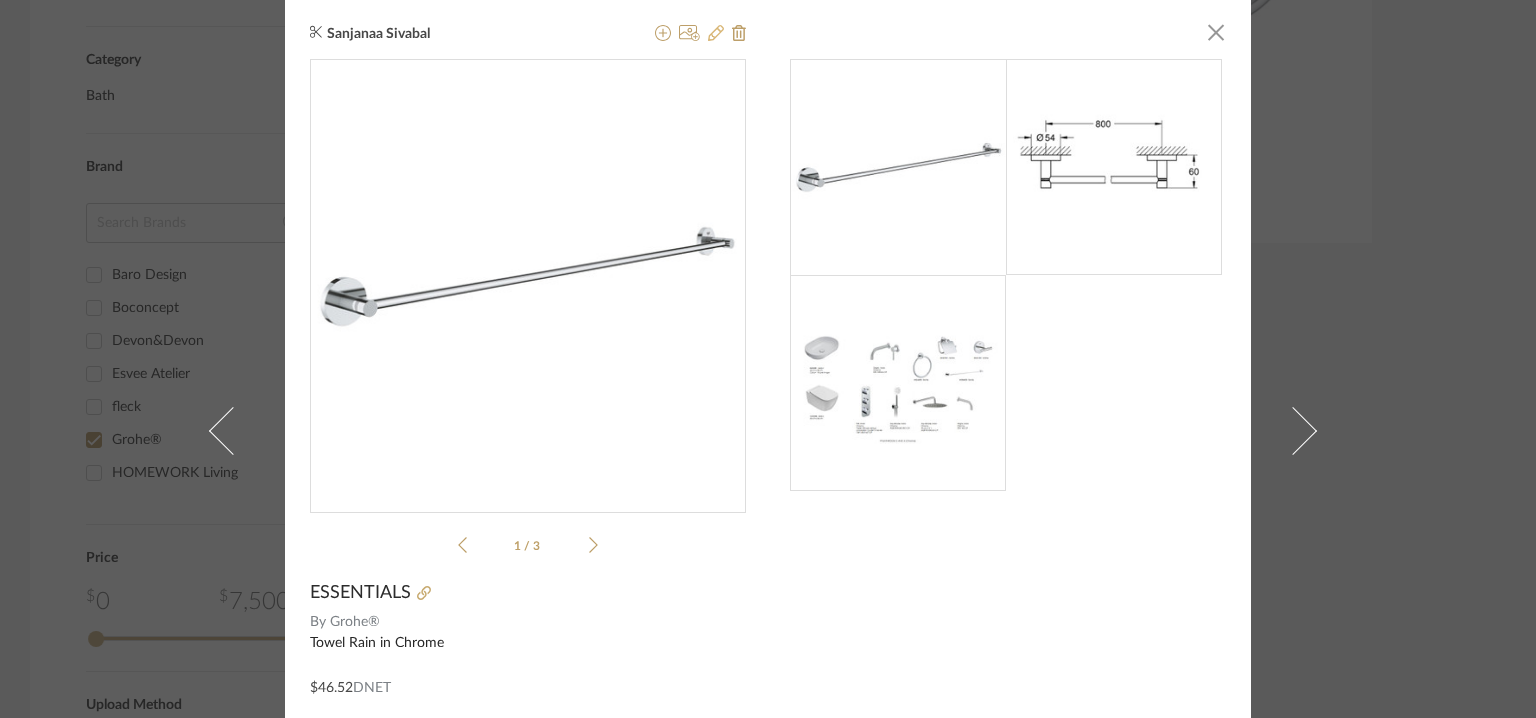 click 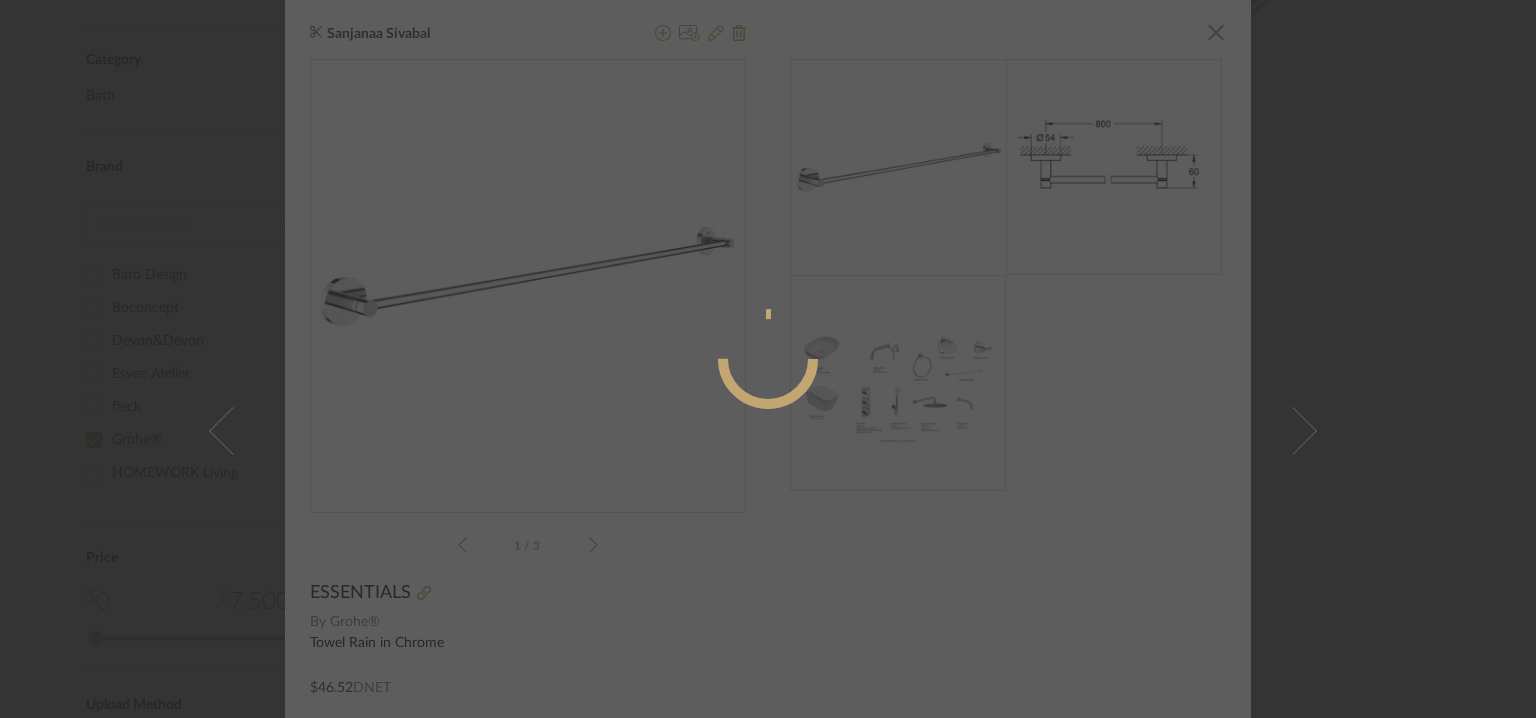radio on "true" 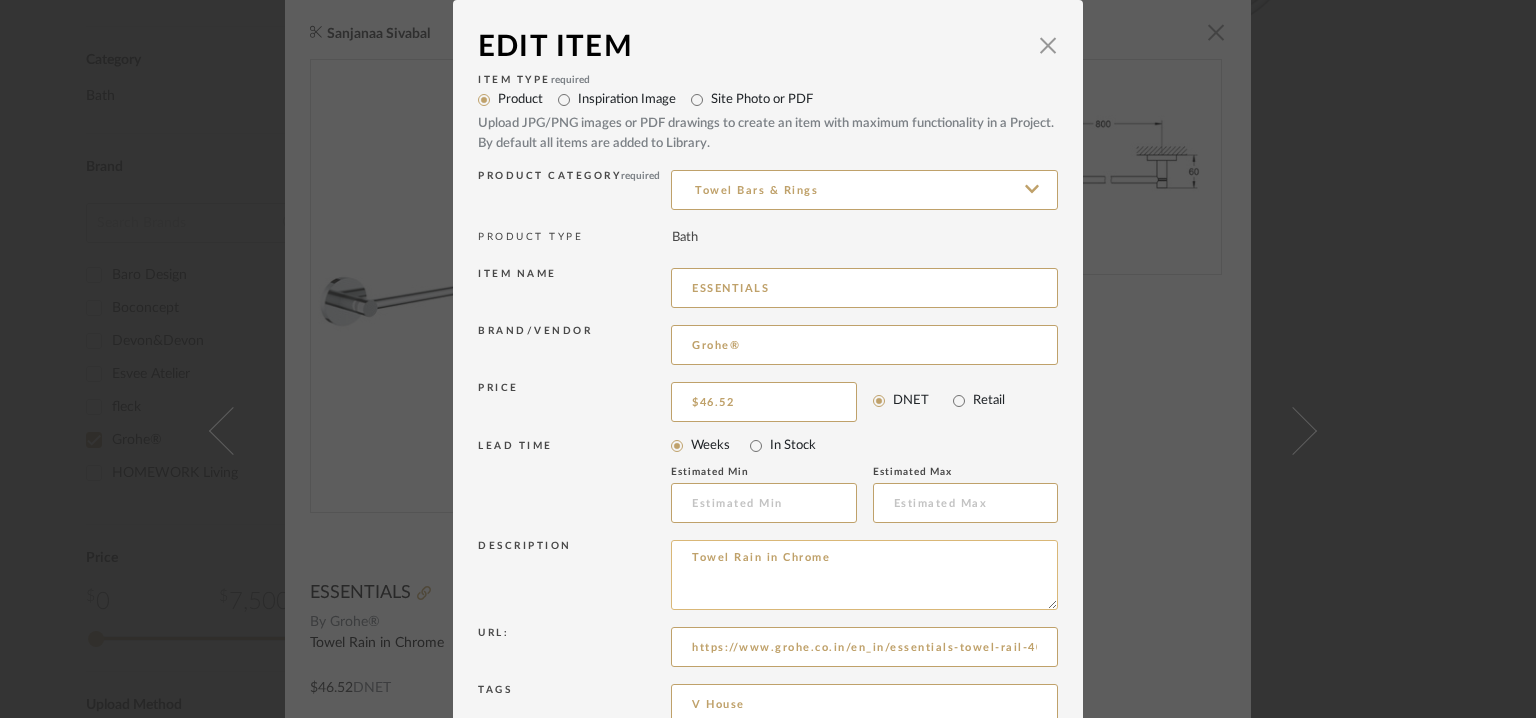 click on "Towel Rain in Chrome" at bounding box center (864, 575) 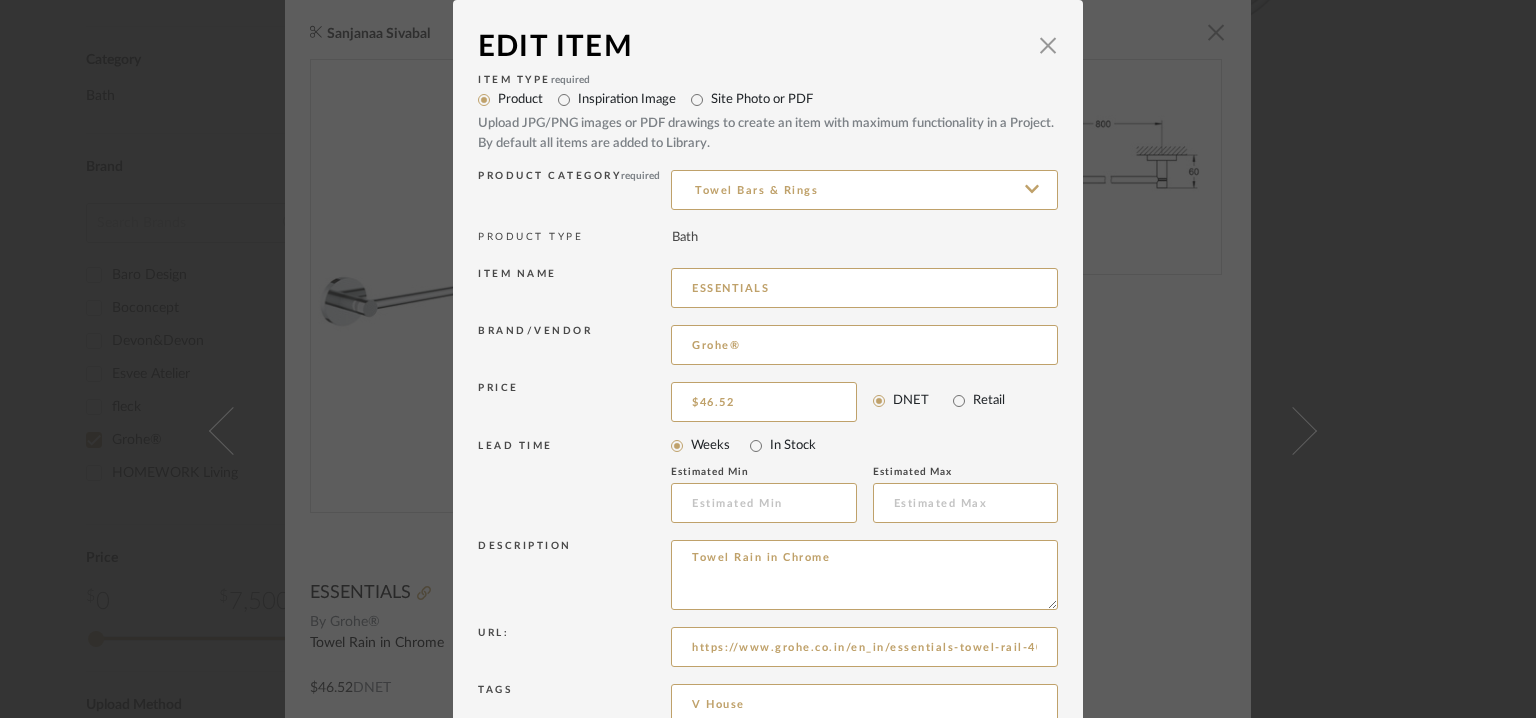 drag, startPoint x: 860, startPoint y: 562, endPoint x: 403, endPoint y: 497, distance: 461.5994 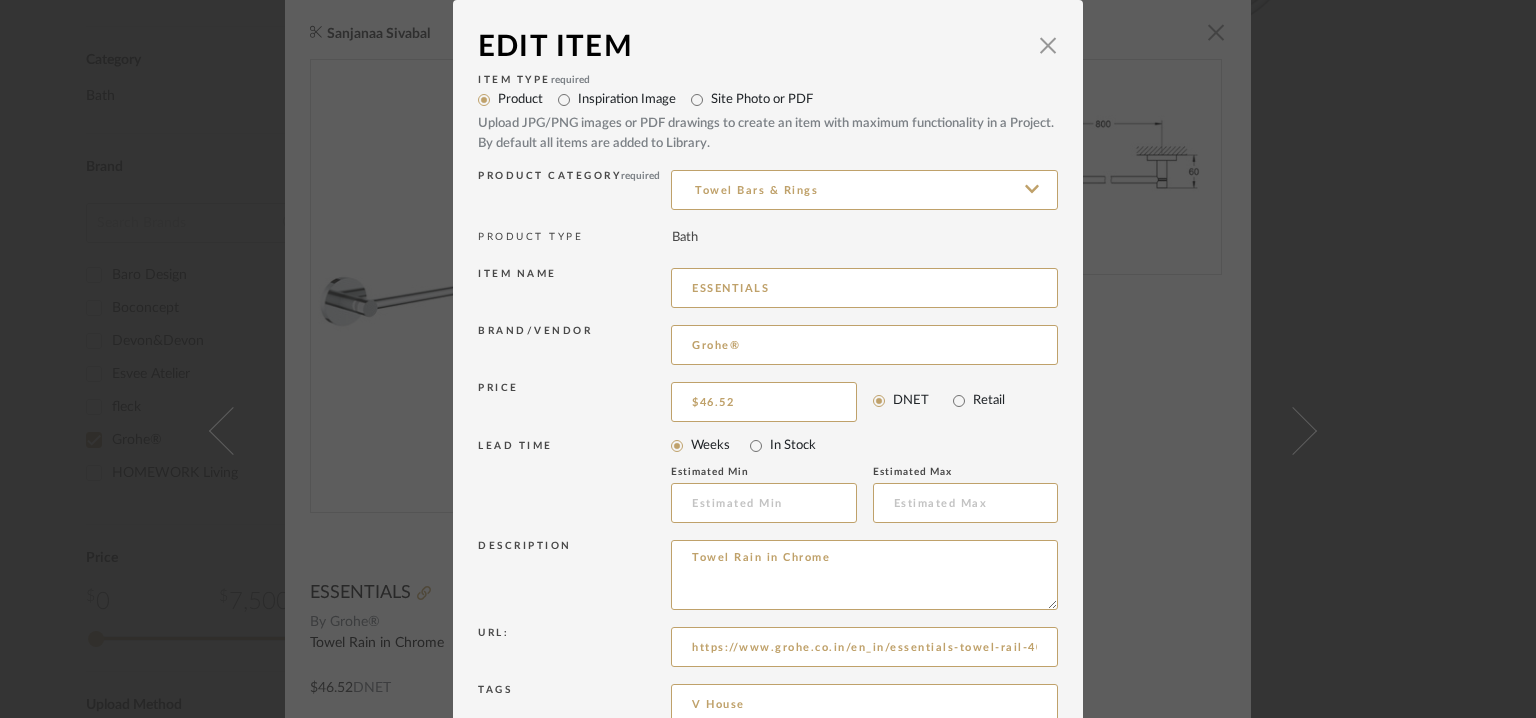 click on "Edit Item ×  Item Type  required Product Inspiration Image   Site Photo or PDF   Upload JPG/PNG images or PDF drawings to create an item with maximum functionality in a Project. By default all items are added to Library.   Product Category  required Towel Bars & Rings  PRODUCT TYPE  Bath  Item name  ESSENTIALS  Brand/Vendor  Grohe®  Price  $46.52 DNET  Retail   LEAD TIME  Weeks In Stock  Estimated Min   Estimated Max   Description  Towel Rain in Chrome  Url:  https://www.grohe.co.in/en_in/essentials-towel-rail-40386001.html  Tags  V House  Notes  Price - INR 3,940.00  Update  Cancel" at bounding box center (768, 359) 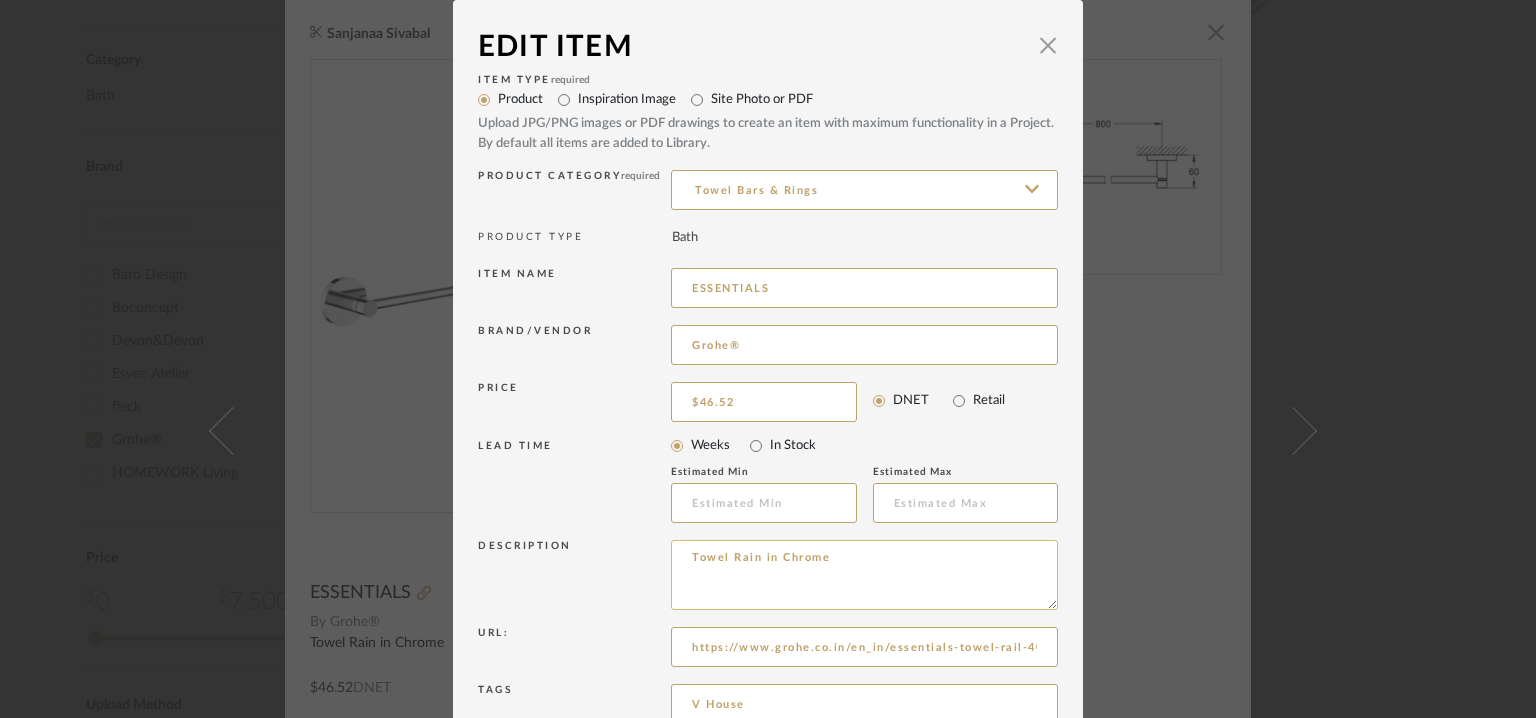 paste on "ype: :  Towel Bar
Designer : Na
Dimension(s): W 800 x D 60mm/ base Dia 54mm
Material/Finishes:  metal
Colour  : Chrome
Mounting Type : wall mounted
Valve Type : Na
Product description : Versatile style and size – the GROHE Essentials Towel Rail!
It’s quick and easy to create a seamless bathroom design. Just add a selection of our beautifully made GROHE Essentials accessories such as the sturdy and impressive 800mm towel rail – the ideal place to hang a bathroom towel. The rail has a durable, easy-care GROHE StarLight chrome finish that will sparkle for years and it’s also easy to fit – just follow the clear step-by-step instructions. Don’t forget to check out other products in the comprehensive collection such as the robe hook, toilet brush set, toilet paper holder and numerous other towel rails and bath grips. Or for added ease and convenience, why not try one of our carefully selected all-in-one sets? GROHE Essentials accessories – precision craftsmanship, highest quality materials and design that lasts..." 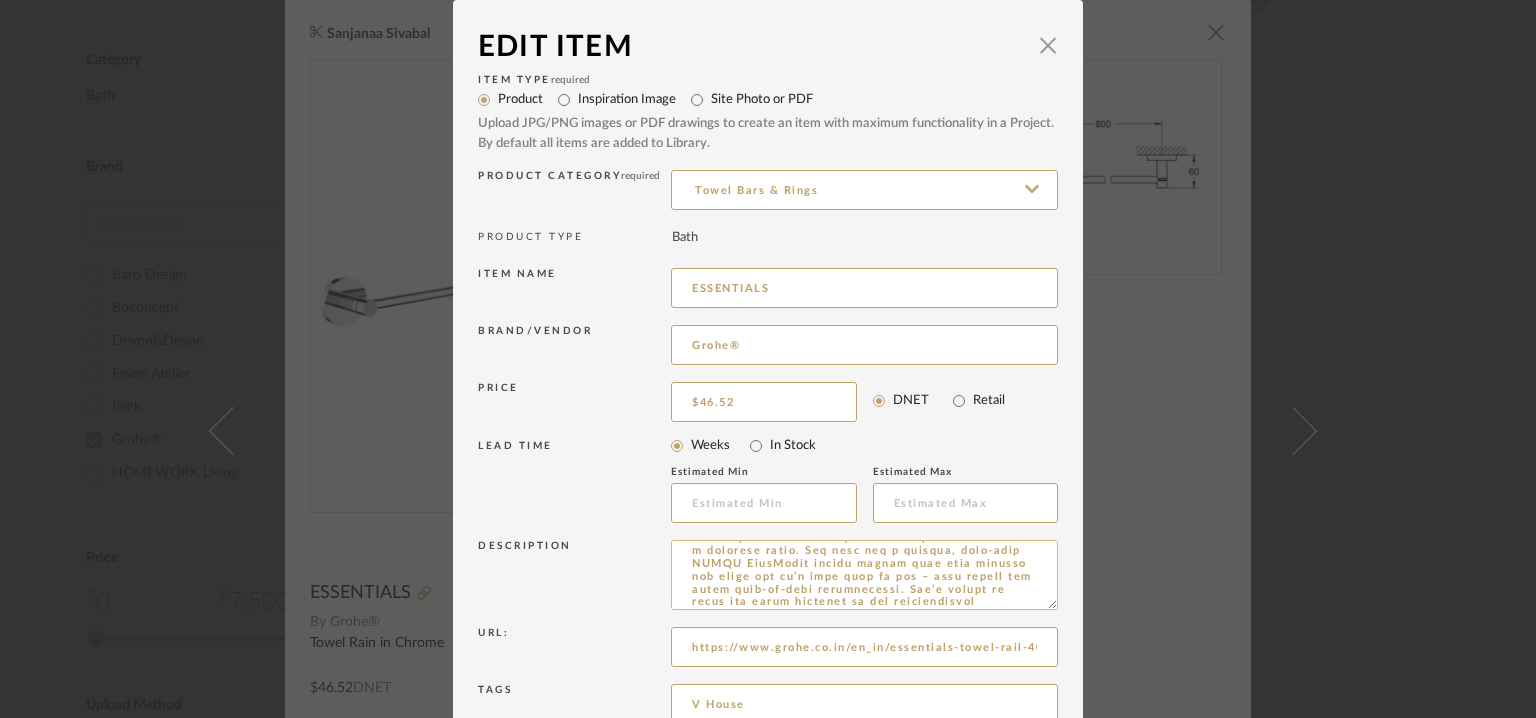 scroll, scrollTop: 0, scrollLeft: 0, axis: both 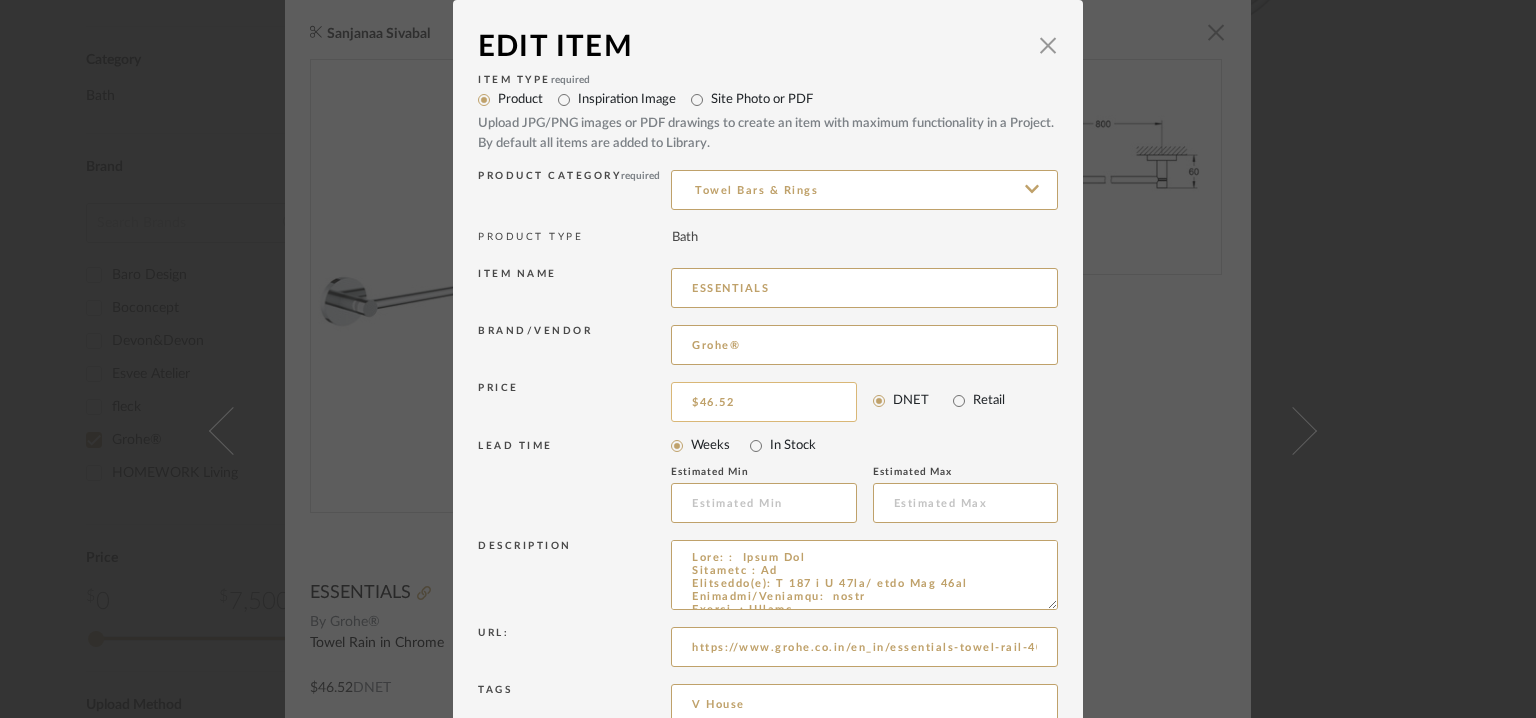 type on "Type: :  Towel Bar
Designer : Na
Dimension(s): W 800 x D 60mm/ base Dia 54mm
Material/Finishes:  metal
Colour  : Chrome
Mounting Type : wall mounted
Valve Type : Na
Product description : Versatile style and size – the GROHE Essentials Towel Rail!
It’s quick and easy to create a seamless bathroom design. Just add a selection of our beautifully made GROHE Essentials accessories such as the sturdy and impressive 800mm towel rail – the ideal place to hang a bathroom towel. The rail has a durable, easy-care GROHE StarLight chrome finish that will sparkle for years and it’s also easy to fit – just follow the clear step-by-step instructions. Don’t forget to check out other products in the comprehensive collection such as the robe hook, toilet brush set, toilet paper holder and numerous other towel rails and bath grips. Or for added ease and convenience, why not try one of our carefully selected all-in-one sets? GROHE Essentials accessories – precision craftsmanship, highest quality materials and design that last..." 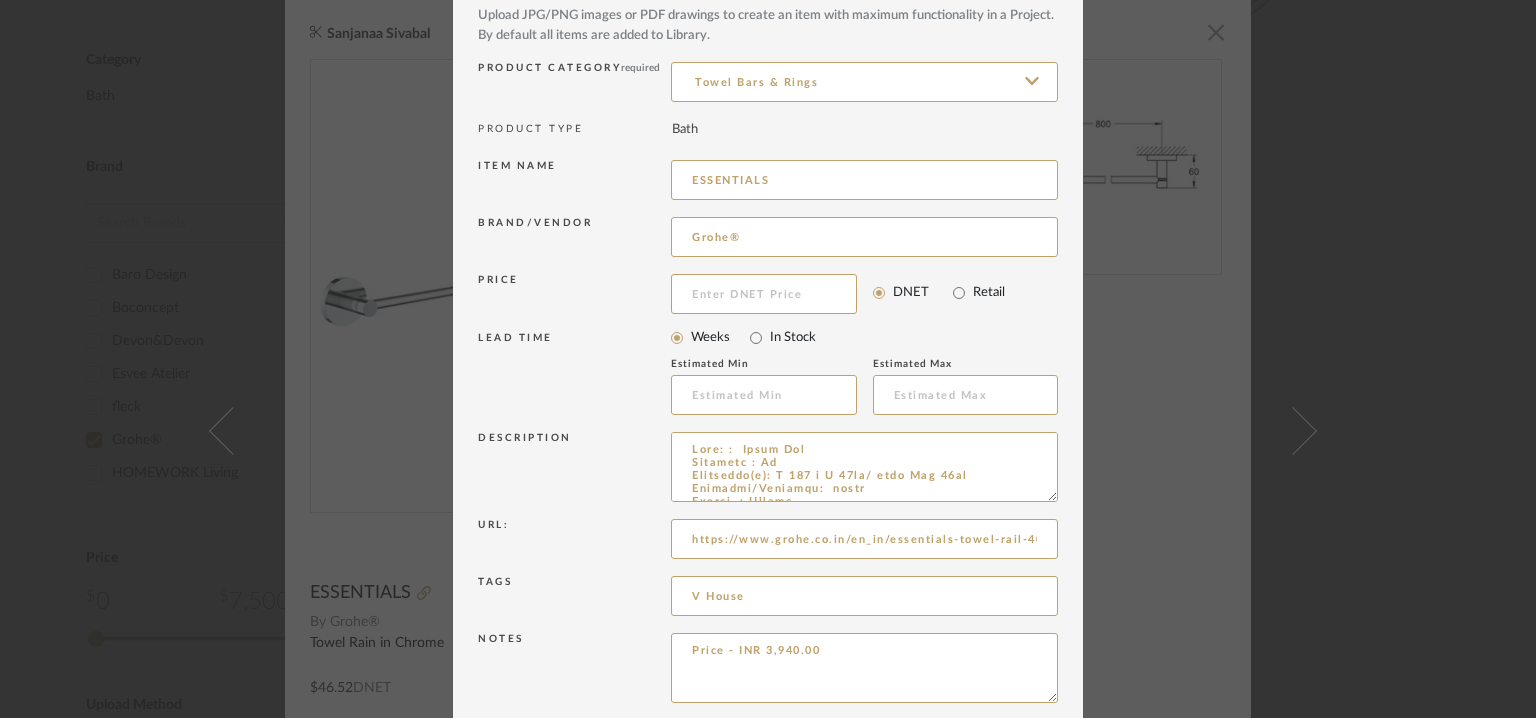 scroll, scrollTop: 192, scrollLeft: 0, axis: vertical 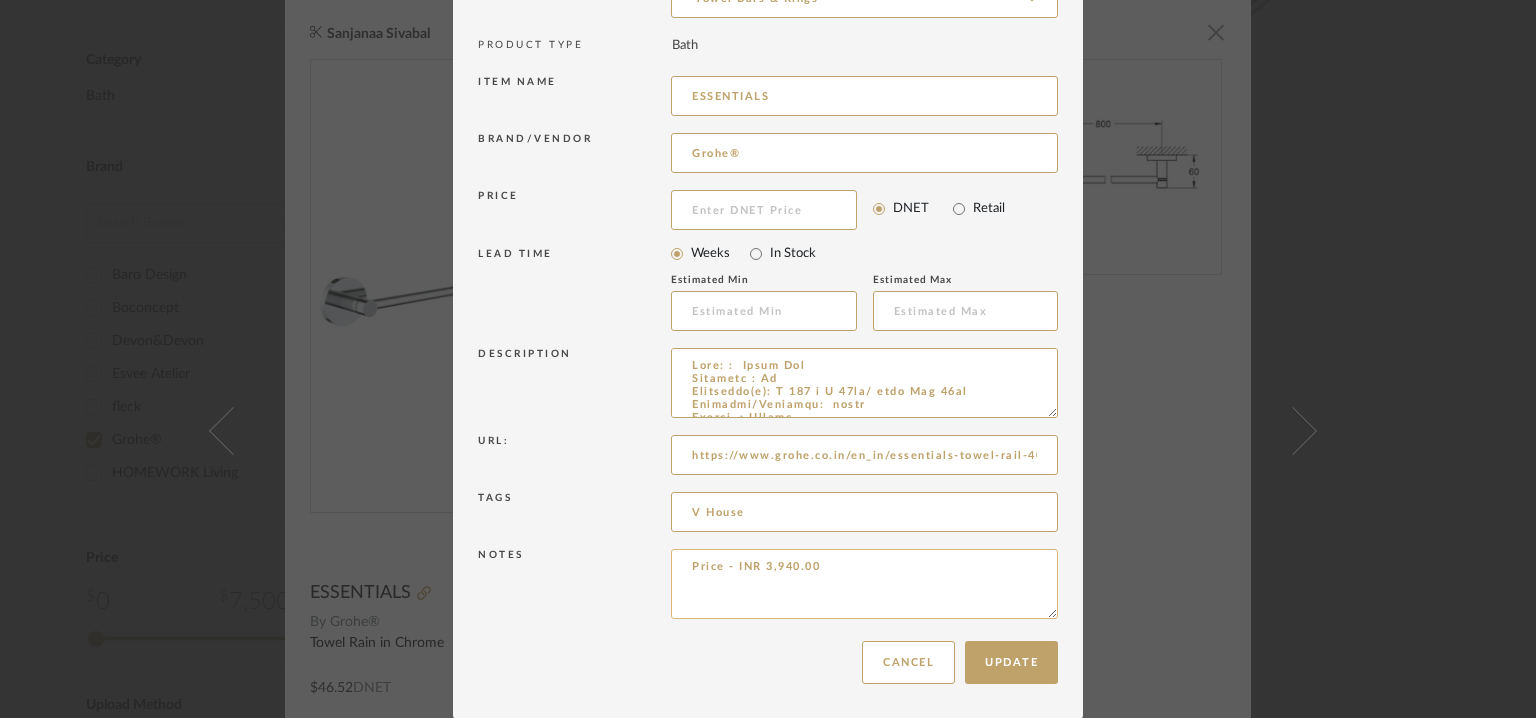 type 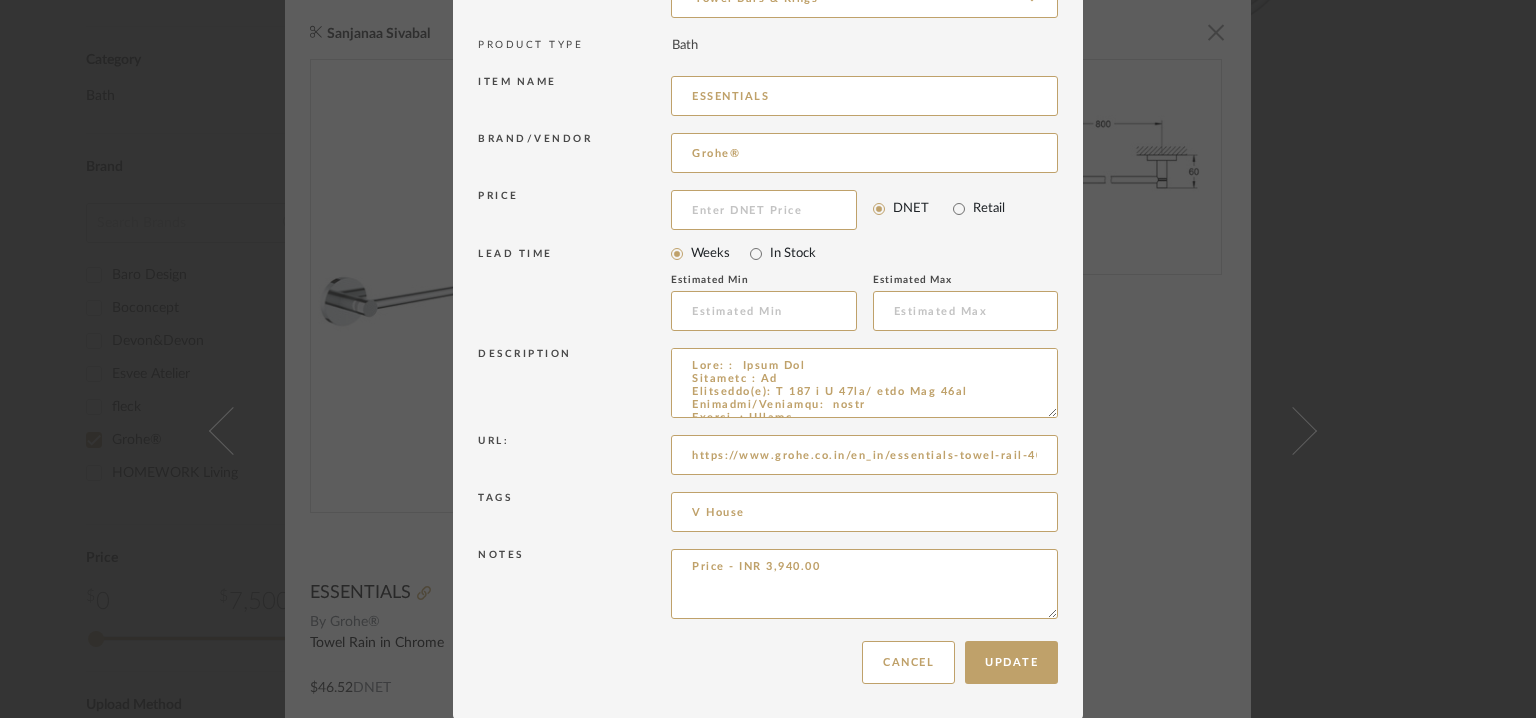 drag, startPoint x: 823, startPoint y: 561, endPoint x: 652, endPoint y: 565, distance: 171.04678 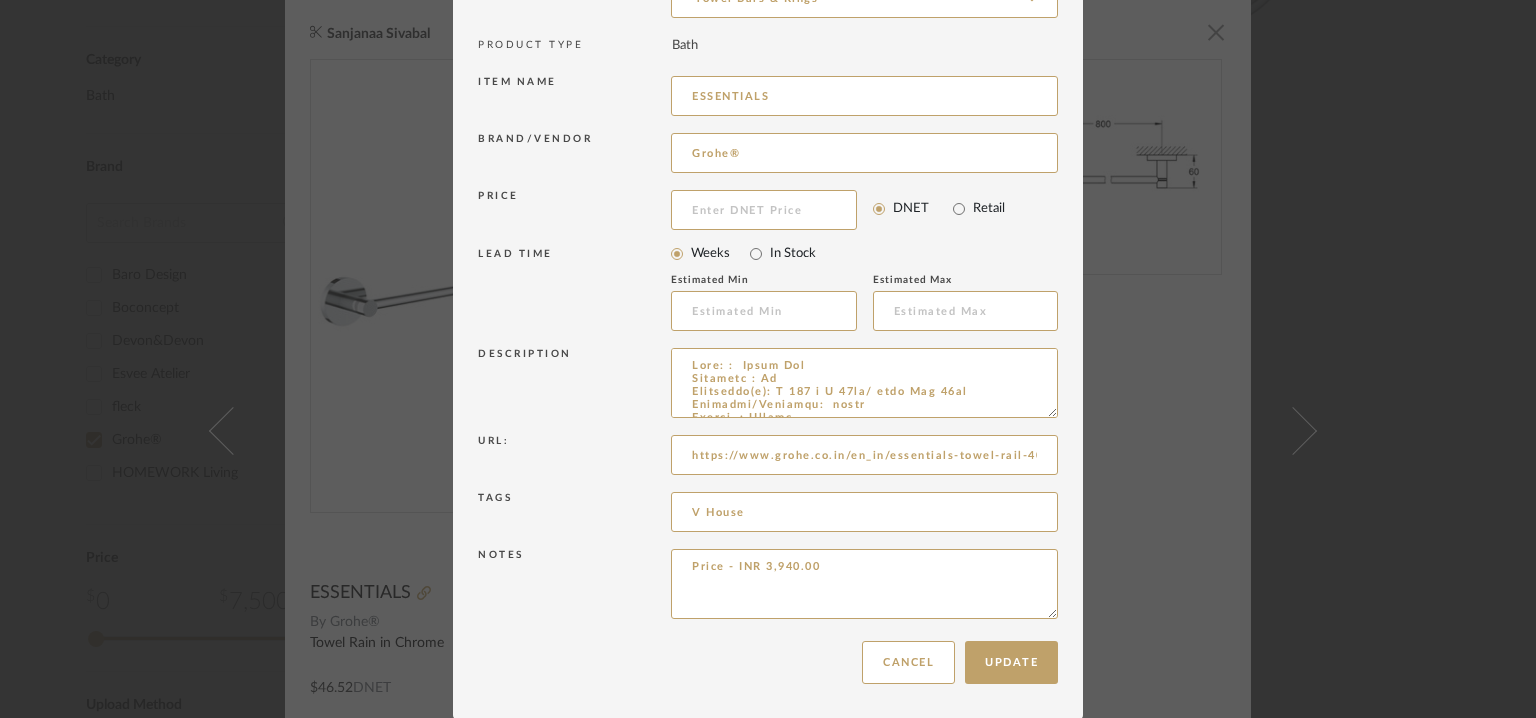 click on "Notes  Price - INR 3,940.00" at bounding box center (768, 587) 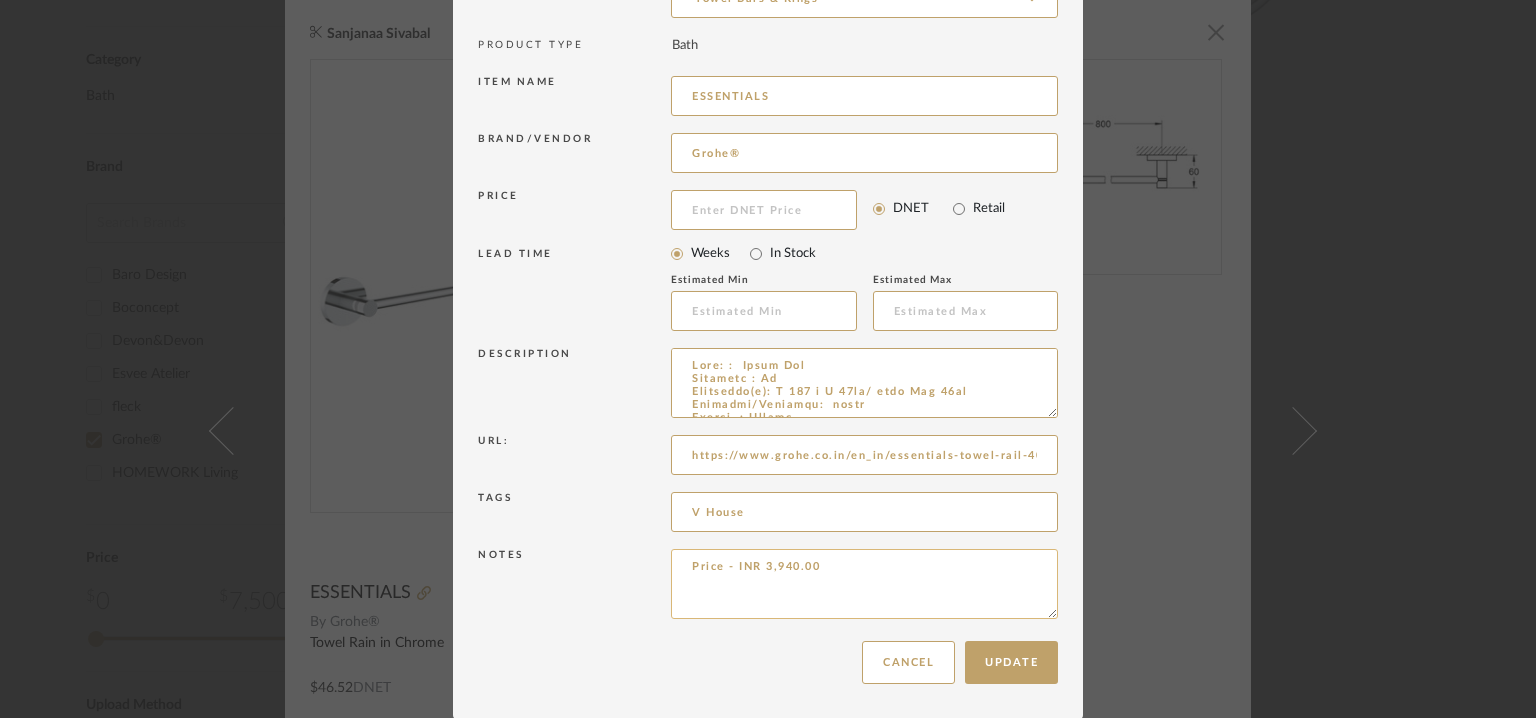 drag, startPoint x: 877, startPoint y: 579, endPoint x: 823, endPoint y: 636, distance: 78.51752 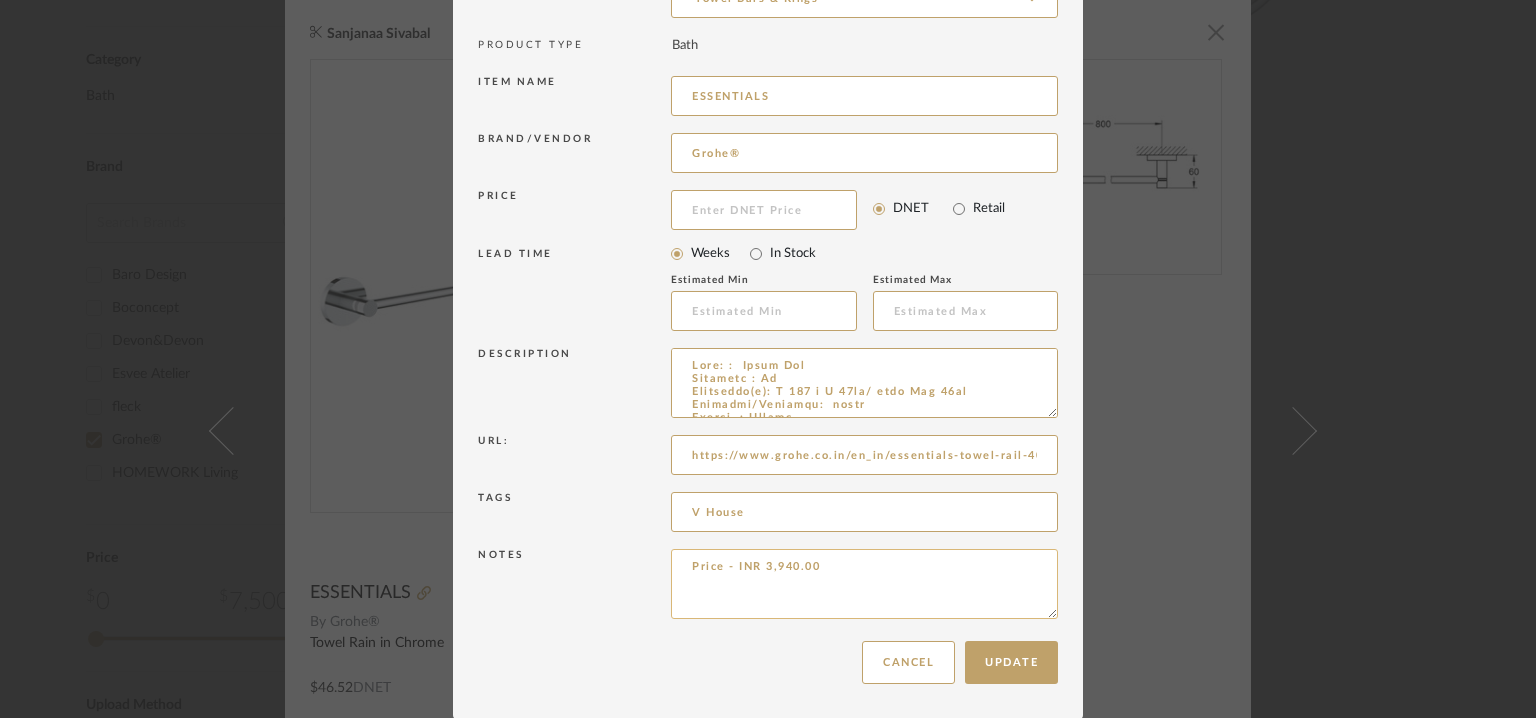 click on "Price - INR 3,940.00" at bounding box center [864, 584] 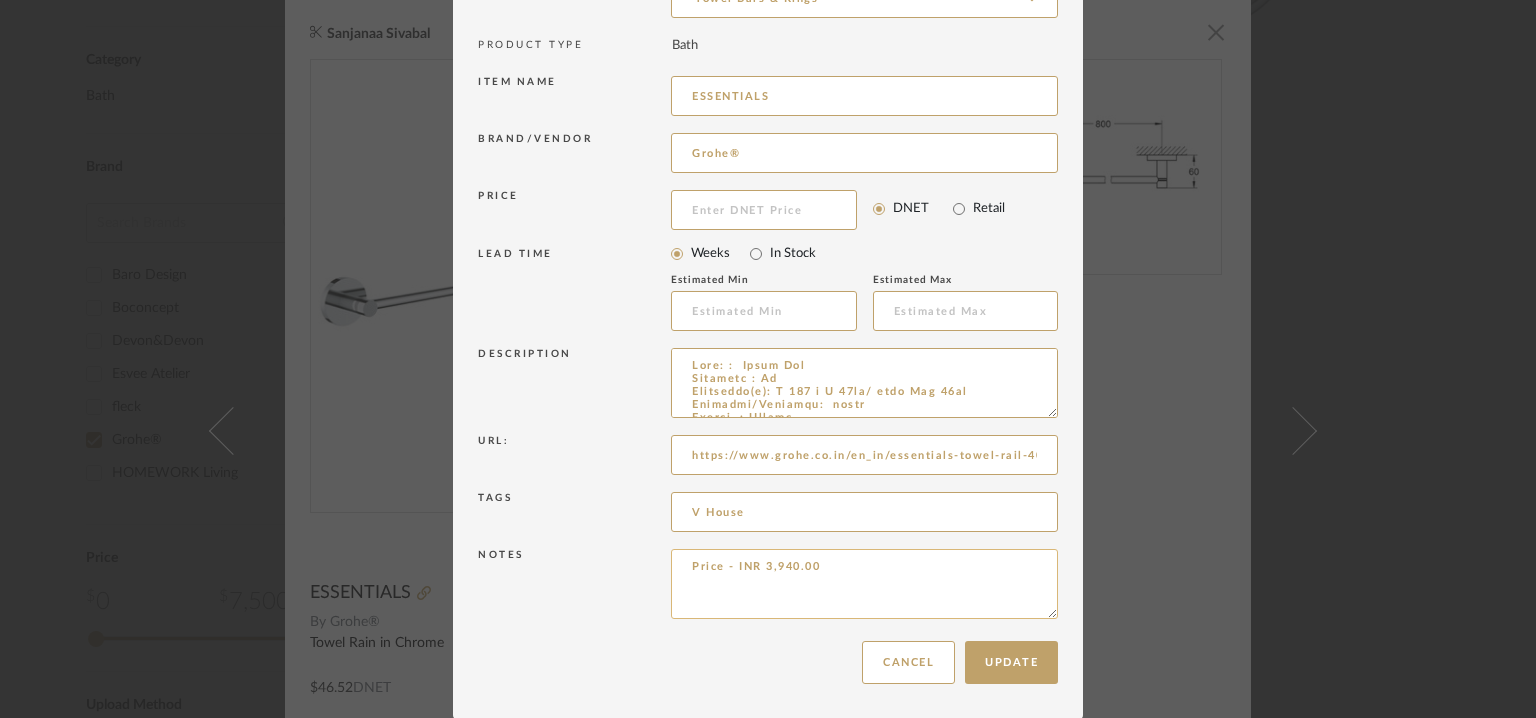 drag, startPoint x: 794, startPoint y: 566, endPoint x: 865, endPoint y: 566, distance: 71 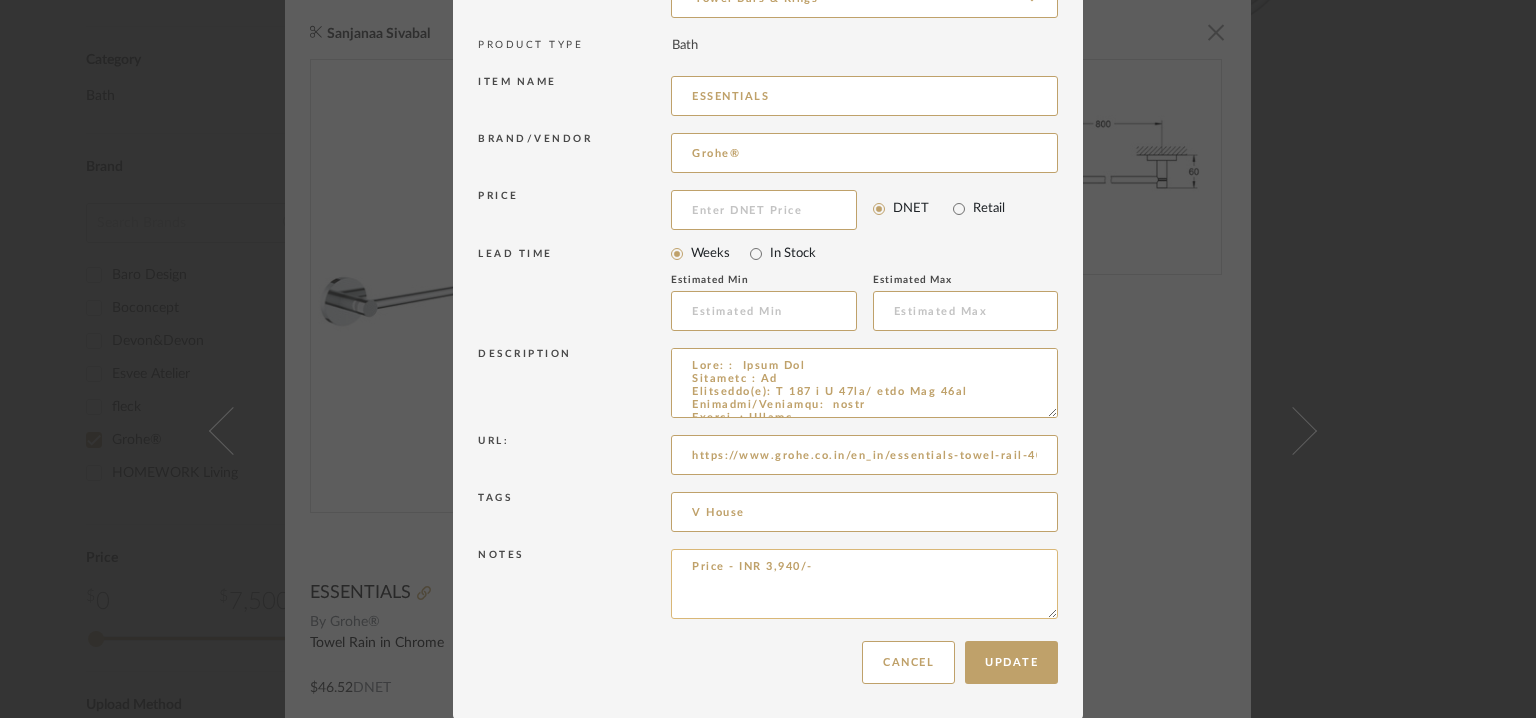 paste on "Lead time: No
Customizable:  No
3D available : yes
BIM available. yes
Point of contact:  Shantilal
Contact number: MOBILE :+91 99402 55955
Email address:  luxury@bathcaff.com
Address: BATHCAFF
64, Jawaharlal Nehru Salai, Sri Sakthi Nagar, Arumbakkam, Chennai, Tamil Nadu 60010
Additional contact information: Na" 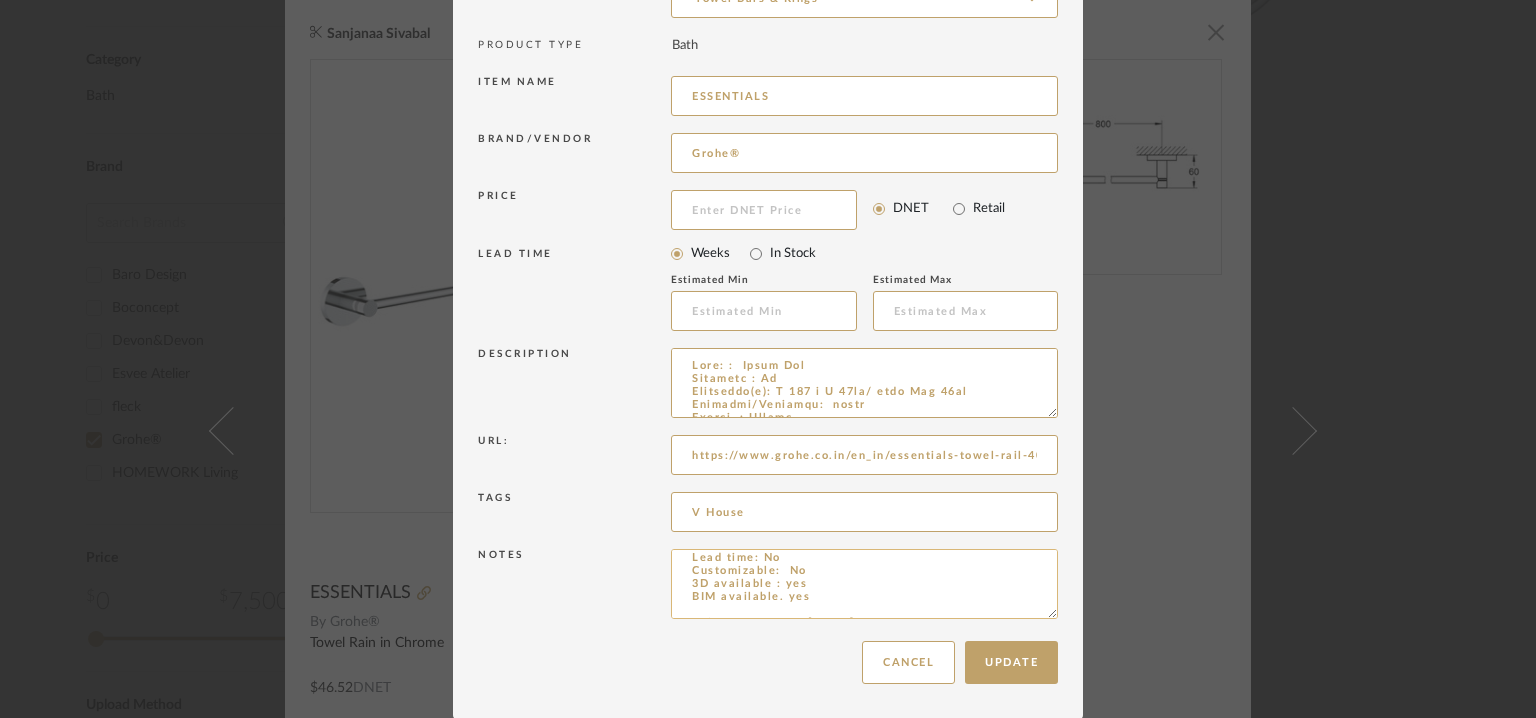 scroll, scrollTop: 0, scrollLeft: 0, axis: both 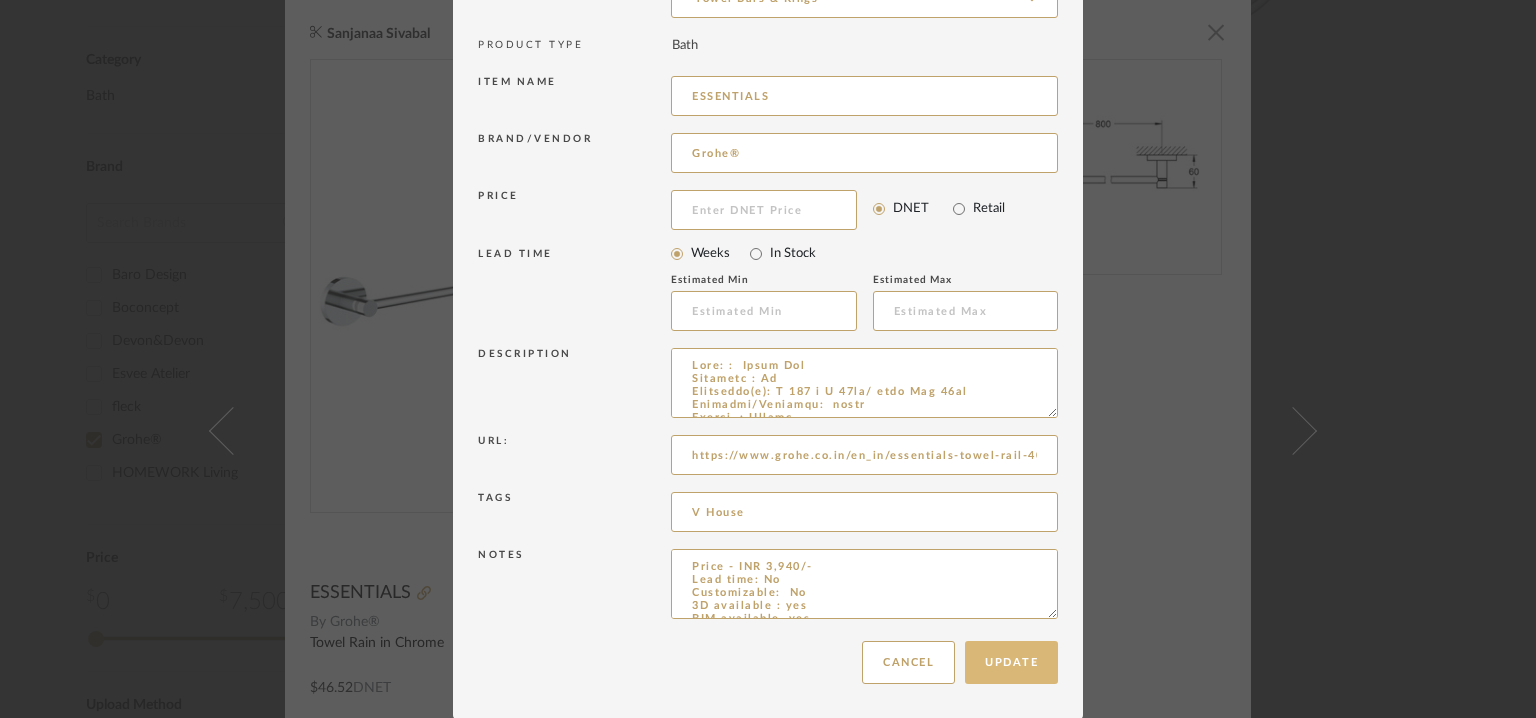 type on "Price - INR 3,940/-
Lead time: No
Customizable:  No
3D available : yes
BIM available. yes
Point of contact:  Shantilal
Contact number: MOBILE :+91 99402 55955
Email address:  luxury@bathcaff.com
Address: BATHCAFF
64, Jawaharlal Nehru Salai, Sri Sakthi Nagar, Arumbakkam, Chennai, Tamil Nadu 60010
Additional contact information: Na" 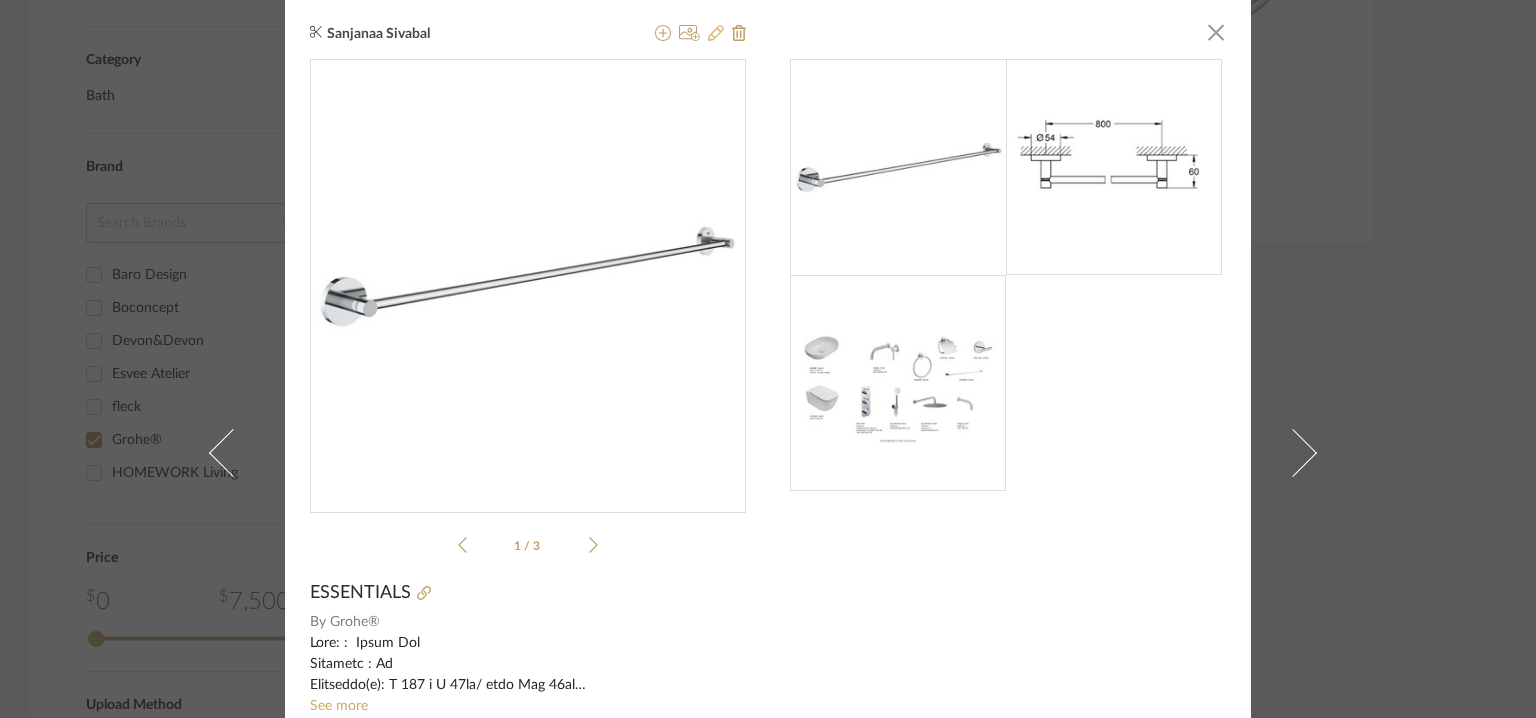click 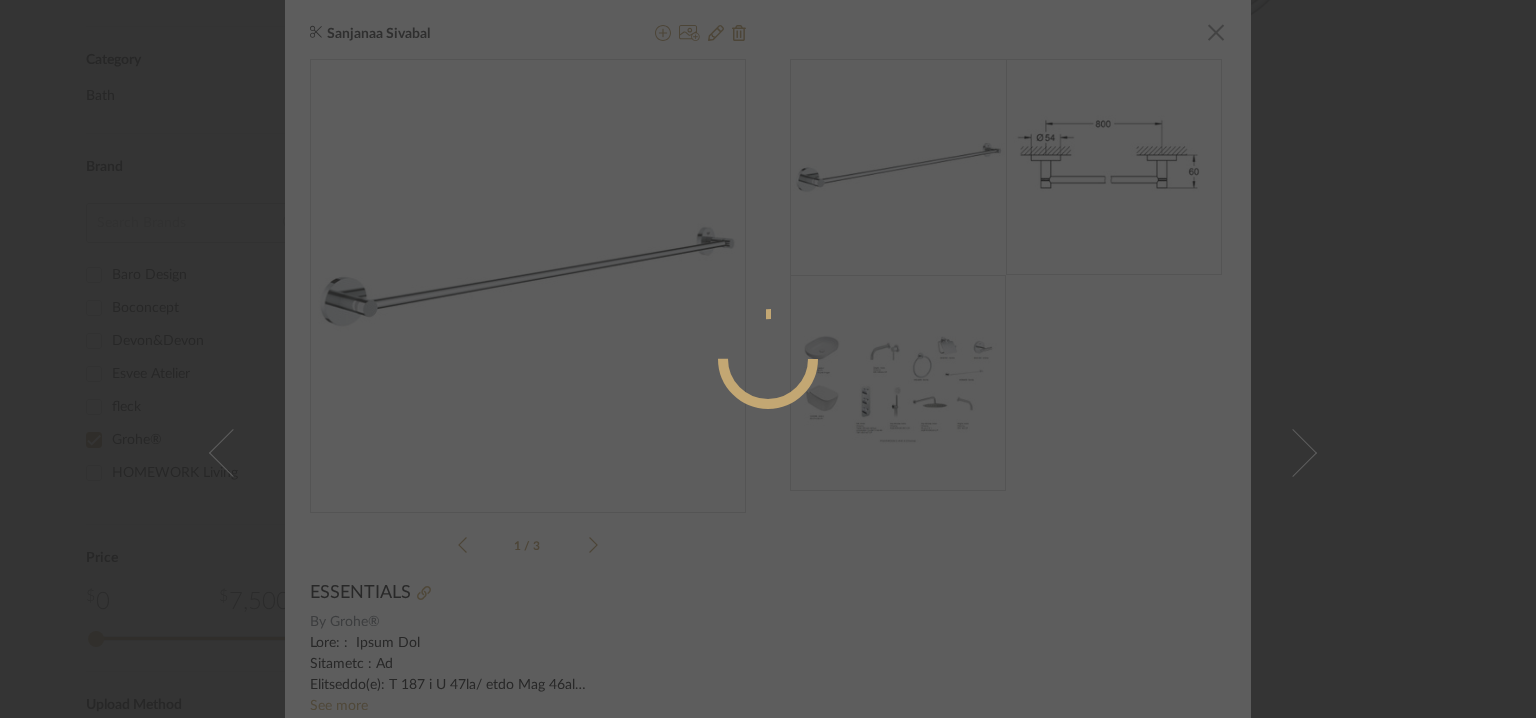 radio on "true" 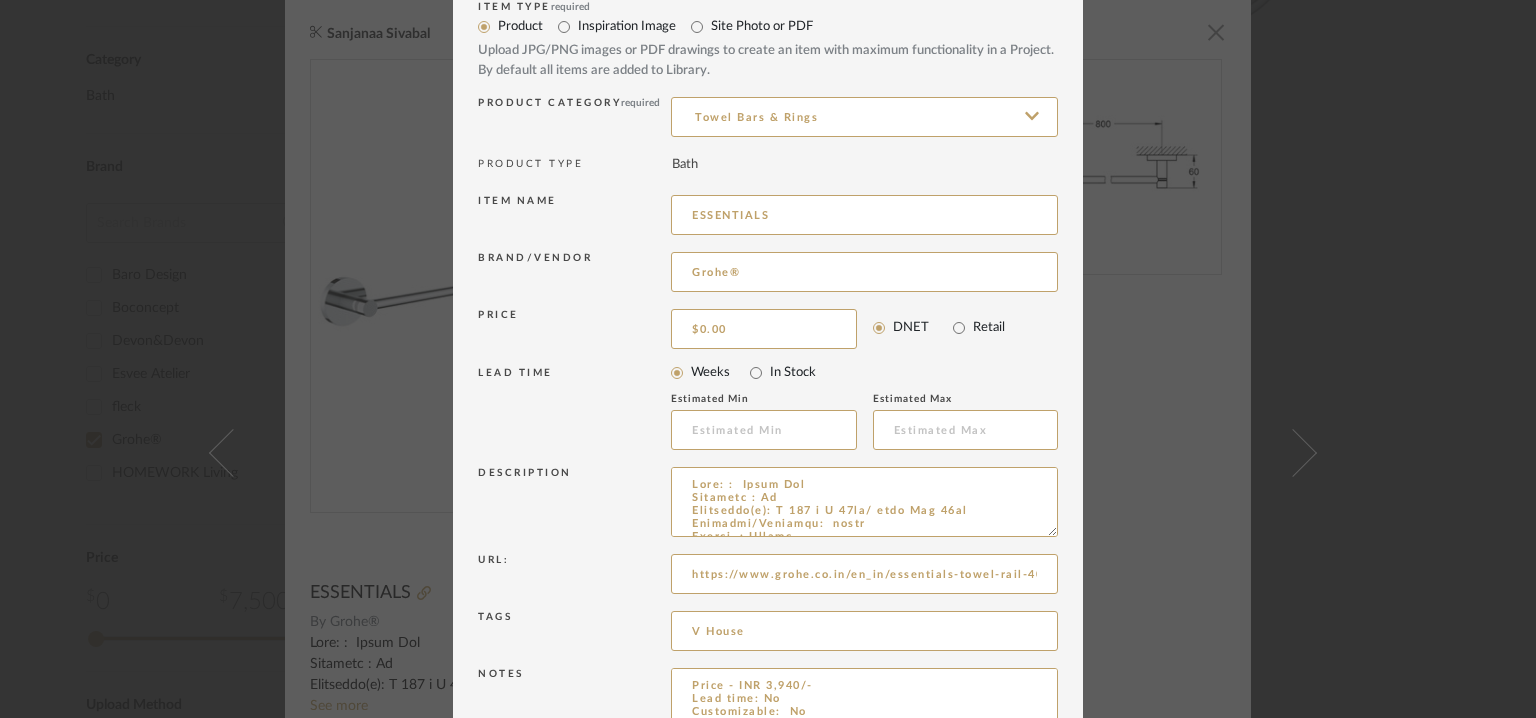 scroll, scrollTop: 0, scrollLeft: 0, axis: both 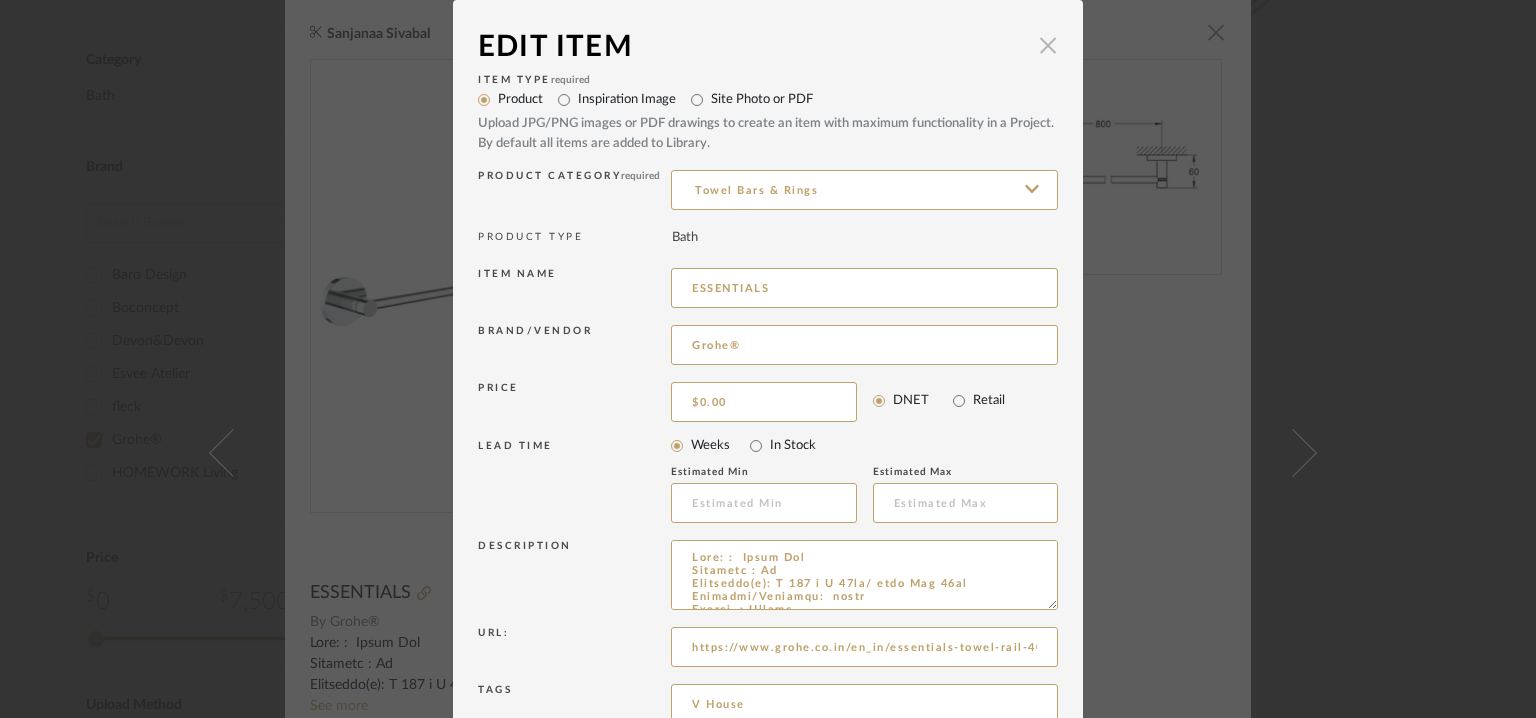 click at bounding box center [1048, 45] 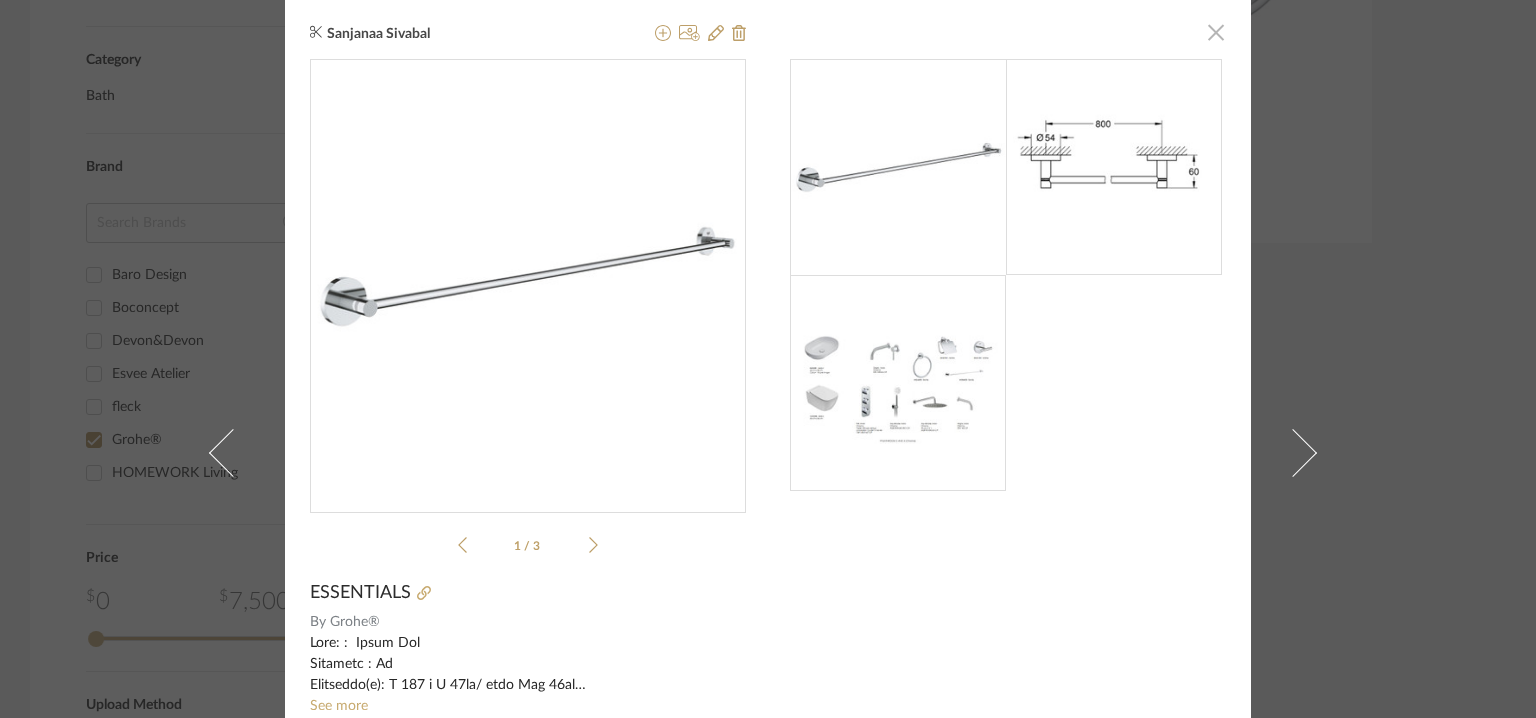 click 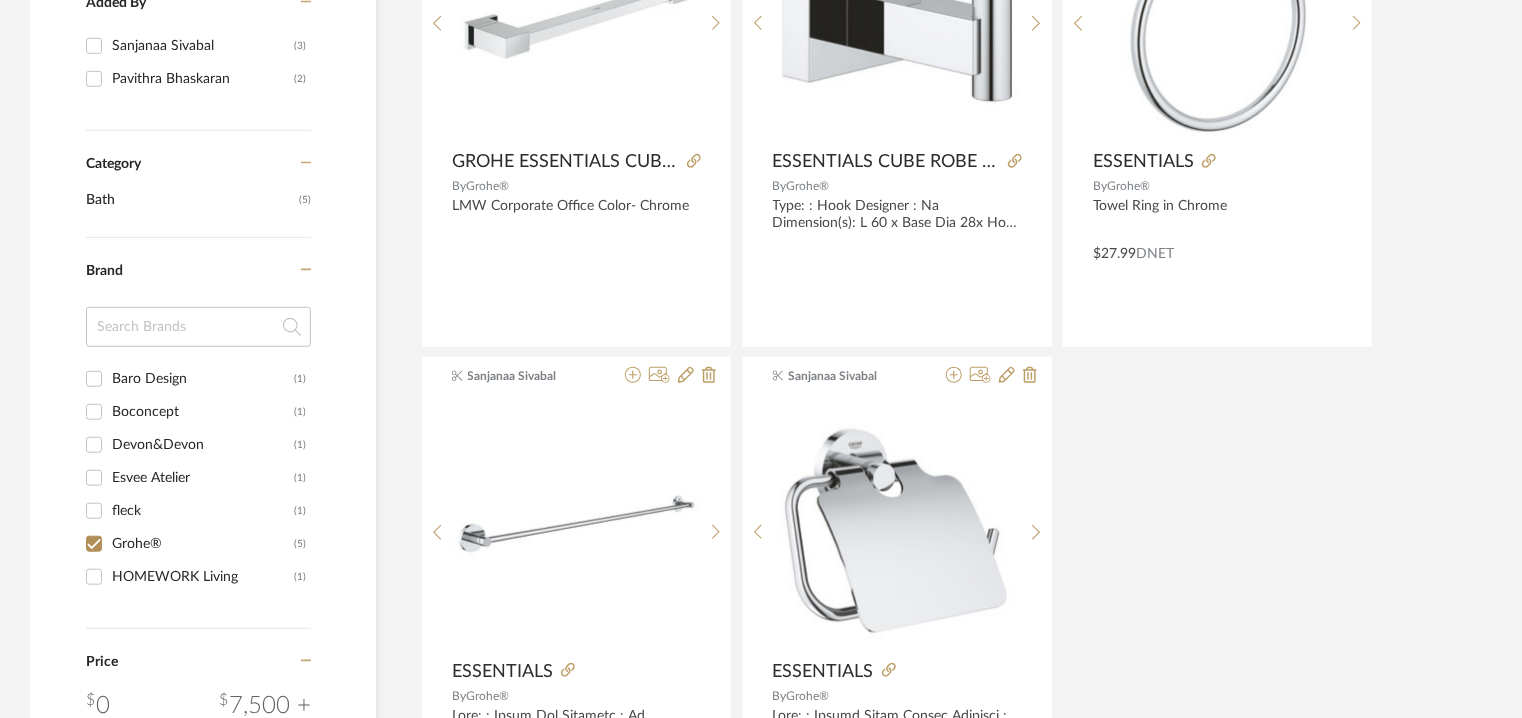 scroll, scrollTop: 400, scrollLeft: 0, axis: vertical 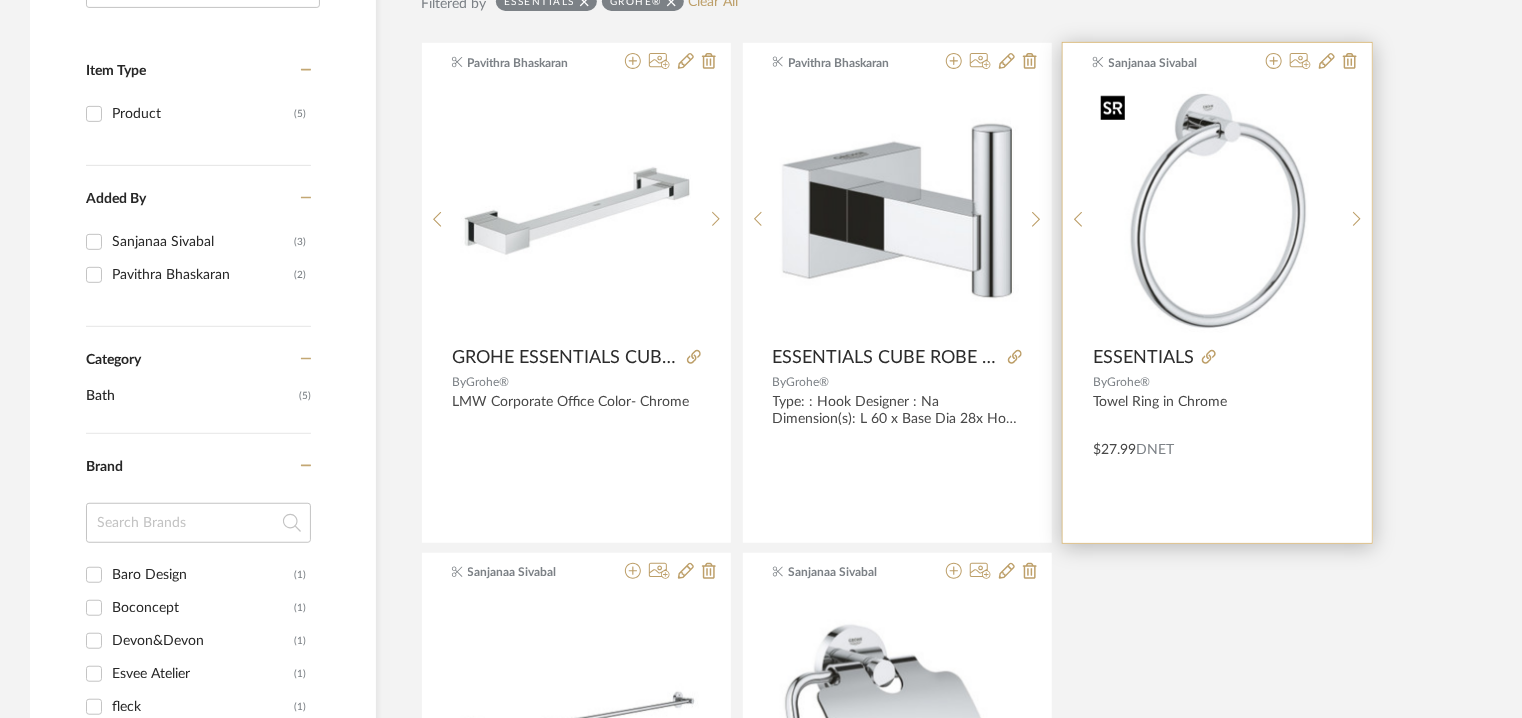 click at bounding box center [1218, 211] 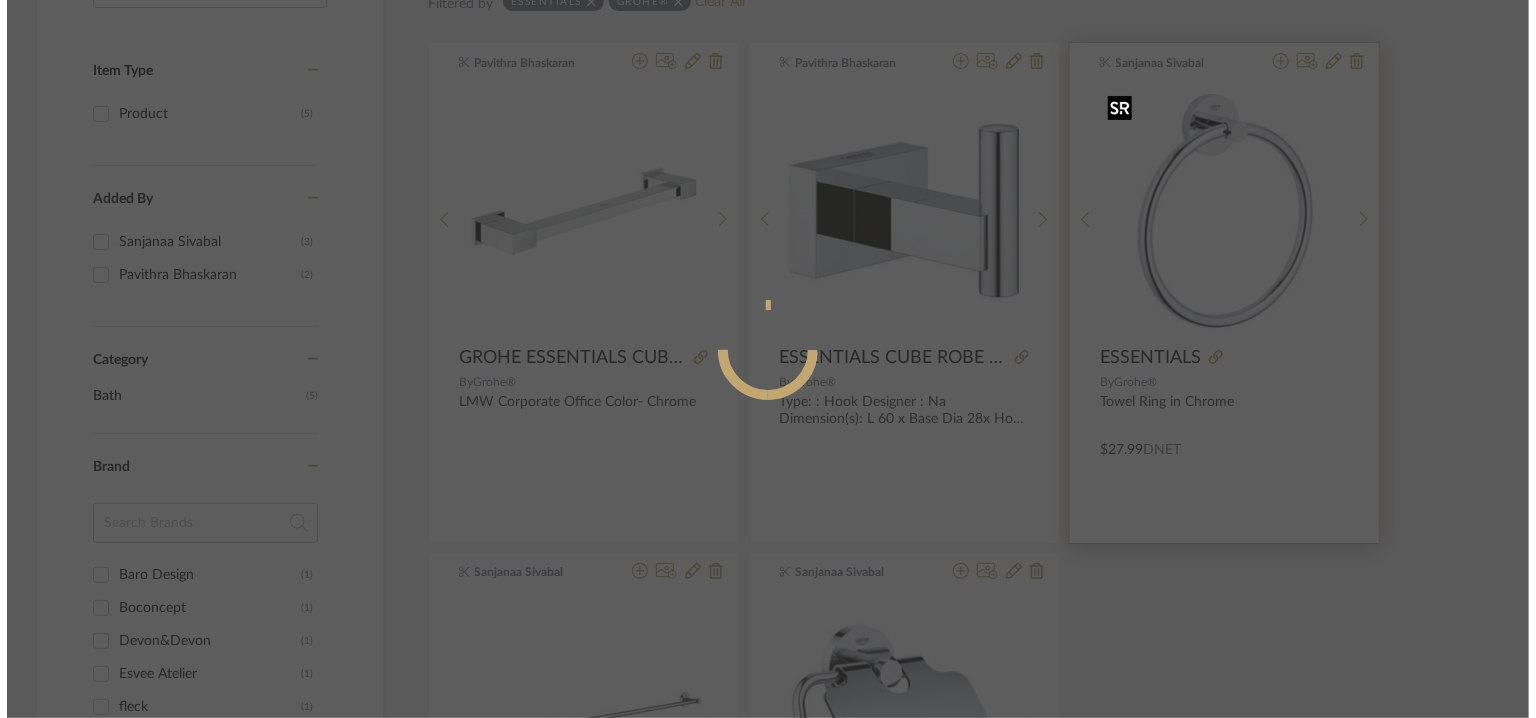 scroll, scrollTop: 0, scrollLeft: 0, axis: both 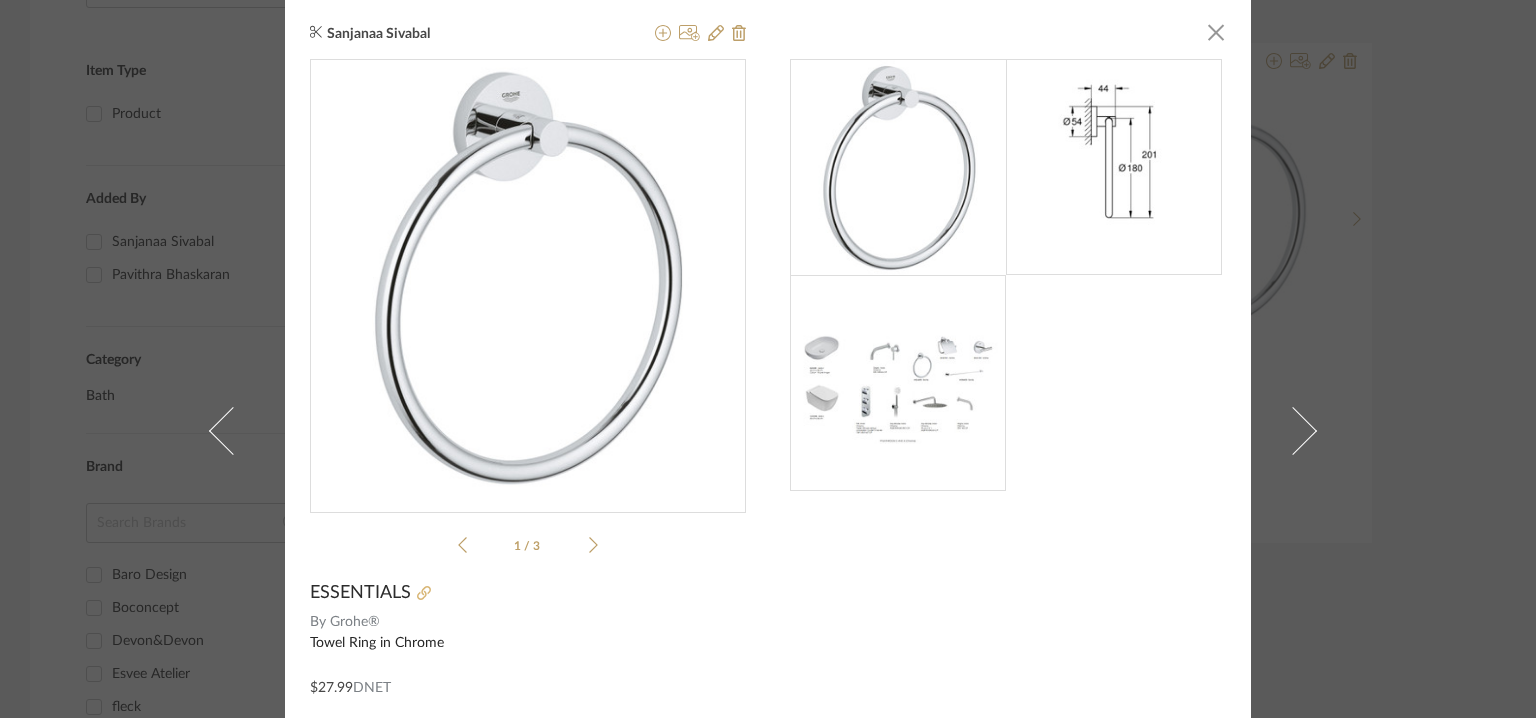 click 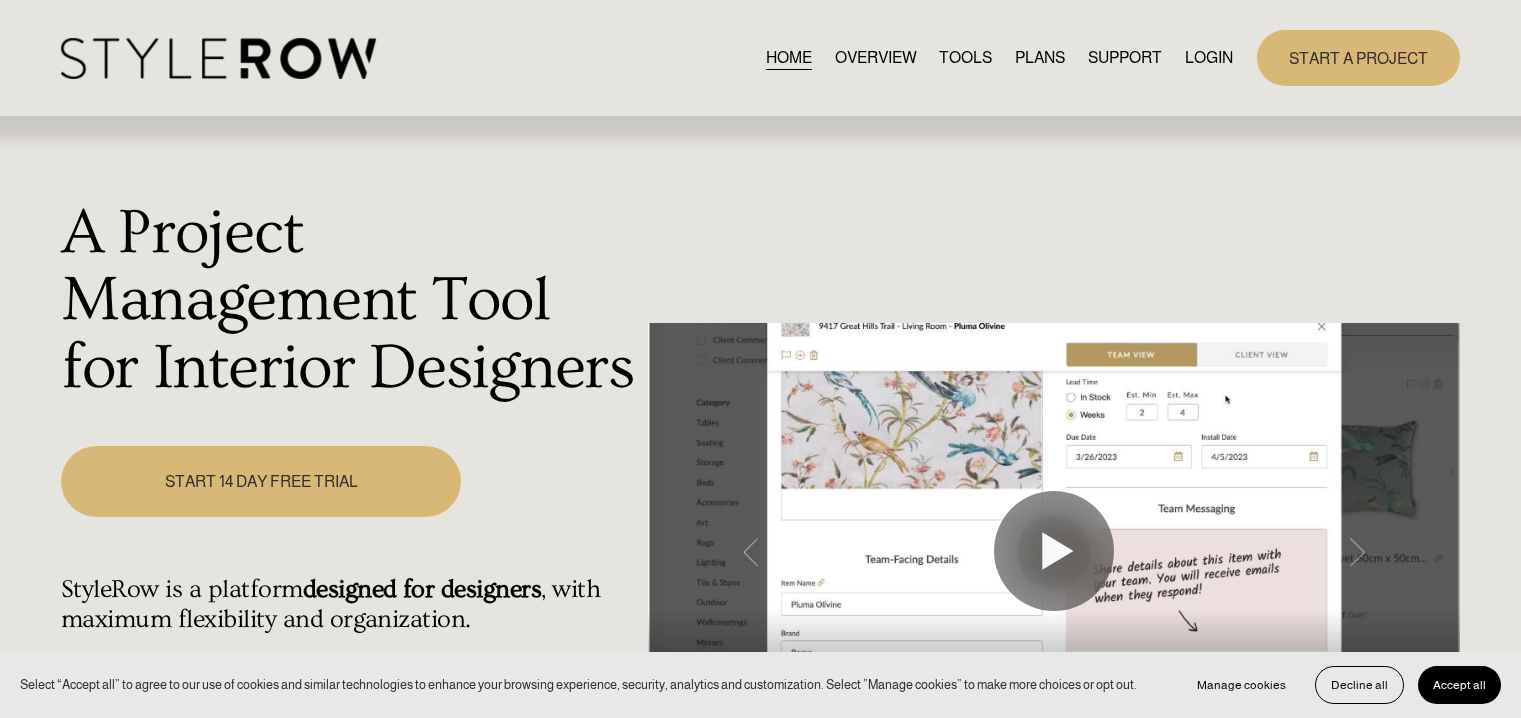 scroll, scrollTop: 0, scrollLeft: 0, axis: both 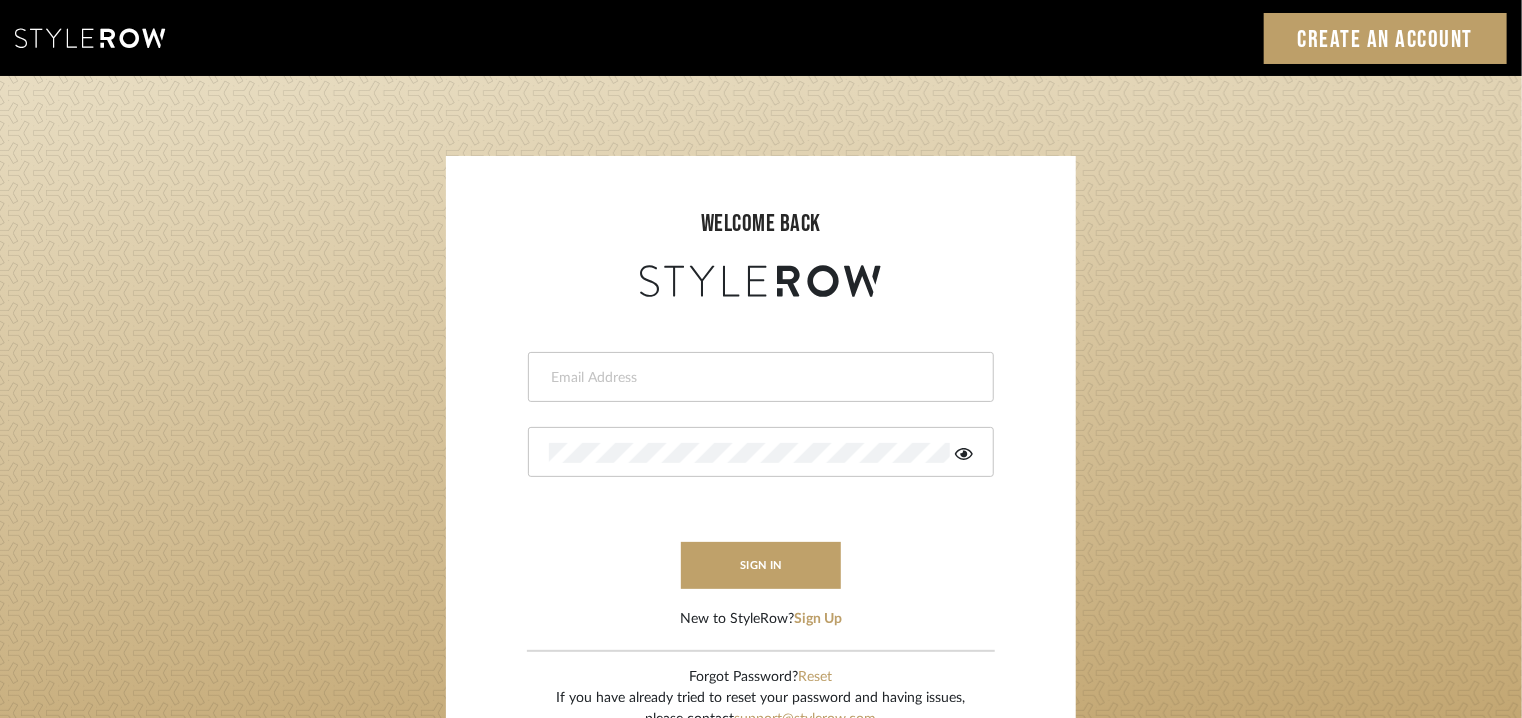 click on "This field is required This field is required  sign in   New to StyleRow?  Sign Up" at bounding box center [761, 466] 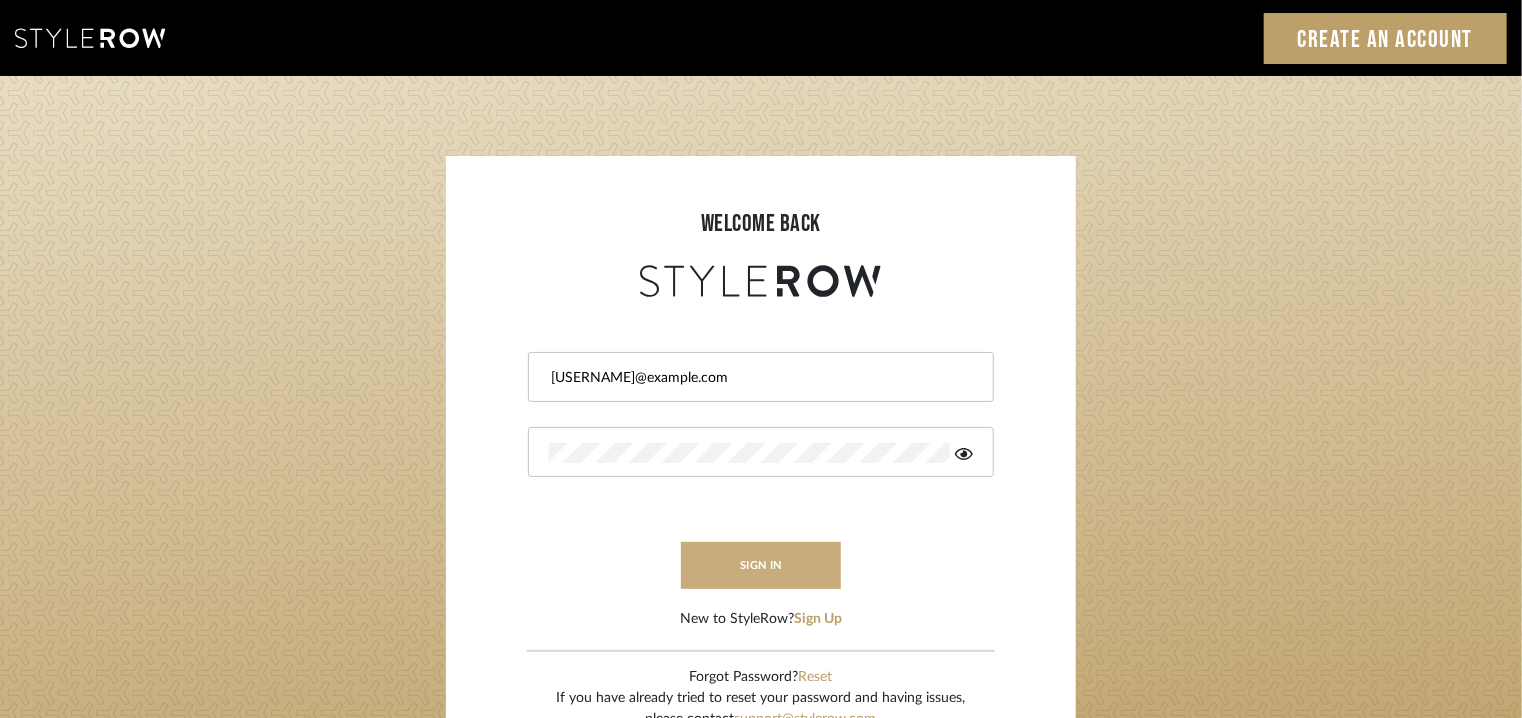 click on "sign in" at bounding box center [761, 565] 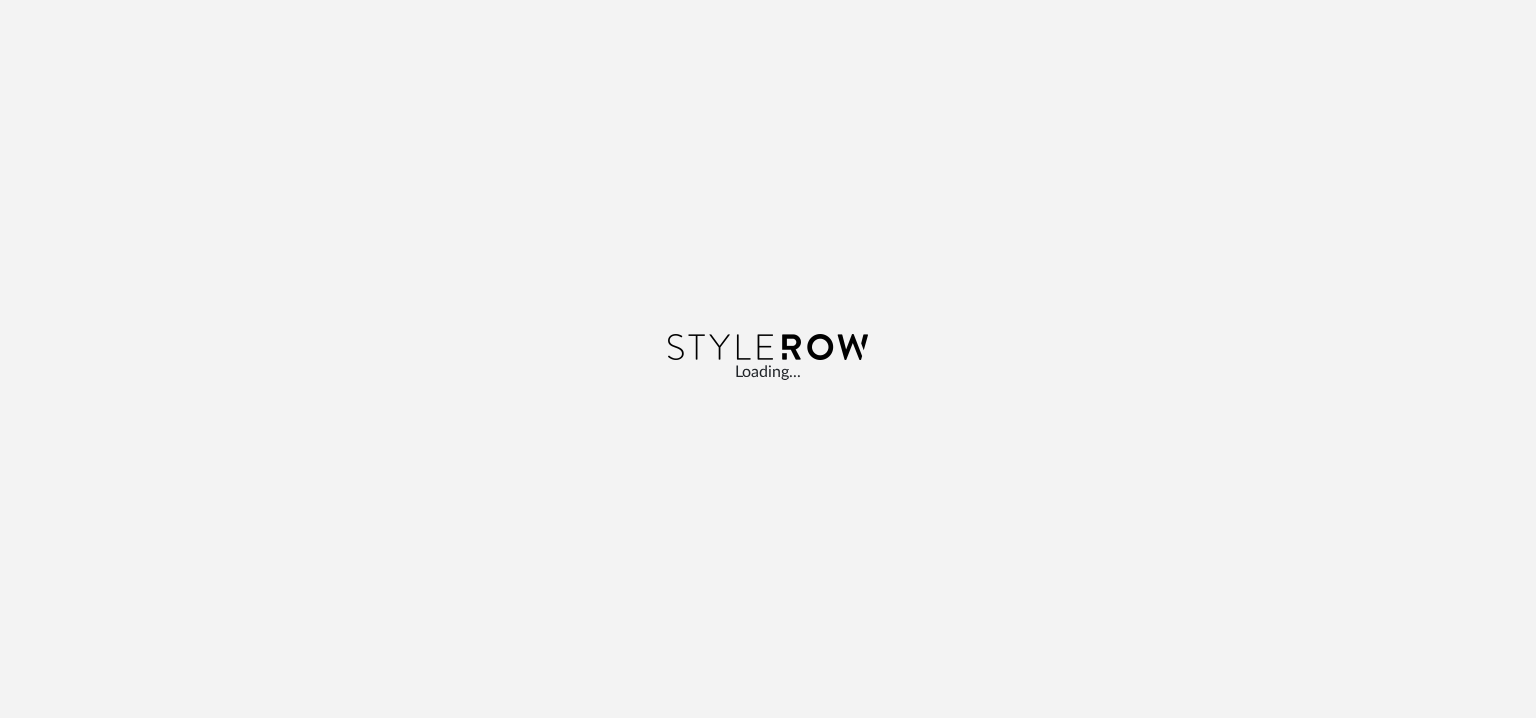 scroll, scrollTop: 0, scrollLeft: 0, axis: both 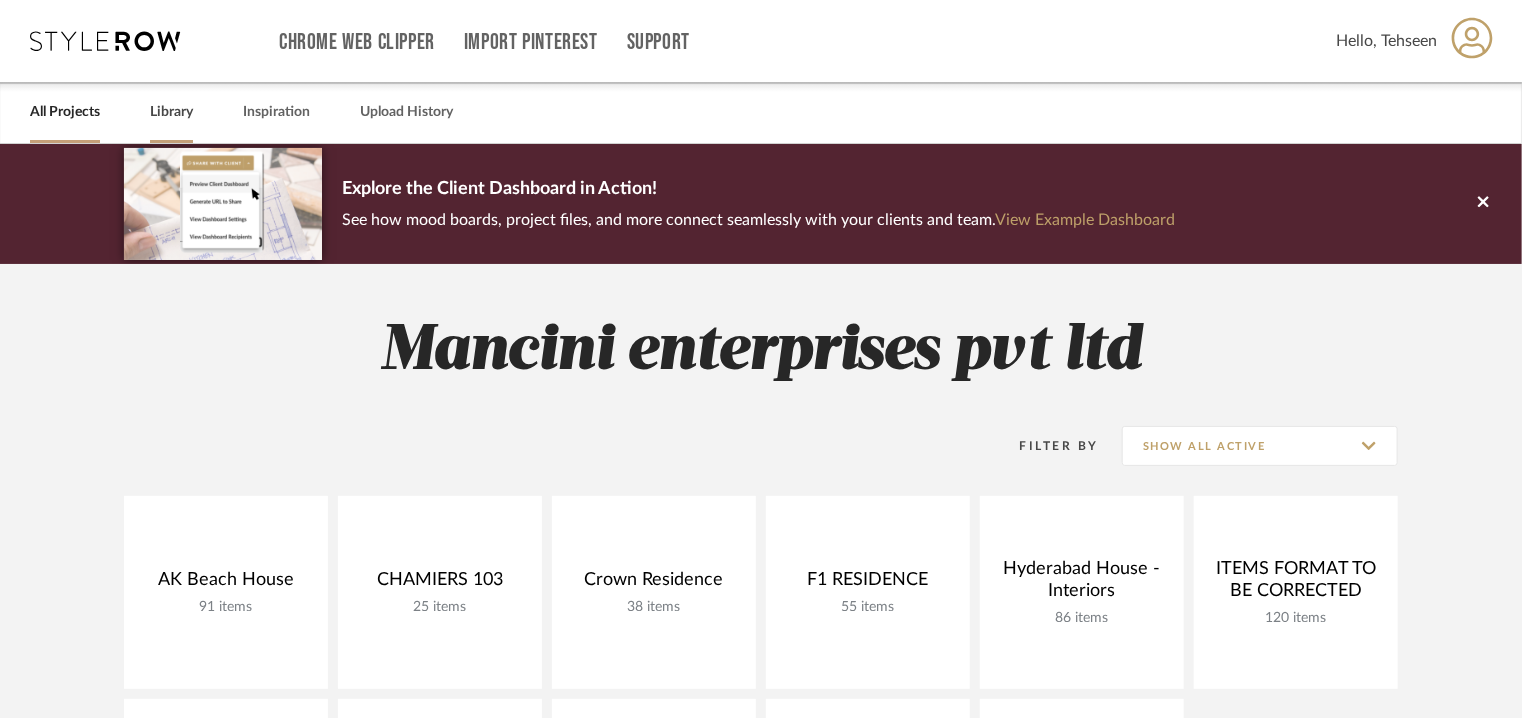 click on "Library" at bounding box center [171, 112] 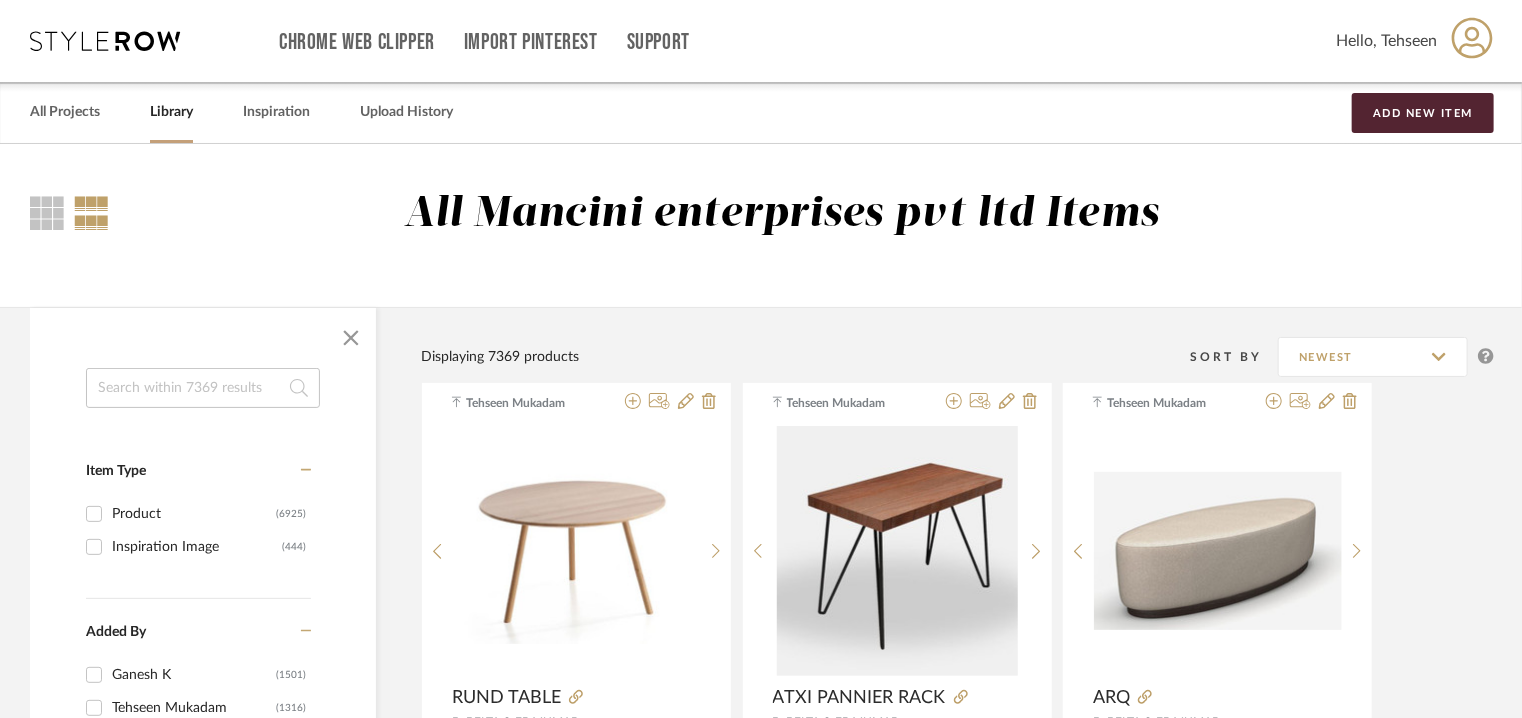 click 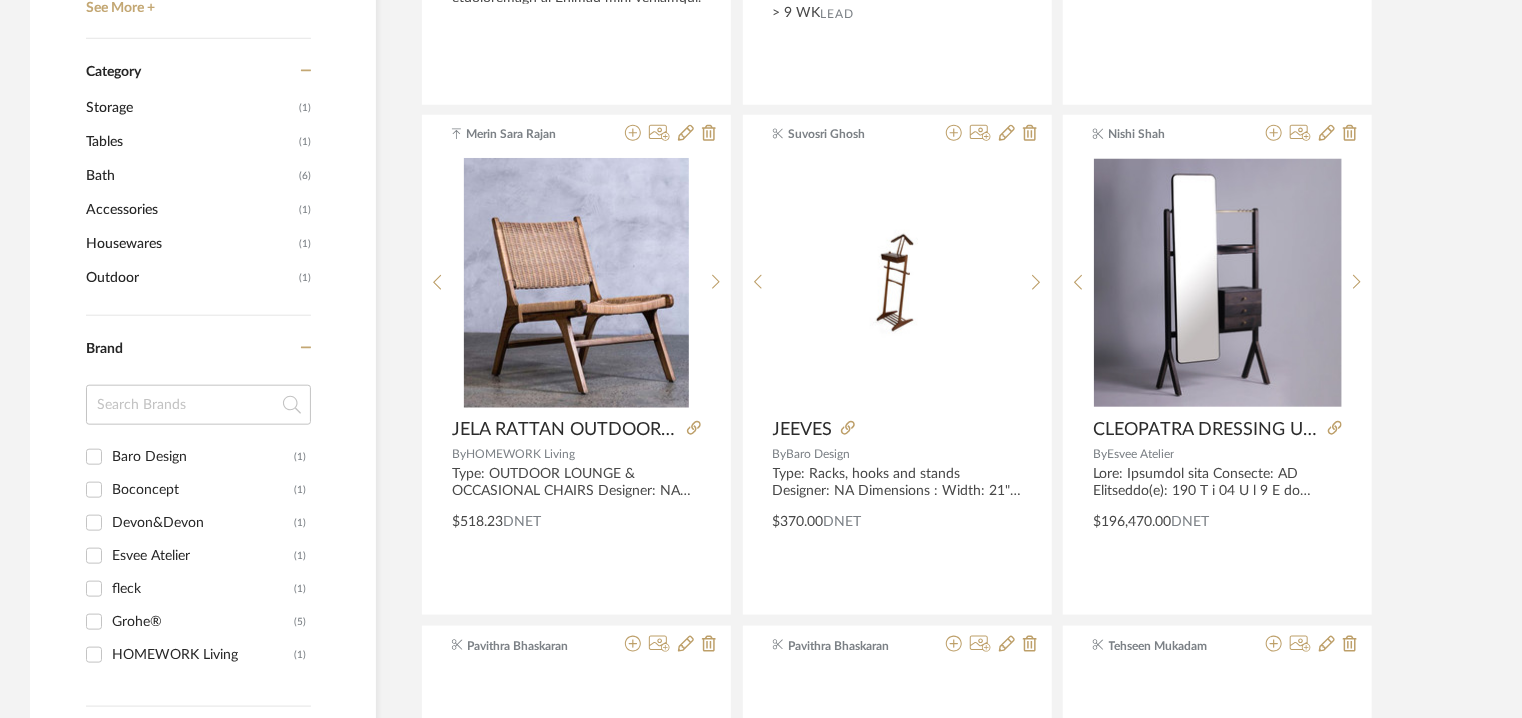 scroll, scrollTop: 1000, scrollLeft: 0, axis: vertical 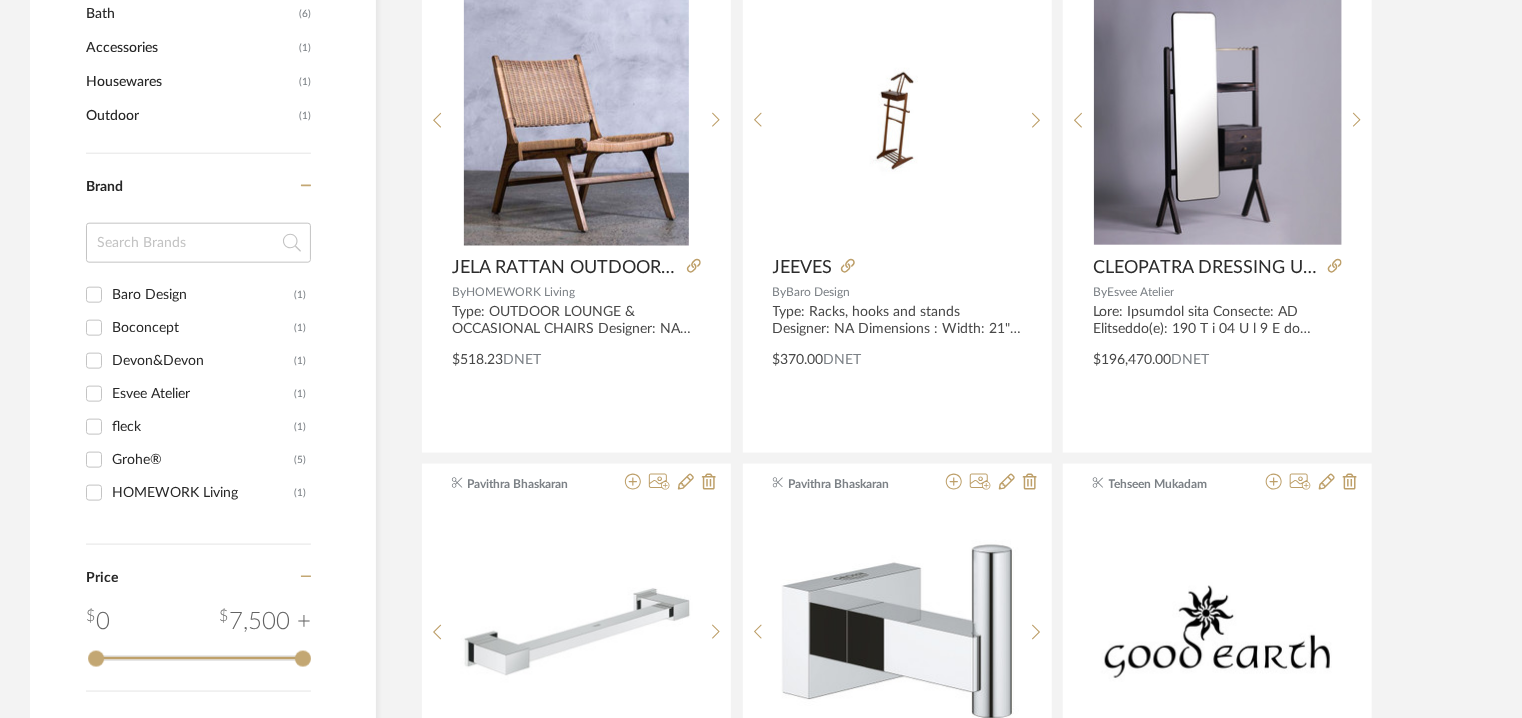 type on "essentials" 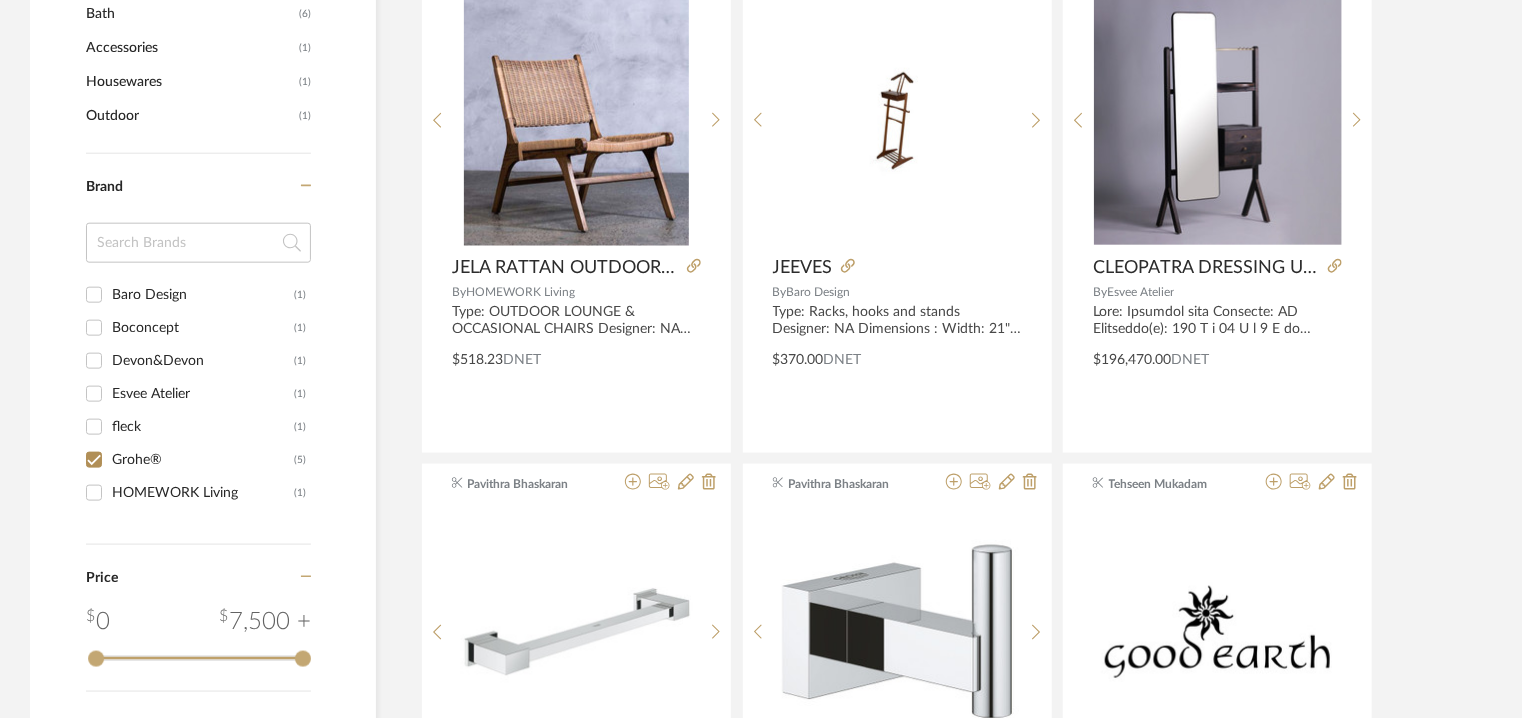 checkbox on "true" 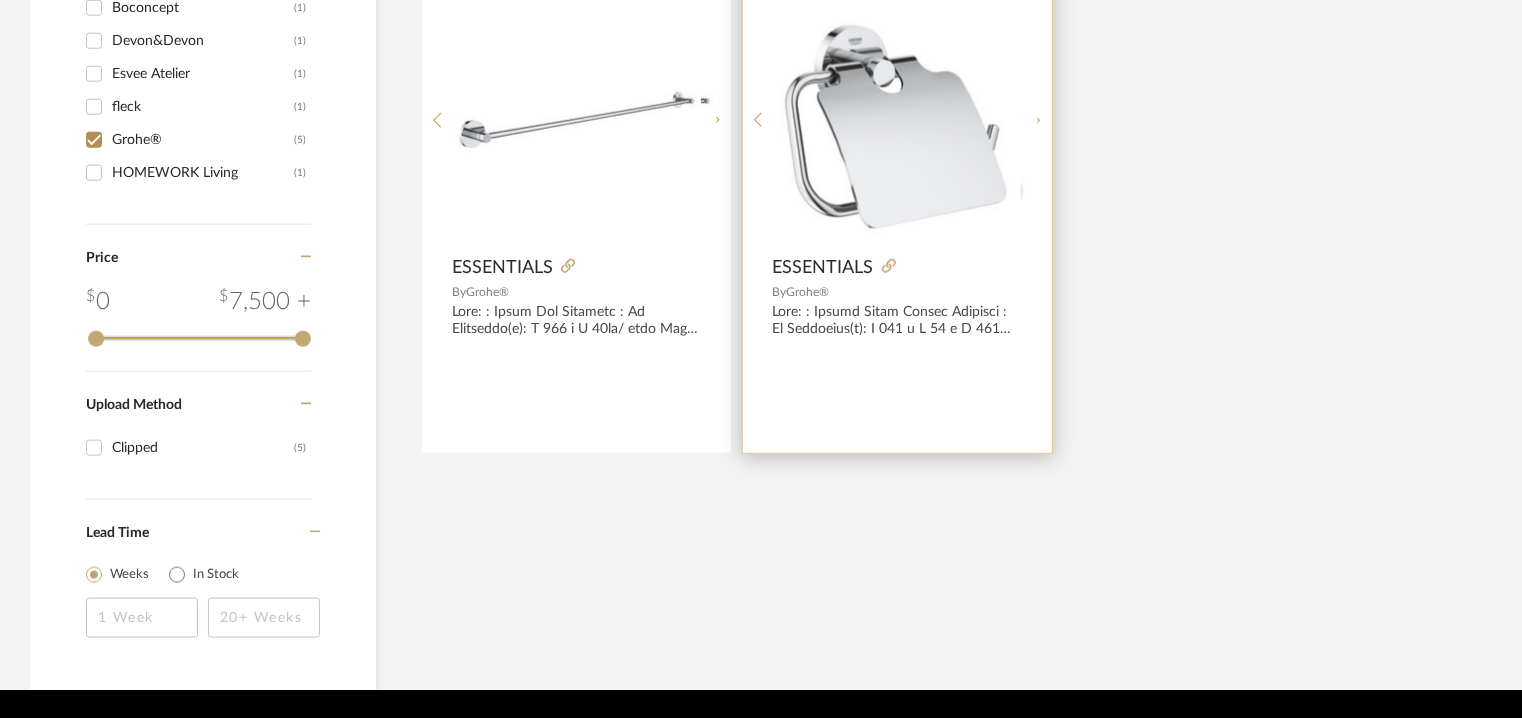 scroll, scrollTop: 781, scrollLeft: 0, axis: vertical 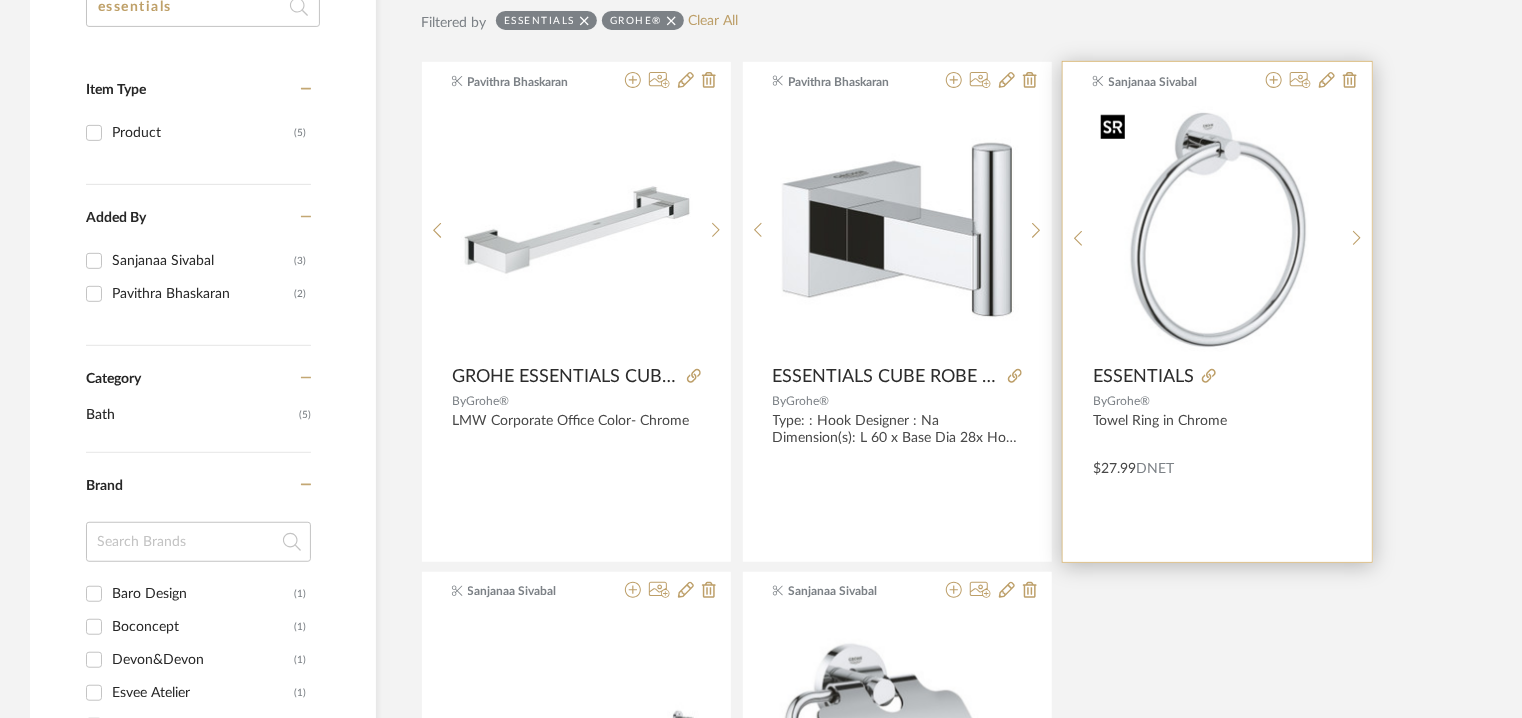 click at bounding box center (0, 0) 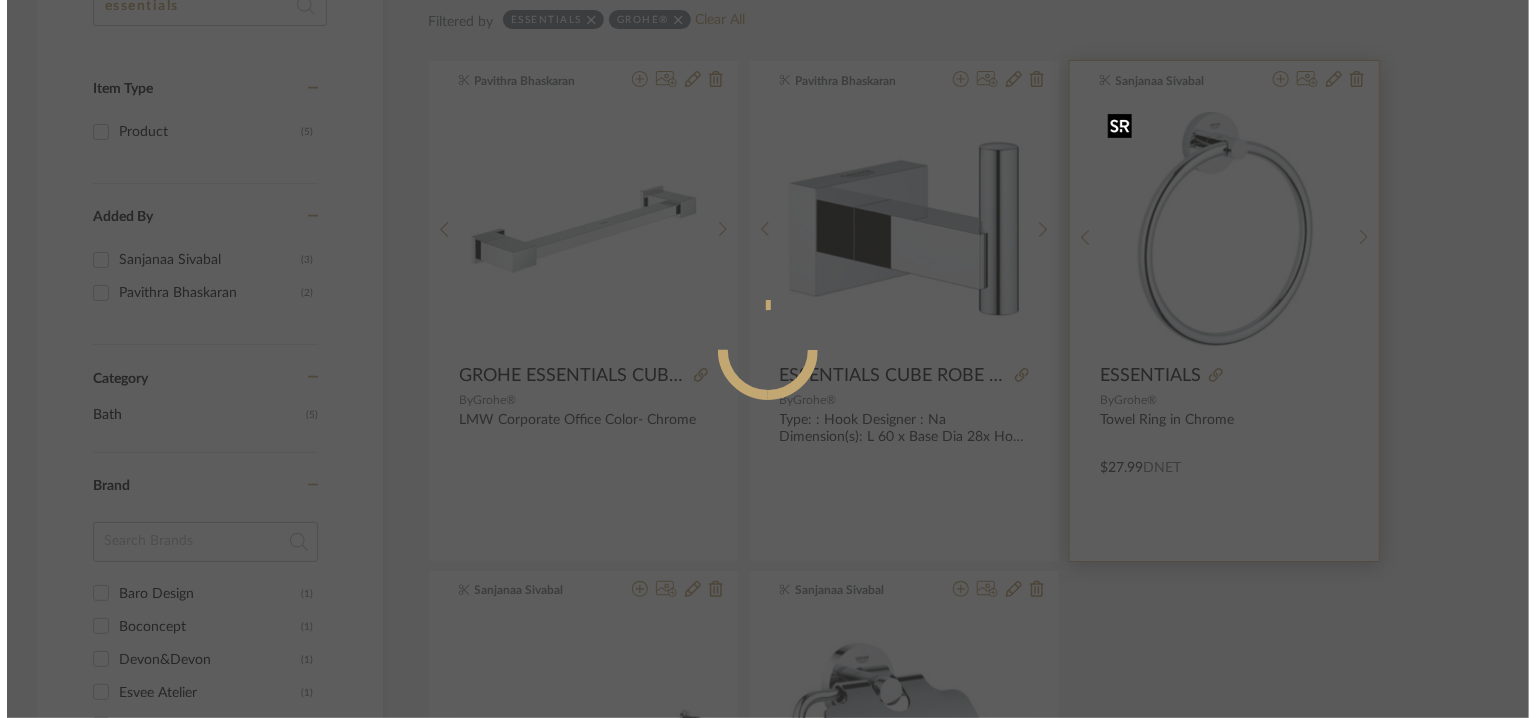 scroll, scrollTop: 0, scrollLeft: 0, axis: both 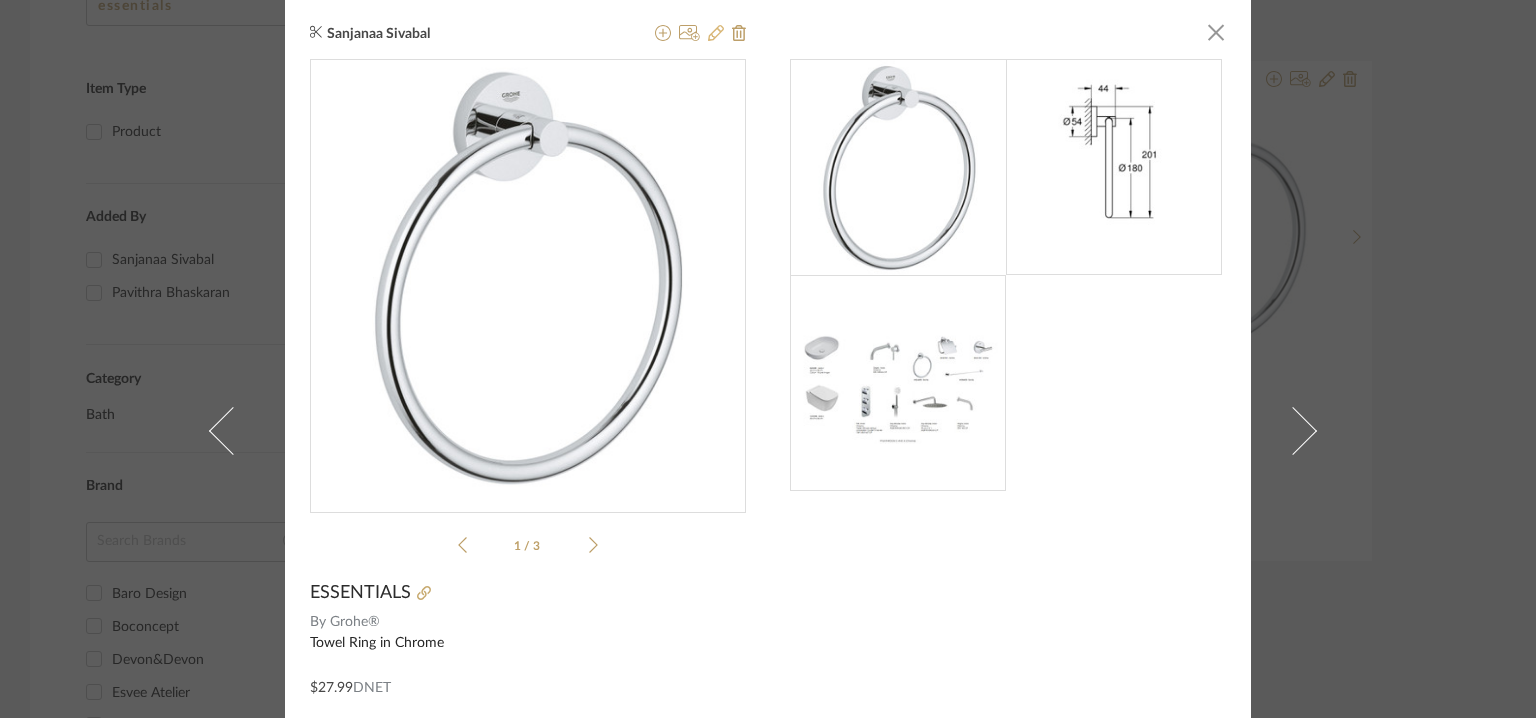 click 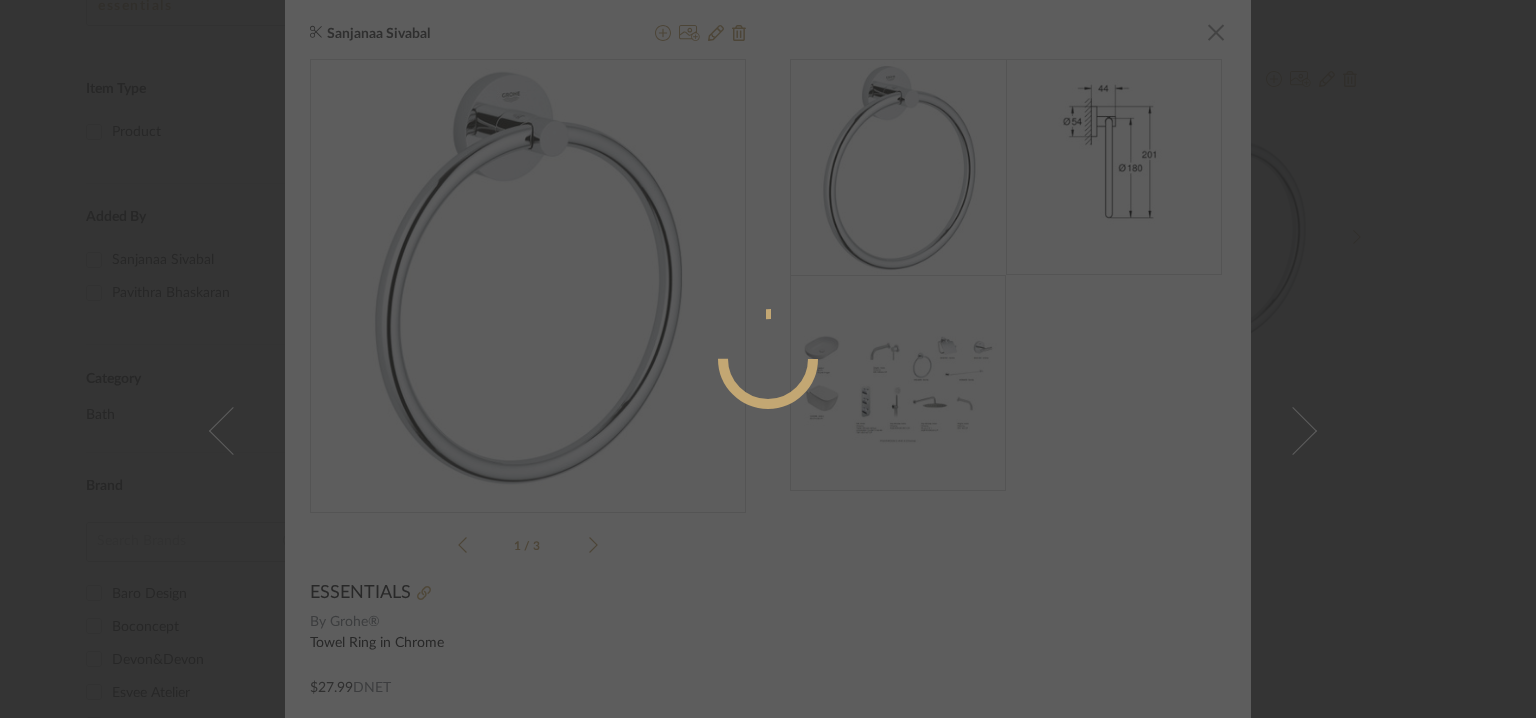 radio on "true" 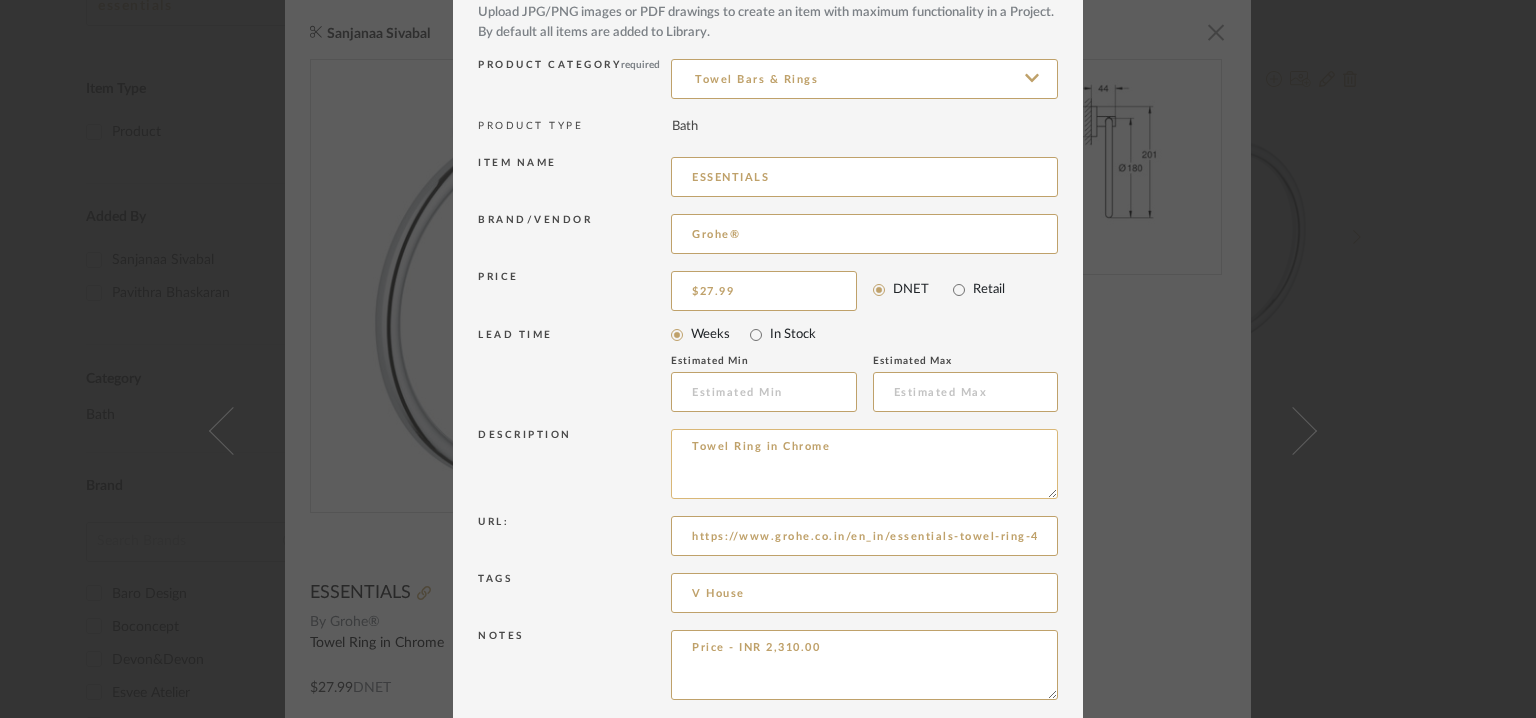 scroll, scrollTop: 192, scrollLeft: 0, axis: vertical 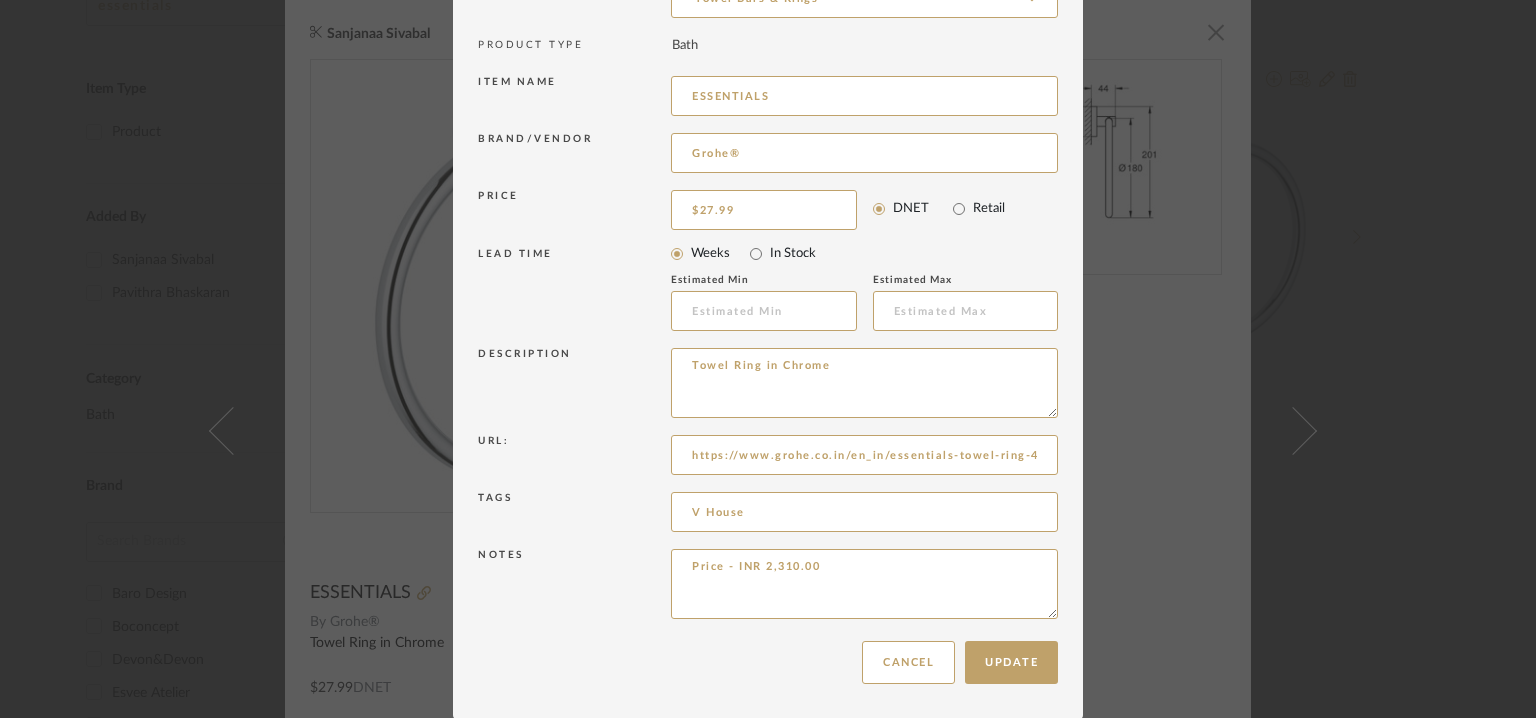 drag, startPoint x: 846, startPoint y: 356, endPoint x: 619, endPoint y: 351, distance: 227.05505 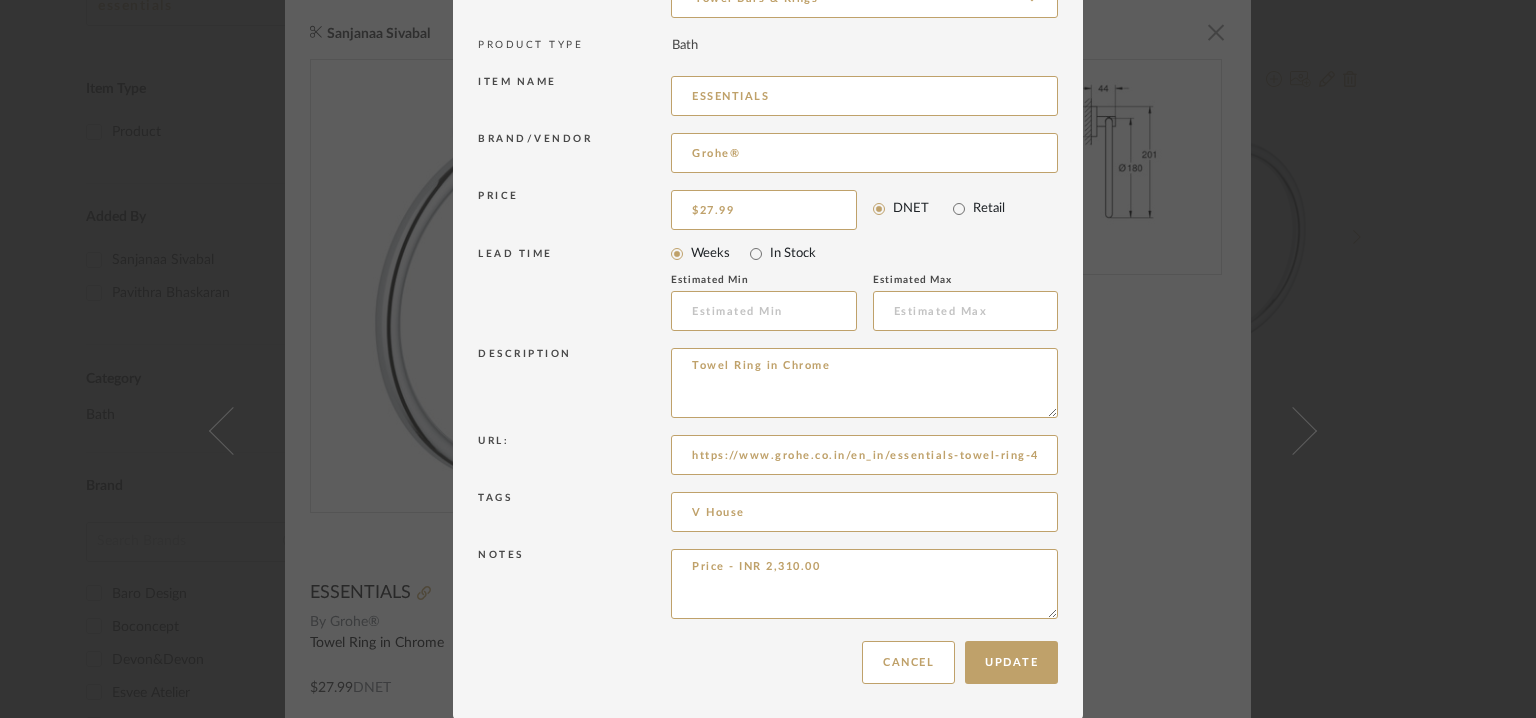click on "Description  Towel Ring in Chrome" at bounding box center (768, 386) 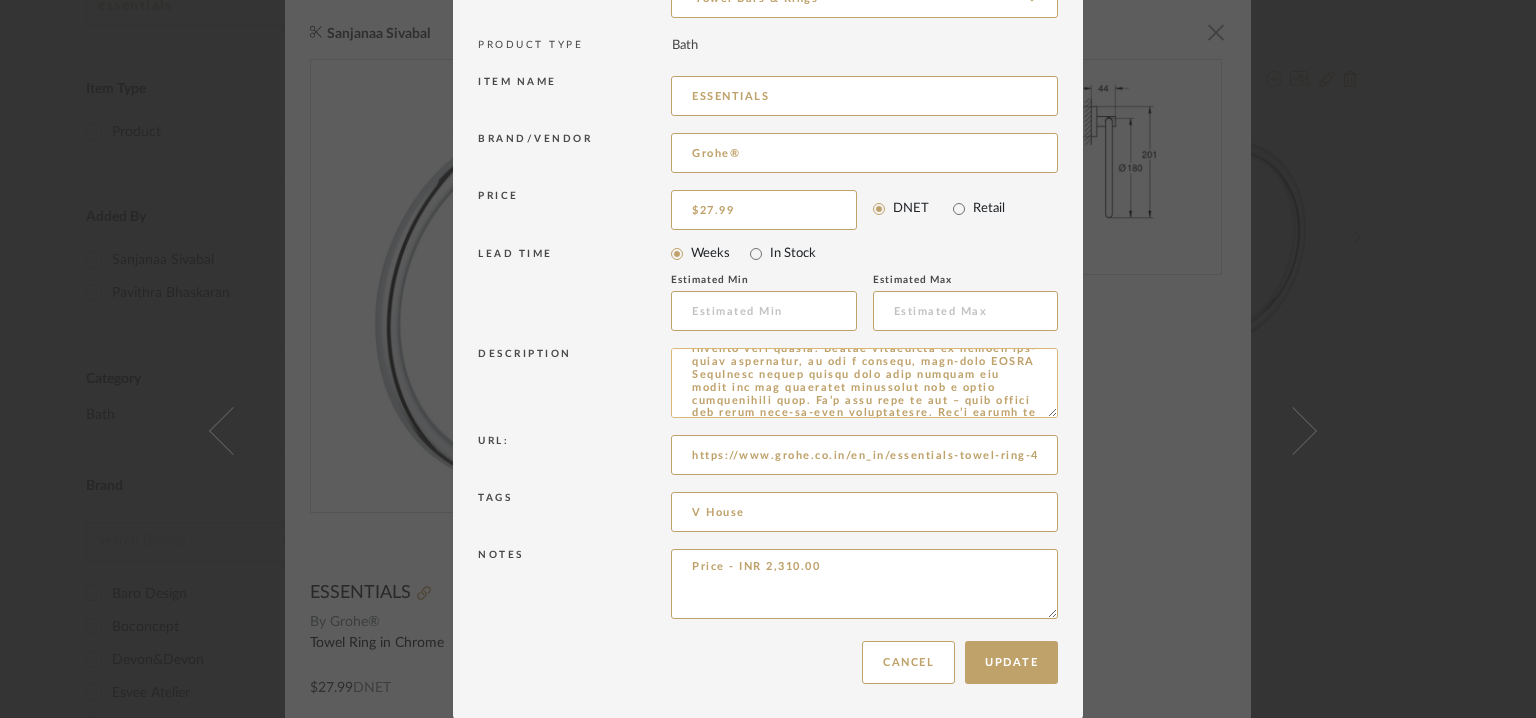 scroll, scrollTop: 0, scrollLeft: 0, axis: both 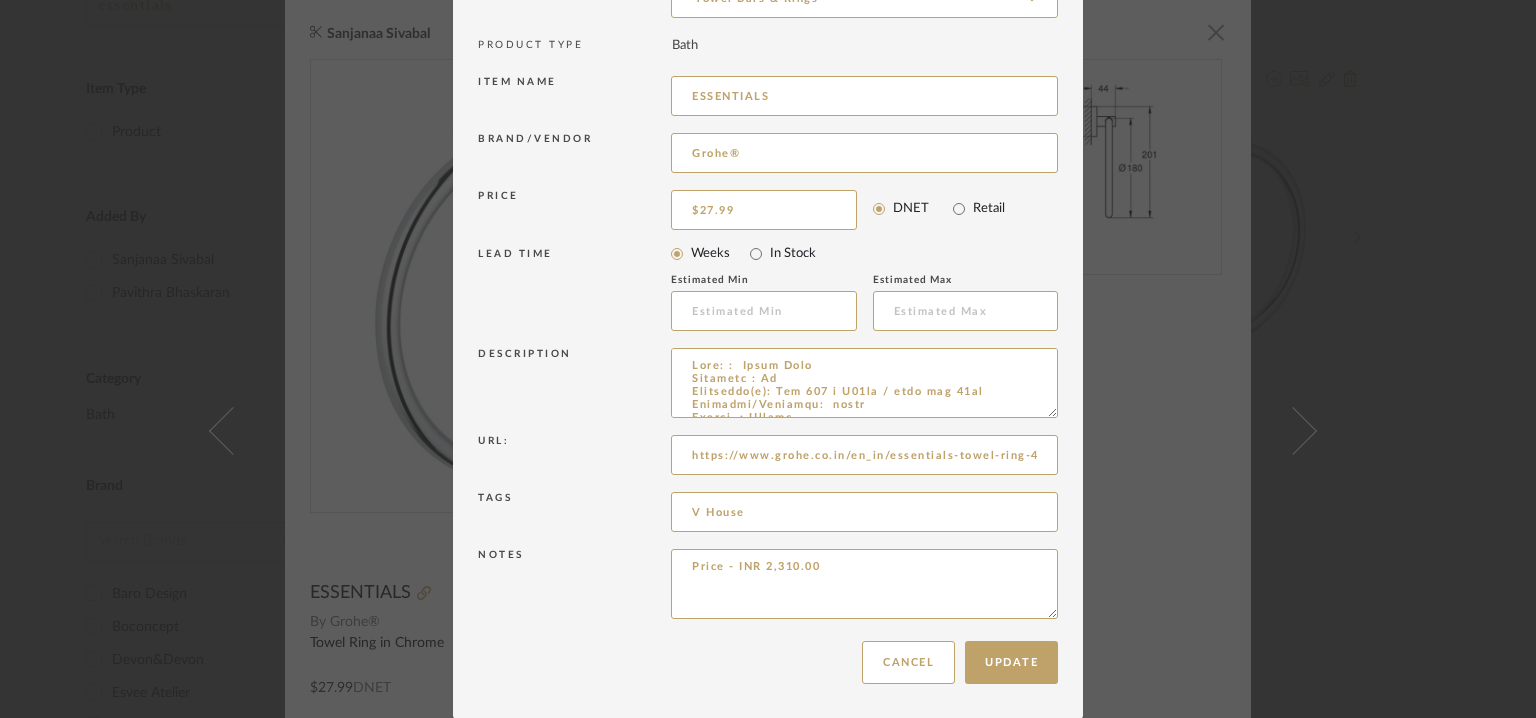 type on "Type: :  Towel Ring
Designer : Na
Dimension(s): Dia 180 x D44mm / base dia 54mm
Material/Finishes:  metal
Colour  : Chrome
Mounting Type : wall mounted
Valve Type : Na
Product description : Essentials Towel ring
The GROHE Essentials Towel Ring – style and all-round convenience!
From luxurious bathrooms to compact cloakrooms, the elegant GROHE Essentials towel ring is ideal for hanging hand towels. German engineered to create all-round perfection, it has a durable, easy-care GROHE StarLight chrome finish that will sparkle for years and and concealed fastenings for a truly professional look. It’s also easy to fit – just follow the clear step-by-step instructions. Don’t forget to check out other products in the comprehensive collection such as the robe hook, toilet brush set, toilet paper holder and numerous towel rails and bath grips. Or for added ease and convenience, why not try one of our matching all-in-one sets? GROHE Essentials accessories – precision craftsmanship, highest quality materials and desig..." 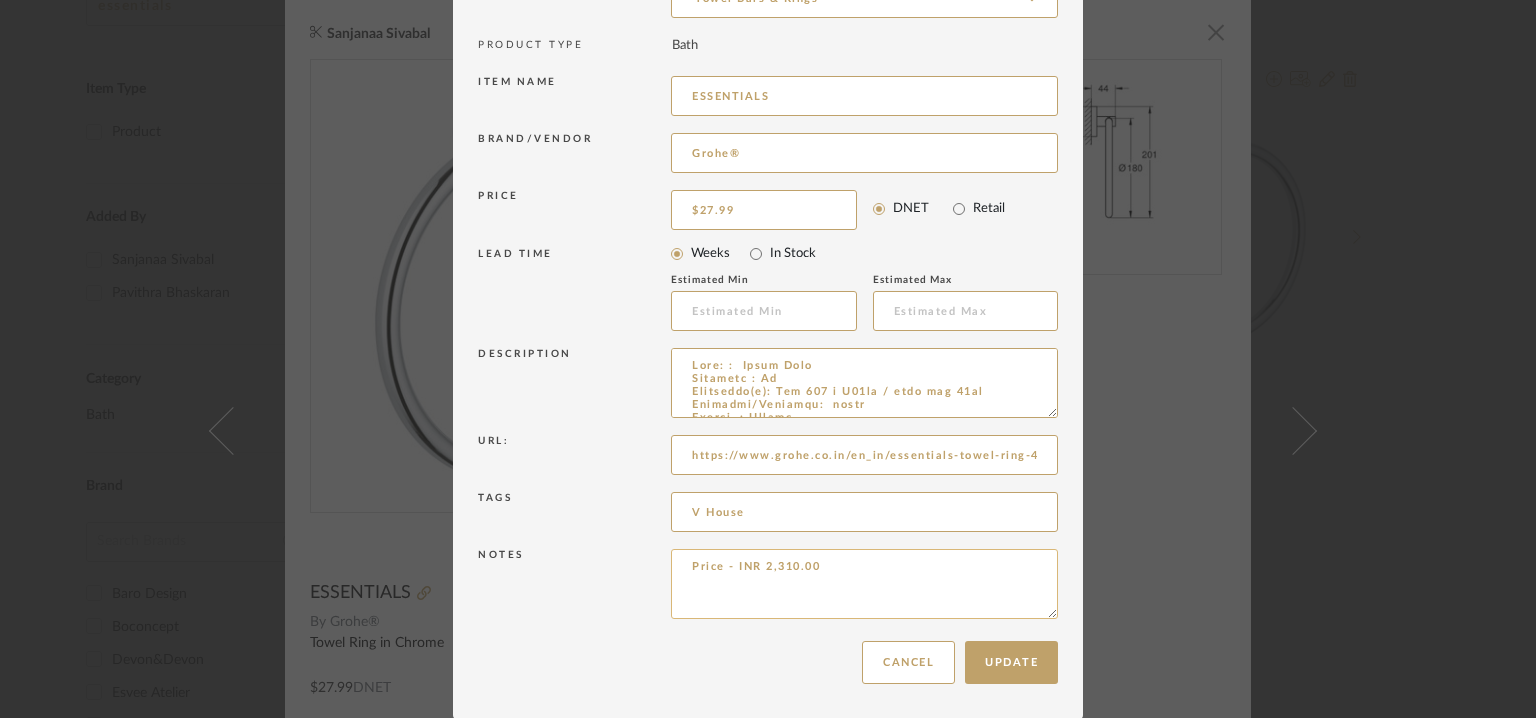 click on "Price - INR 2,310.00" at bounding box center (864, 584) 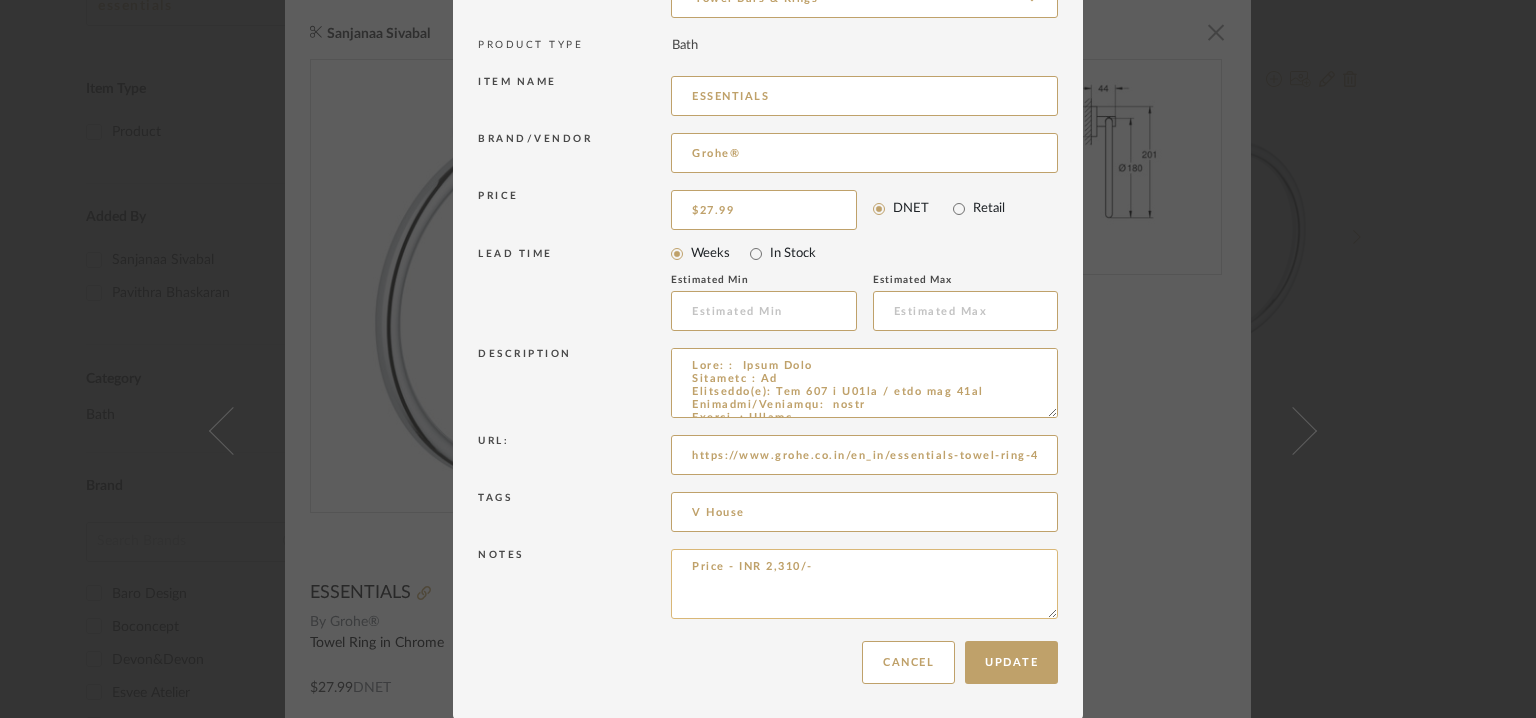 paste on "Lead time: No
Customizable:  No
3D available : yes
BIM available. yes
Point of contact:  Shantilal
Contact number: MOBILE :+91 99402 55955
Email address:  luxury@bathcaff.com
Address: BATHCAFF
64, Jawaharlal Nehru Salai, Sri Sakthi Nagar, Arumbakkam, Chennai, Tamil Nadu 60010
Additional contact information: Na" 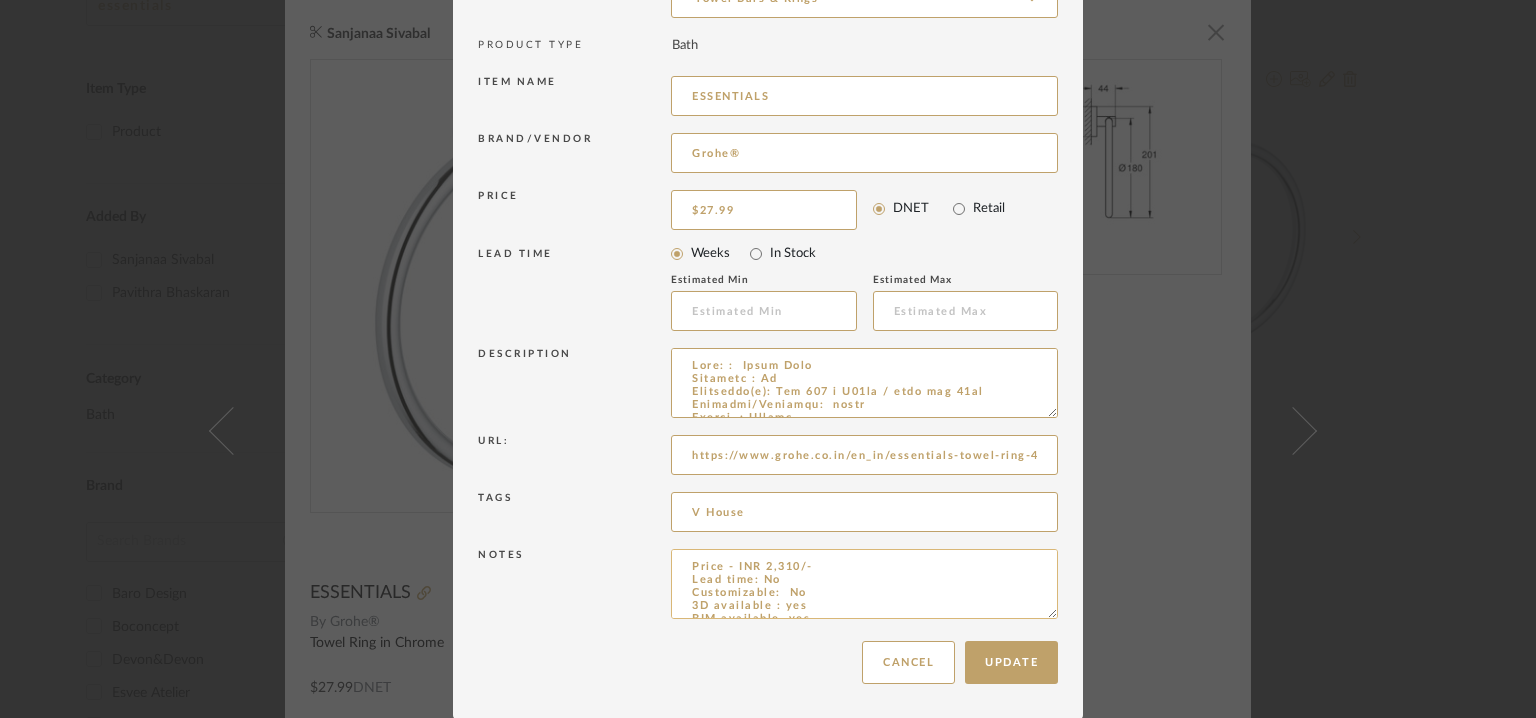 scroll, scrollTop: 123, scrollLeft: 0, axis: vertical 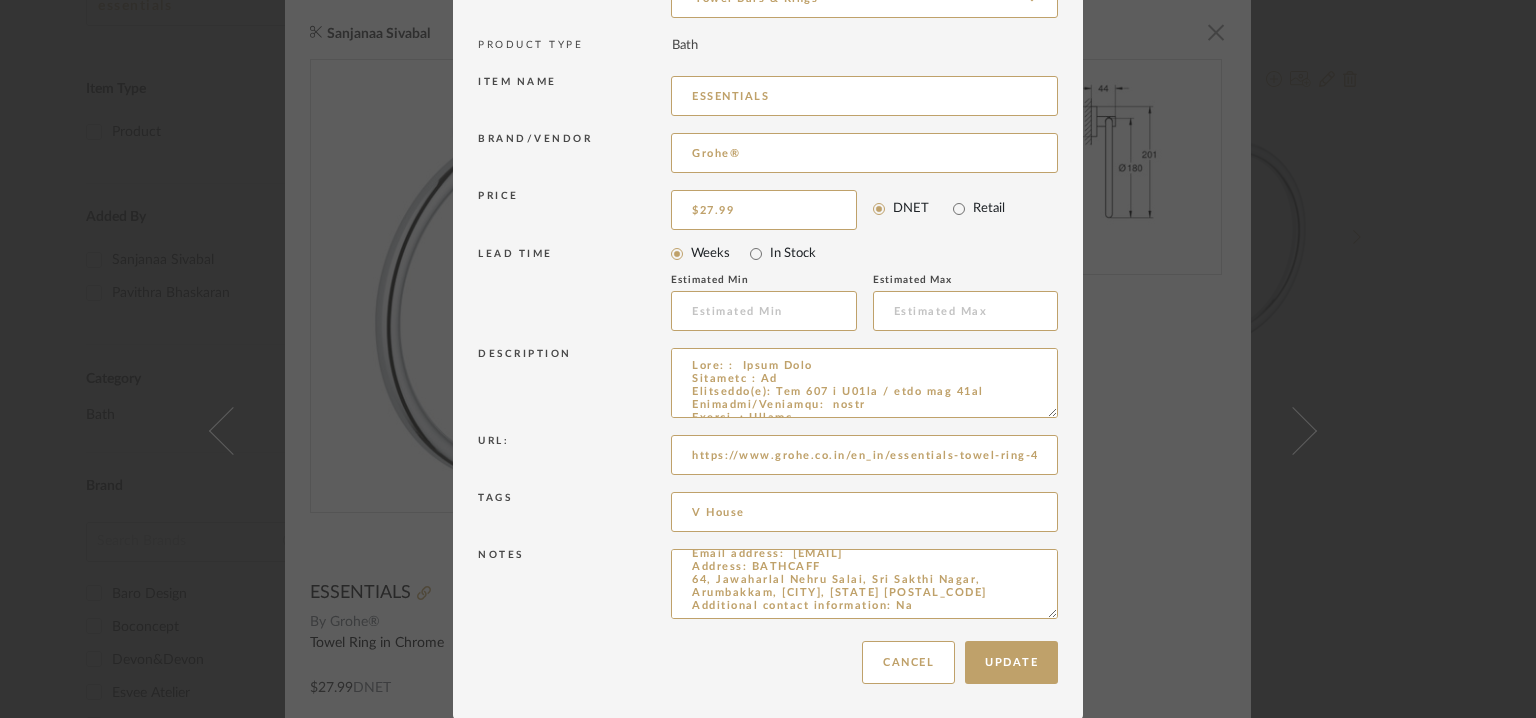 type on "Price - INR 2,310/-
Lead time: No
Customizable:  No
3D available : yes
BIM available. yes
Point of contact:  Shantilal
Contact number: MOBILE :+91 99402 55955
Email address:  luxury@bathcaff.com
Address: BATHCAFF
64, Jawaharlal Nehru Salai, Sri Sakthi Nagar, Arumbakkam, Chennai, Tamil Nadu 60010
Additional contact information: Na" 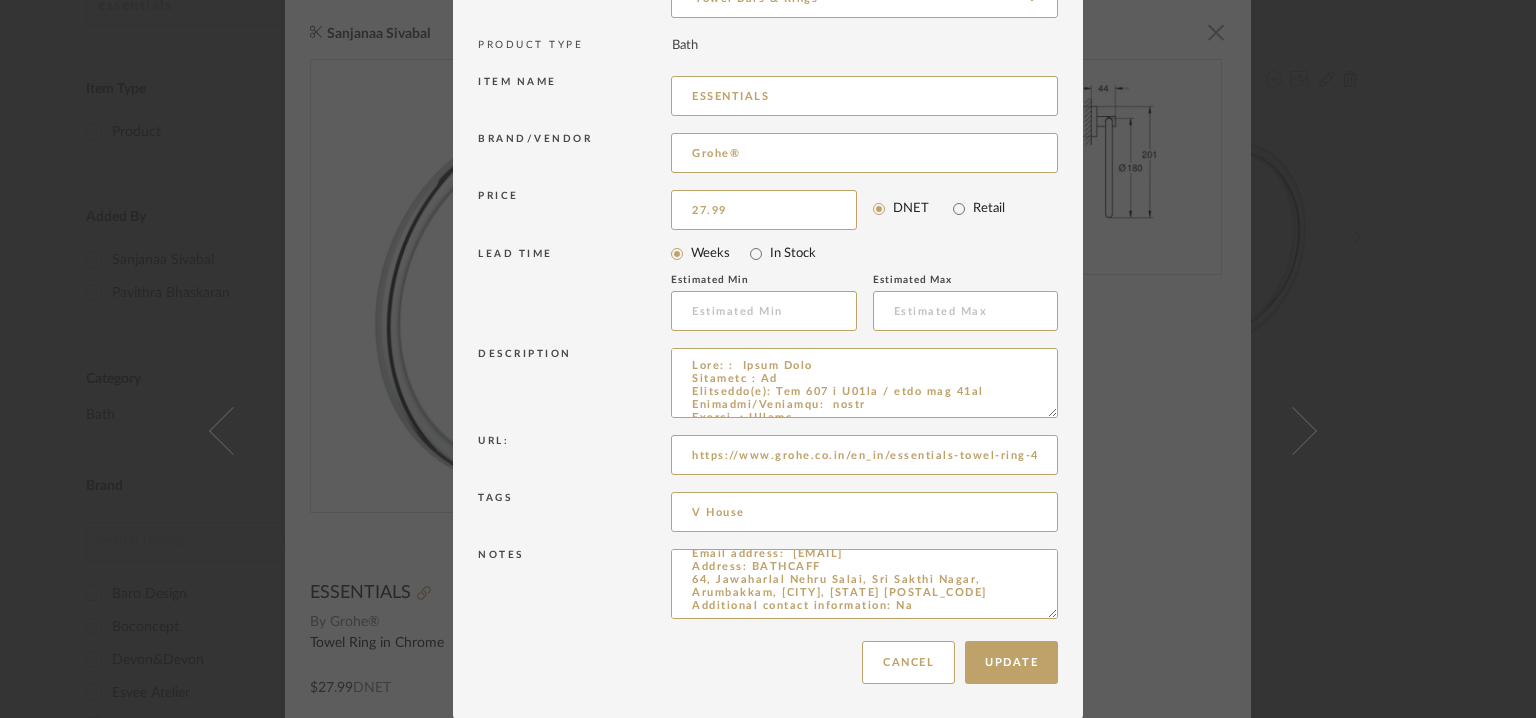 scroll, scrollTop: 116, scrollLeft: 0, axis: vertical 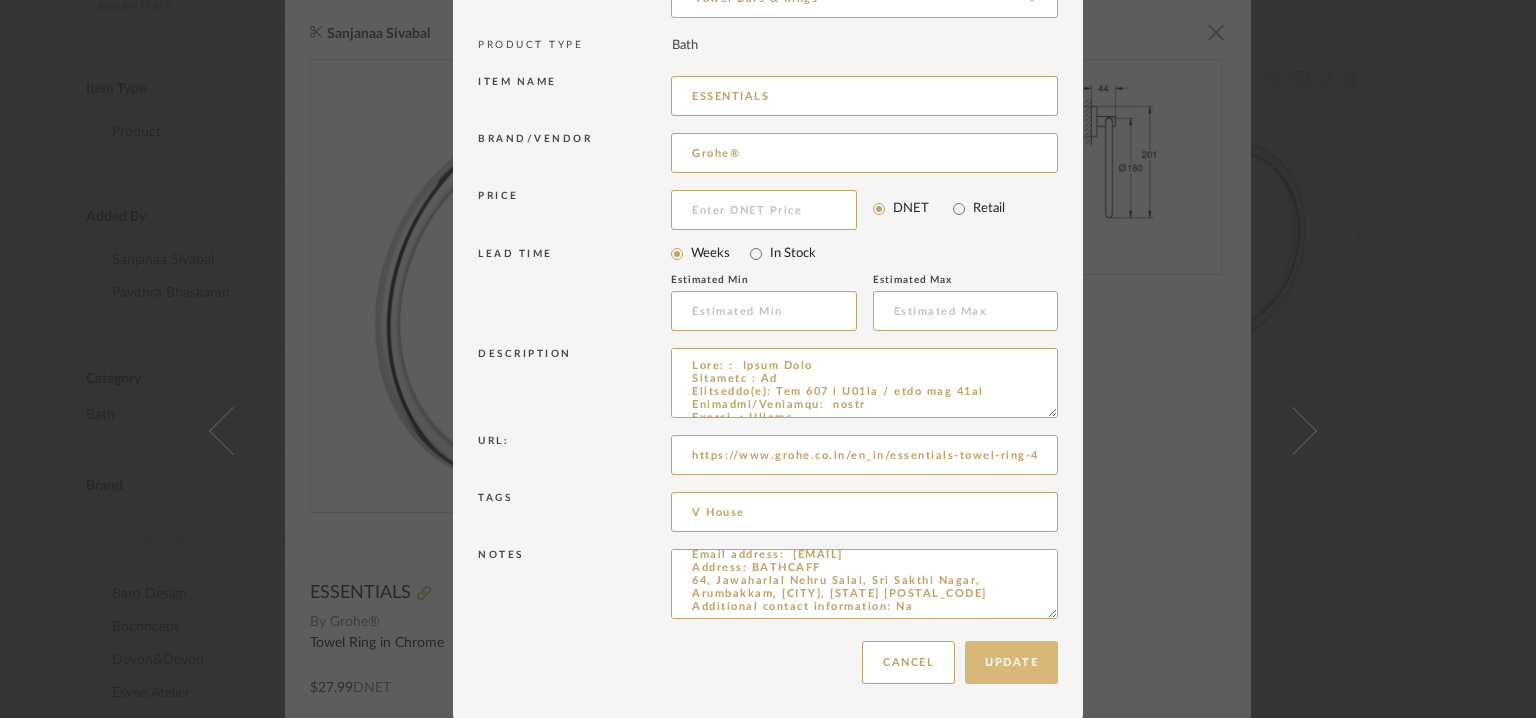 type 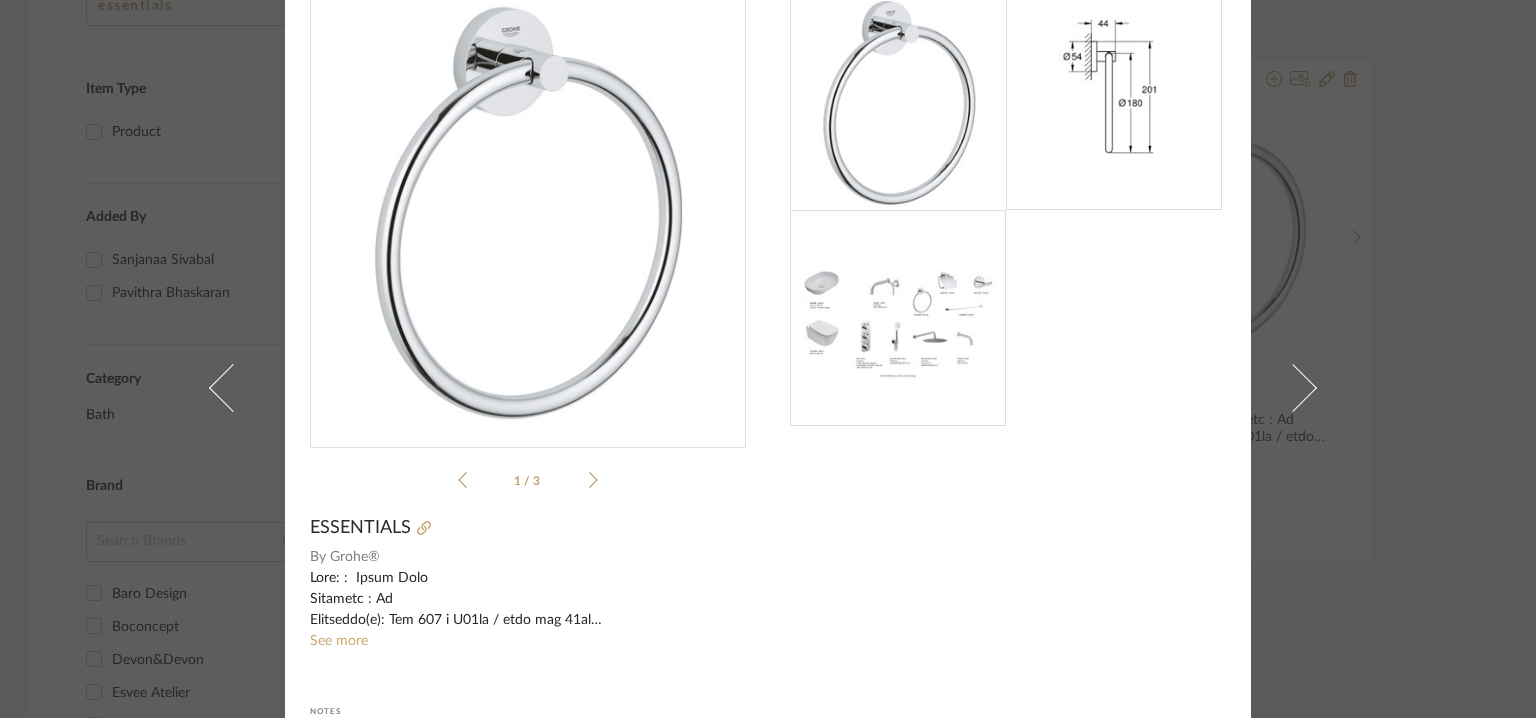 scroll, scrollTop: 0, scrollLeft: 0, axis: both 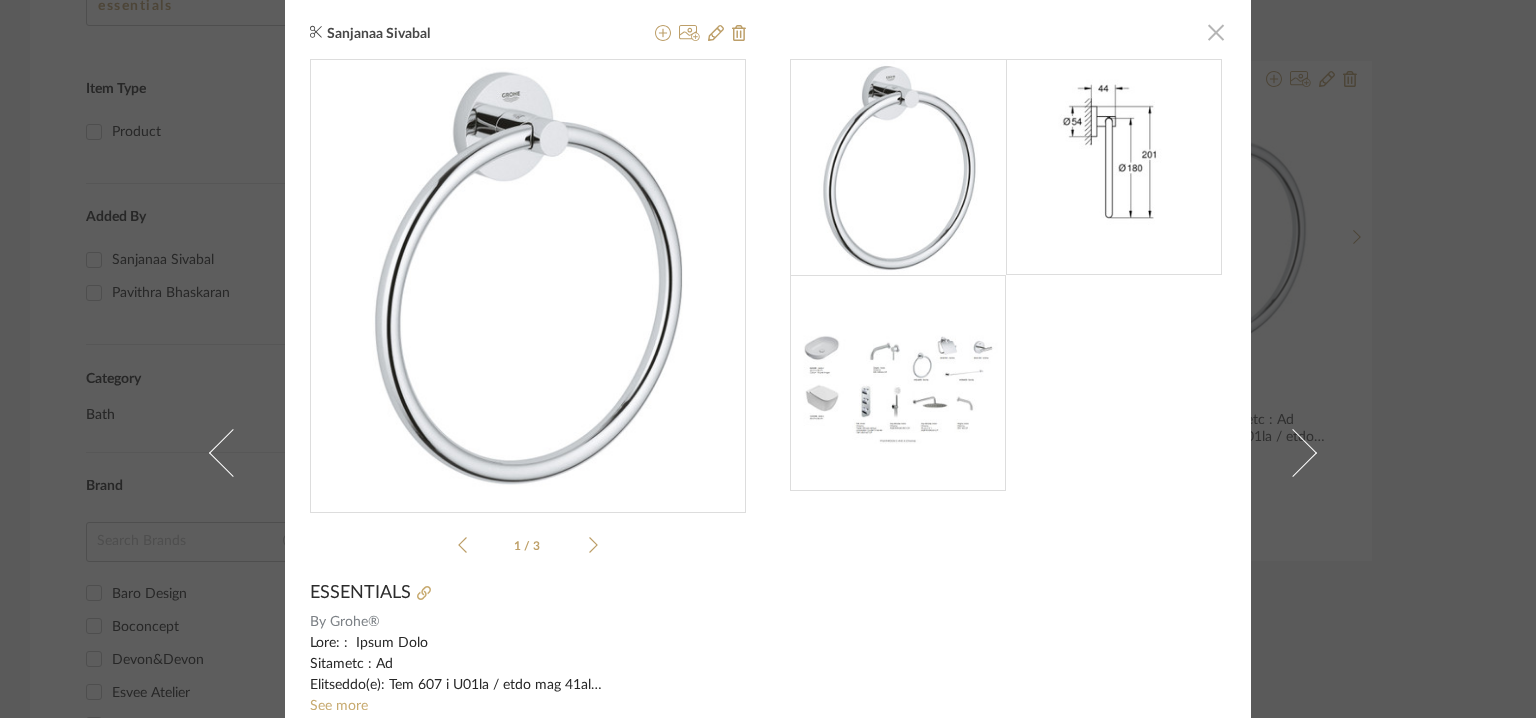 click 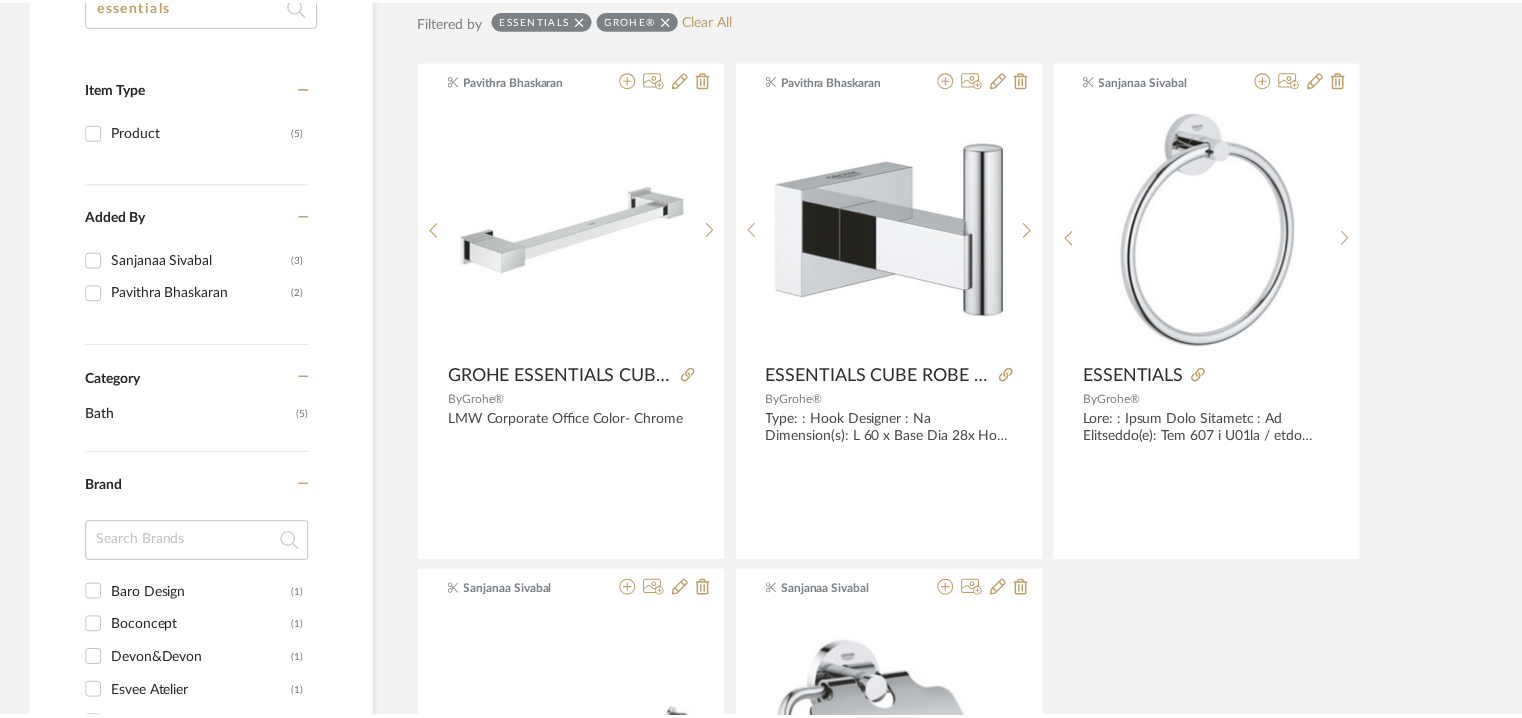scroll, scrollTop: 381, scrollLeft: 0, axis: vertical 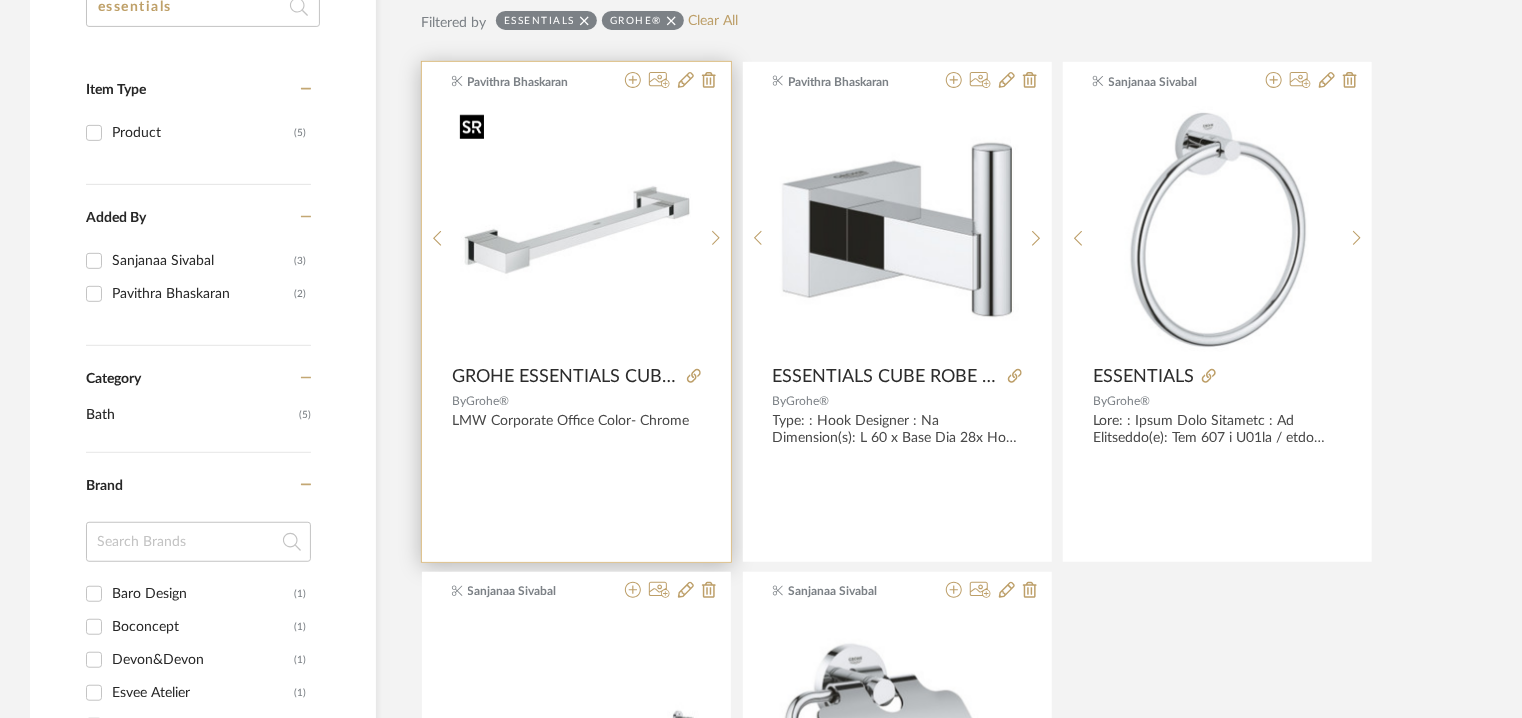 click at bounding box center (0, 0) 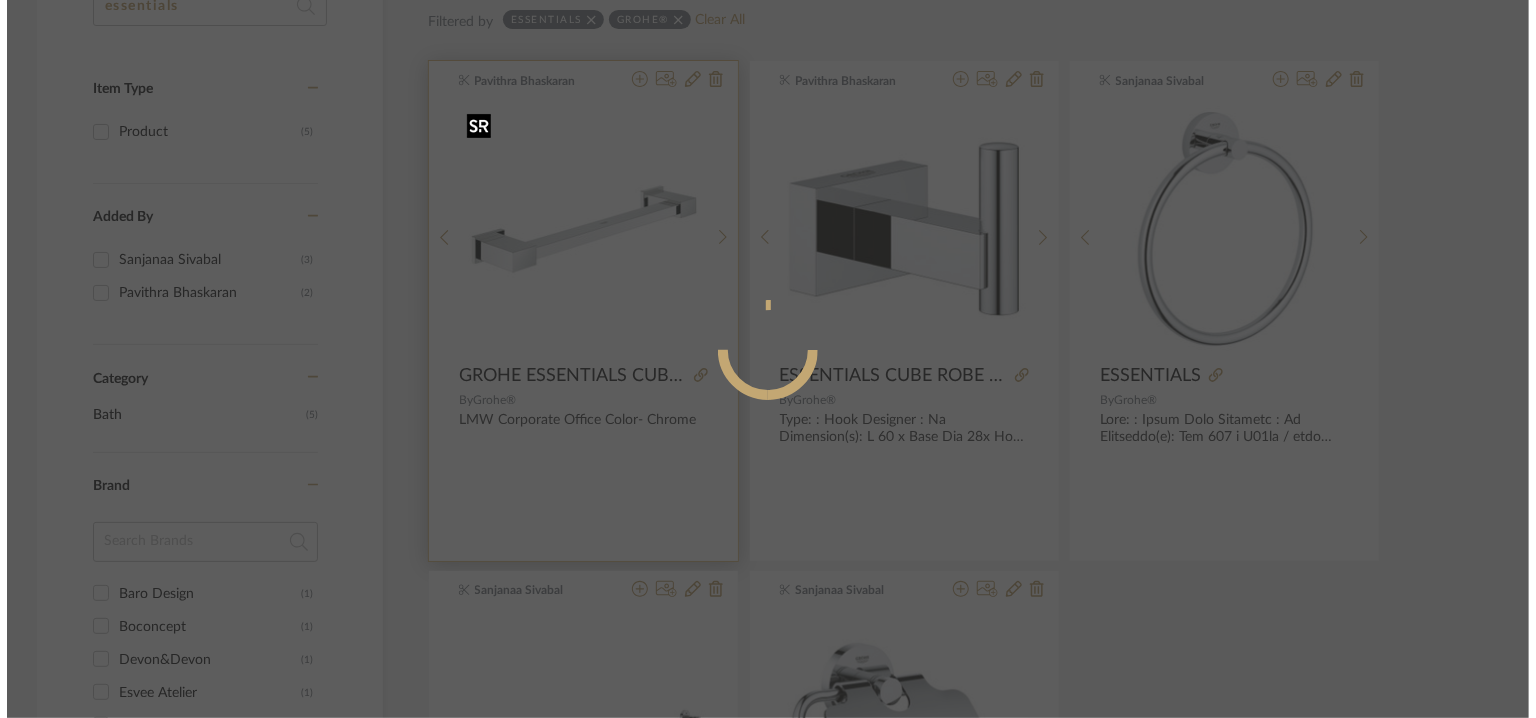 scroll, scrollTop: 0, scrollLeft: 0, axis: both 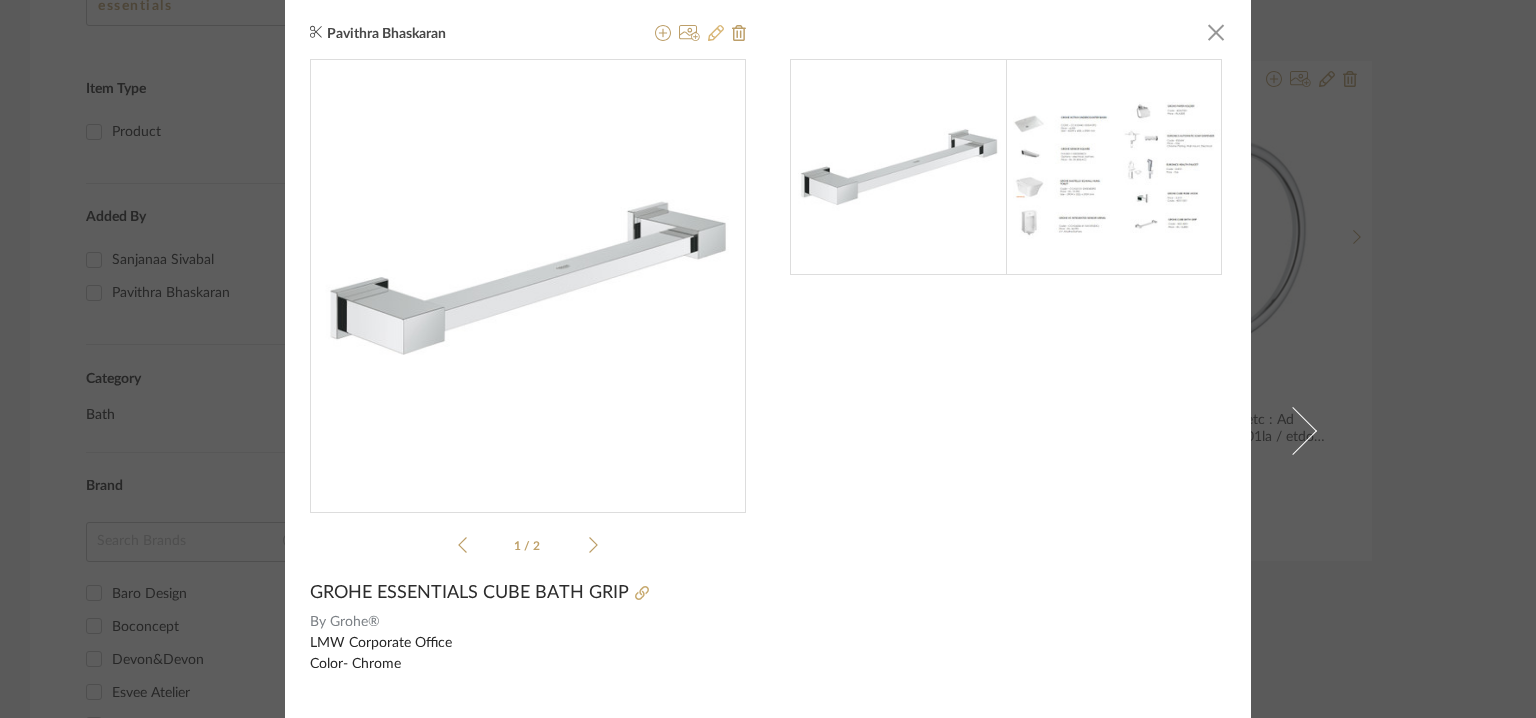 click 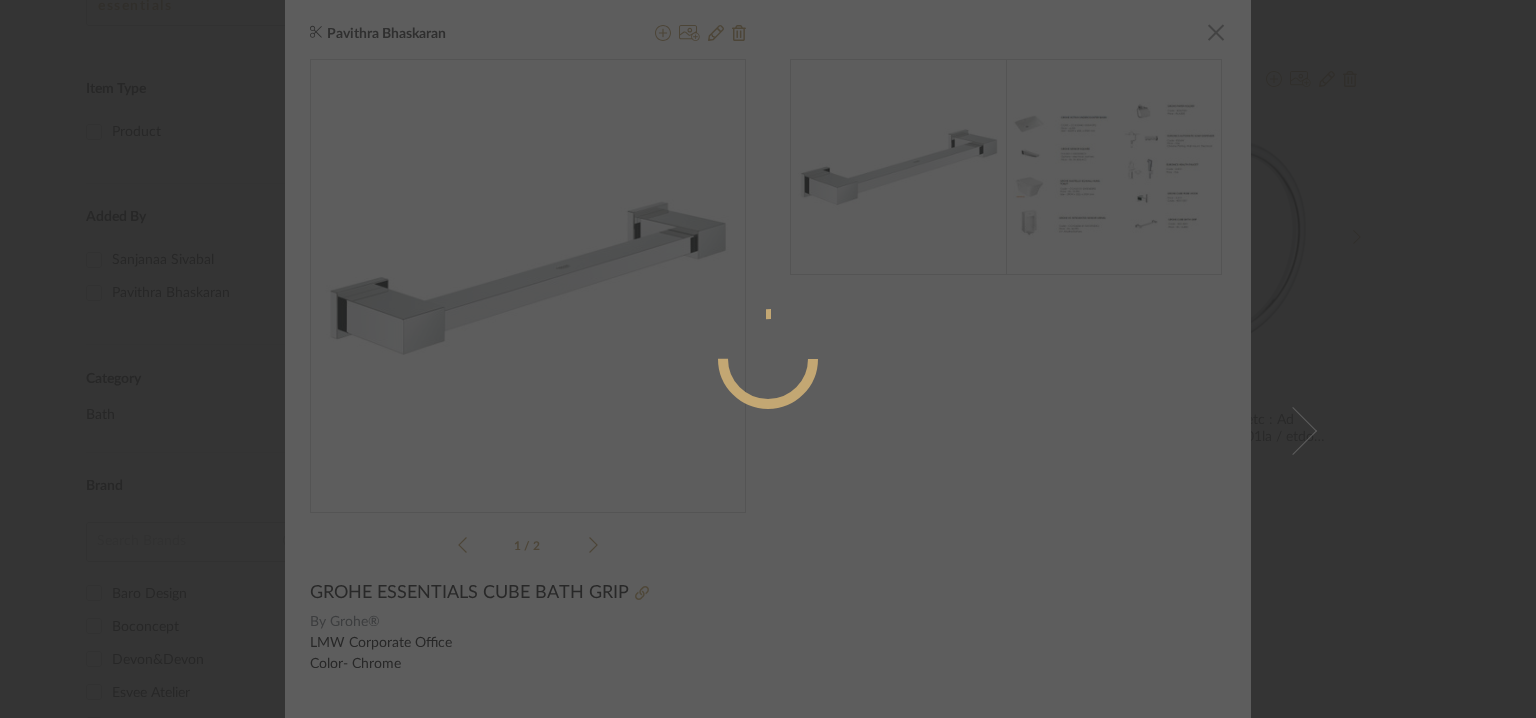 radio on "true" 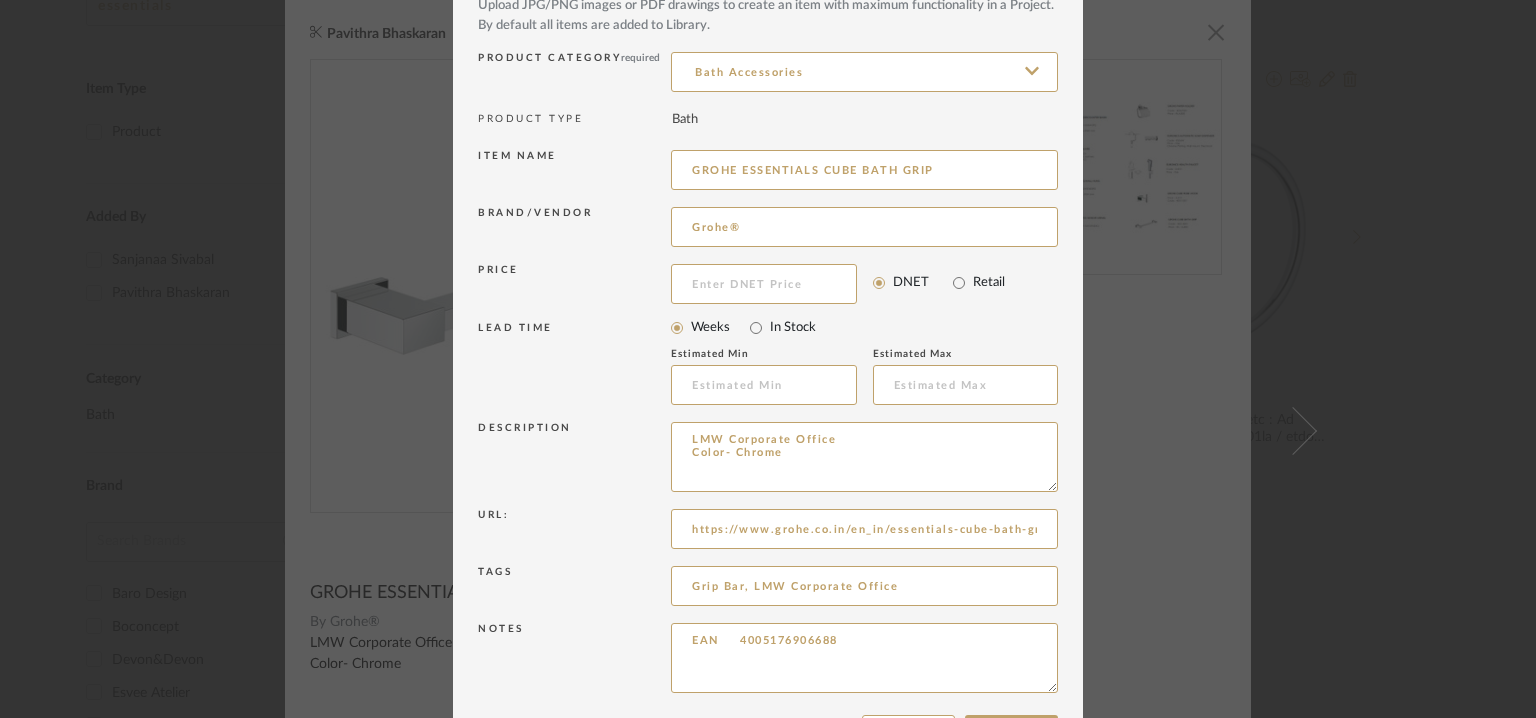 scroll, scrollTop: 192, scrollLeft: 0, axis: vertical 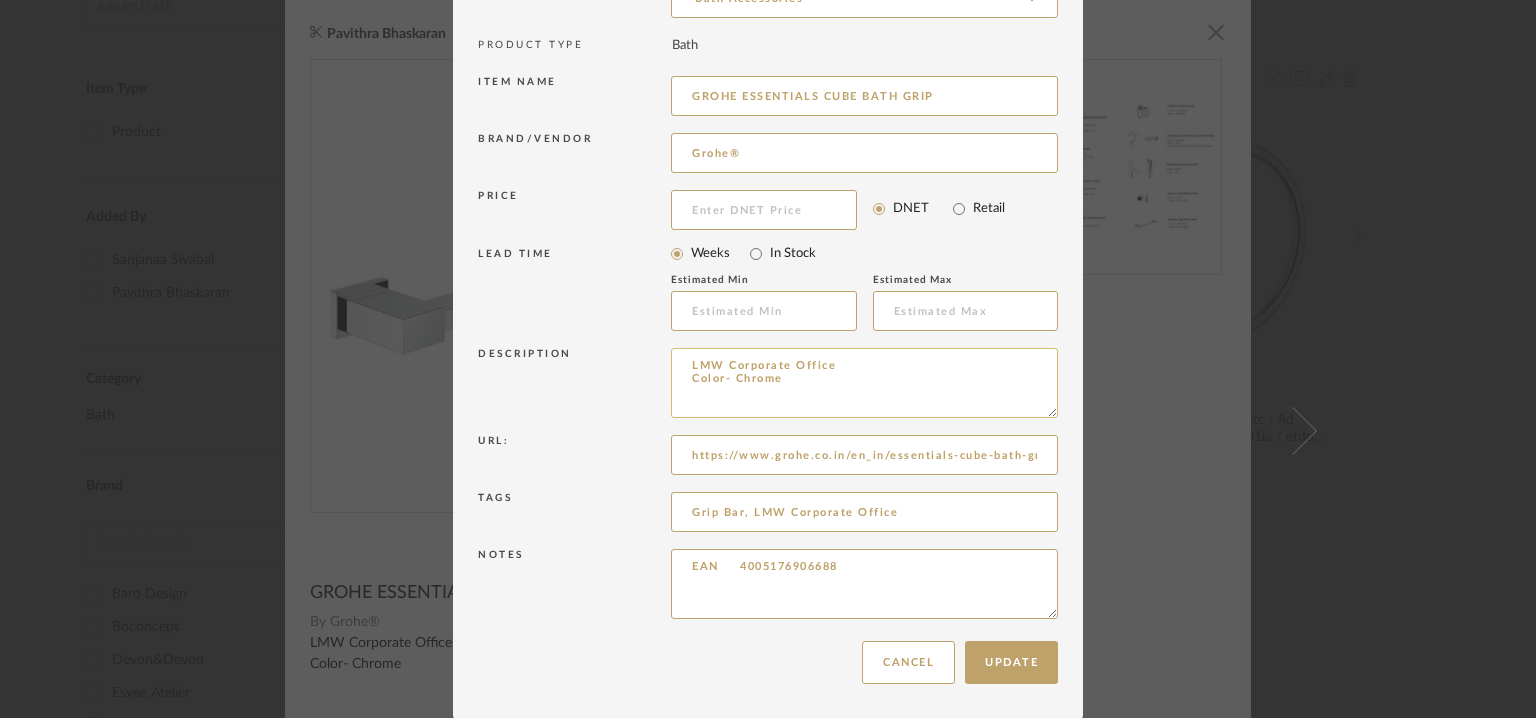 drag, startPoint x: 751, startPoint y: 370, endPoint x: 664, endPoint y: 356, distance: 88.11924 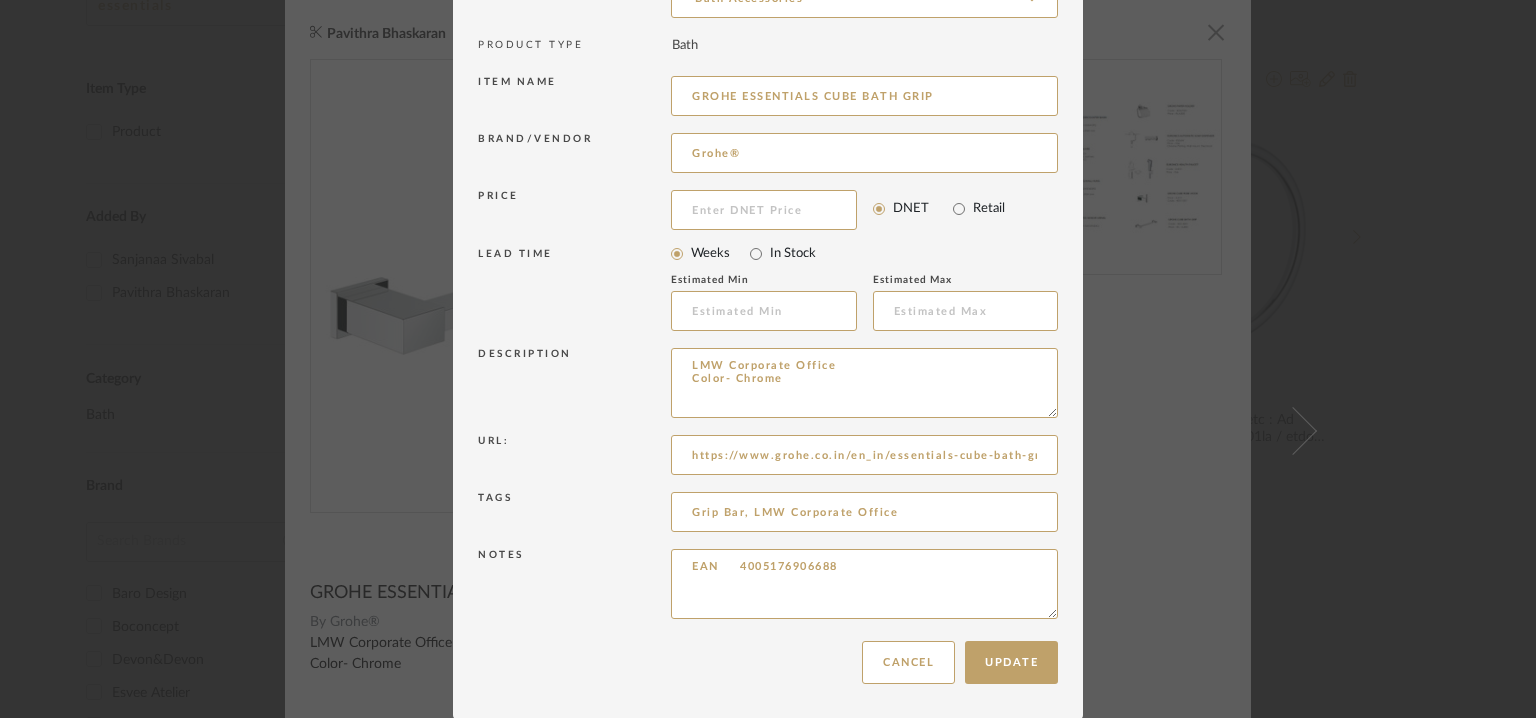 paste on "Type: :  Towel bar
Designer : Na
Dimension(s): W 360 x D 81mm/ base W52mm
Material/Finishes:  metal
Colour  : Chrome
Mounting Type : wall mounted
Valve Type : Na
Product description : GROHE Essentials Cube bath grip – safety and style for the bath
Safety in the bathroom gives you peace of mind – but it shouldn’t mean compromising style. The GROHE Essentials Cube bath grip measures 340mm wide to offer total comfort and security in the bathroom, but it also has a minimalist, cube-inspired shape perfect for contemporary schemes. In a dazzling, durable GROHE StarLight chrome finish, you can rely on it for years to come.
Additional features: :
Any other details:
-392 mm (functional length 340 mm)
-concealed fastening
-GROHE Long-Life finish
-Product number : 40514001" 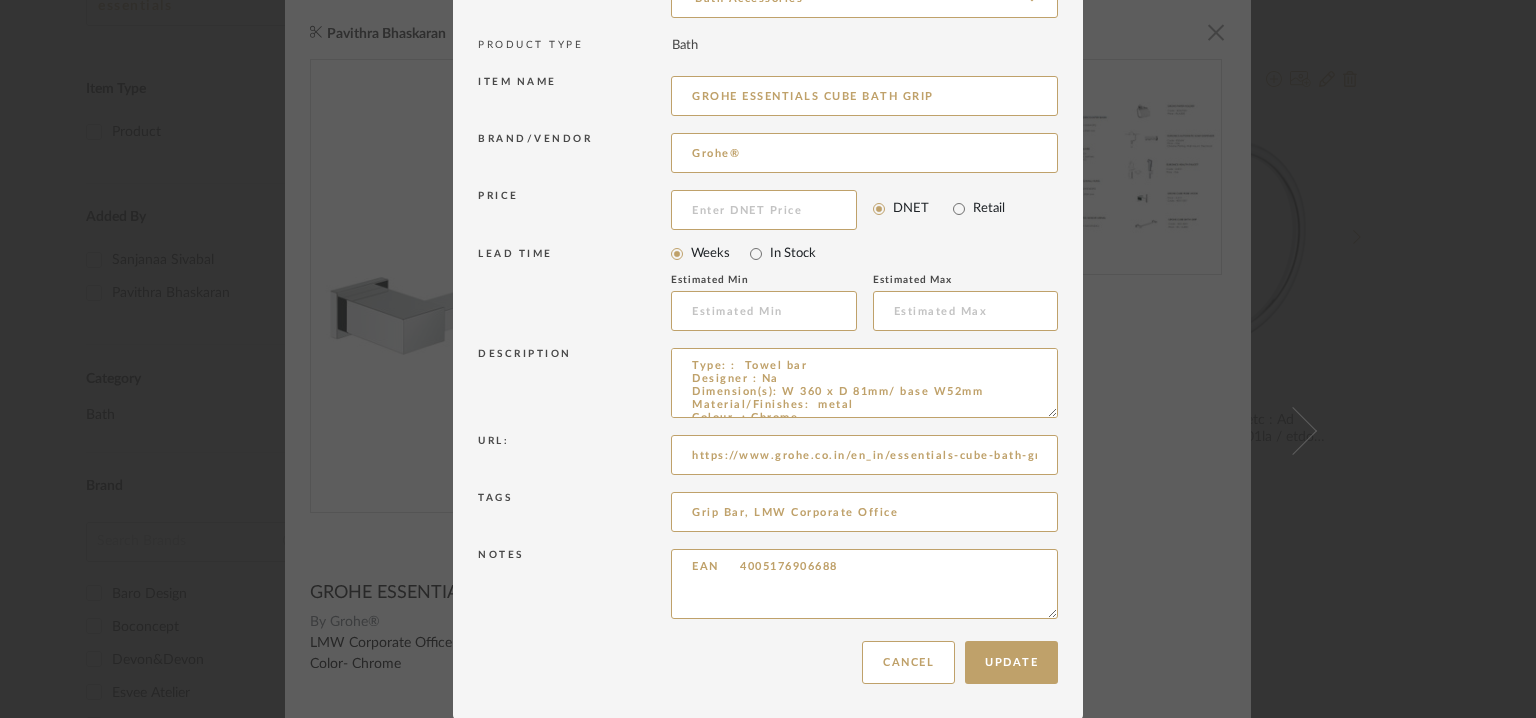 scroll, scrollTop: 253, scrollLeft: 0, axis: vertical 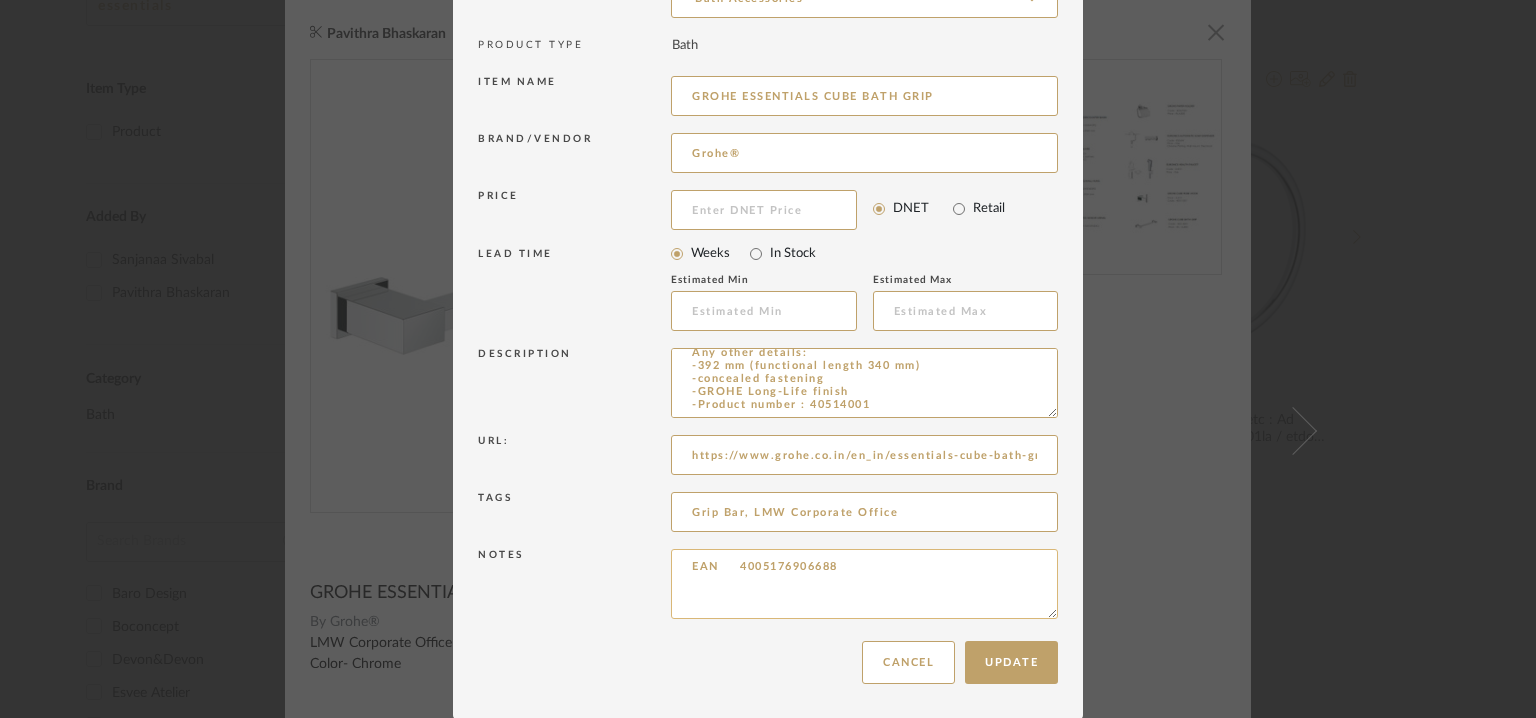 type on "Type: :  Towel bar
Designer : Na
Dimension(s): W 360 x D 81mm/ base W52mm
Material/Finishes:  metal
Colour  : Chrome
Mounting Type : wall mounted
Valve Type : Na
Product description : GROHE Essentials Cube bath grip – safety and style for the bath
Safety in the bathroom gives you peace of mind – but it shouldn’t mean compromising style. The GROHE Essentials Cube bath grip measures 340mm wide to offer total comfort and security in the bathroom, but it also has a minimalist, cube-inspired shape perfect for contemporary schemes. In a dazzling, durable GROHE StarLight chrome finish, you can rely on it for years to come.
Additional features: :
Any other details:
-392 mm (functional length 340 mm)
-concealed fastening
-GROHE Long-Life finish
-Product number : 40514001" 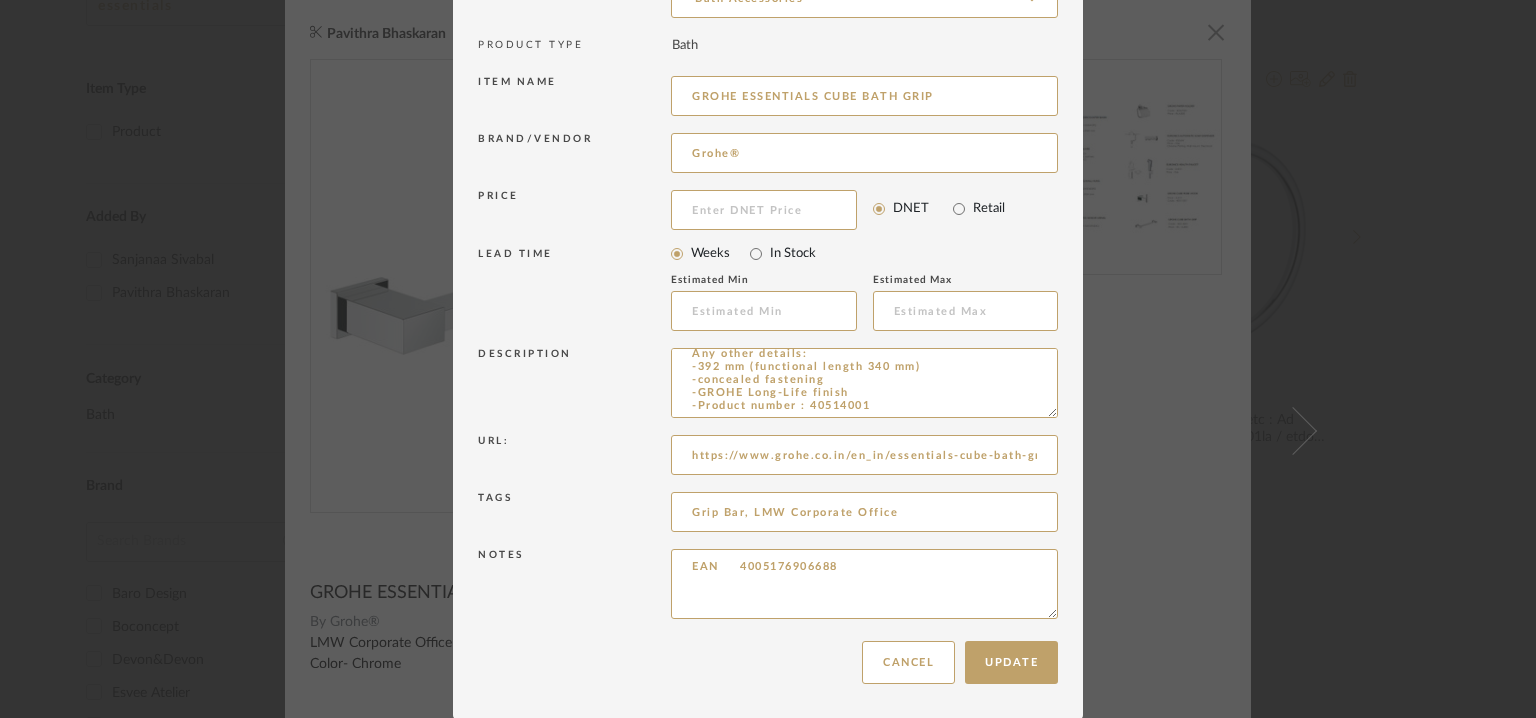 drag, startPoint x: 790, startPoint y: 565, endPoint x: 647, endPoint y: 573, distance: 143.2236 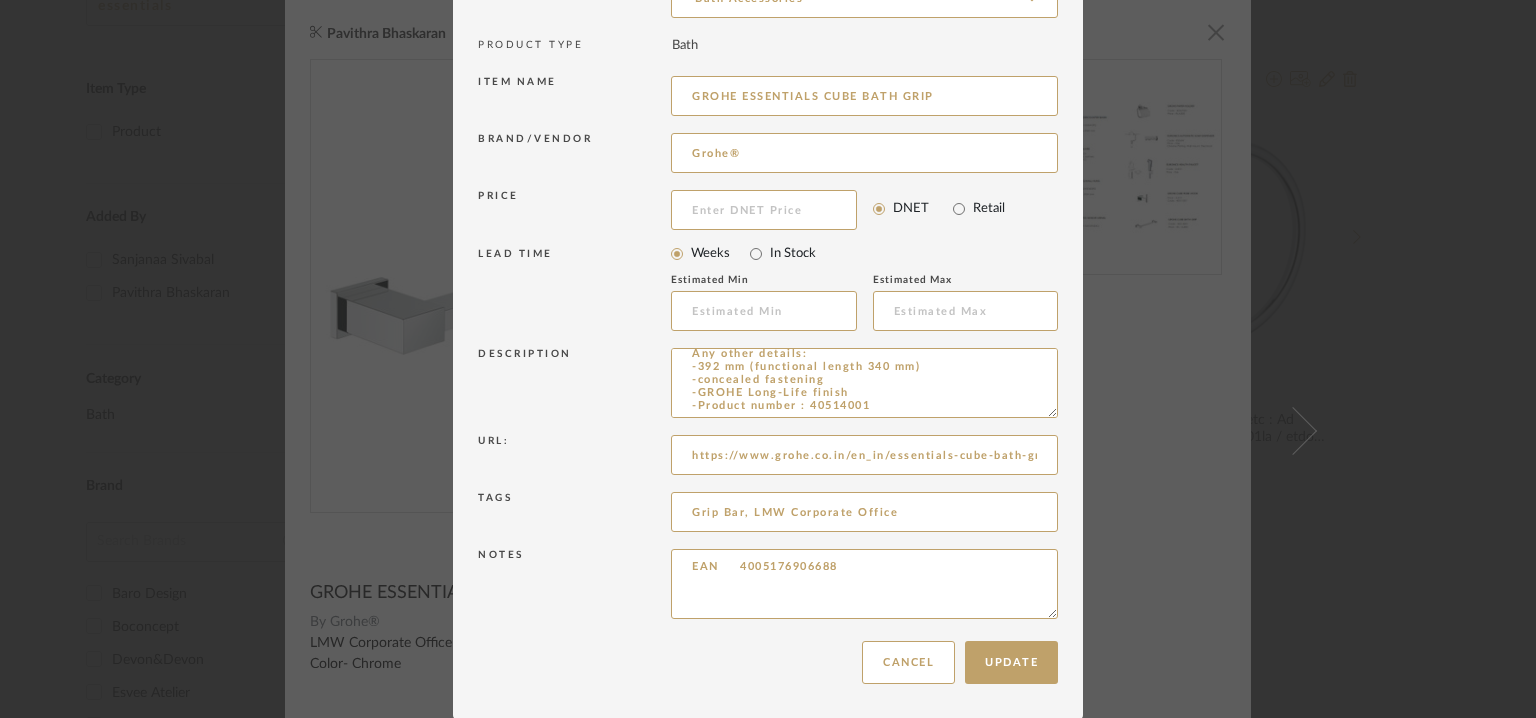 click on "Notes  EAN	4005176906688" at bounding box center (768, 587) 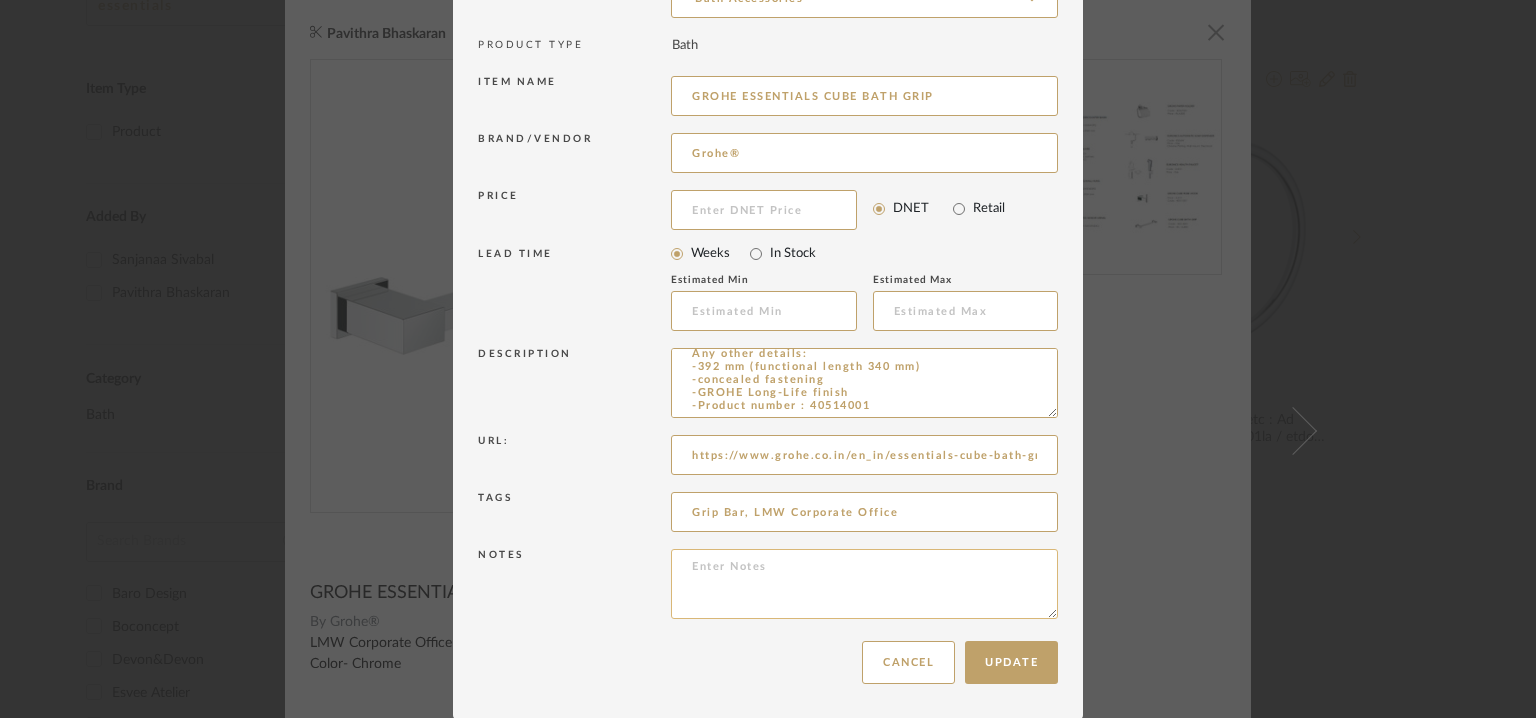 click at bounding box center [864, 584] 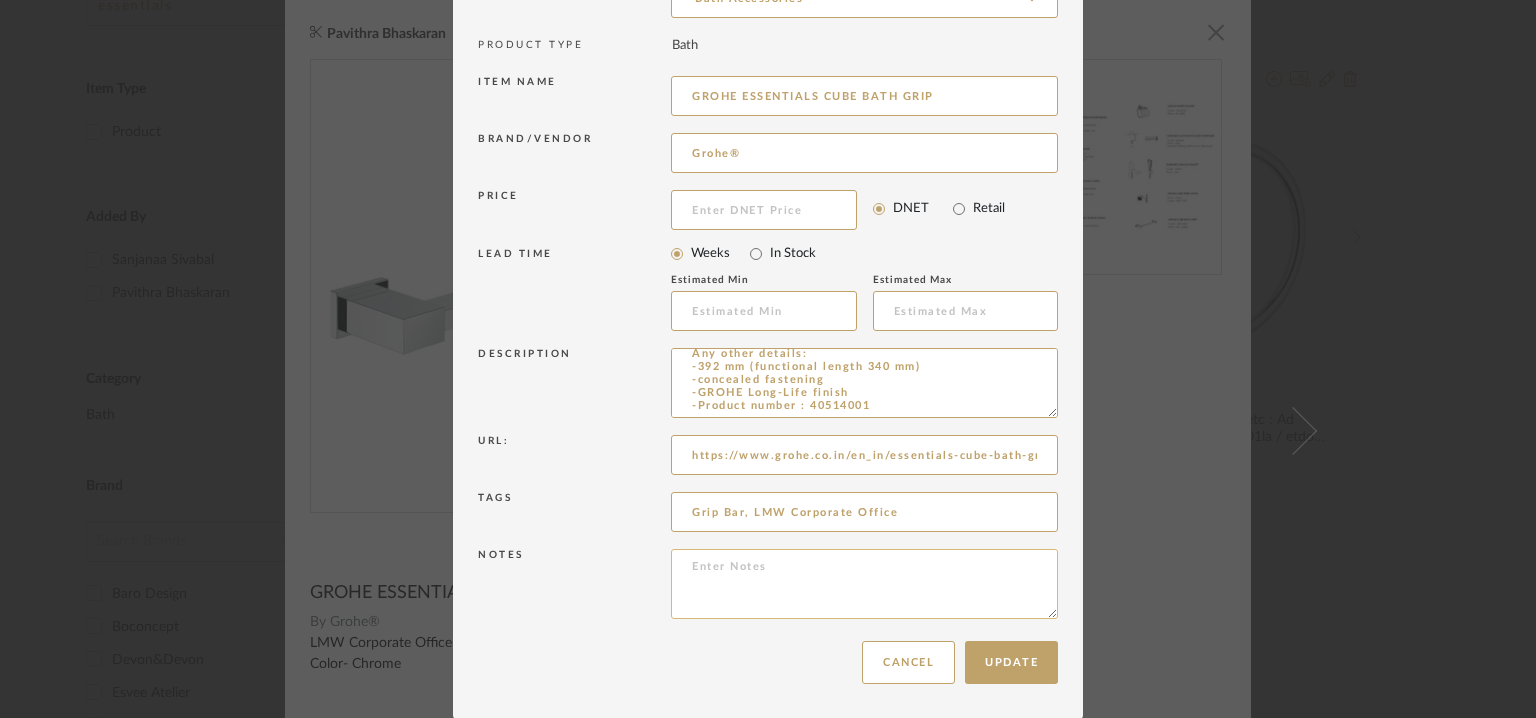 paste on "Price: Na
Lead time: No
Customizable:  No
3D available : yes
BIM available. yes
Point of contact:  Shantilal
Contact number: MOBILE :+91 99402 55955
Email address:  luxury@bathcaff.com
Address: BATHCAFF
64, Jawaharlal Nehru Salai, Sri Sakthi Nagar, Arumbakkam, Chennai, Tamil Nadu 60010
Additional contact information: Na" 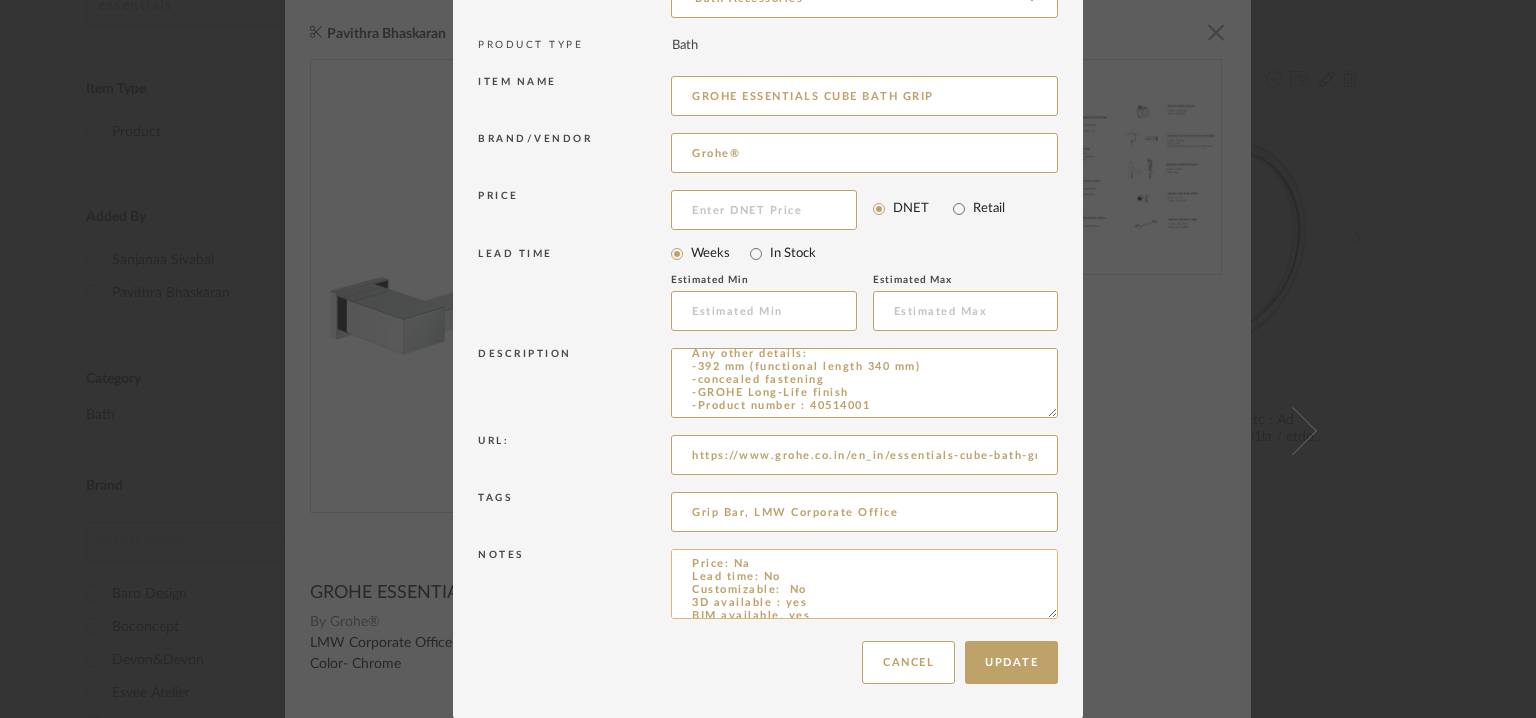 scroll, scrollTop: 0, scrollLeft: 0, axis: both 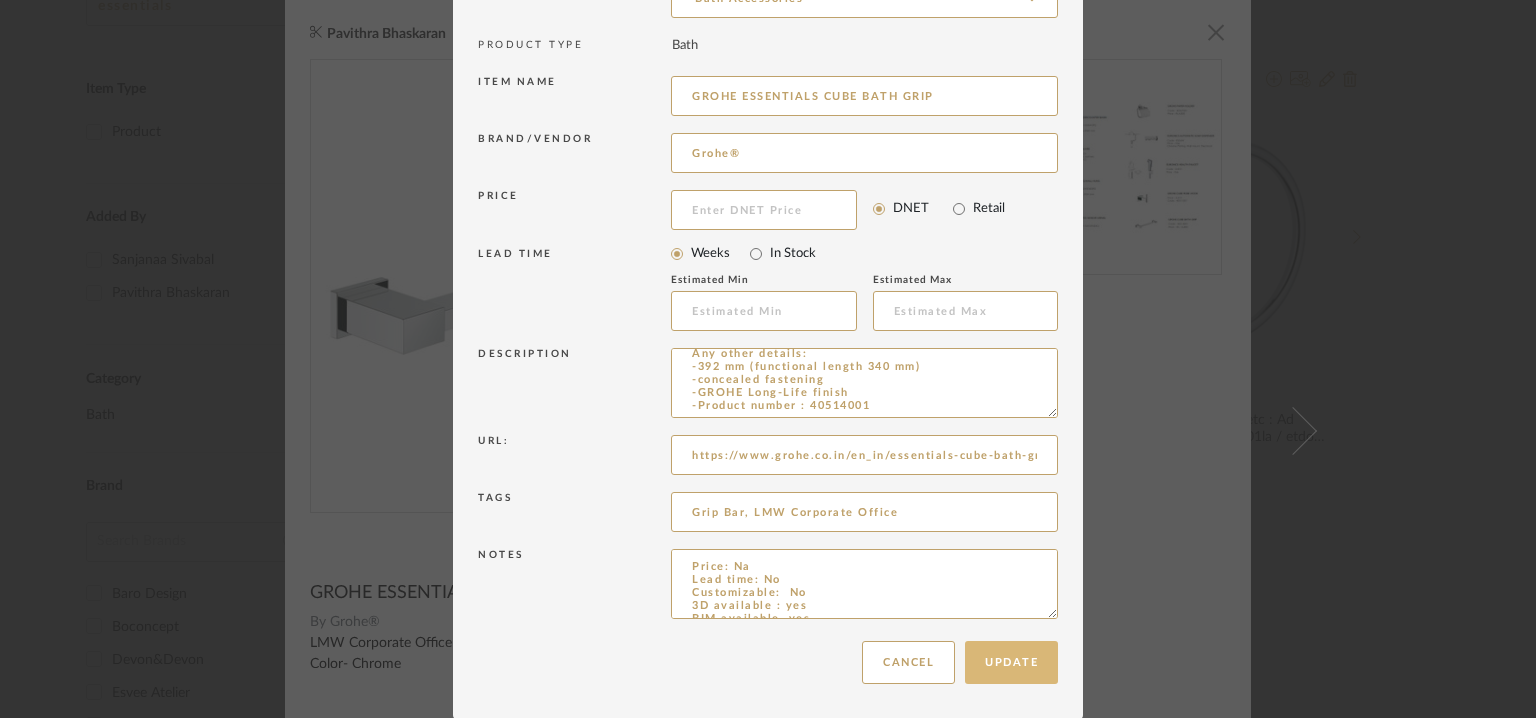type on "Price: Na
Lead time: No
Customizable:  No
3D available : yes
BIM available. yes
Point of contact:  Shantilal
Contact number: MOBILE :+91 99402 55955
Email address:  luxury@bathcaff.com
Address: BATHCAFF
64, Jawaharlal Nehru Salai, Sri Sakthi Nagar, Arumbakkam, Chennai, Tamil Nadu 60010
Additional contact information: Na" 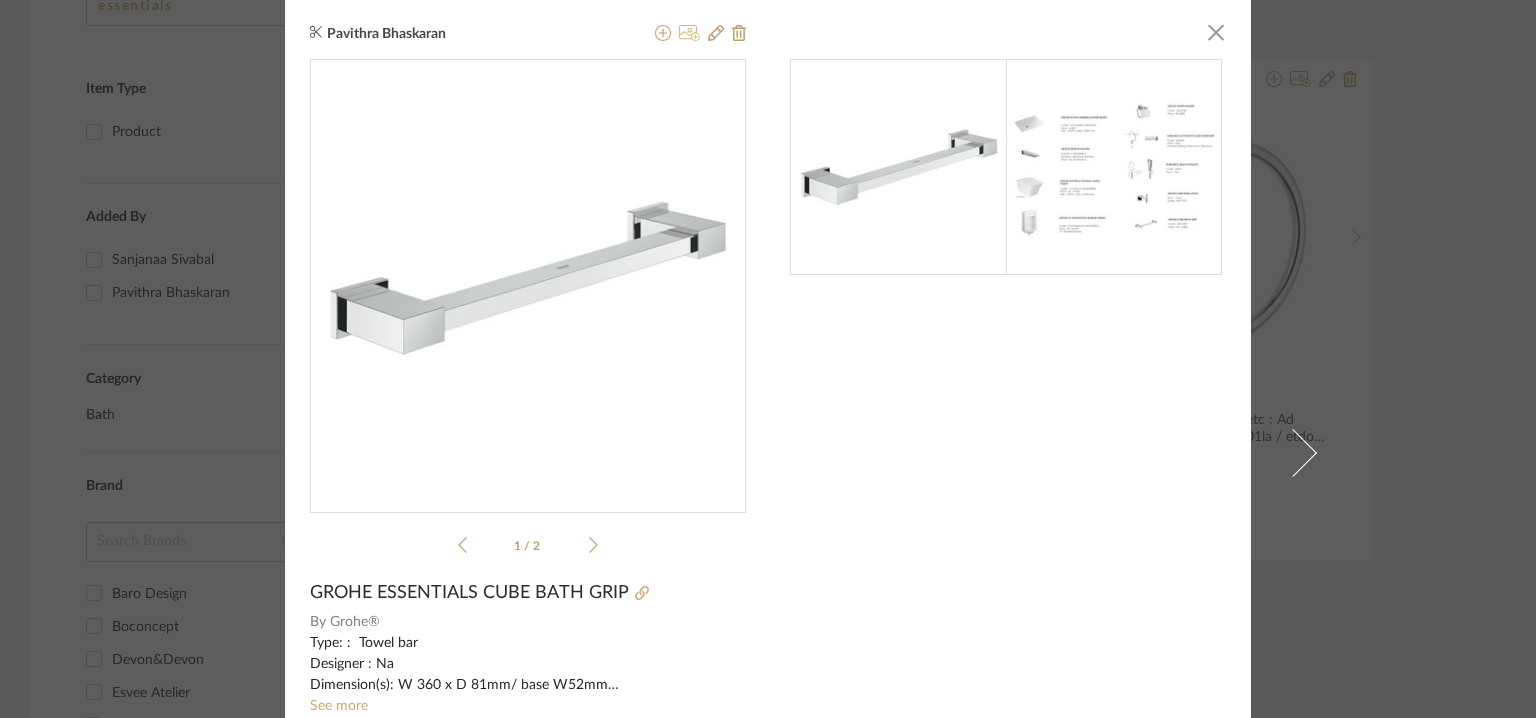 click 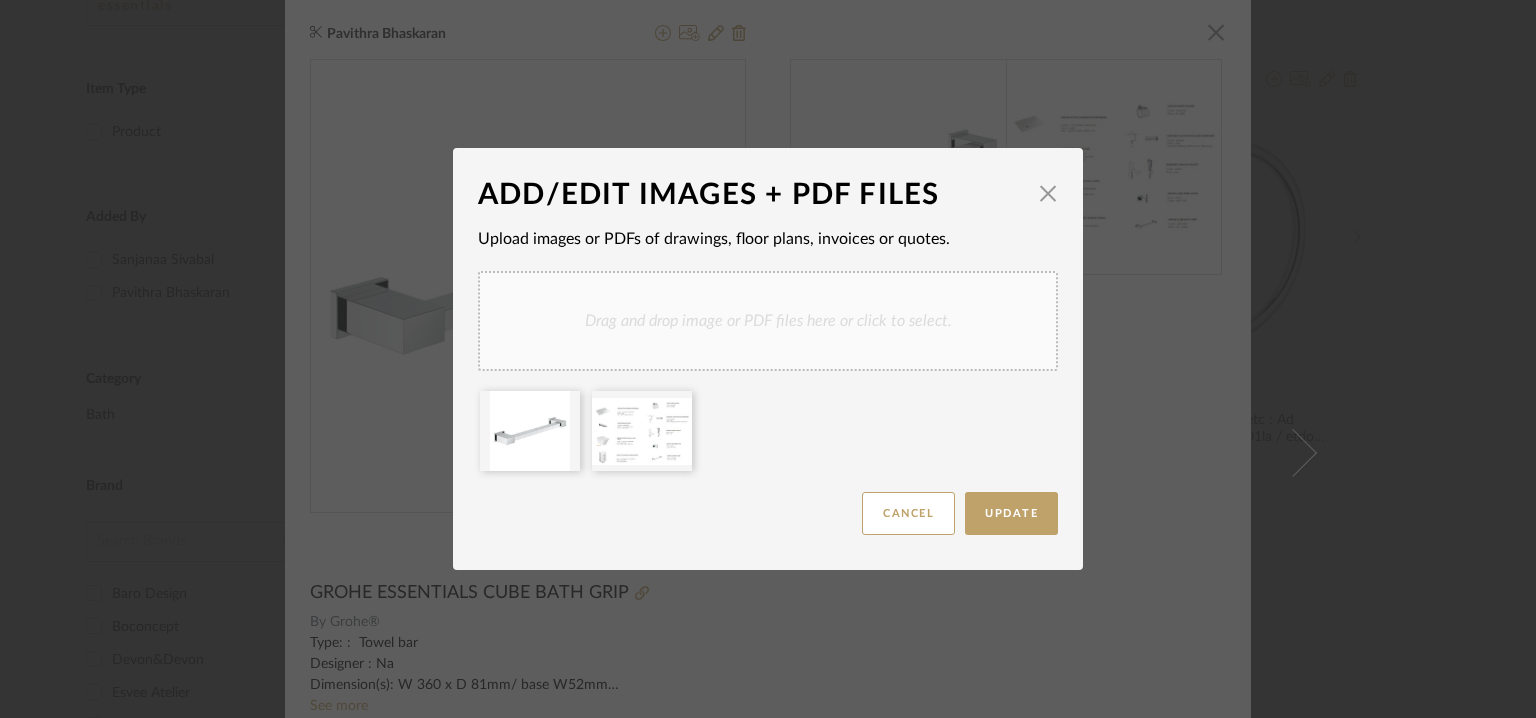 click on "Drag and drop image or PDF files here or click to select." at bounding box center (768, 321) 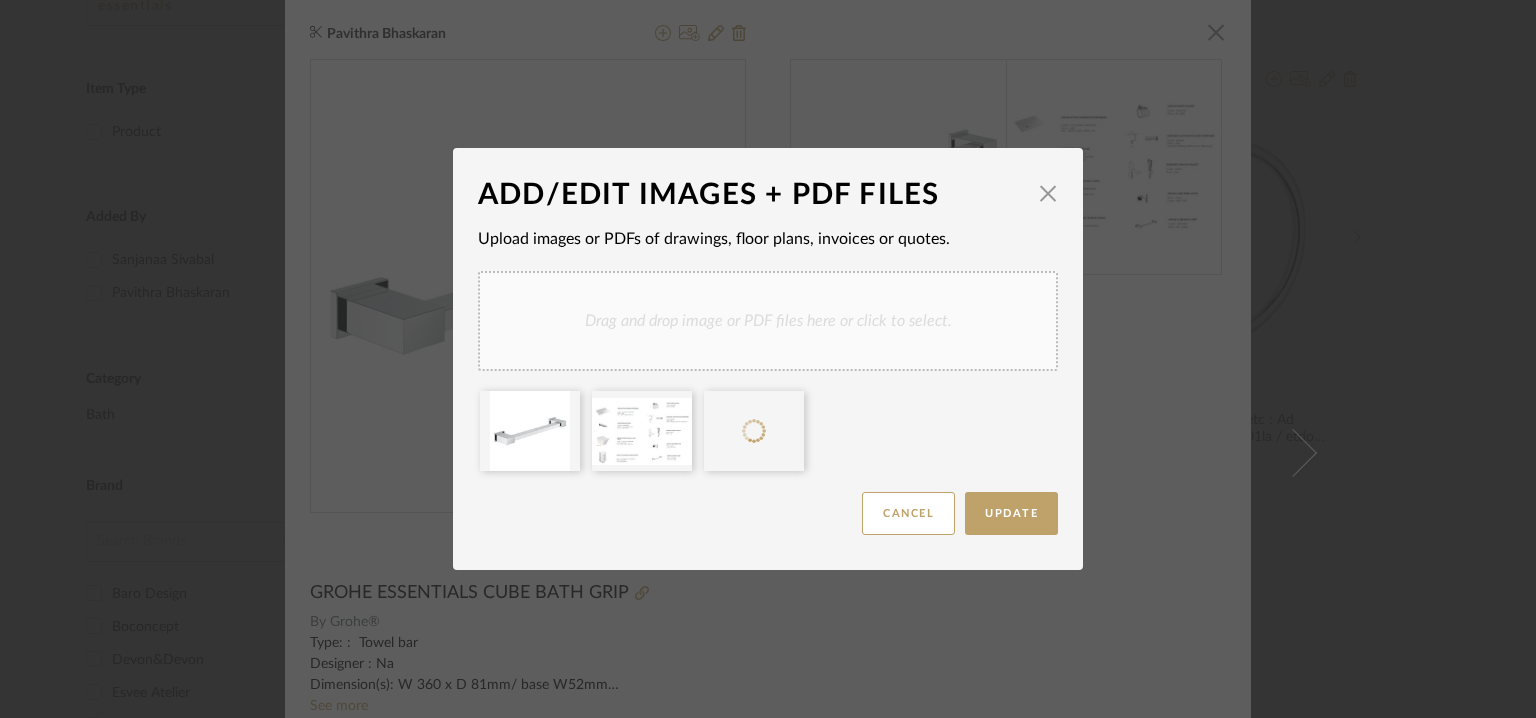 click on "Drag and drop image or PDF files here or click to select." at bounding box center (768, 321) 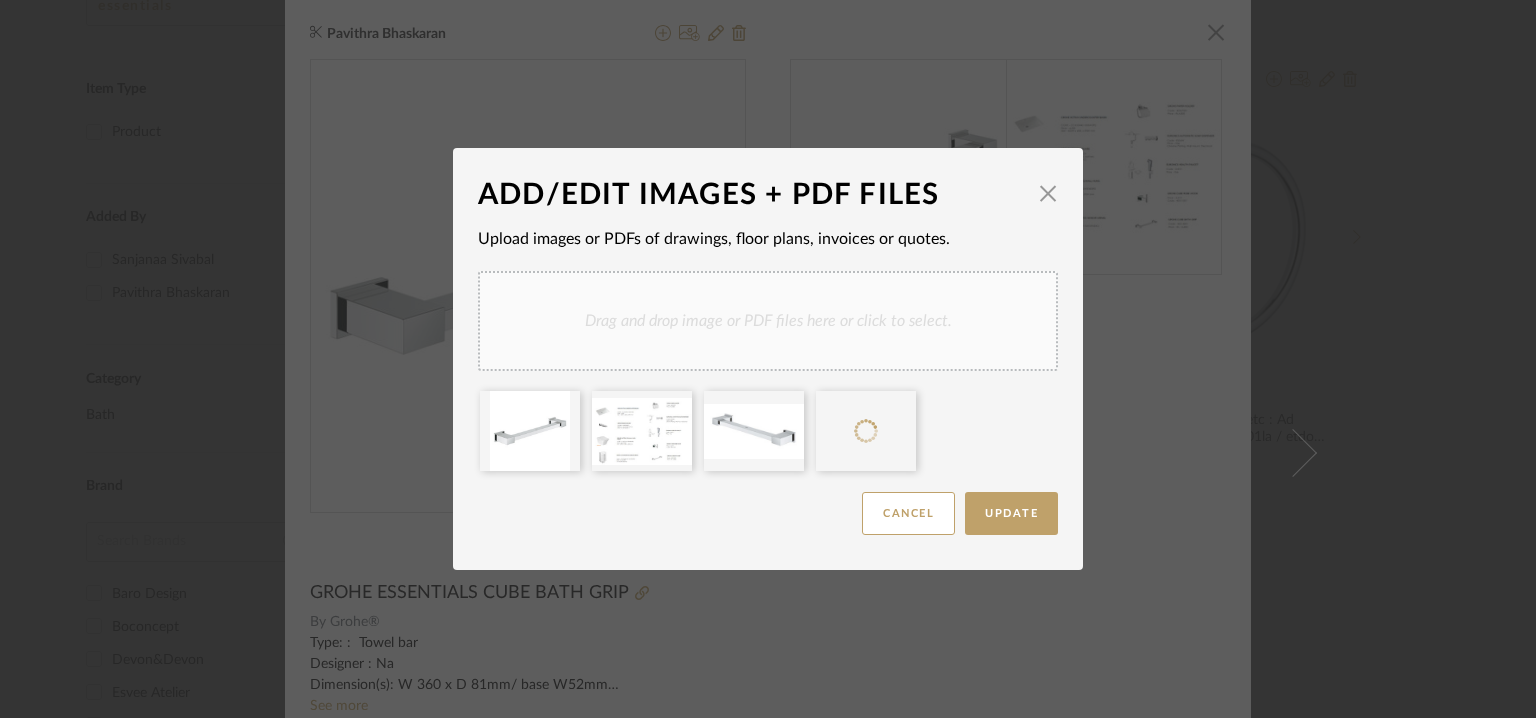 click on "Upload images or PDFs of drawings, floor plans, invoices or quotes.  Drag and drop image or PDF files here or click to select." at bounding box center (768, 349) 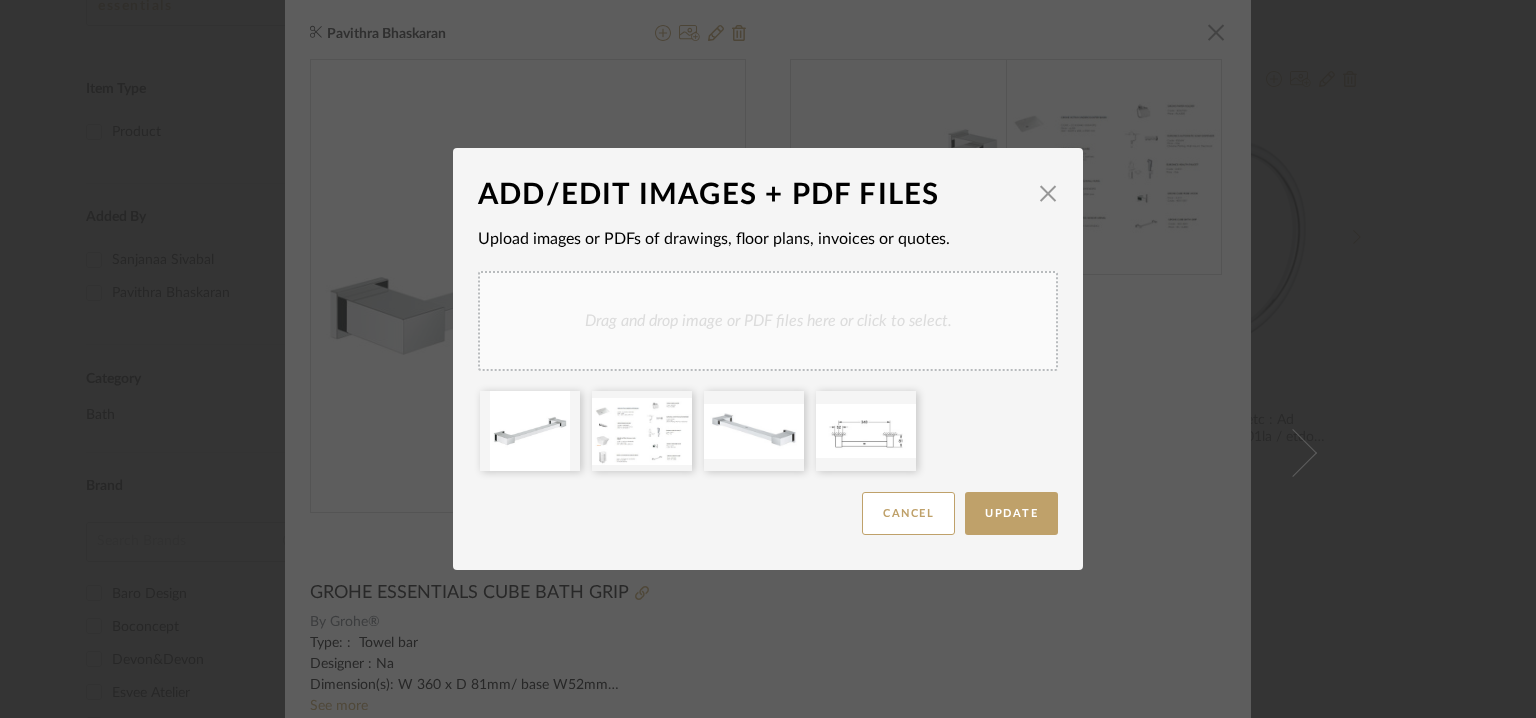 click on "Drag and drop image or PDF files here or click to select." at bounding box center (768, 321) 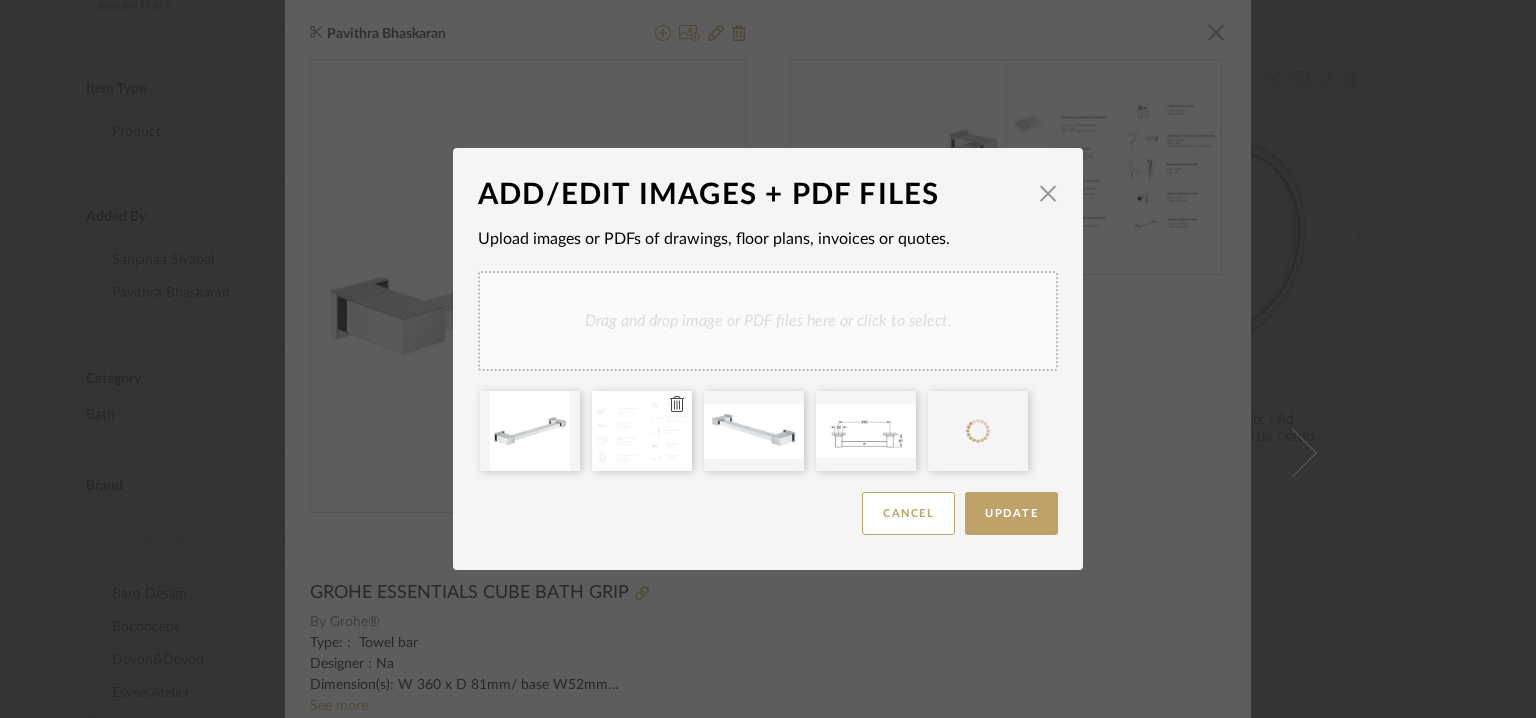 type 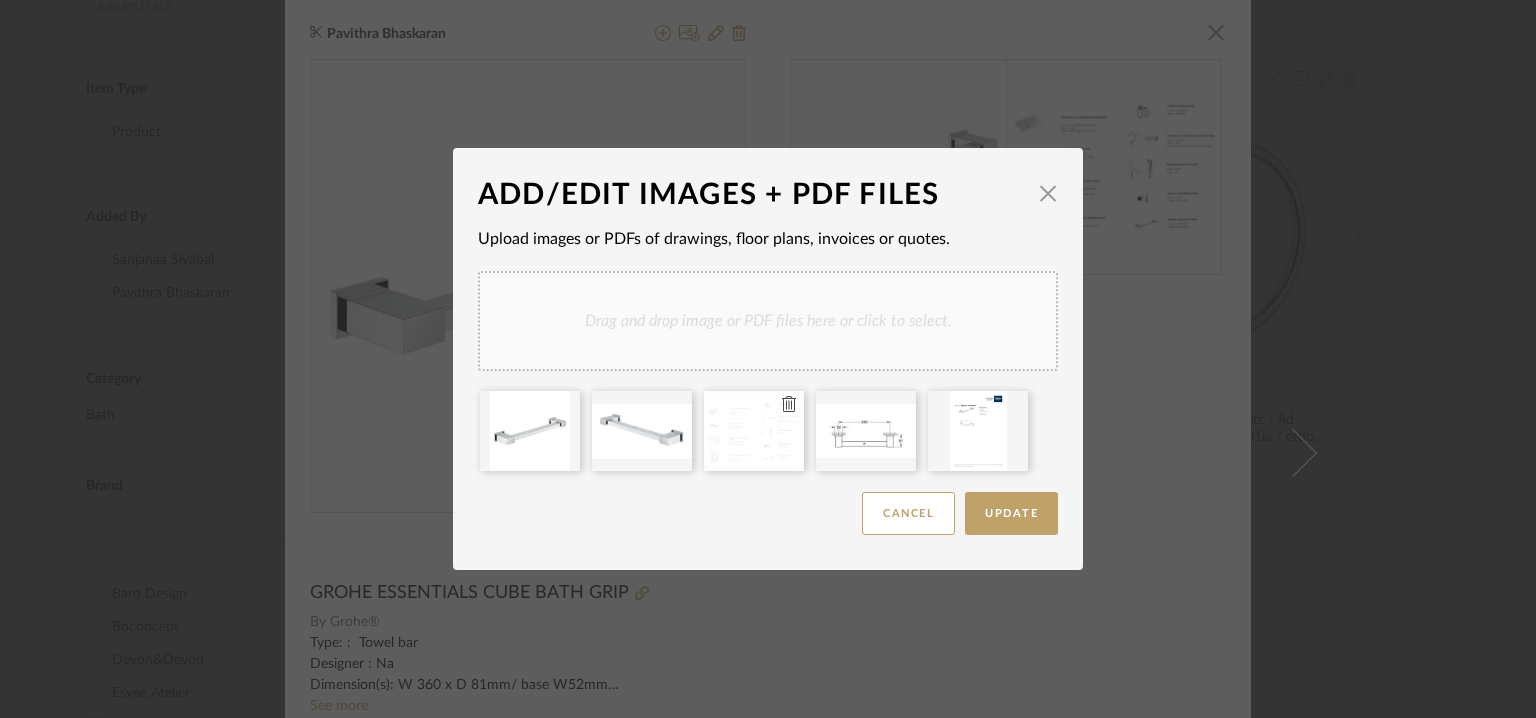 type 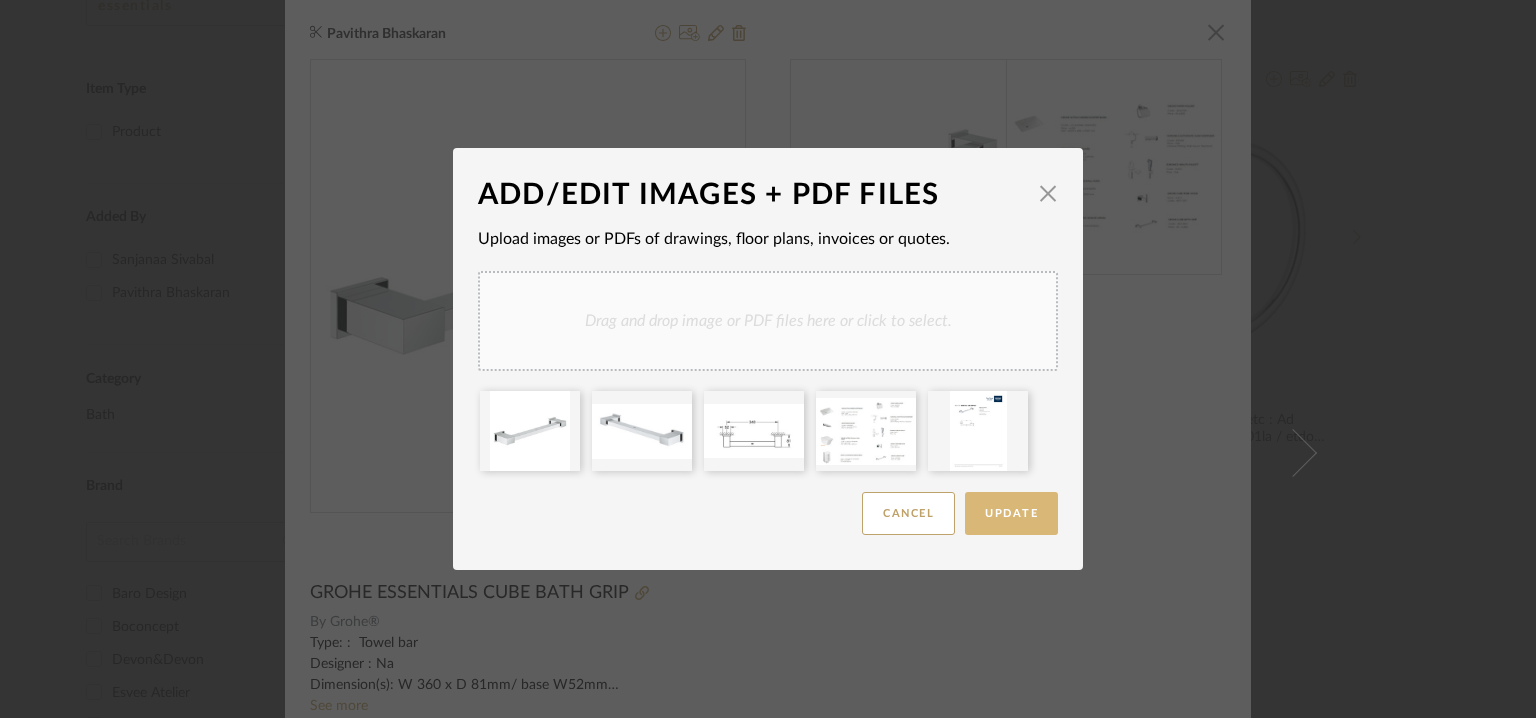 click on "Update" at bounding box center (1011, 513) 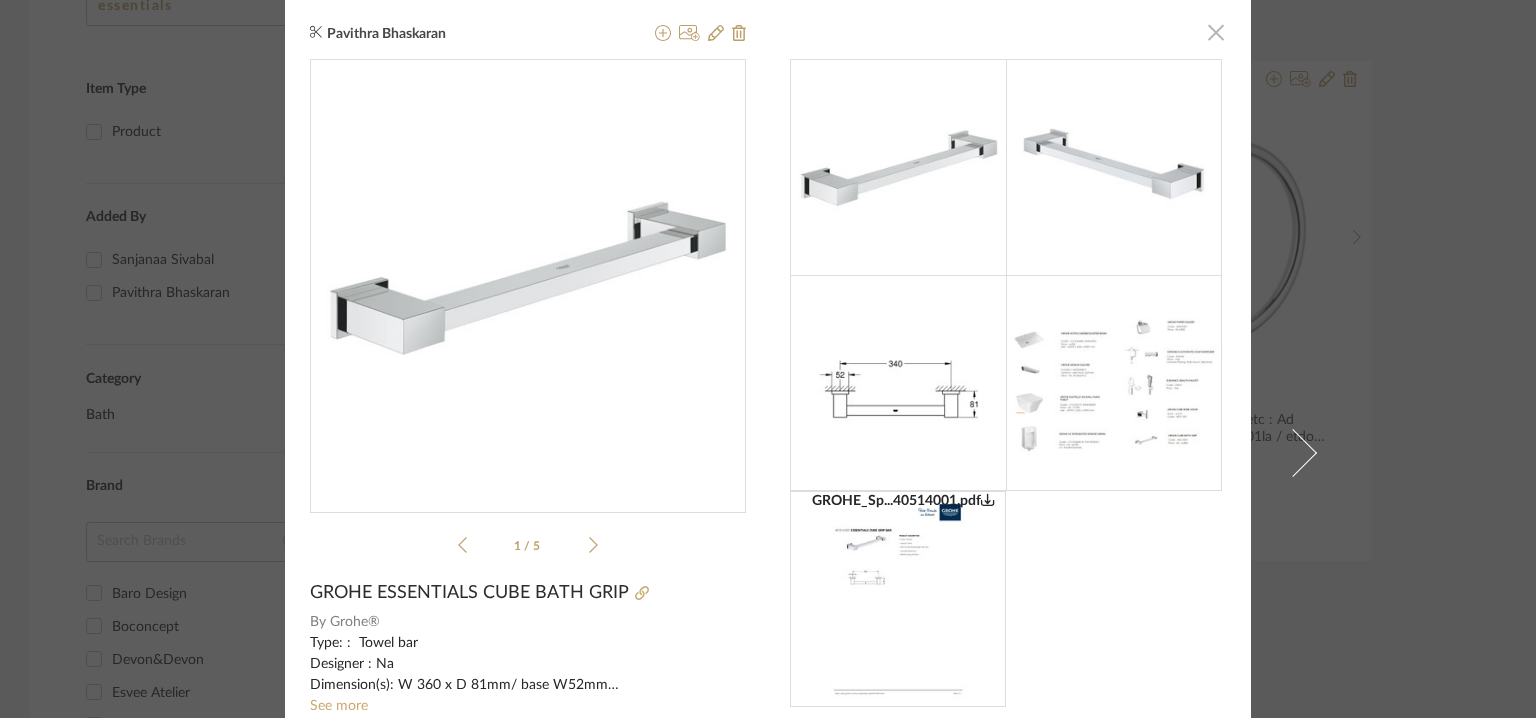 click 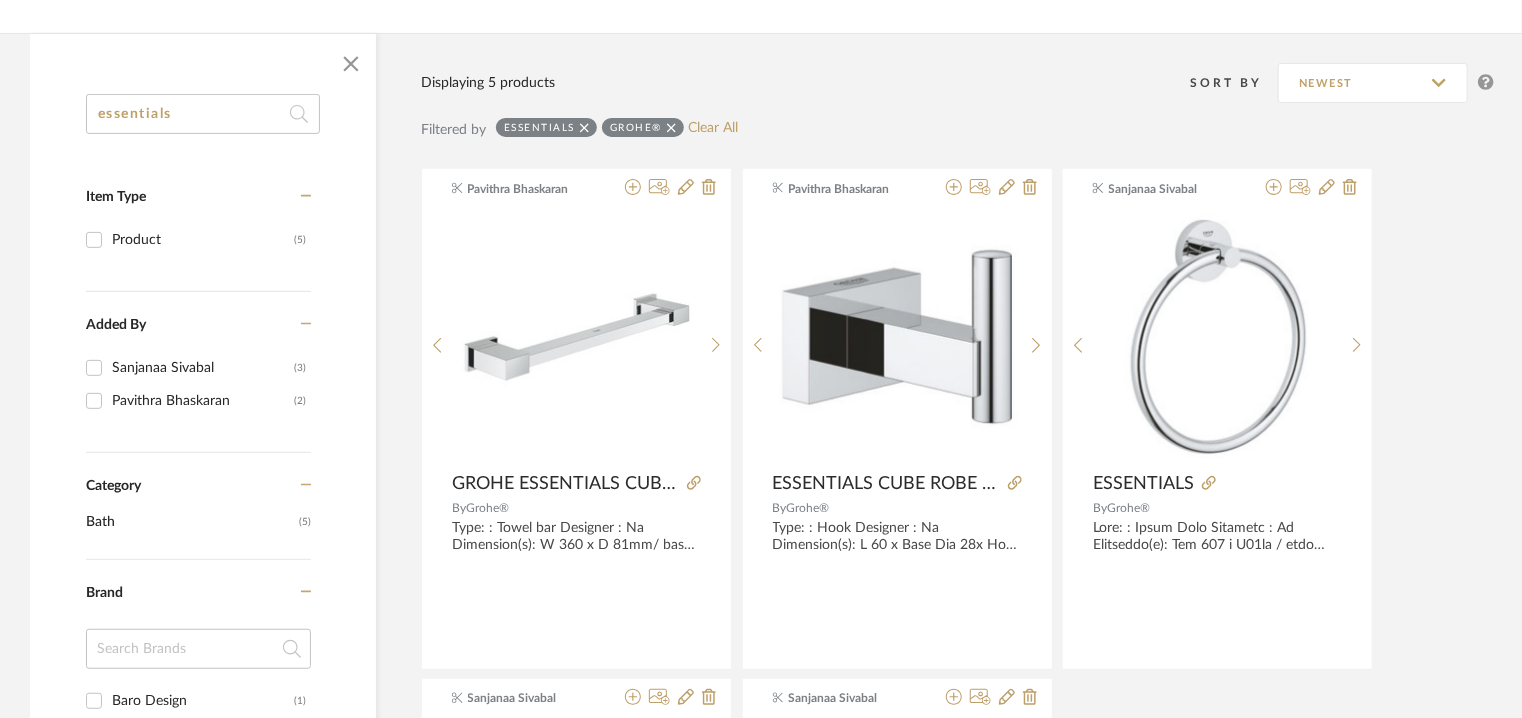 scroll, scrollTop: 81, scrollLeft: 0, axis: vertical 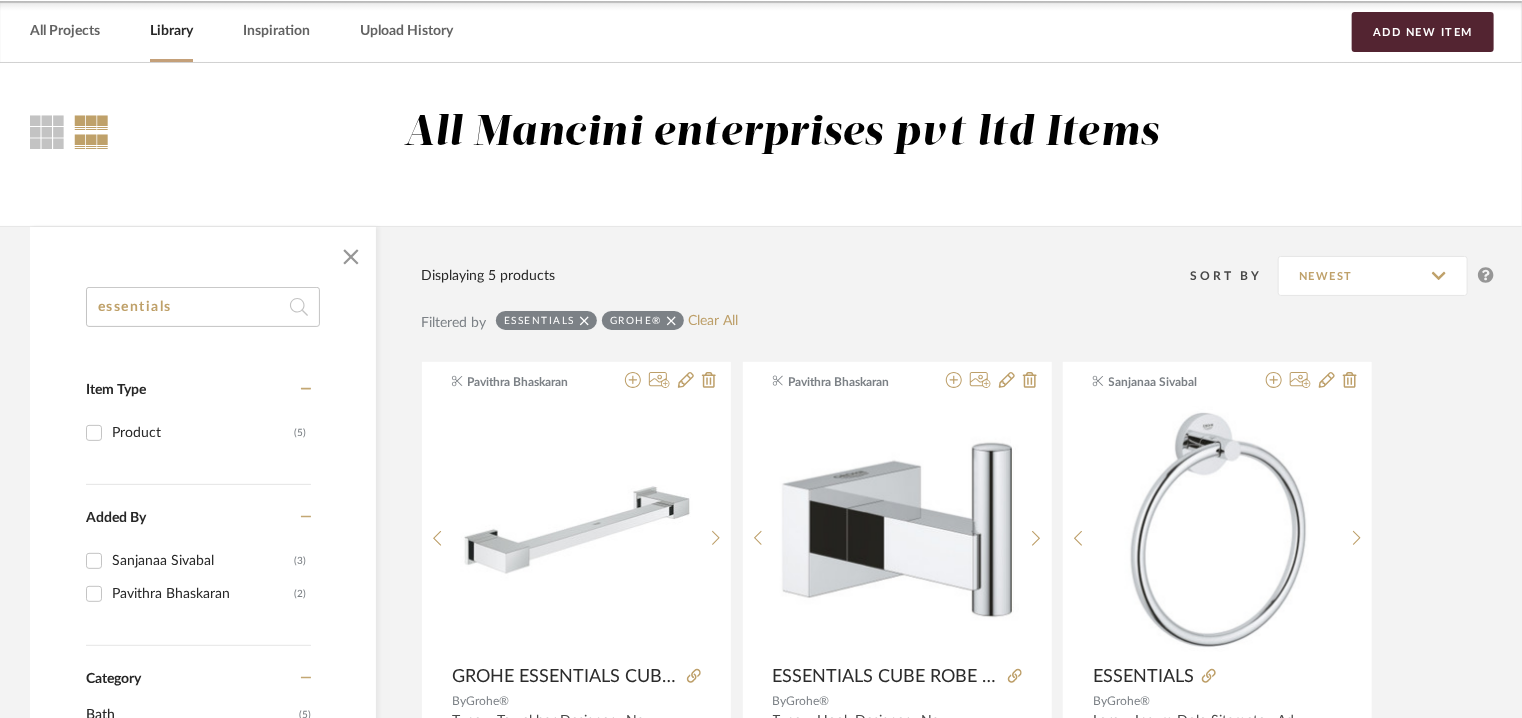 drag, startPoint x: 0, startPoint y: 201, endPoint x: 0, endPoint y: 181, distance: 20 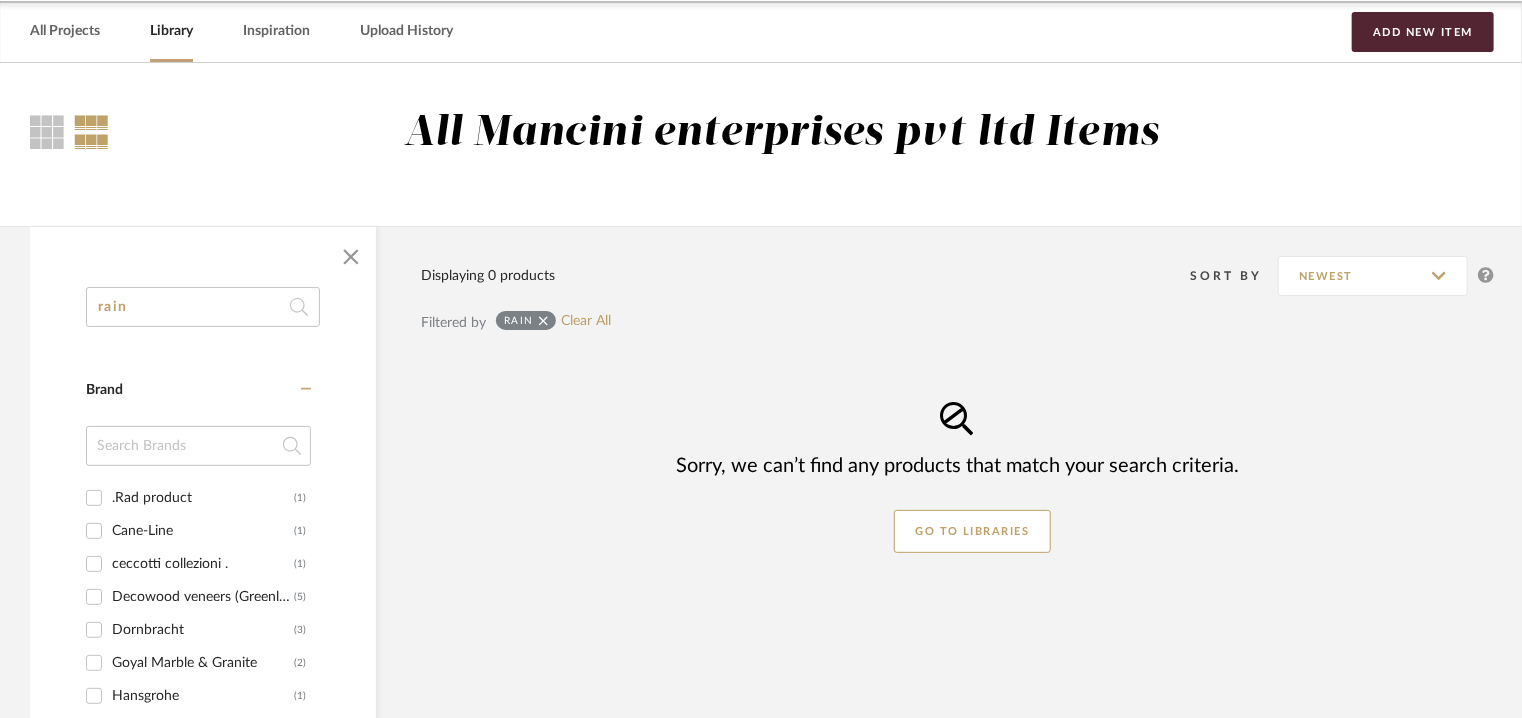scroll, scrollTop: 281, scrollLeft: 0, axis: vertical 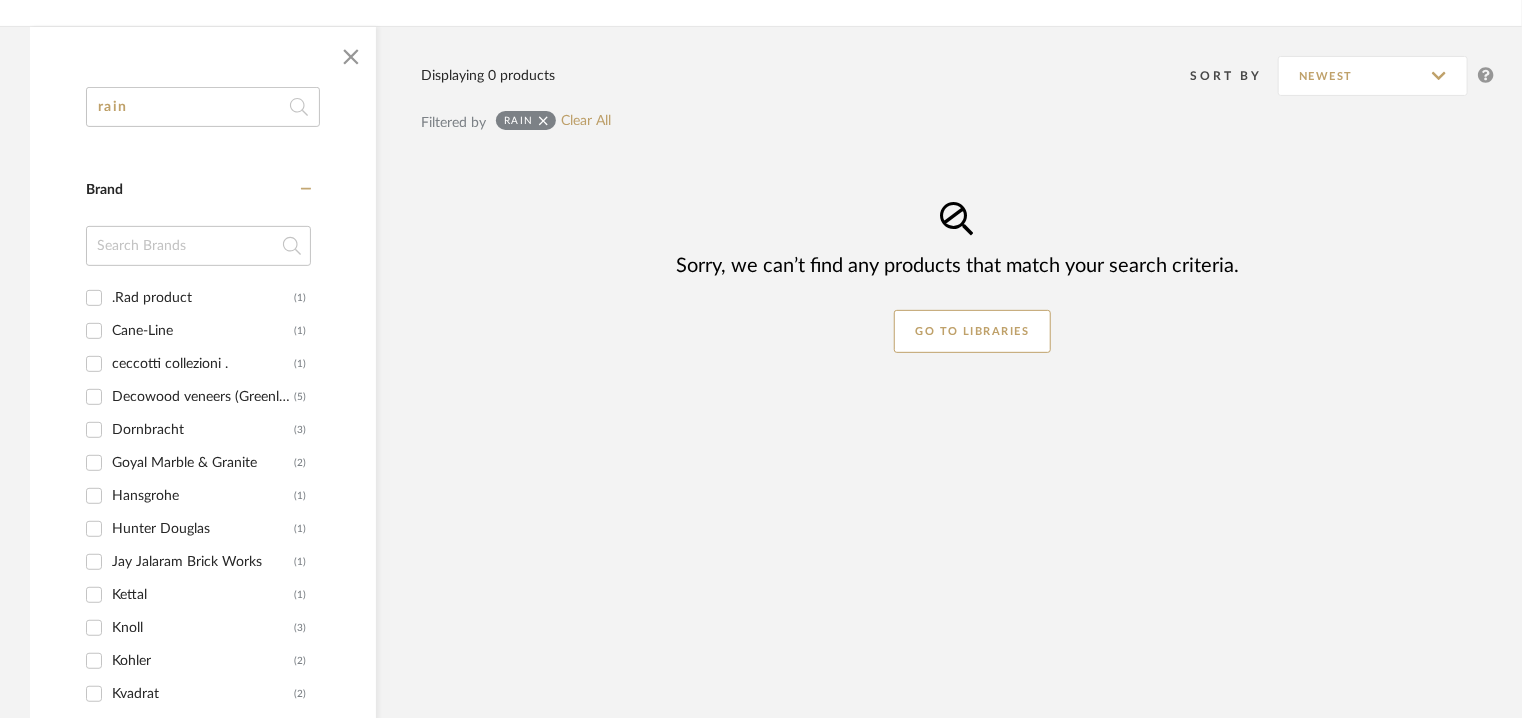 type on "rain" 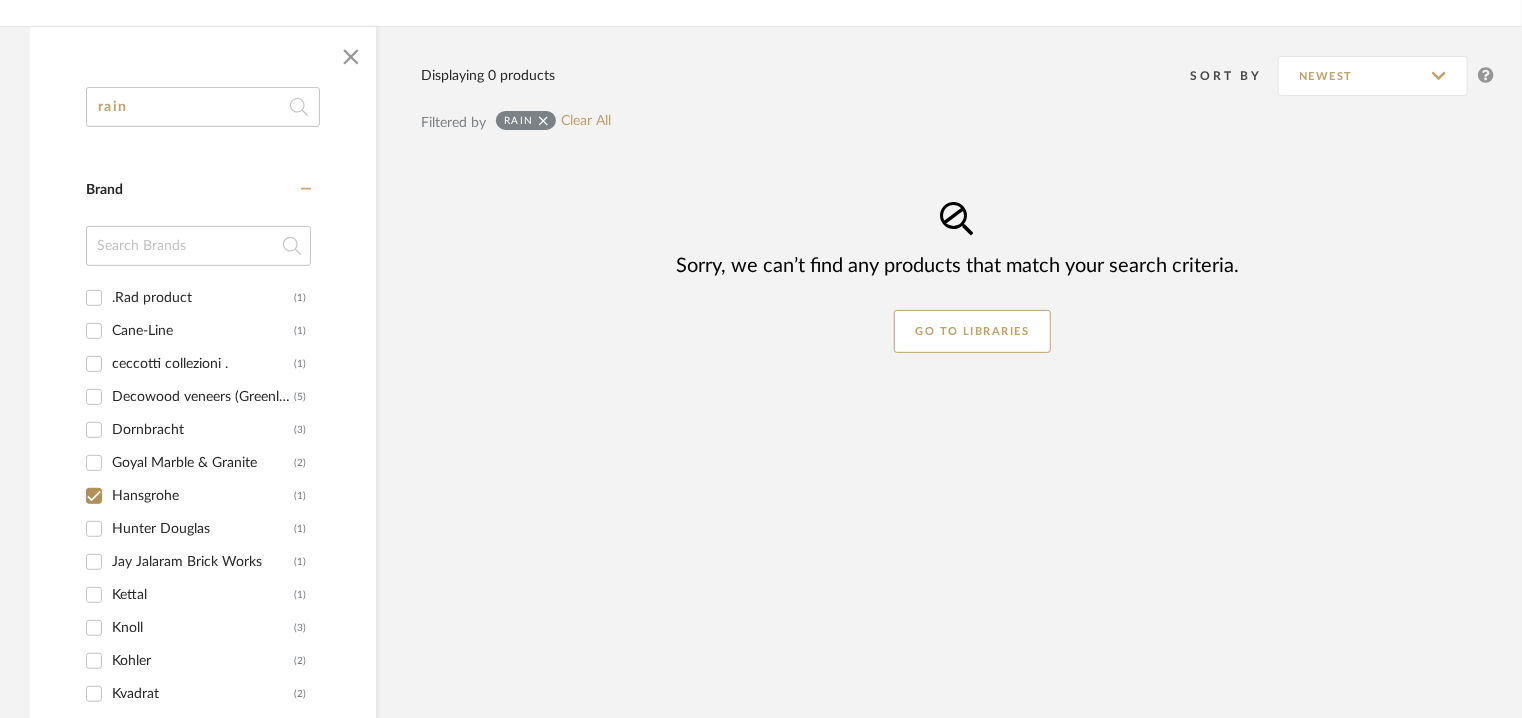 checkbox on "true" 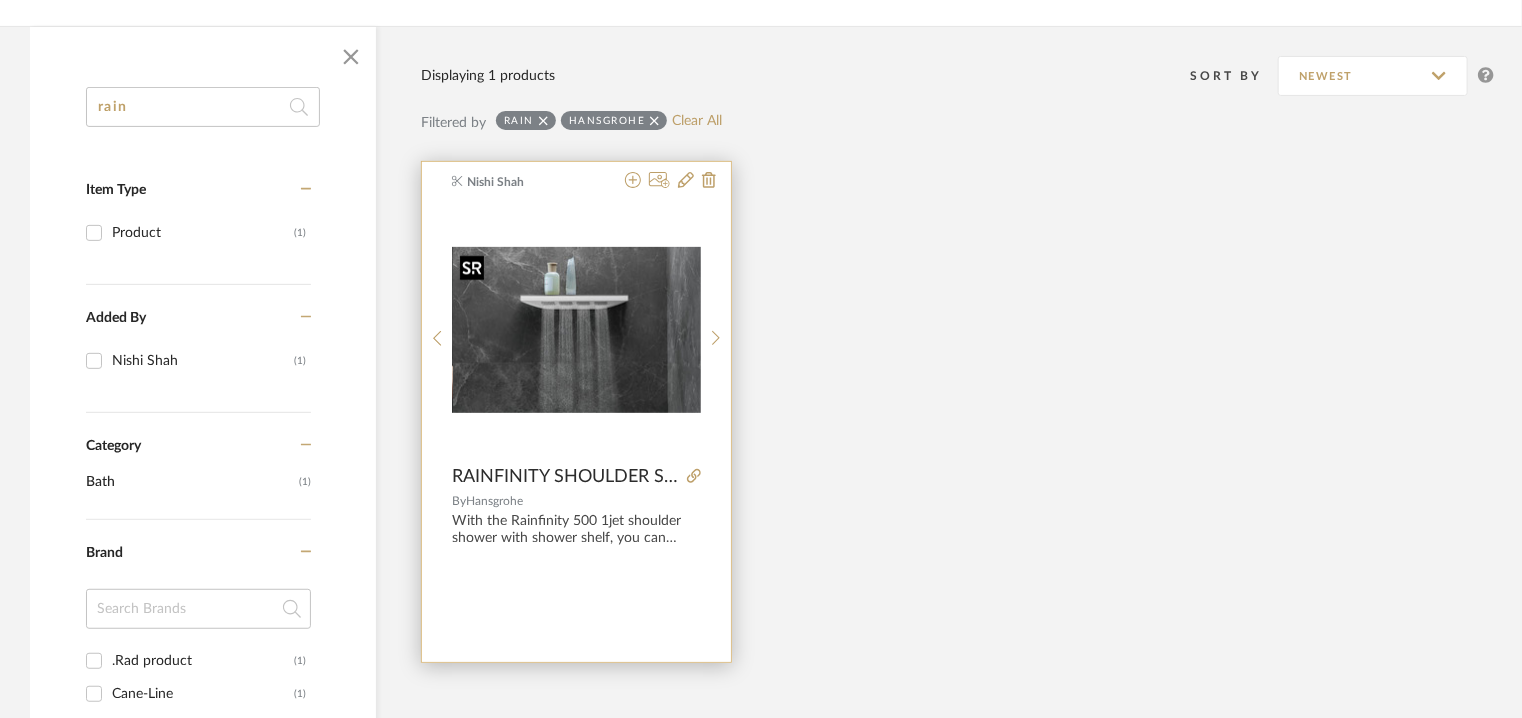 click at bounding box center [577, 330] 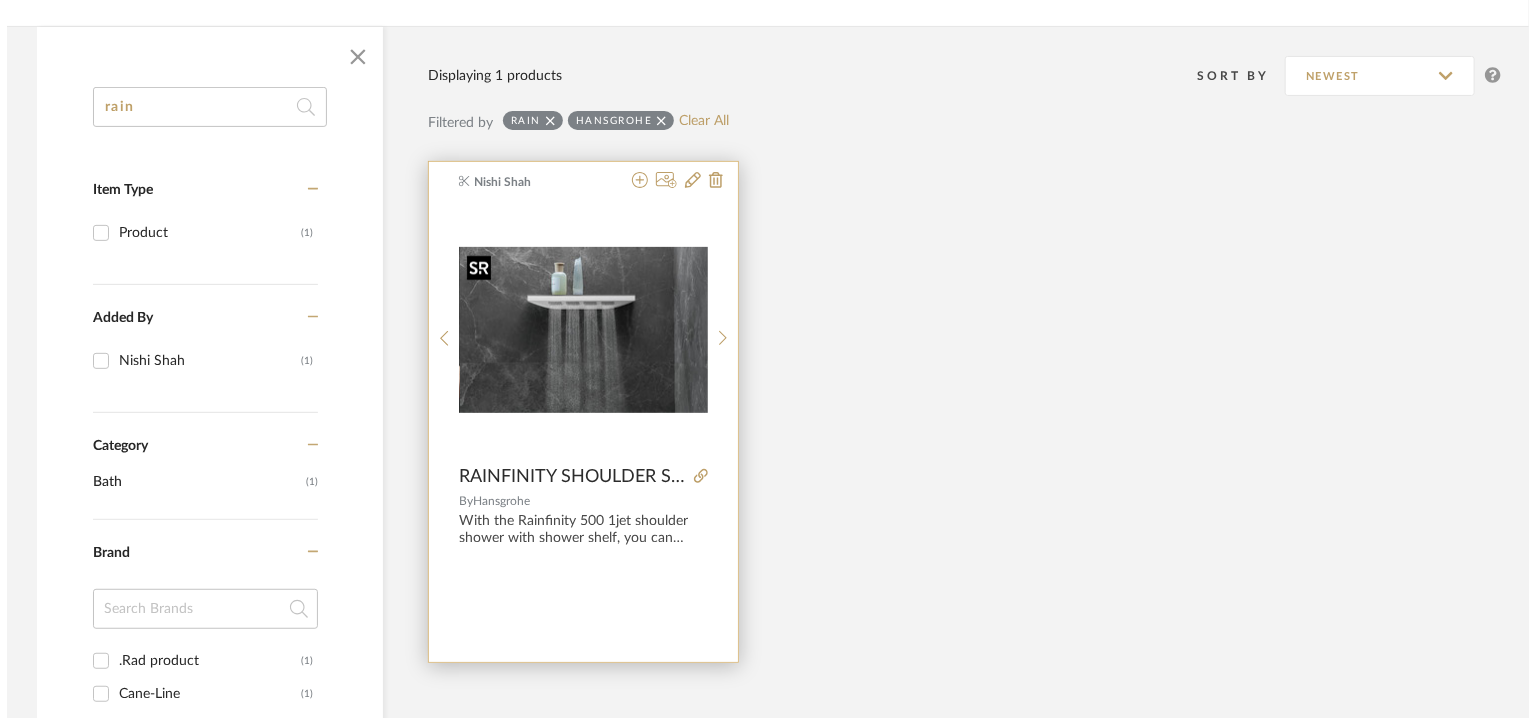 scroll, scrollTop: 0, scrollLeft: 0, axis: both 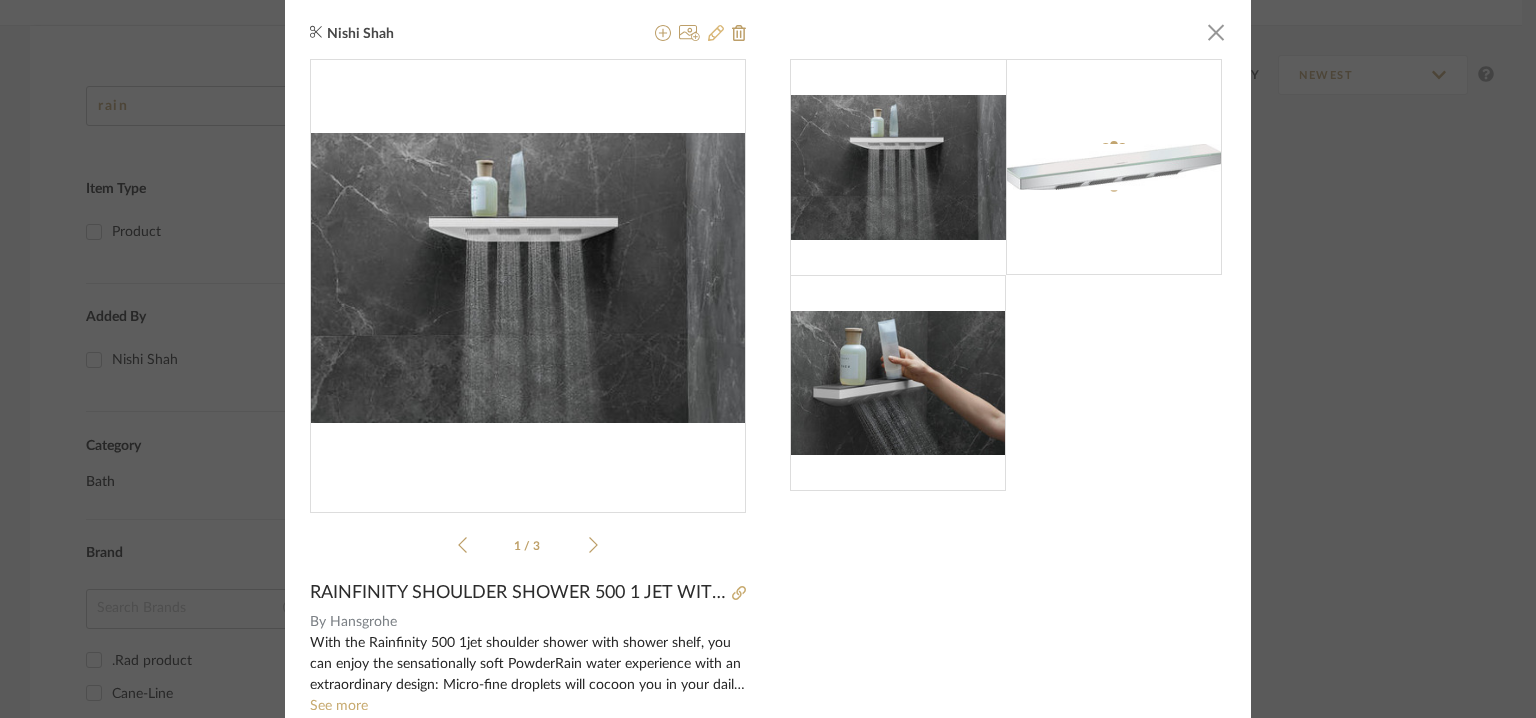 click 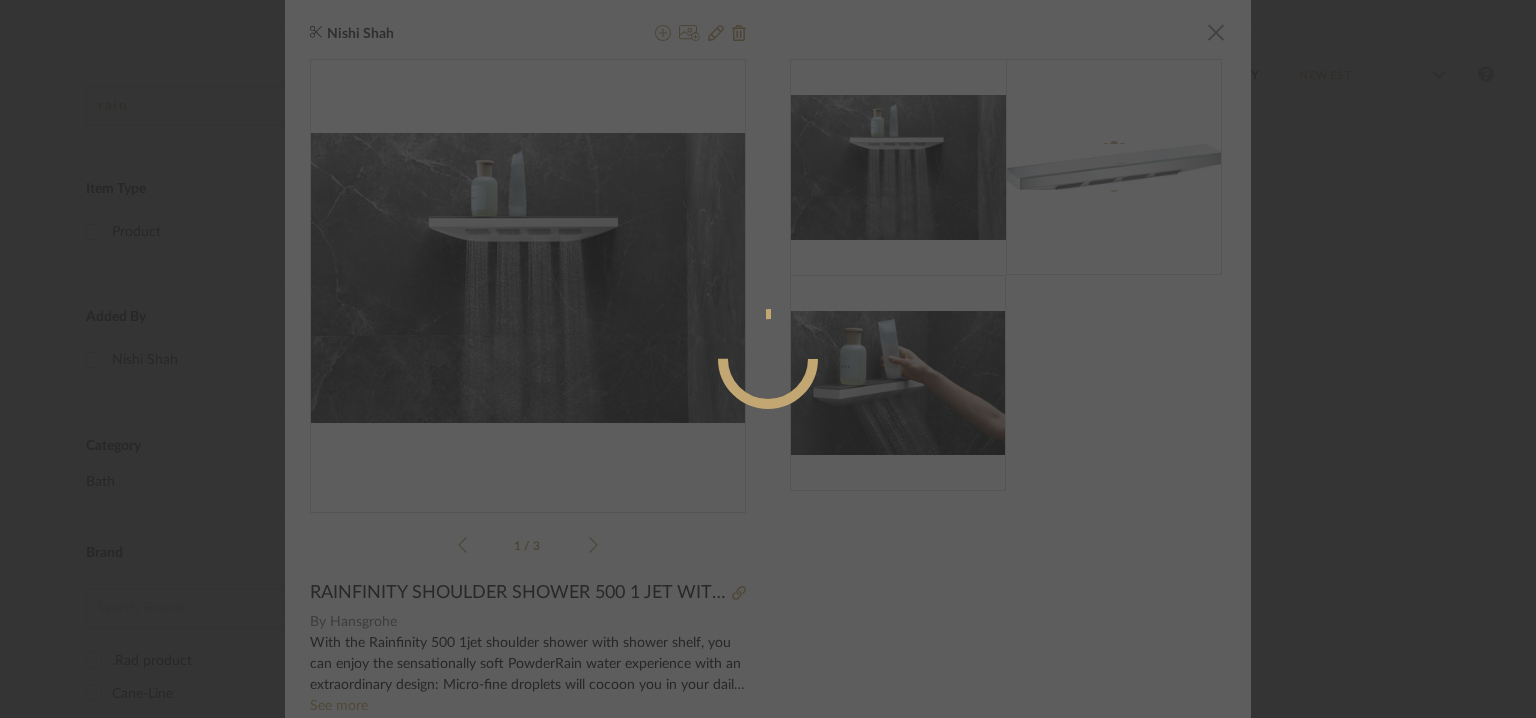 radio on "true" 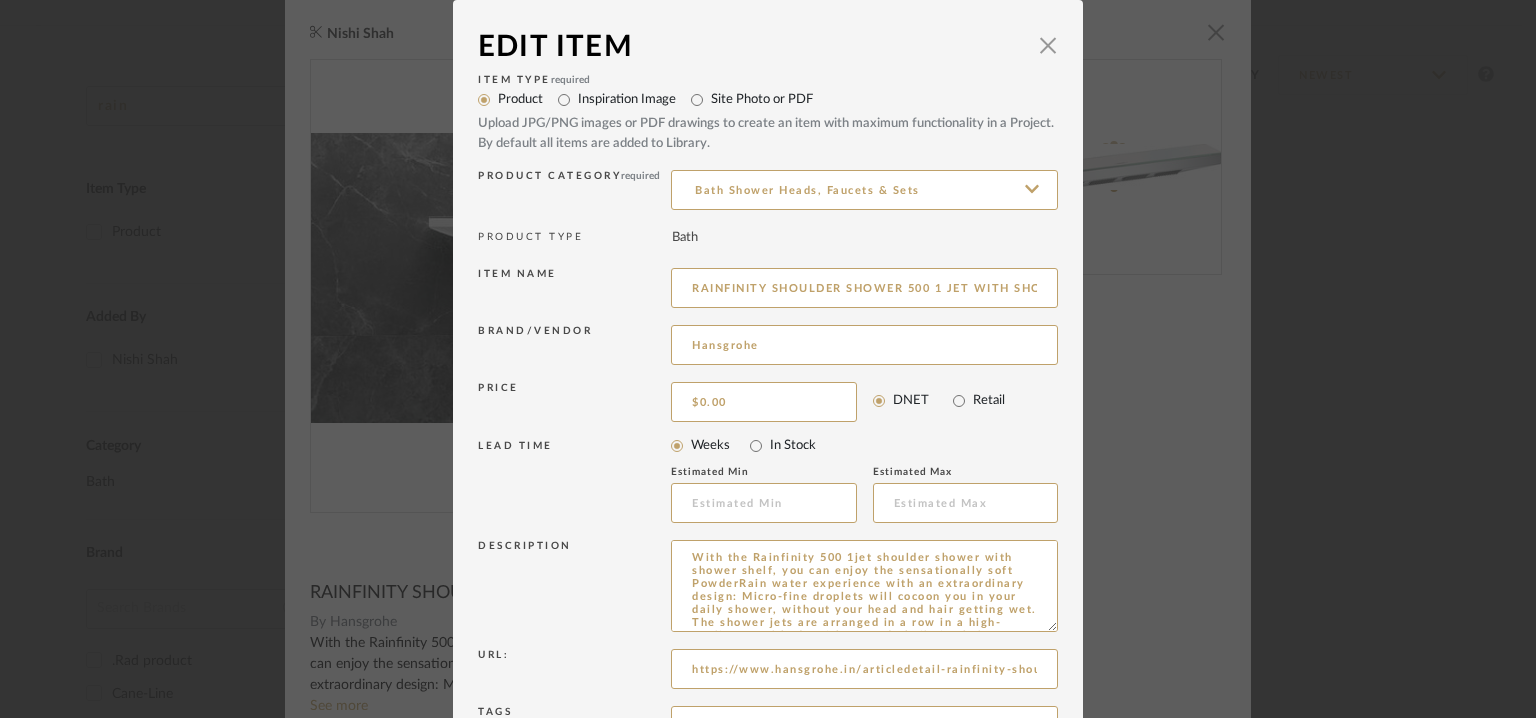 drag, startPoint x: 1045, startPoint y: 606, endPoint x: 1049, endPoint y: 766, distance: 160.04999 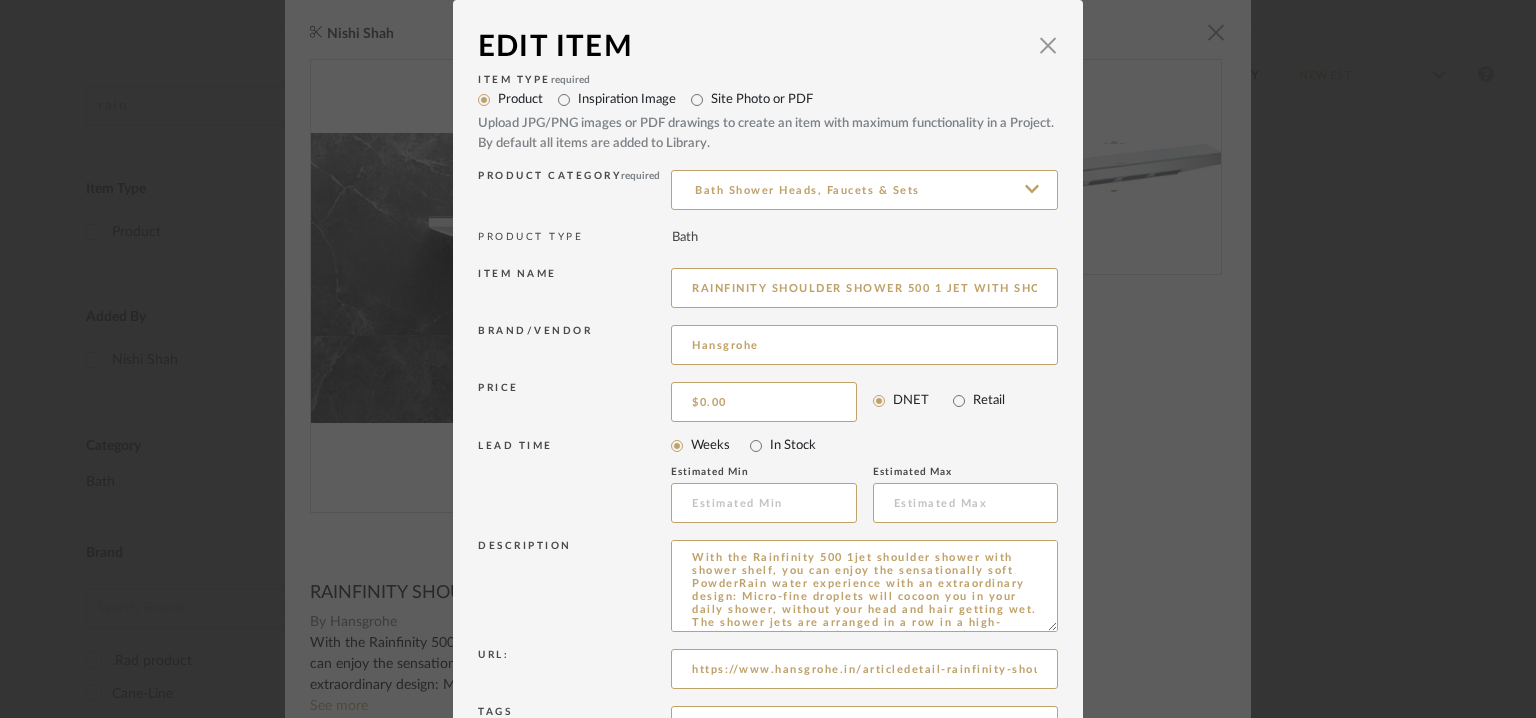 click on "Chrome Web Clipper   Import Pinterest   Support   All Projects   Library   Inspiration   Upload History   Add New Item  Hello, Tehseen  All Mancini enterprises pvt ltd Items rain Item Type Product  (1)  Added By Nishi Shah  (1)  Category  Bath   (1)  Brand .Rad product  (1)  Cane-Line  (1)  ceccotti collezioni .  (1)  Decowood veneers (Greenlam)  (5)  Dornbracht  (3)  Goyal Marble & Granite  (2)  Hansgrohe  (1)  Hunter Douglas  (1)  Jay Jalaram Brick Works  (1)  Kettal  (1)  Knoll  (3)  Kohler  (2)  Kvadrat  (2)  Light & You  (1)  Madras Felt  (1)  See More + Price 0  7,500 +  0 7500 Upload Method Clipped  (1)  Lead Time Weeks In Stock Displaying 1 products  Sort By  Newest Filtered by rain Hansgrohe  Clear All  Nishi Shah RAINFINITY SHOULDER SHOWER 500 1 JET WITH SHOWER SHELF By   Hansgrohe  StyleRow Design Corp. ©2025 User Agreement Privacy Policy support@stylerow.com User Agreement Privacy Policy StyleRow, Inc. ©2025 support@stylerow.com
Nishi Shah × 1 / 3 By Hansgrohe See more ×" at bounding box center (768, 77) 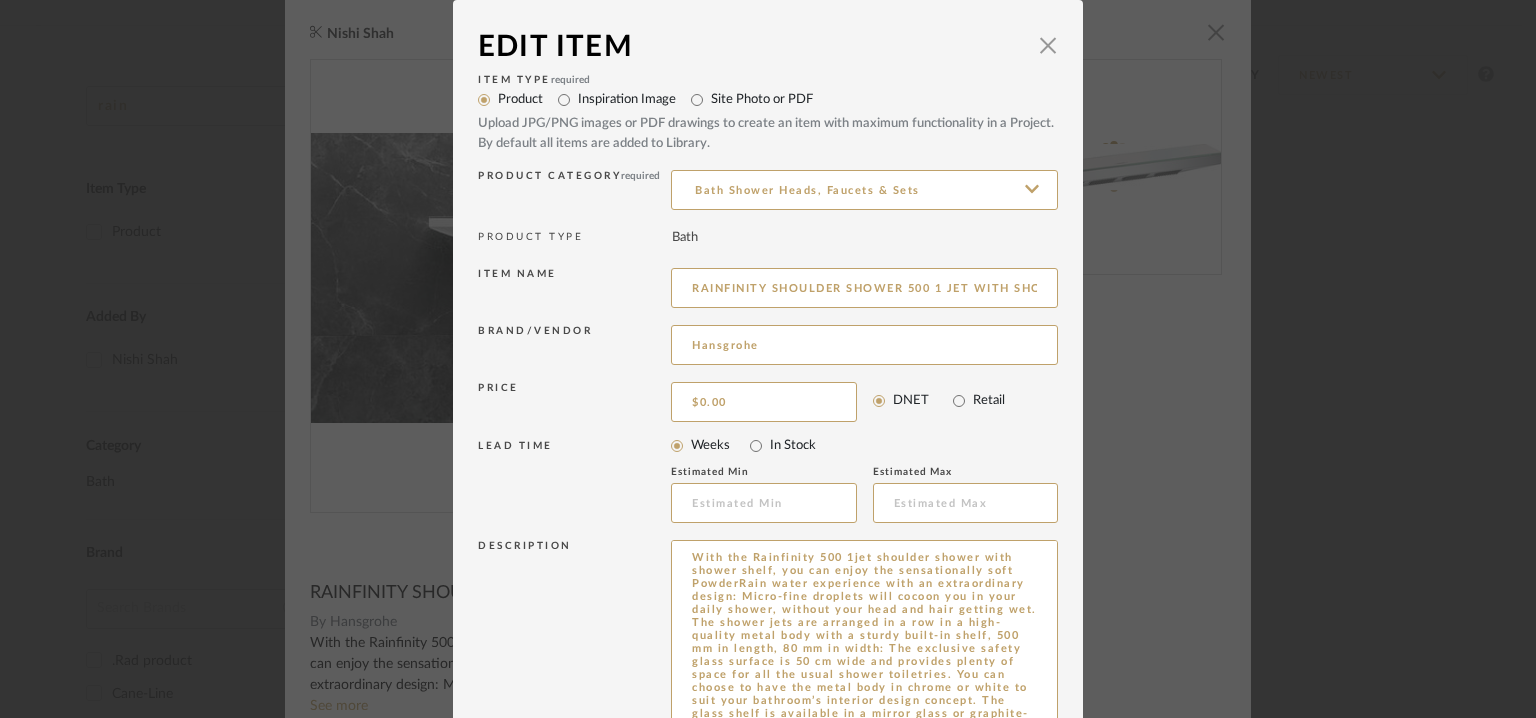 scroll, scrollTop: 141, scrollLeft: 0, axis: vertical 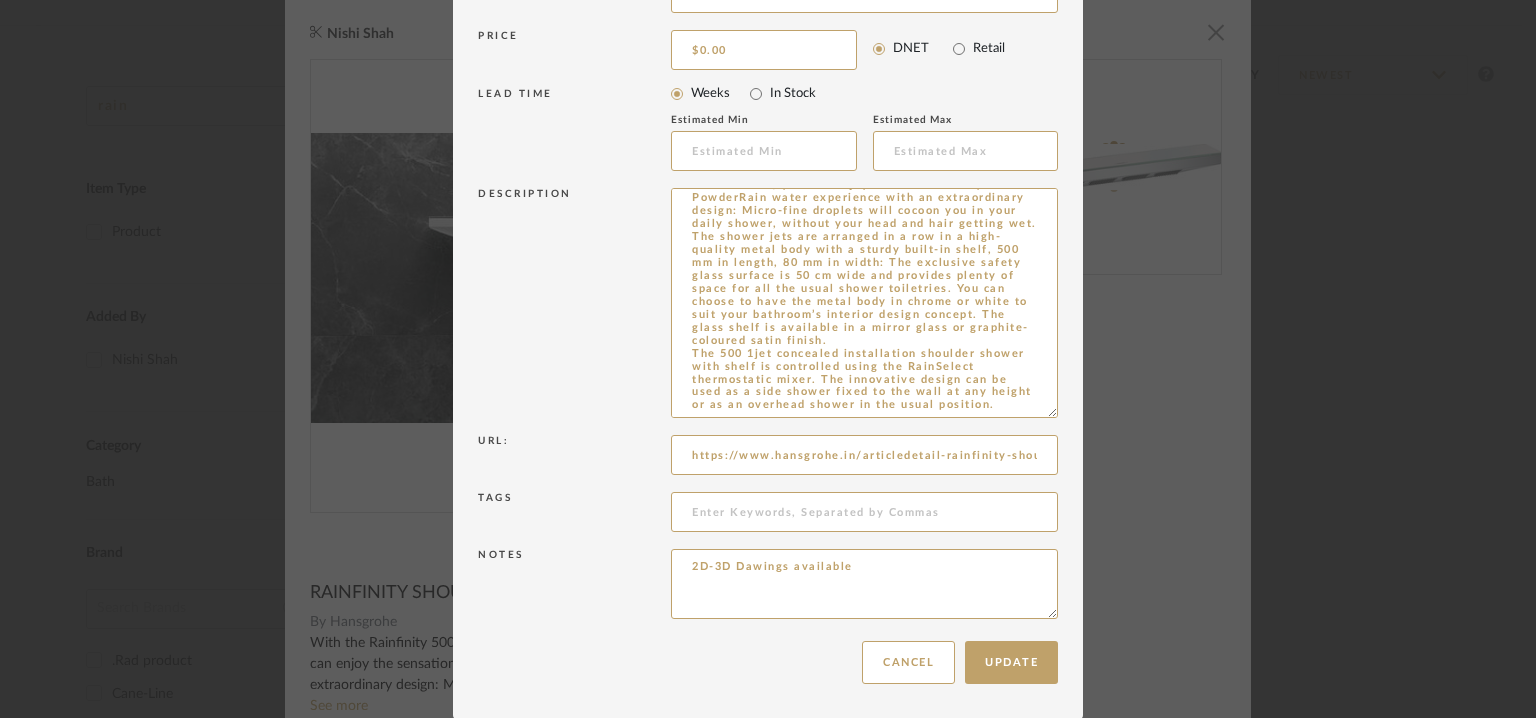 drag, startPoint x: 672, startPoint y: 547, endPoint x: 979, endPoint y: 776, distance: 383.0013 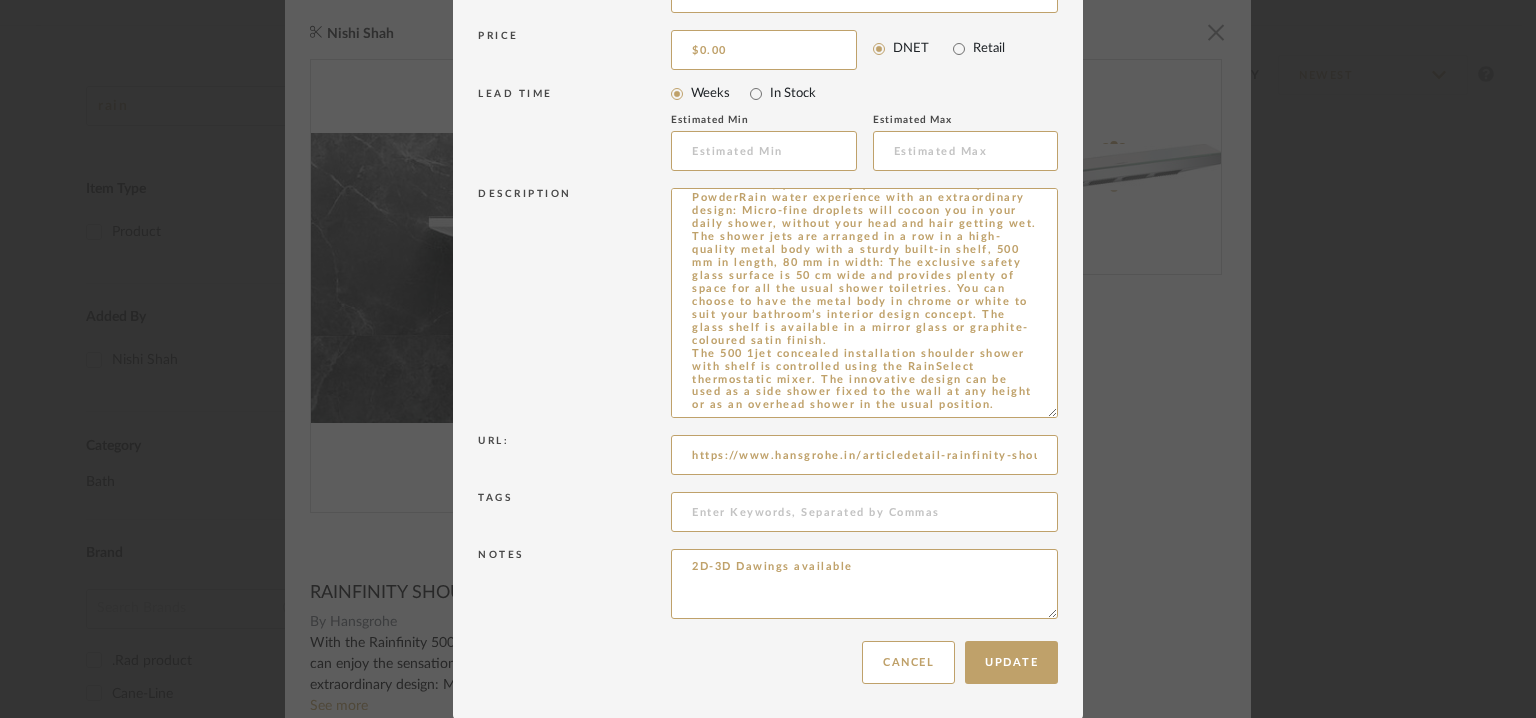 click on "Chrome Web Clipper   Import Pinterest   Support   All Projects   Library   Inspiration   Upload History   Add New Item  Hello, Tehseen  All Mancini enterprises pvt ltd Items rain Item Type Product  (1)  Added By Nishi Shah  (1)  Category  Bath   (1)  Brand .Rad product  (1)  Cane-Line  (1)  ceccotti collezioni .  (1)  Decowood veneers (Greenlam)  (5)  Dornbracht  (3)  Goyal Marble & Granite  (2)  Hansgrohe  (1)  Hunter Douglas  (1)  Jay Jalaram Brick Works  (1)  Kettal  (1)  Knoll  (3)  Kohler  (2)  Kvadrat  (2)  Light & You  (1)  Madras Felt  (1)  See More + Price 0  7,500 +  0 7500 Upload Method Clipped  (1)  Lead Time Weeks In Stock Displaying 1 products  Sort By  Newest Filtered by rain Hansgrohe  Clear All  Nishi Shah RAINFINITY SHOULDER SHOWER 500 1 JET WITH SHOWER SHELF By   Hansgrohe  StyleRow Design Corp. ©2025 User Agreement Privacy Policy support@stylerow.com User Agreement Privacy Policy StyleRow, Inc. ©2025 support@stylerow.com
Nishi Shah × 1 / 3 By Hansgrohe See more ×" at bounding box center (768, 77) 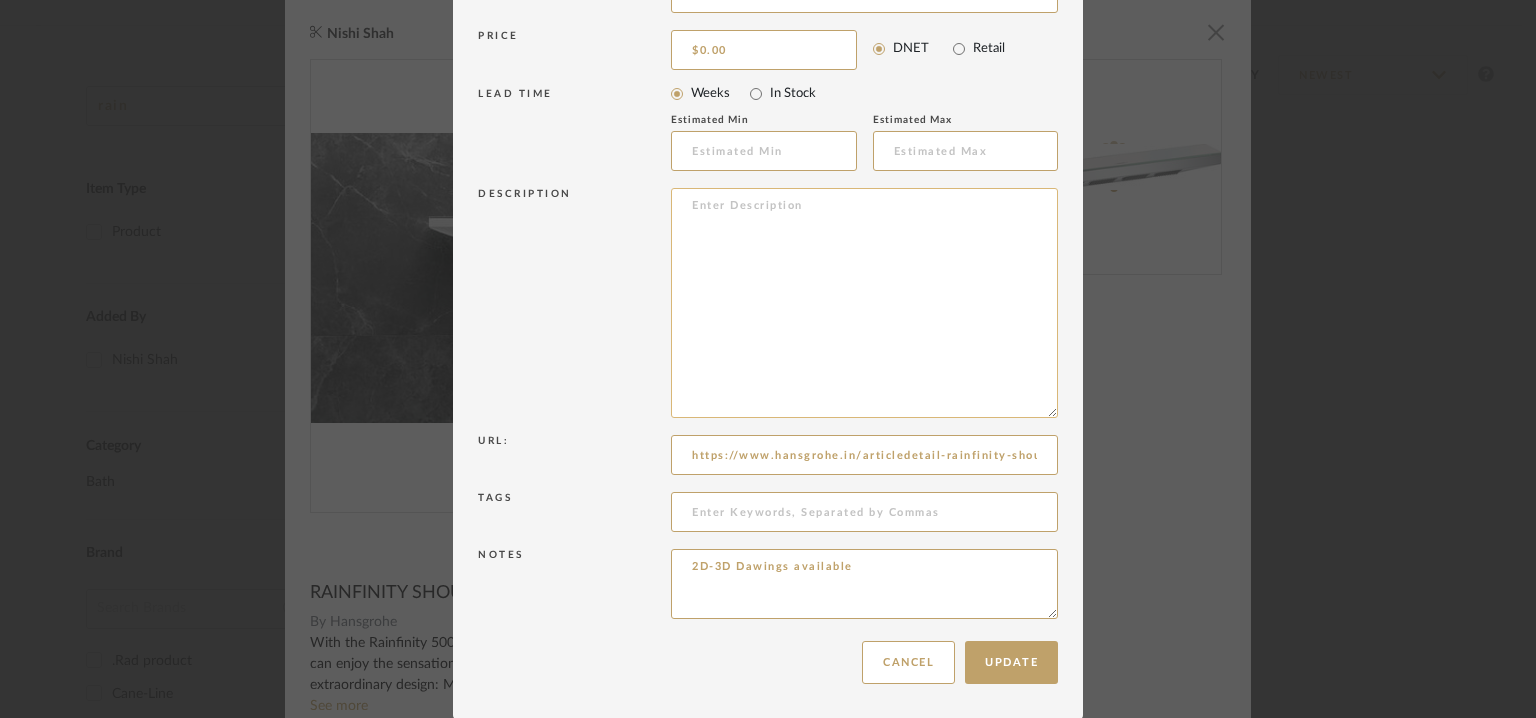 scroll, scrollTop: 0, scrollLeft: 0, axis: both 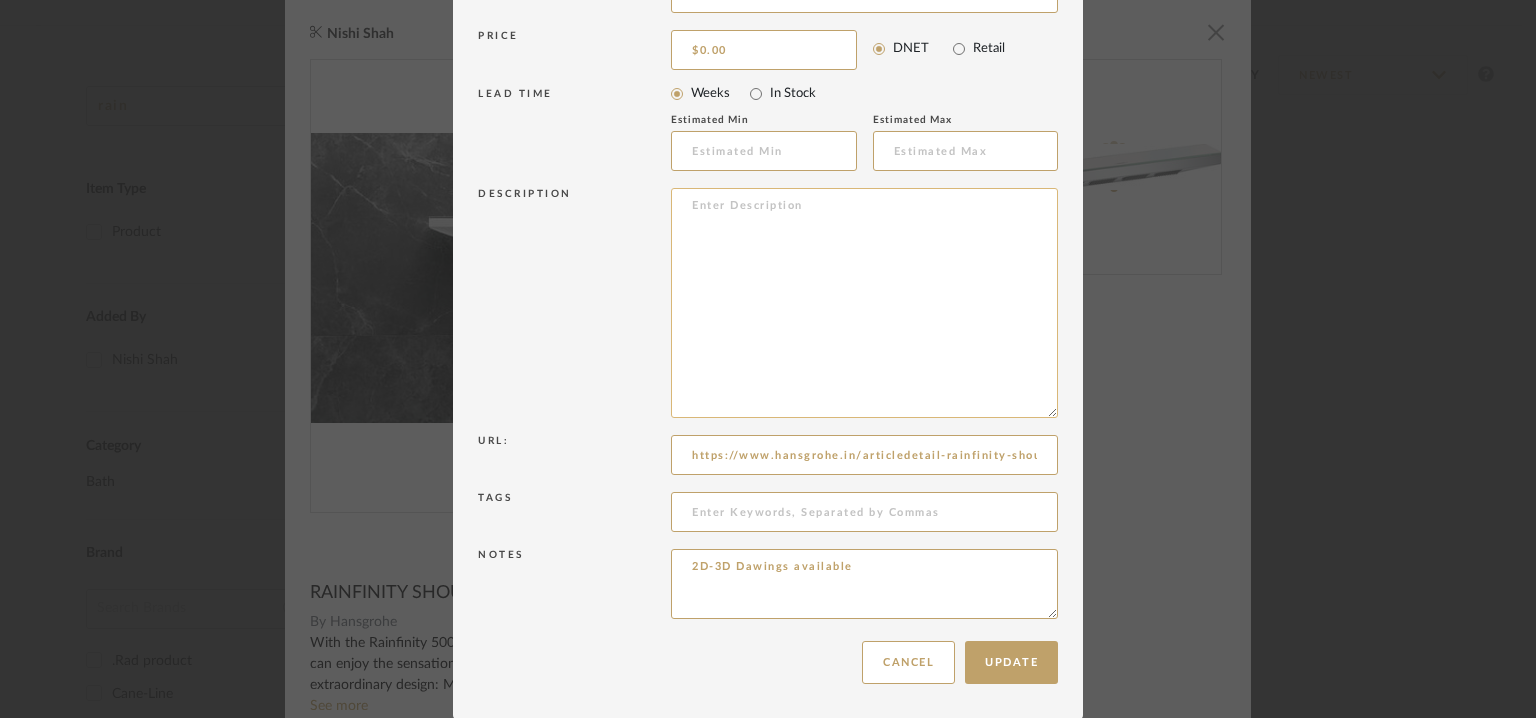 paste on "Type: :  Shower heads
Designer : Na
Dimension(s):  shower head size: 502 x 80 mm
Material/Finishes:  metal.
shelf made of safety glass
surface shelf: mirror glass
Colour  : Chrome
Mounting Type : wall mounted
Valve Type : Na
Product description : Limitless relaxation for mind, body and soul - thanks to our pampering PowderRain jet. Two-tone design that looks and feels great. The Rainfinity range provides sensuous shower experiences and delights wellness and design lovers alike.
PowderRain envelops you in thousands of micro-fine drops - a unique shower experience for the body, mind and soul.
Limescale deposits and dirt can simply be rubbed off with your finger. For minimal cleaning effort.
Additional features: : Na
Any other details:
-spray type: PowderRain
-spray area: 309 x 28 mm
-functions as overhead, shoulder or side shower
-maximum flow rate at 3 bar: 14,5 l/min
-flow rate PowderRain spray at 3 bar: 14,5 l/min
-minimum flow pressure: 1,1 bar
-operating pressure: min. 1,1 bar/max. 10 bar
-connection t..." 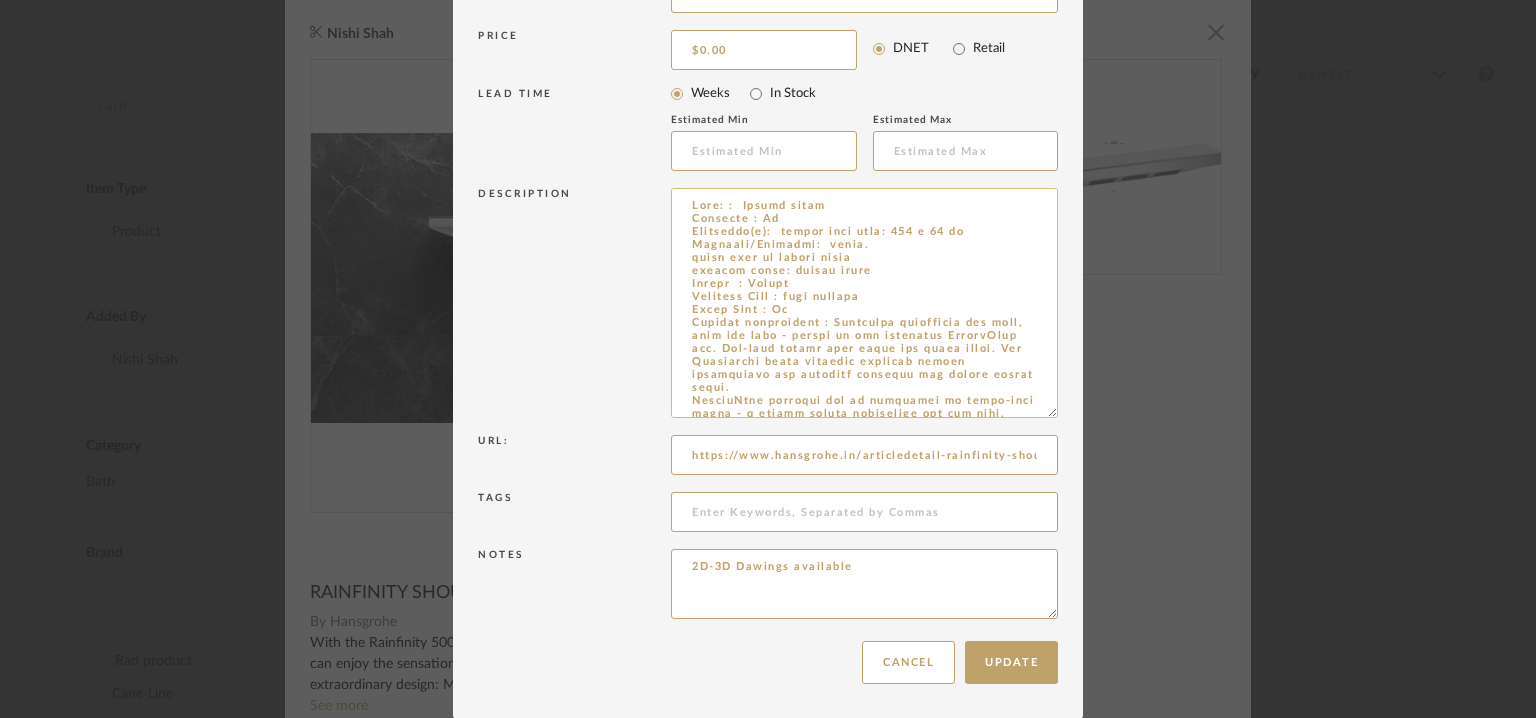 scroll, scrollTop: 210, scrollLeft: 0, axis: vertical 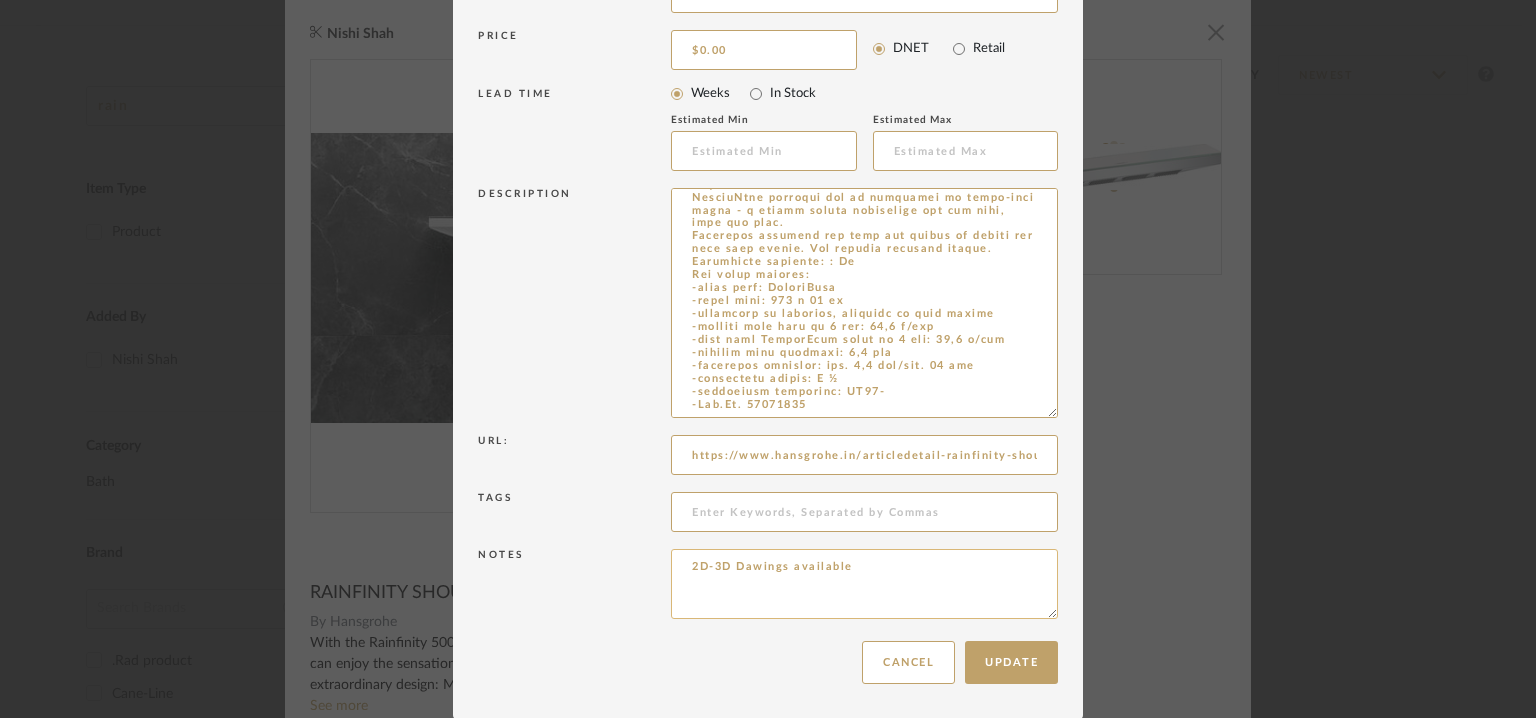 type on "Type: :  Shower heads
Designer : Na
Dimension(s):  shower head size: 502 x 80 mm
Material/Finishes:  metal.
shelf made of safety glass
surface shelf: mirror glass
Colour  : Chrome
Mounting Type : wall mounted
Valve Type : Na
Product description : Limitless relaxation for mind, body and soul - thanks to our pampering PowderRain jet. Two-tone design that looks and feels great. The Rainfinity range provides sensuous shower experiences and delights wellness and design lovers alike.
PowderRain envelops you in thousands of micro-fine drops - a unique shower experience for the body, mind and soul.
Limescale deposits and dirt can simply be rubbed off with your finger. For minimal cleaning effort.
Additional features: : Na
Any other details:
-spray type: PowderRain
-spray area: 309 x 28 mm
-functions as overhead, shoulder or side shower
-maximum flow rate at 3 bar: 14,5 l/min
-flow rate PowderRain spray at 3 bar: 14,5 l/min
-minimum flow pressure: 1,1 bar
-operating pressure: min. 1,1 bar/max. 10 bar
-connection t..." 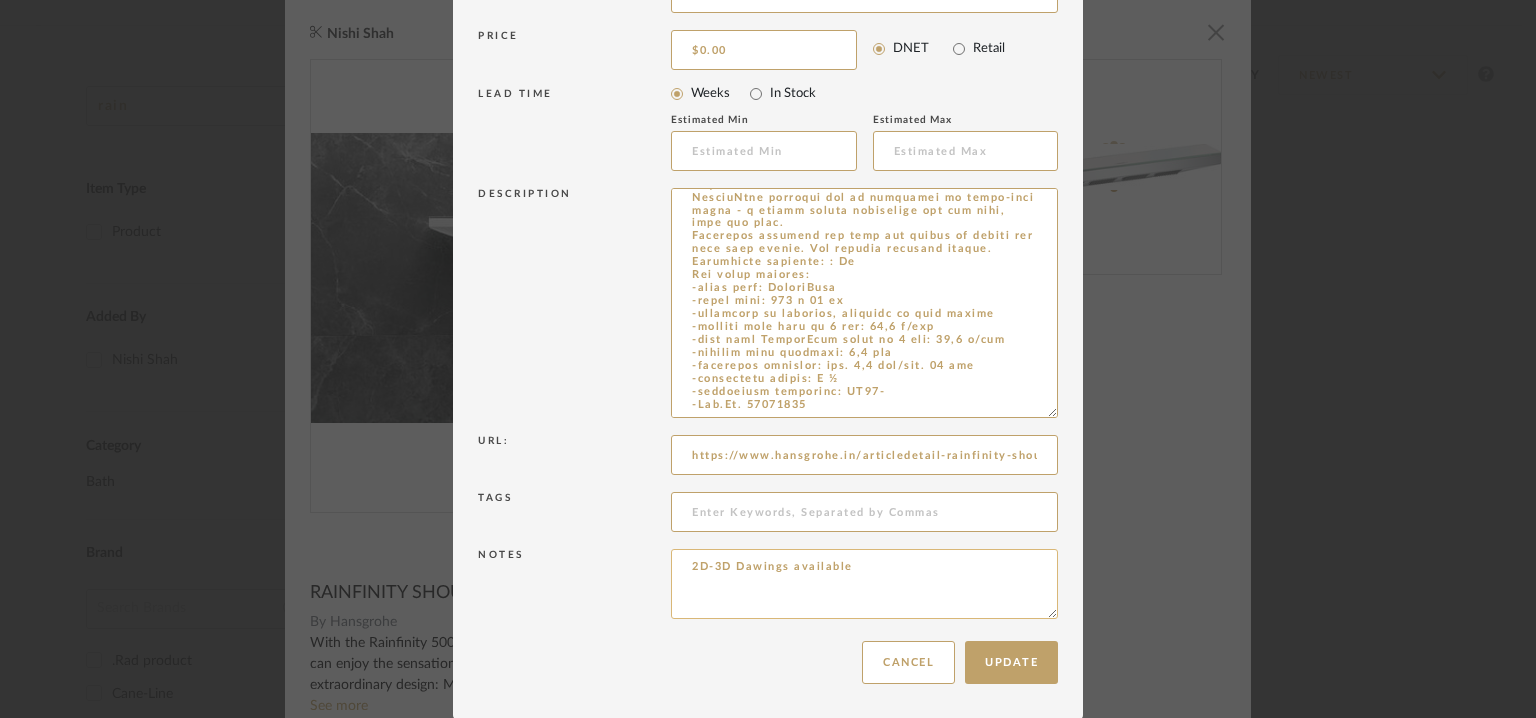 scroll, scrollTop: 202, scrollLeft: 0, axis: vertical 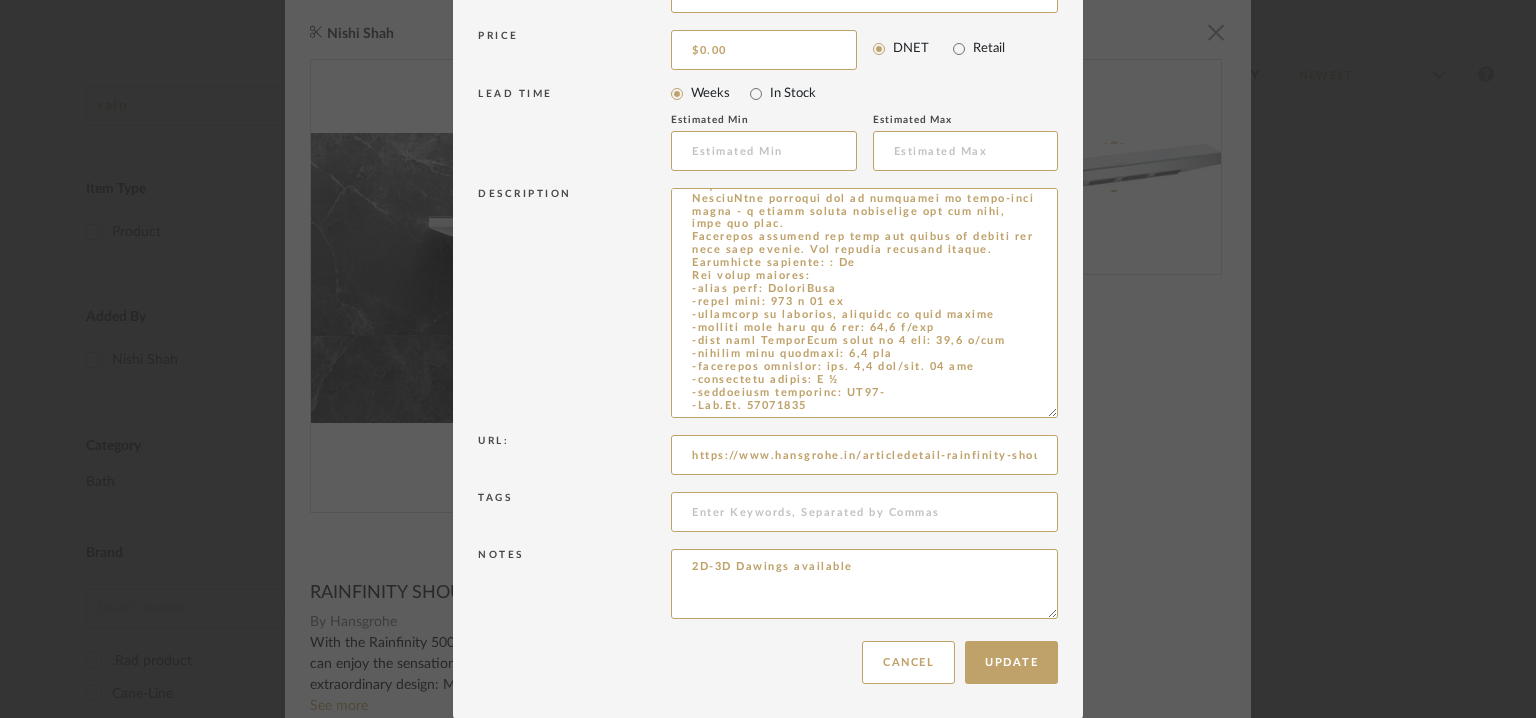 drag, startPoint x: 897, startPoint y: 573, endPoint x: 608, endPoint y: 557, distance: 289.44257 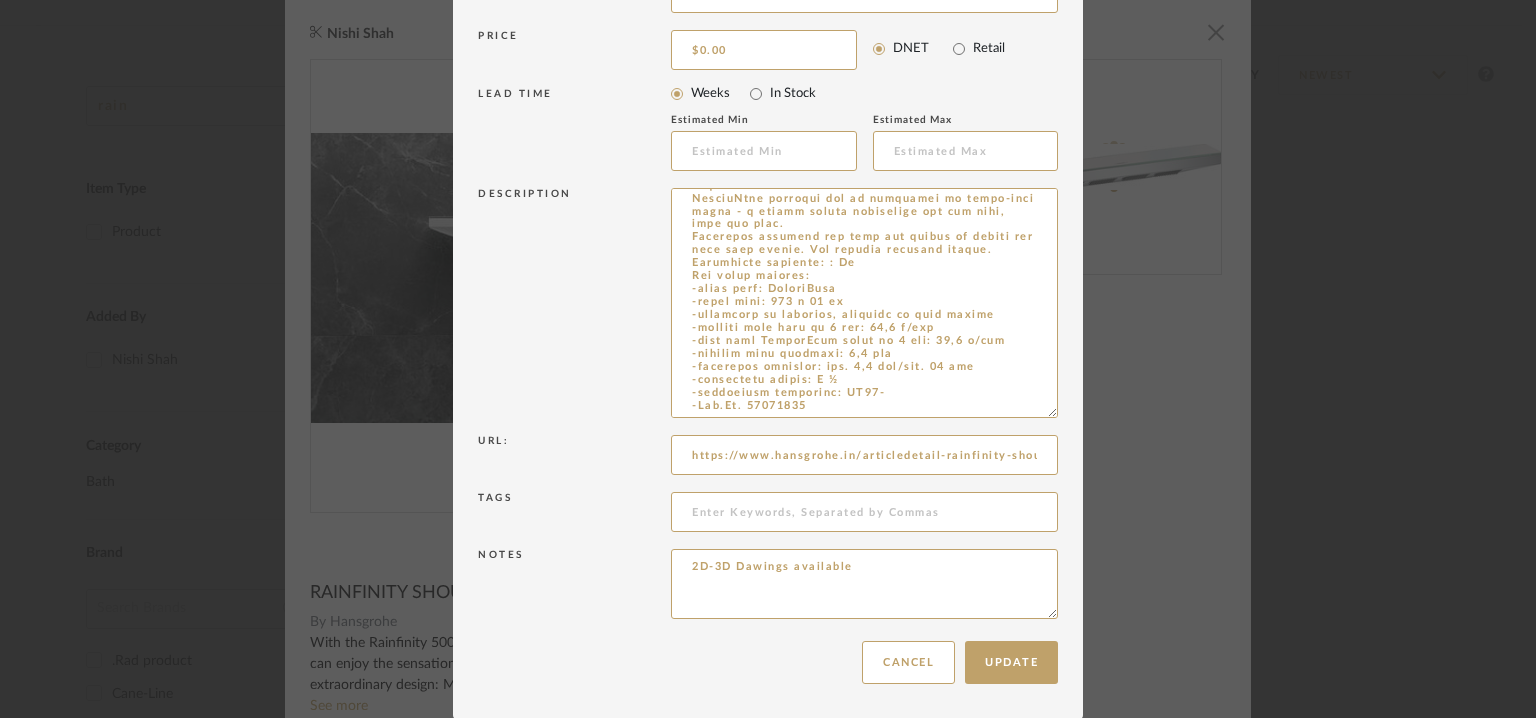 click on "Notes  2D-3D Dawings available" at bounding box center [768, 587] 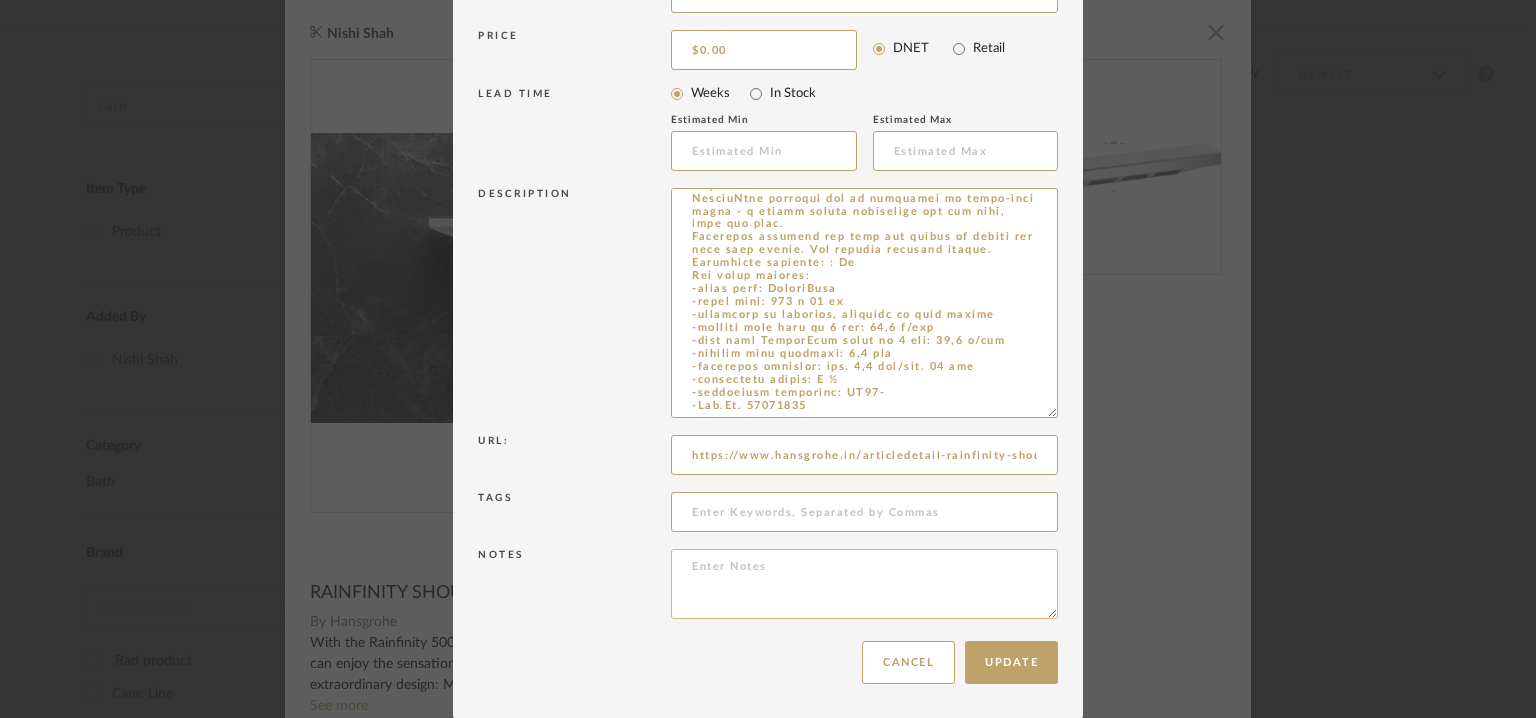 click at bounding box center [864, 584] 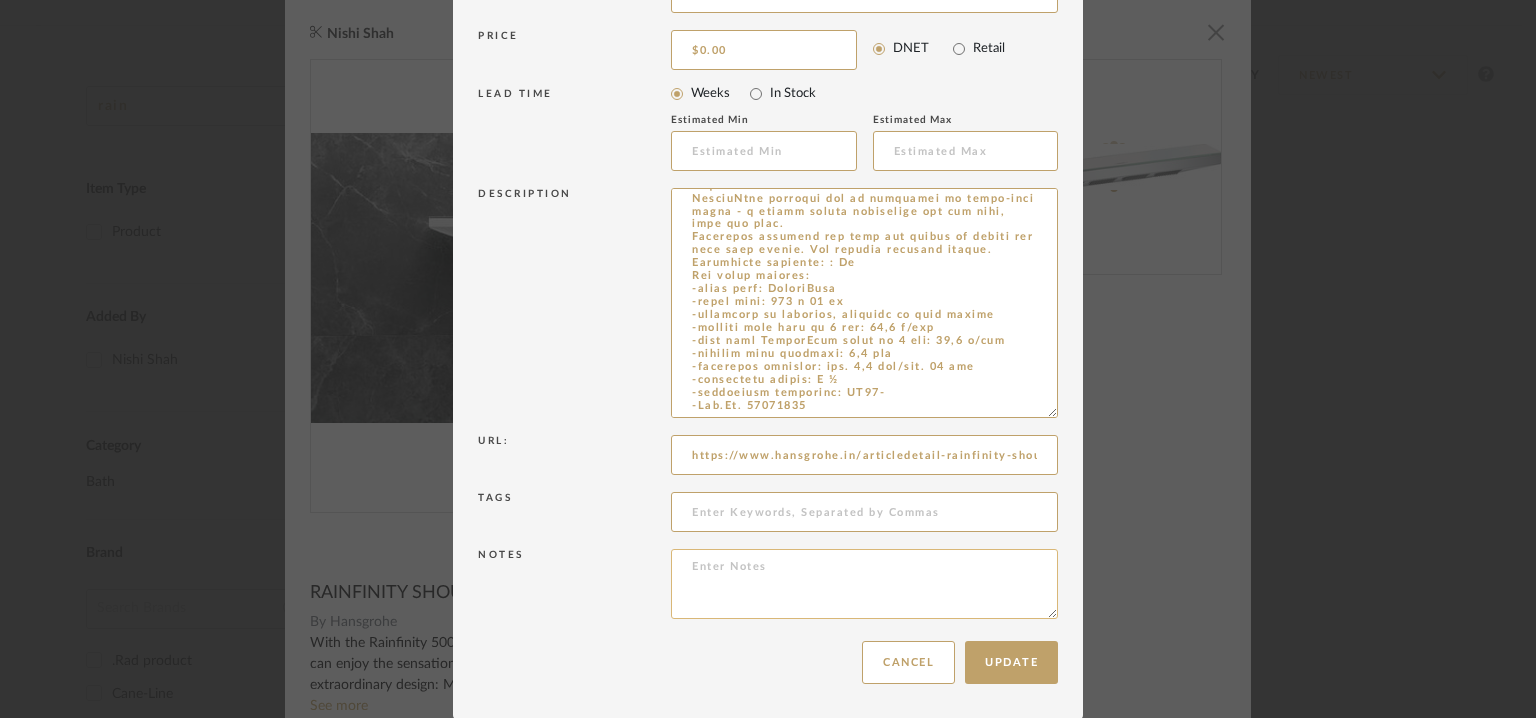 paste on "Price: Na
Lead time: No
Customizable:  No
3D available : yes
BIM available. yes
Point of contact:  Shantilal
Contact number: MOBILE :+91 99402 55955
Email address:  luxury@bathcaff.com
Address: BATHCAFF
64, Jawaharlal Nehru Salai, Sri Sakthi Nagar, Arumbakkam, Chennai, Tamil Nadu 60010
Additional contact information: Na" 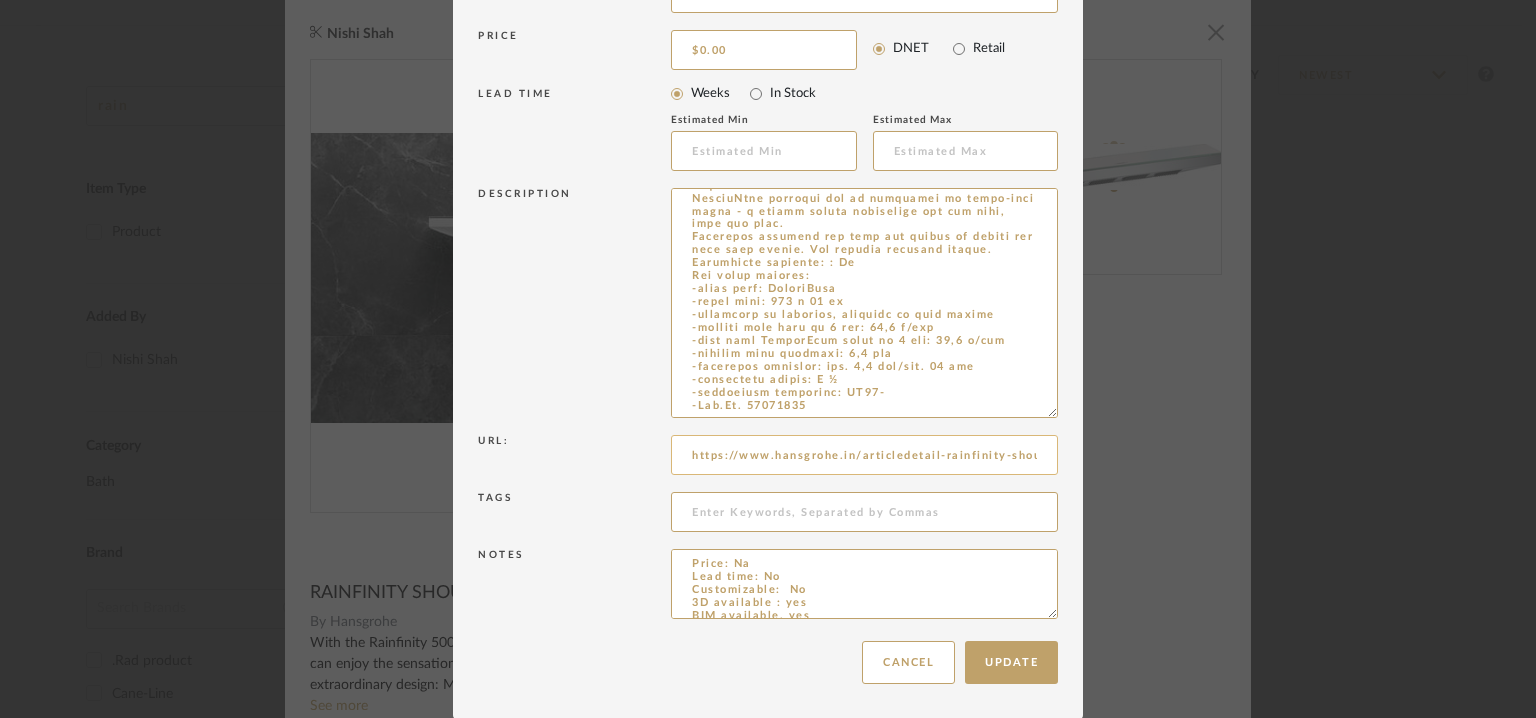 scroll, scrollTop: 0, scrollLeft: 0, axis: both 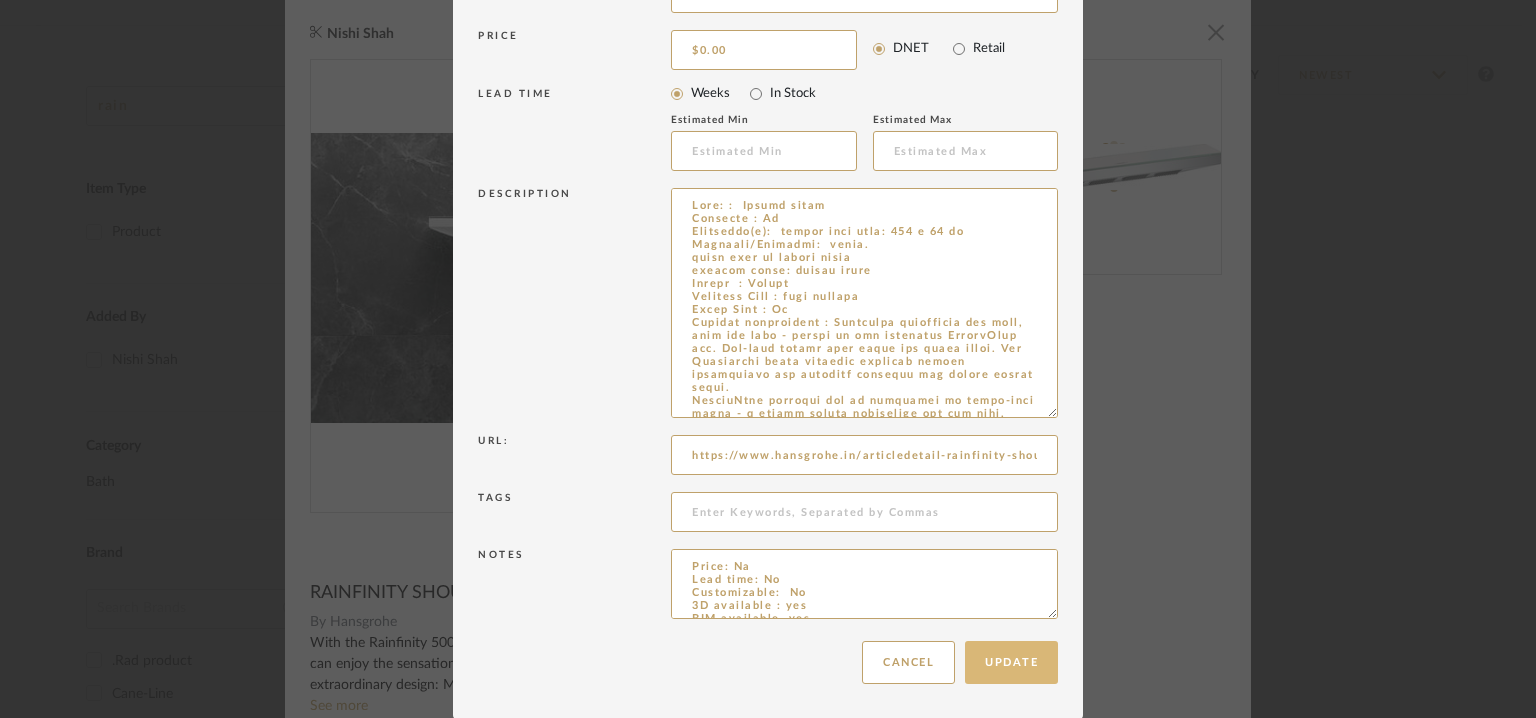 type on "Price: Na
Lead time: No
Customizable:  No
3D available : yes
BIM available. yes
Point of contact:  Shantilal
Contact number: MOBILE :+91 99402 55955
Email address:  luxury@bathcaff.com
Address: BATHCAFF
64, Jawaharlal Nehru Salai, Sri Sakthi Nagar, Arumbakkam, Chennai, Tamil Nadu 60010
Additional contact information: Na" 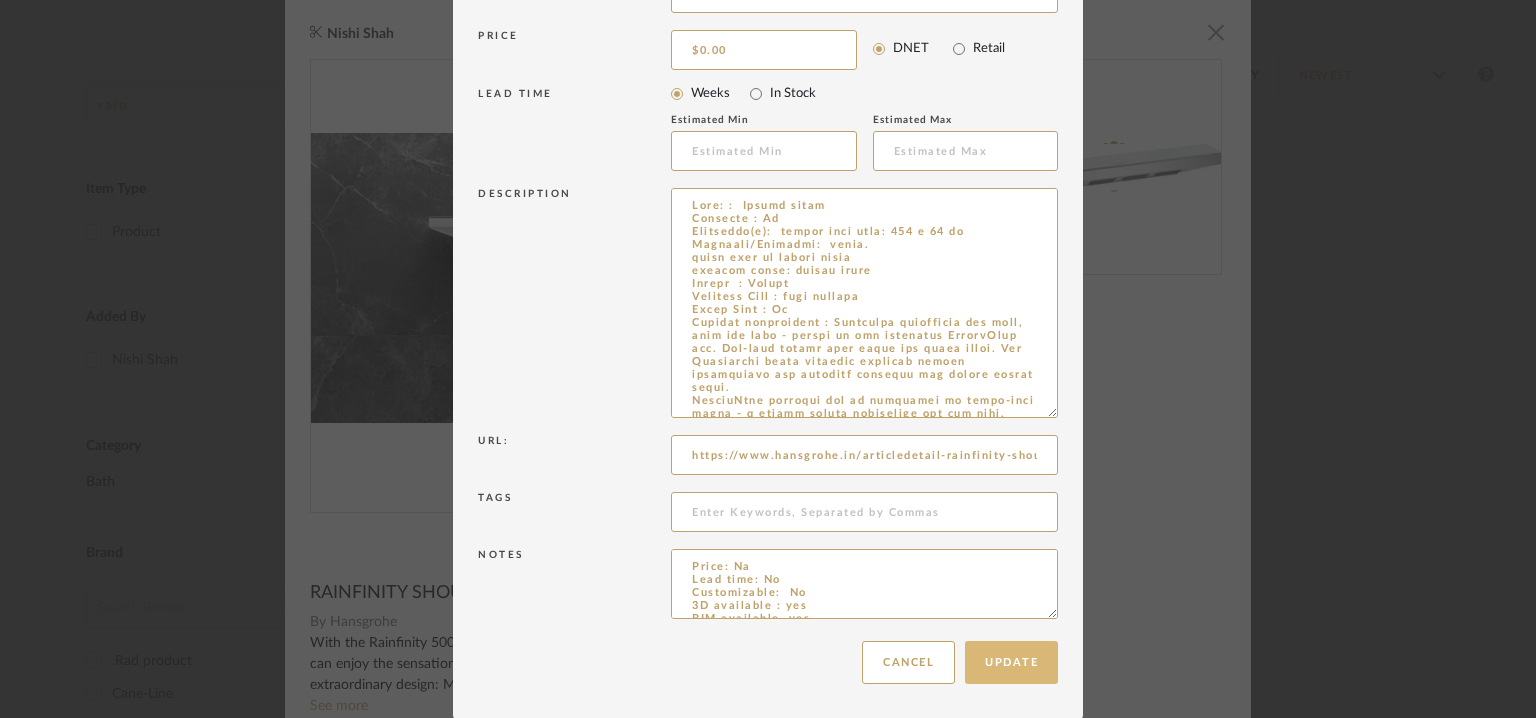 click on "Update" at bounding box center (1011, 662) 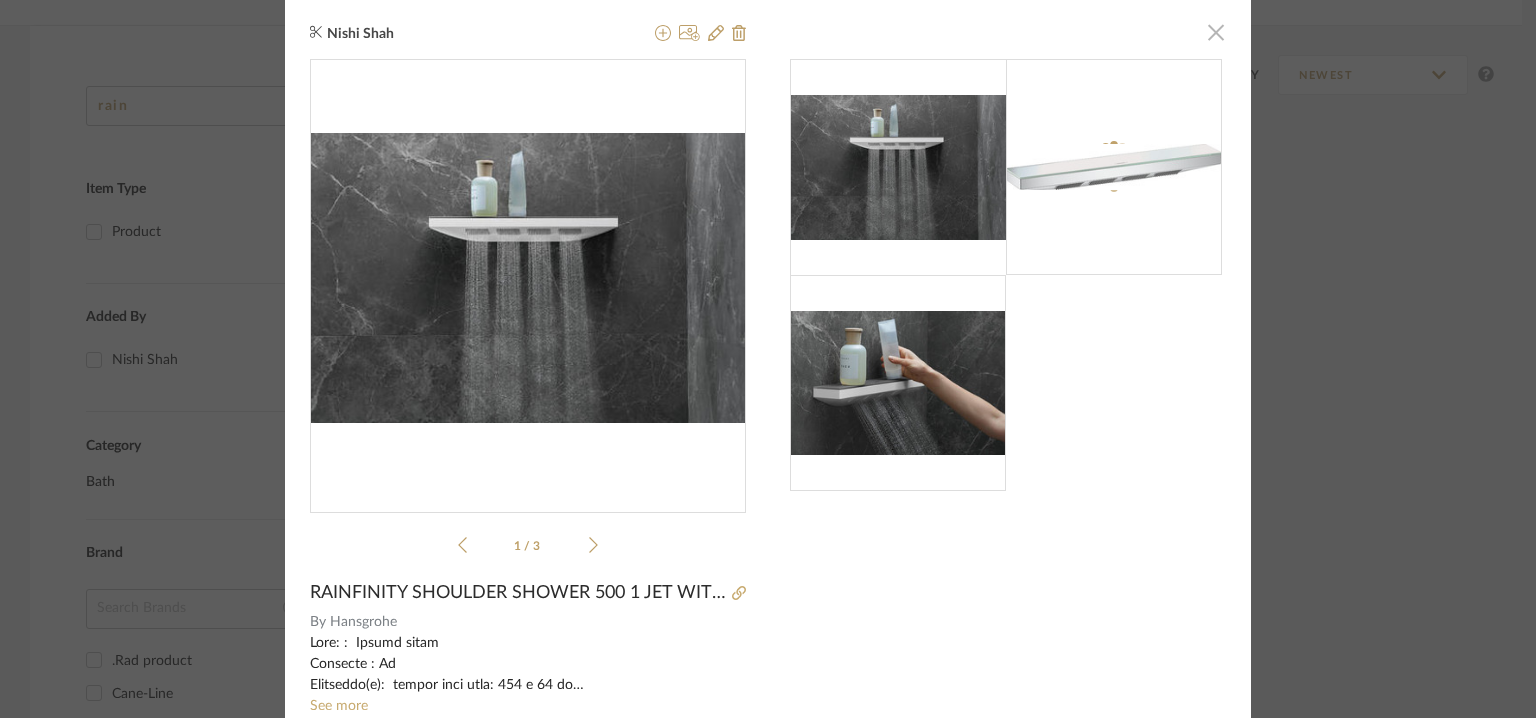 click 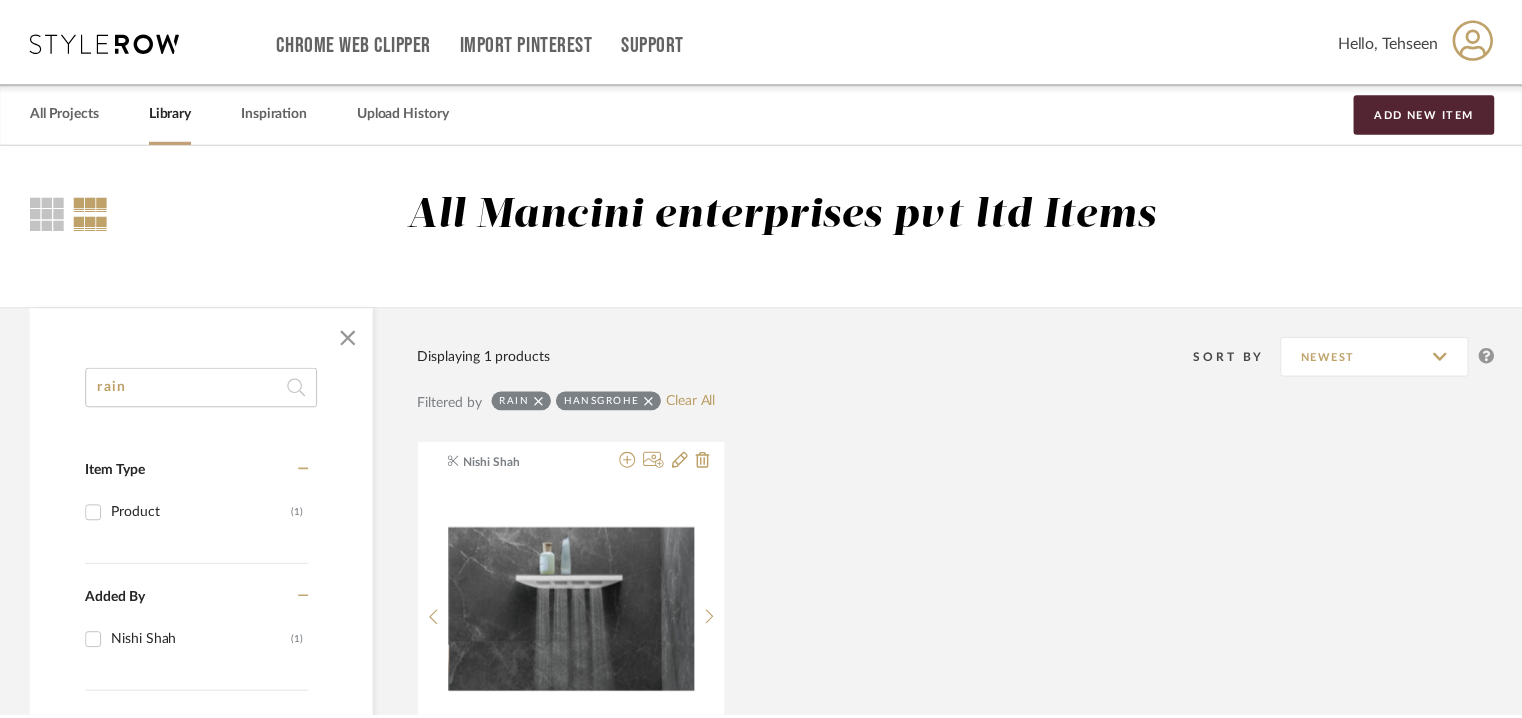 scroll, scrollTop: 281, scrollLeft: 0, axis: vertical 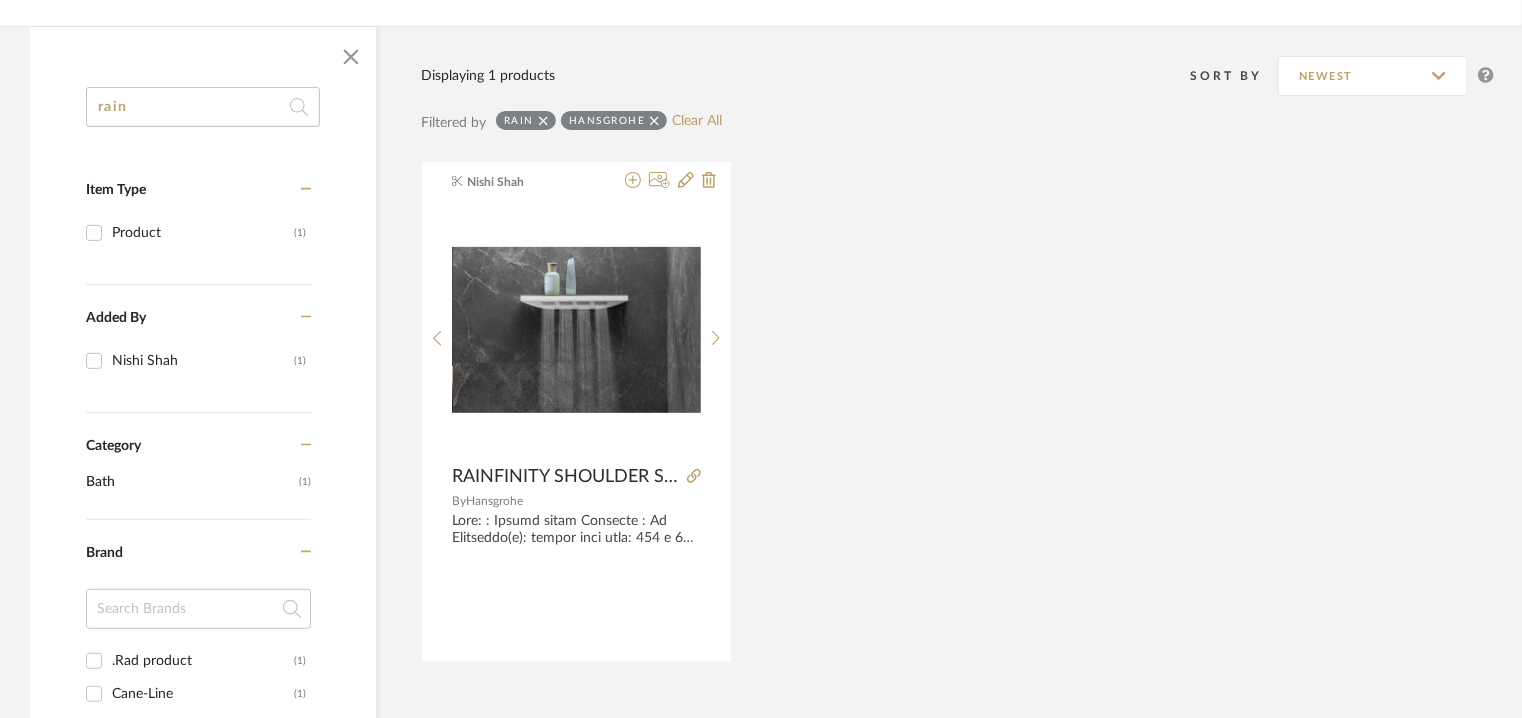 drag, startPoint x: 184, startPoint y: 101, endPoint x: 0, endPoint y: -9, distance: 214.3735 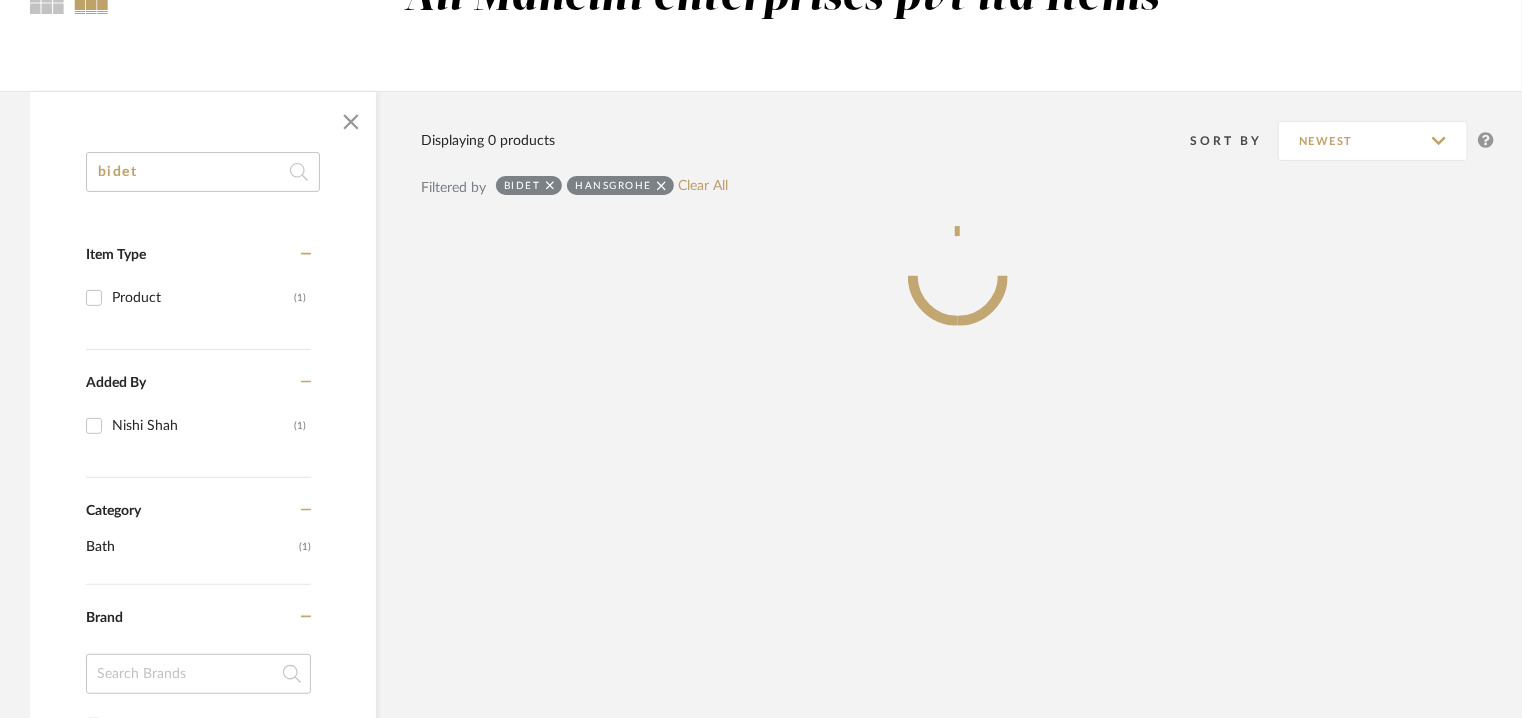 scroll, scrollTop: 181, scrollLeft: 0, axis: vertical 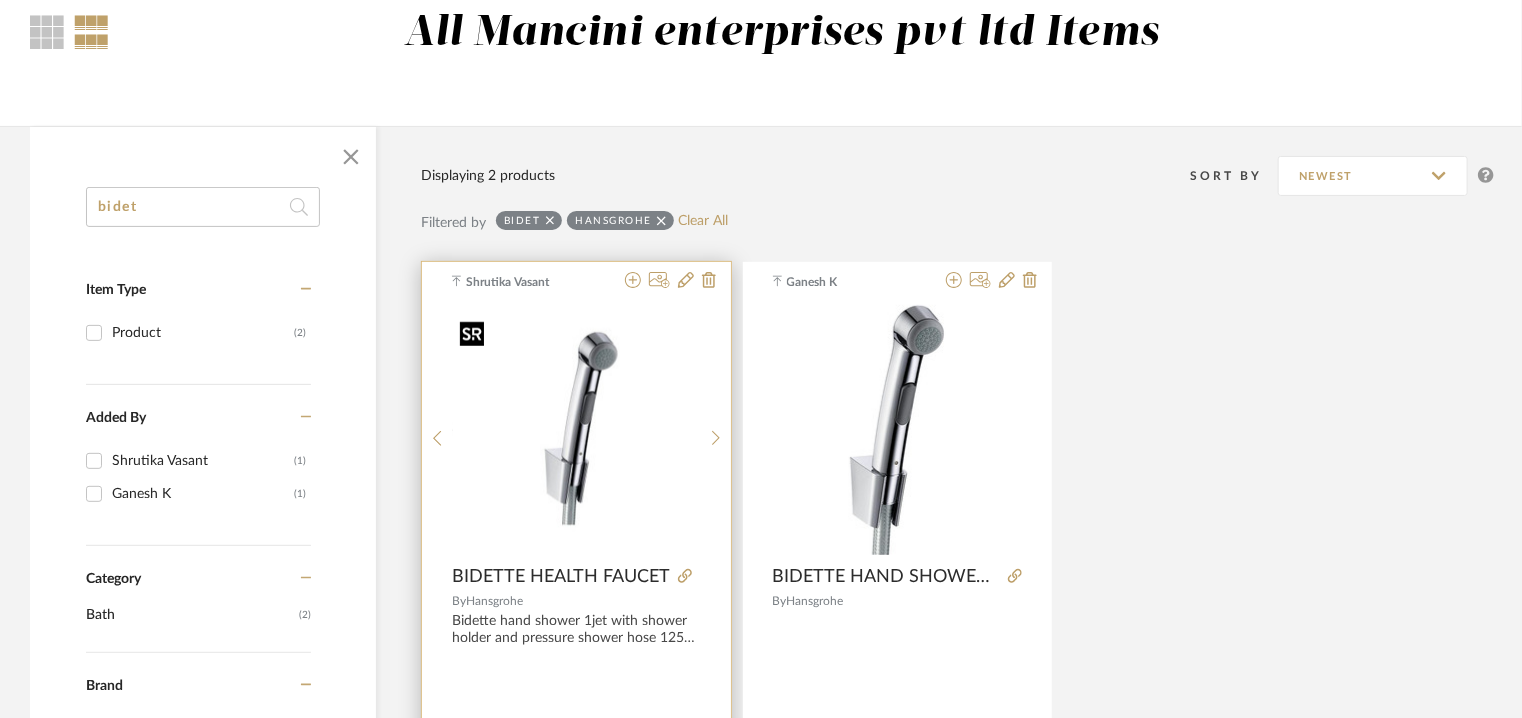 type on "bidet" 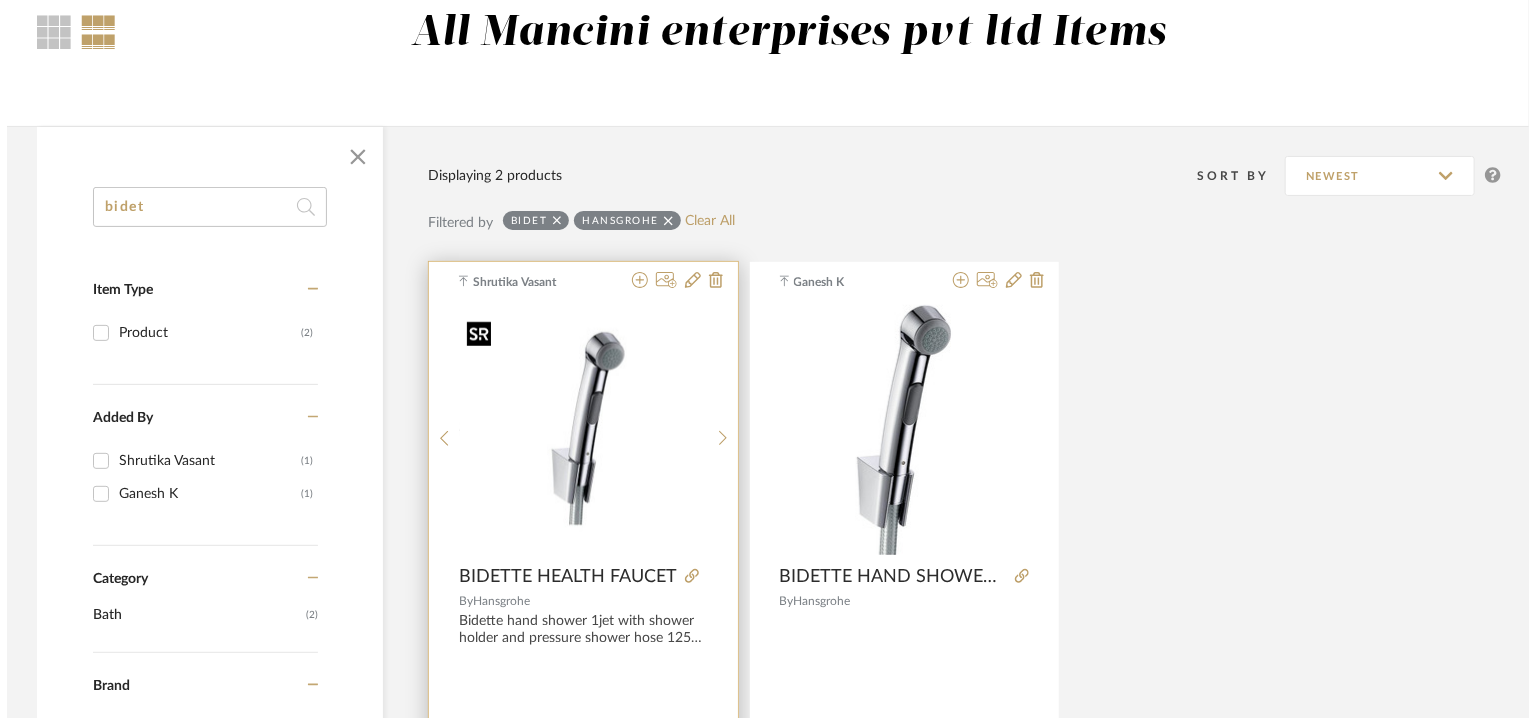 scroll, scrollTop: 0, scrollLeft: 0, axis: both 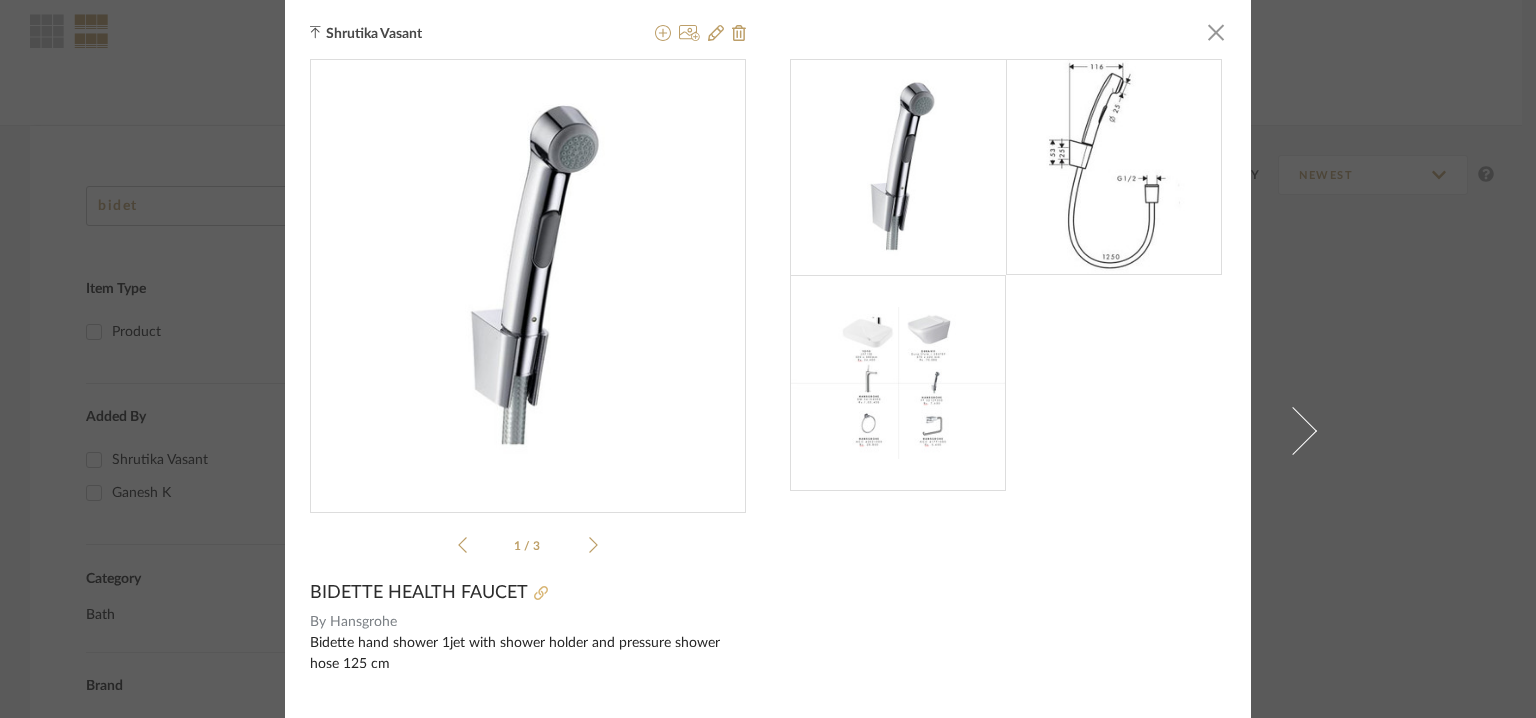 click 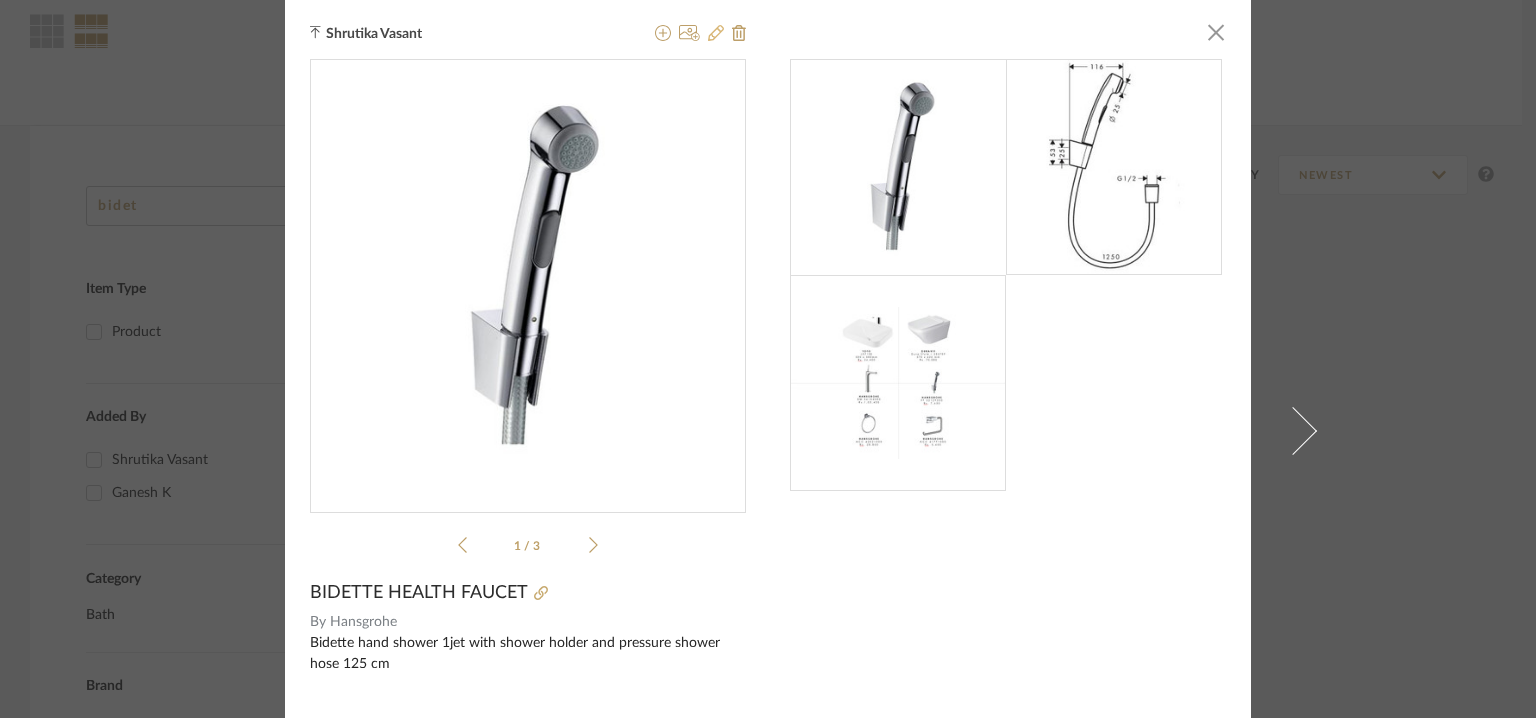 click 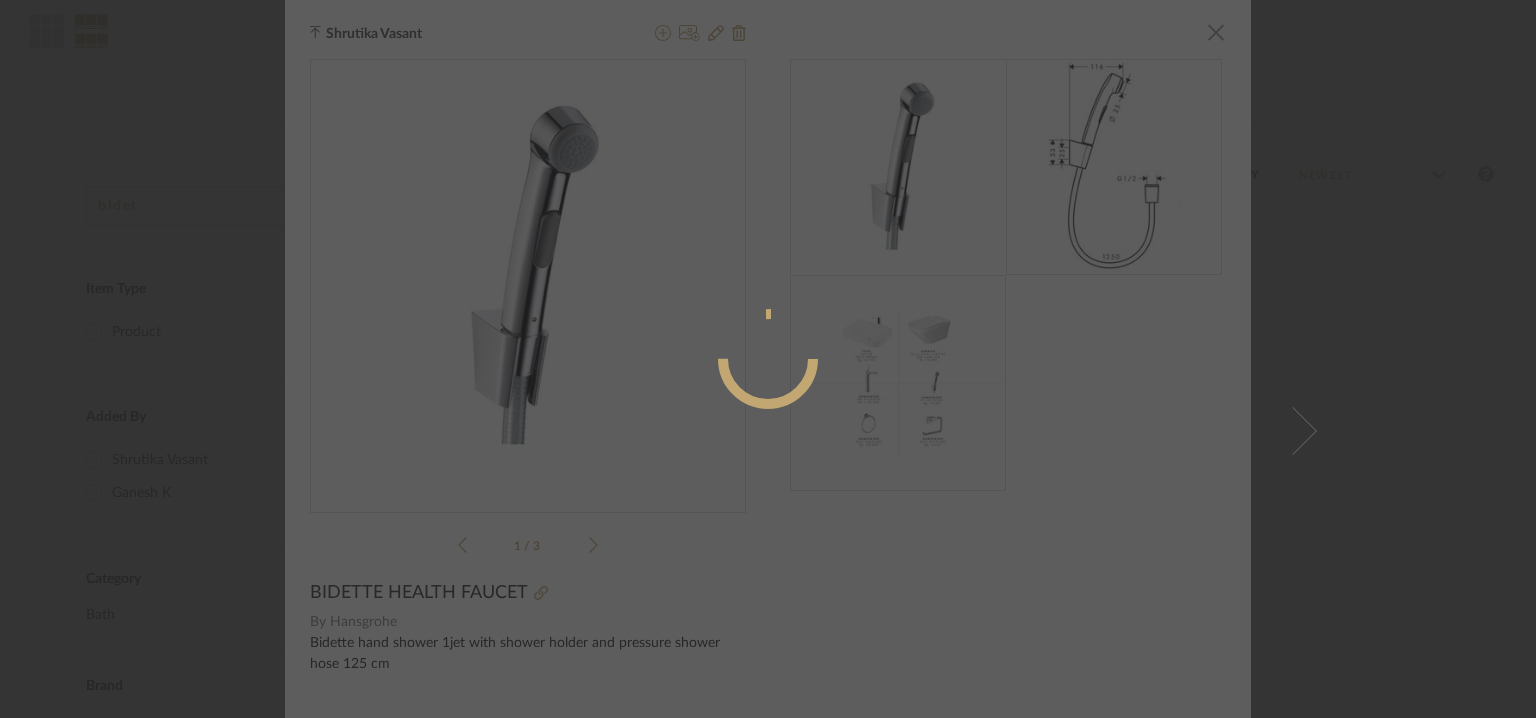 radio on "true" 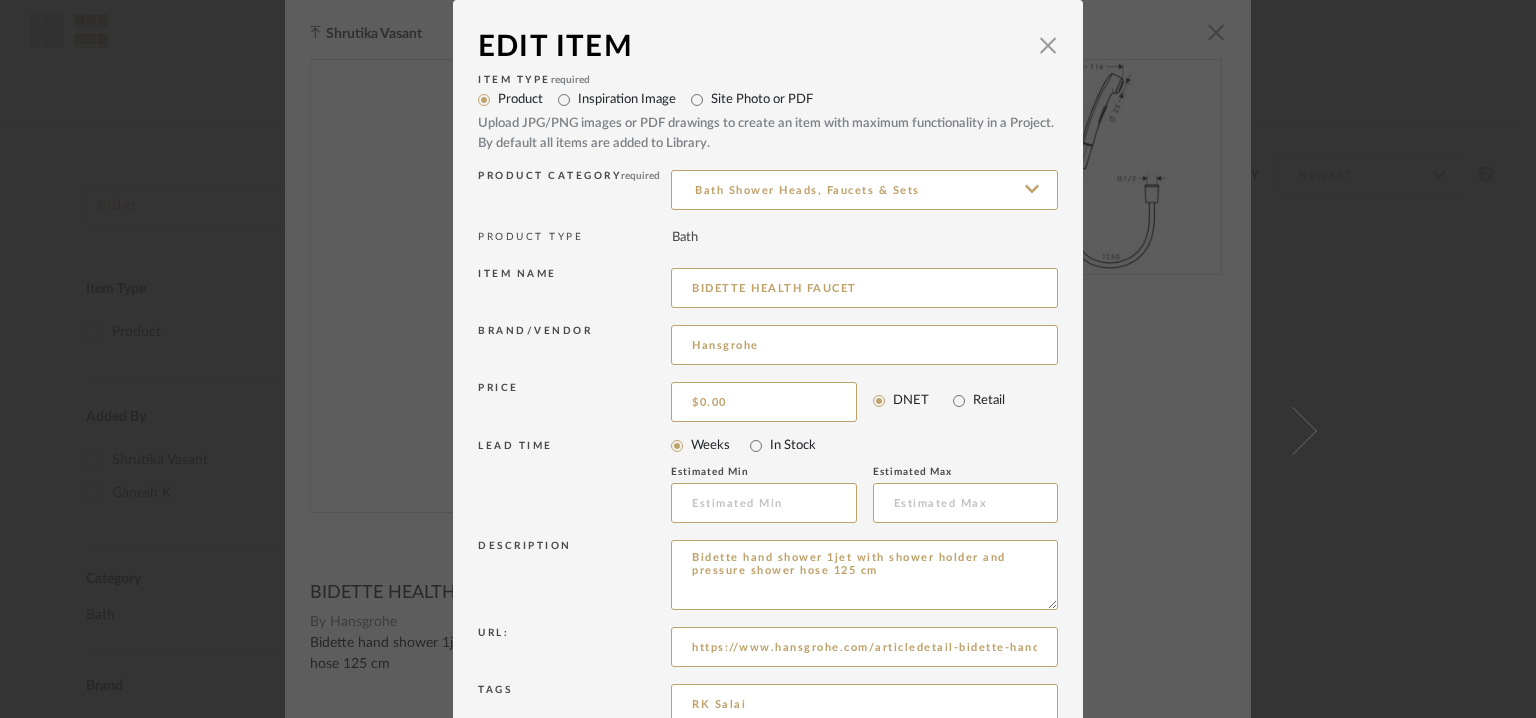 click on "LEAD TIME" at bounding box center (574, 482) 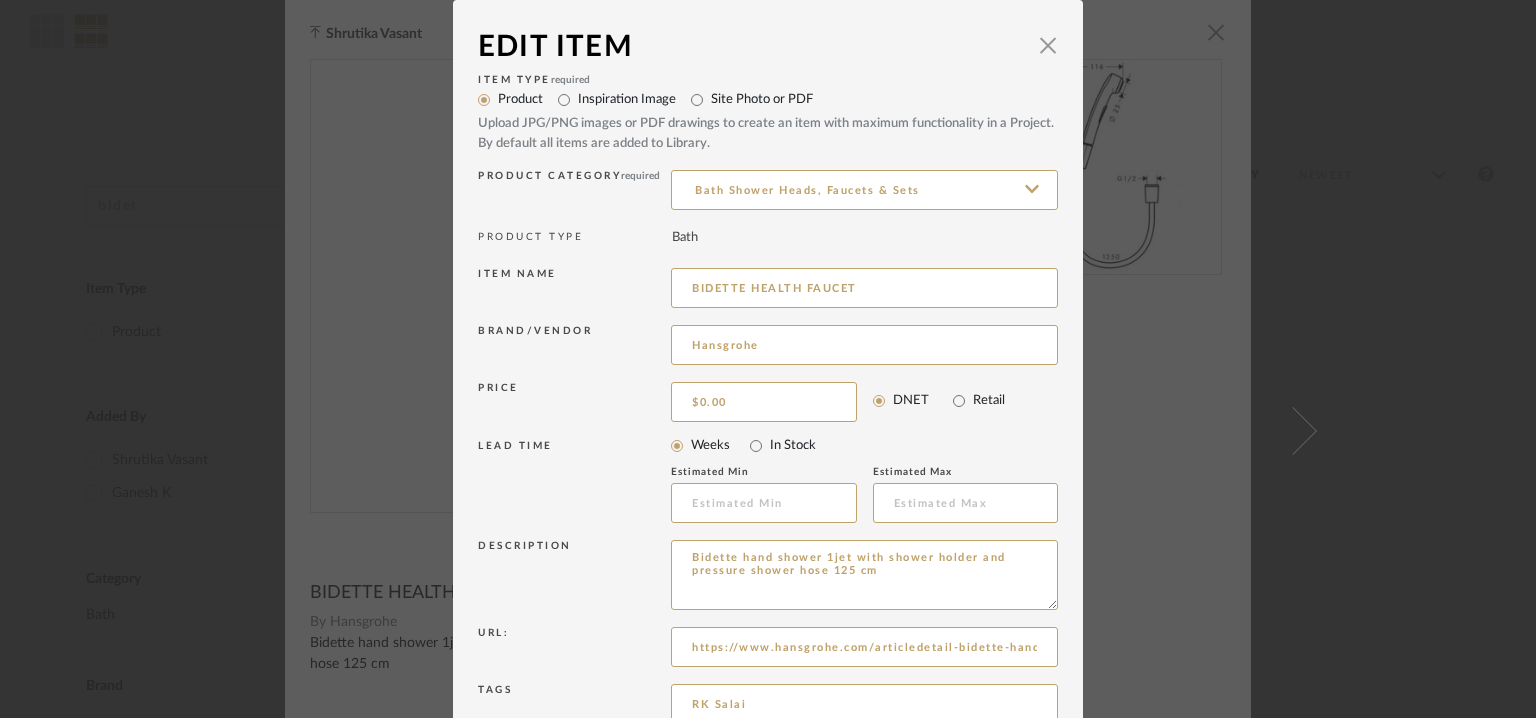 drag, startPoint x: 848, startPoint y: 581, endPoint x: 594, endPoint y: 545, distance: 256.53848 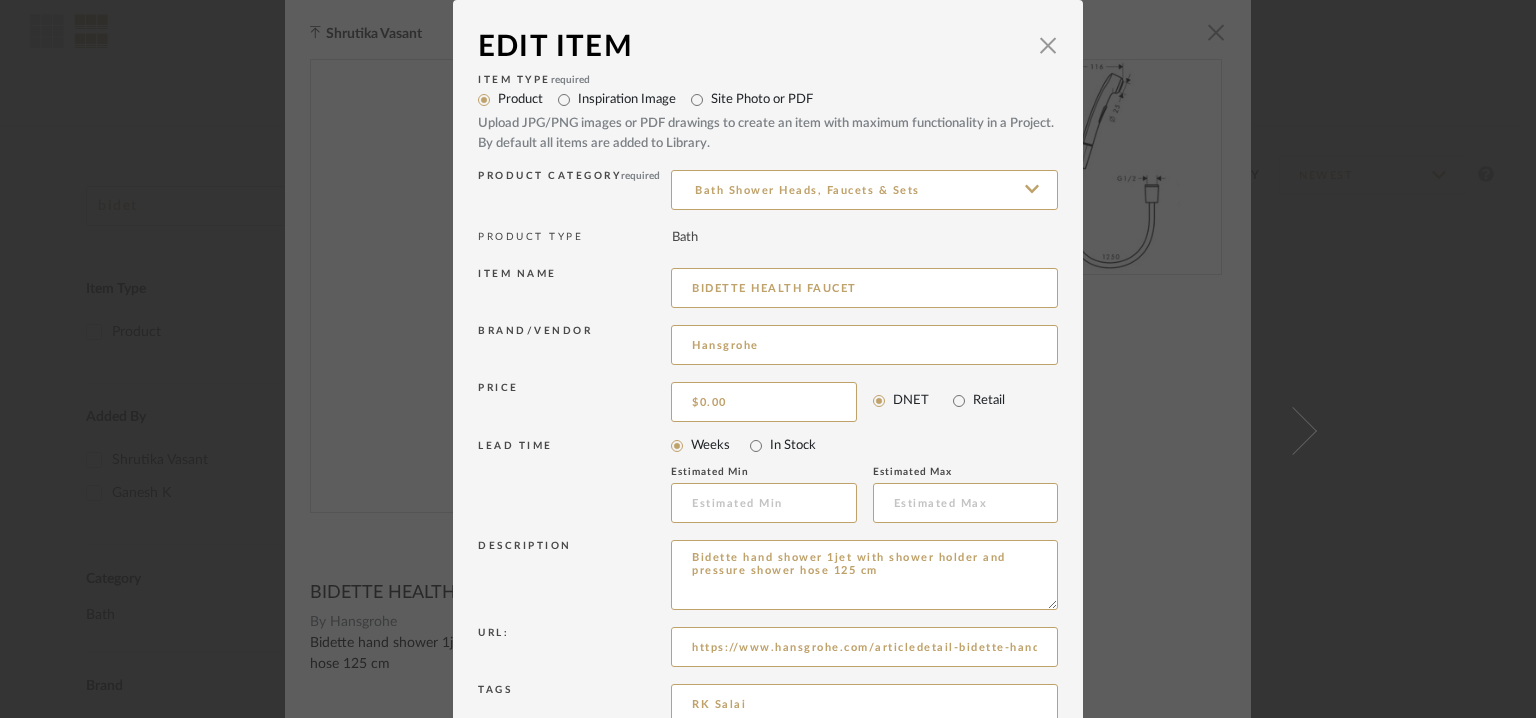 click on "Description  Bidette hand shower 1jet with shower holder and pressure shower hose 125 cm" at bounding box center (768, 578) 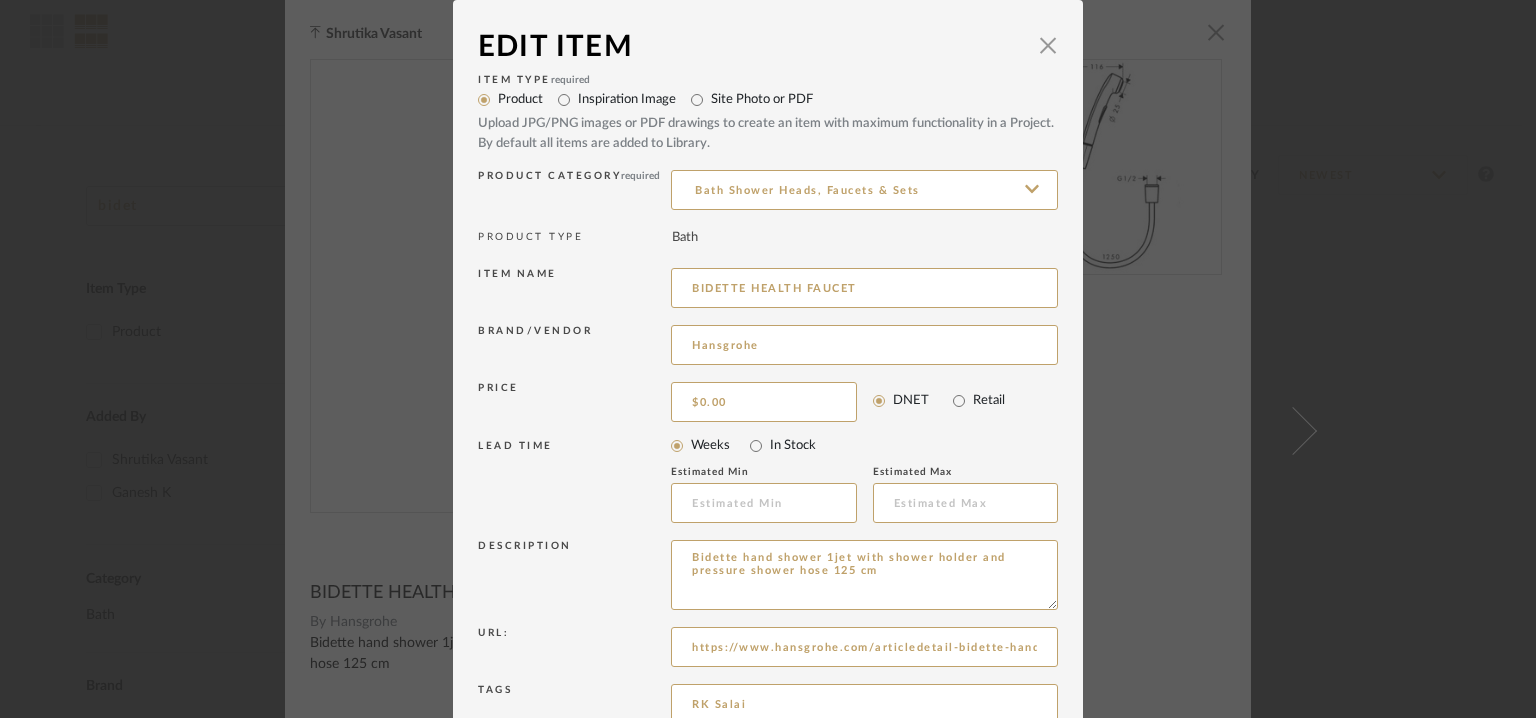 paste on "Type: :  Shower heads
Designer : Na
Dimension(s):  shower head size: 25 mm/ shower hose length: 1250 mm
Material/Finishes:  shower holder made of plastic
surface shower hose chrome
Mounting Type : wall mounted, screw fastening
Valve Type : with non-return valve
Product description :  Bidette hand shower 1jet with shower holder and pressure shower hose 125 cm
Additional features: : Na
Any other details:
integrated support function
shower holder made of plastic
wall mounting: screw fastening
rinseable filter washer
surface shower hose chrome
not intrinsically safe against backflow
EU taxonomy: max. 6 l/min - Substantial Contribution (SC) possible
rinseable filter washer
QuickClean: Limescale deposits can simply be rubbed off with your finger
maximum flow rate at 3 bar: 6 l/min
minimum flow pressure: 1 bar
operating pressure: min. 1 bar/max. 6 bar
we recommend using this product with an upstream shut-off valve in the line
not suitable for operation in countries with valid EN 1717
-Art. no. 32129000" 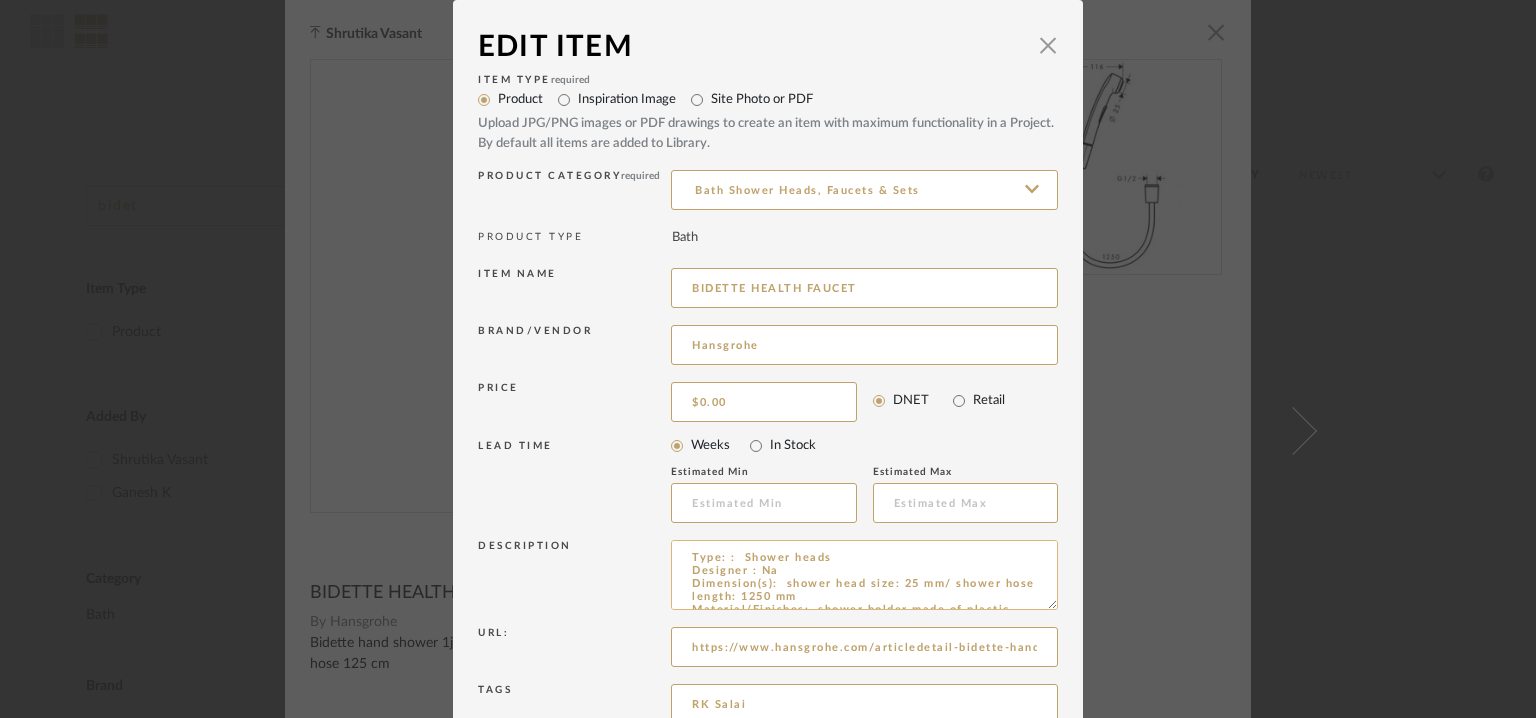 scroll, scrollTop: 0, scrollLeft: 0, axis: both 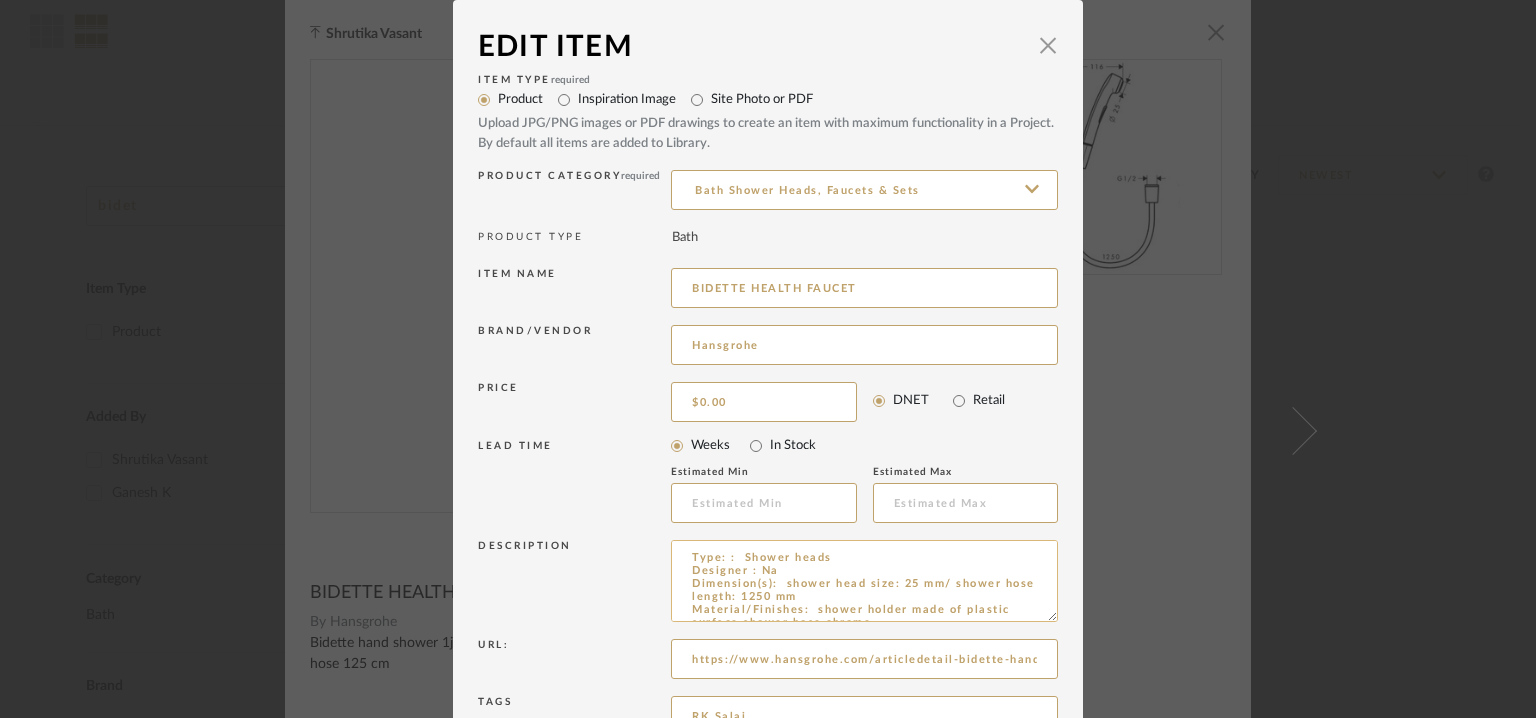drag, startPoint x: 1040, startPoint y: 603, endPoint x: 1048, endPoint y: 636, distance: 33.955853 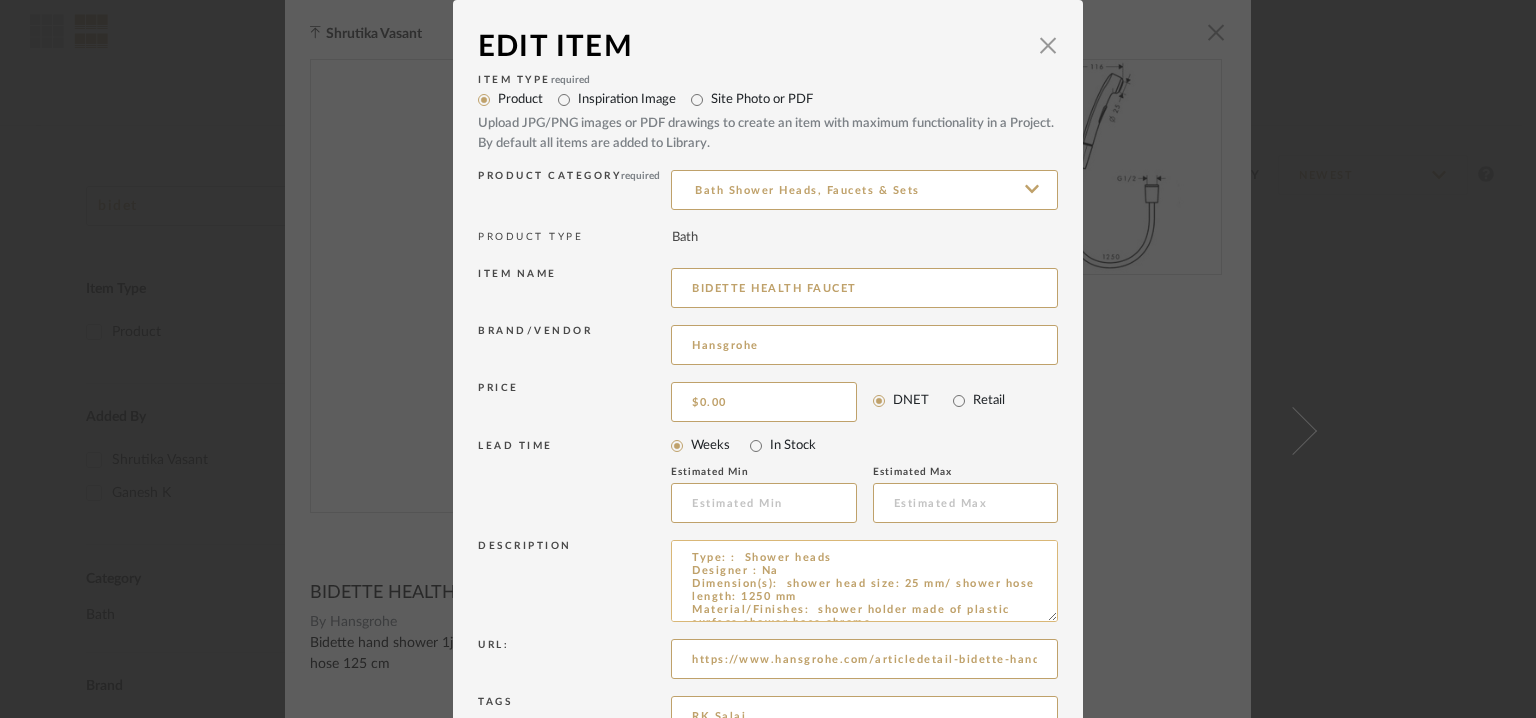 click on "Type: :  Shower heads
Designer : Na
Dimension(s):  shower head size: 25 mm/ shower hose length: 1250 mm
Material/Finishes:  shower holder made of plastic
surface shower hose chrome
Mounting Type : wall mounted, screw fastening
Valve Type : with non-return valve
Product description :  Bidette hand shower 1jet with shower holder and pressure shower hose 125 cm
Additional features: : Na
Any other details:
integrated support function
shower holder made of plastic
wall mounting: screw fastening
rinseable filter washer
surface shower hose chrome
not intrinsically safe against backflow
EU taxonomy: max. 6 l/min - Substantial Contribution (SC) possible
rinseable filter washer
QuickClean: Limescale deposits can simply be rubbed off with your finger
maximum flow rate at 3 bar: 6 l/min
minimum flow pressure: 1 bar
operating pressure: min. 1 bar/max. 6 bar
we recommend using this product with an upstream shut-off valve in the line
not suitable for operation in countries with valid EN 1717
-Art. no. 32129000" at bounding box center [864, 581] 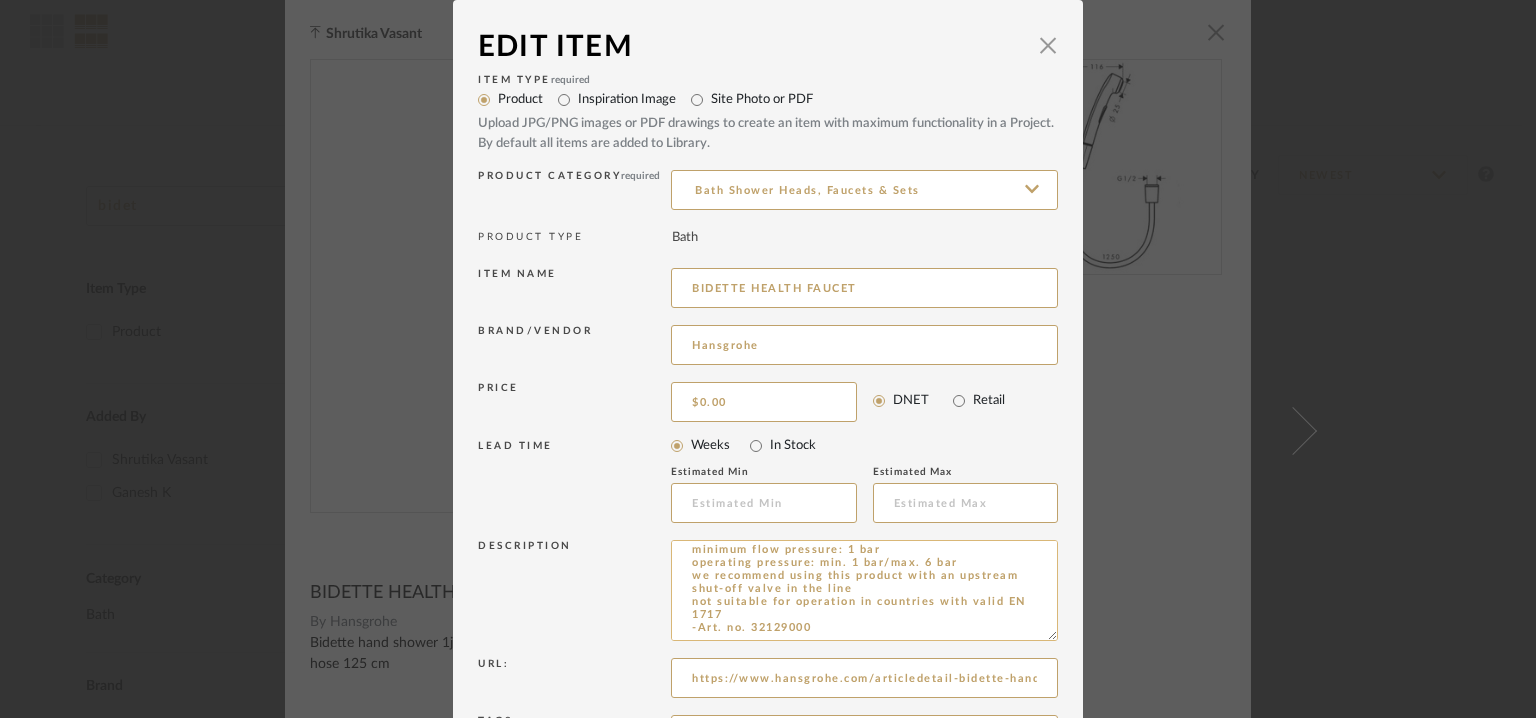 scroll, scrollTop: 344, scrollLeft: 0, axis: vertical 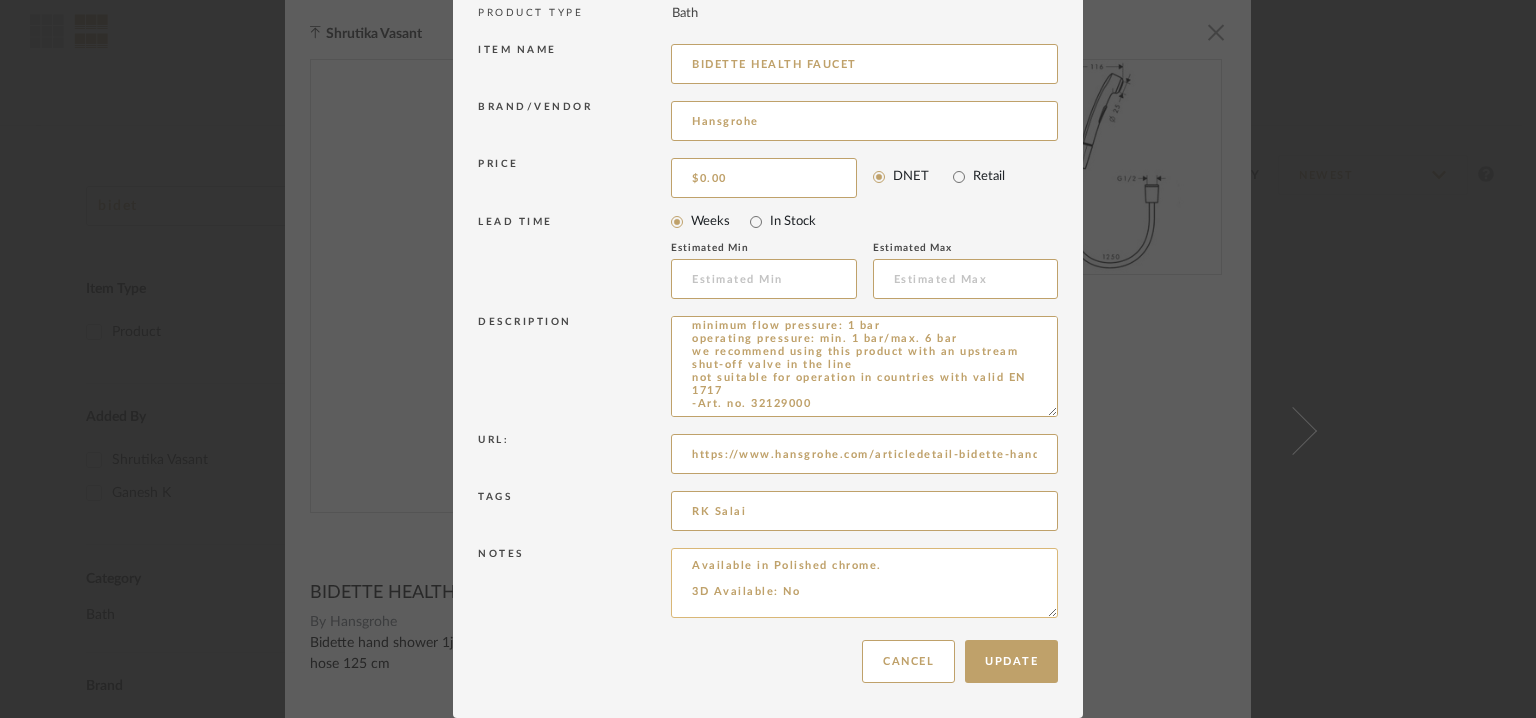 type on "Type: :  Shower heads
Designer : Na
Dimension(s):  shower head size: 25 mm/ shower hose length: 1250 mm
Material/Finishes:  shower holder made of plastic
surface shower hose chrome
Mounting Type : wall mounted, screw fastening
Valve Type : with non-return valve
Product description :  Bidette hand shower 1jet with shower holder and pressure shower hose 125 cm
Additional features: : Na
Any other details:
integrated support function
shower holder made of plastic
wall mounting: screw fastening
rinseable filter washer
surface shower hose chrome
not intrinsically safe against backflow
EU taxonomy: max. 6 l/min - Substantial Contribution (SC) possible
rinseable filter washer
QuickClean: Limescale deposits can simply be rubbed off with your finger
maximum flow rate at 3 bar: 6 l/min
minimum flow pressure: 1 bar
operating pressure: min. 1 bar/max. 6 bar
we recommend using this product with an upstream shut-off valve in the line
not suitable for operation in countries with valid EN 1717
-Art. no. 32129000" 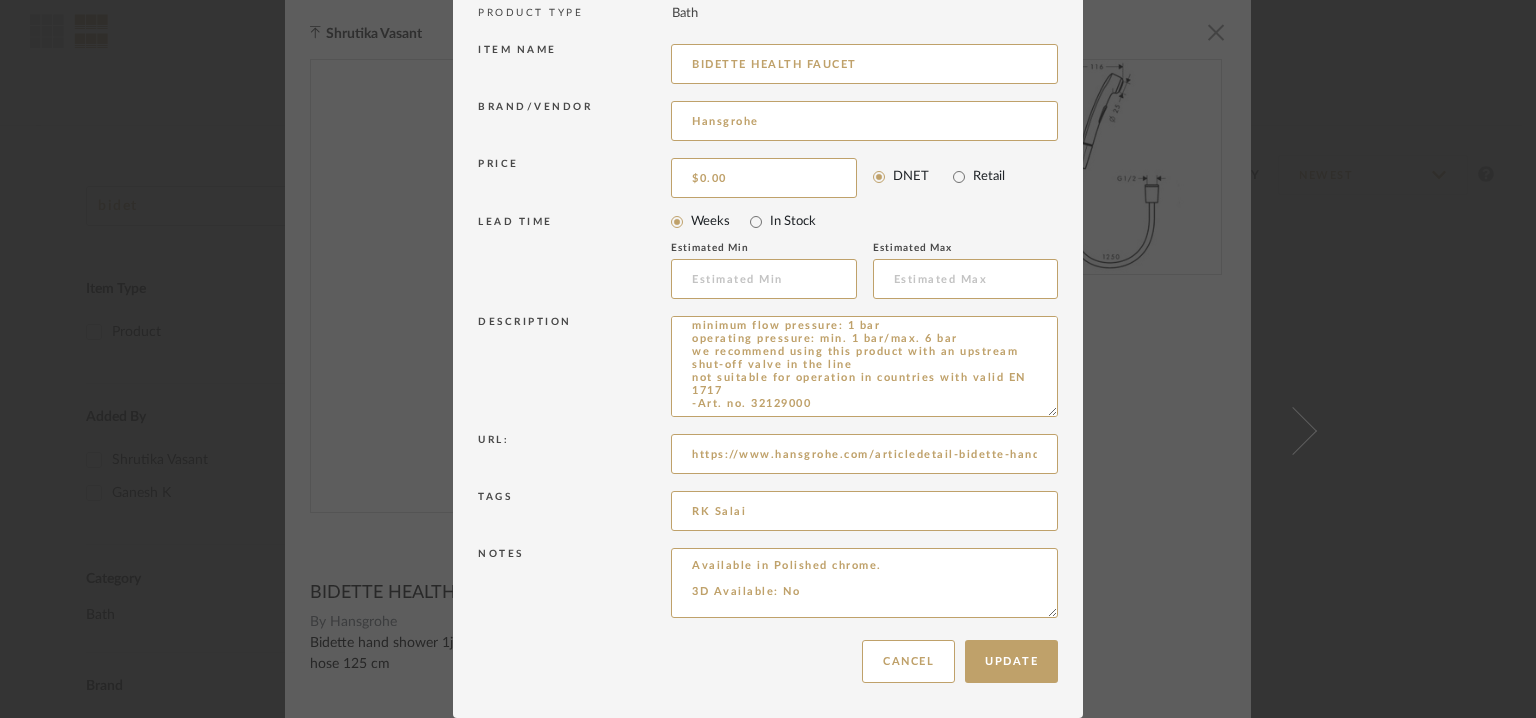 scroll, scrollTop: 332, scrollLeft: 0, axis: vertical 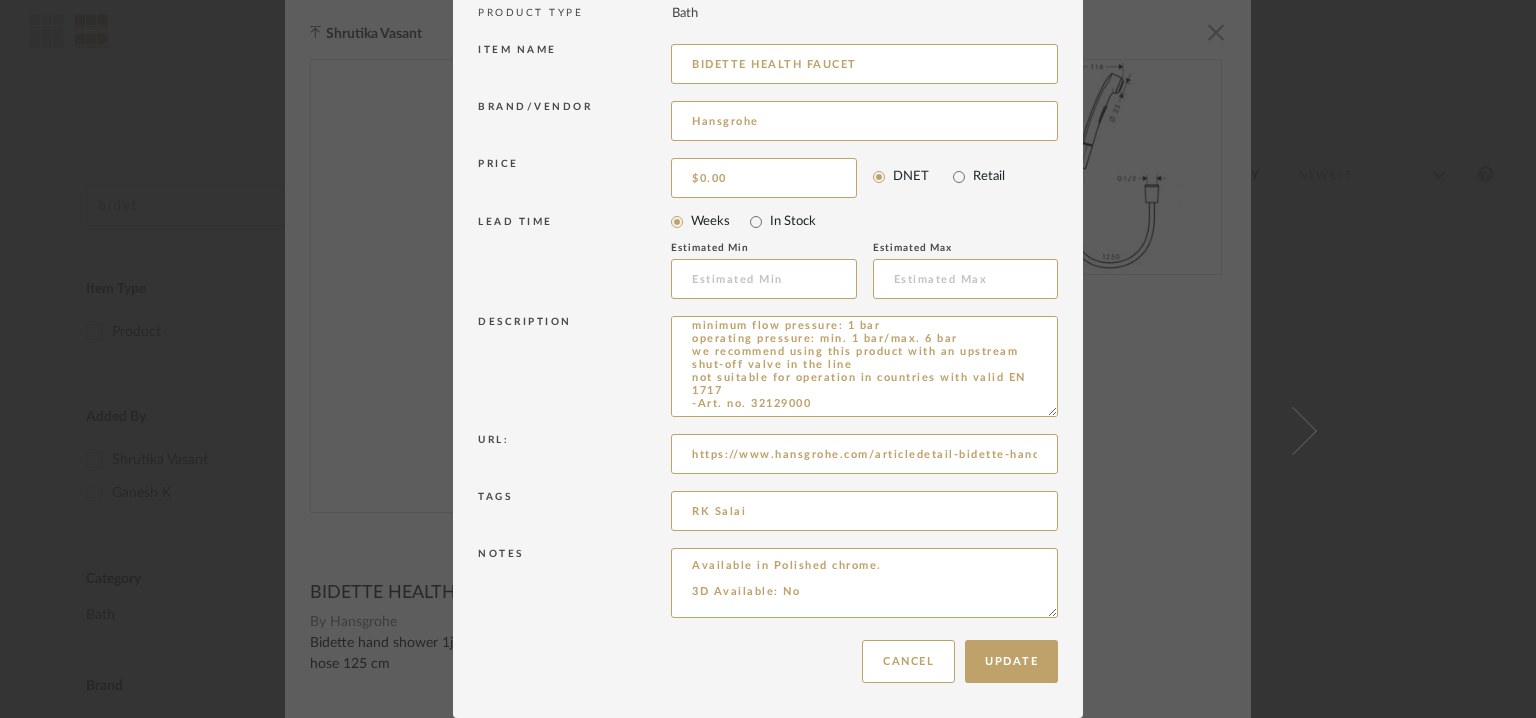 drag, startPoint x: 778, startPoint y: 588, endPoint x: 614, endPoint y: 557, distance: 166.90416 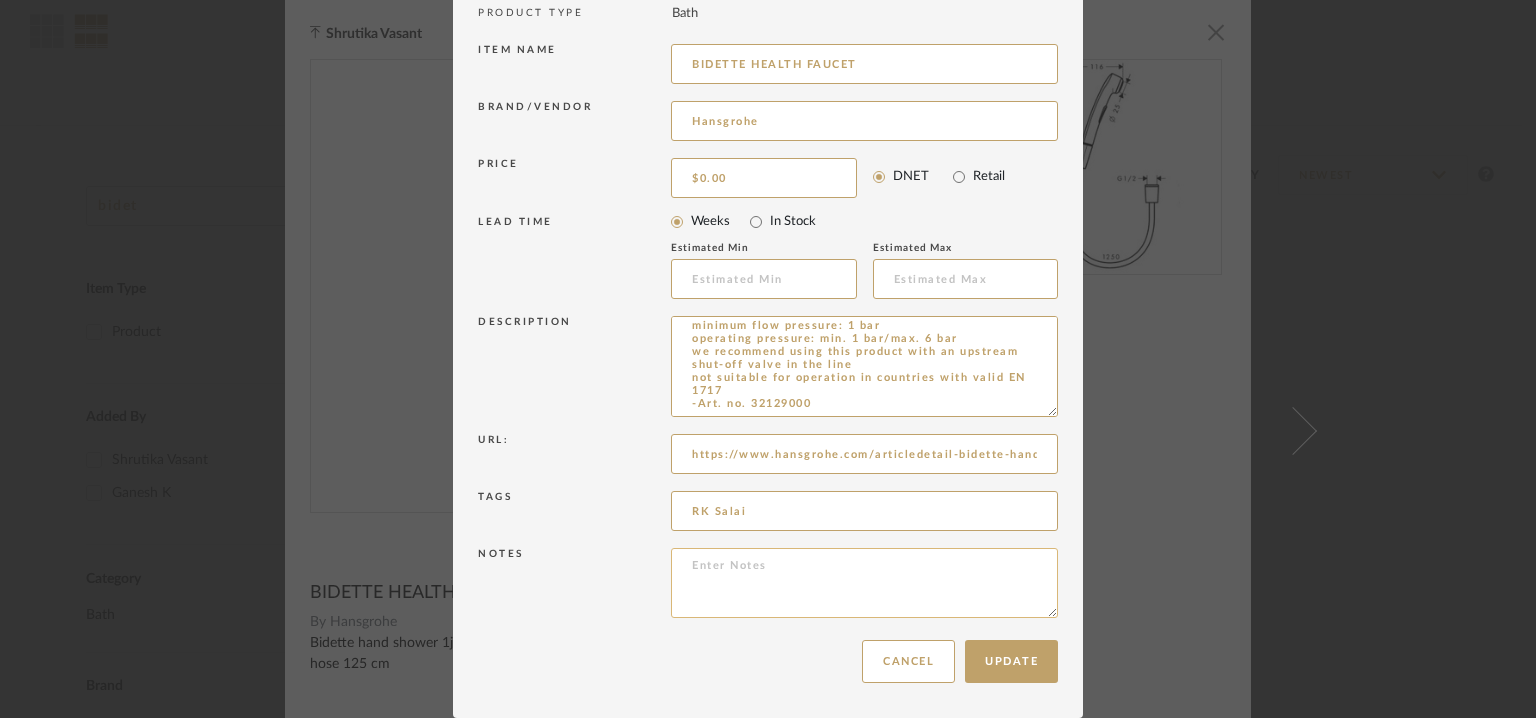 click at bounding box center (864, 583) 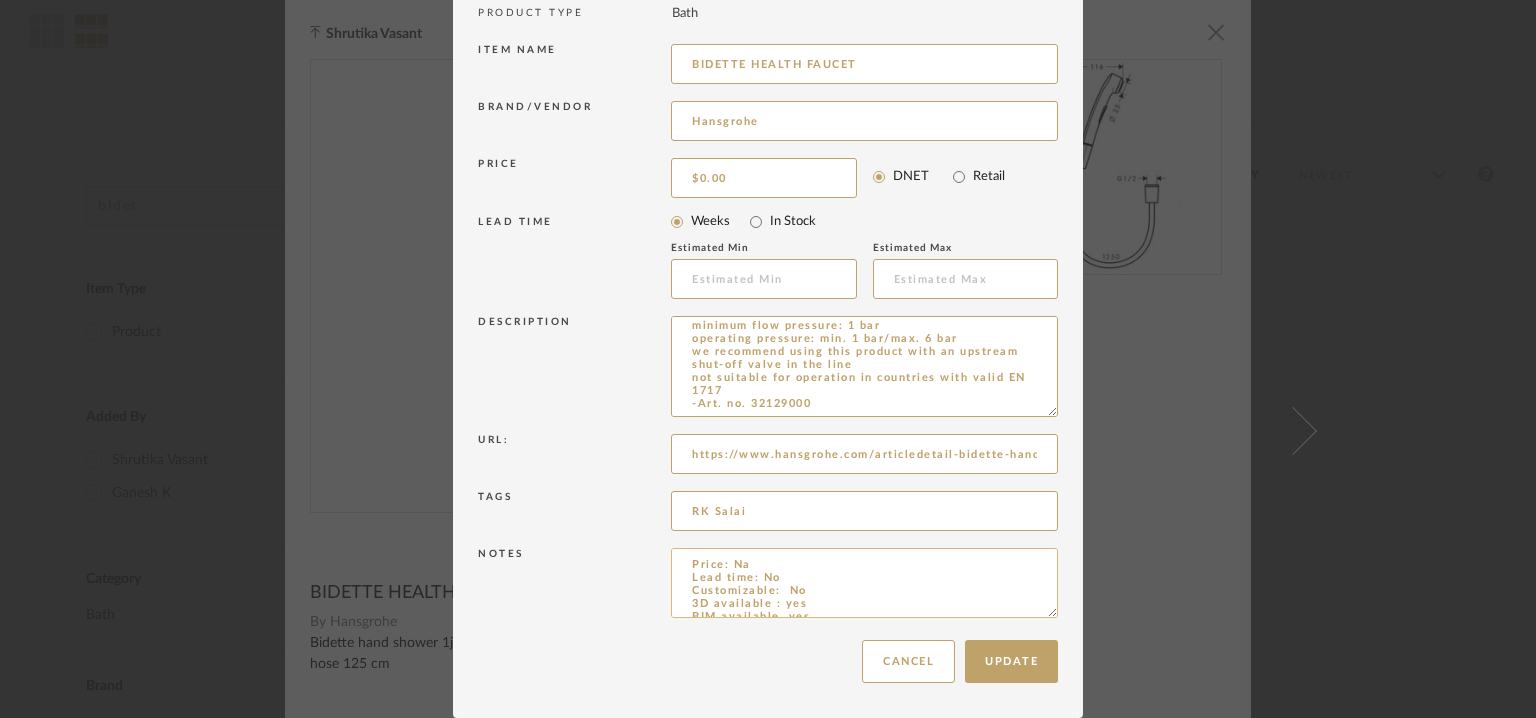 scroll, scrollTop: 0, scrollLeft: 0, axis: both 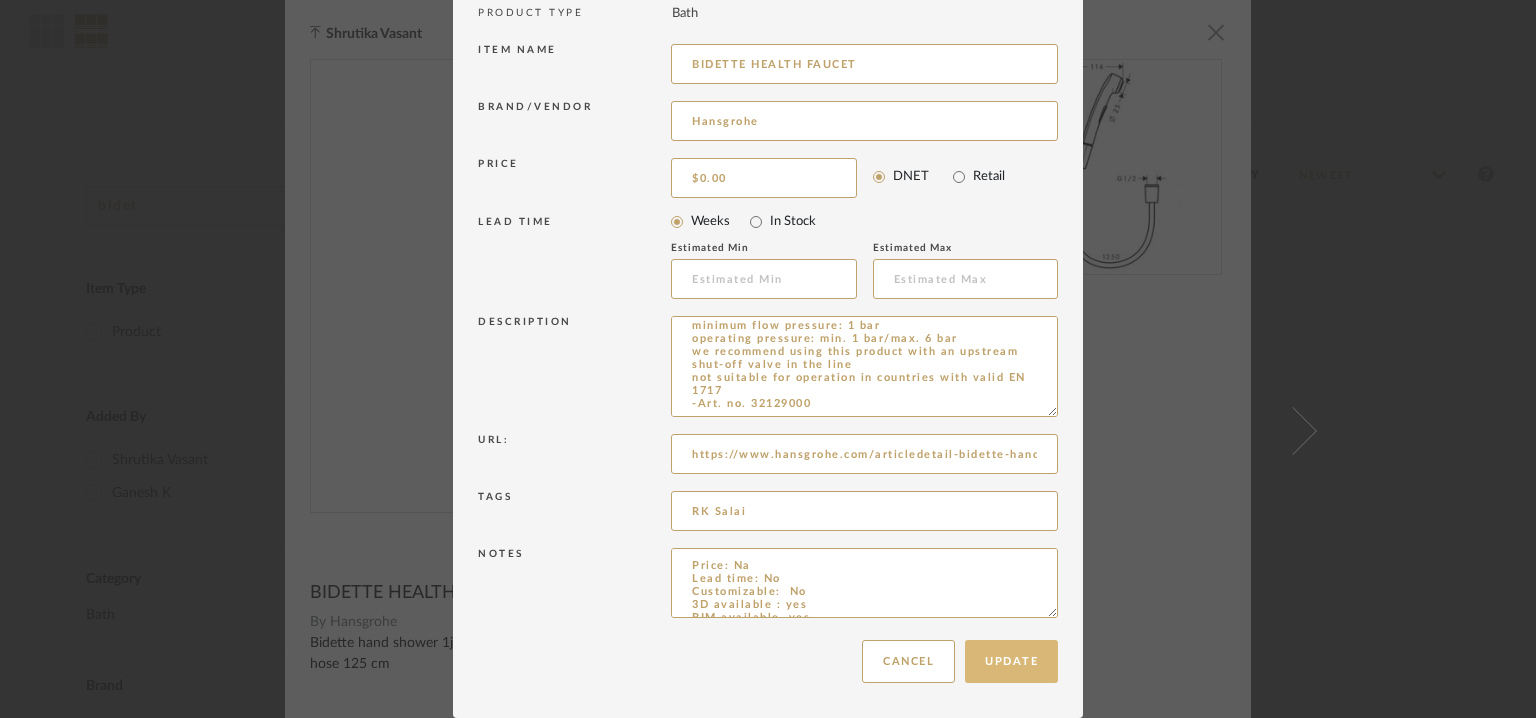 type on "Price: Na
Lead time: No
Customizable:  No
3D available : yes
BIM available. yes
Point of contact:  Shantilal
Contact number: MOBILE :+91 99402 55955
Email address:  luxury@bathcaff.com
Address: BATHCAFF
64, Jawaharlal Nehru Salai, Sri Sakthi Nagar, Arumbakkam, Chennai, Tamil Nadu 60010
Additional contact information: Na" 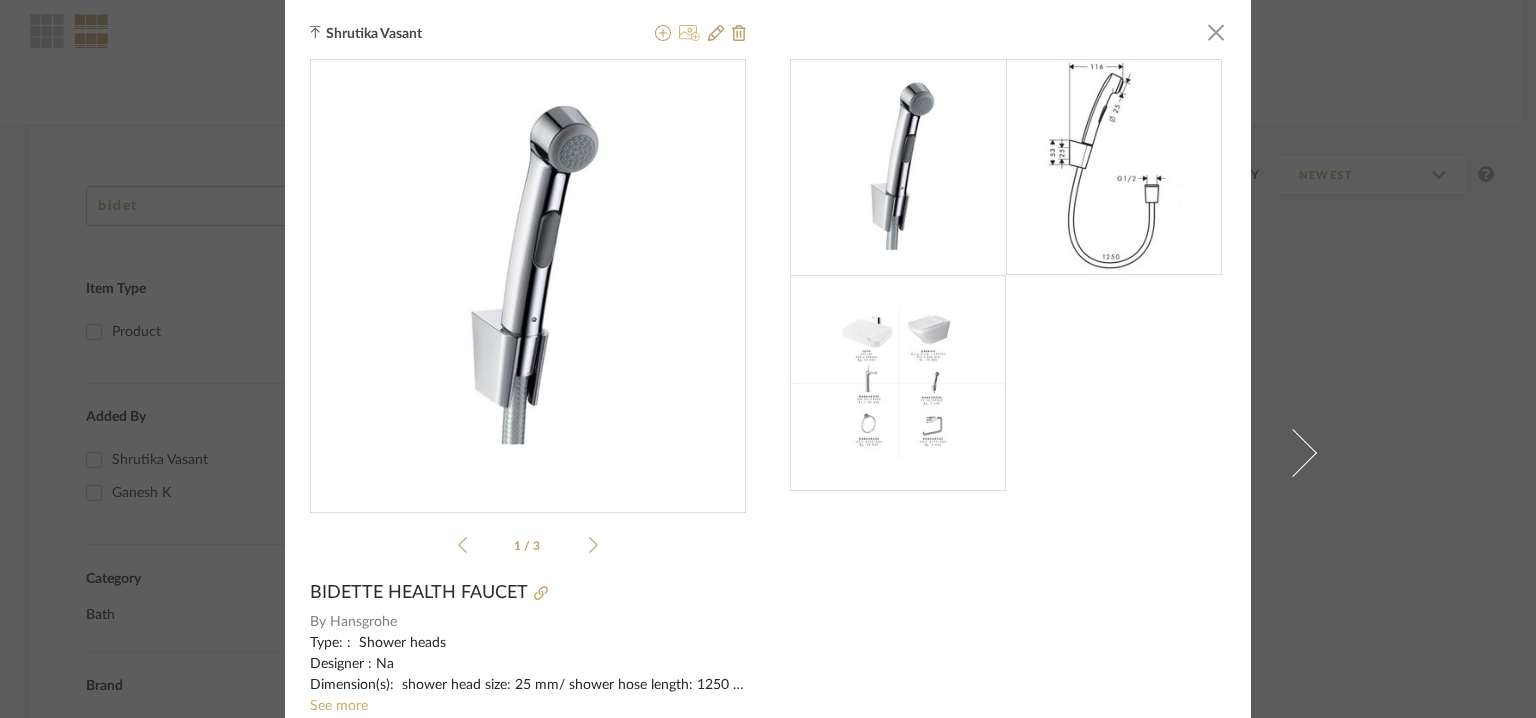 click 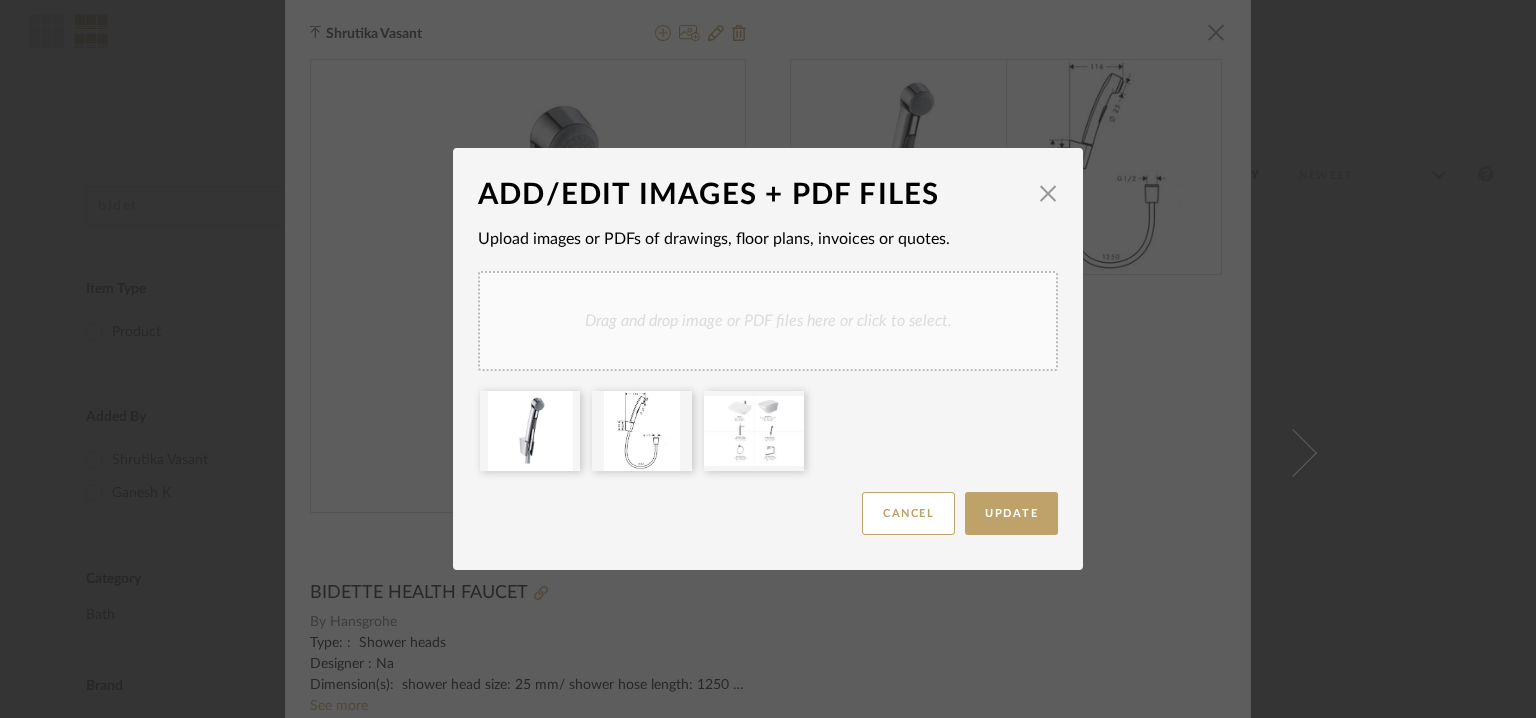 click on "Drag and drop image or PDF files here or click to select." at bounding box center [768, 321] 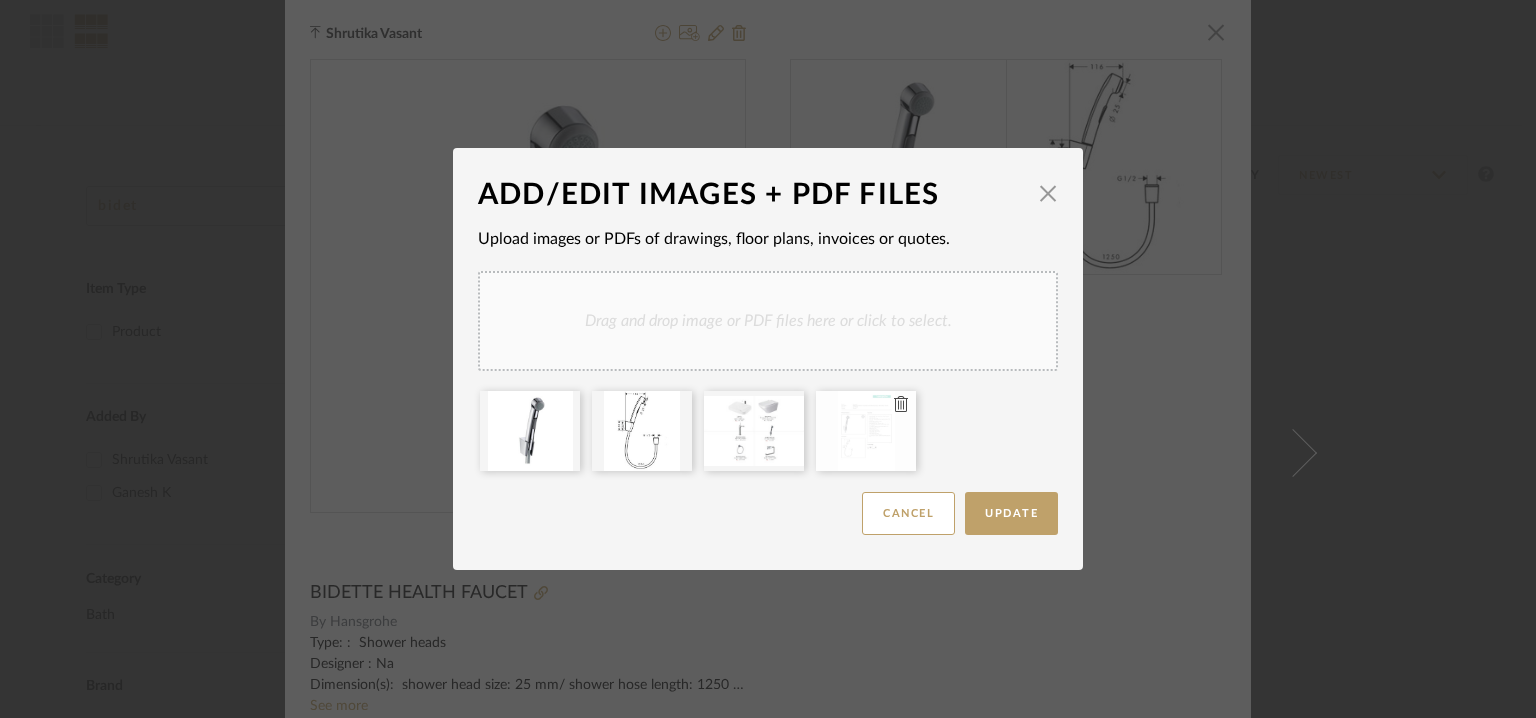 click 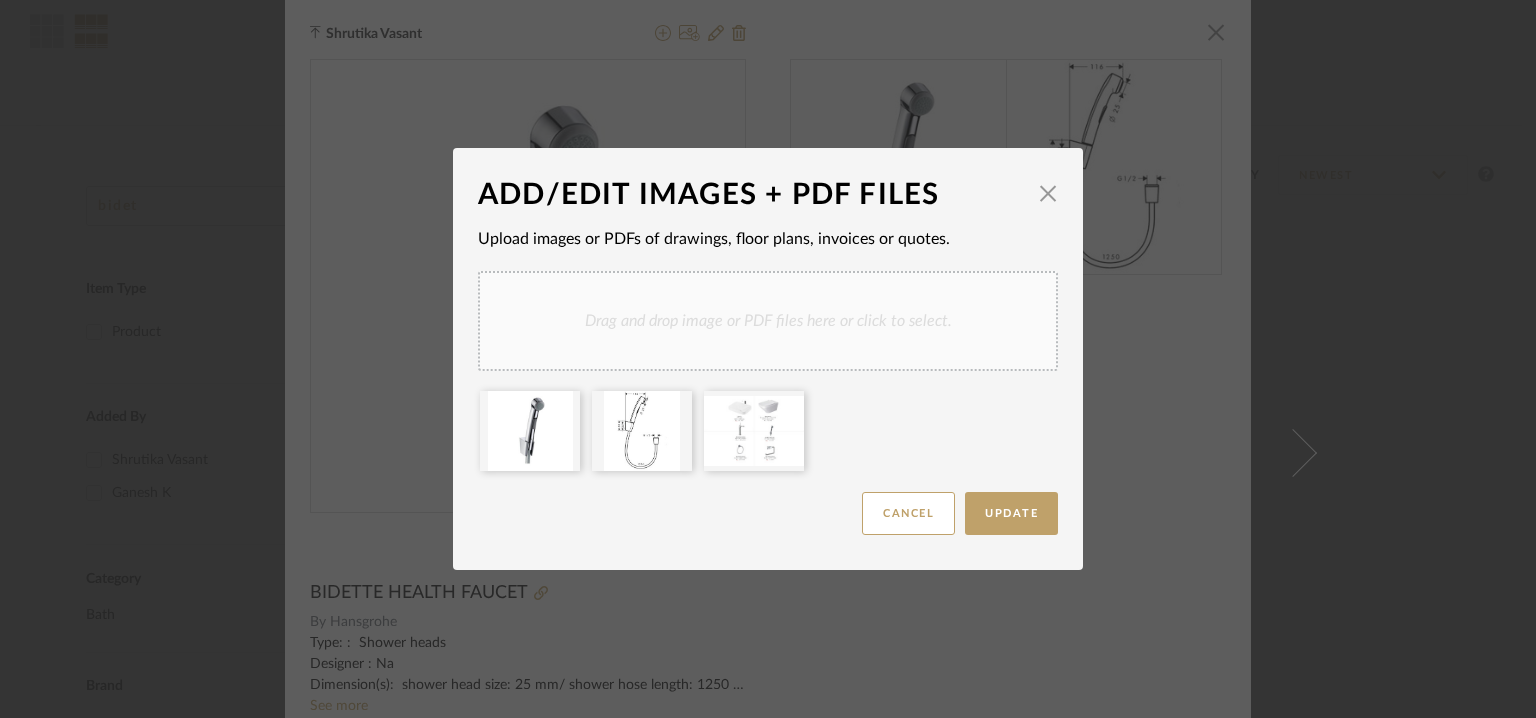 click on "Drag and drop image or PDF files here or click to select." at bounding box center (768, 321) 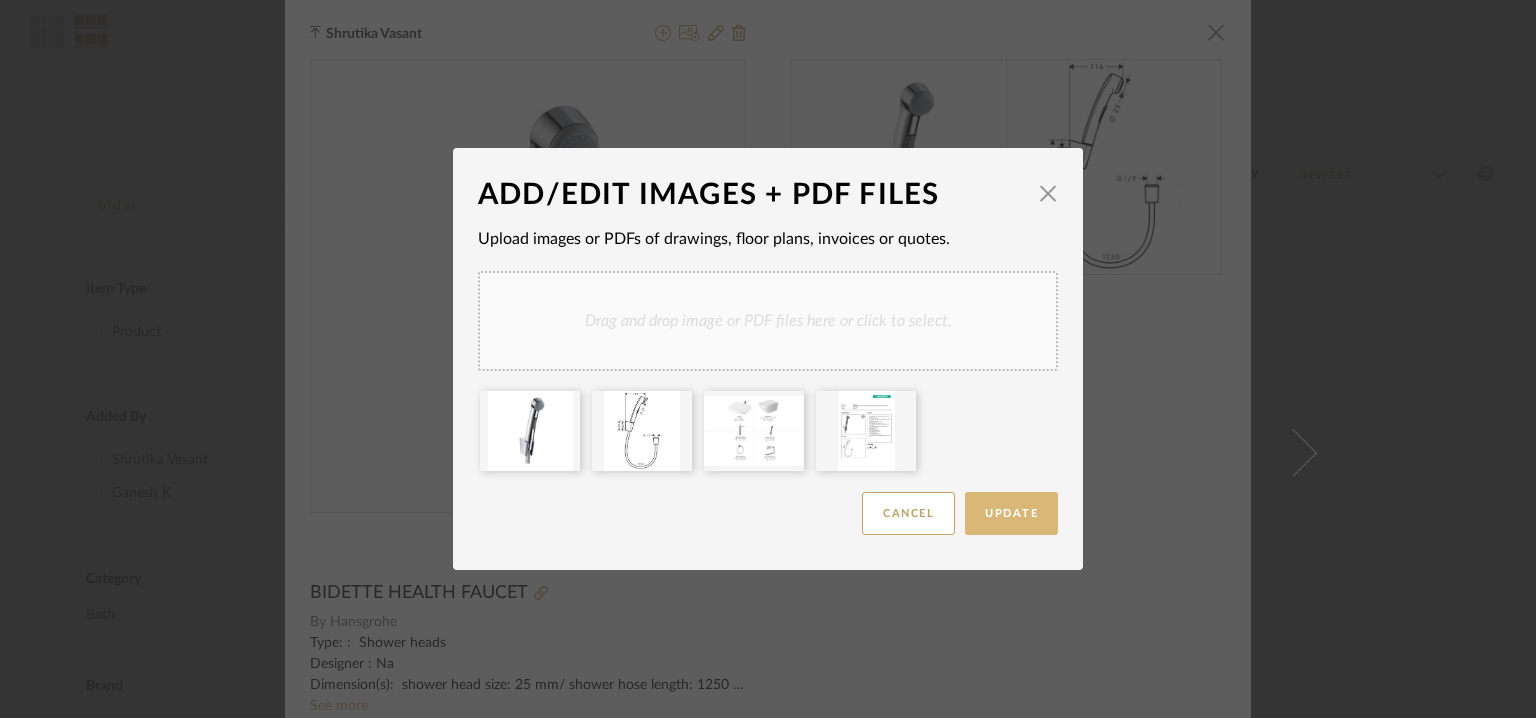 click on "Update" at bounding box center [1011, 513] 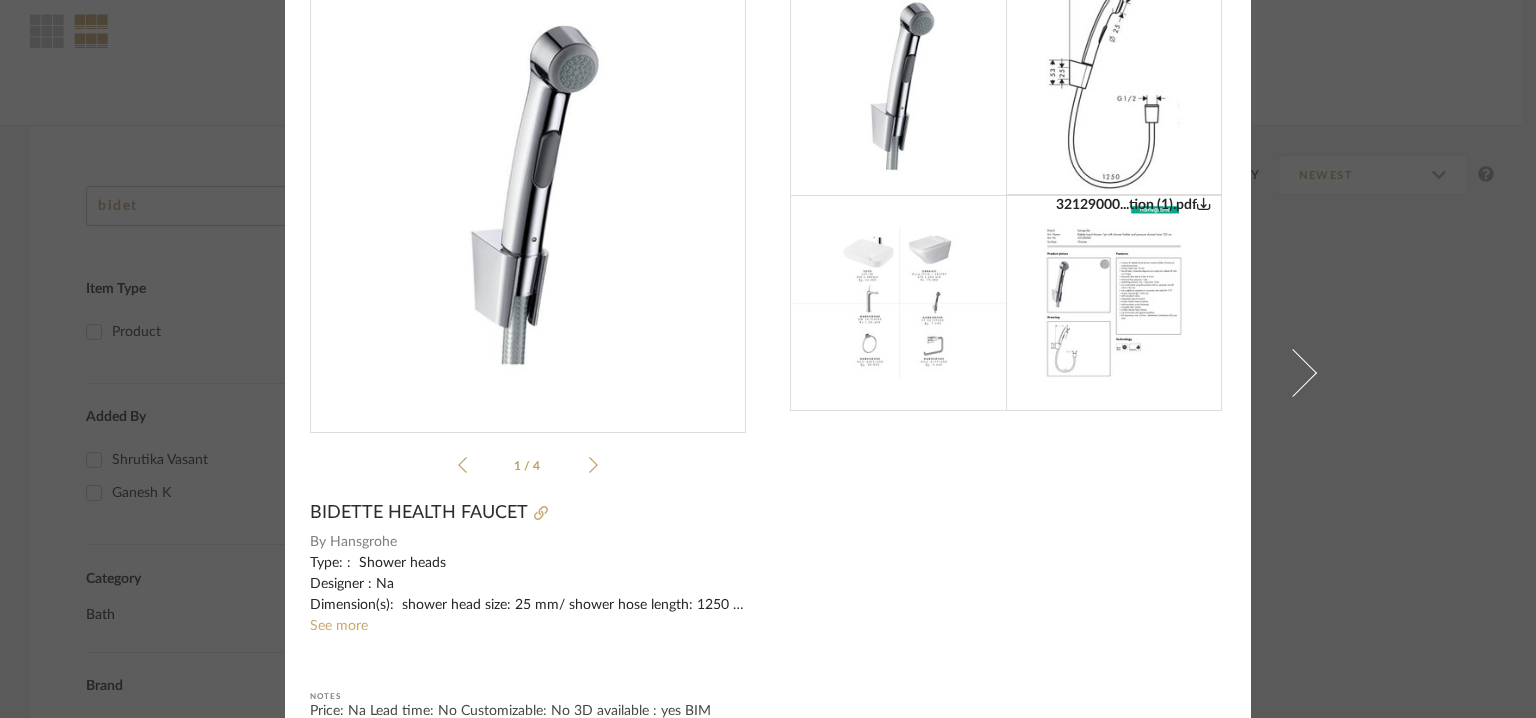 scroll, scrollTop: 0, scrollLeft: 0, axis: both 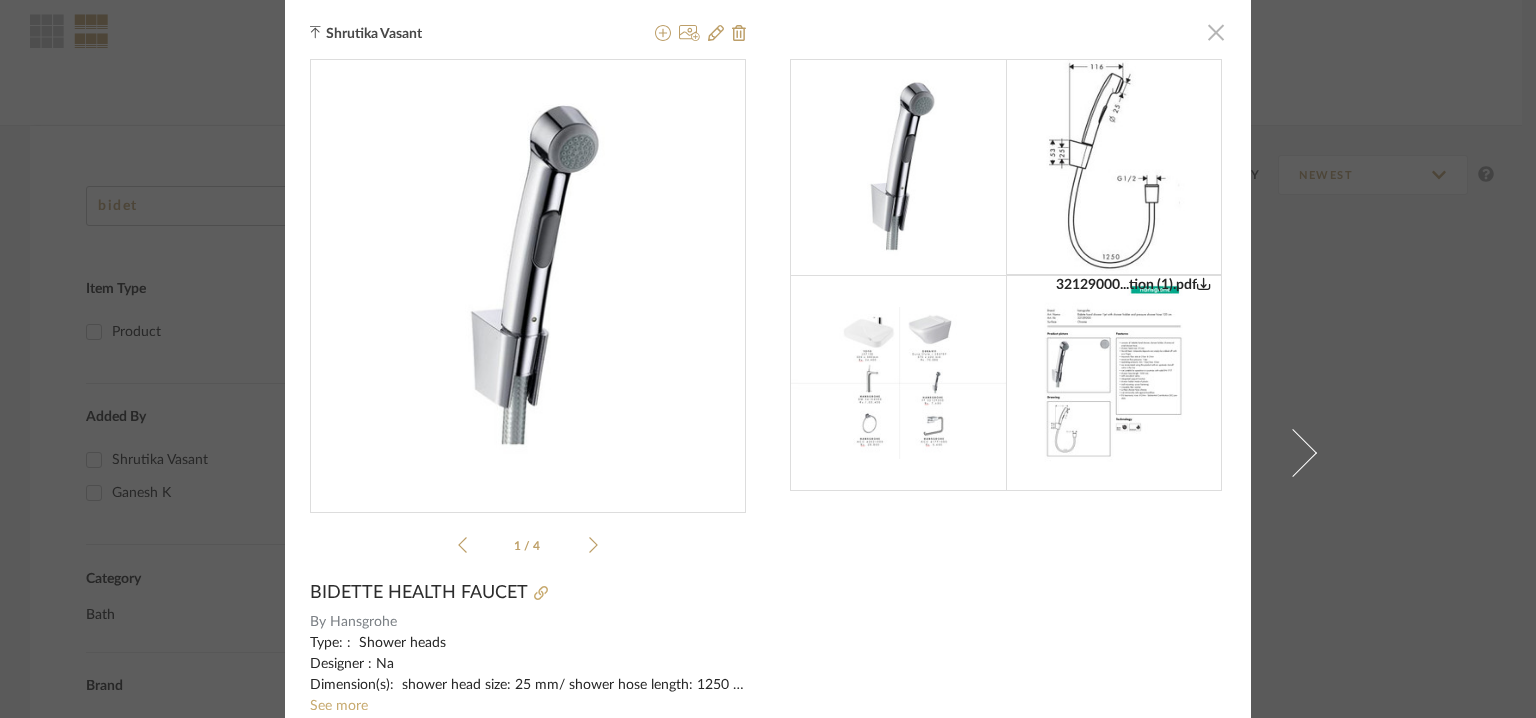 click 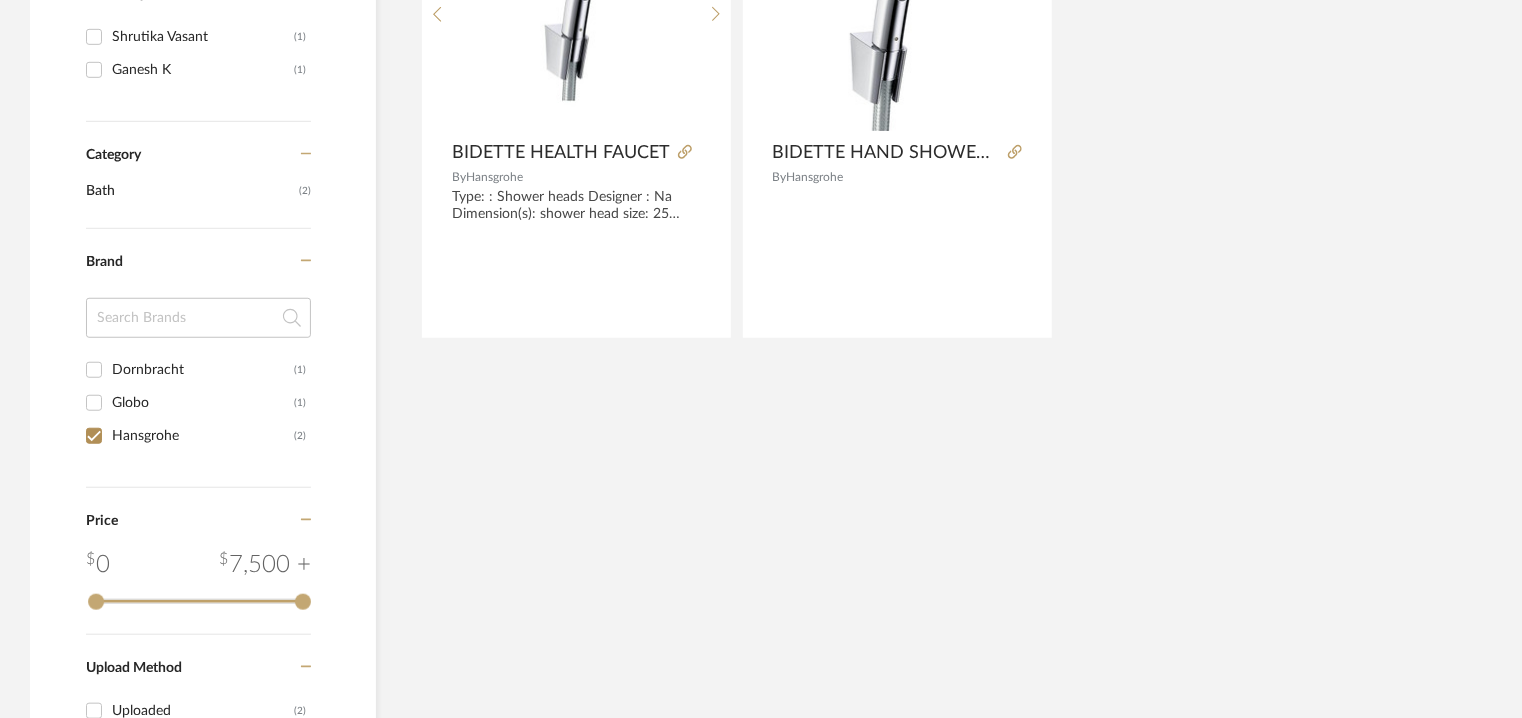 scroll, scrollTop: 281, scrollLeft: 0, axis: vertical 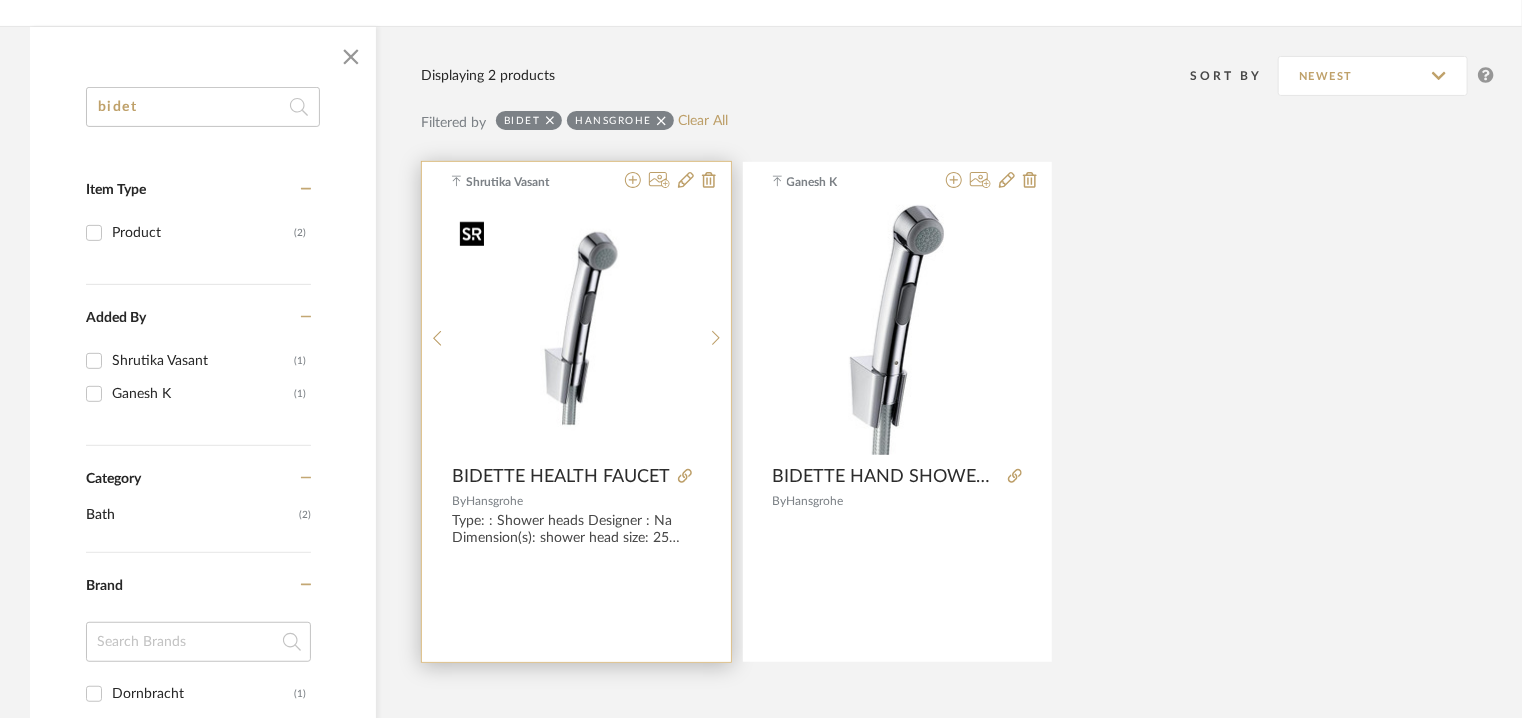 click at bounding box center [577, 330] 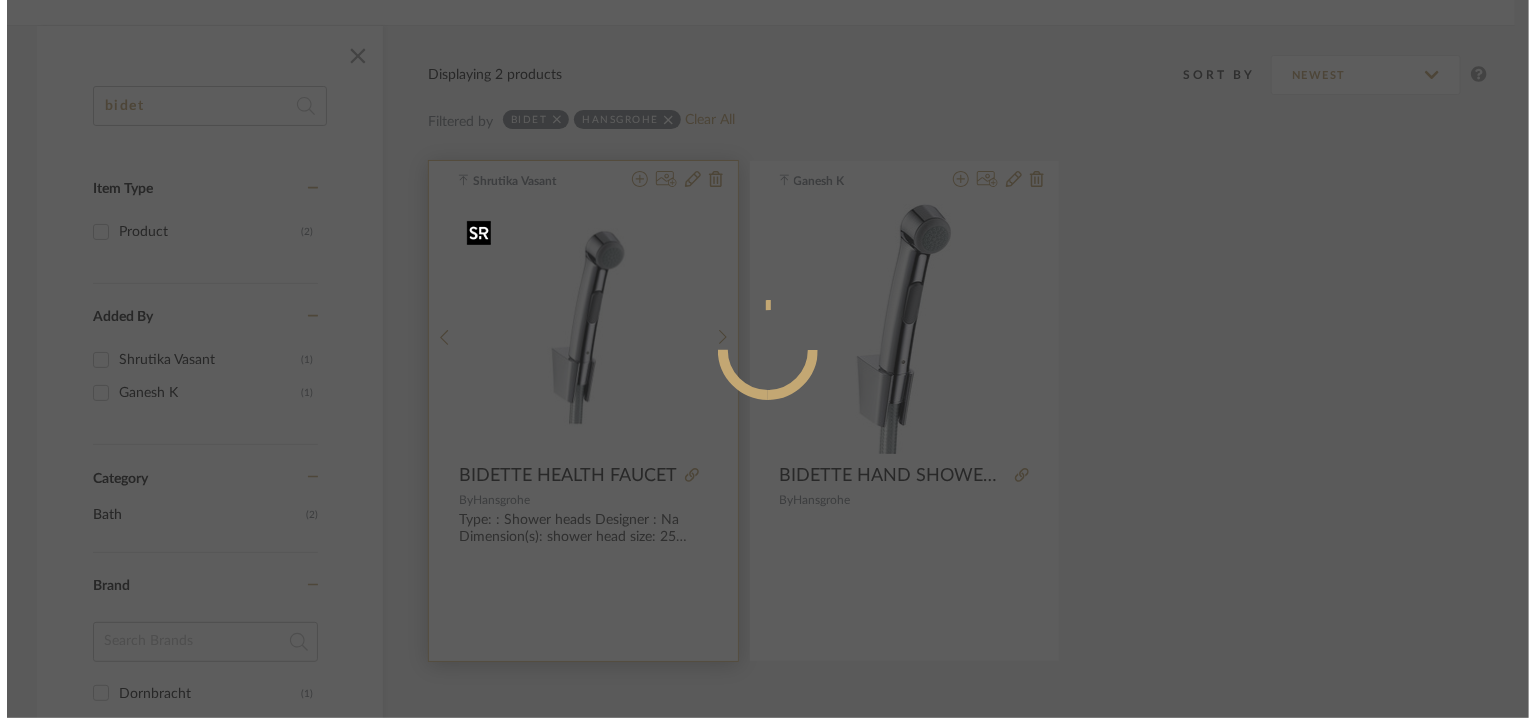 scroll, scrollTop: 0, scrollLeft: 0, axis: both 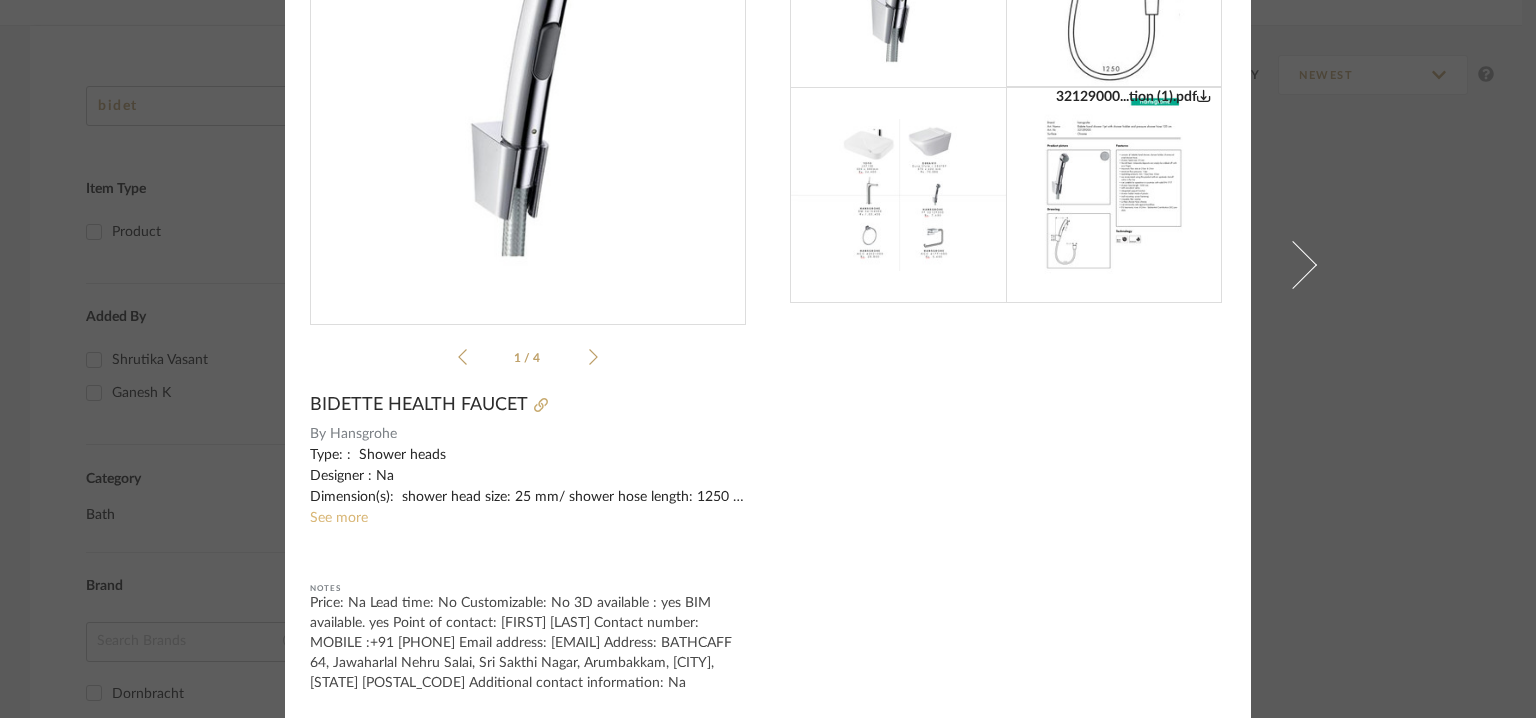 click on "See more" 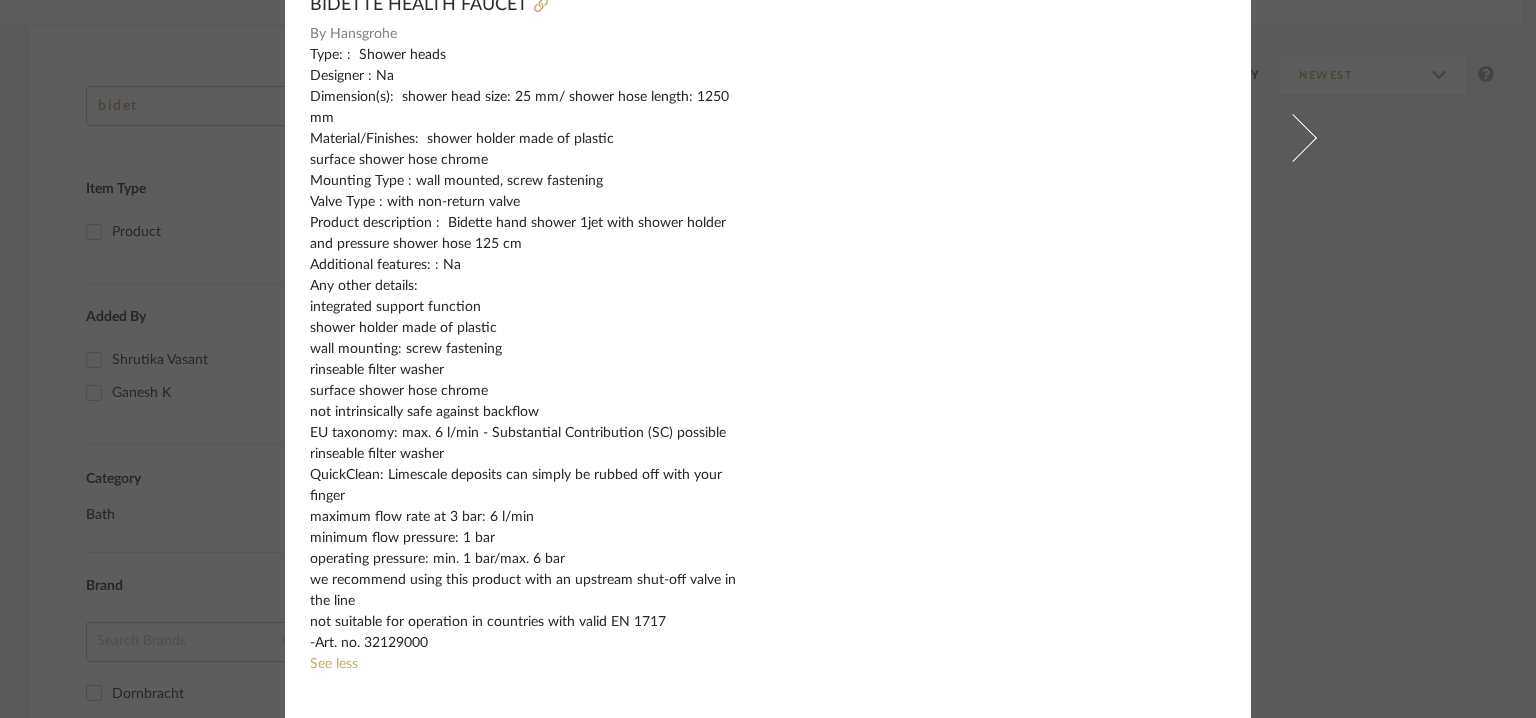 scroll, scrollTop: 0, scrollLeft: 0, axis: both 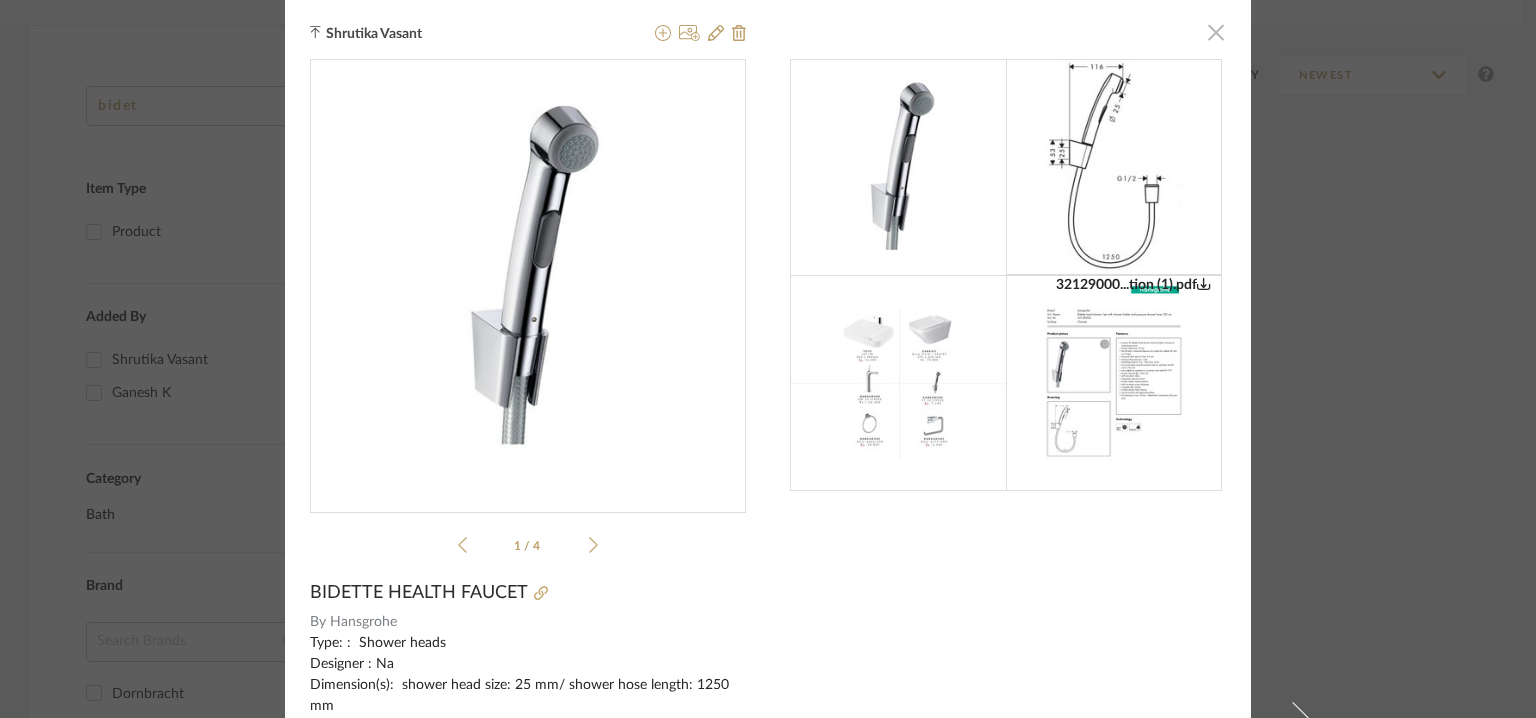 click 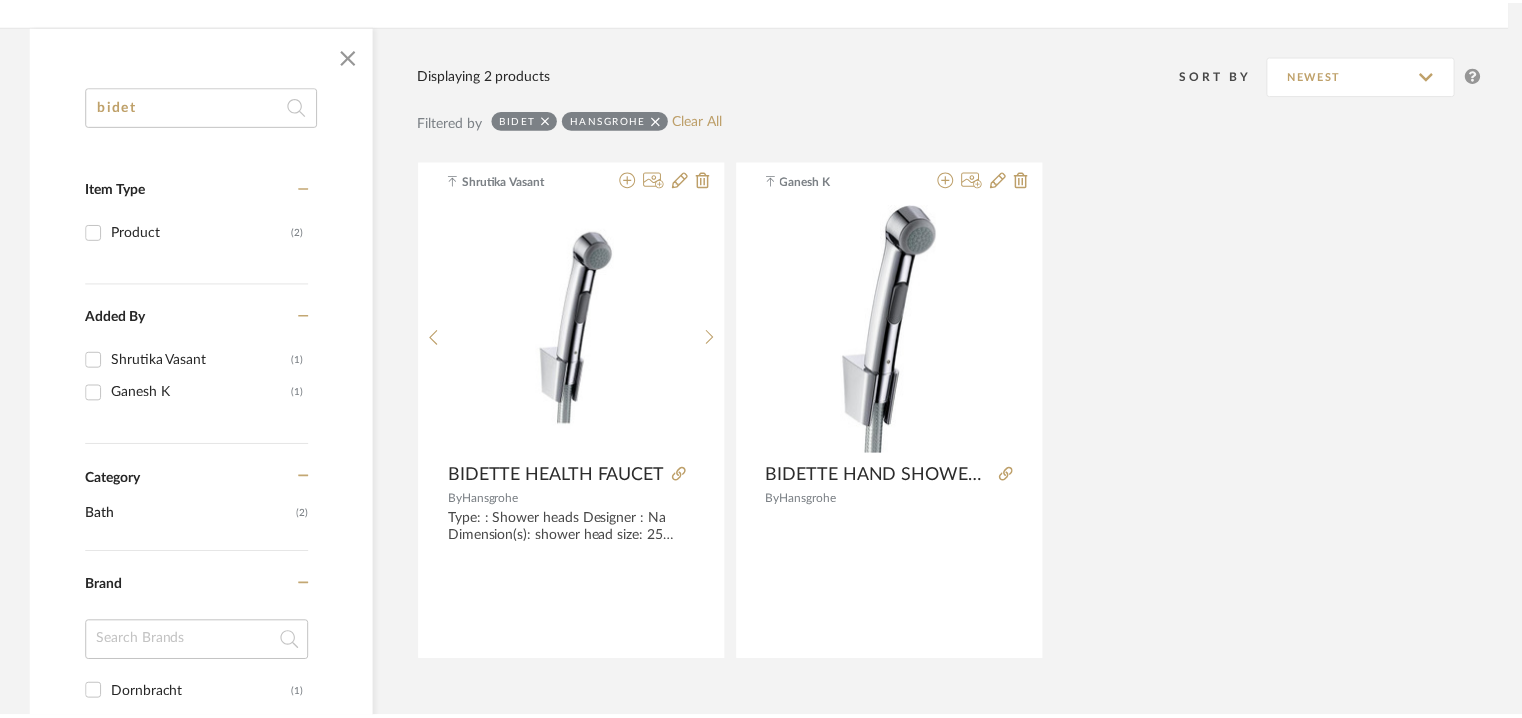 scroll, scrollTop: 281, scrollLeft: 0, axis: vertical 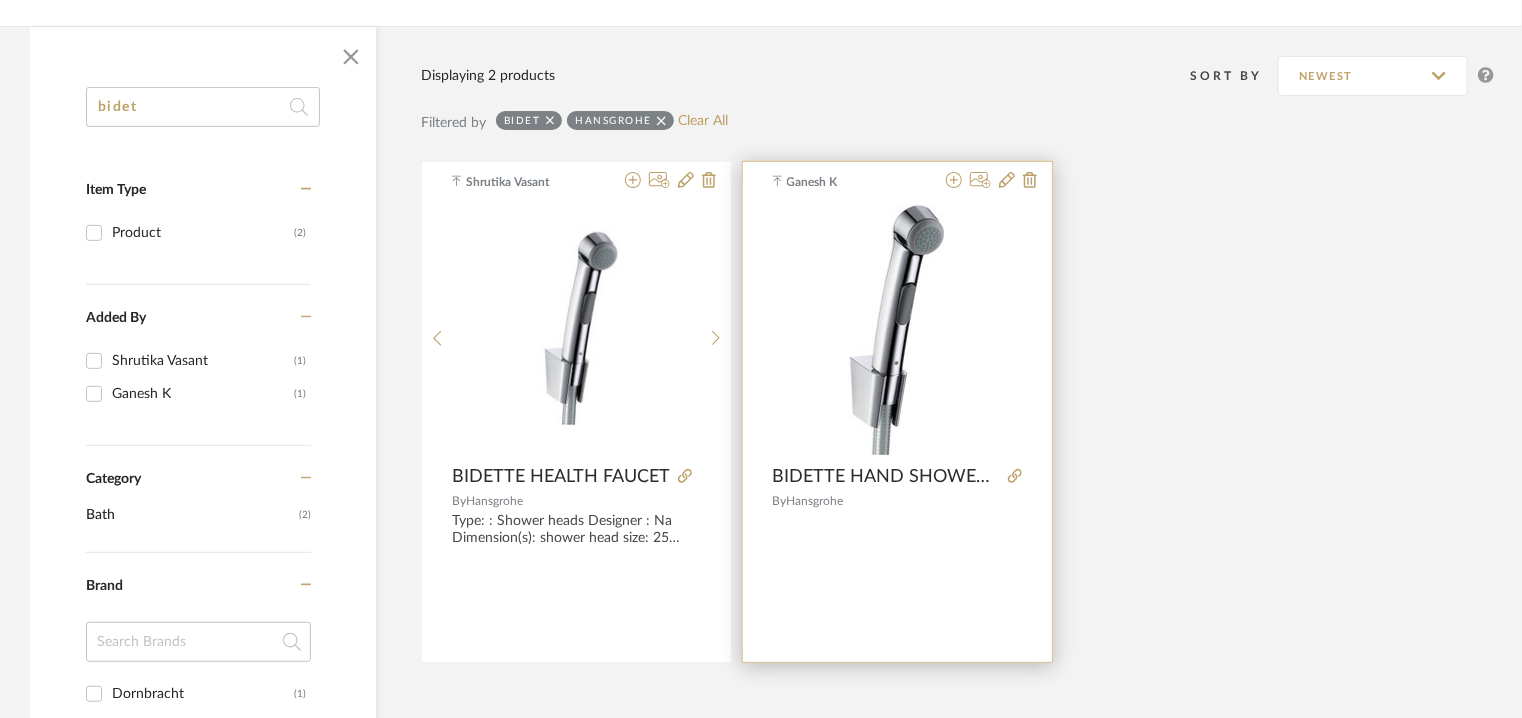 click at bounding box center (897, 330) 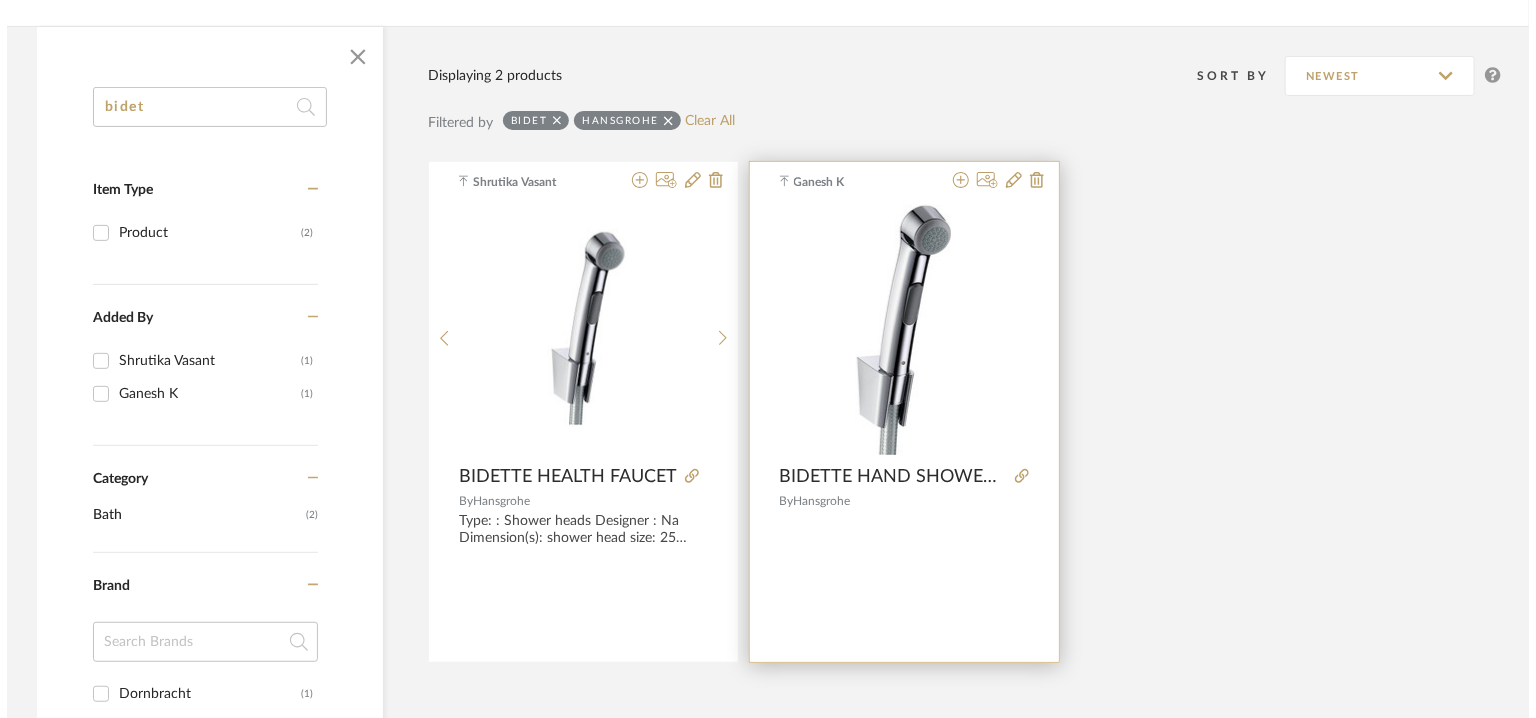 scroll, scrollTop: 0, scrollLeft: 0, axis: both 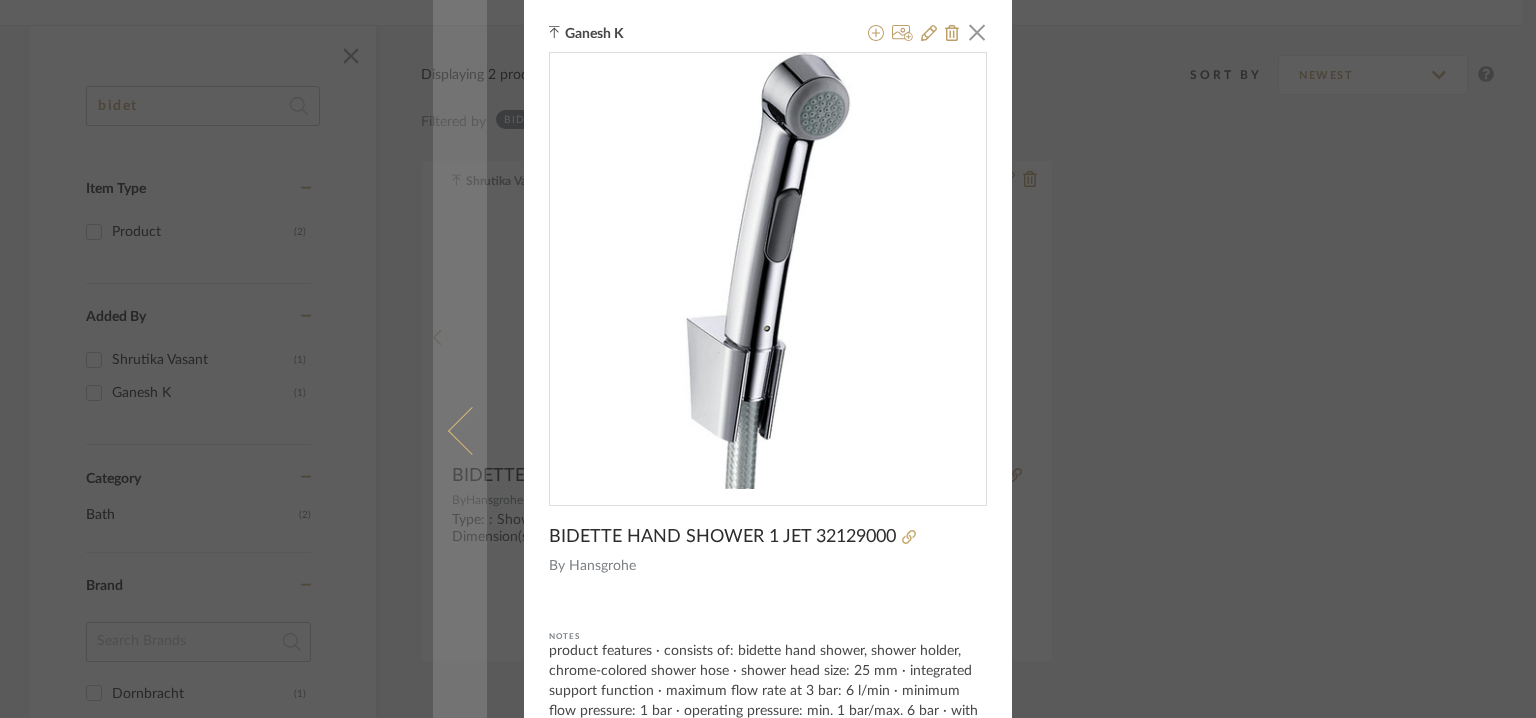 click at bounding box center [472, 430] 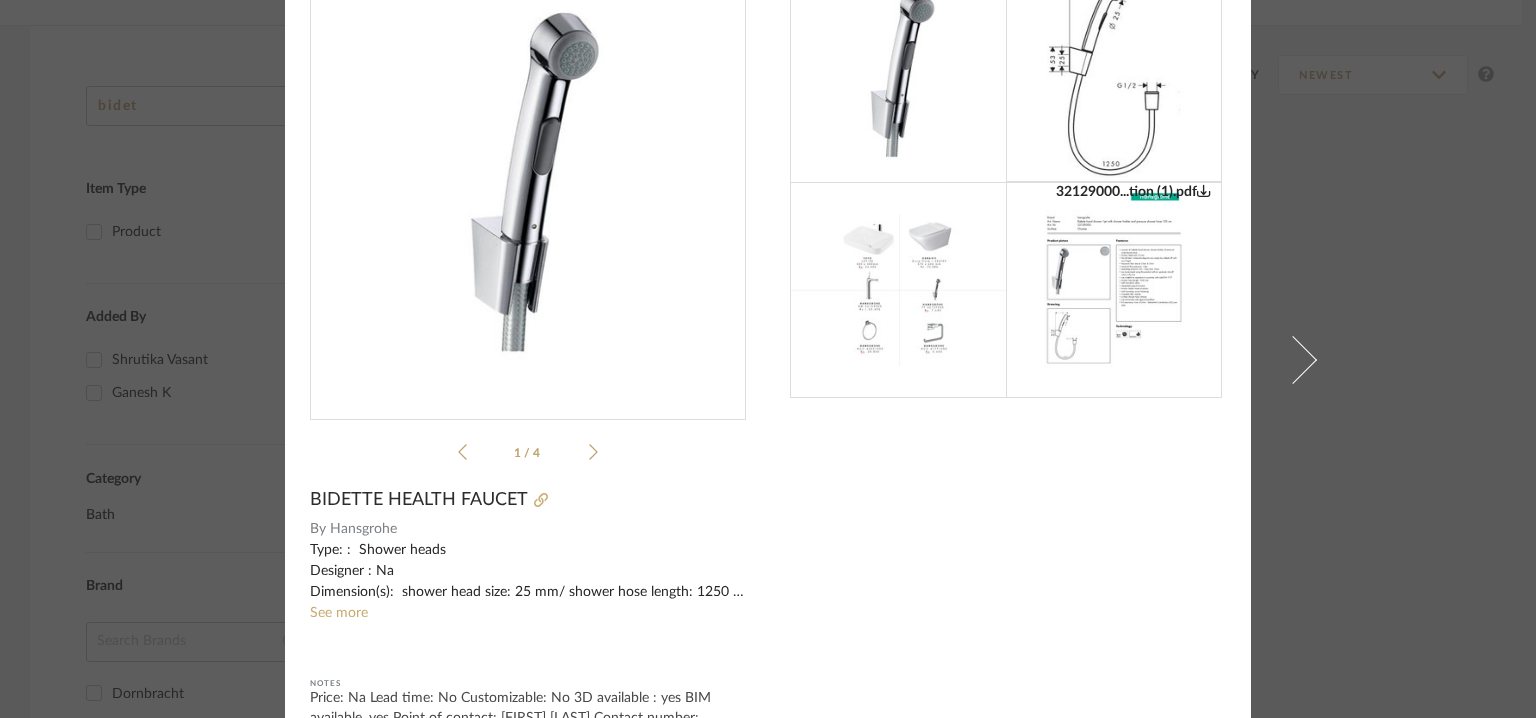 scroll, scrollTop: 188, scrollLeft: 0, axis: vertical 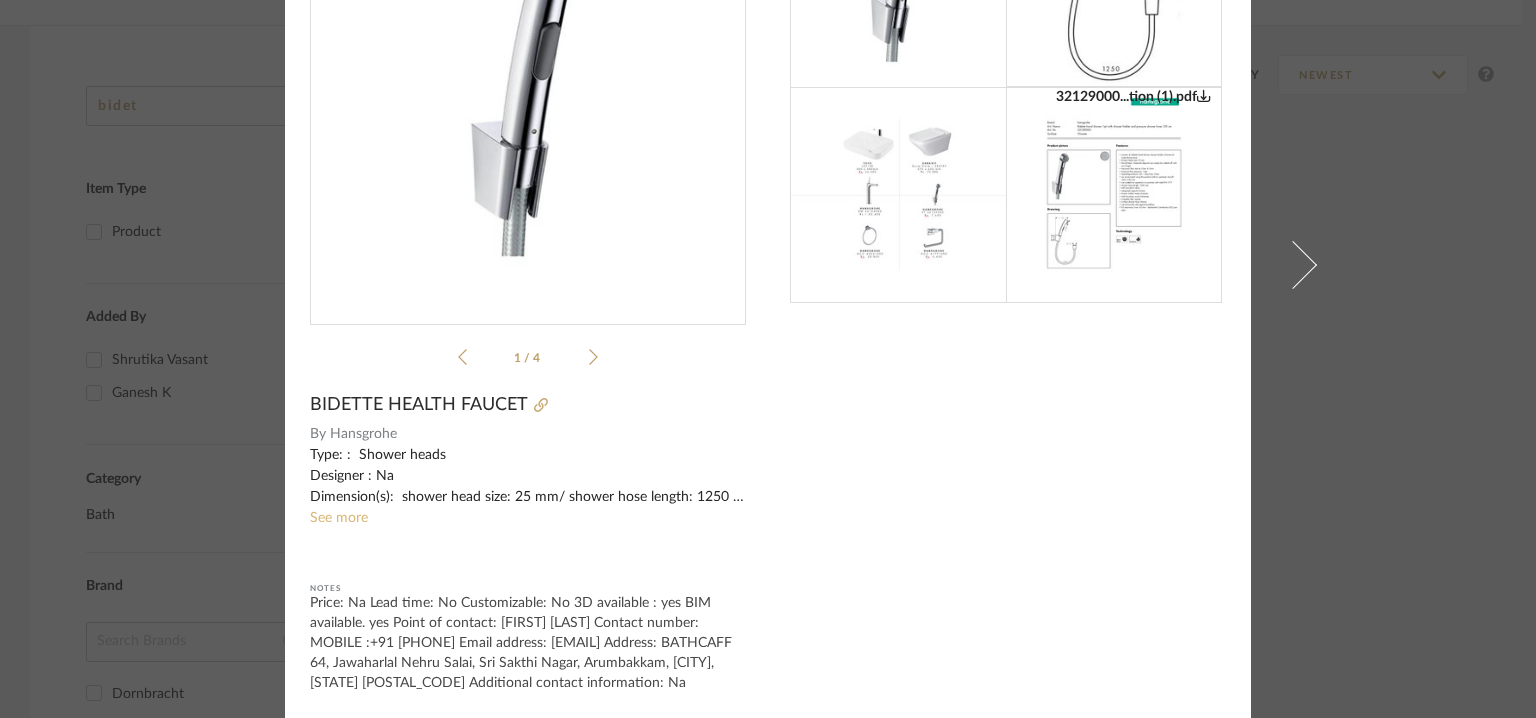 click on "See more" 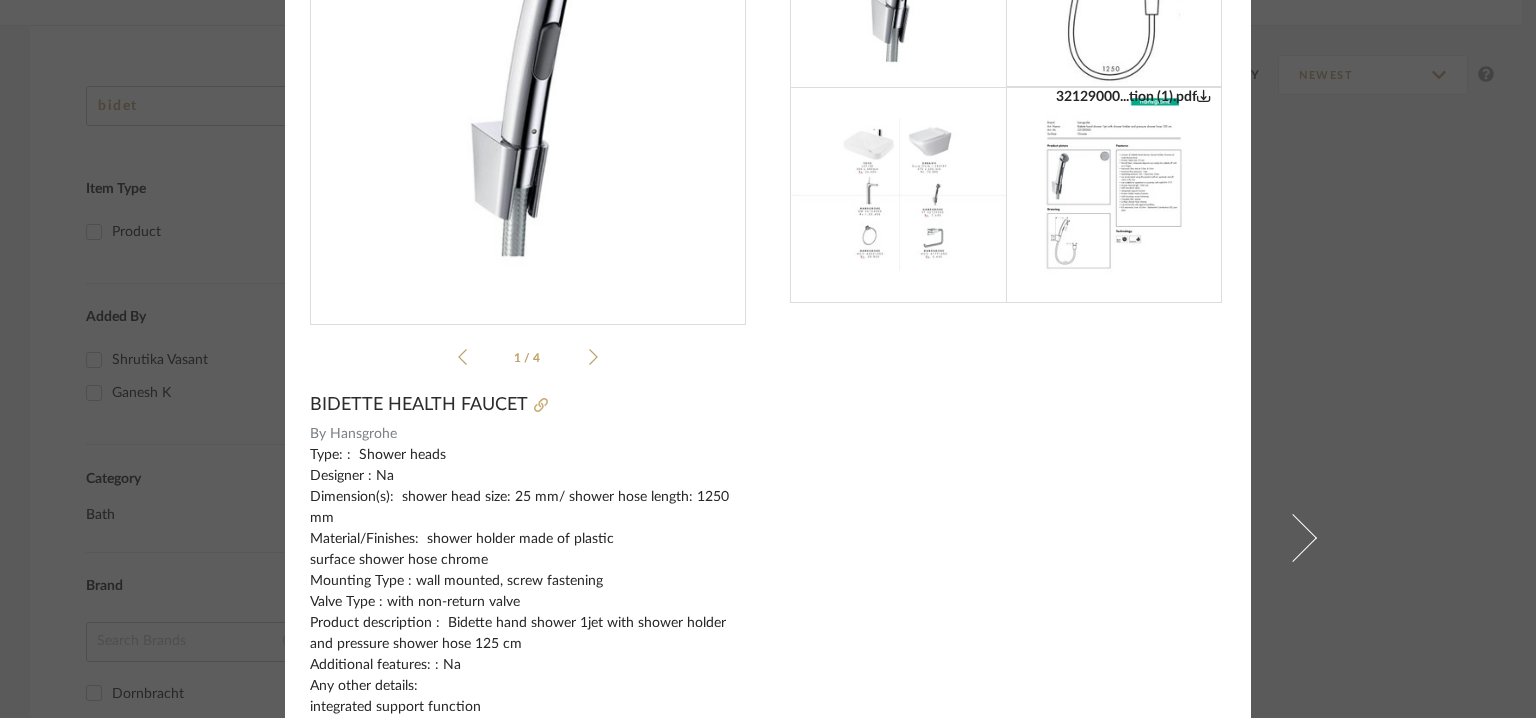 scroll, scrollTop: 588, scrollLeft: 0, axis: vertical 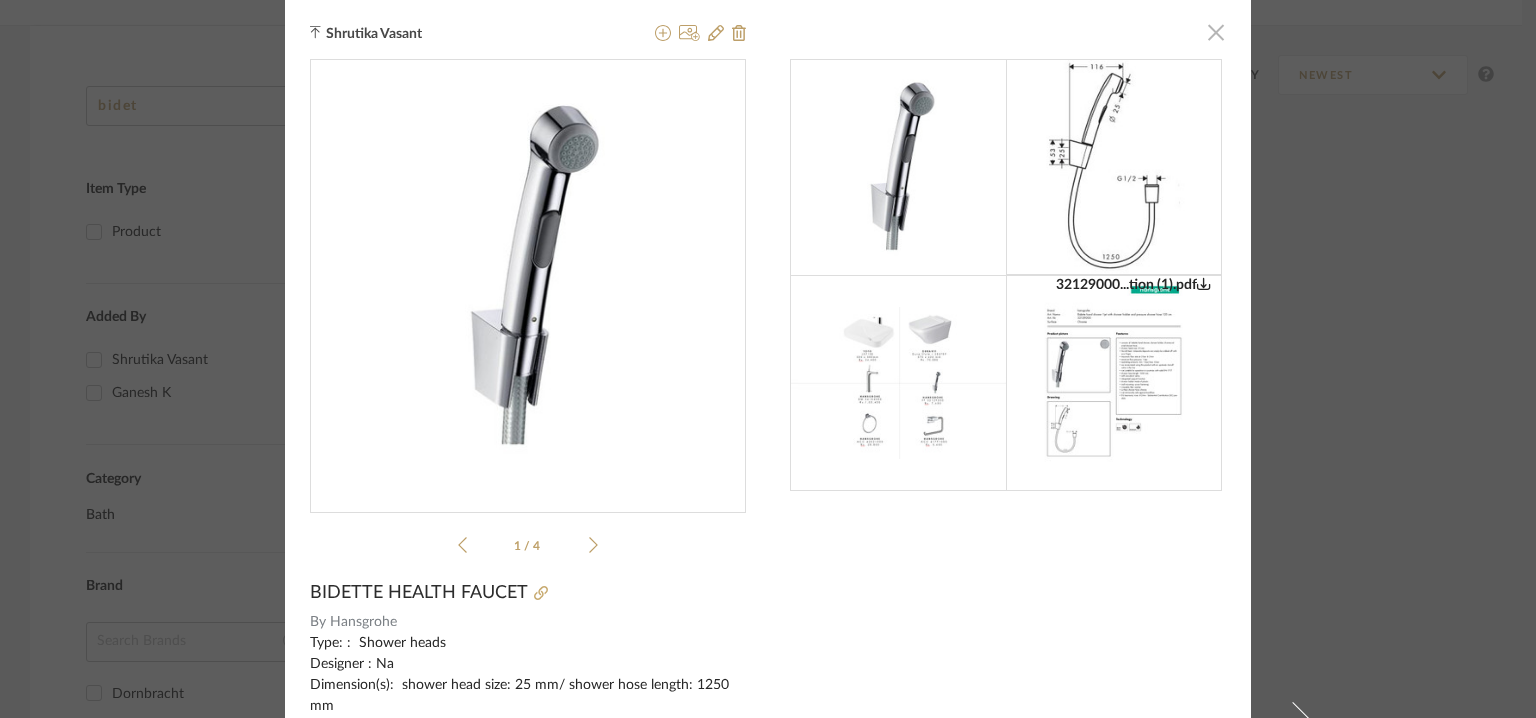 click 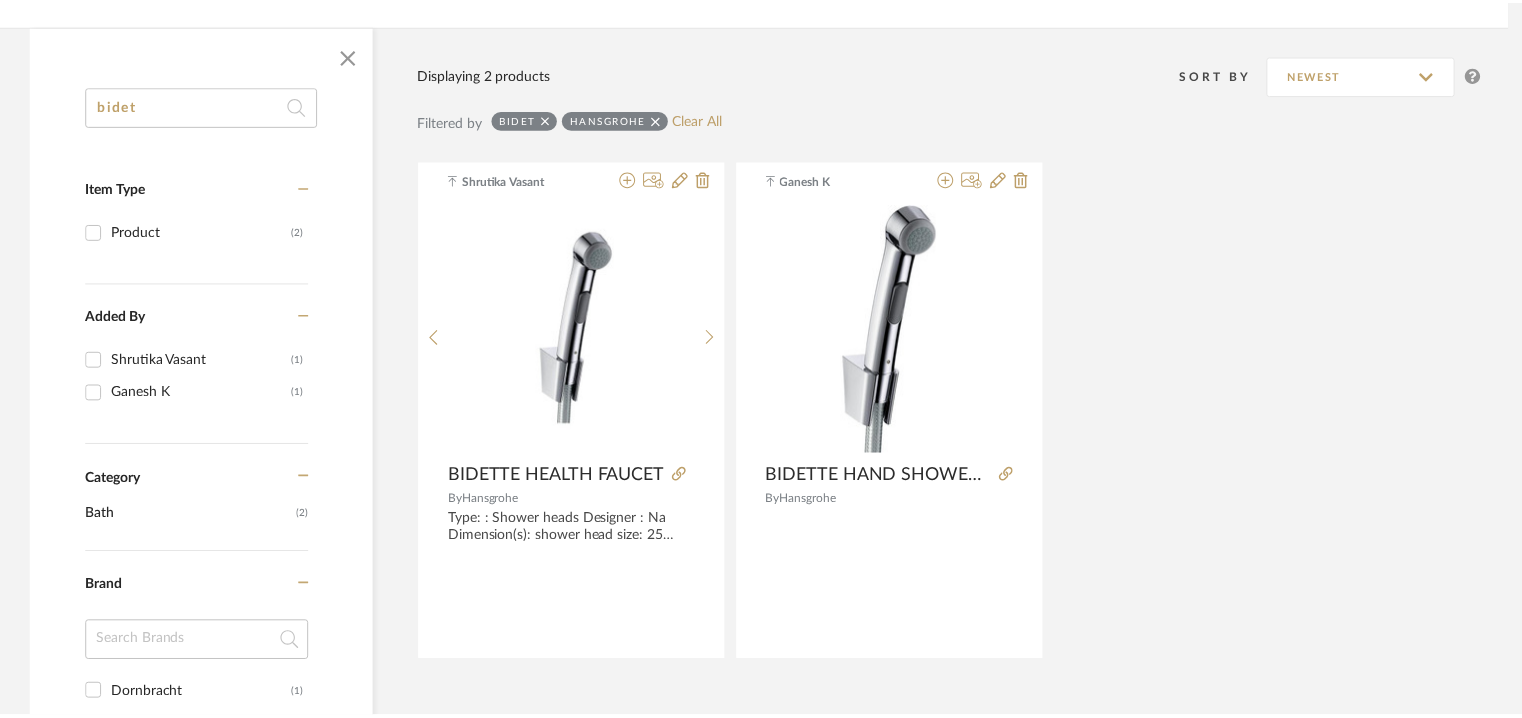 scroll, scrollTop: 281, scrollLeft: 0, axis: vertical 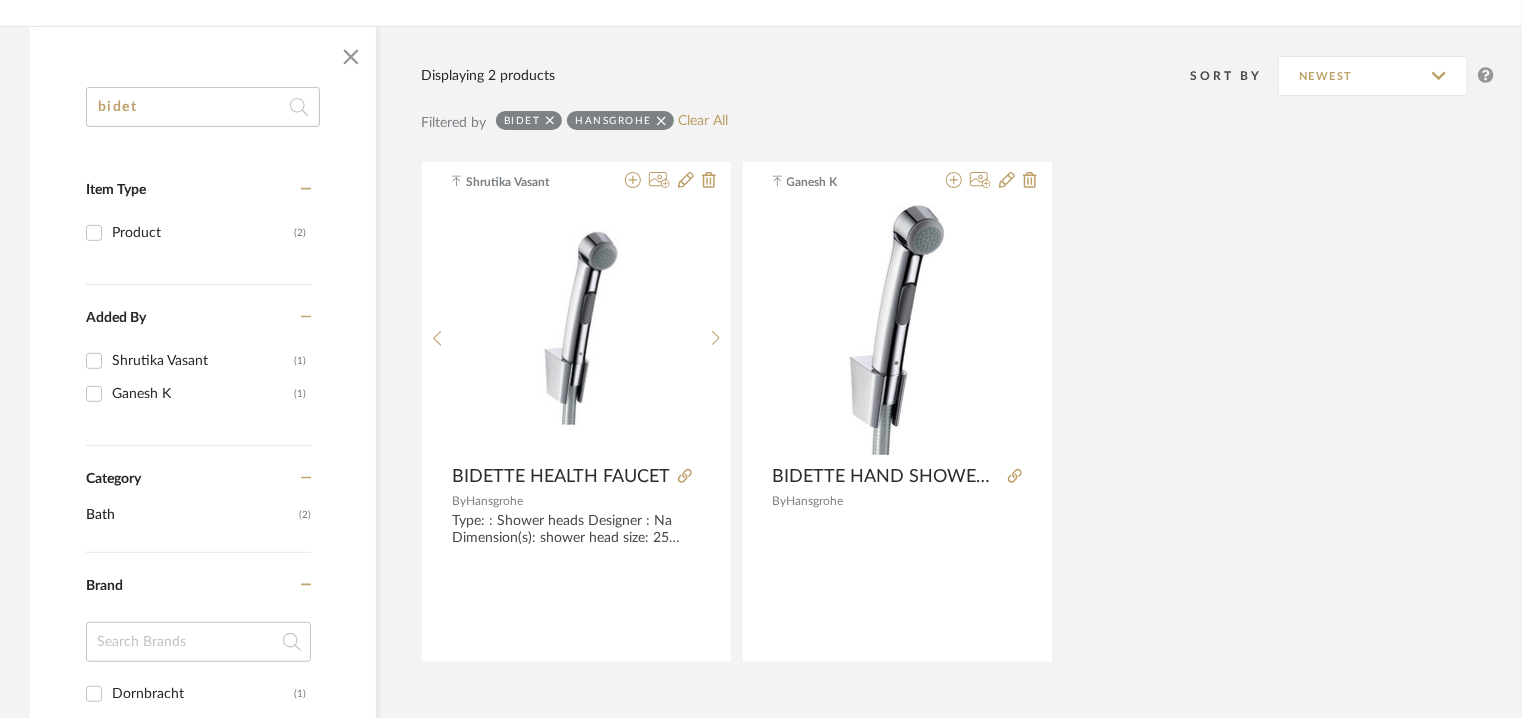 drag, startPoint x: 220, startPoint y: 106, endPoint x: 0, endPoint y: 153, distance: 224.96445 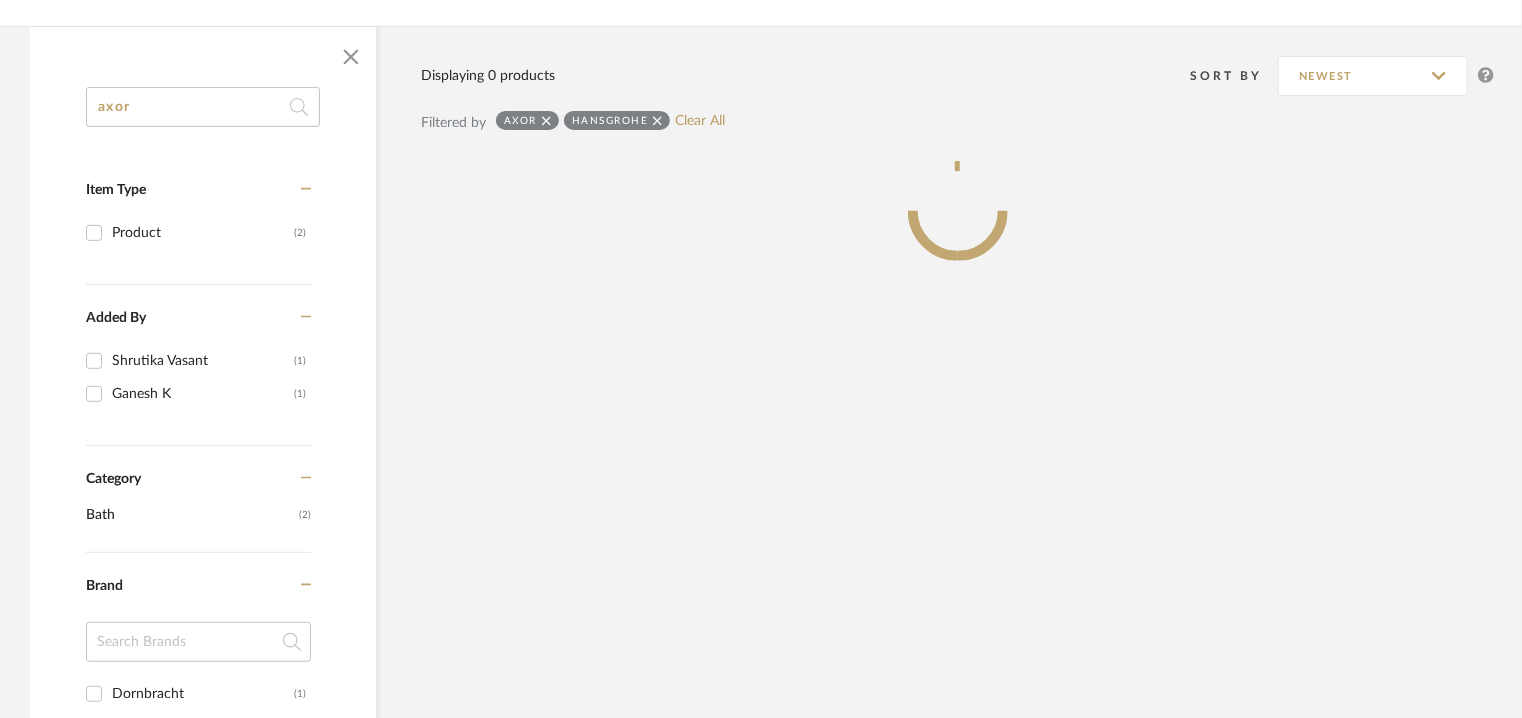 type on "axor" 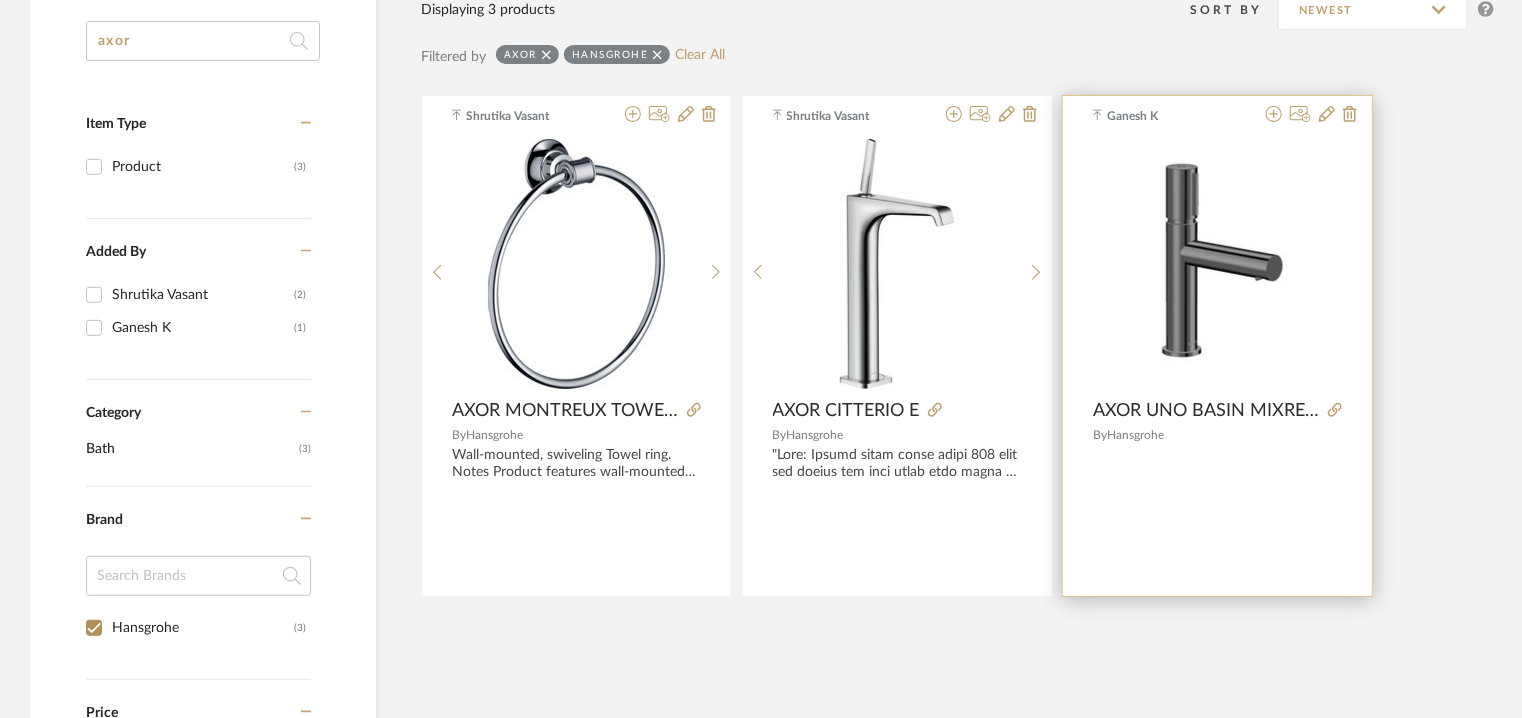 scroll, scrollTop: 381, scrollLeft: 0, axis: vertical 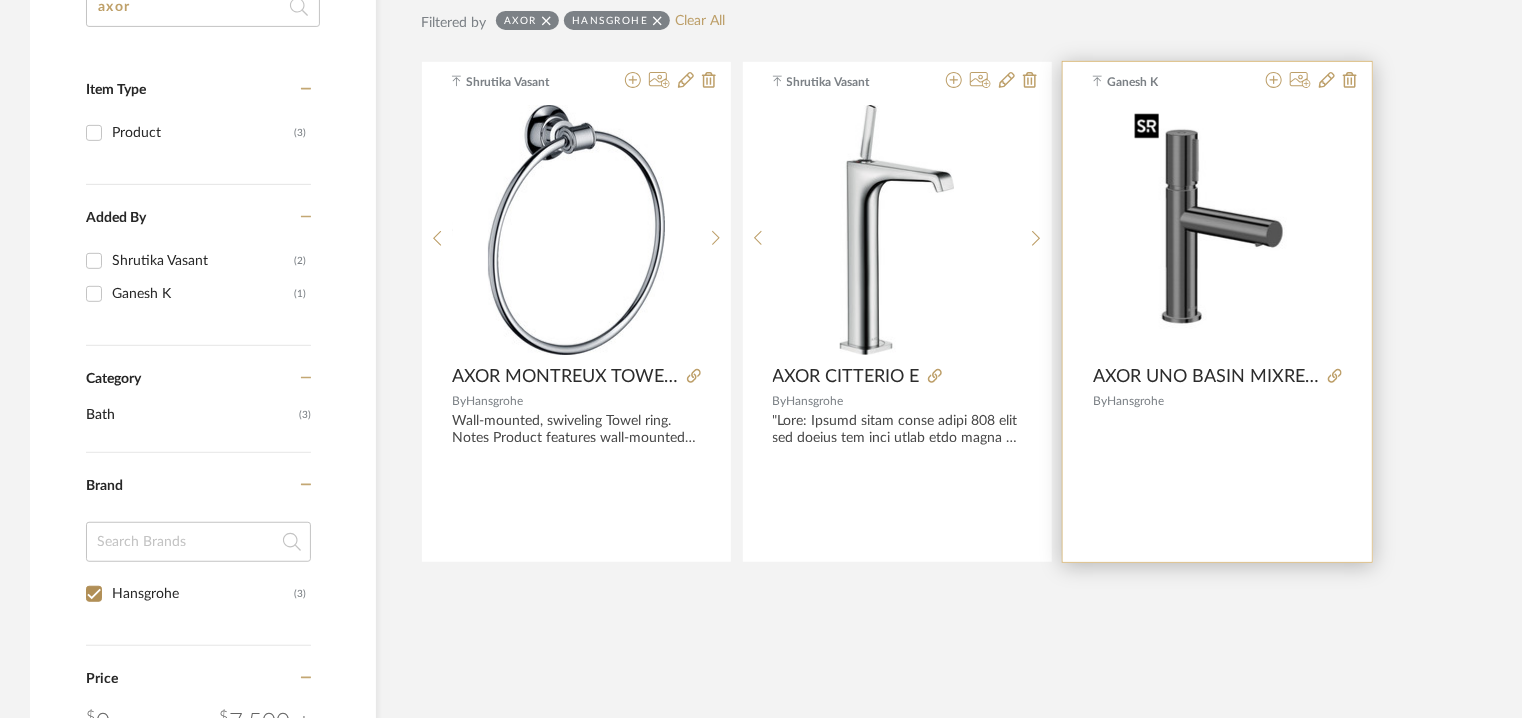 click at bounding box center [1218, 230] 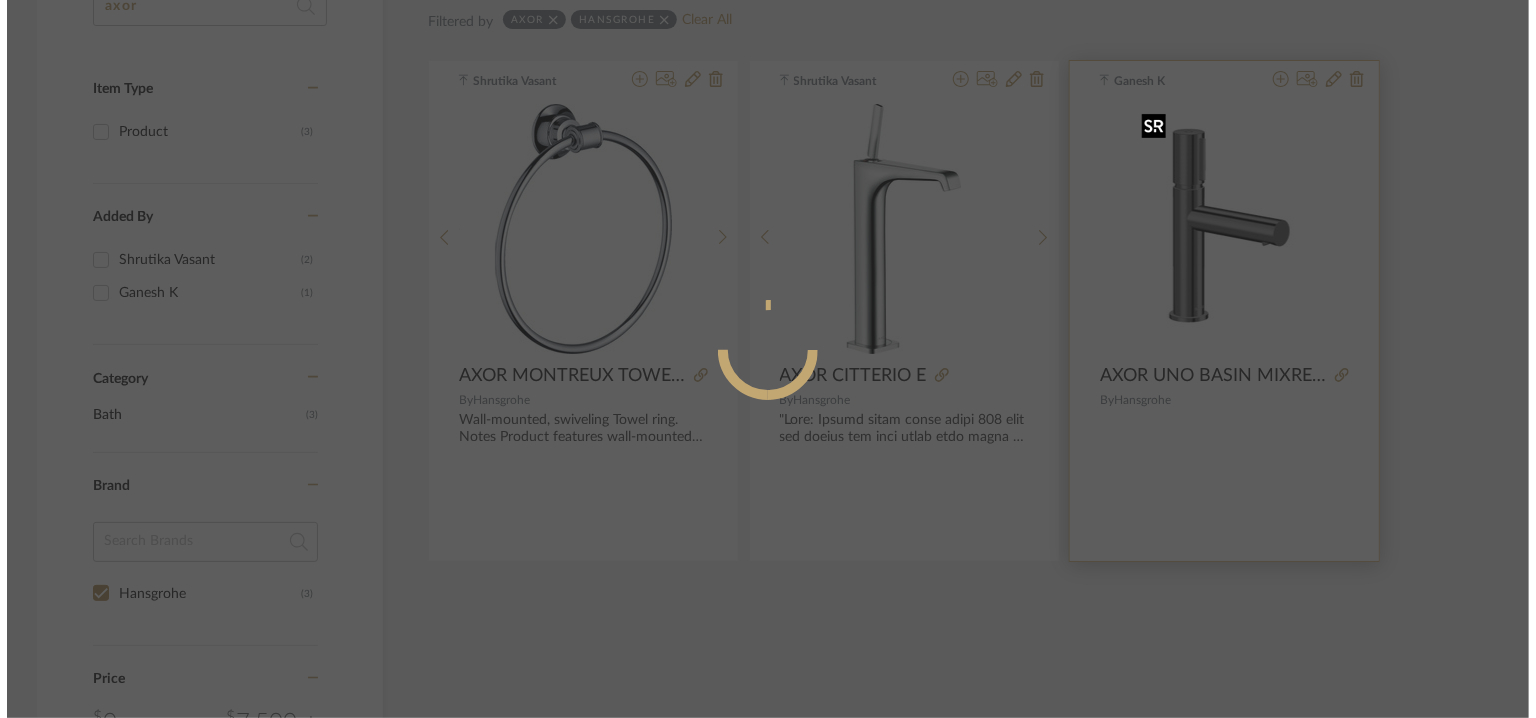 scroll, scrollTop: 0, scrollLeft: 0, axis: both 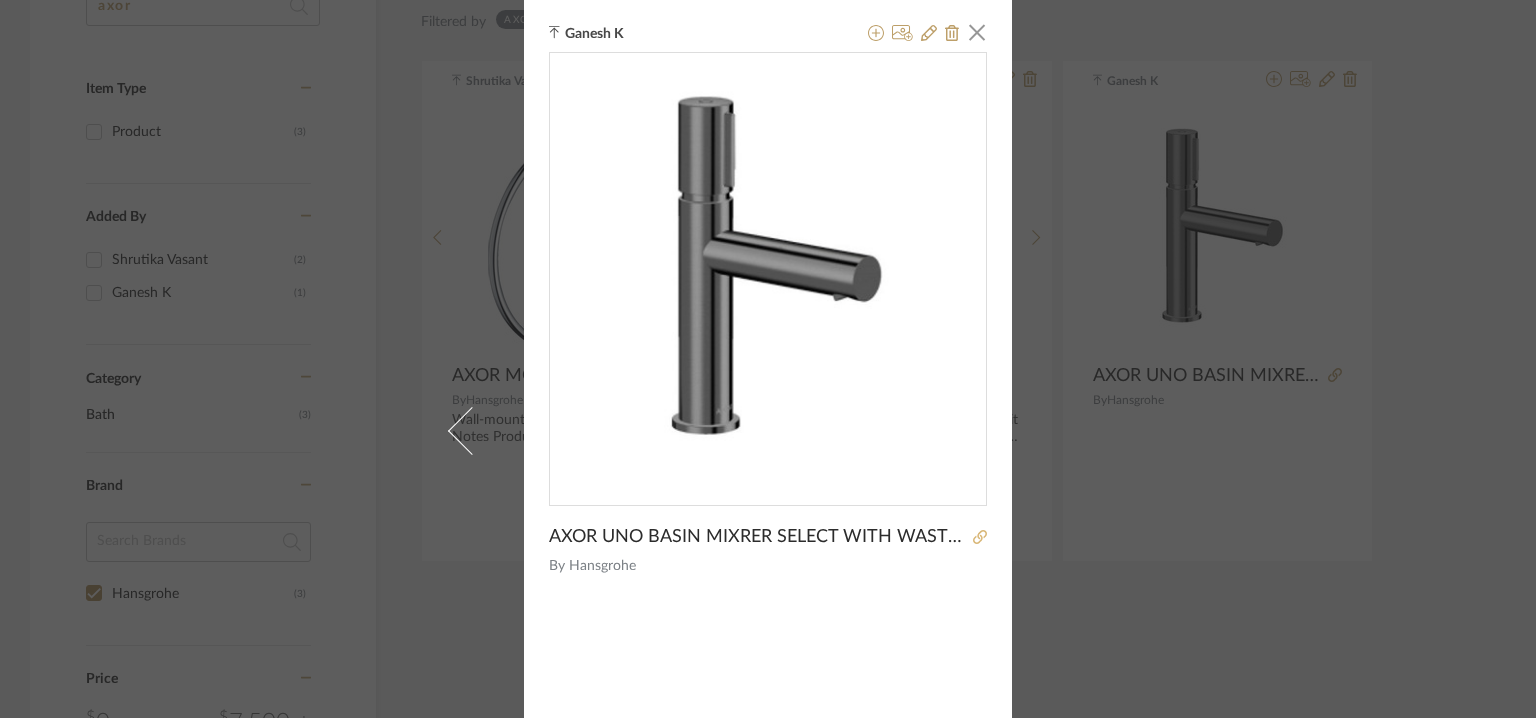 click 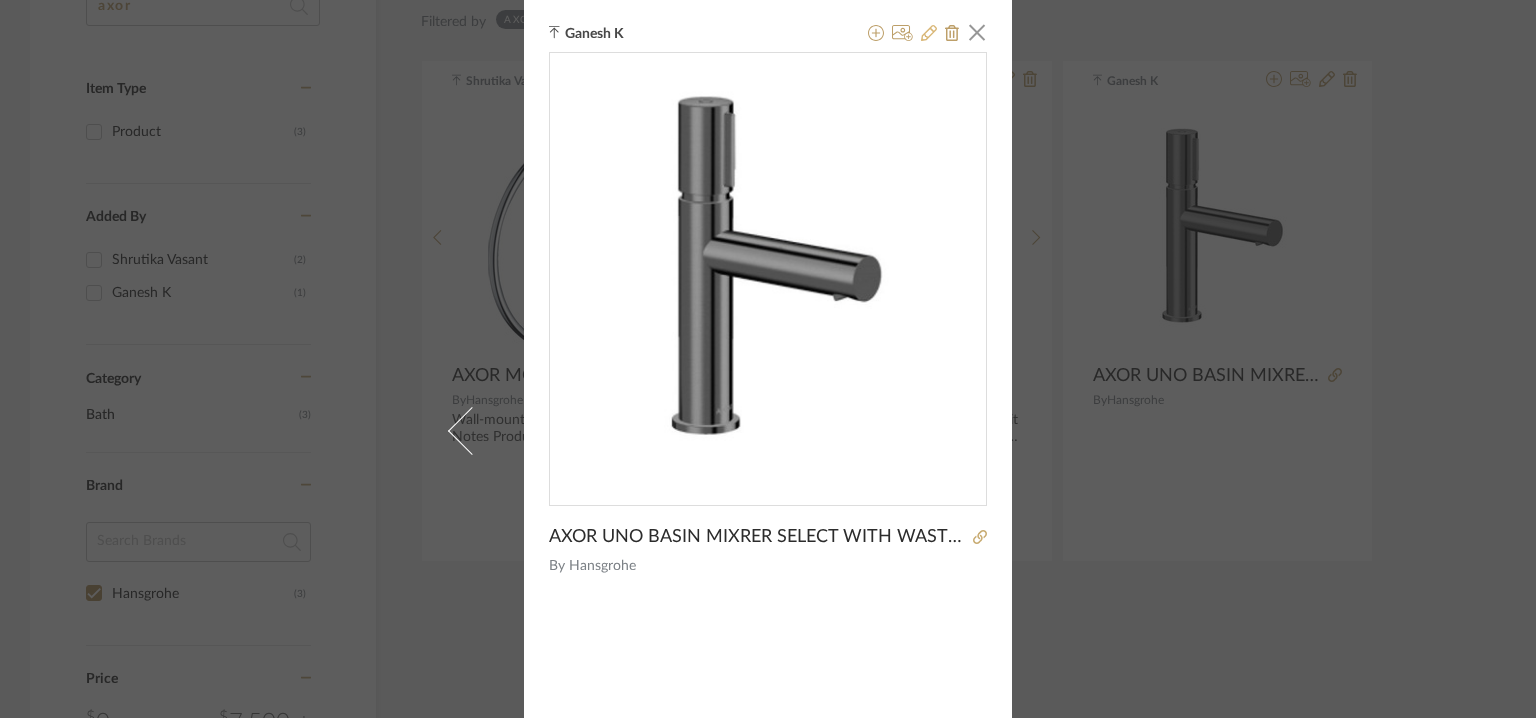 click 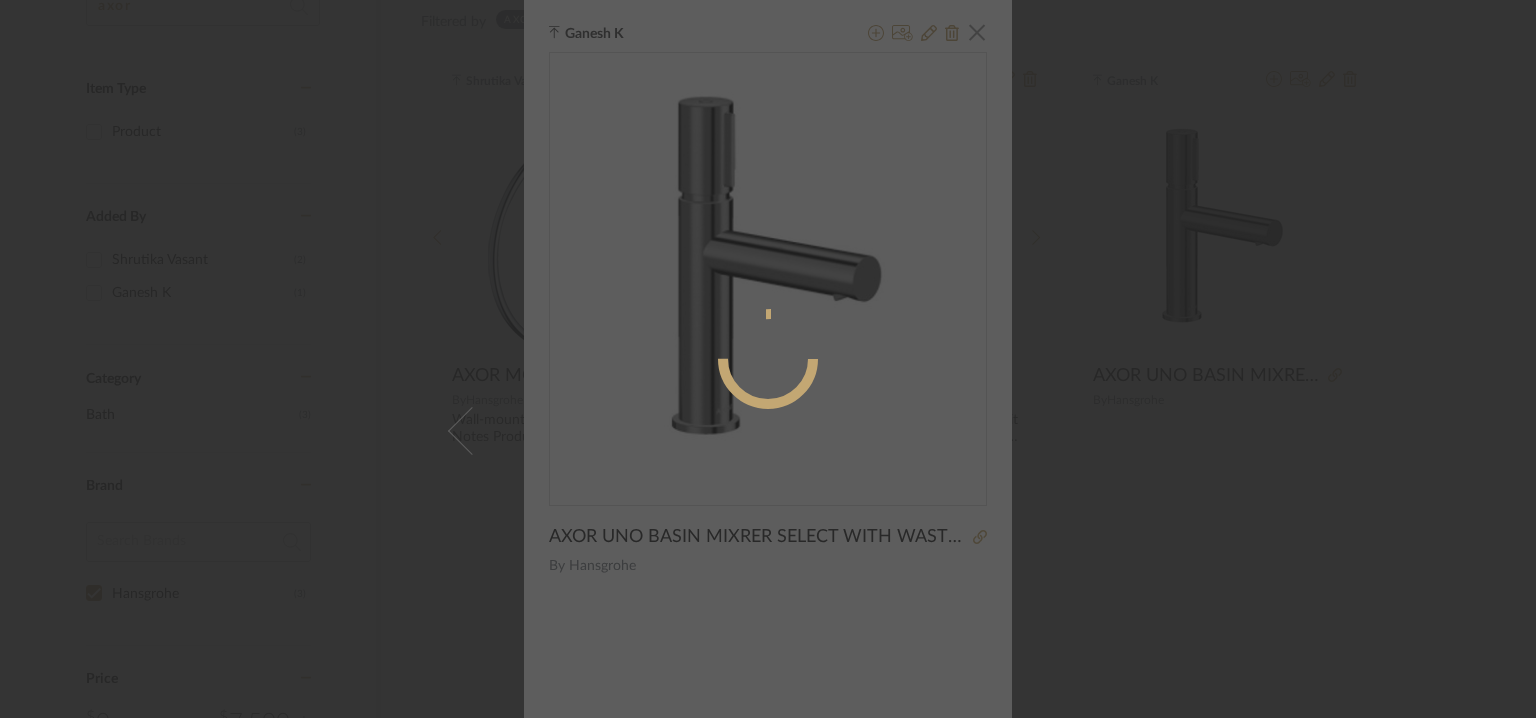radio on "true" 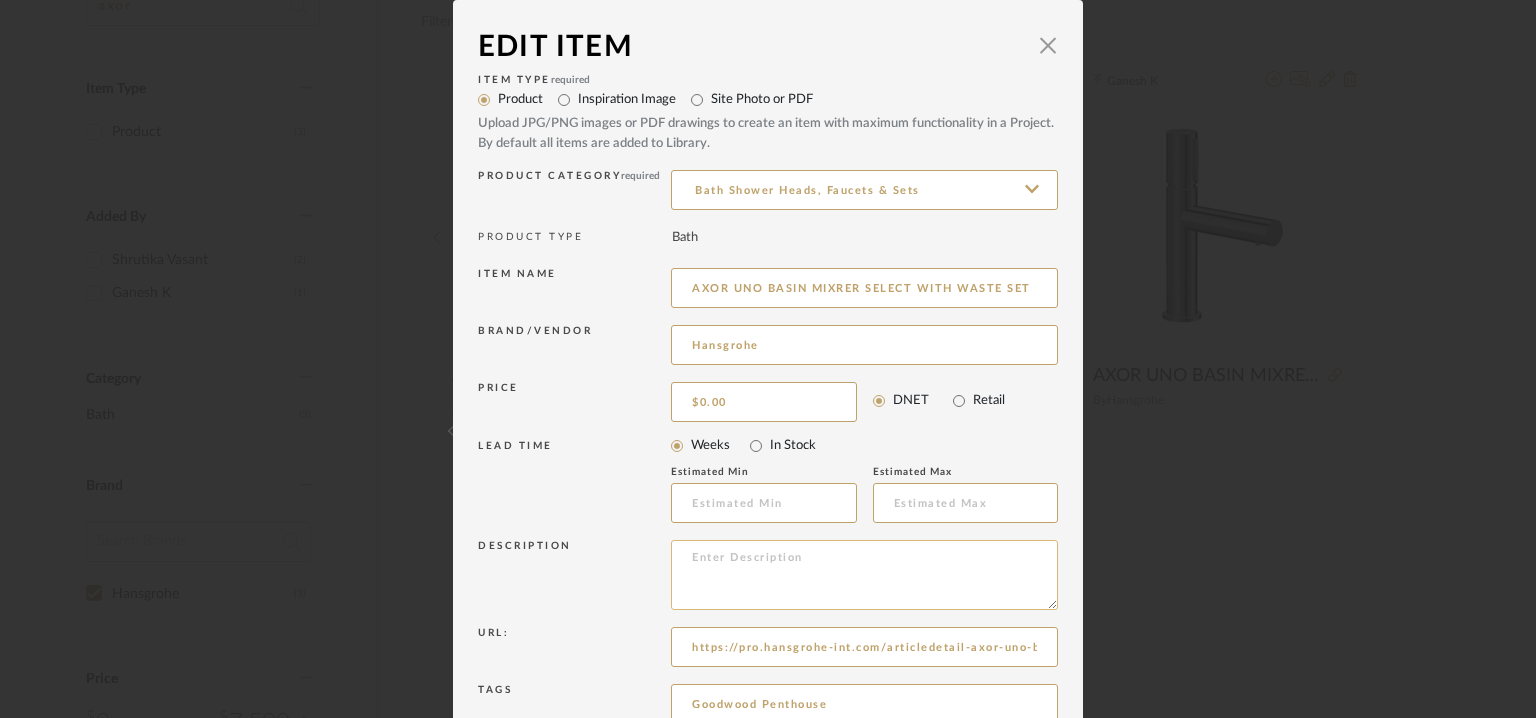 click at bounding box center [864, 575] 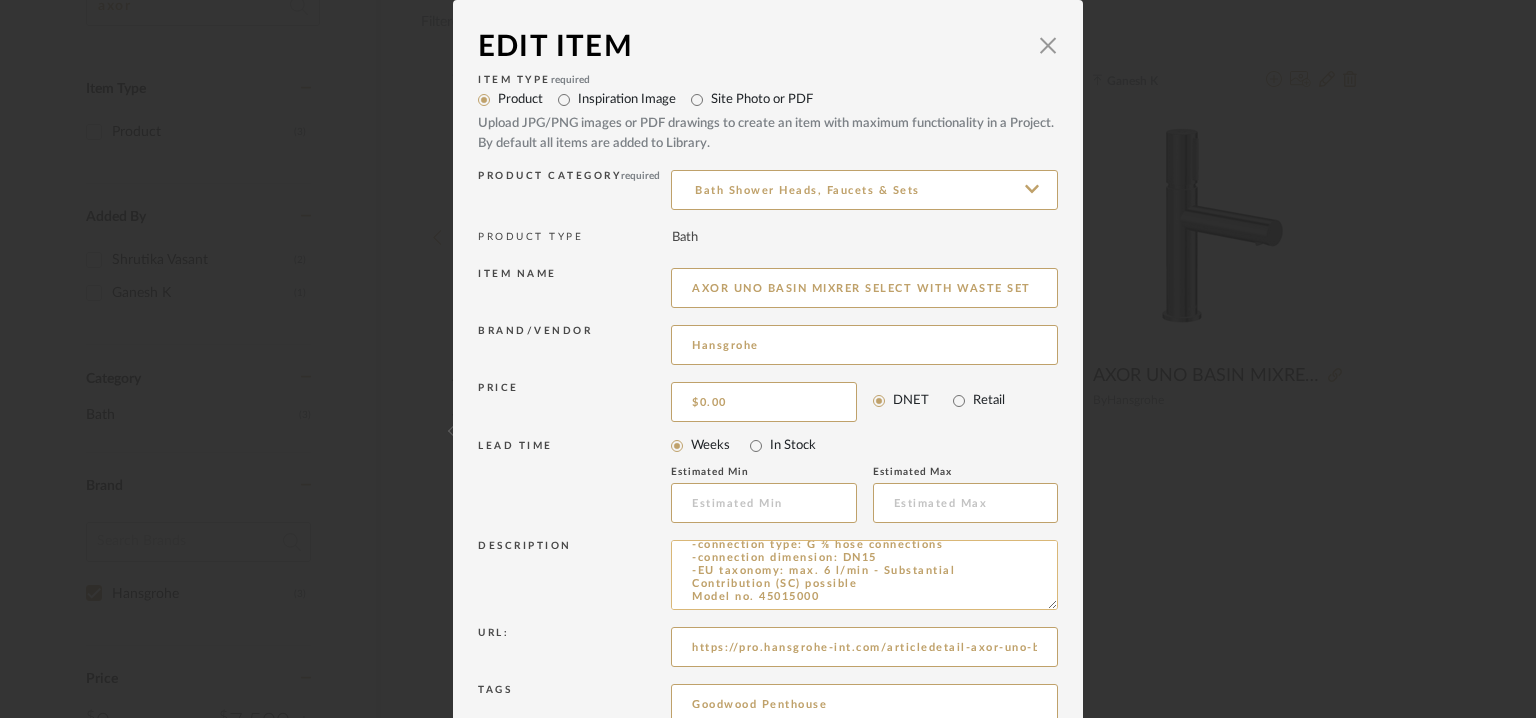 scroll, scrollTop: 297, scrollLeft: 0, axis: vertical 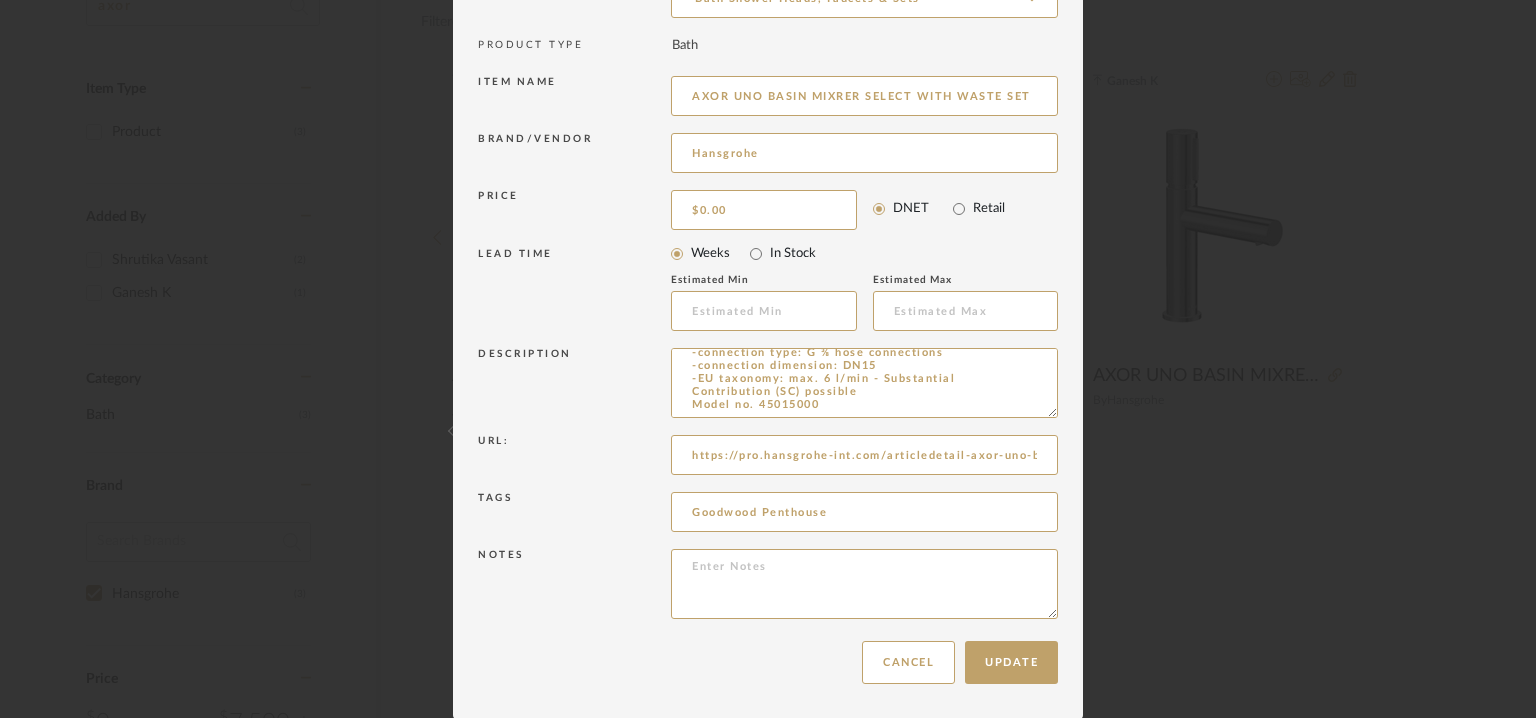 type on "Type: :  Faucet
Designer : Na
Dimension(s):  projection: 108mm x H 192 x spout  Dia 30mm
spout height: 79 mm
Material/Finishes:  Metal
Mounting Type : basin top
Valve Type : -
Product description : AXOR Uno :  Basin mixer Select 80 with waste set.
Additional Feature :
Any other details :
-consists of: basin mixer, waste set
-ComfortZone: 80
-handle variant: cylinder handle
-spray type: laminar spray
-maximum flow rate at 3 bar: 5 l/min
-Select cartridge with temperature control
-temperature limitation adjustable
-suitable for continuous flow water heaters
-non-closing waste set
-connection type: G ⅜ hose connections
-connection dimension: DN15
-EU taxonomy: max. 6 l/min - Substantial Contribution (SC) possible
Model no. 45015000" 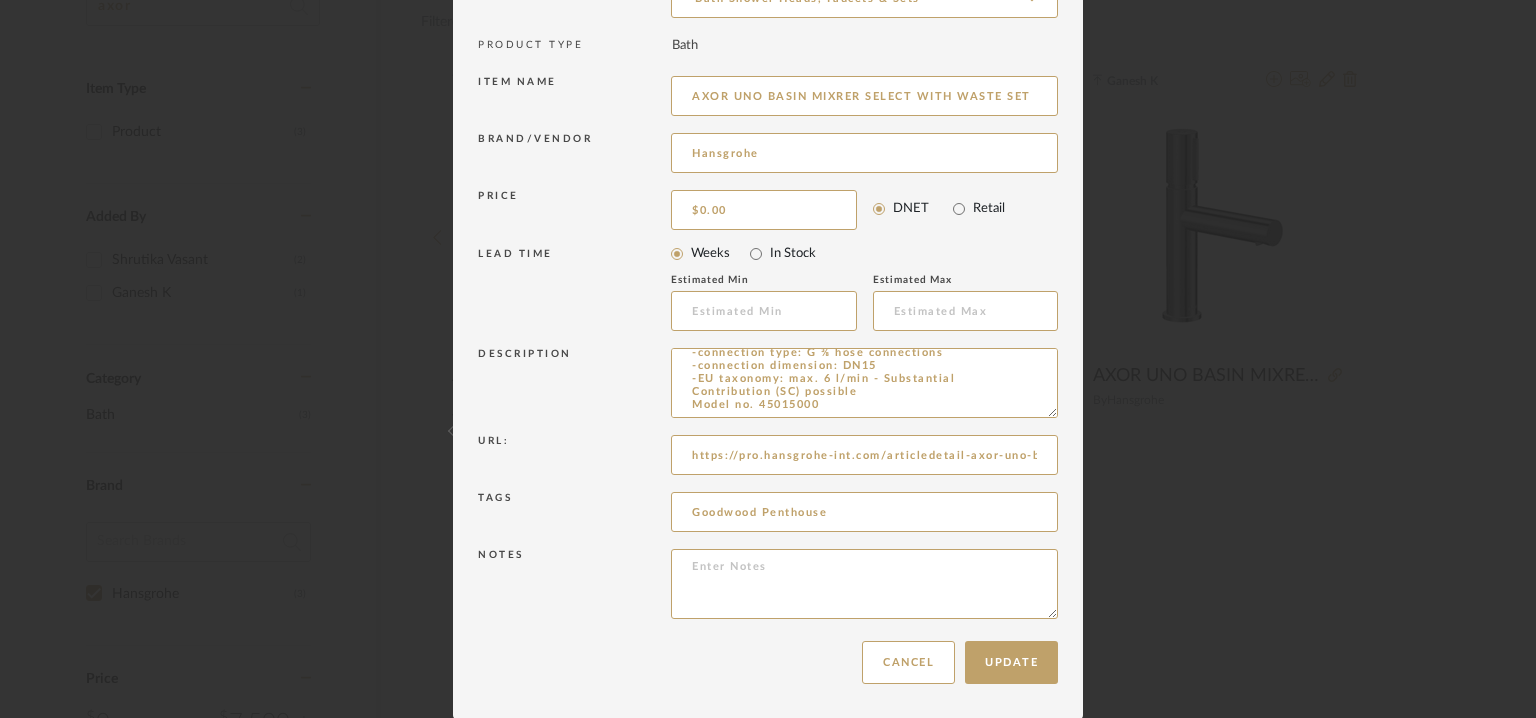 scroll, scrollTop: 284, scrollLeft: 0, axis: vertical 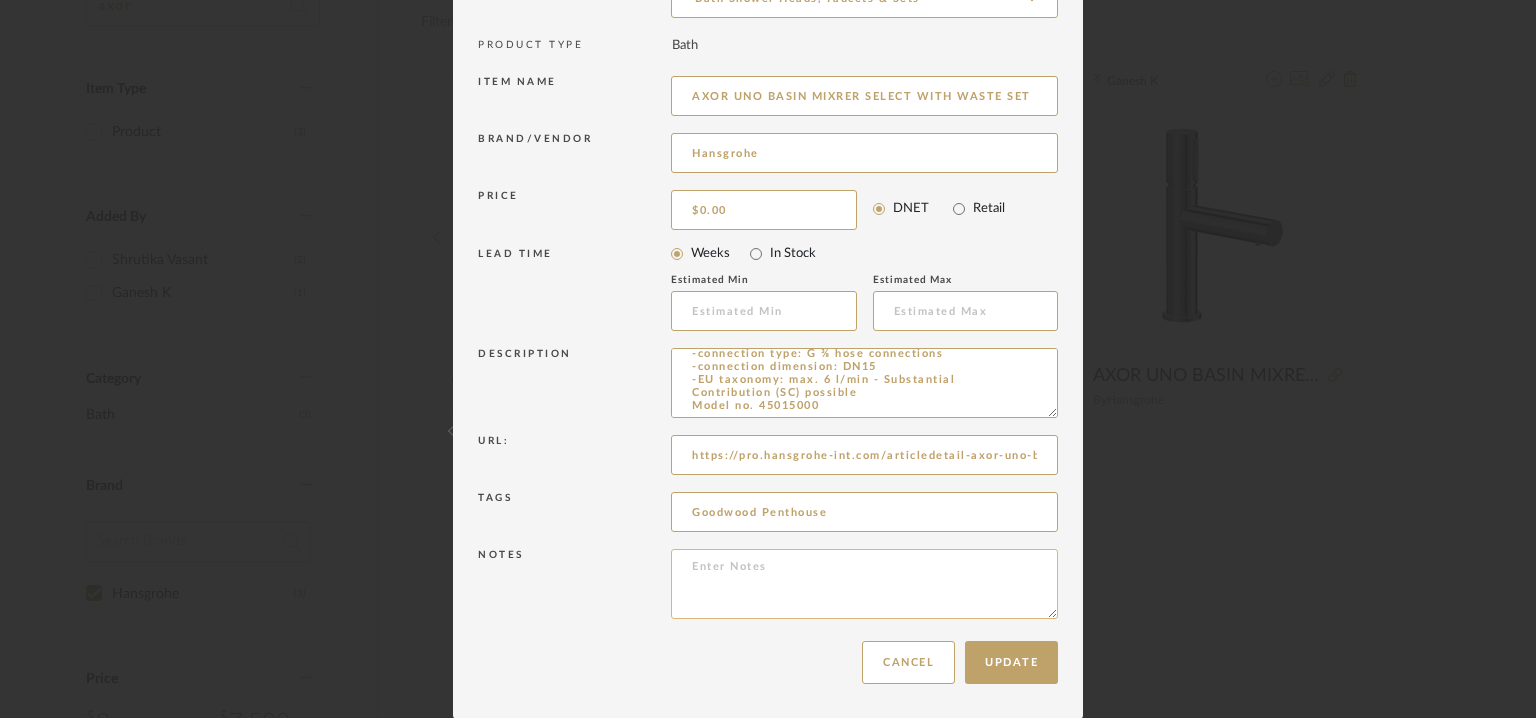 click at bounding box center (864, 584) 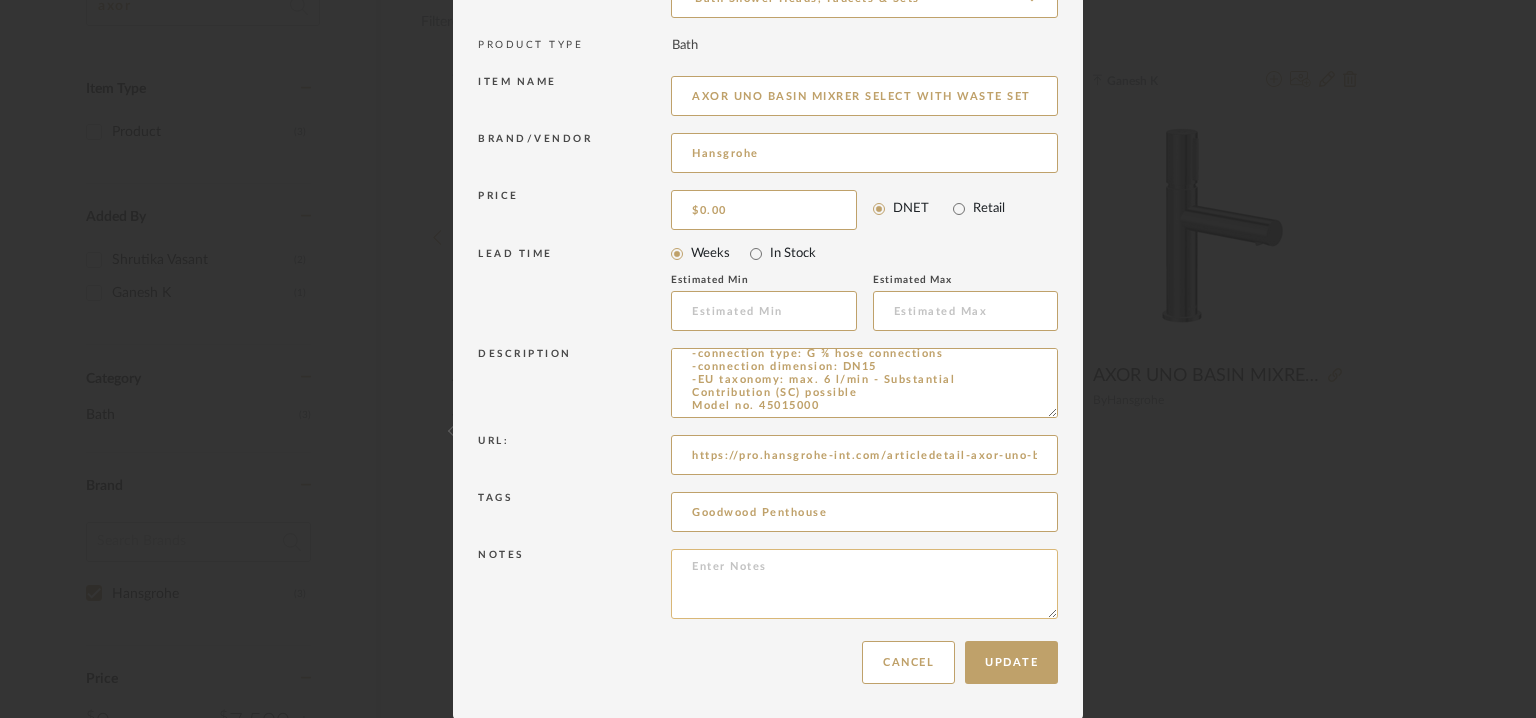 paste on "Price: Na
Lead time: No
Customizable:  No
3D available : yes
BIM available. yes
Point of contact:  Shantilal
Contact number: MOBILE :+91 99402 55955
Email address:  luxury@bathcaff.com
Address: BATHCAFF
64, Jawaharlal Nehru Salai, Sri Sakthi Nagar, Arumbakkam, Chennai, Tamil Nadu 60010
Additional contact information: Na" 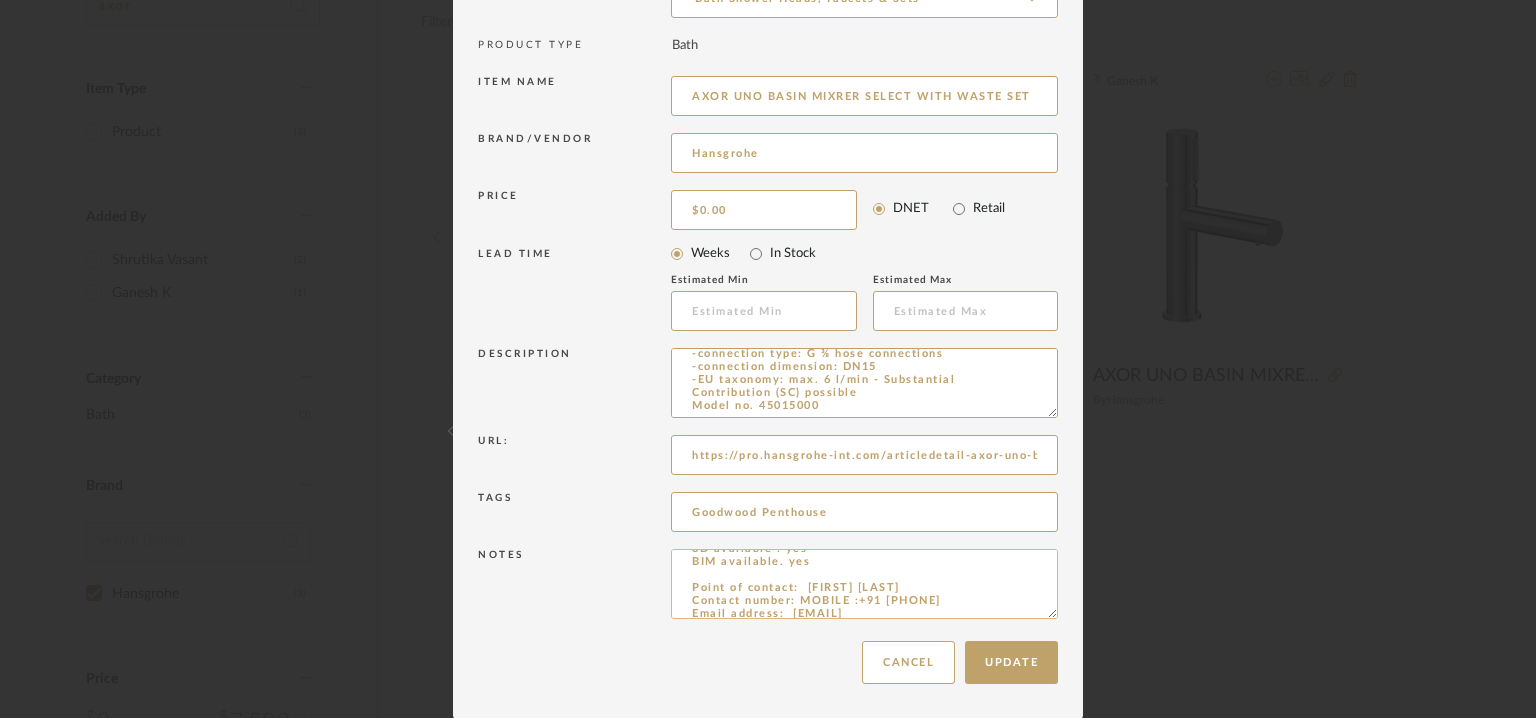 scroll, scrollTop: 0, scrollLeft: 0, axis: both 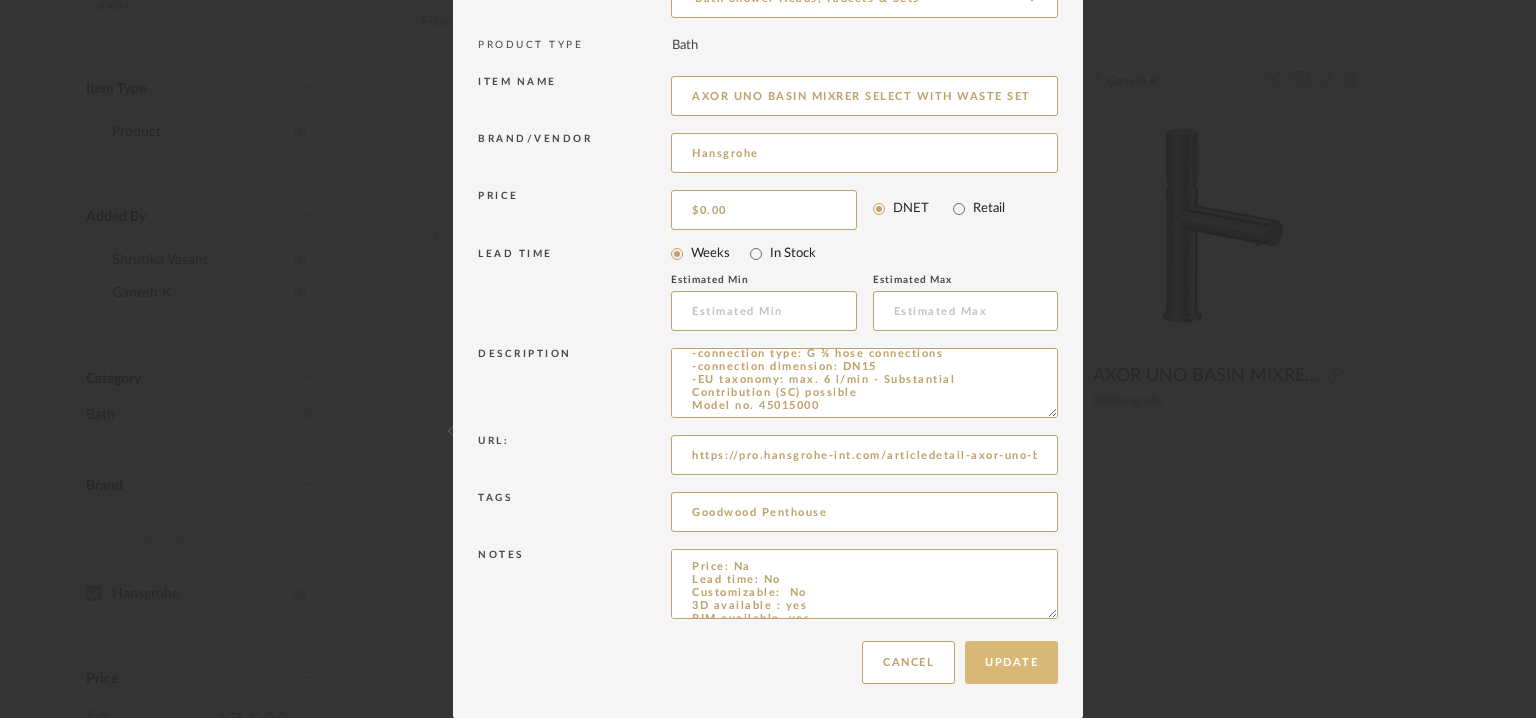 type on "Price: Na
Lead time: No
Customizable:  No
3D available : yes
BIM available. yes
Point of contact:  Shantilal
Contact number: MOBILE :+91 99402 55955
Email address:  luxury@bathcaff.com
Address: BATHCAFF
64, Jawaharlal Nehru Salai, Sri Sakthi Nagar, Arumbakkam, Chennai, Tamil Nadu 60010
Additional contact information: Na" 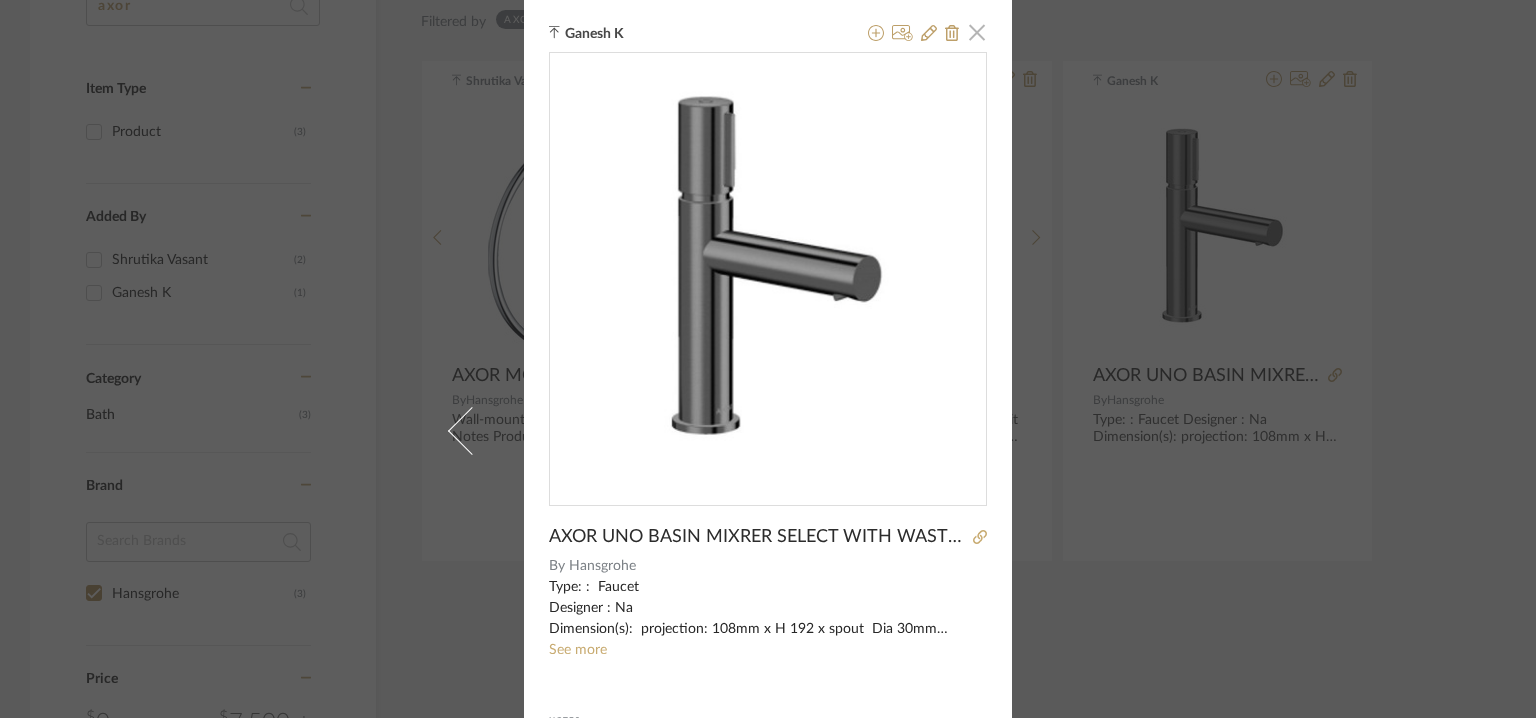 click 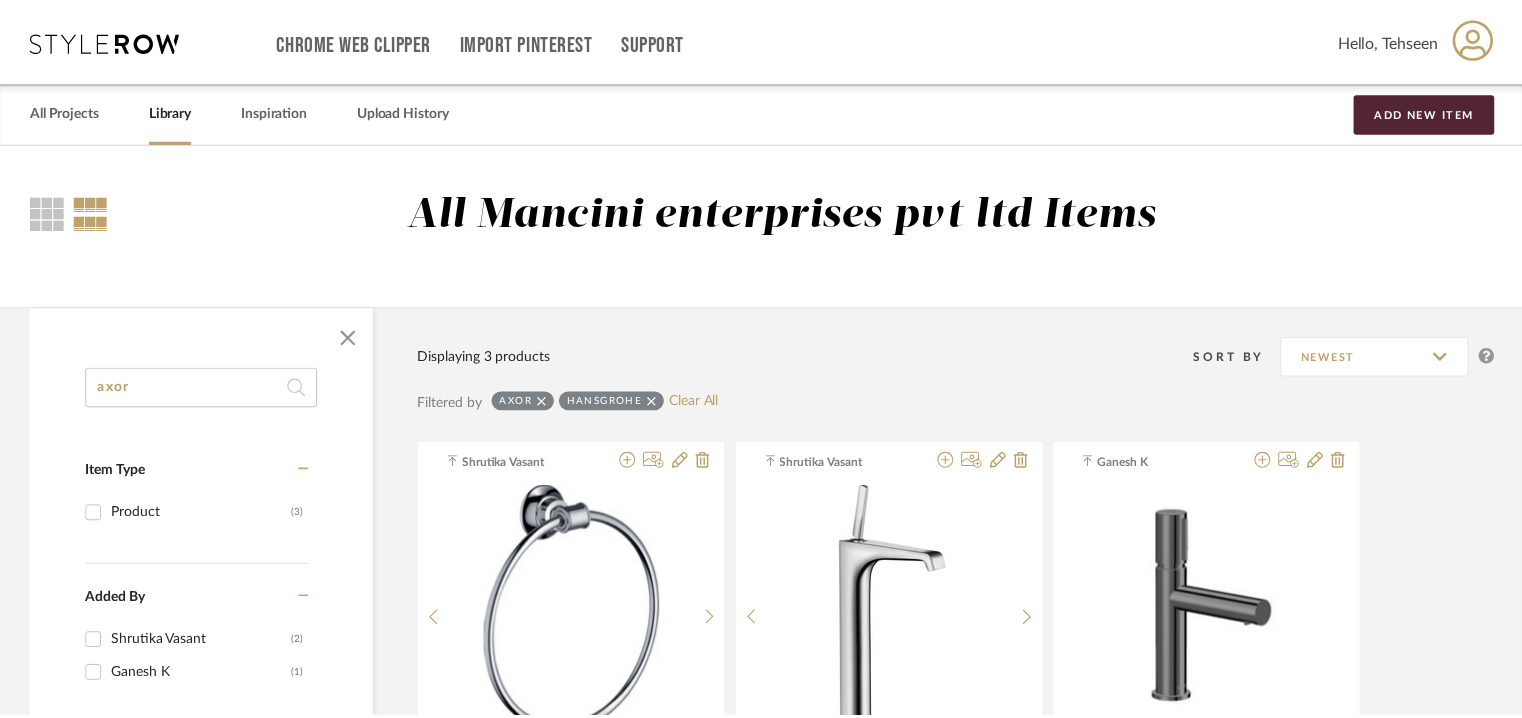 scroll, scrollTop: 381, scrollLeft: 0, axis: vertical 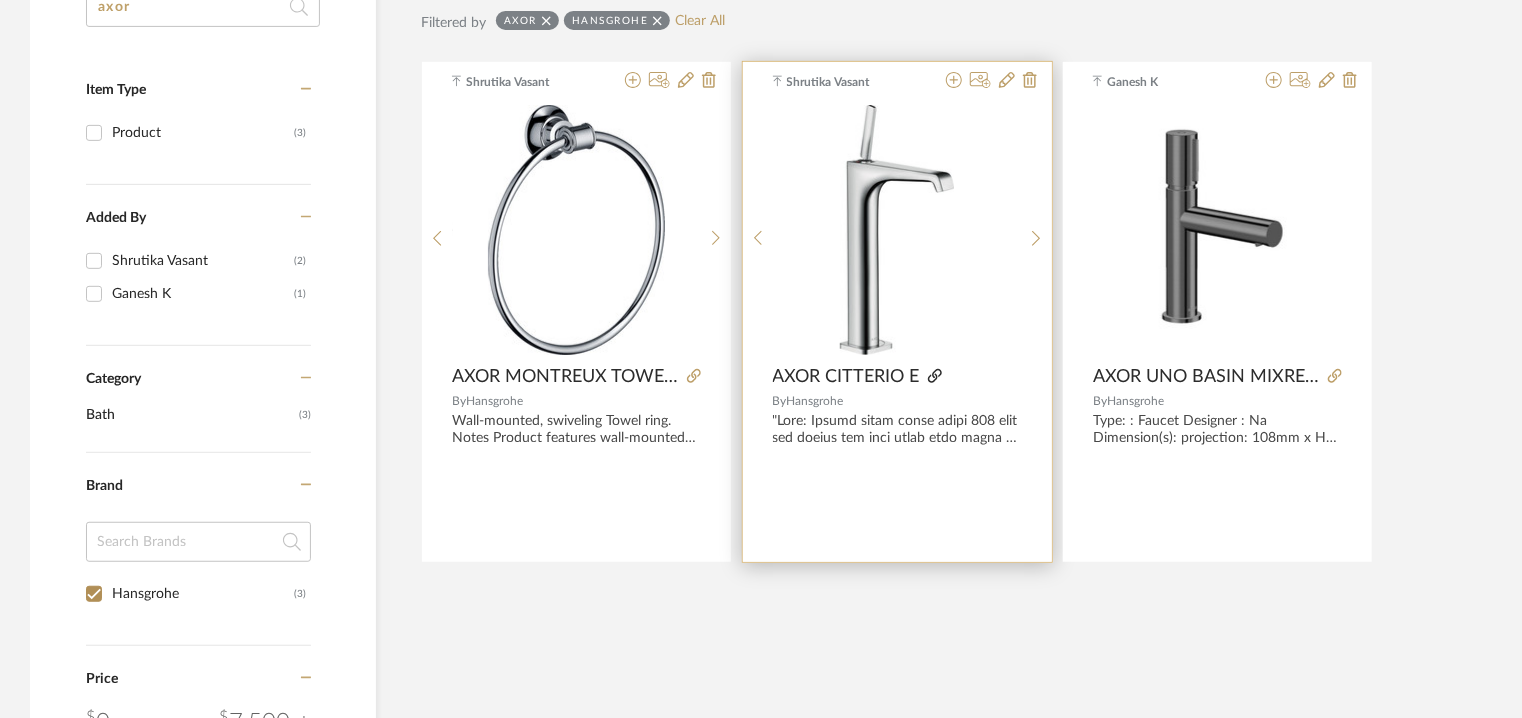 click 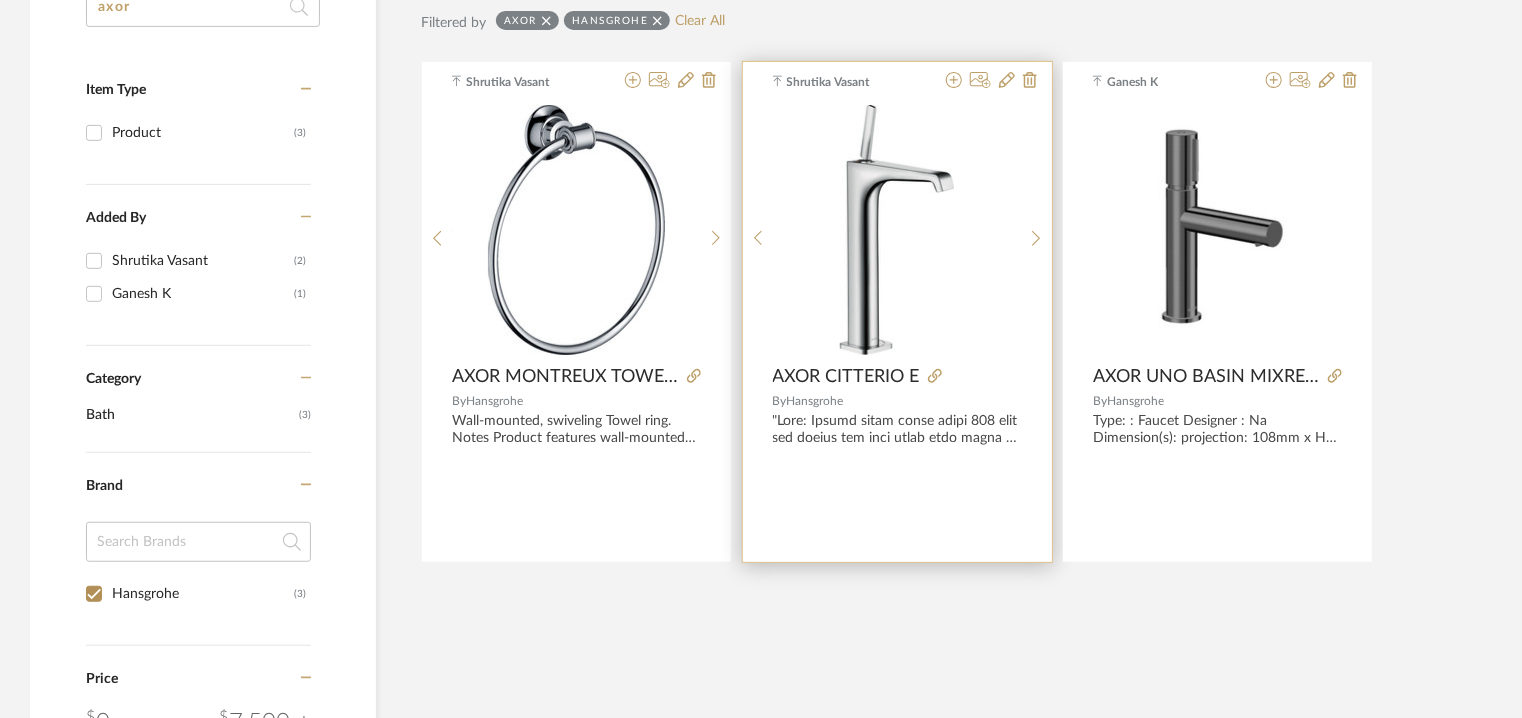 click at bounding box center [897, 230] 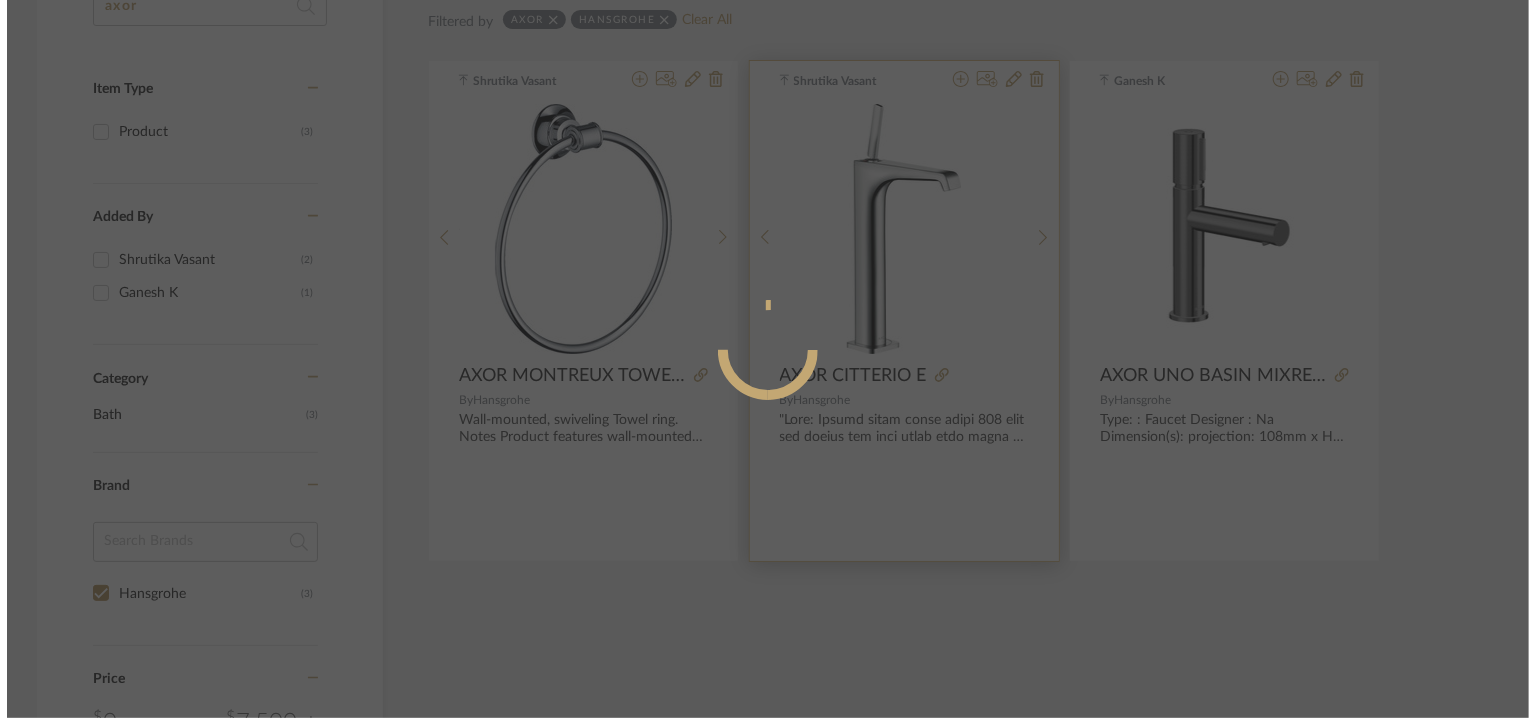 scroll, scrollTop: 0, scrollLeft: 0, axis: both 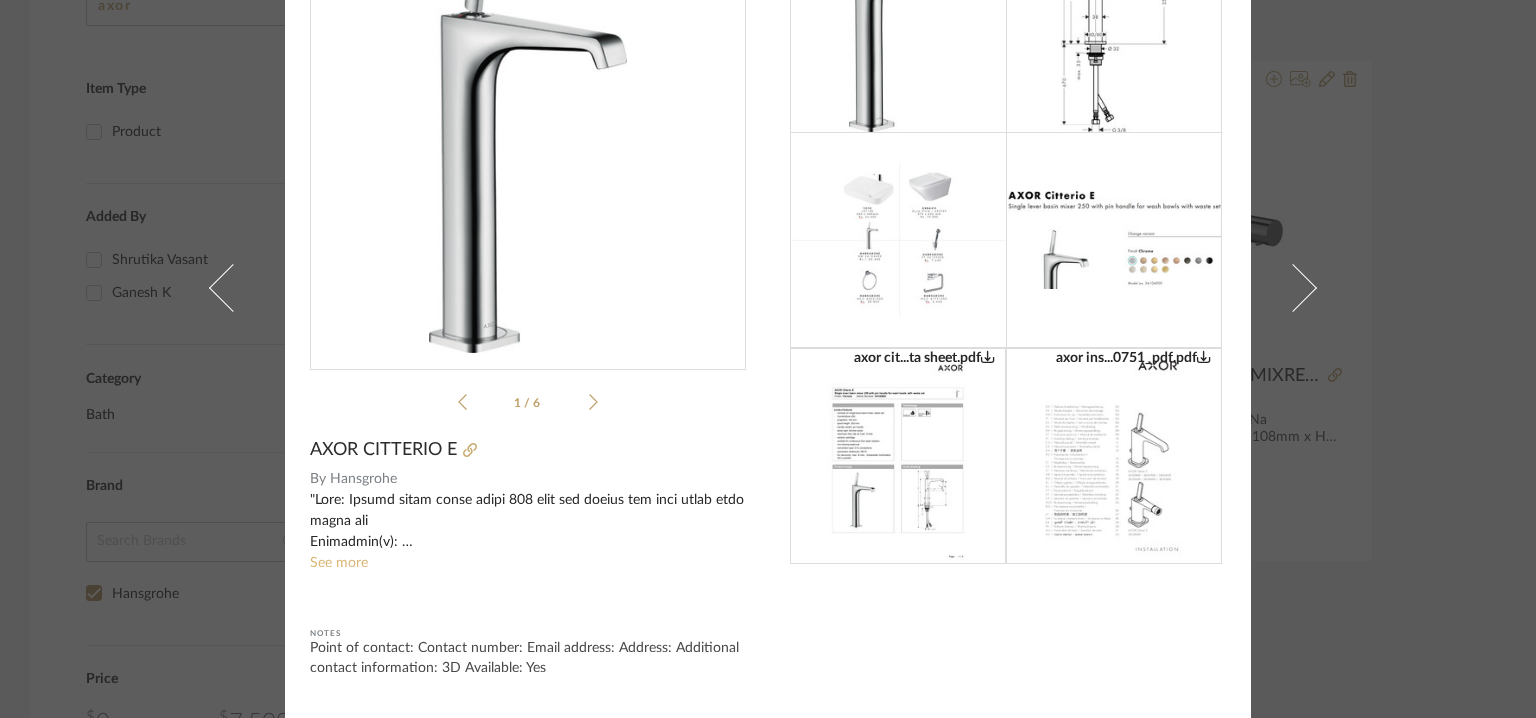 click on "See more" 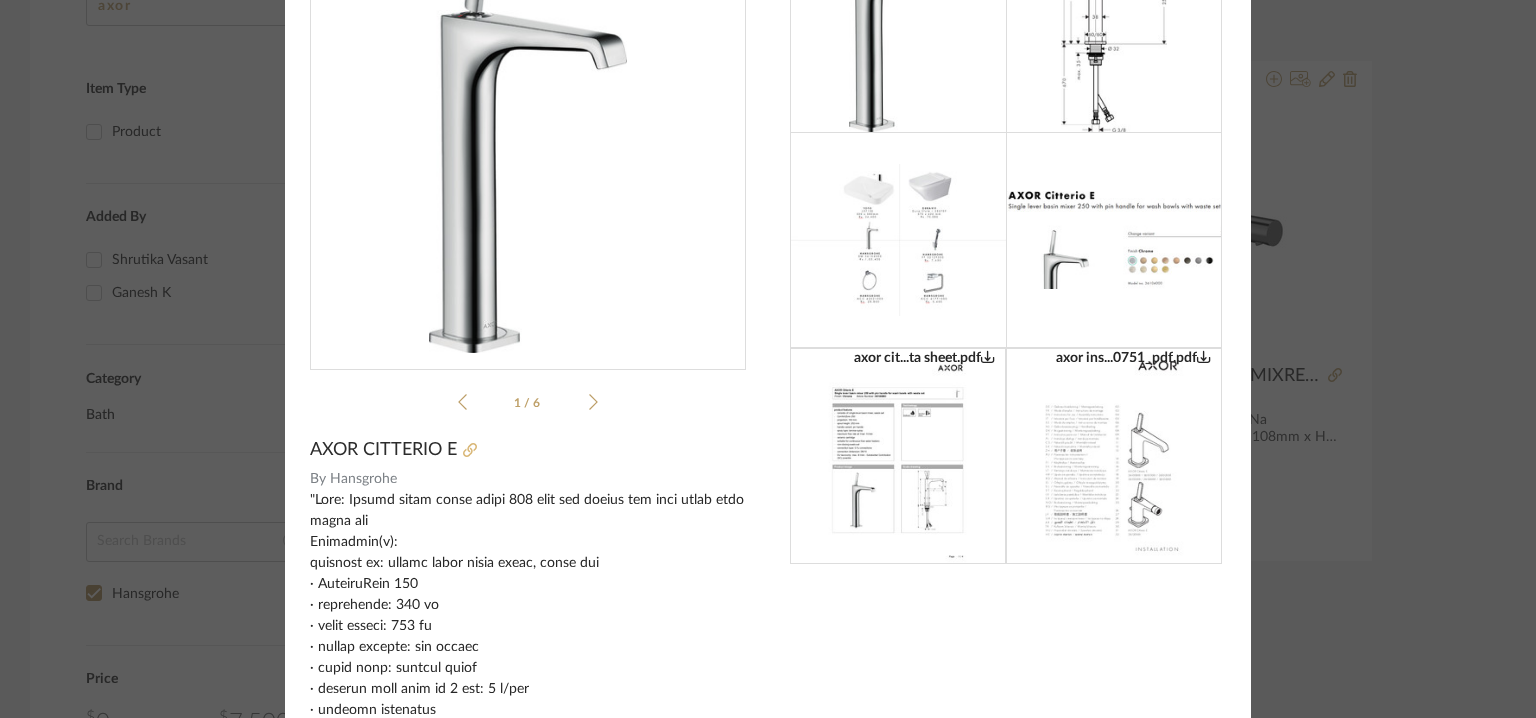 click 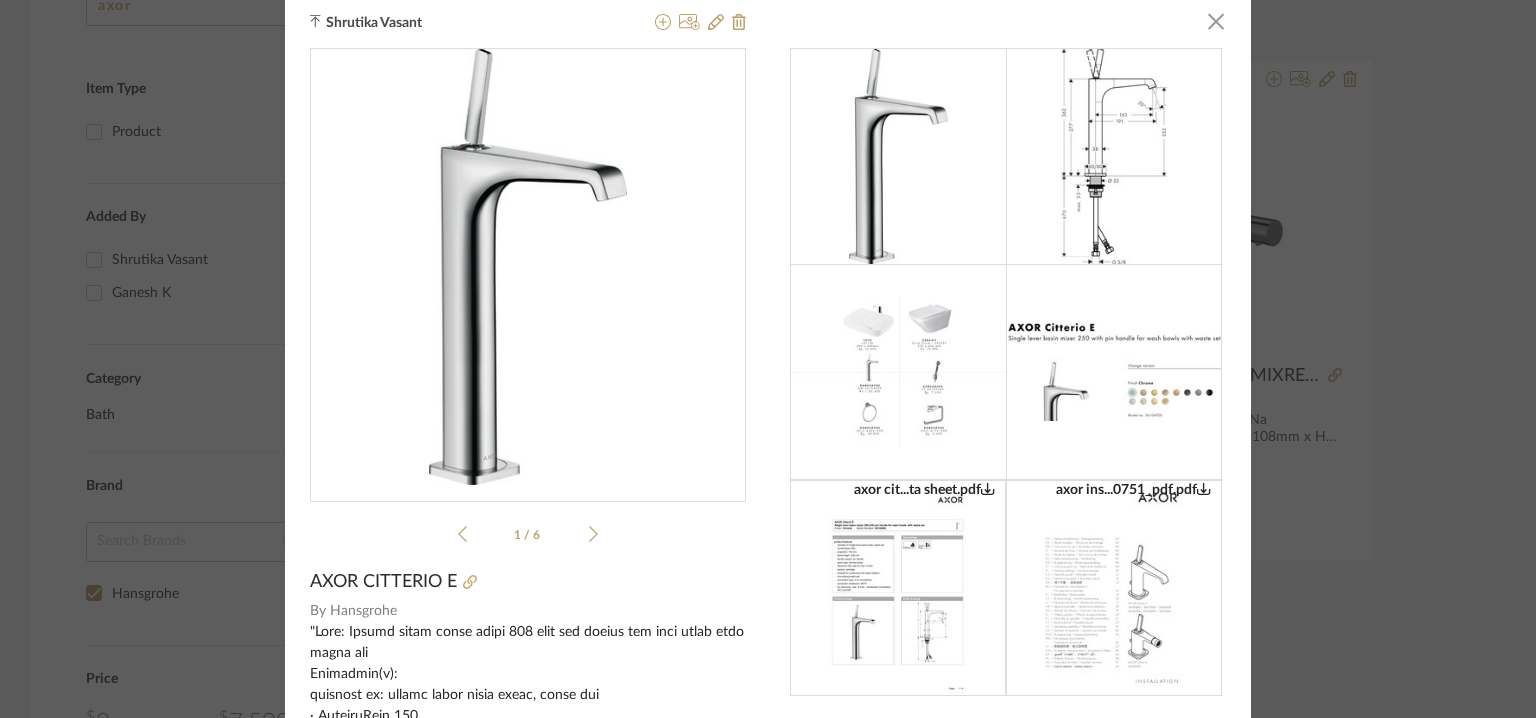 scroll, scrollTop: 0, scrollLeft: 0, axis: both 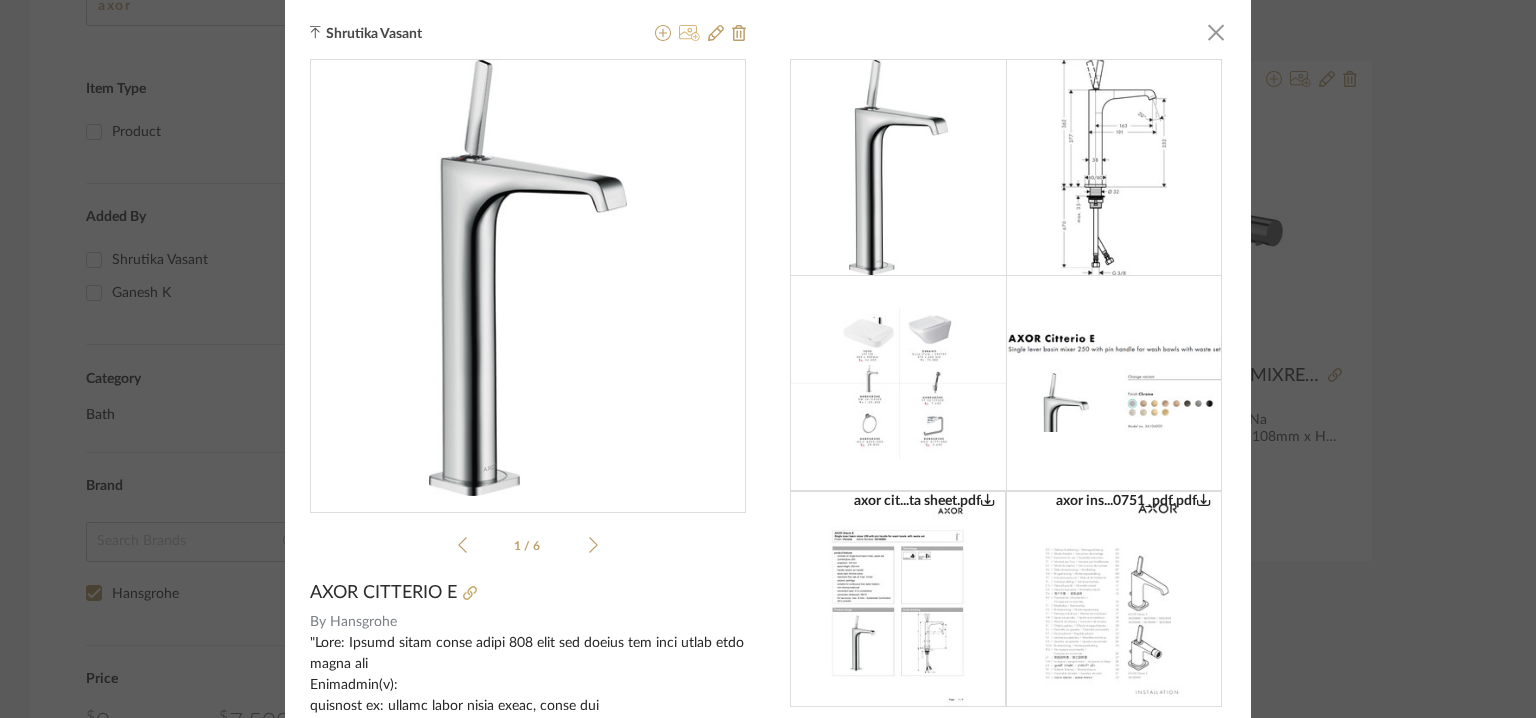click 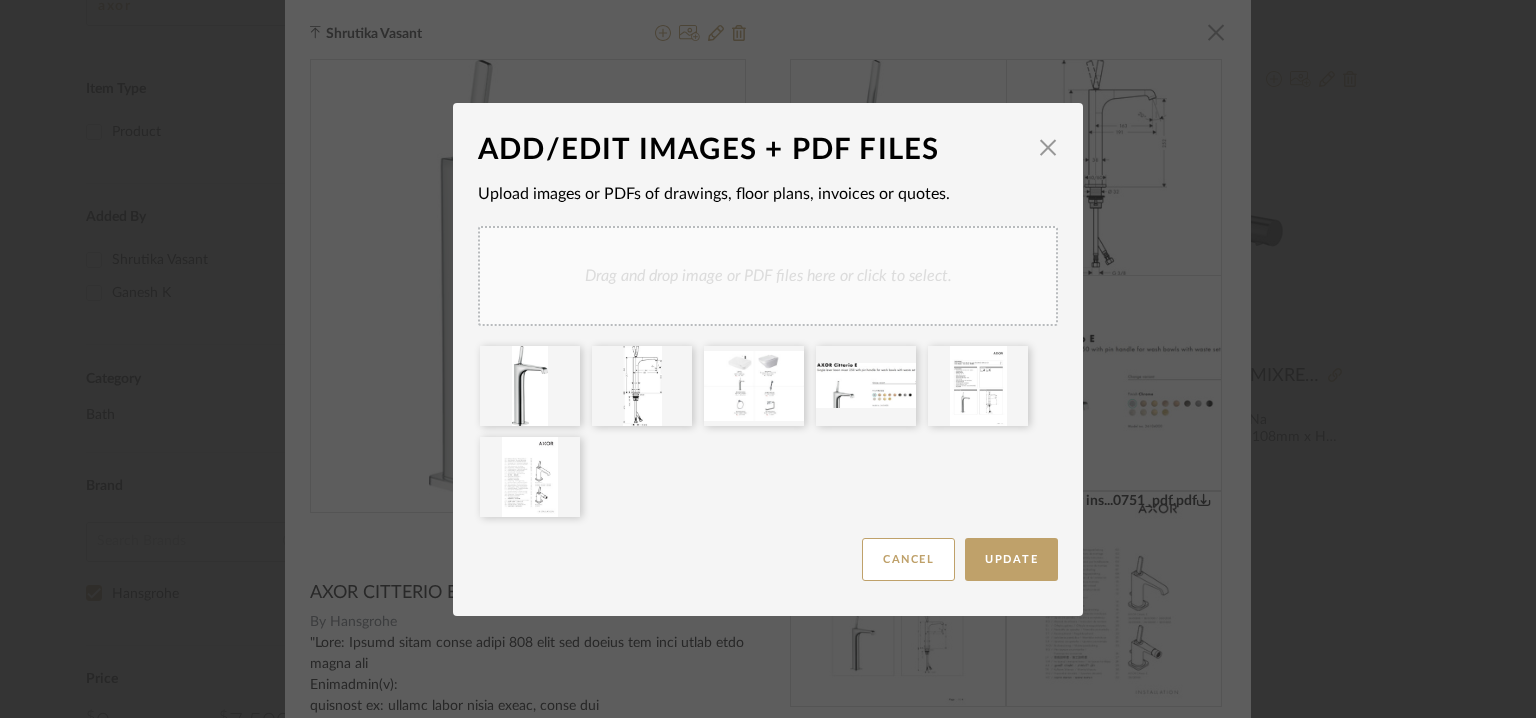 click on "Drag and drop image or PDF files here or click to select." at bounding box center (768, 276) 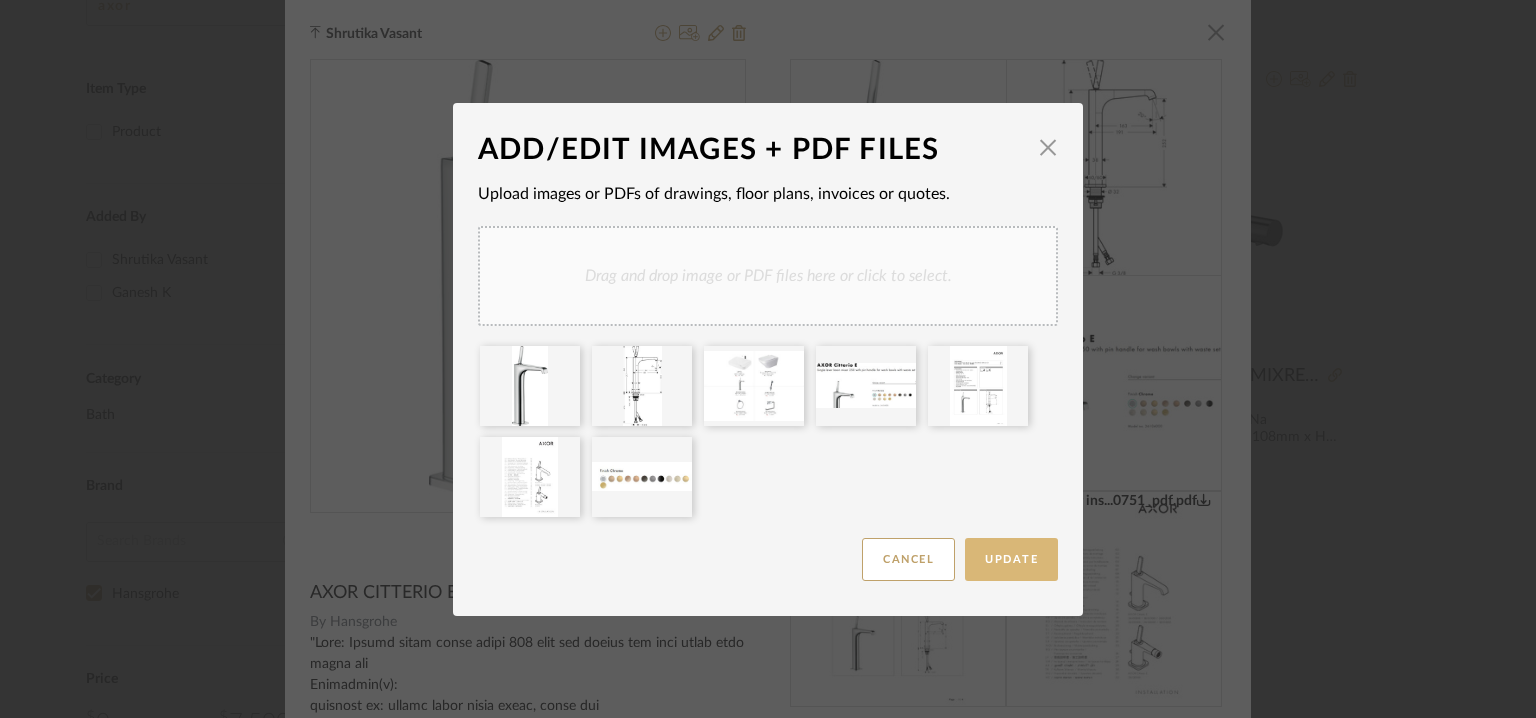 click on "Update" at bounding box center [1011, 559] 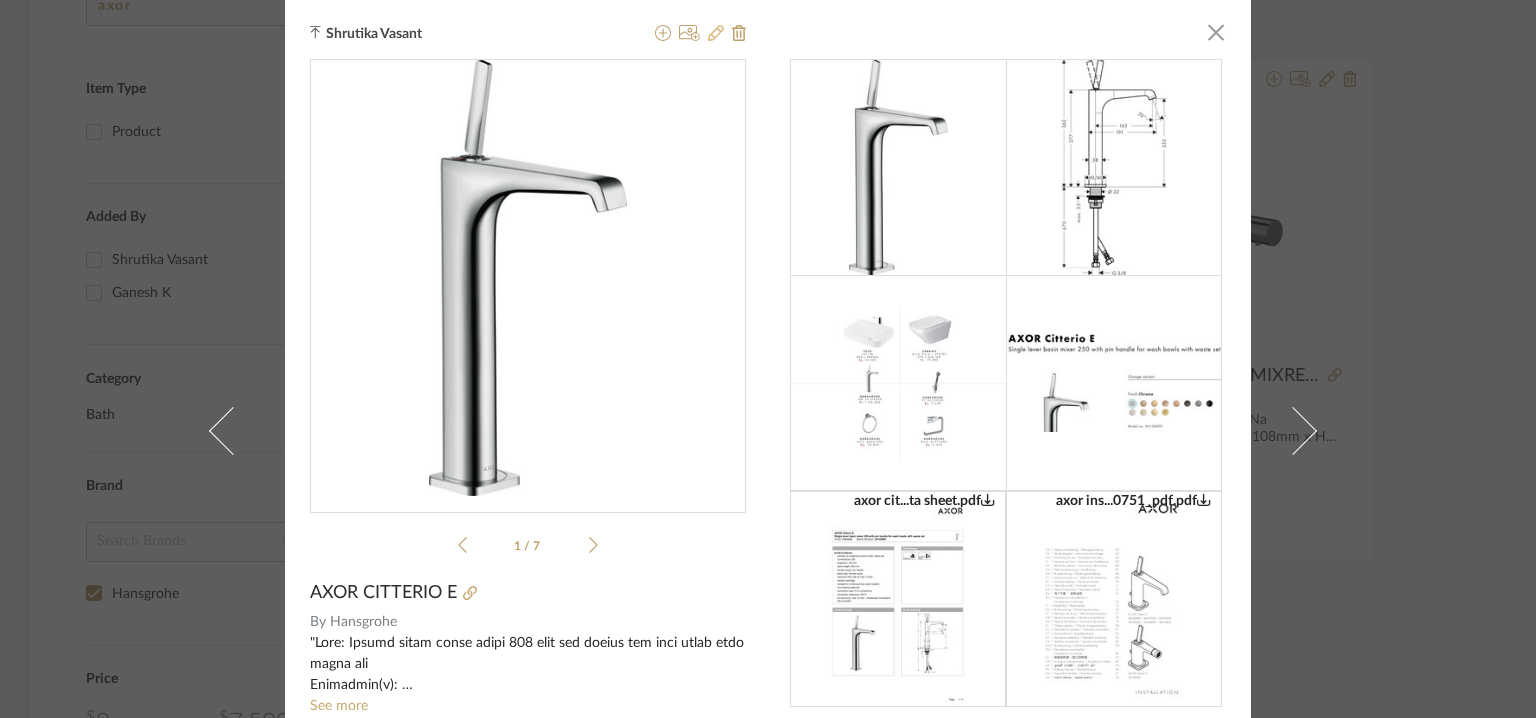 click 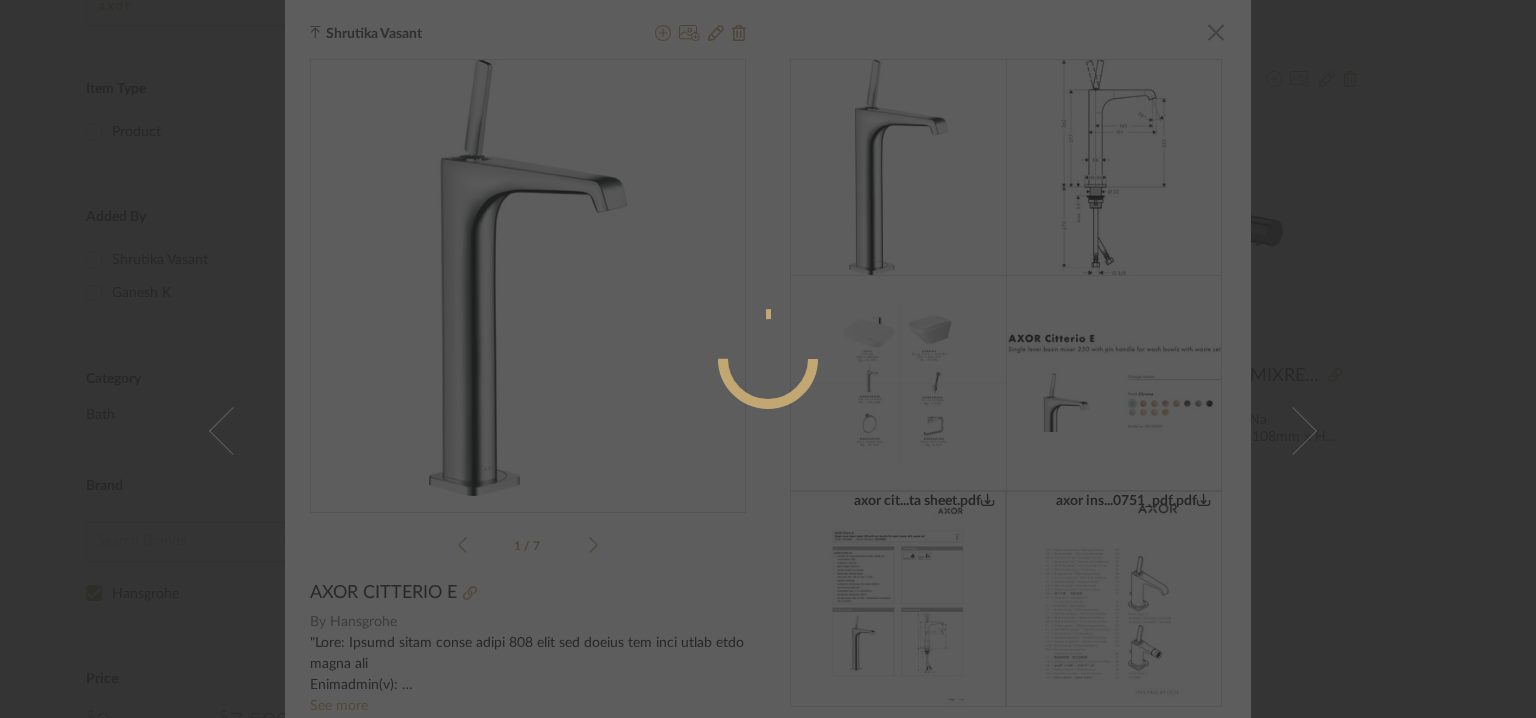 radio on "true" 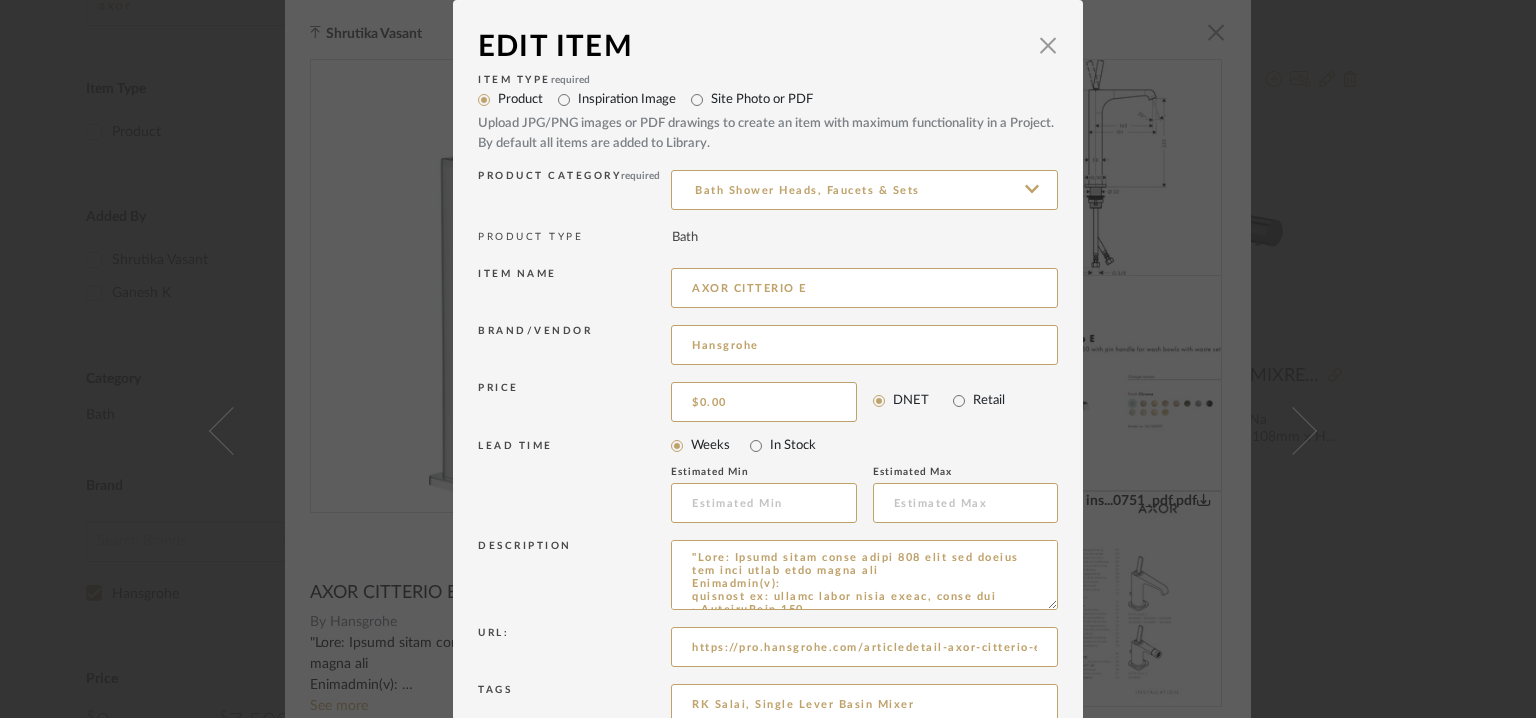 drag, startPoint x: 1044, startPoint y: 607, endPoint x: 1038, endPoint y: 685, distance: 78.23043 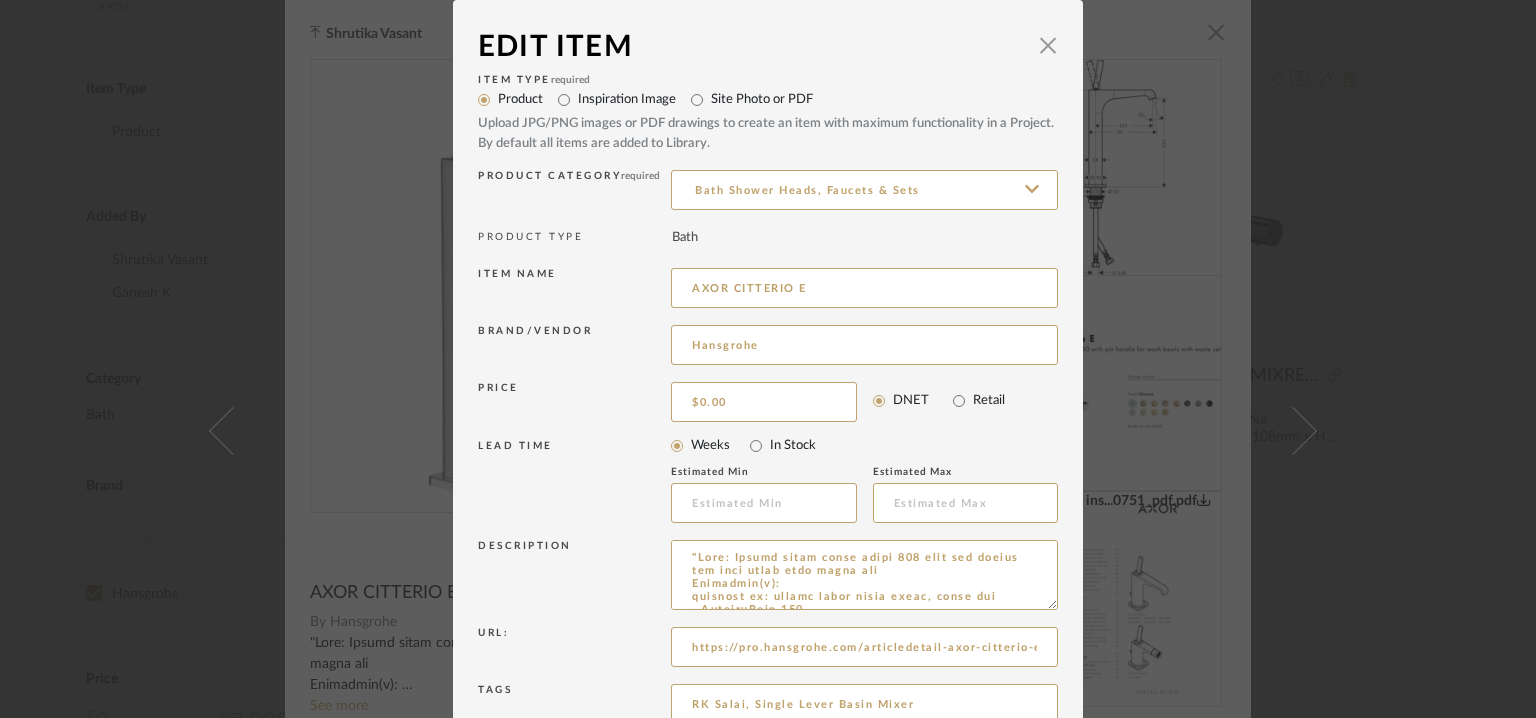 click at bounding box center (864, 575) 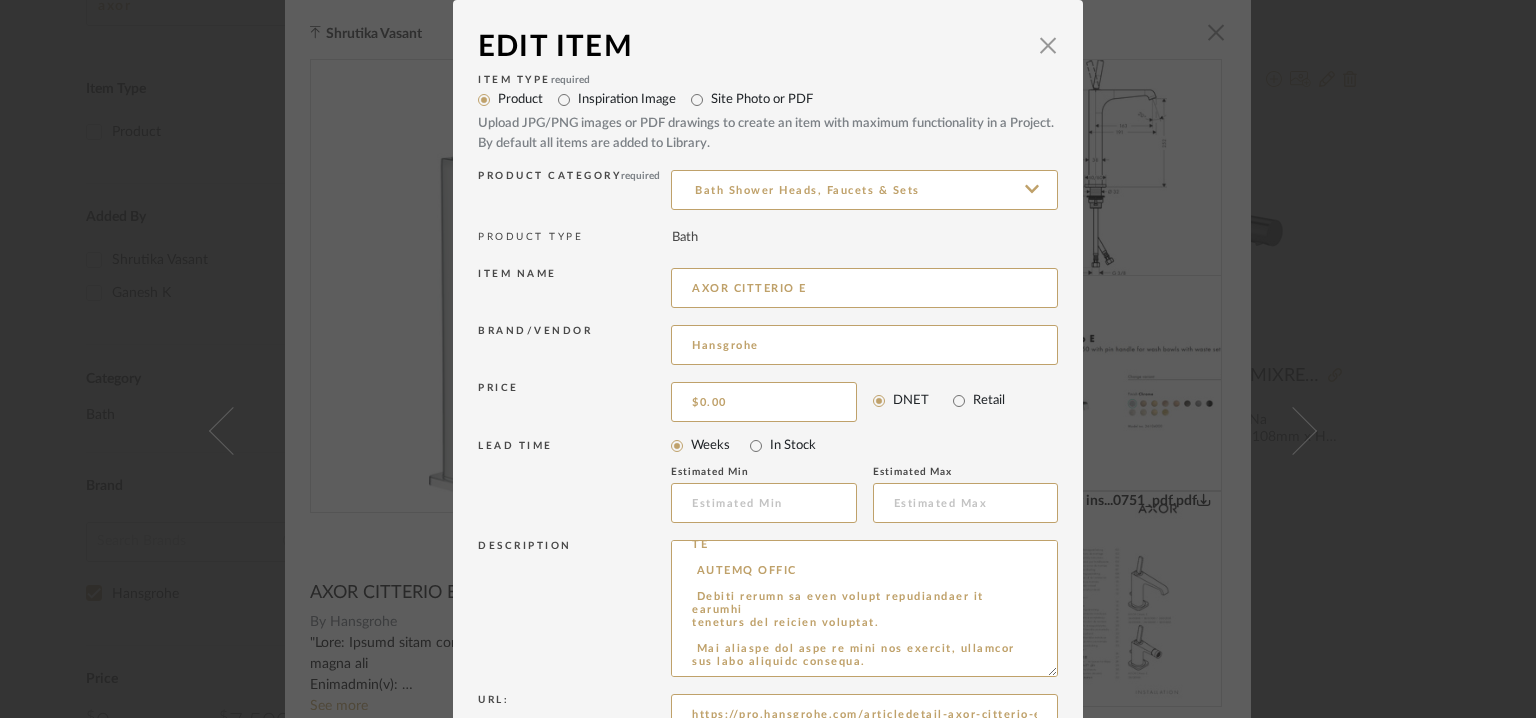 drag, startPoint x: 669, startPoint y: 552, endPoint x: 1284, endPoint y: 742, distance: 643.68085 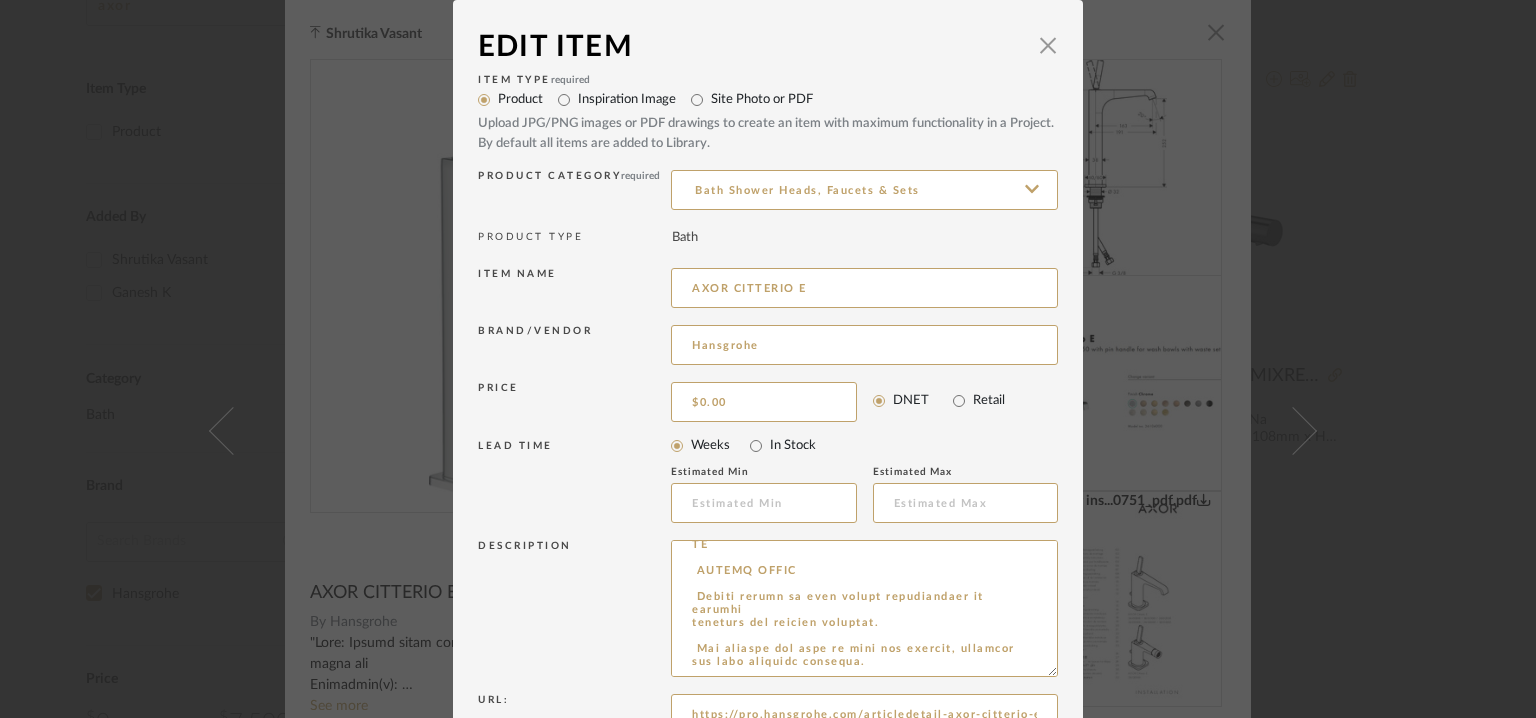 click on "Chrome Web Clipper   Import Pinterest   Support   All Projects   Library   Inspiration   Upload History   Add New Item  Hello, Tehseen  All Mancini enterprises pvt ltd Items axor Item Type Product  (3)  Added By Shrutika Vasant  (2)  Ganesh K  (1)  Category  Bath   (3)  Brand Hansgrohe  (3)  Price 0  7,500 +  0 7500 Upload Method Uploaded  (3)  Lead Time Weeks In Stock Displaying 3 products  Sort By  Newest Filtered by axor Hansgrohe  Clear All  Shrutika Vasant AXOR MONTREUX TOWEL RING By   Hansgrohe  Wall-mounted, swiveling Towel ring.
Notes
Product features wall-mounted material: metal material holder: metal swivelling with mounting material concealed fastening drilling distance: 35 mm diameter drill hole: 6 mm Shrutika Vasant  axor cit...ta sheet.pdf   axor ins...0751_pdf.pdf  AXOR CITTERIO E By   Hansgrohe  Ganesh K AXOR UNO BASIN MIXRER SELECT WITH WASTE SET By   Hansgrohe  StyleRow Design Corp. ©2025 User Agreement Privacy Policy support@stylerow.com User Agreement Privacy Policy
×" at bounding box center [768, -23] 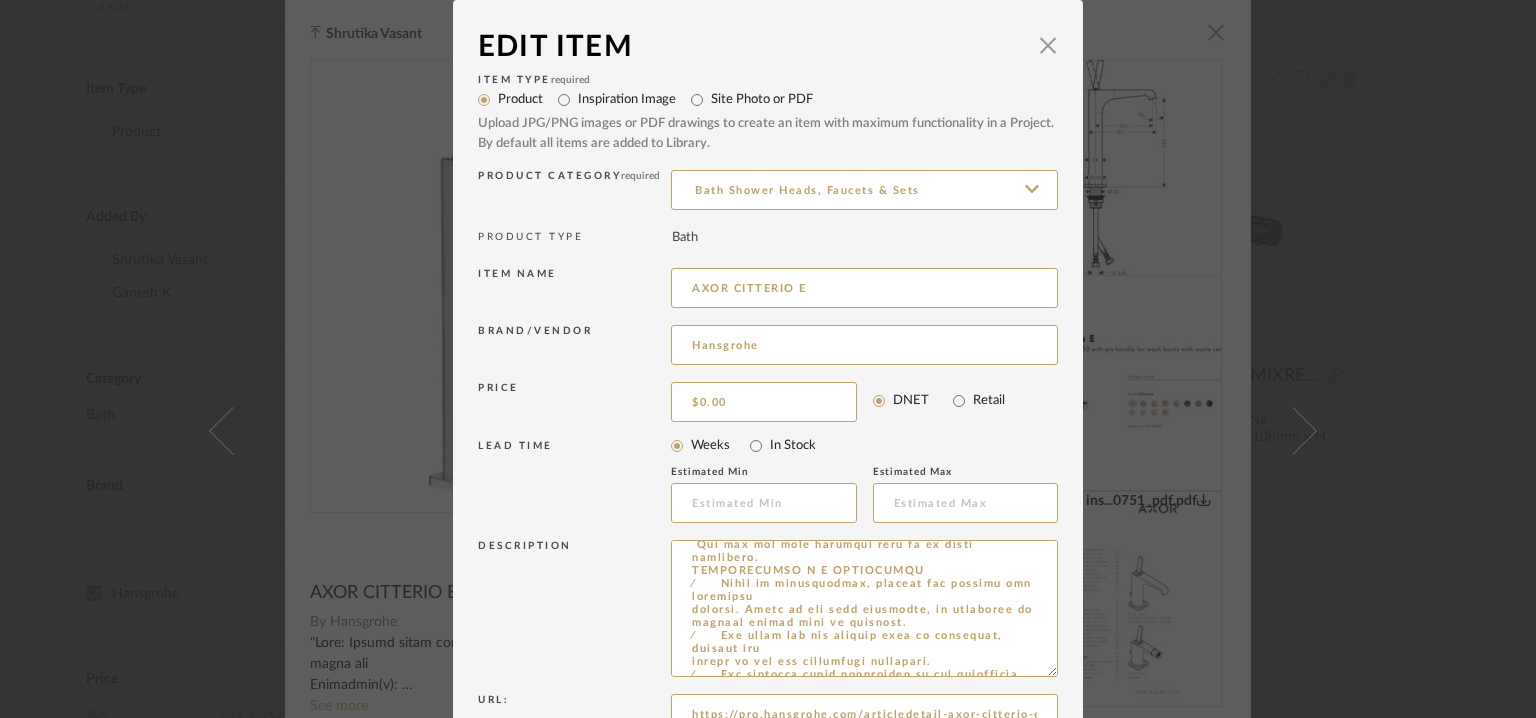 type on "example a semi-pedestal.
⁄	 If the instantaneous water heater causes problems or if
you wish to increase the water flow, the EcoSmart (flow
limiter) located behind the aerator can be removed.
TECHNICAL D ATA
This mixer series-produced with EcoSmart (flow limiter)
Operating pressure: max. 1 MPa
Recommended operating pressure: 0,1 - 0,5 MPa
Test pressure: 1,6 MPa
(1 MPa = 10 bar = 147 PSI)
Hot water temperature: max. 60°C
Thermal disinfection: 70°C ⁄ 4 min
The product is exclusively designed for drinking water!
SYMBOL D SCRIPTION
Do not use silicone containing acetic acid!
DIMENSIONS (see page 36)
FLOW D IAGRAM (see page 37)
SPARE P ARTS (see page 38)
SPECIAL A C CESSORIES
(order as an extra)
⁄	 special tool #58085000 (see page 33)
⁄	 Installation putty (see page 34)
CLEANING (see page 35)
OPERATION (see page 38)
Hansgrohe recommends not to use as drinking
water the first half liter of water drawn in the
morning or after a prolonged period of non-use.
TEST C ERTIFICATE (see page 38)
Lead time: NA
Customizab..." 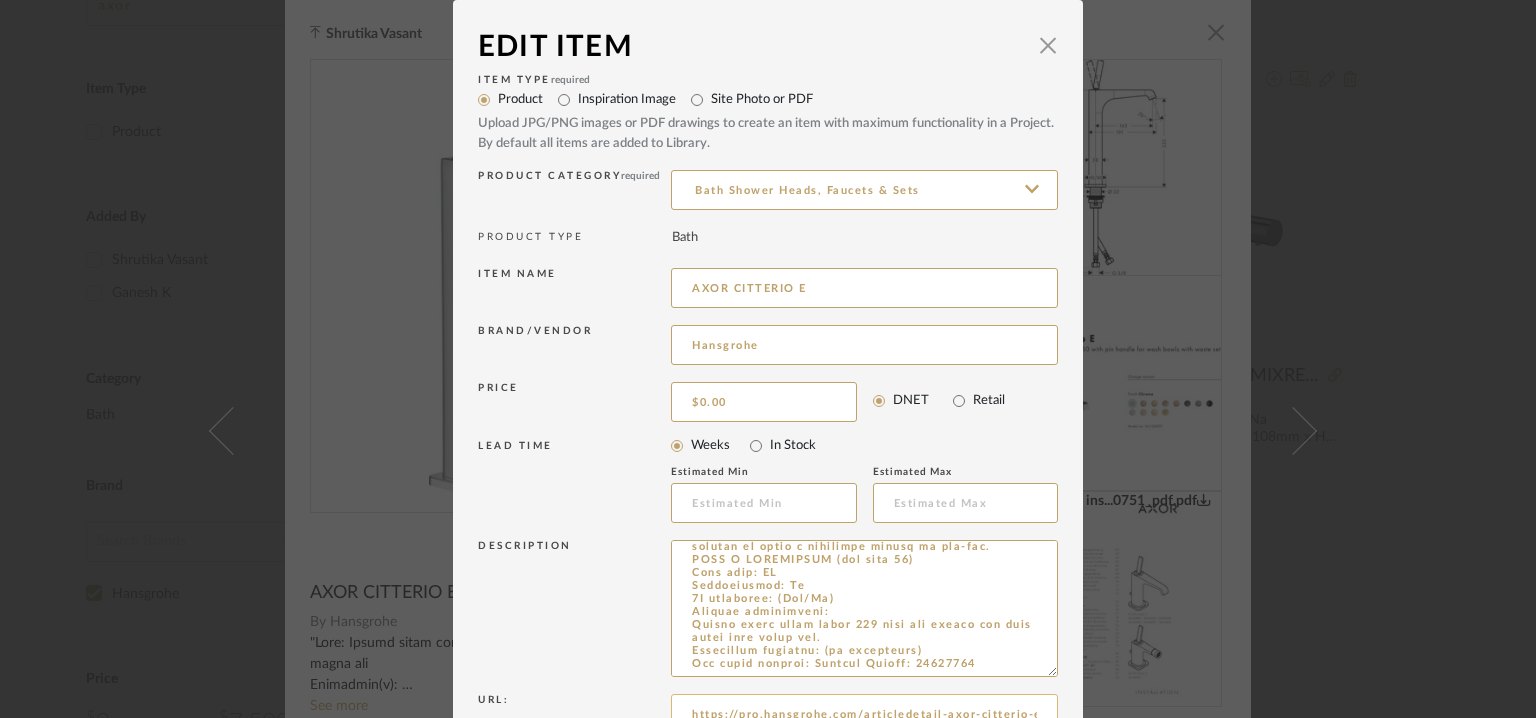 scroll, scrollTop: 11, scrollLeft: 0, axis: vertical 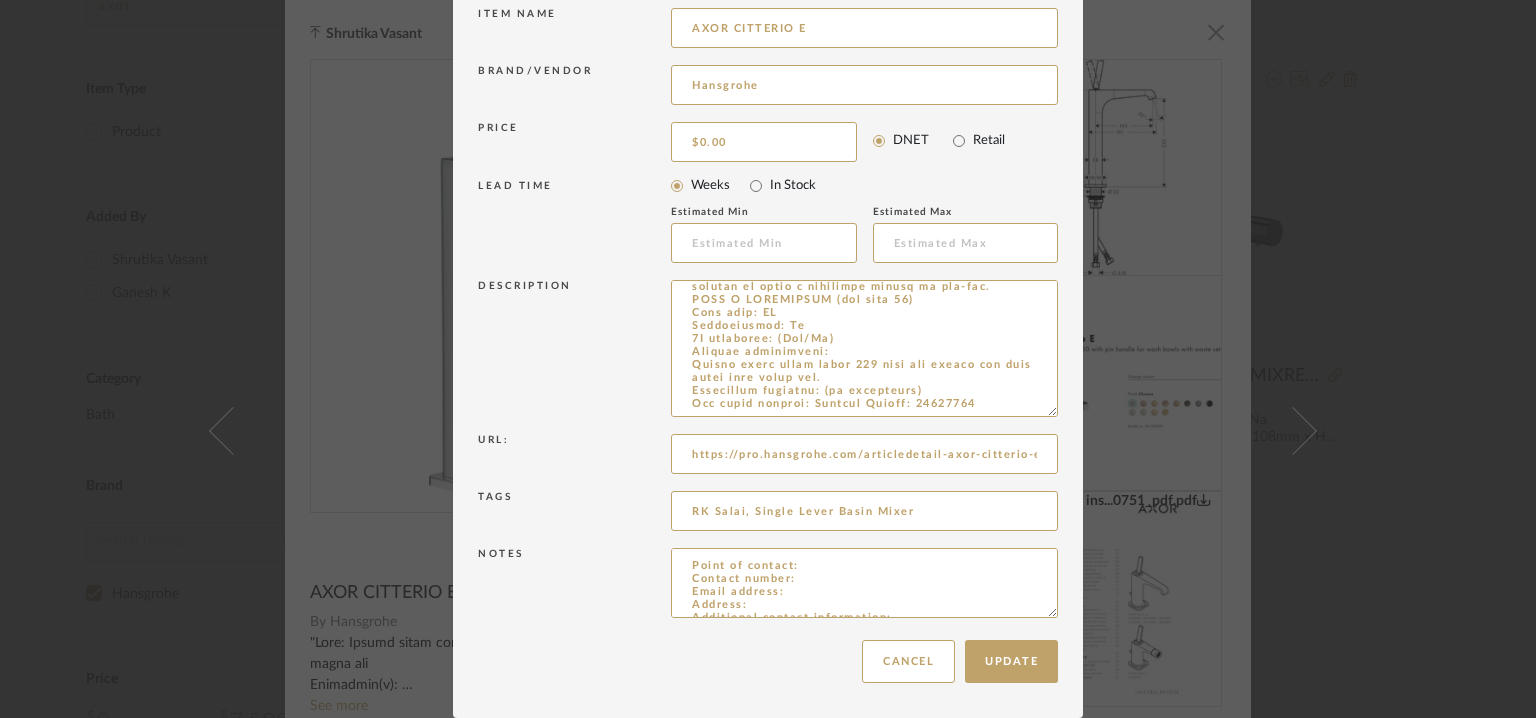 drag, startPoint x: 671, startPoint y: 555, endPoint x: 1327, endPoint y: 748, distance: 683.8019 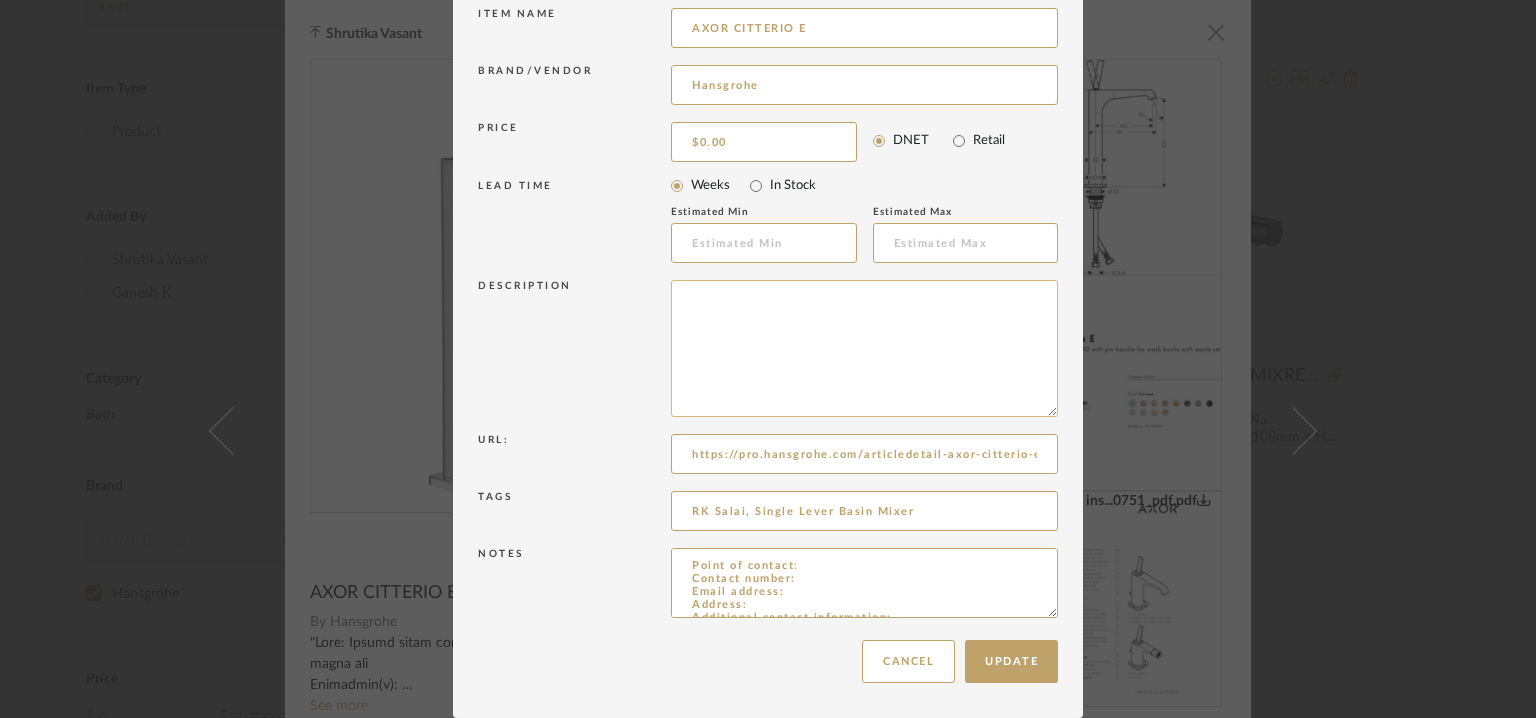 scroll, scrollTop: 0, scrollLeft: 0, axis: both 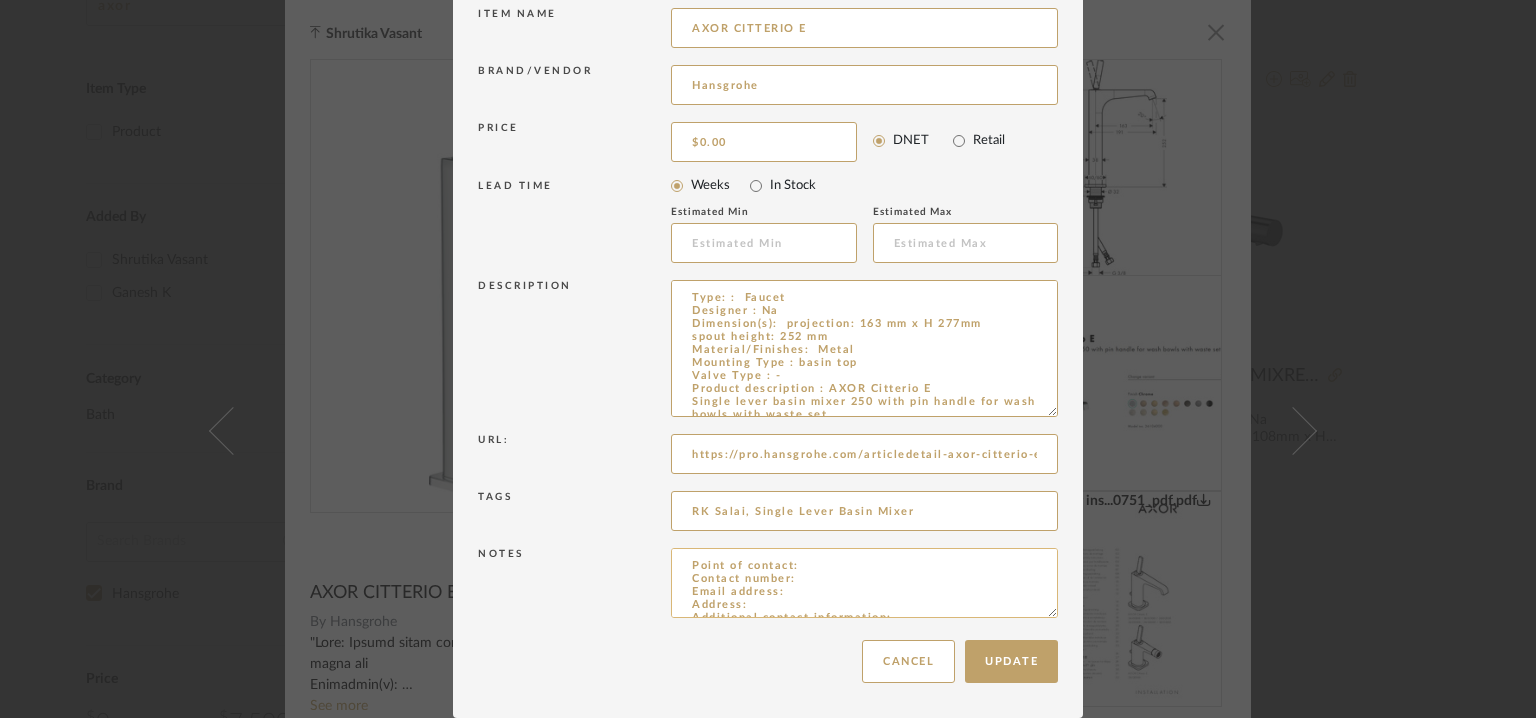 type on "Type: :  Faucet
Designer : Na
Dimension(s):  projection: 163 mm x H 277mm
spout height: 252 mm
Material/Finishes:  Metal
Mounting Type : basin top
Valve Type : -
Product description : AXOR Citterio E
Single lever basin mixer 250 with pin handle for wash bowls with waste set
Additional Feature :
Any other details :
-consists of: single lever basin mixer, waste set
-ComfortZone: 250
-handle variant: pin handle
-spray type: laminar spray
-maximum flow rate at 3 bar: 5 l/min
-ceramic cartridge
-suitable for continuous flow water heaters
non-closing waste set
connection type: G ⅜ hose connections
connection dimension: DN15
EU taxonomy: max. 6 l/min - Substantial Contribution (SC) possible
Model no. 36104000" 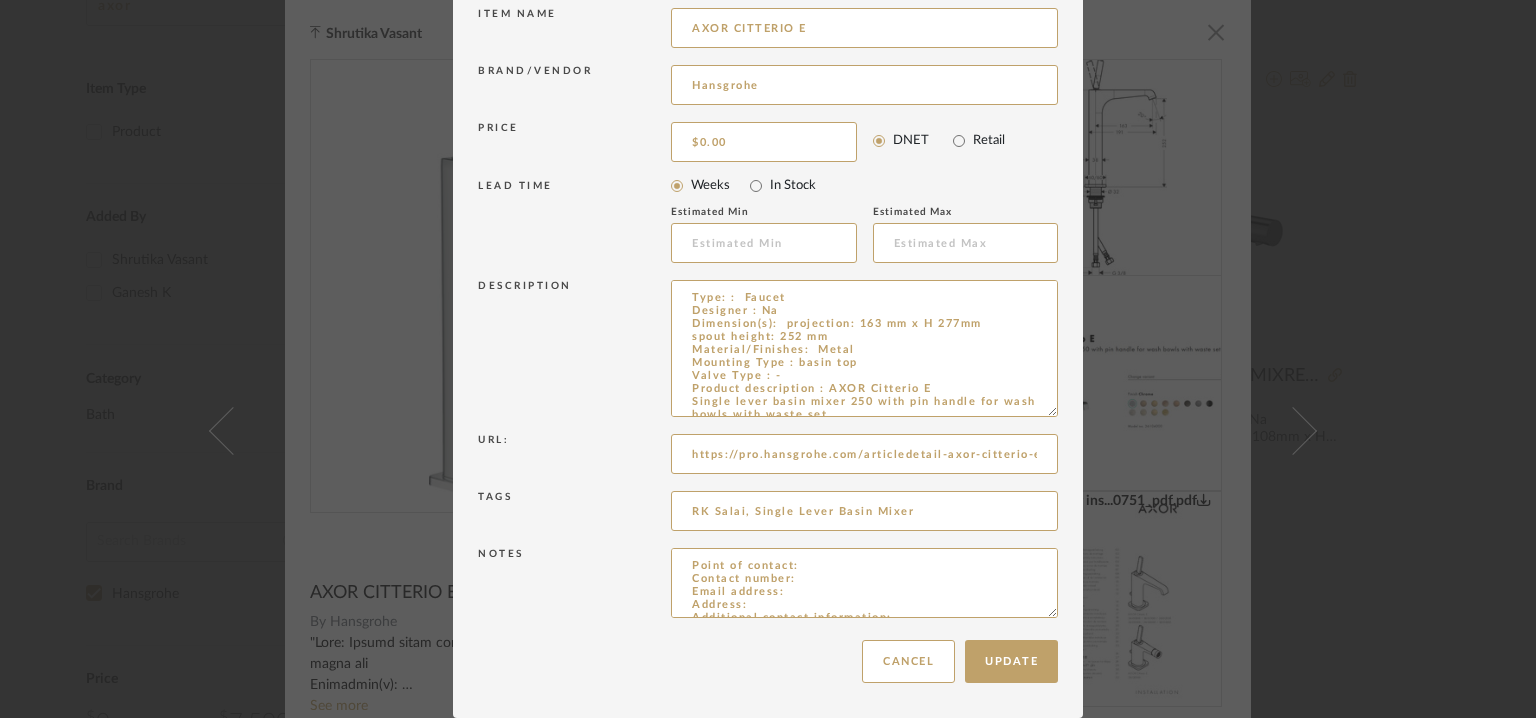 drag, startPoint x: 1040, startPoint y: 613, endPoint x: 1072, endPoint y: 737, distance: 128.06248 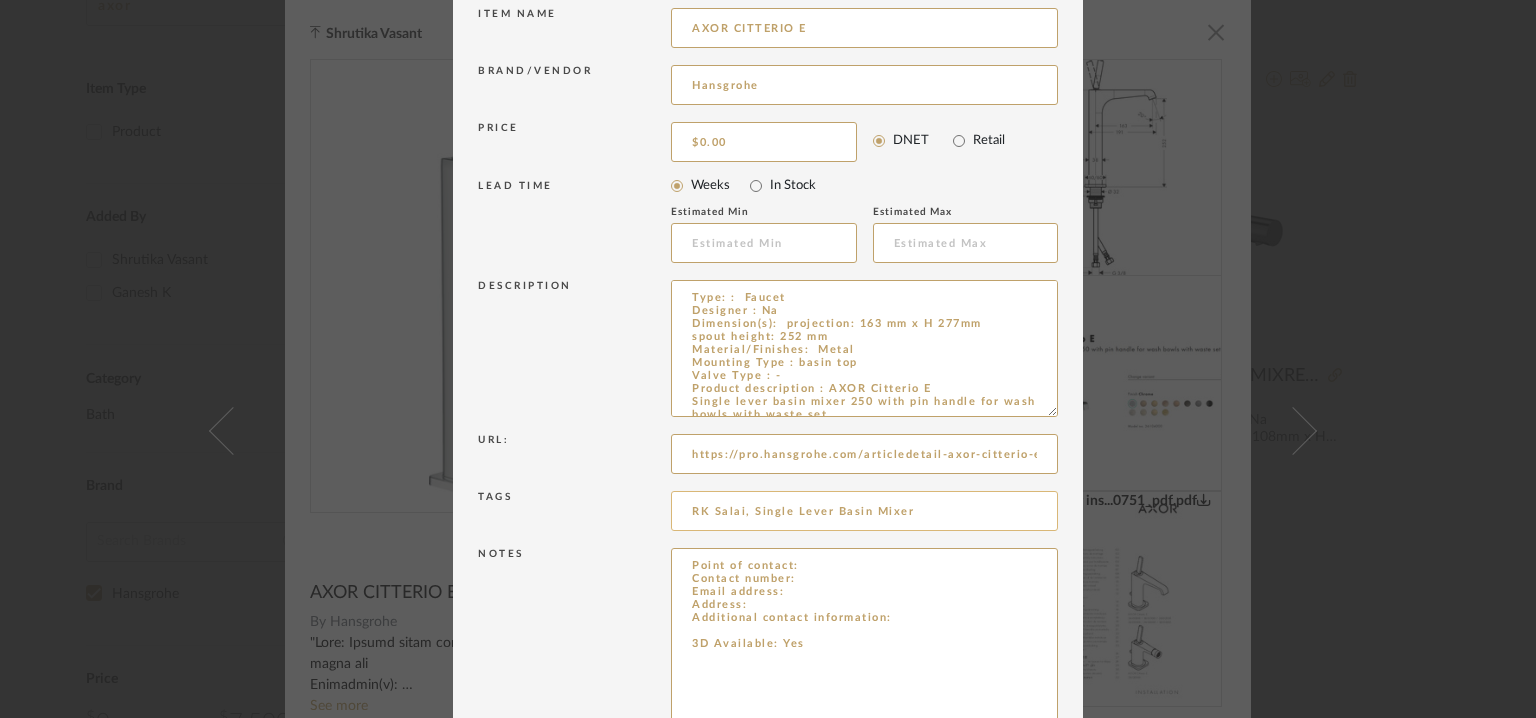 drag, startPoint x: 842, startPoint y: 669, endPoint x: 674, endPoint y: 521, distance: 223.89284 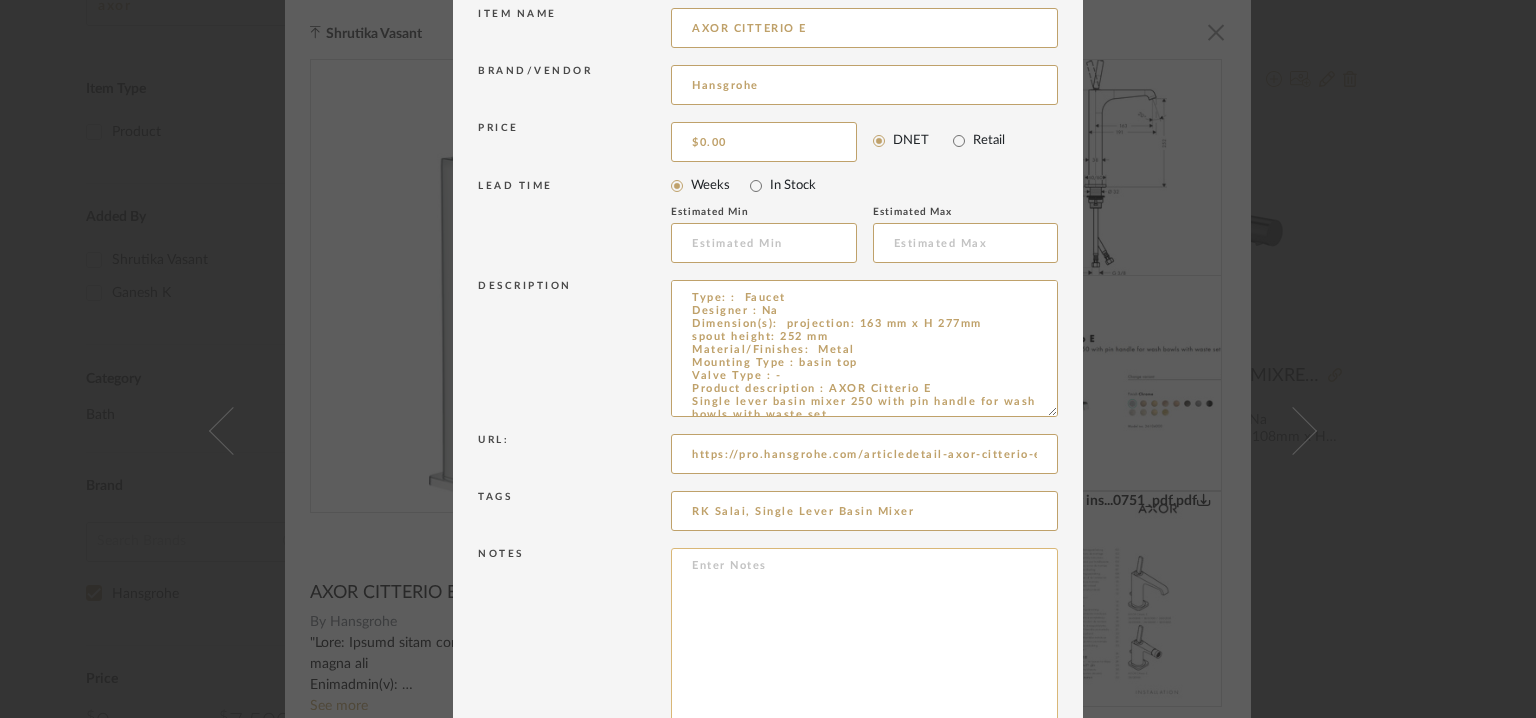 click at bounding box center [864, 645] 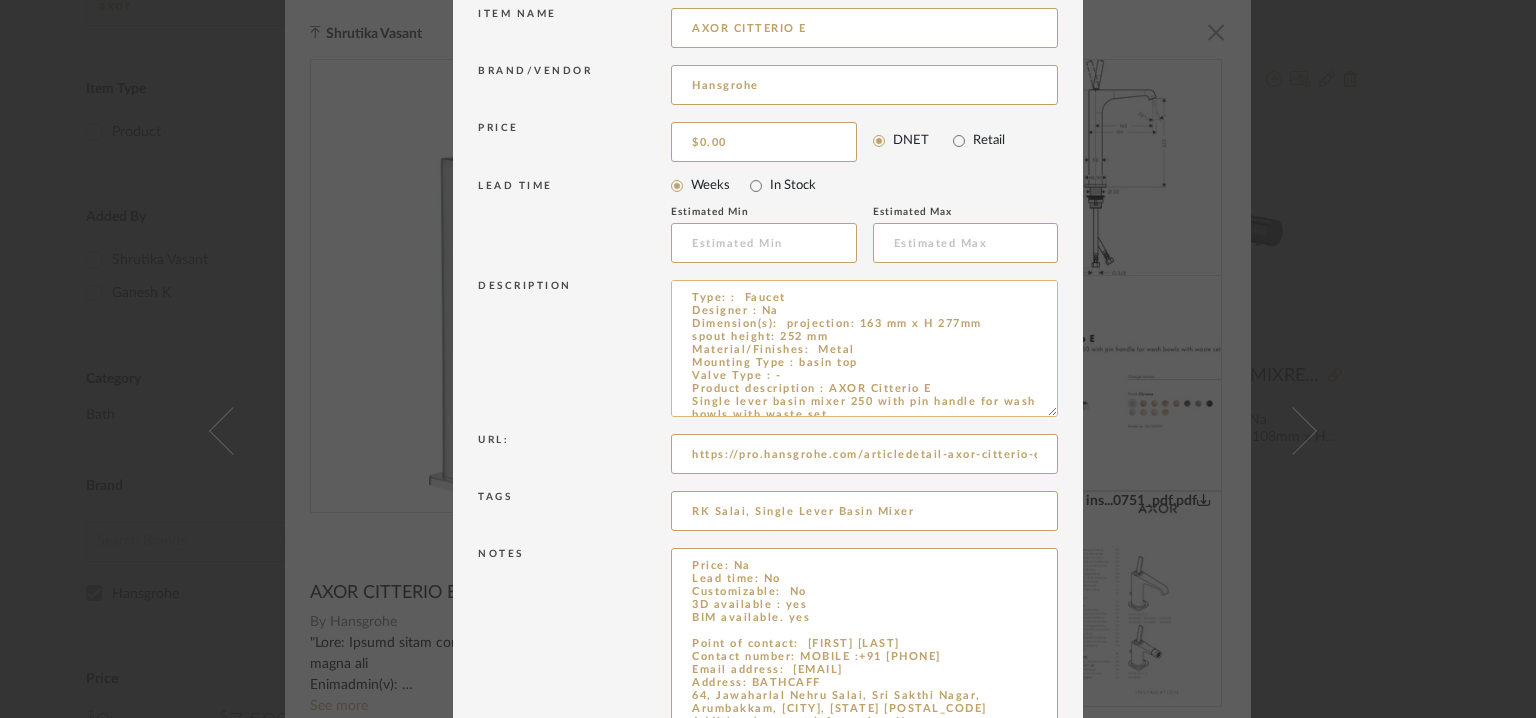 scroll, scrollTop: 283, scrollLeft: 0, axis: vertical 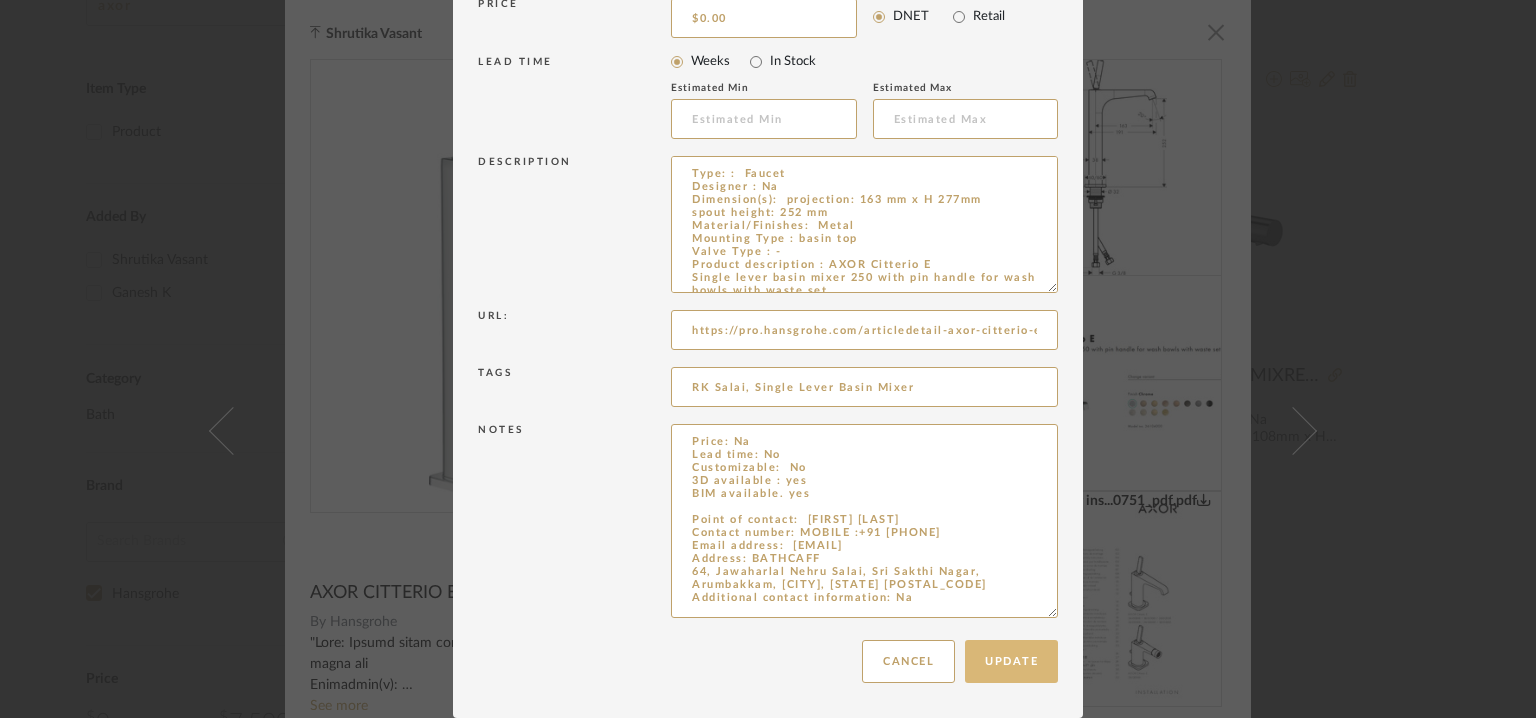 type on "Price: Na
Lead time: No
Customizable:  No
3D available : yes
BIM available. yes
Point of contact:  Shantilal
Contact number: MOBILE :+91 99402 55955
Email address:  luxury@bathcaff.com
Address: BATHCAFF
64, Jawaharlal Nehru Salai, Sri Sakthi Nagar, Arumbakkam, Chennai, Tamil Nadu 60010
Additional contact information: Na" 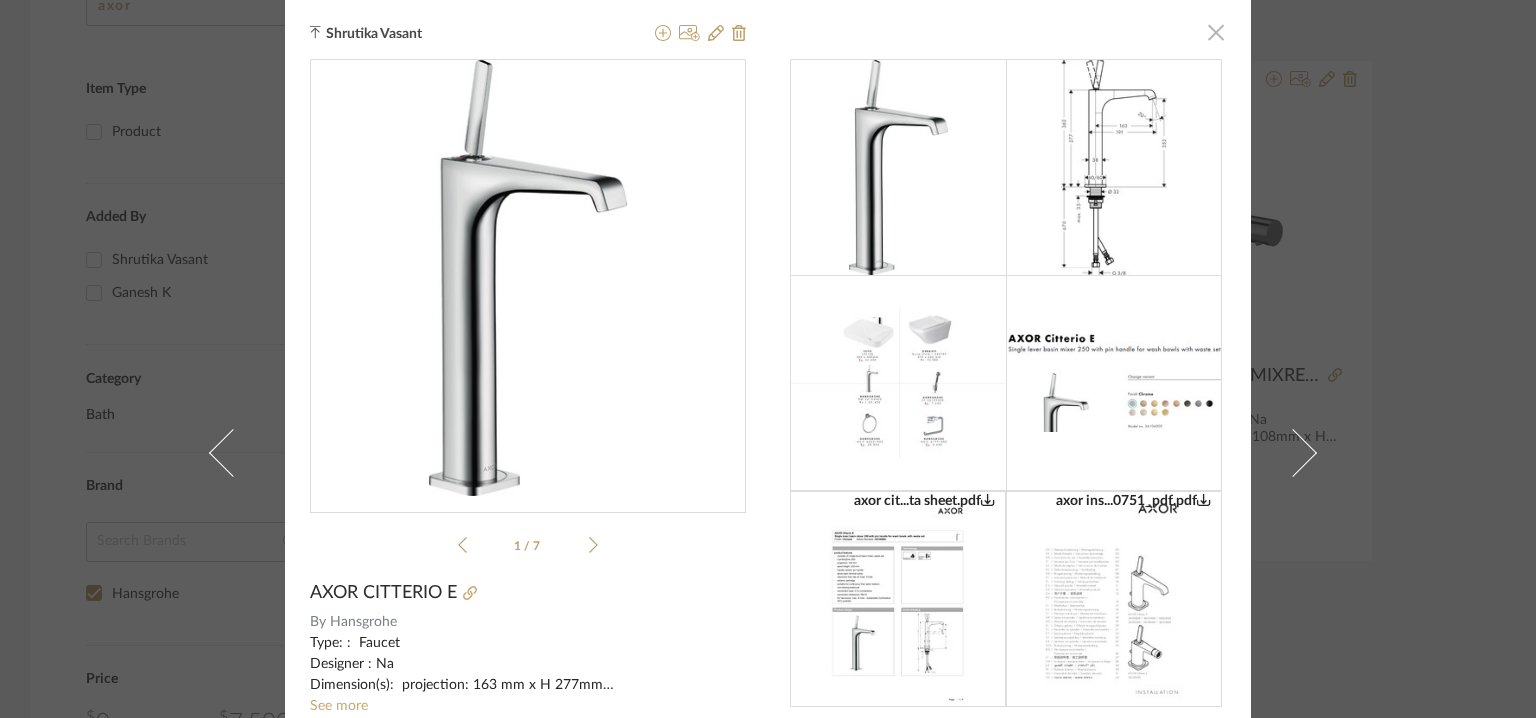click 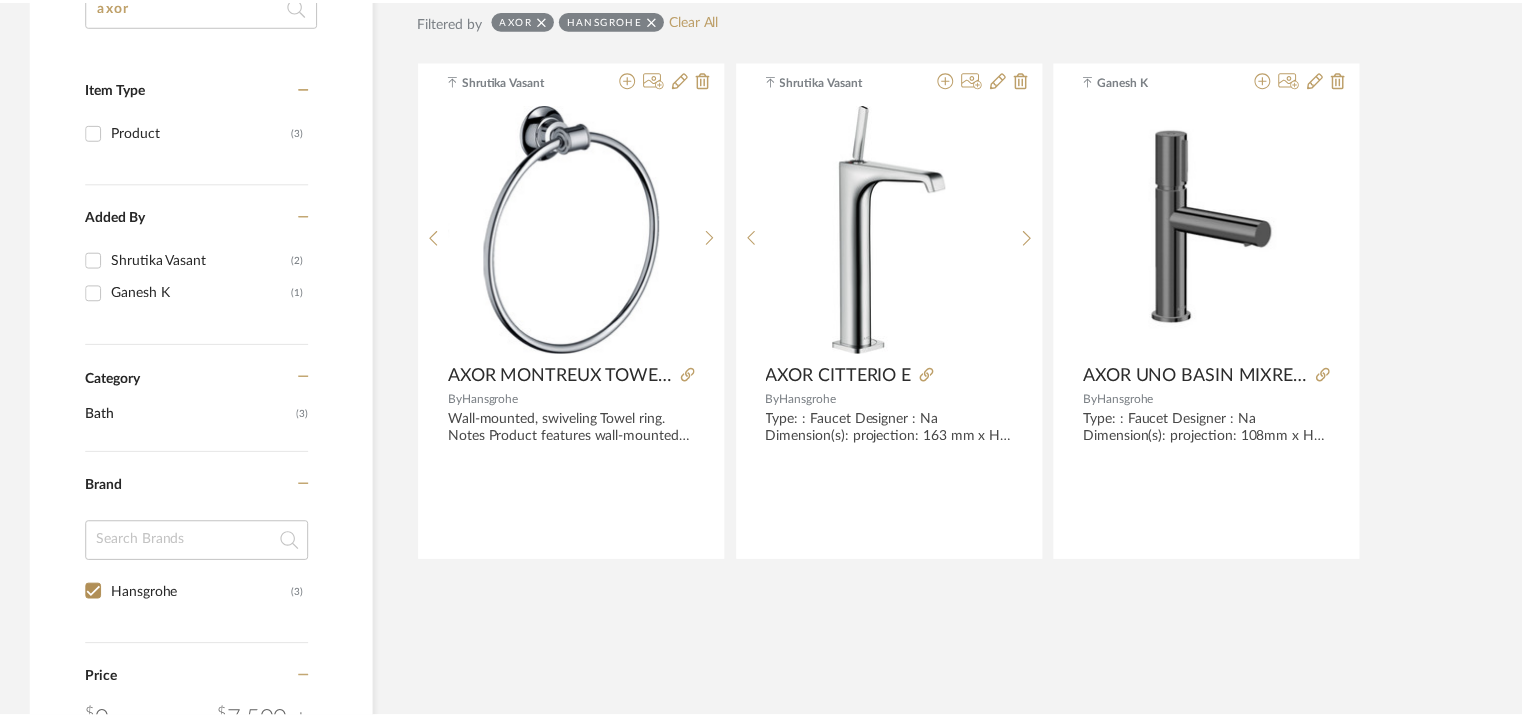 scroll, scrollTop: 381, scrollLeft: 0, axis: vertical 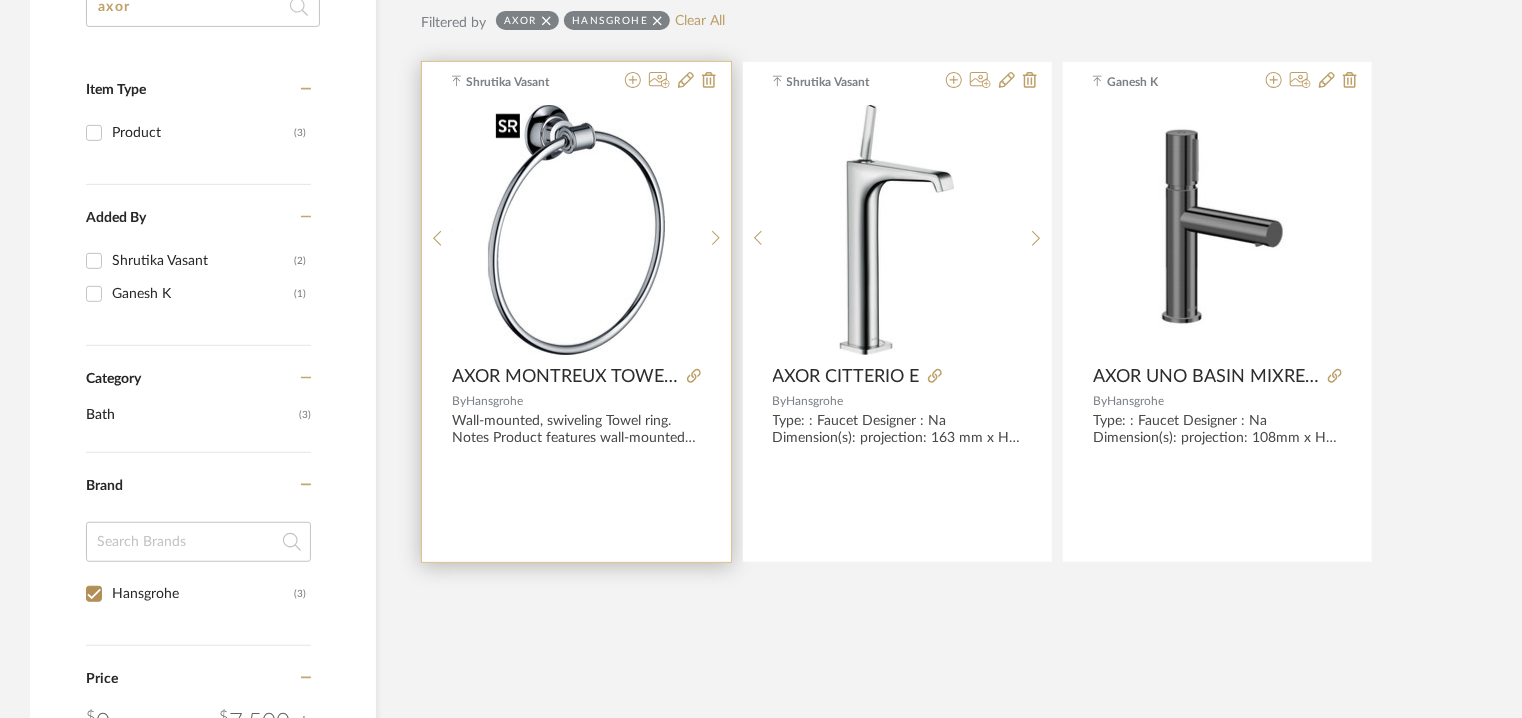 click at bounding box center [576, 230] 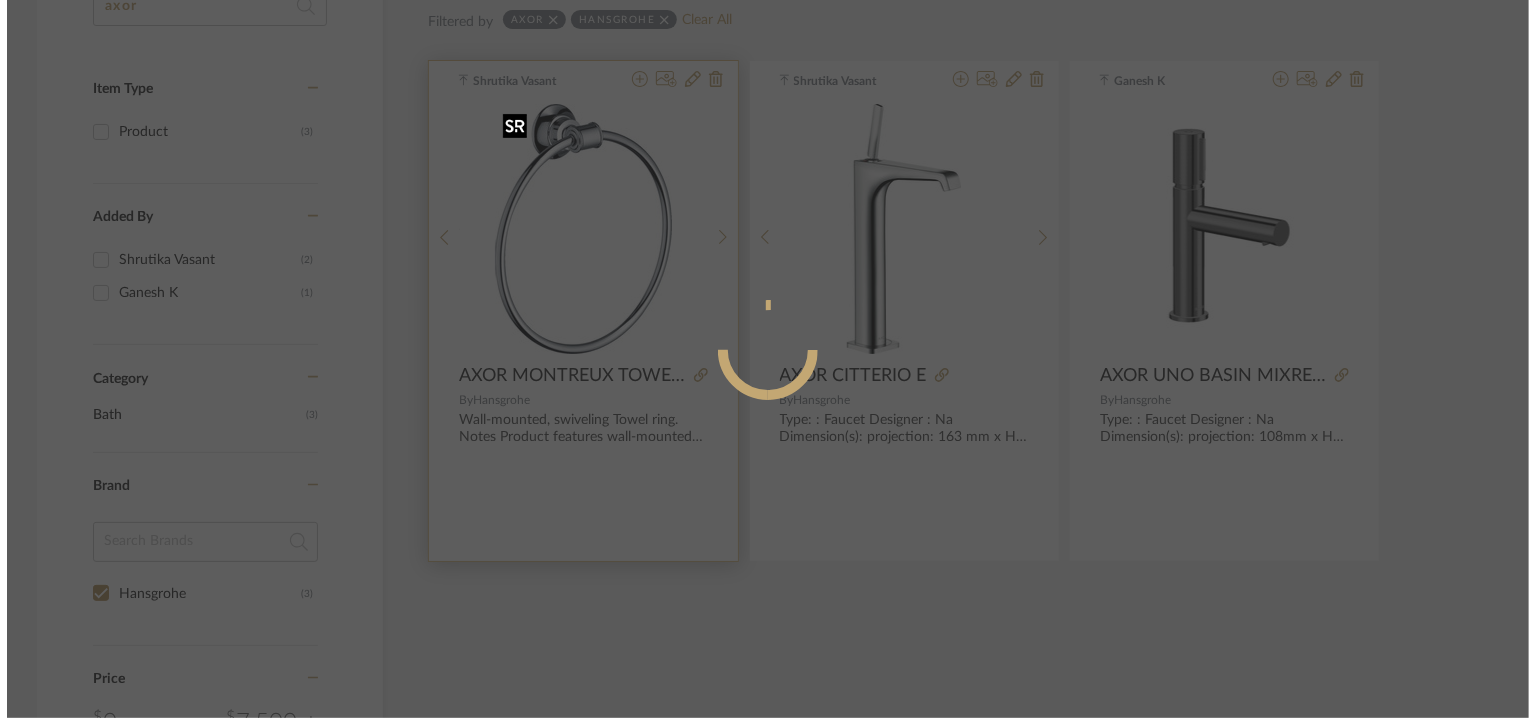 scroll, scrollTop: 0, scrollLeft: 0, axis: both 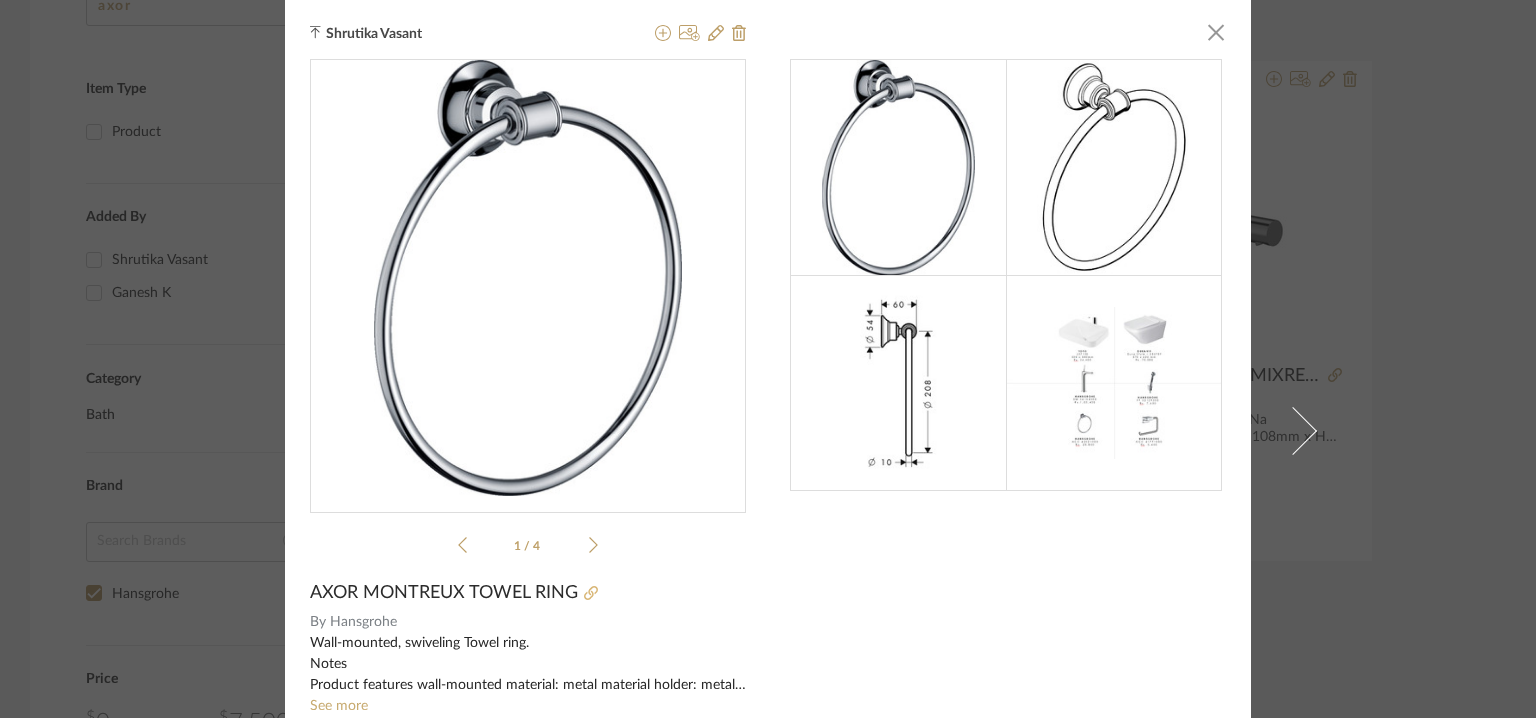 click 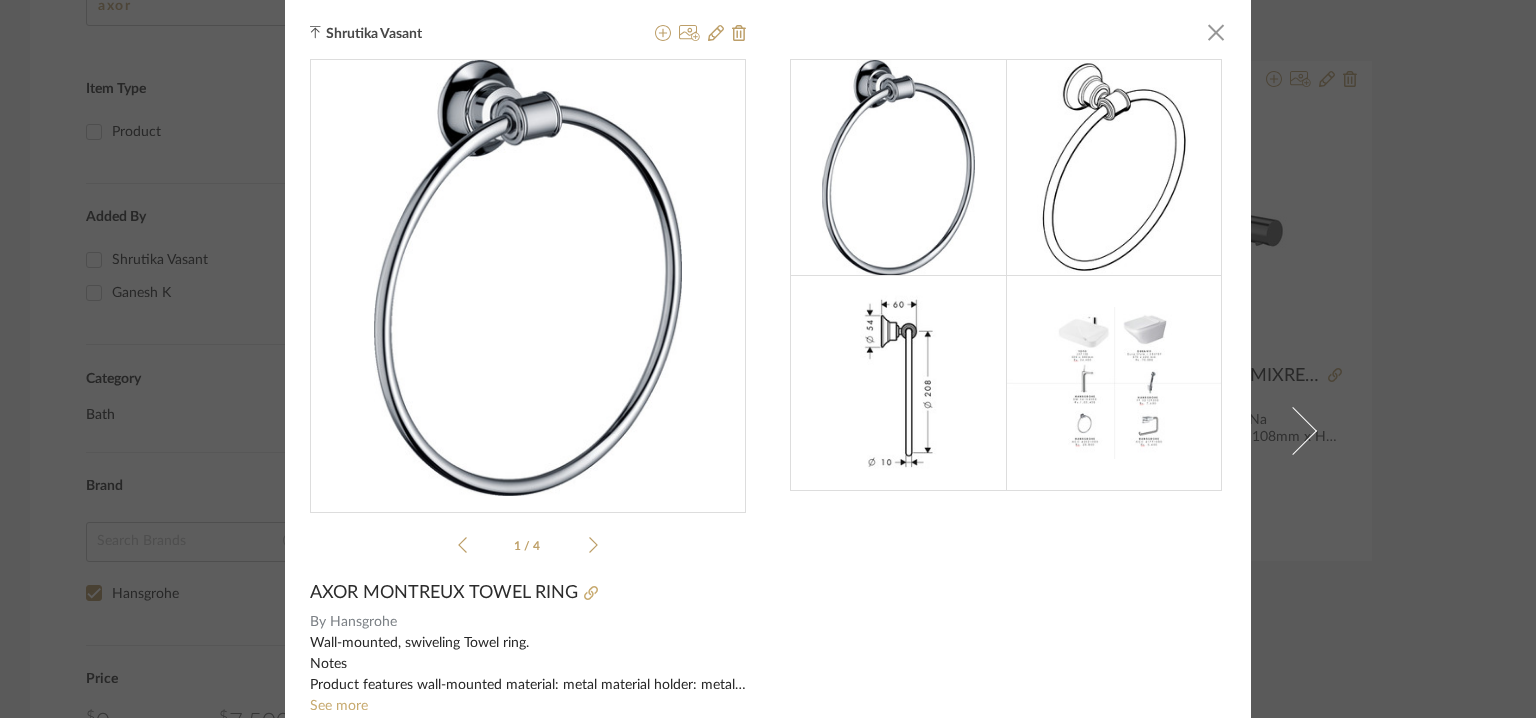 click at bounding box center [696, 34] 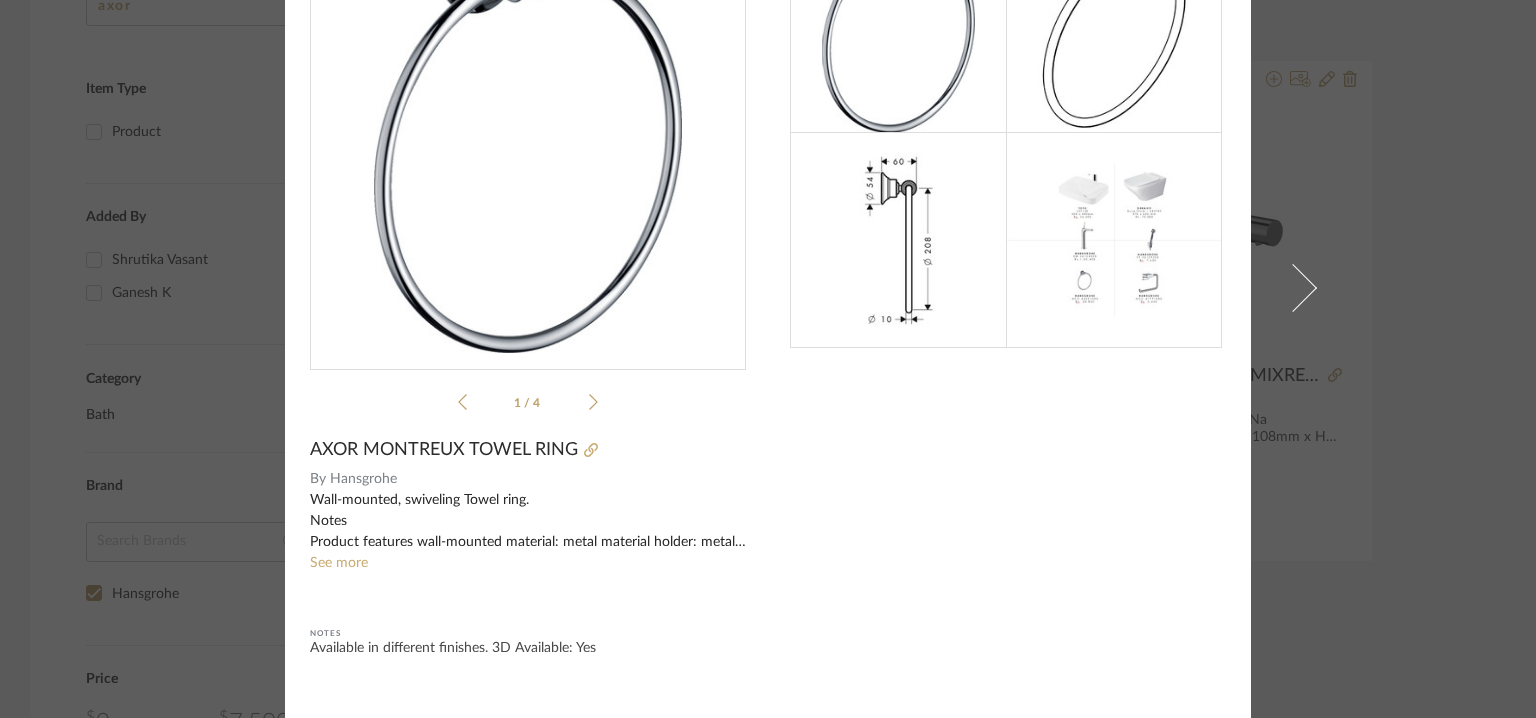 scroll, scrollTop: 0, scrollLeft: 0, axis: both 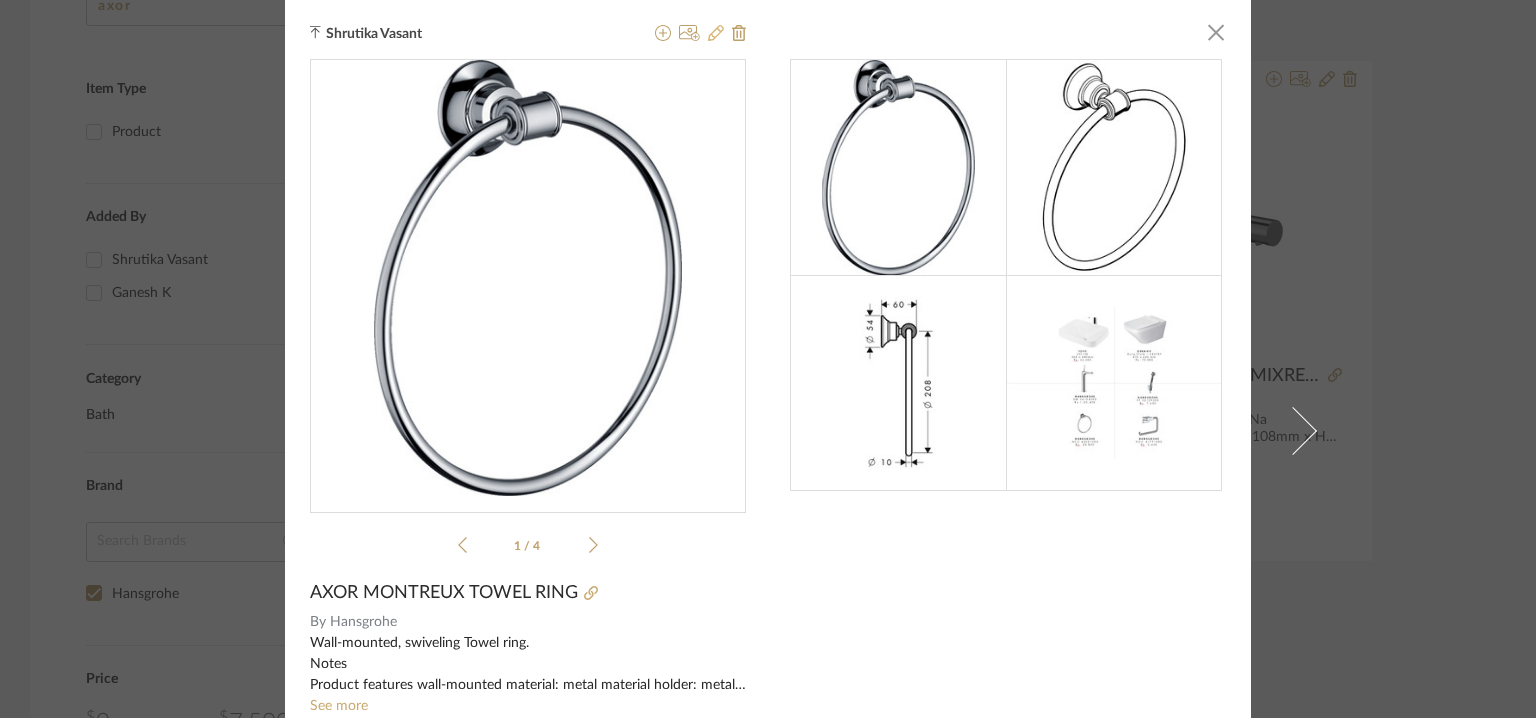 click 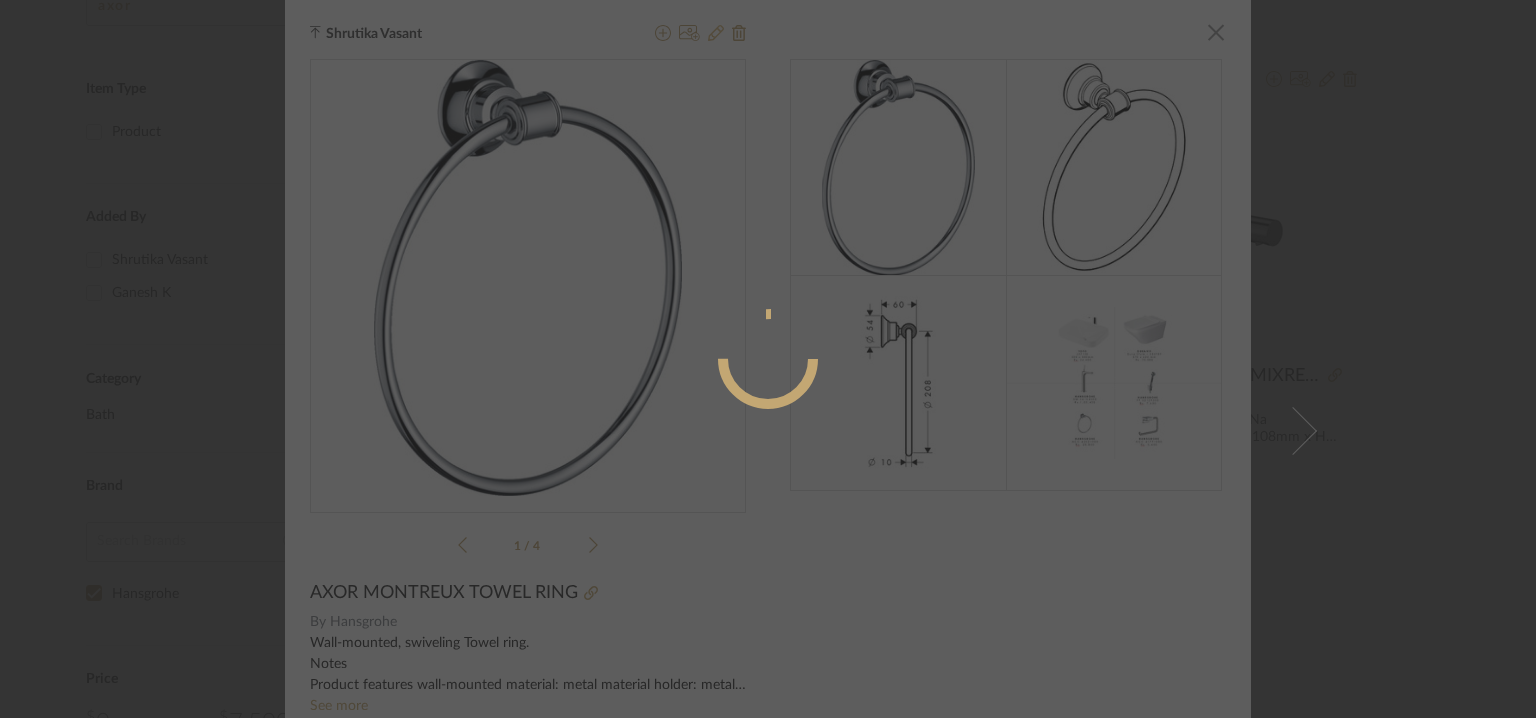 radio on "true" 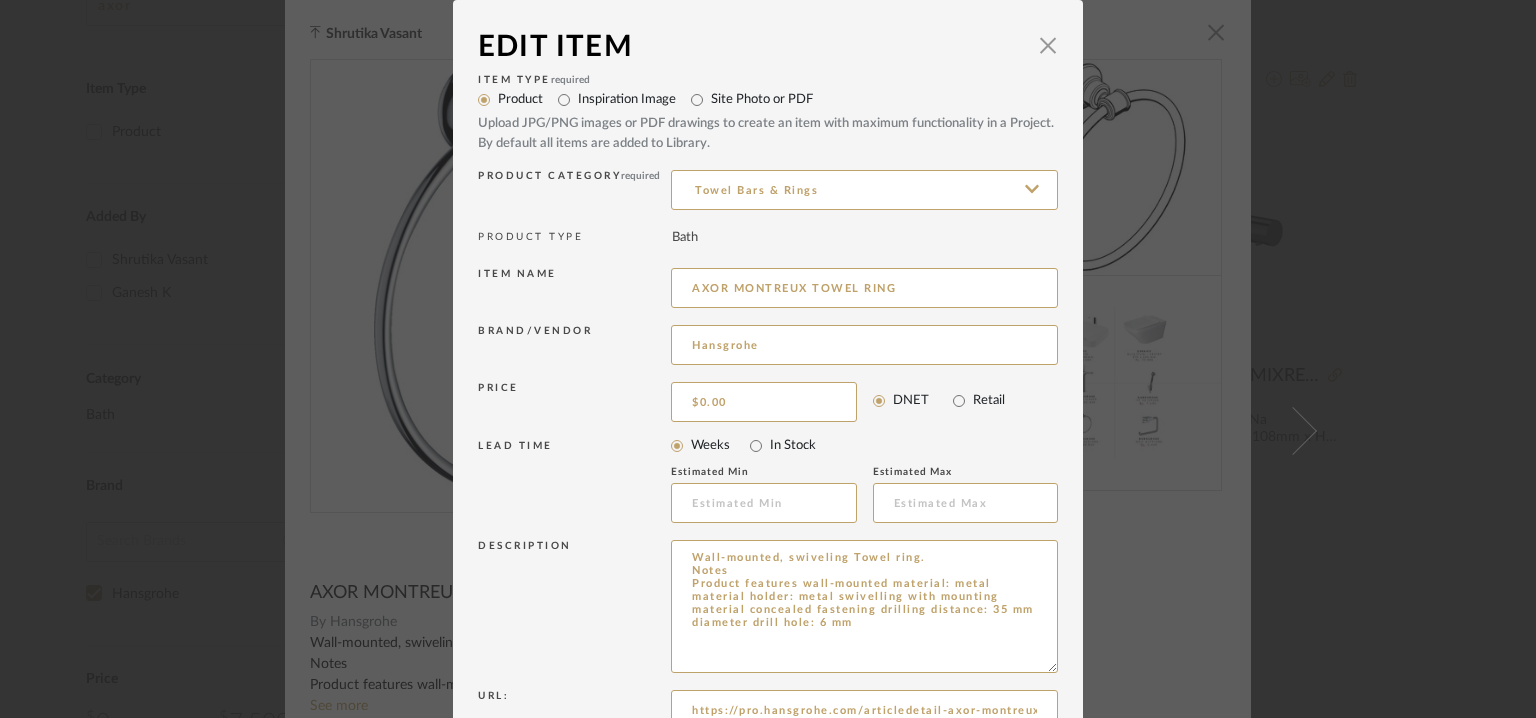 drag, startPoint x: 1040, startPoint y: 601, endPoint x: 1077, endPoint y: 776, distance: 178.86867 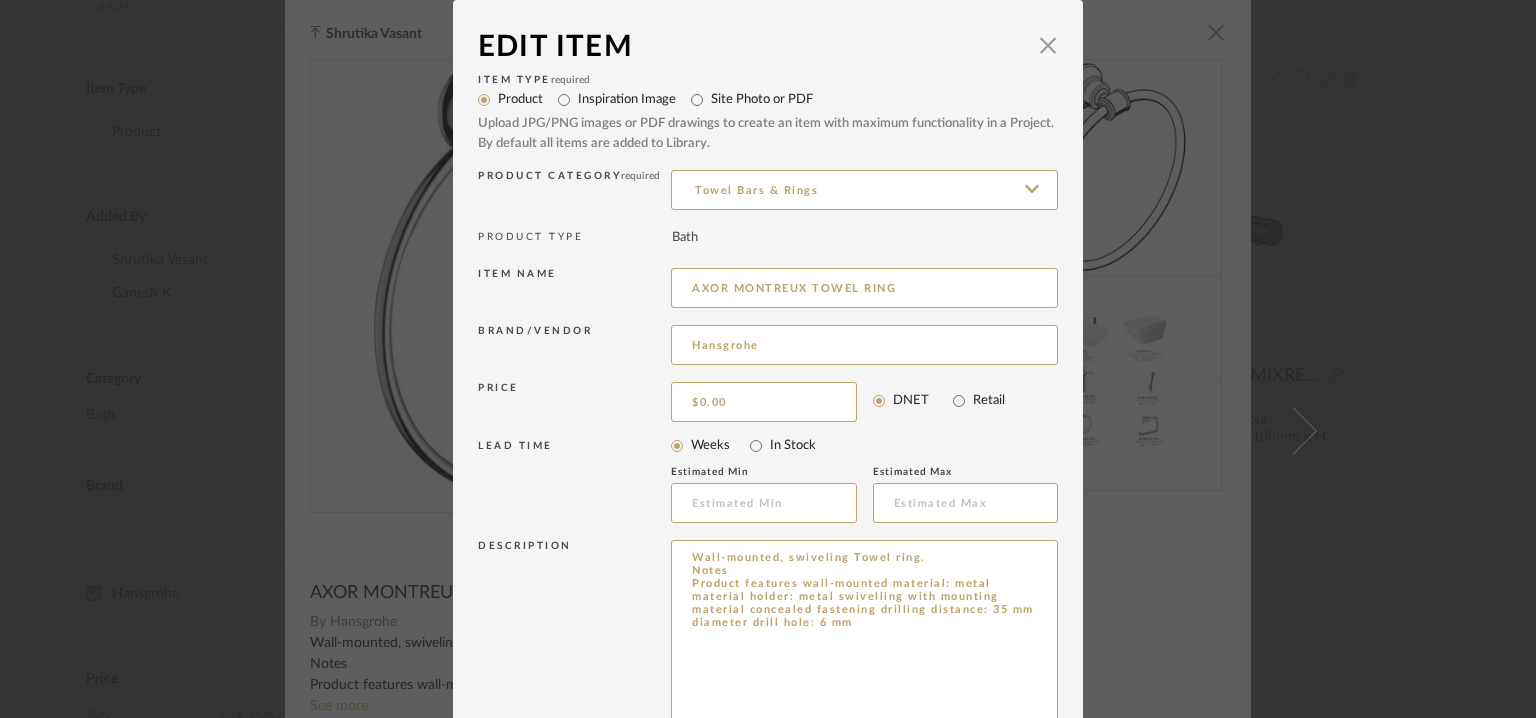 drag, startPoint x: 913, startPoint y: 662, endPoint x: 619, endPoint y: 541, distance: 317.9261 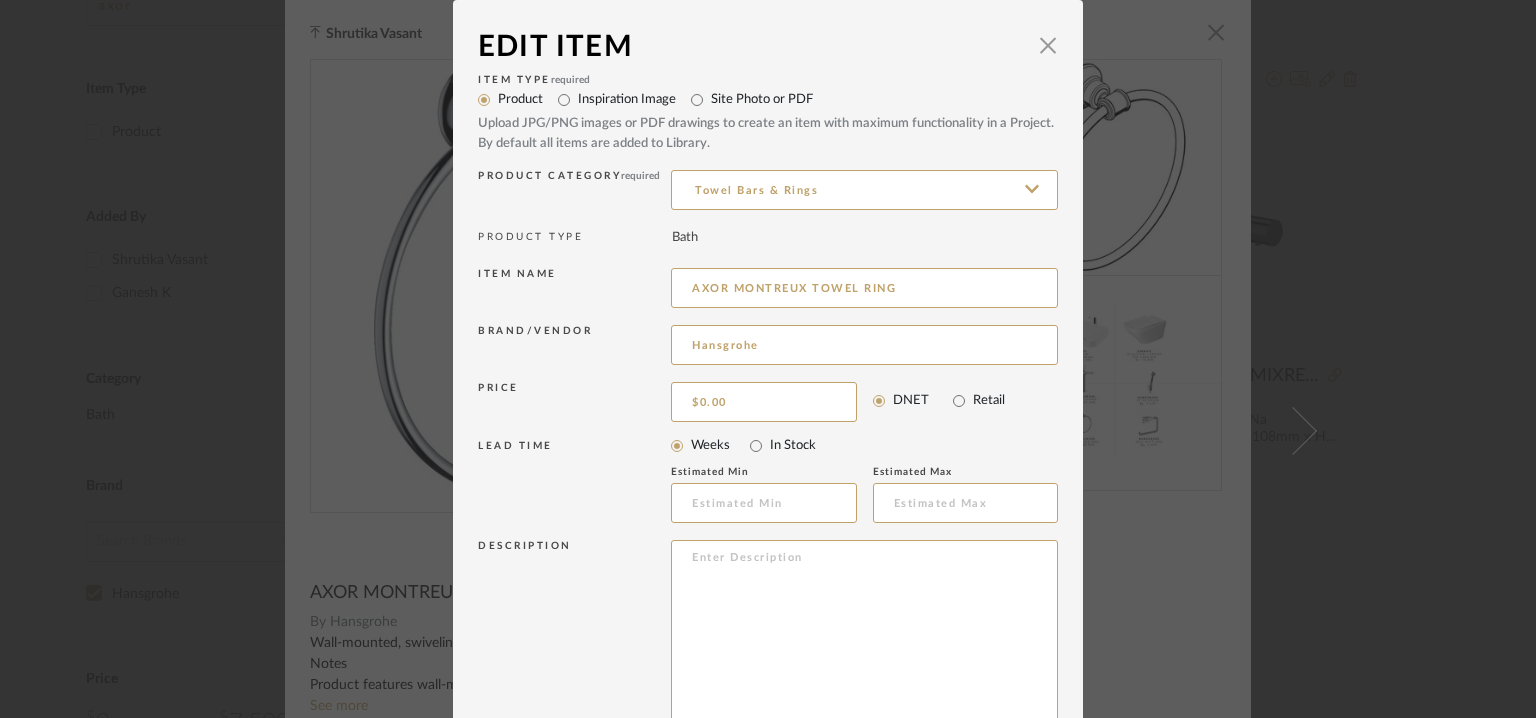 paste on "Type: :  Towel Ring
Designer : Na
Dimension(s):  Dia 208 x thick 10mm / base dia 54mm
Material/Finishes:  Metal
Mounting Type : wall
Valve Type : -
Product description : Towel Ring
Additional Feature : Na
Any other details :
-swivelling
-with mounting material
-concealed fastening
-drilling distance: 35 mm
-diameter drill hole: 6 mm
-Model no. 42021000" 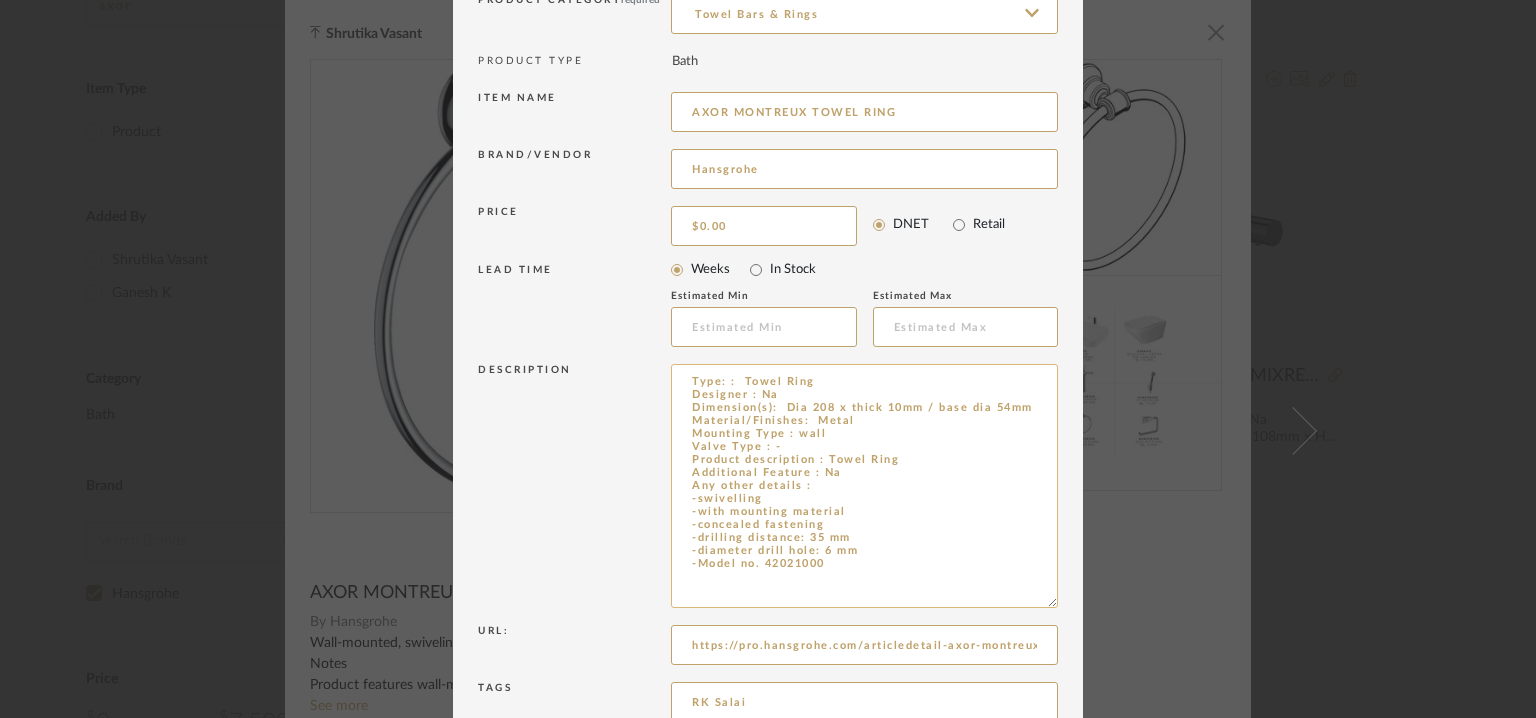 scroll, scrollTop: 367, scrollLeft: 0, axis: vertical 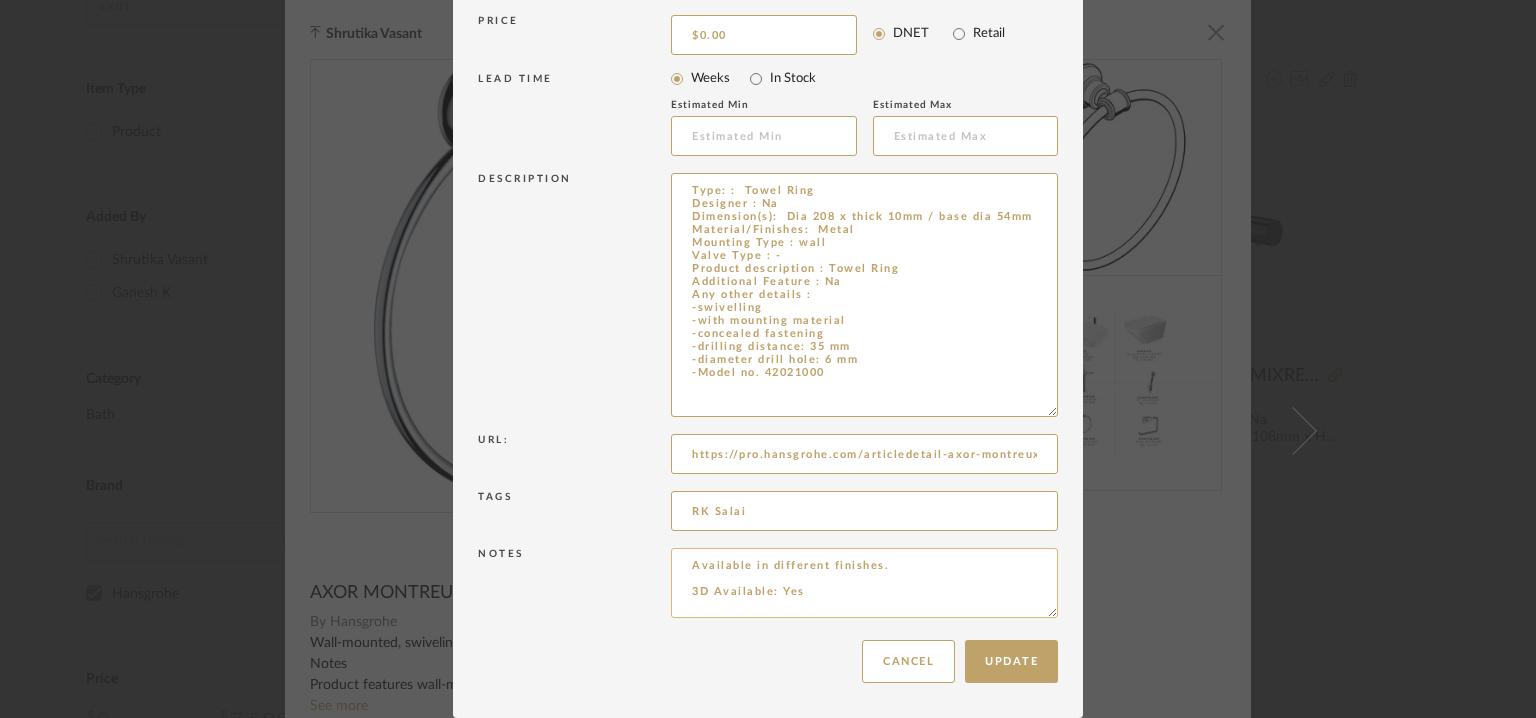 type on "Type: :  Towel Ring
Designer : Na
Dimension(s):  Dia 208 x thick 10mm / base dia 54mm
Material/Finishes:  Metal
Mounting Type : wall
Valve Type : -
Product description : Towel Ring
Additional Feature : Na
Any other details :
-swivelling
-with mounting material
-concealed fastening
-drilling distance: 35 mm
-diameter drill hole: 6 mm
-Model no. 42021000" 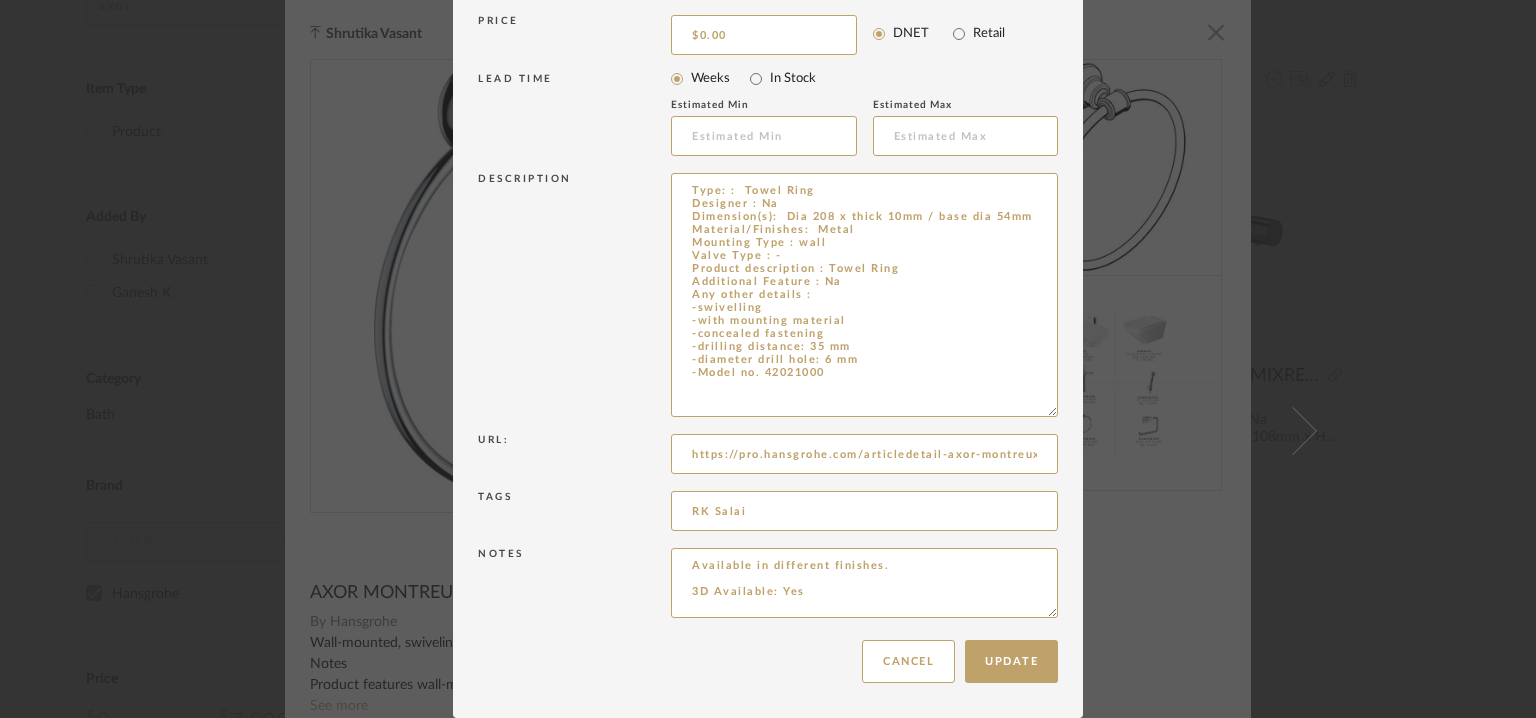 drag, startPoint x: 723, startPoint y: 566, endPoint x: 645, endPoint y: 544, distance: 81.0432 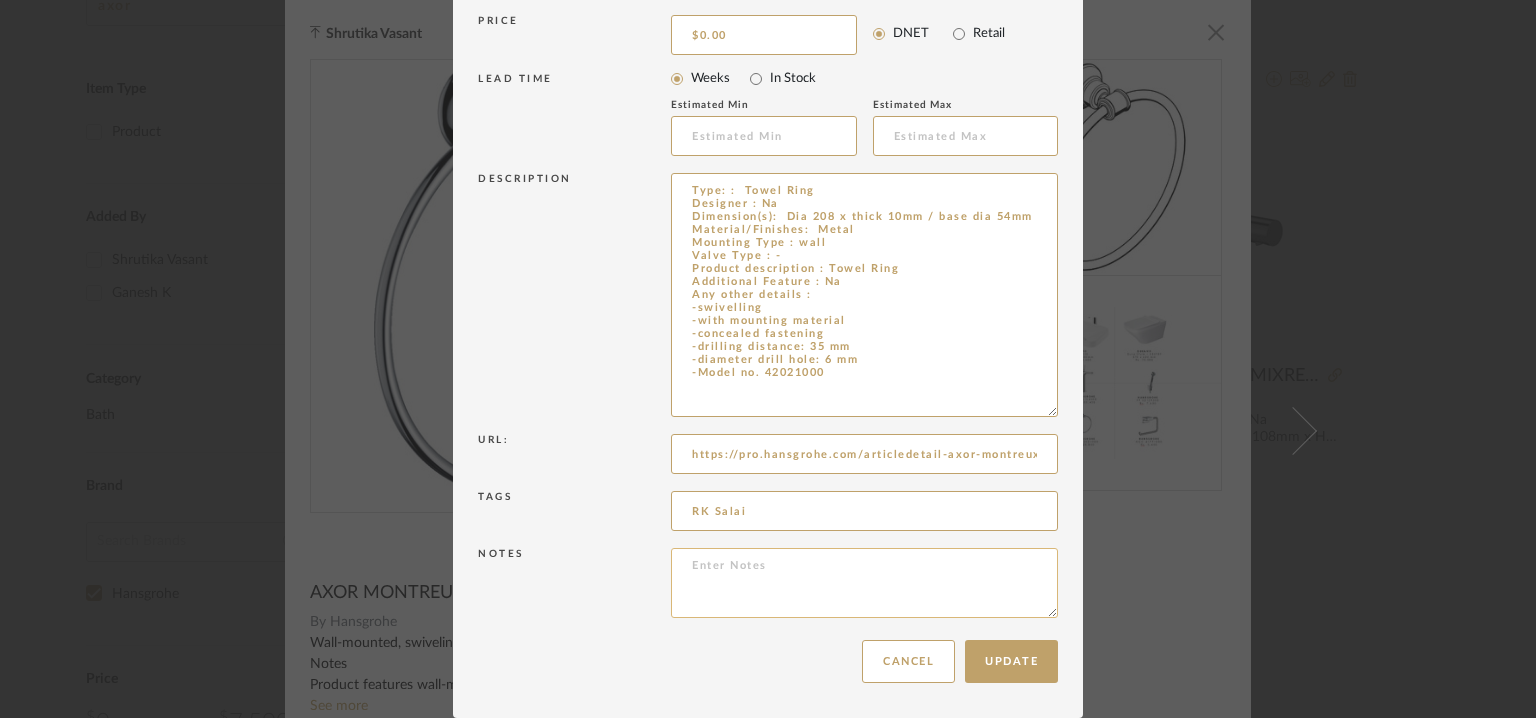 click at bounding box center [864, 583] 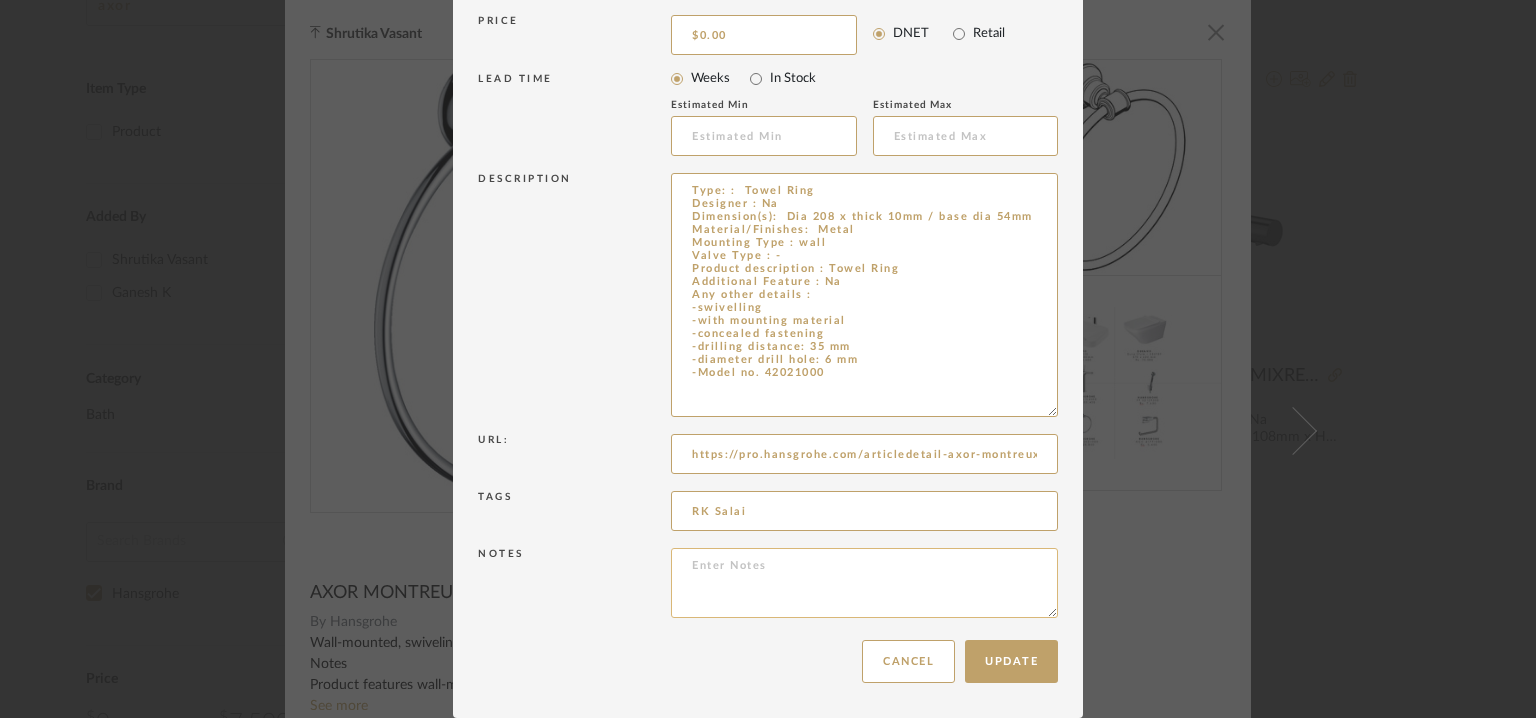 paste on "Price: Na
Lead time: No
Customizable:  No
3D available : yes
BIM available. yes
Point of contact:  Shantilal
Contact number: MOBILE :+91 99402 55955
Email address:  luxury@bathcaff.com
Address: BATHCAFF
64, Jawaharlal Nehru Salai, Sri Sakthi Nagar, Arumbakkam, Chennai, Tamil Nadu 60010
Additional contact information: Na" 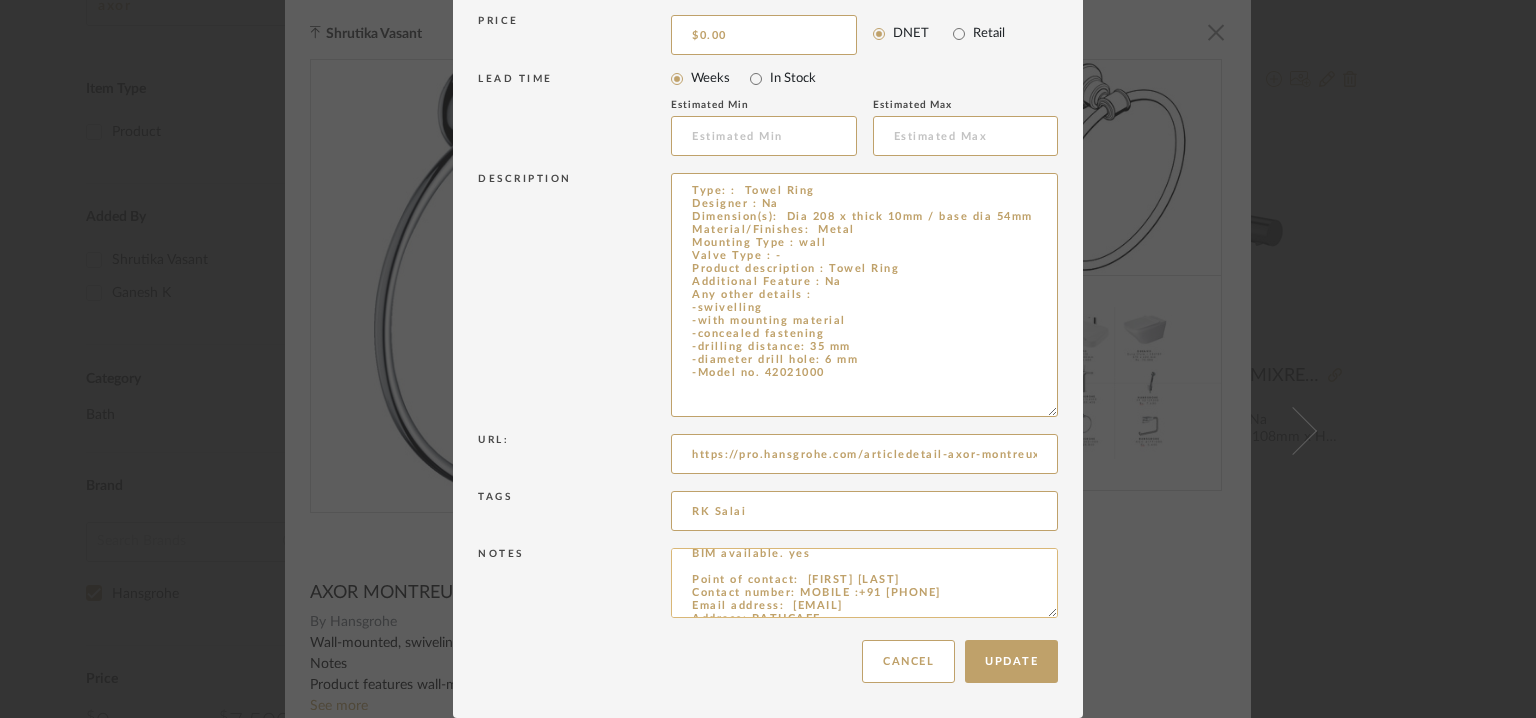 scroll, scrollTop: 0, scrollLeft: 0, axis: both 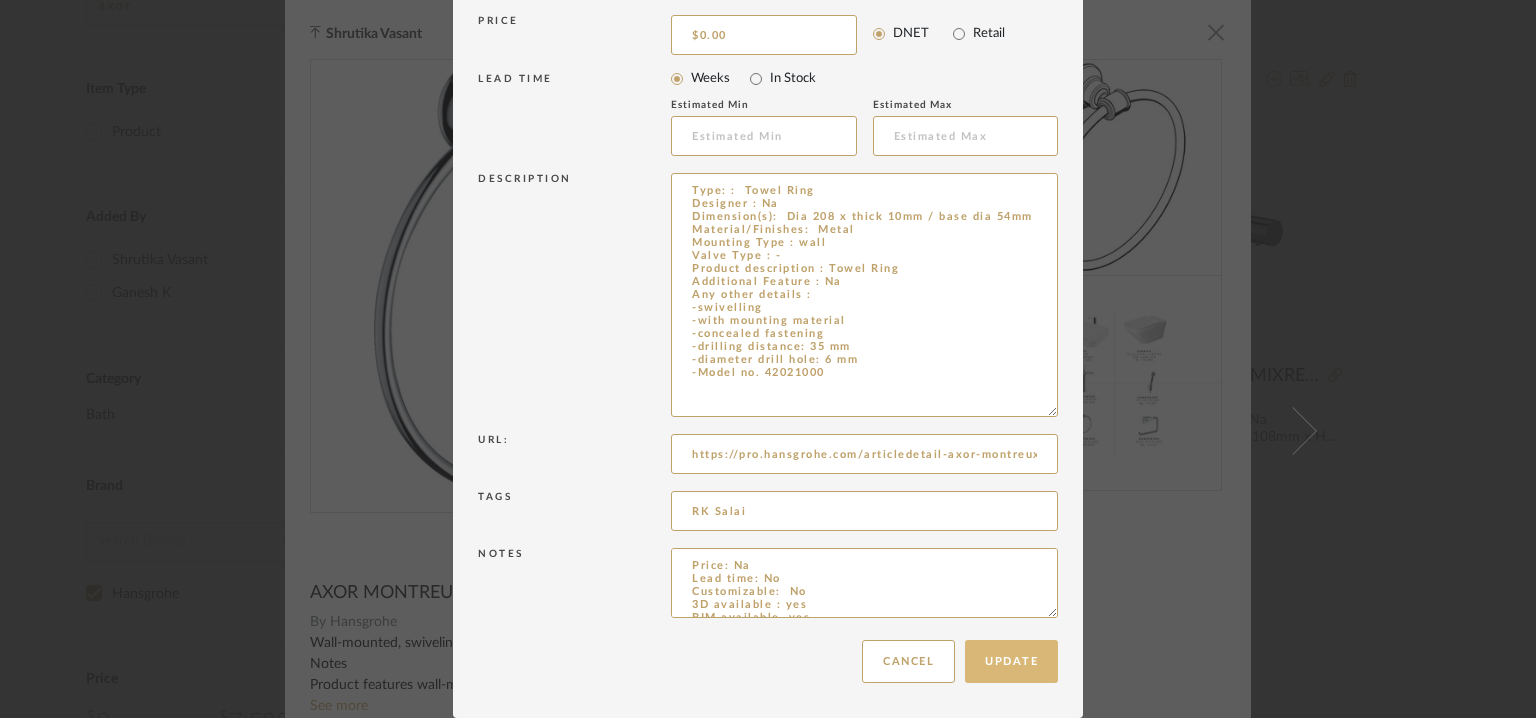 type on "Price: Na
Lead time: No
Customizable:  No
3D available : yes
BIM available. yes
Point of contact:  Shantilal
Contact number: MOBILE :+91 99402 55955
Email address:  luxury@bathcaff.com
Address: BATHCAFF
64, Jawaharlal Nehru Salai, Sri Sakthi Nagar, Arumbakkam, Chennai, Tamil Nadu 60010
Additional contact information: Na" 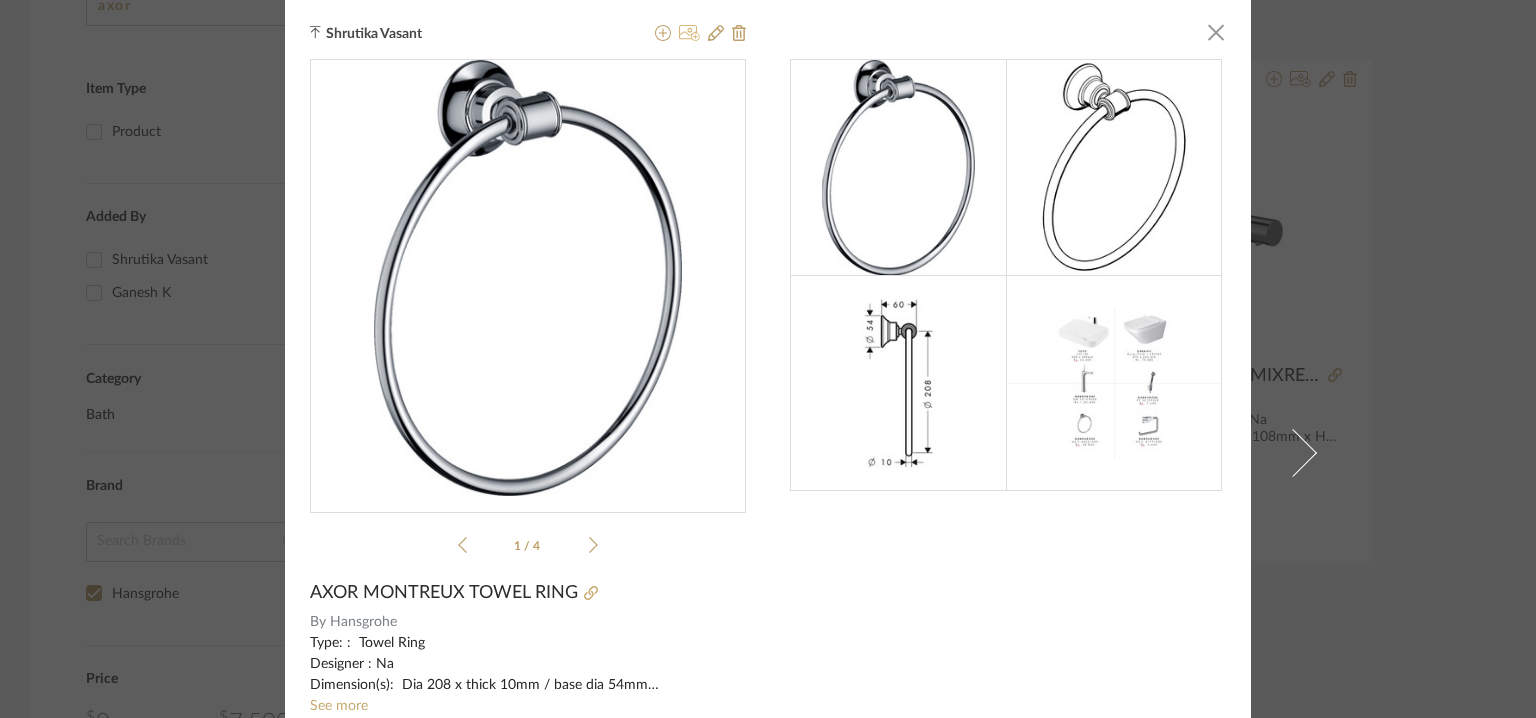 click 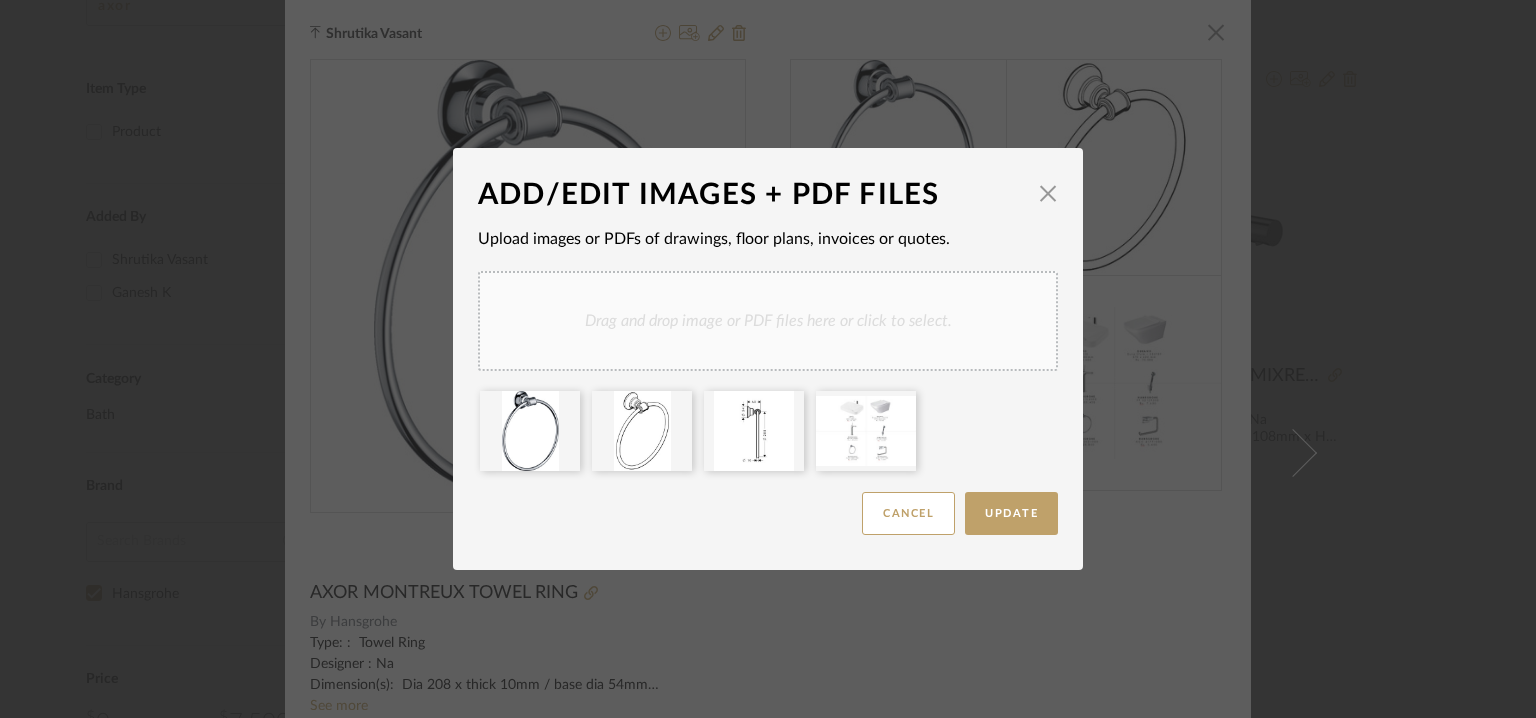 click on "Drag and drop image or PDF files here or click to select." at bounding box center (768, 321) 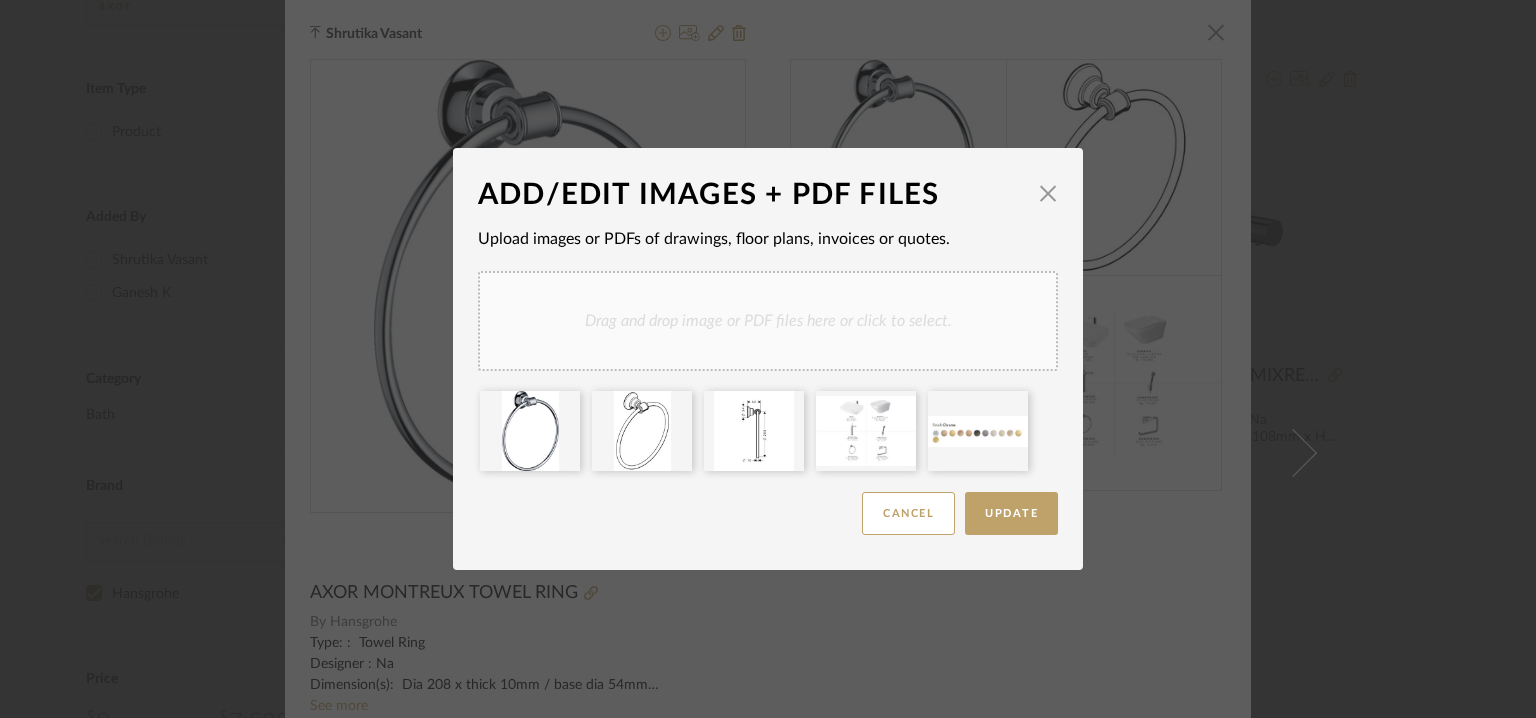 click on "Drag and drop image or PDF files here or click to select." at bounding box center [768, 321] 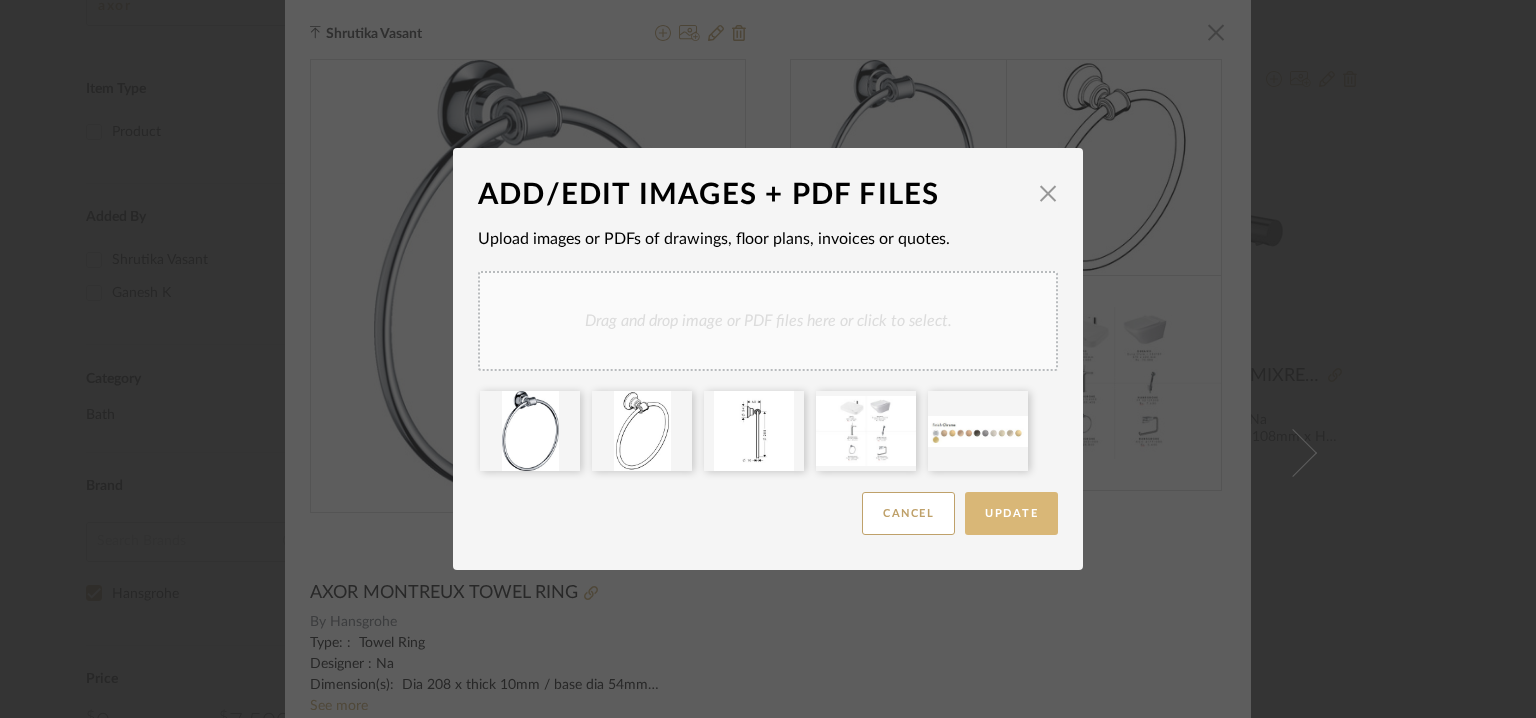 click on "Update" at bounding box center (1011, 513) 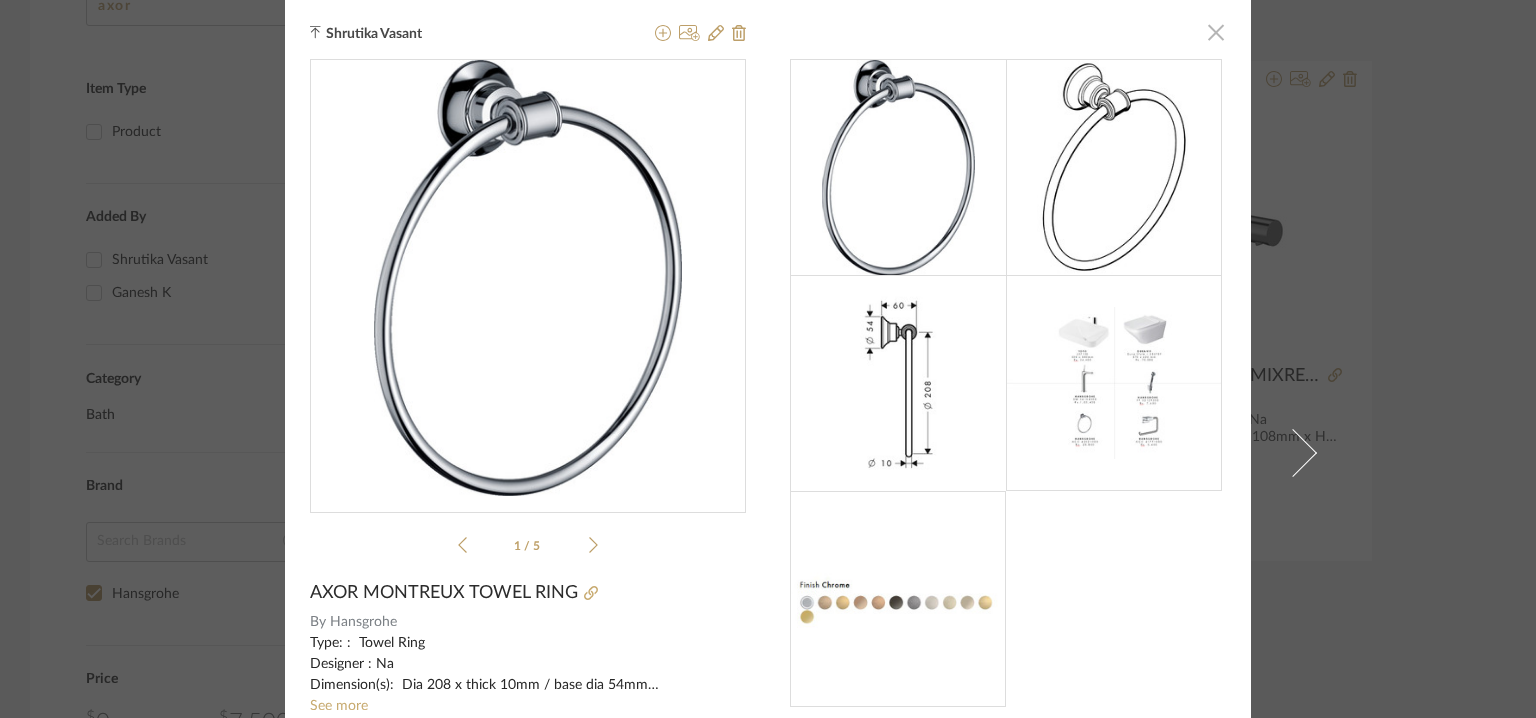 click 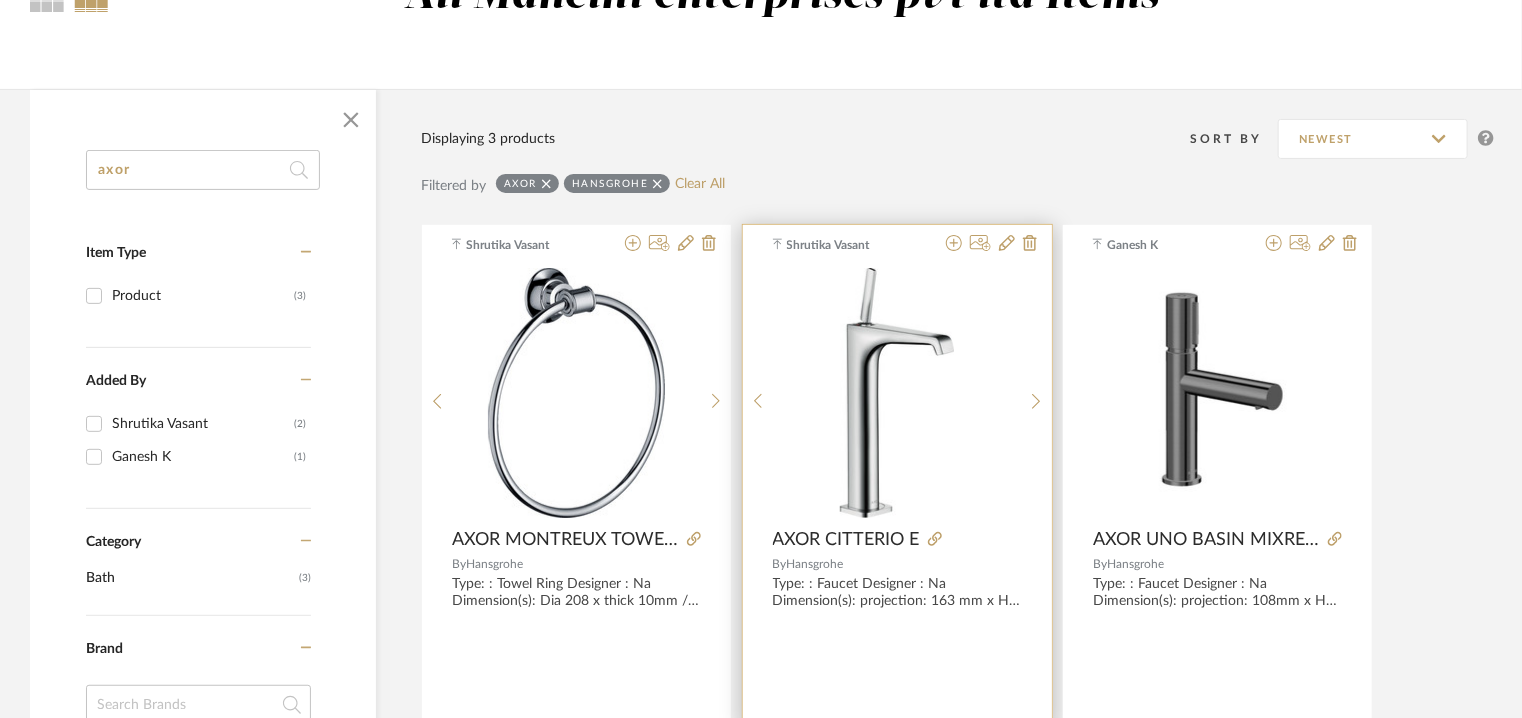 scroll, scrollTop: 0, scrollLeft: 0, axis: both 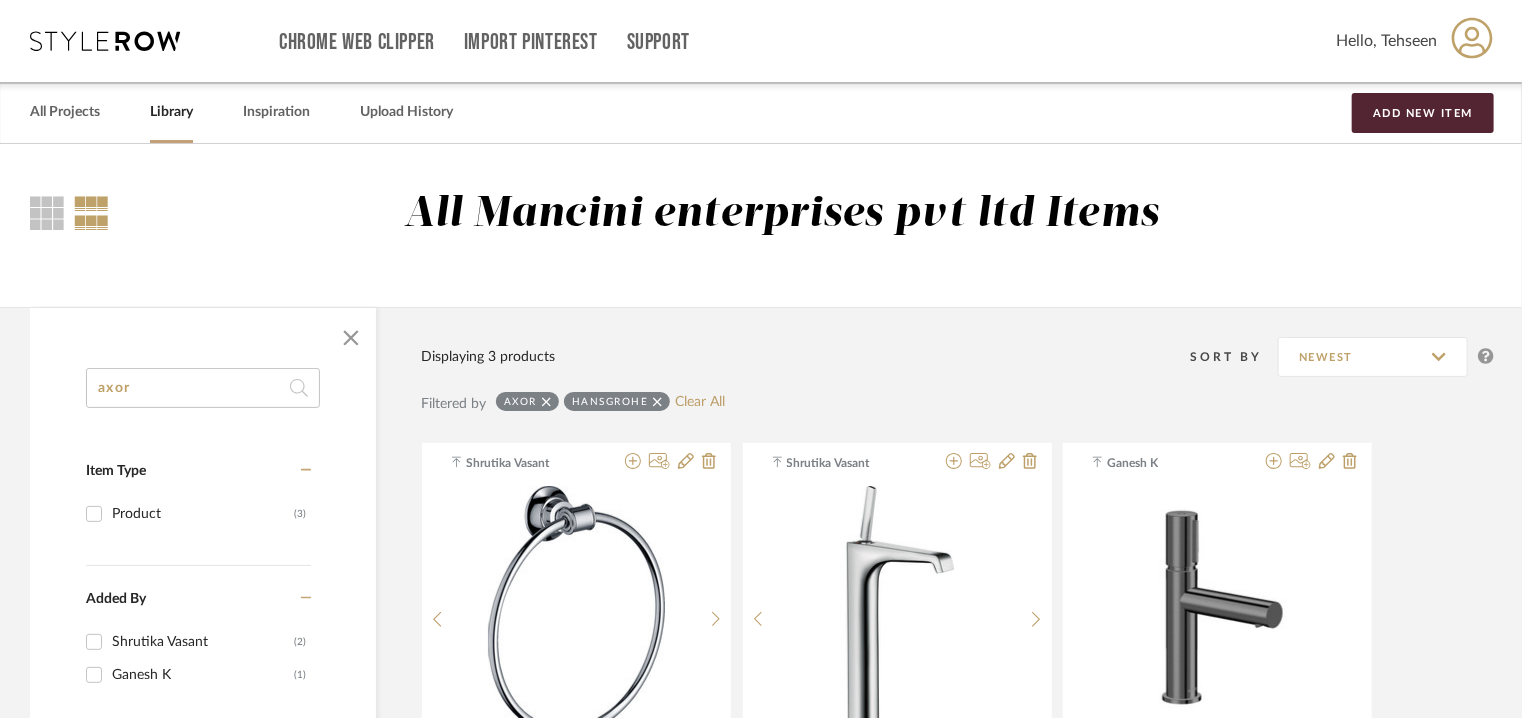 drag, startPoint x: 197, startPoint y: 381, endPoint x: 0, endPoint y: 377, distance: 197.0406 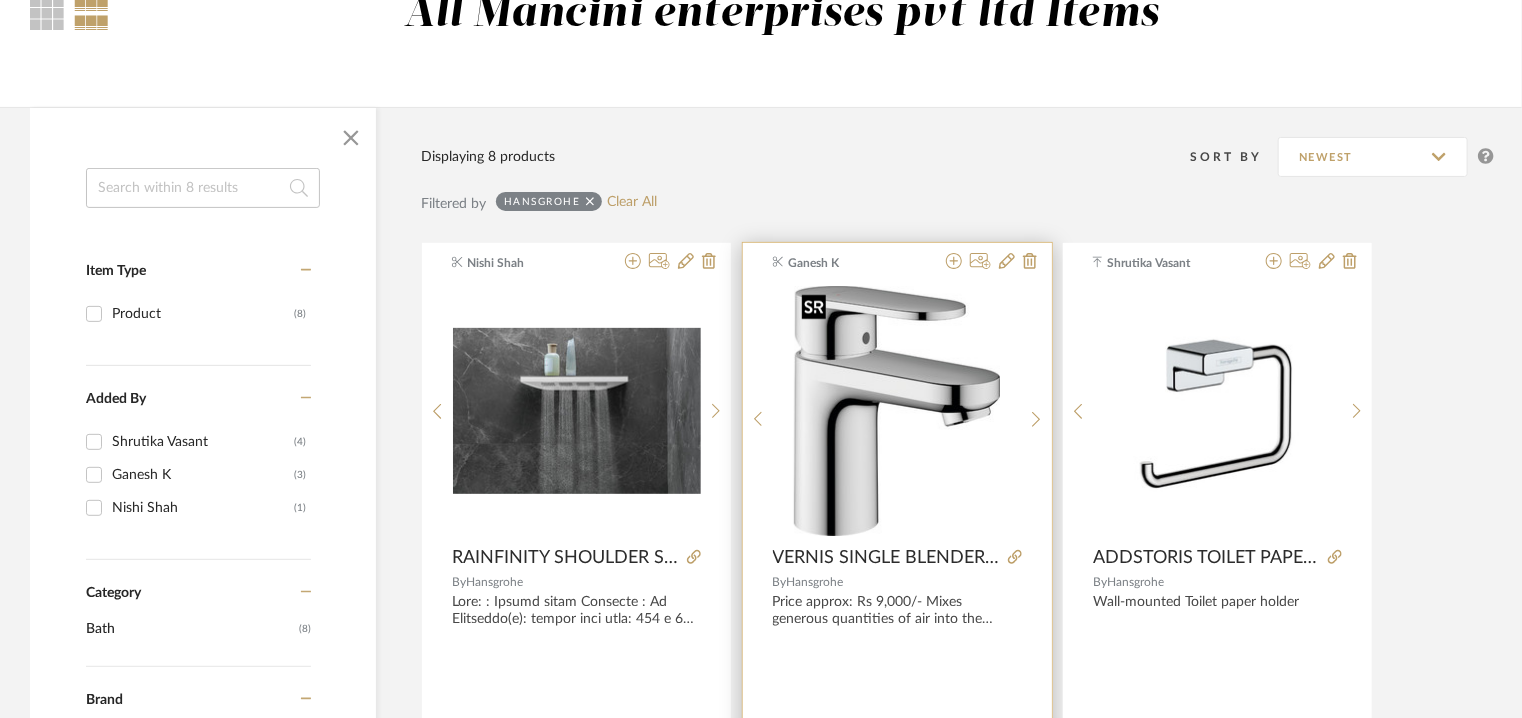 scroll, scrollTop: 300, scrollLeft: 0, axis: vertical 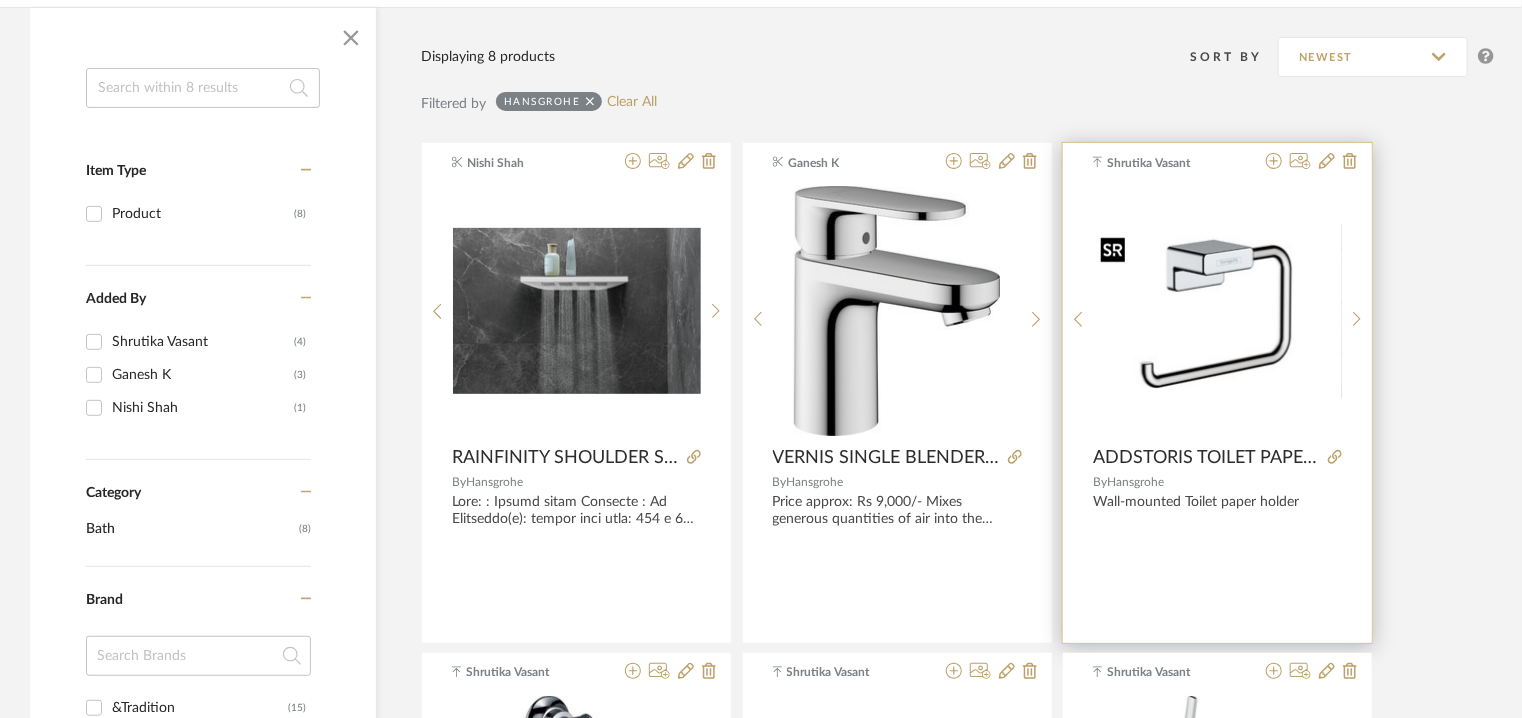 type 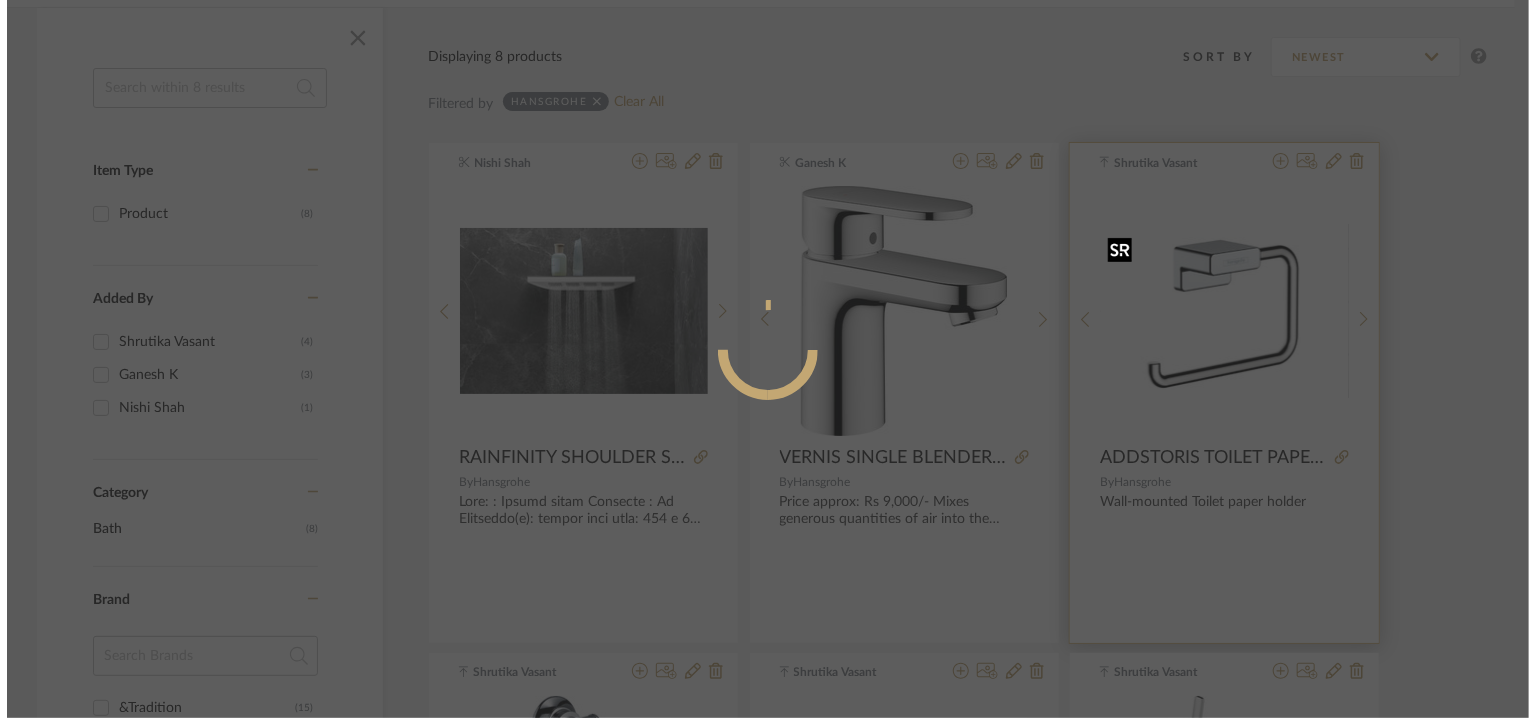 scroll, scrollTop: 0, scrollLeft: 0, axis: both 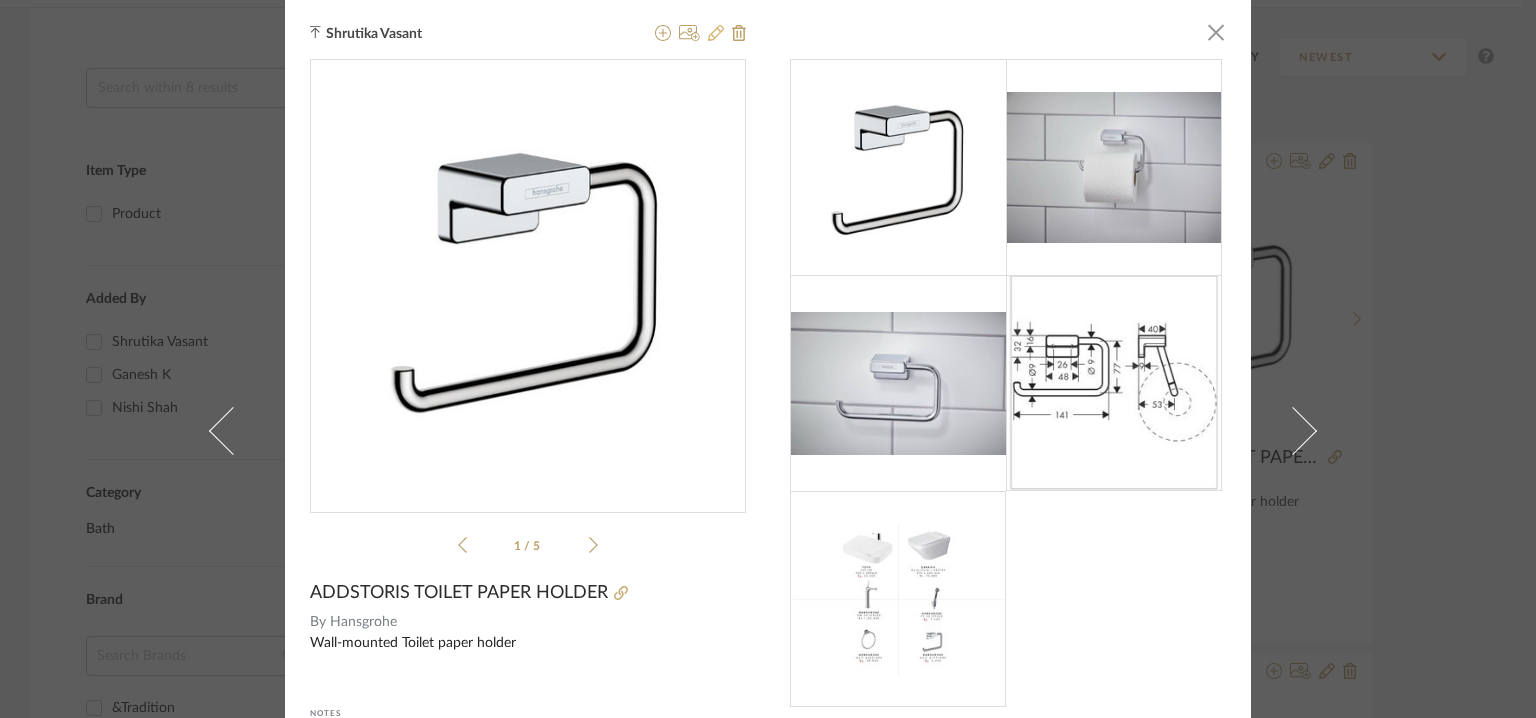 click 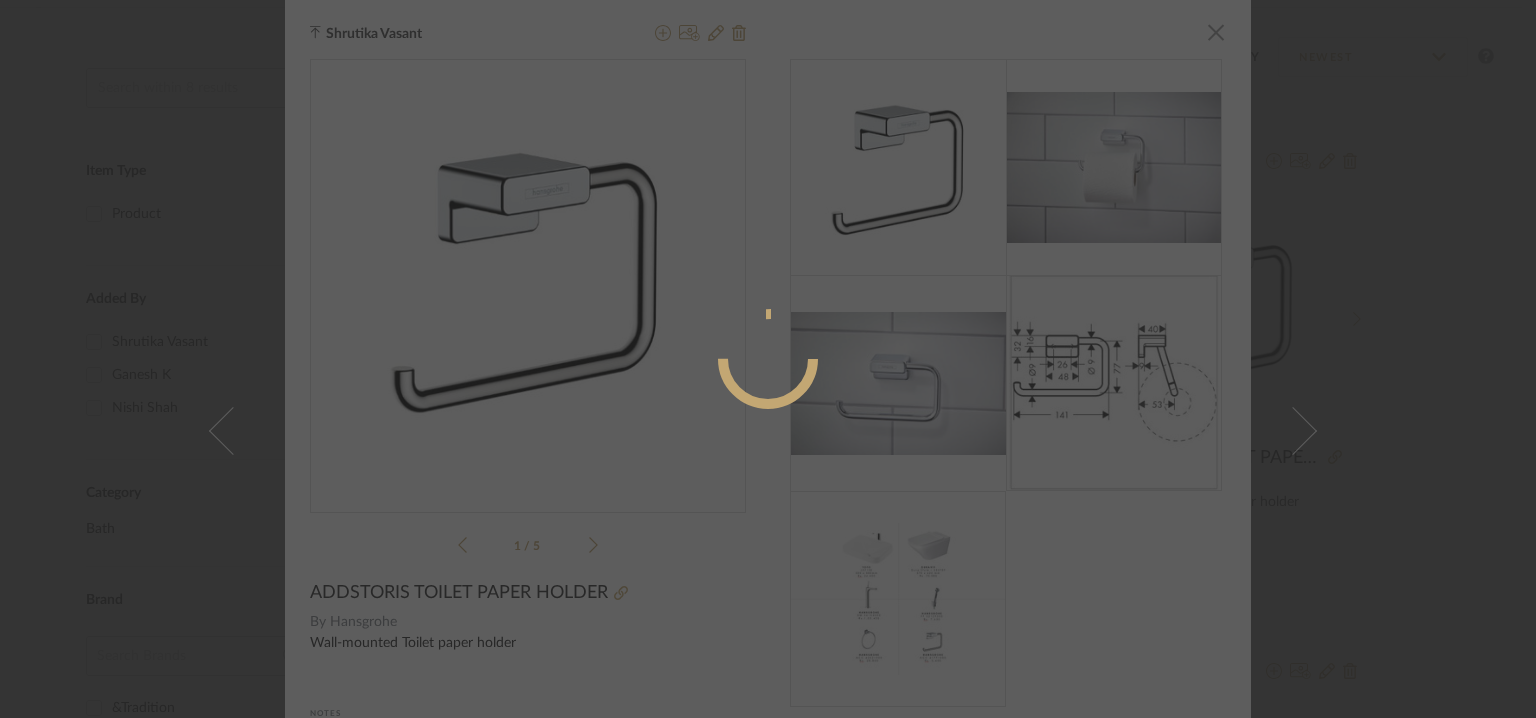 radio on "true" 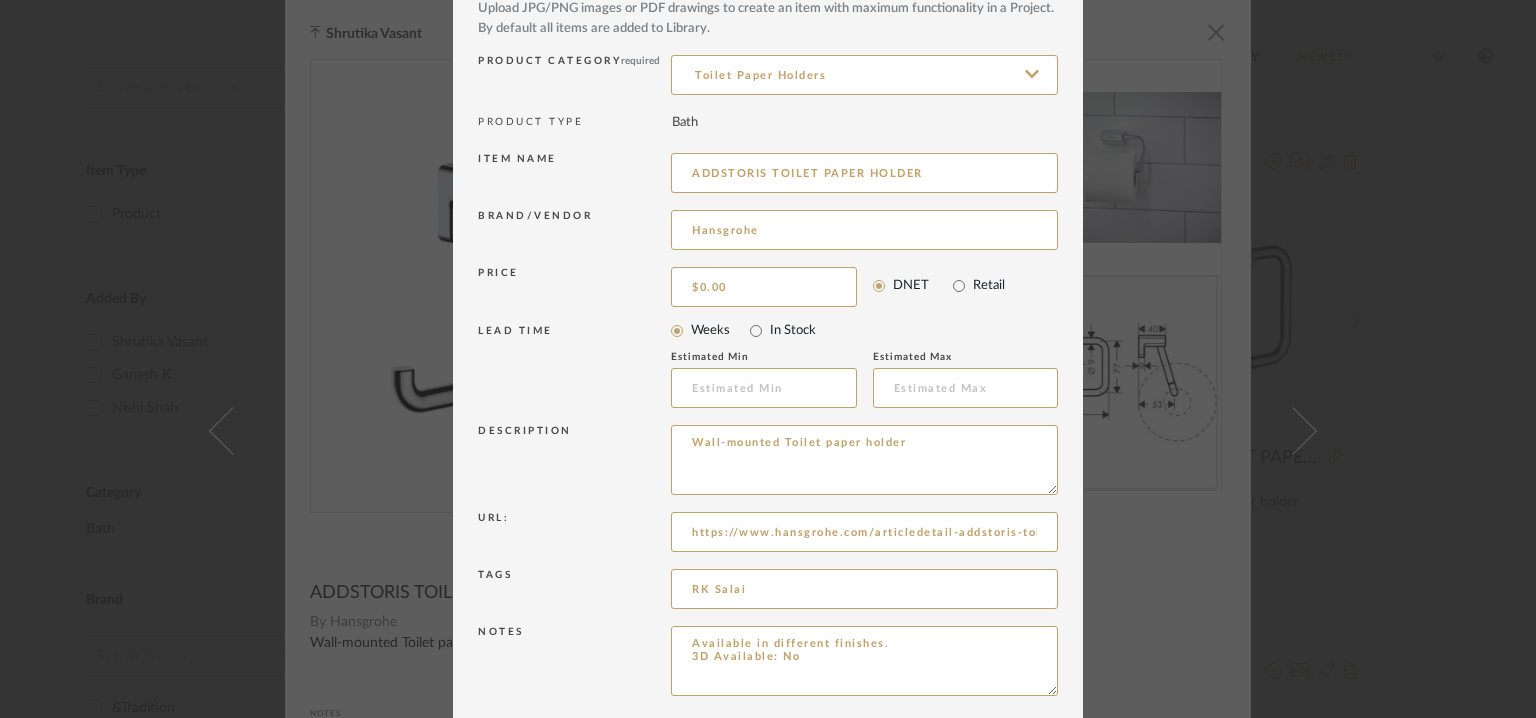 scroll, scrollTop: 192, scrollLeft: 0, axis: vertical 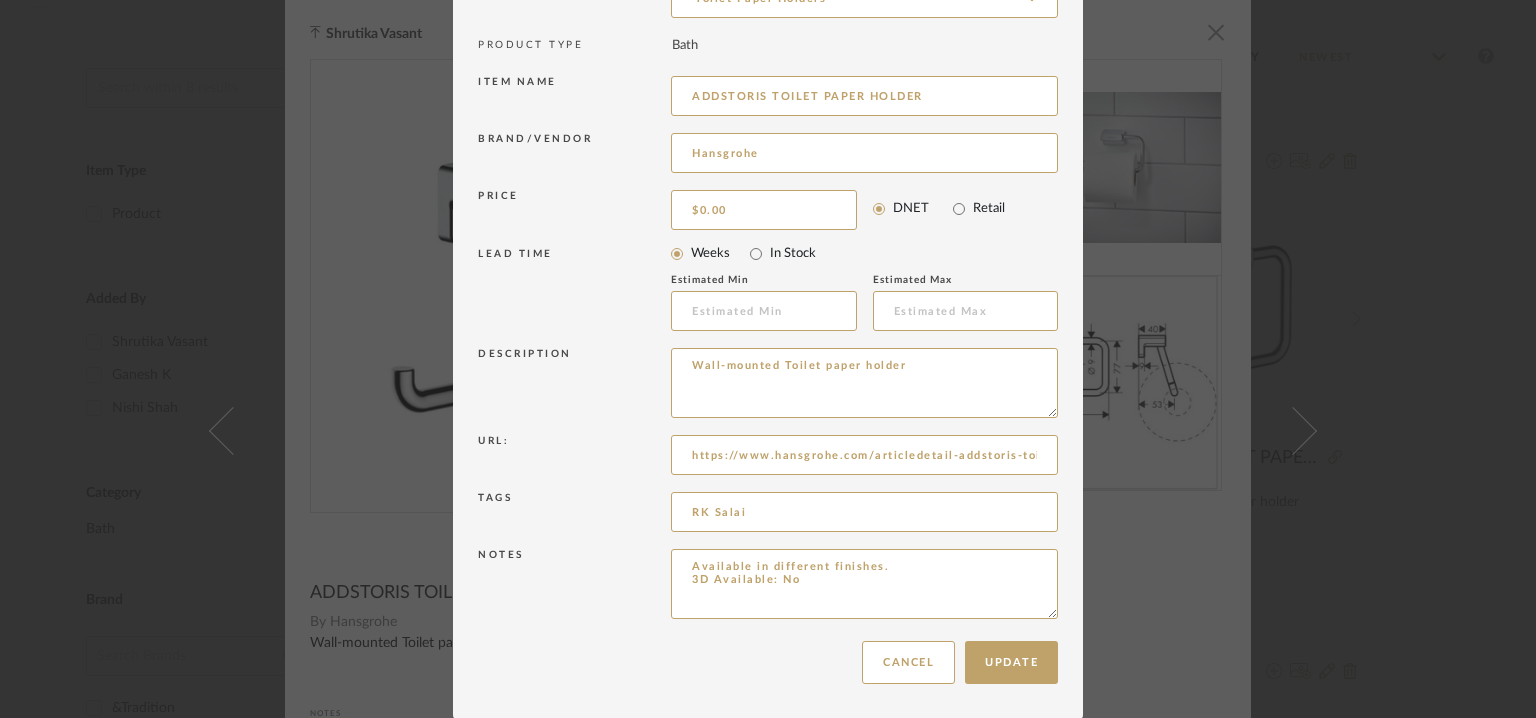 drag, startPoint x: 689, startPoint y: 358, endPoint x: 372, endPoint y: 358, distance: 317 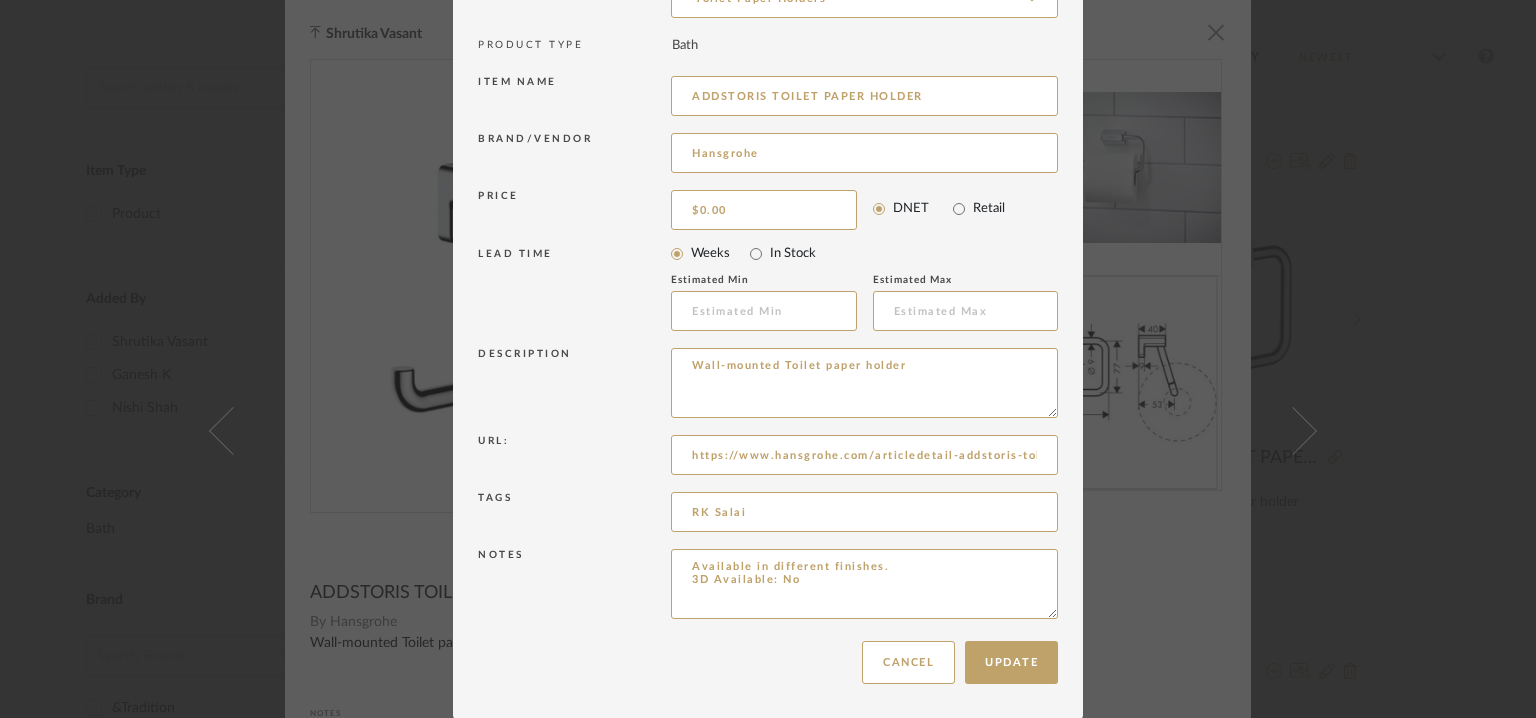 click on "Edit Item ×  Item Type  required Product Inspiration Image   Site Photo or PDF   Upload JPG/PNG images or PDF drawings to create an item with maximum functionality in a Project. By default all items are added to Library.   Product Category  required Toilet Paper Holders  PRODUCT TYPE  Bath  Item name  ADDSTORIS TOILET PAPER HOLDER  Brand/Vendor  Hansgrohe  Price  $0.00 DNET  Retail   LEAD TIME  Weeks In Stock  Estimated Min   Estimated Max   Description  Wall-mounted Toilet paper holder  Url:  https://www.hansgrohe.com/articledetail-addstoris-toilet-paper-holder-41771000  Tags  RK Salai  Notes  Available in different finishes.
3D Available: No  Update  Cancel" at bounding box center [768, 359] 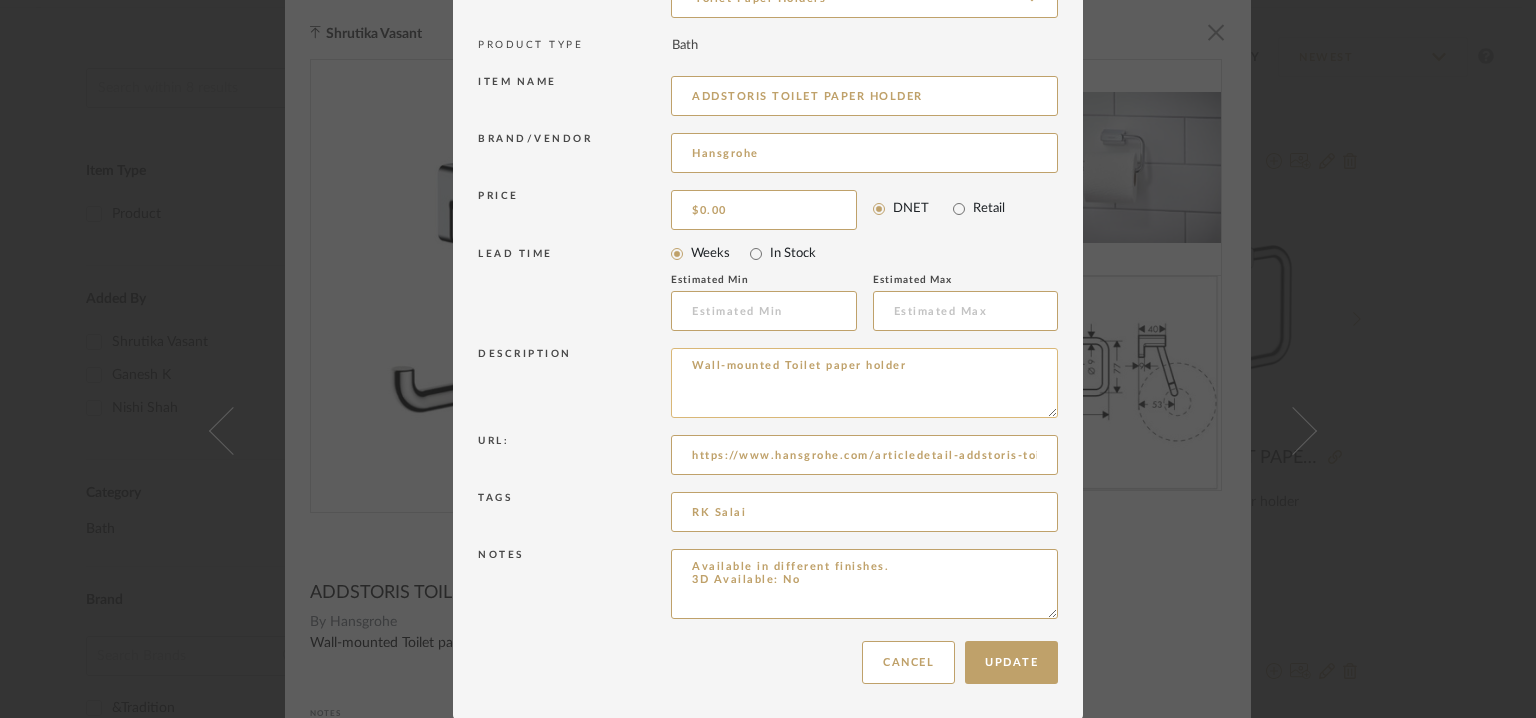 paste on "Type: :  Toilet paper holder
Designer : Na
Dimension(s):  W 141 x H 77mm
Material/Finishes:  Metal
Mounting Type : wall mounted
Valve Type : -
Product description : Durable and moisture consistent material
This high-quality product has been made from materials that are suitable for bathrooms. By following the hansgrohe care instructions, long-lasting pleasure is guaranteed.
MoistureProof
Additional Feature : Na
Any other details :
-with mounting material
-concealed fastening
-drilling distance: 26 mm
-diameter drill hole: 6 mm
-Art no. 41771000" 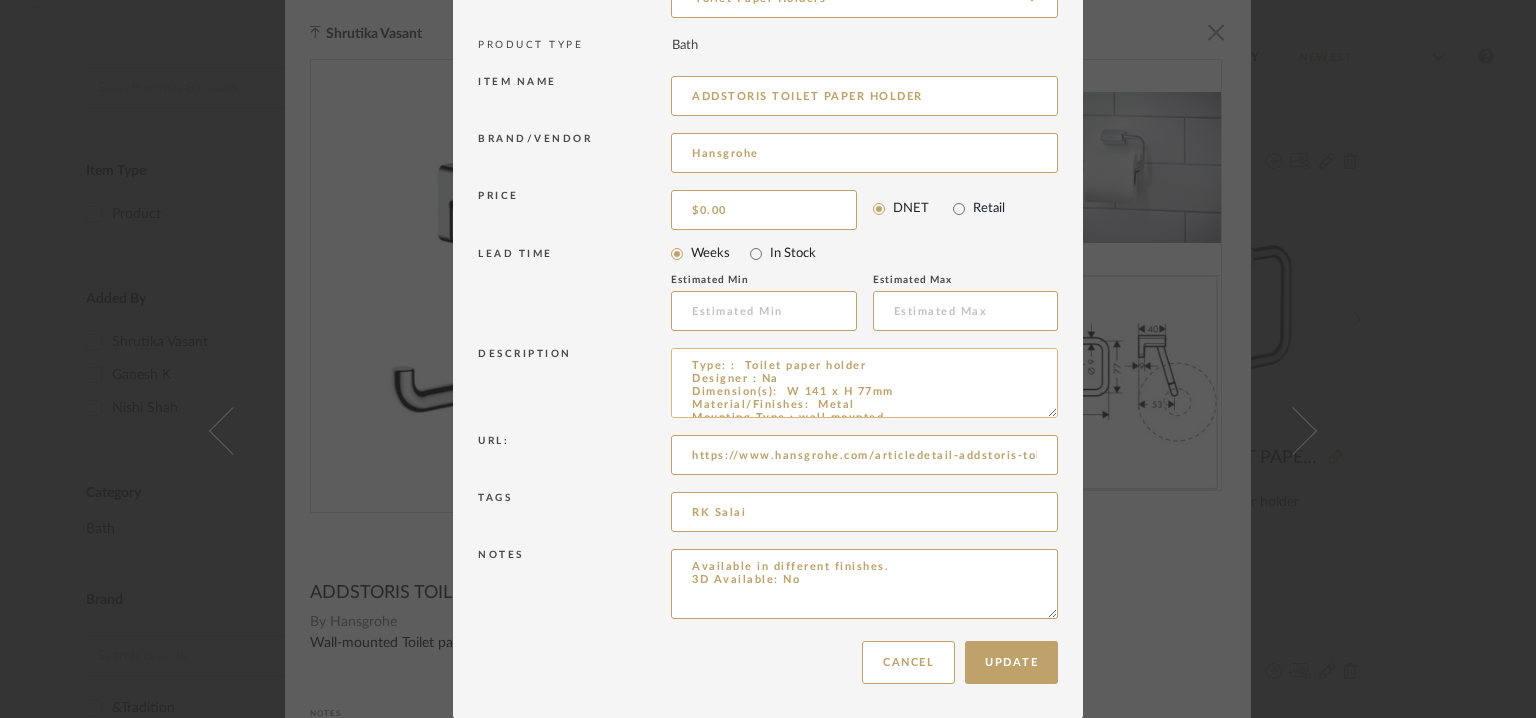 scroll, scrollTop: 215, scrollLeft: 0, axis: vertical 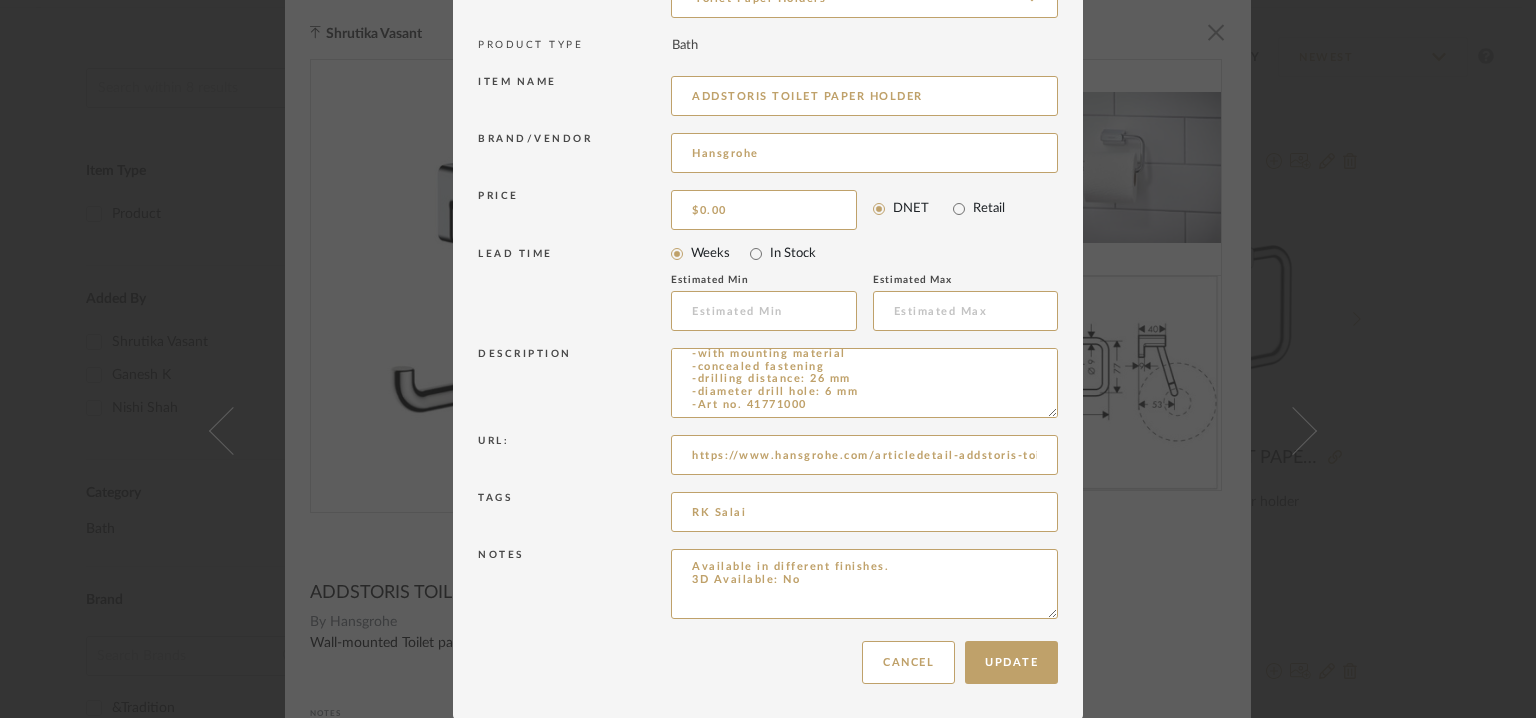 type on "Type: :  Toilet paper holder
Designer : Na
Dimension(s):  W 141 x H 77mm
Material/Finishes:  Metal
Mounting Type : wall mounted
Valve Type : -
Product description : Durable and moisture consistent material
This high-quality product has been made from materials that are suitable for bathrooms. By following the hansgrohe care instructions, long-lasting pleasure is guaranteed.
MoistureProof
Additional Feature : Na
Any other details :
-with mounting material
-concealed fastening
-drilling distance: 26 mm
-diameter drill hole: 6 mm
-Art no. 41771000" 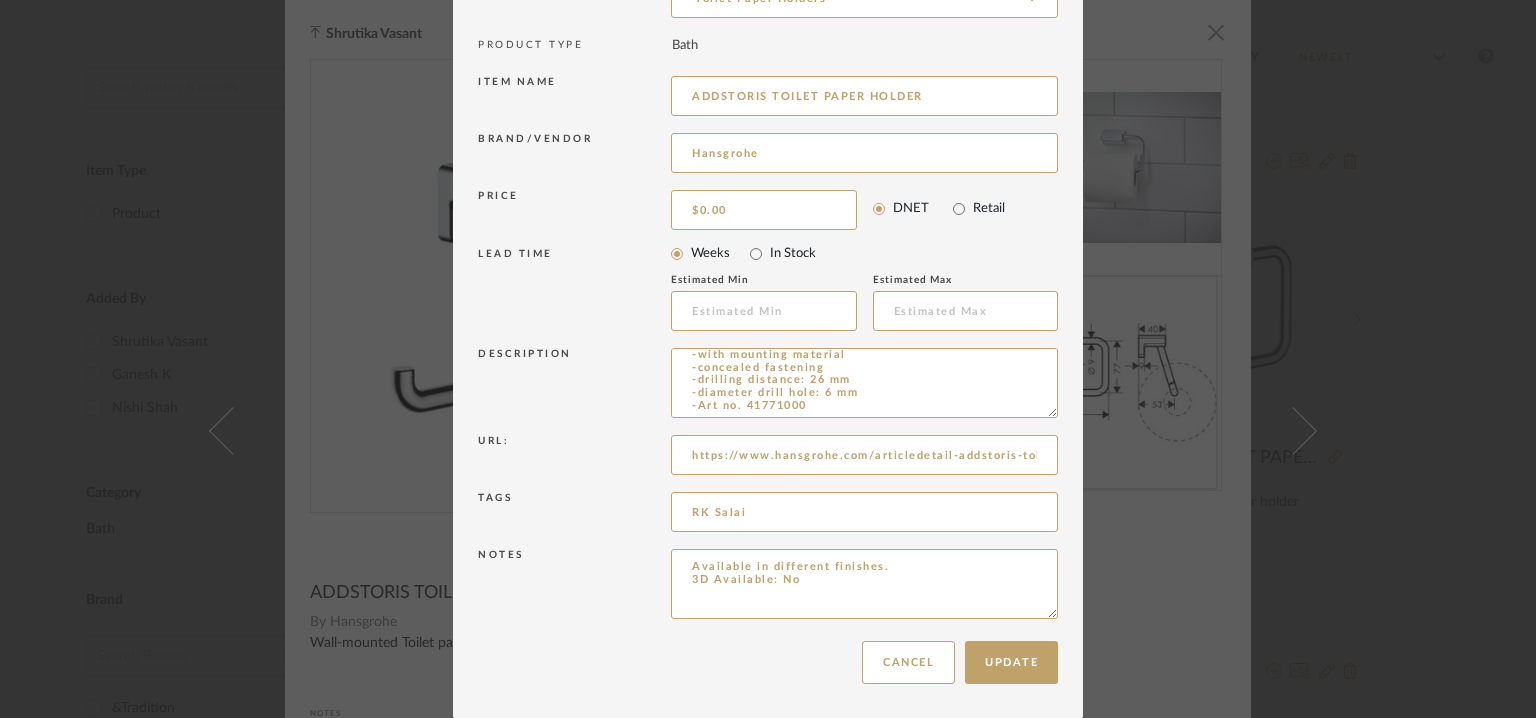 drag, startPoint x: 528, startPoint y: 527, endPoint x: 508, endPoint y: 521, distance: 20.880613 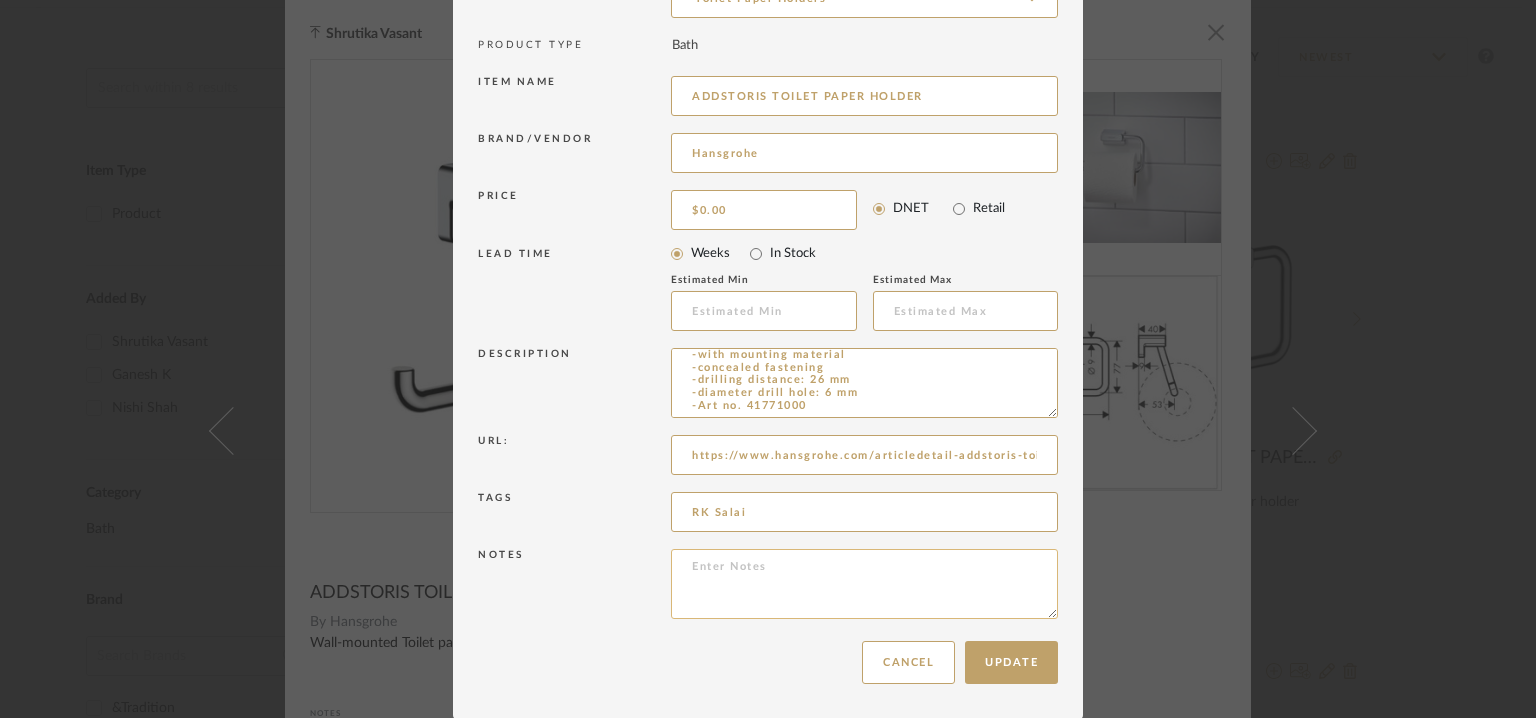 click at bounding box center [864, 584] 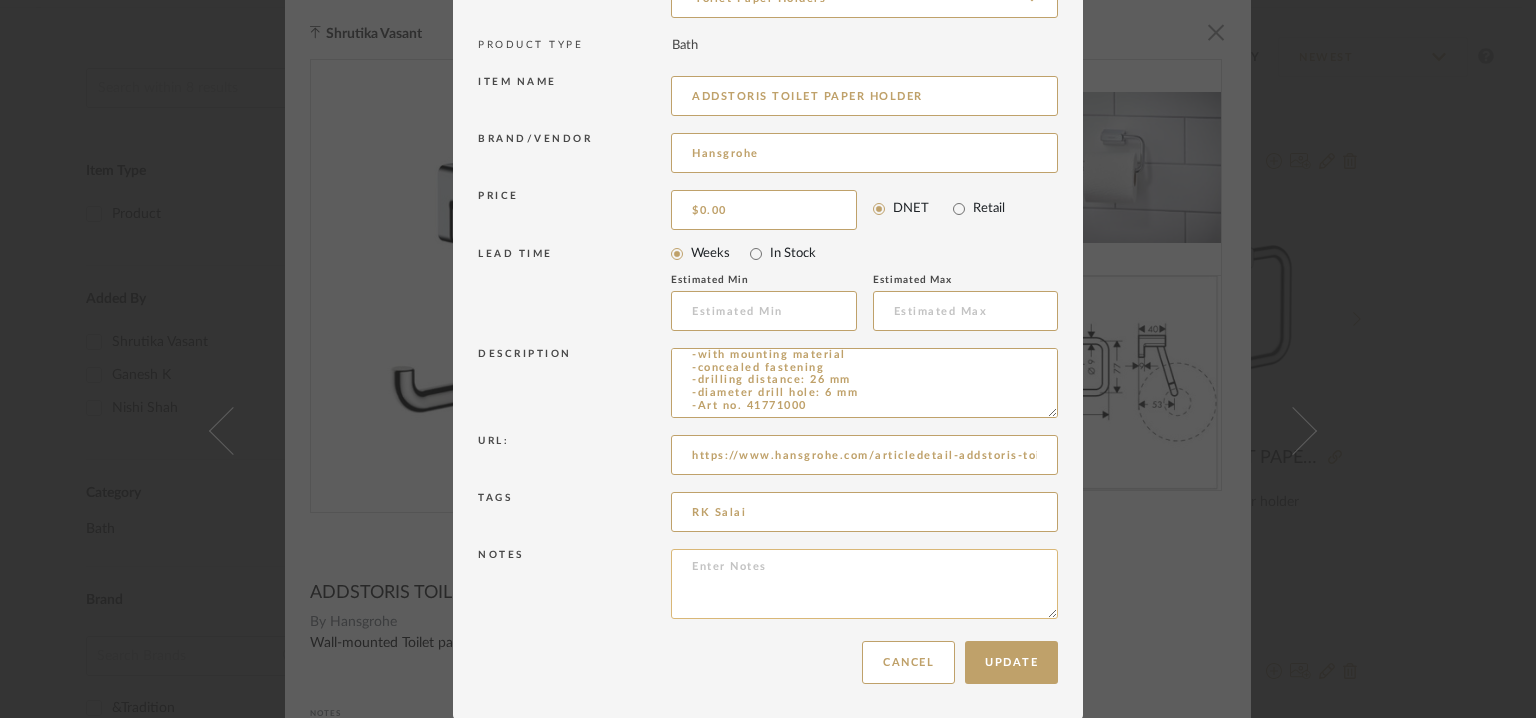 paste on "Price: Na
Lead time: No
Customizable:  No
3D available : yes
BIM available. yes
Point of contact:  Shantilal
Contact number: MOBILE :+91 99402 55955
Email address:  luxury@bathcaff.com
Address: BATHCAFF
64, Jawaharlal Nehru Salai, Sri Sakthi Nagar, Arumbakkam, Chennai, Tamil Nadu 60010
Additional contact information: Na" 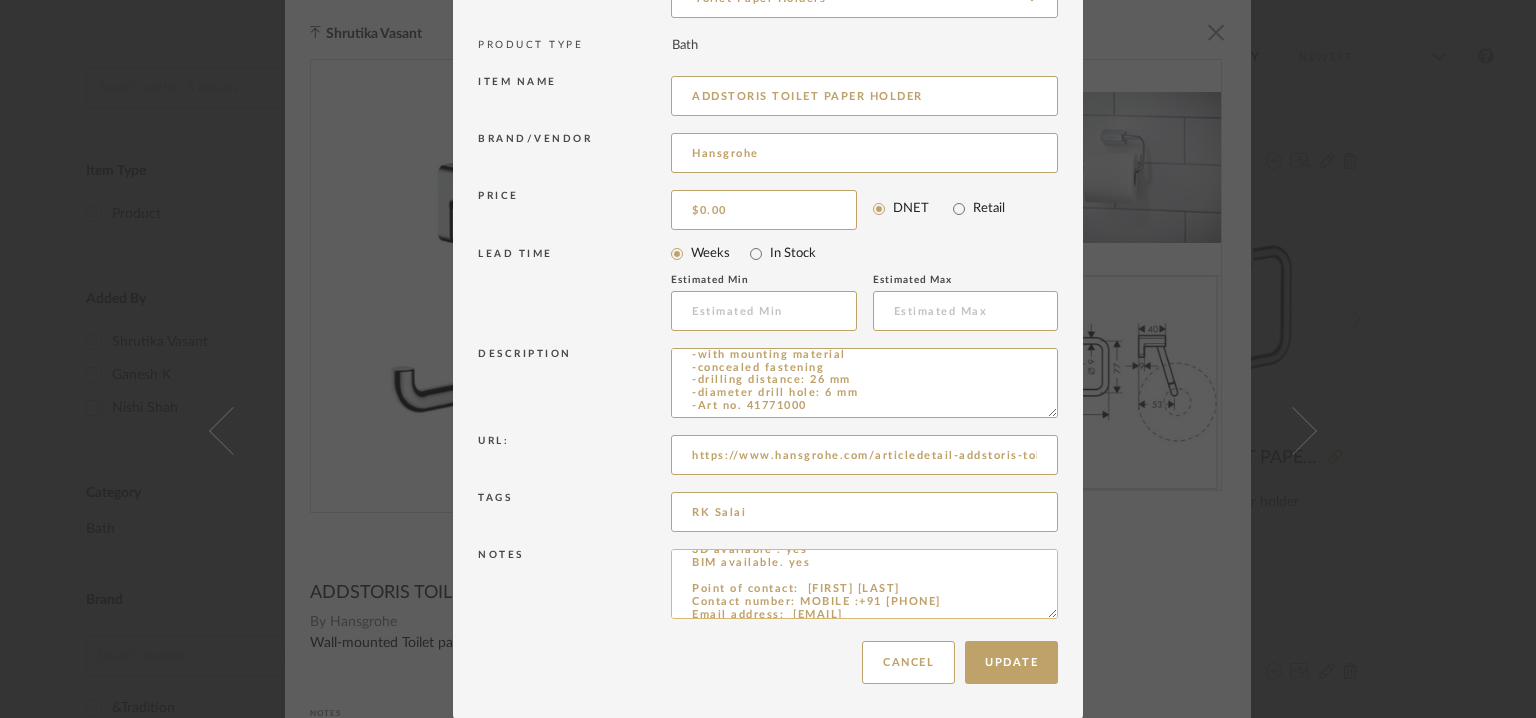 scroll, scrollTop: 0, scrollLeft: 0, axis: both 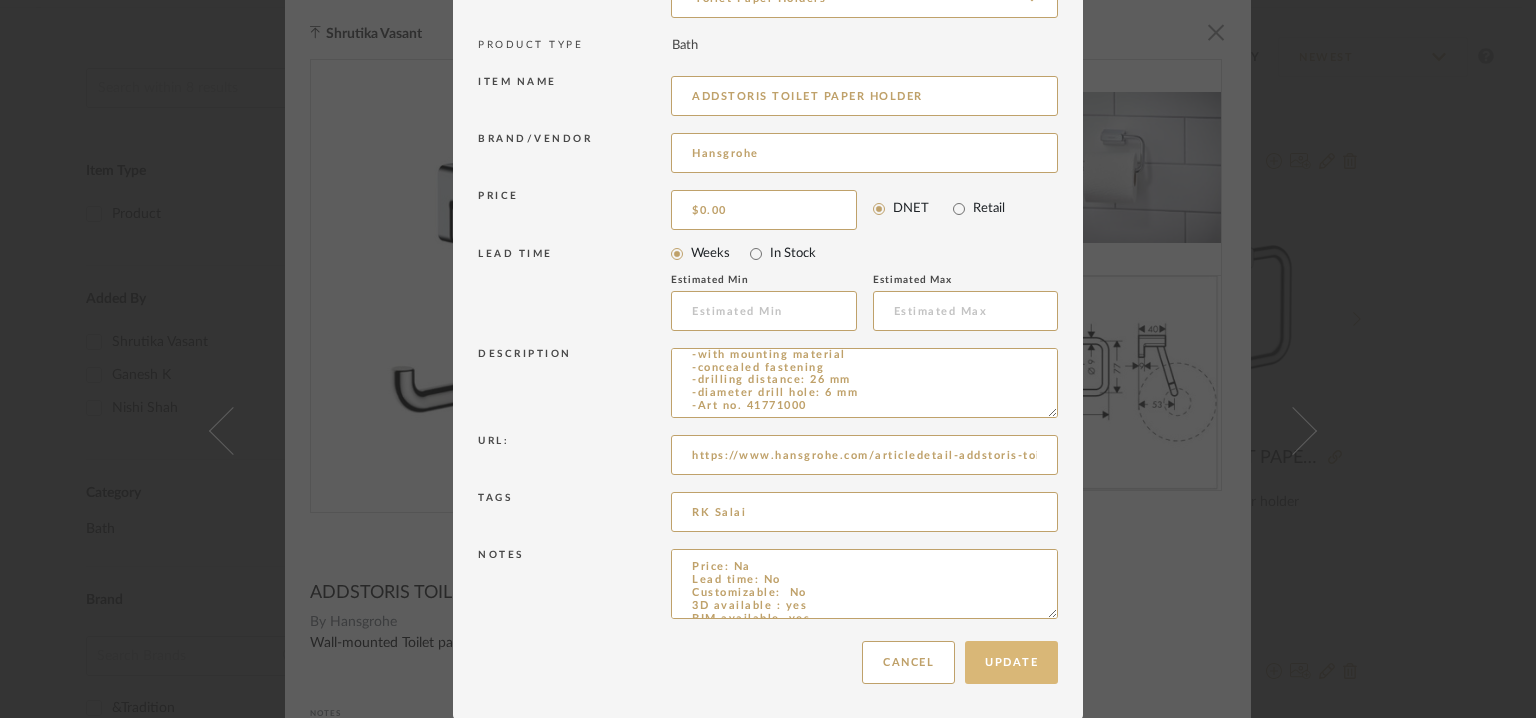 type on "Price: Na
Lead time: No
Customizable:  No
3D available : yes
BIM available. yes
Point of contact:  Shantilal
Contact number: MOBILE :+91 99402 55955
Email address:  luxury@bathcaff.com
Address: BATHCAFF
64, Jawaharlal Nehru Salai, Sri Sakthi Nagar, Arumbakkam, Chennai, Tamil Nadu 60010
Additional contact information: Na" 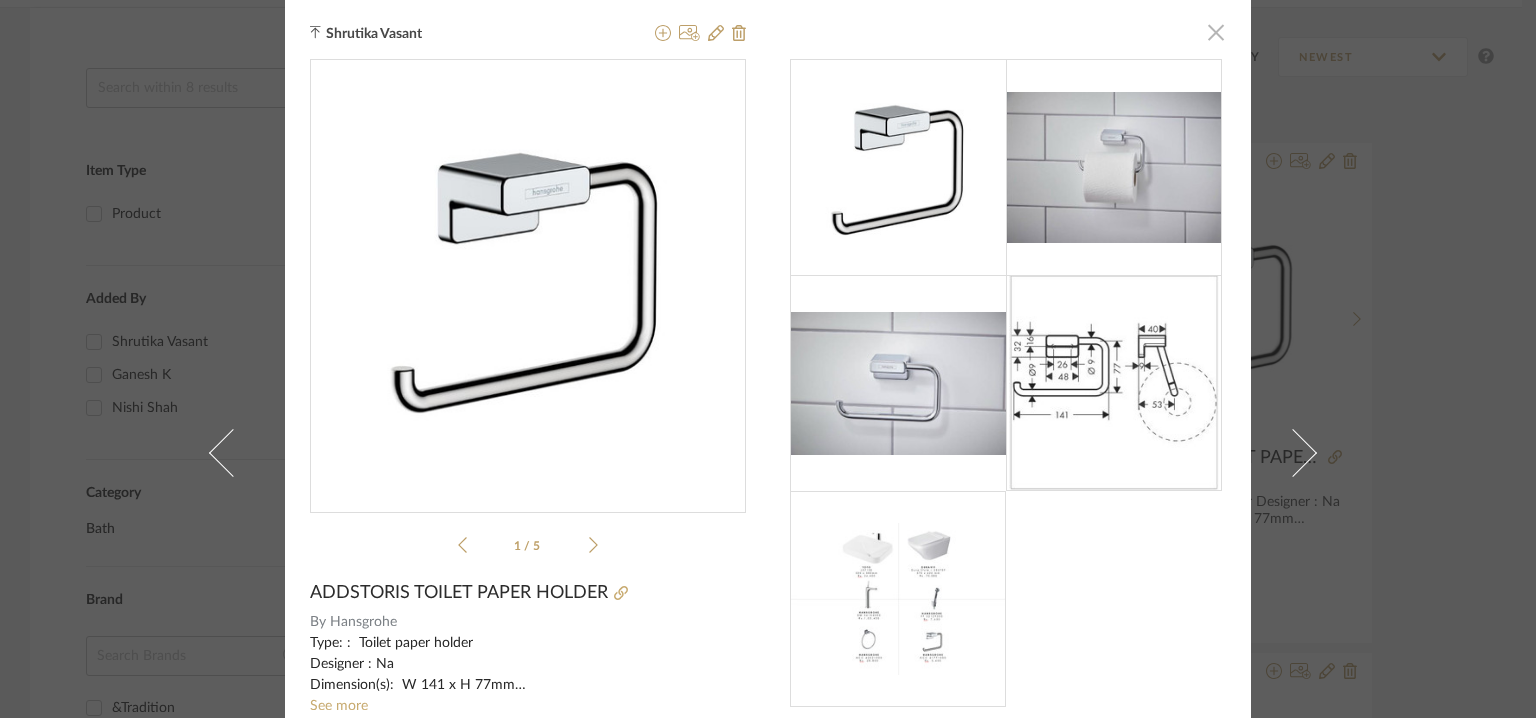 click 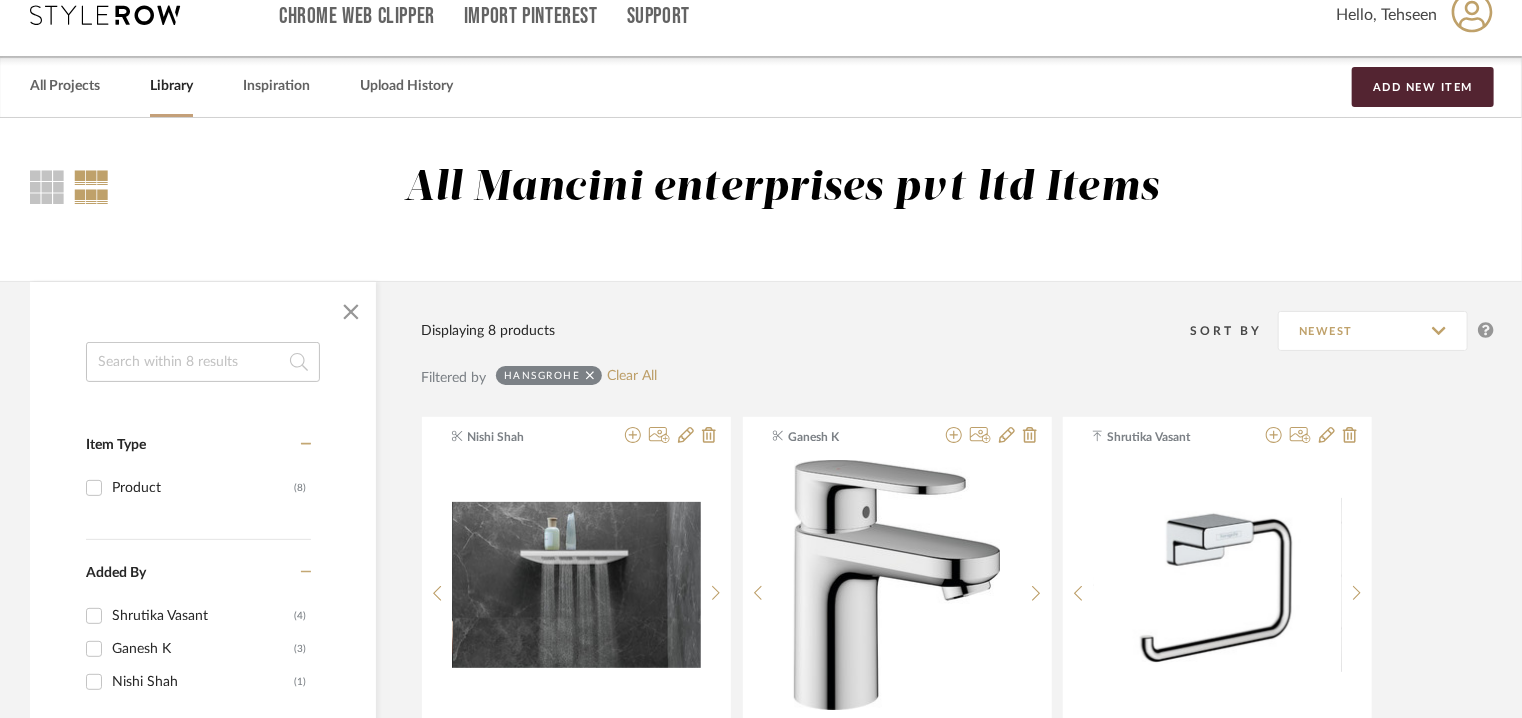 scroll, scrollTop: 0, scrollLeft: 0, axis: both 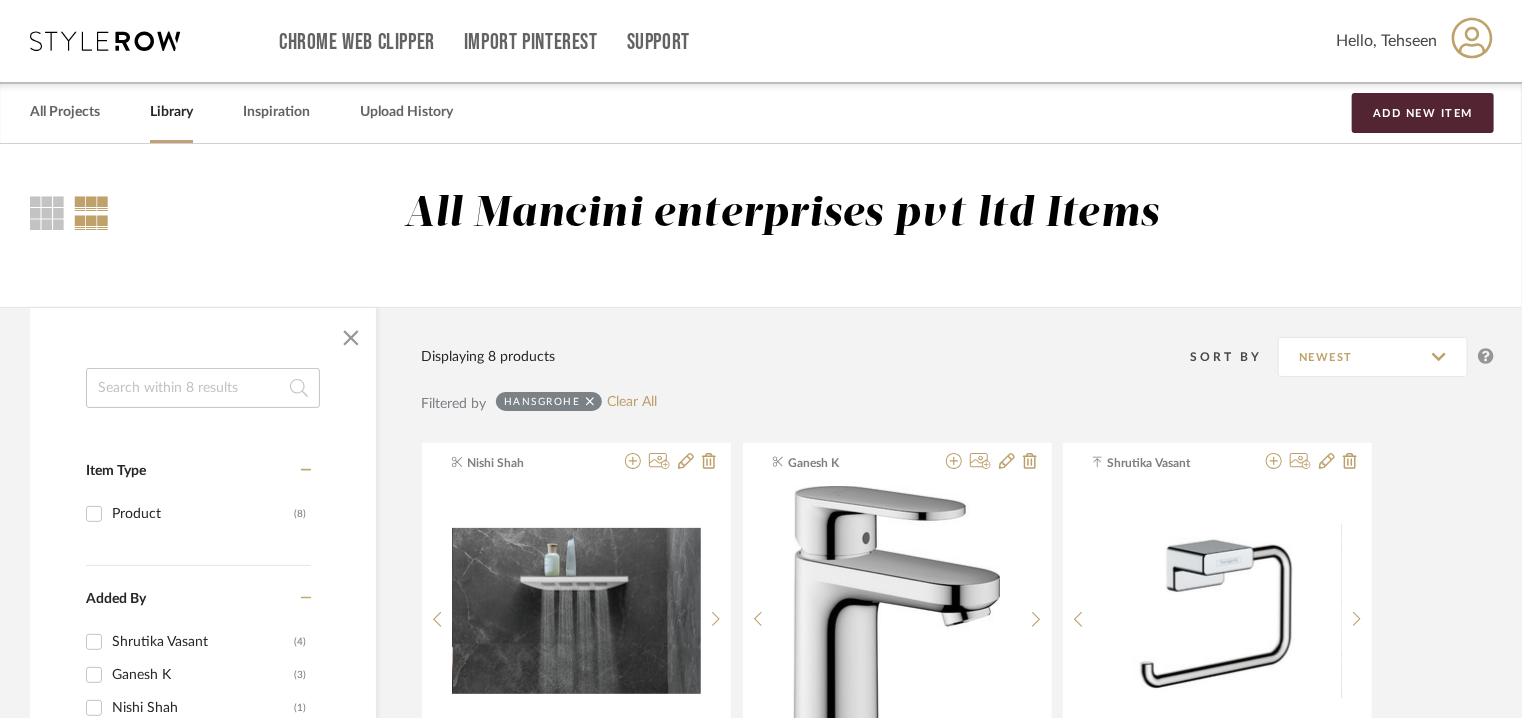 click 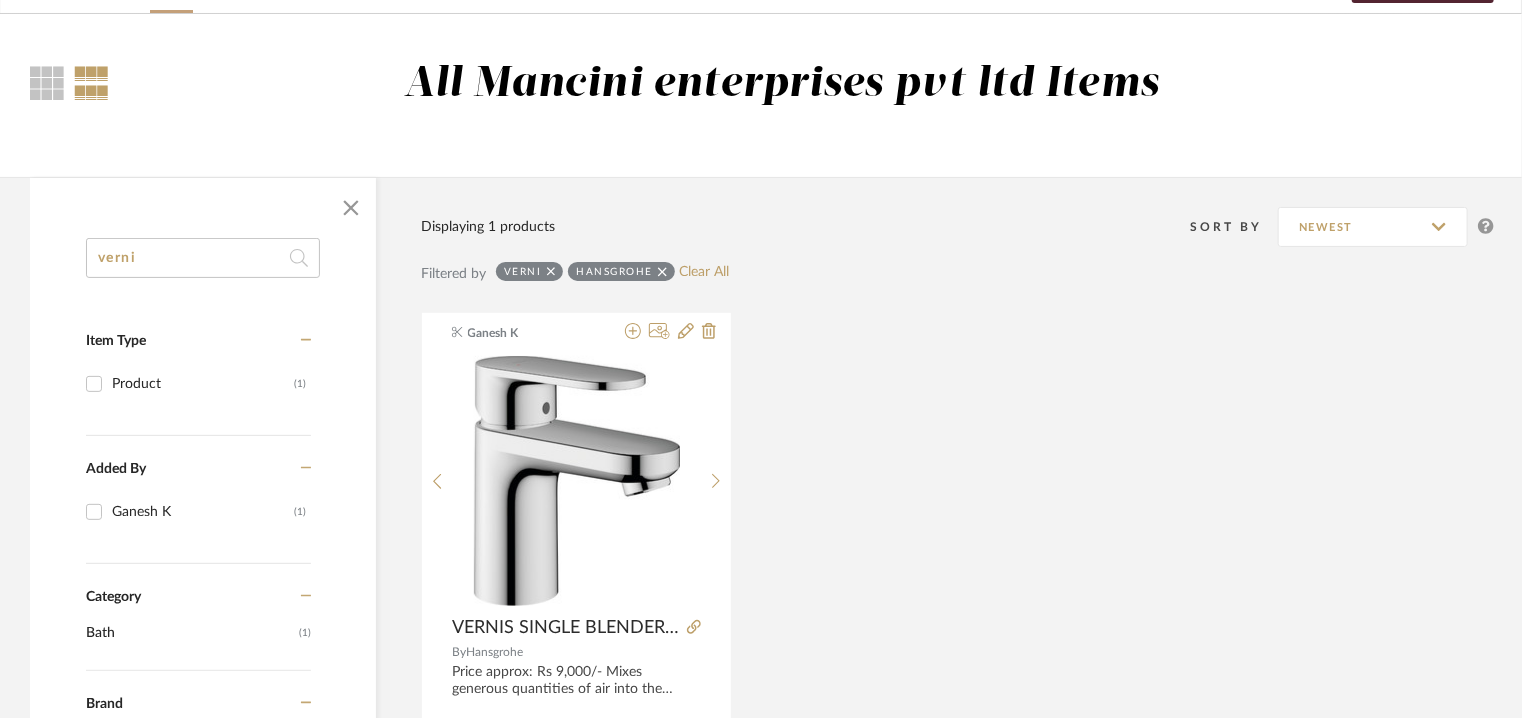 scroll, scrollTop: 400, scrollLeft: 0, axis: vertical 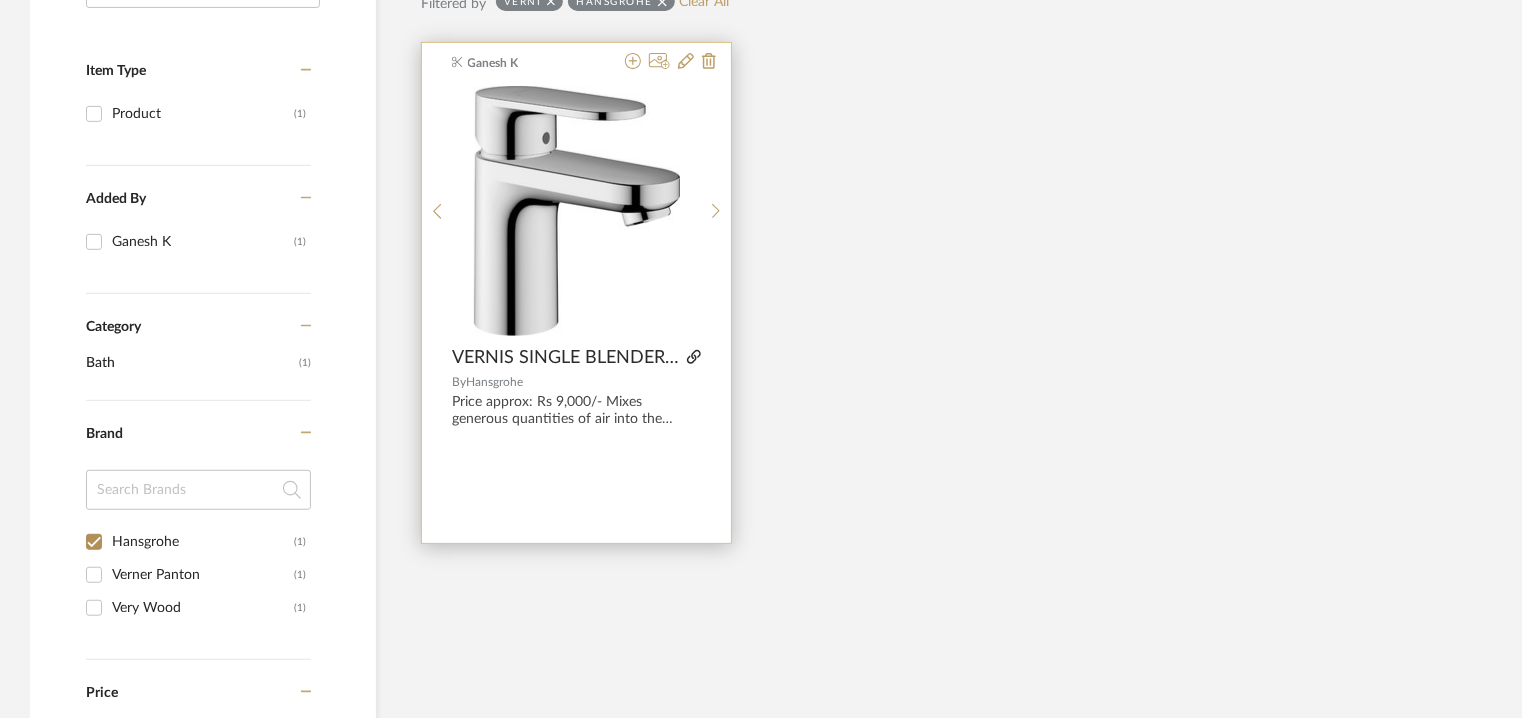 type on "verni" 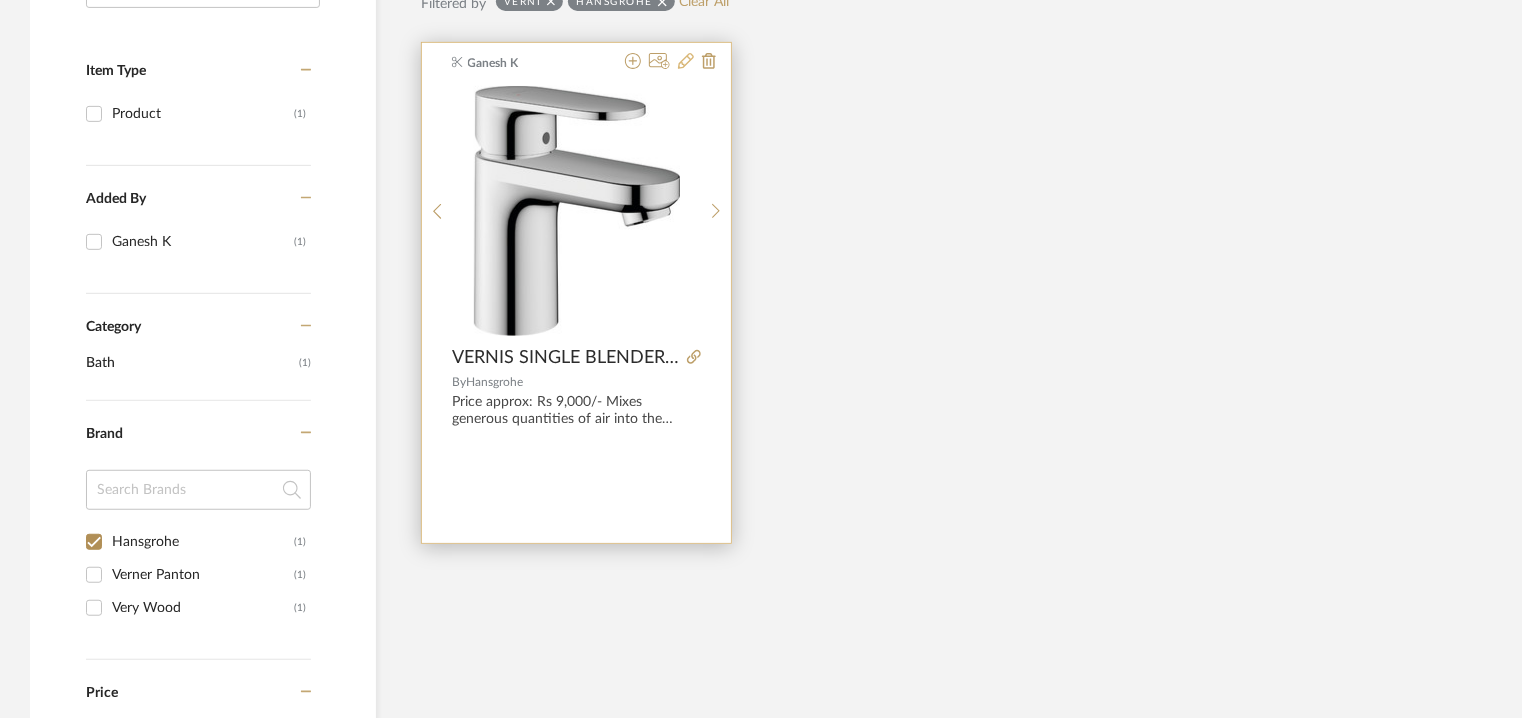 click 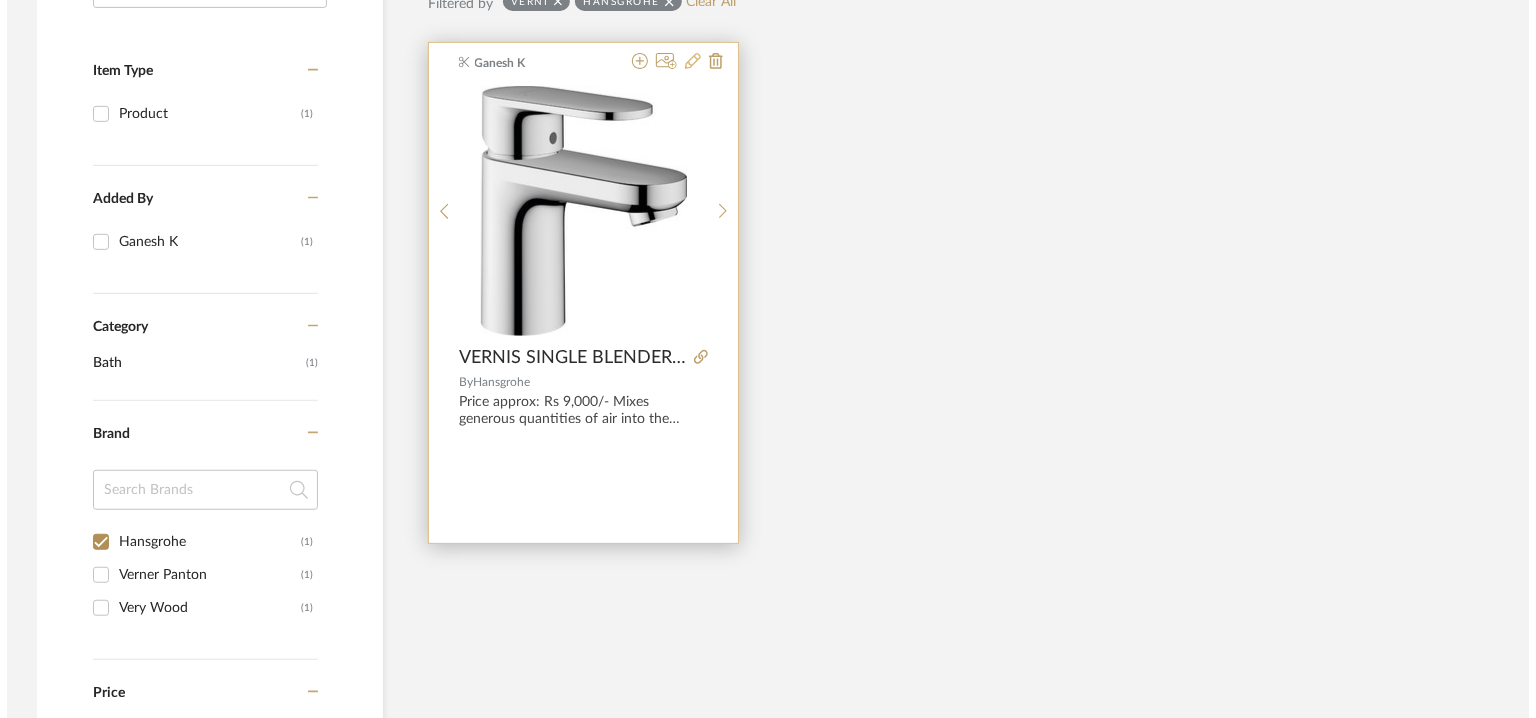 scroll, scrollTop: 0, scrollLeft: 0, axis: both 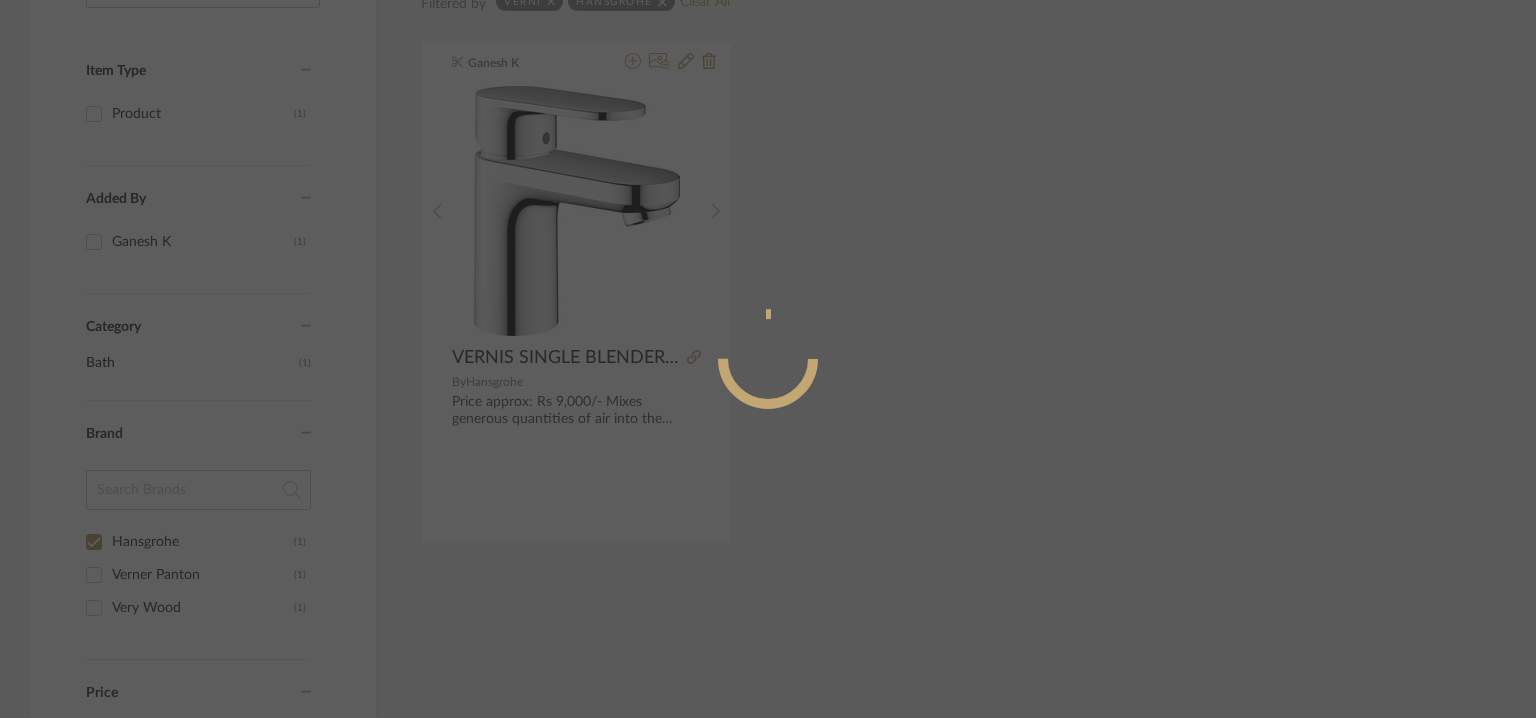 radio on "true" 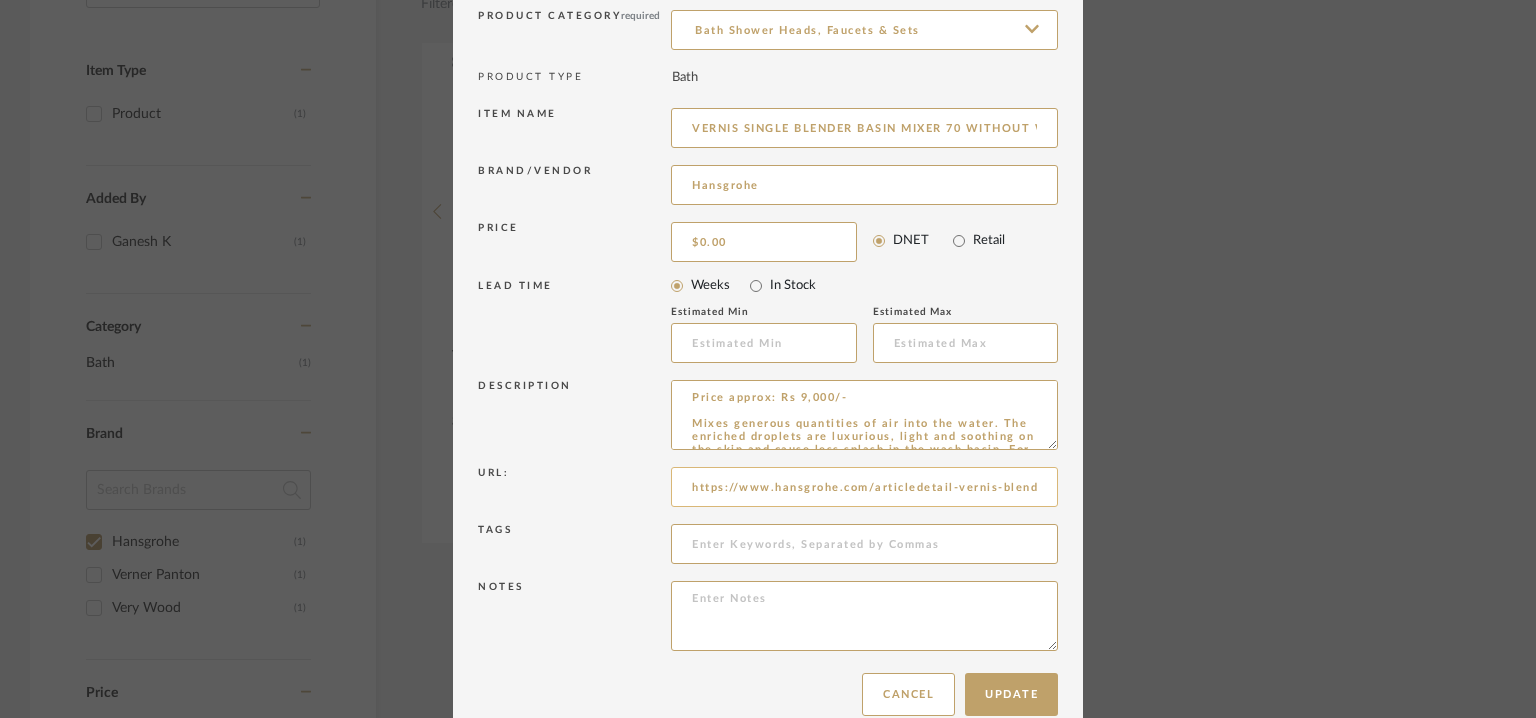 scroll, scrollTop: 192, scrollLeft: 0, axis: vertical 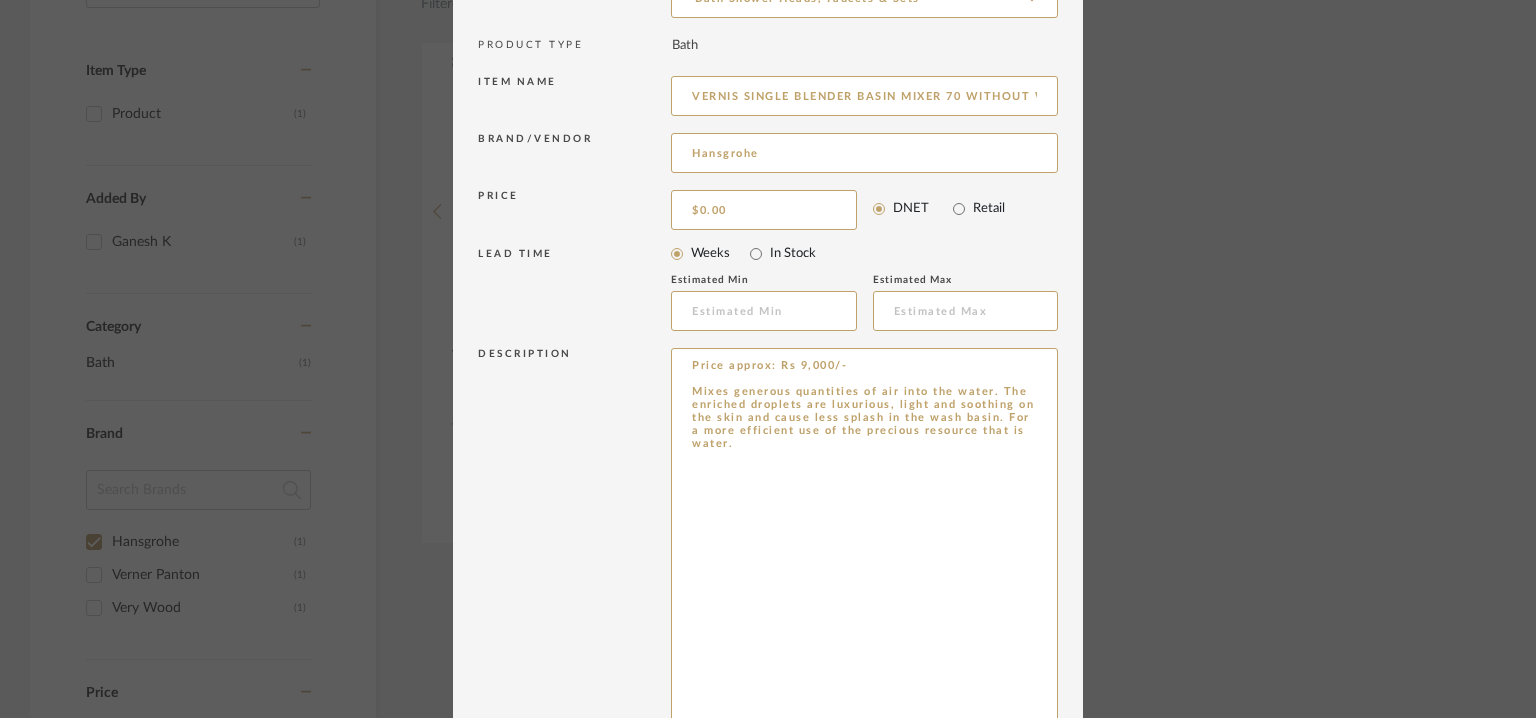 drag, startPoint x: 1040, startPoint y: 411, endPoint x: 1141, endPoint y: 776, distance: 378.71625 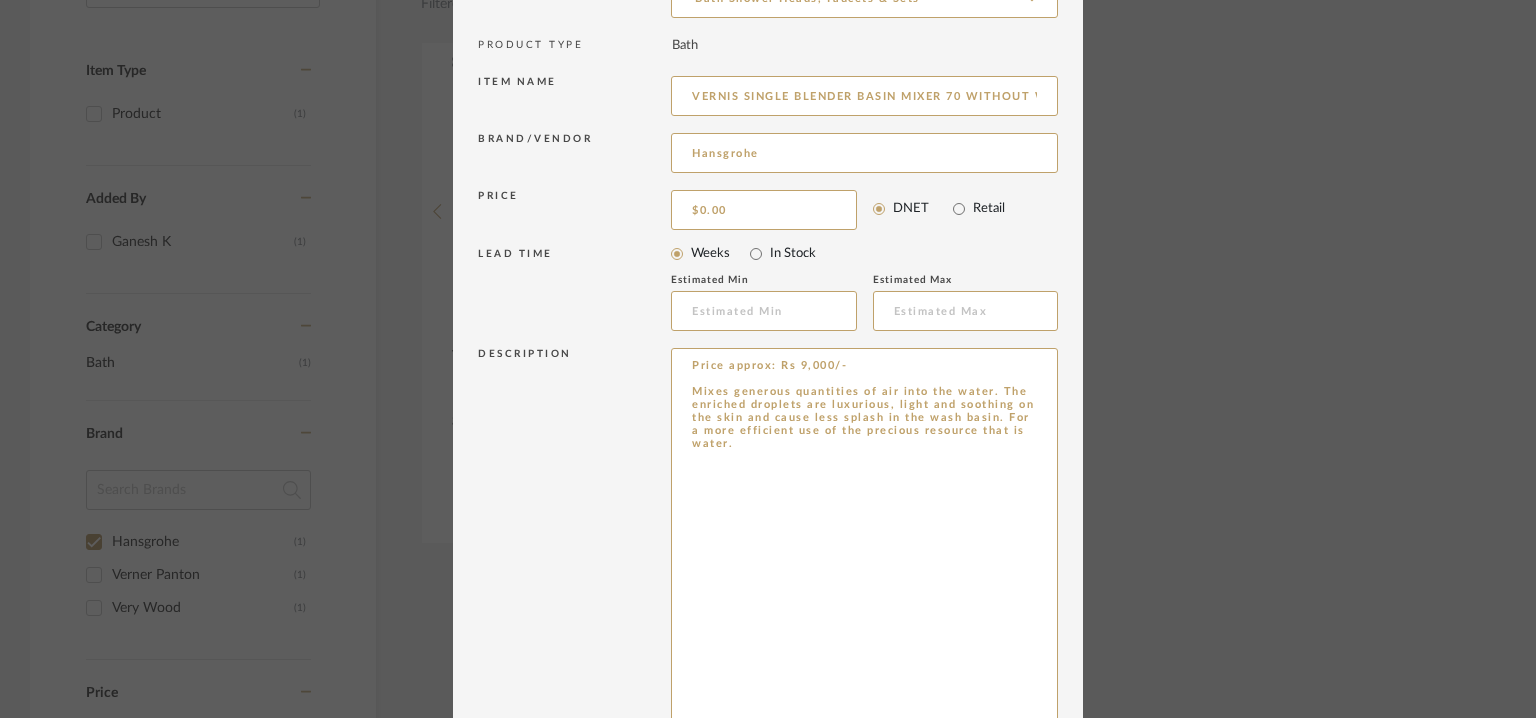 drag, startPoint x: 869, startPoint y: 537, endPoint x: 636, endPoint y: 338, distance: 306.41476 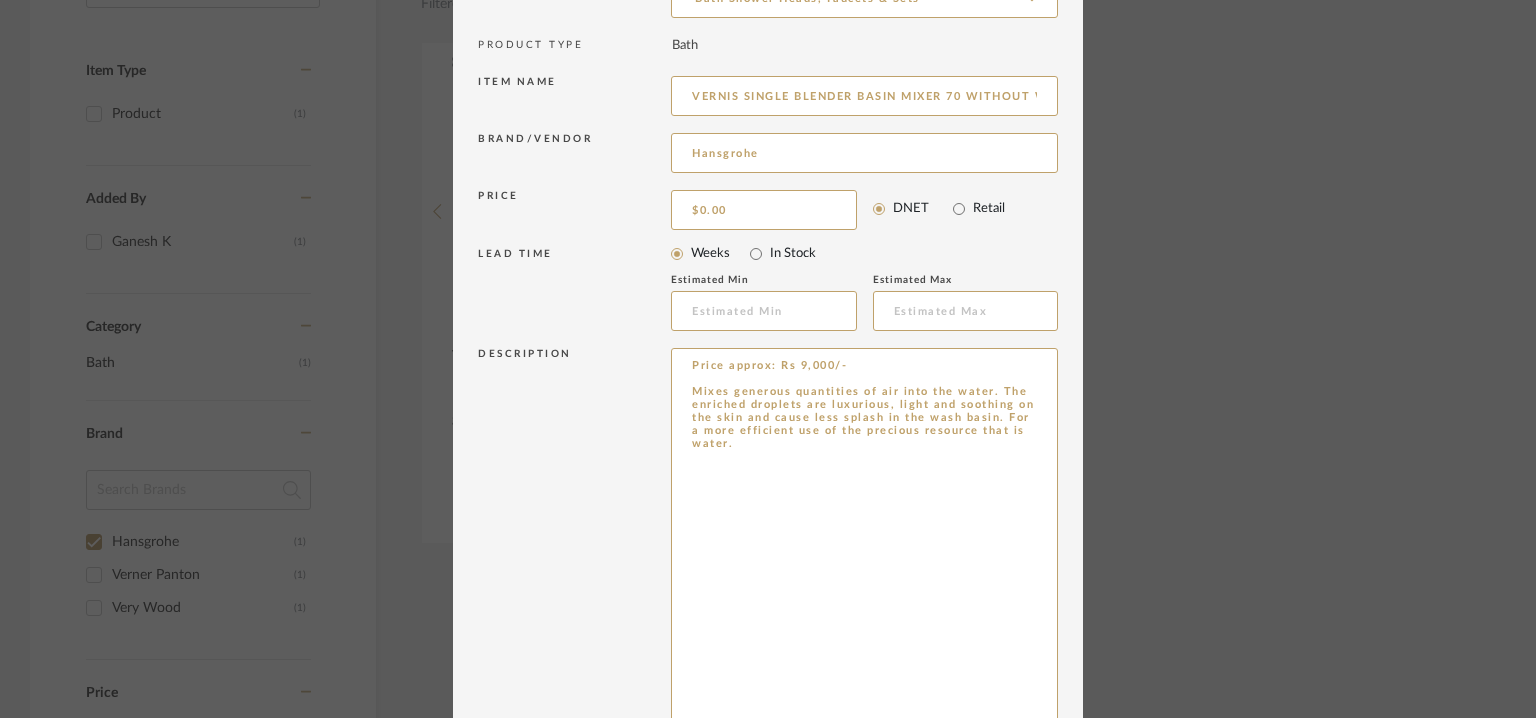 click on "Item Type  required Product Inspiration Image   Site Photo or PDF   Upload JPG/PNG images or PDF drawings to create an item with maximum functionality in a Project. By default all items are added to Library.   Product Category  required Bath Shower Heads, Faucets & Sets  PRODUCT TYPE  Bath  Item name  VERNIS SINGLE BLENDER BASIN MIXER 70 WITHOUT WASTE SET  Brand/Vendor  Hansgrohe  Price  $0.00 DNET  Retail   LEAD TIME  Weeks In Stock  Estimated Min   Estimated Max   Description  Price approx: Rs 9,000/-
Mixes generous quantities of air into the water. The enriched droplets are luxurious, light and soothing on the skin and cause less splash in the wash basin. For a more efficient use of the precious resource that is water.  Url:  https://www.hansgrohe.com/articledetail-vernis-blend-single-lever-basin-mixer-70-without-waste-set-71558670  Tags   Notes" at bounding box center (768, 436) 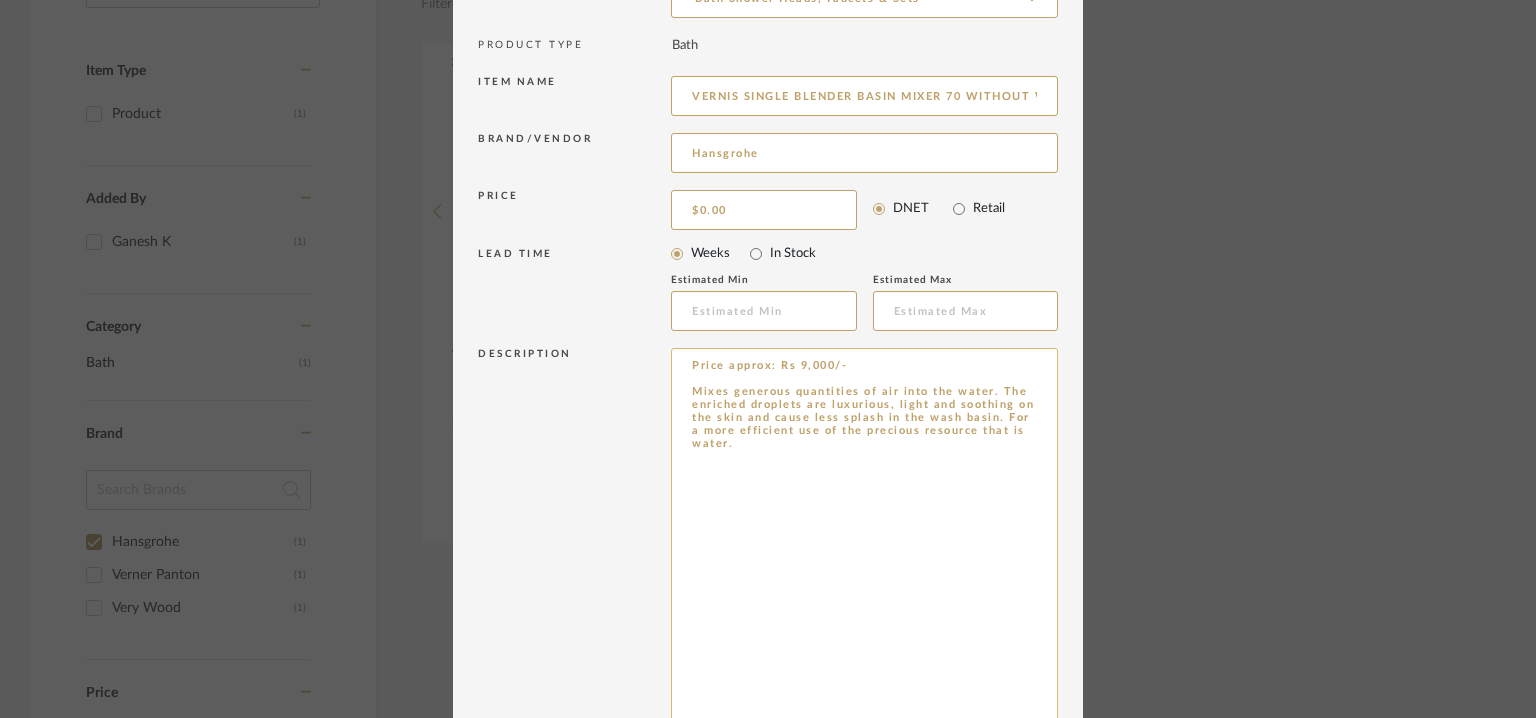 paste on "Type: : Faucet
Designer : Na
Dimension(s):  projection: 89 mm
spout height: 71 mm
Material/Finishes:  Metal
Mounting Type : basin top
Valve Type : -
Product description : Vernis Blend Single lever basin mixer 70 without waste set.
With Vernis, you can design your entire bathroom at a great price. Whether round or square – make it your style with timeless modern taps and showers and add accents to your bathroom.
Tap that only uses 5 l/min and thus reduces water and energy costs. Eco-friendly and wallet-friendly.
ComfortZone 70: This tap fits perfectly on a small, shallow washbasin, e.g. in the guest WC.
Mixes air into the water. For a soft, low-splash water jet and full, light drops.
Additional Feature : Na
Any other details :
-handle variant: lever handle
-spray type: normal spray
-swiveling spray former
-maximum flow rate at 3 bar: 5 l/min
-ceramic cartridge
-temperature limitation adjustable
-suitable for continuous flow water heaters
-connection type: G ⅜ hose connections
-connection dimension: DN15
-E..." 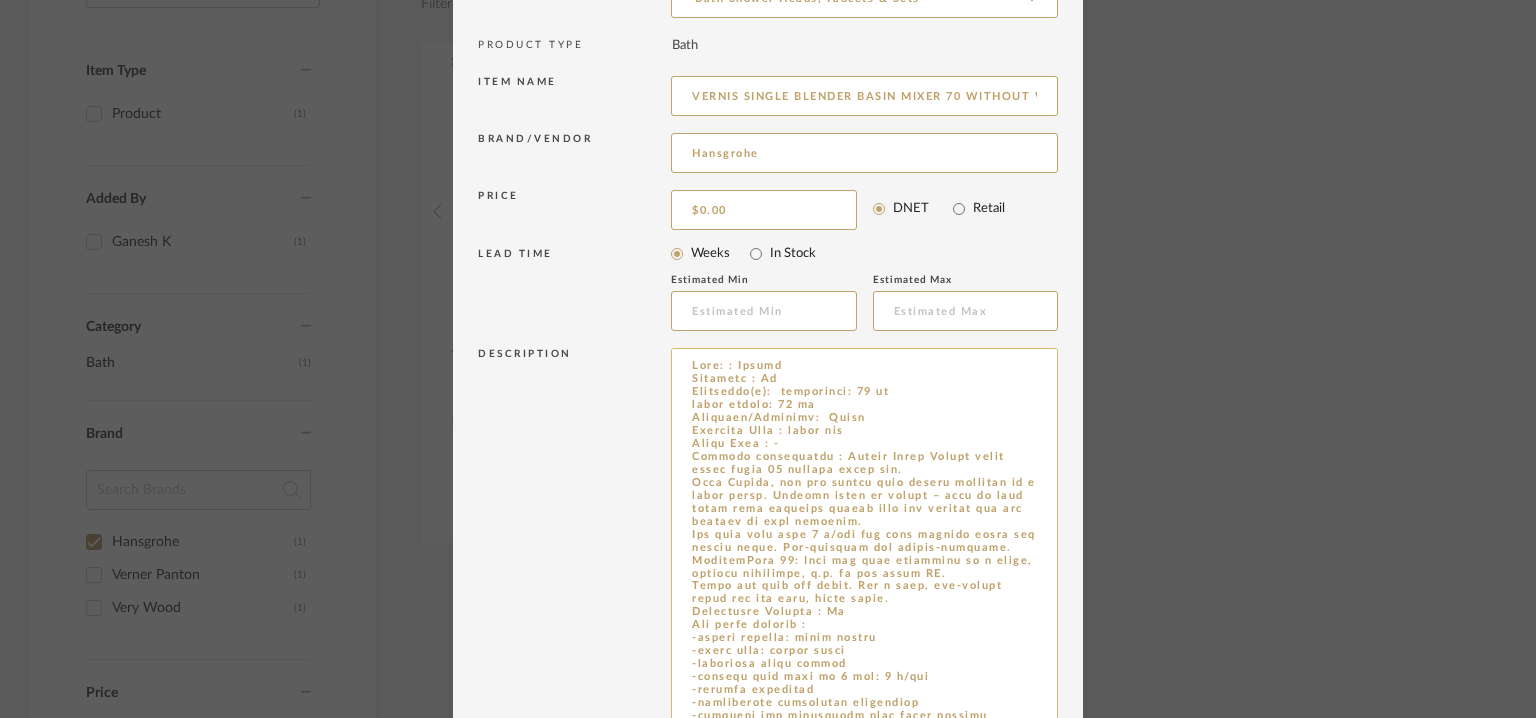 scroll, scrollTop: 96, scrollLeft: 0, axis: vertical 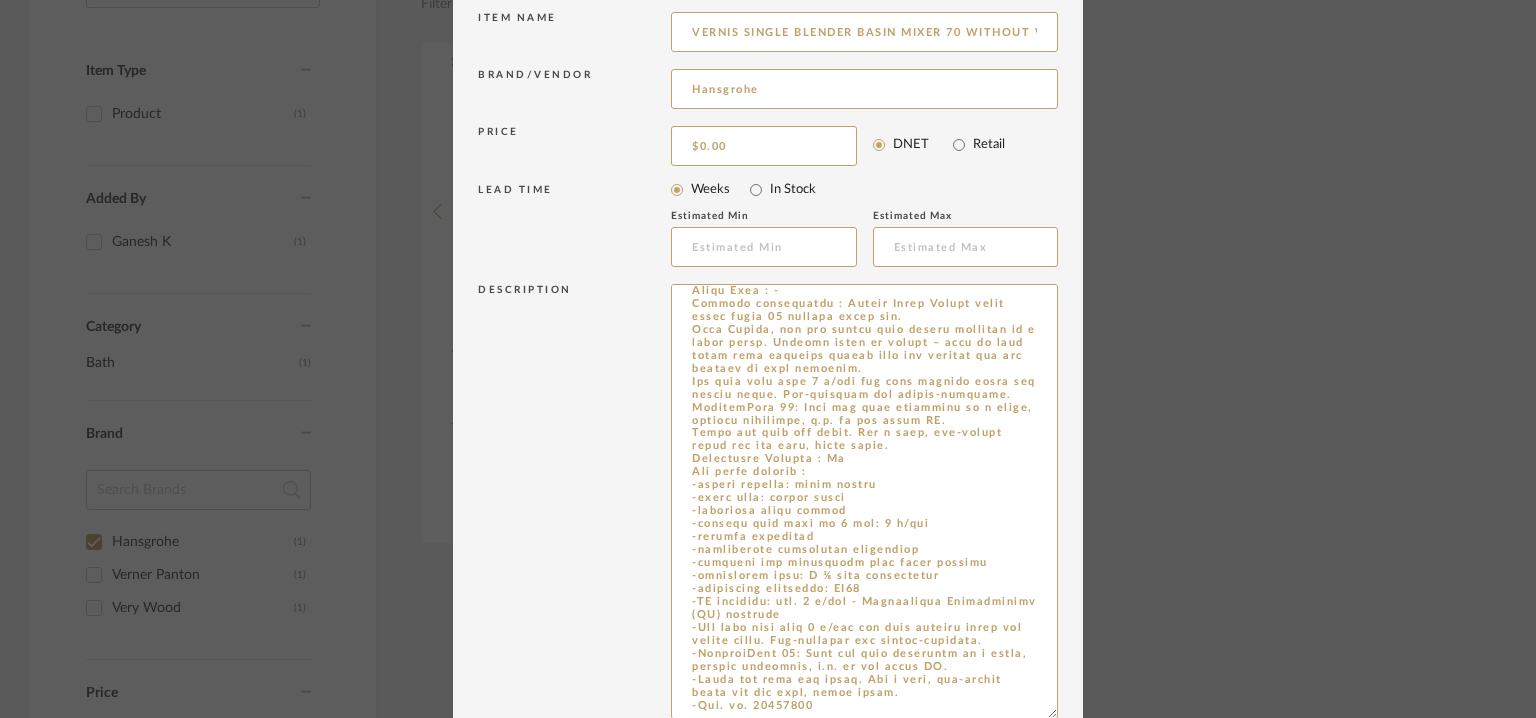 type on "Type: : Faucet
Designer : Na
Dimension(s):  projection: 89 mm
spout height: 71 mm
Material/Finishes:  Metal
Mounting Type : basin top
Valve Type : -
Product description : Vernis Blend Single lever basin mixer 70 without waste set.
With Vernis, you can design your entire bathroom at a great price. Whether round or square – make it your style with timeless modern taps and showers and add accents to your bathroom.
Tap that only uses 5 l/min and thus reduces water and energy costs. Eco-friendly and wallet-friendly.
ComfortZone 70: This tap fits perfectly on a small, shallow washbasin, e.g. in the guest WC.
Mixes air into the water. For a soft, low-splash water jet and full, light drops.
Additional Feature : Na
Any other details :
-handle variant: lever handle
-spray type: normal spray
-swiveling spray former
-maximum flow rate at 3 bar: 5 l/min
-ceramic cartridge
-temperature limitation adjustable
-suitable for continuous flow water heaters
-connection type: G ⅜ hose connections
-connection dimension: DN15
-E..." 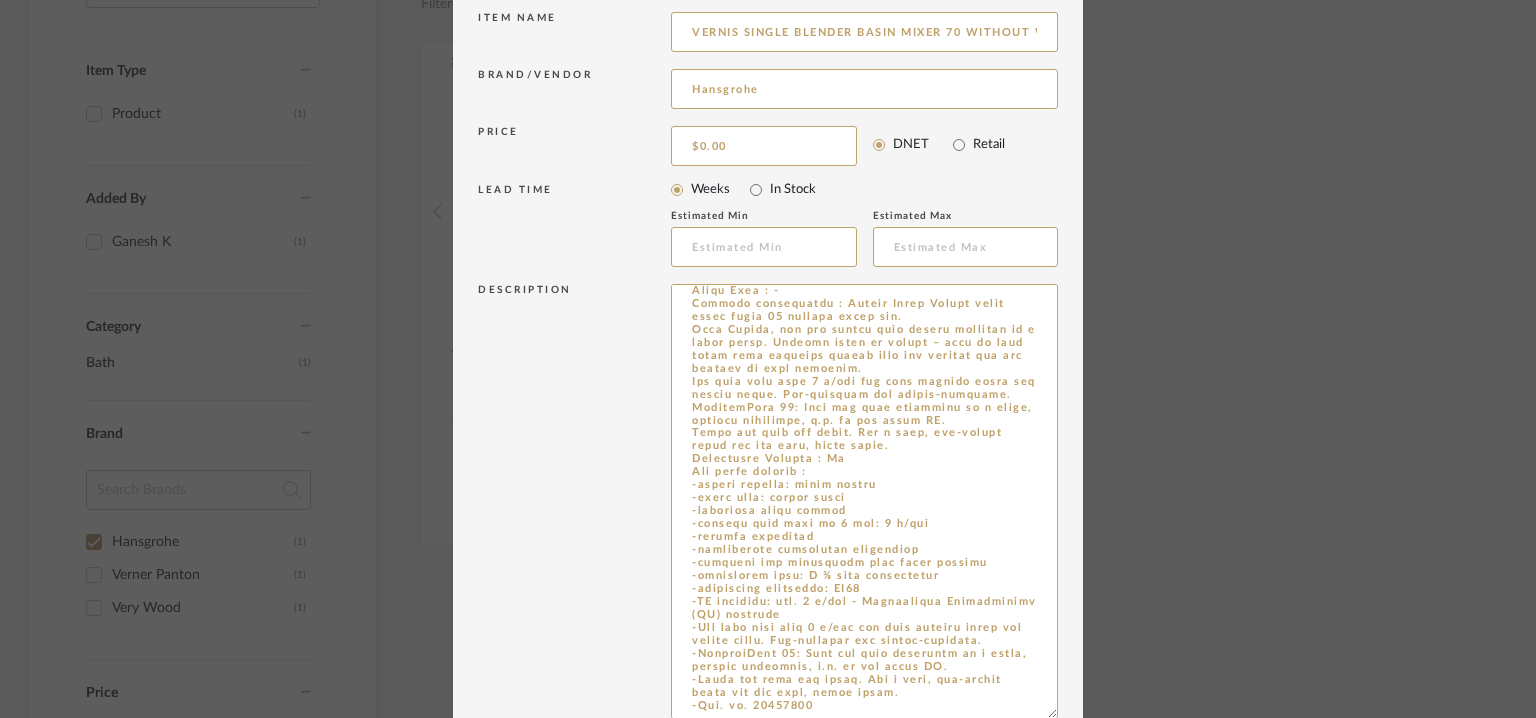 scroll, scrollTop: 88, scrollLeft: 0, axis: vertical 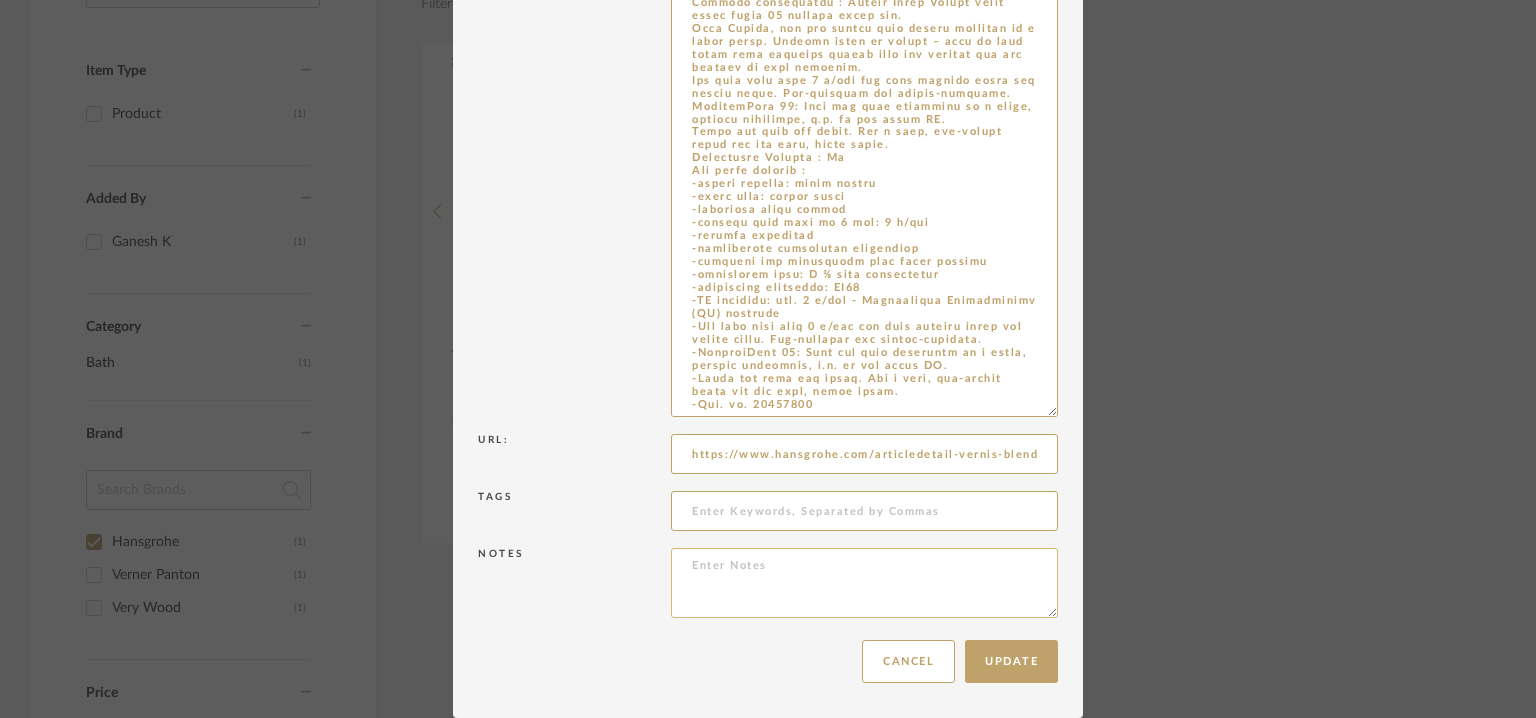 click at bounding box center [864, 583] 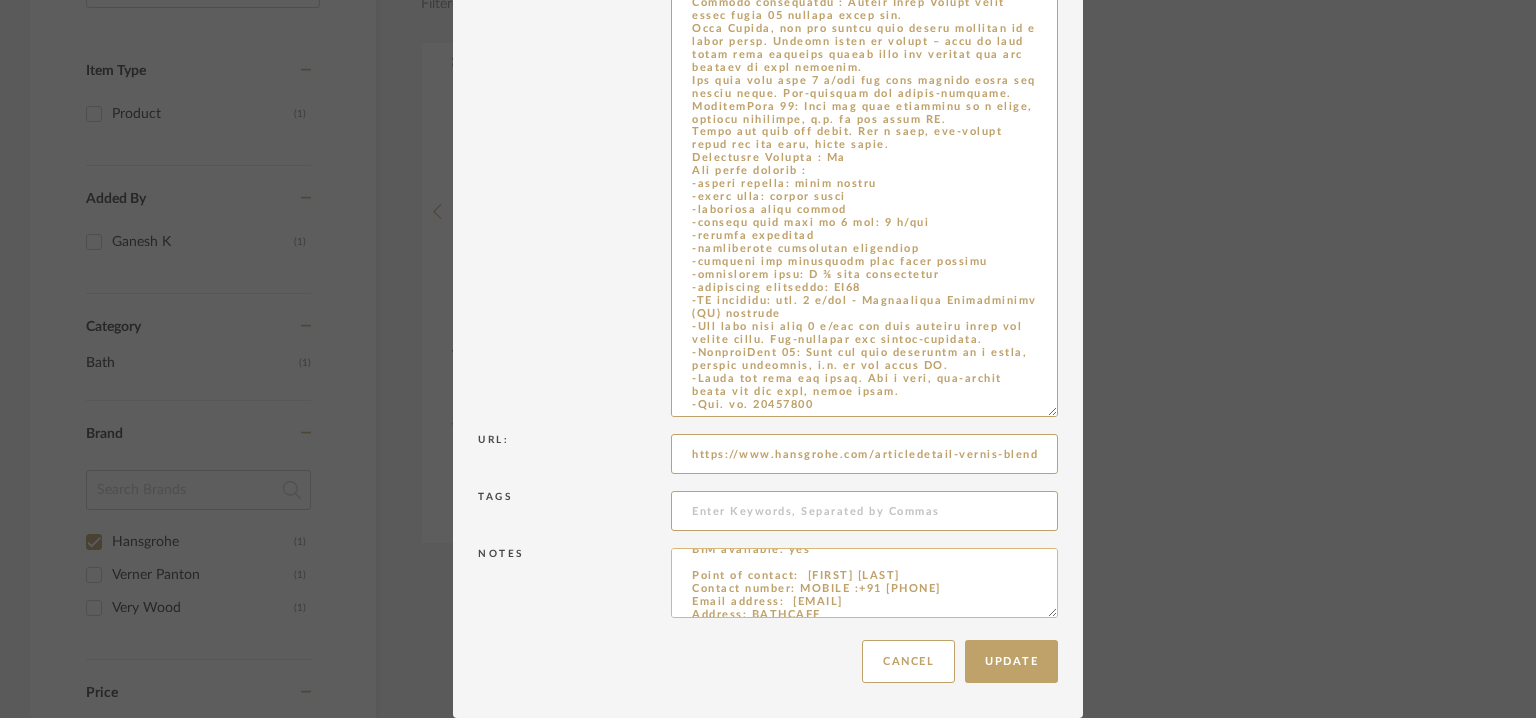 scroll, scrollTop: 0, scrollLeft: 0, axis: both 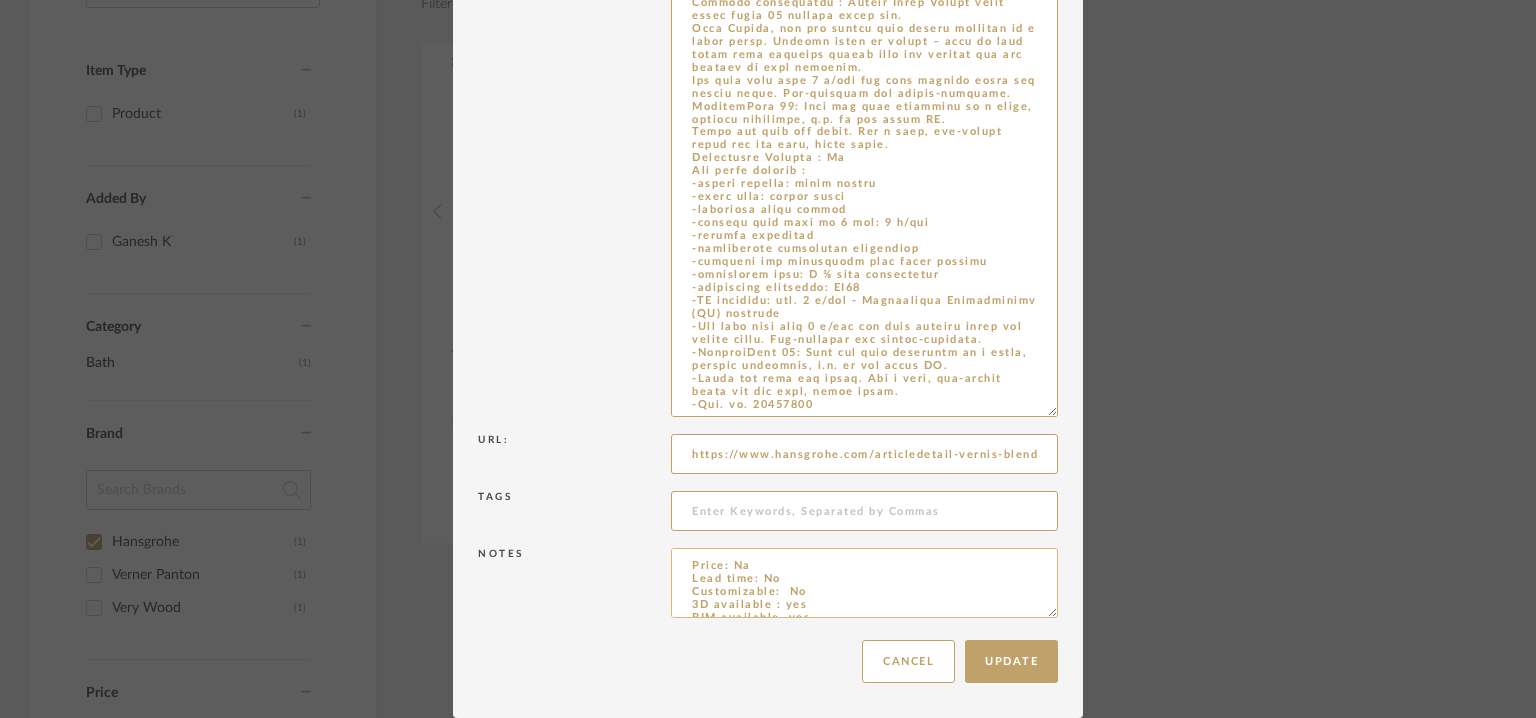 click on "Price: Na
Lead time: No
Customizable:  No
3D available : yes
BIM available. yes
Point of contact:  Shantilal
Contact number: MOBILE :+91 99402 55955
Email address:  luxury@bathcaff.com
Address: BATHCAFF
64, Jawaharlal Nehru Salai, Sri Sakthi Nagar, Arumbakkam, Chennai, Tamil Nadu 60010
Additional contact information: Na" at bounding box center [864, 583] 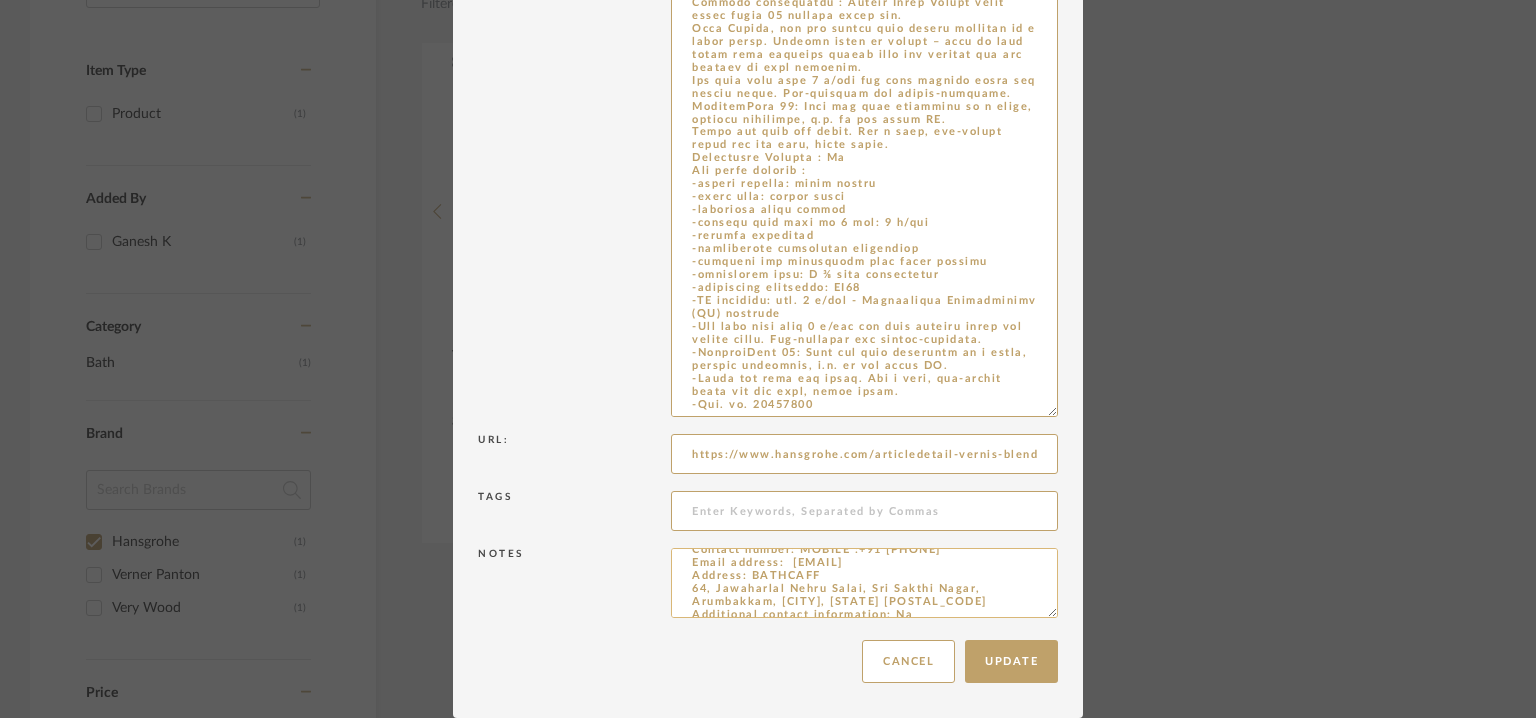scroll, scrollTop: 128, scrollLeft: 0, axis: vertical 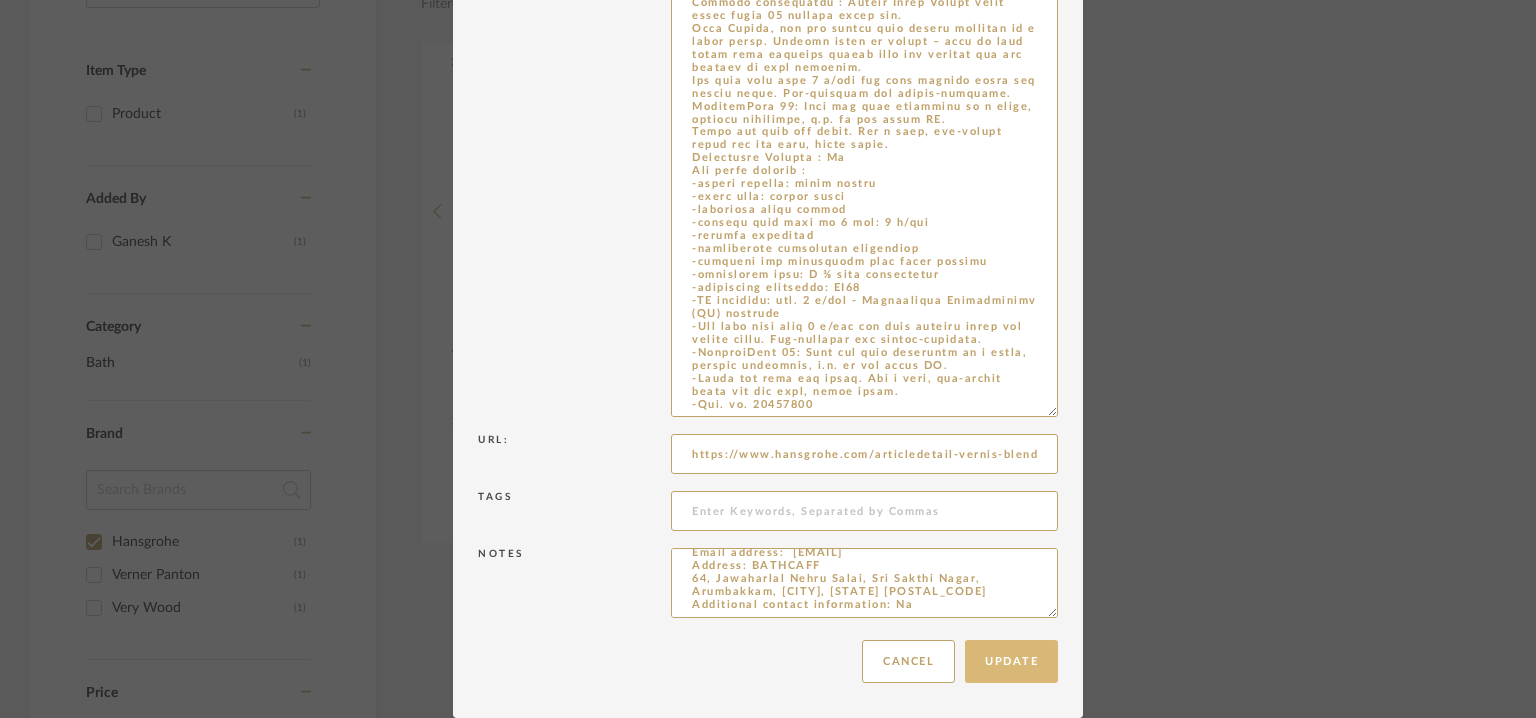 type on "Price: Rs.9,000/-
Lead time: No
Customizable:  No
3D available : No
BIM available. No
Point of contact:  Shantilal
Contact number: MOBILE :+91 99402 55955
Email address:  luxury@bathcaff.com
Address: BATHCAFF
64, Jawaharlal Nehru Salai, Sri Sakthi Nagar, Arumbakkam, Chennai, Tamil Nadu 60010
Additional contact information: Na" 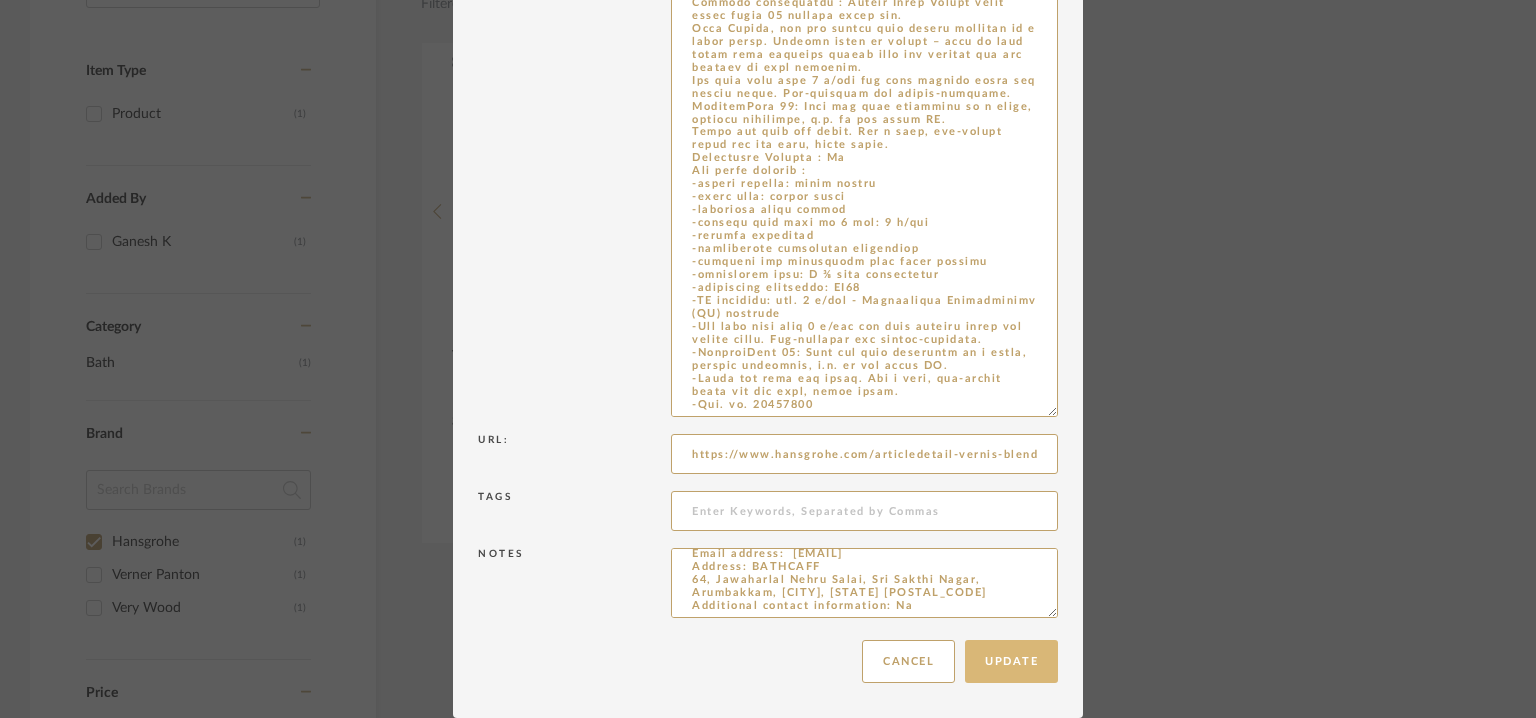 click on "Update" at bounding box center (1011, 661) 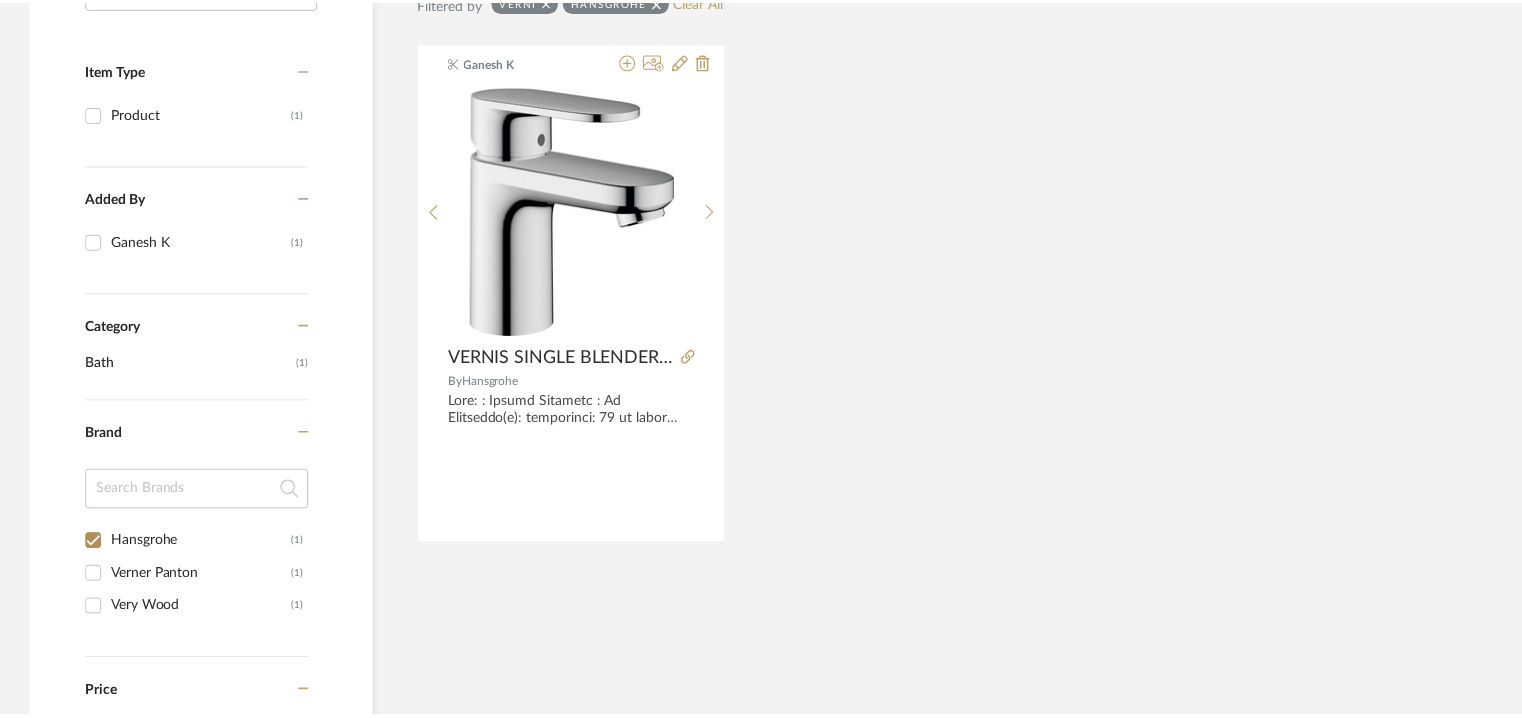 scroll, scrollTop: 400, scrollLeft: 0, axis: vertical 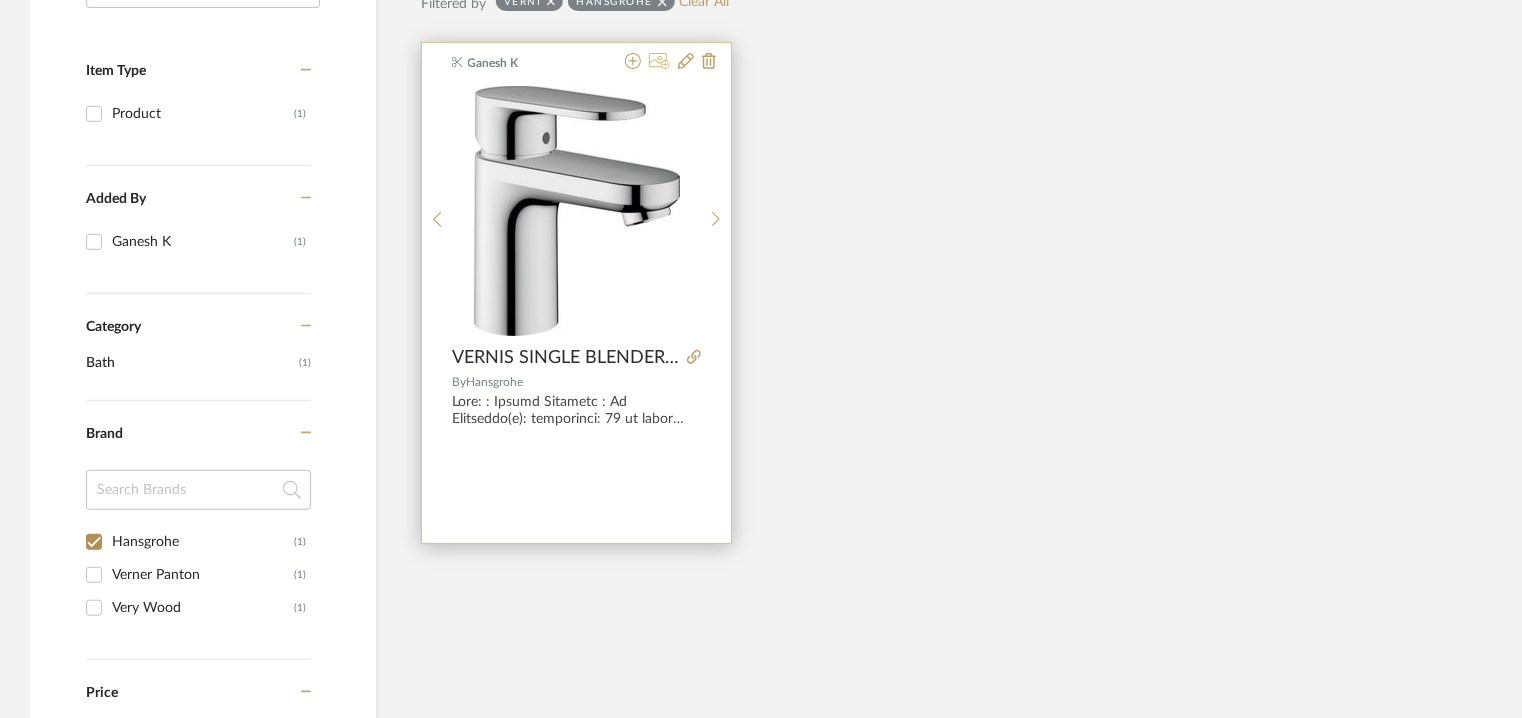 click 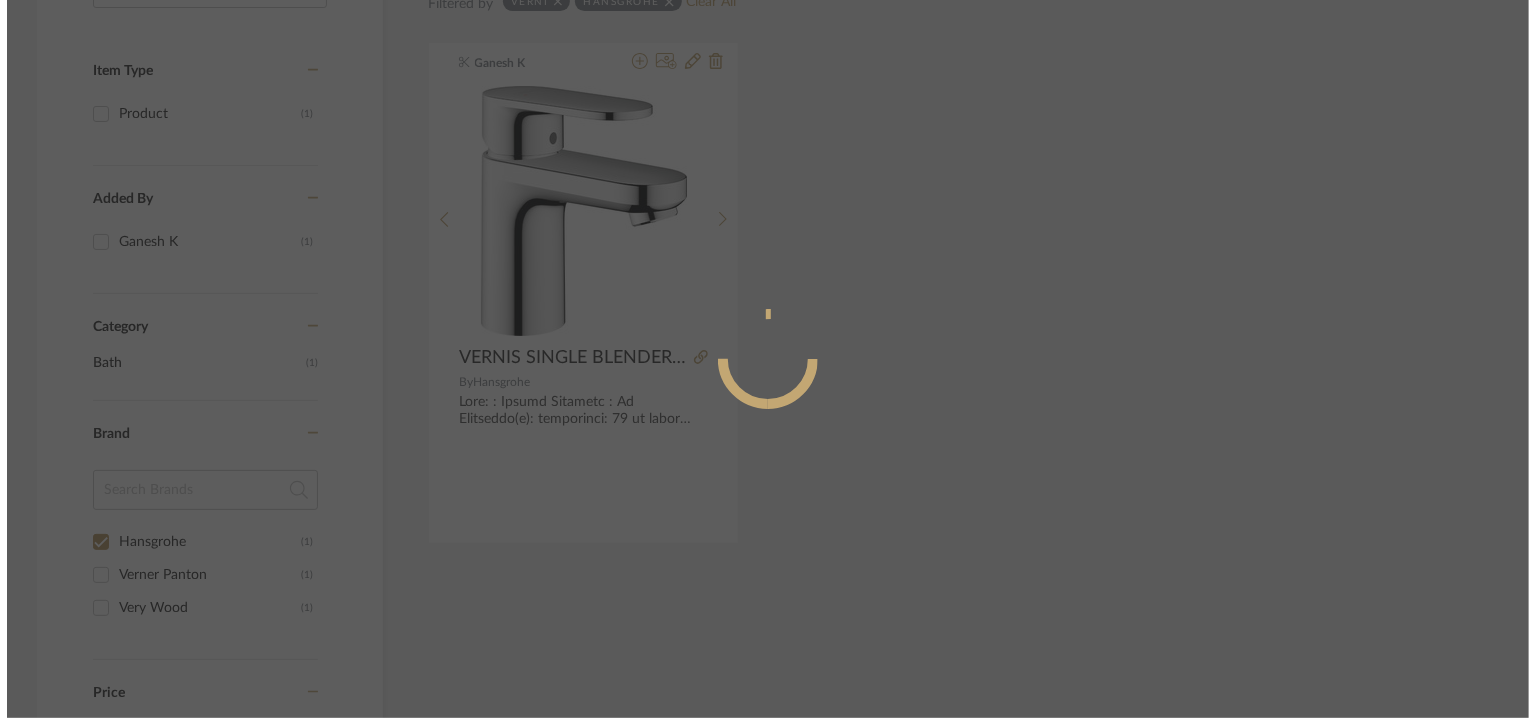 scroll, scrollTop: 0, scrollLeft: 0, axis: both 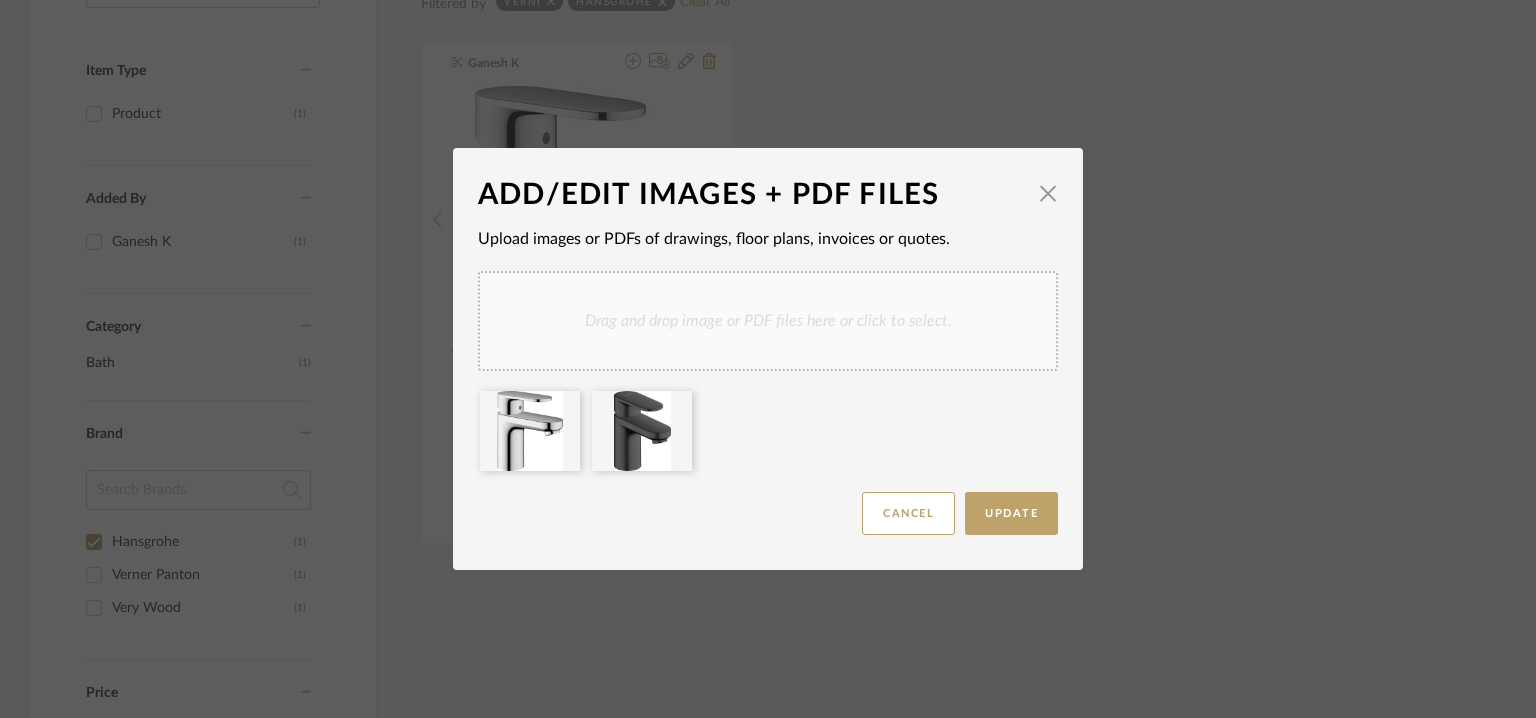 click on "Drag and drop image or PDF files here or click to select." at bounding box center [768, 321] 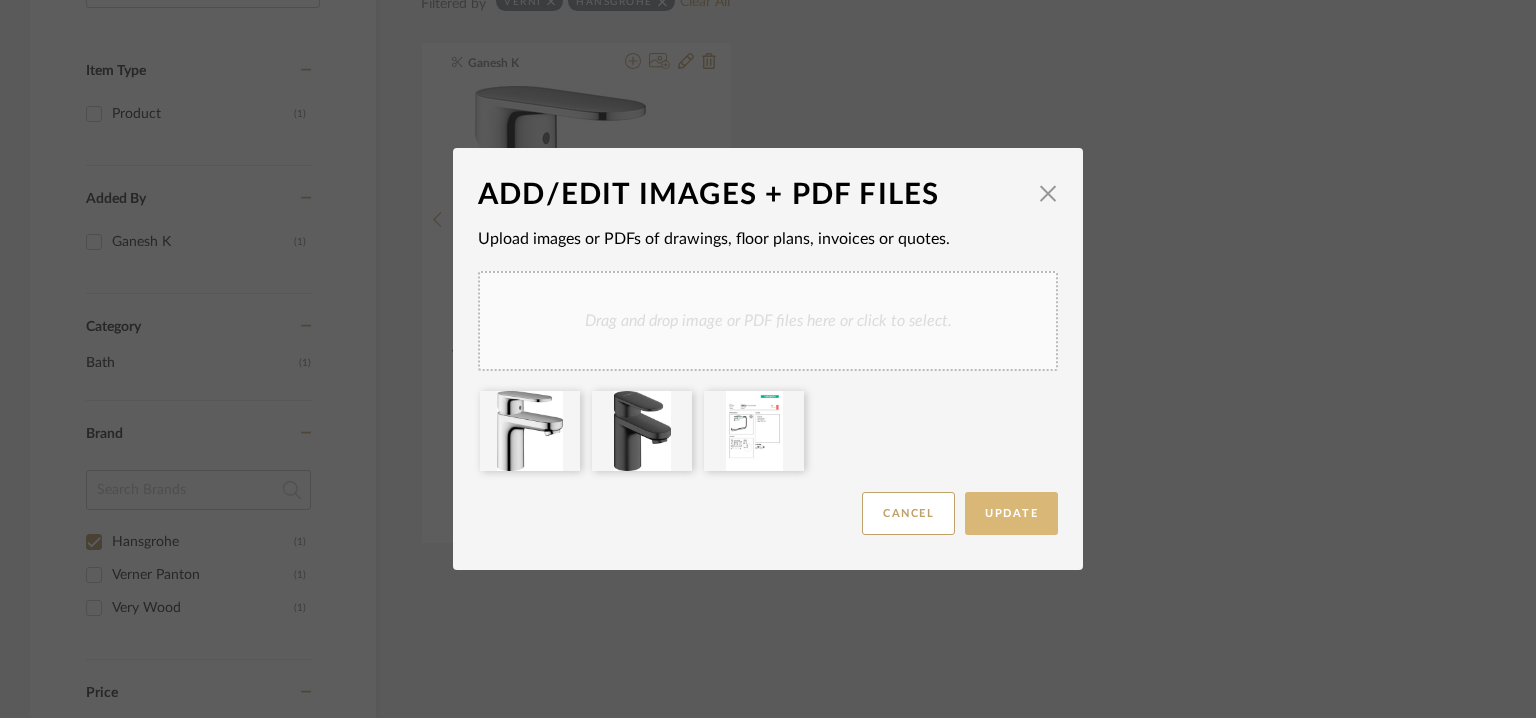 click on "Update" at bounding box center [1011, 513] 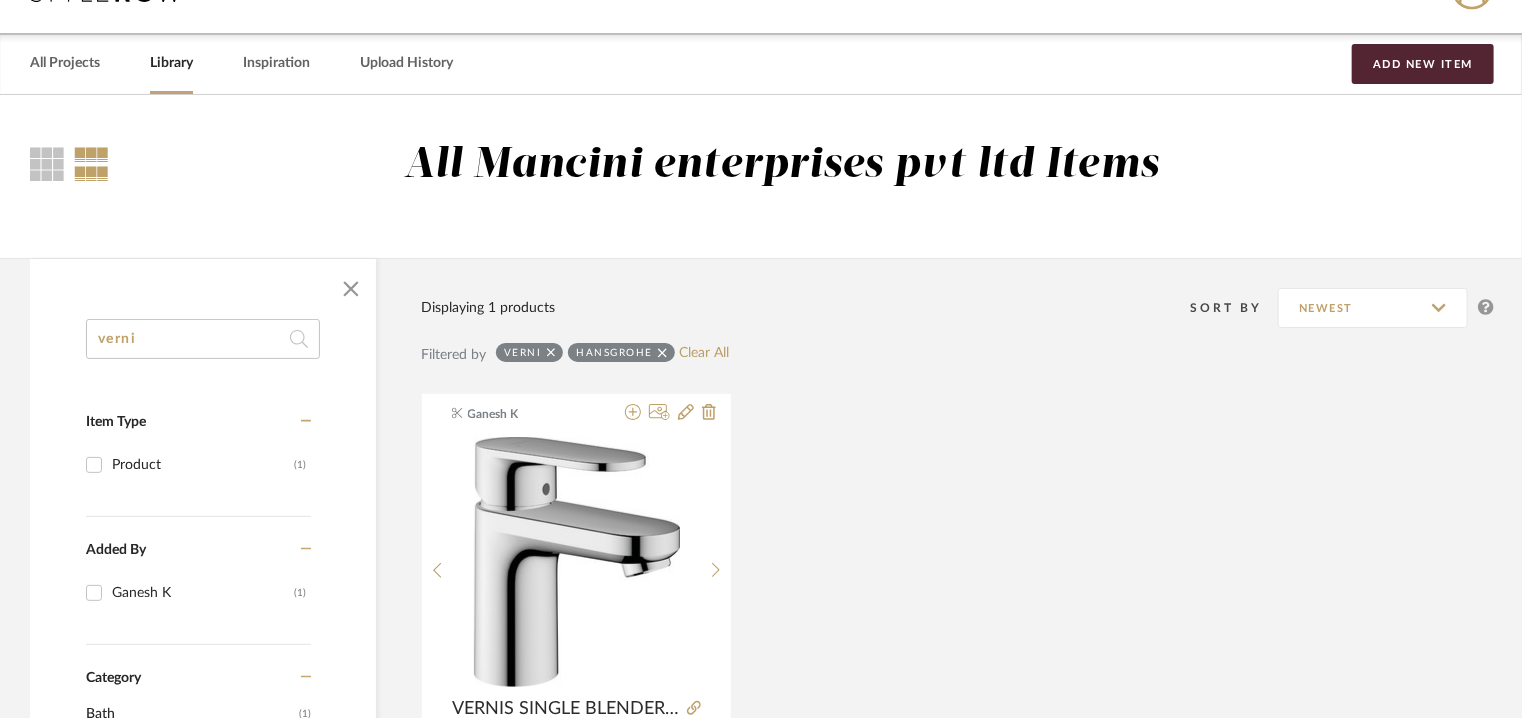 scroll, scrollTop: 0, scrollLeft: 0, axis: both 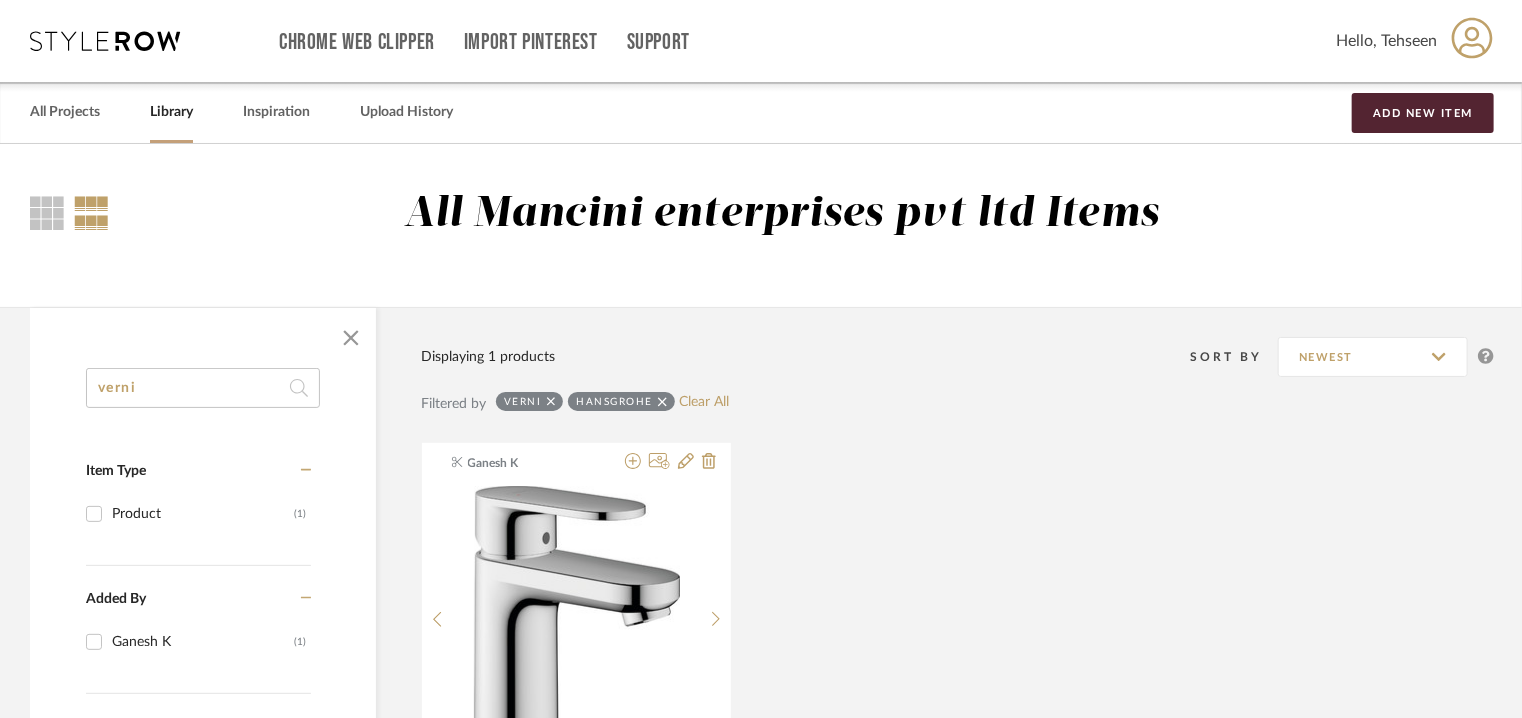 drag, startPoint x: 224, startPoint y: 388, endPoint x: 0, endPoint y: 389, distance: 224.00223 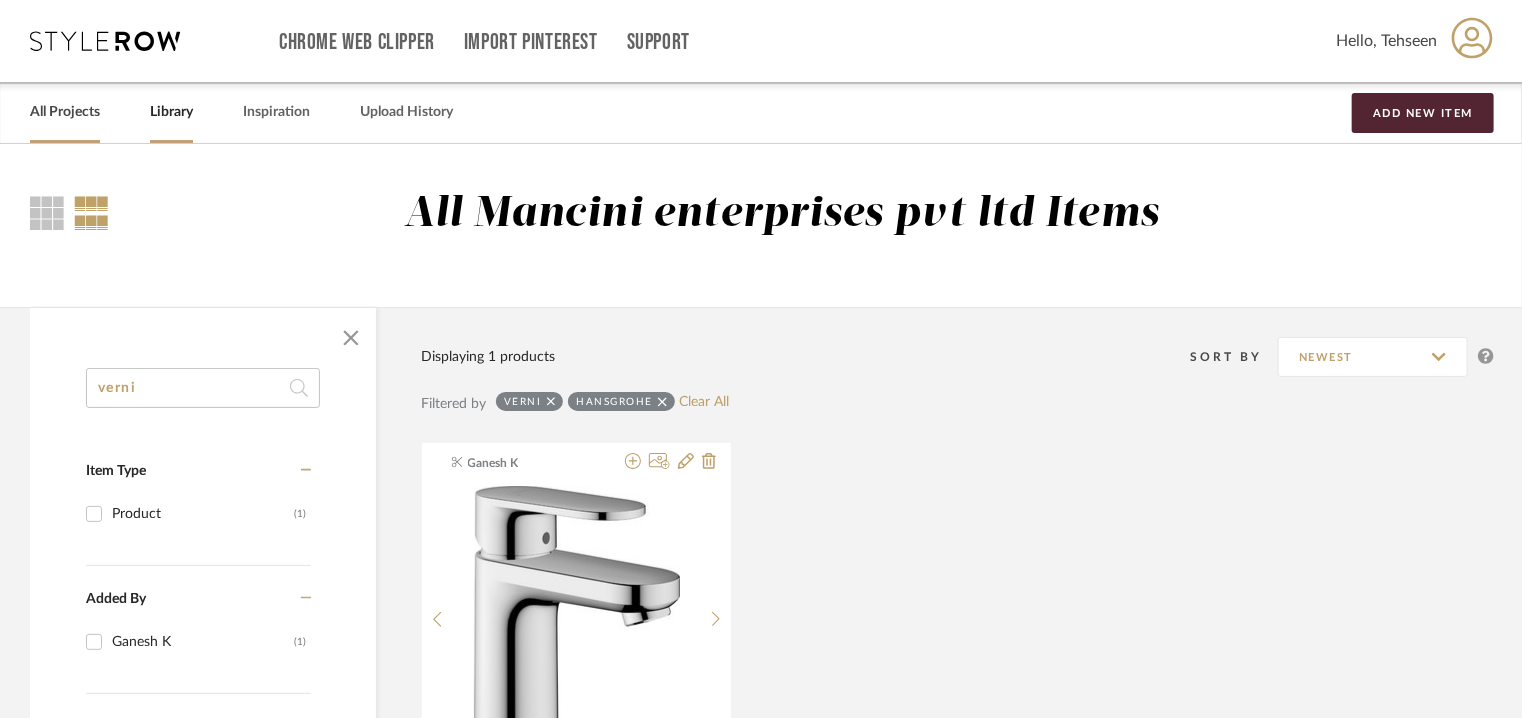 click on "All Projects" at bounding box center (65, 112) 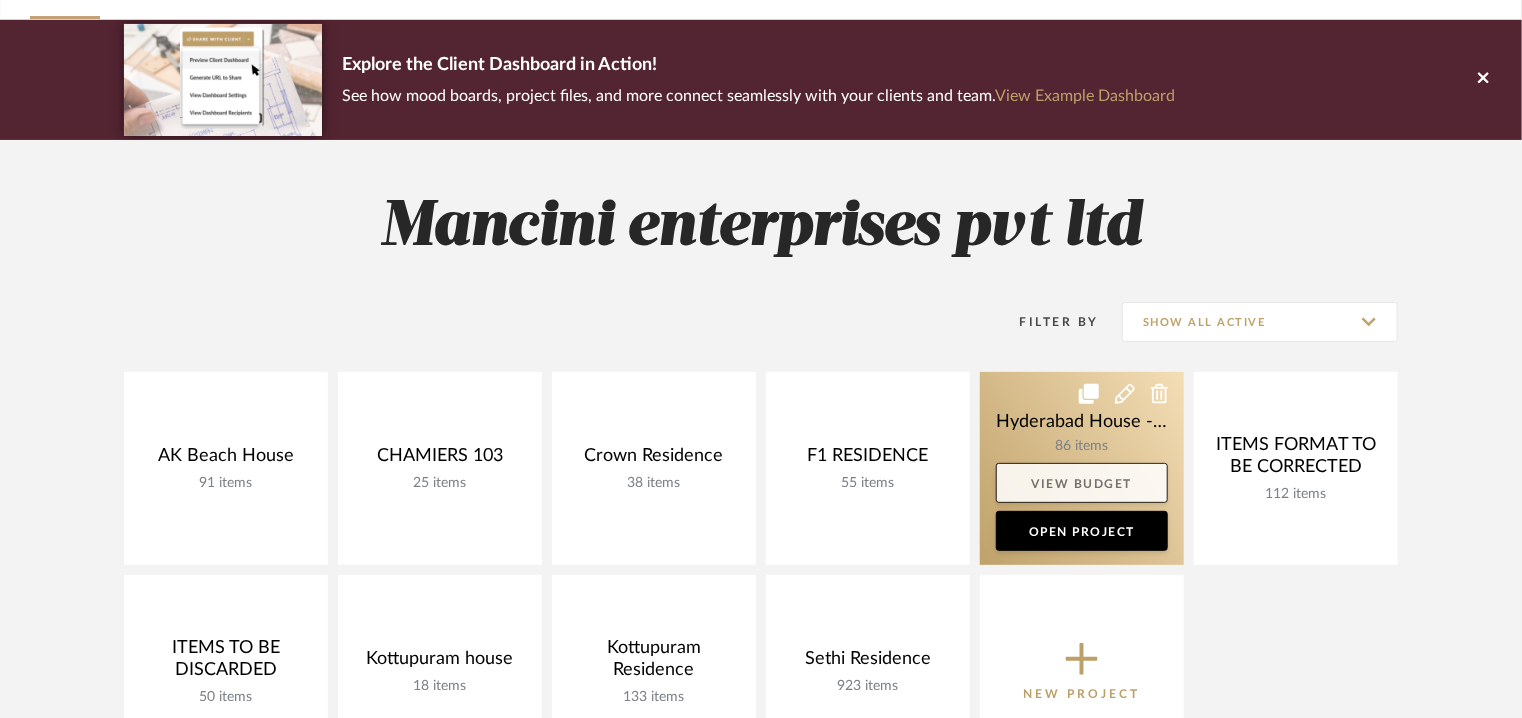 scroll, scrollTop: 400, scrollLeft: 0, axis: vertical 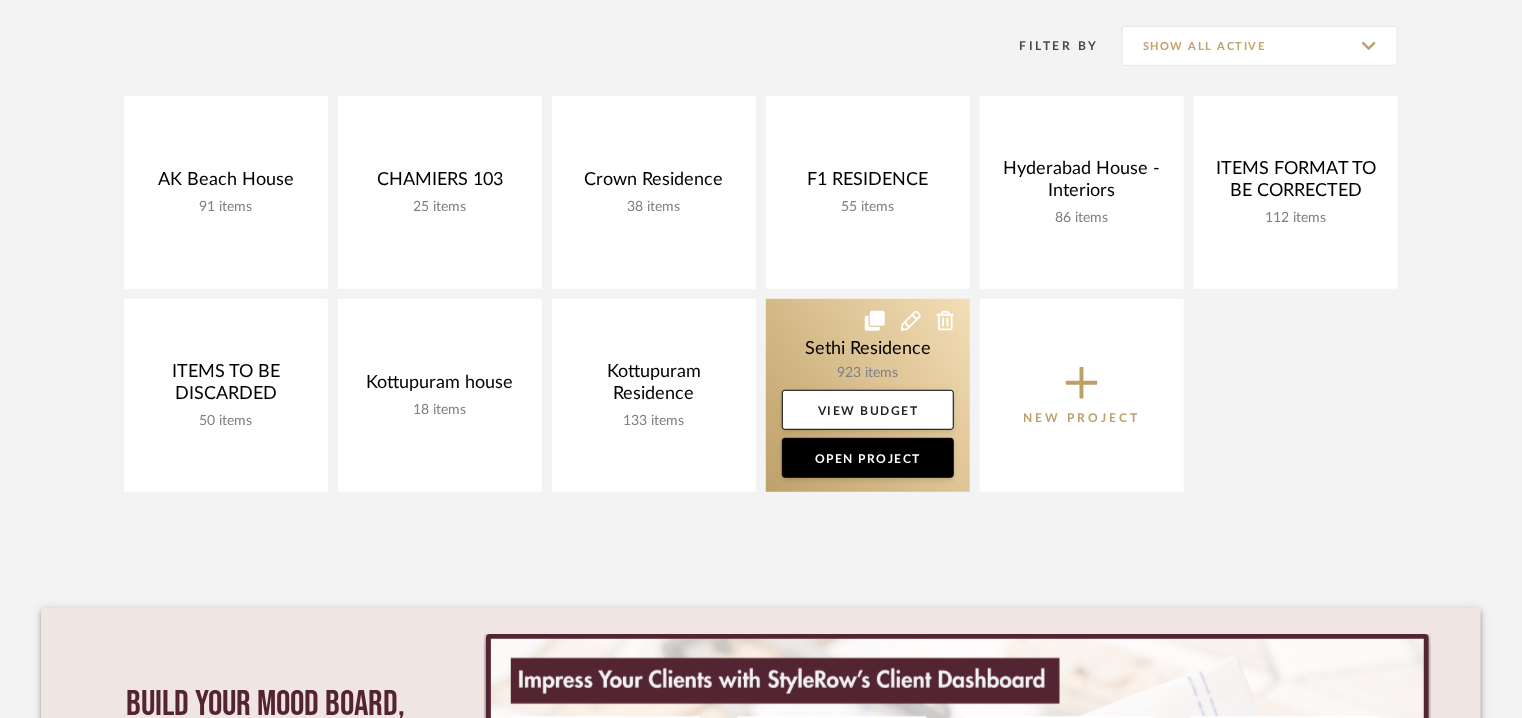 click 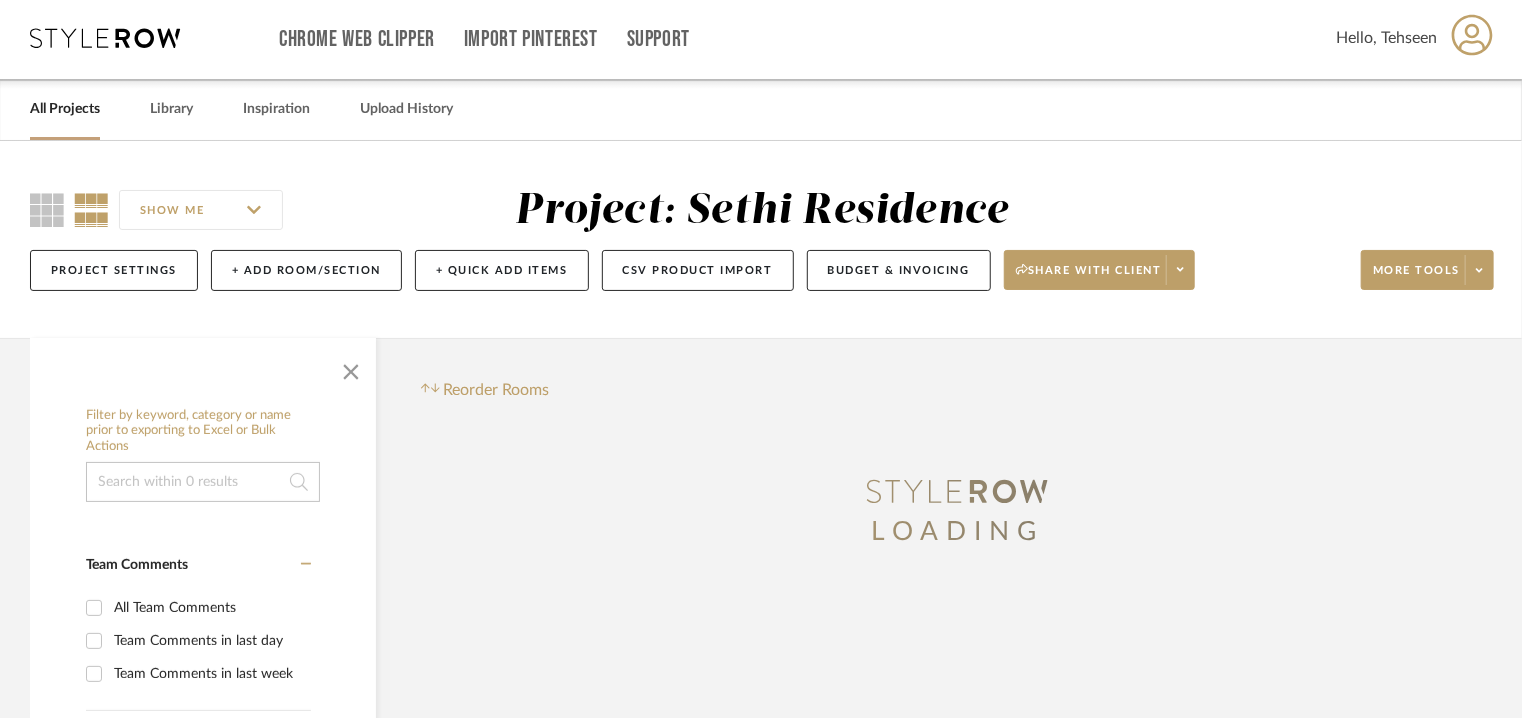 scroll, scrollTop: 0, scrollLeft: 0, axis: both 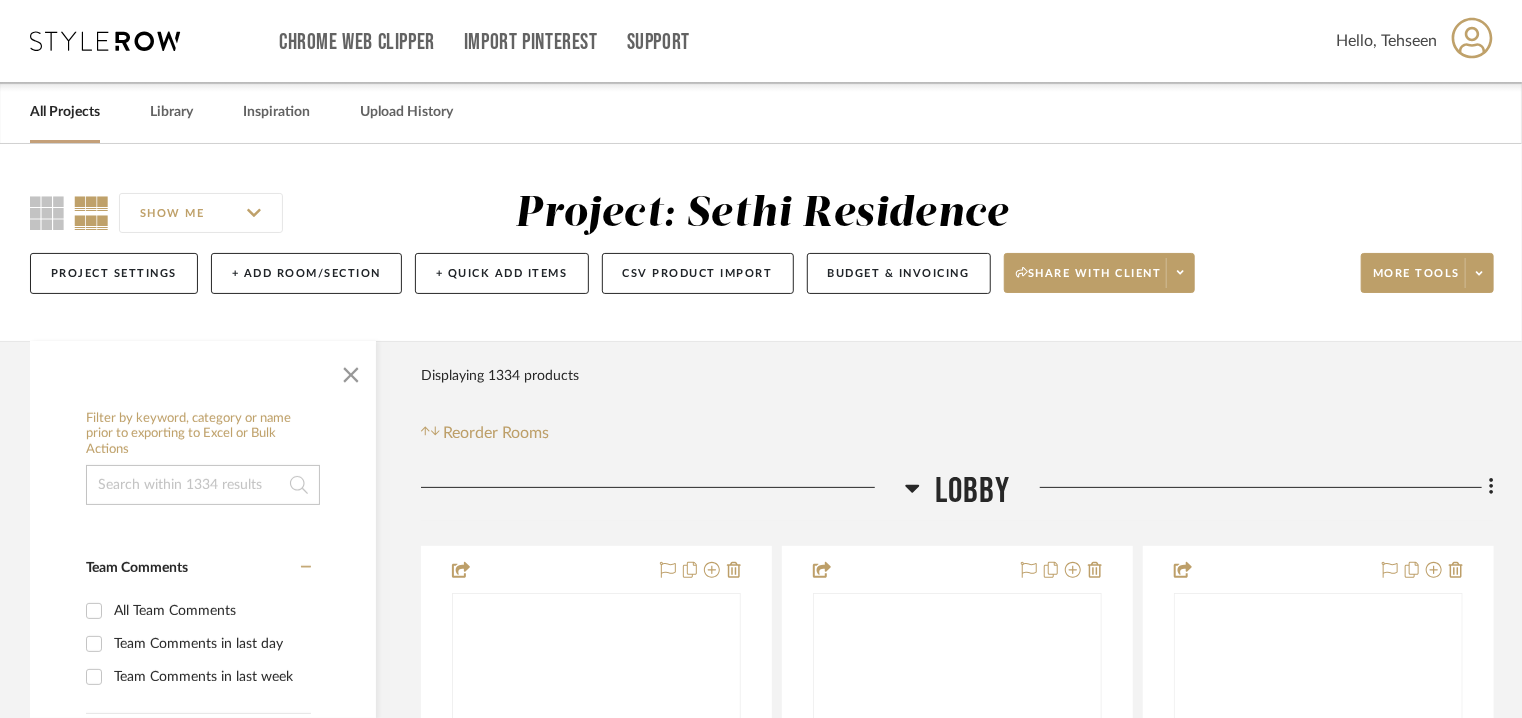click 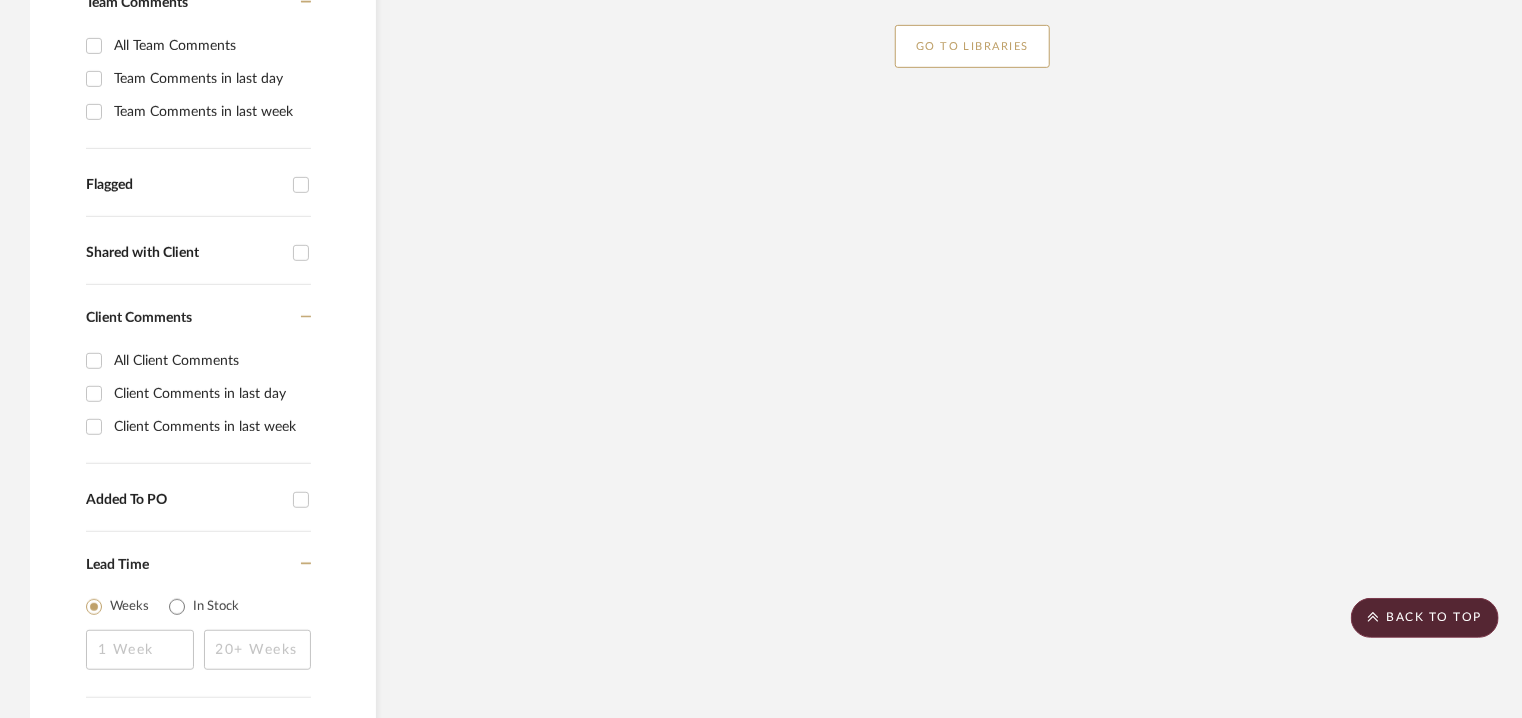 scroll, scrollTop: 399, scrollLeft: 0, axis: vertical 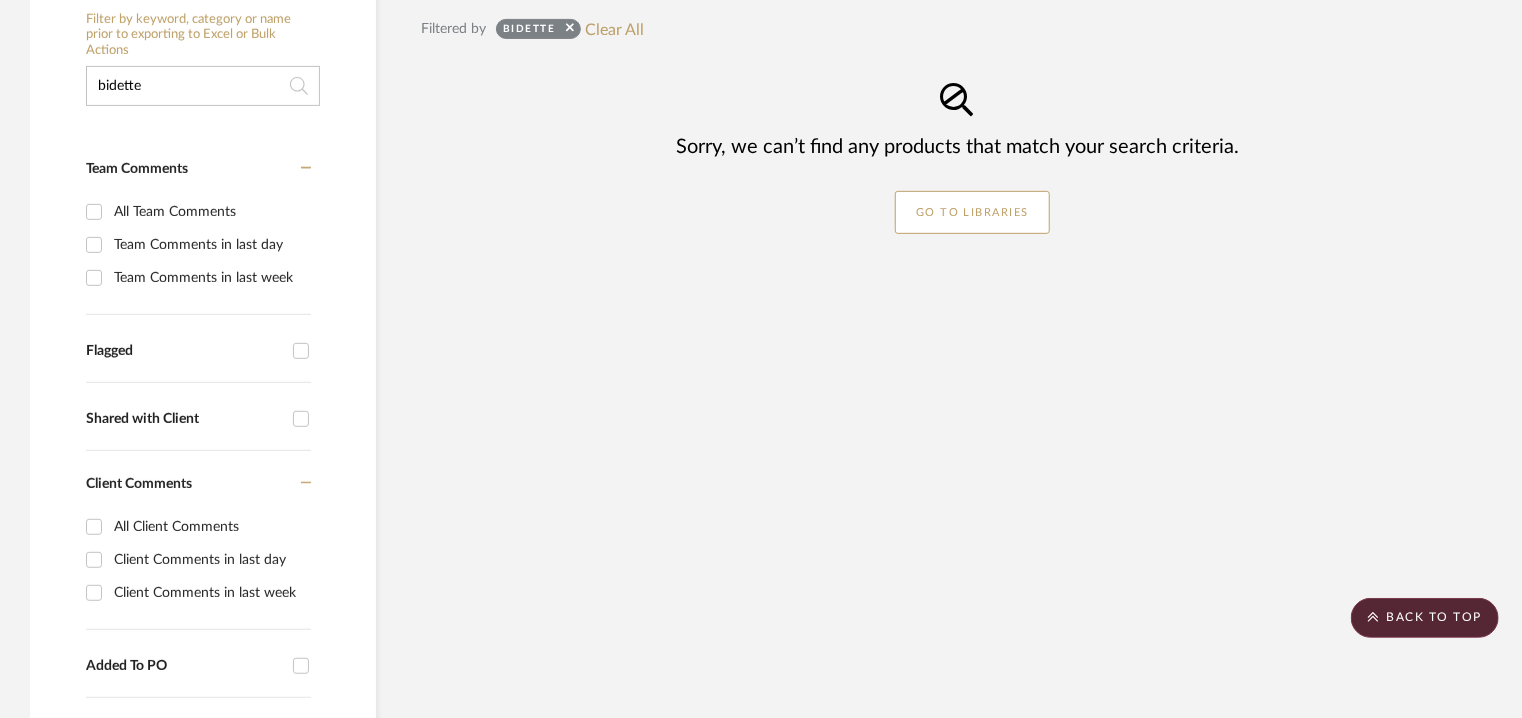 click 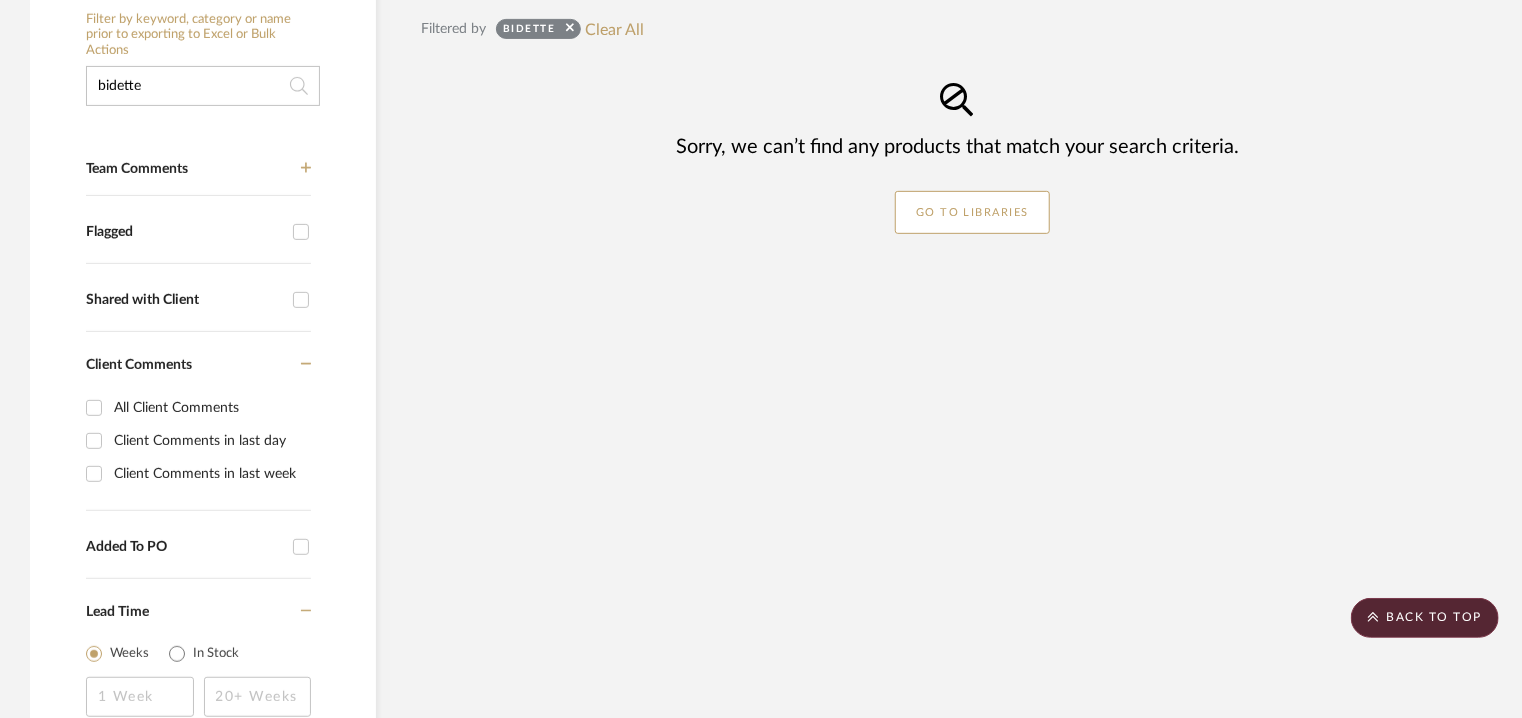 drag, startPoint x: 179, startPoint y: 86, endPoint x: 0, endPoint y: 269, distance: 255.98828 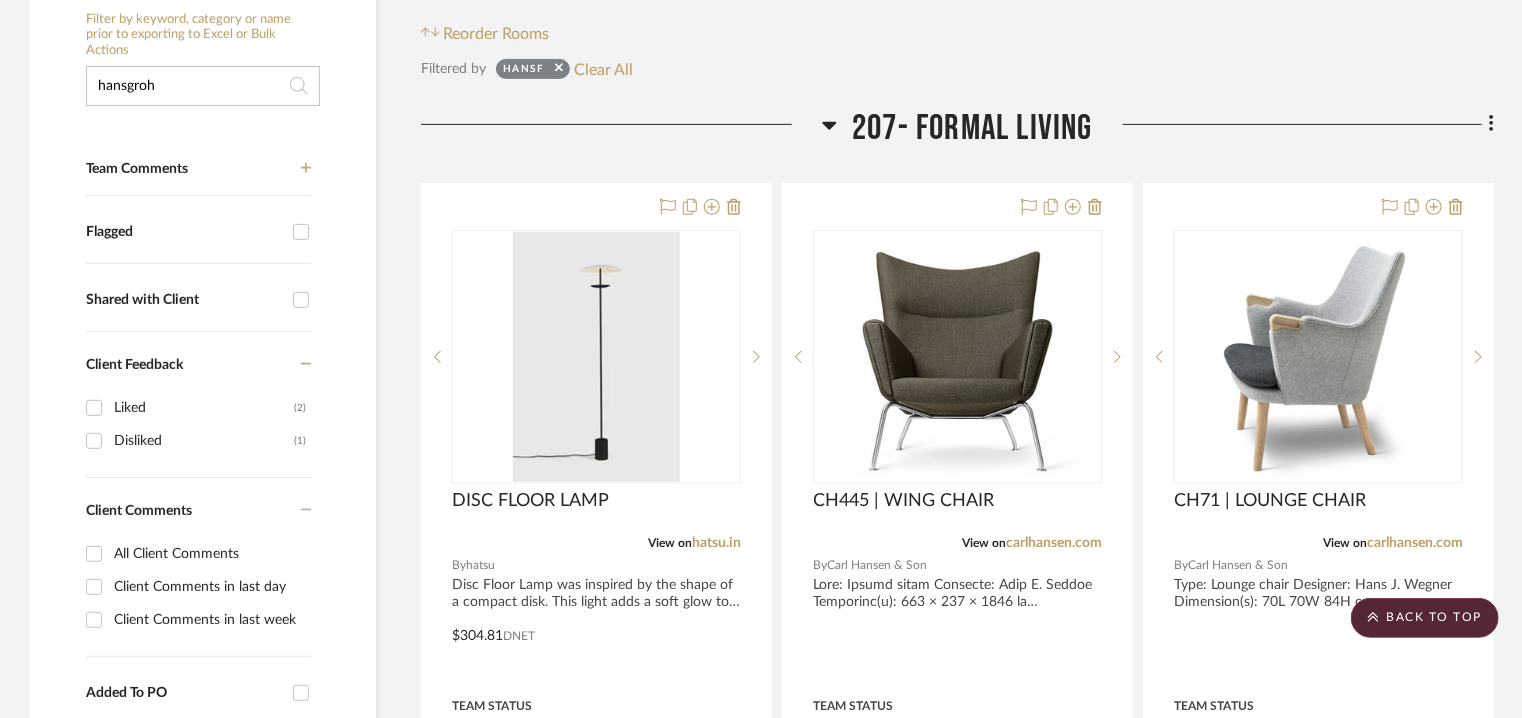 type on "hansgrohe" 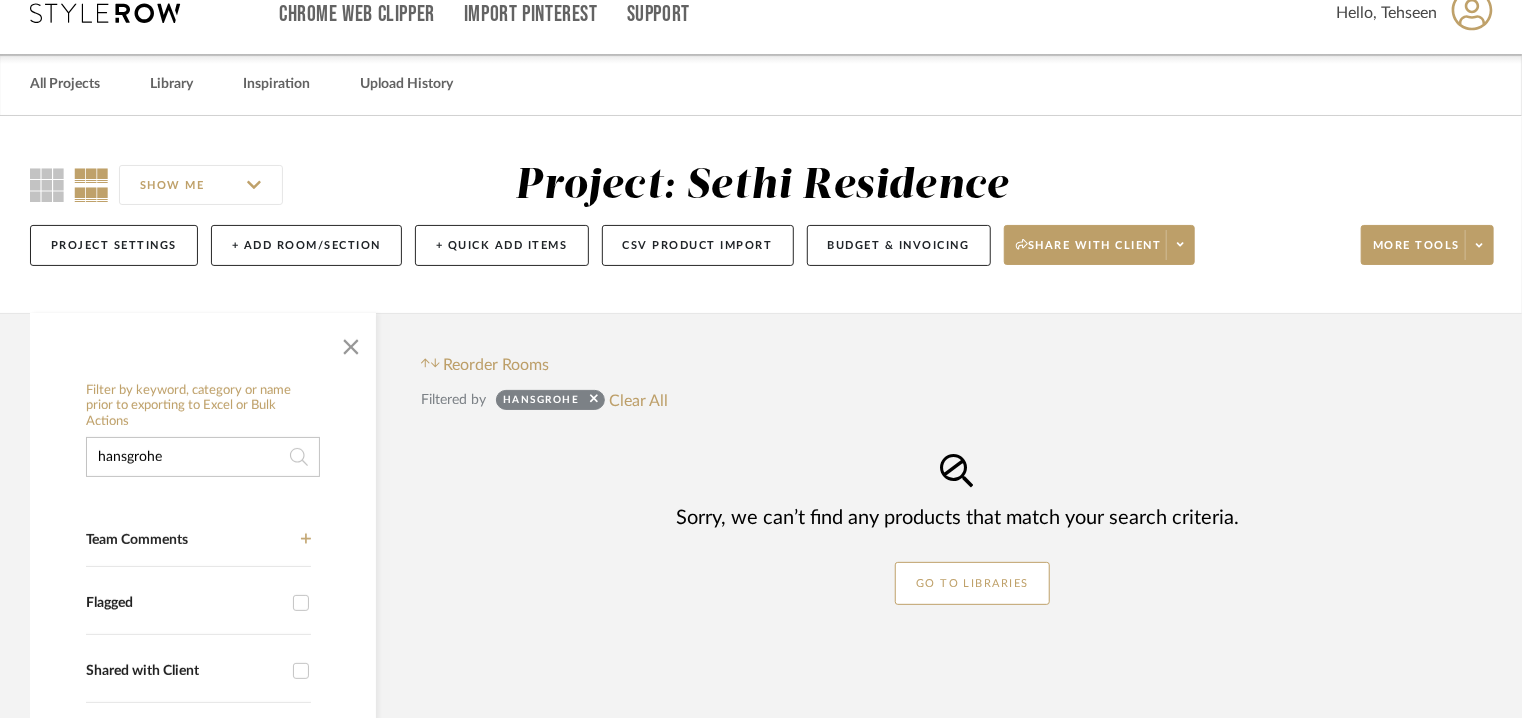 scroll, scrollTop: 0, scrollLeft: 0, axis: both 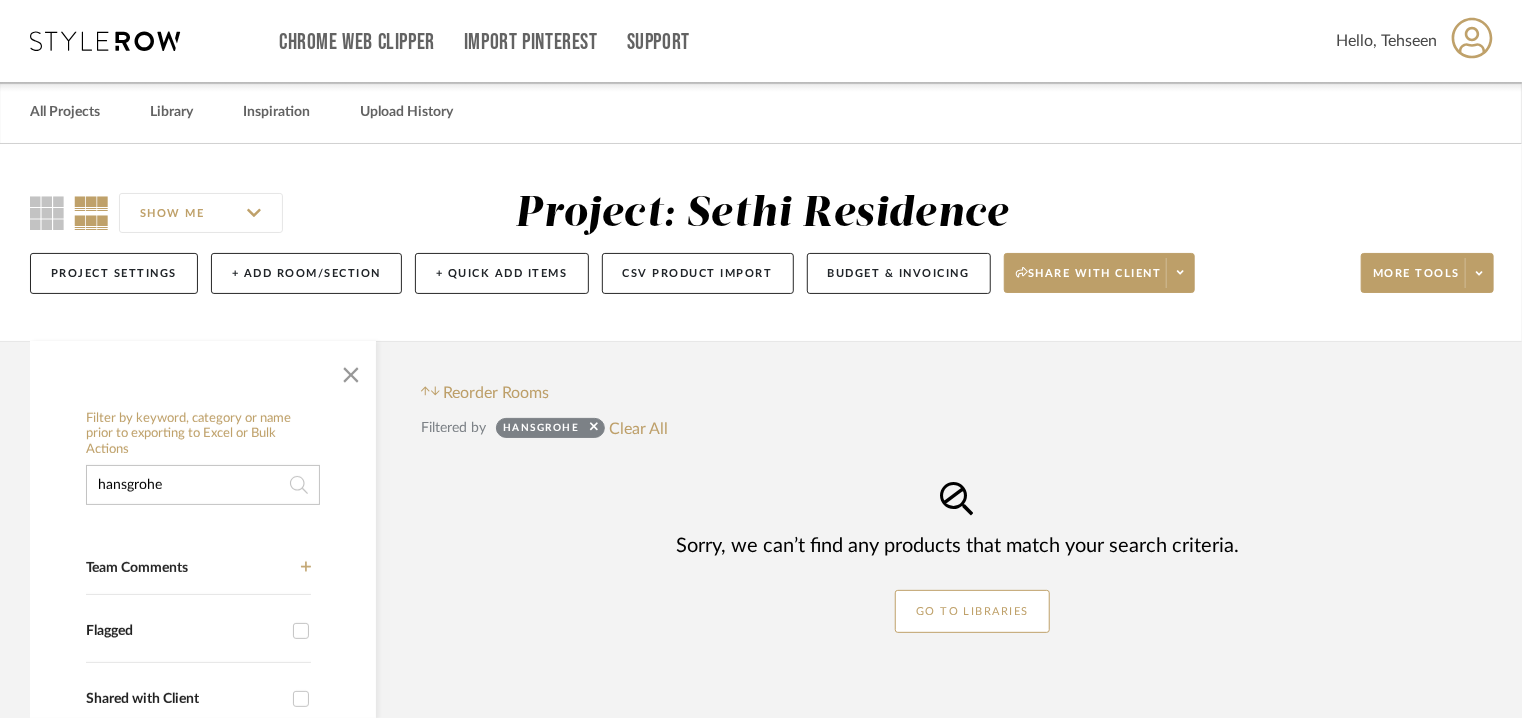 drag, startPoint x: 239, startPoint y: 486, endPoint x: 46, endPoint y: 469, distance: 193.74725 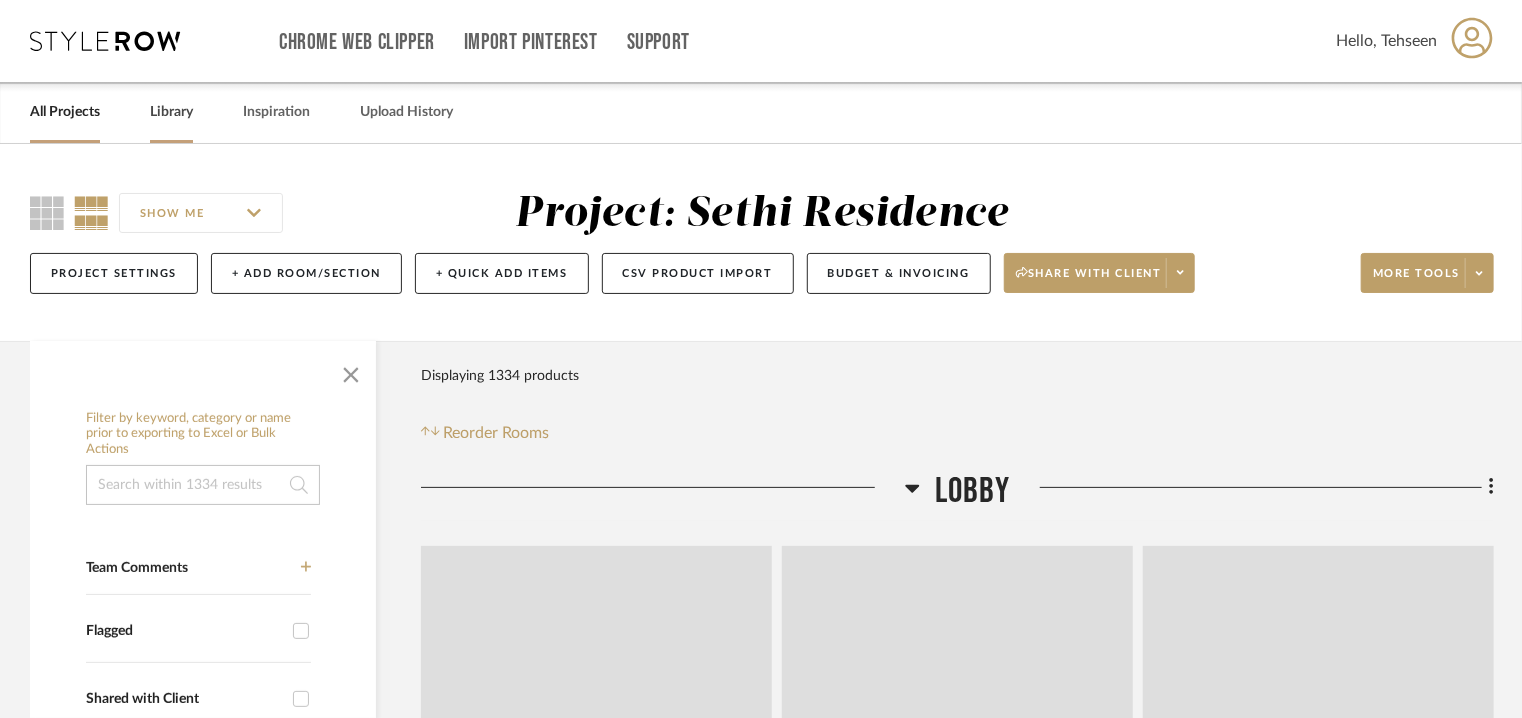 type 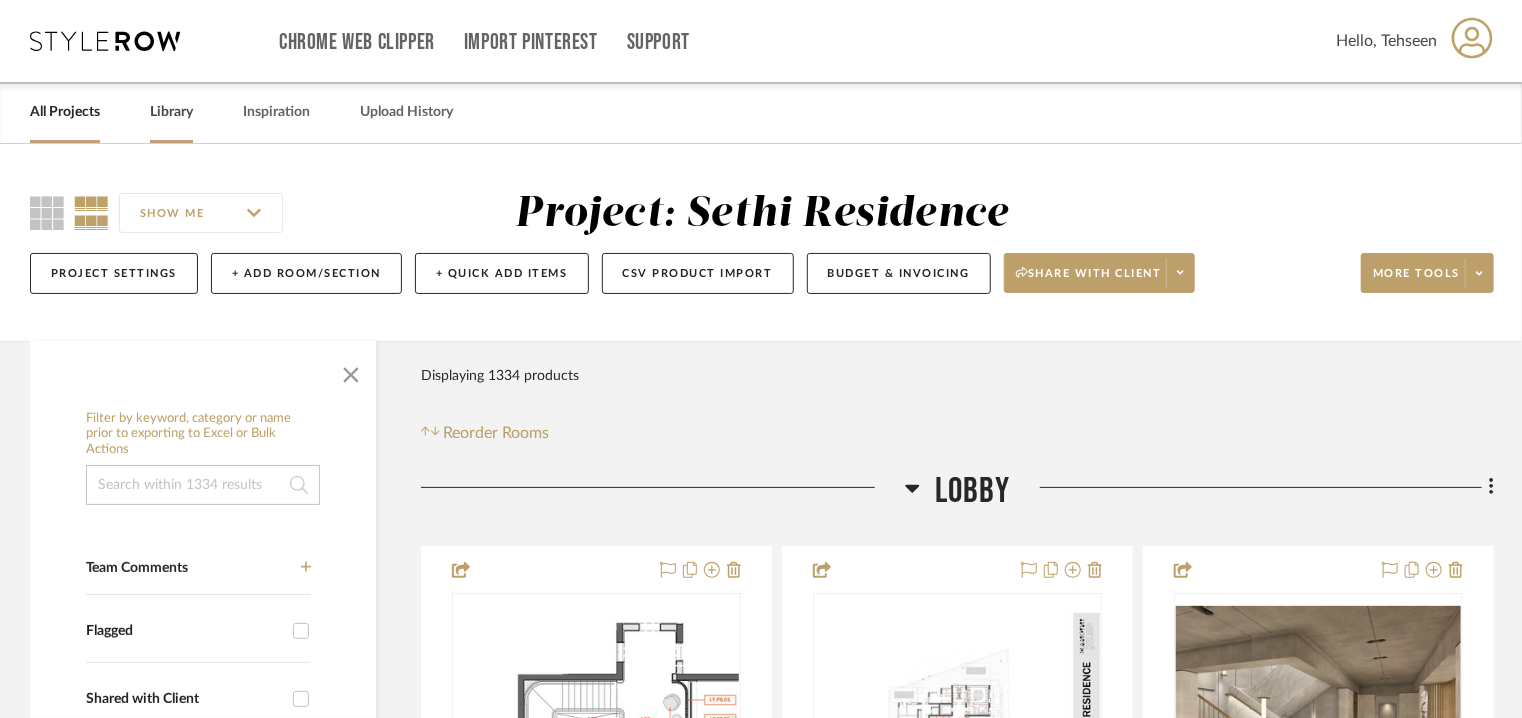 click on "Library" at bounding box center [171, 112] 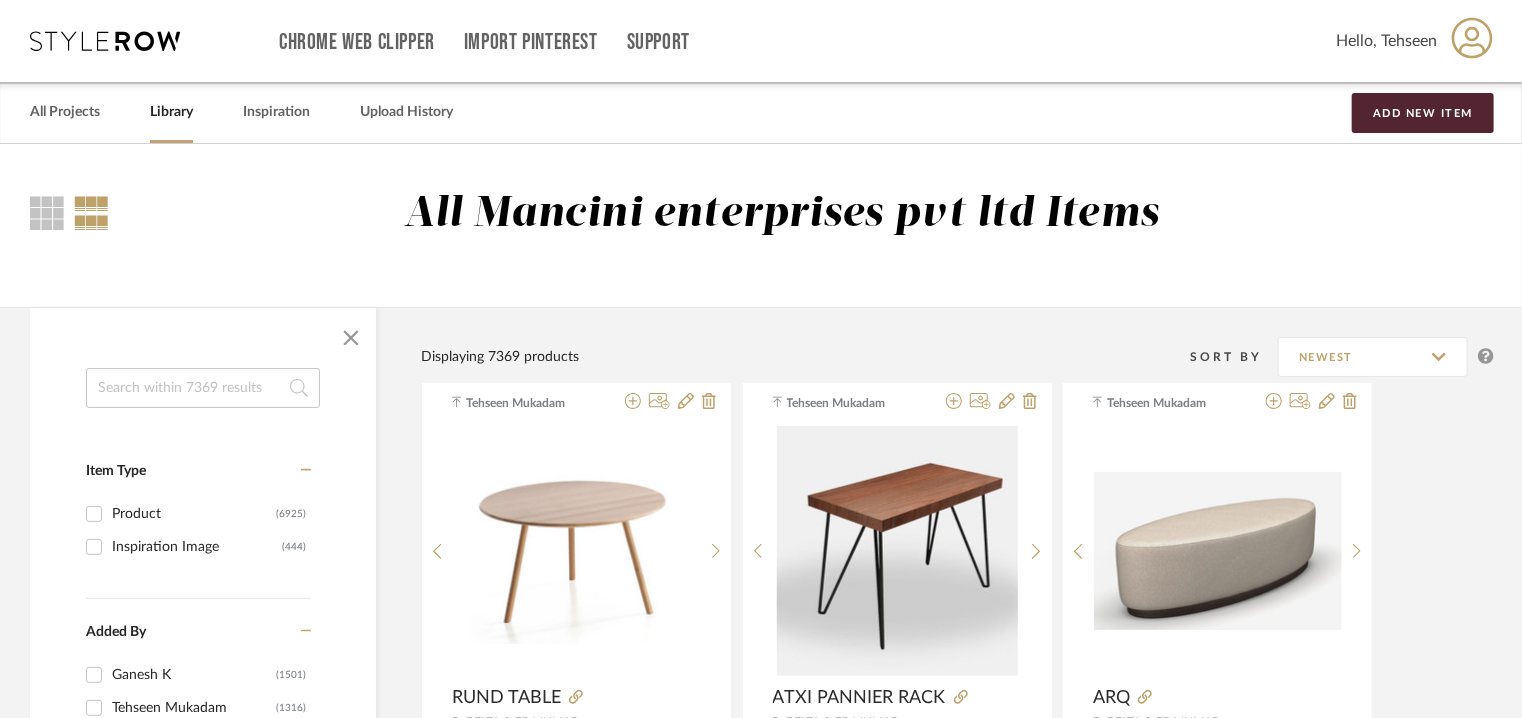 click 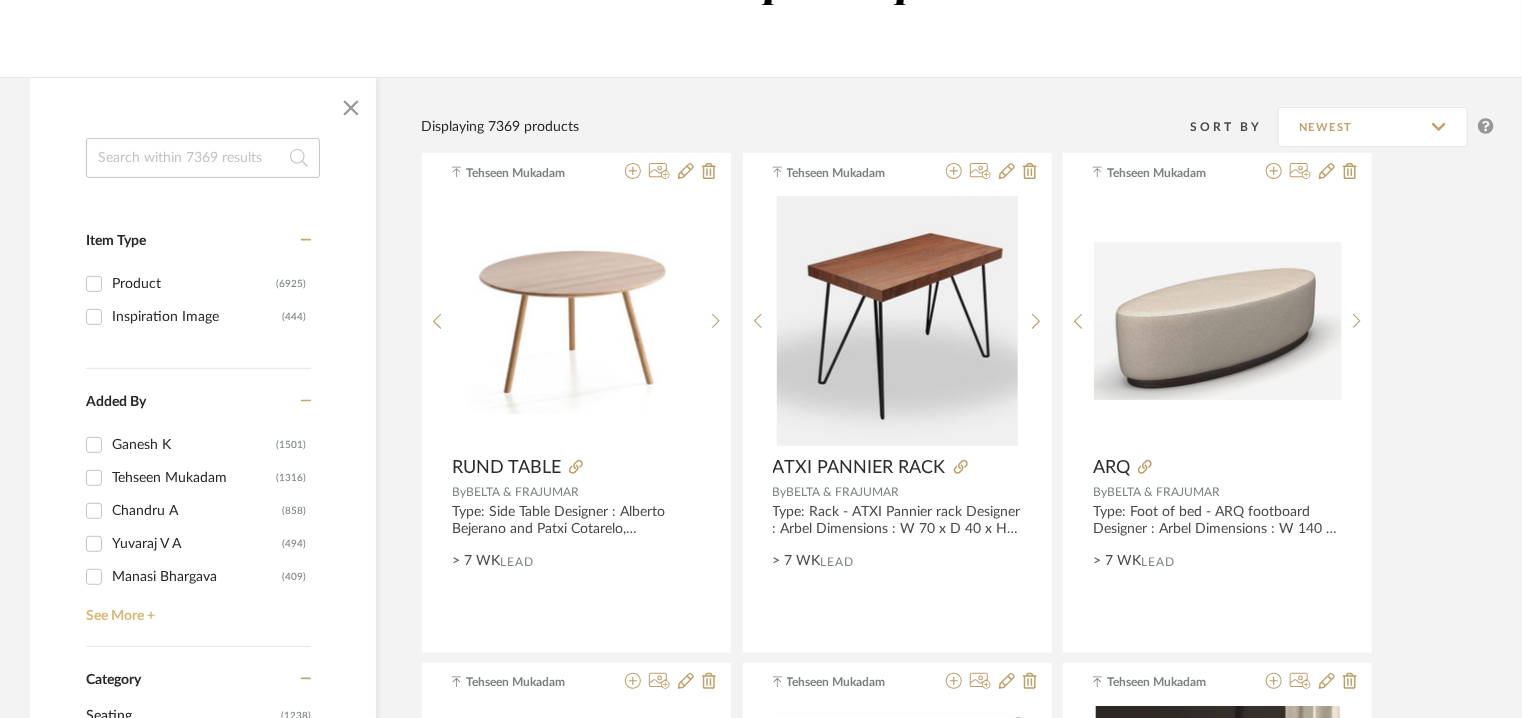 scroll, scrollTop: 200, scrollLeft: 0, axis: vertical 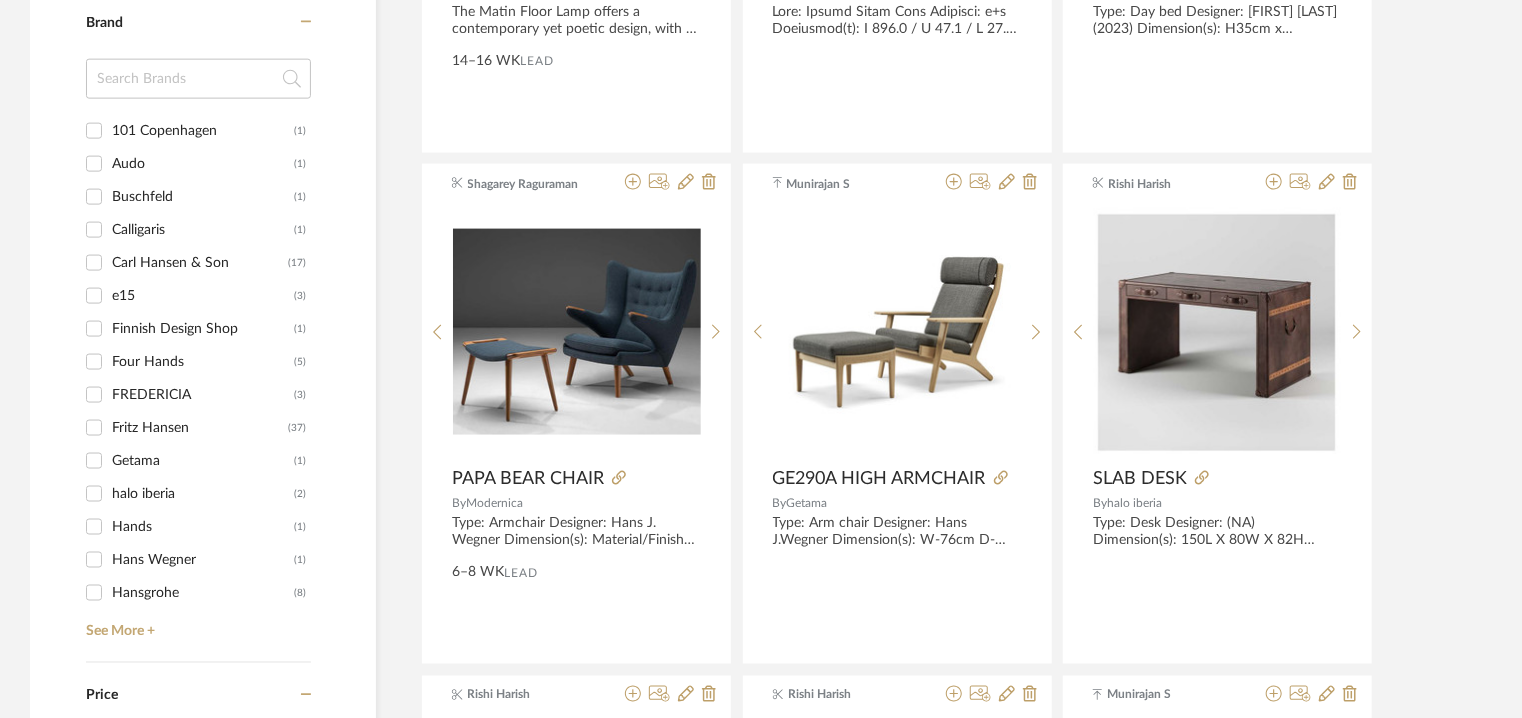 type on "hans" 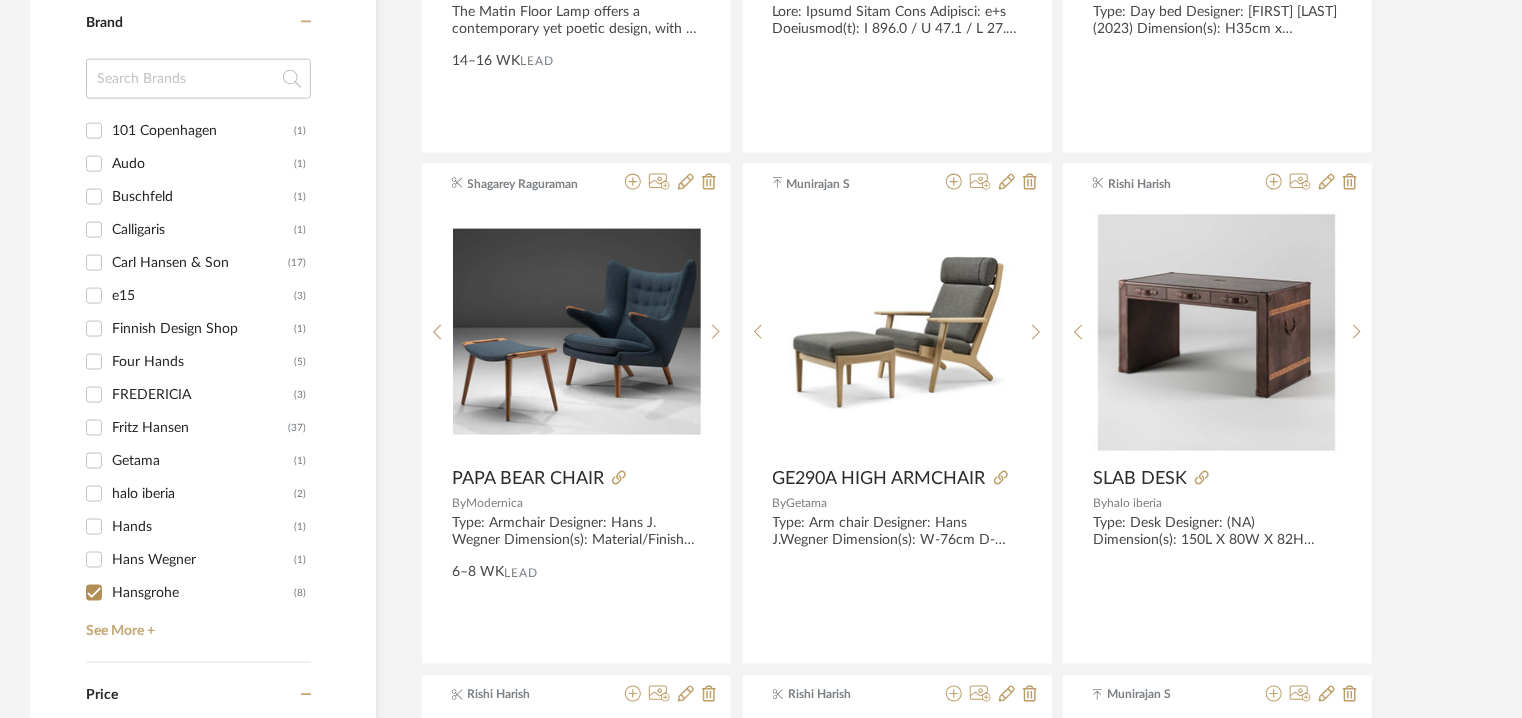 checkbox on "true" 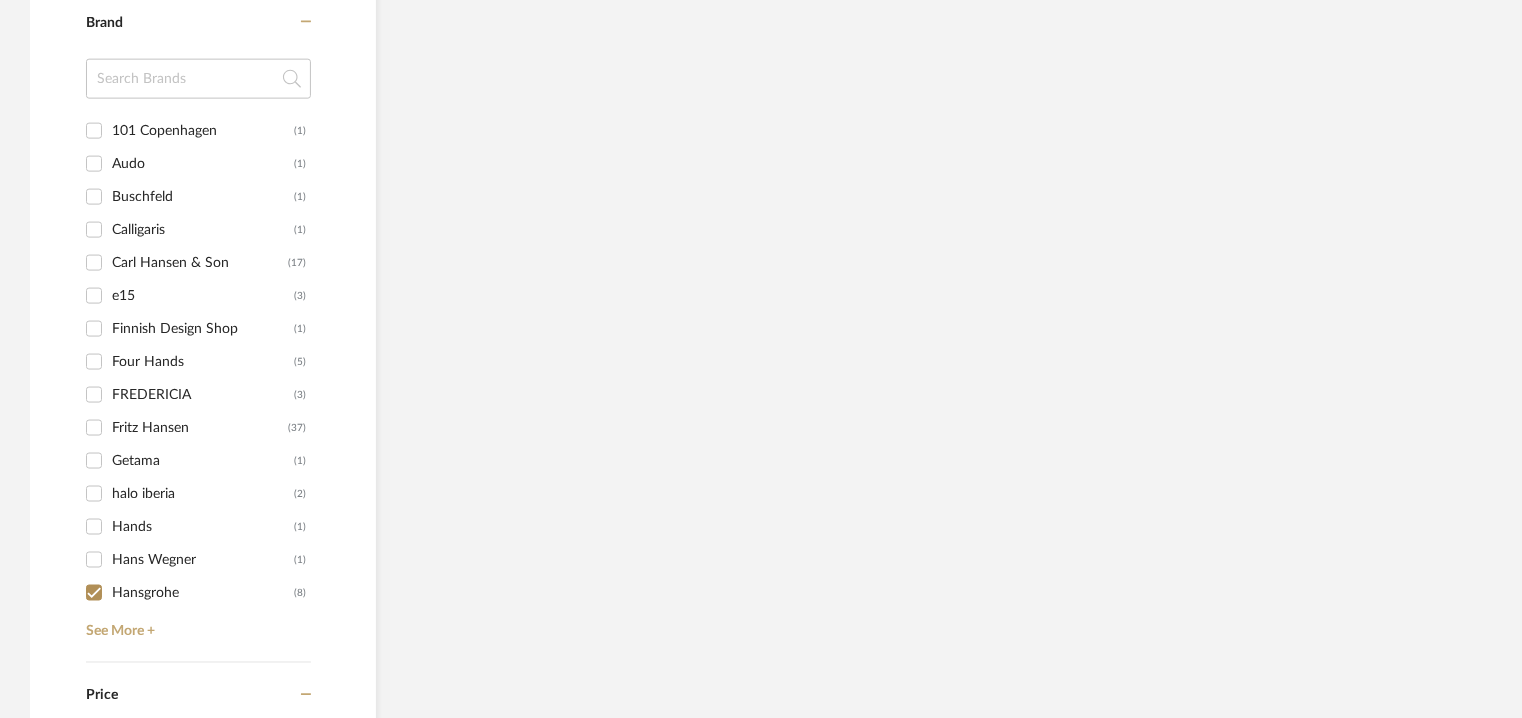 scroll, scrollTop: 876, scrollLeft: 0, axis: vertical 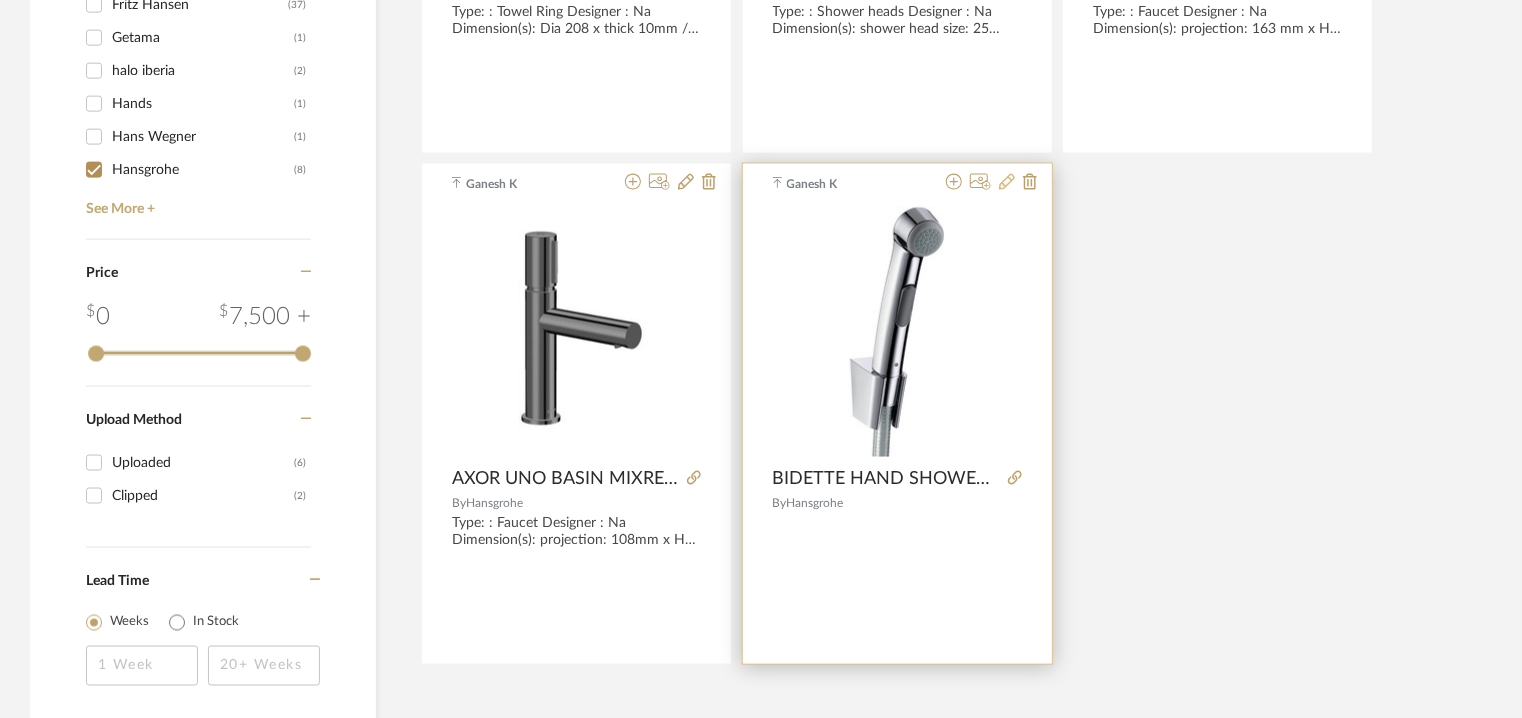 click 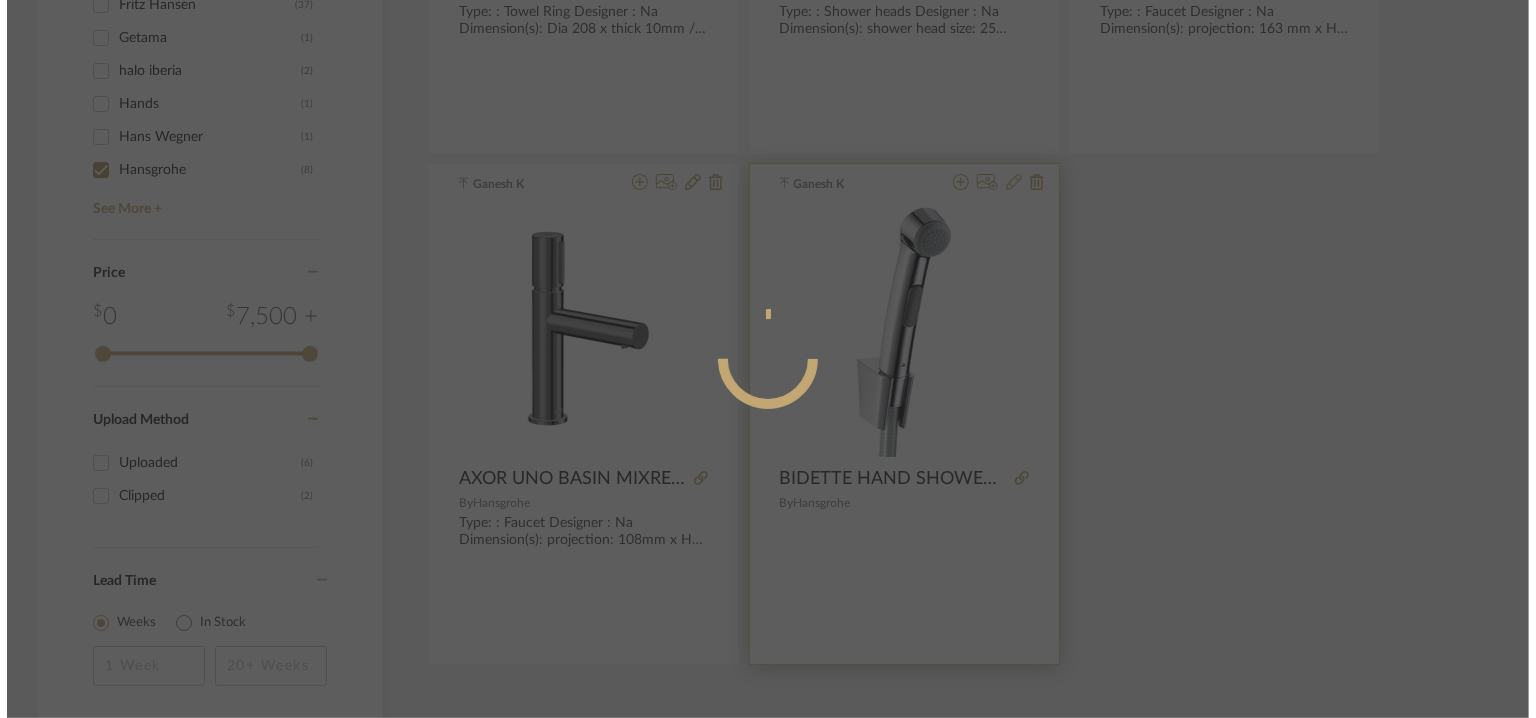 scroll, scrollTop: 0, scrollLeft: 0, axis: both 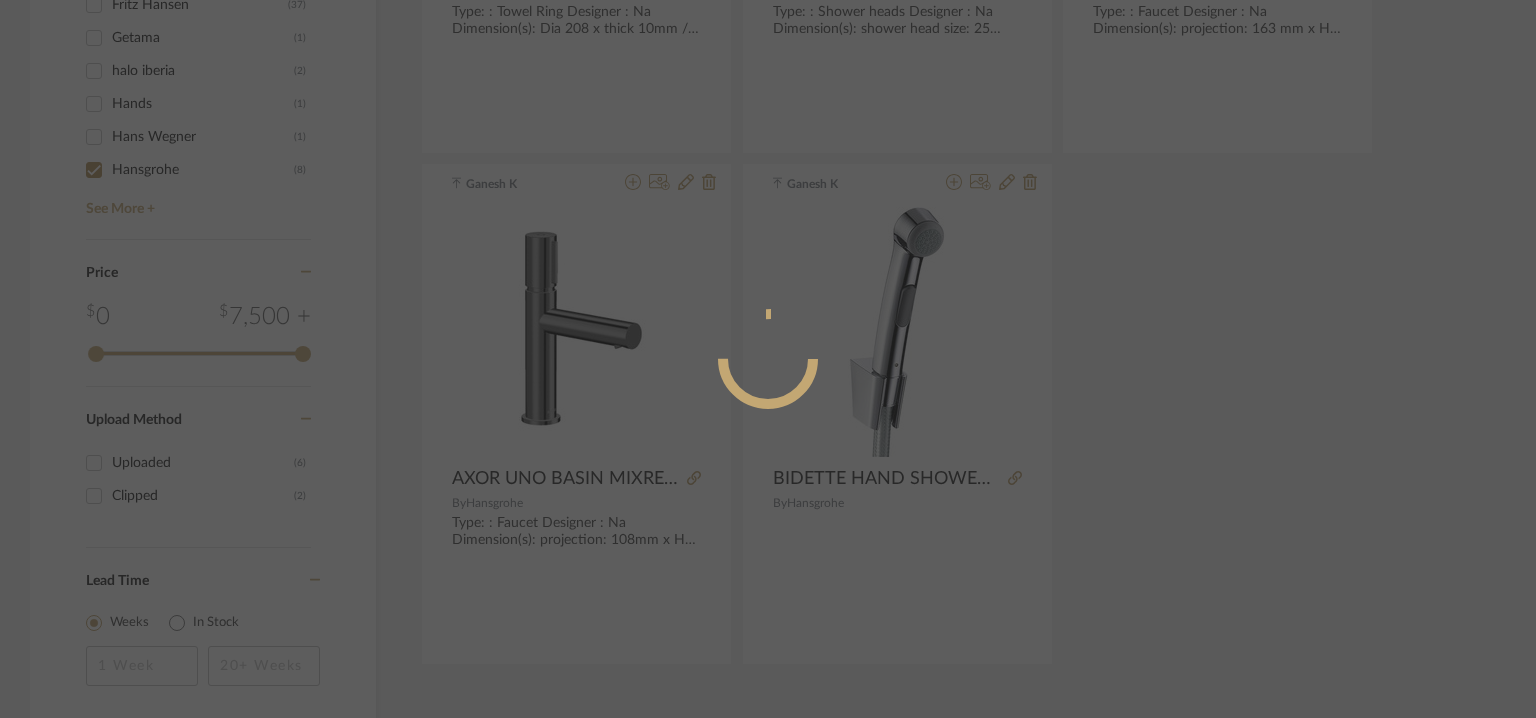 radio on "true" 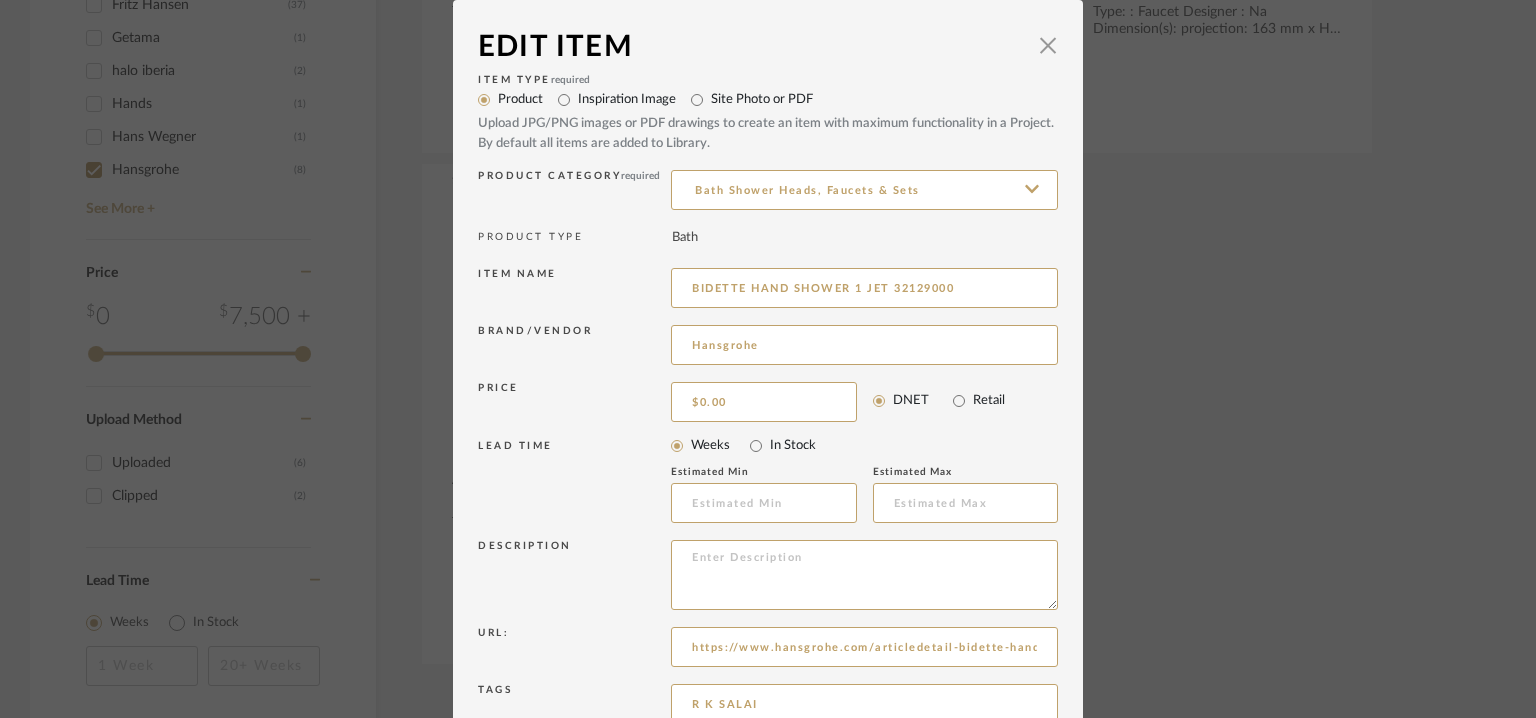 drag, startPoint x: 980, startPoint y: 285, endPoint x: 629, endPoint y: 267, distance: 351.46124 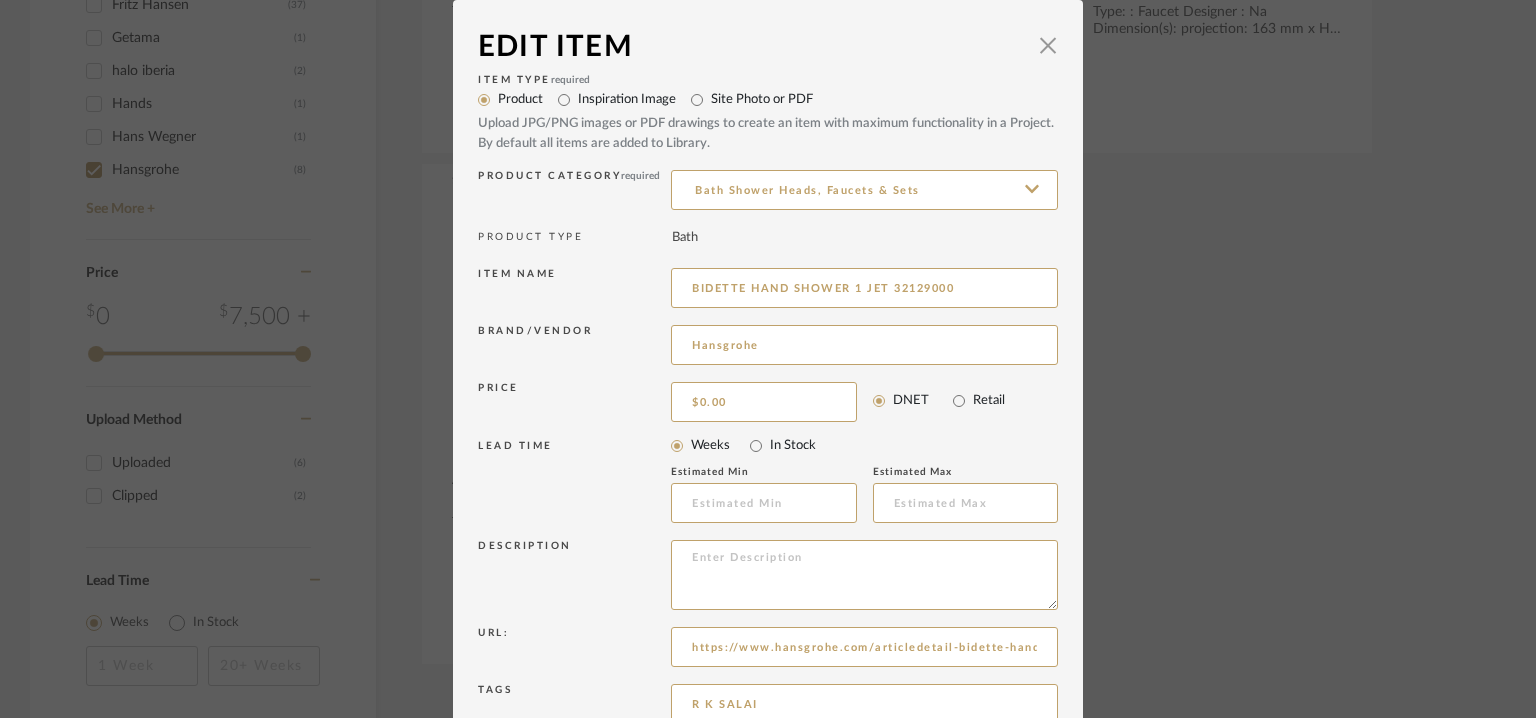 click on "Item name  BIDETTE HAND SHOWER 1 JET 32129000" at bounding box center [768, 291] 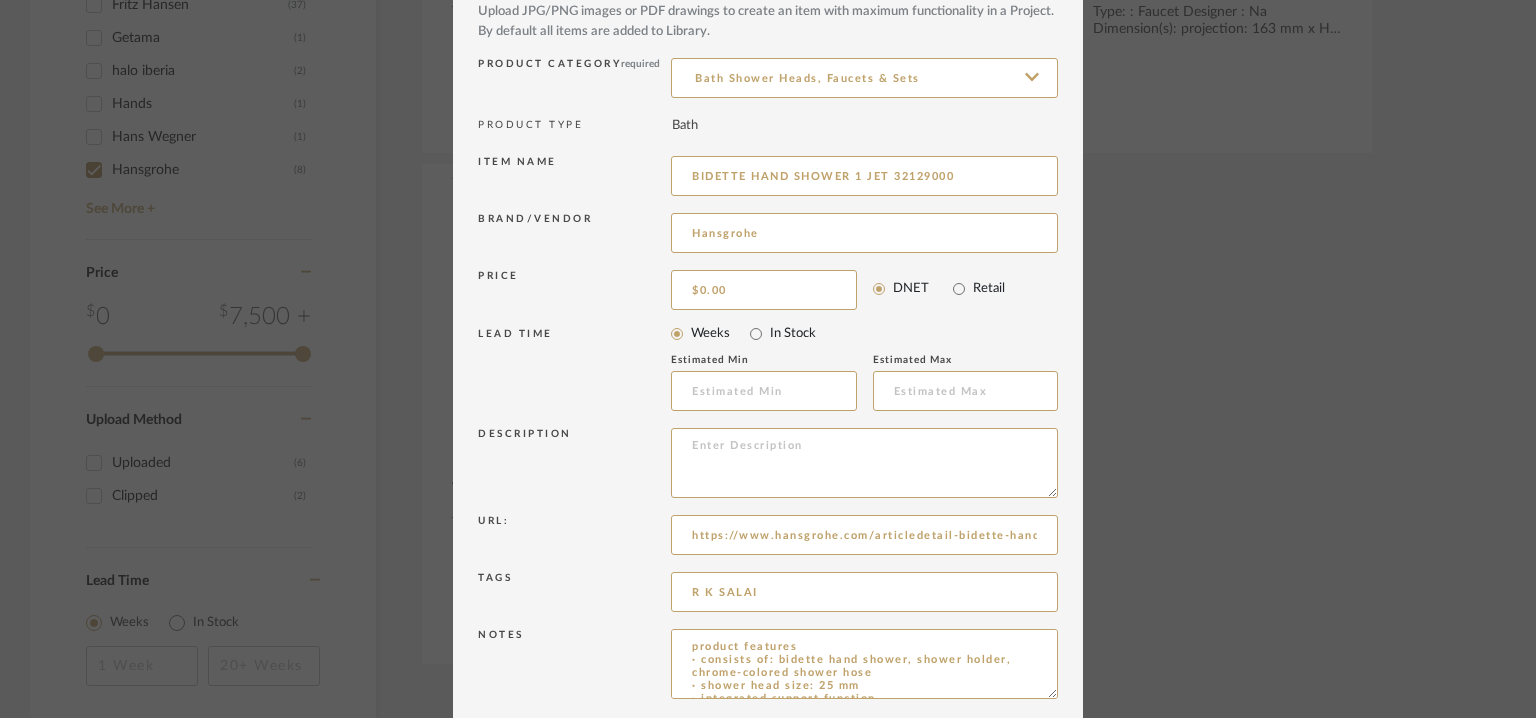 scroll, scrollTop: 192, scrollLeft: 0, axis: vertical 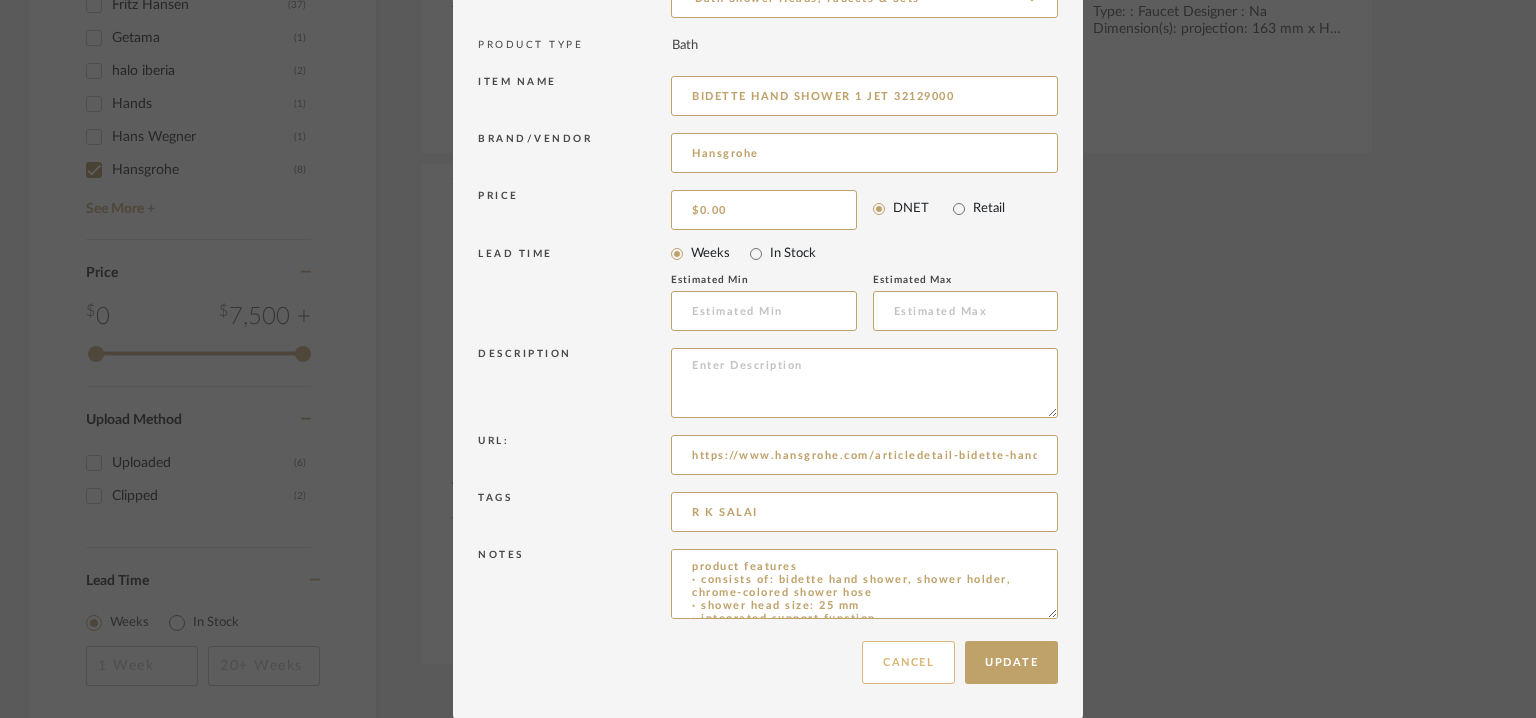 click on "Cancel" at bounding box center (908, 662) 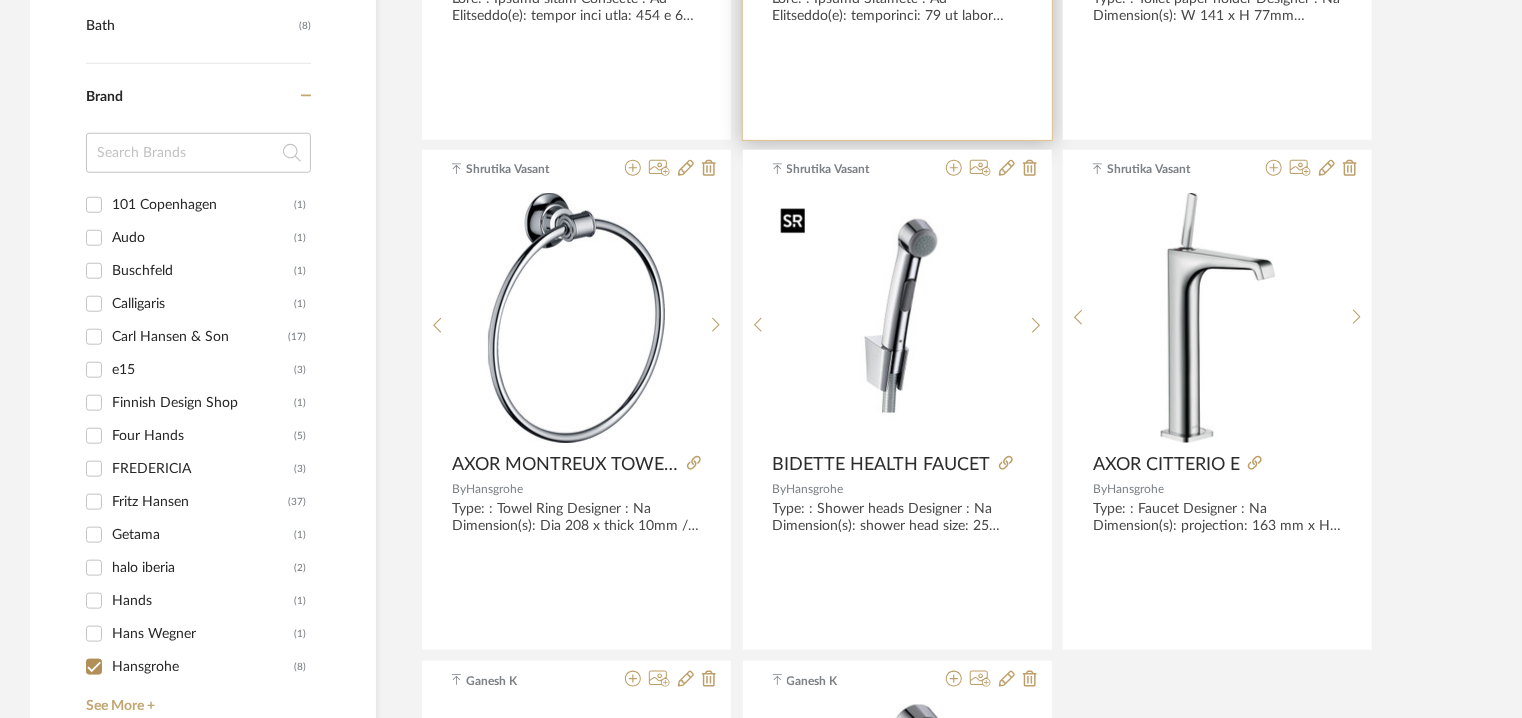 scroll, scrollTop: 800, scrollLeft: 0, axis: vertical 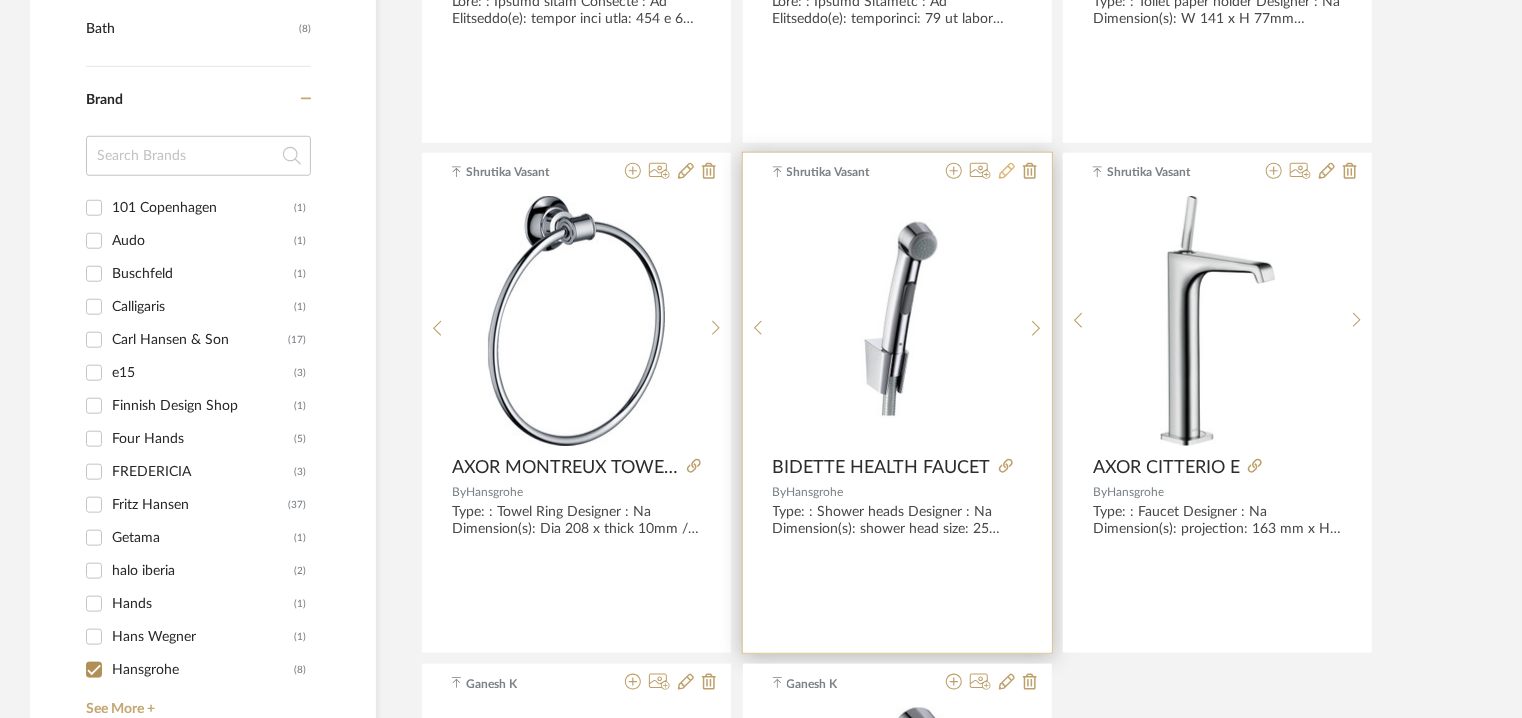 click 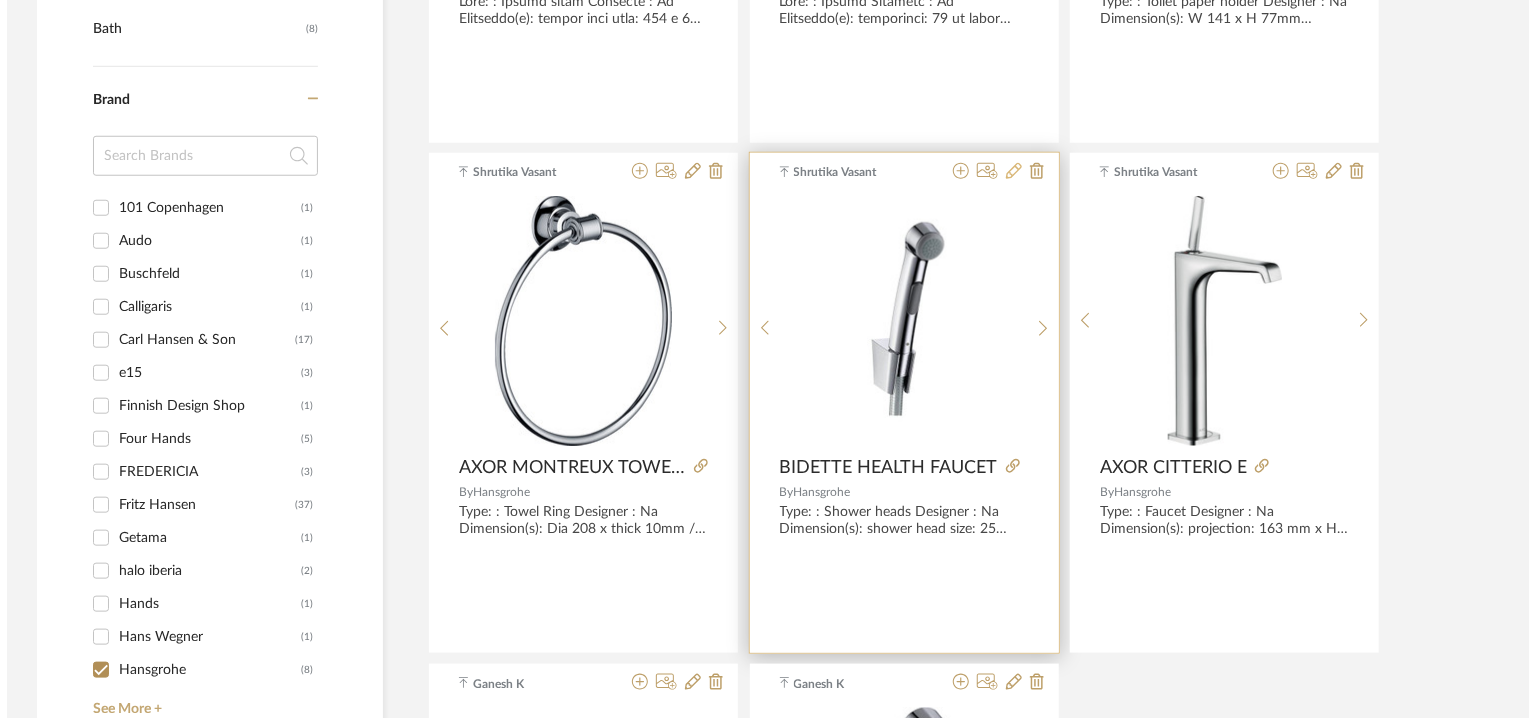 scroll, scrollTop: 0, scrollLeft: 0, axis: both 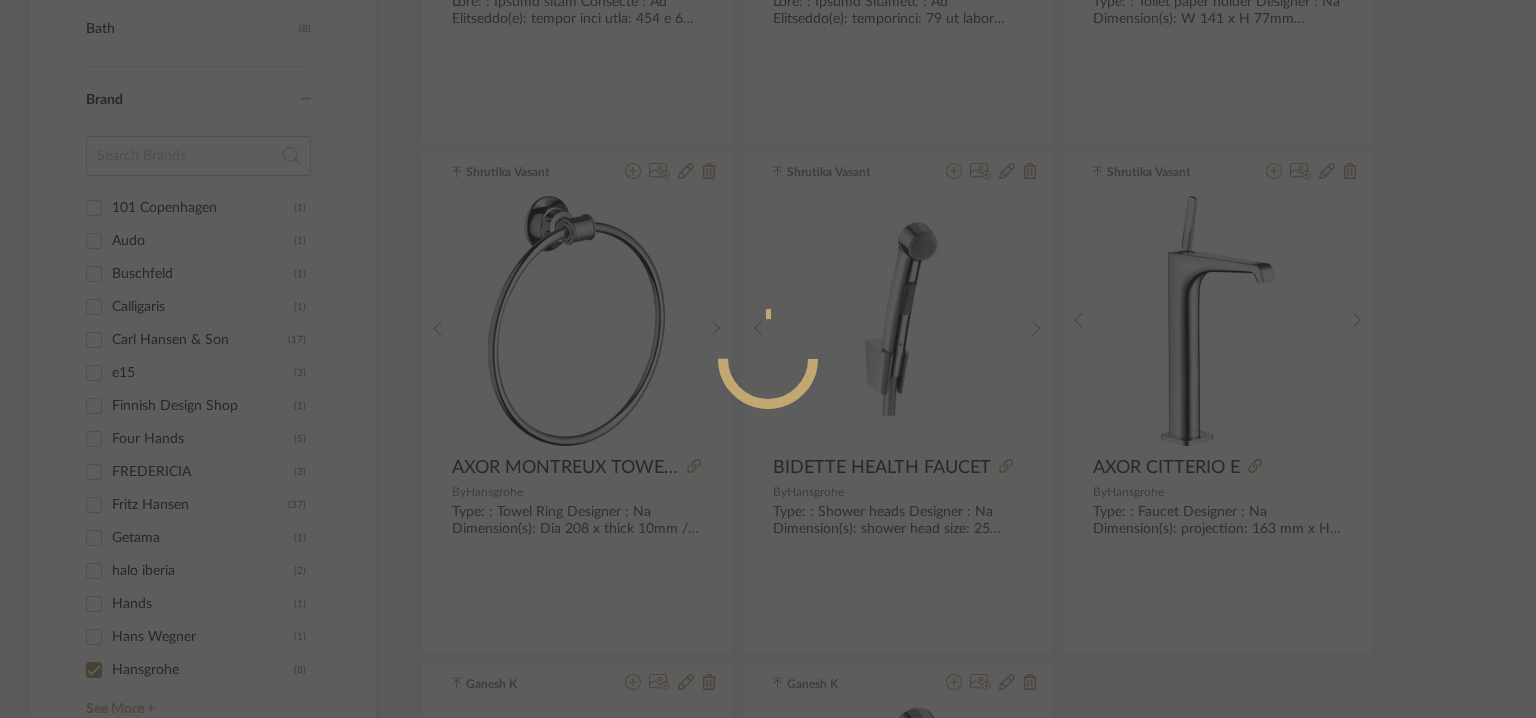 radio on "true" 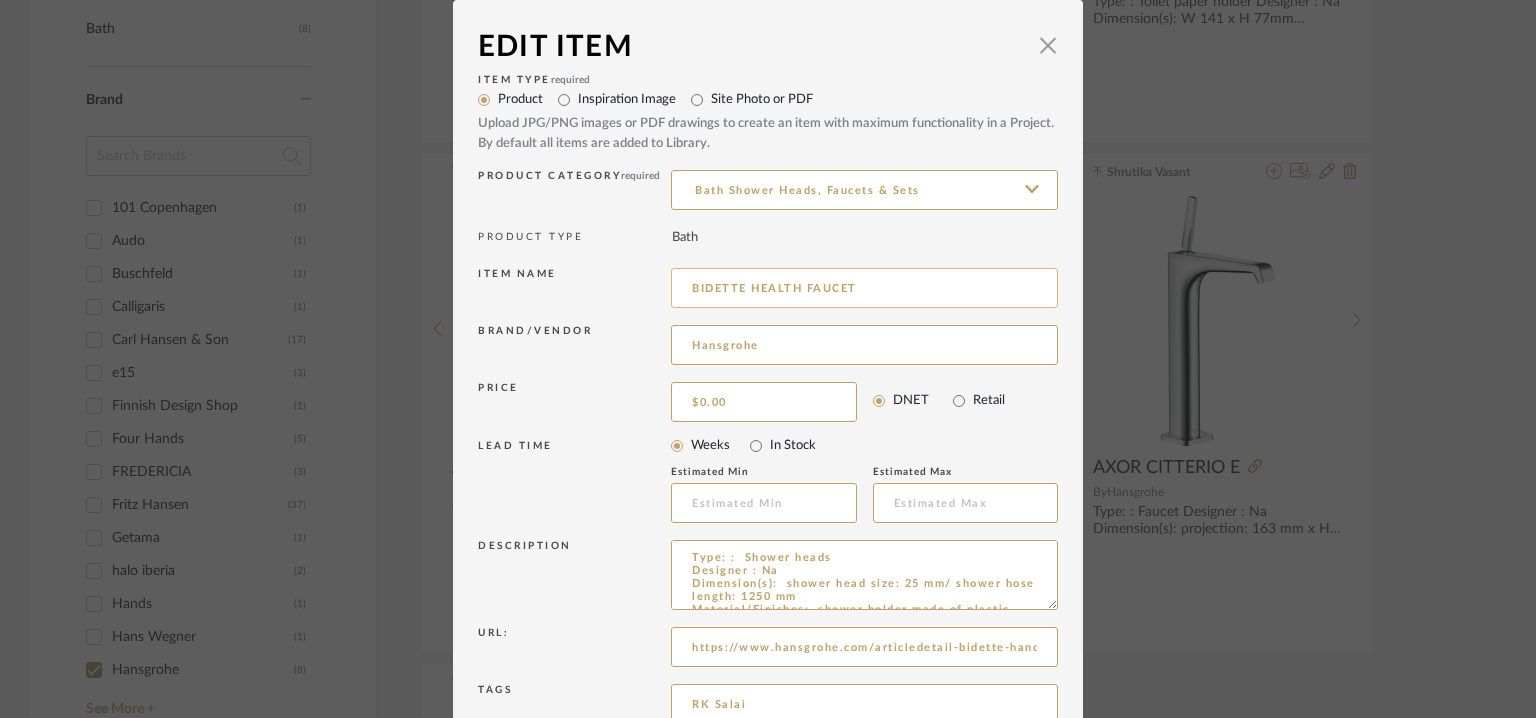 drag, startPoint x: 877, startPoint y: 282, endPoint x: 666, endPoint y: 289, distance: 211.11609 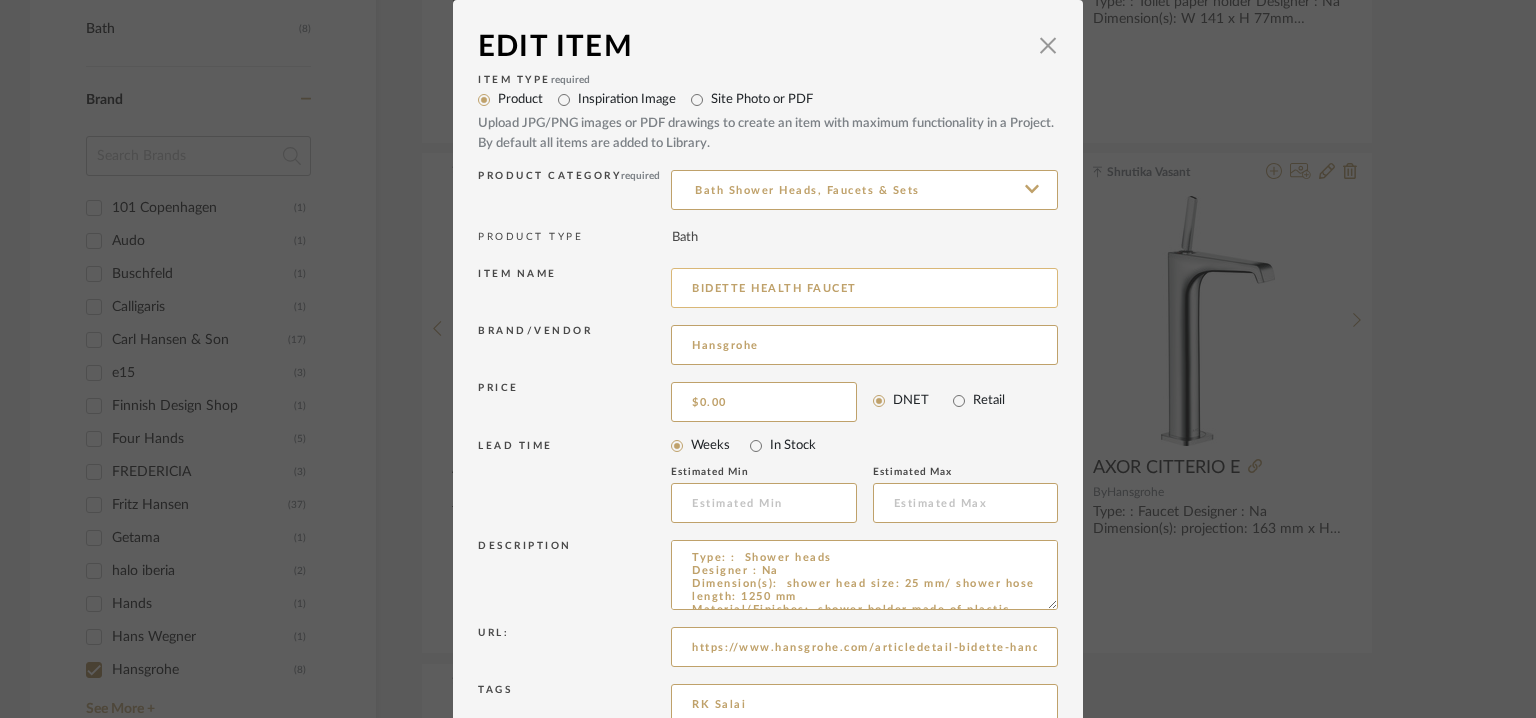 paste on "AND SHOWER 1 JET 32129000" 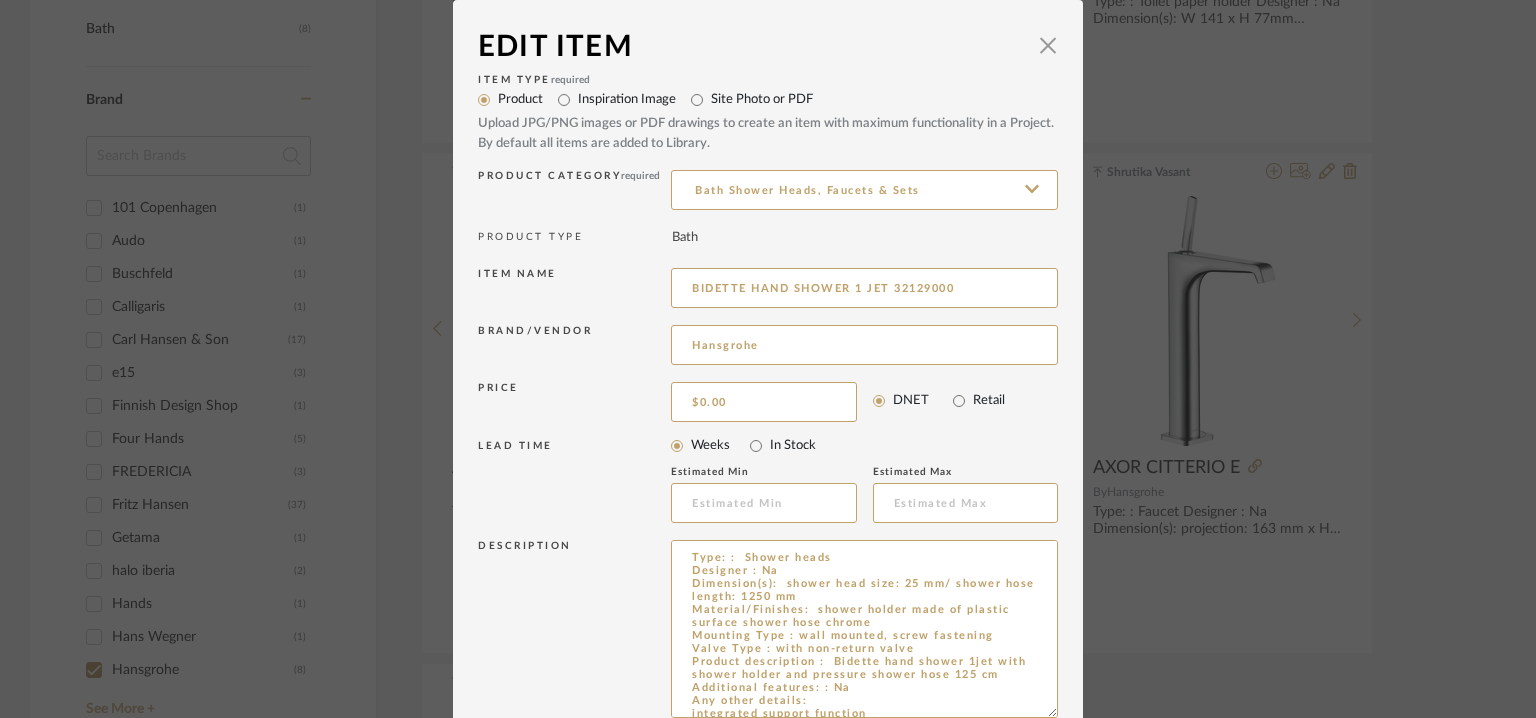 drag, startPoint x: 1044, startPoint y: 606, endPoint x: 1042, endPoint y: 720, distance: 114.01754 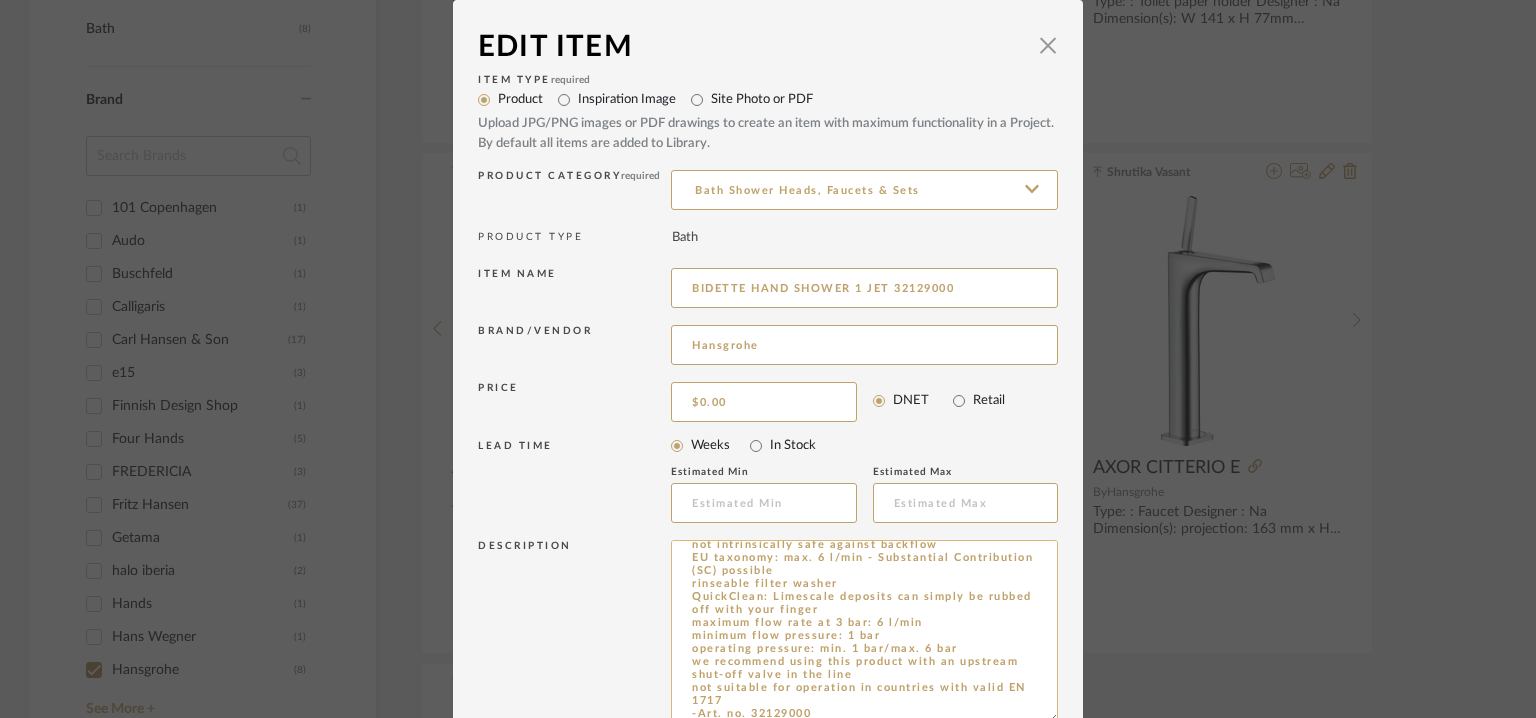scroll, scrollTop: 248, scrollLeft: 0, axis: vertical 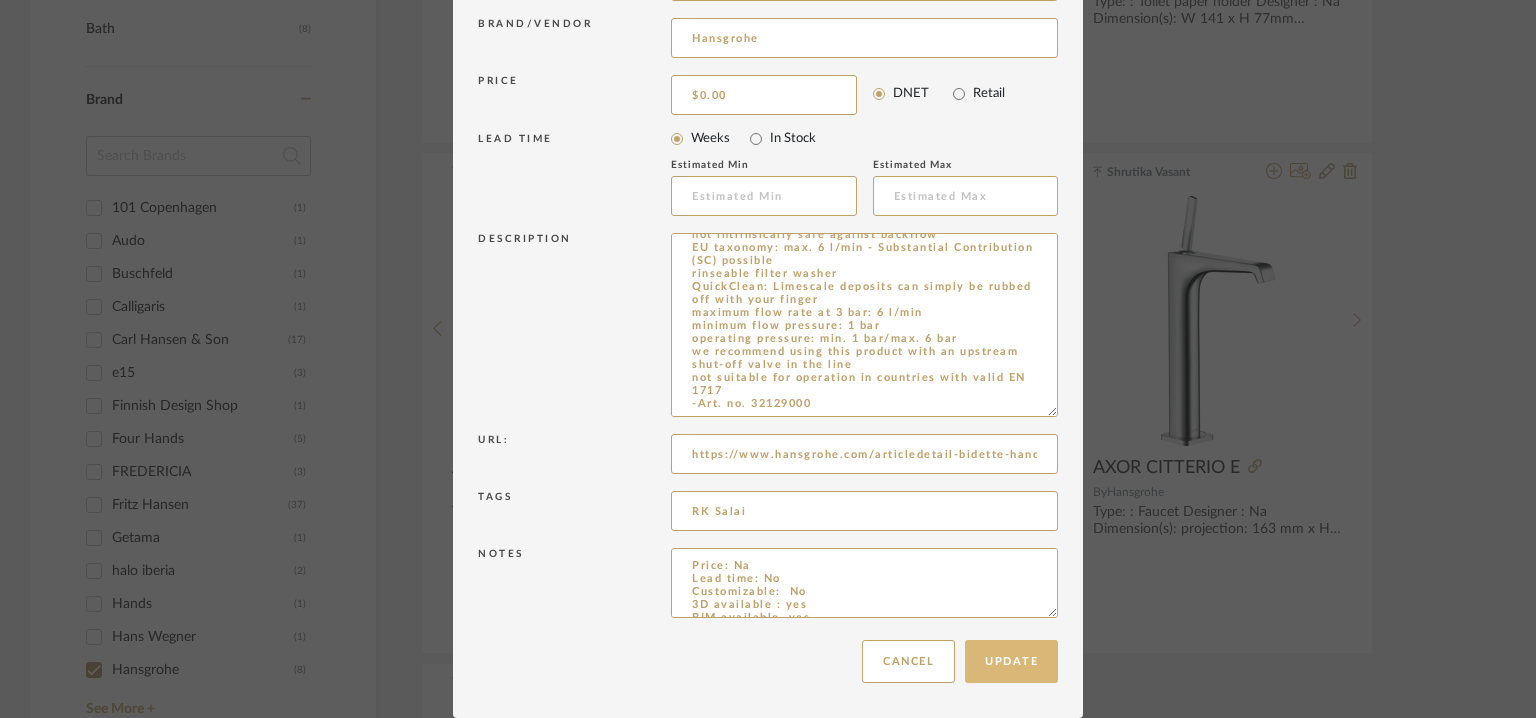 type on "BIDETTE HAND SHOWER 1 JET 32129000" 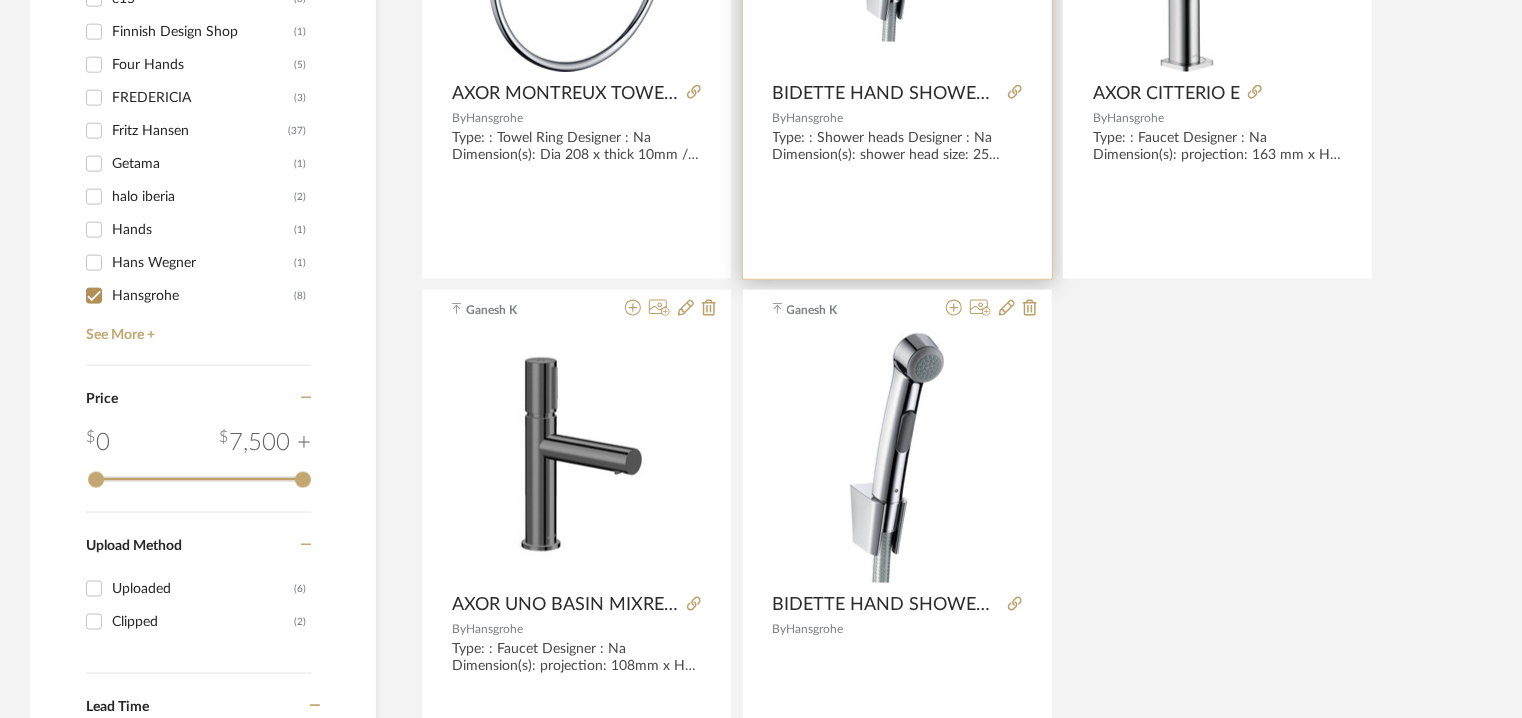 scroll, scrollTop: 1200, scrollLeft: 0, axis: vertical 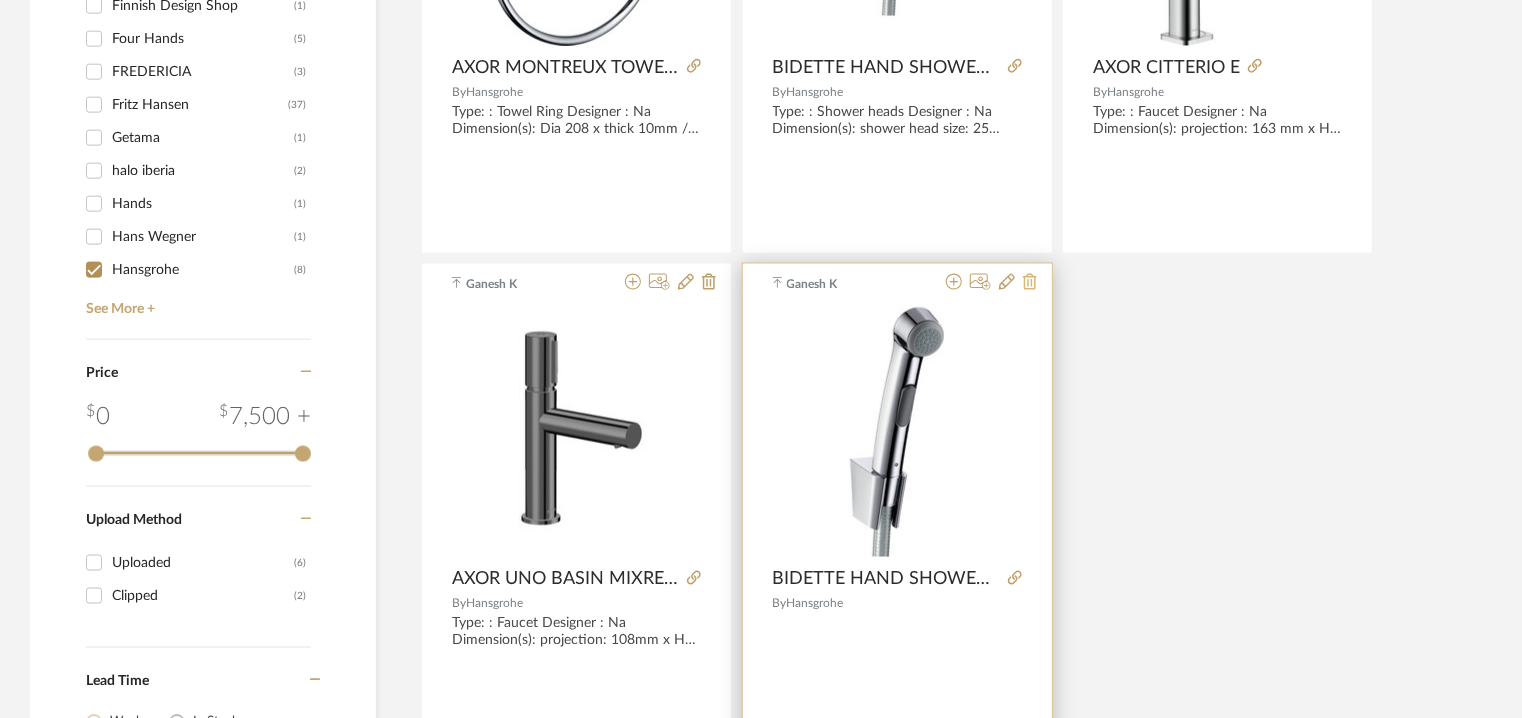 click 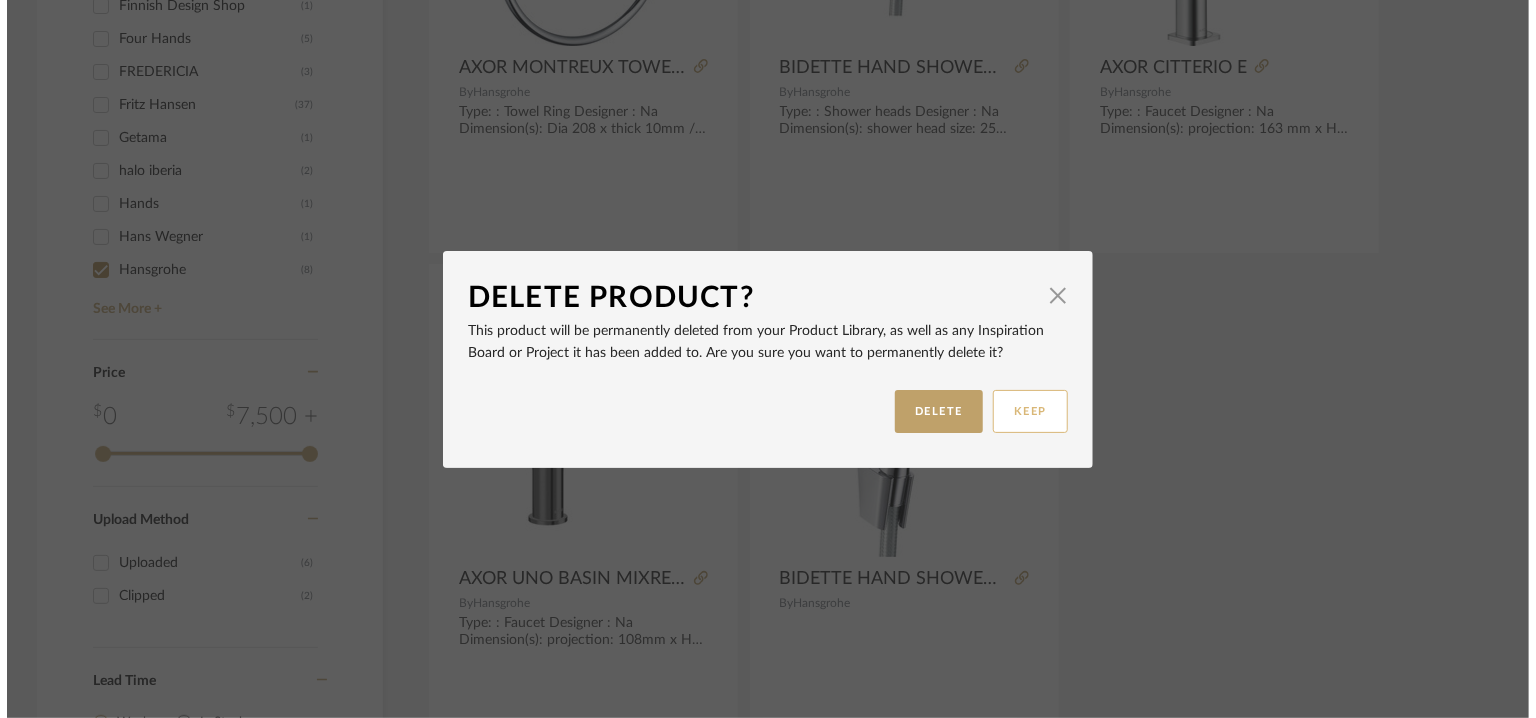 scroll, scrollTop: 0, scrollLeft: 0, axis: both 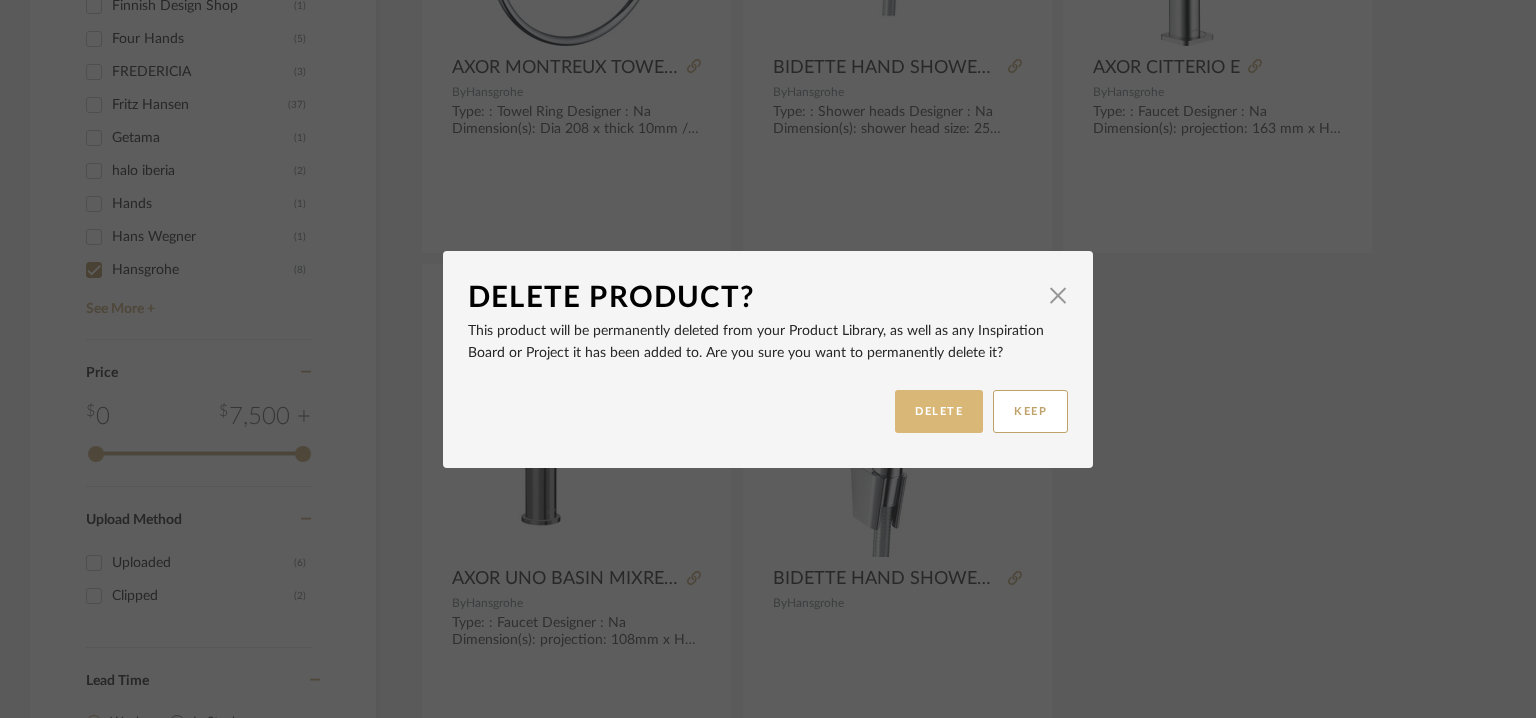 click on "DELETE" at bounding box center [939, 411] 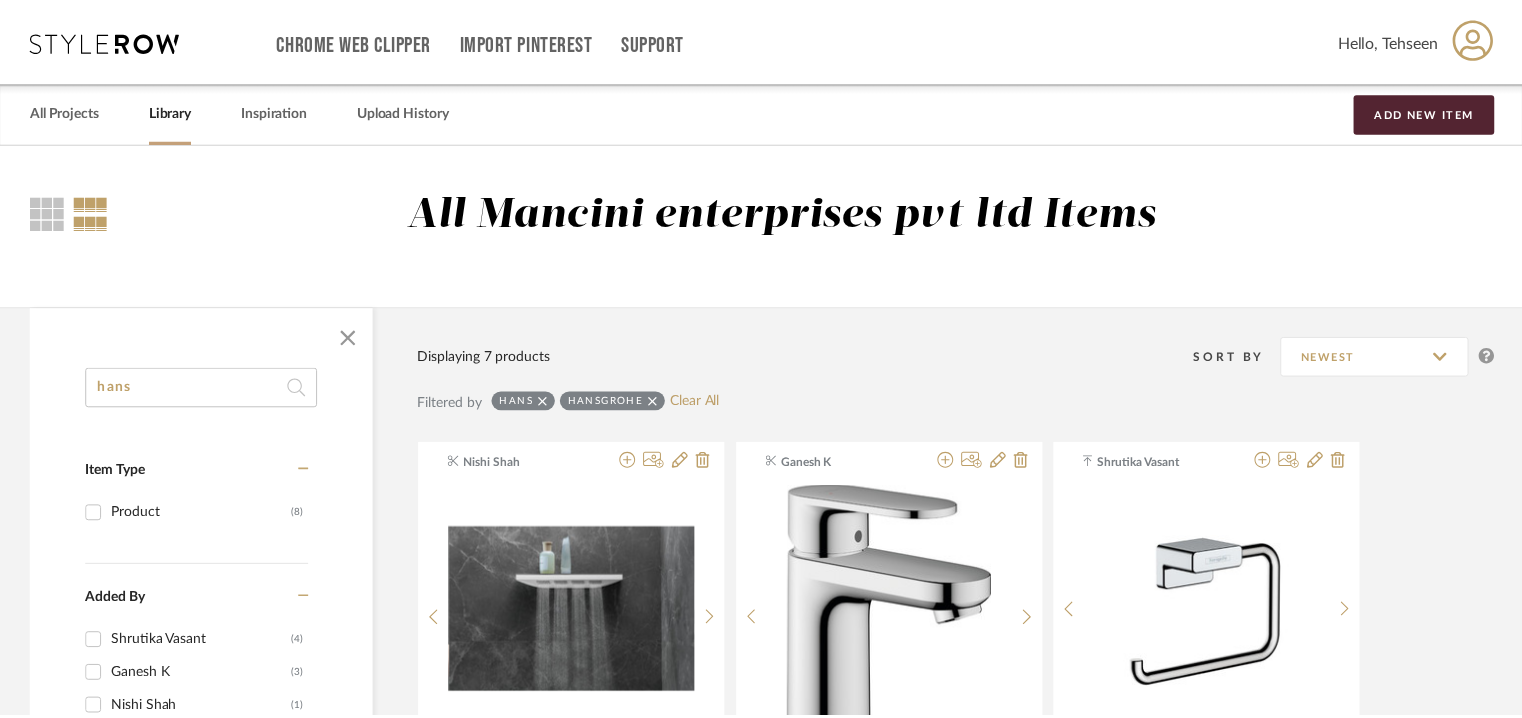 scroll, scrollTop: 1200, scrollLeft: 0, axis: vertical 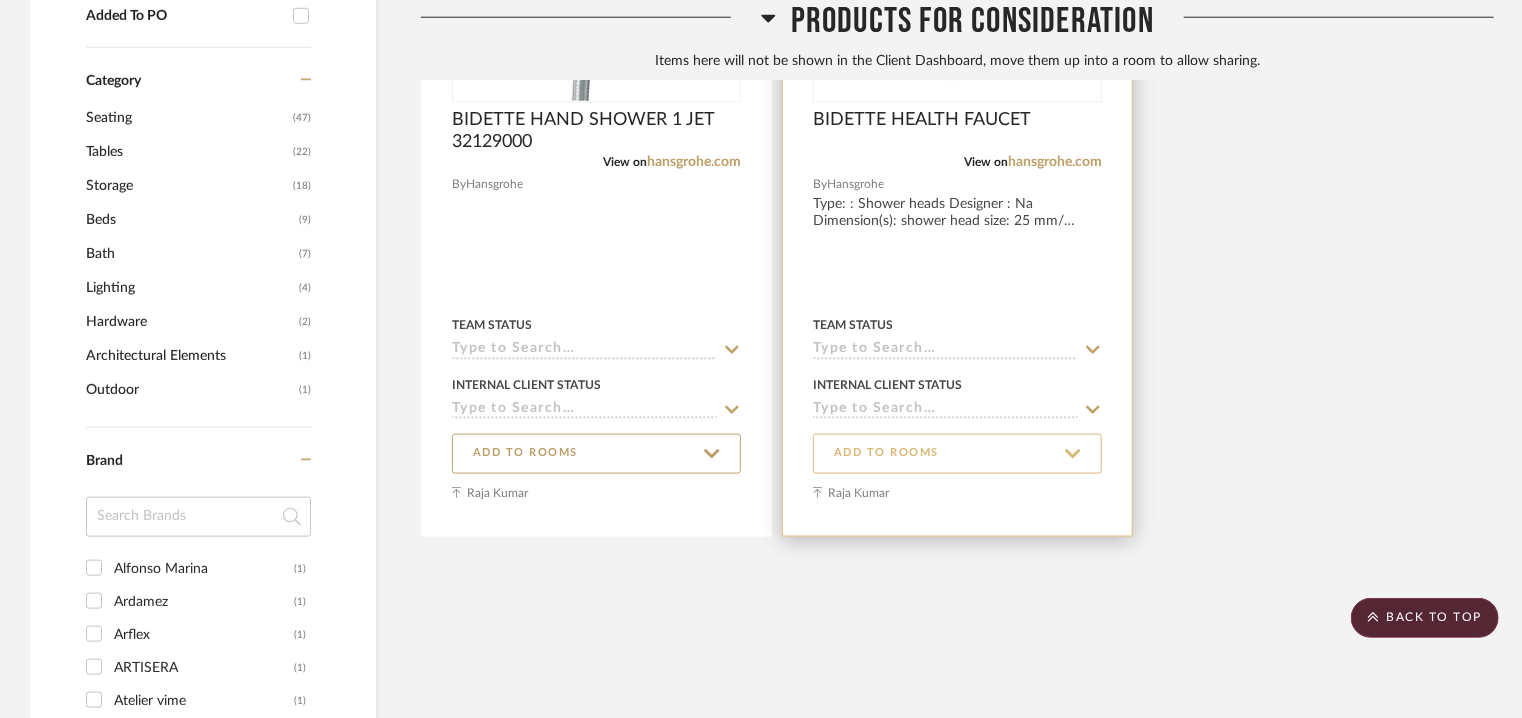 click 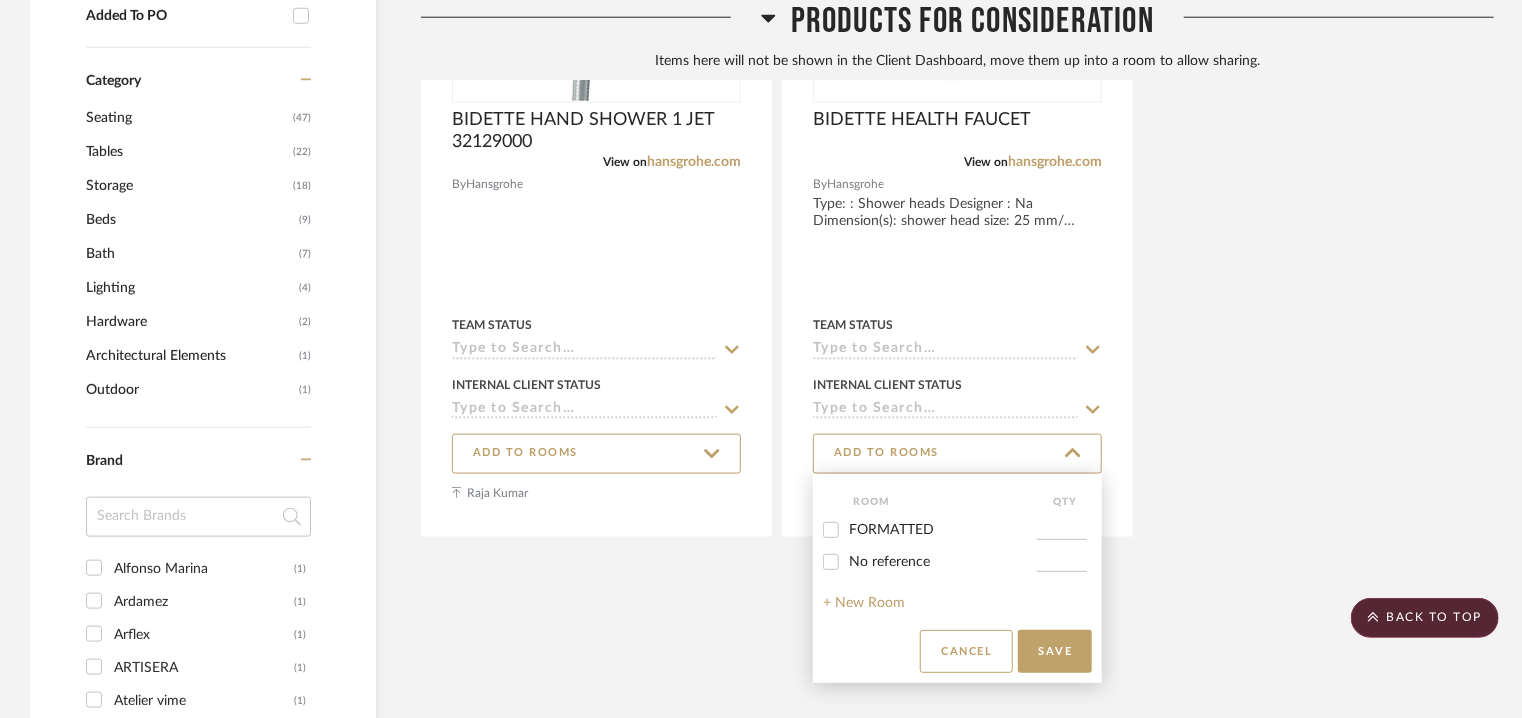 click on "FORMATTED" at bounding box center [891, 530] 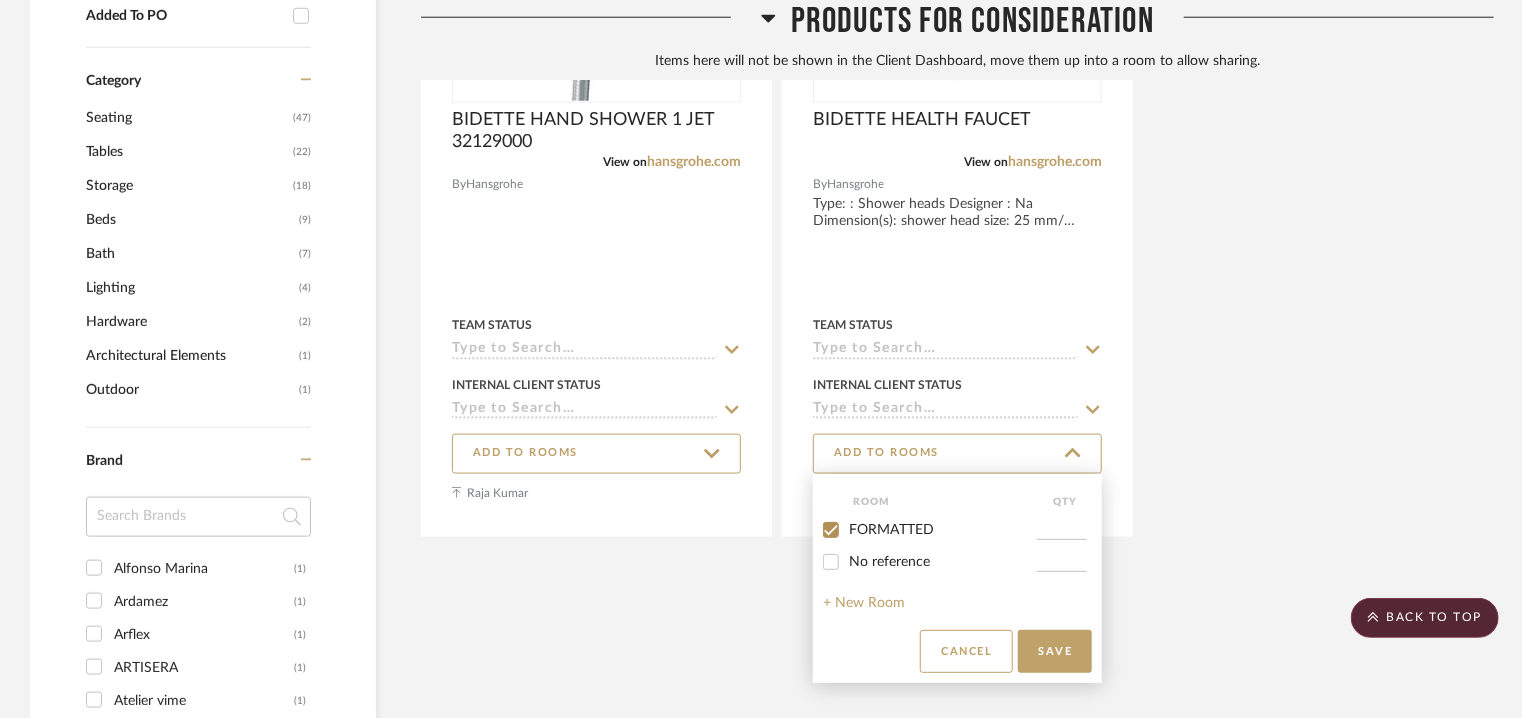 checkbox on "true" 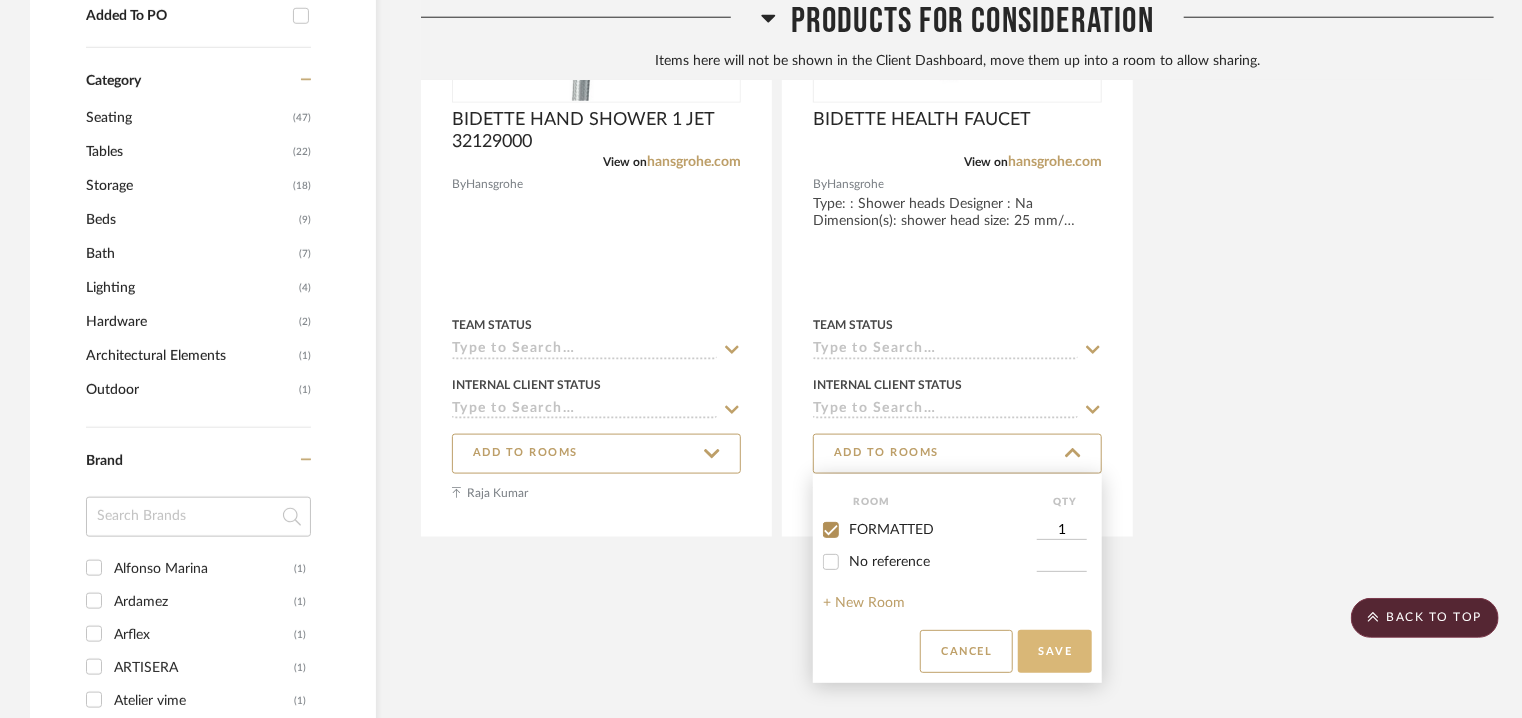click on "Save" at bounding box center (1055, 651) 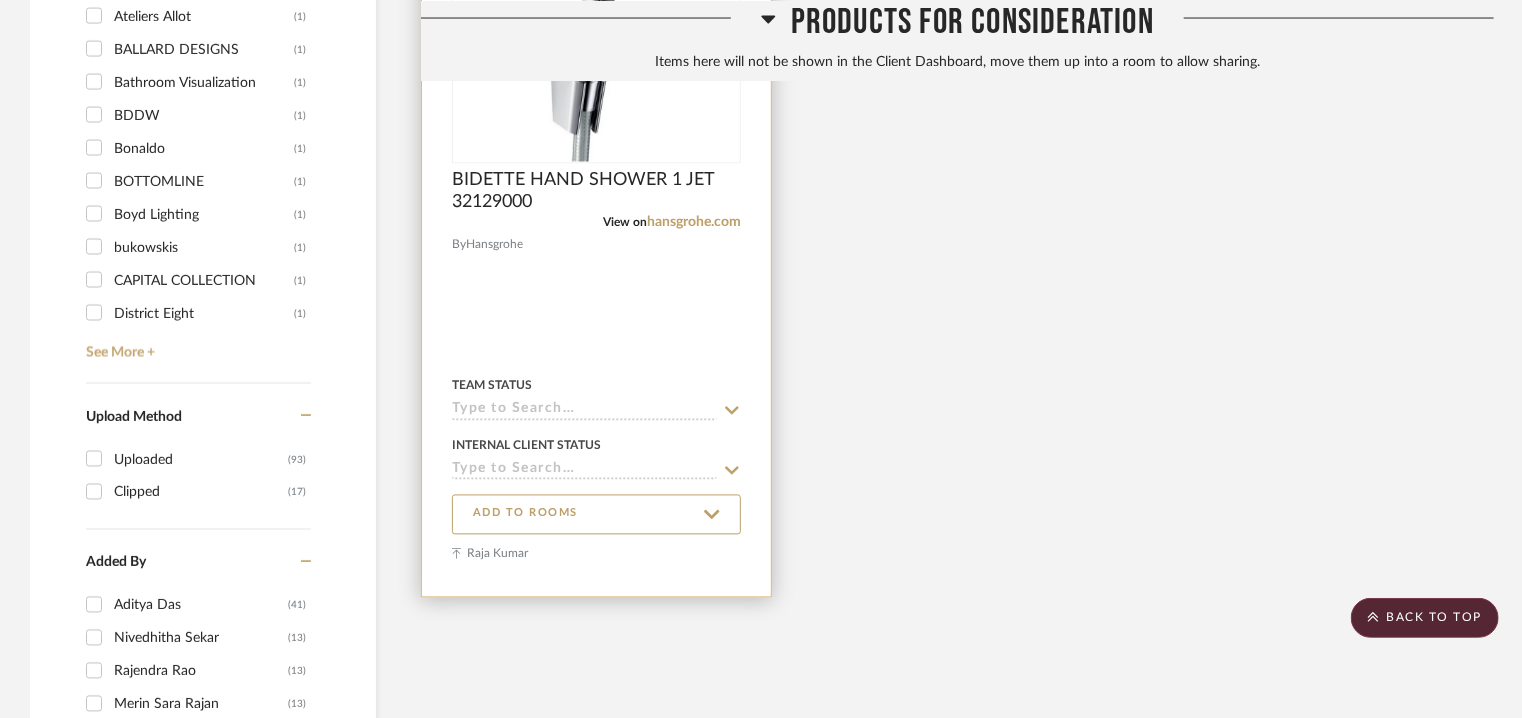 scroll, scrollTop: 2100, scrollLeft: 0, axis: vertical 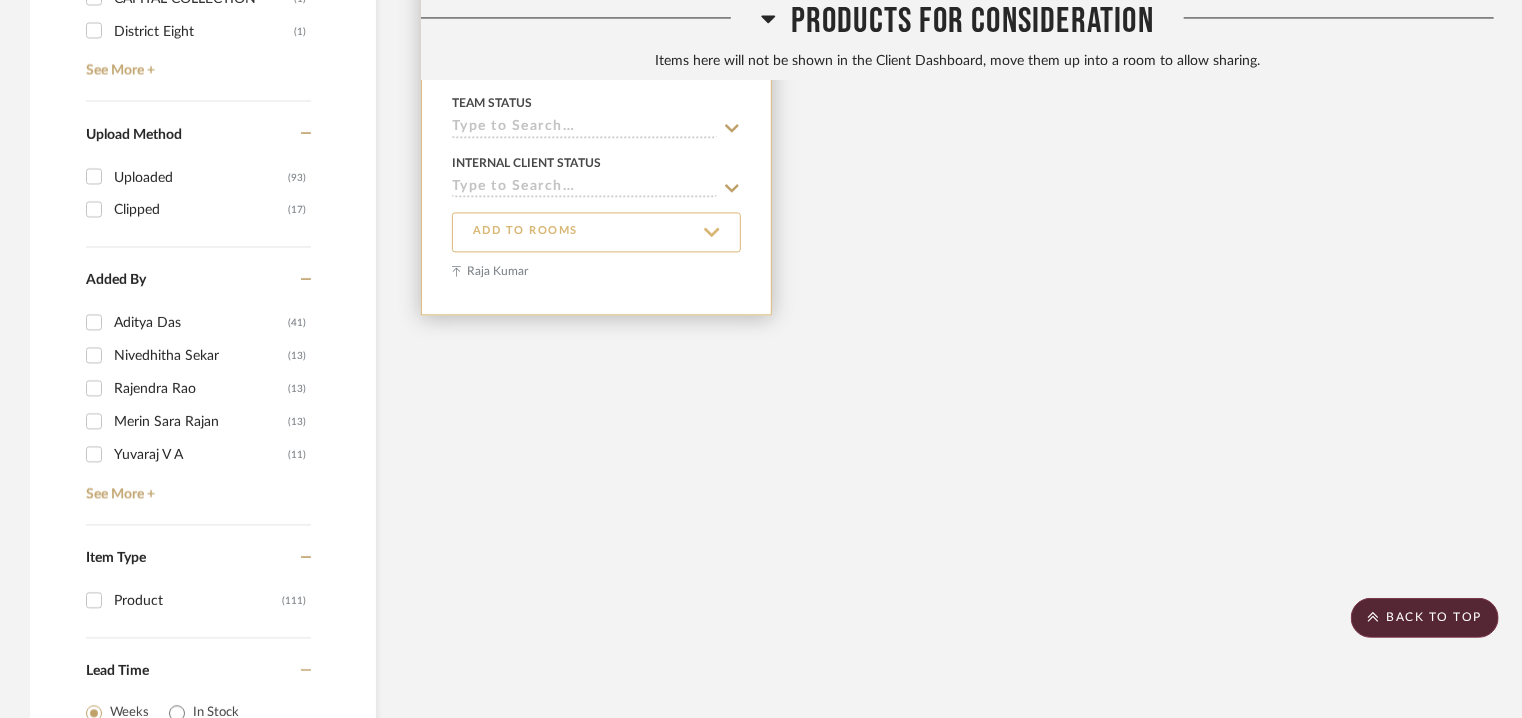 click 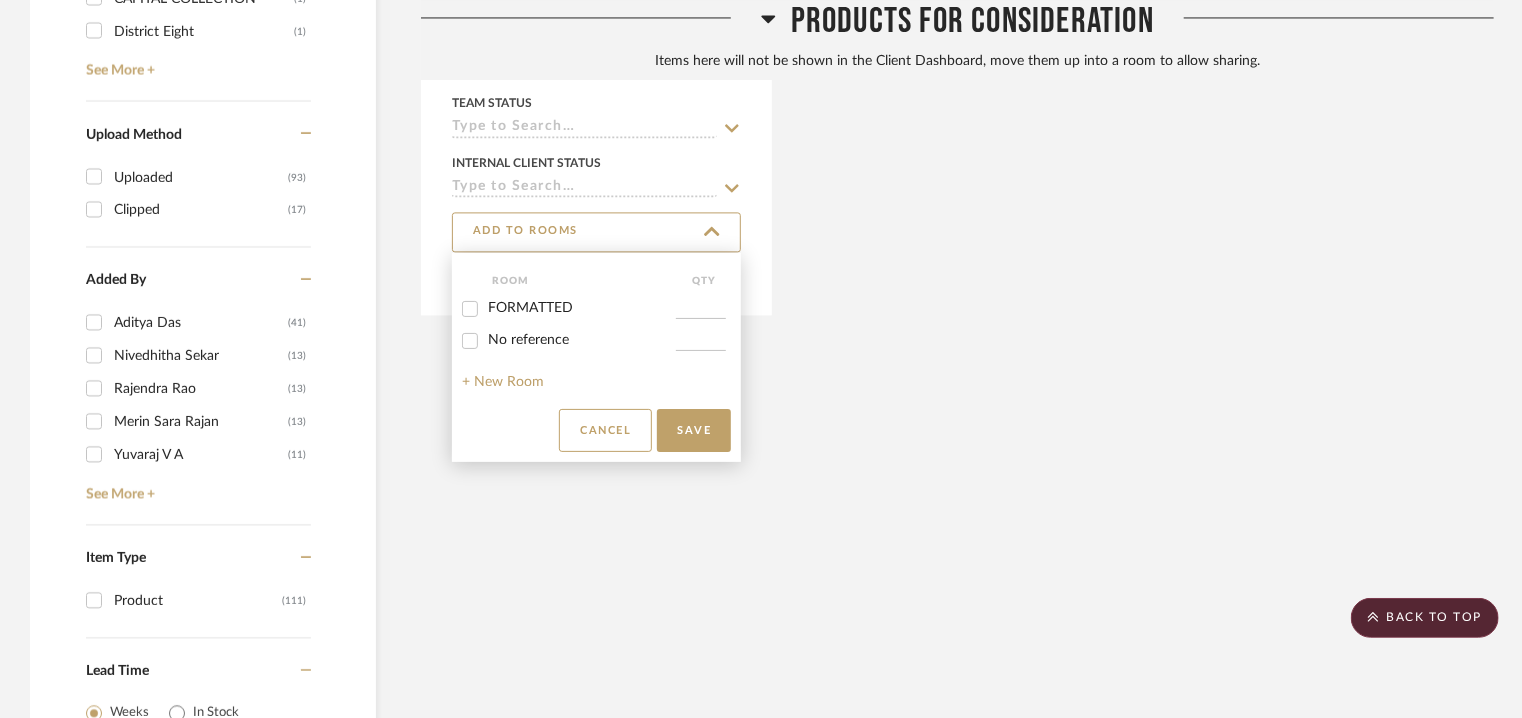 click on "FORMATTED" at bounding box center (582, 308) 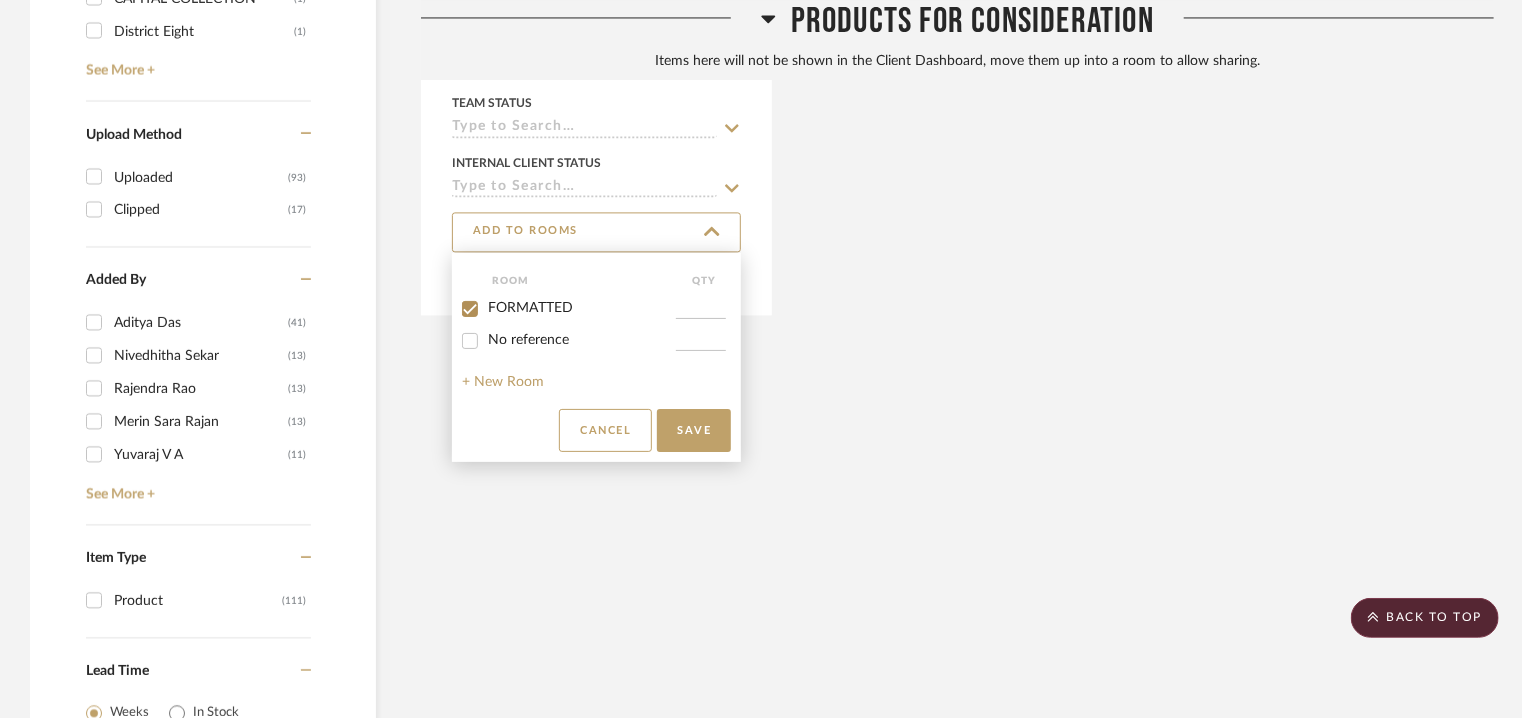 checkbox on "true" 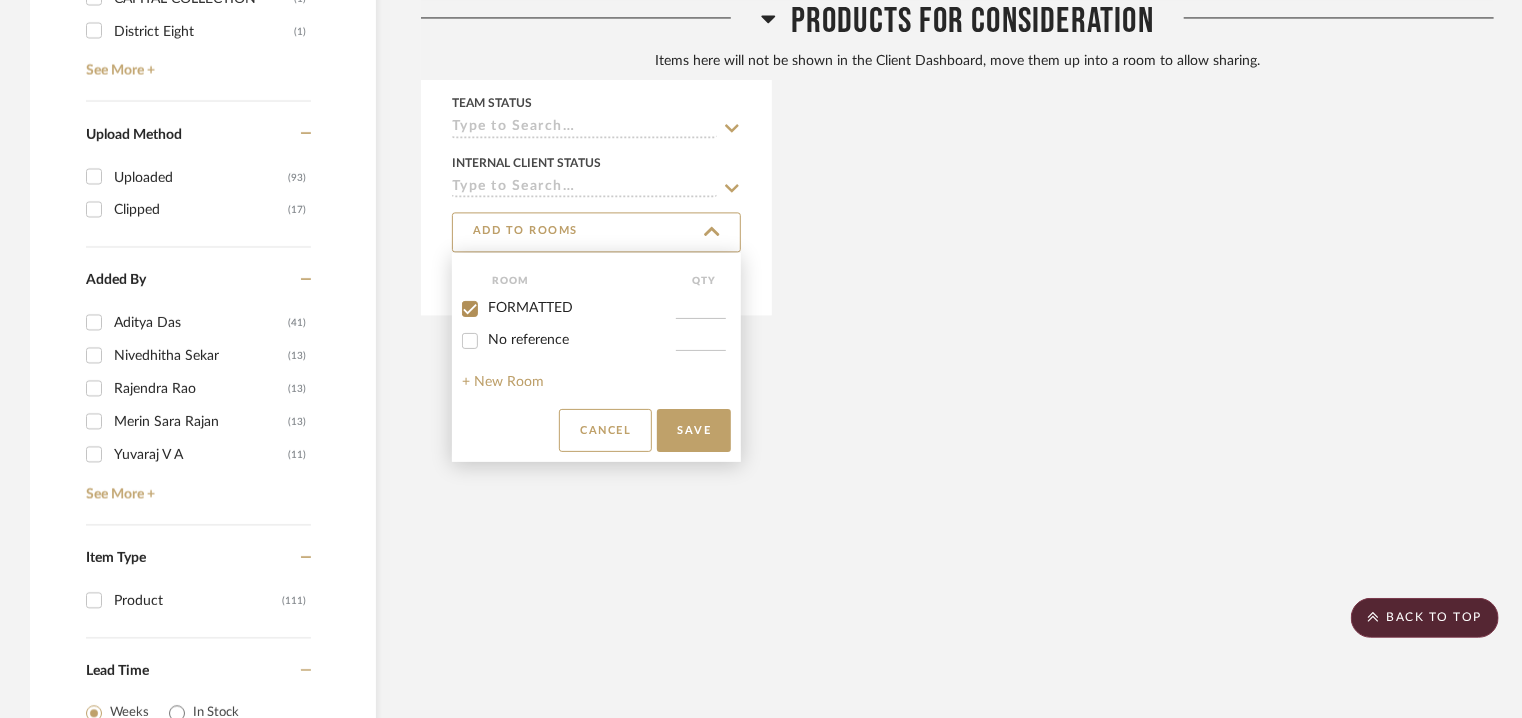 type on "1" 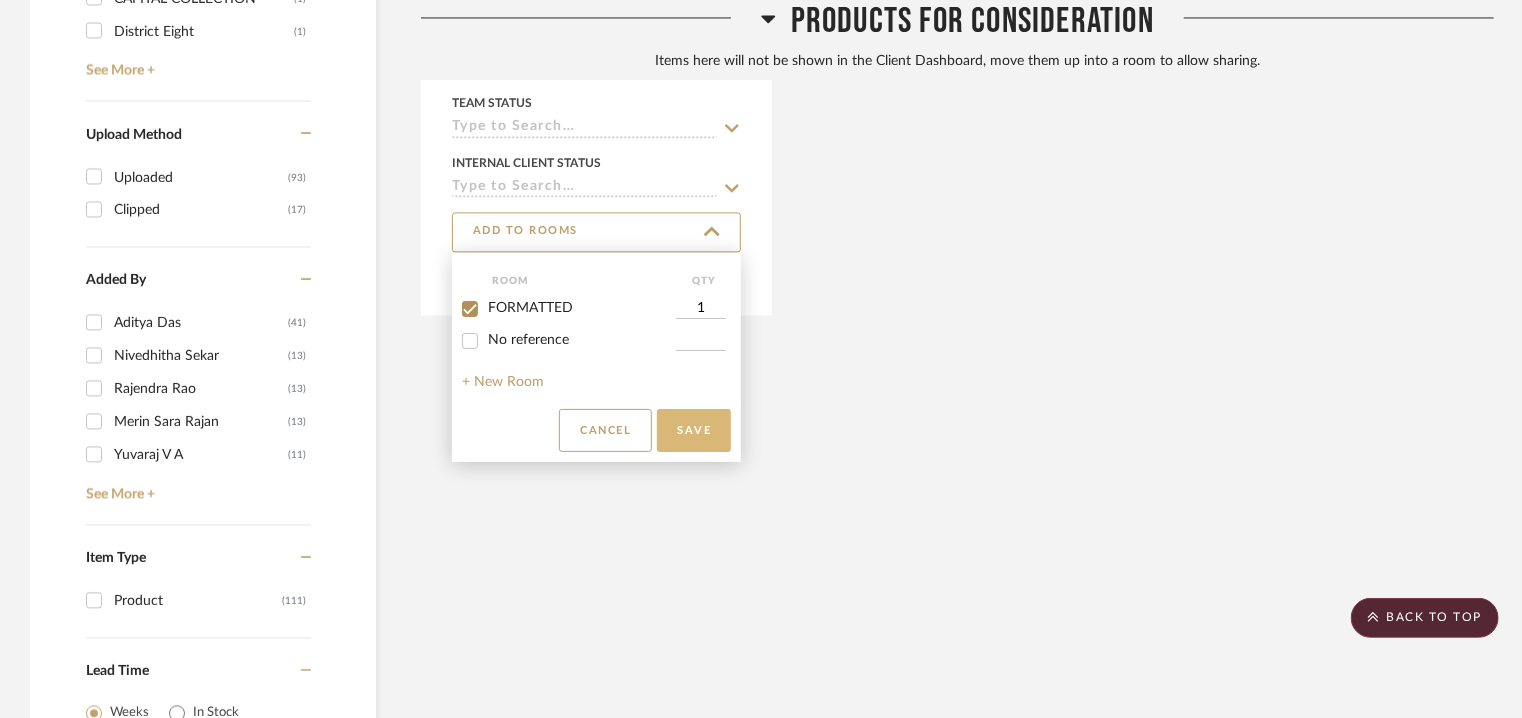 click on "Save" at bounding box center [694, 430] 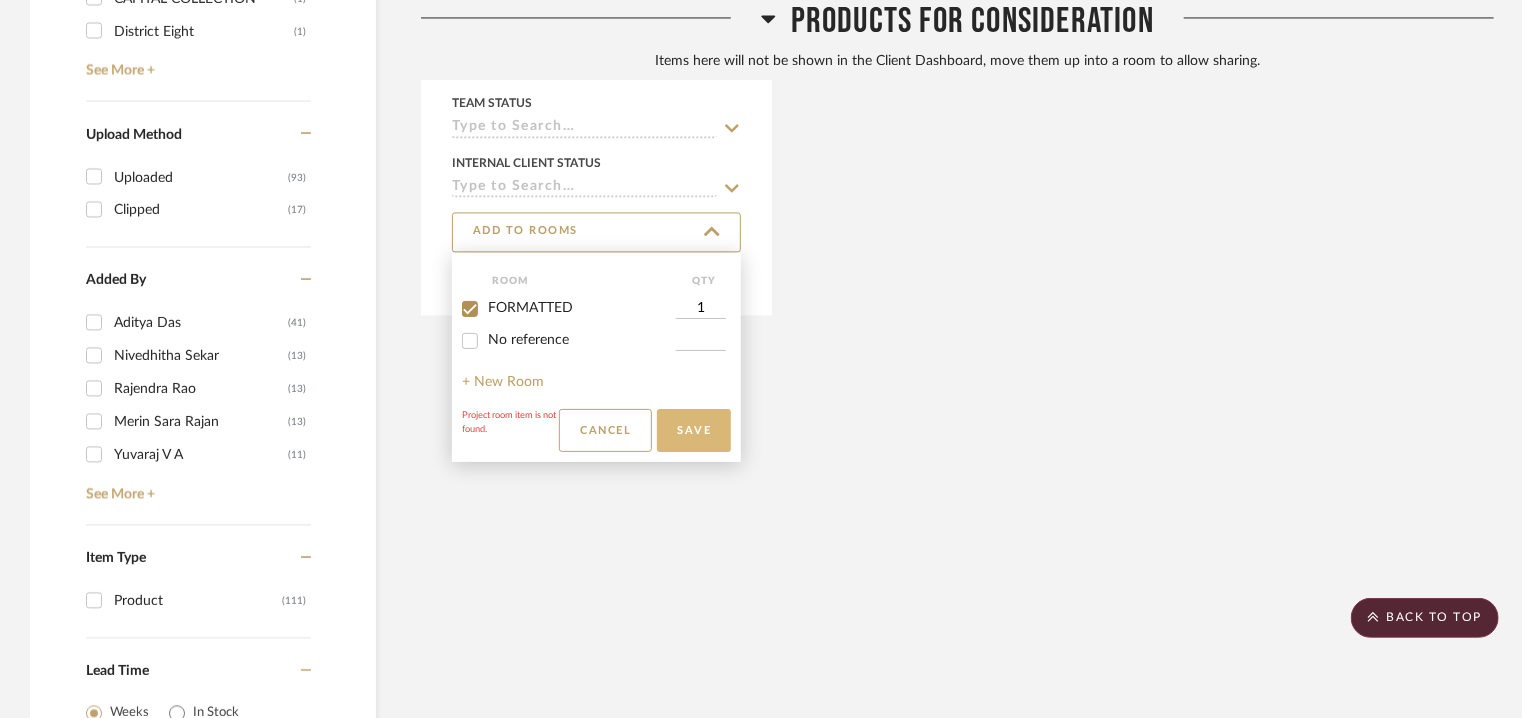 click on "Save" at bounding box center [694, 430] 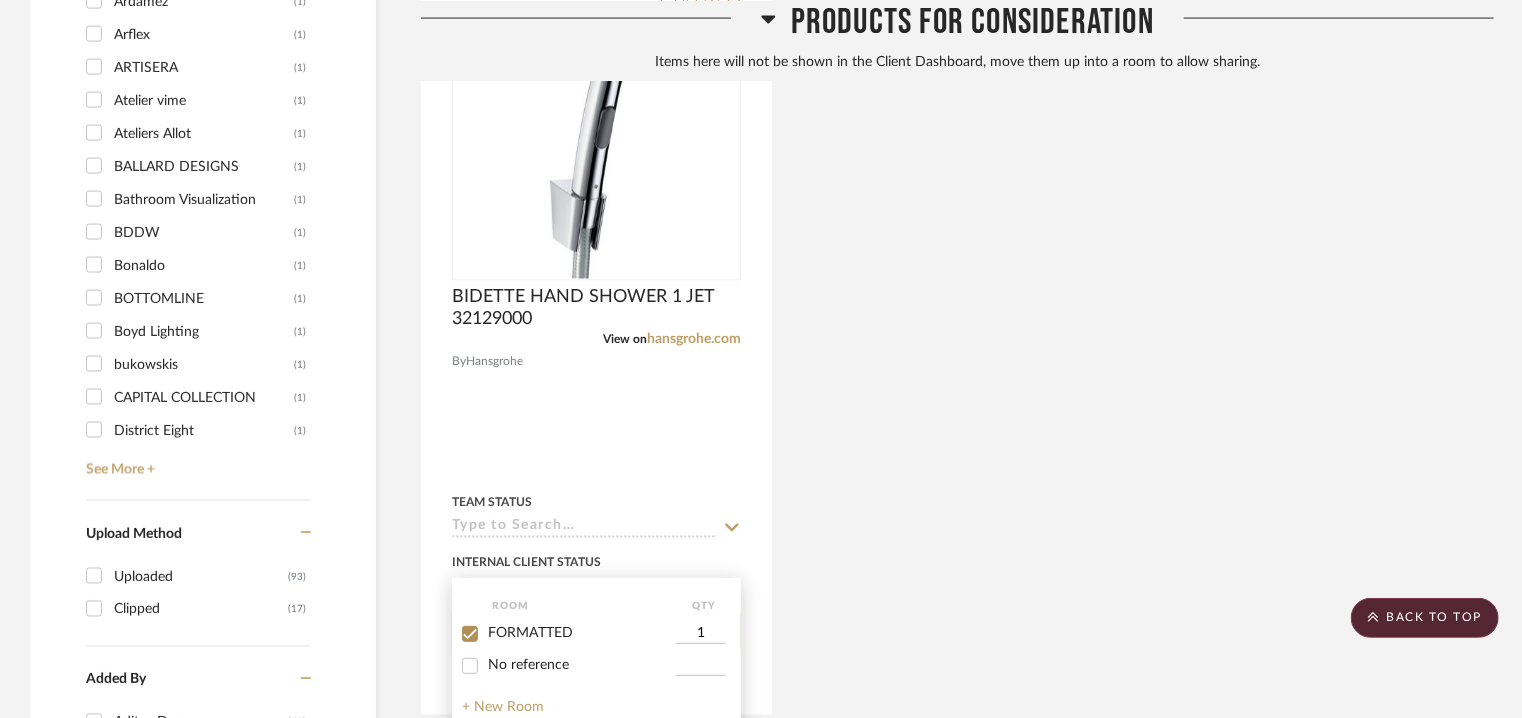 scroll, scrollTop: 1300, scrollLeft: 0, axis: vertical 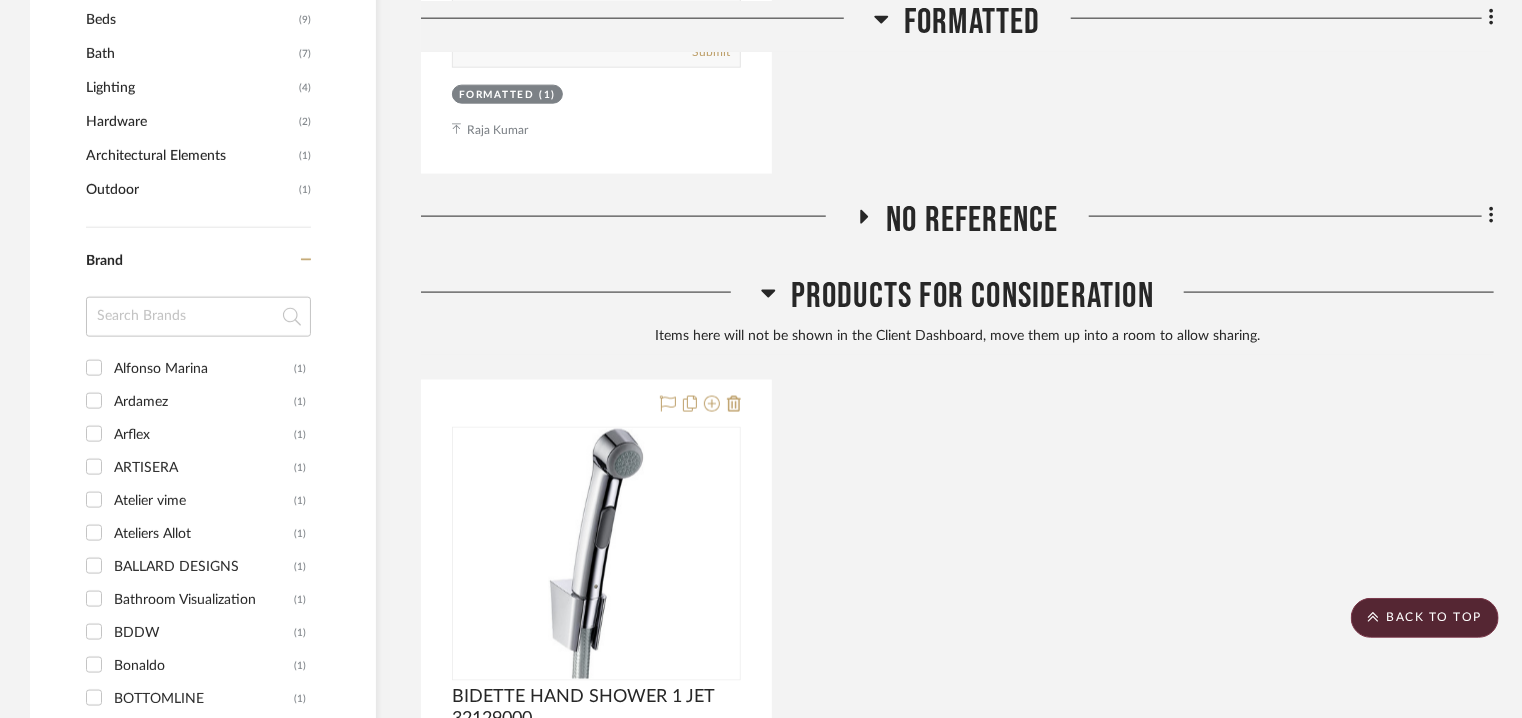 click at bounding box center [761, 359] 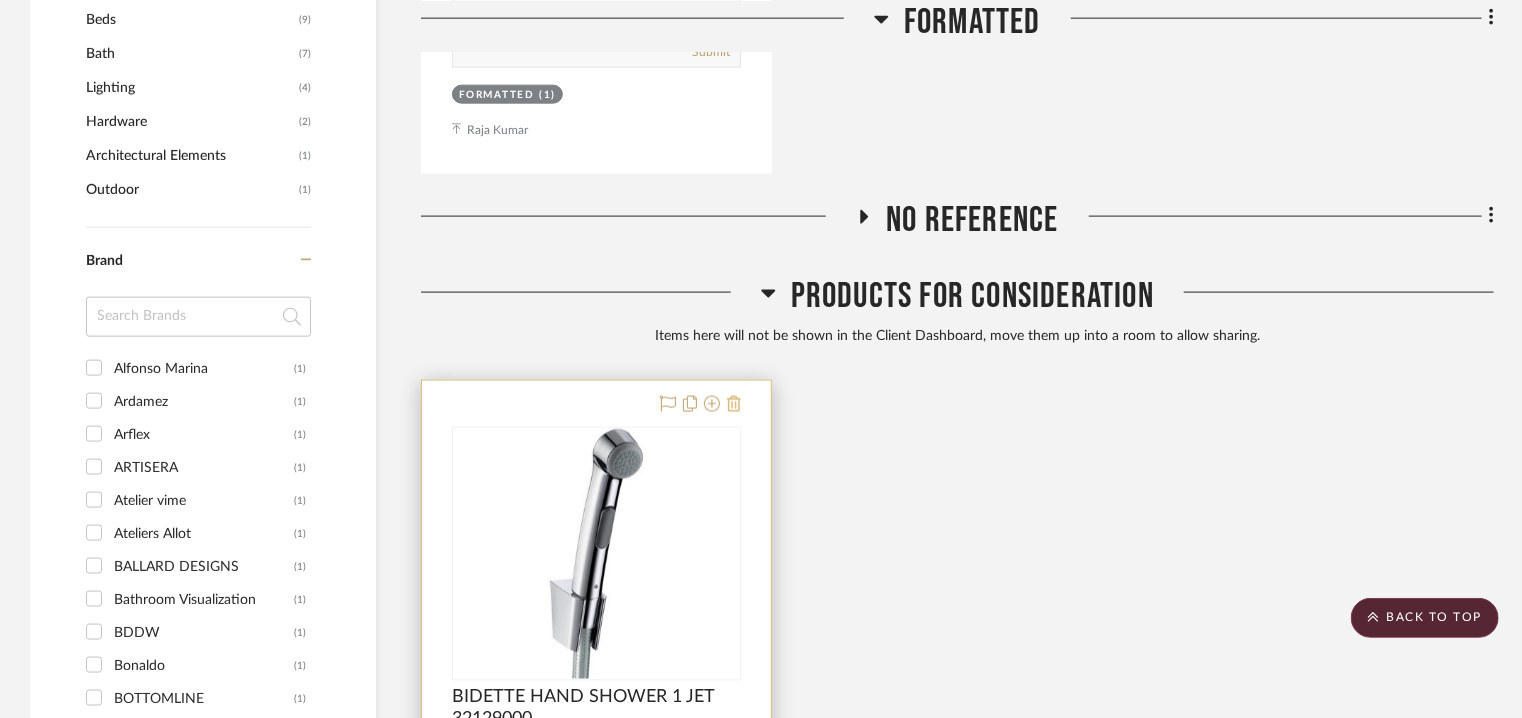 click 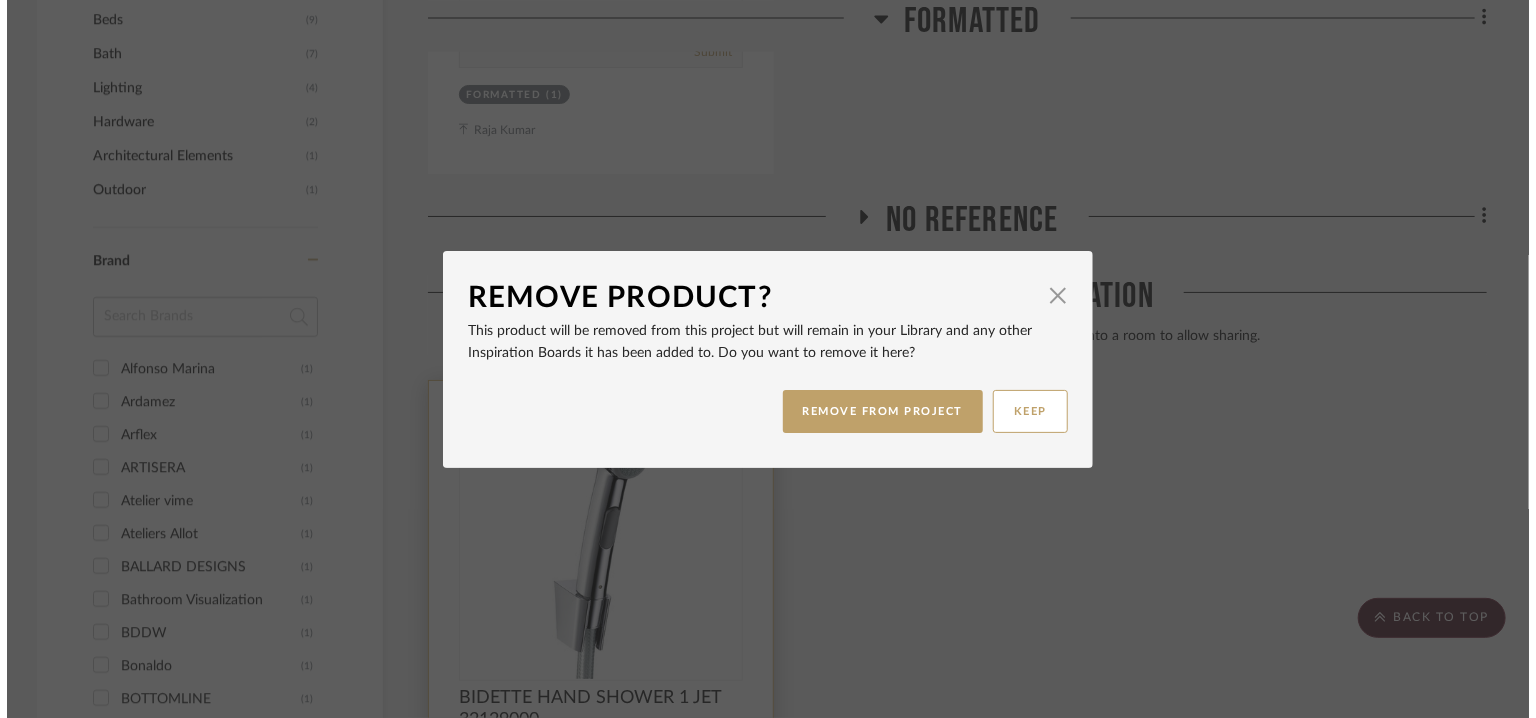 scroll, scrollTop: 0, scrollLeft: 0, axis: both 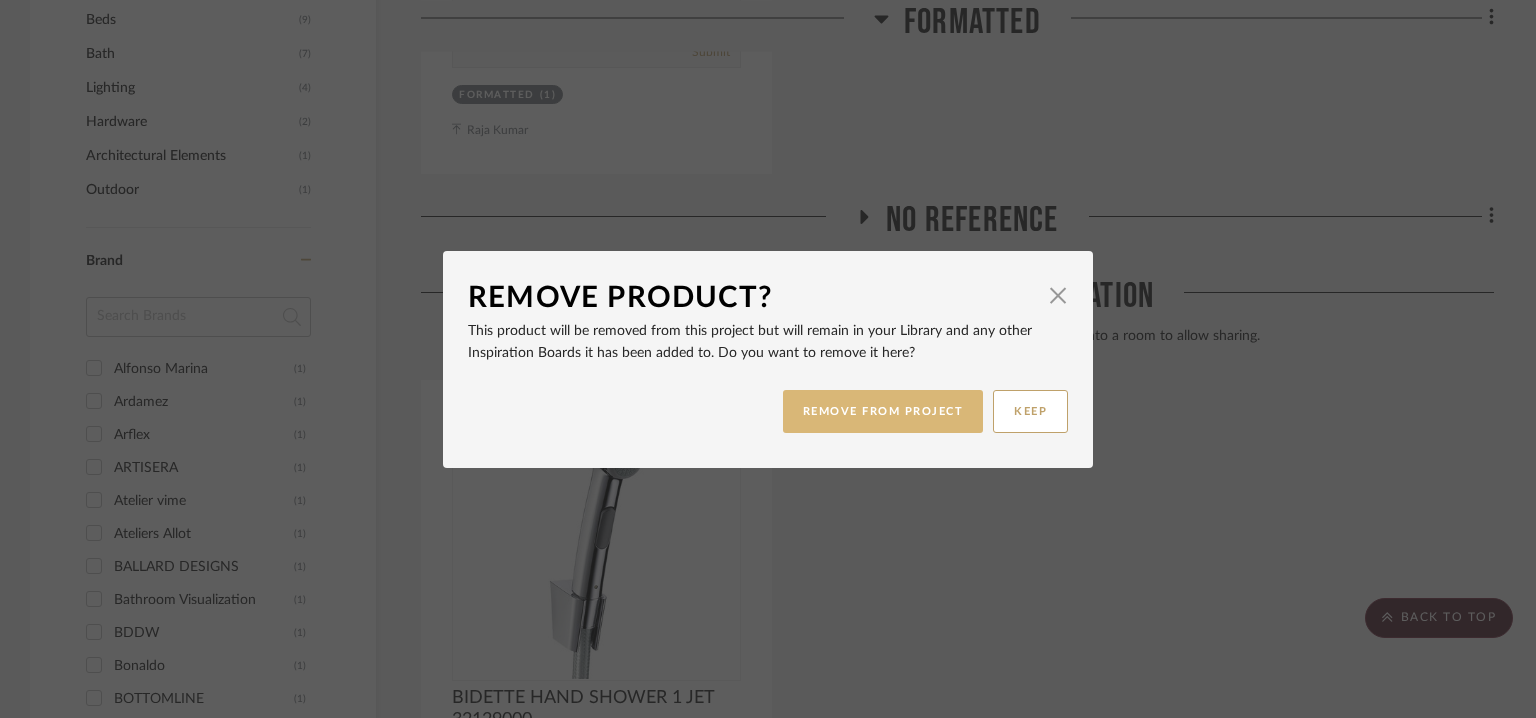 click on "REMOVE FROM PROJECT" at bounding box center [883, 411] 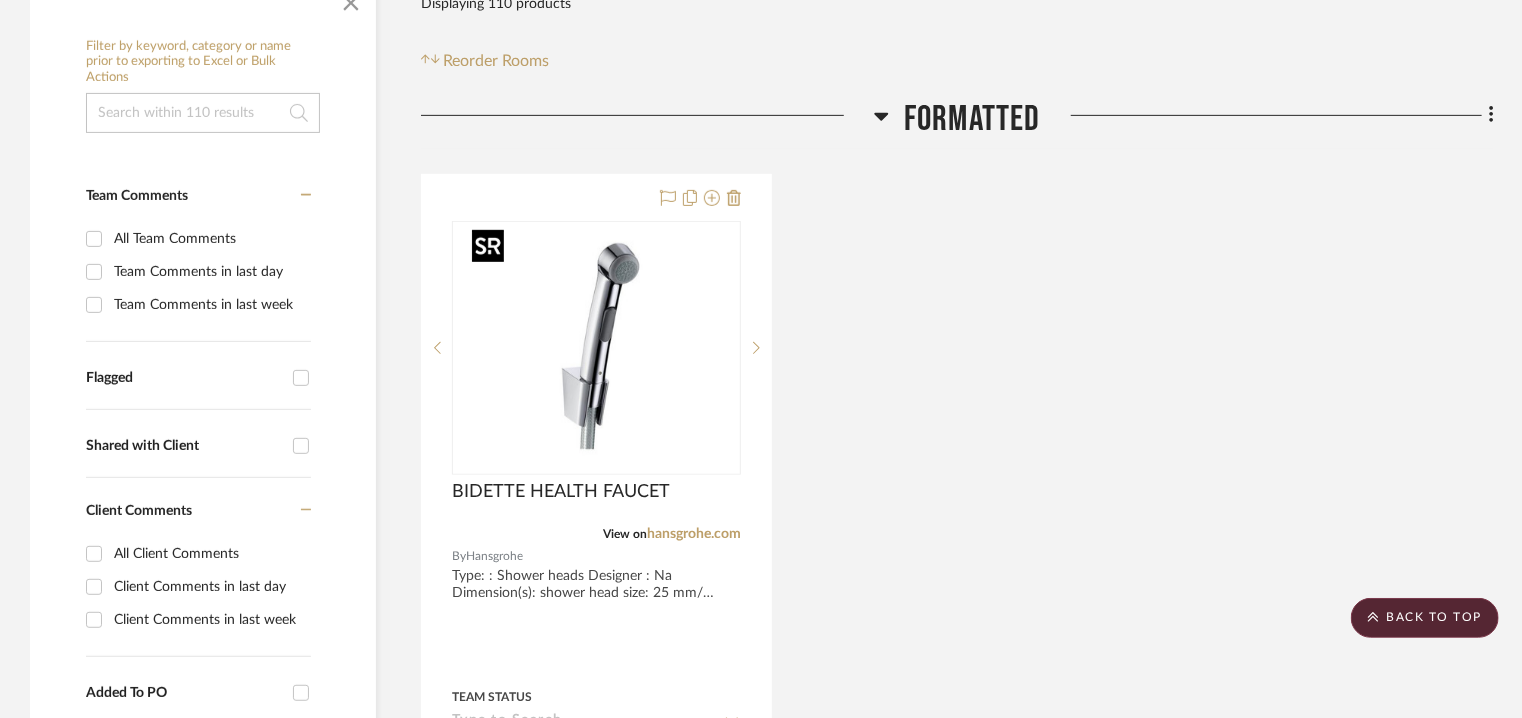 scroll, scrollTop: 300, scrollLeft: 0, axis: vertical 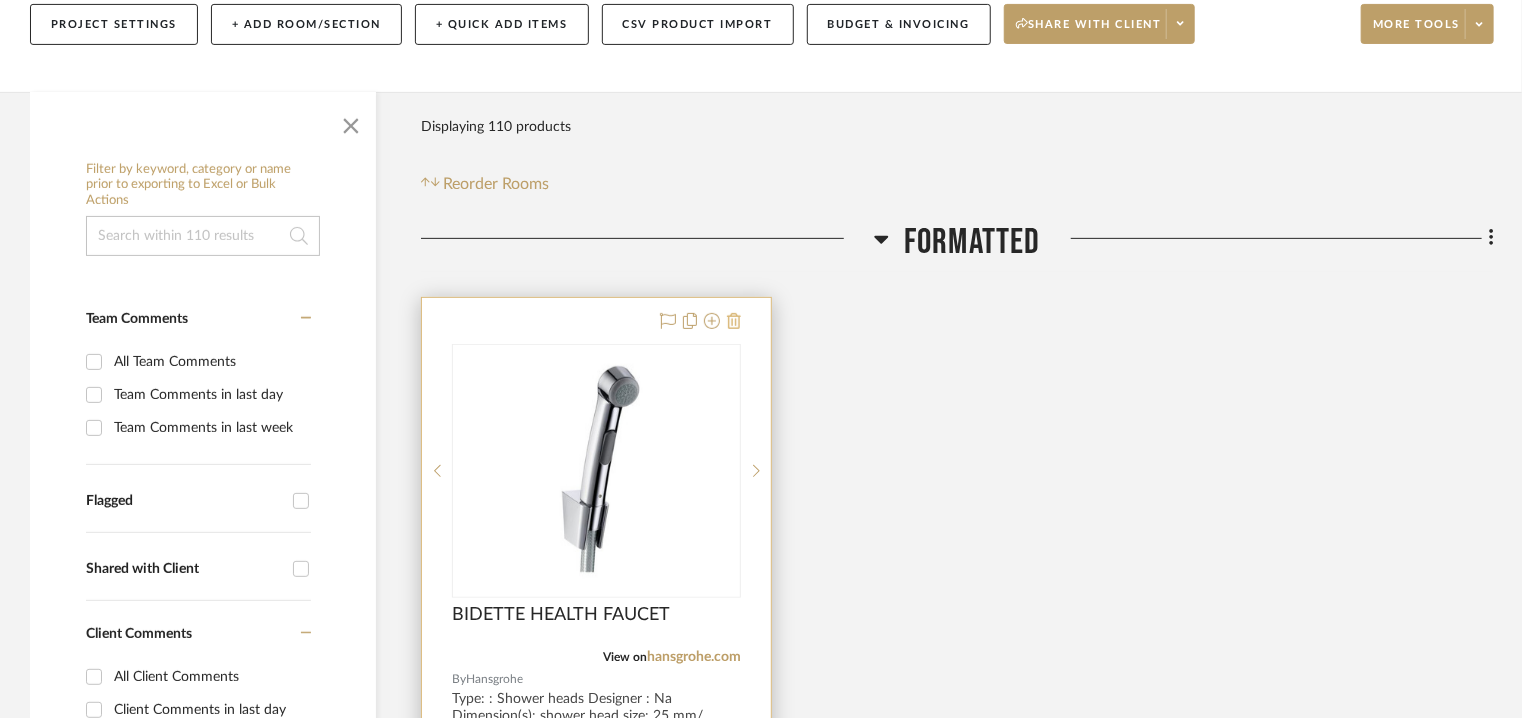 click 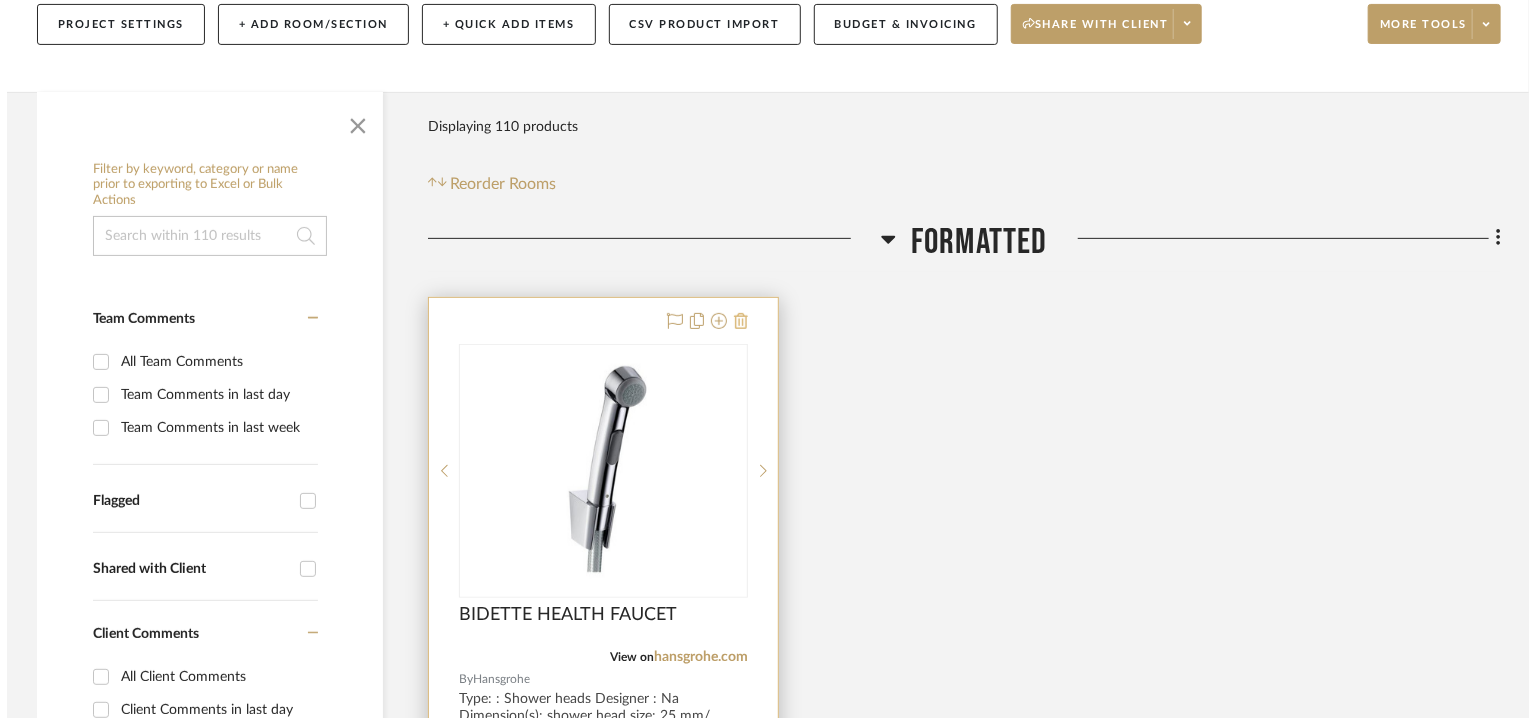 scroll, scrollTop: 0, scrollLeft: 0, axis: both 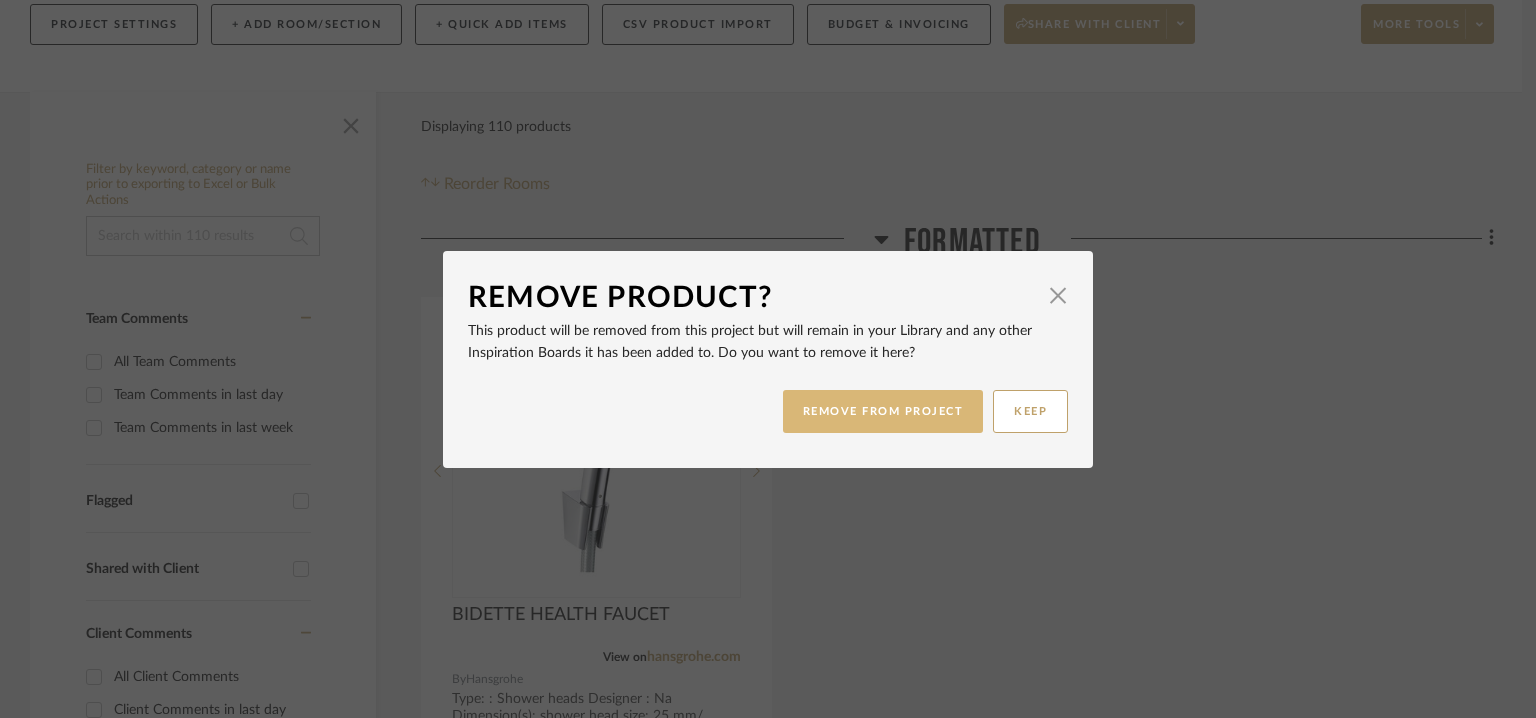 click on "REMOVE FROM PROJECT" at bounding box center [883, 411] 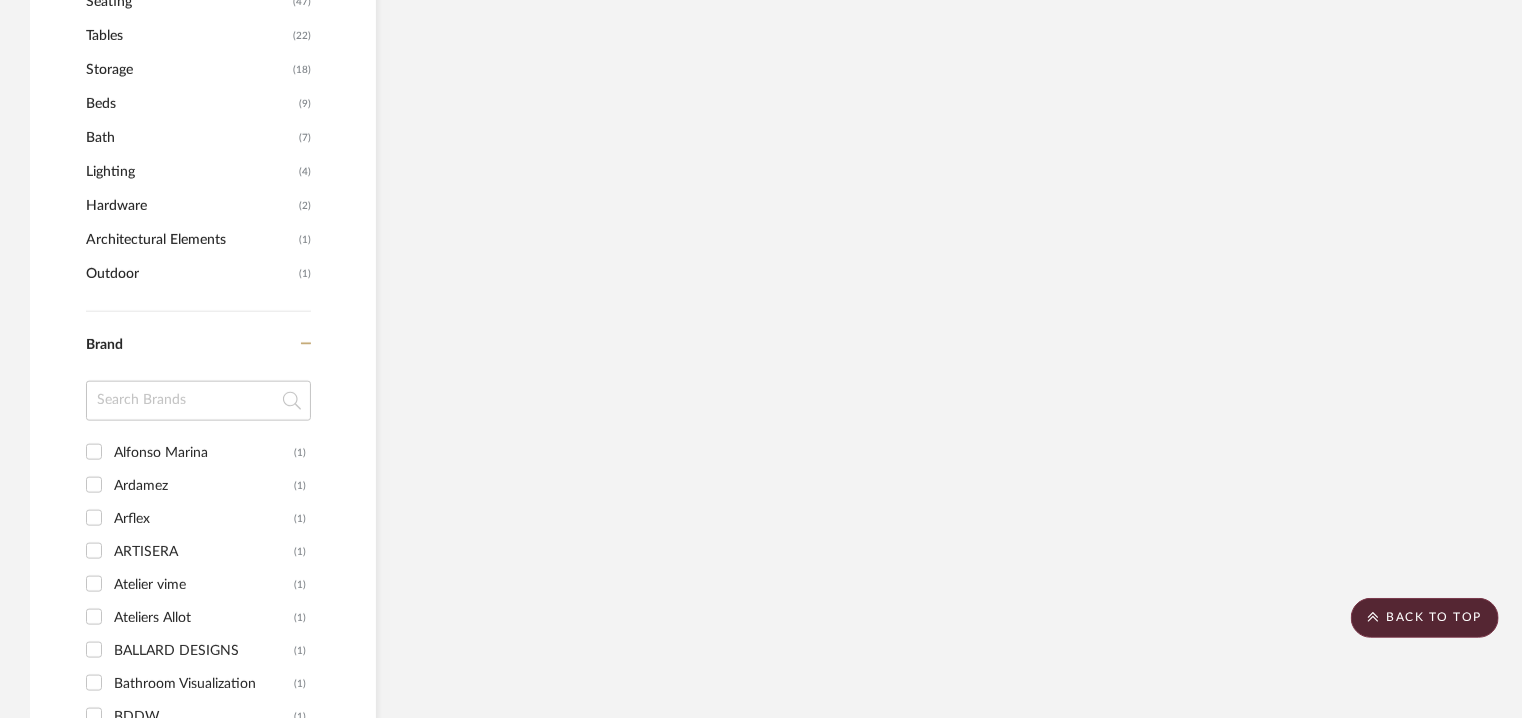 scroll, scrollTop: 1300, scrollLeft: 0, axis: vertical 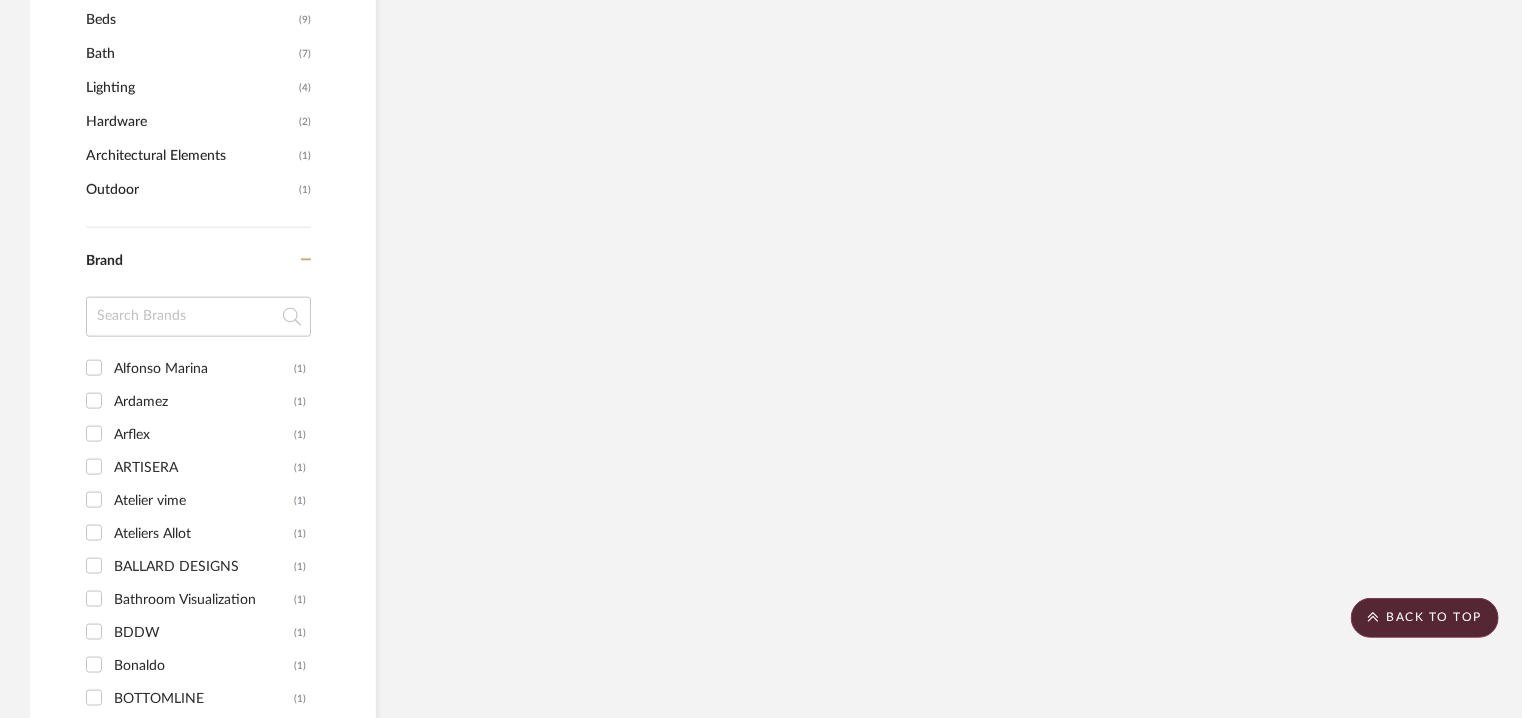 click 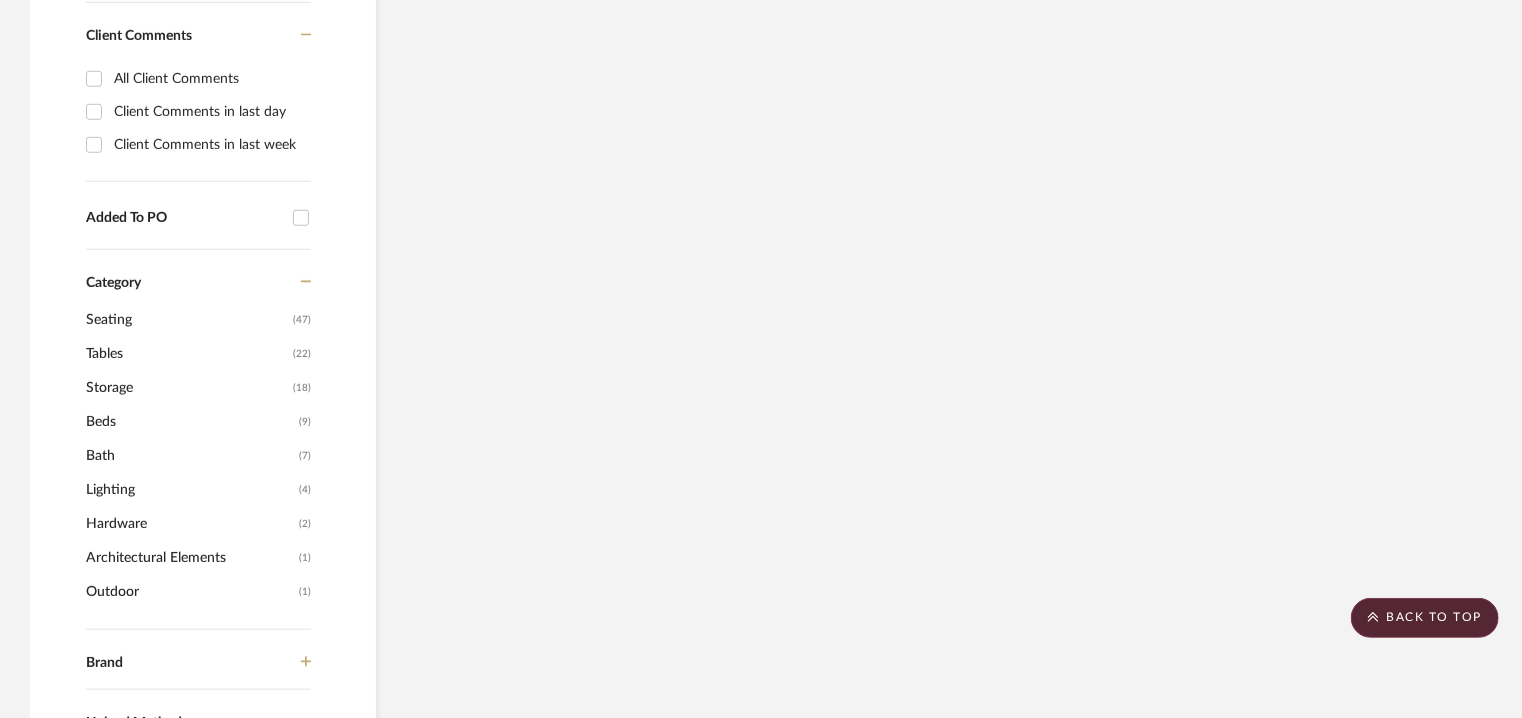 scroll, scrollTop: 200, scrollLeft: 0, axis: vertical 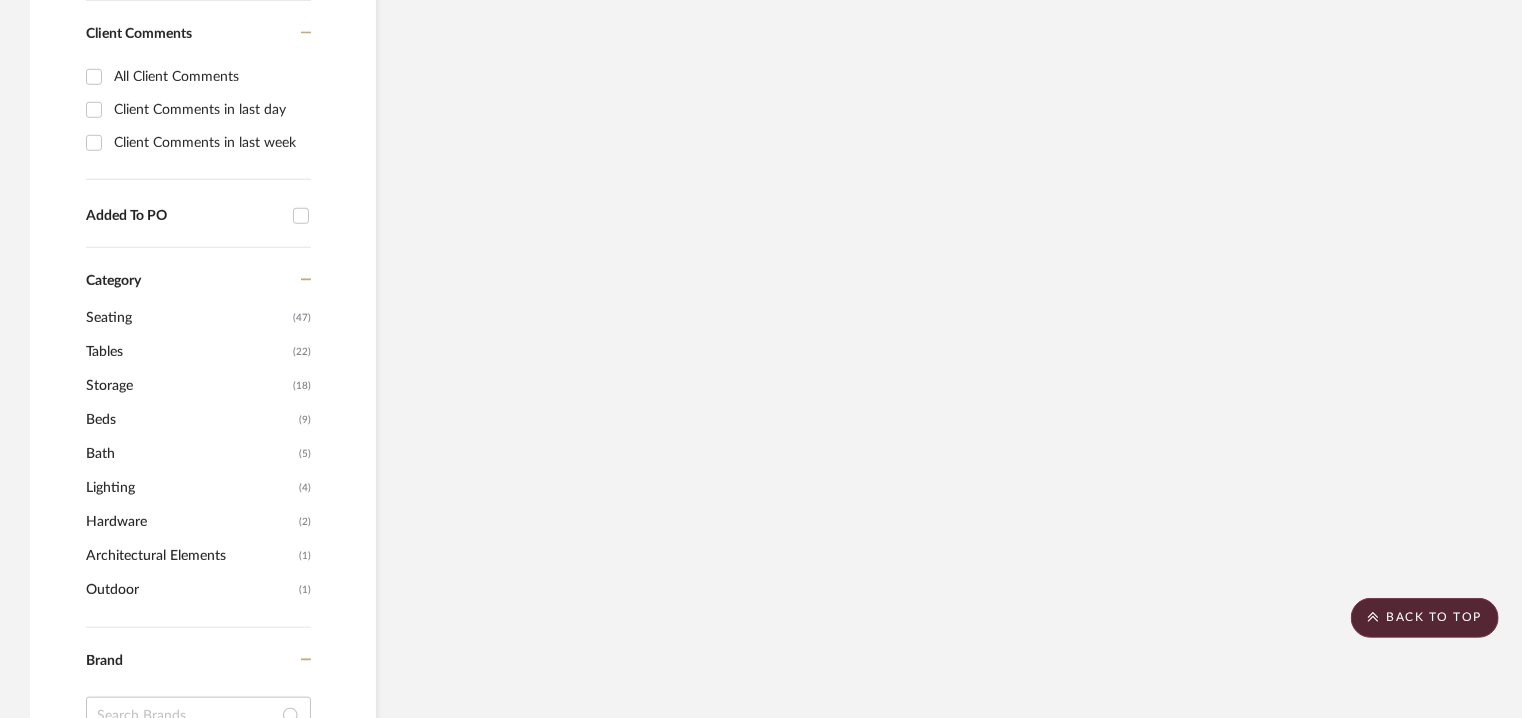 click on "Lighting" 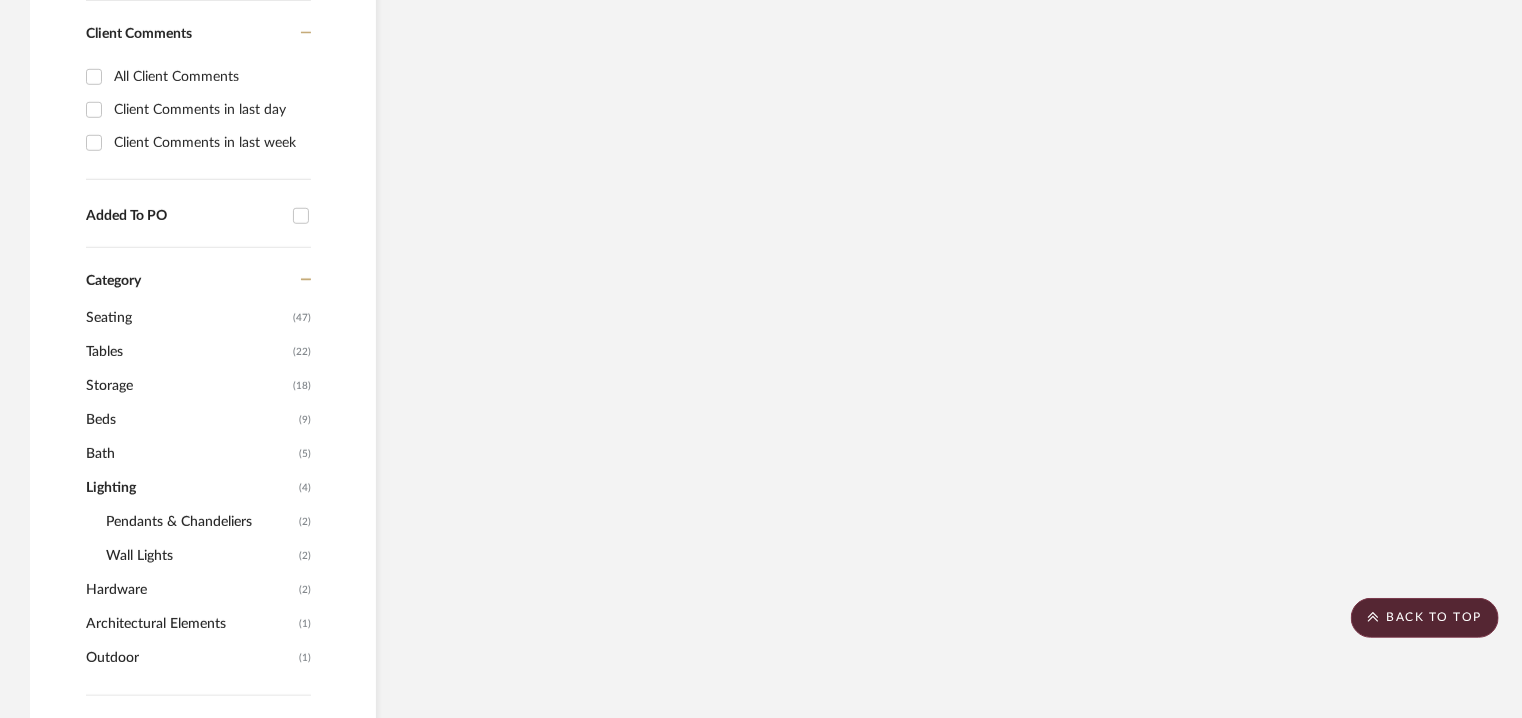 click on "Pendants & Chandeliers" 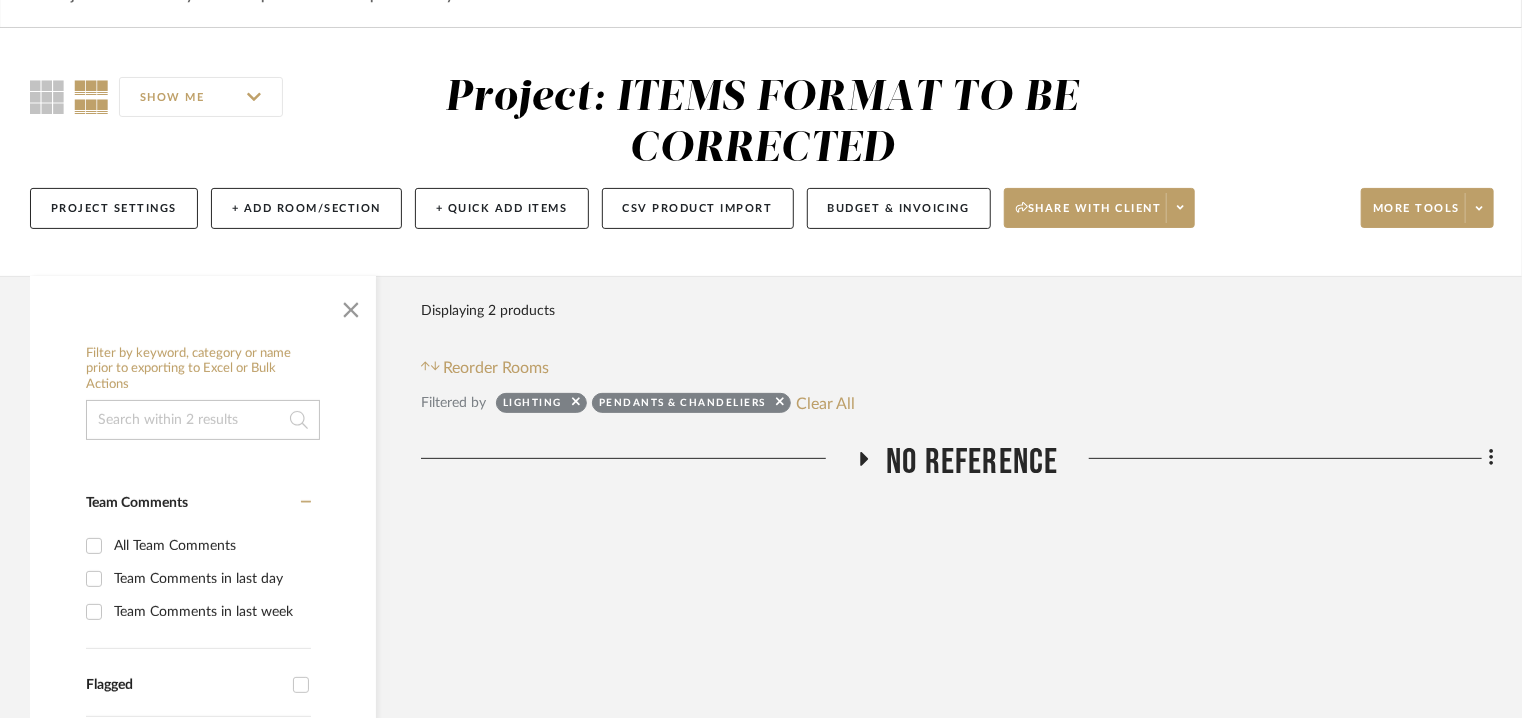 scroll, scrollTop: 0, scrollLeft: 0, axis: both 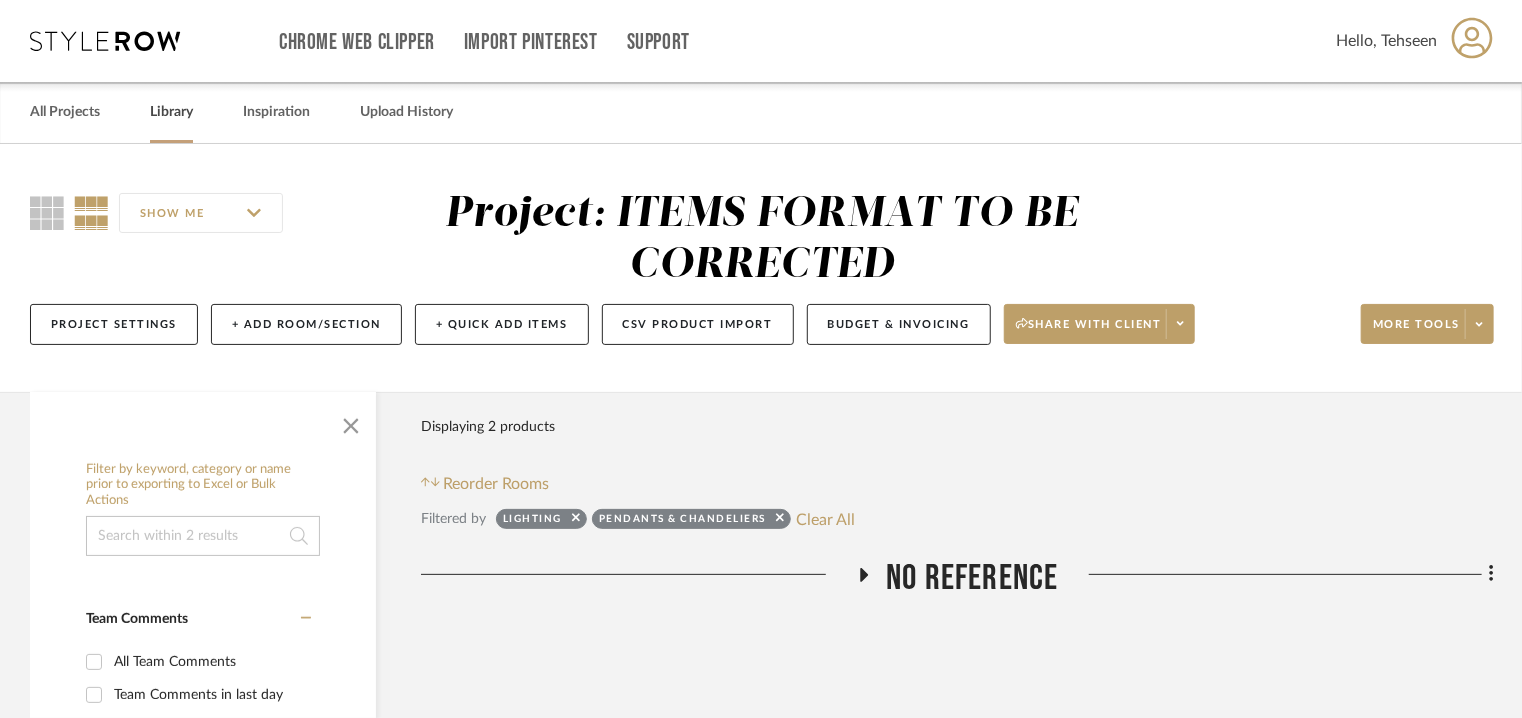 click on "Library" at bounding box center [171, 112] 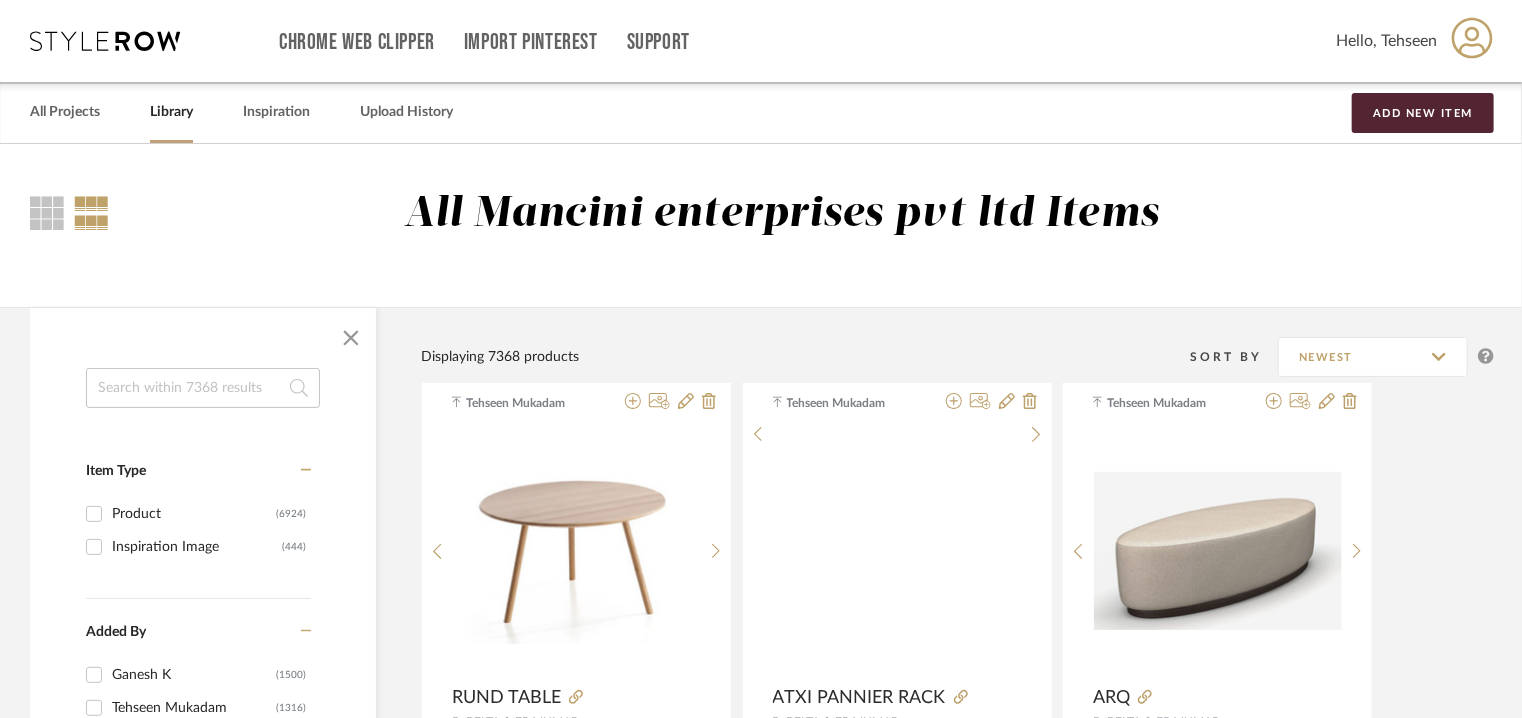 scroll, scrollTop: 600, scrollLeft: 0, axis: vertical 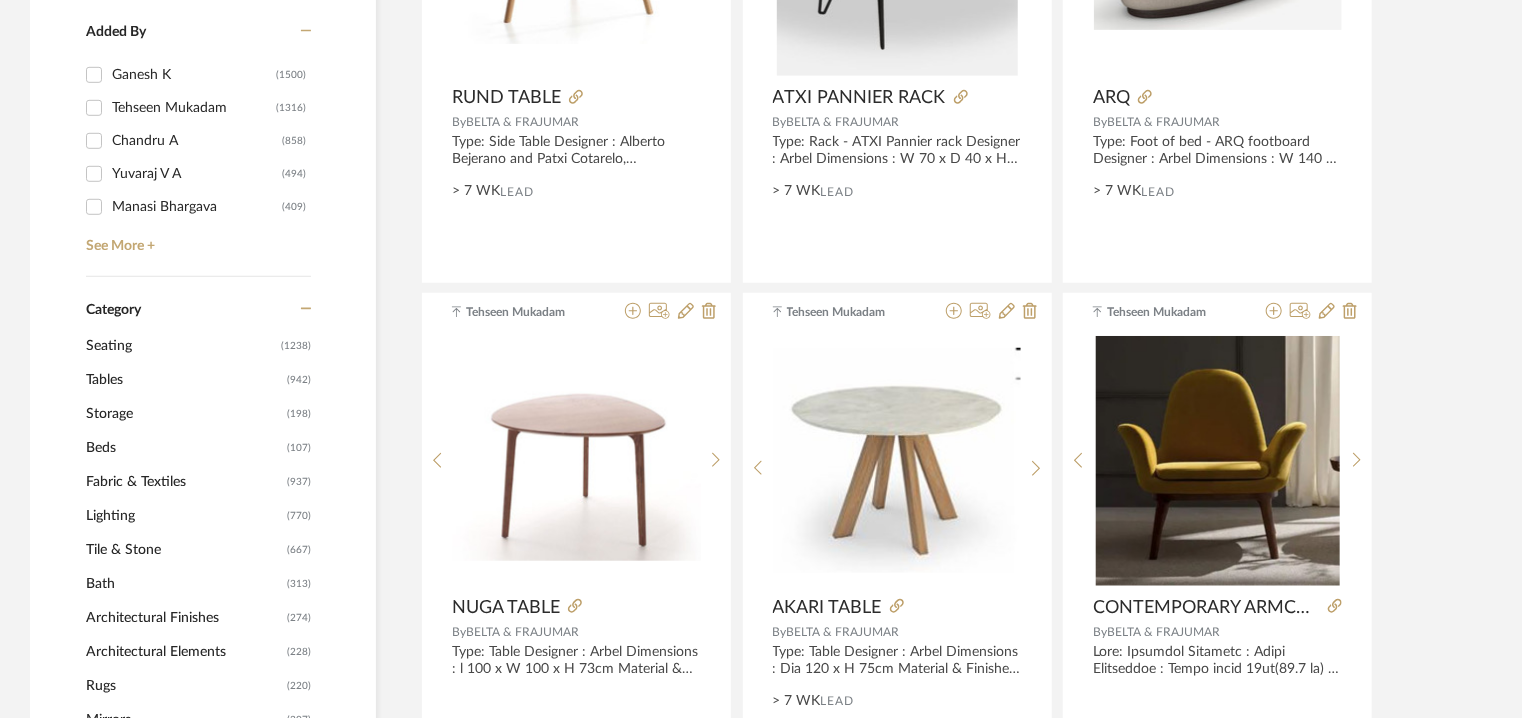 click on "Lighting" 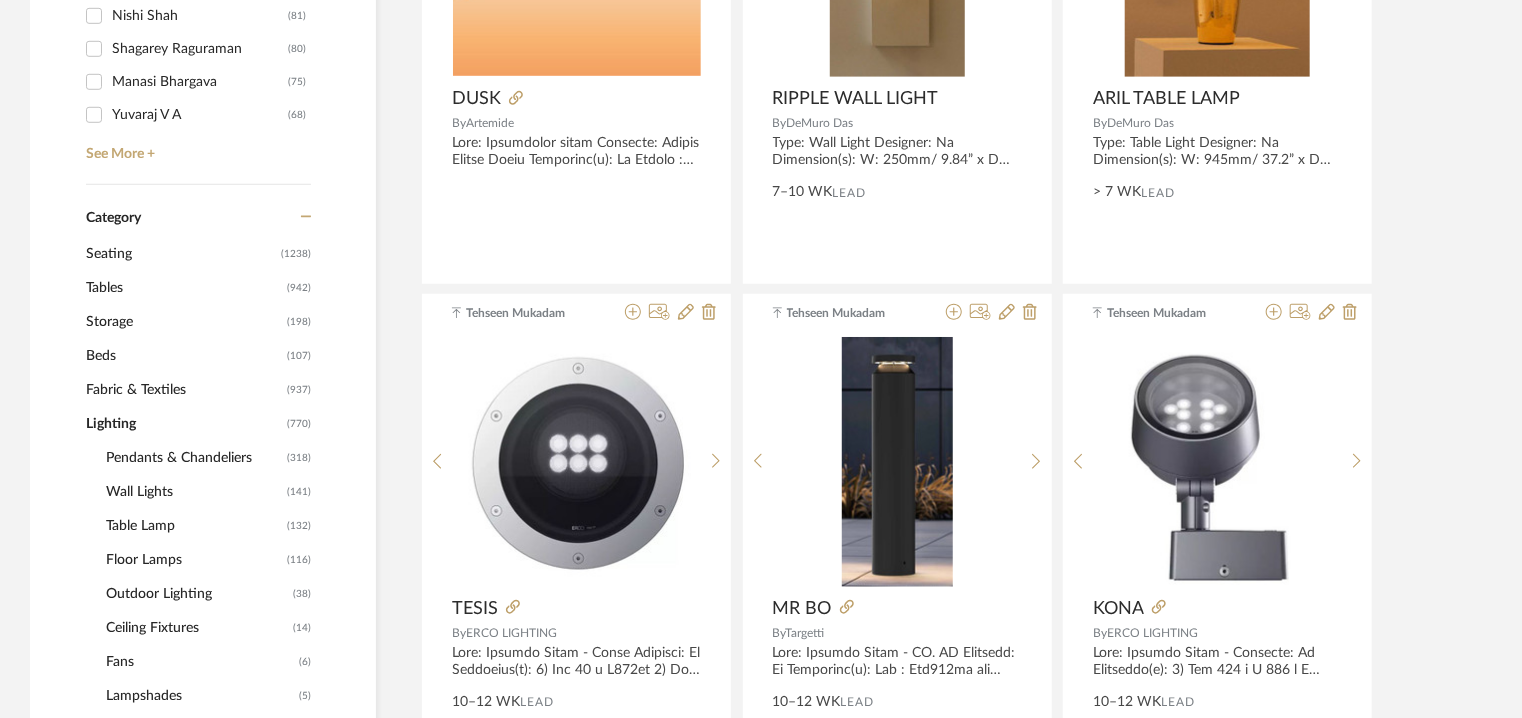 scroll, scrollTop: 696, scrollLeft: 0, axis: vertical 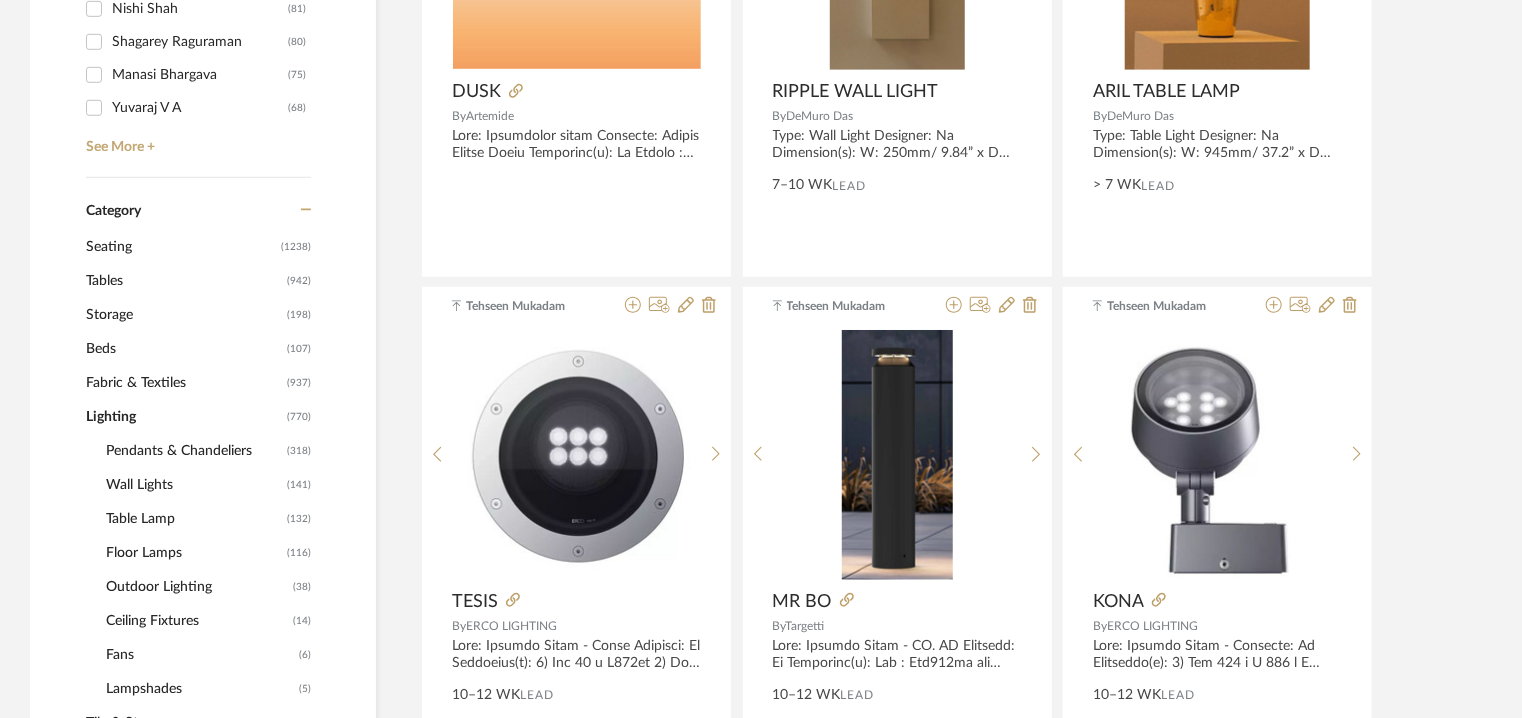 click on "Pendants & Chandeliers" 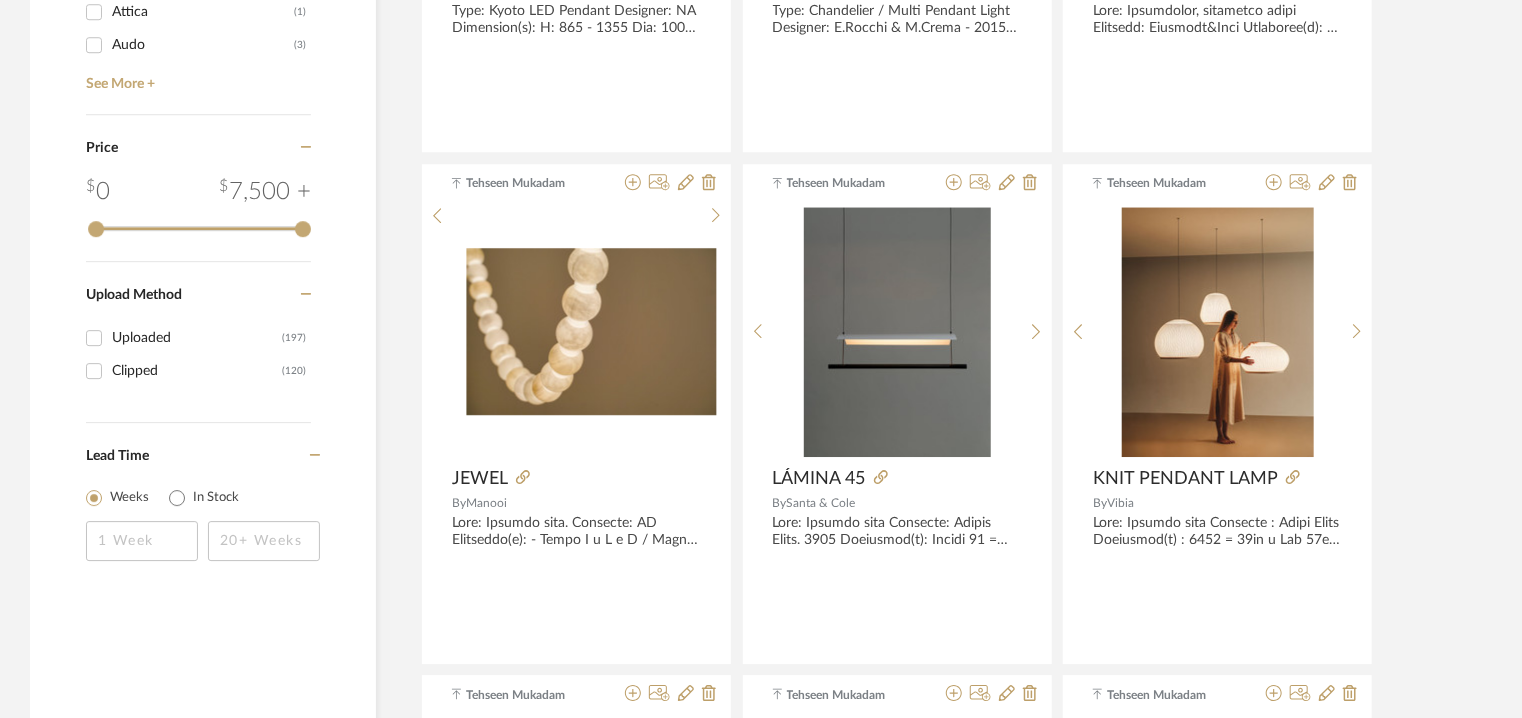 scroll, scrollTop: 2900, scrollLeft: 0, axis: vertical 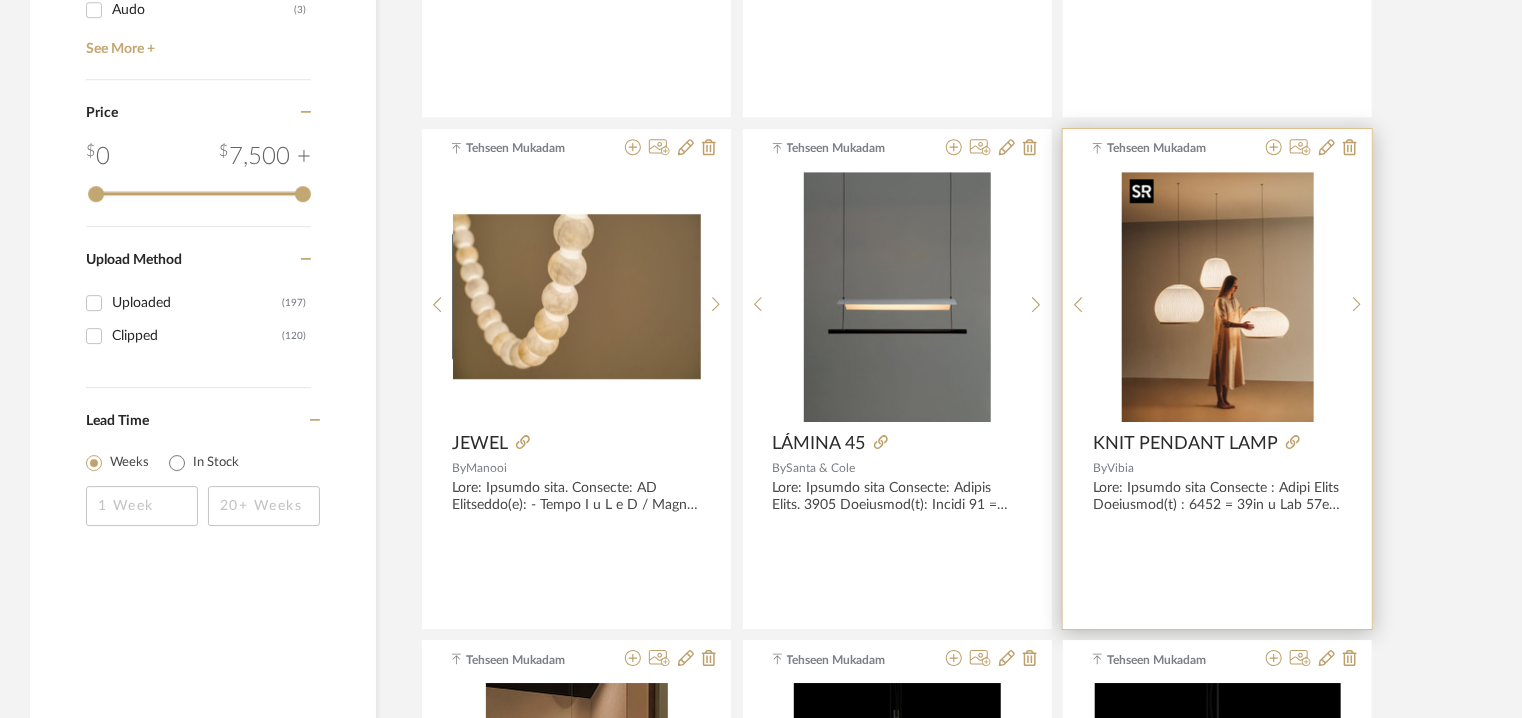 click at bounding box center (1218, 297) 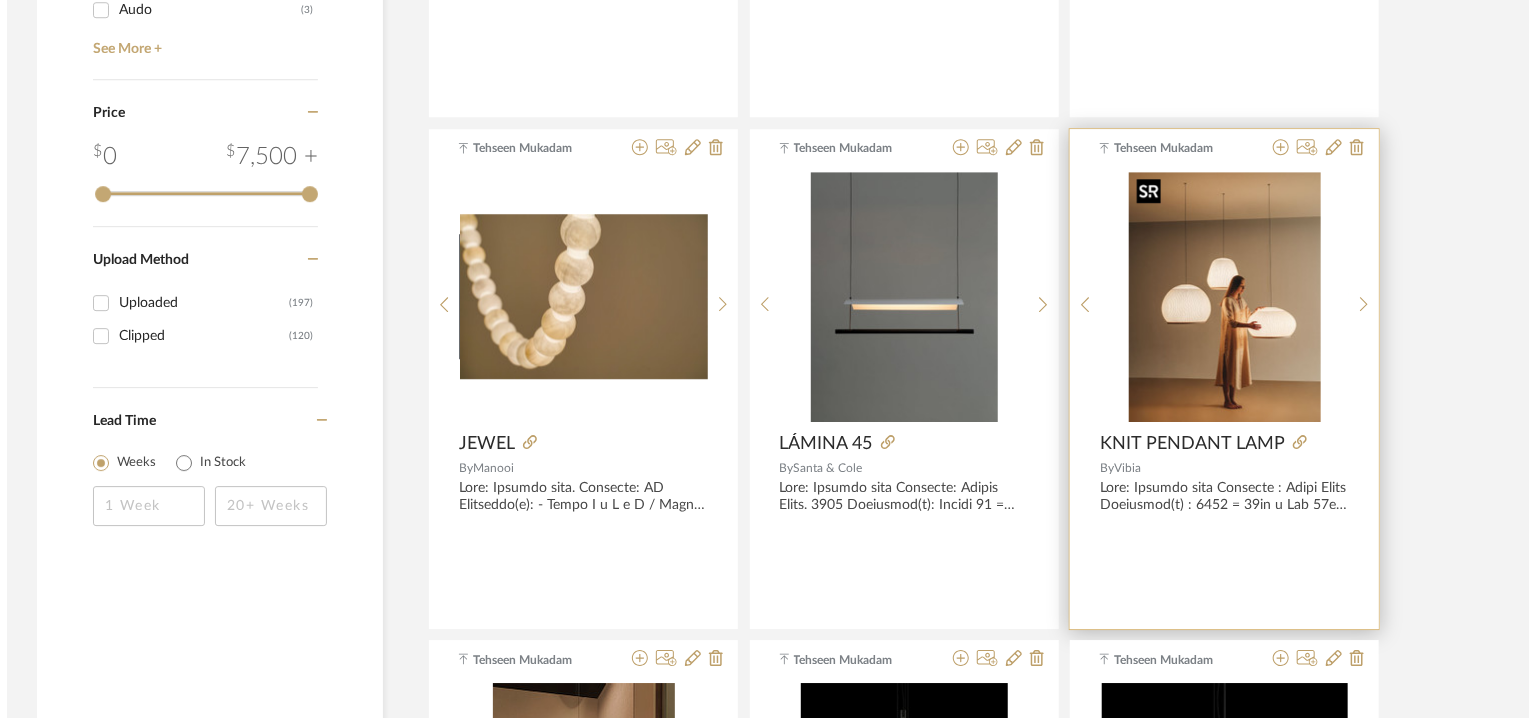 scroll, scrollTop: 0, scrollLeft: 0, axis: both 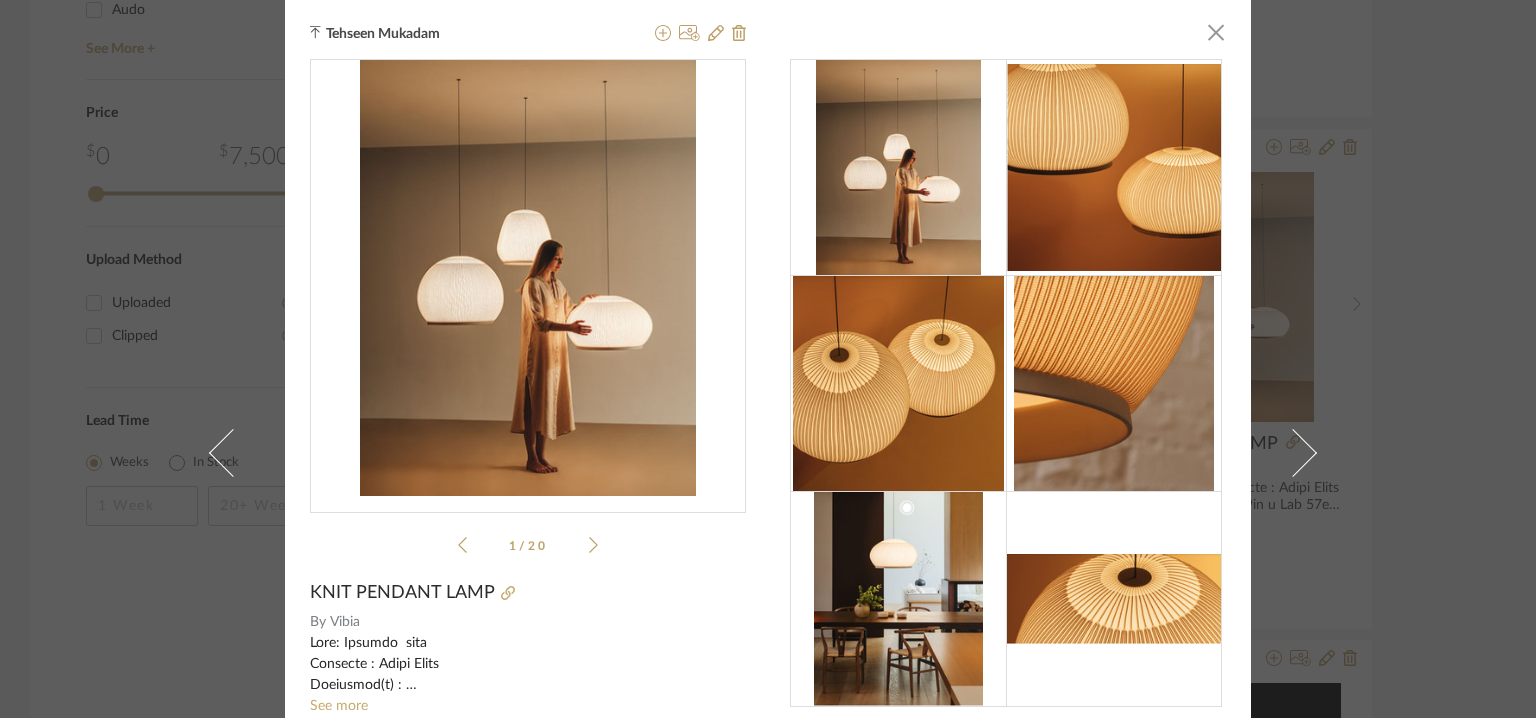 click at bounding box center [898, 384] 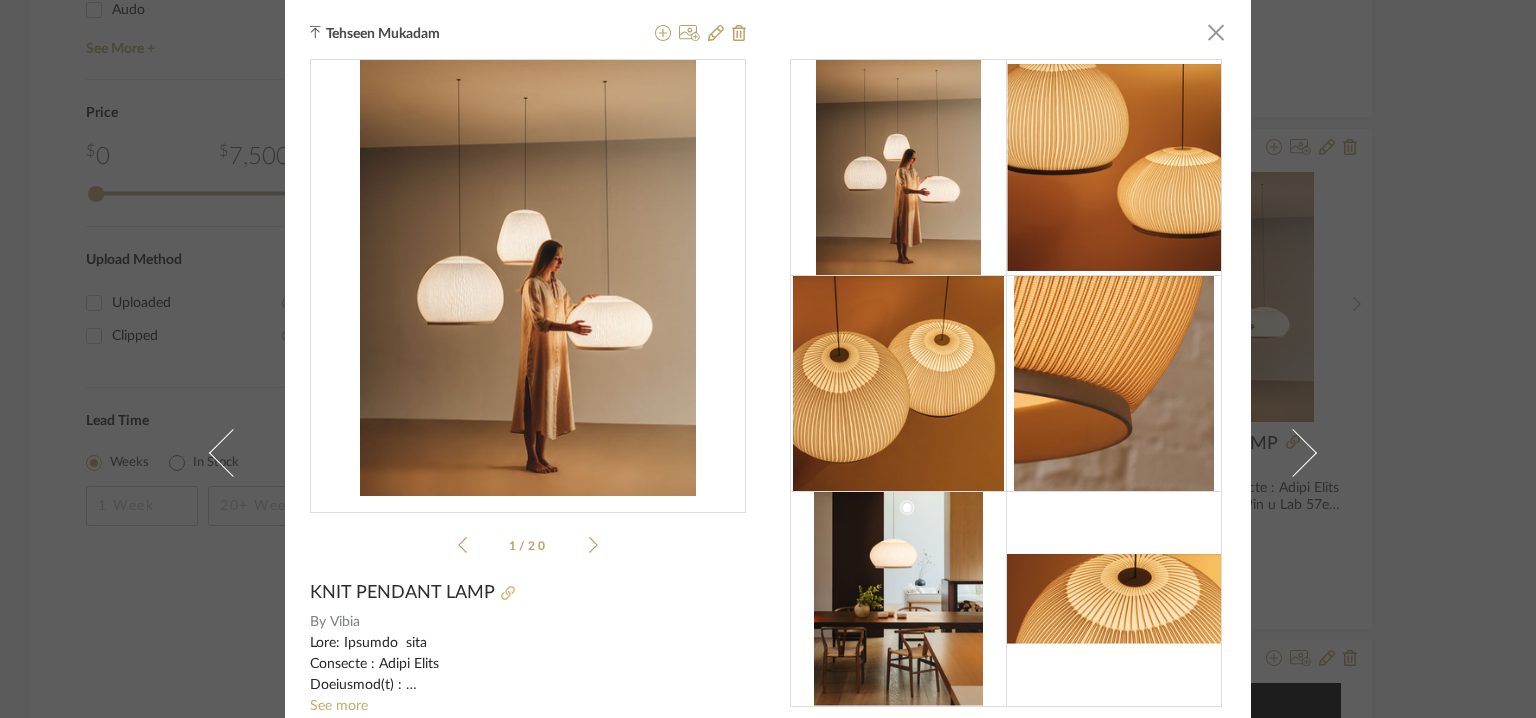 click 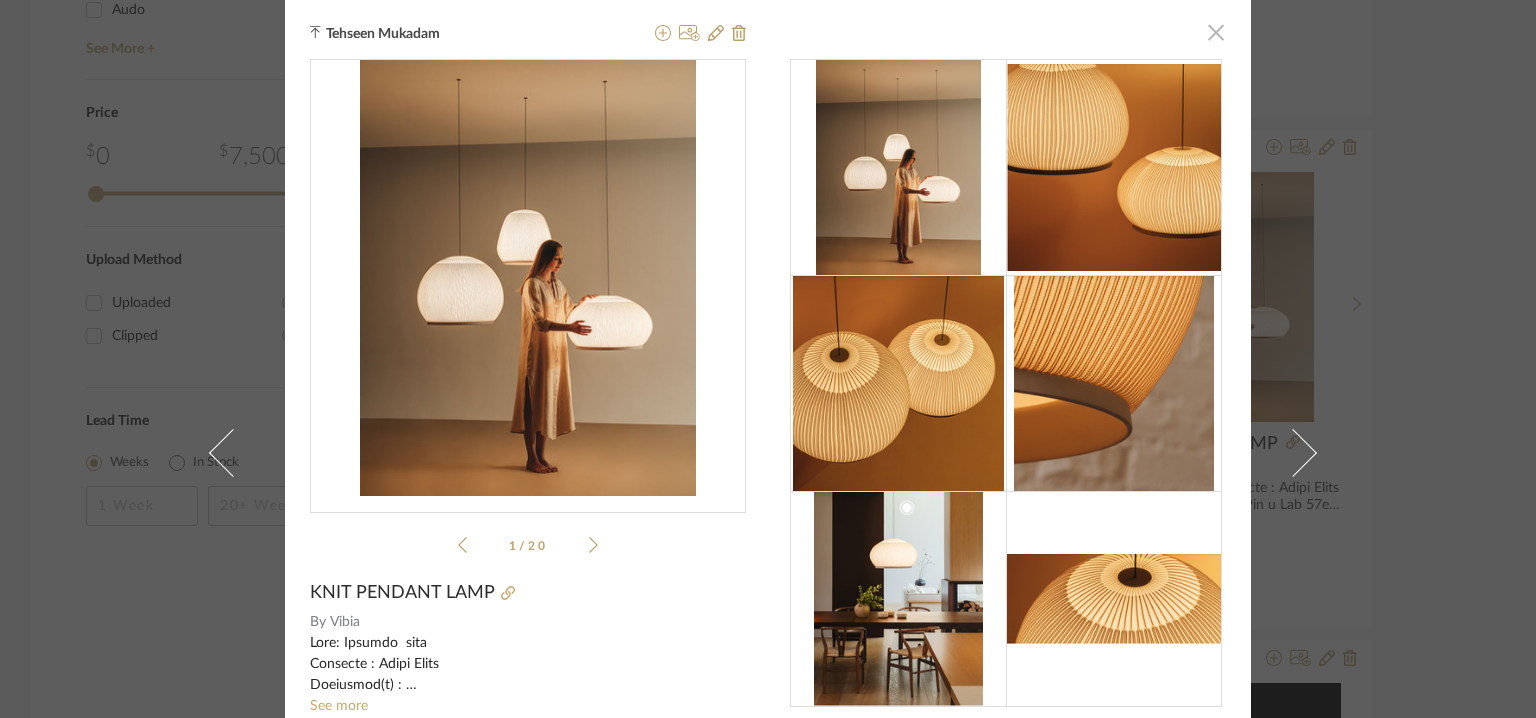 click 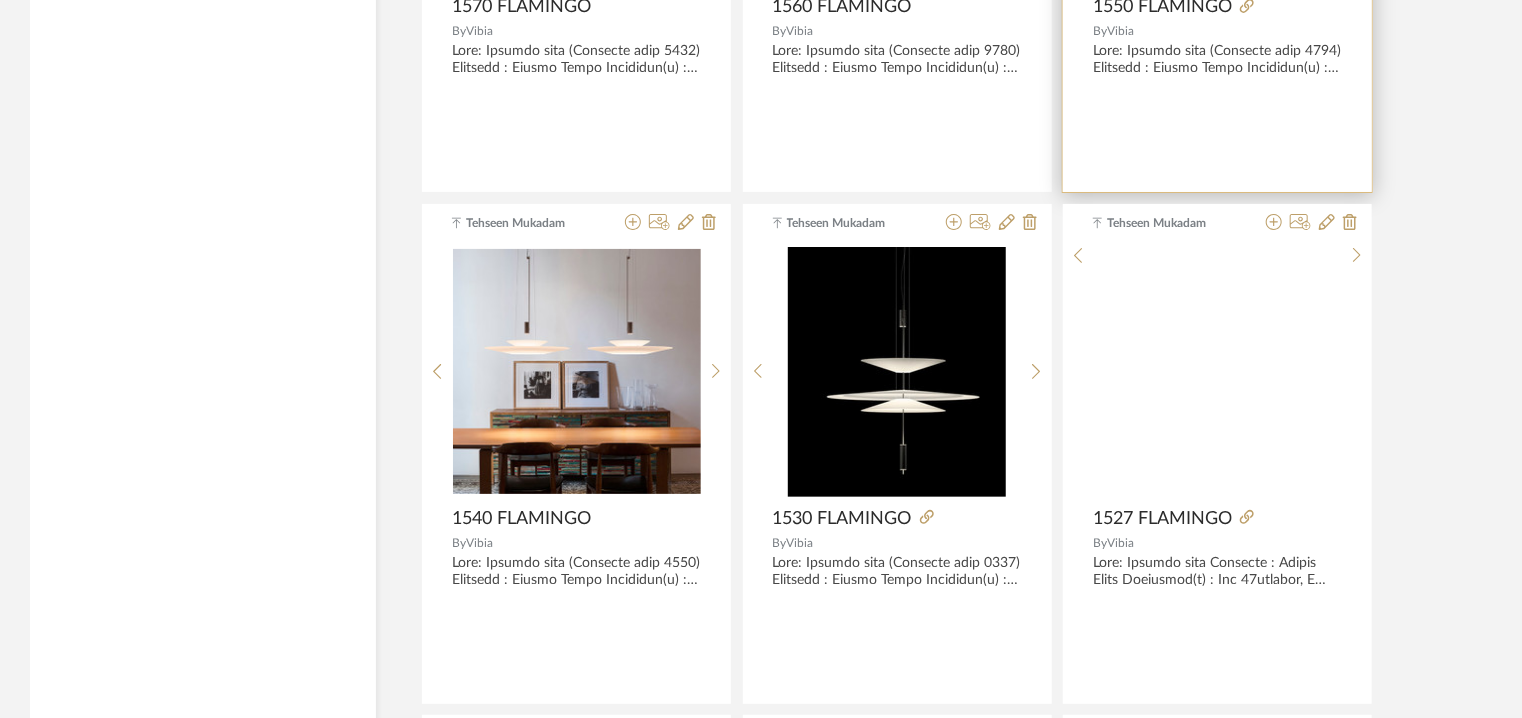 scroll, scrollTop: 3900, scrollLeft: 0, axis: vertical 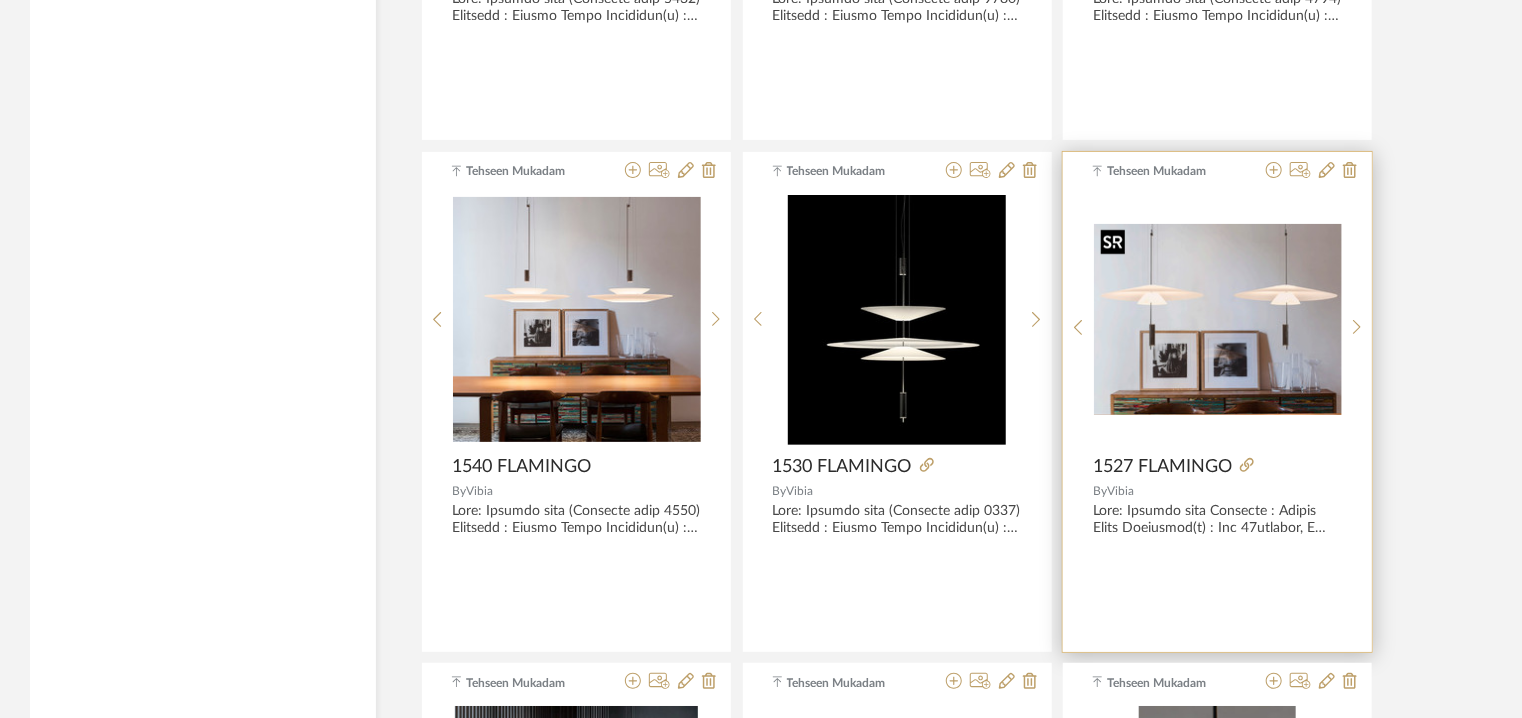 click at bounding box center [1218, 319] 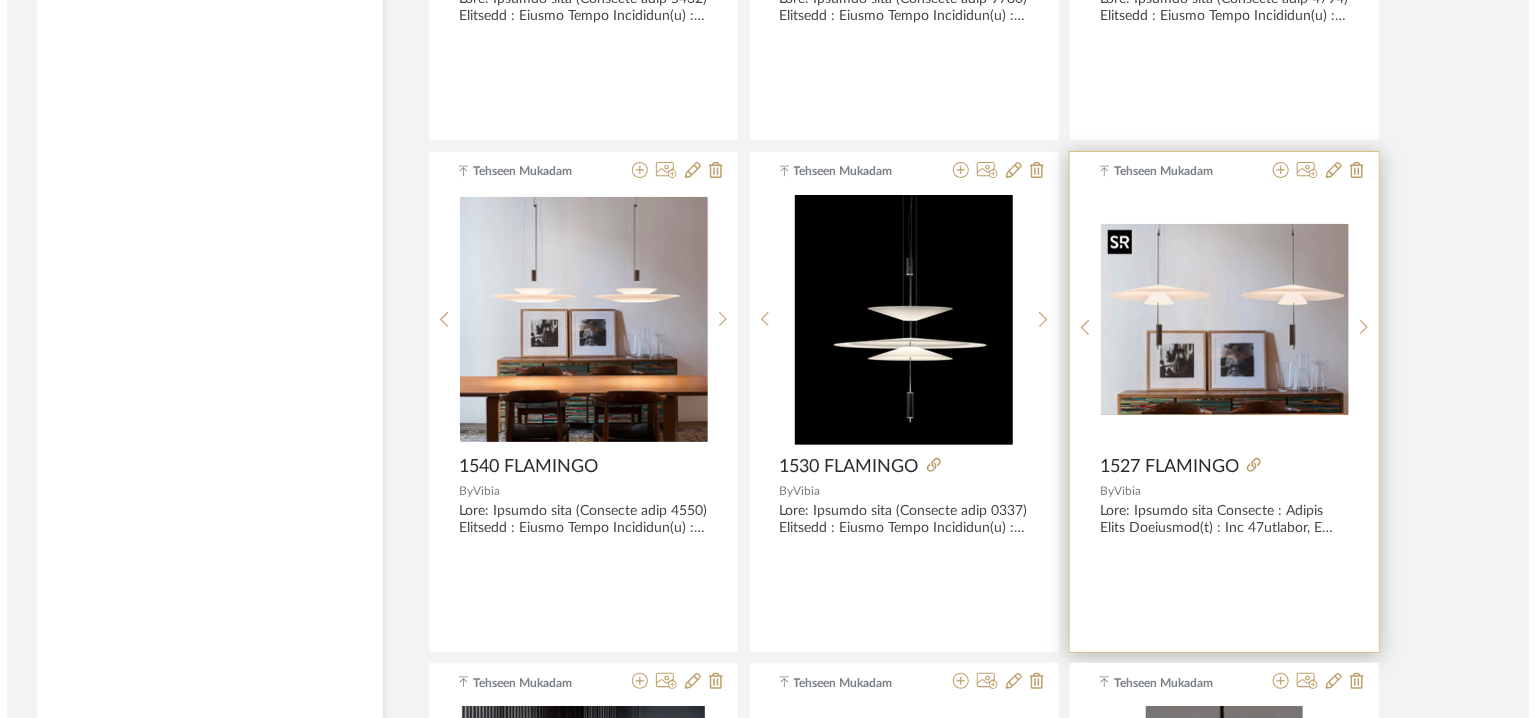 scroll, scrollTop: 0, scrollLeft: 0, axis: both 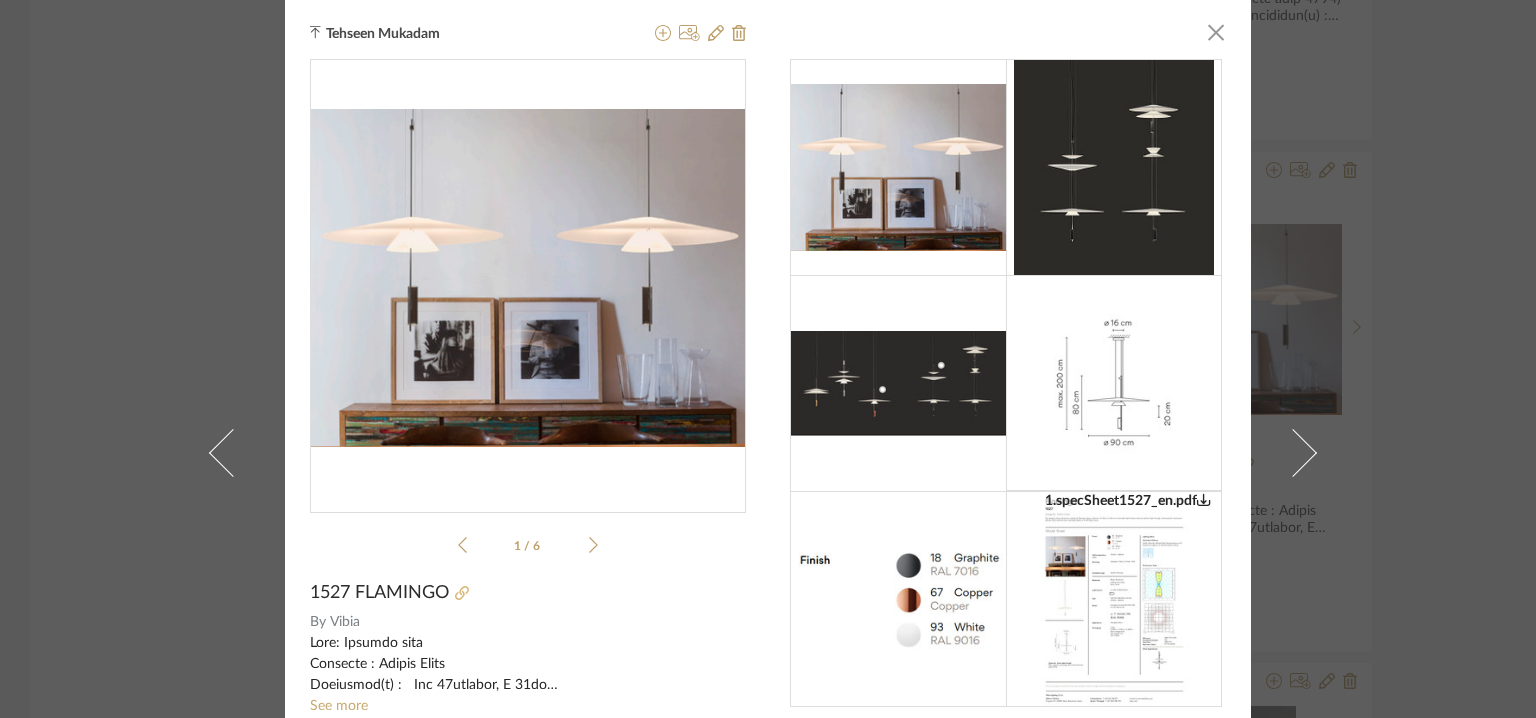 click 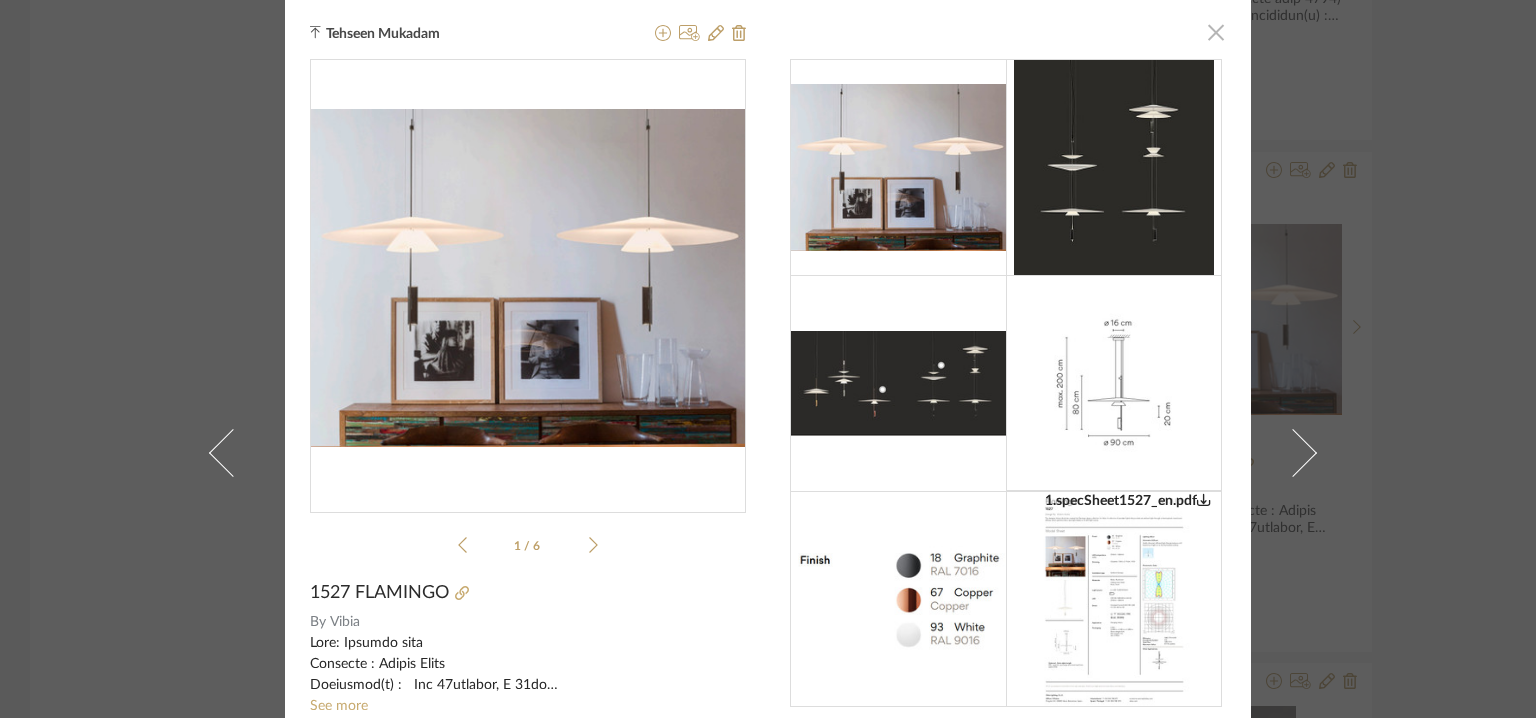 click 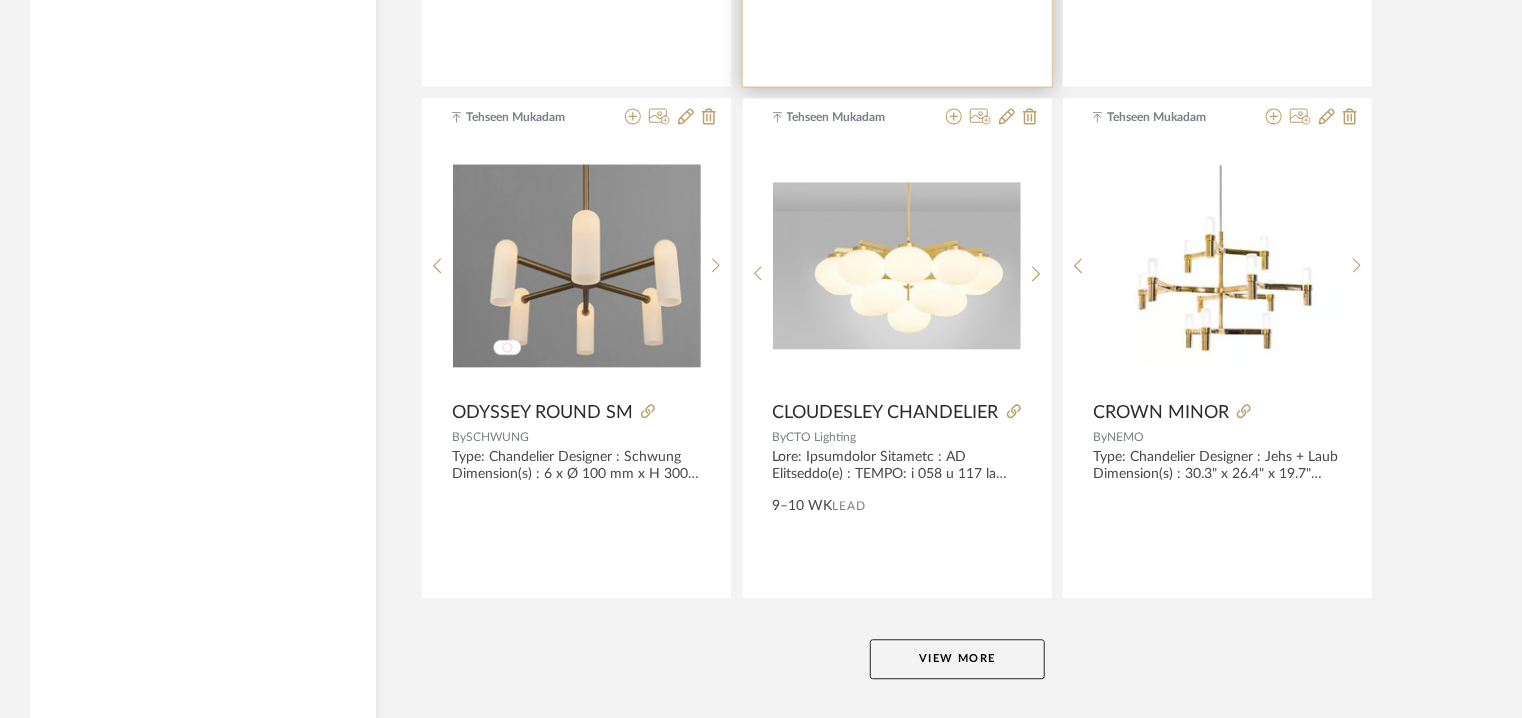 scroll, scrollTop: 6088, scrollLeft: 0, axis: vertical 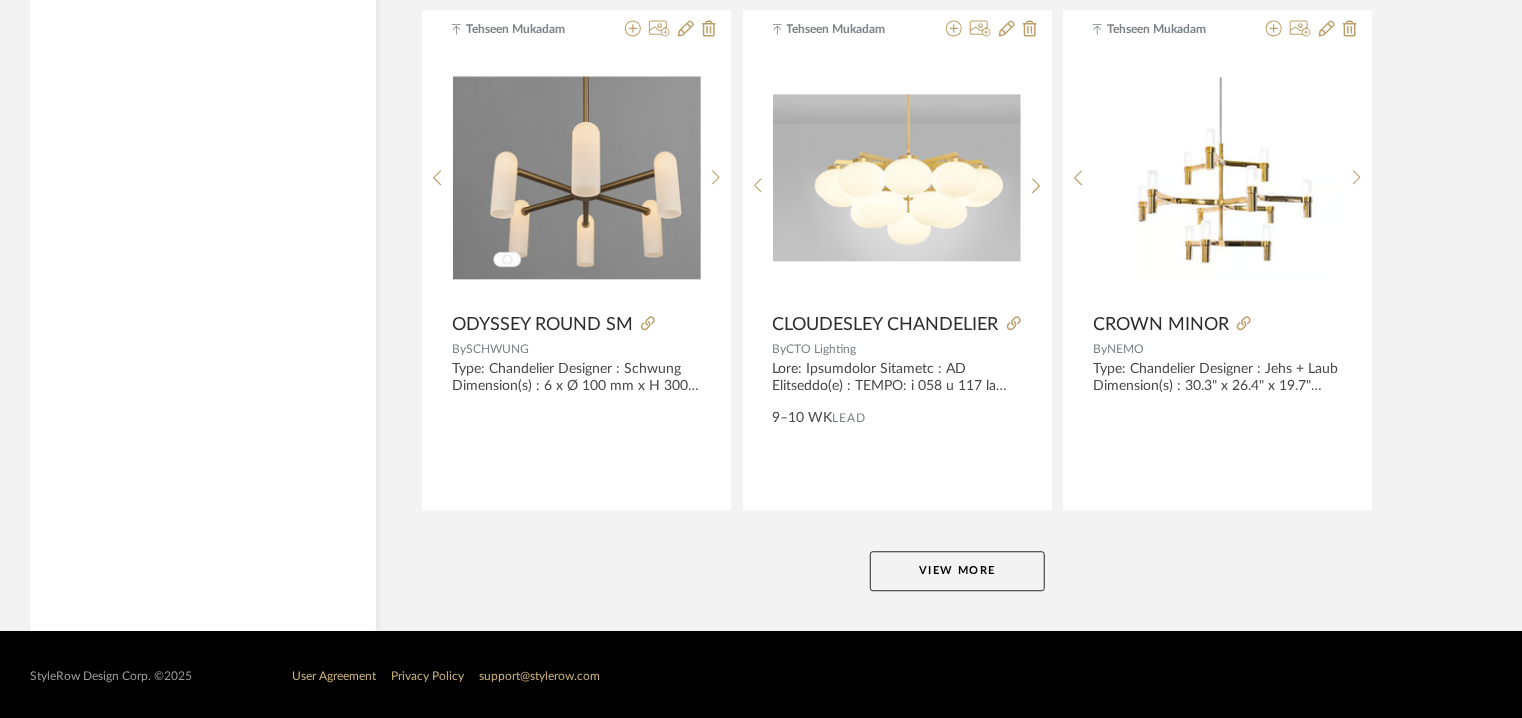 click on "View More" 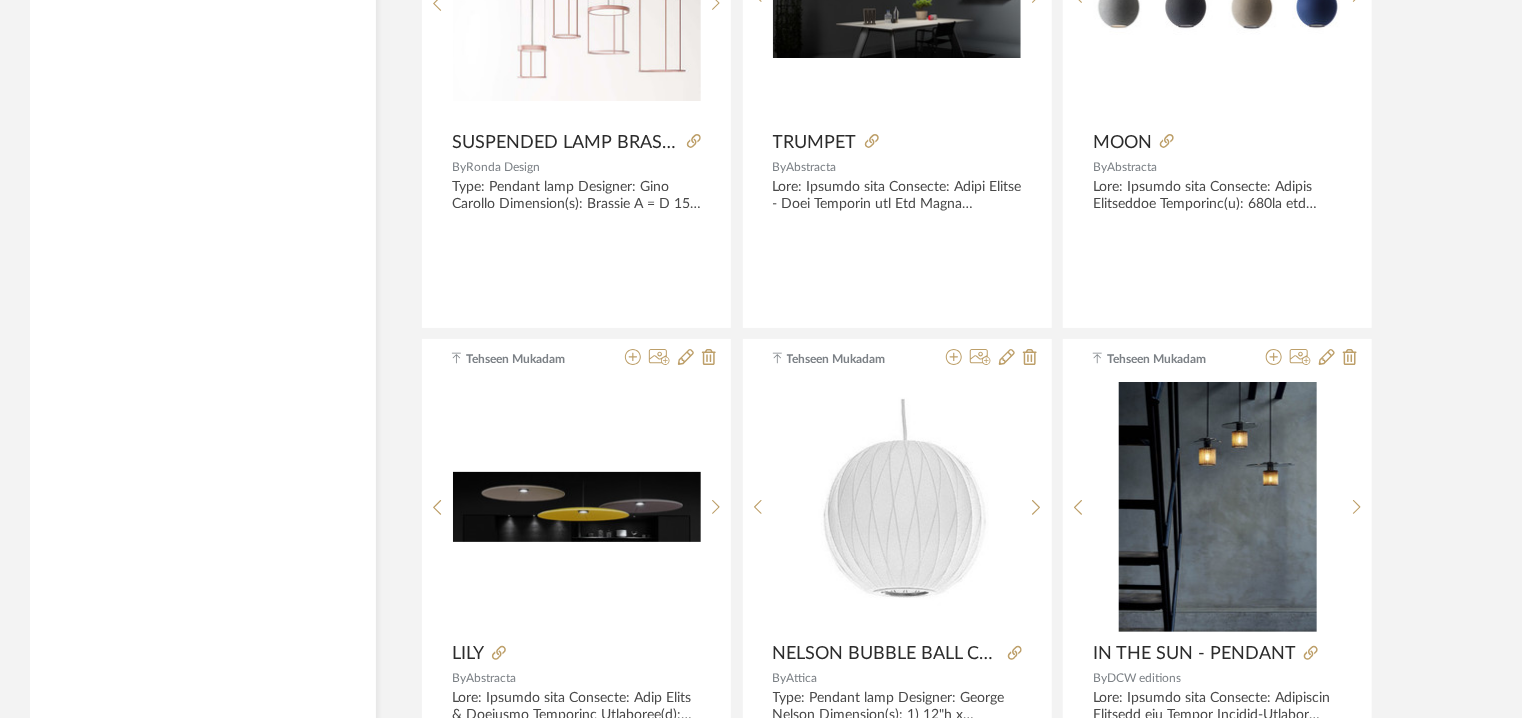 scroll, scrollTop: 11688, scrollLeft: 0, axis: vertical 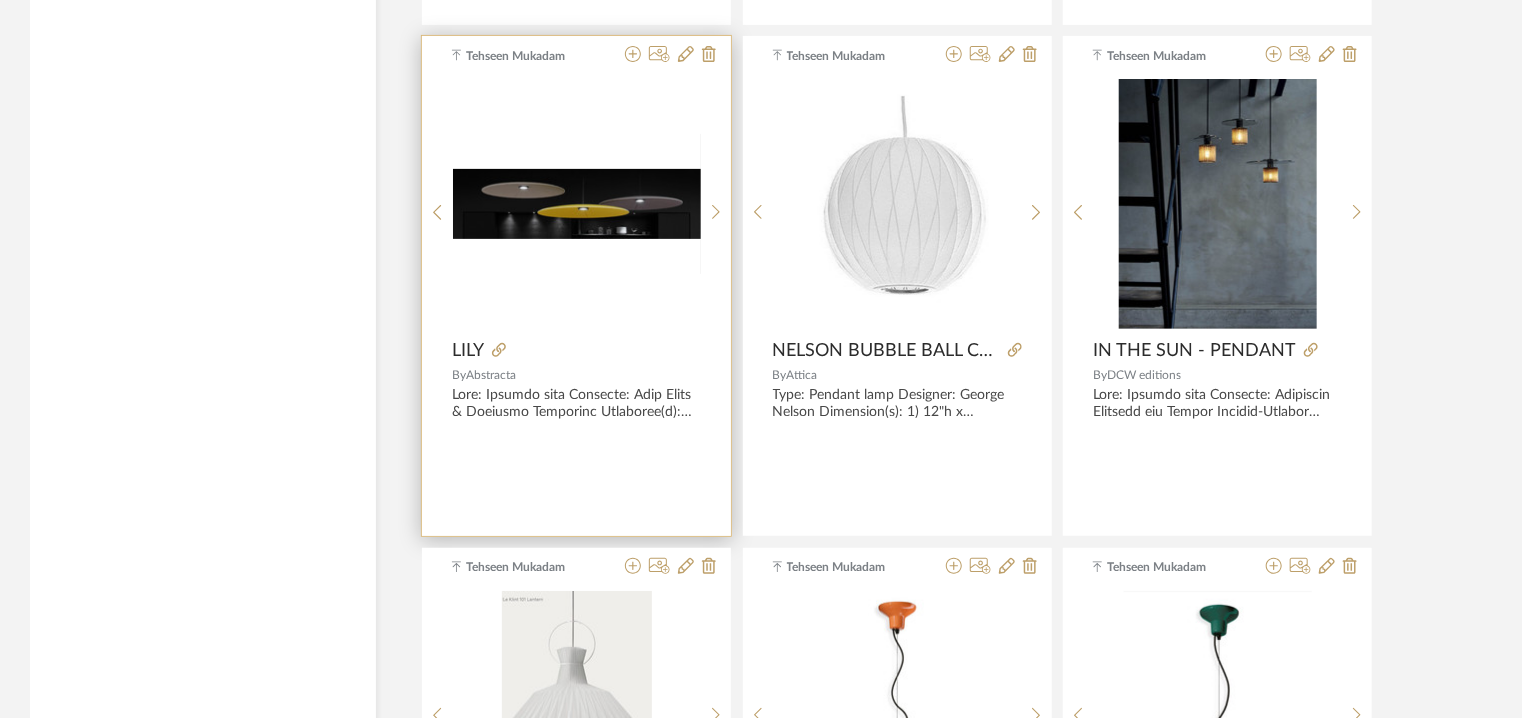 click at bounding box center (577, 204) 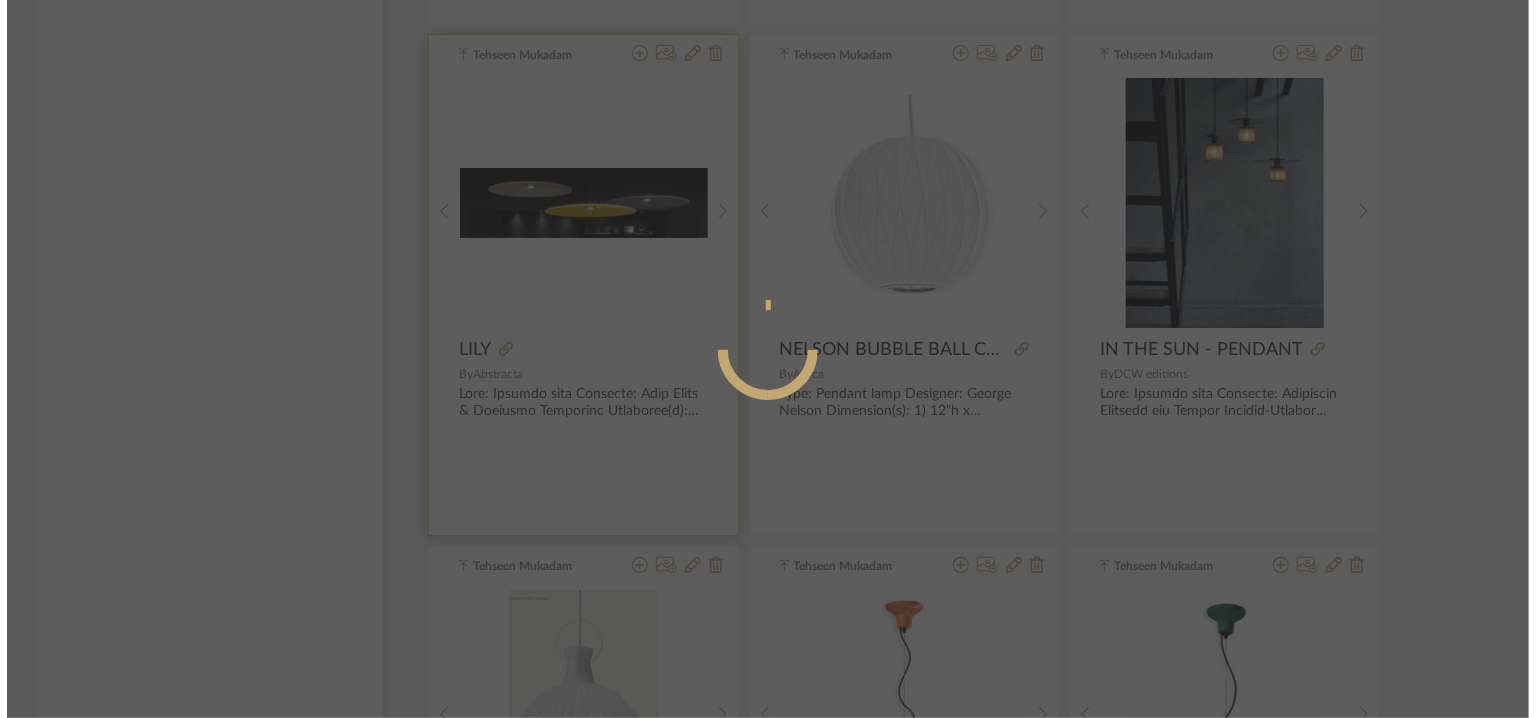 scroll, scrollTop: 0, scrollLeft: 0, axis: both 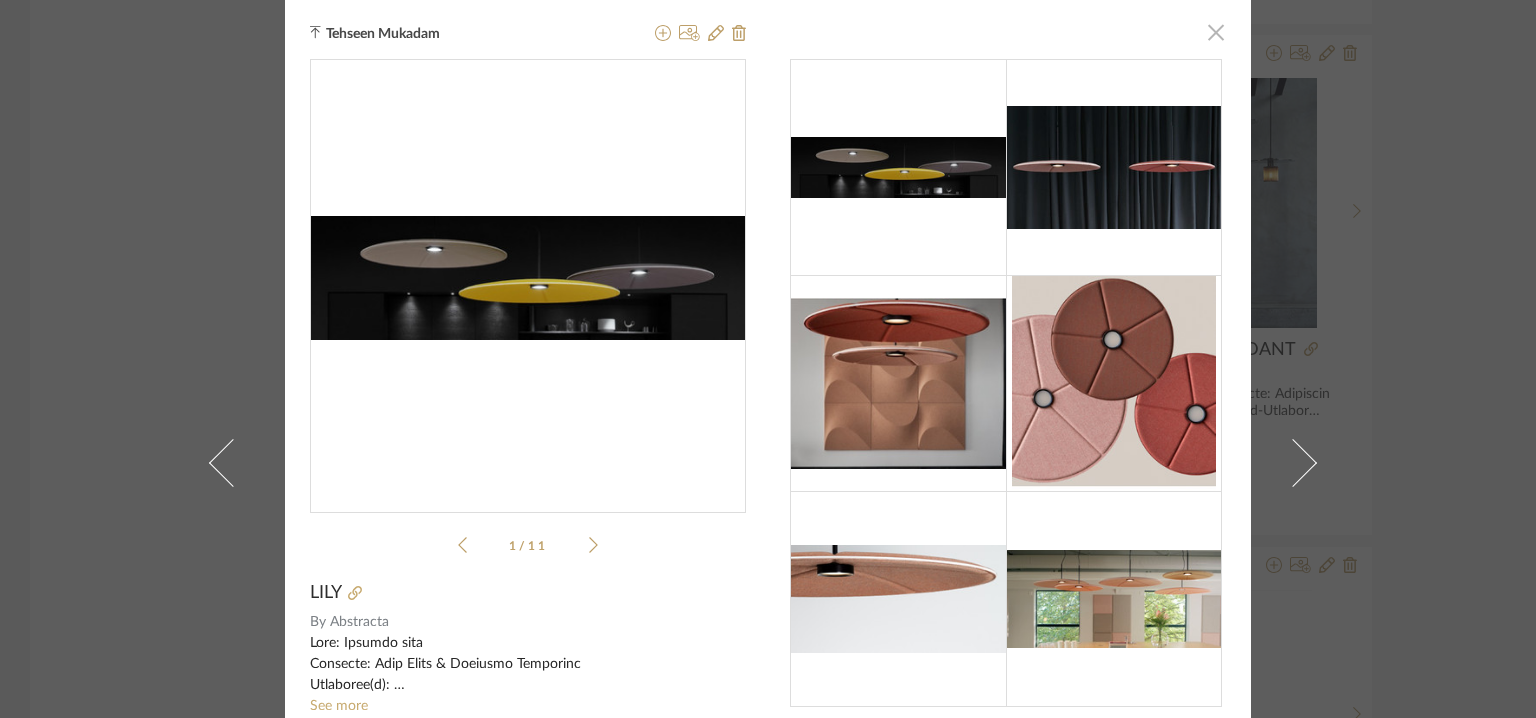 click 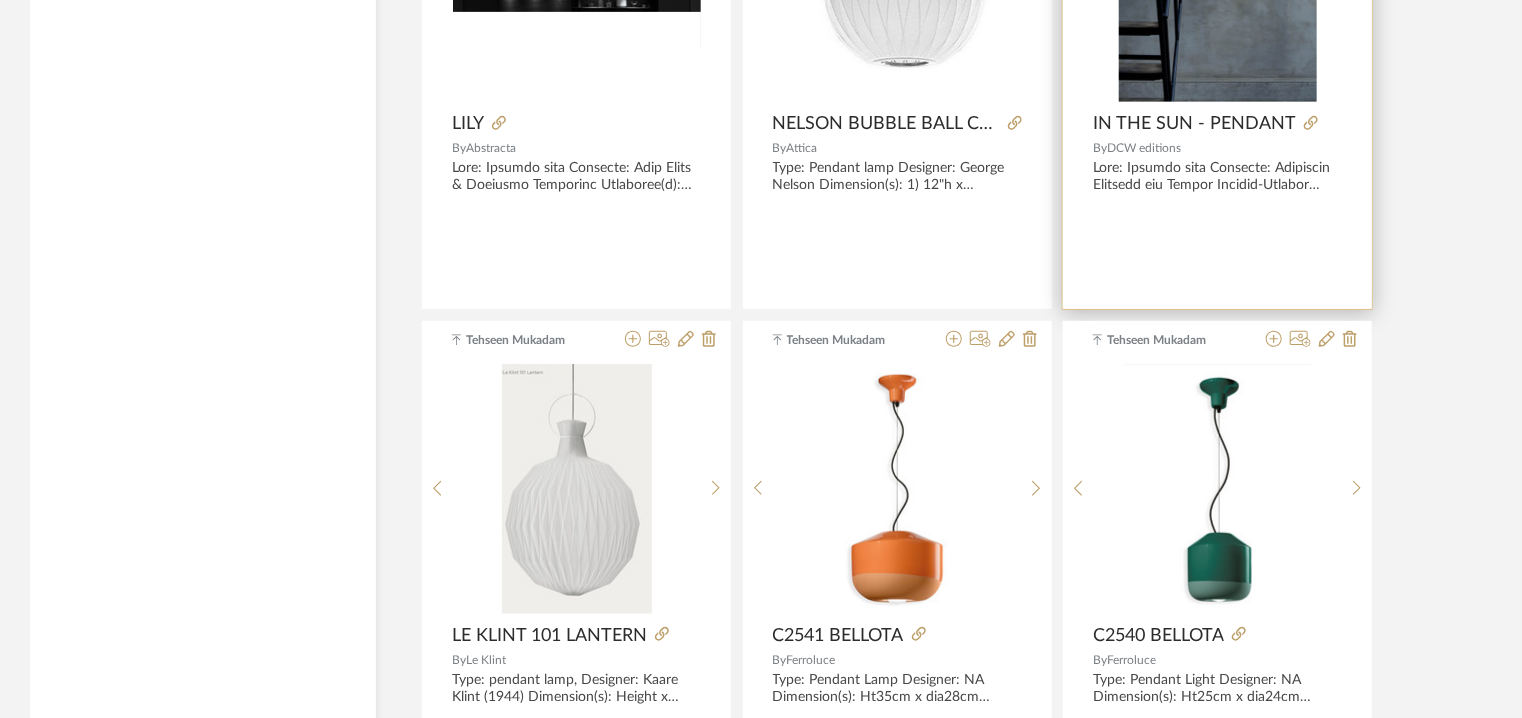 scroll, scrollTop: 11988, scrollLeft: 0, axis: vertical 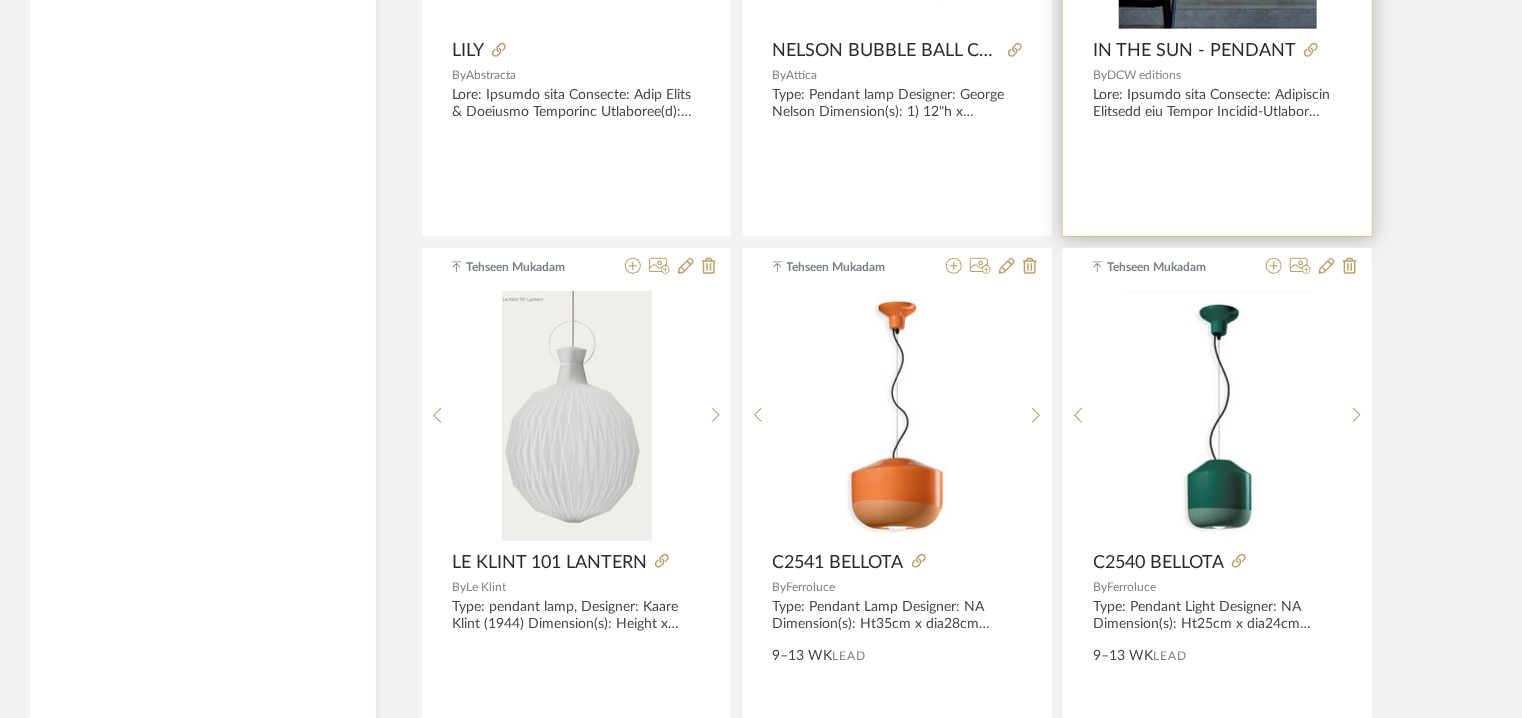 click at bounding box center (1217, 104) 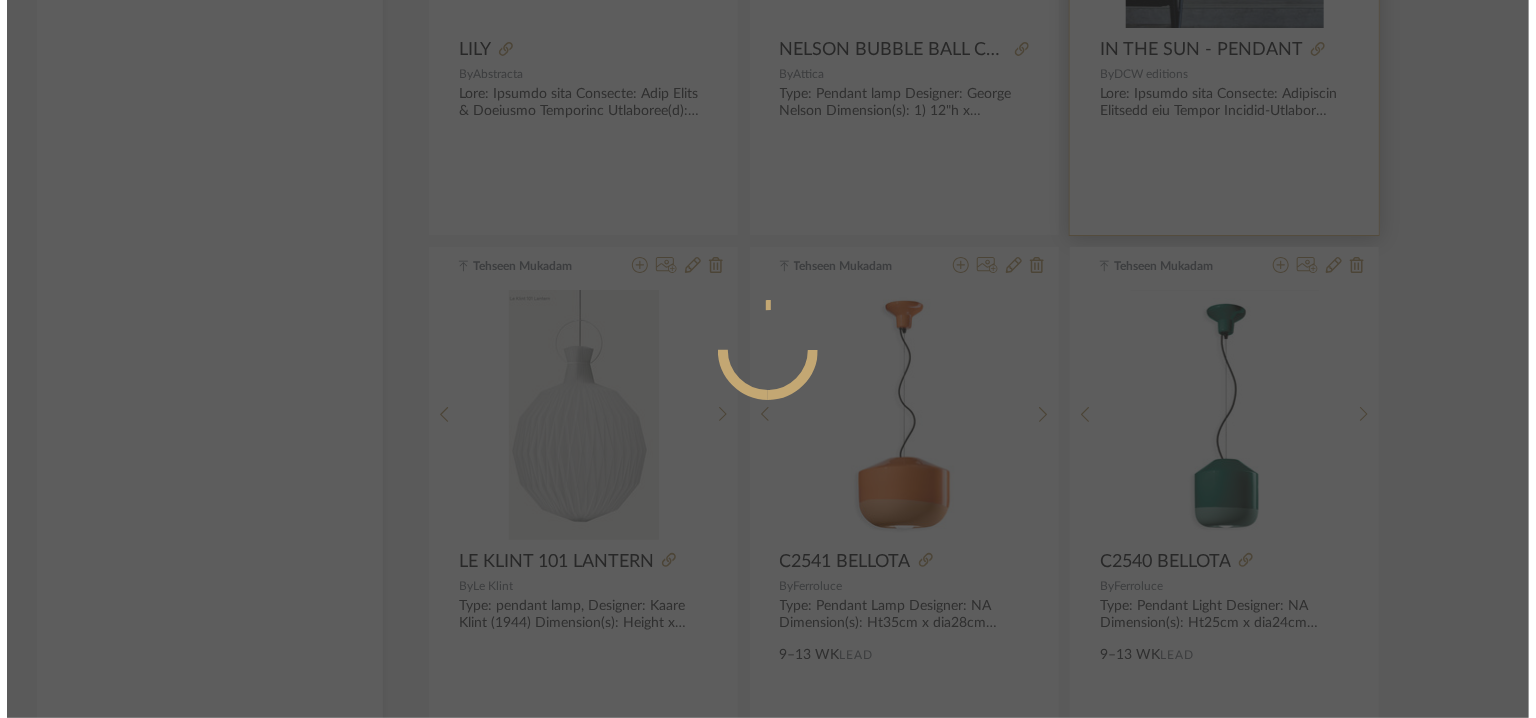 scroll, scrollTop: 0, scrollLeft: 0, axis: both 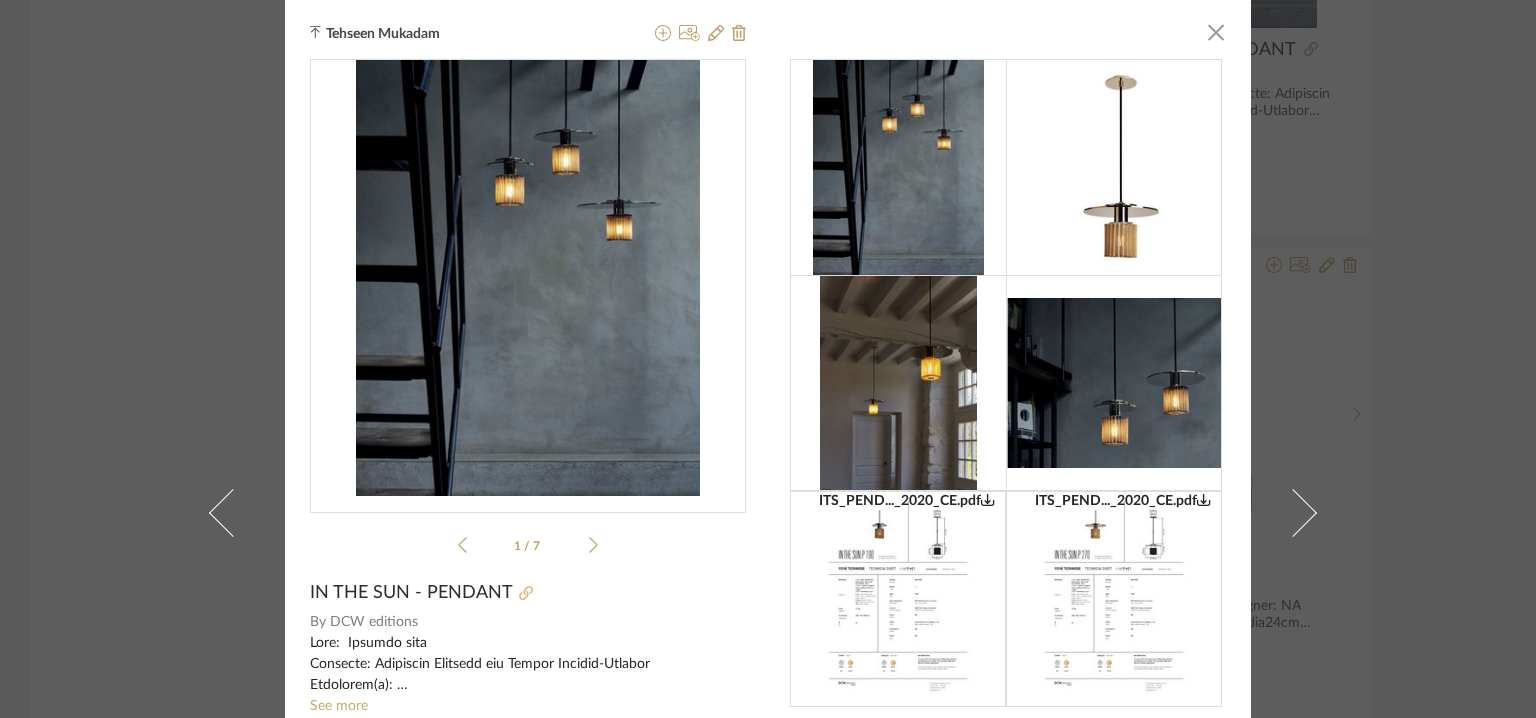 click 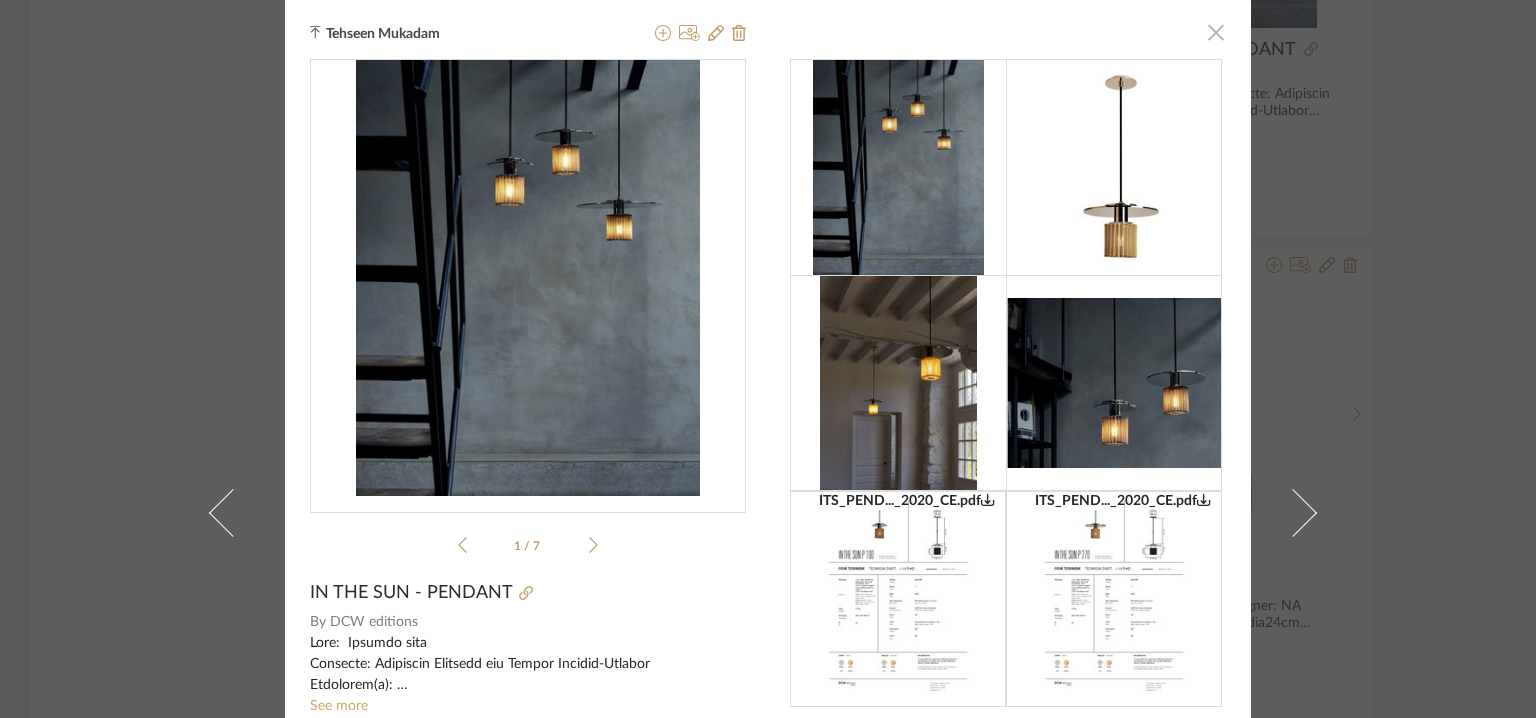 click 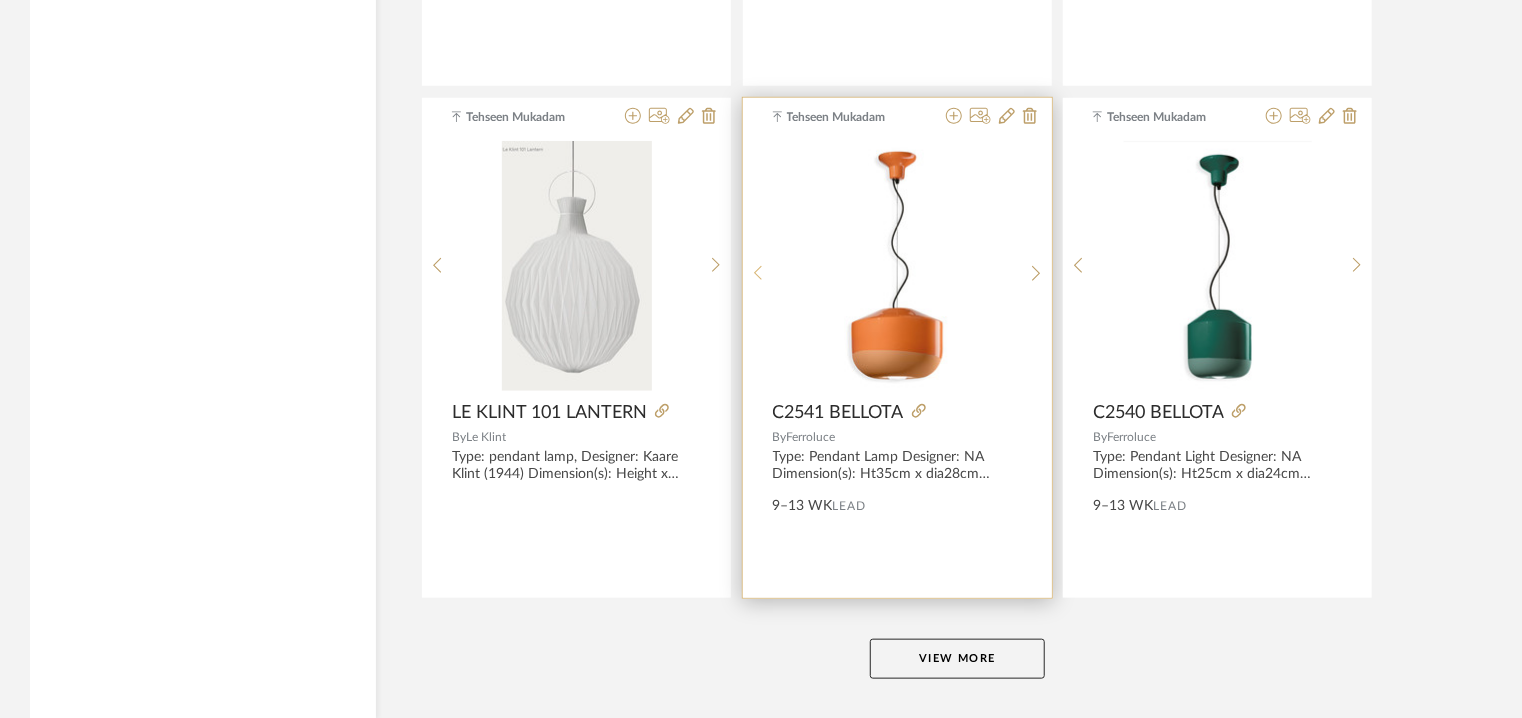 scroll, scrollTop: 12221, scrollLeft: 0, axis: vertical 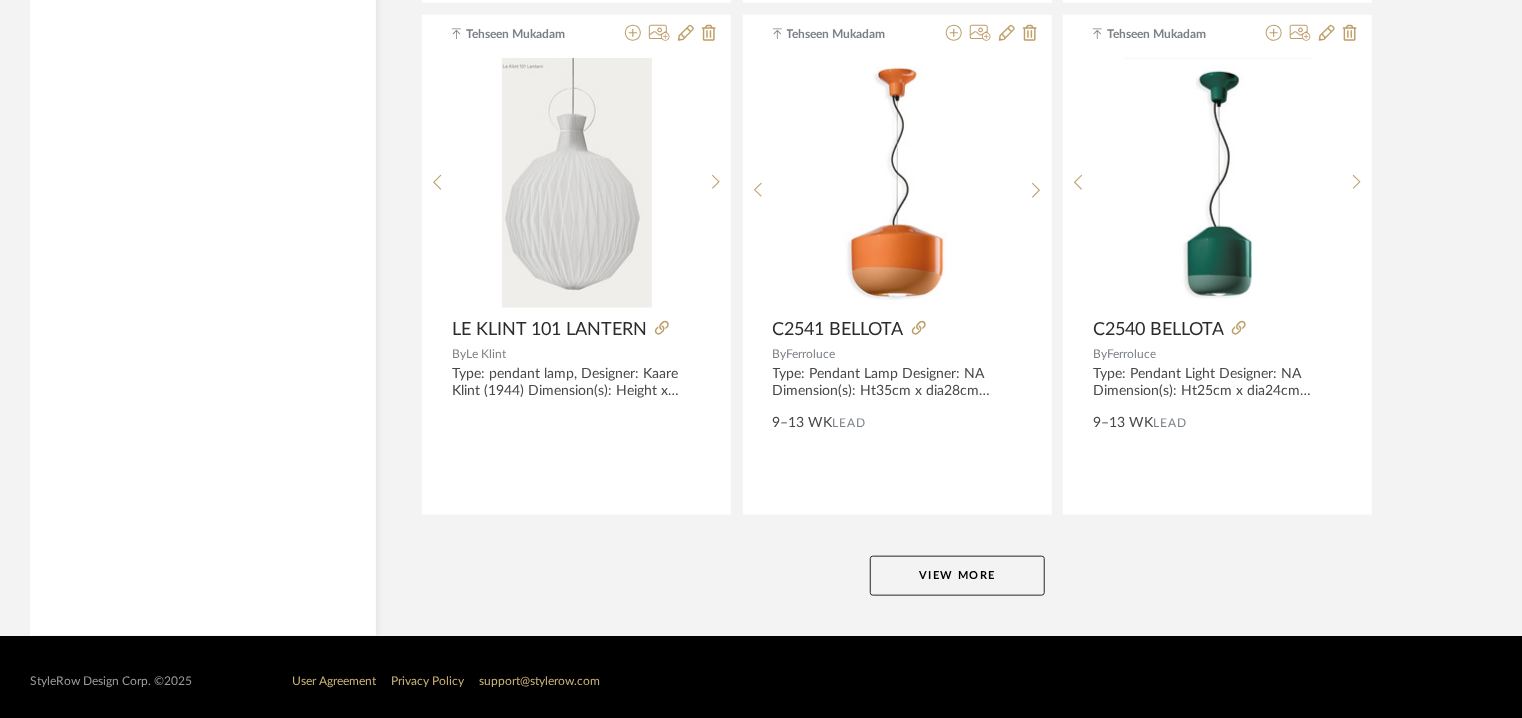 click on "View More" 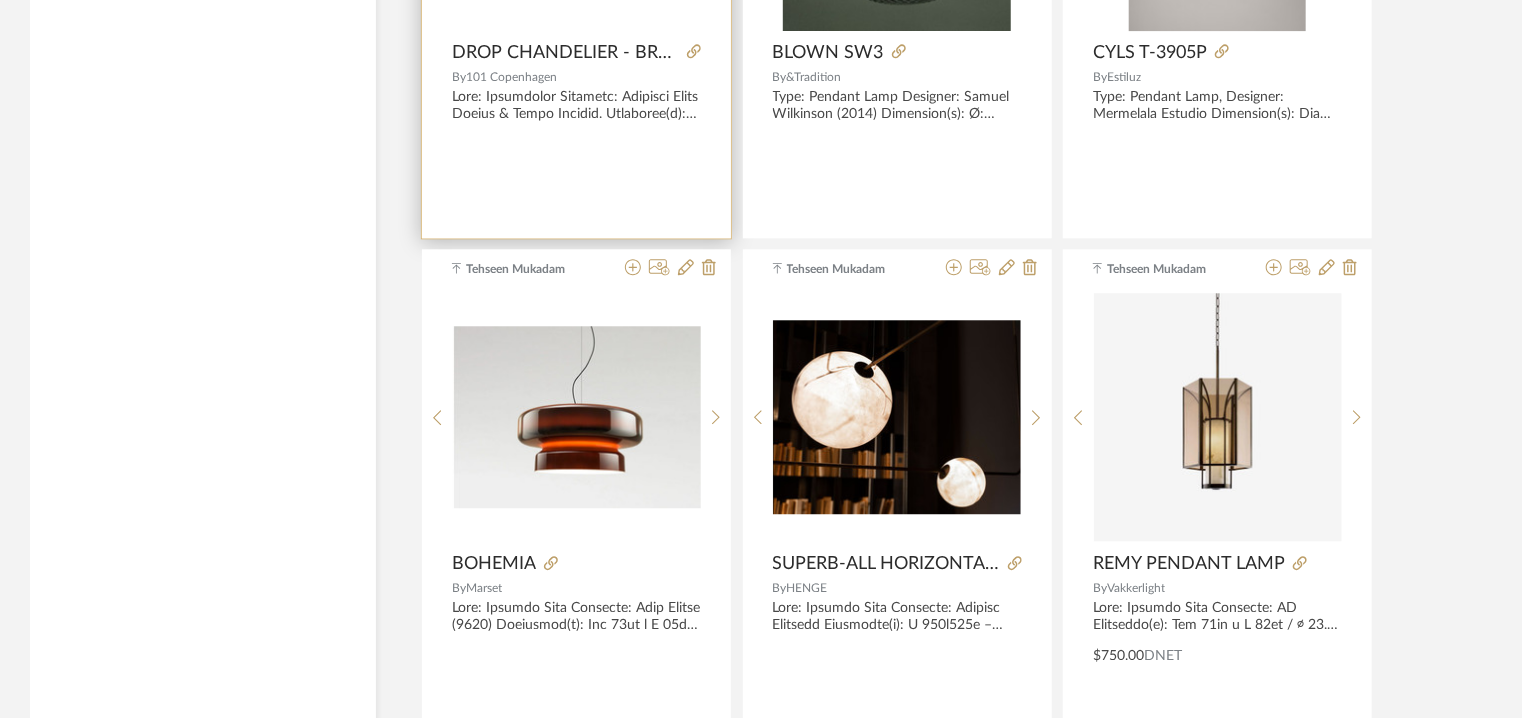 scroll, scrollTop: 17621, scrollLeft: 0, axis: vertical 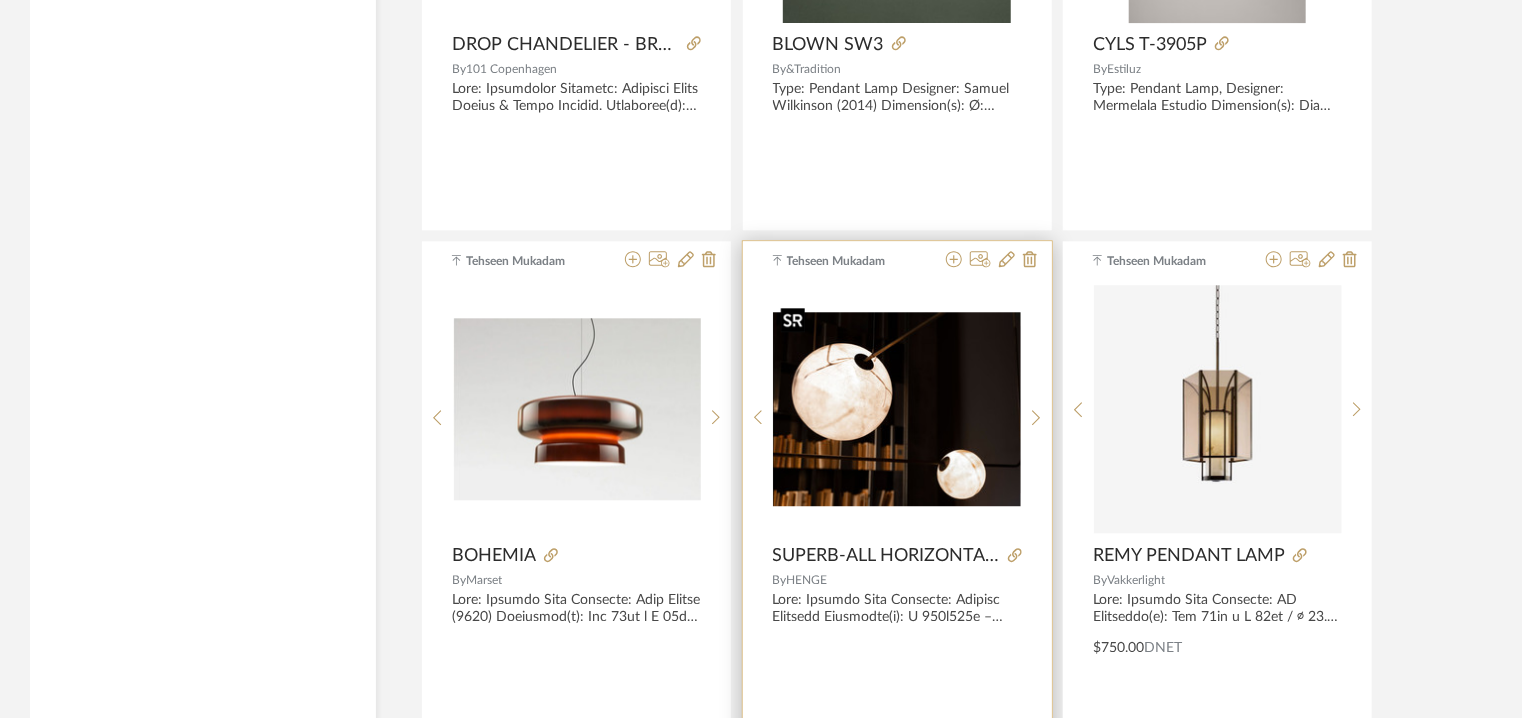 click at bounding box center (897, 409) 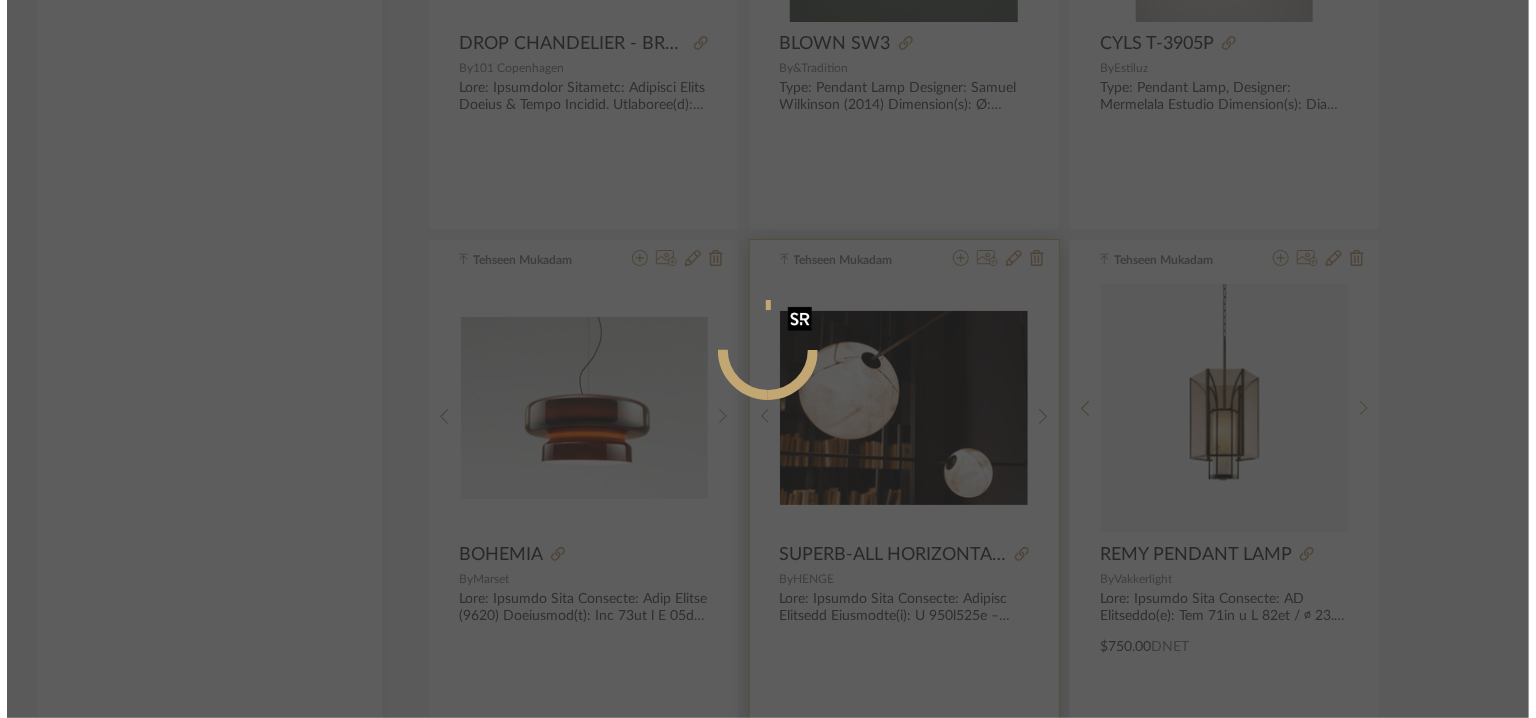 scroll, scrollTop: 0, scrollLeft: 0, axis: both 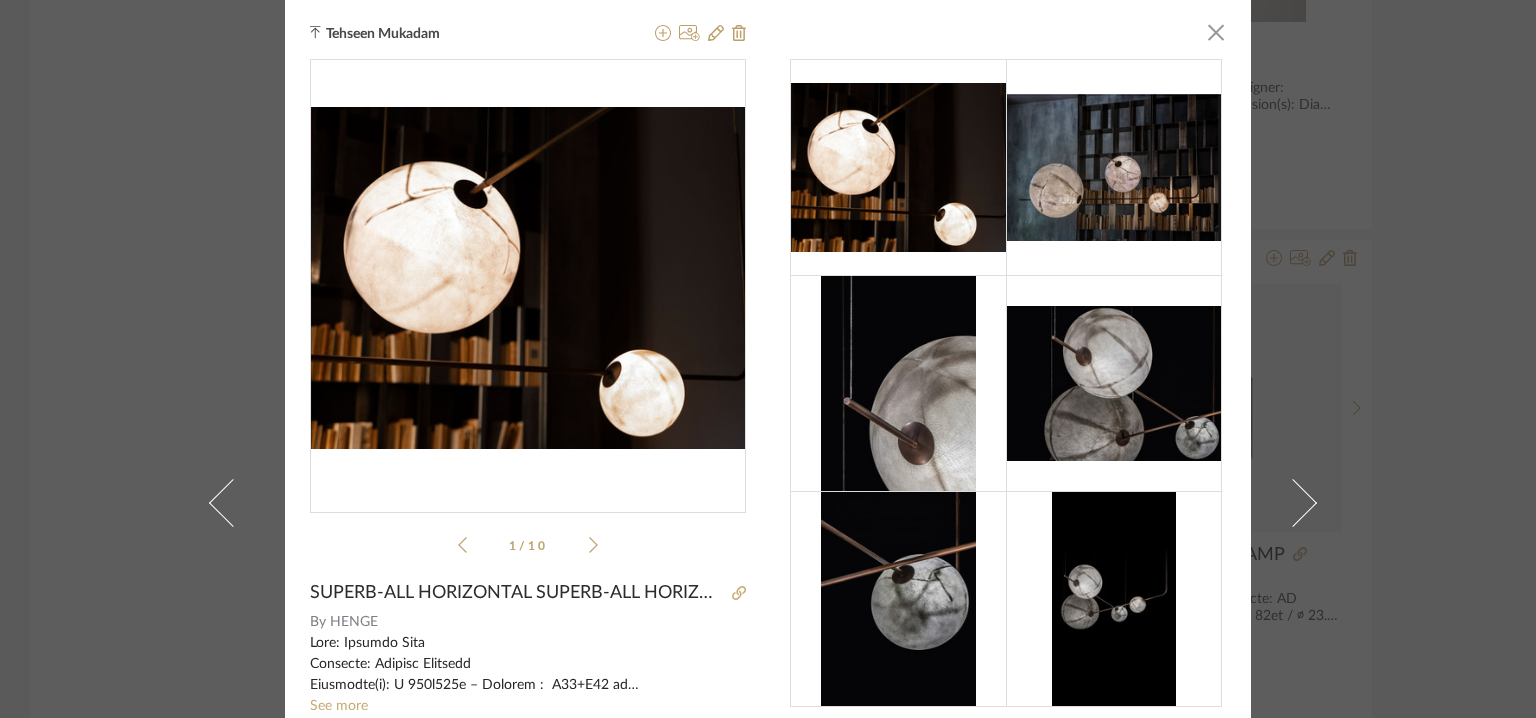 click at bounding box center [1114, 383] 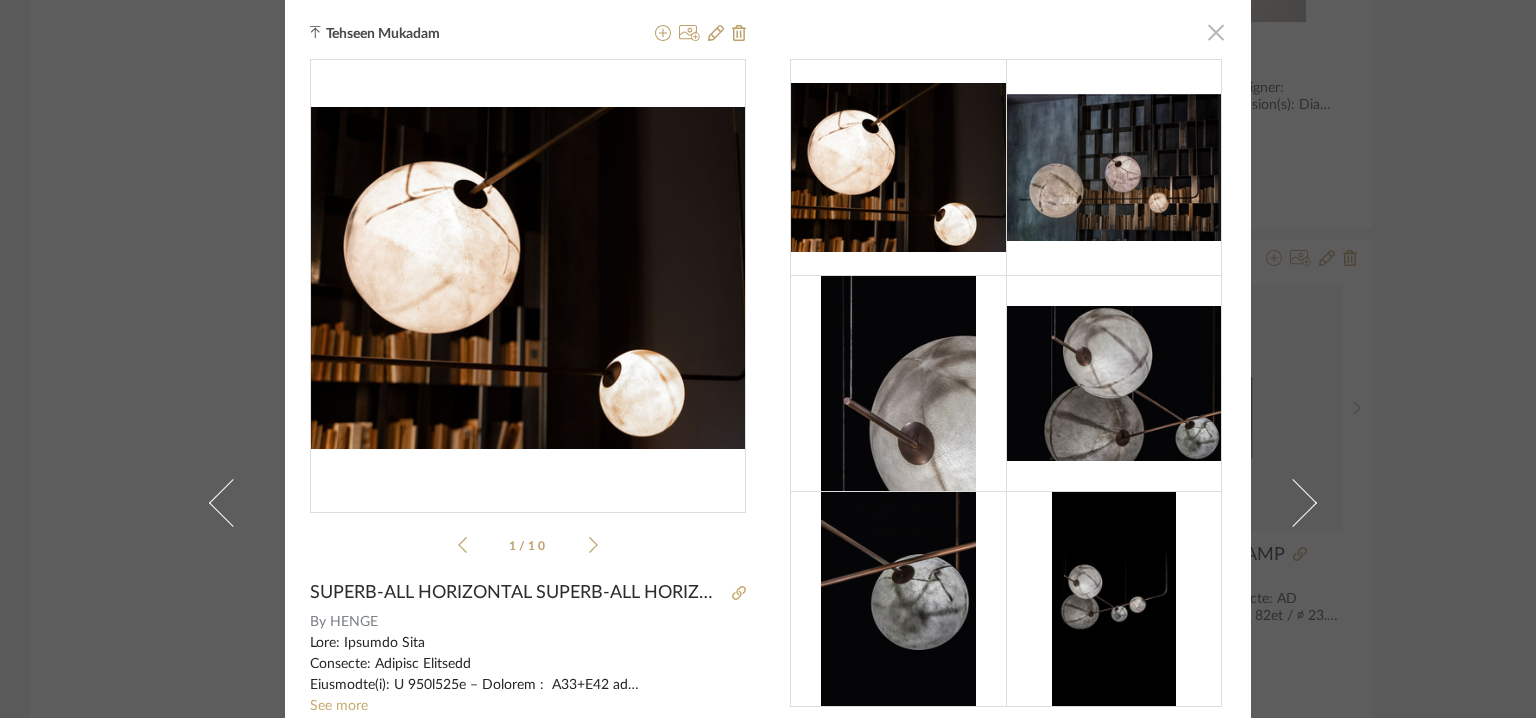 click 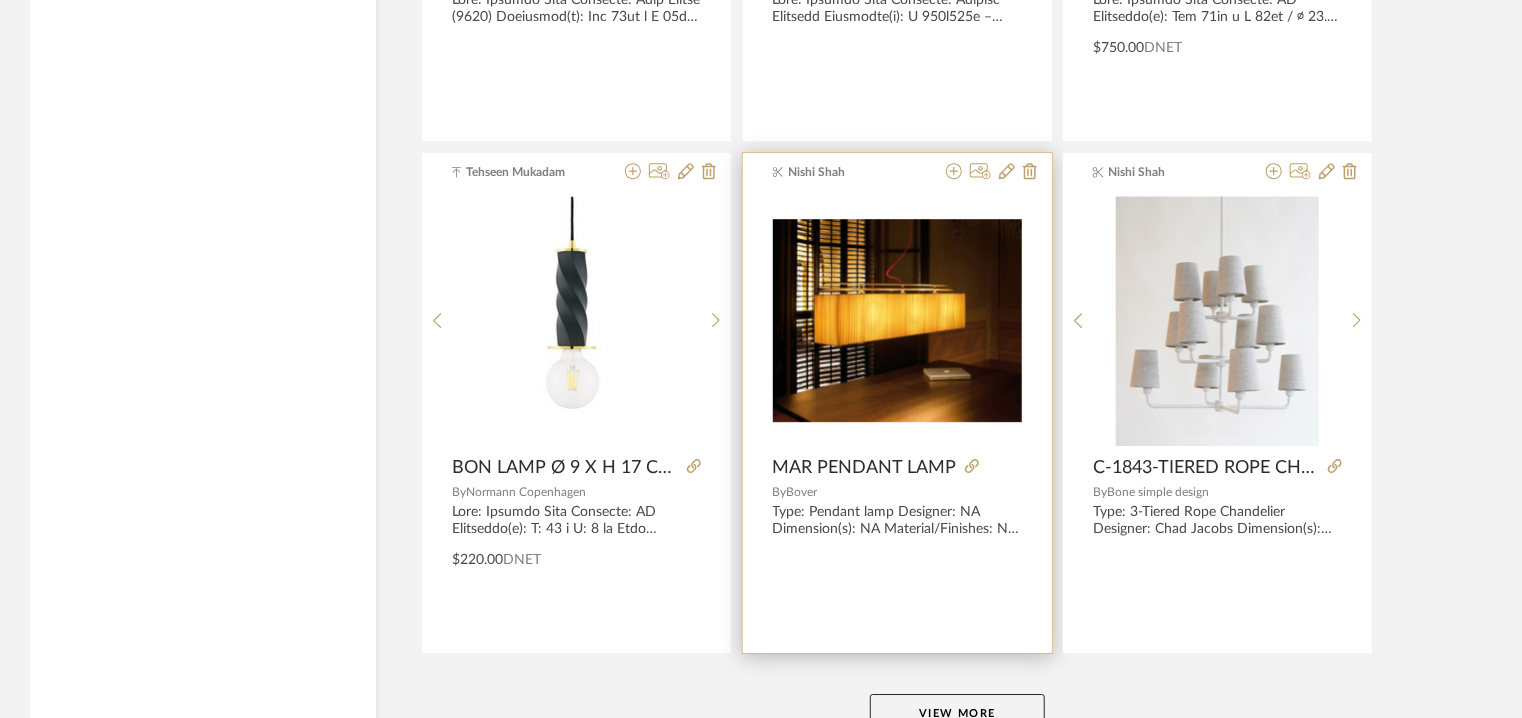 scroll, scrollTop: 18355, scrollLeft: 0, axis: vertical 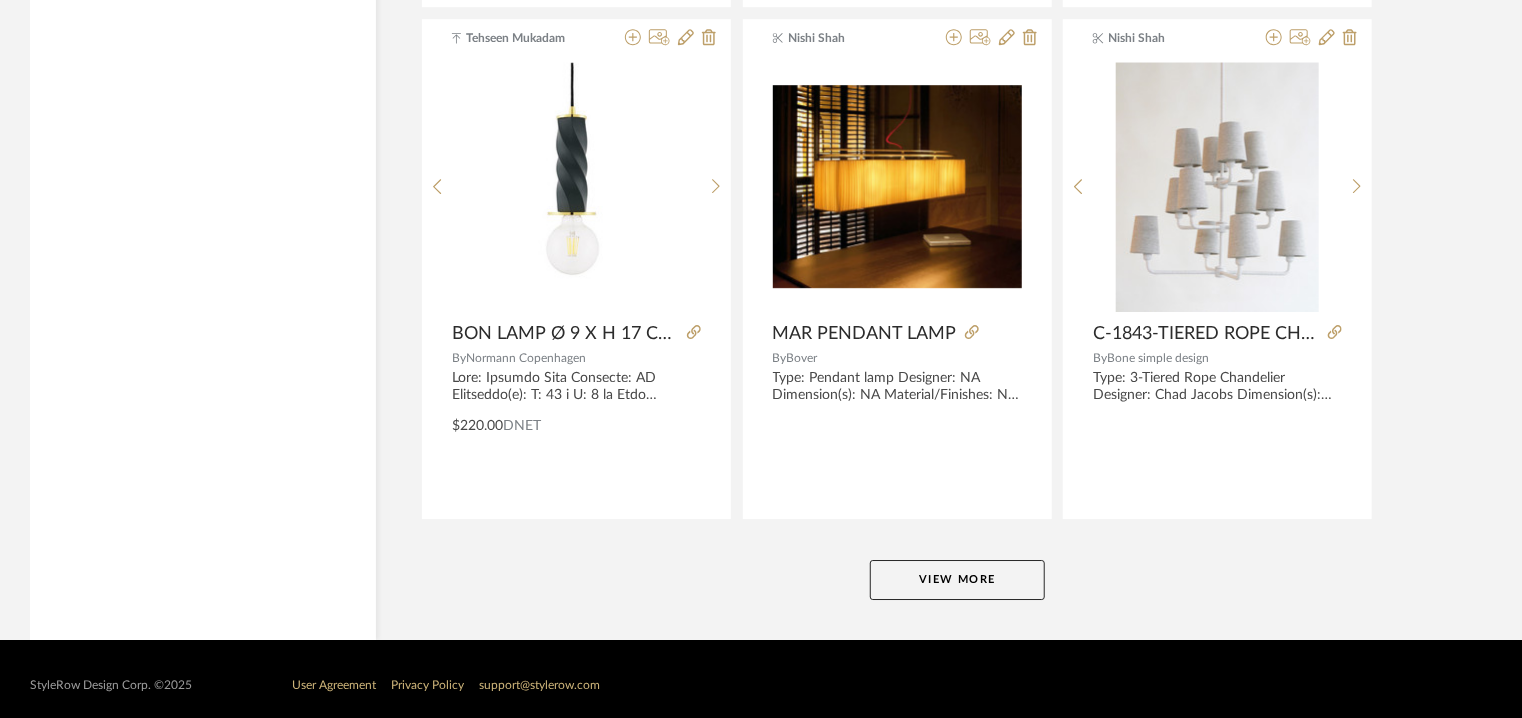 click on "View More" 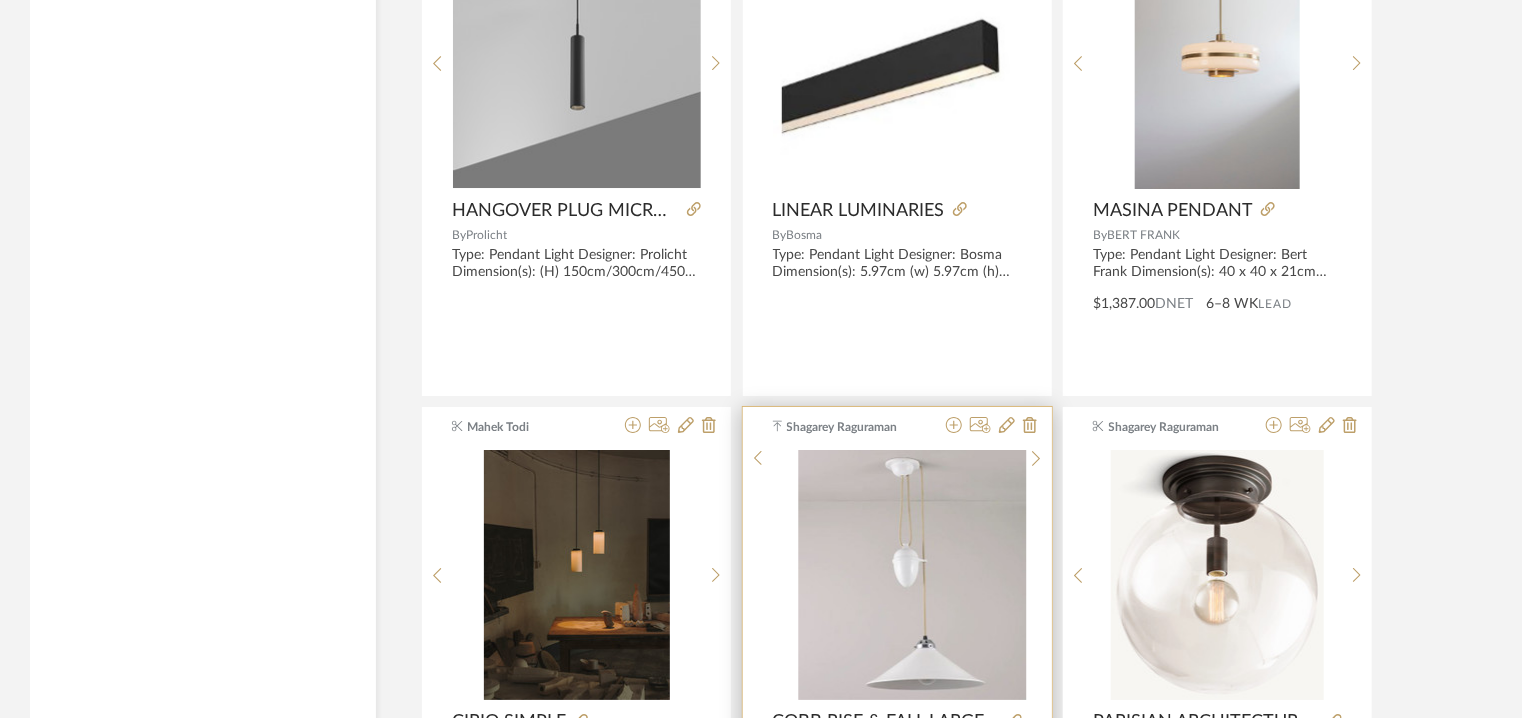 scroll, scrollTop: 22755, scrollLeft: 0, axis: vertical 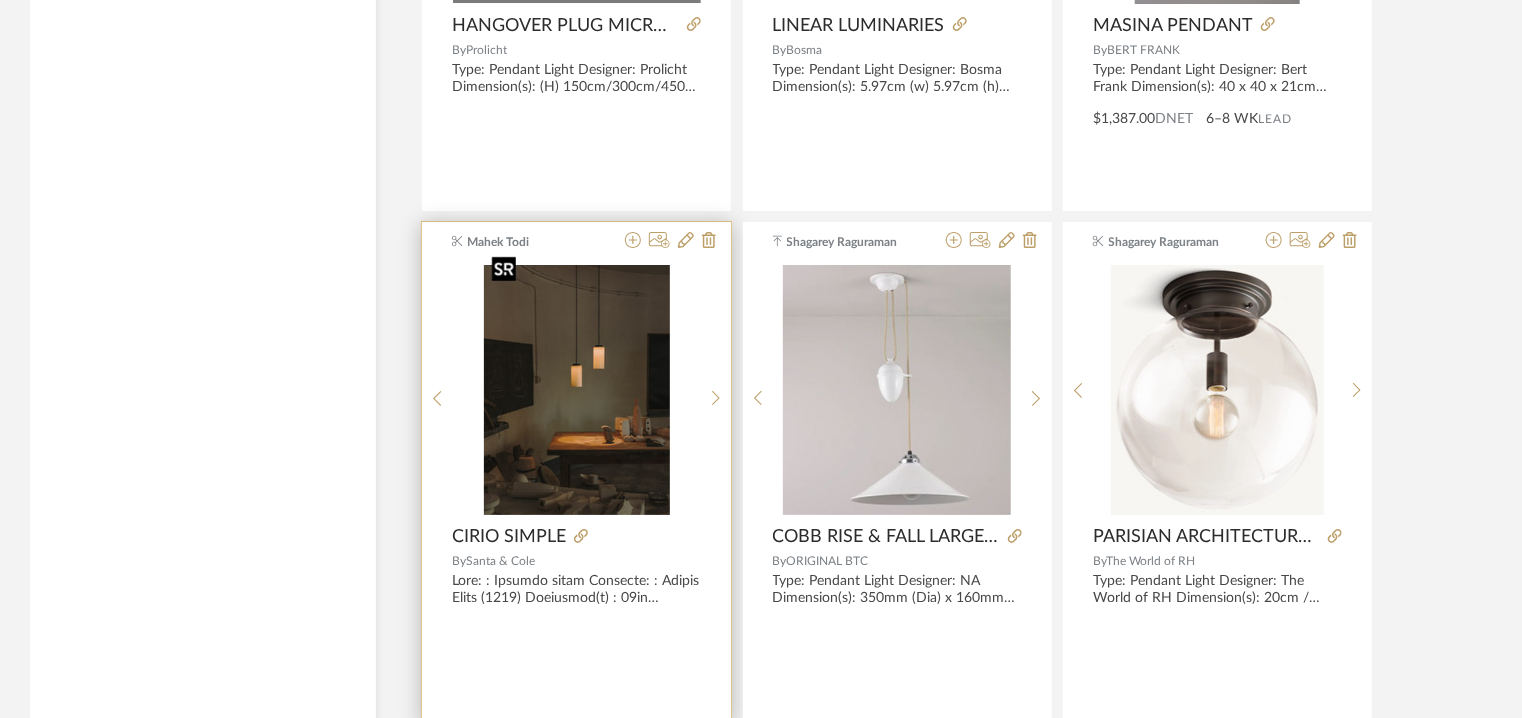 click at bounding box center [577, 390] 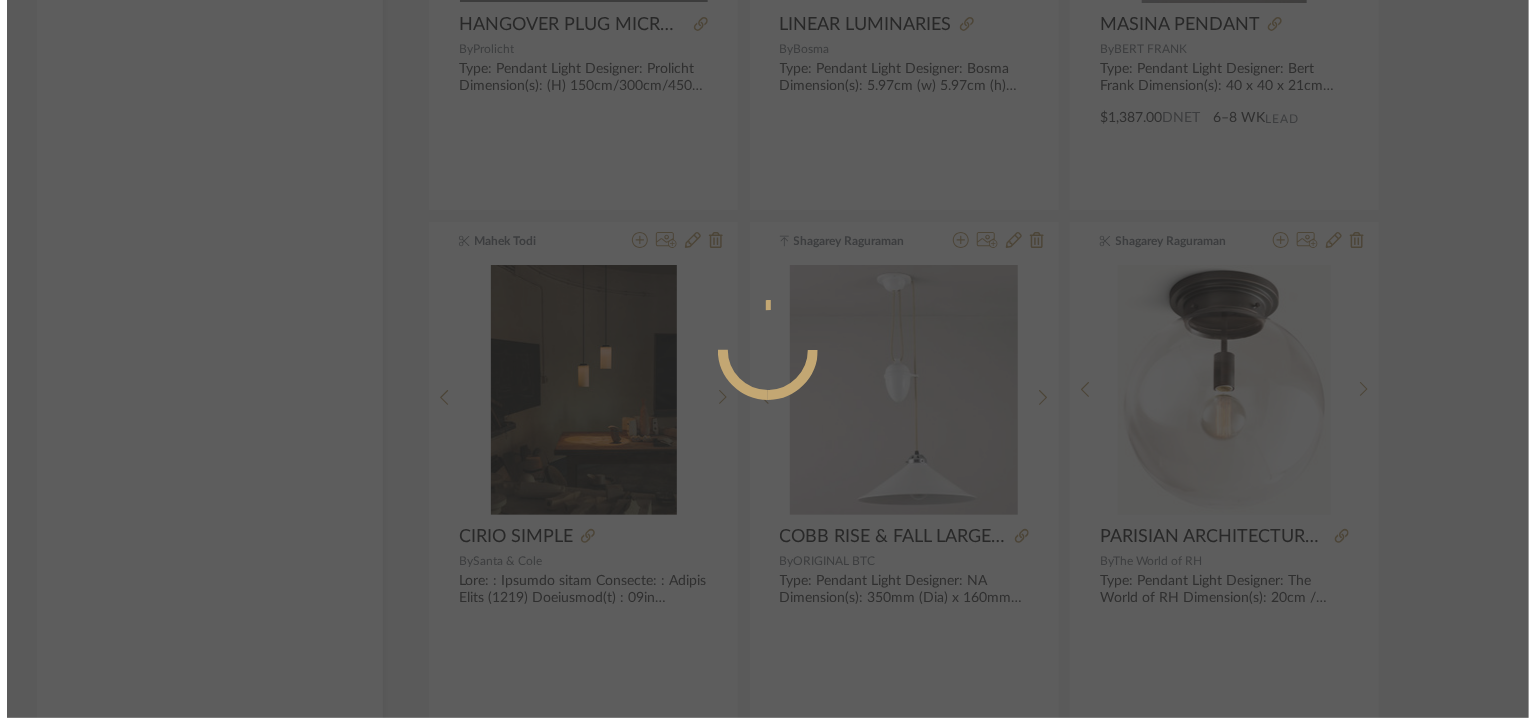 scroll, scrollTop: 0, scrollLeft: 0, axis: both 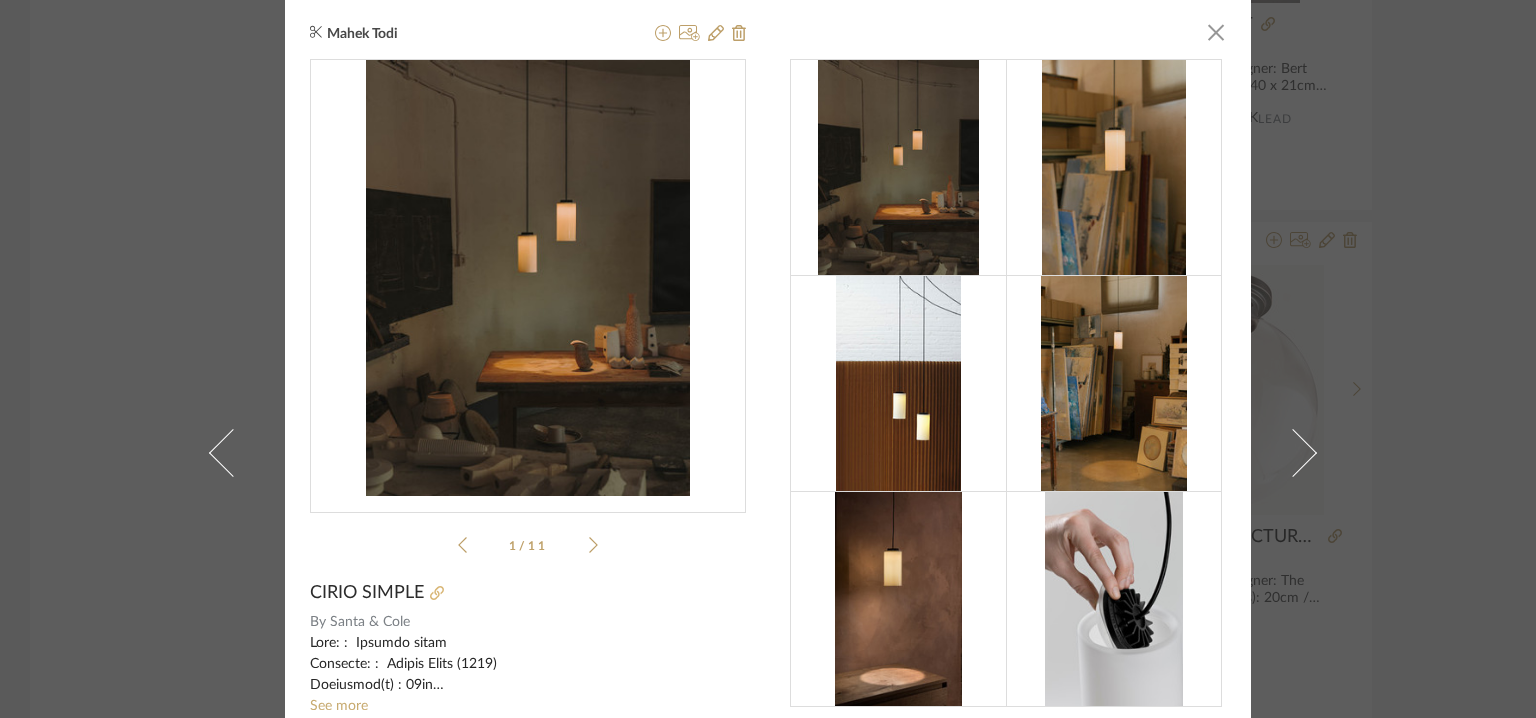 click 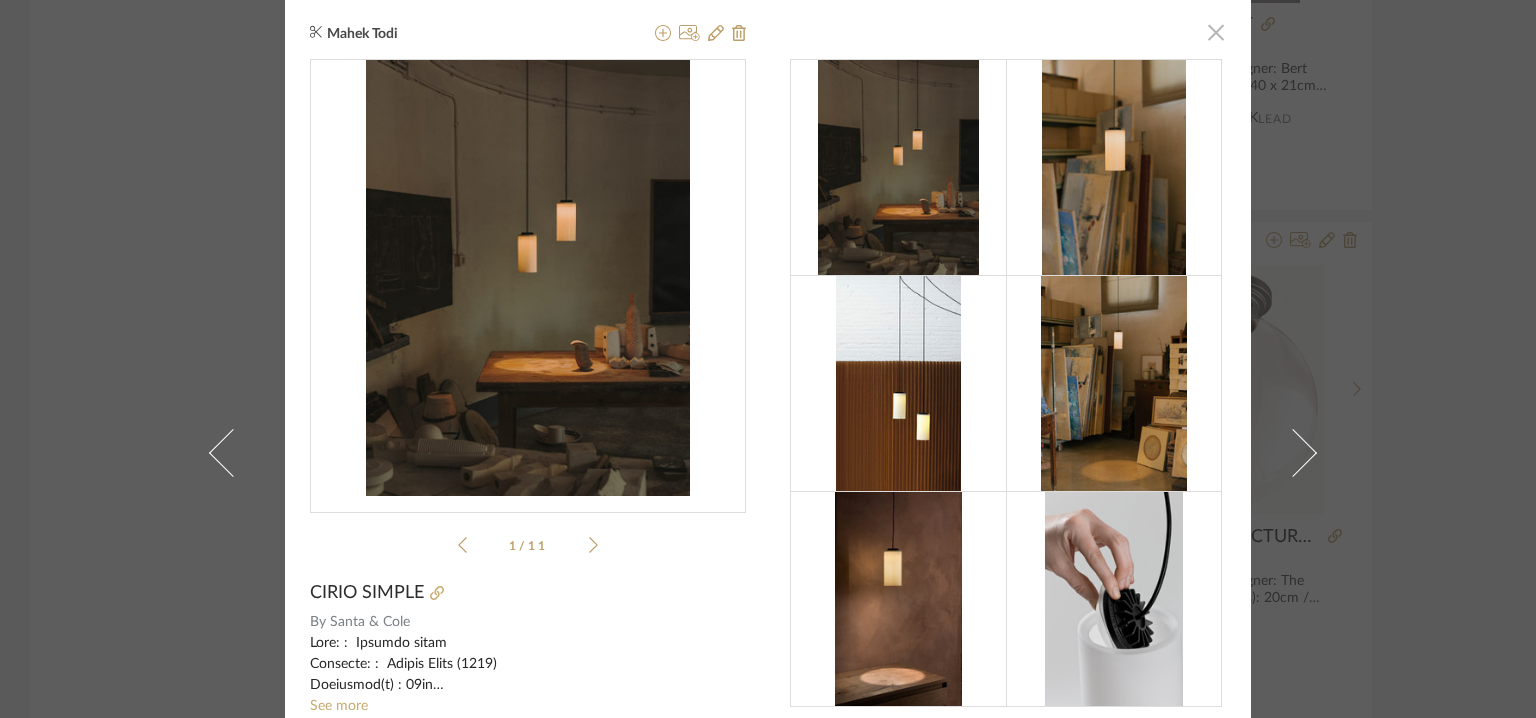 click 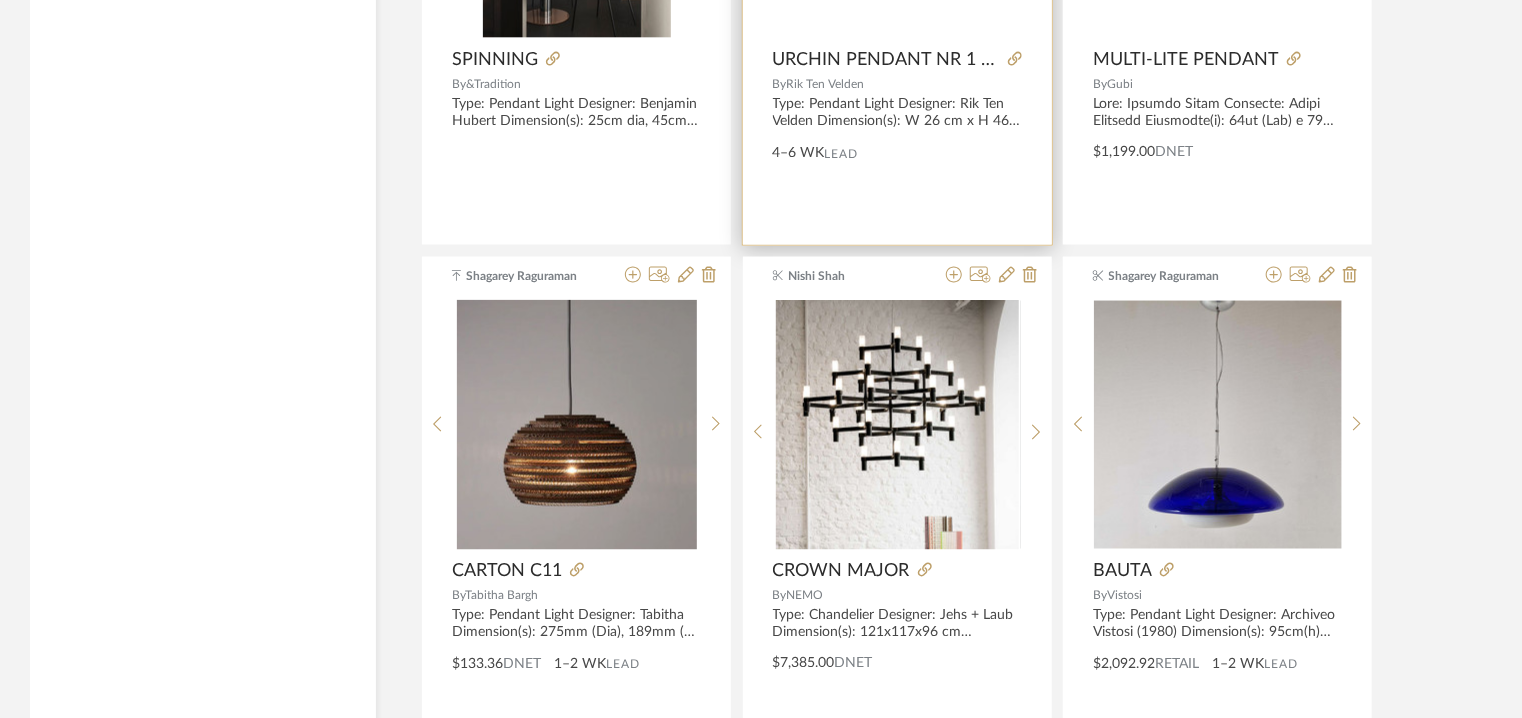 scroll, scrollTop: 24488, scrollLeft: 0, axis: vertical 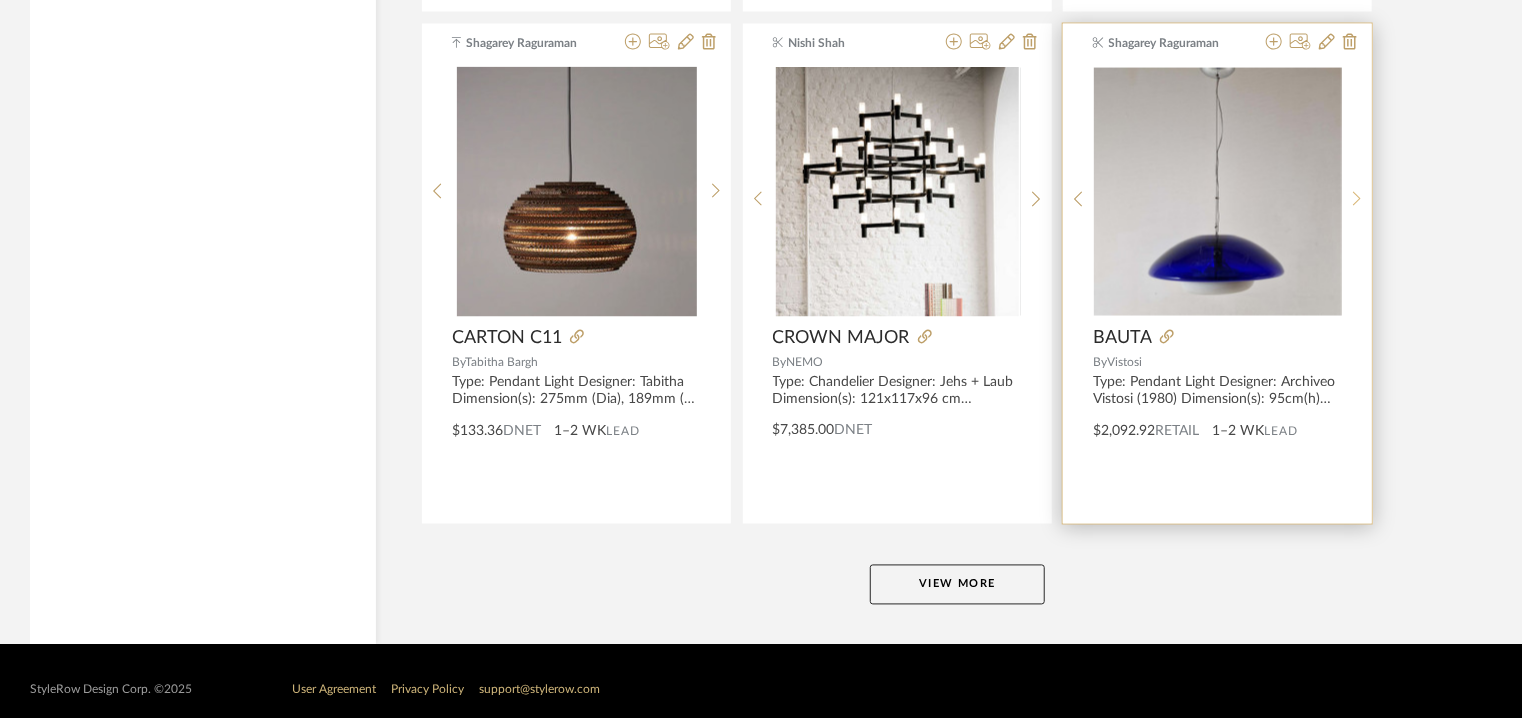 click at bounding box center (1357, 200) 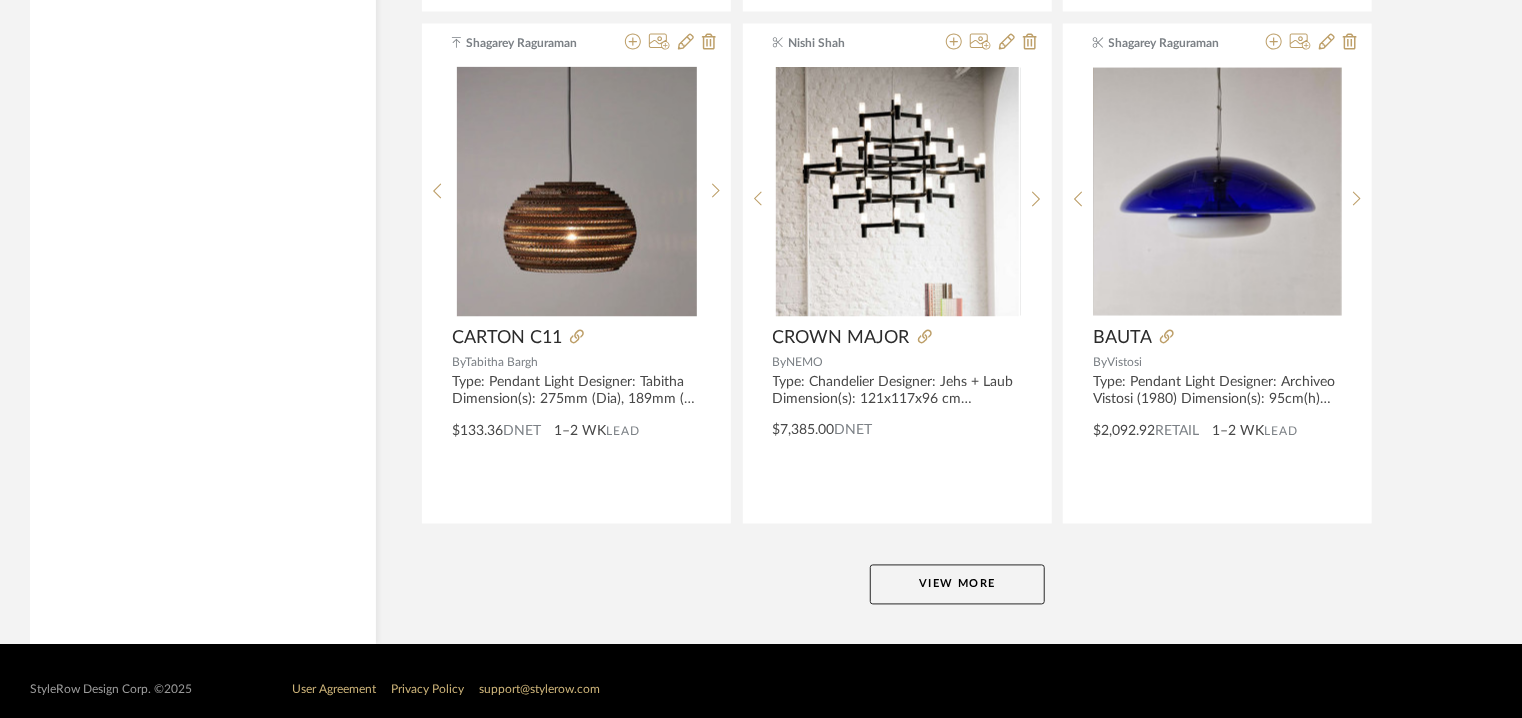 click on "View More" 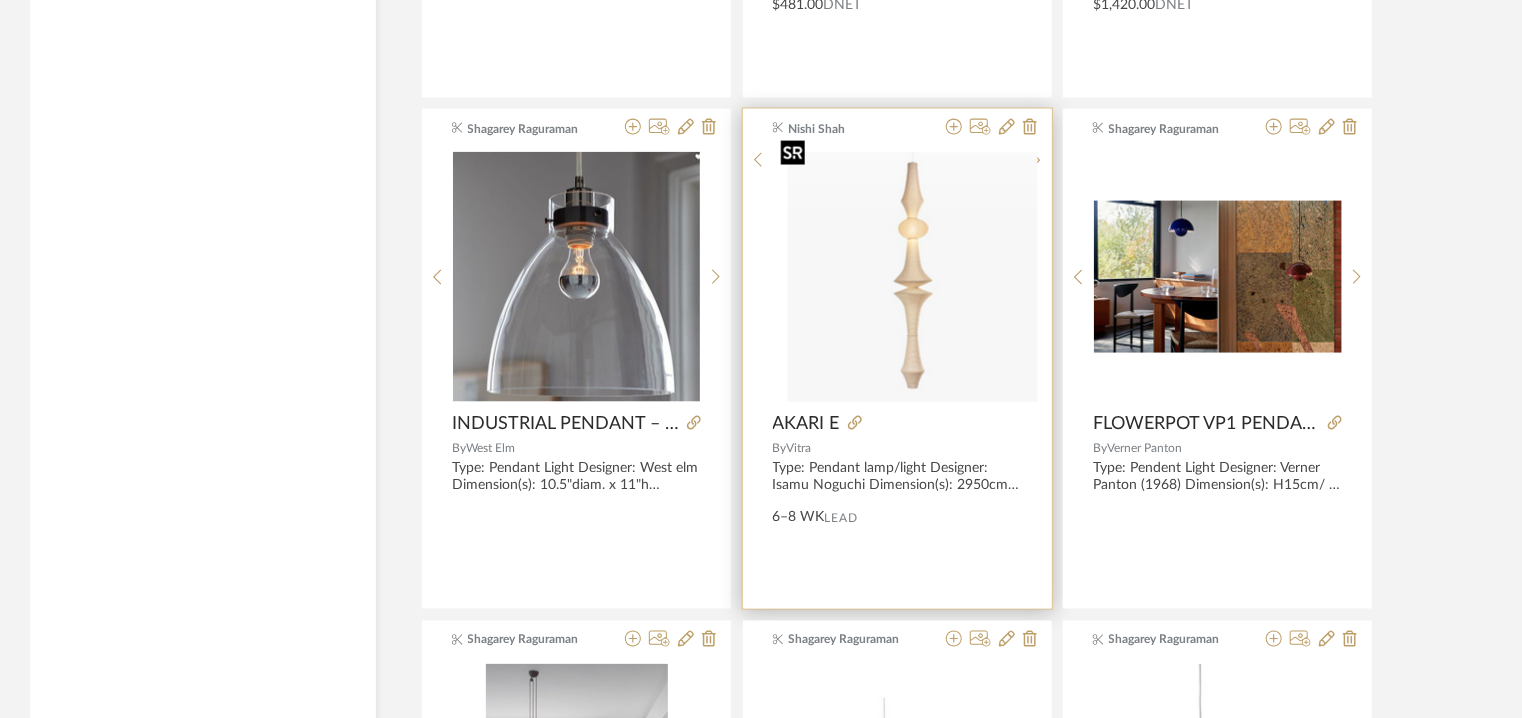 scroll, scrollTop: 27988, scrollLeft: 0, axis: vertical 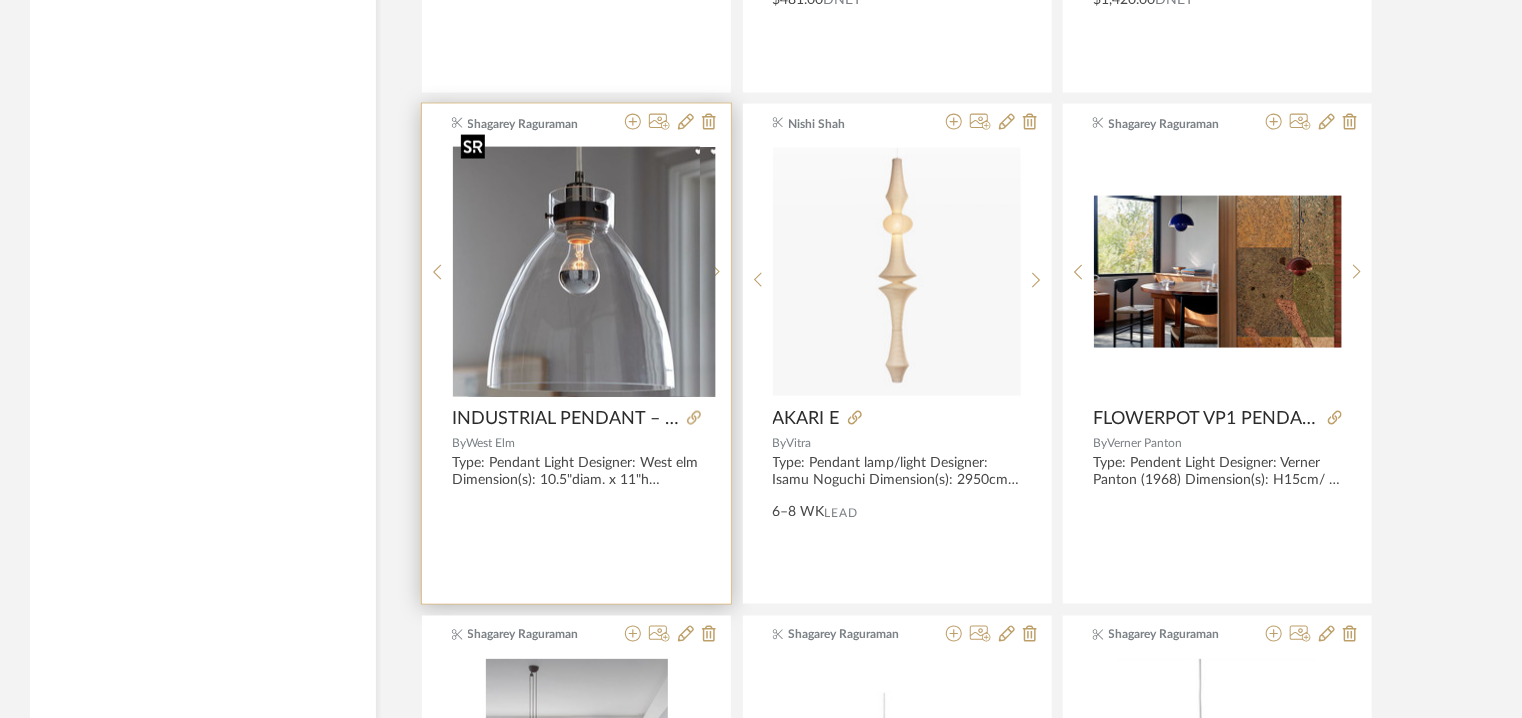 click at bounding box center [577, 272] 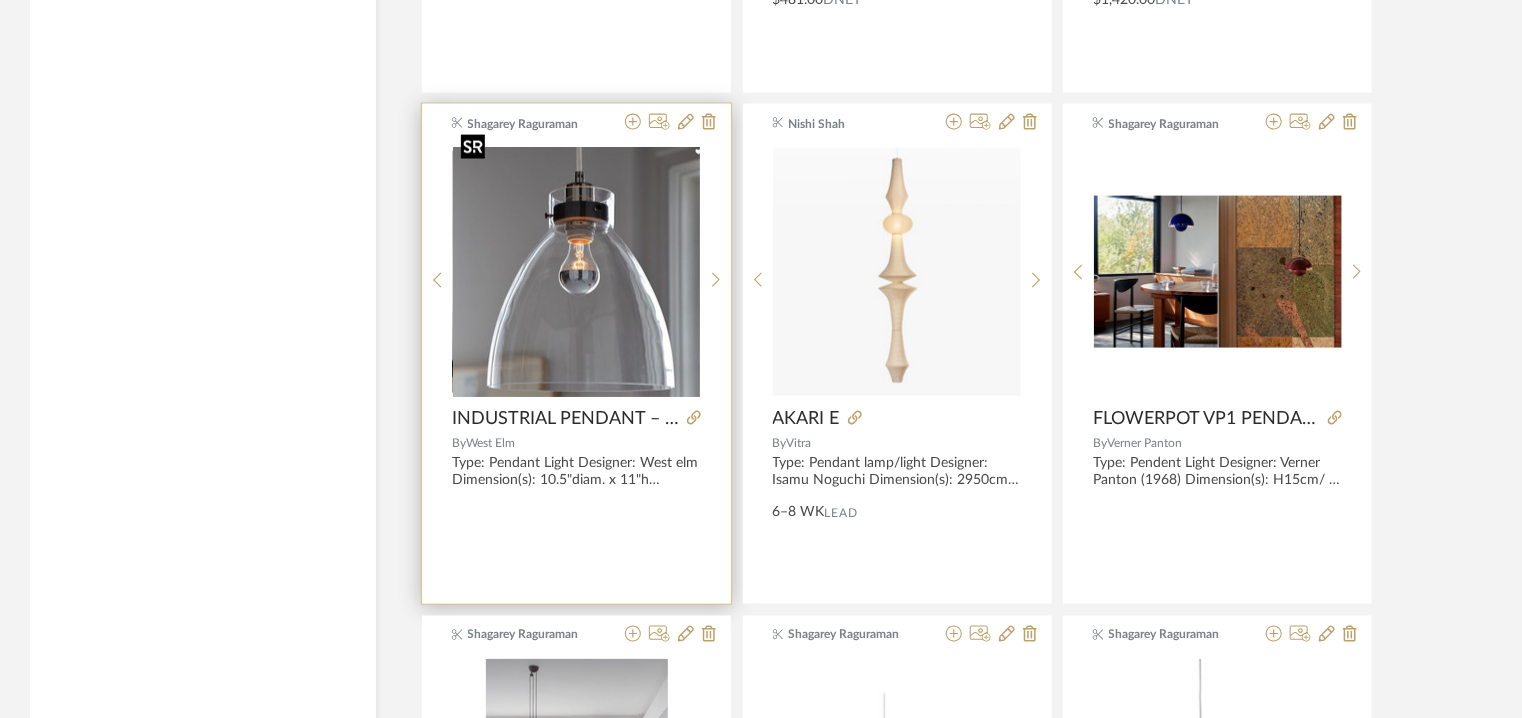 click at bounding box center [576, 272] 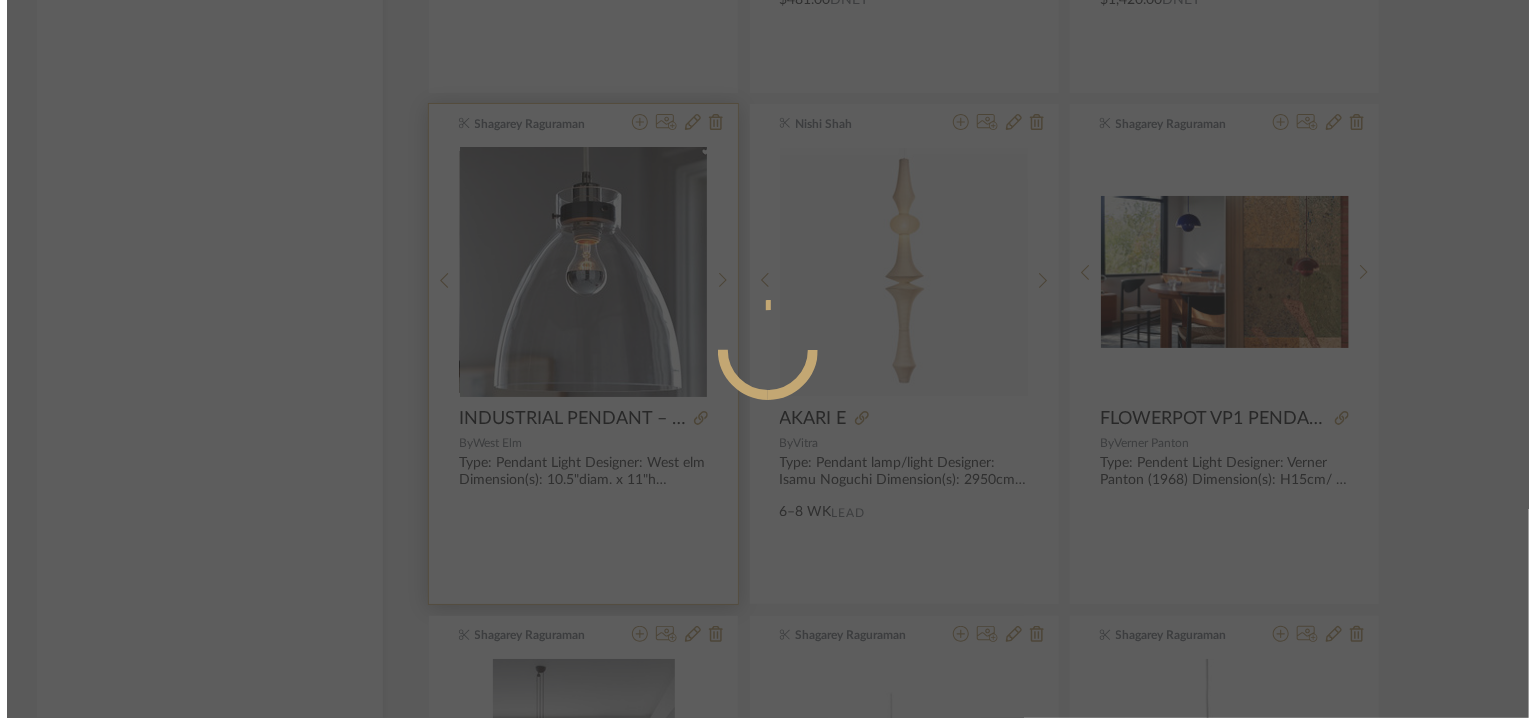 scroll, scrollTop: 0, scrollLeft: 0, axis: both 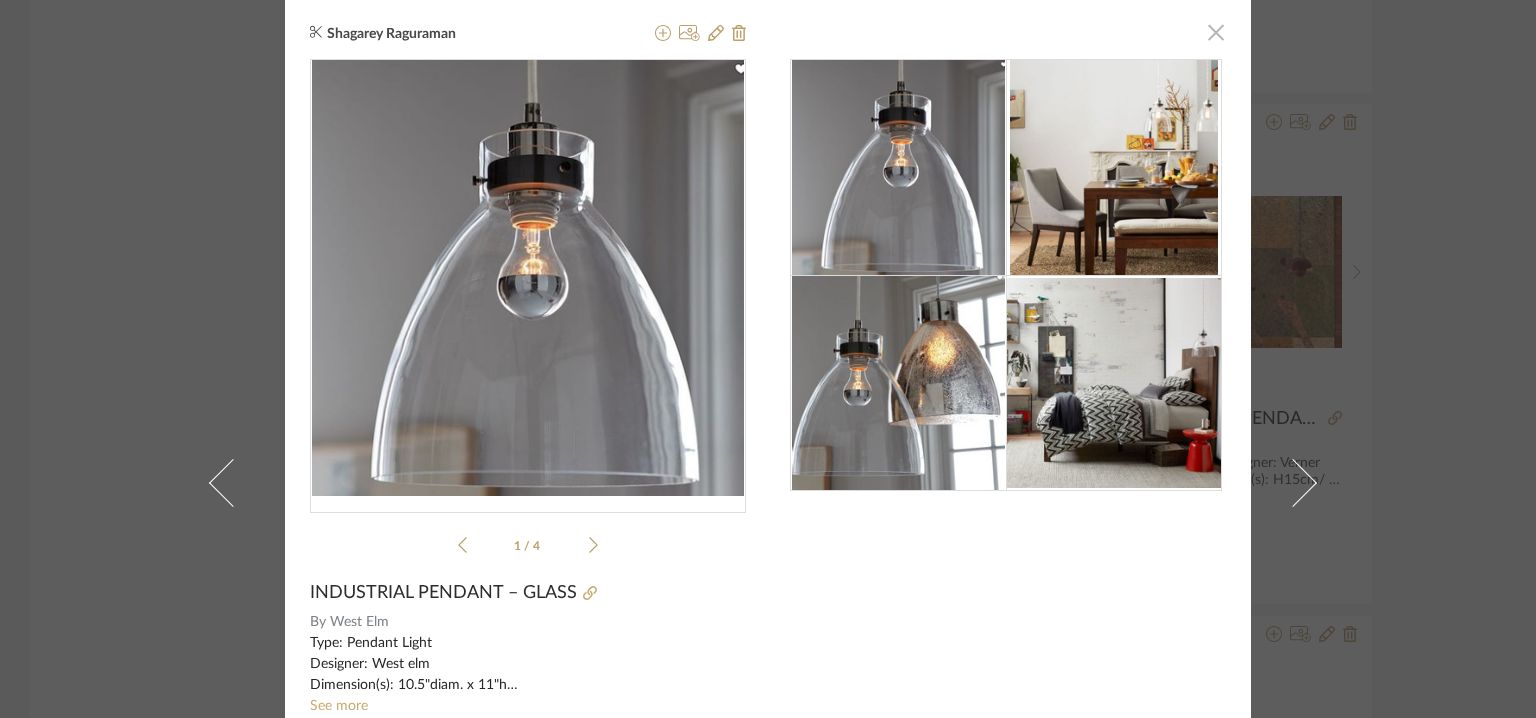 click 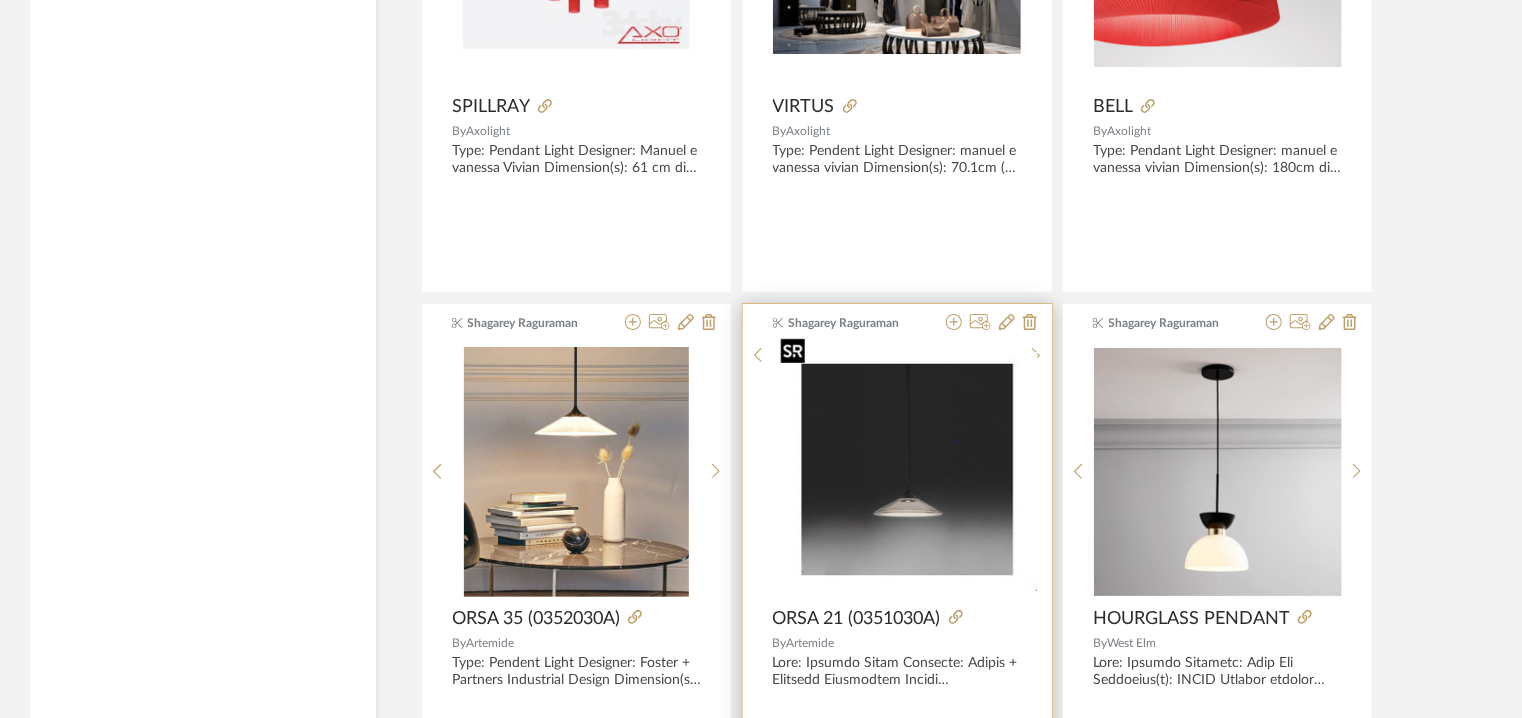 scroll, scrollTop: 30488, scrollLeft: 0, axis: vertical 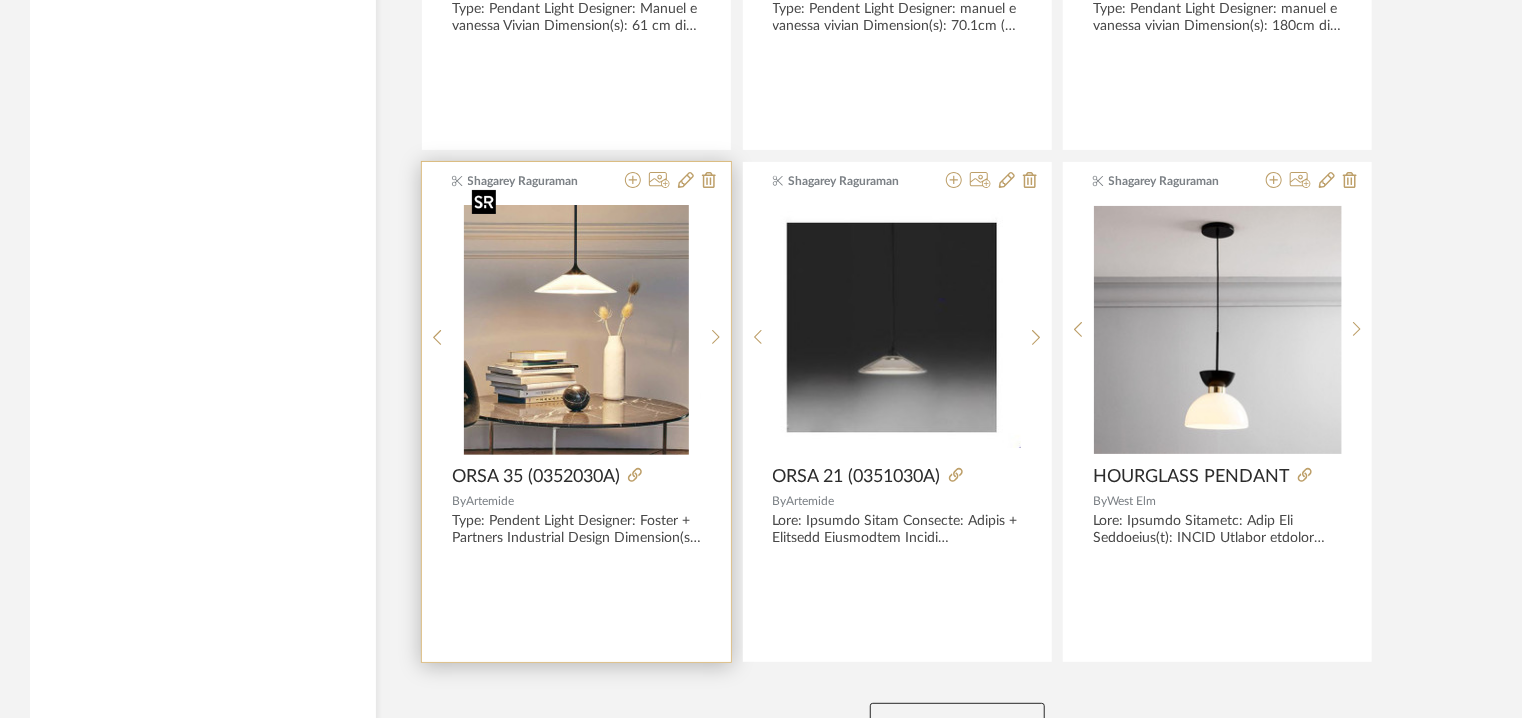 click at bounding box center (576, 330) 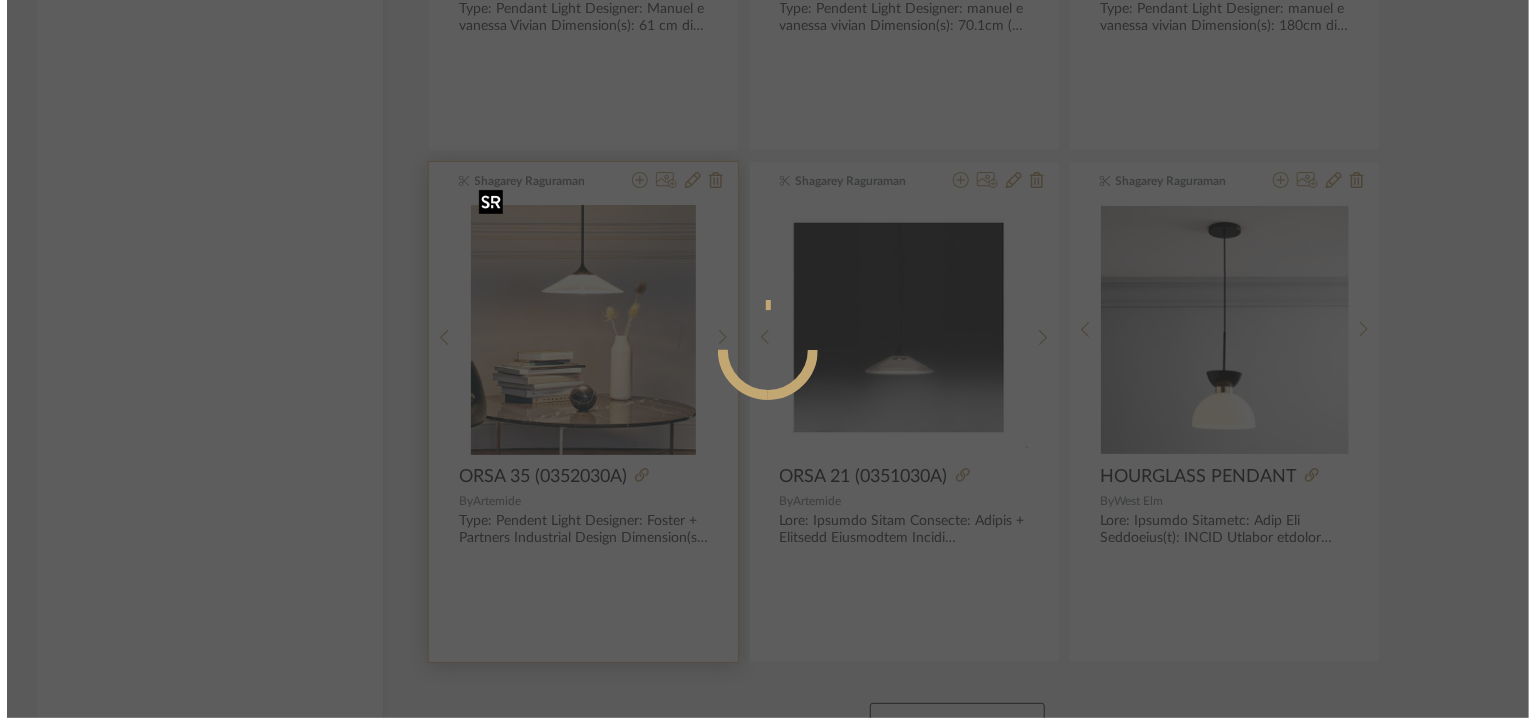 scroll, scrollTop: 0, scrollLeft: 0, axis: both 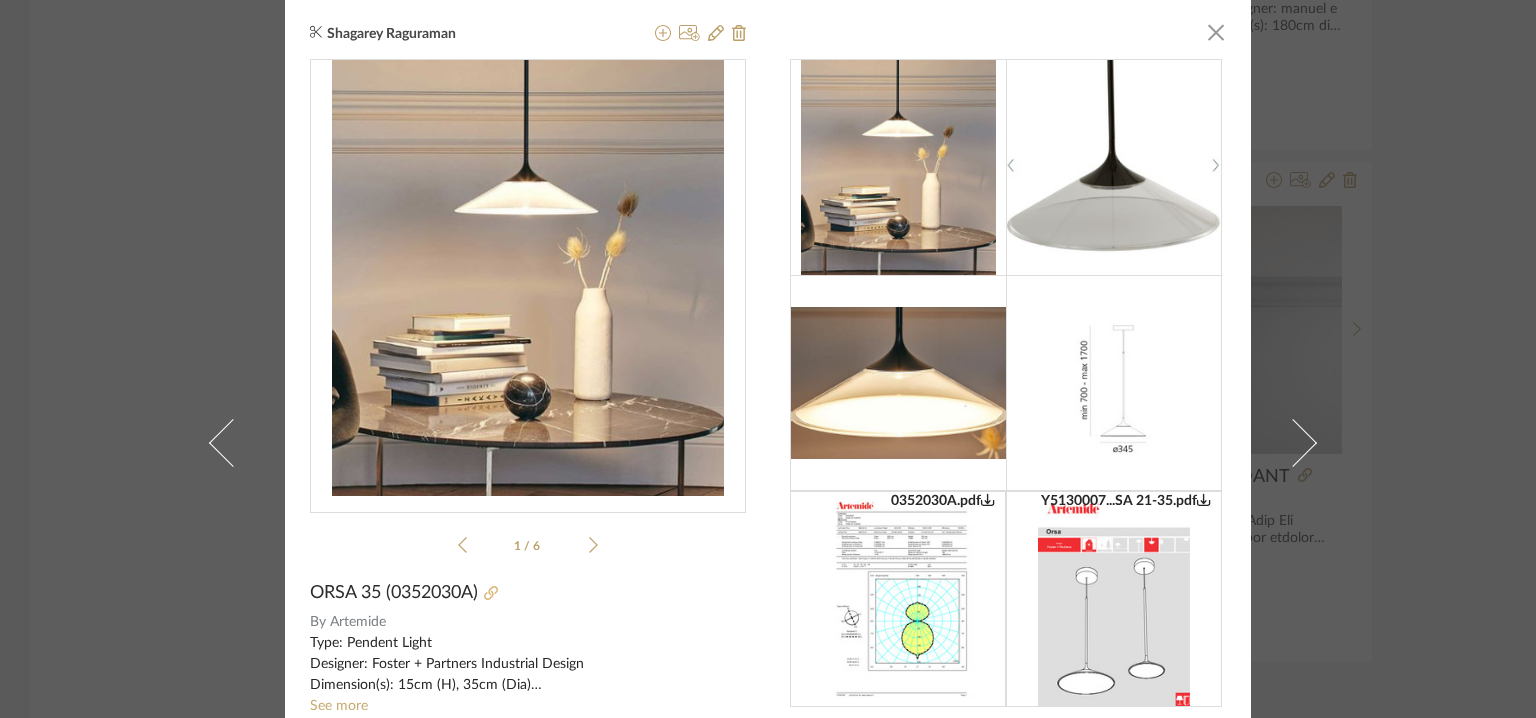 click 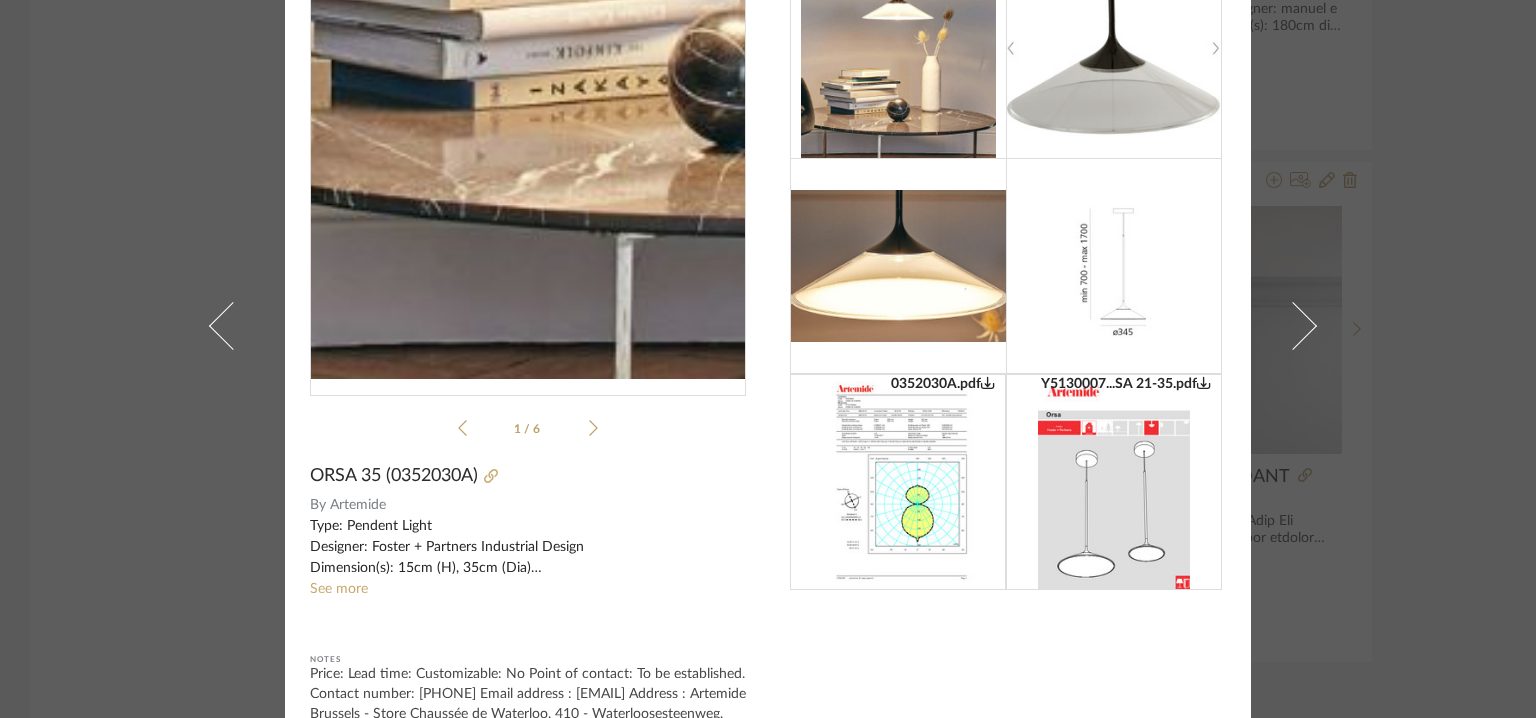 scroll, scrollTop: 188, scrollLeft: 0, axis: vertical 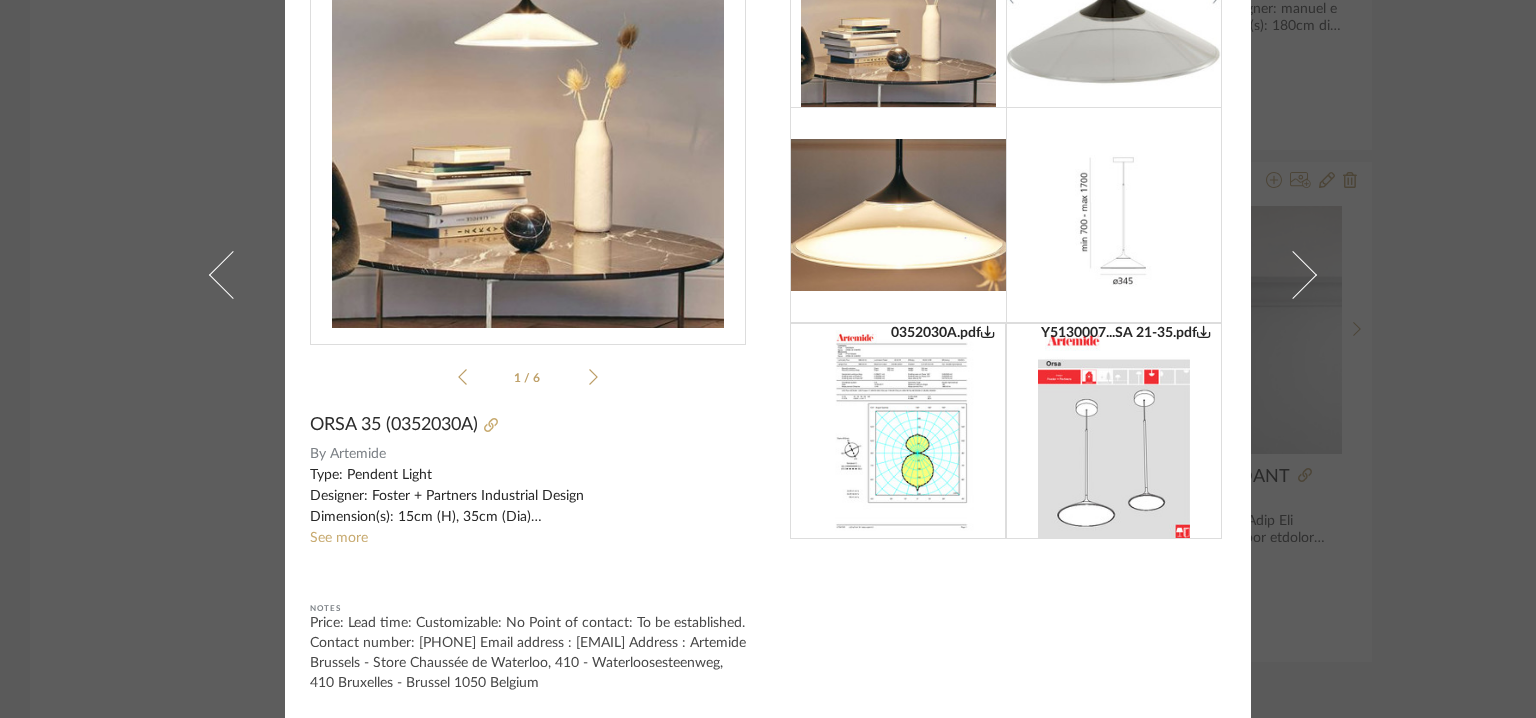 click on "See more" 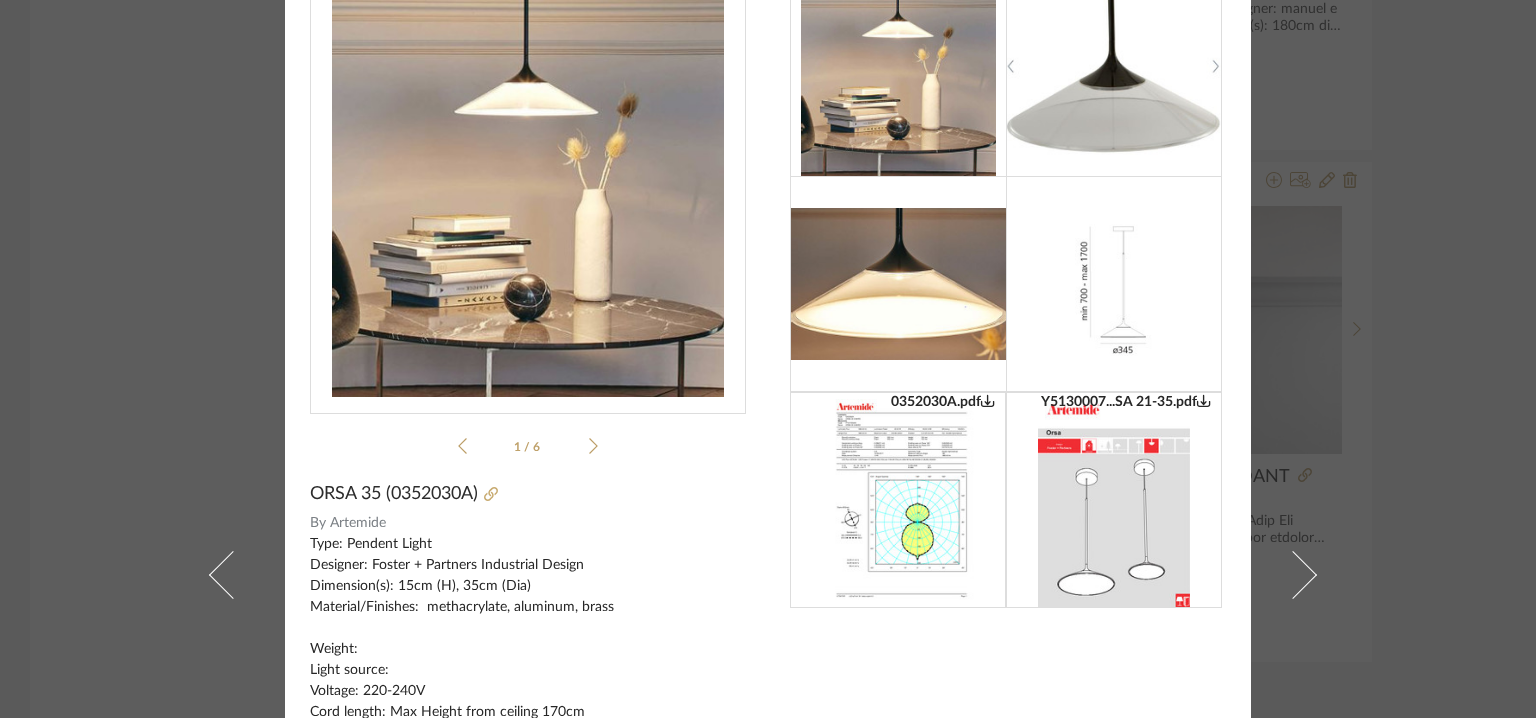 scroll, scrollTop: 0, scrollLeft: 0, axis: both 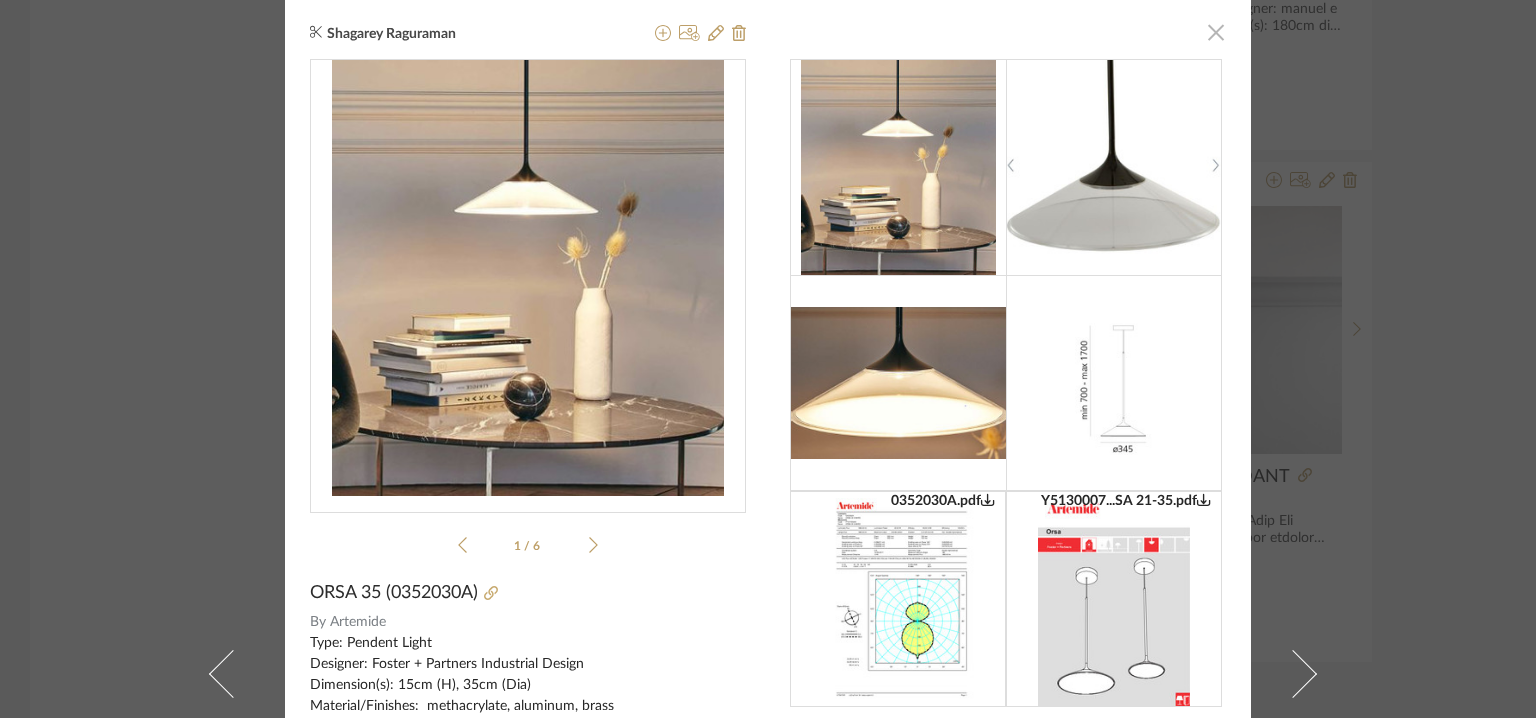 click 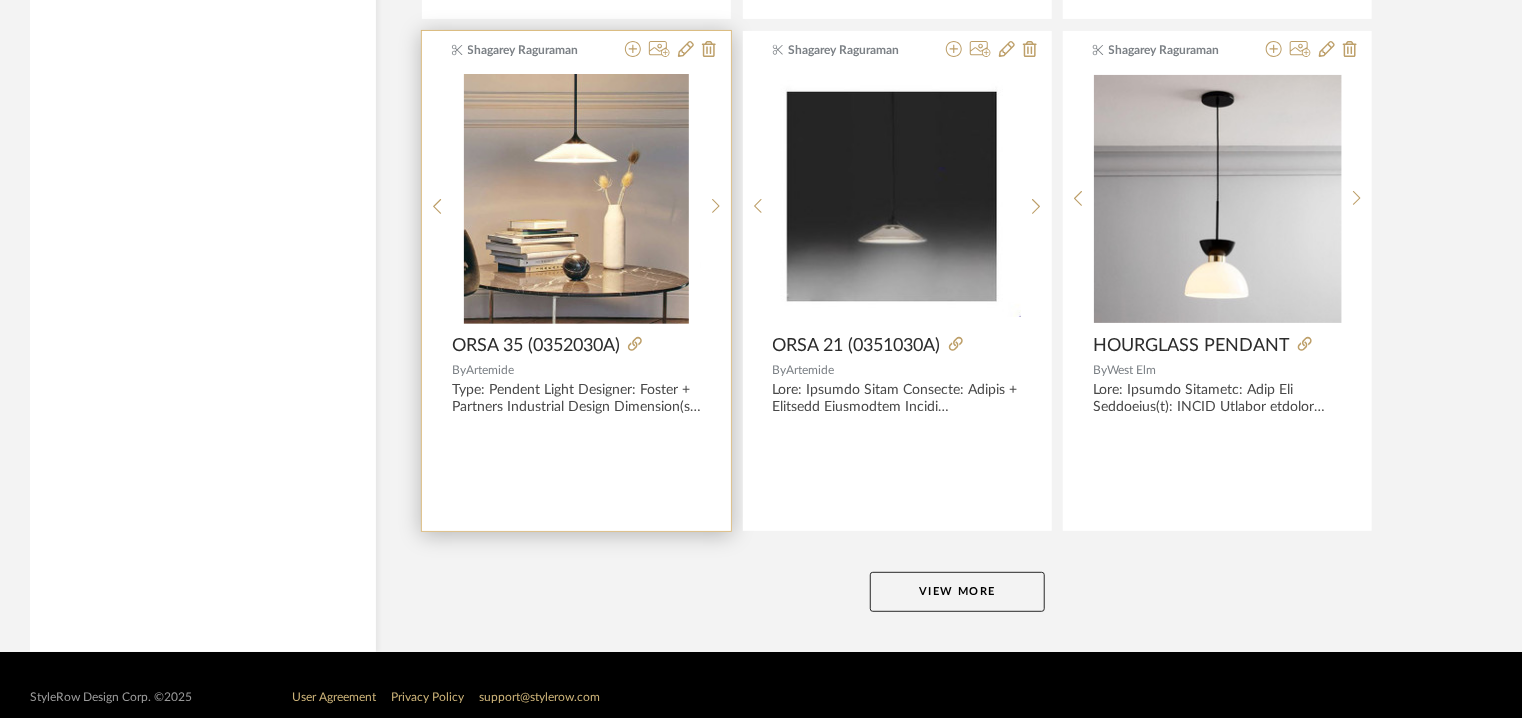 scroll, scrollTop: 30621, scrollLeft: 0, axis: vertical 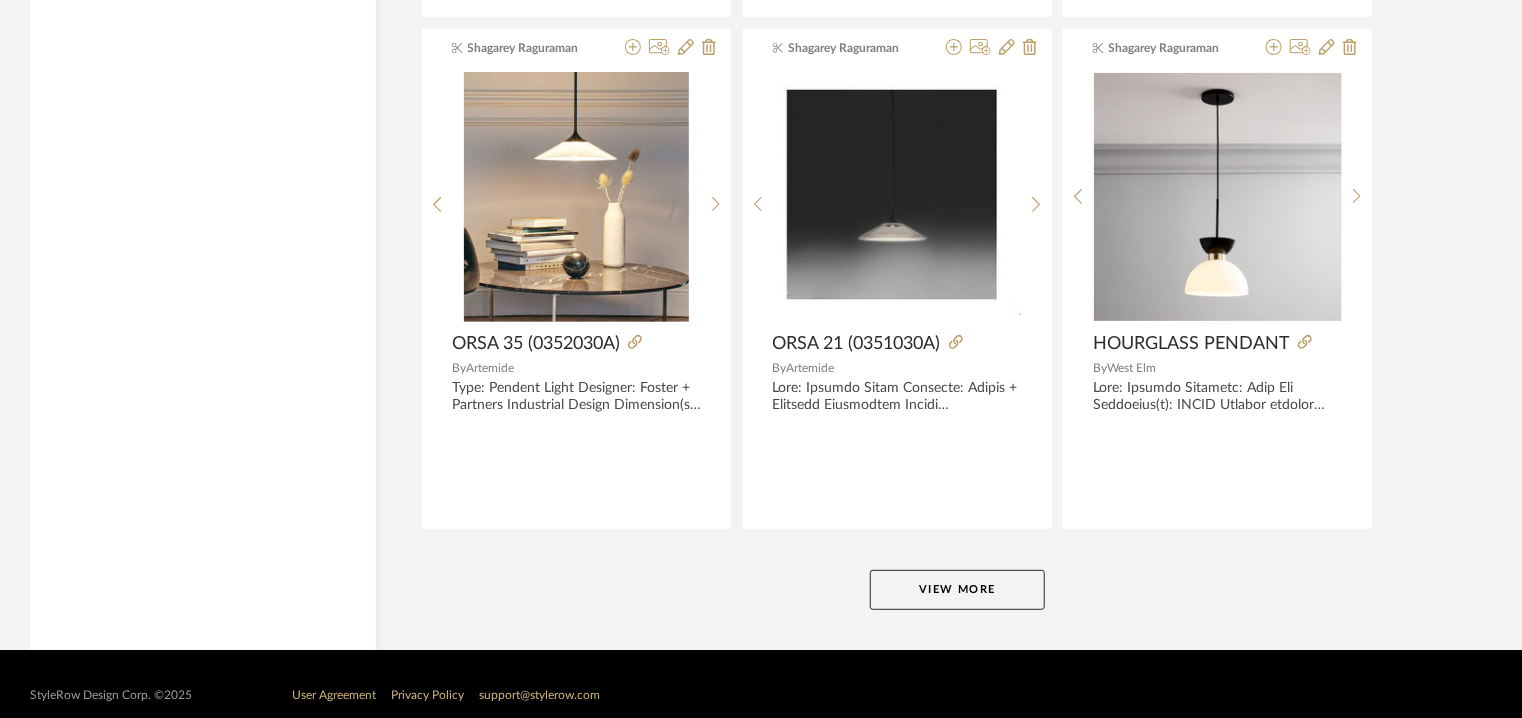 click on "View More" 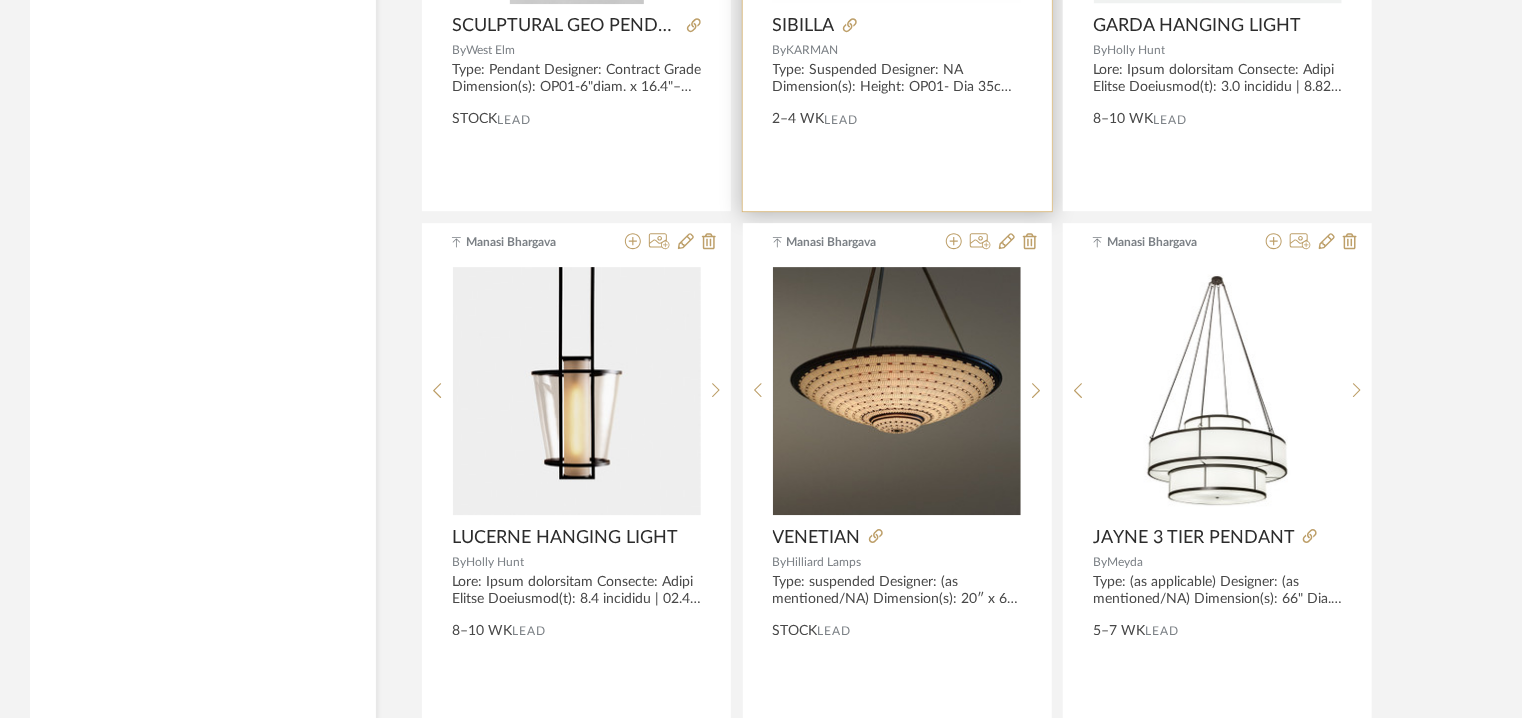 scroll, scrollTop: 33521, scrollLeft: 0, axis: vertical 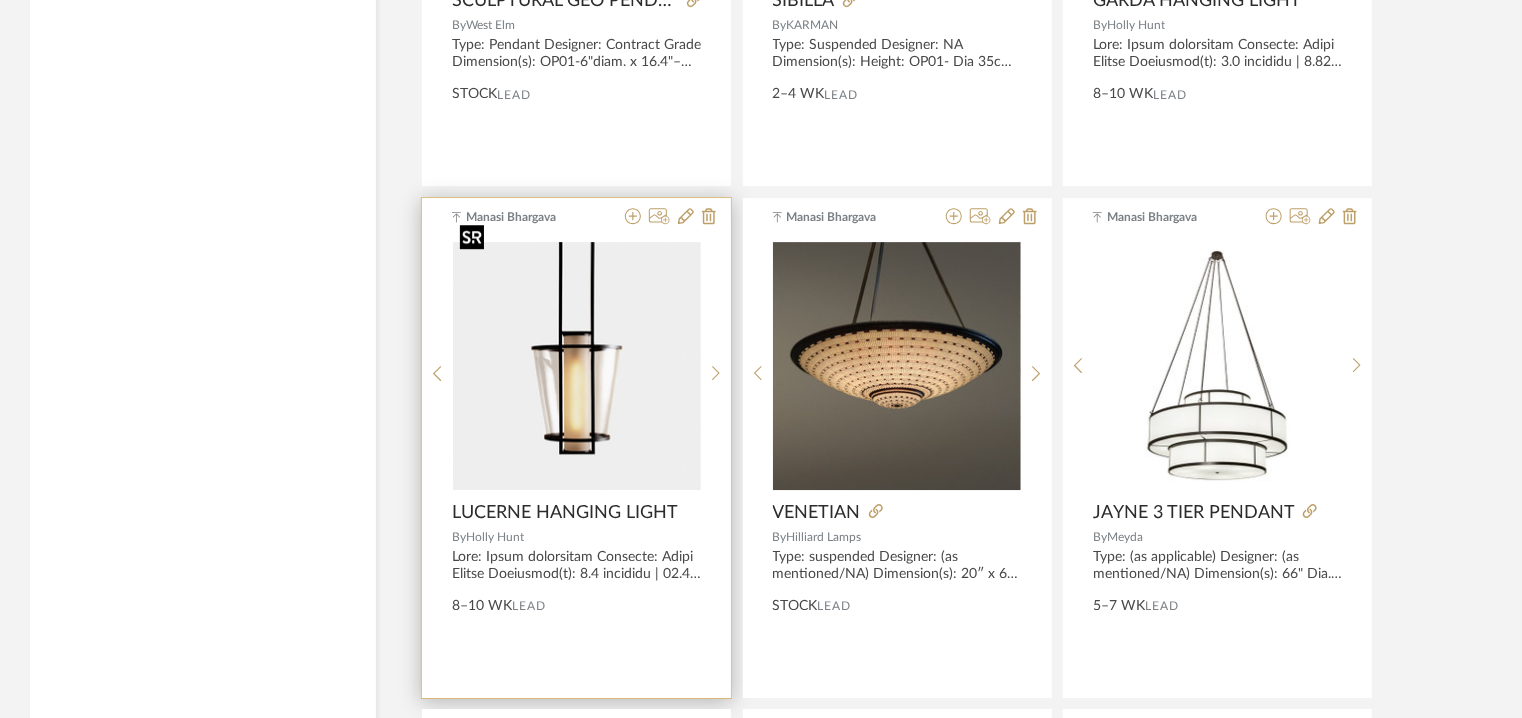 click at bounding box center (577, 366) 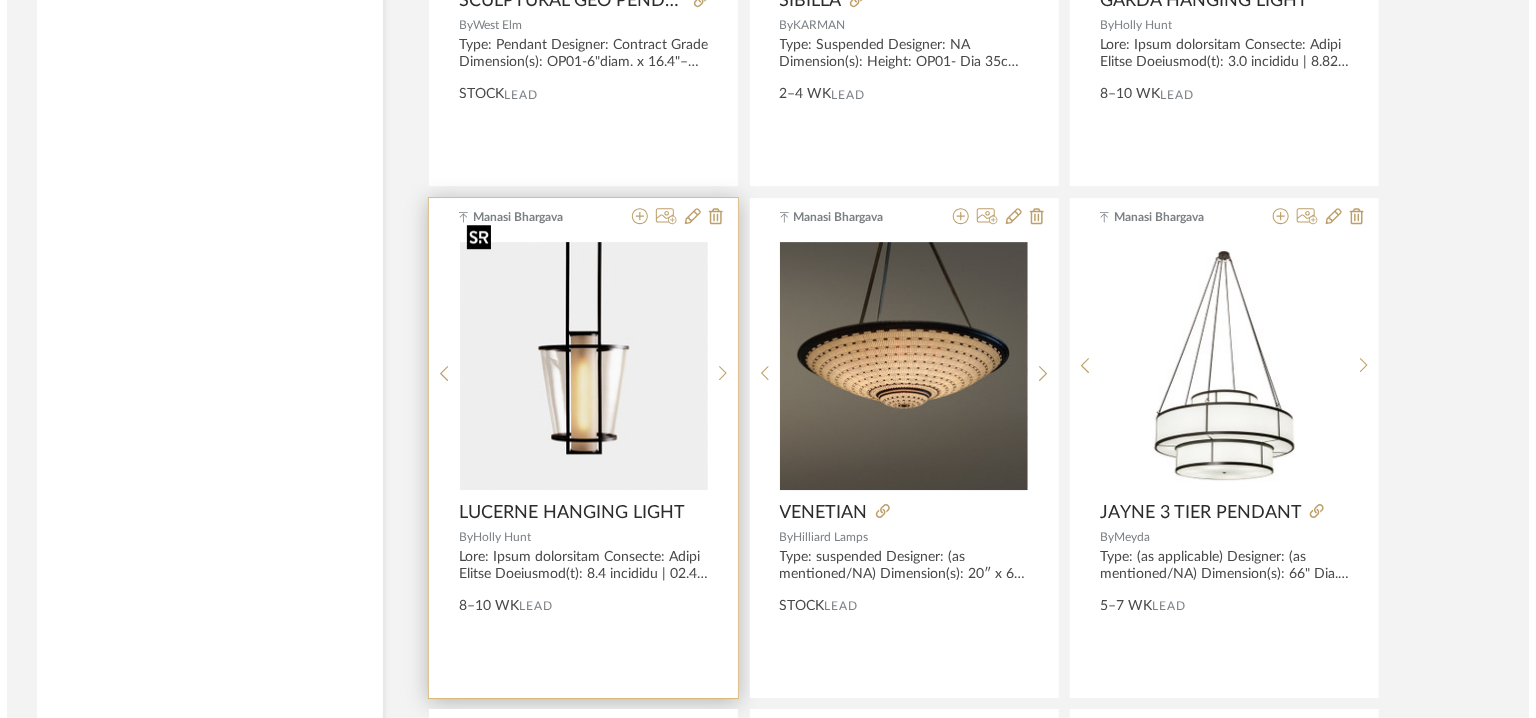 scroll, scrollTop: 0, scrollLeft: 0, axis: both 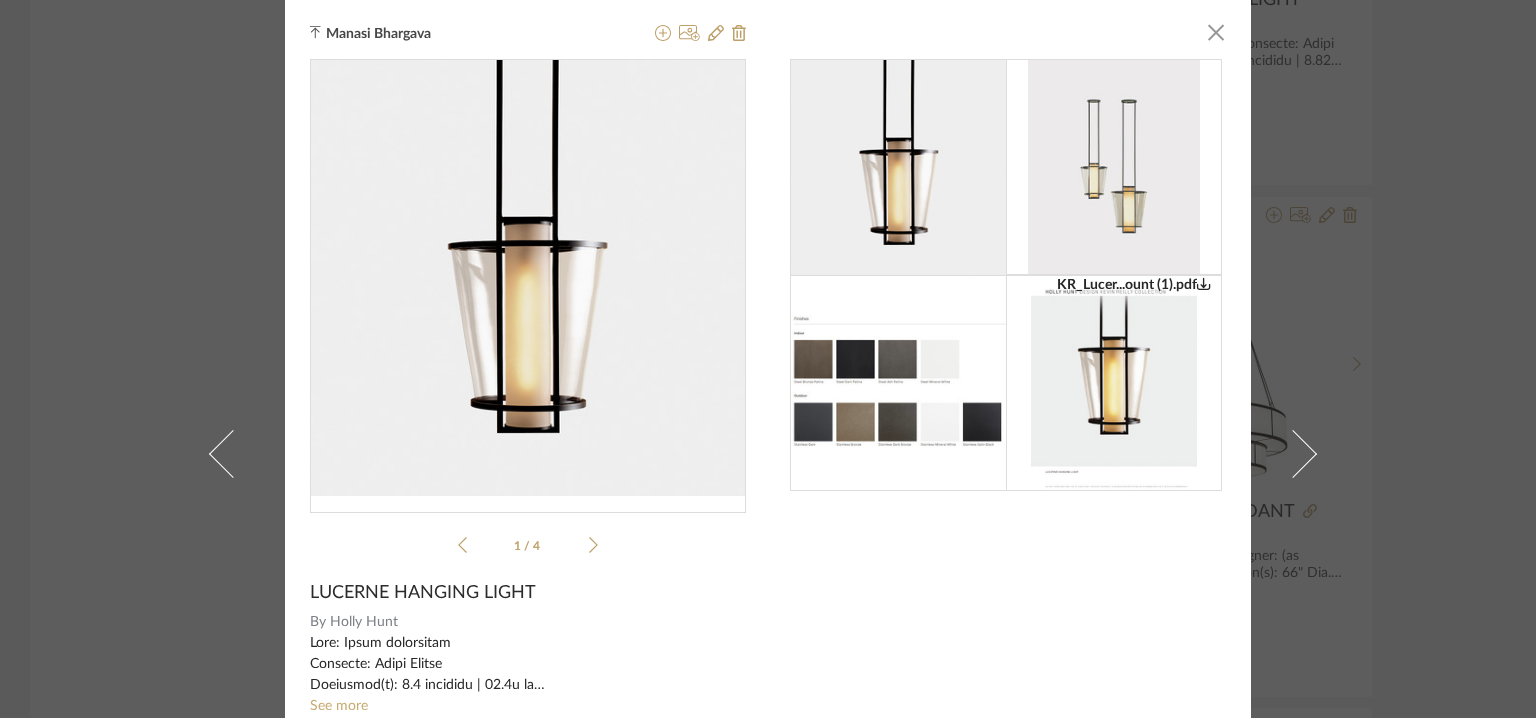 drag, startPoint x: 1210, startPoint y: 35, endPoint x: 728, endPoint y: 408, distance: 609.4694 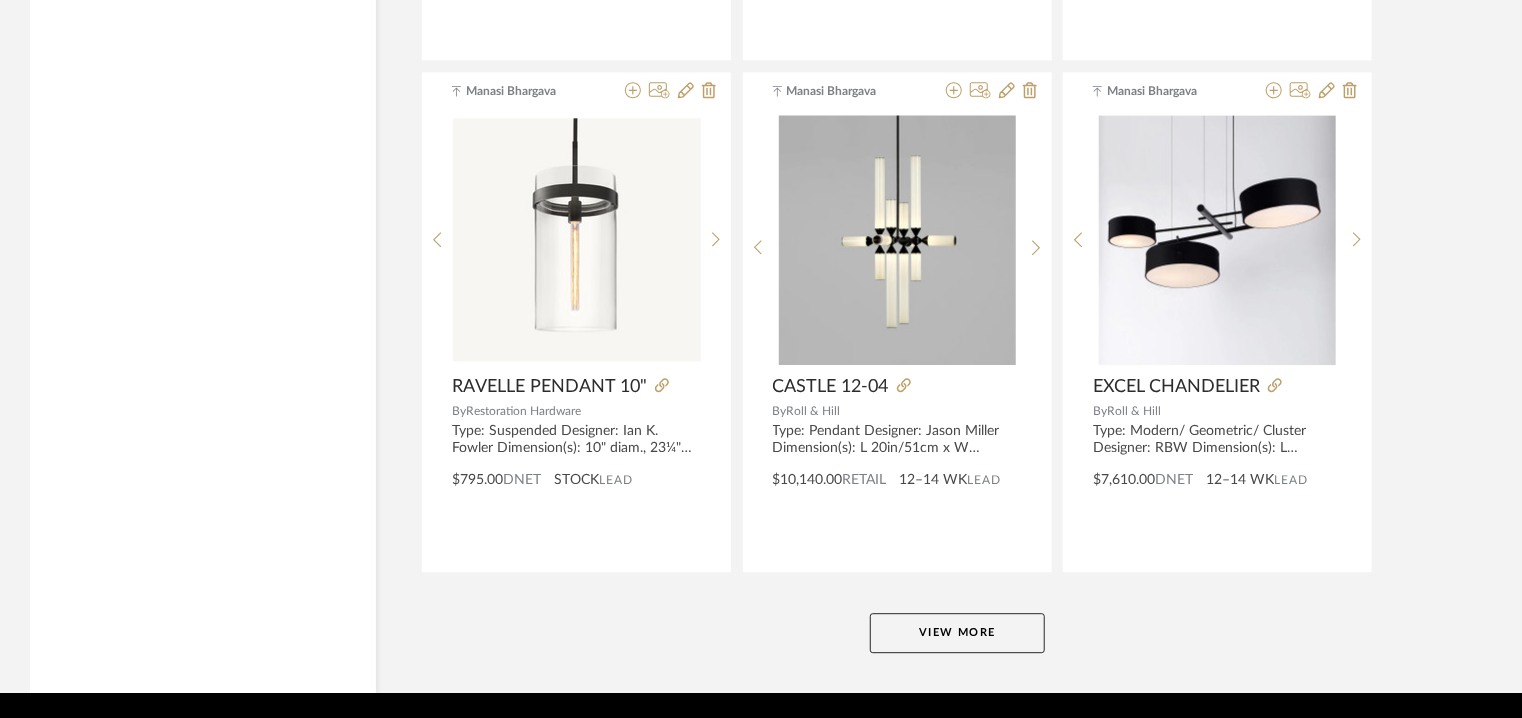scroll, scrollTop: 36754, scrollLeft: 0, axis: vertical 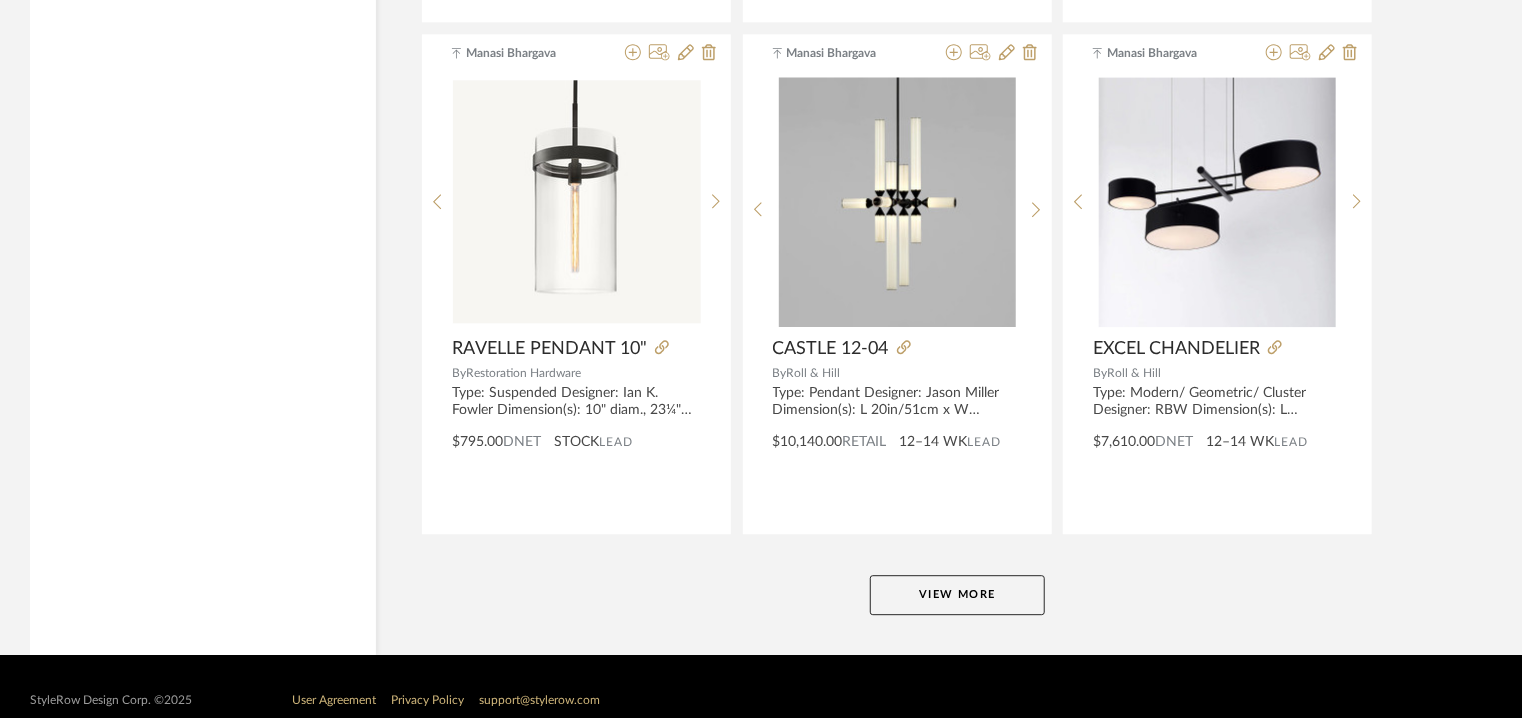click on "View More" 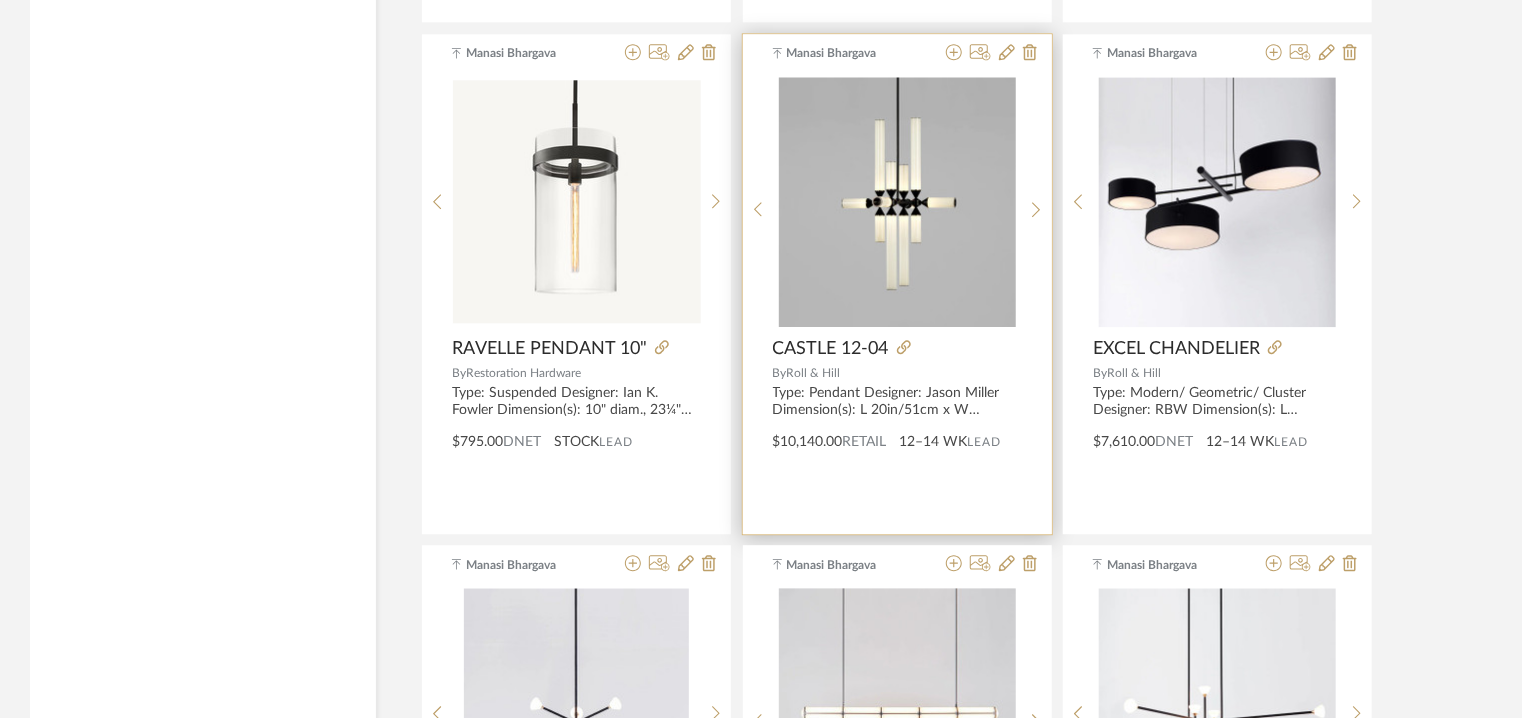 scroll, scrollTop: 36954, scrollLeft: 0, axis: vertical 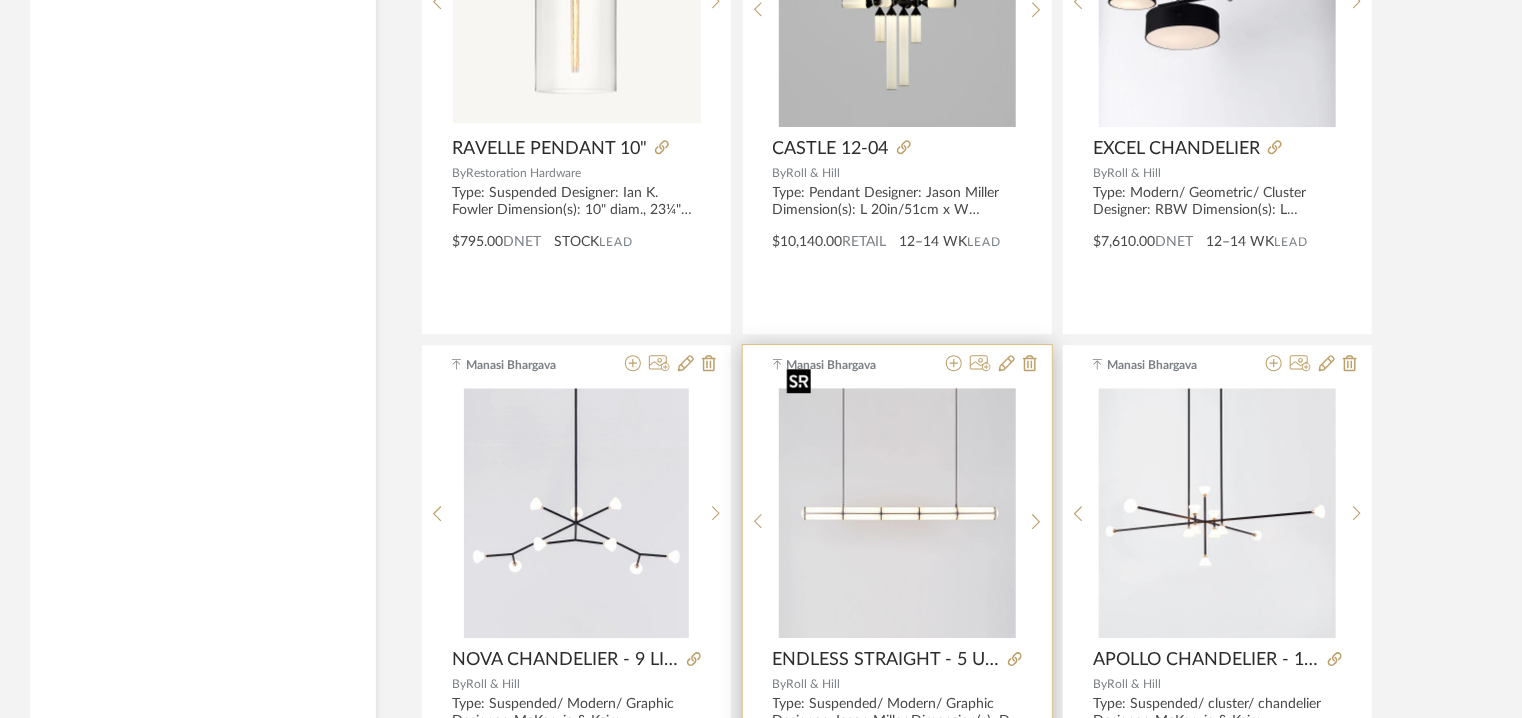 click at bounding box center (897, 513) 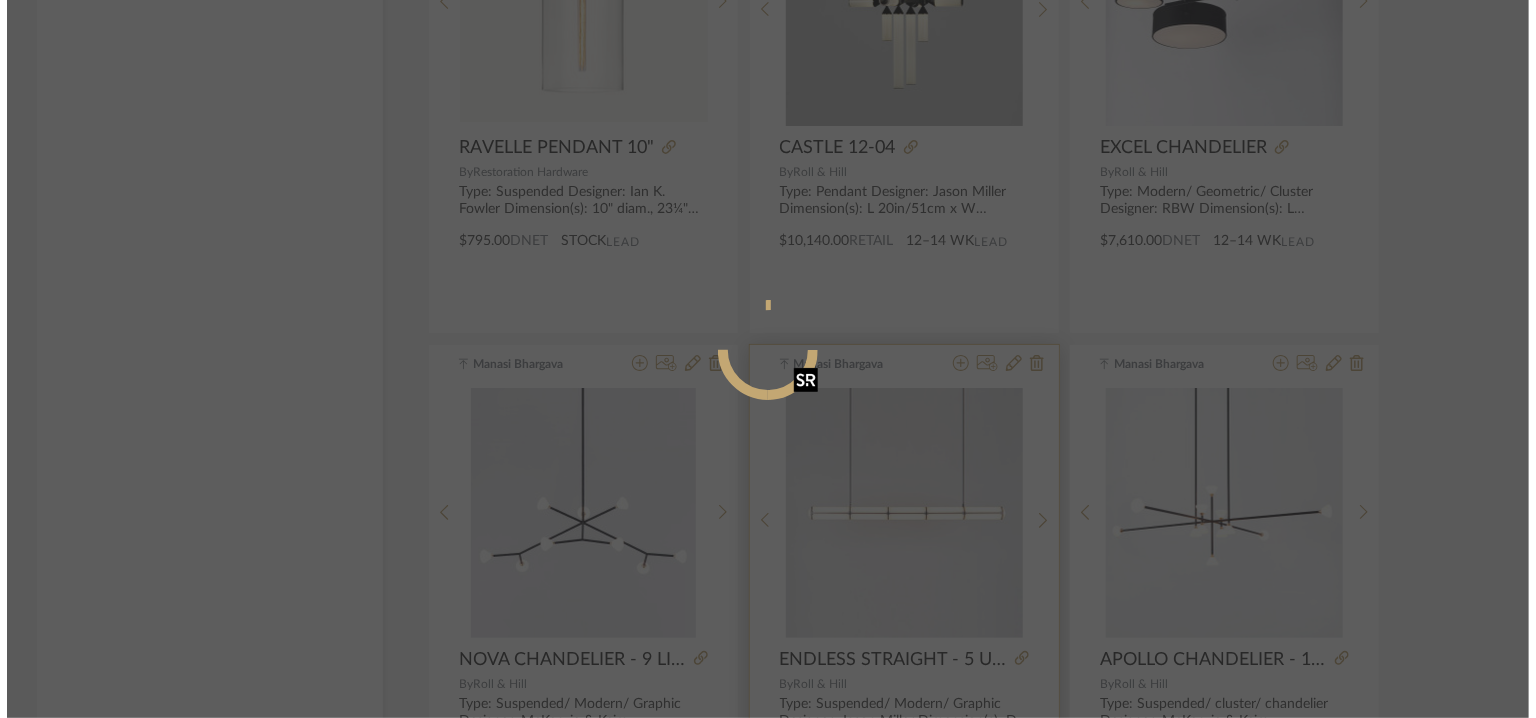 scroll, scrollTop: 0, scrollLeft: 0, axis: both 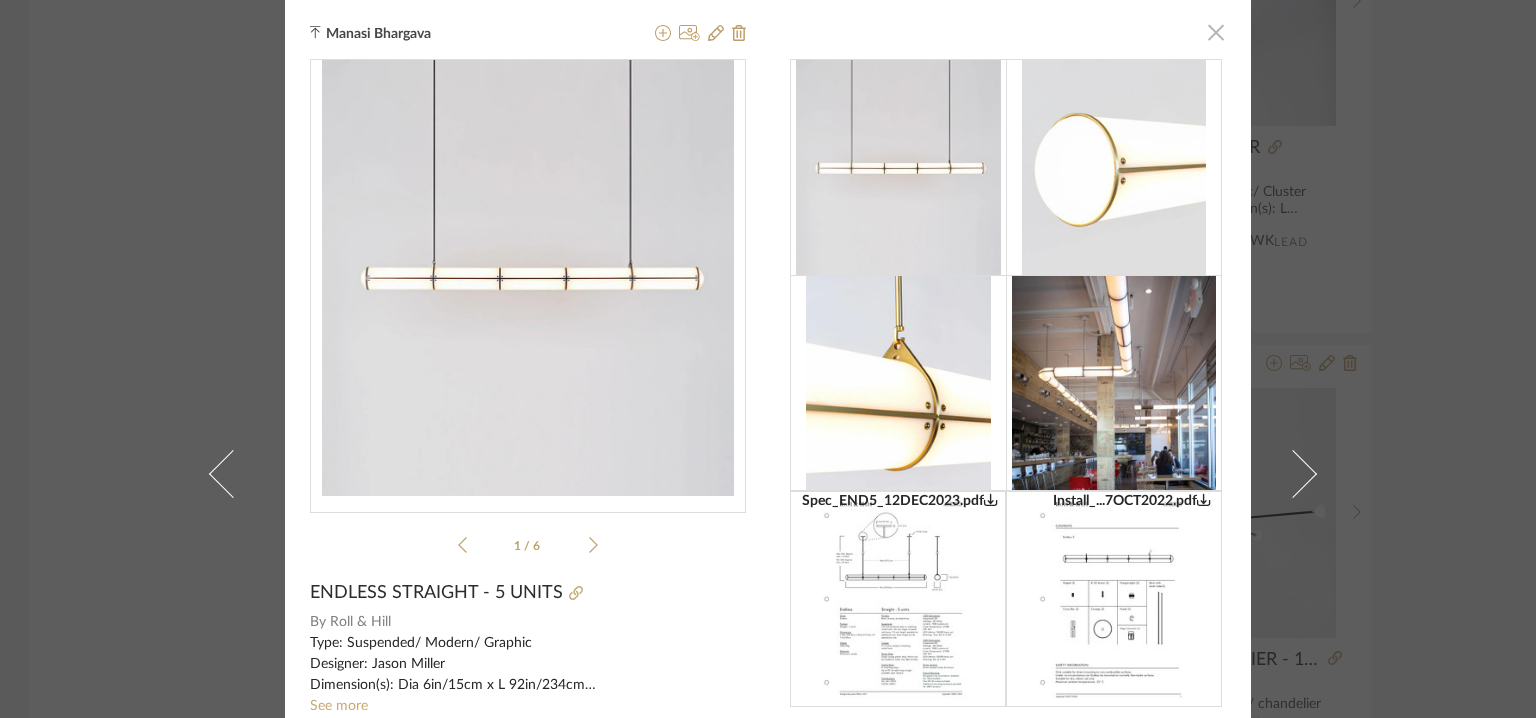 click 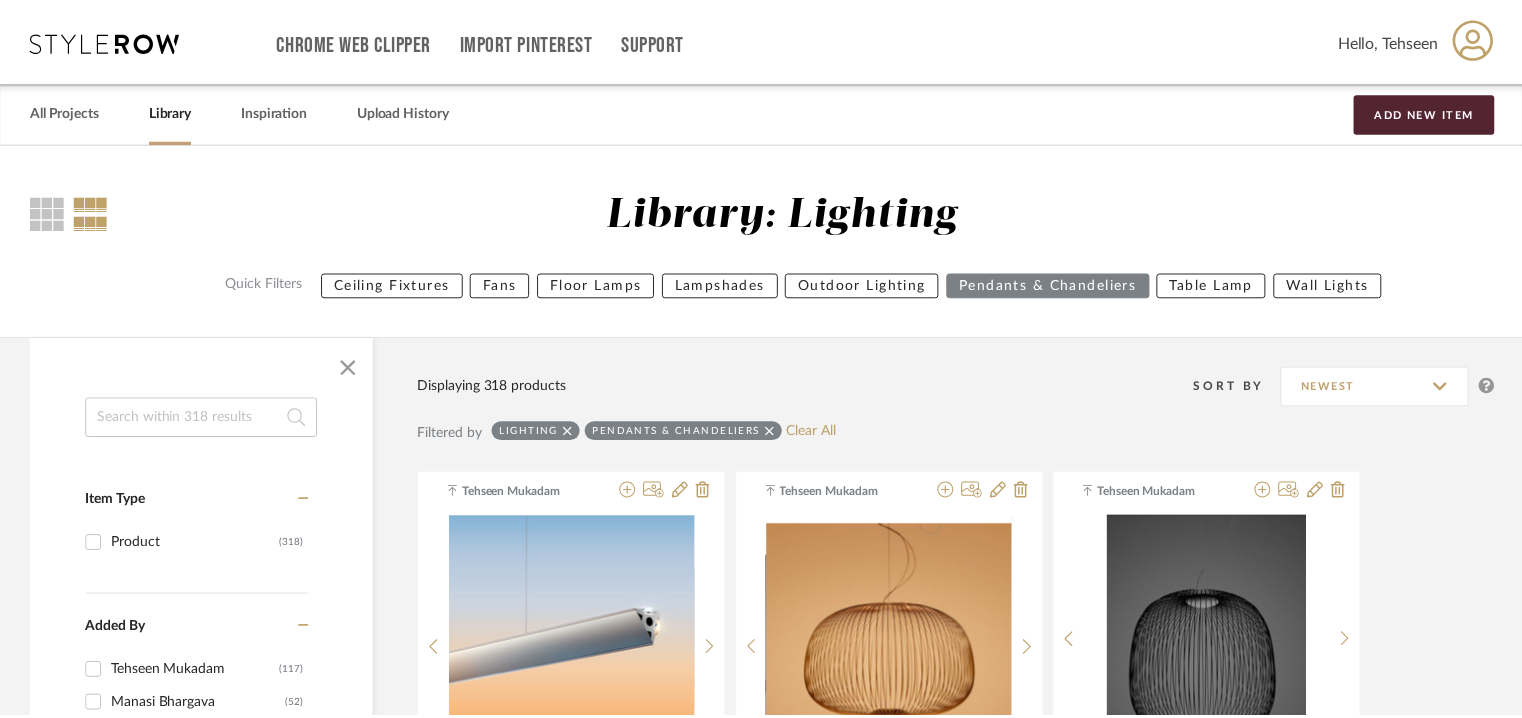 scroll, scrollTop: 36954, scrollLeft: 0, axis: vertical 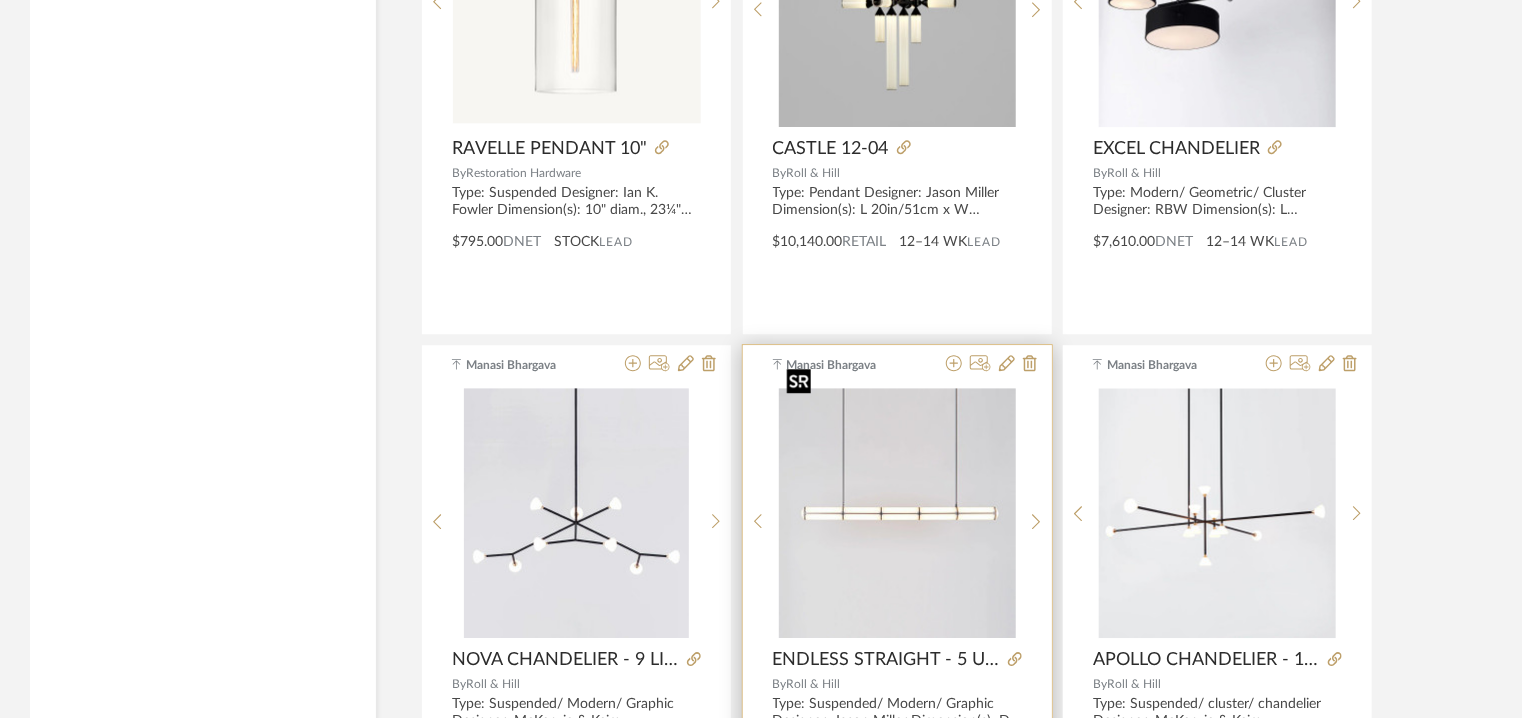 click at bounding box center (897, 513) 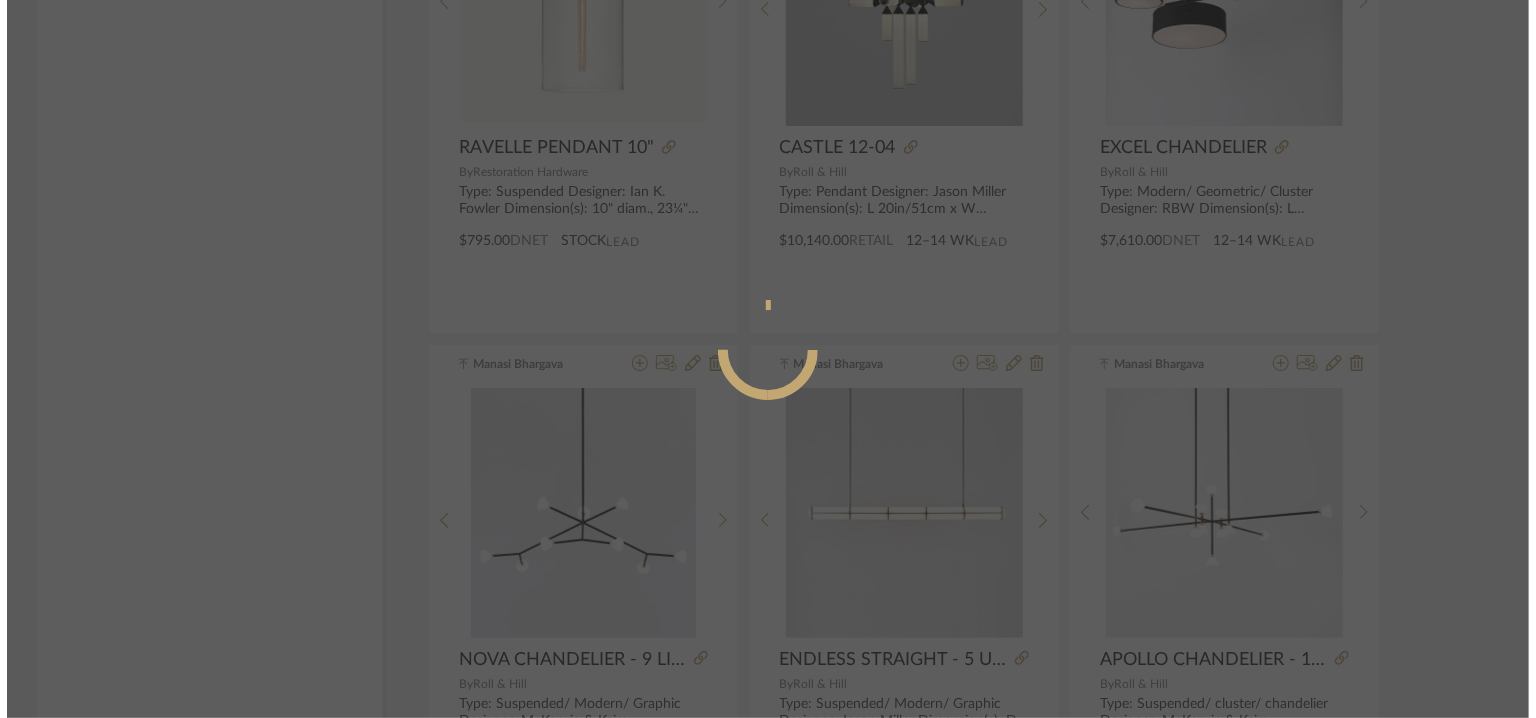 scroll, scrollTop: 0, scrollLeft: 0, axis: both 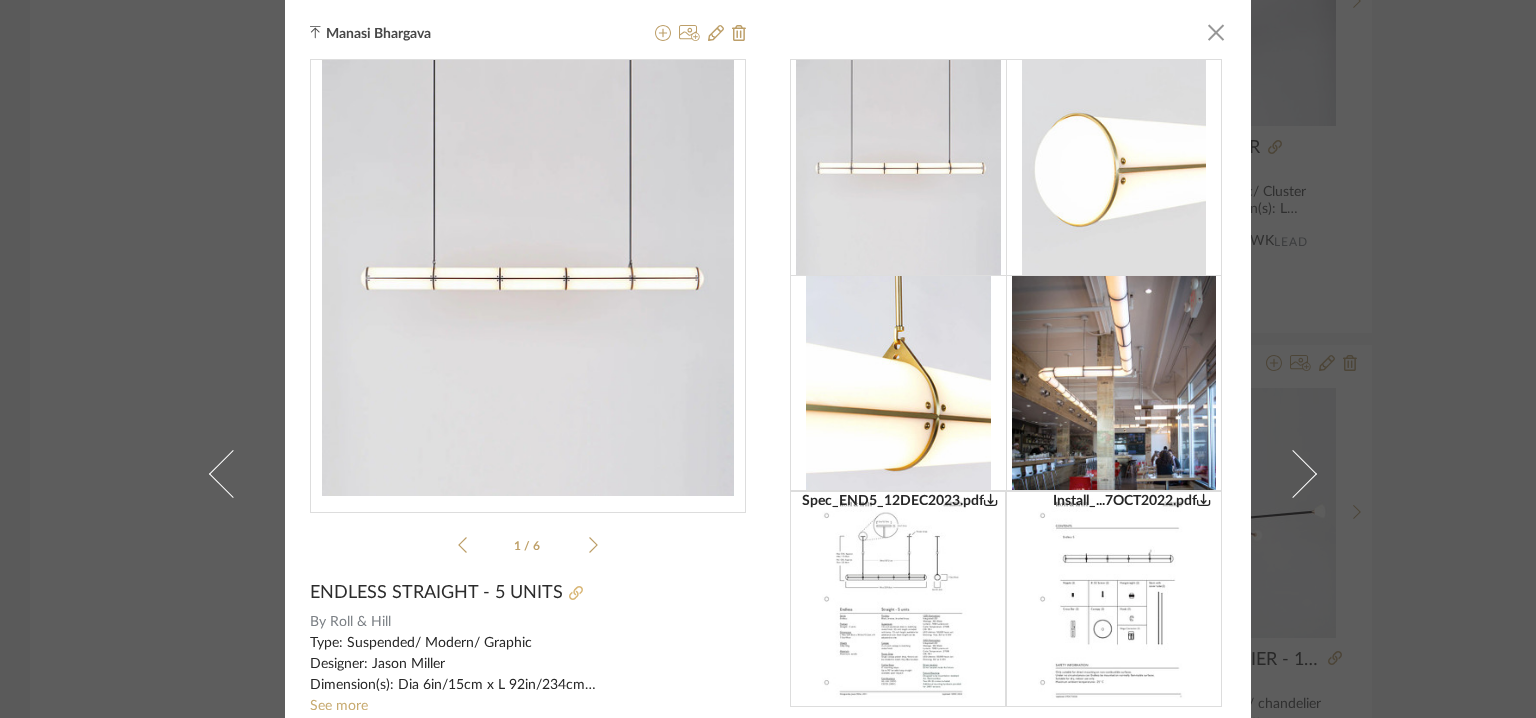 click 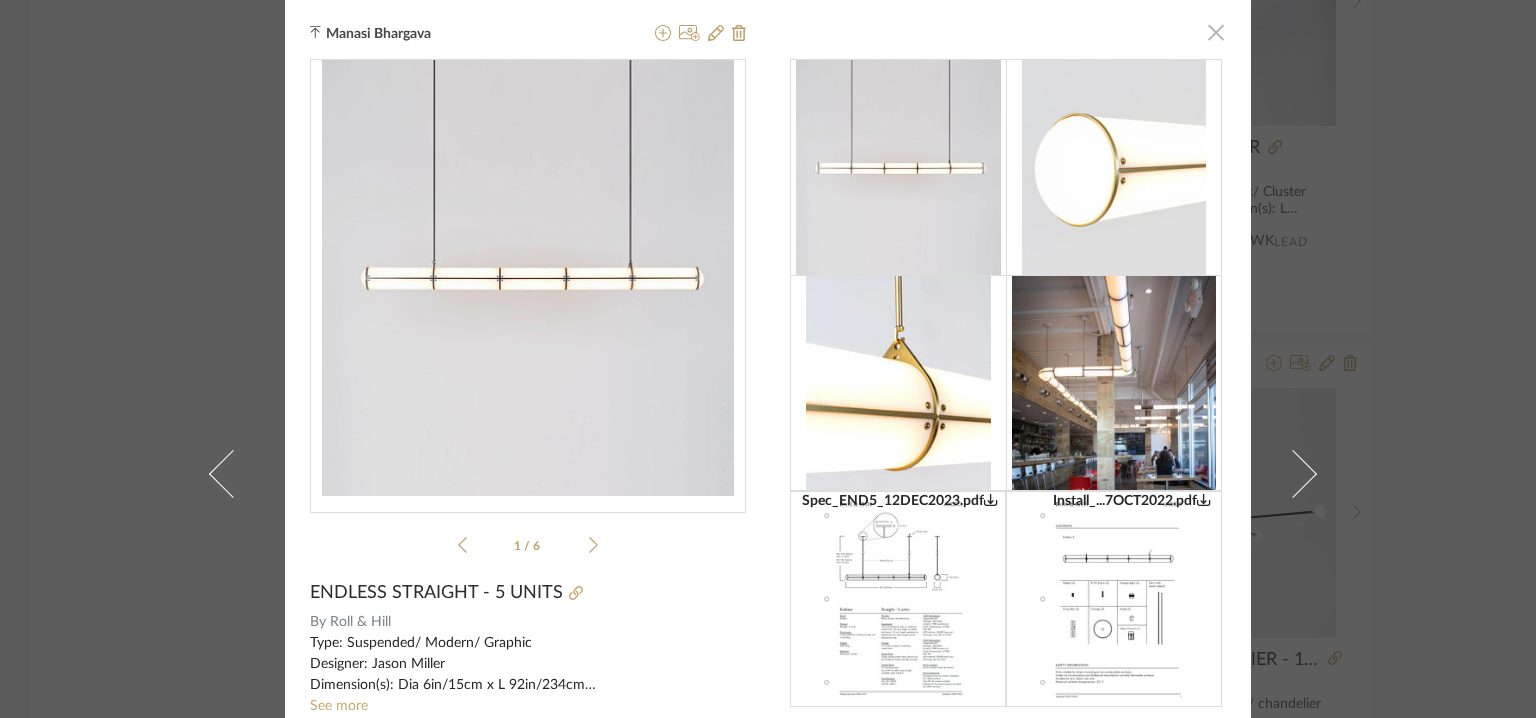 click 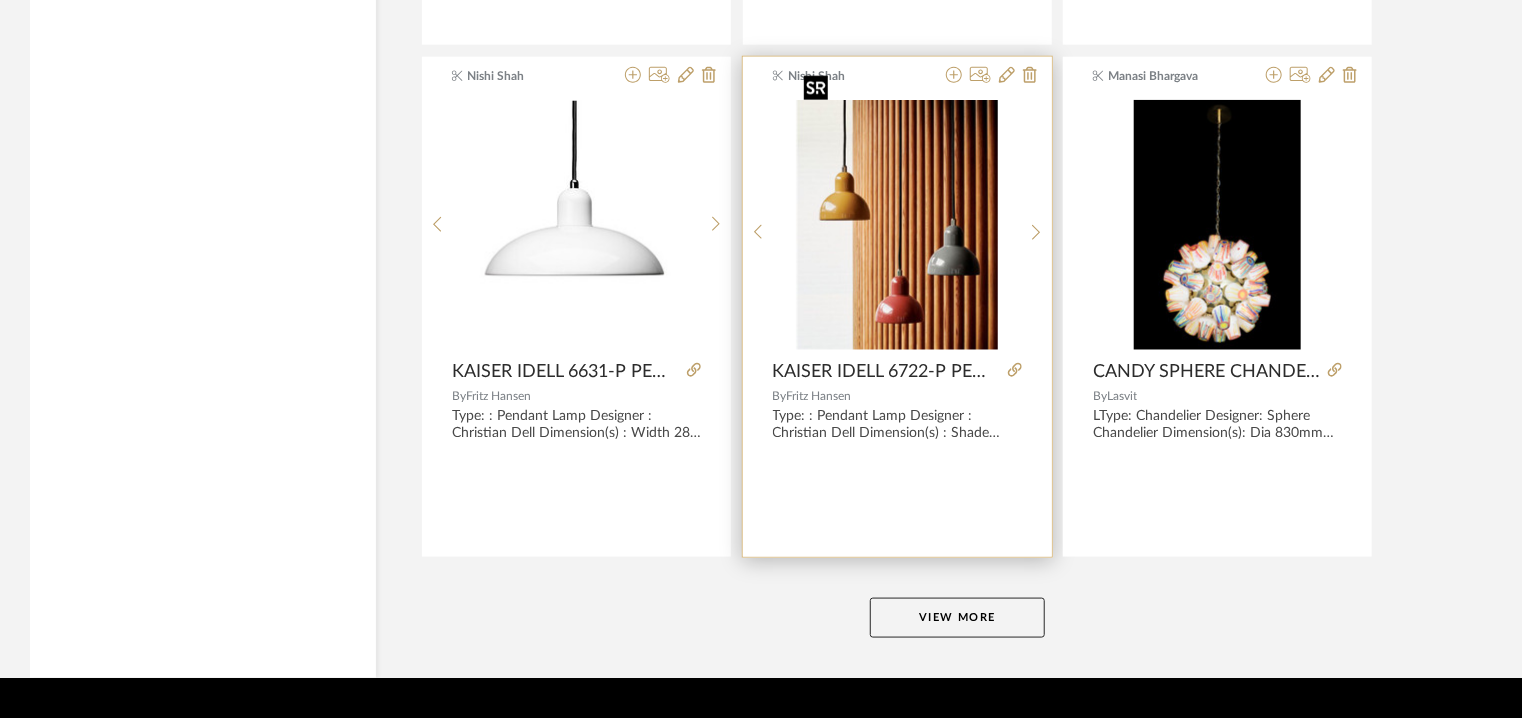 scroll, scrollTop: 42888, scrollLeft: 0, axis: vertical 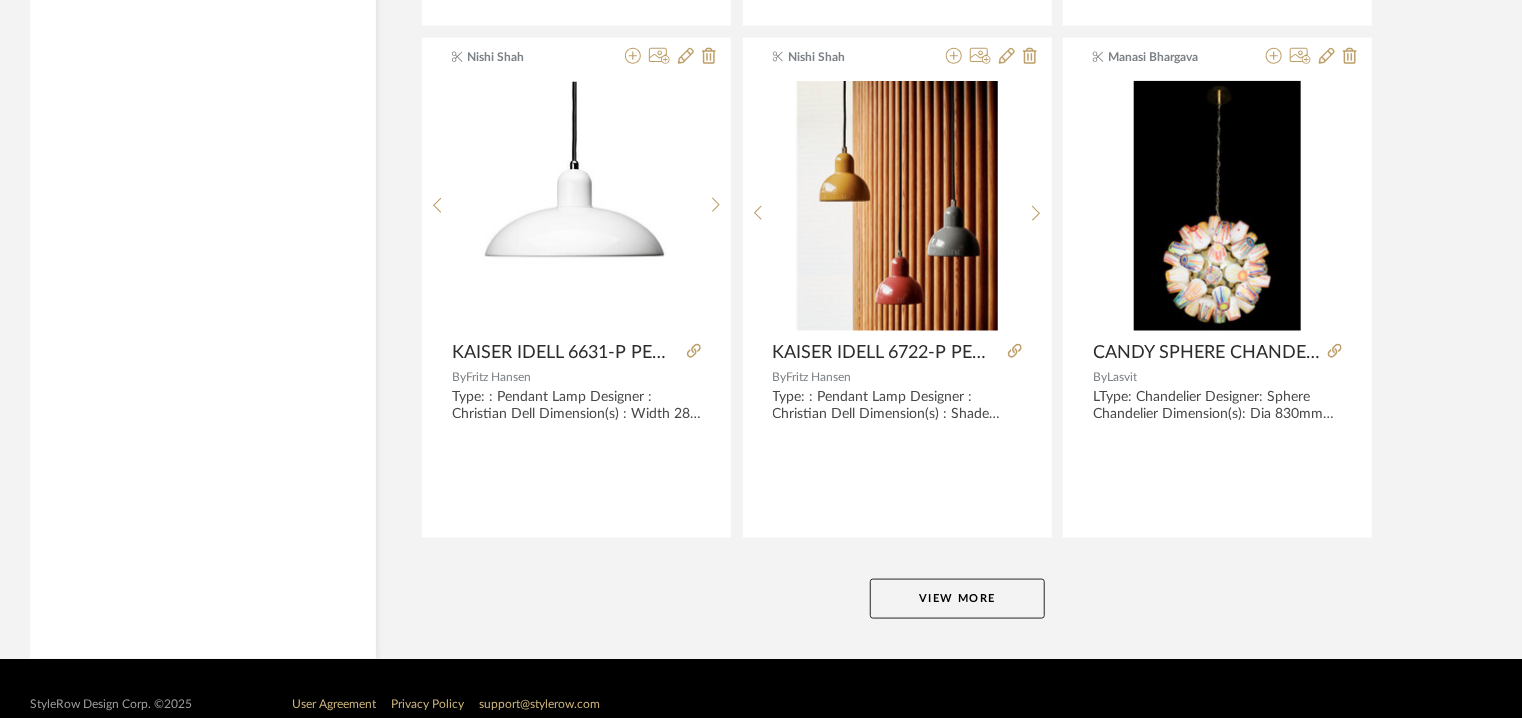 click on "View More" 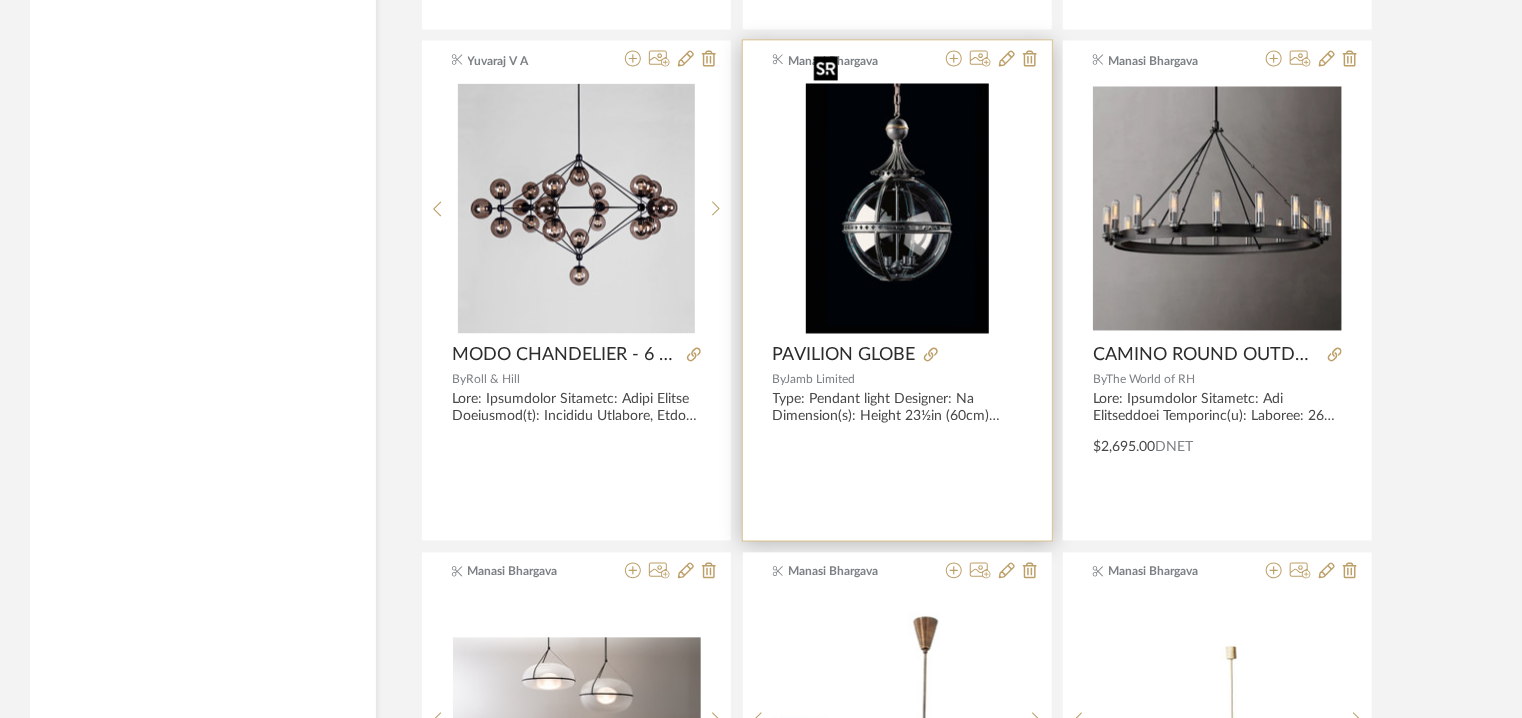 scroll, scrollTop: 47888, scrollLeft: 0, axis: vertical 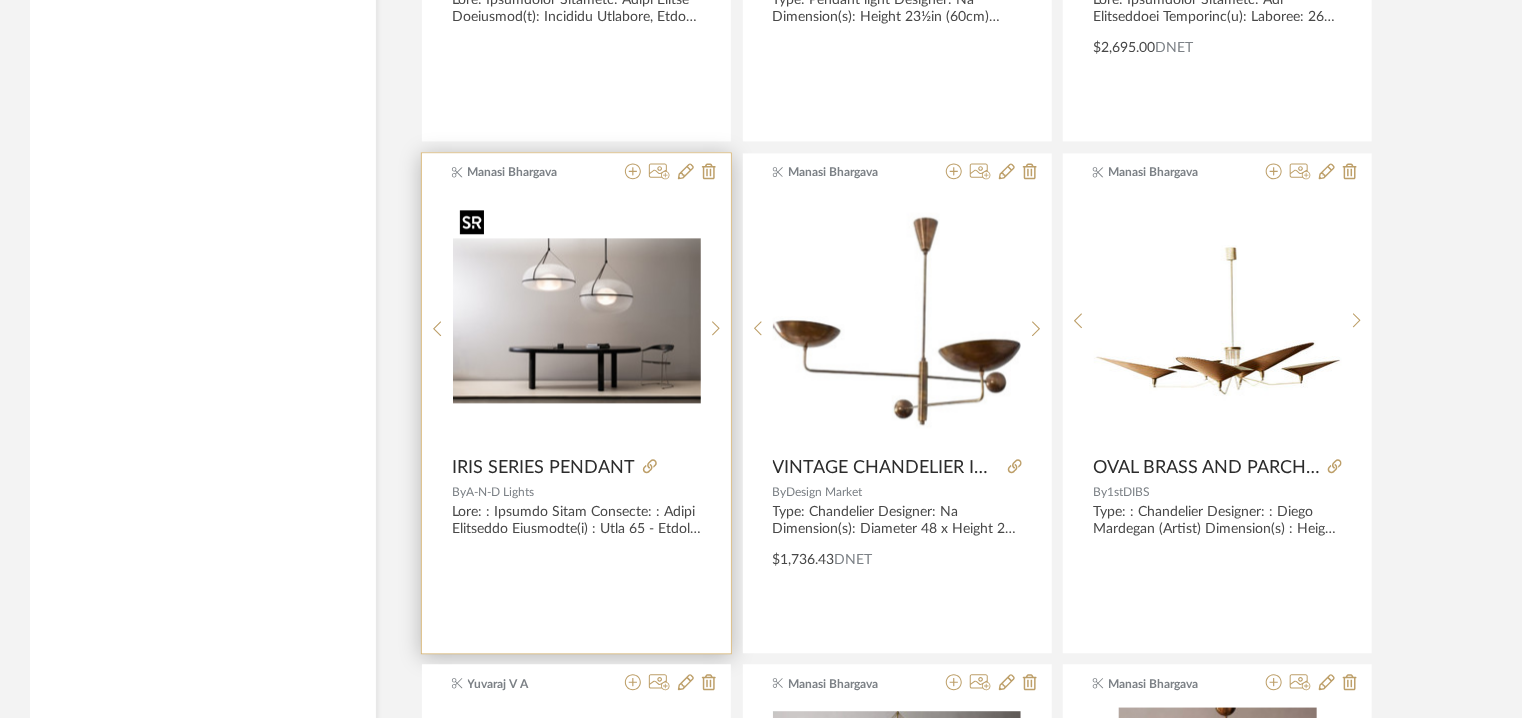 click at bounding box center [577, 321] 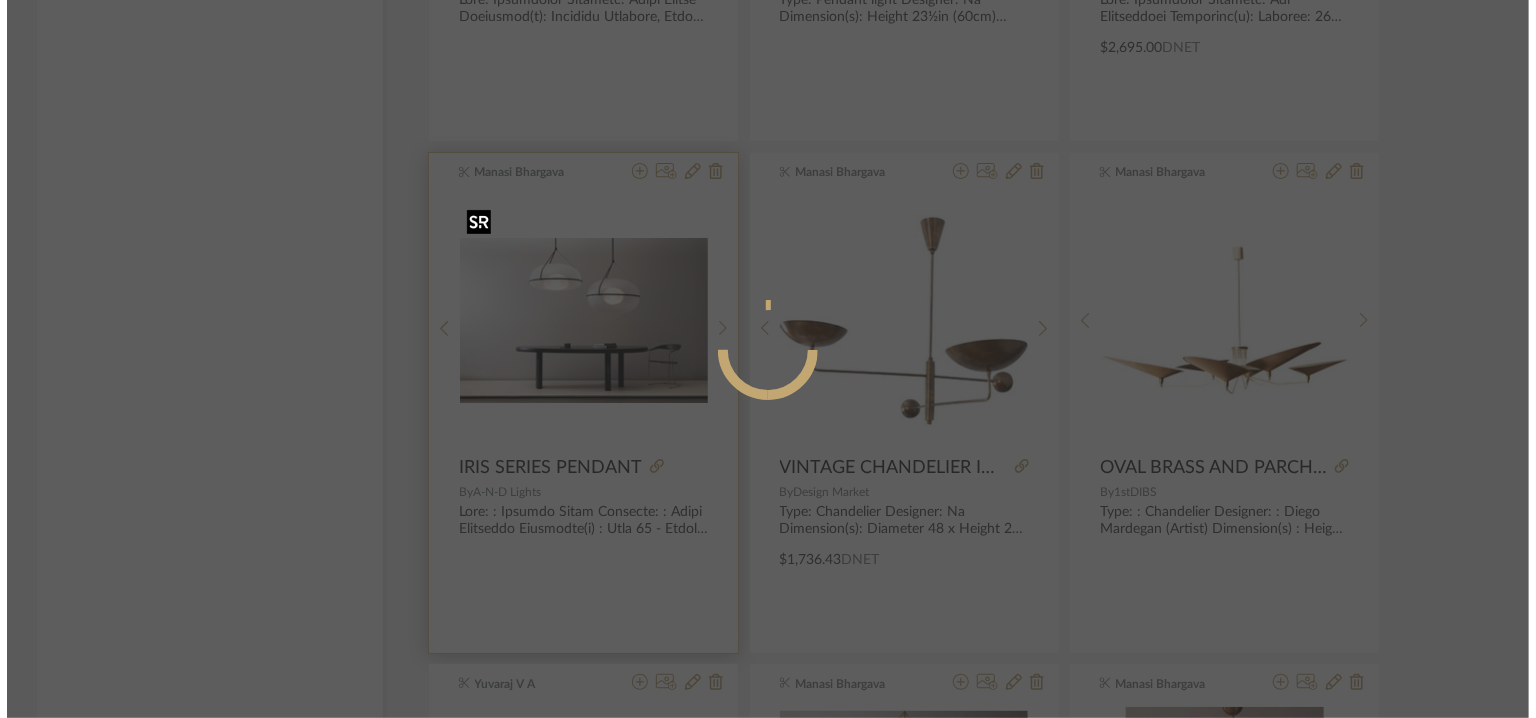 scroll, scrollTop: 0, scrollLeft: 0, axis: both 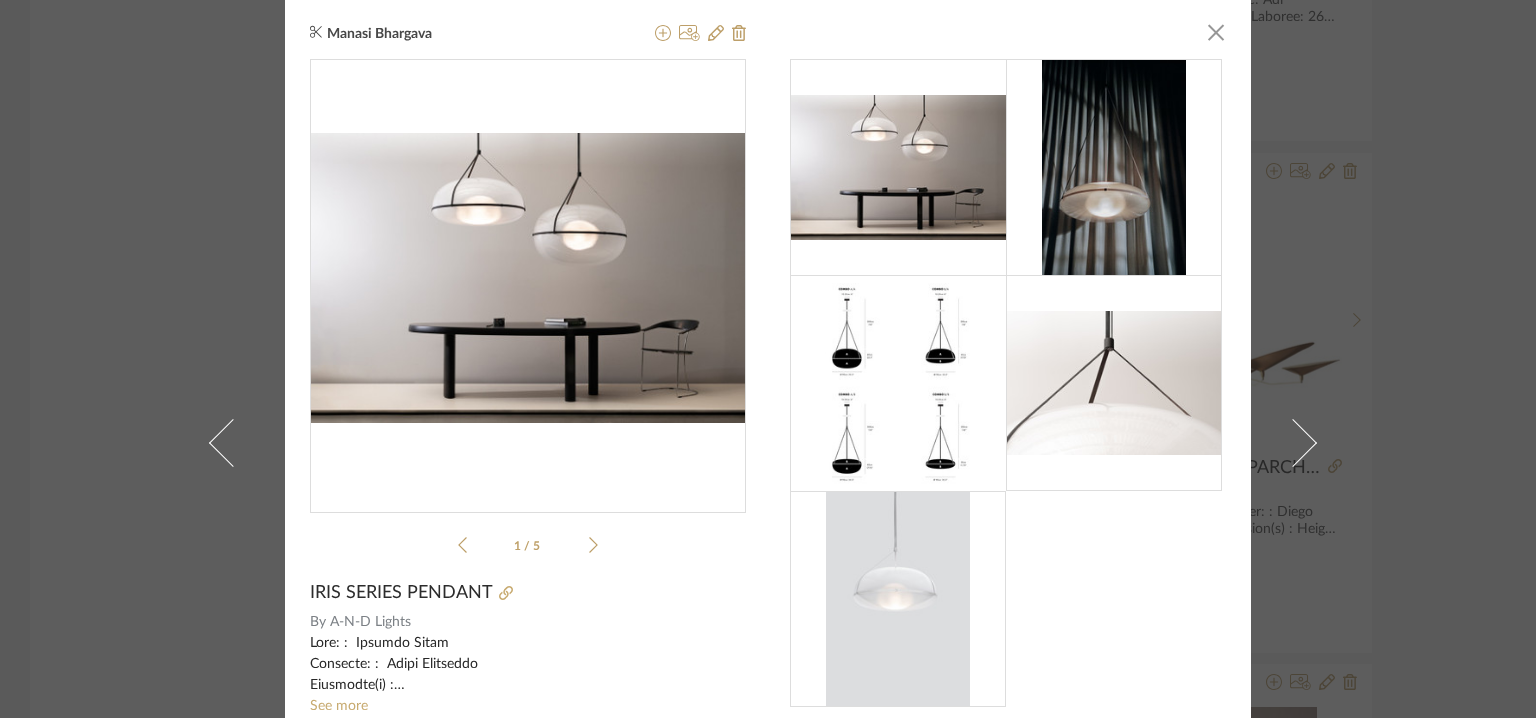 click at bounding box center (528, 278) 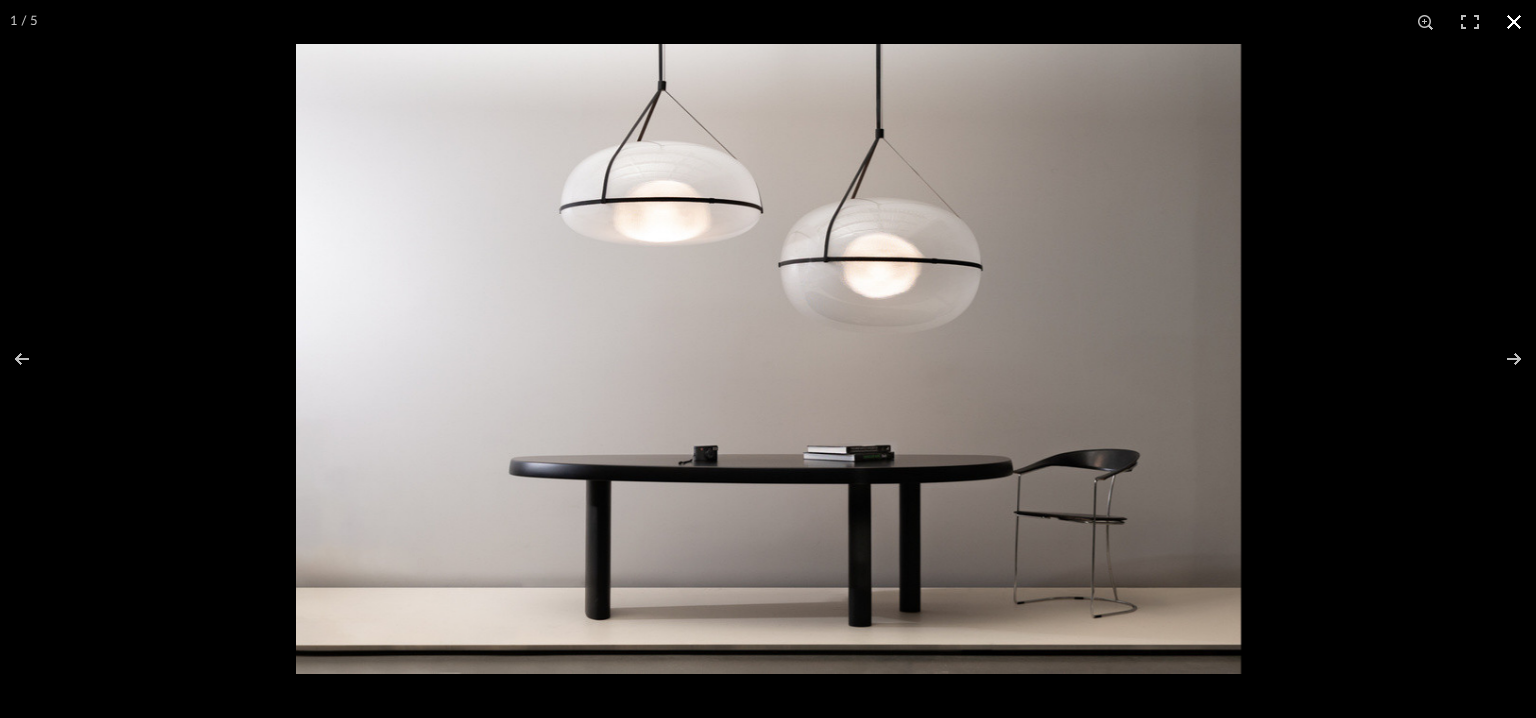 click at bounding box center [1514, 22] 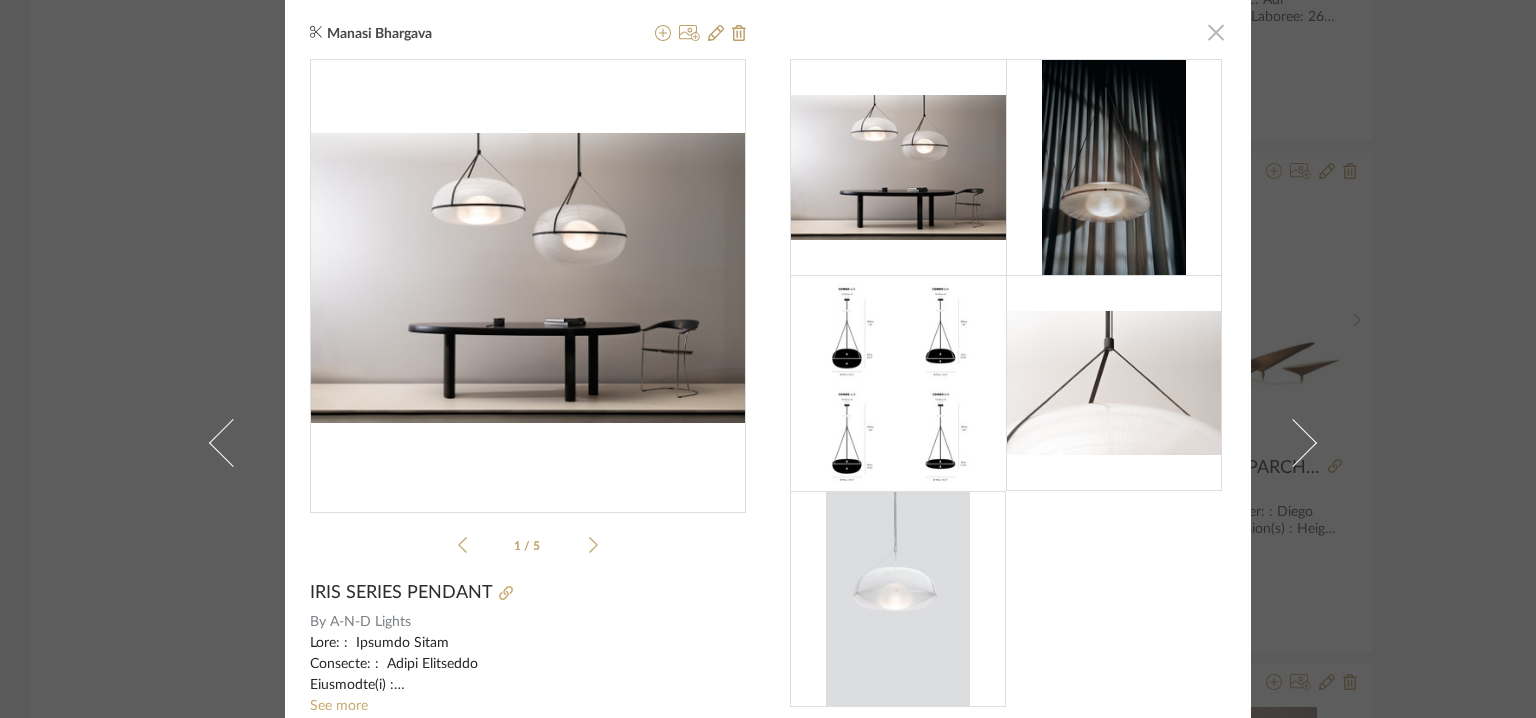 click 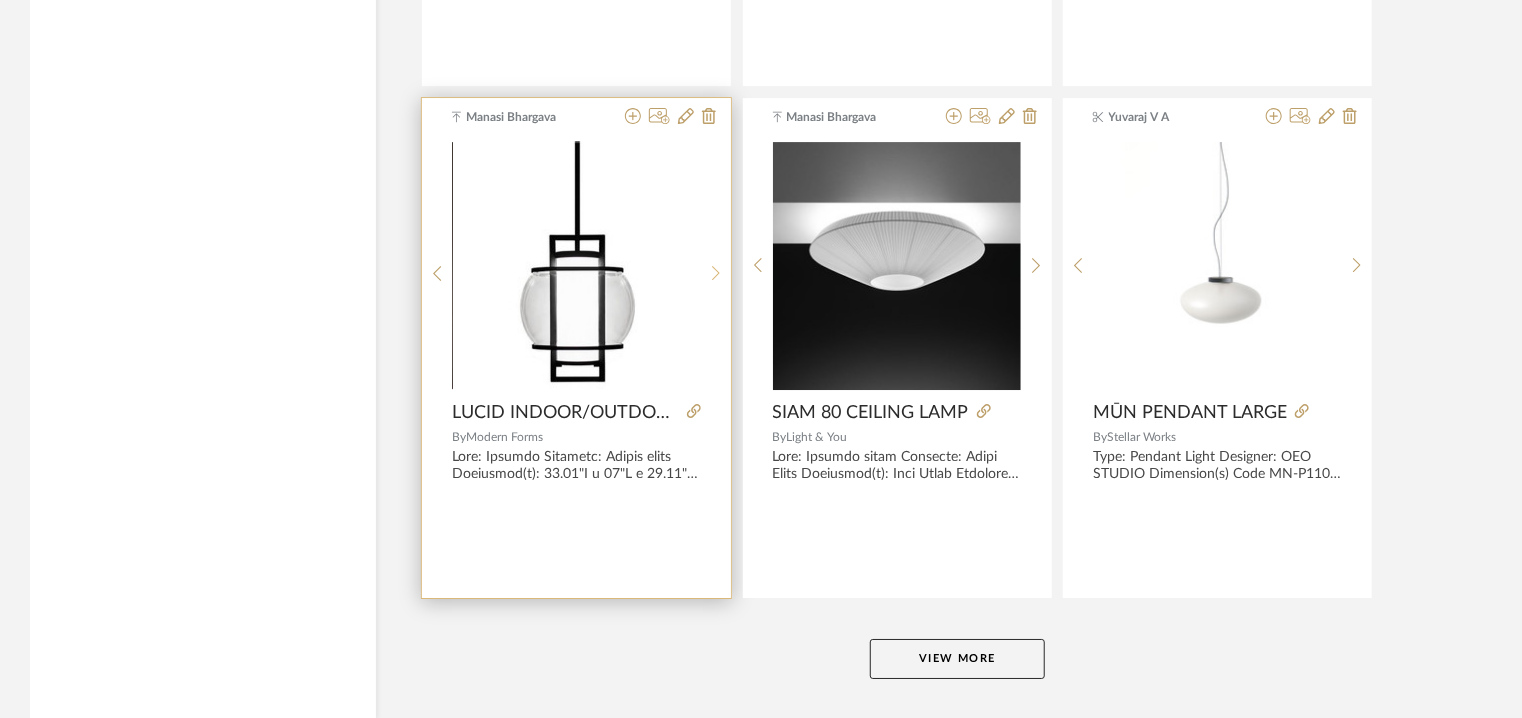 scroll, scrollTop: 49020, scrollLeft: 0, axis: vertical 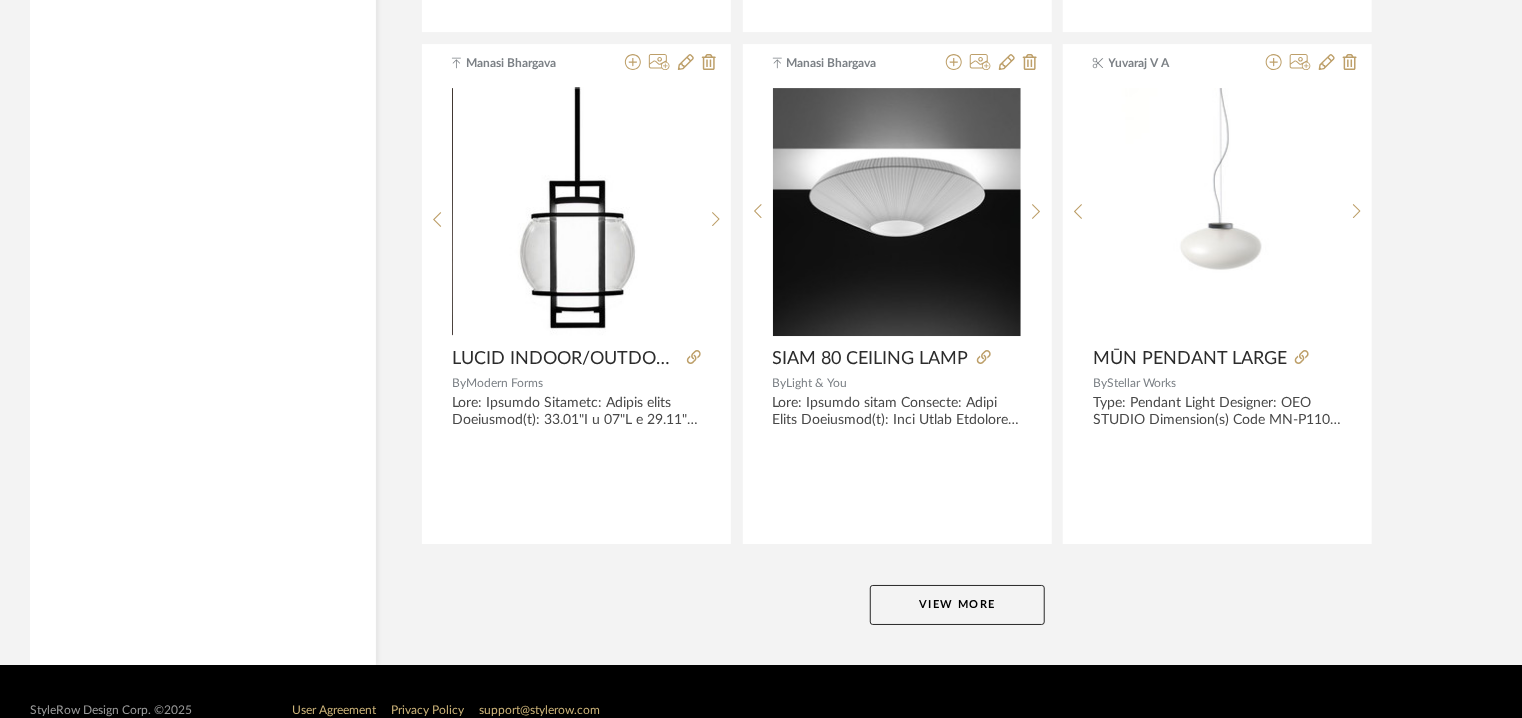 click on "View More" 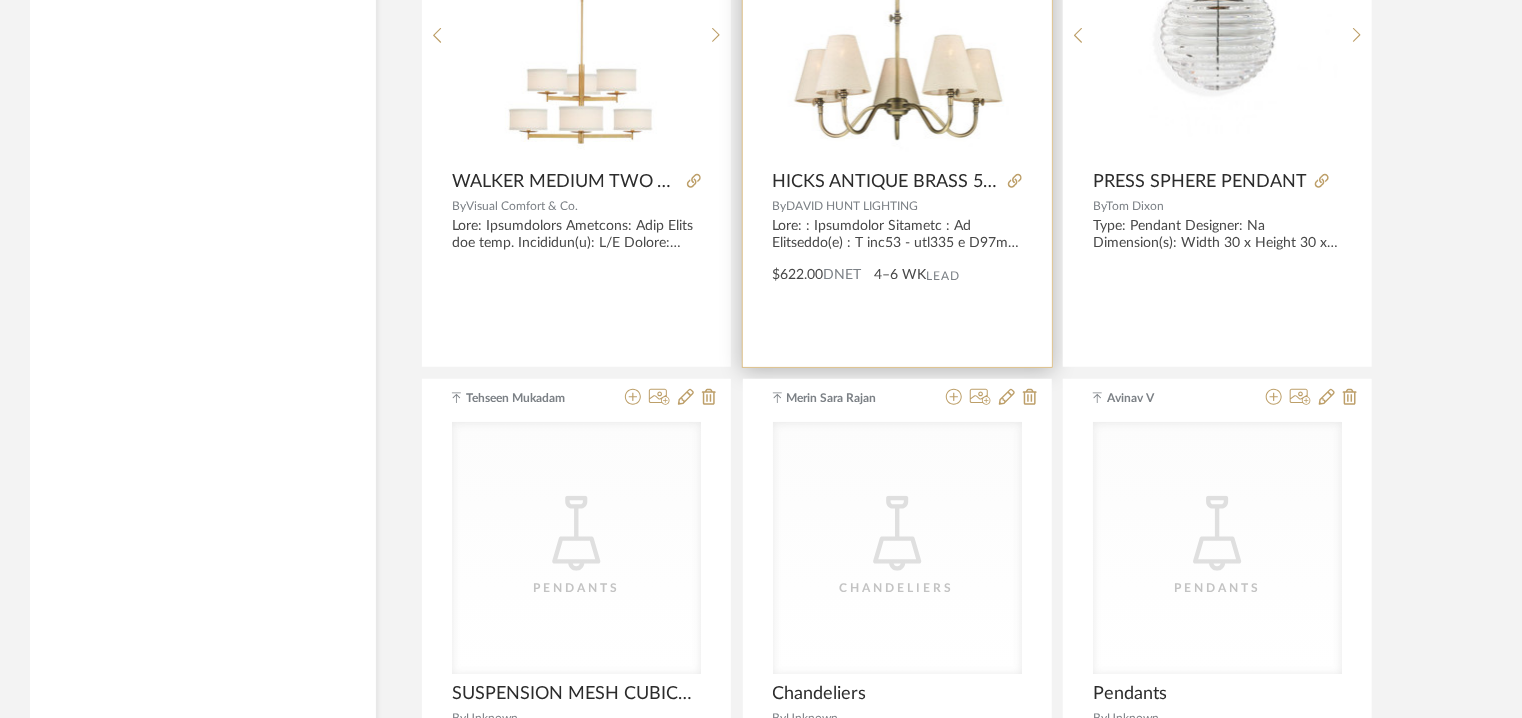 scroll, scrollTop: 54020, scrollLeft: 0, axis: vertical 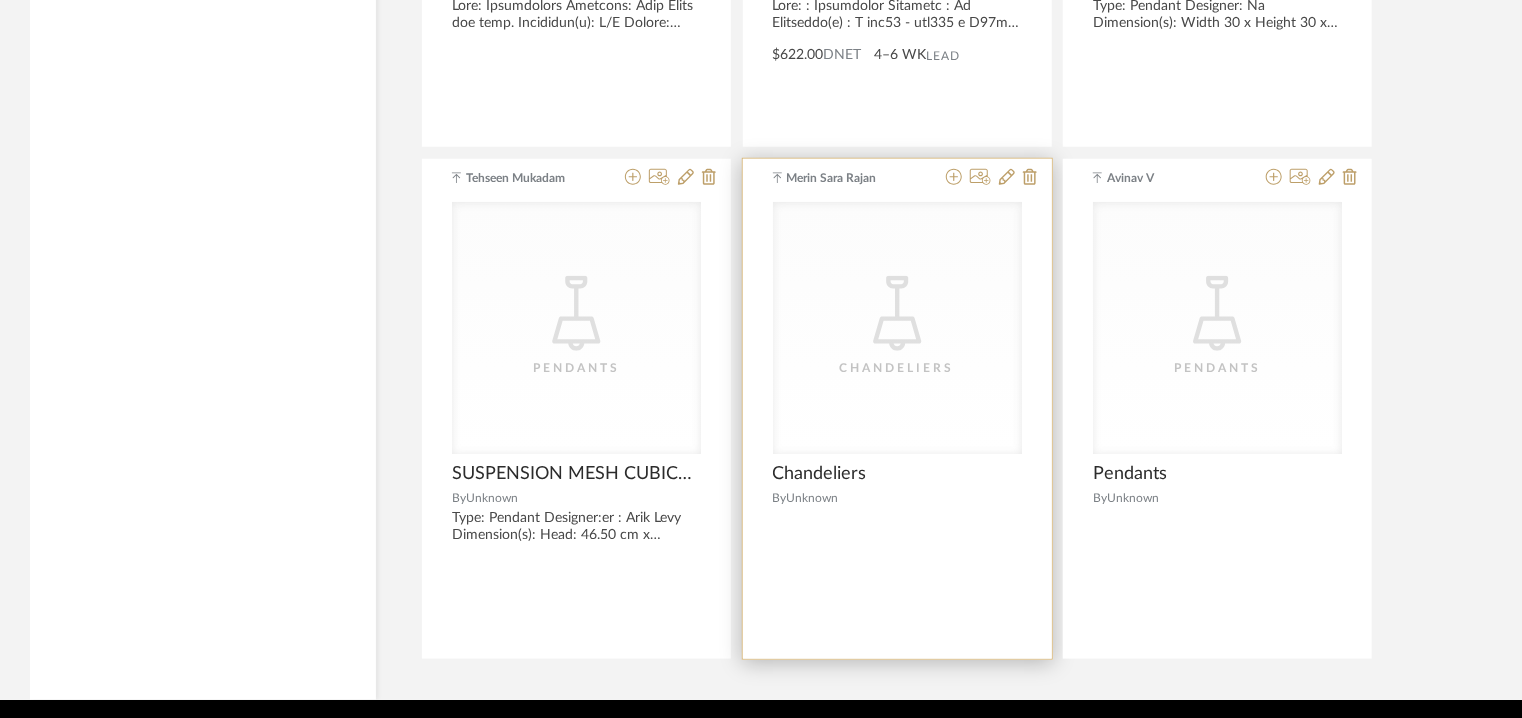 click on "CategoryIconLighting
Created with Sketch.
Chandeliers" at bounding box center (897, 328) 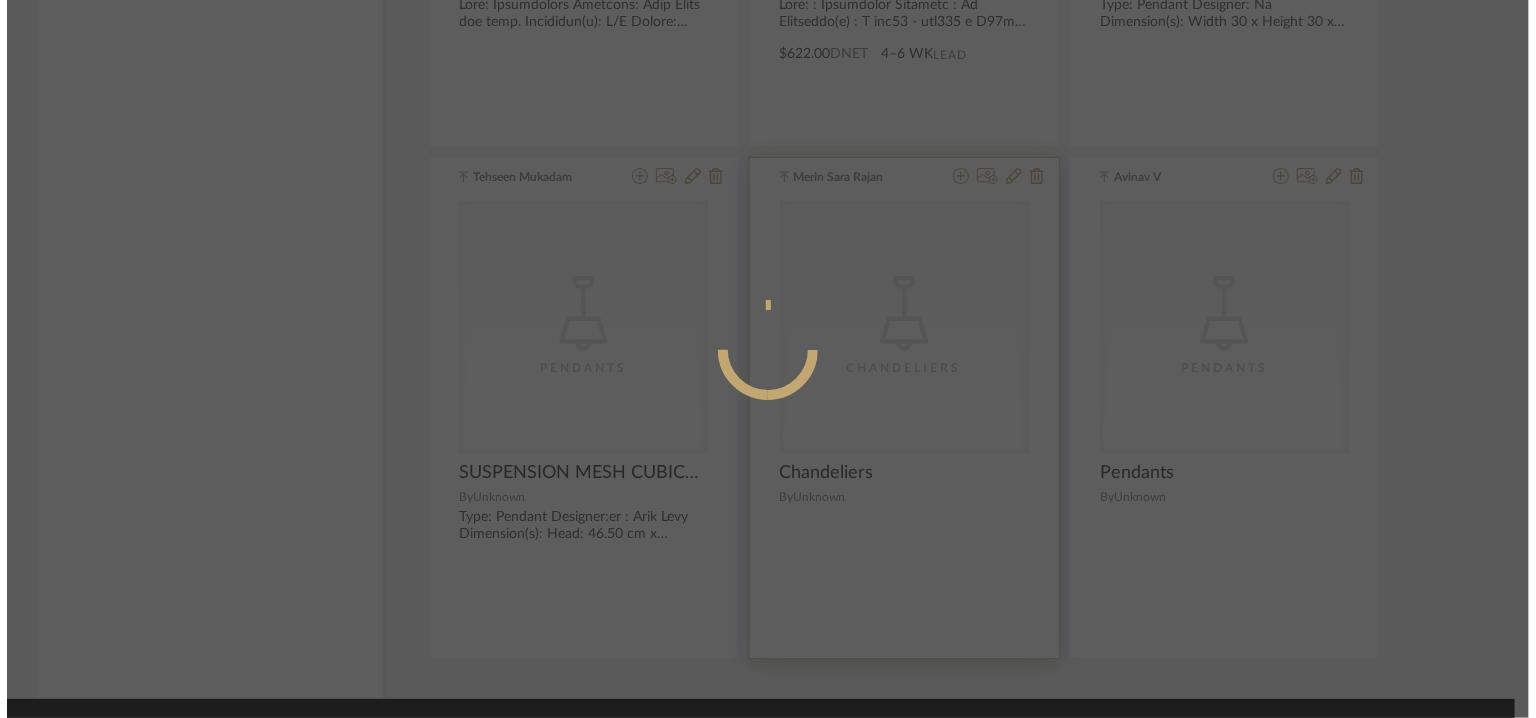 scroll, scrollTop: 0, scrollLeft: 0, axis: both 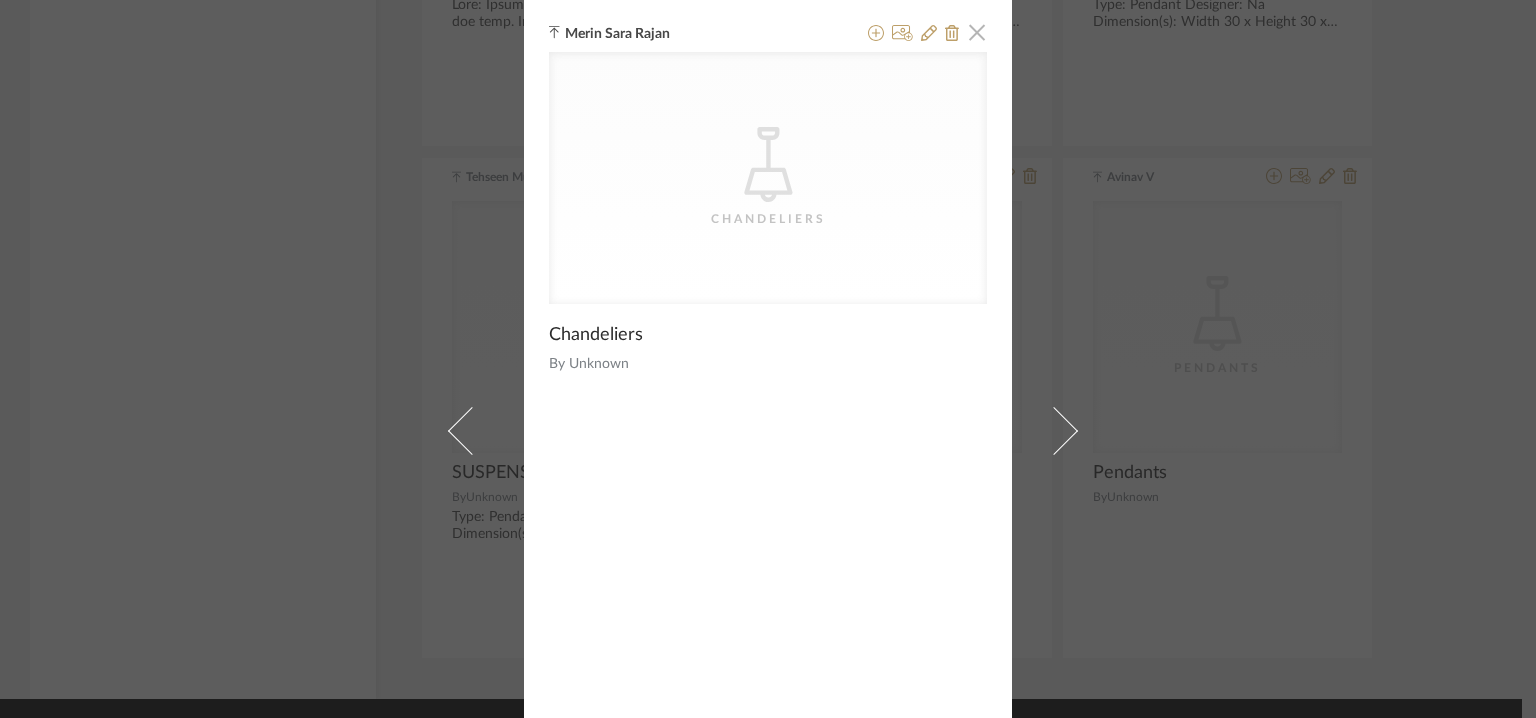 click 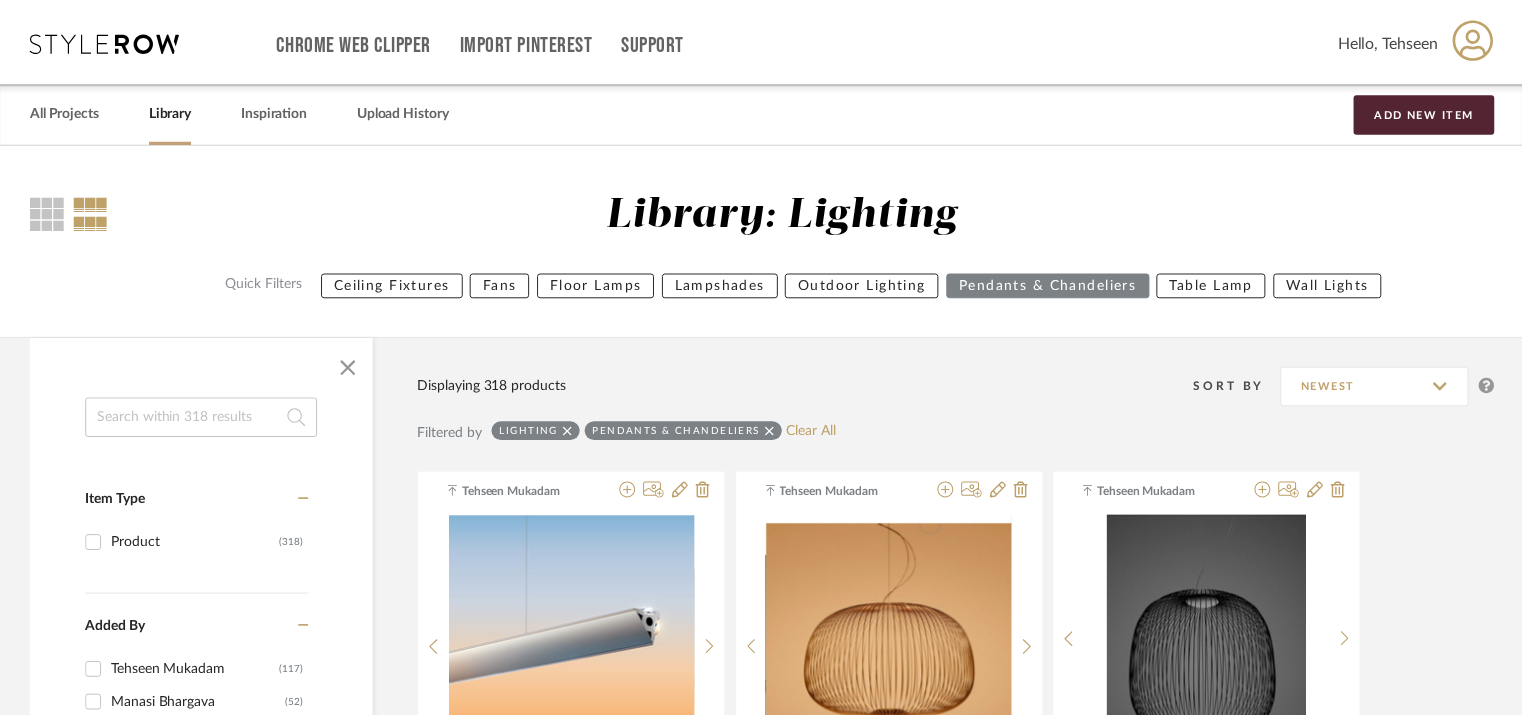 scroll, scrollTop: 54020, scrollLeft: 0, axis: vertical 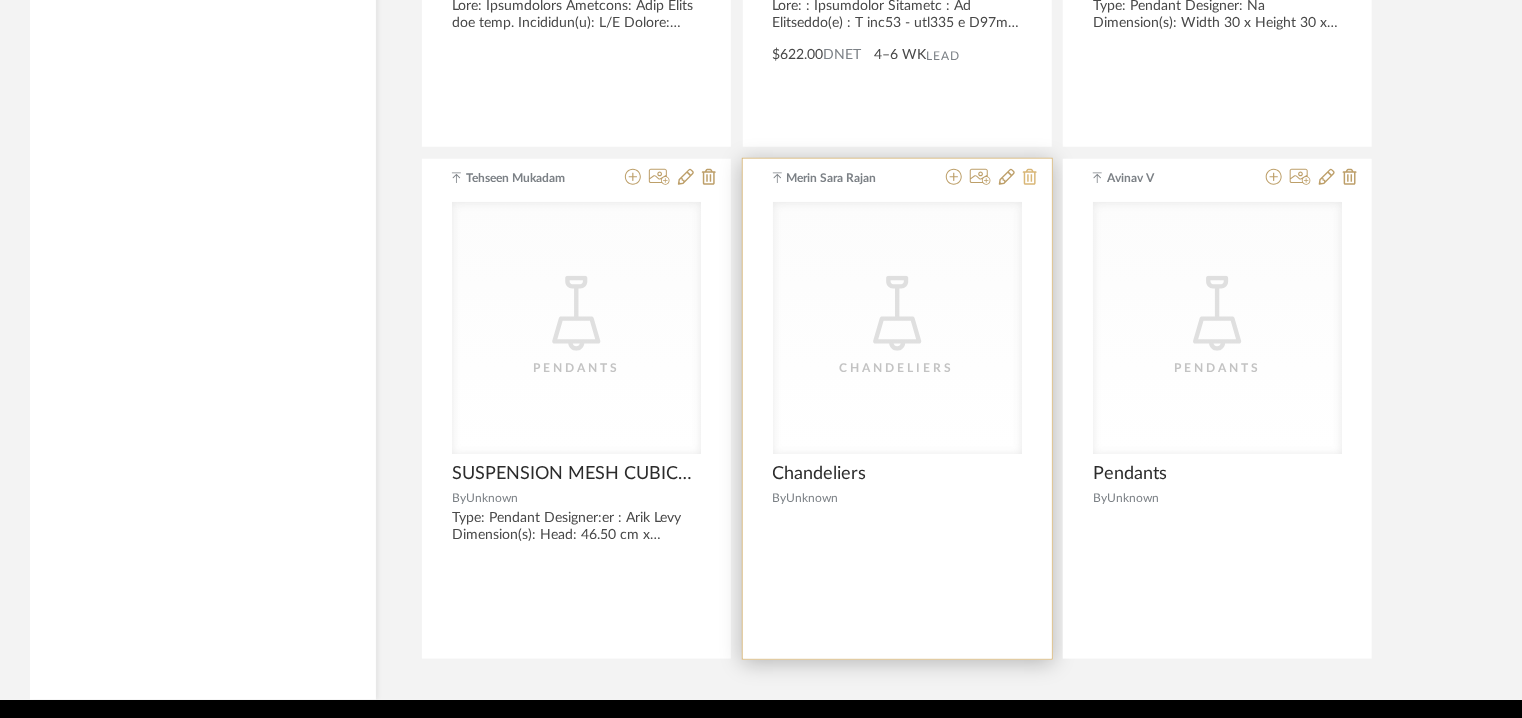 click 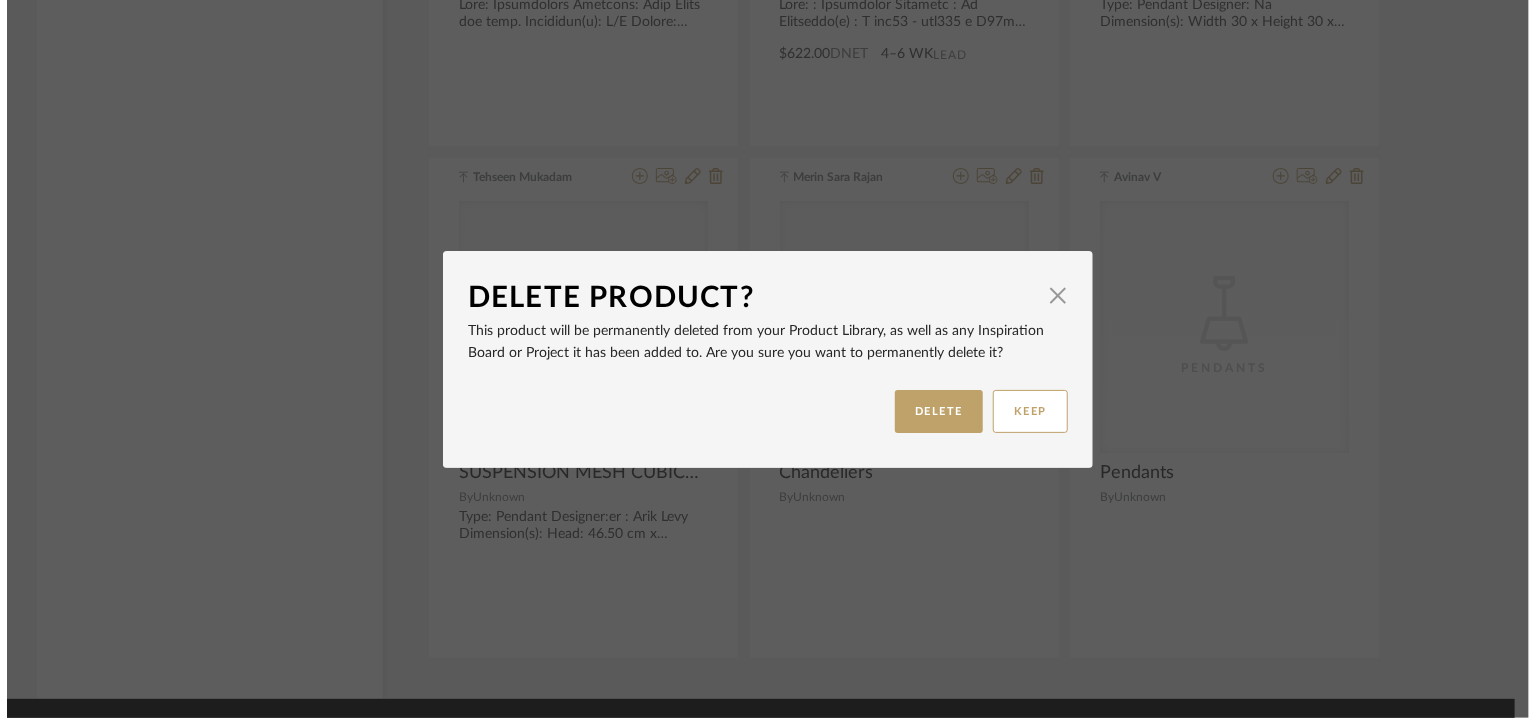 scroll, scrollTop: 0, scrollLeft: 0, axis: both 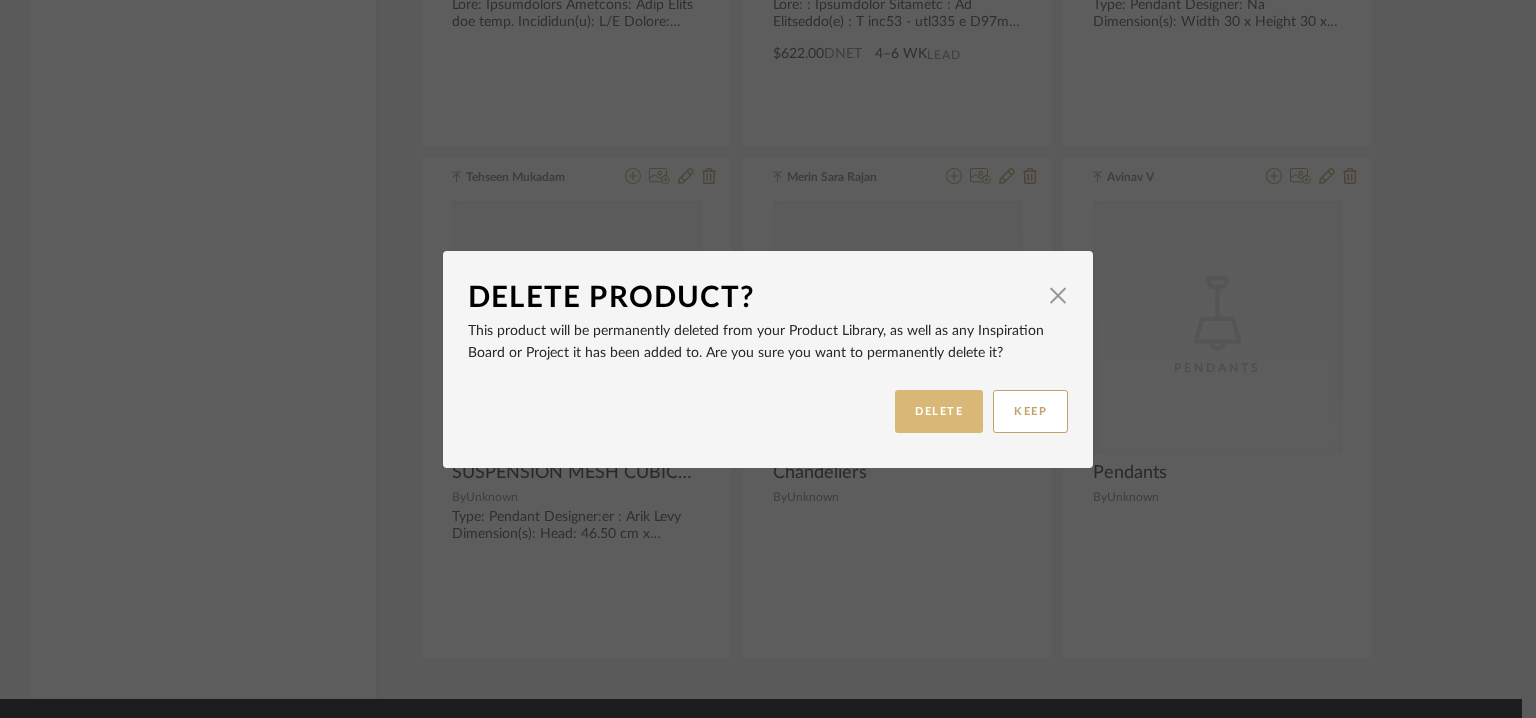 click on "DELETE" at bounding box center [939, 411] 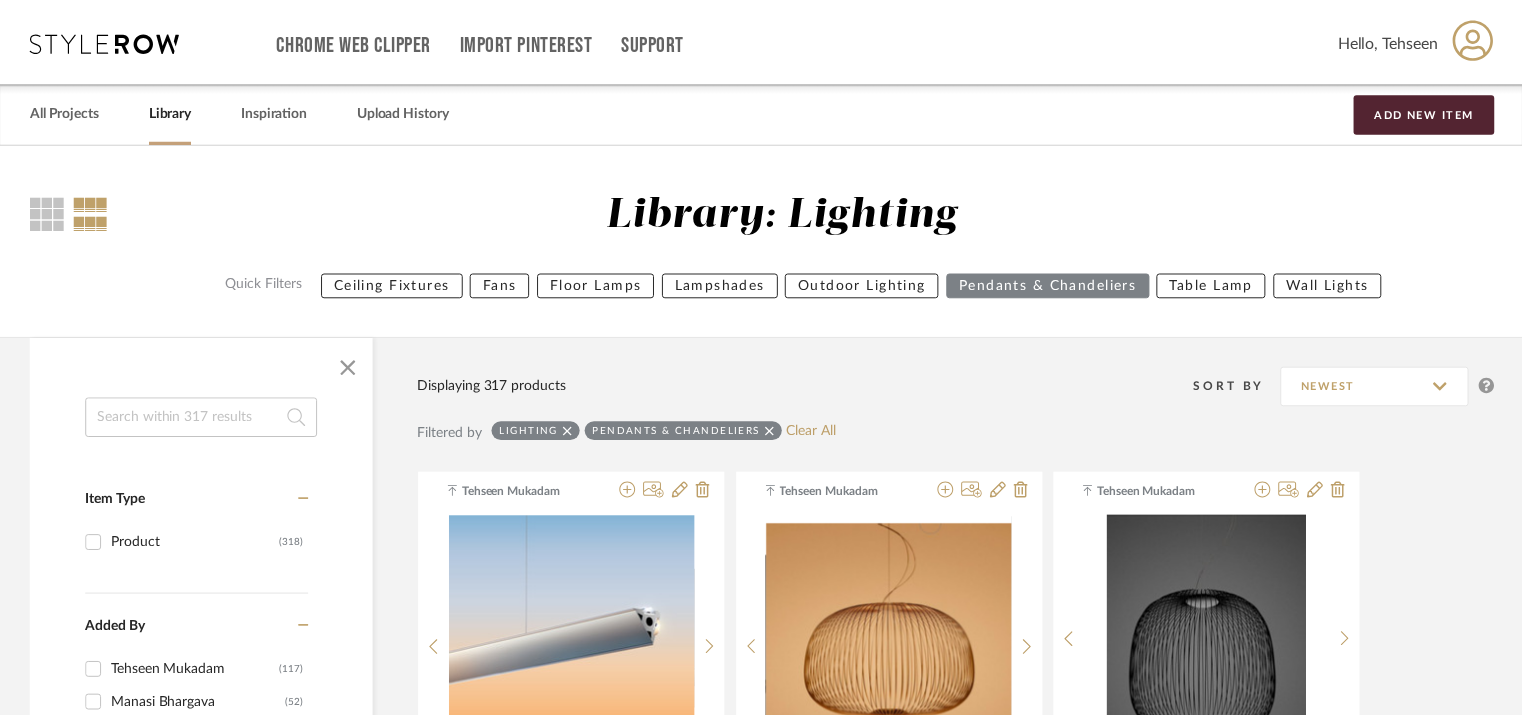 scroll, scrollTop: 54020, scrollLeft: 0, axis: vertical 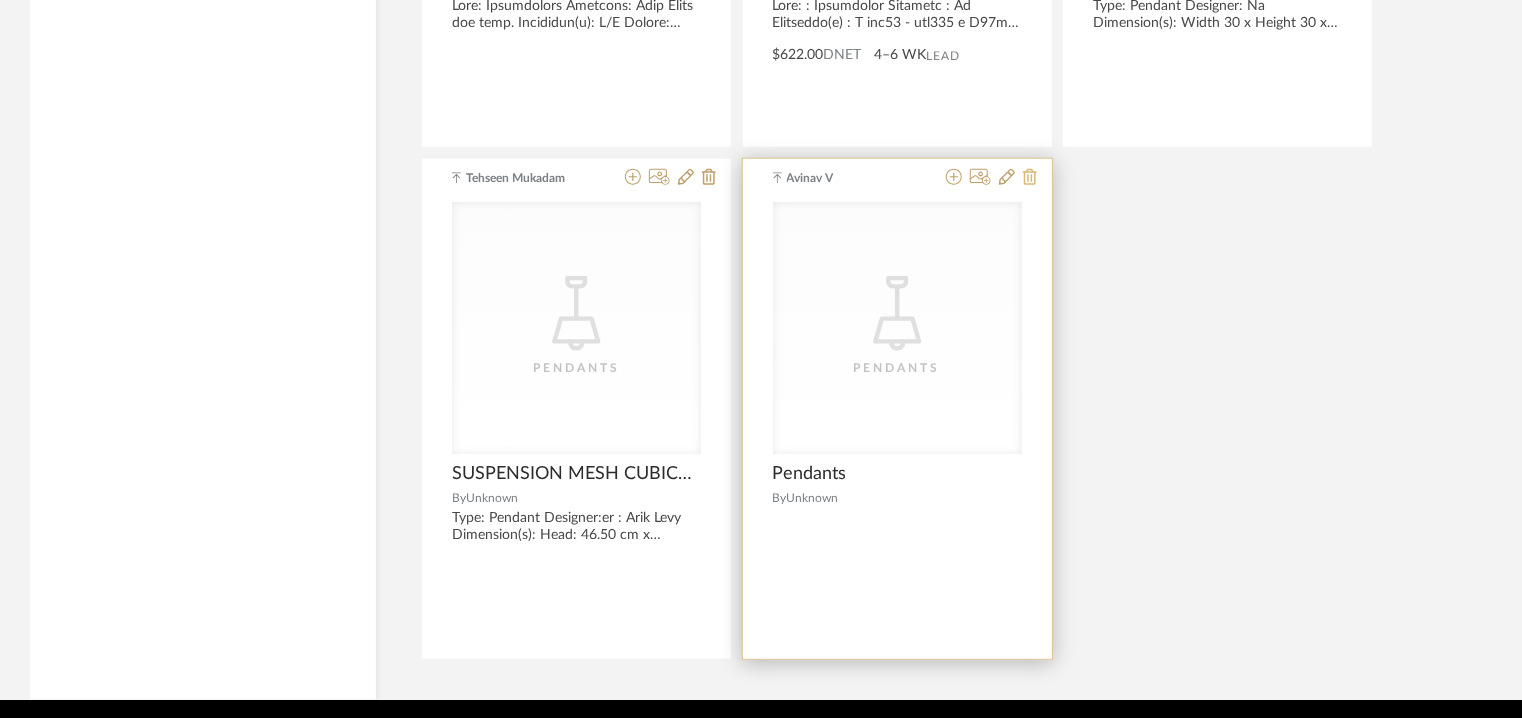 click 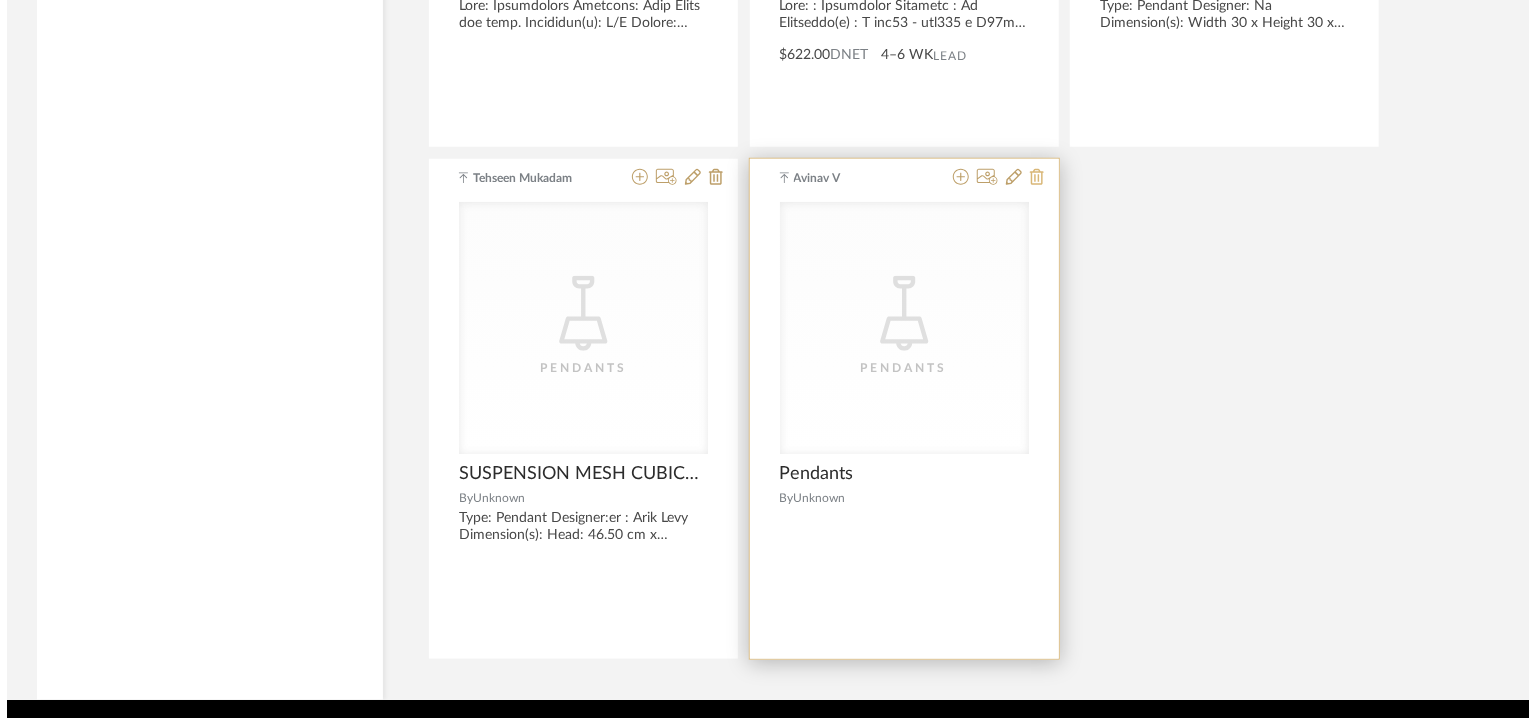 scroll, scrollTop: 0, scrollLeft: 0, axis: both 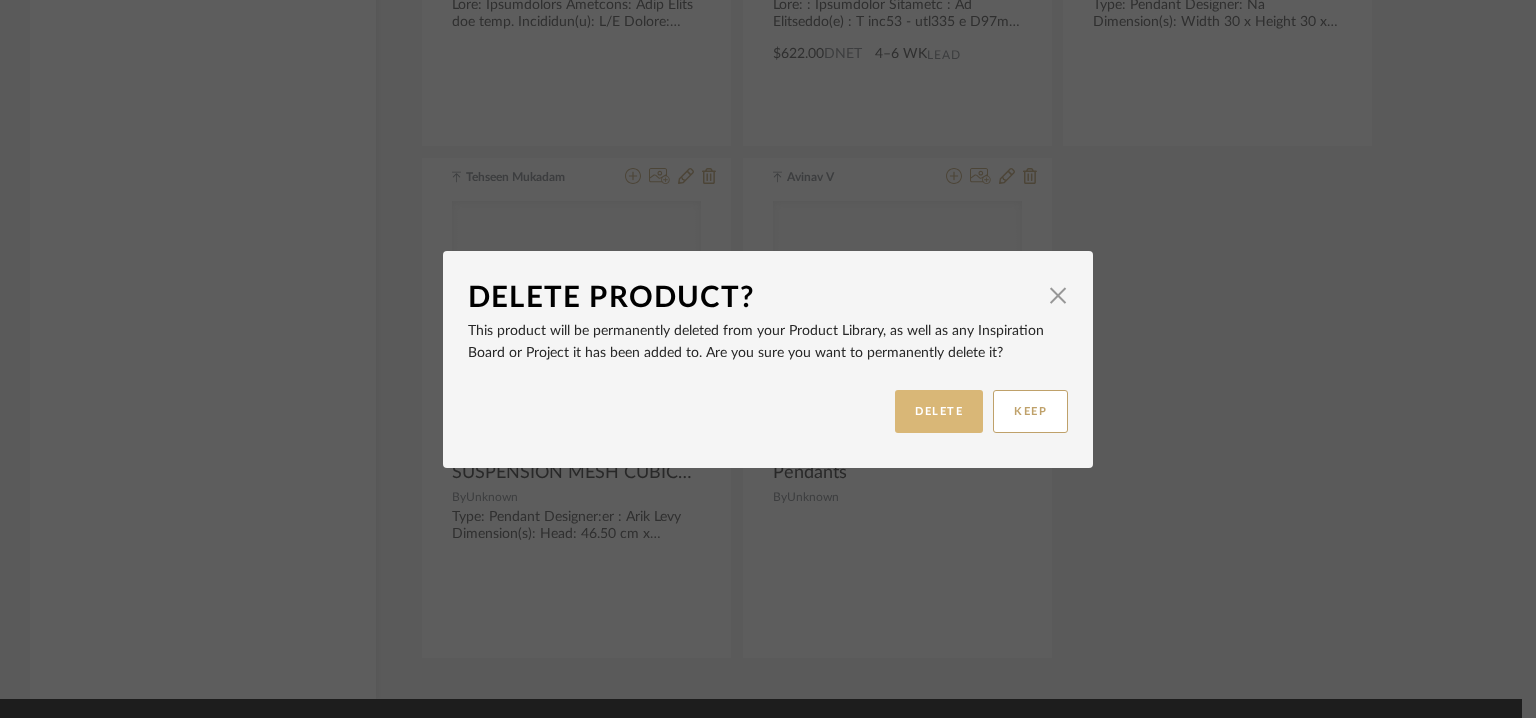 click on "DELETE" at bounding box center [939, 411] 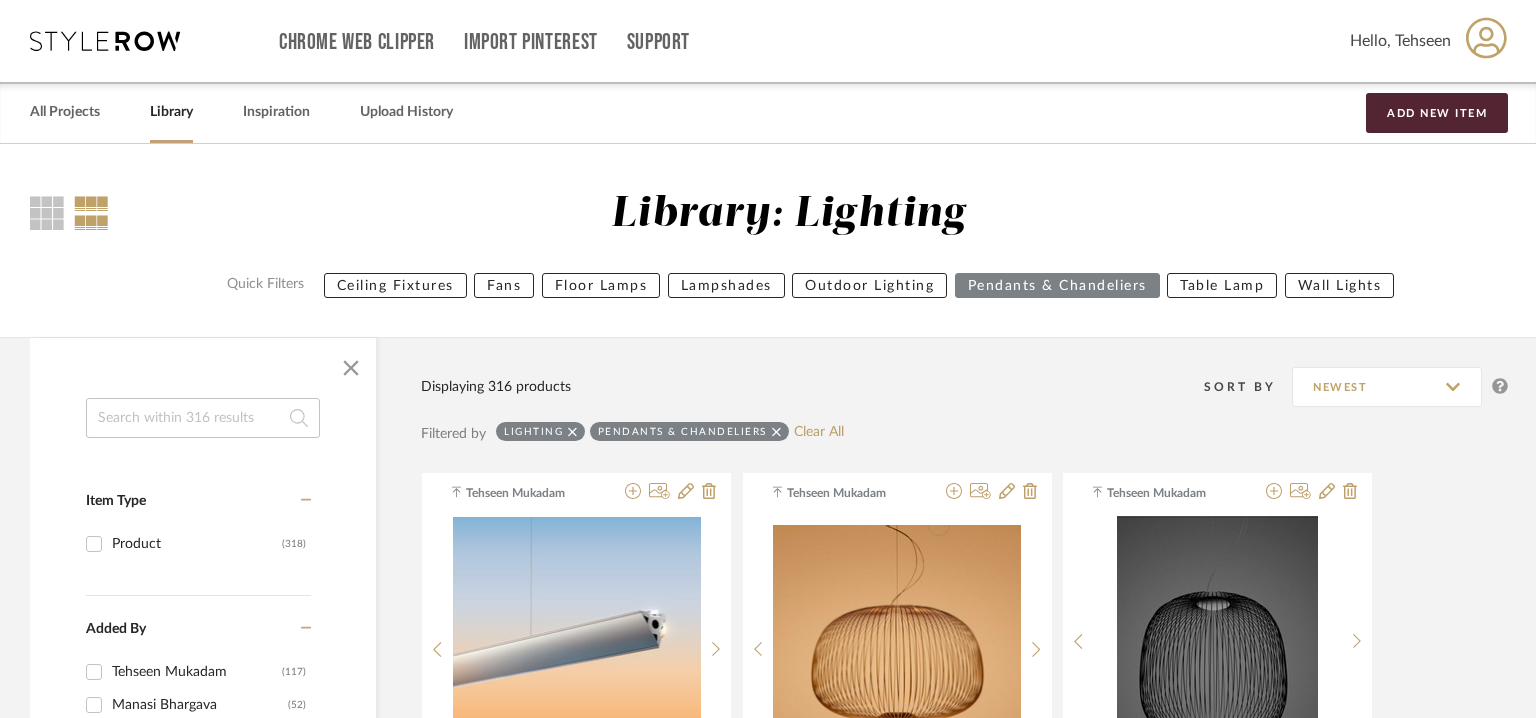 click on "Pendants" at bounding box center [577, 54388] 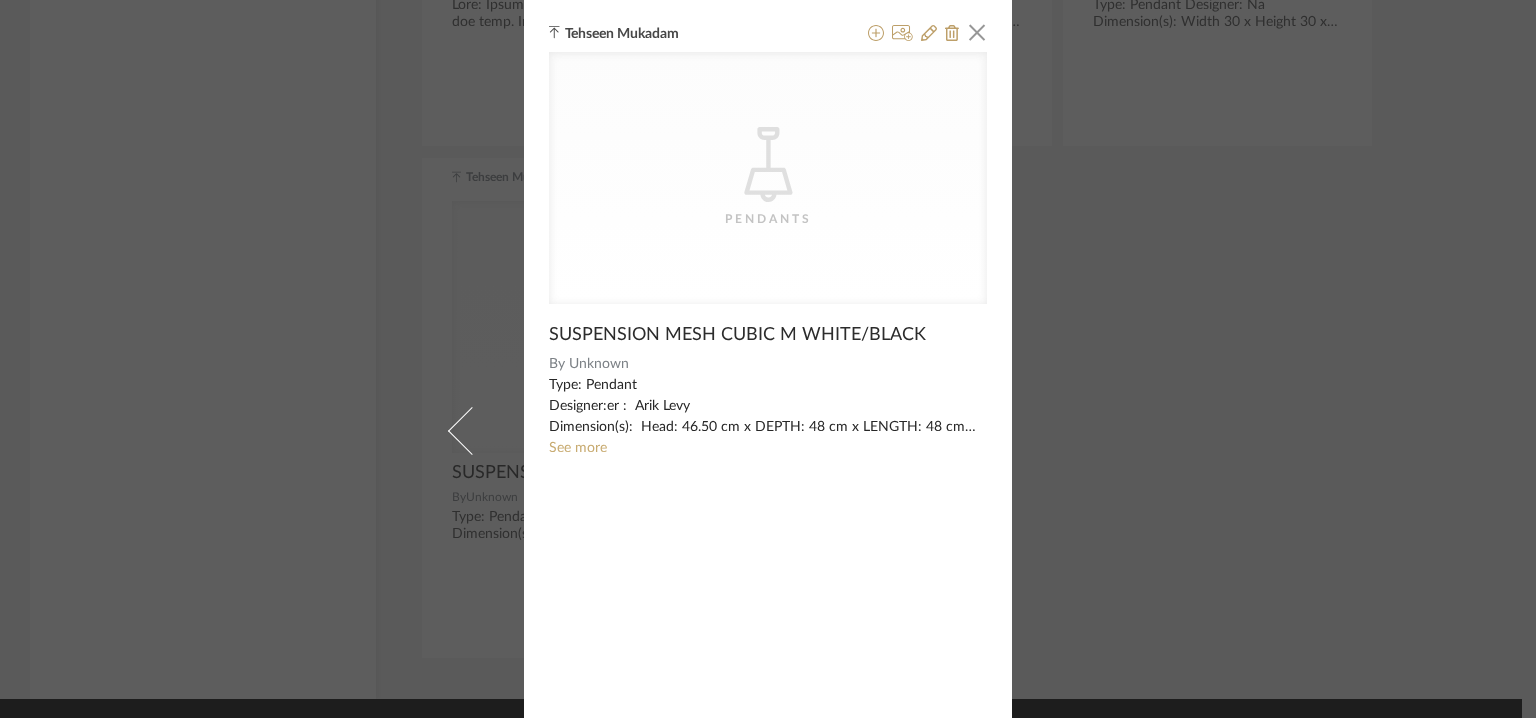 click on "See more" at bounding box center [578, 448] 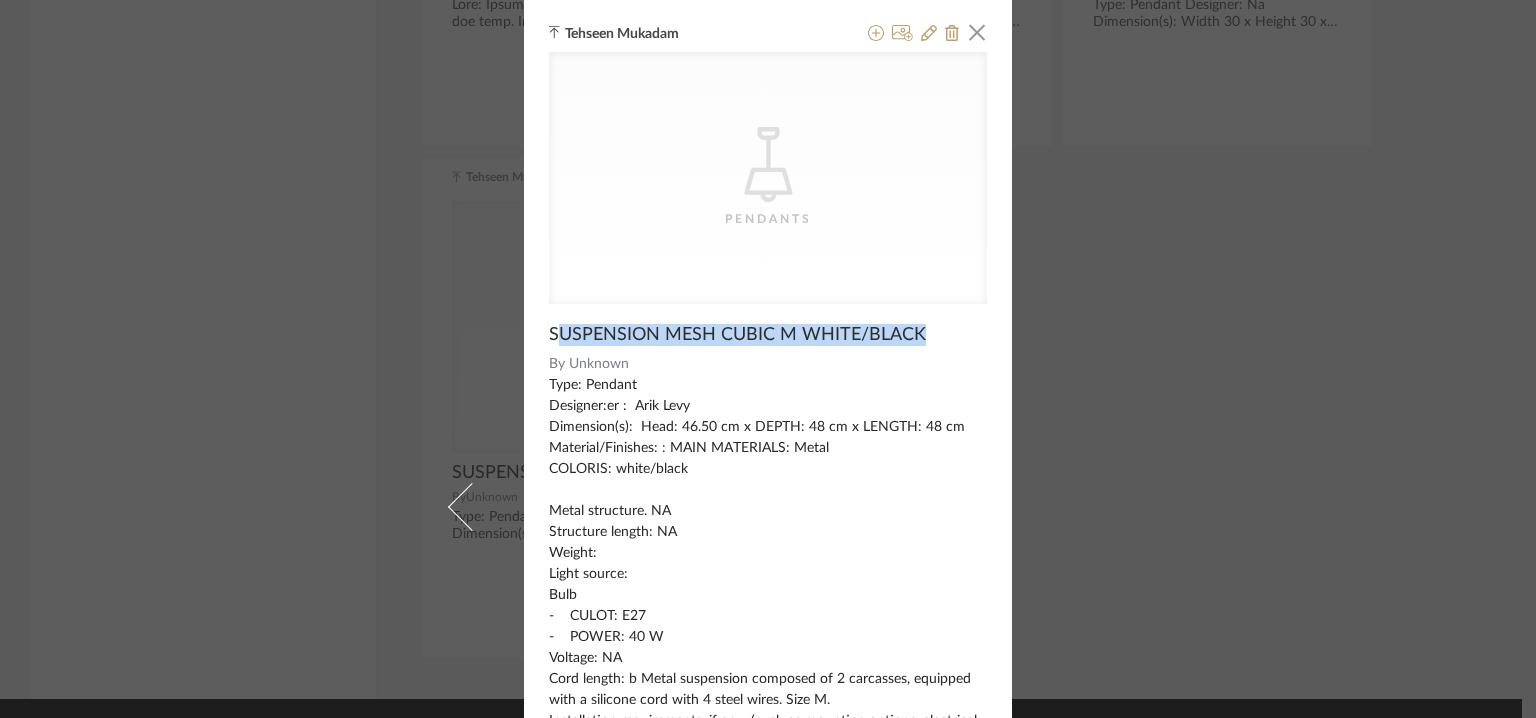 drag, startPoint x: 553, startPoint y: 328, endPoint x: 934, endPoint y: 322, distance: 381.04724 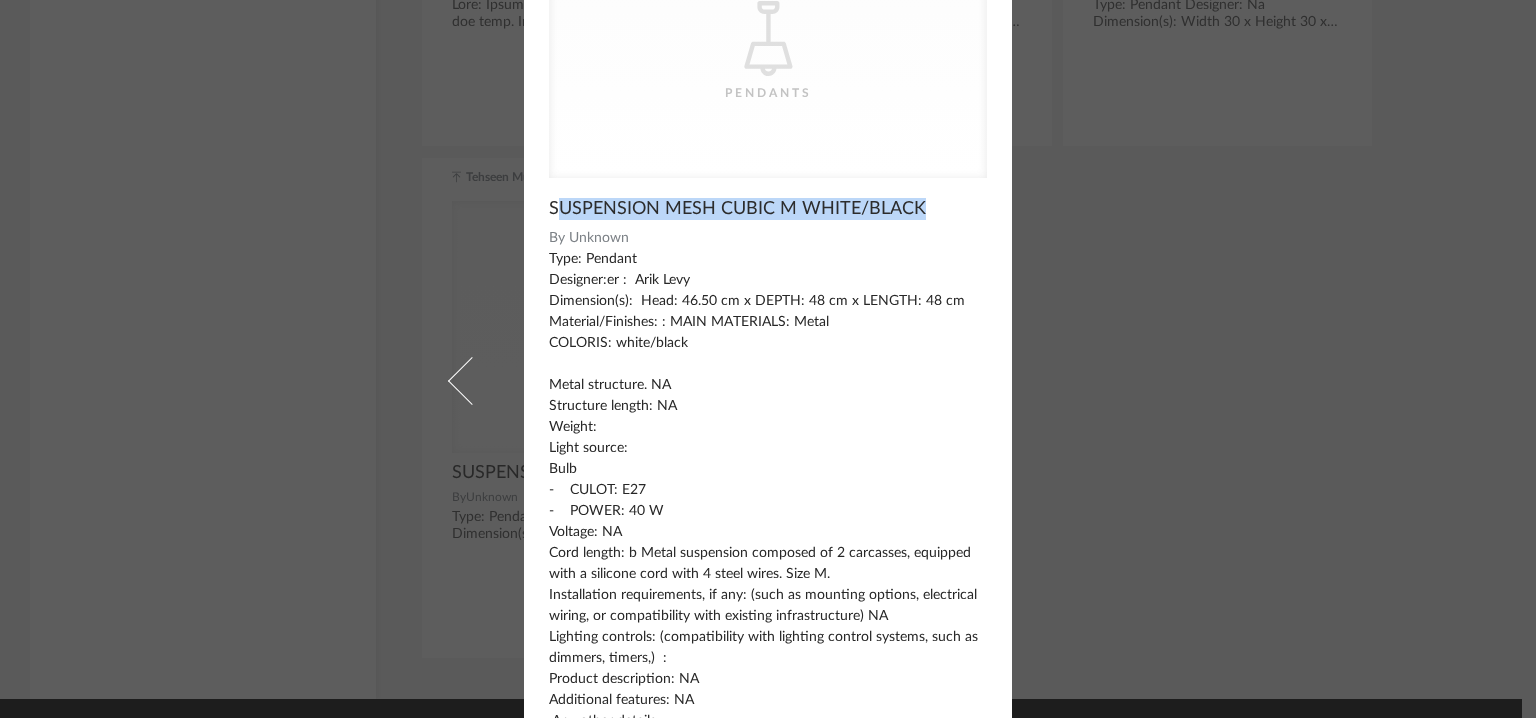 scroll, scrollTop: 0, scrollLeft: 0, axis: both 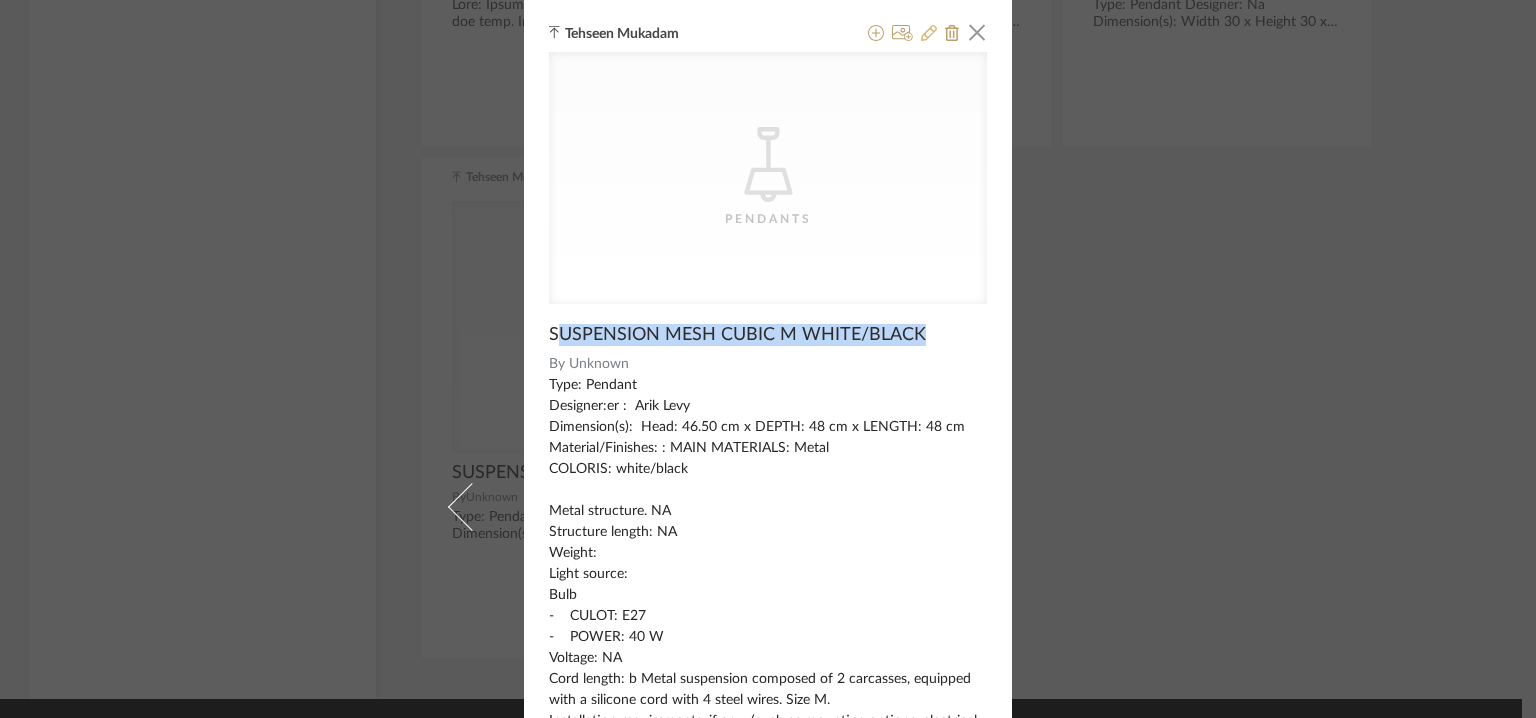 click 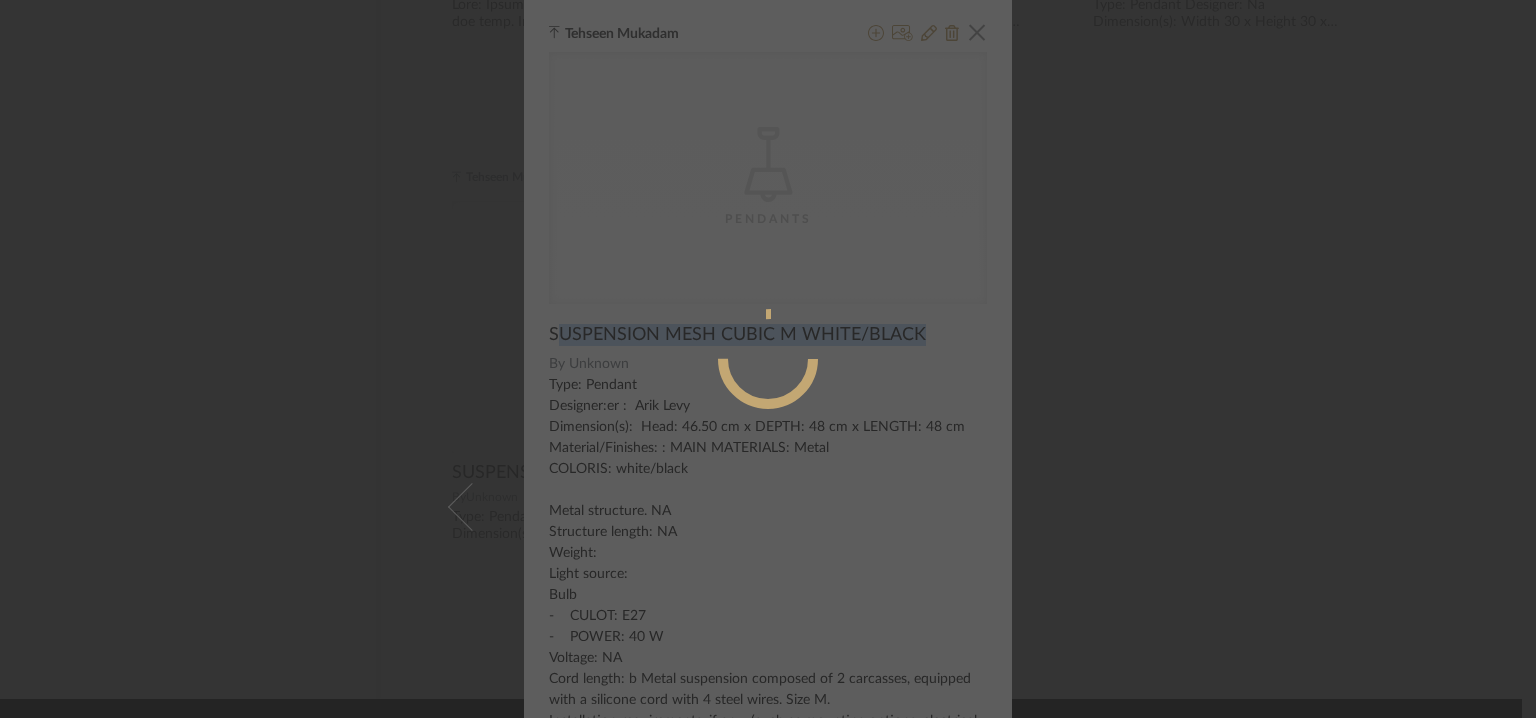 radio on "true" 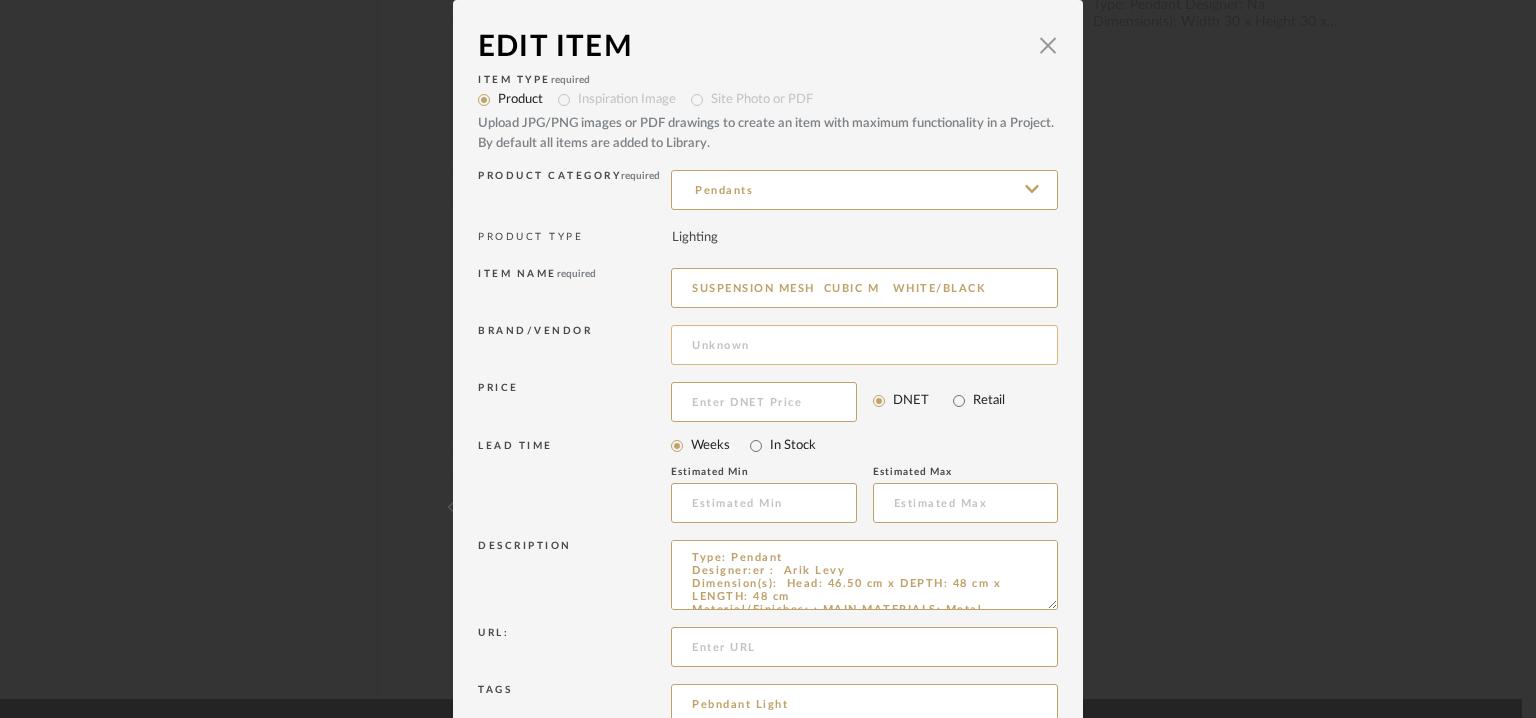 click at bounding box center [864, 345] 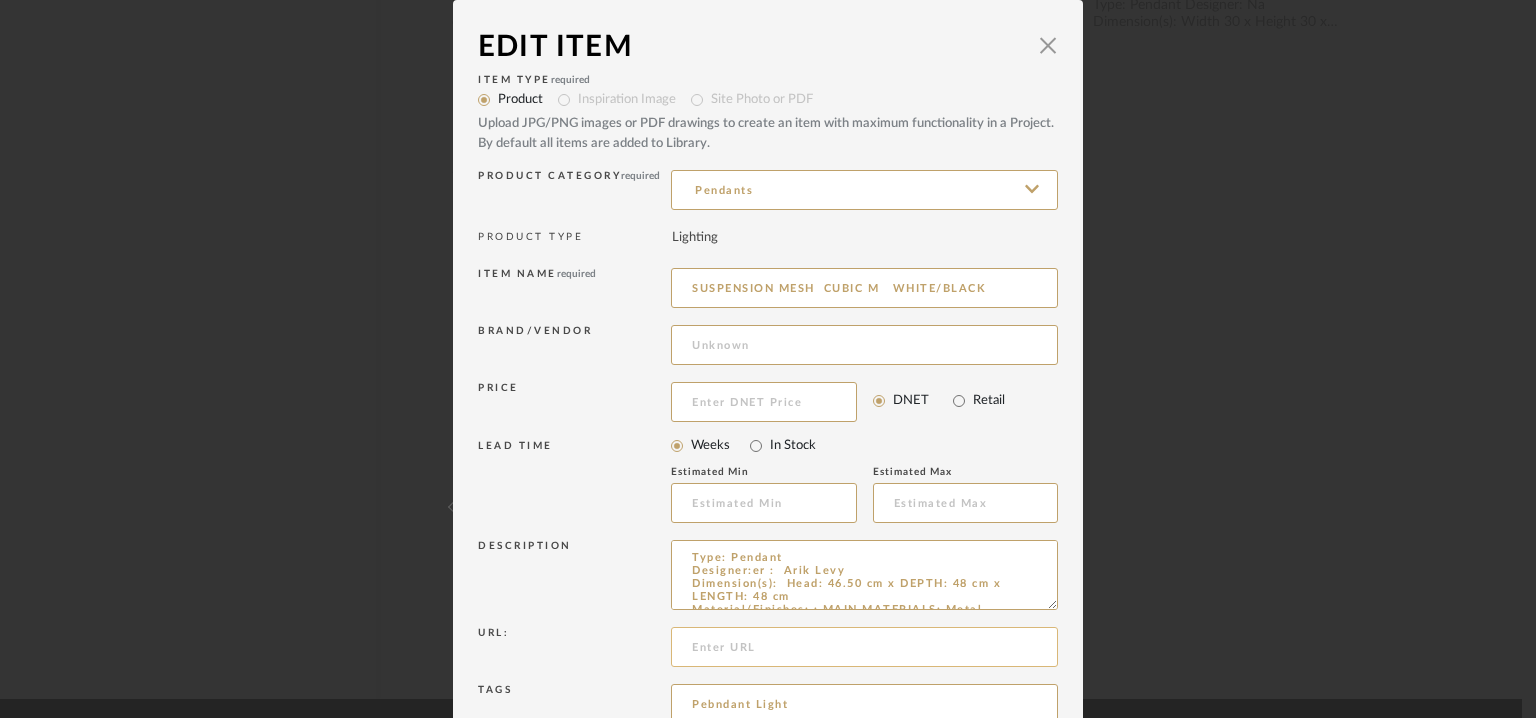click at bounding box center (864, 647) 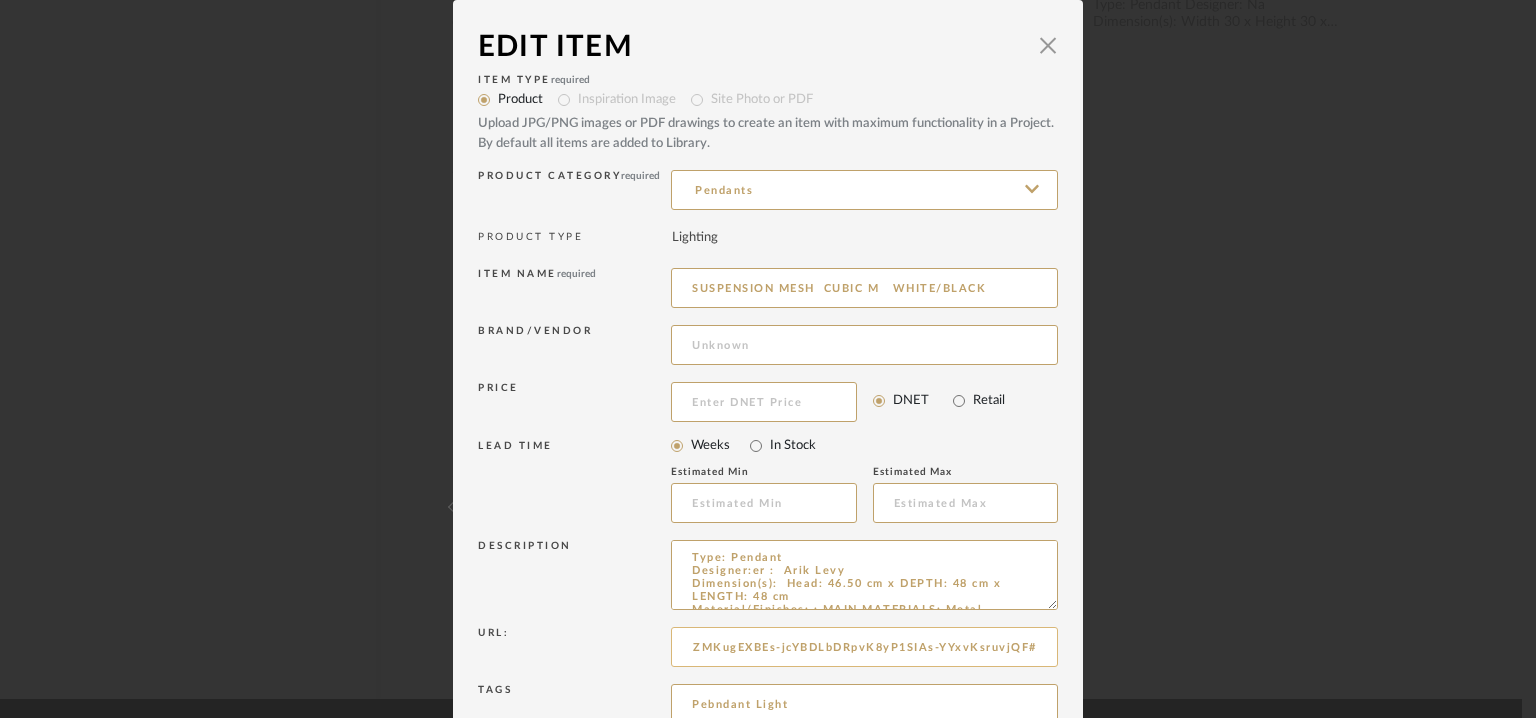 scroll, scrollTop: 0, scrollLeft: 0, axis: both 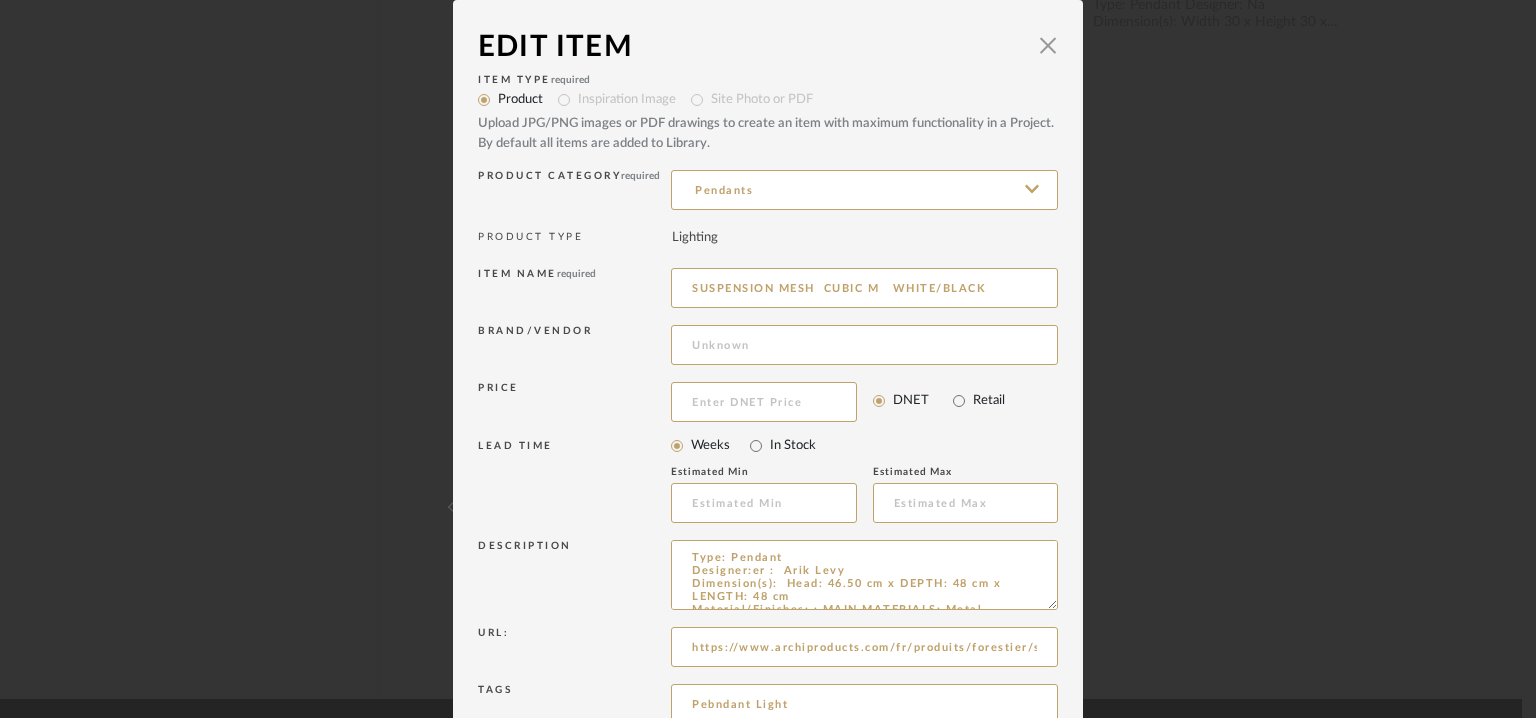 type on "https://www.archiproducts.com/fr/produits/forestier/suspension-en-metal-mesh-cubic-m_337666?srsltid=AfmBOorQ-wyyZMKugEXBEs-jcYBDLbDRpvK8yP1SIAs-YYxvKsruvjQF#" 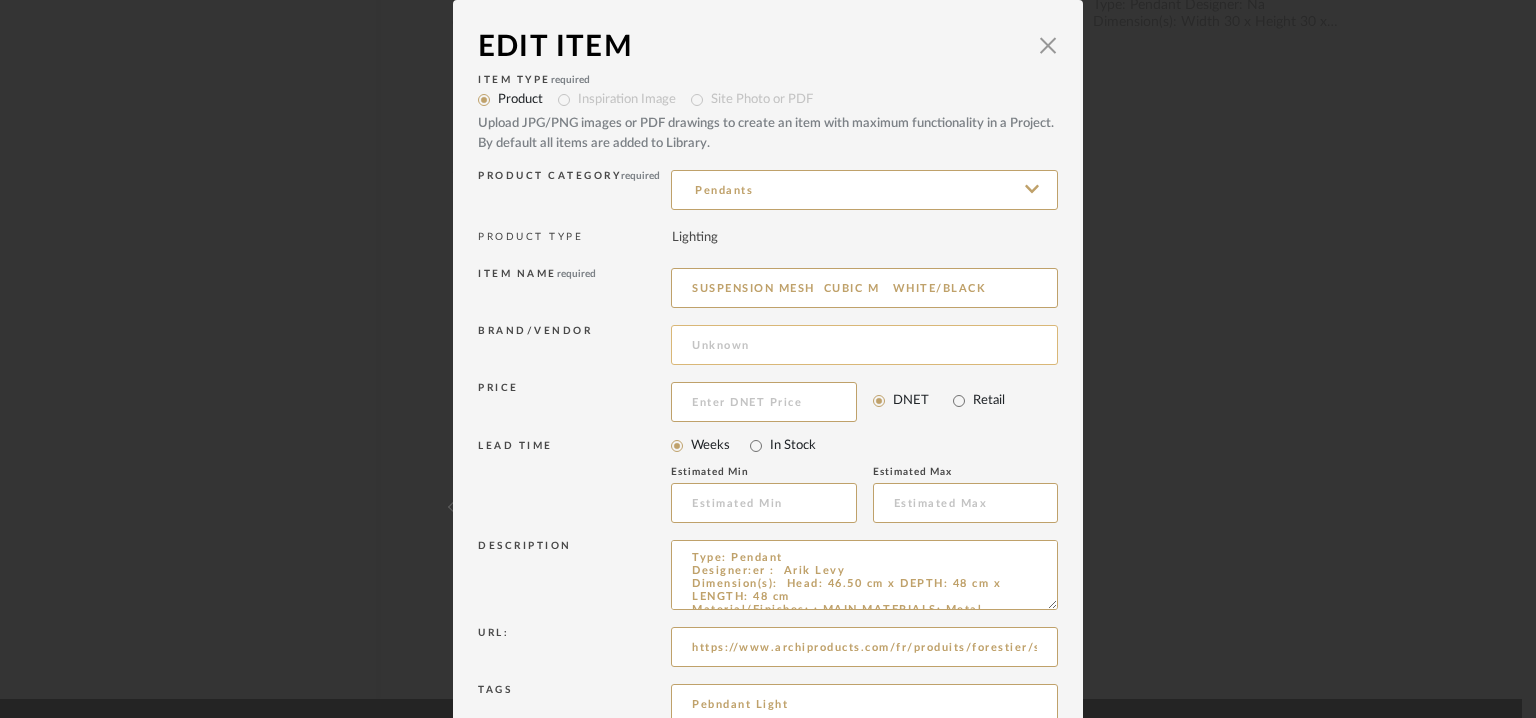 click at bounding box center [864, 345] 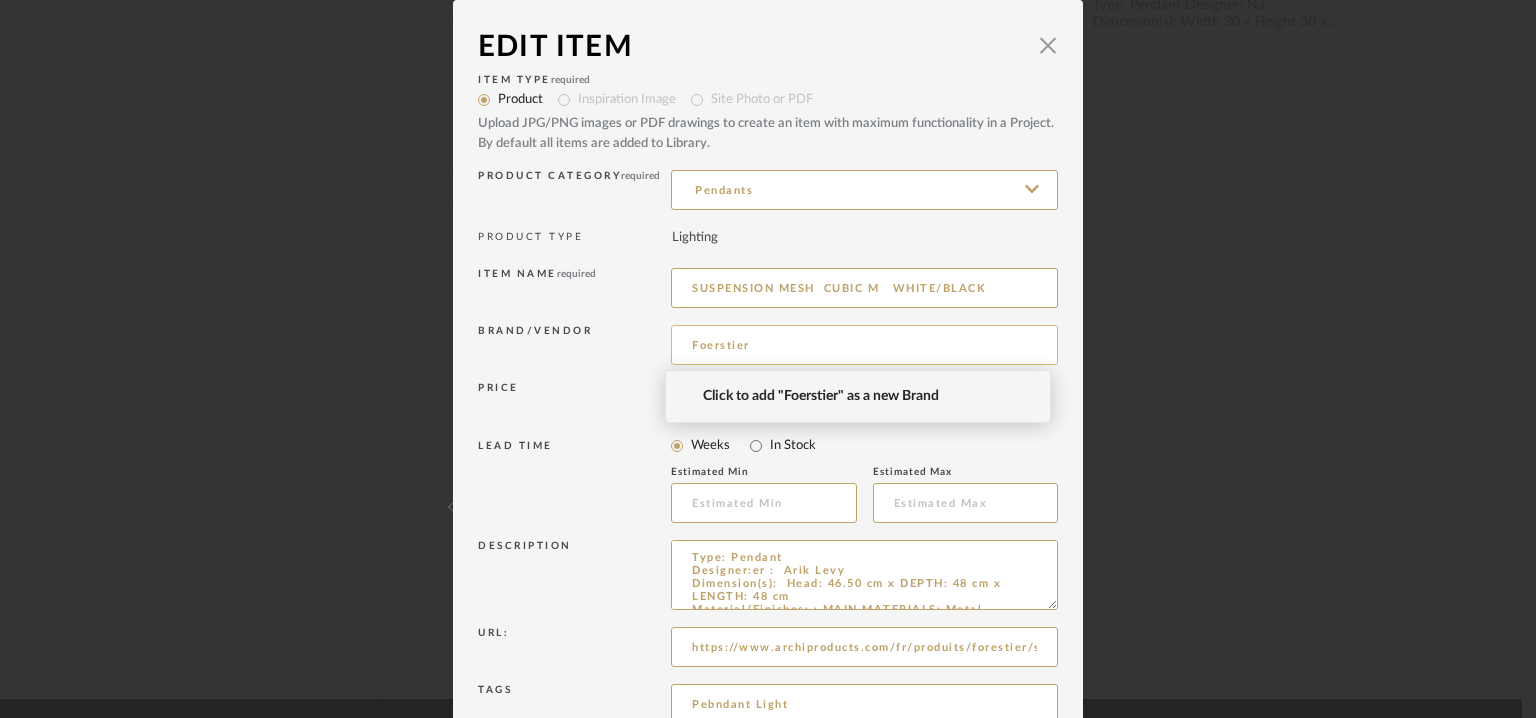 drag, startPoint x: 700, startPoint y: 341, endPoint x: 731, endPoint y: 337, distance: 31.257 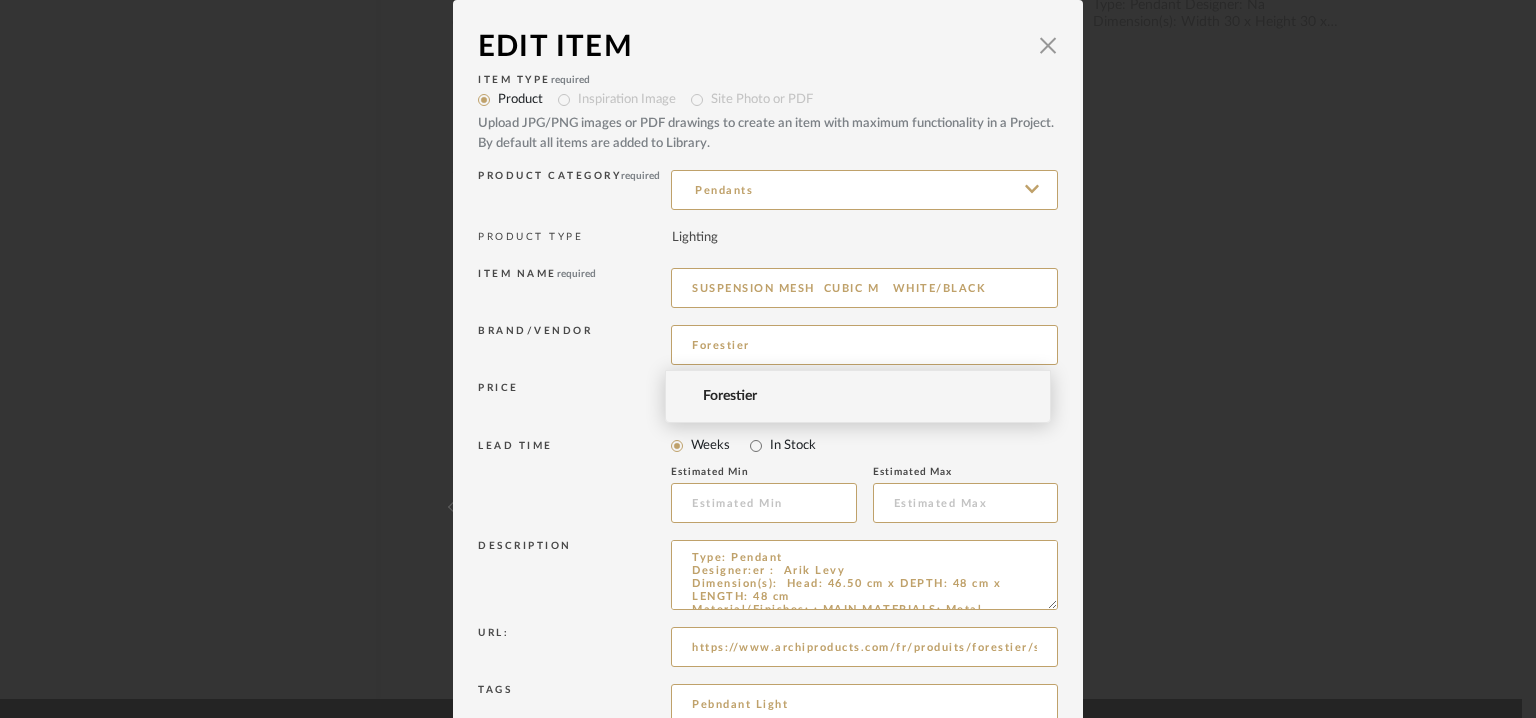 type on "Forestier" 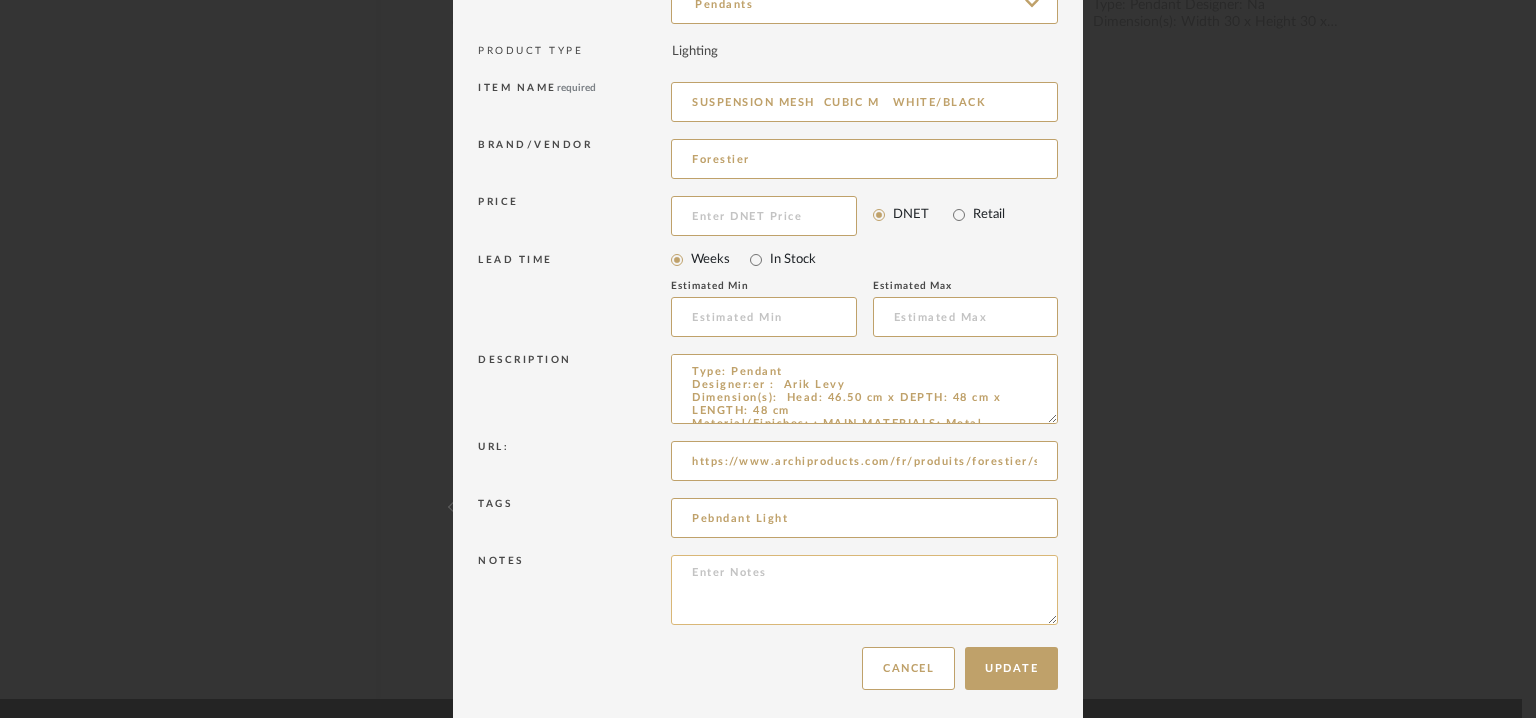 scroll, scrollTop: 192, scrollLeft: 0, axis: vertical 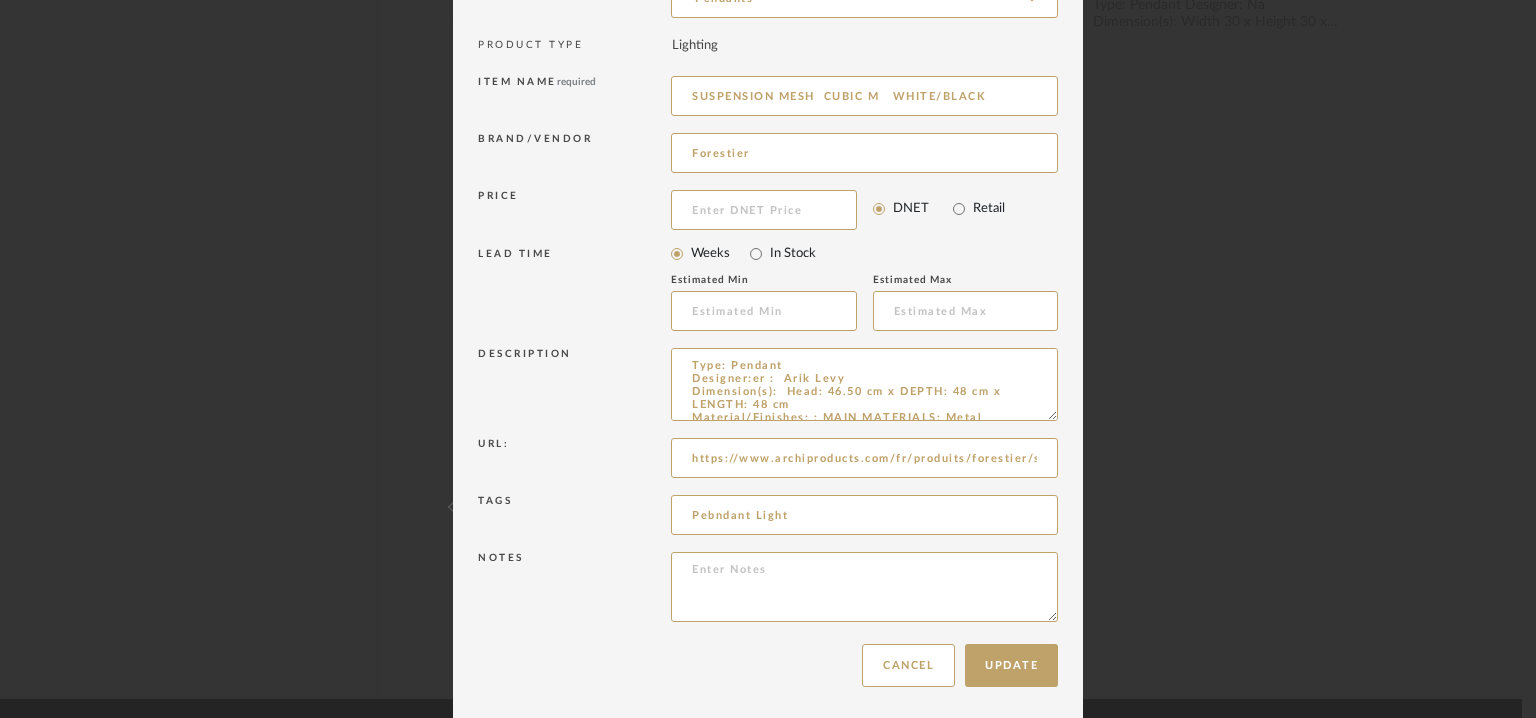 drag, startPoint x: 1042, startPoint y: 412, endPoint x: 1048, endPoint y: 733, distance: 321.05606 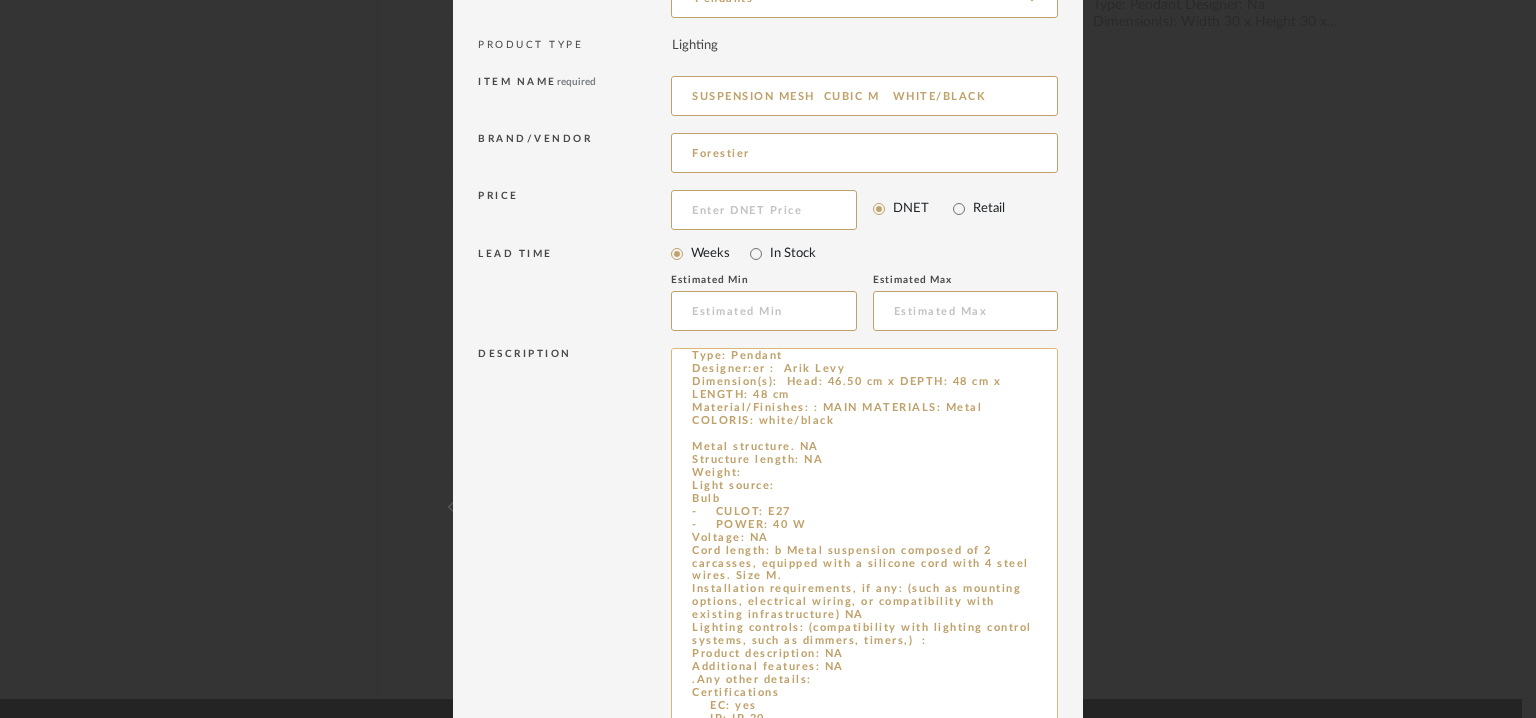 scroll, scrollTop: 16, scrollLeft: 0, axis: vertical 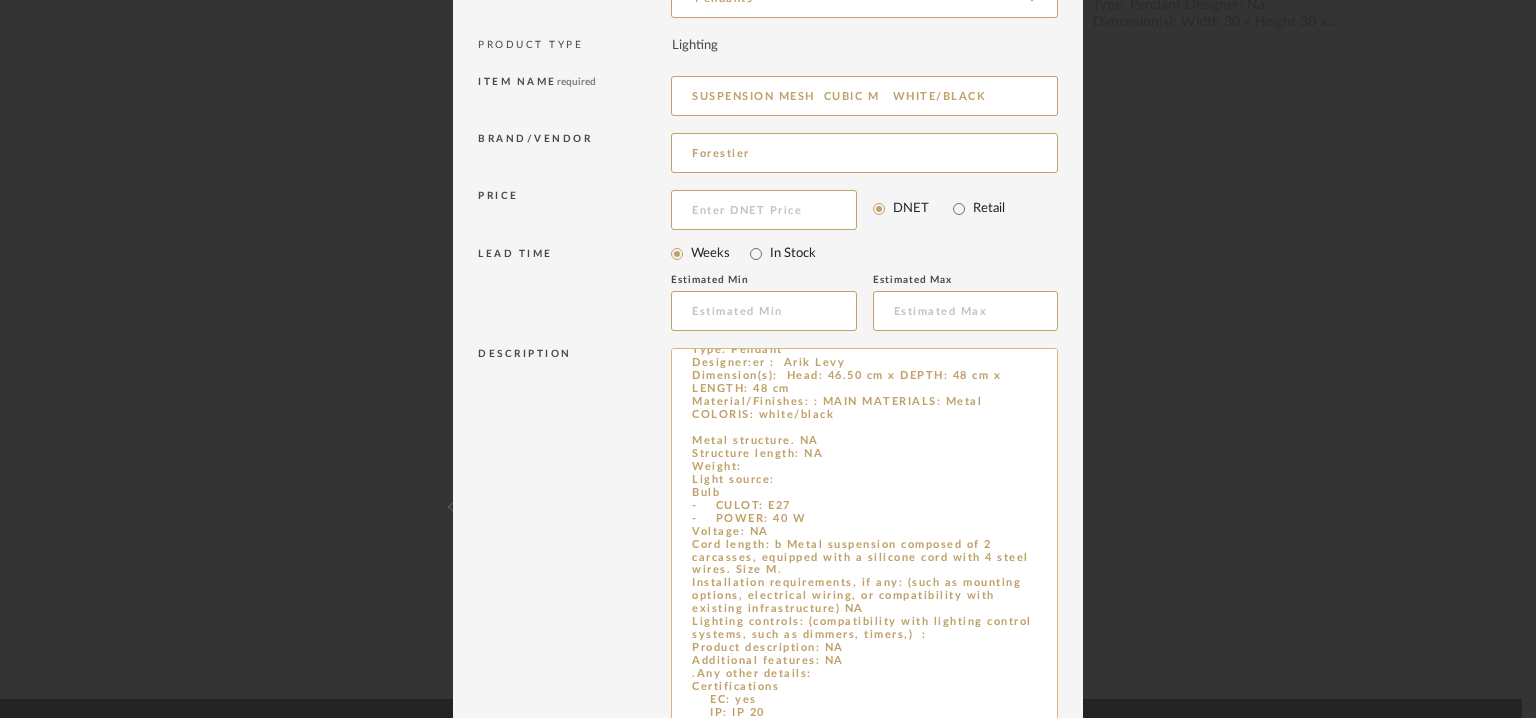 drag, startPoint x: 796, startPoint y: 673, endPoint x: 748, endPoint y: 660, distance: 49.729267 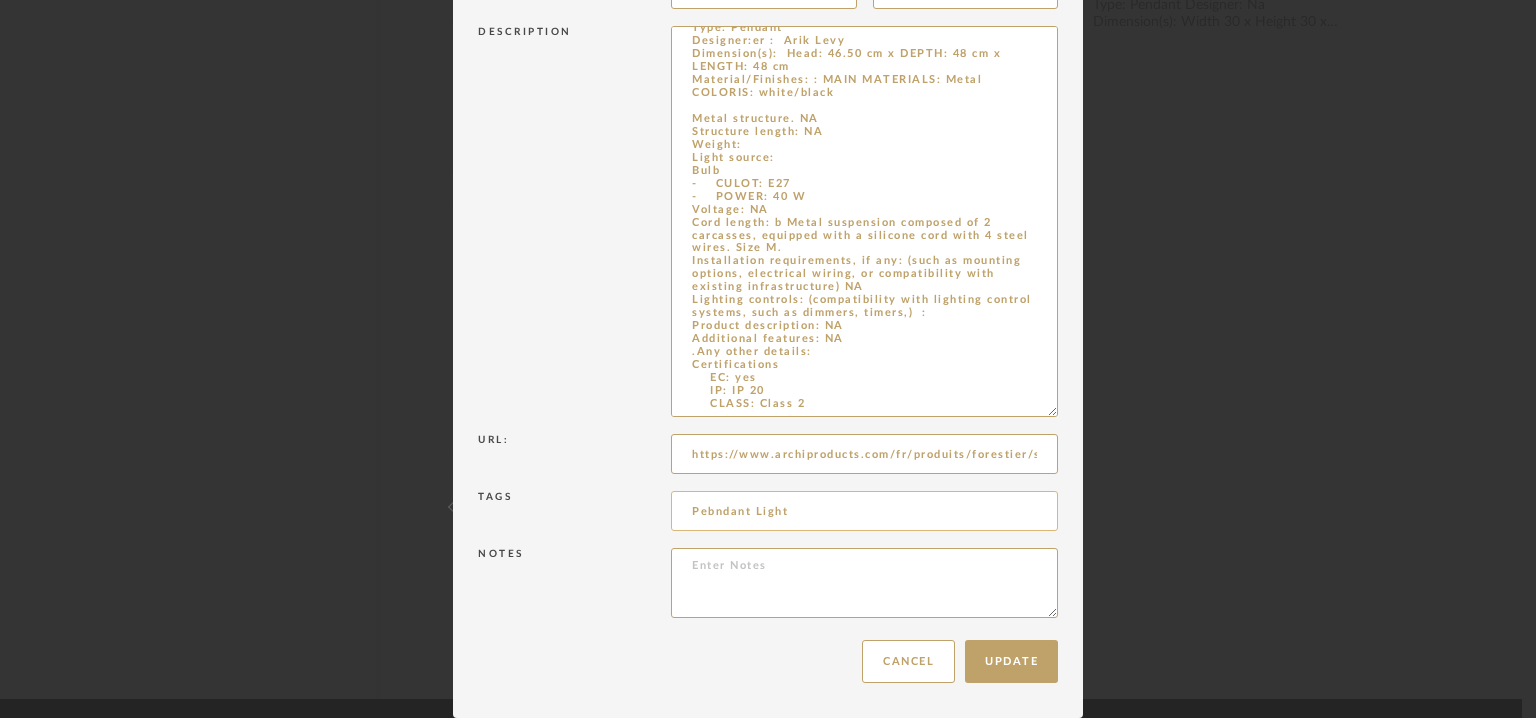 click on "Pebndant Light" at bounding box center [864, 511] 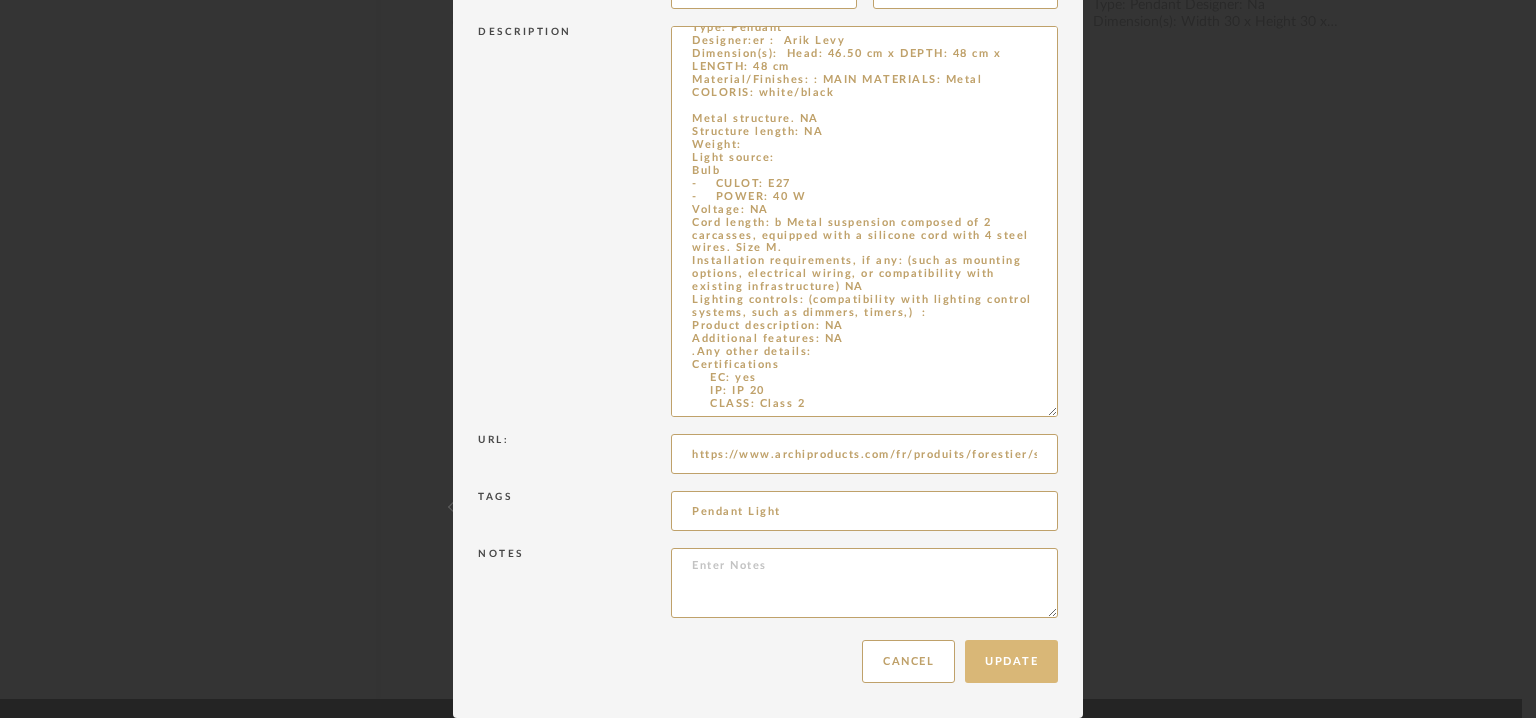 type on "Pendant Light" 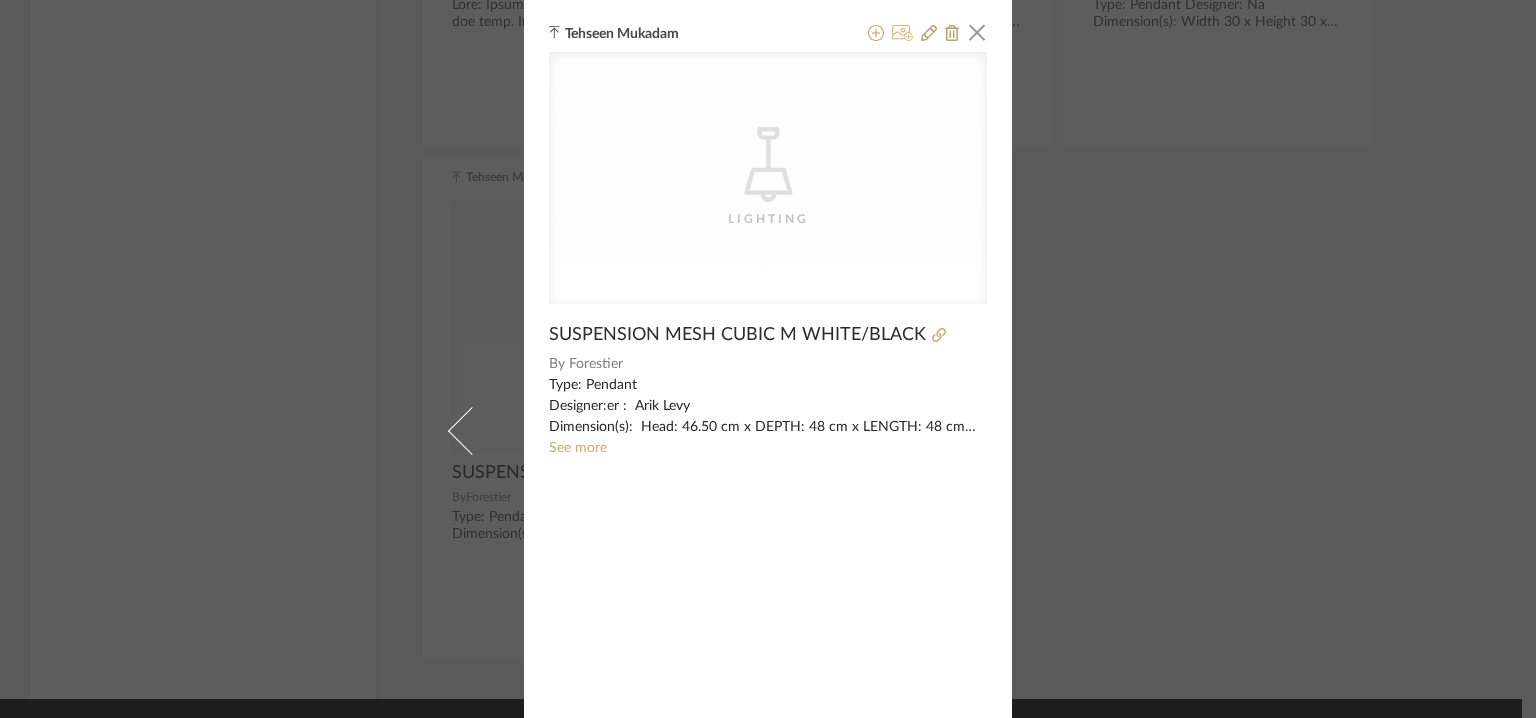 click 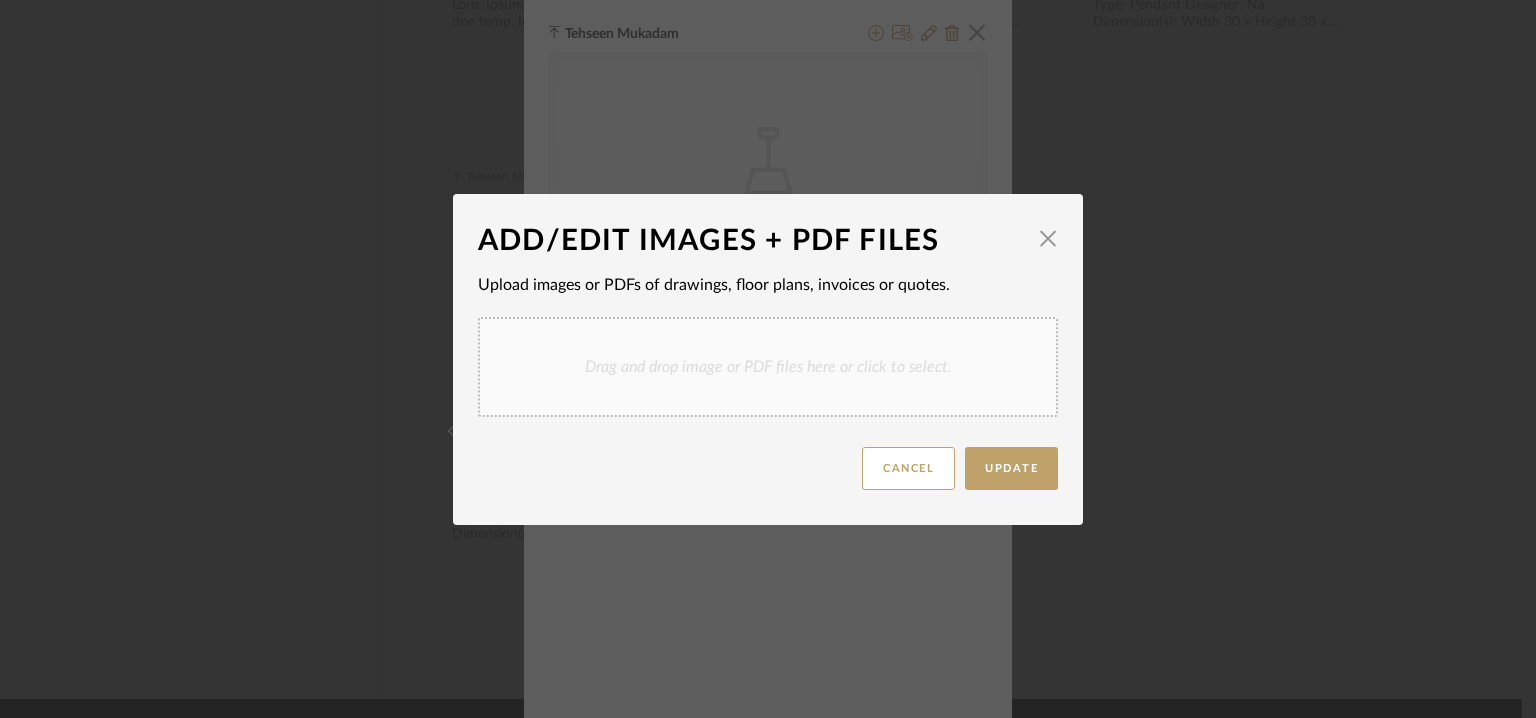 click on "Drag and drop image or PDF files here or click to select." at bounding box center (768, 367) 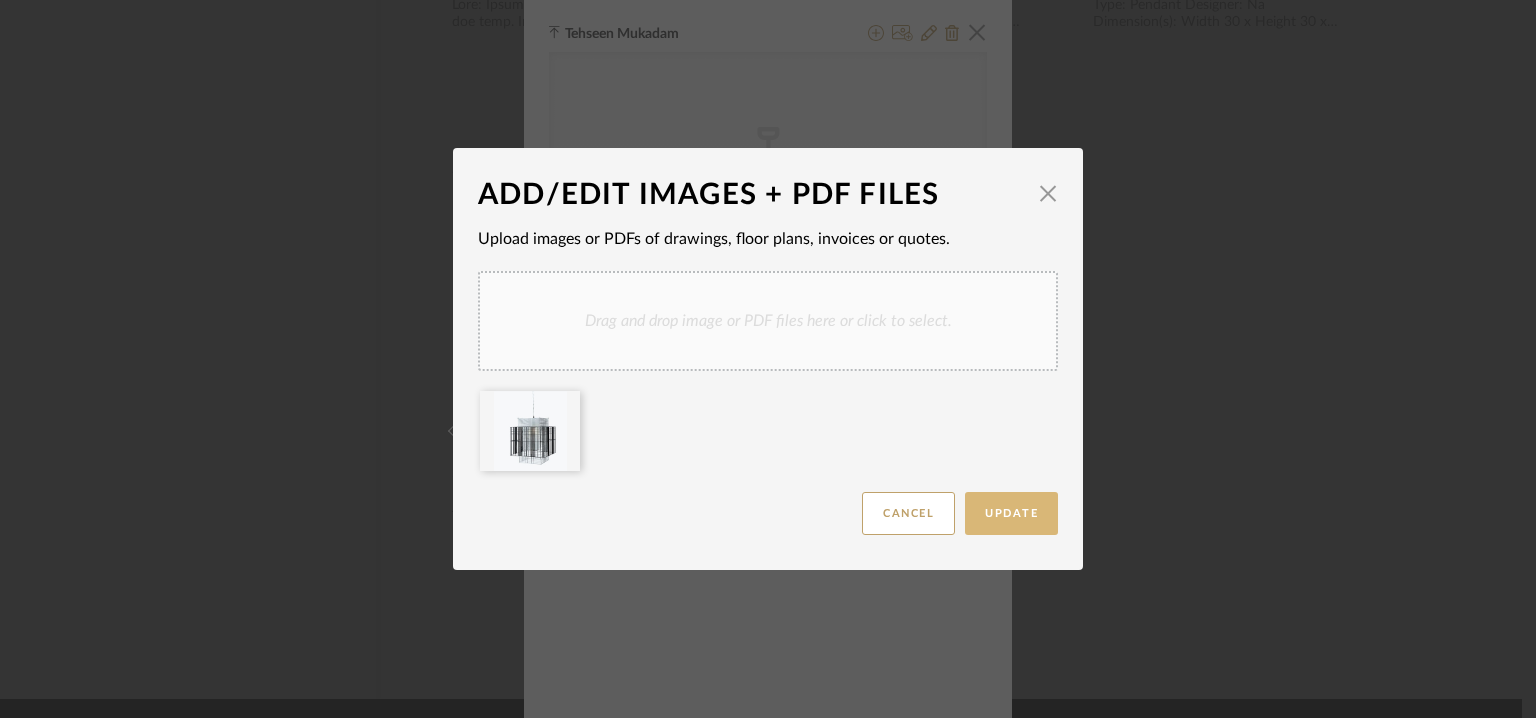 click on "Update" at bounding box center [1011, 513] 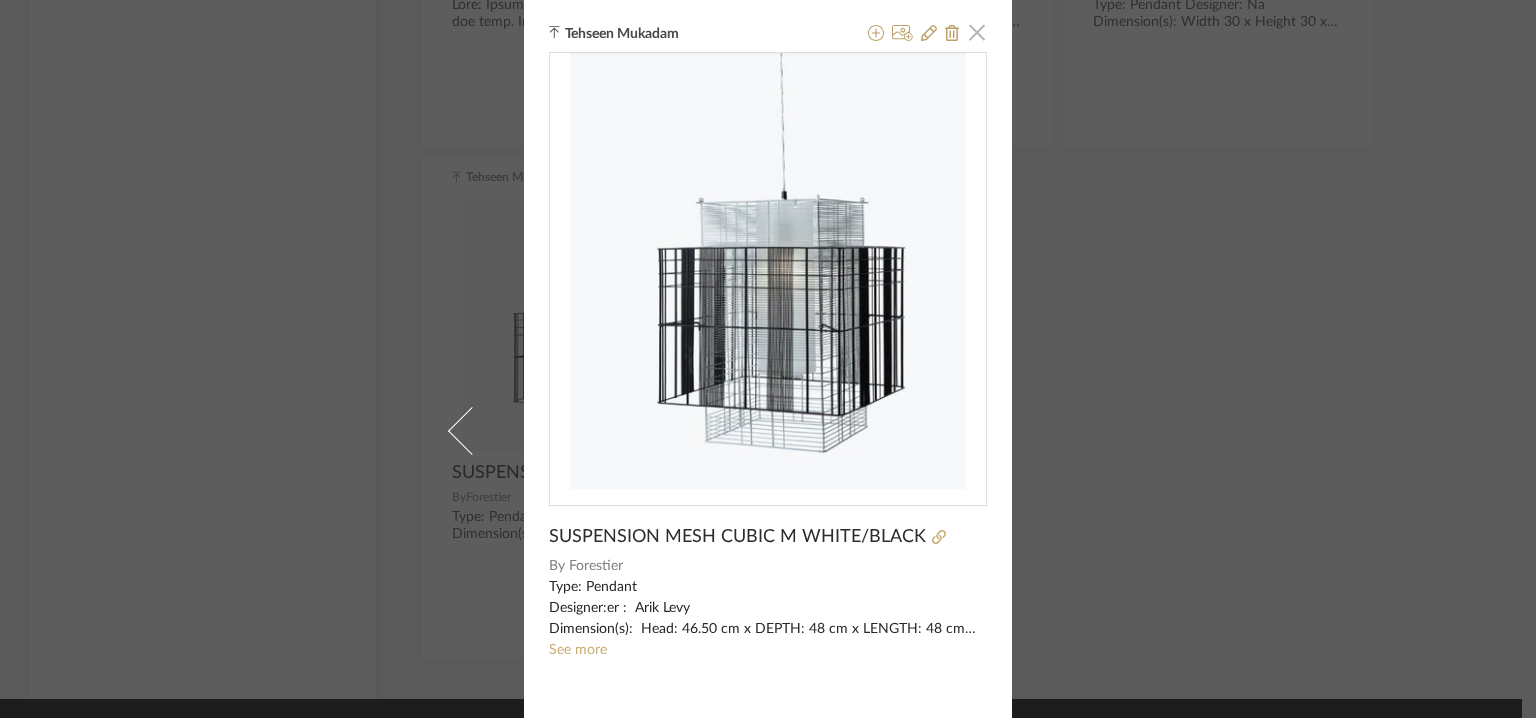 click 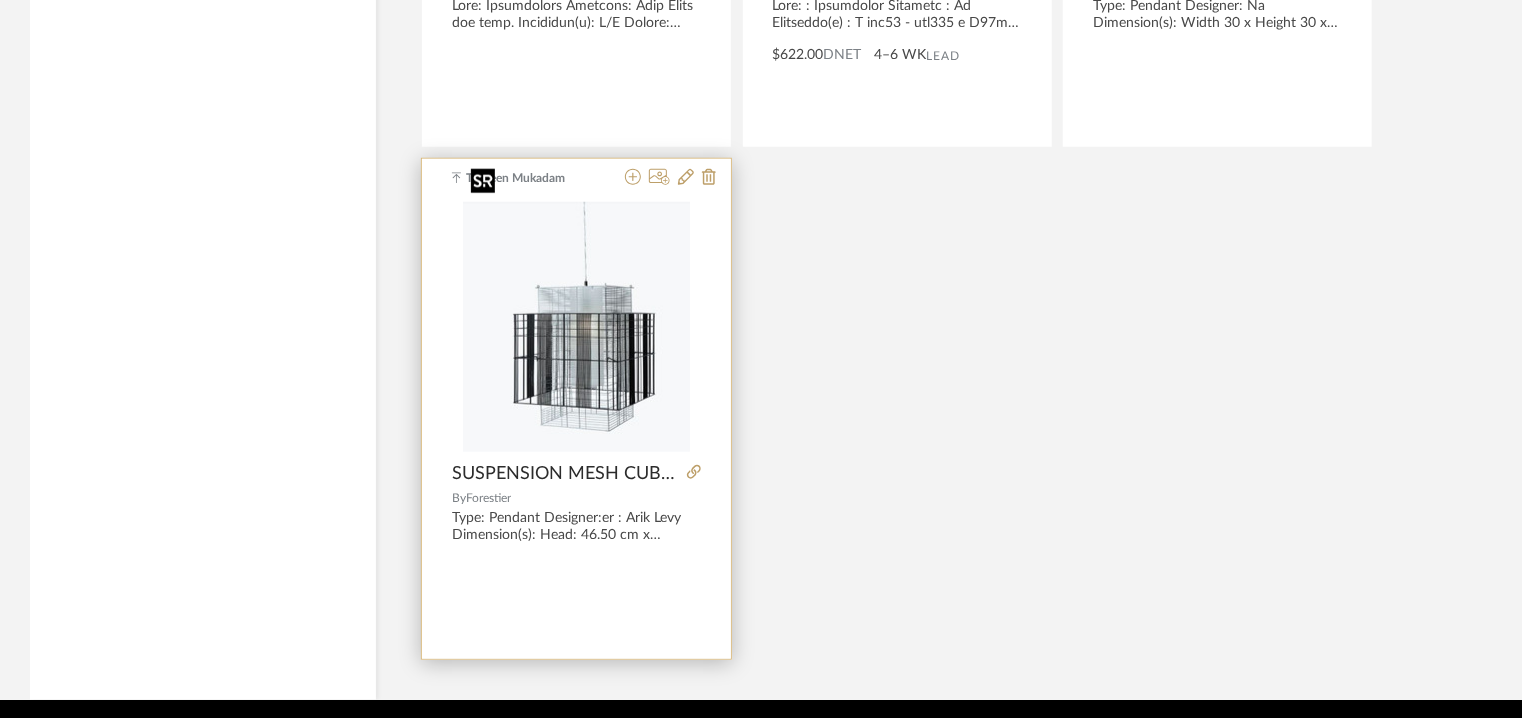 scroll, scrollTop: 53920, scrollLeft: 0, axis: vertical 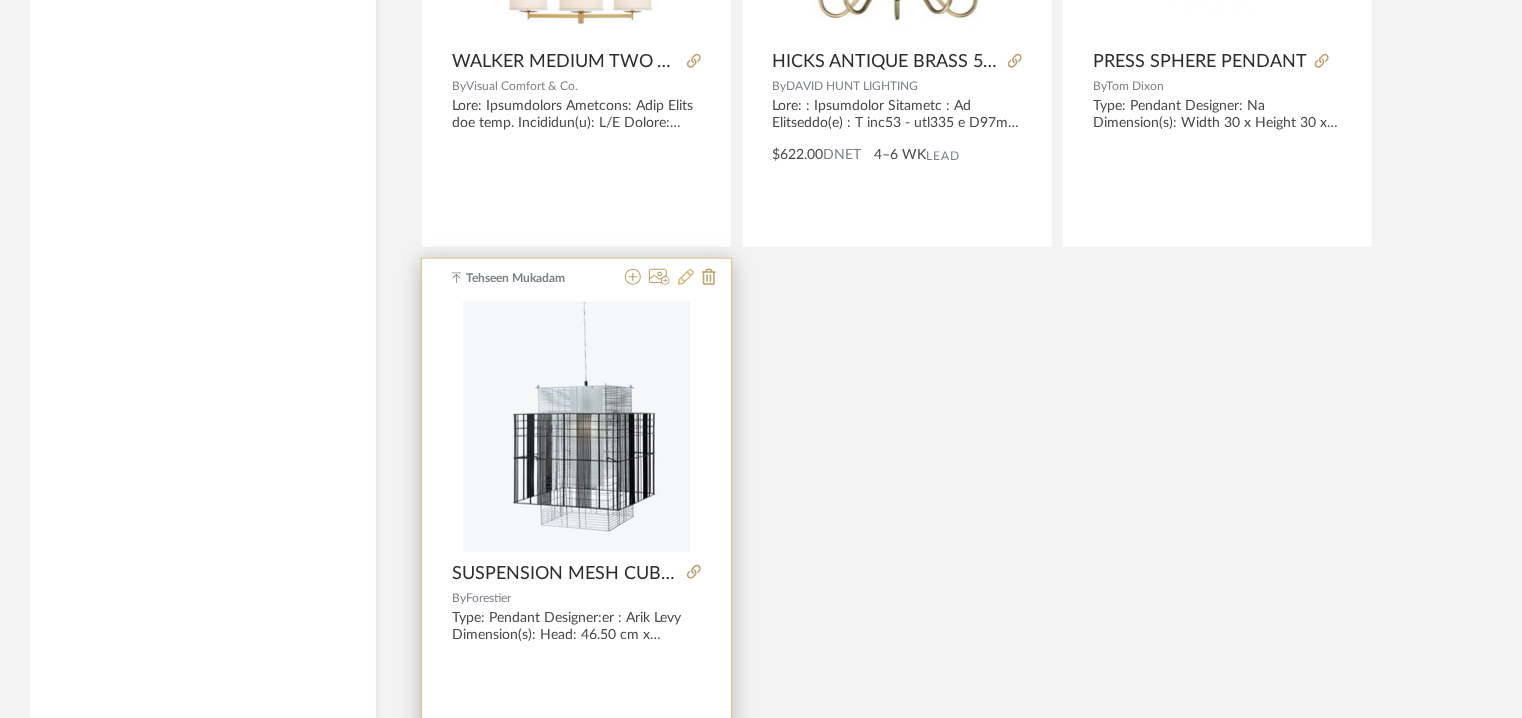 click 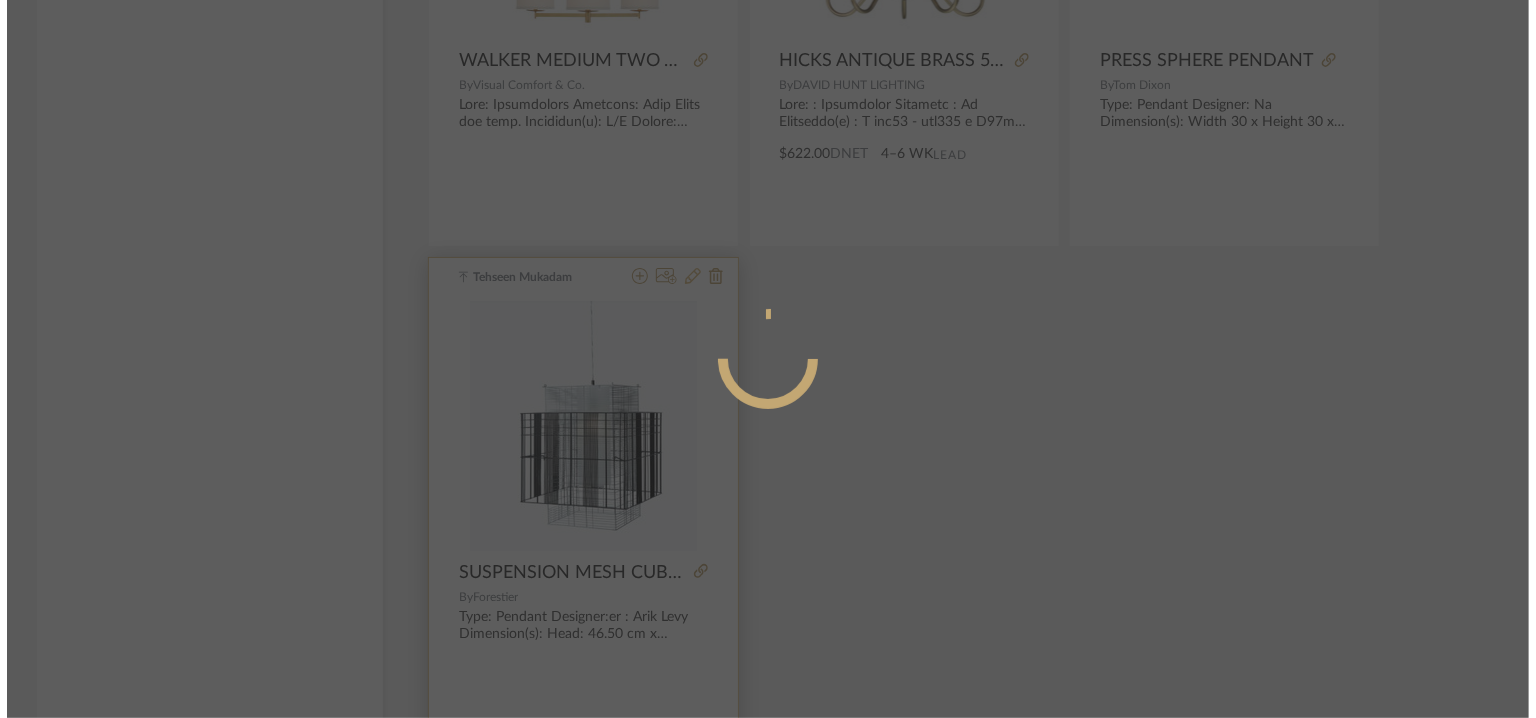 scroll, scrollTop: 0, scrollLeft: 0, axis: both 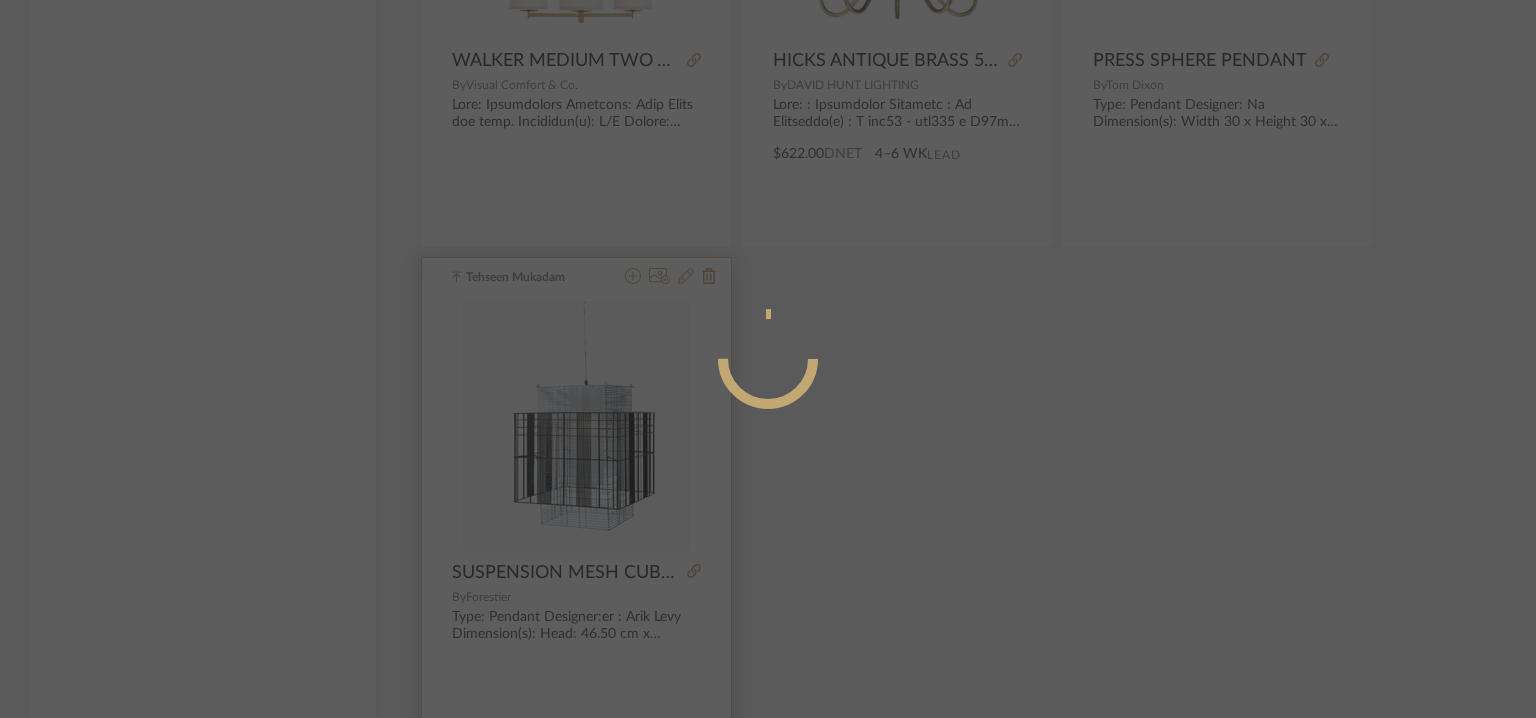 radio on "true" 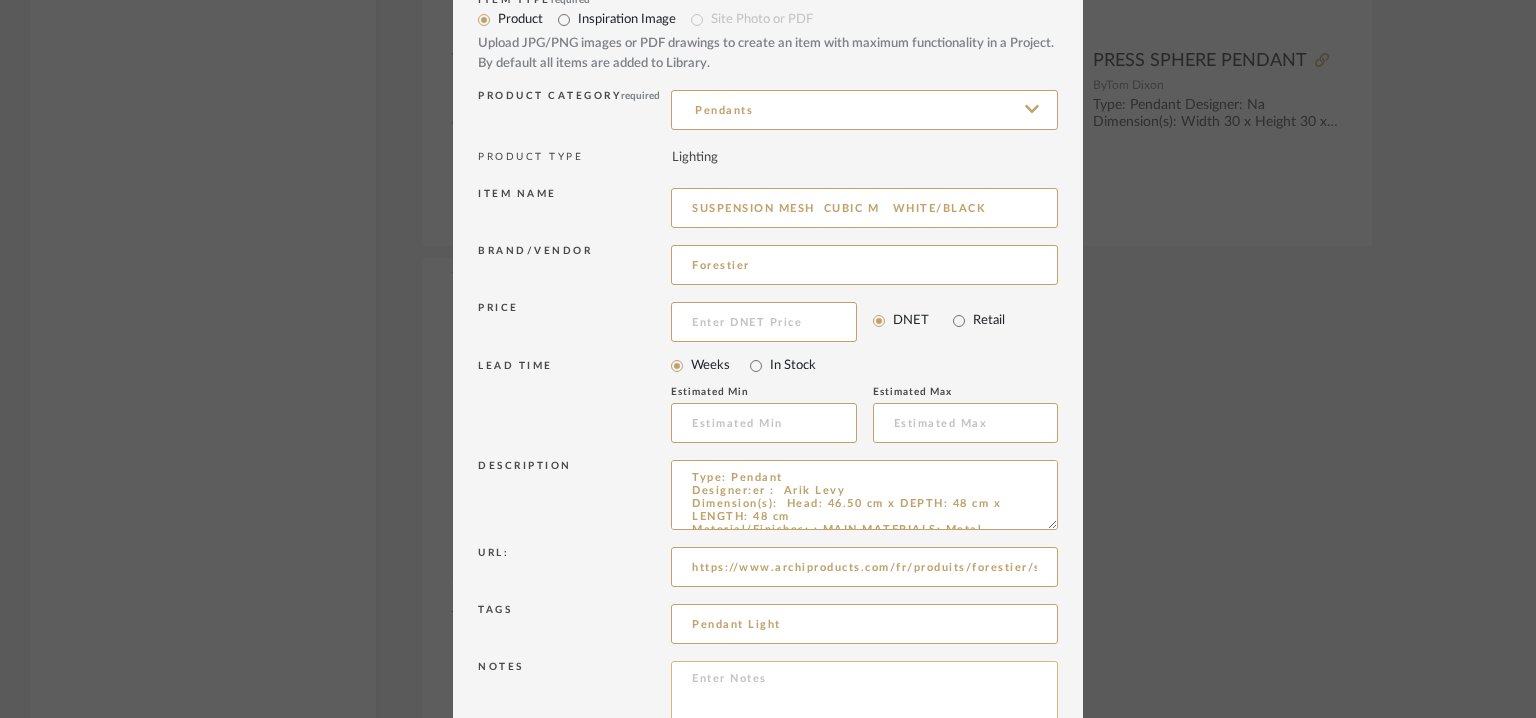 scroll, scrollTop: 192, scrollLeft: 0, axis: vertical 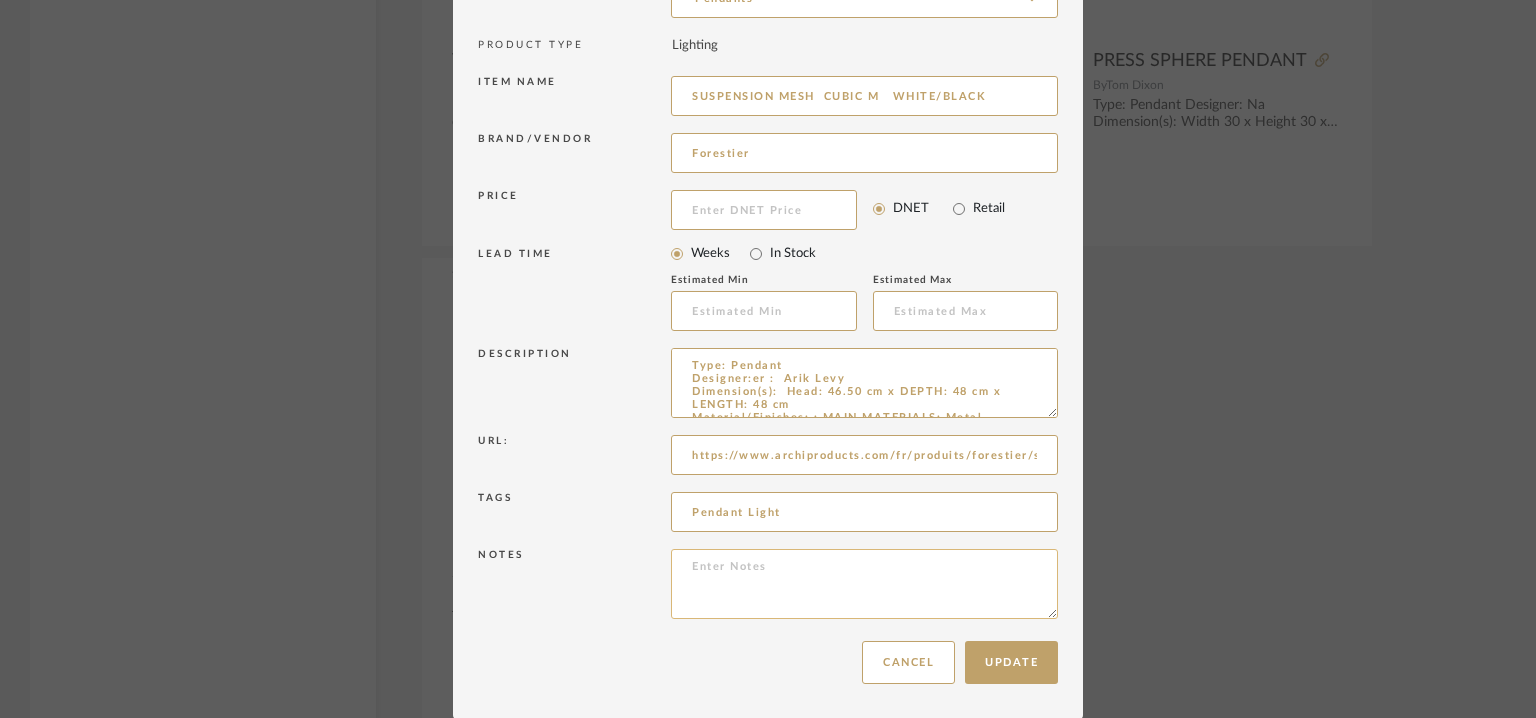 click at bounding box center [864, 584] 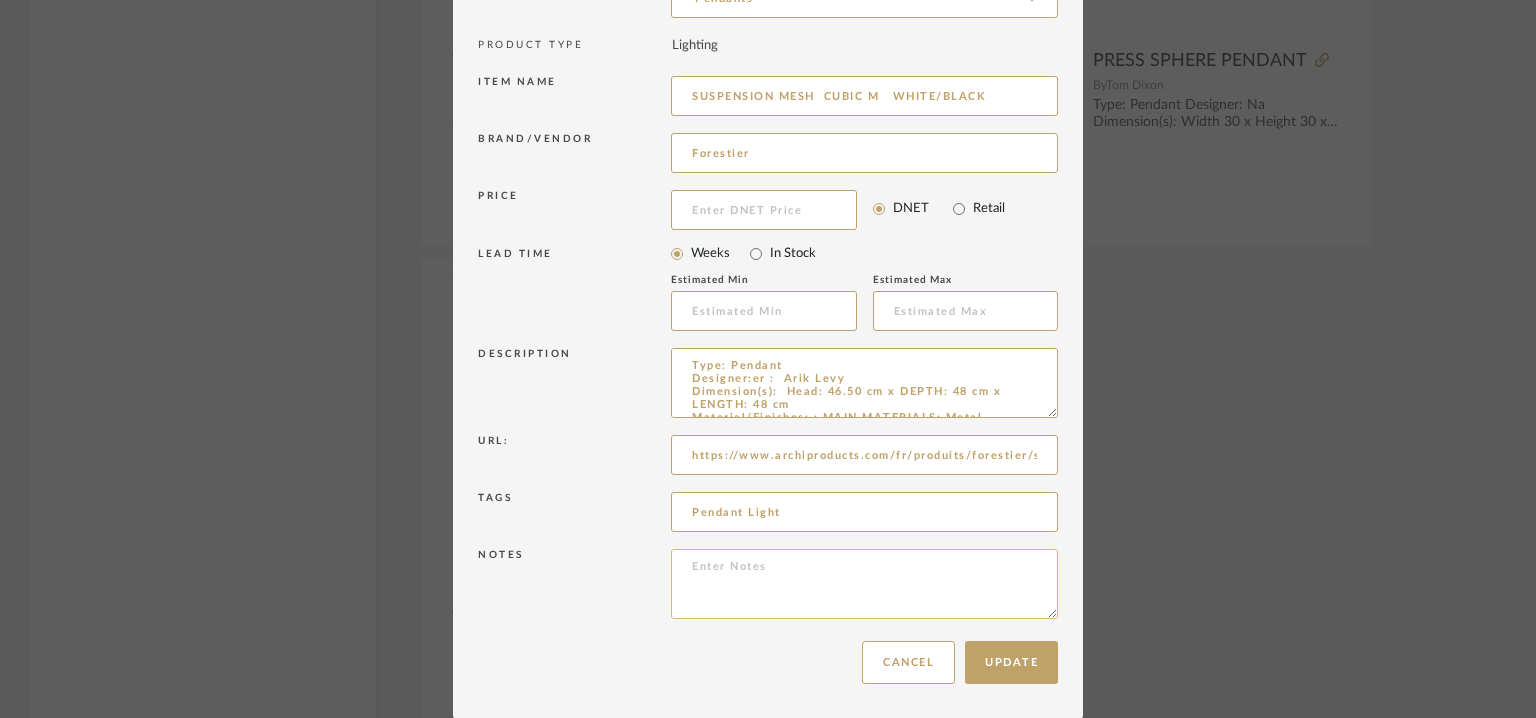 paste on "Price:  Na
Lead time :  Na
Customisable : Na
3D available : No
BIM available. No." 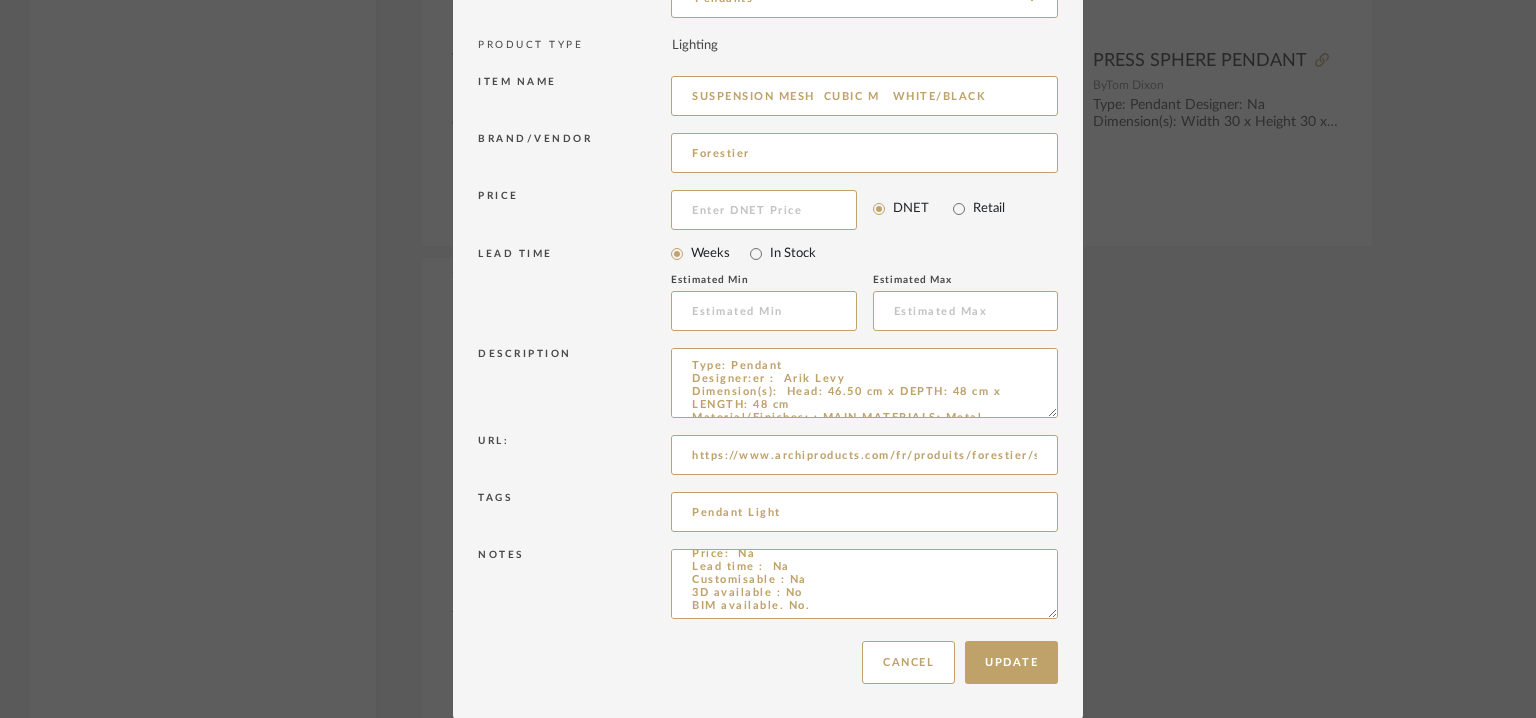 scroll, scrollTop: 12, scrollLeft: 0, axis: vertical 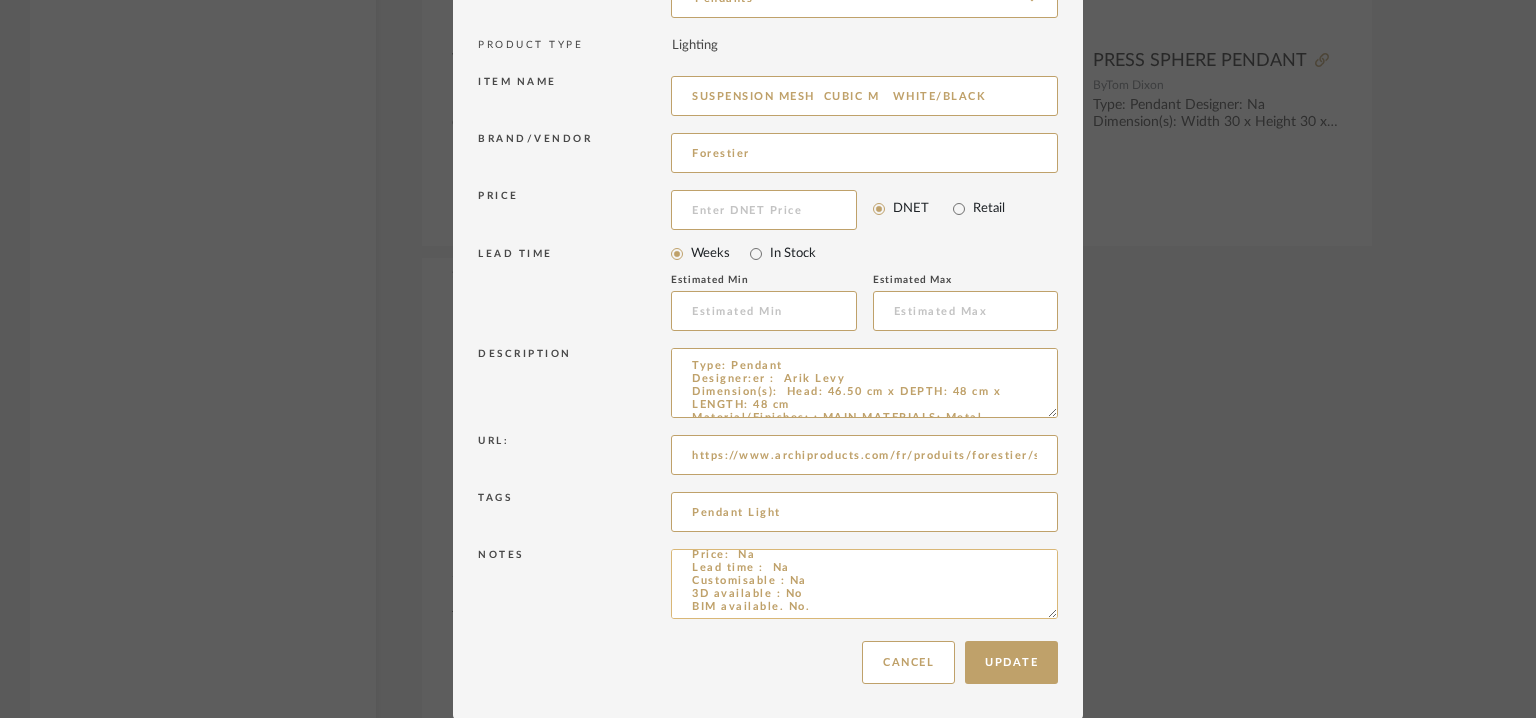 click on "Price:  Na
Lead time :  Na
Customisable : Na
3D available : No
BIM available. No." at bounding box center (864, 584) 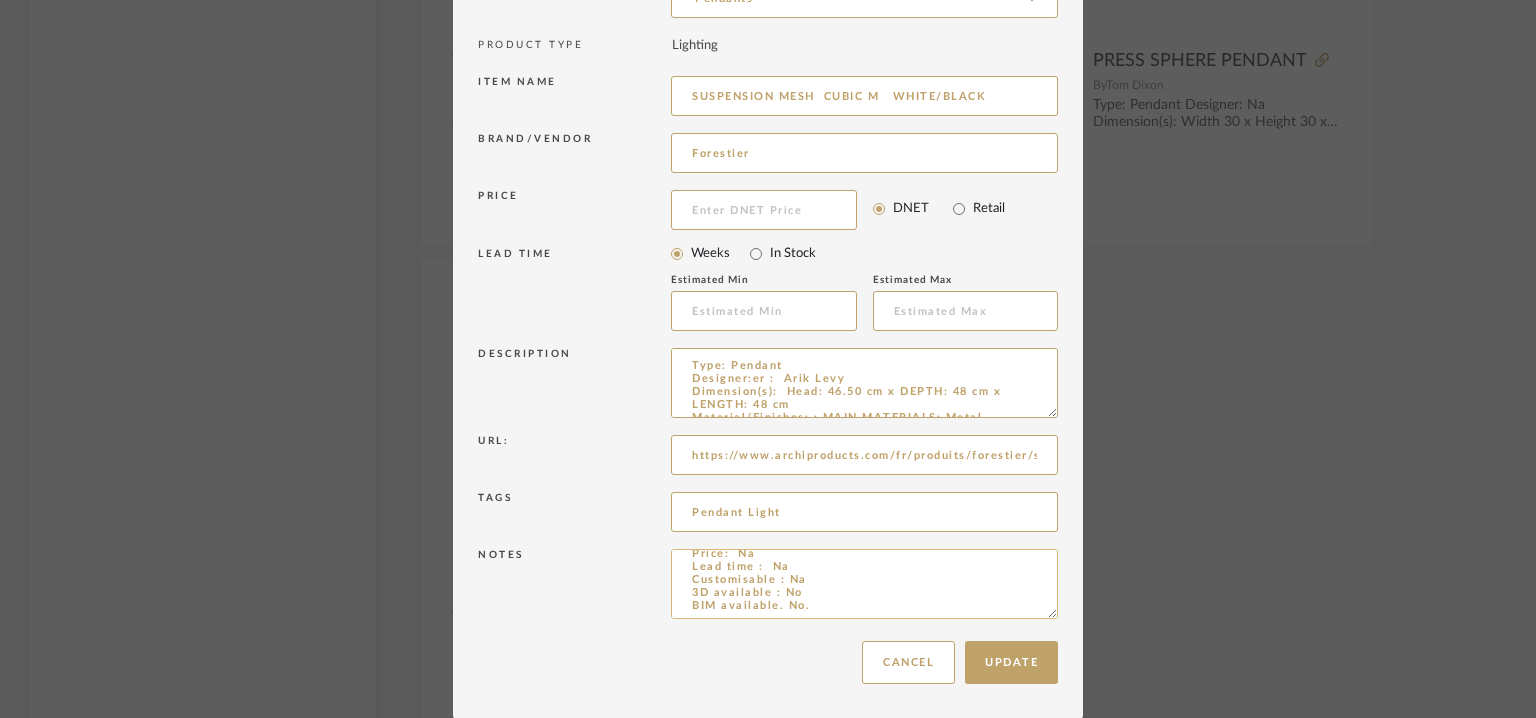 paste on "Point of contact: Yet to be established.
Contact number: TEL. +33 5 56 49 80 30
Email address:  contact@forestier.fr
Address : Forestier
Rue Radio Londres,
33130 Bègles. France
Additional contact information: NA" 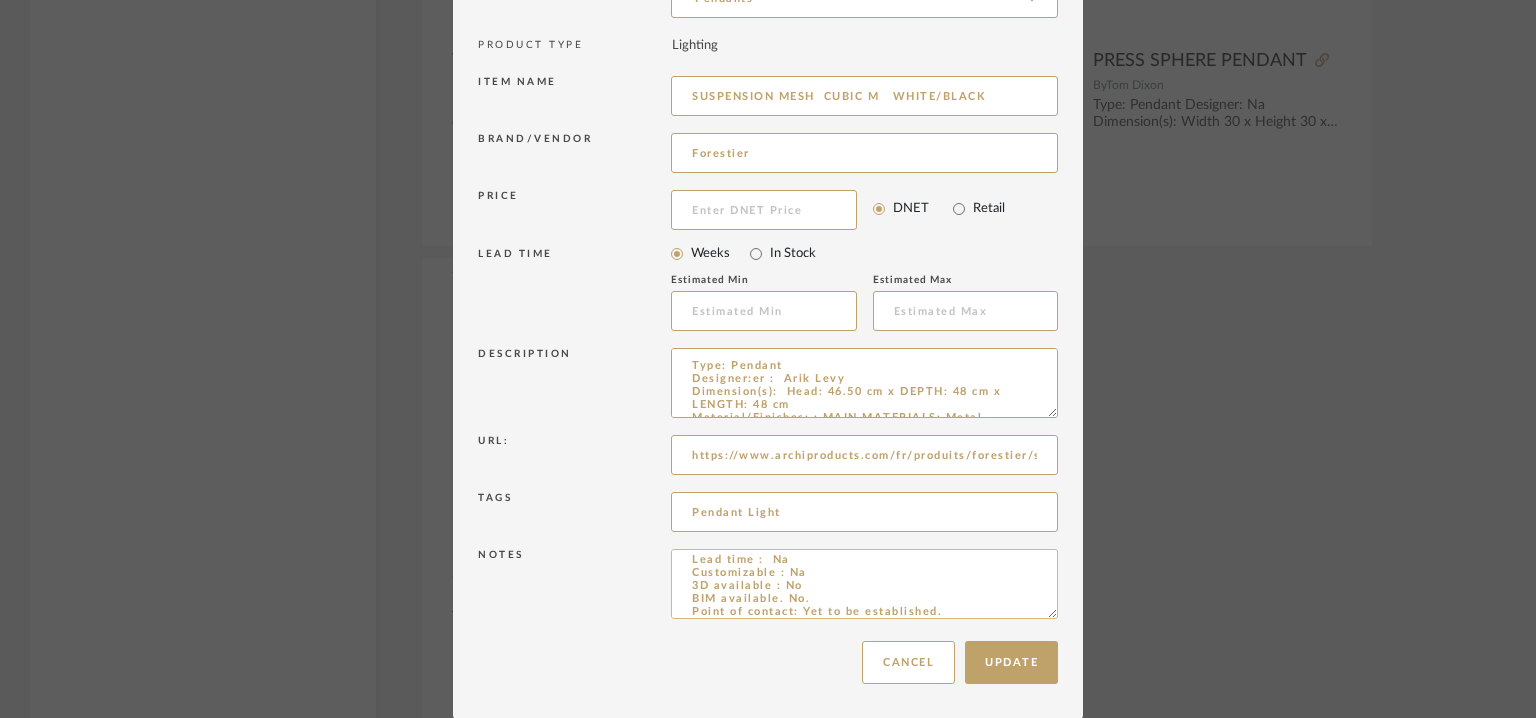 scroll, scrollTop: 123, scrollLeft: 0, axis: vertical 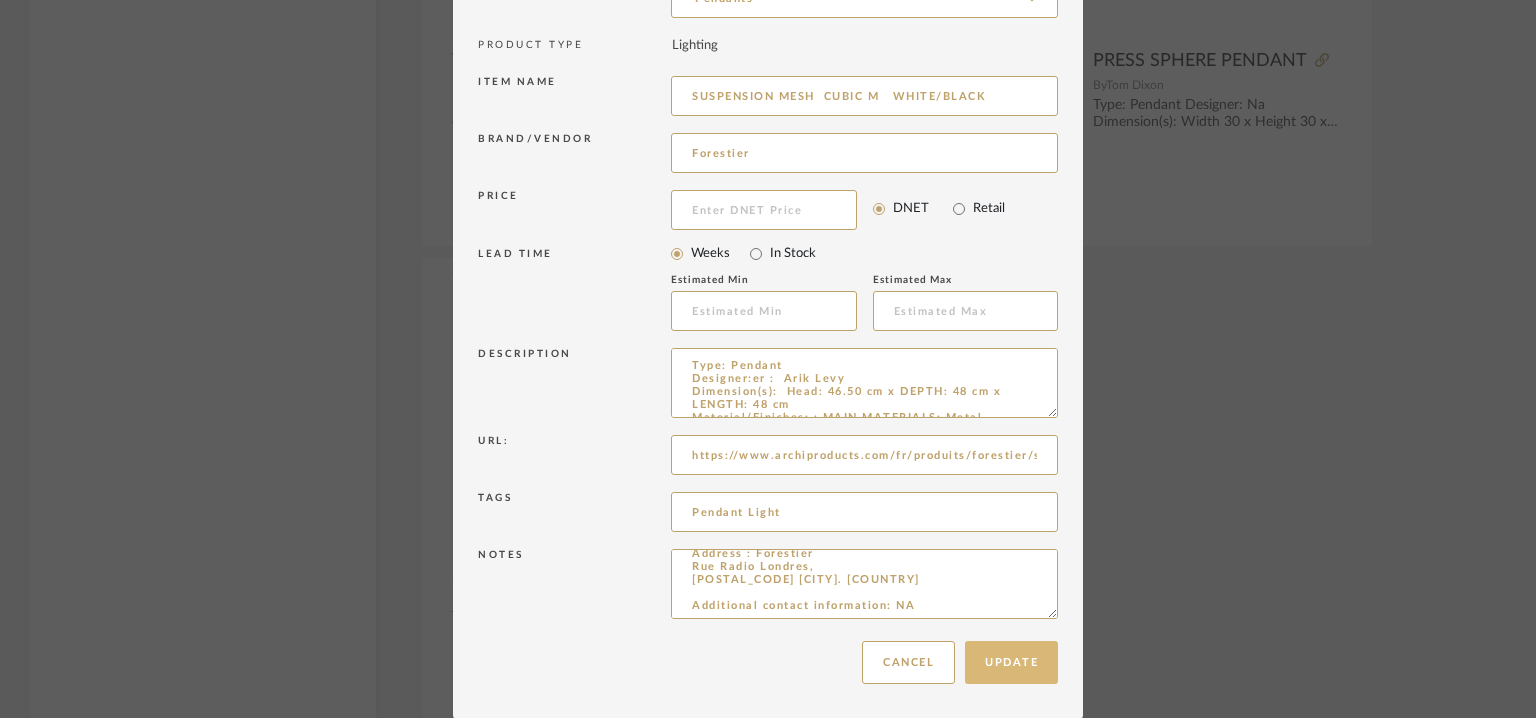type on "Price:  Na
Lead time :  Na
Customisable : Na
3D available : No
BIM available. No.
Point of contact: Yet to be established.
Contact number: TEL. +33 5 56 49 80 30
Email address:  contact@forestier.fr
Address : Forestier
Rue Radio Londres,
33130 Bègles. France
Additional contact information: NA" 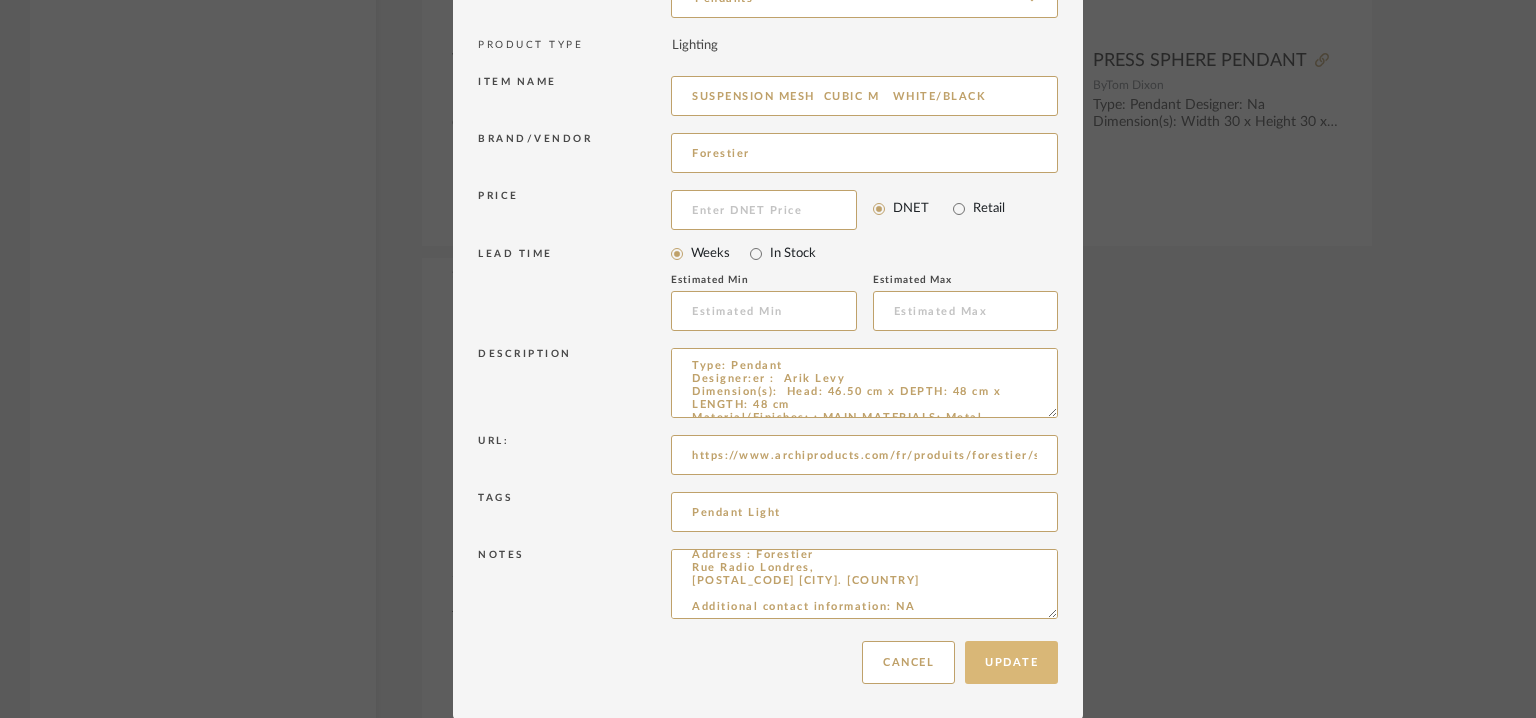 click on "Update" at bounding box center (1011, 662) 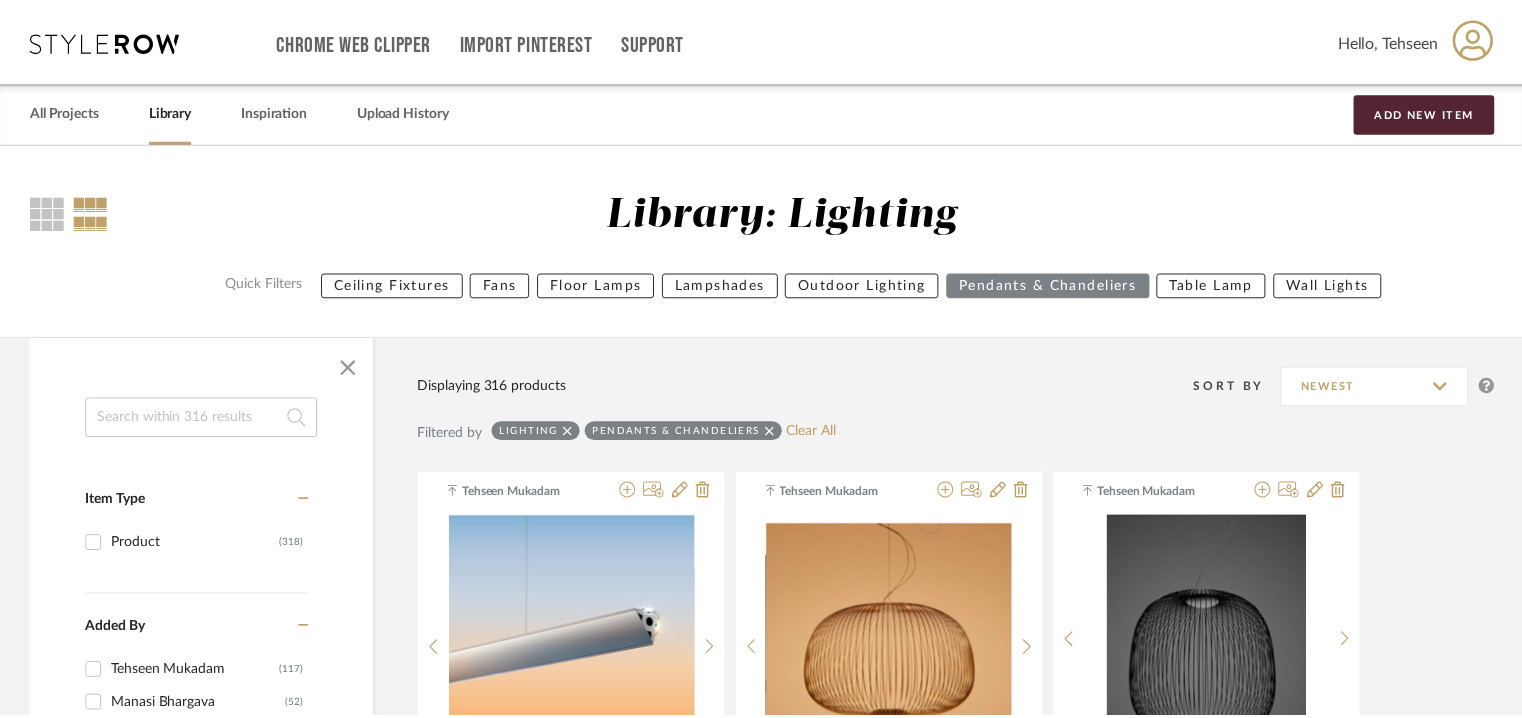 scroll, scrollTop: 53920, scrollLeft: 0, axis: vertical 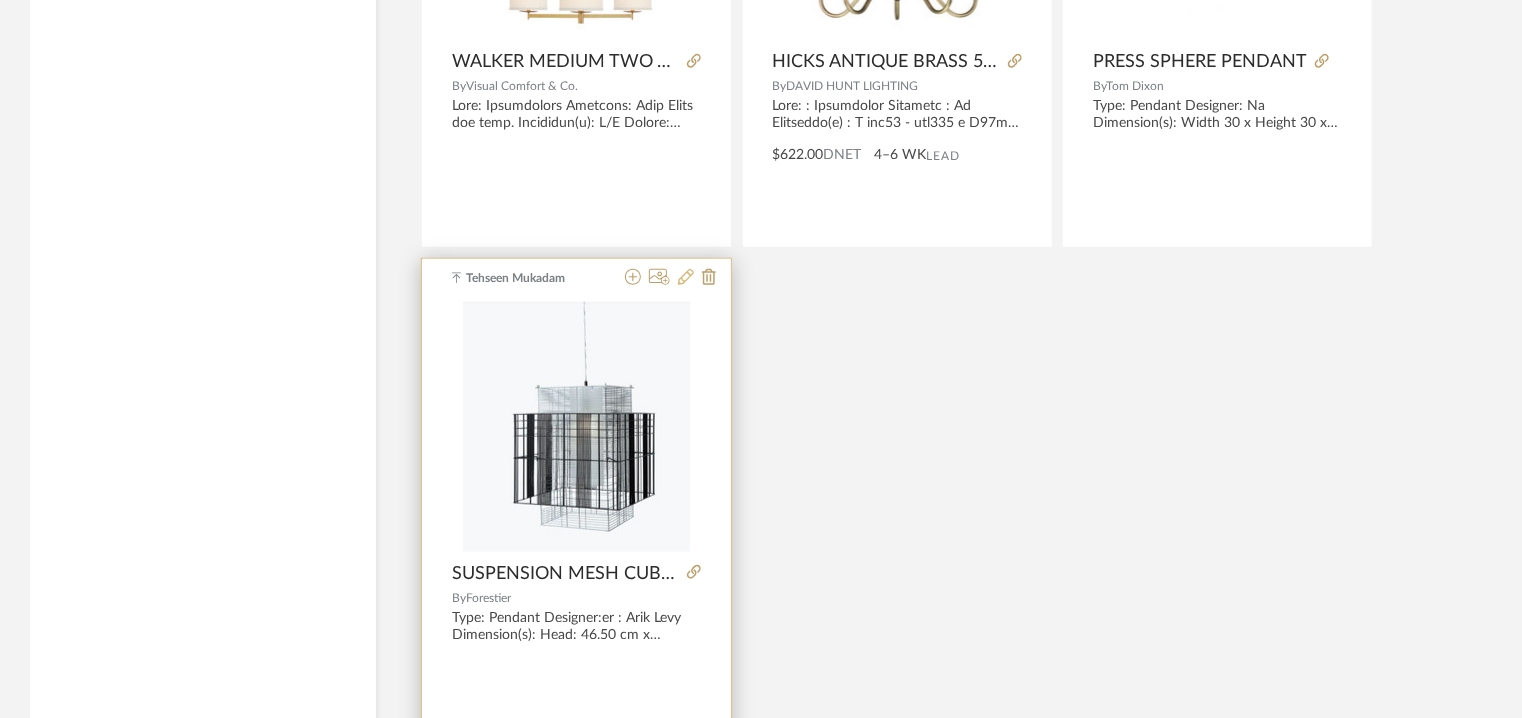 click 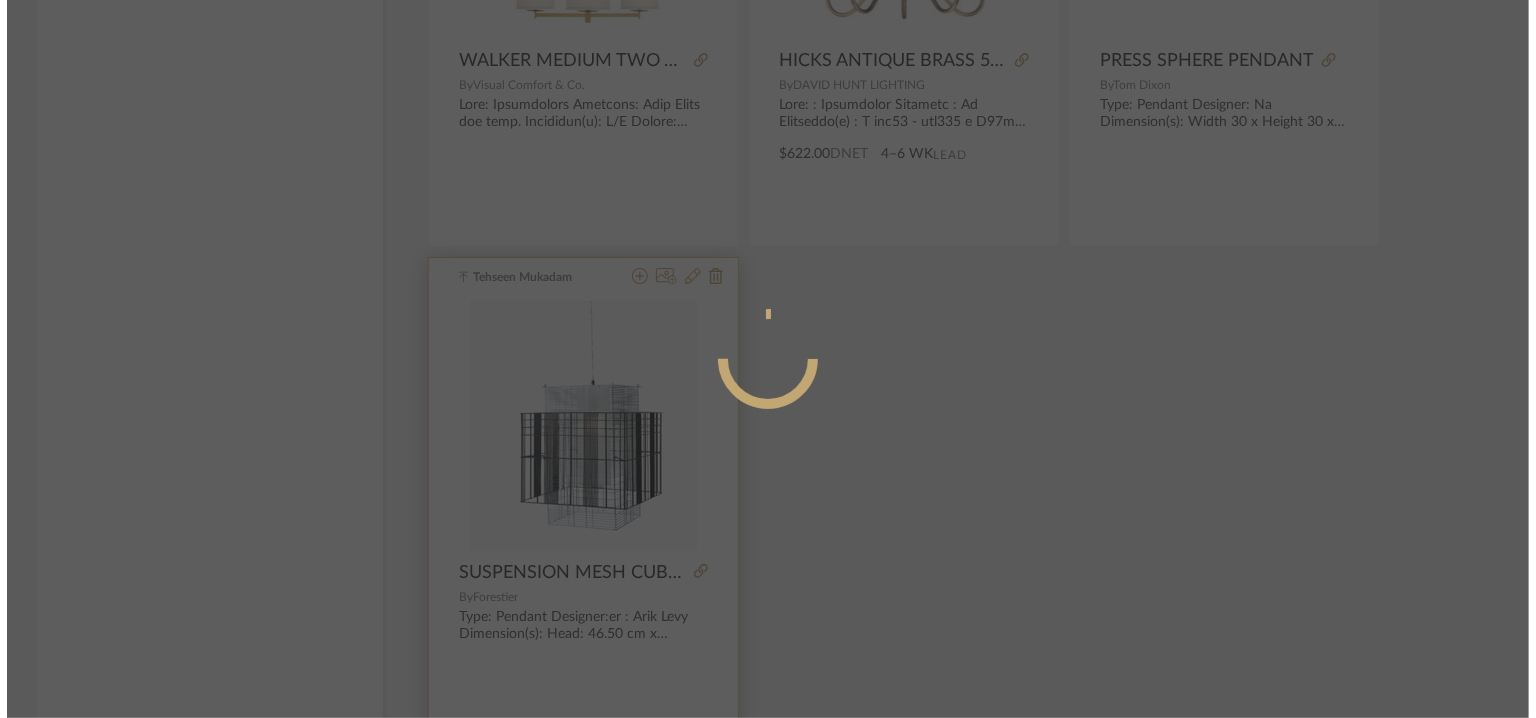 scroll, scrollTop: 0, scrollLeft: 0, axis: both 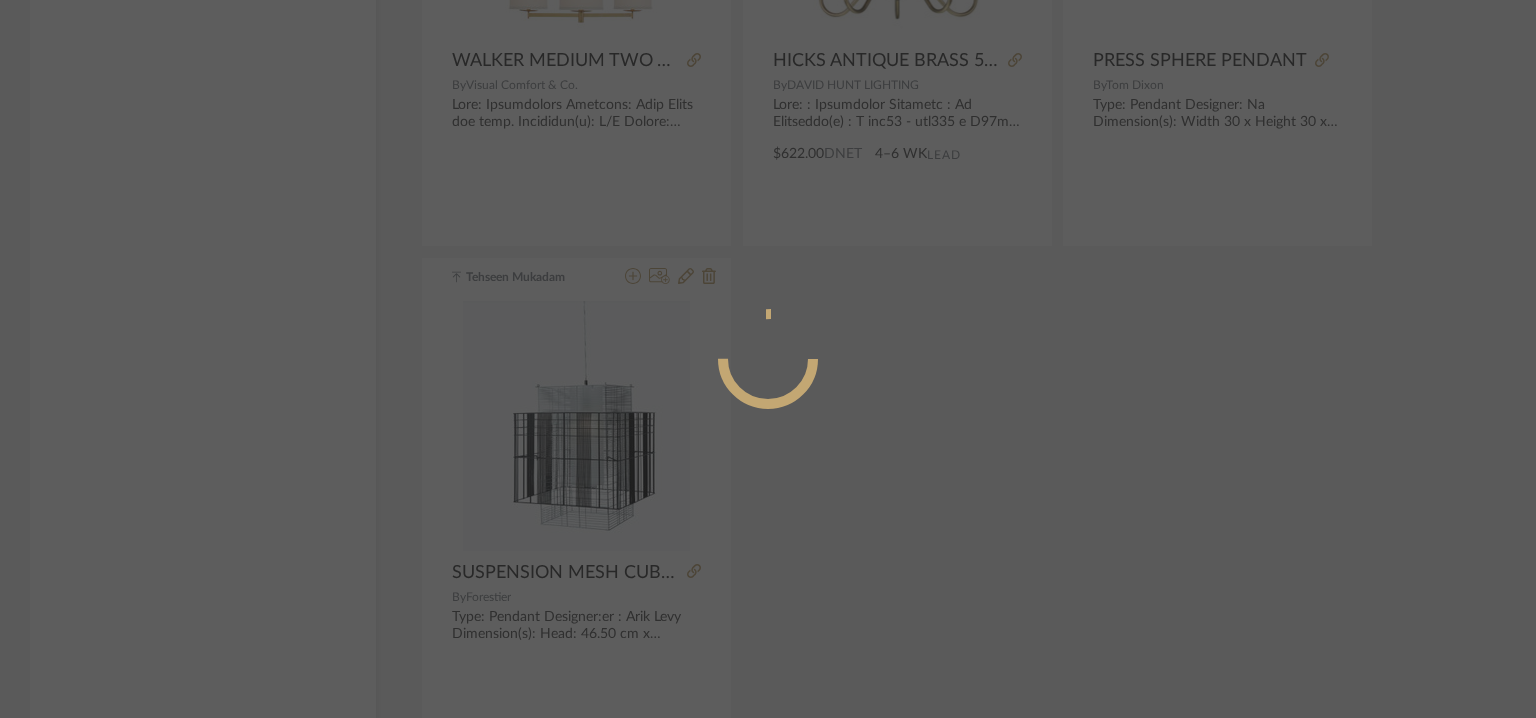 radio on "true" 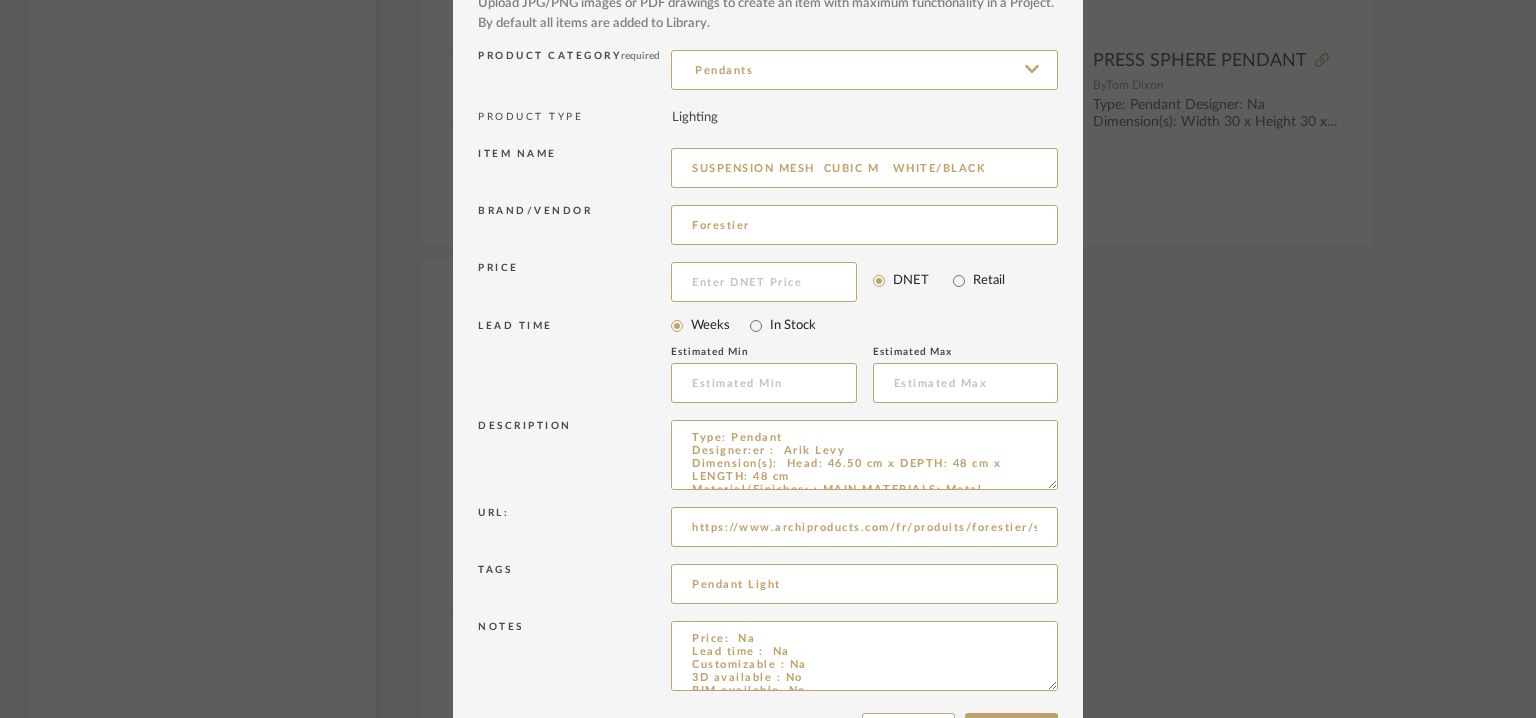scroll, scrollTop: 192, scrollLeft: 0, axis: vertical 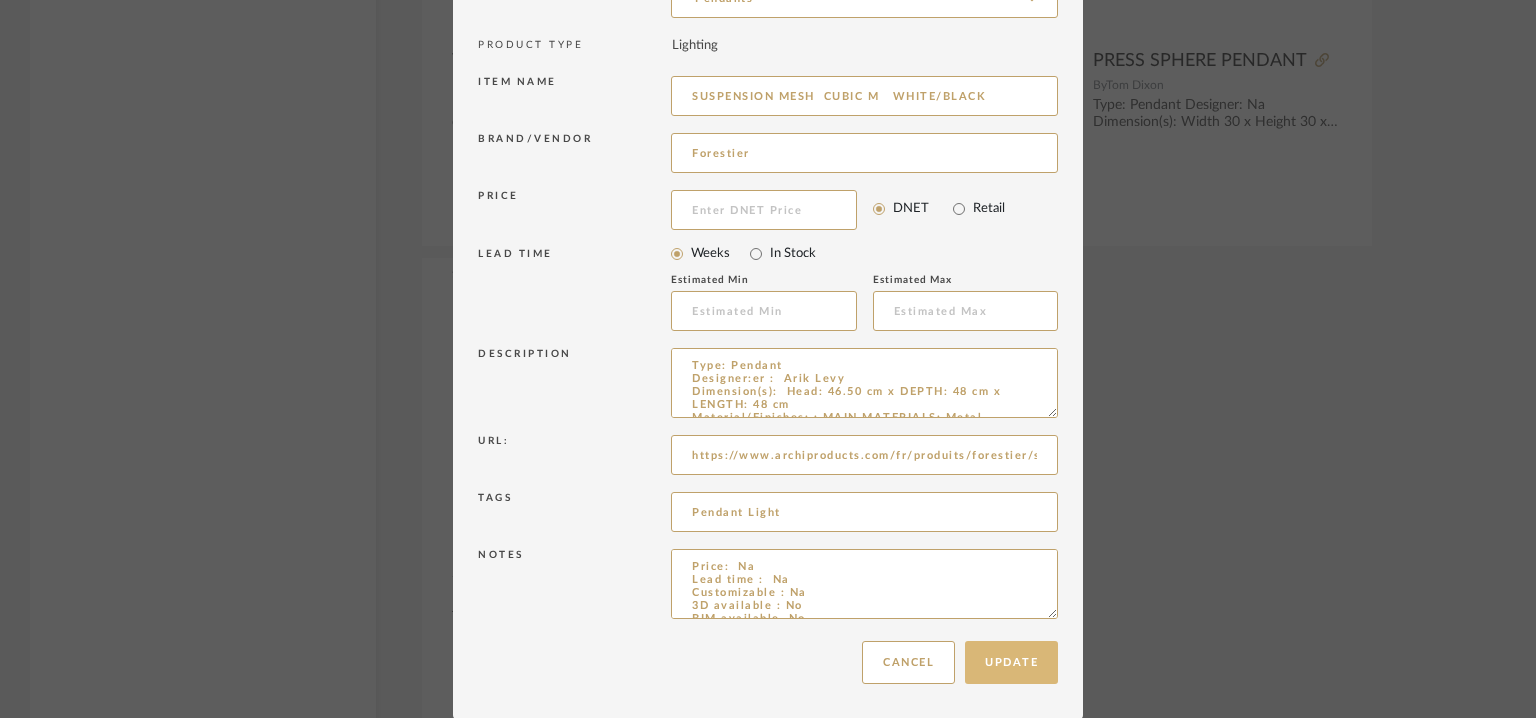 click on "Update" at bounding box center [1011, 662] 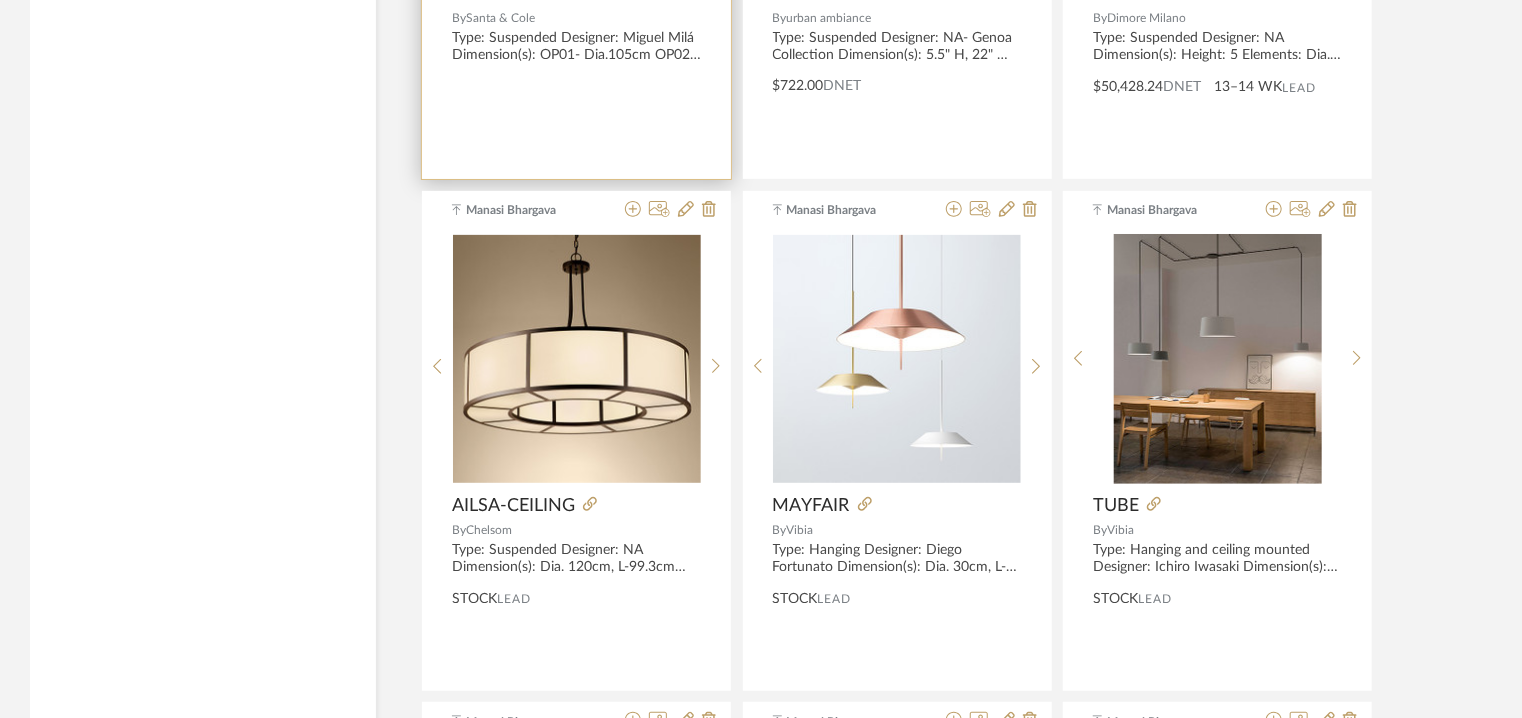 scroll, scrollTop: 34020, scrollLeft: 0, axis: vertical 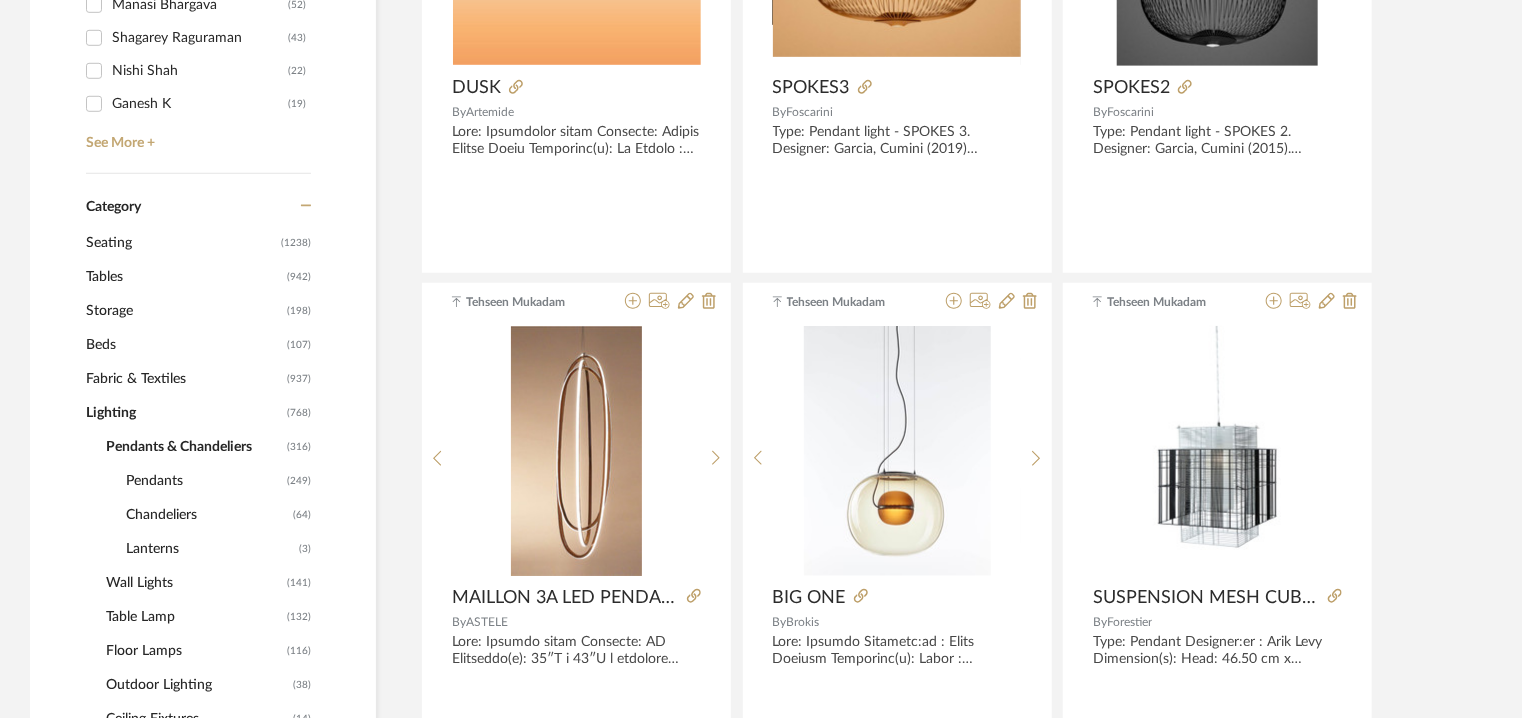 click on "Wall Lights" 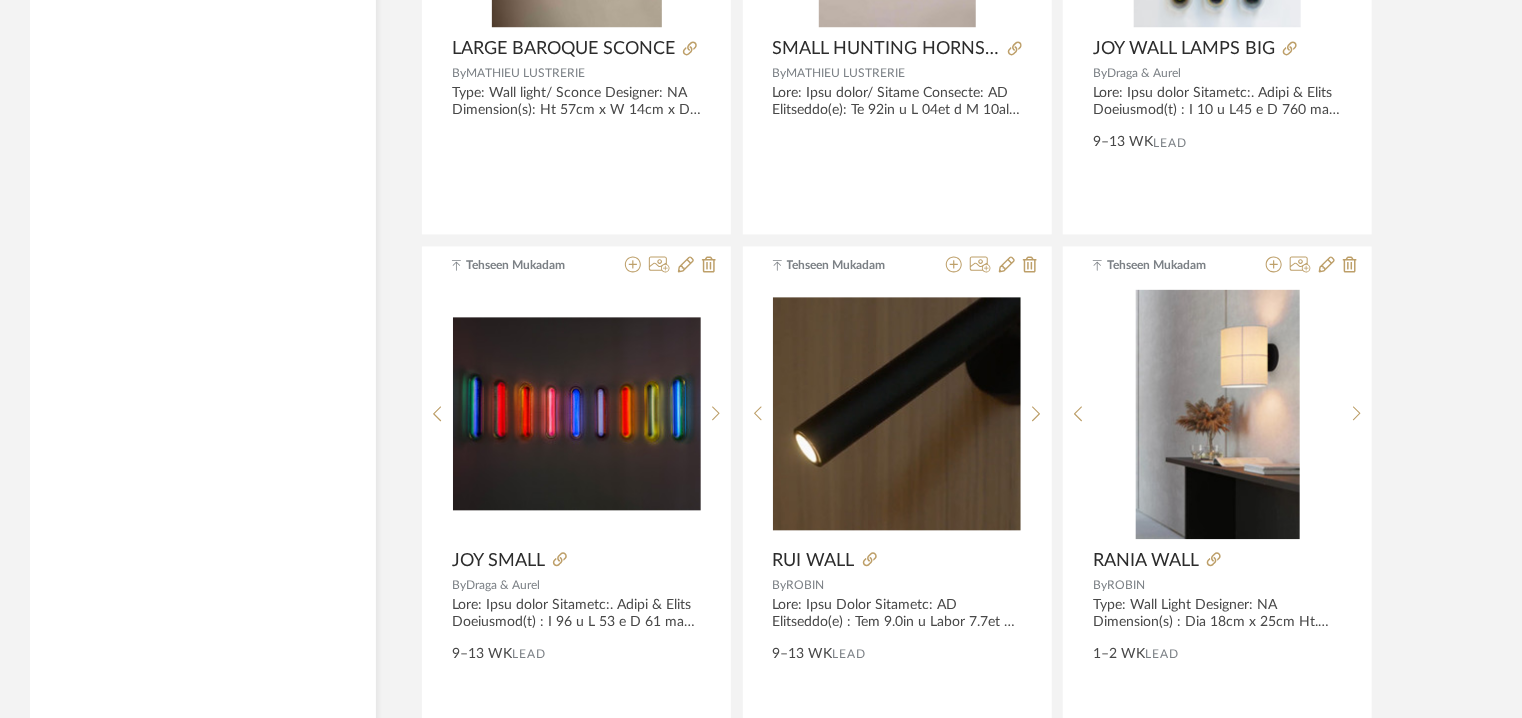scroll, scrollTop: 6067, scrollLeft: 0, axis: vertical 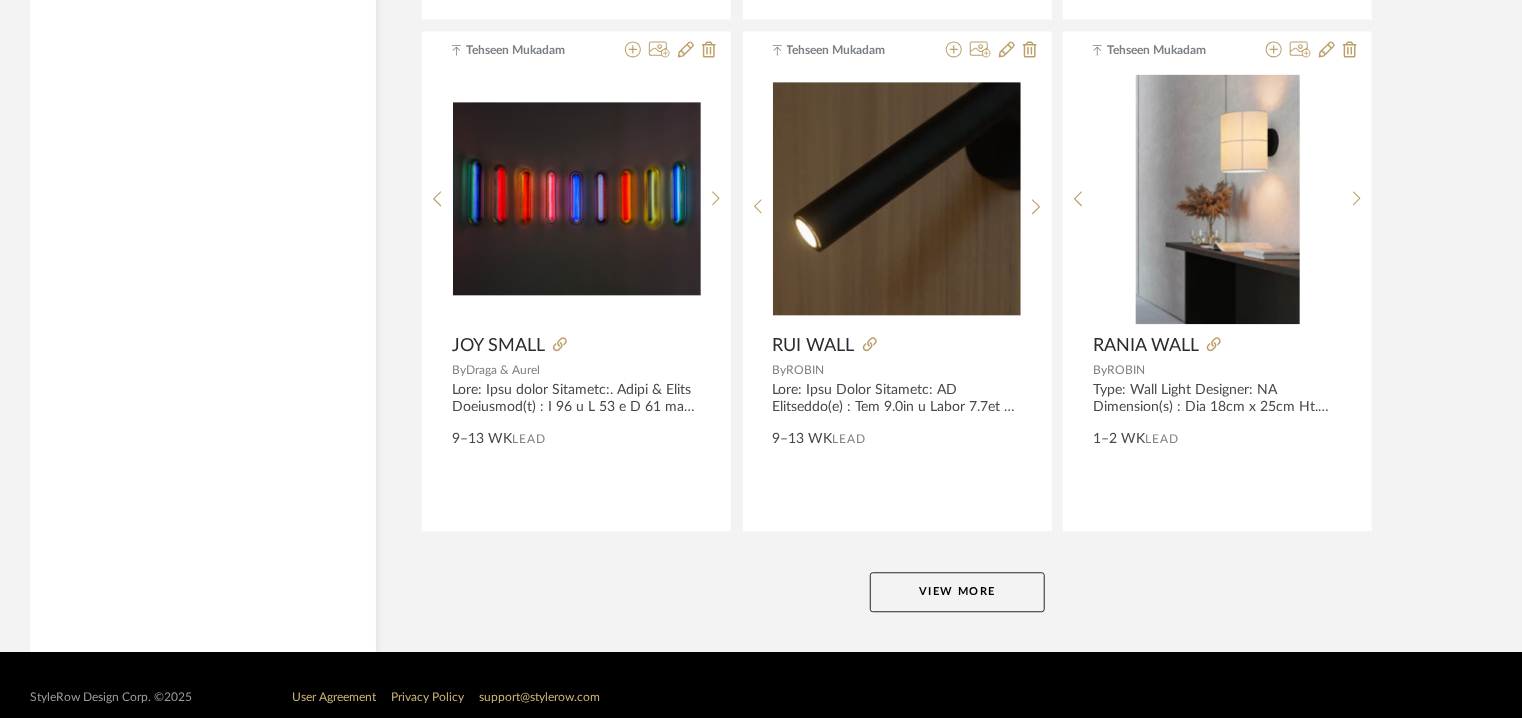 click on "View More" 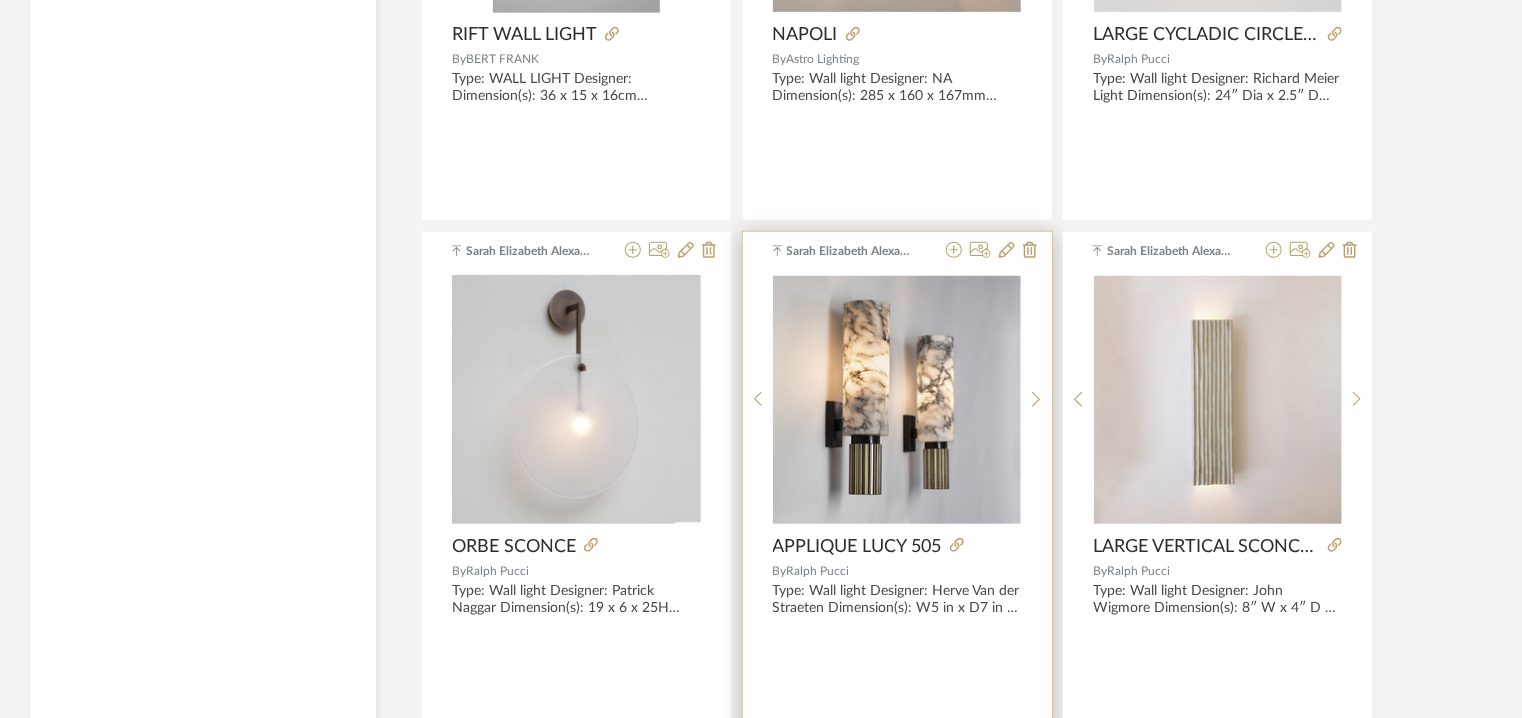scroll, scrollTop: 12221, scrollLeft: 0, axis: vertical 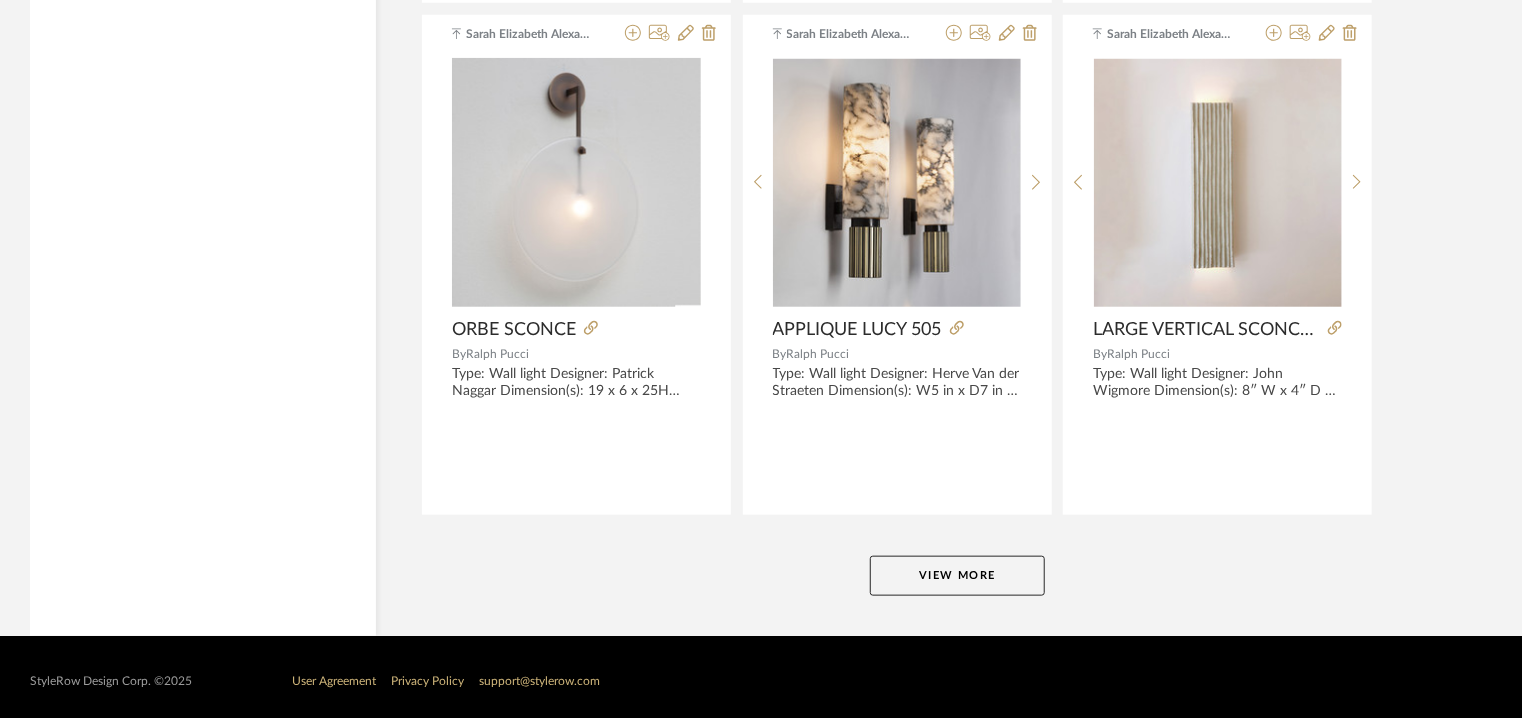 click on "View More" 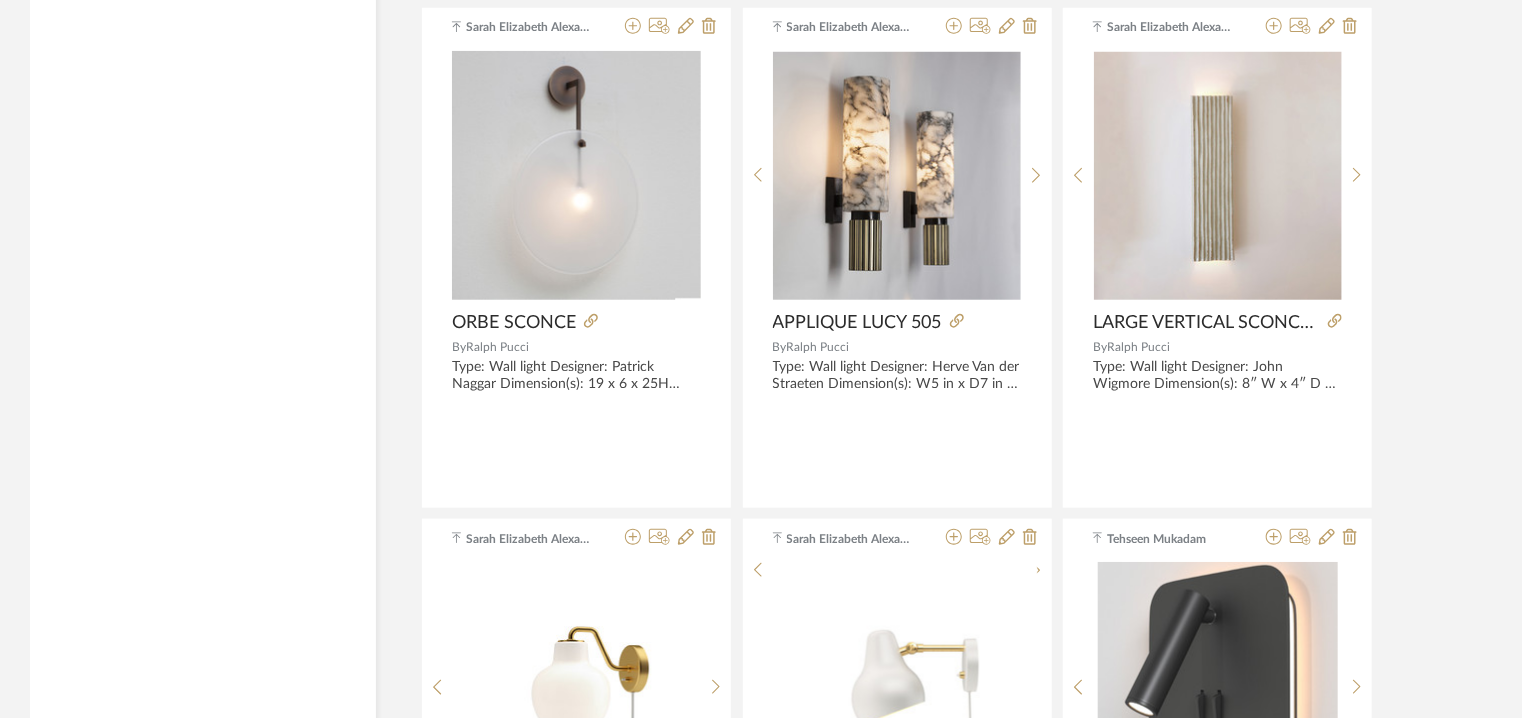 scroll, scrollTop: 12921, scrollLeft: 0, axis: vertical 